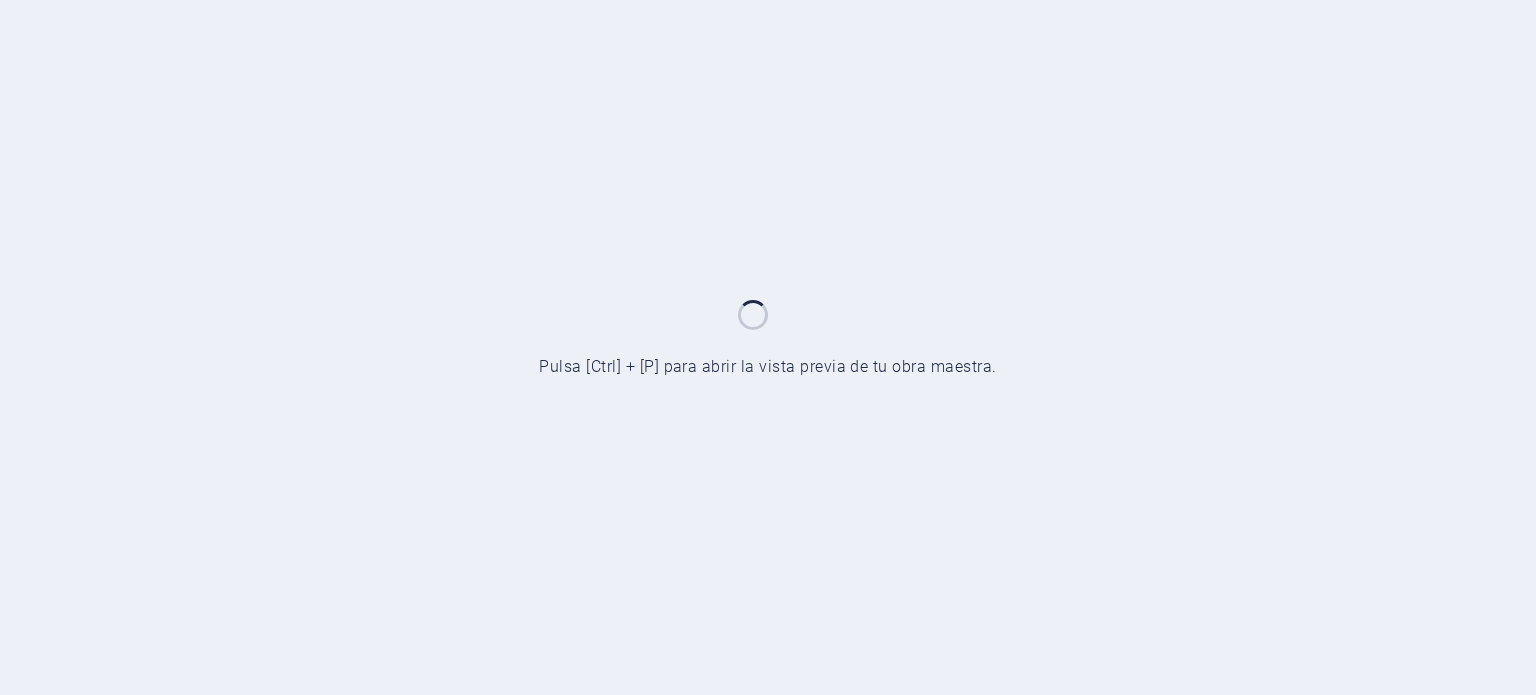 scroll, scrollTop: 0, scrollLeft: 0, axis: both 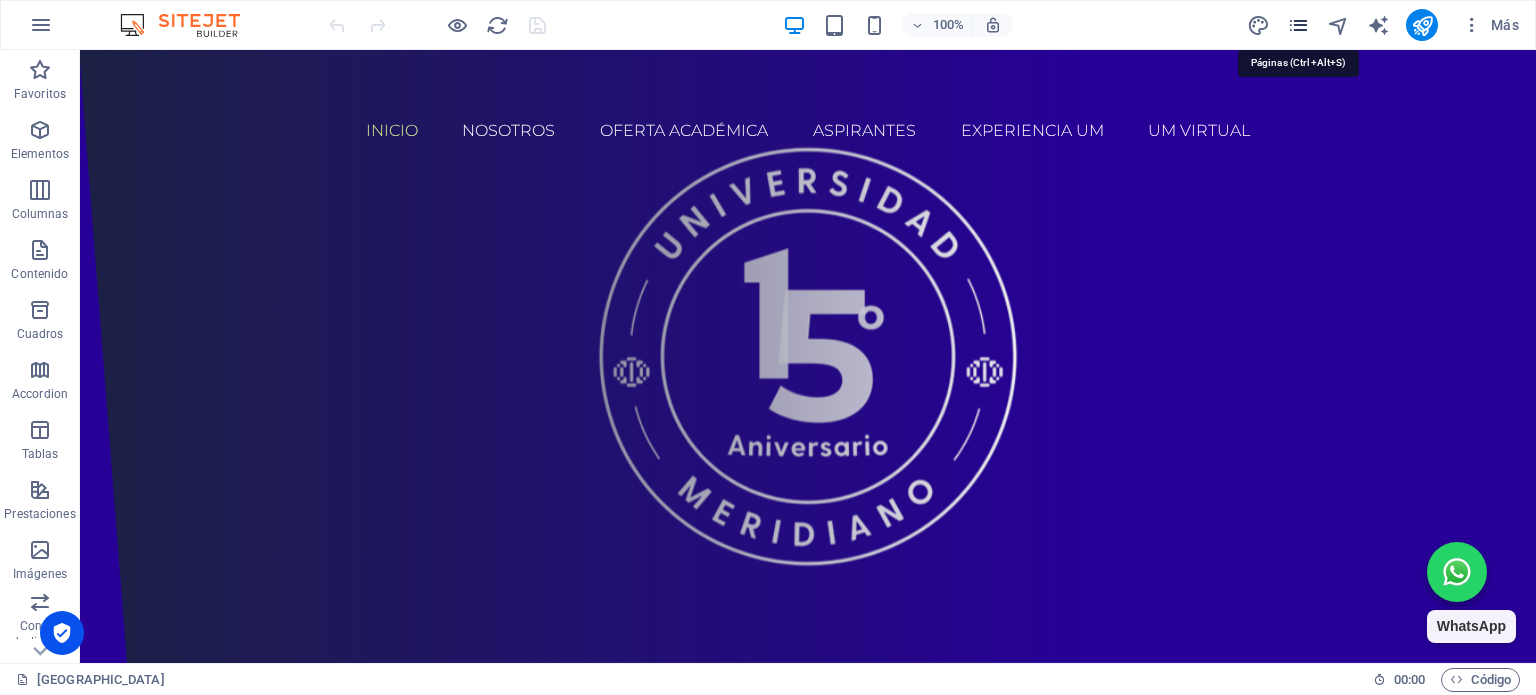 click at bounding box center (1298, 25) 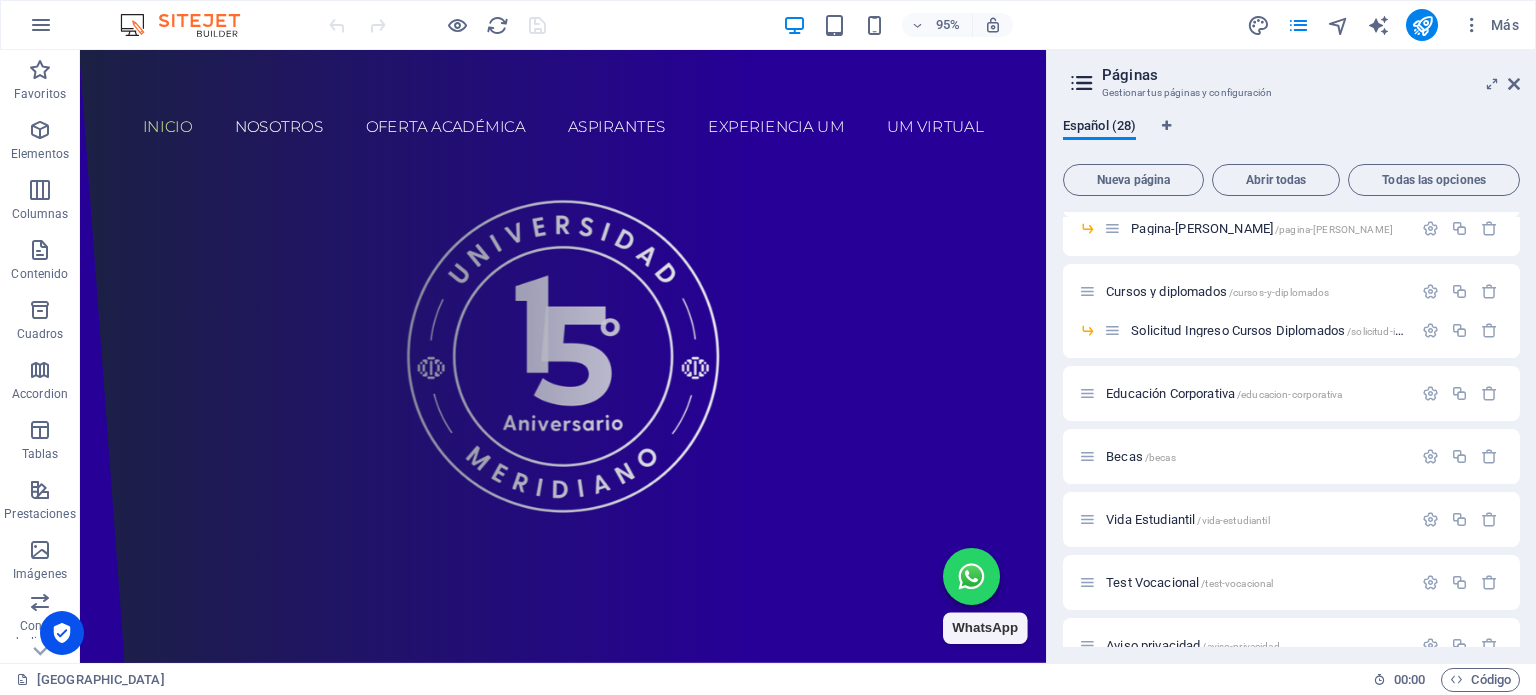 scroll, scrollTop: 700, scrollLeft: 0, axis: vertical 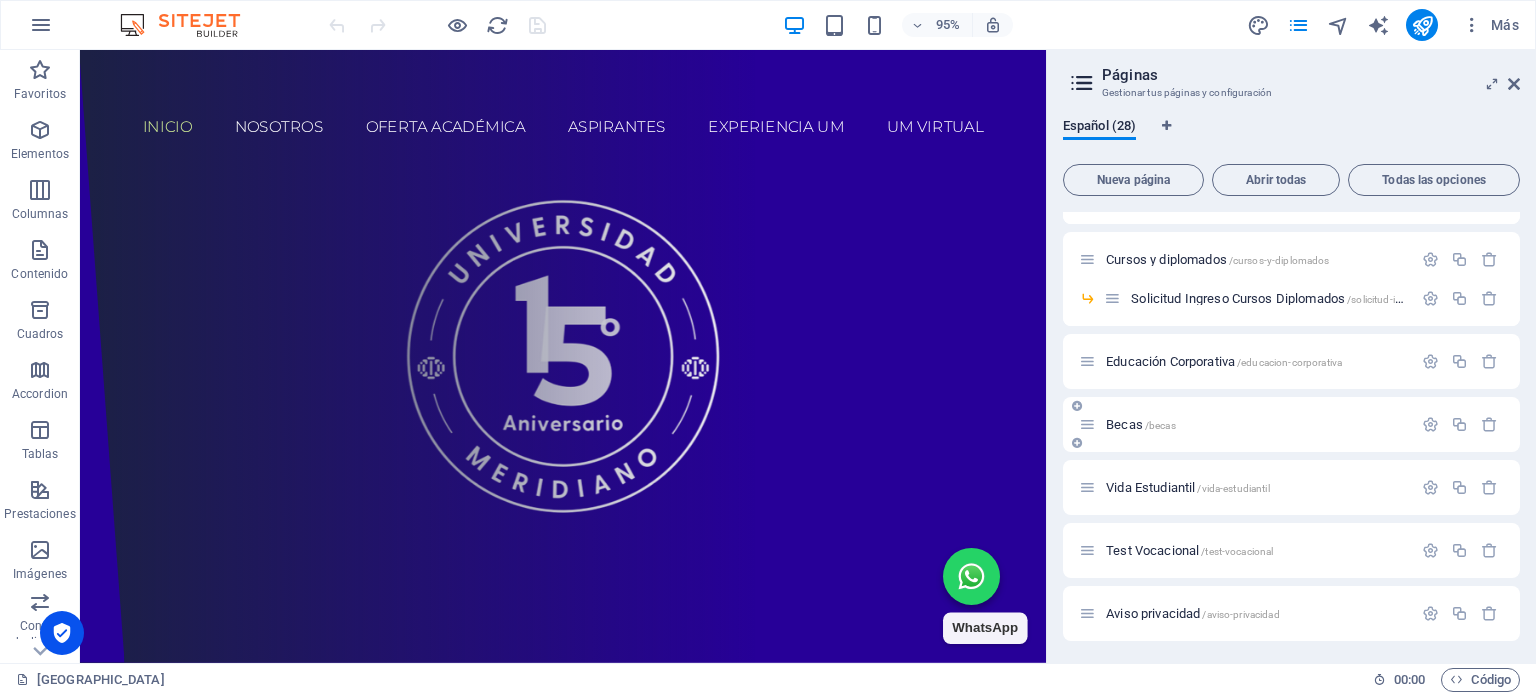 click on "Becas /becas" at bounding box center (1141, 424) 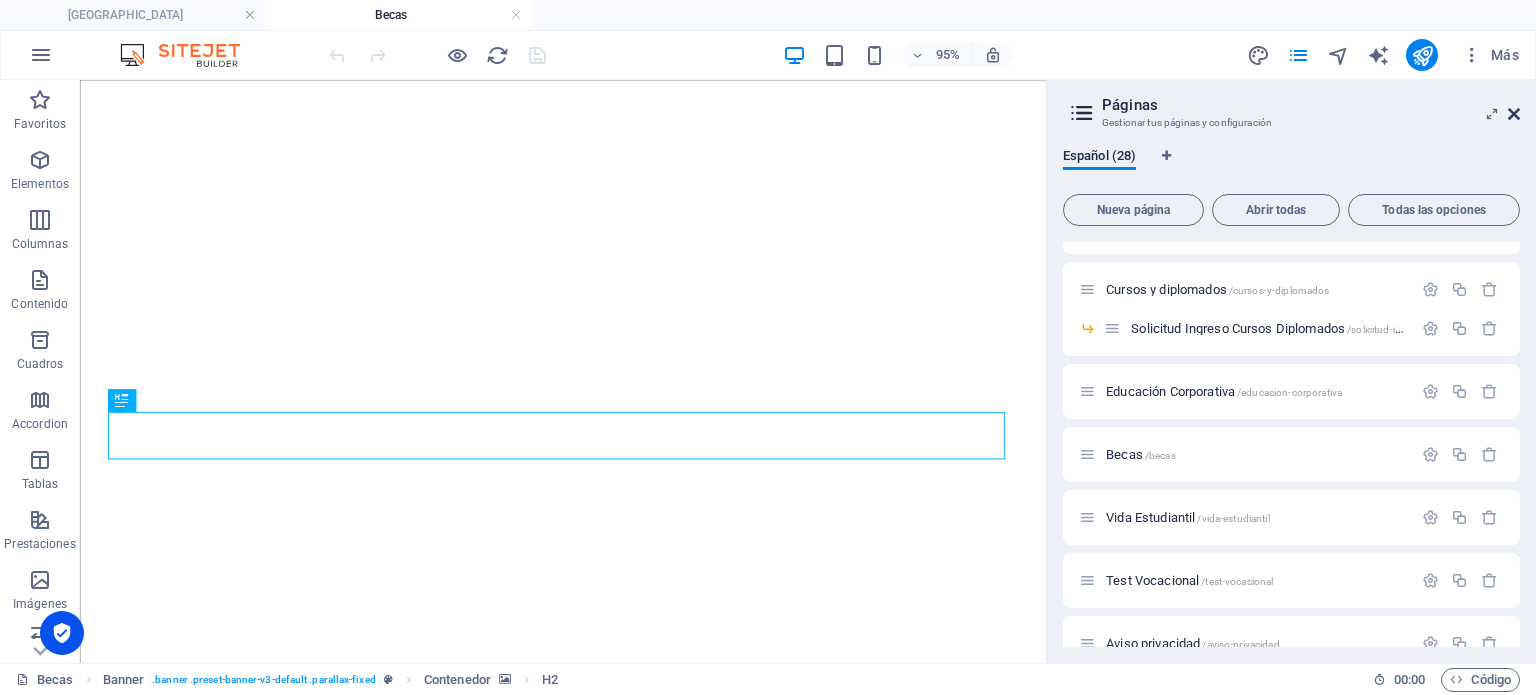 click at bounding box center (1514, 114) 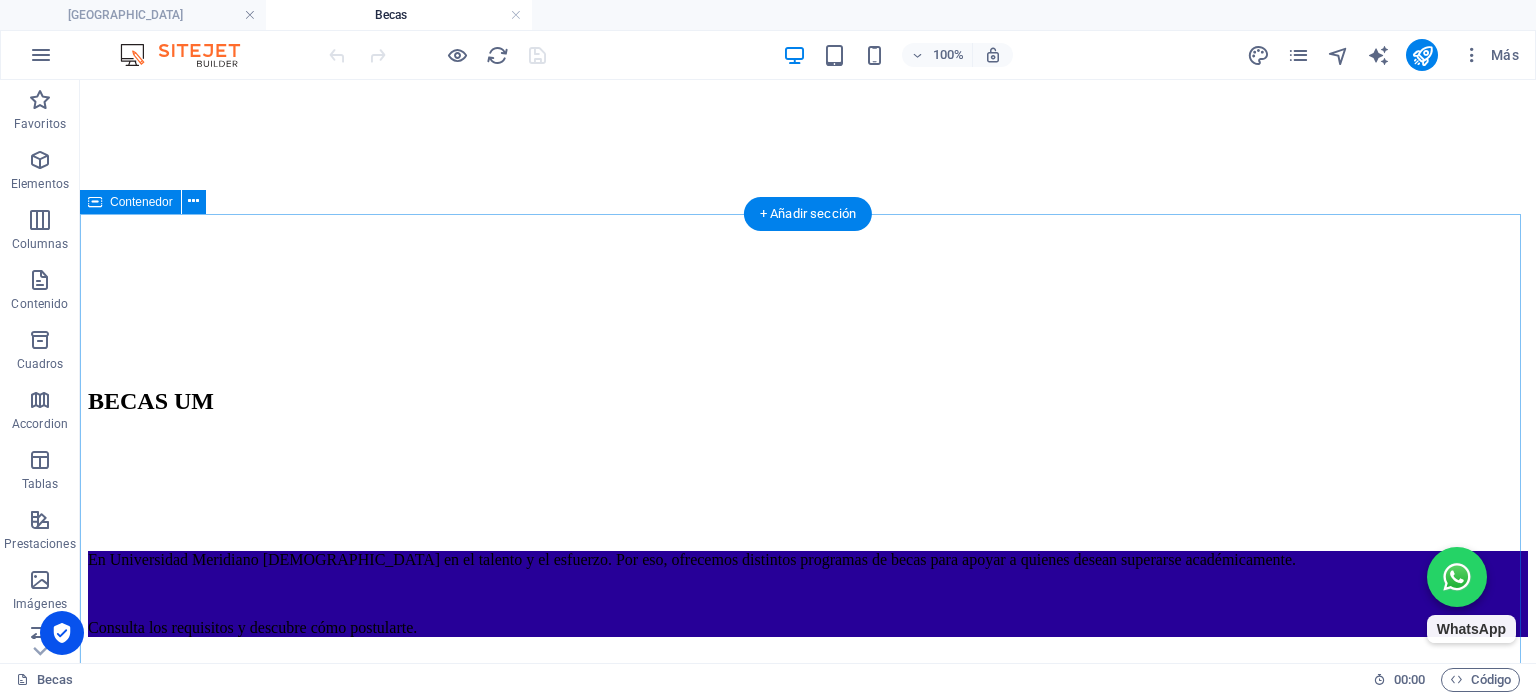 scroll, scrollTop: 800, scrollLeft: 0, axis: vertical 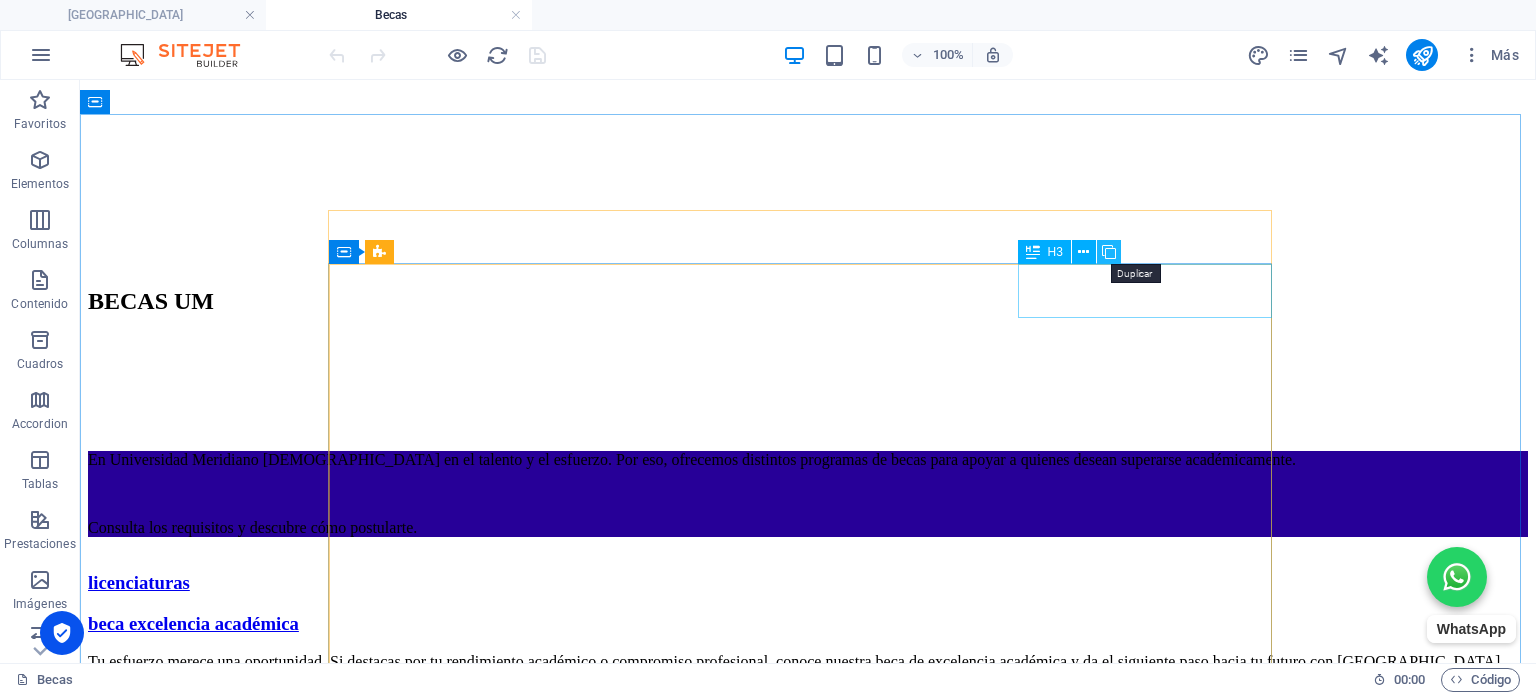 click at bounding box center (1109, 252) 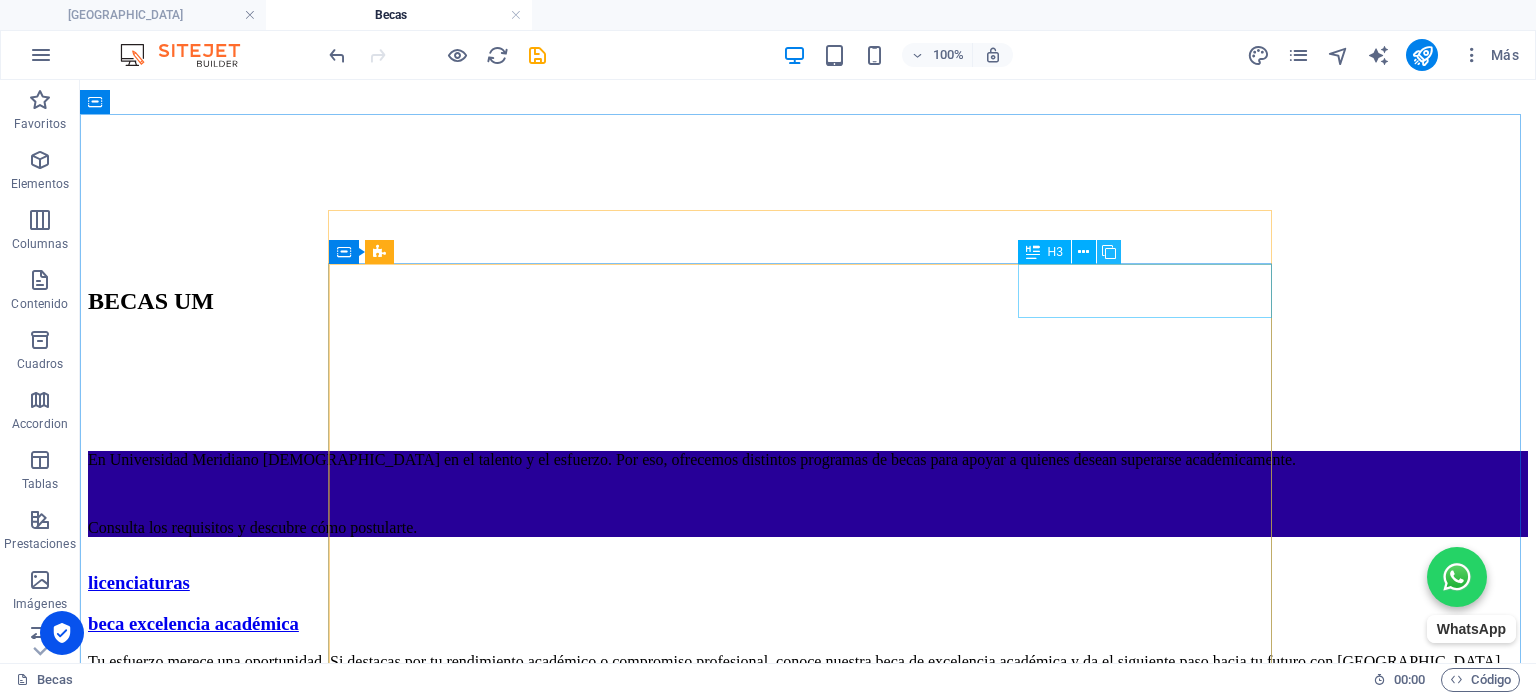 click at bounding box center (1109, 252) 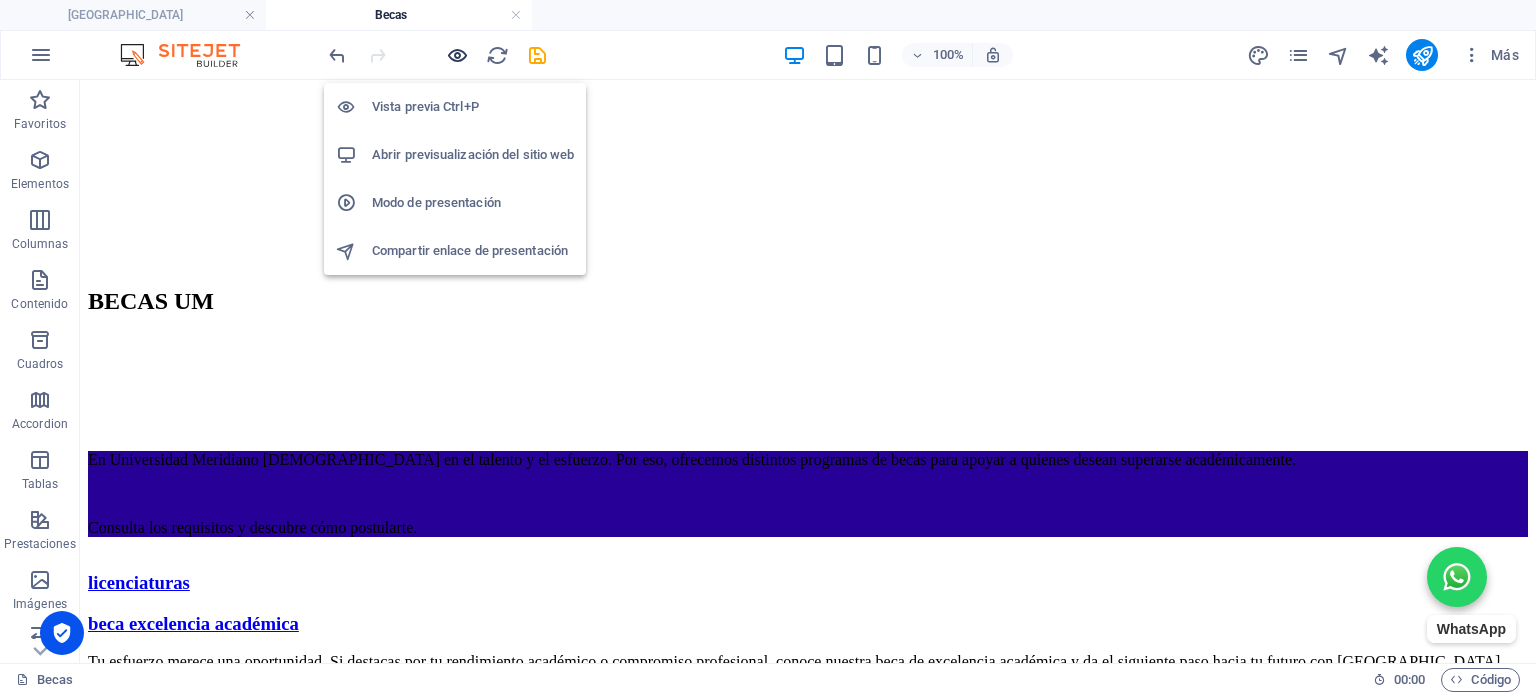 click at bounding box center (457, 55) 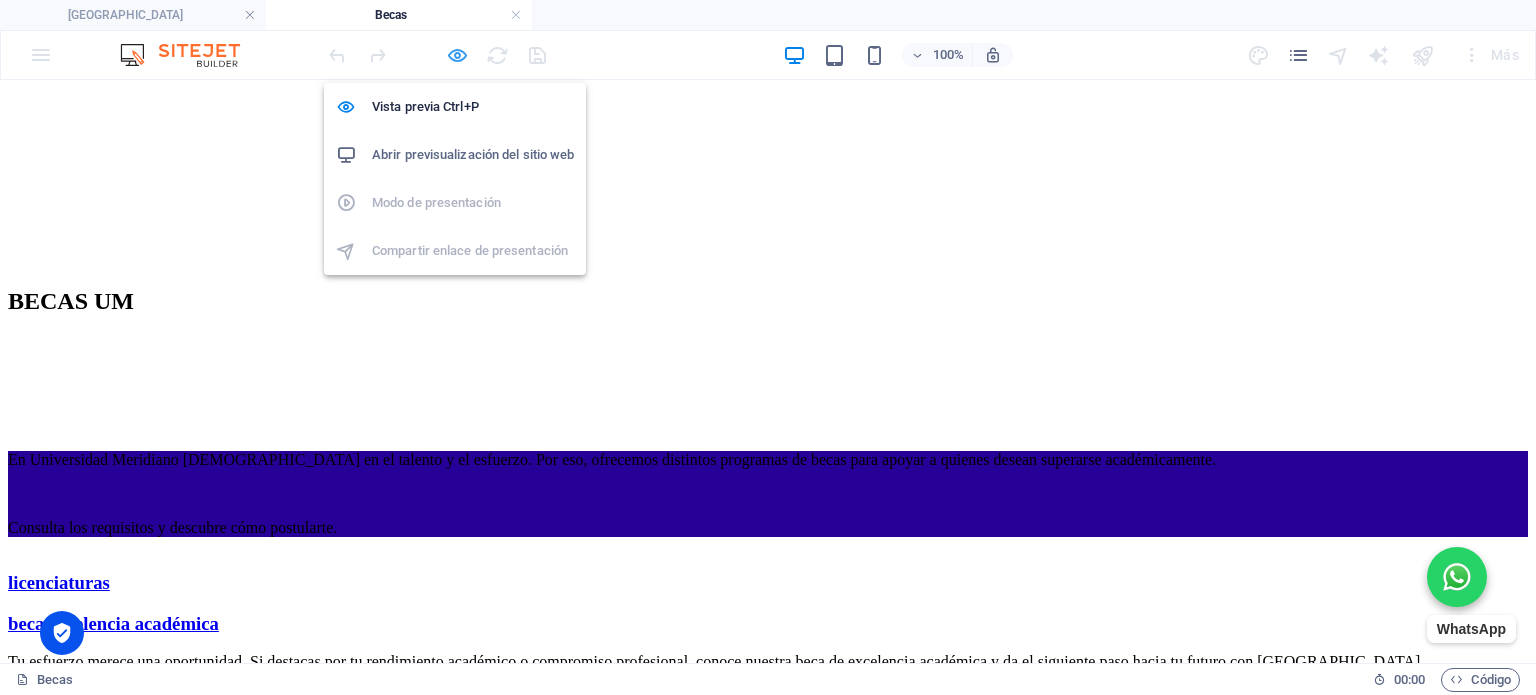 scroll, scrollTop: 773, scrollLeft: 0, axis: vertical 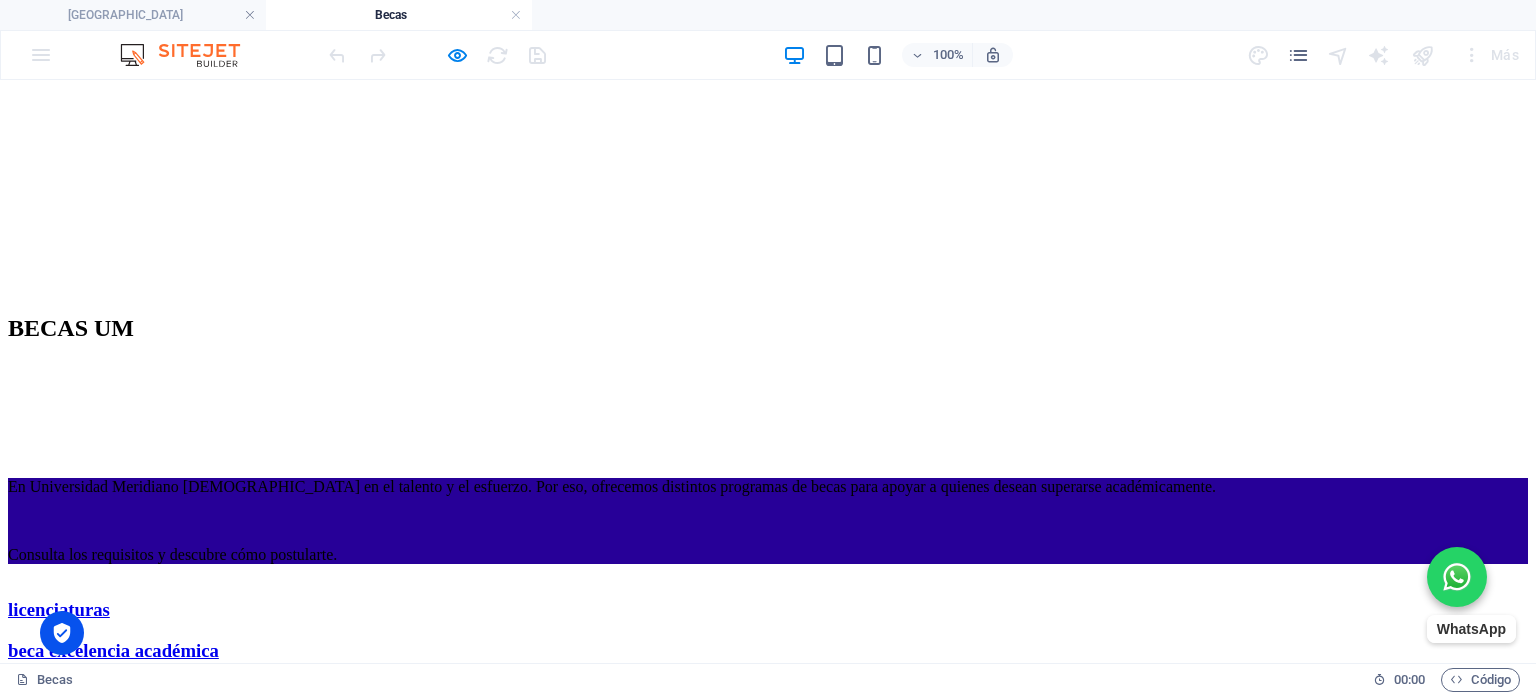 click on "beca socioeconómica" at bounding box center [90, 1477] 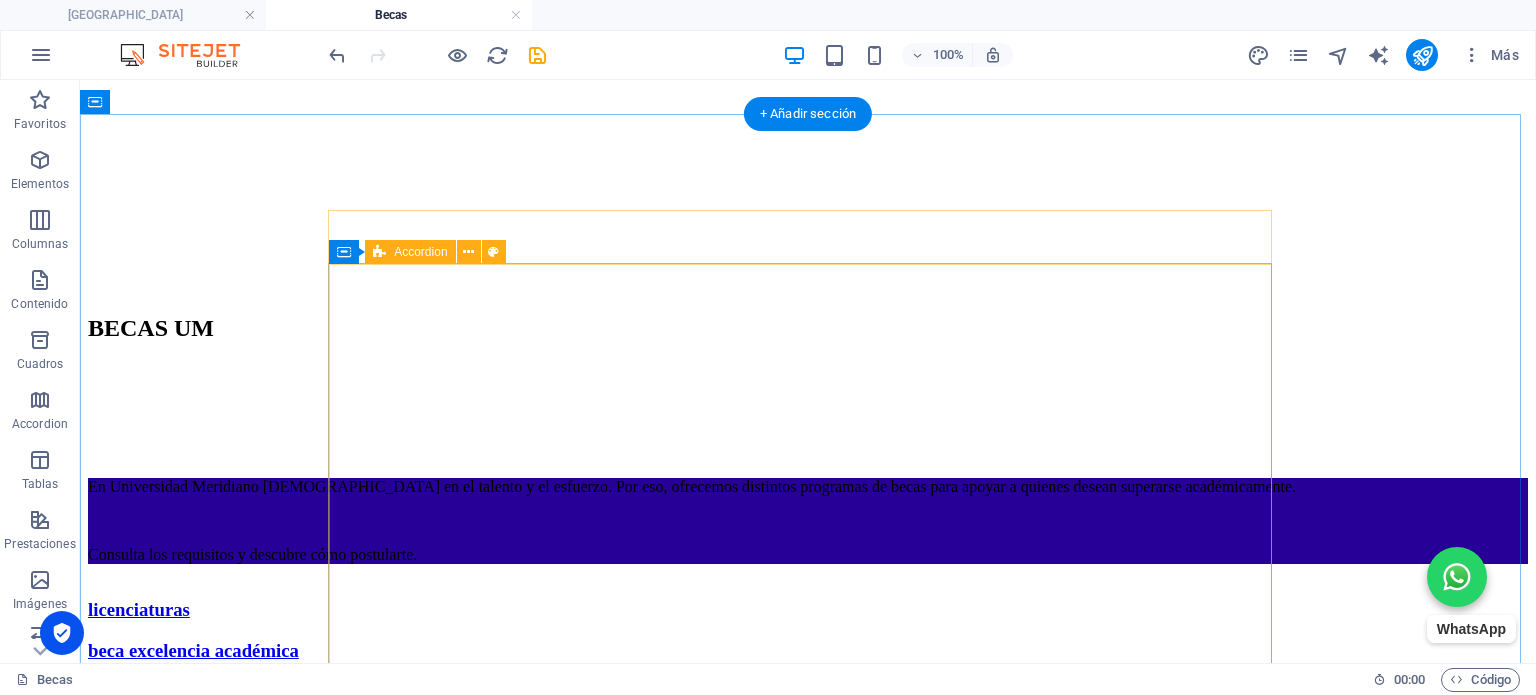 scroll, scrollTop: 800, scrollLeft: 0, axis: vertical 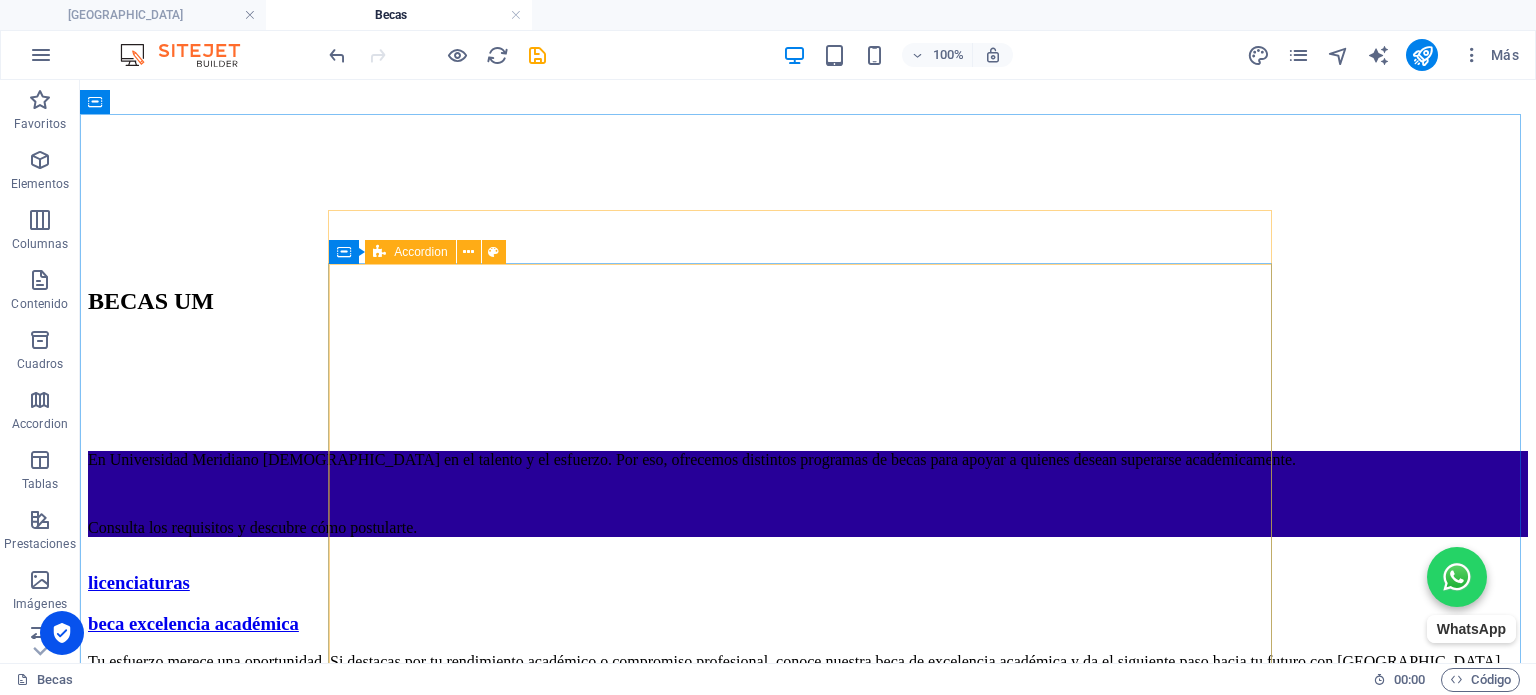 click on "Accordion" at bounding box center (420, 252) 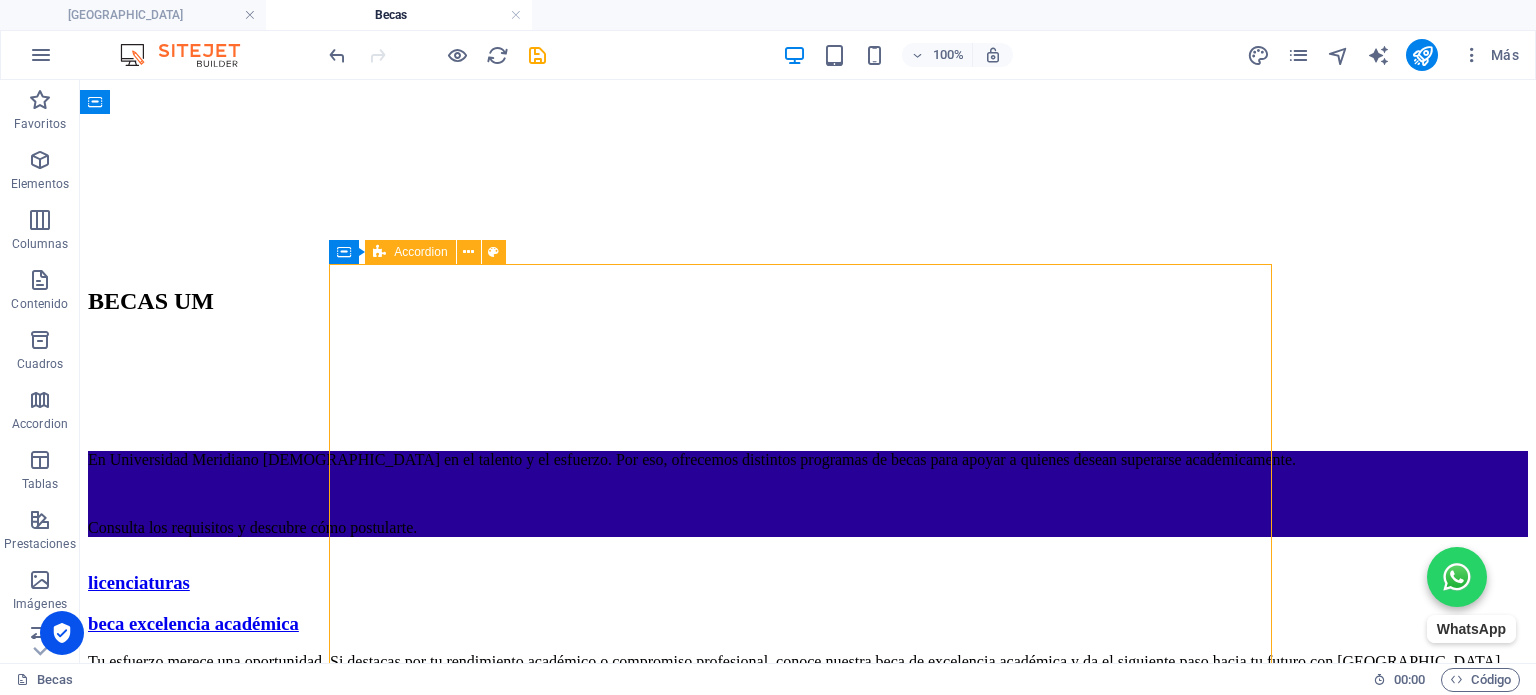 click on "Accordion" at bounding box center [420, 252] 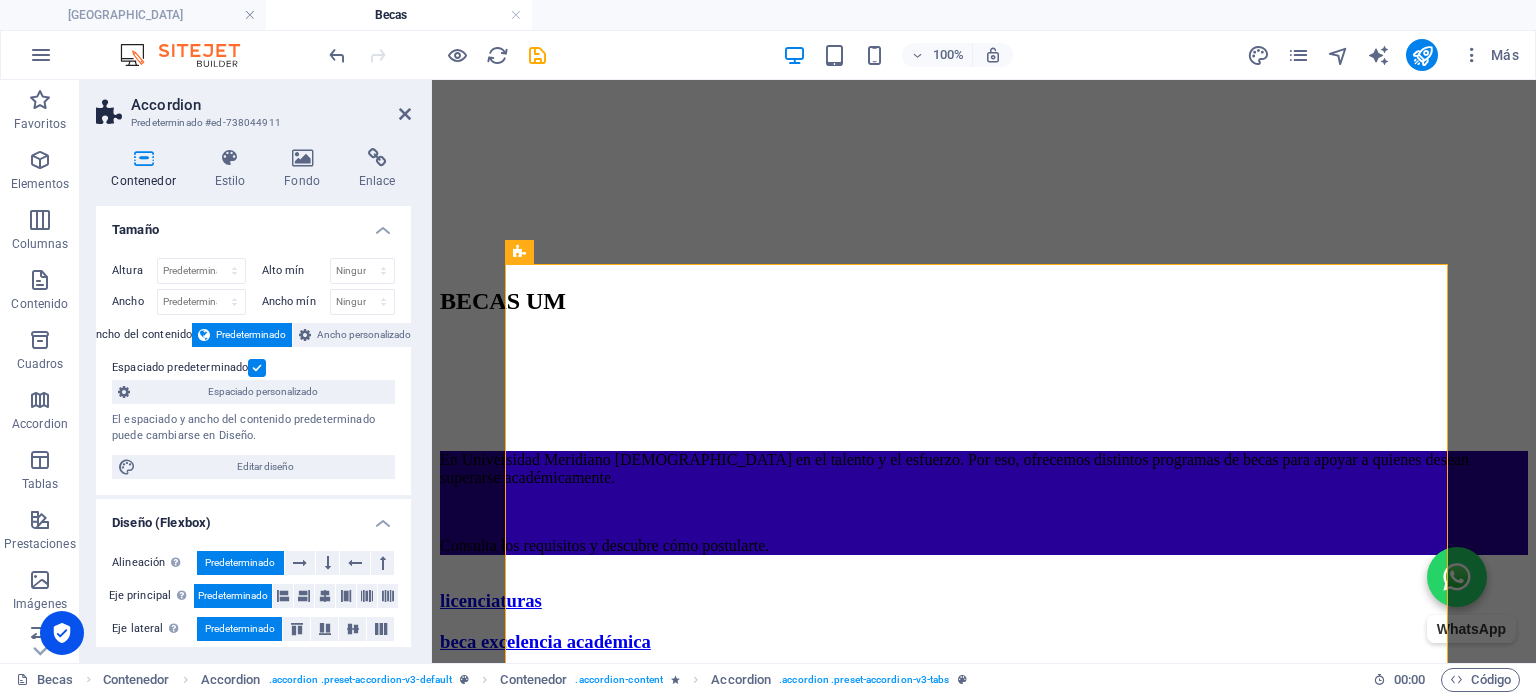 scroll, scrollTop: 876, scrollLeft: 0, axis: vertical 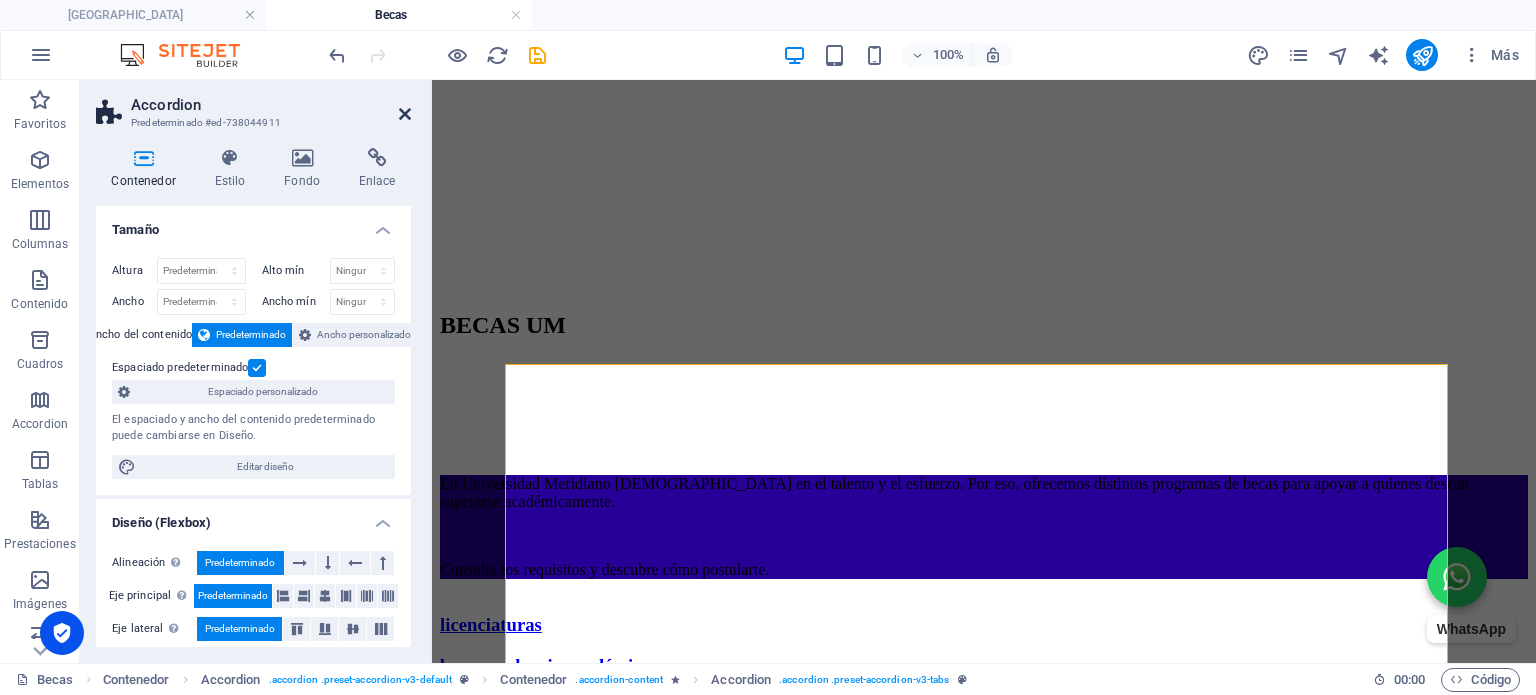 click at bounding box center [405, 114] 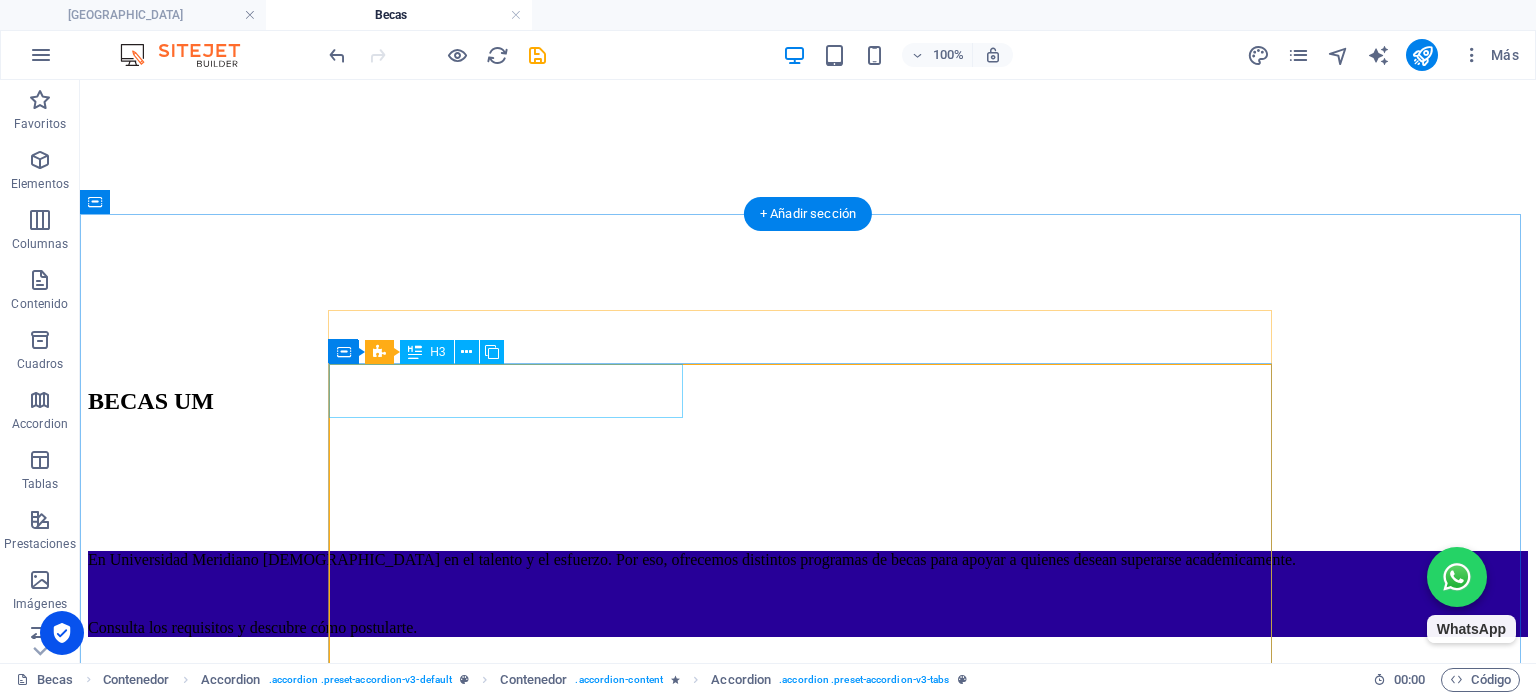 click on "beca excelencia académica" at bounding box center [808, 724] 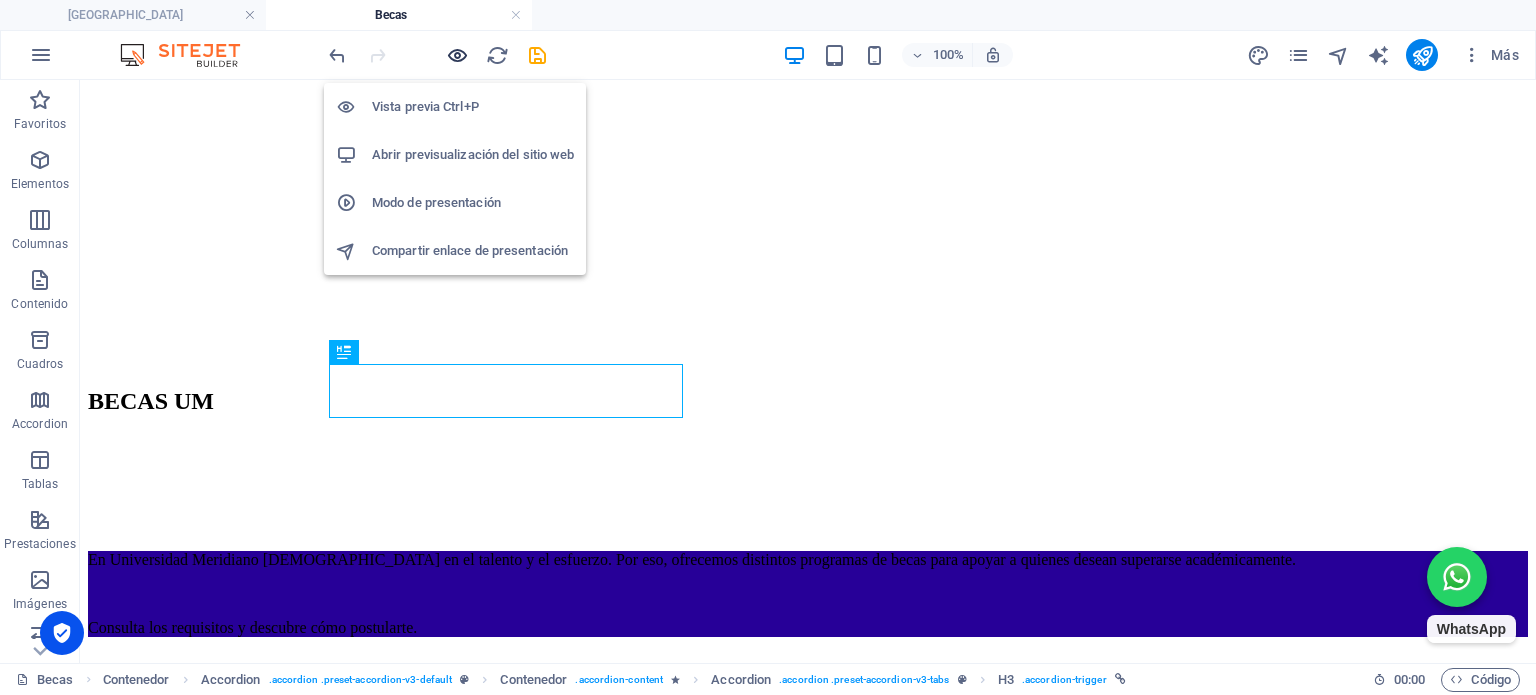 click at bounding box center [457, 55] 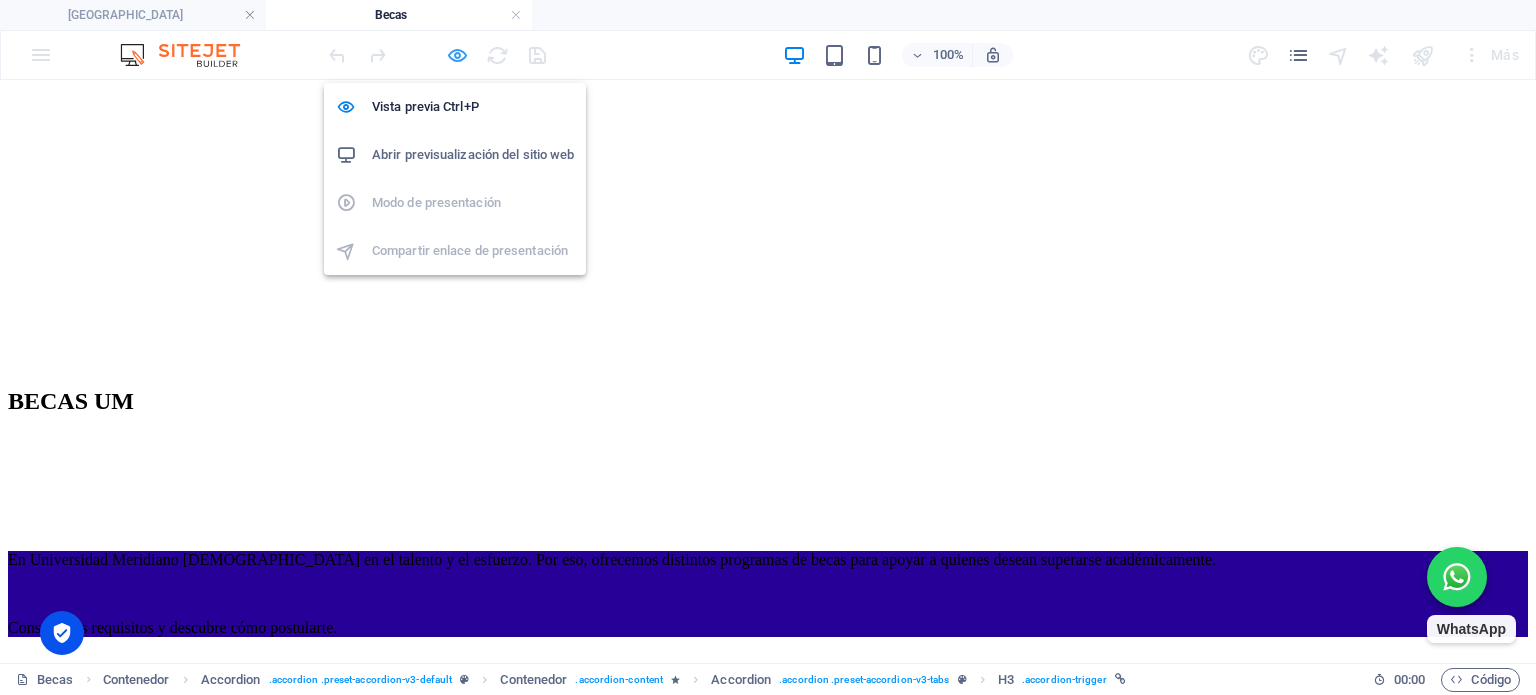 scroll, scrollTop: 673, scrollLeft: 0, axis: vertical 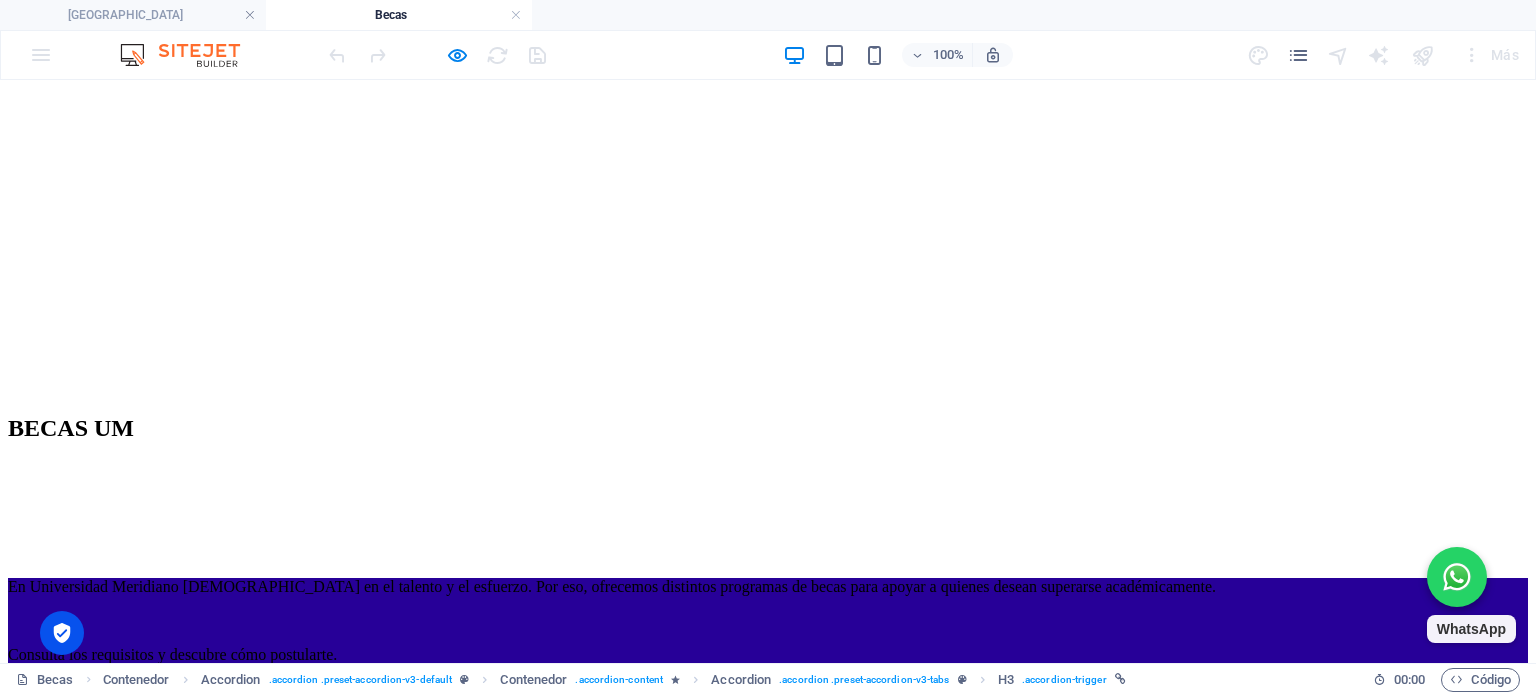 click on "beca excelencia académica" at bounding box center (113, 750) 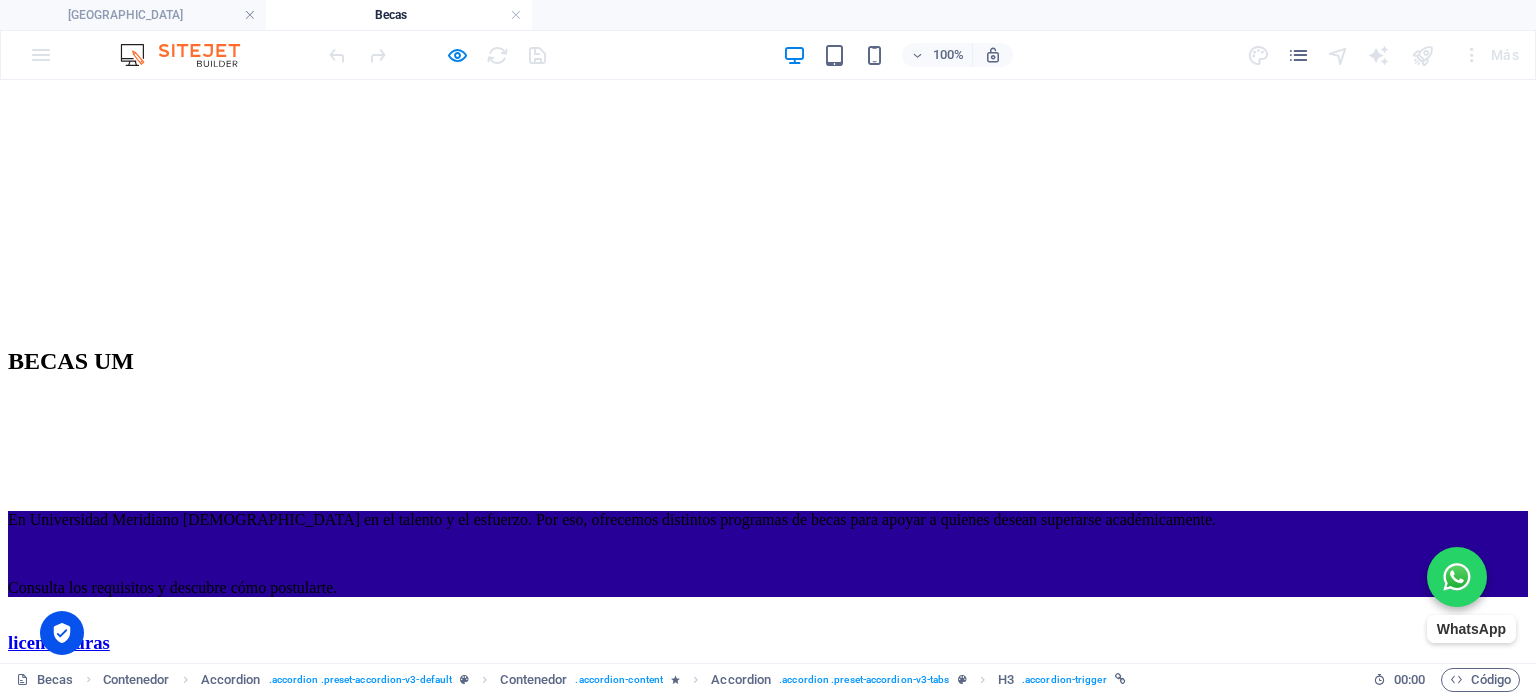 scroll, scrollTop: 773, scrollLeft: 0, axis: vertical 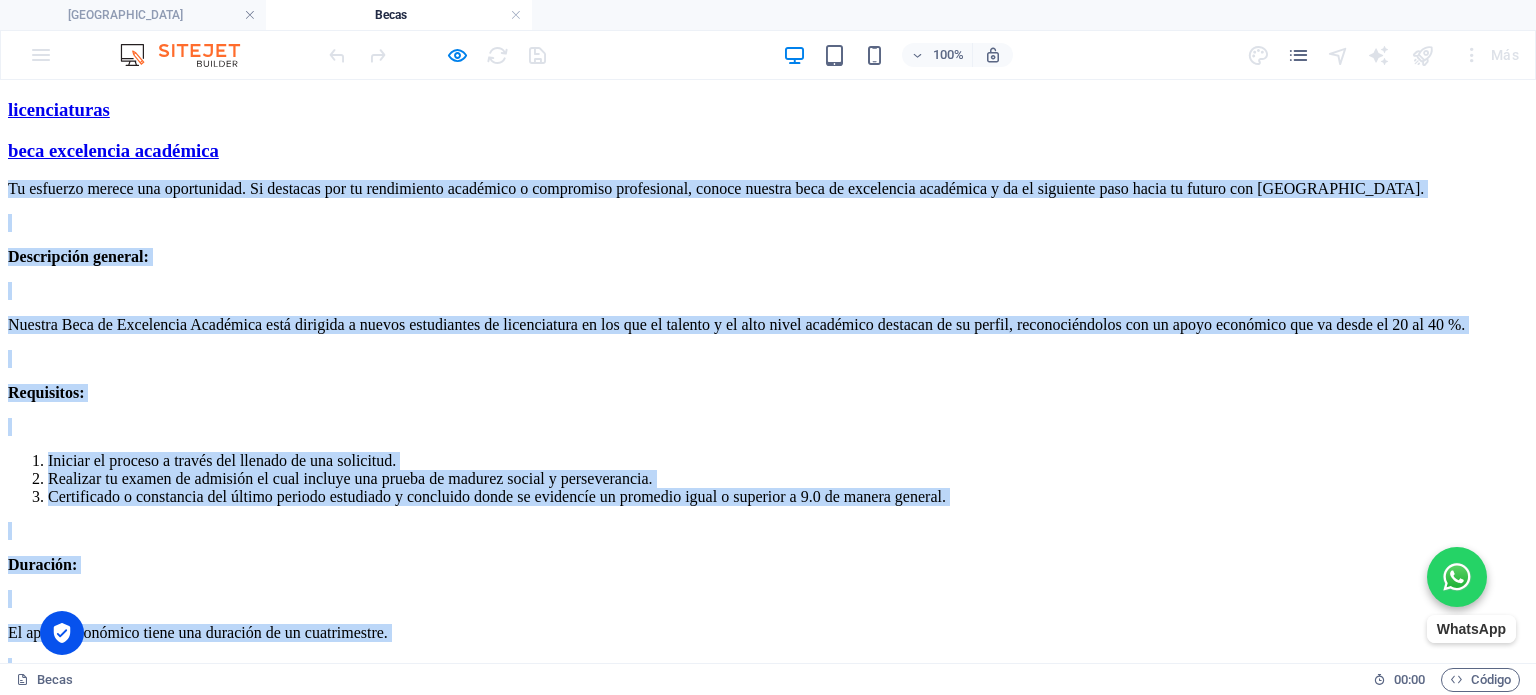 drag, startPoint x: 288, startPoint y: 400, endPoint x: 1214, endPoint y: 517, distance: 933.3622 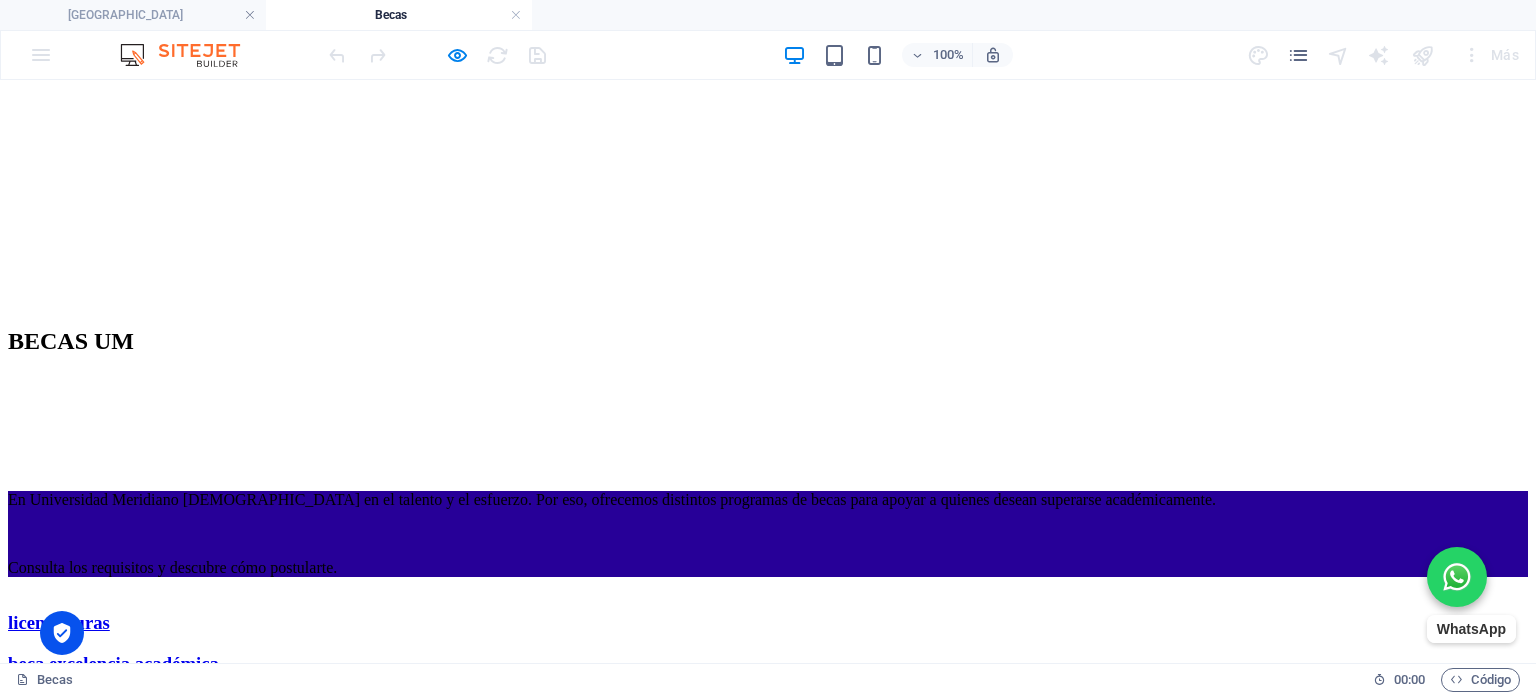 scroll, scrollTop: 773, scrollLeft: 0, axis: vertical 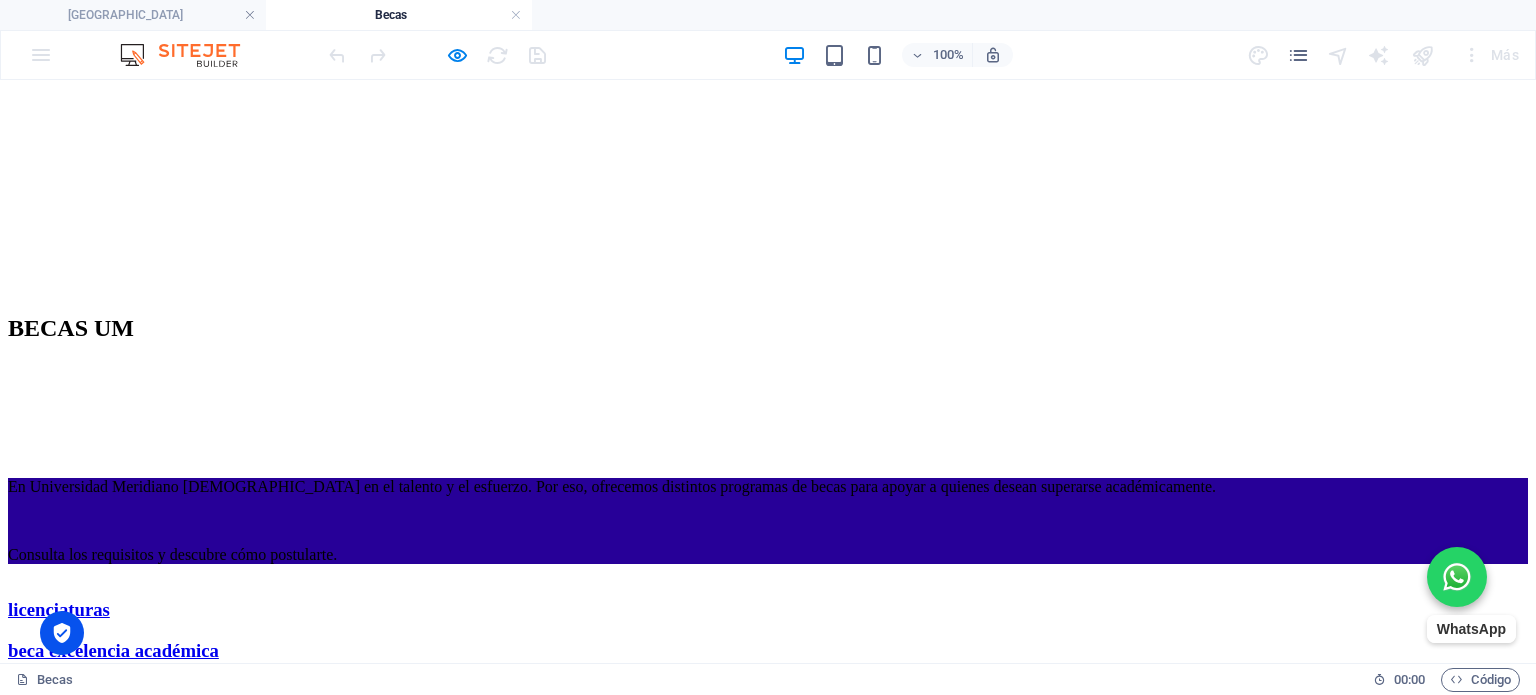 click on "beca socioeconómica" at bounding box center [90, 1477] 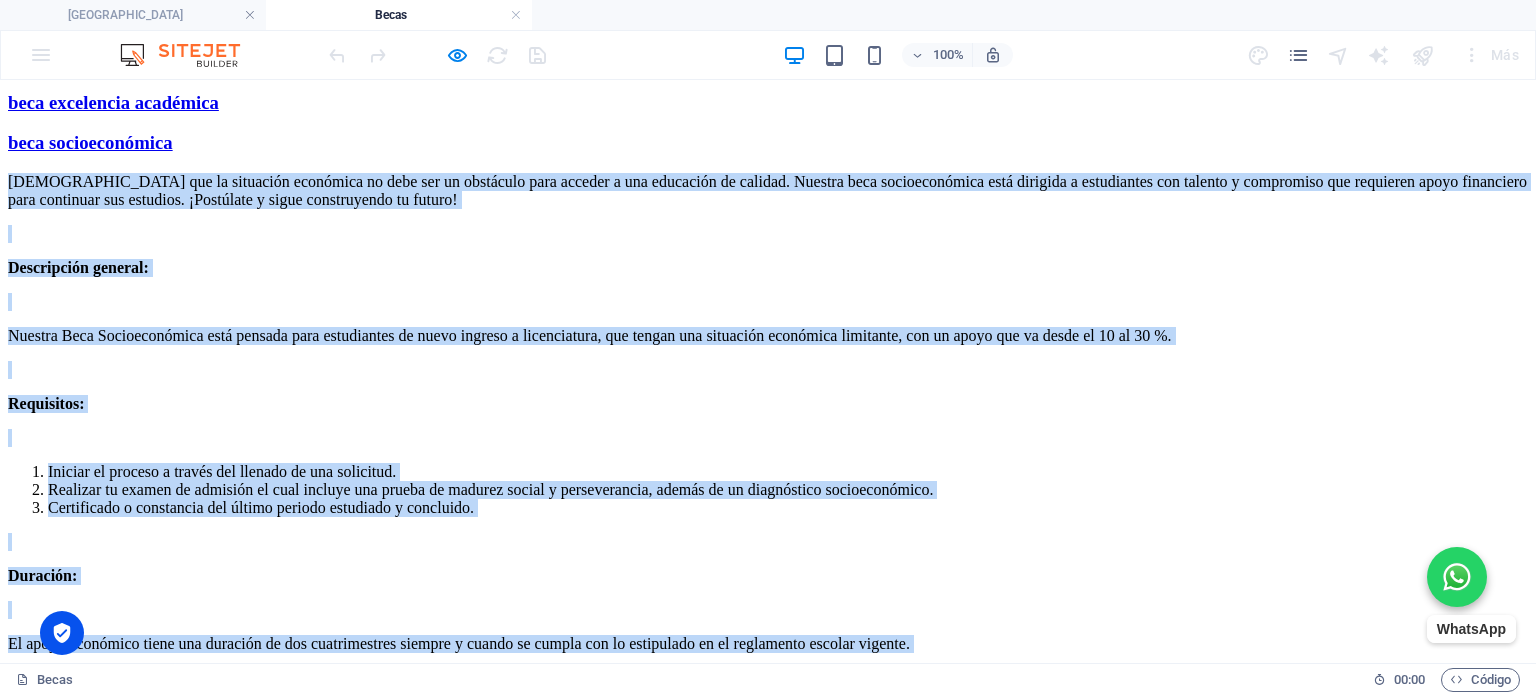 scroll, scrollTop: 1373, scrollLeft: 0, axis: vertical 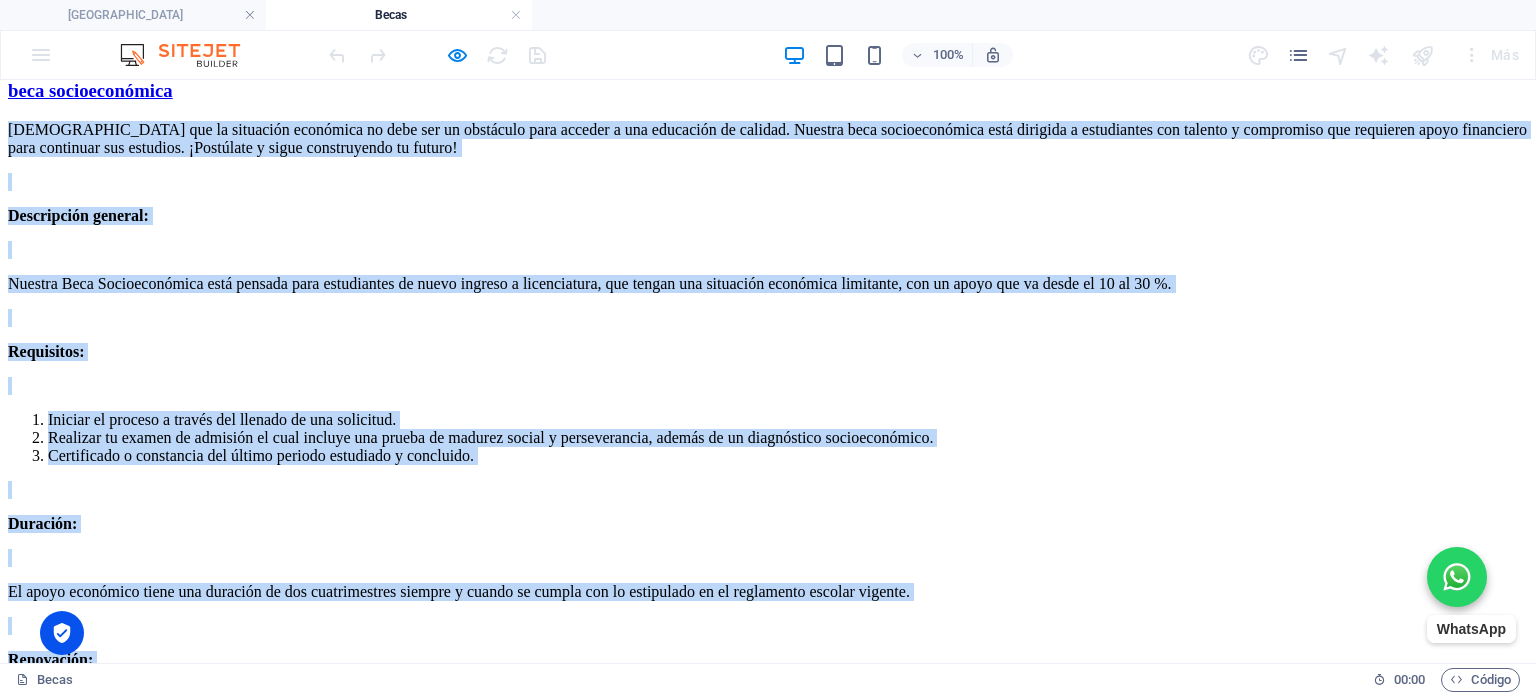 drag, startPoint x: 290, startPoint y: 399, endPoint x: 1213, endPoint y: 463, distance: 925.2162 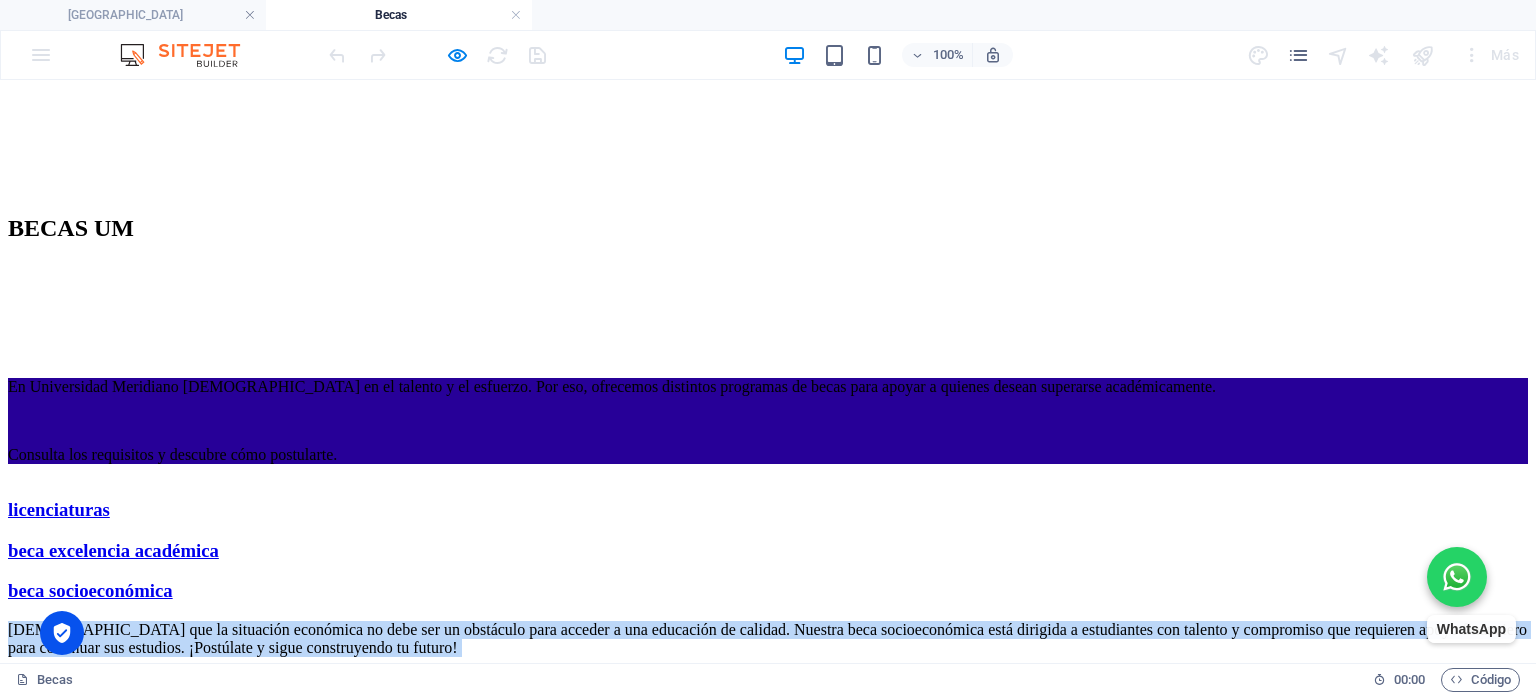 click on "[DEMOGRAPHIC_DATA] que la situación económica no debe ser un obstáculo para acceder a una educación de calidad. Nuestra beca socioeconómica está dirigida a estudiantes con talento y compromiso que requieren apoyo financiero para continuar sus estudios. ¡Postúlate y sigue construyendo tu futuro!" at bounding box center (768, 639) 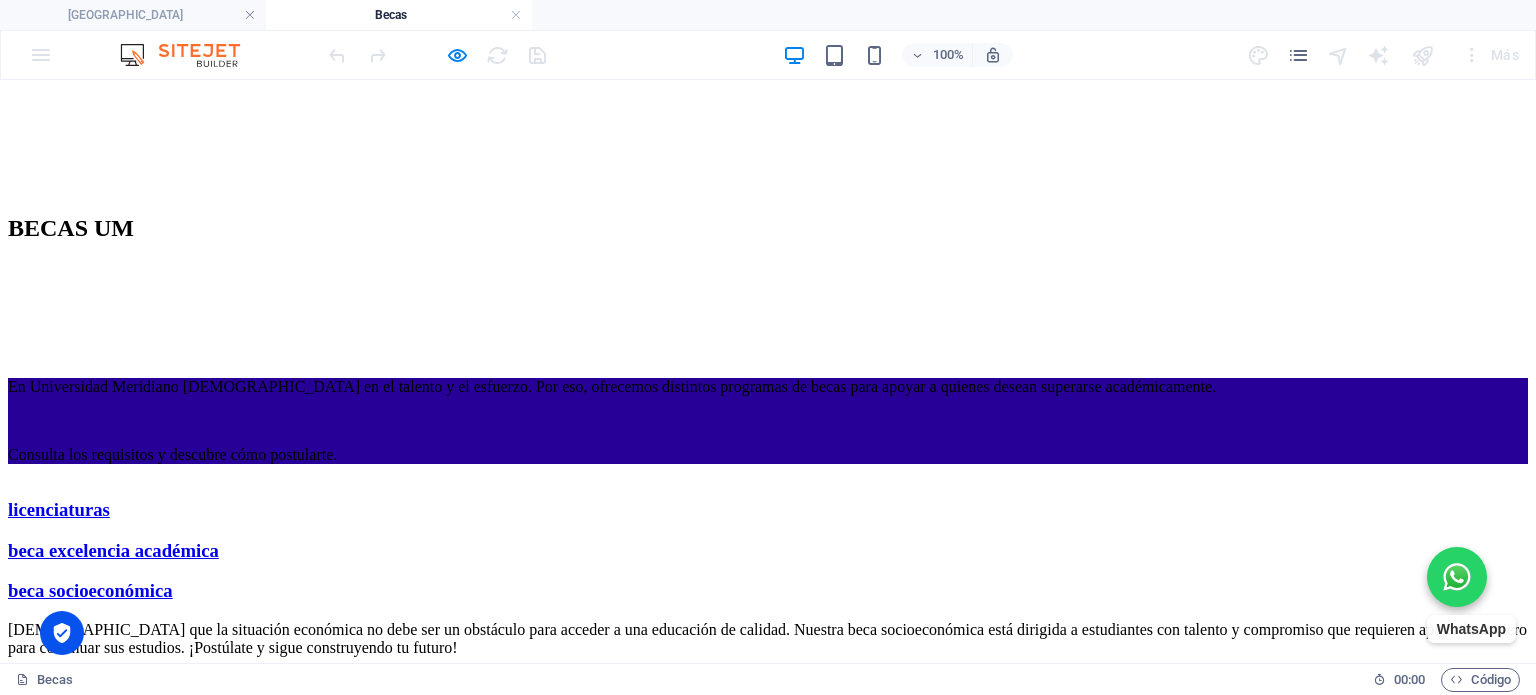 scroll, scrollTop: 673, scrollLeft: 0, axis: vertical 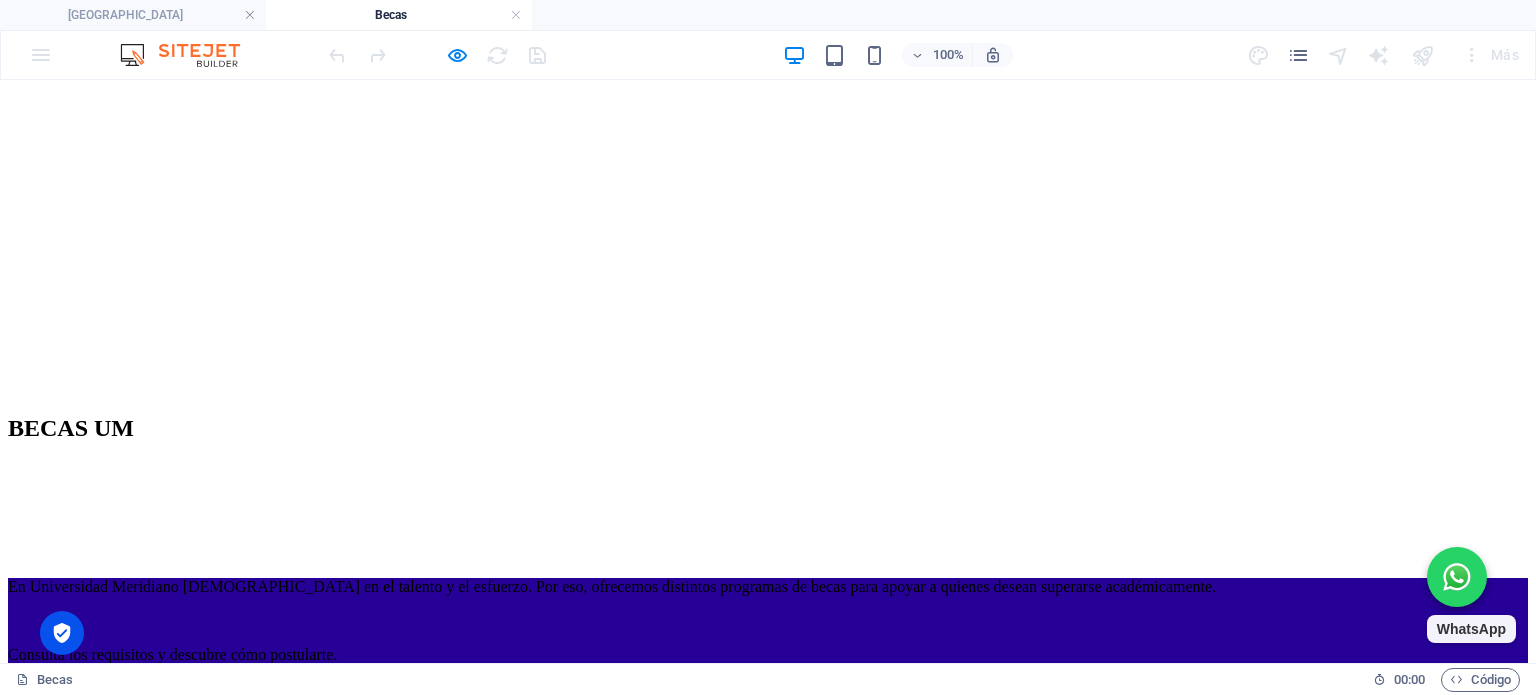 click on "beca talento um" at bounding box center [71, 1636] 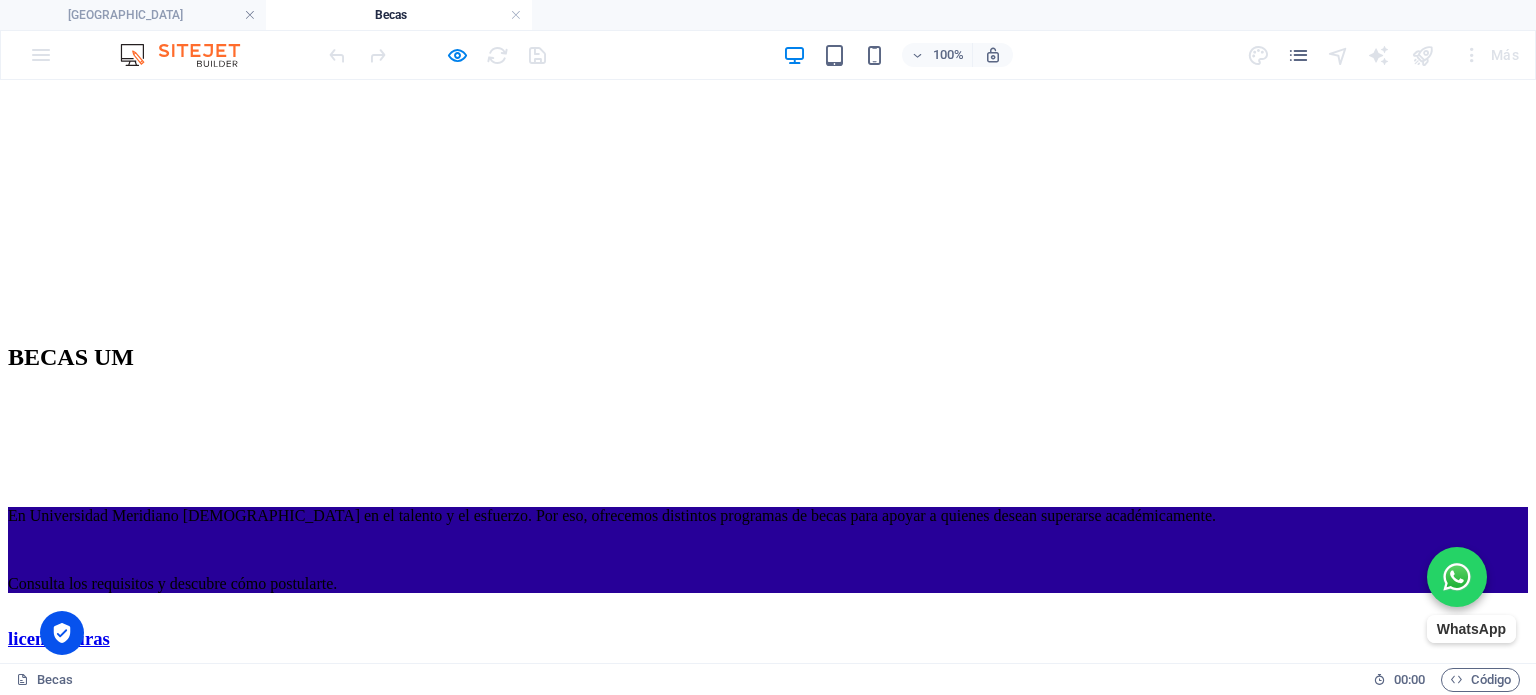 scroll, scrollTop: 873, scrollLeft: 0, axis: vertical 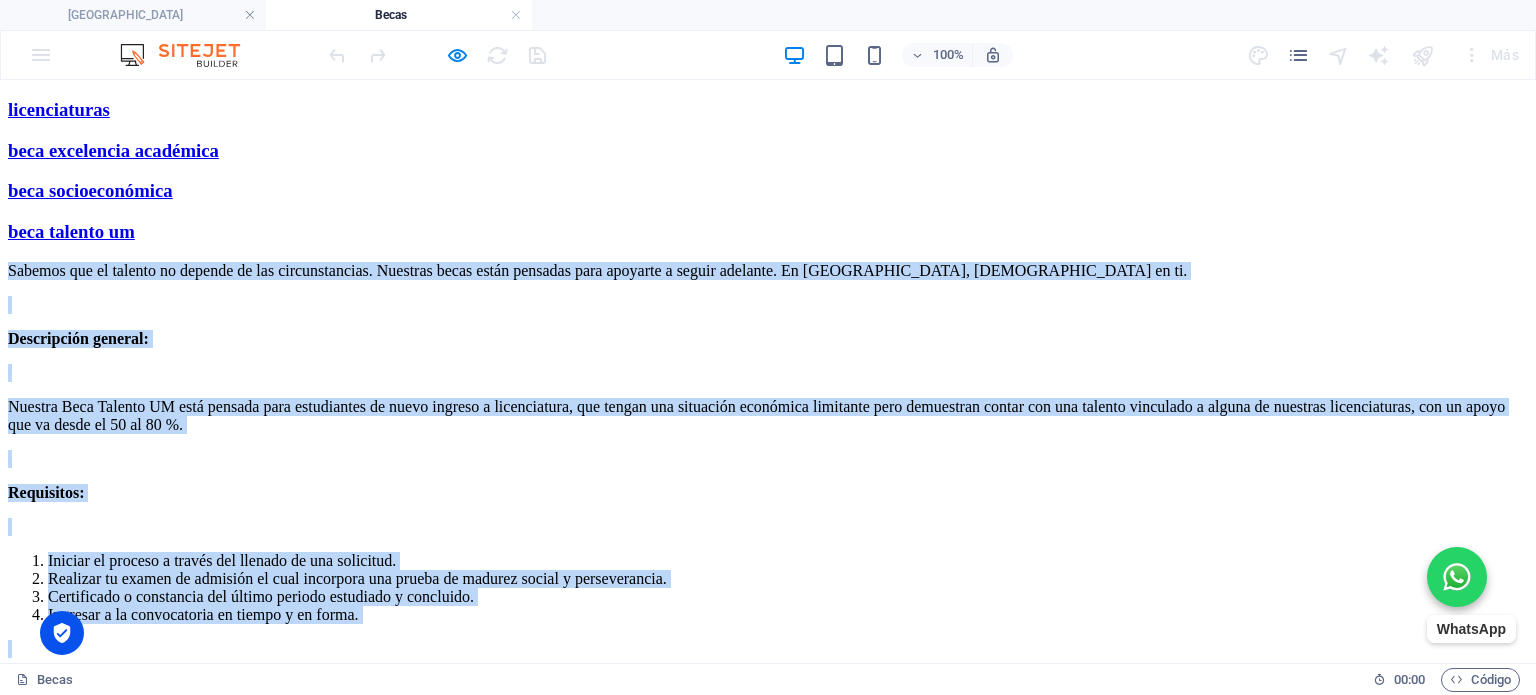 drag, startPoint x: 292, startPoint y: 297, endPoint x: 1222, endPoint y: 546, distance: 962.75696 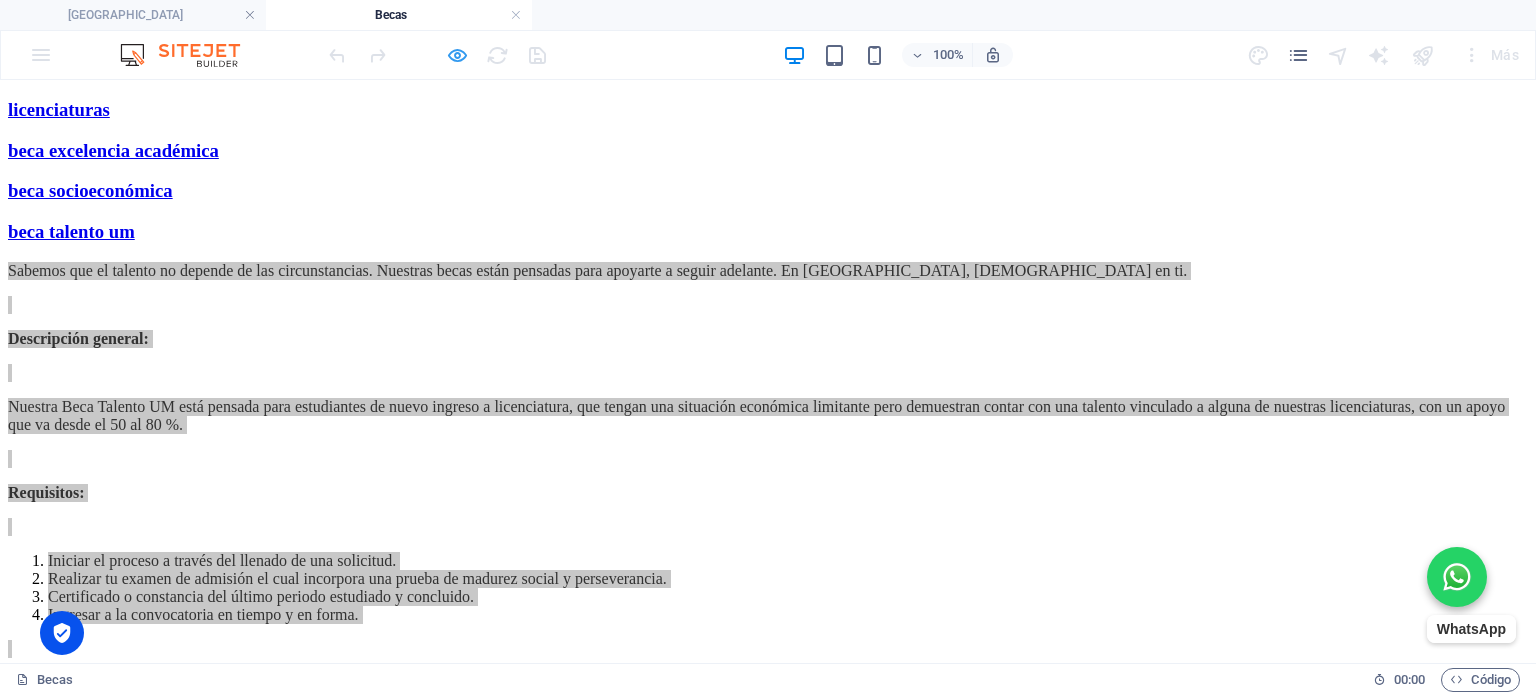 click at bounding box center (457, 55) 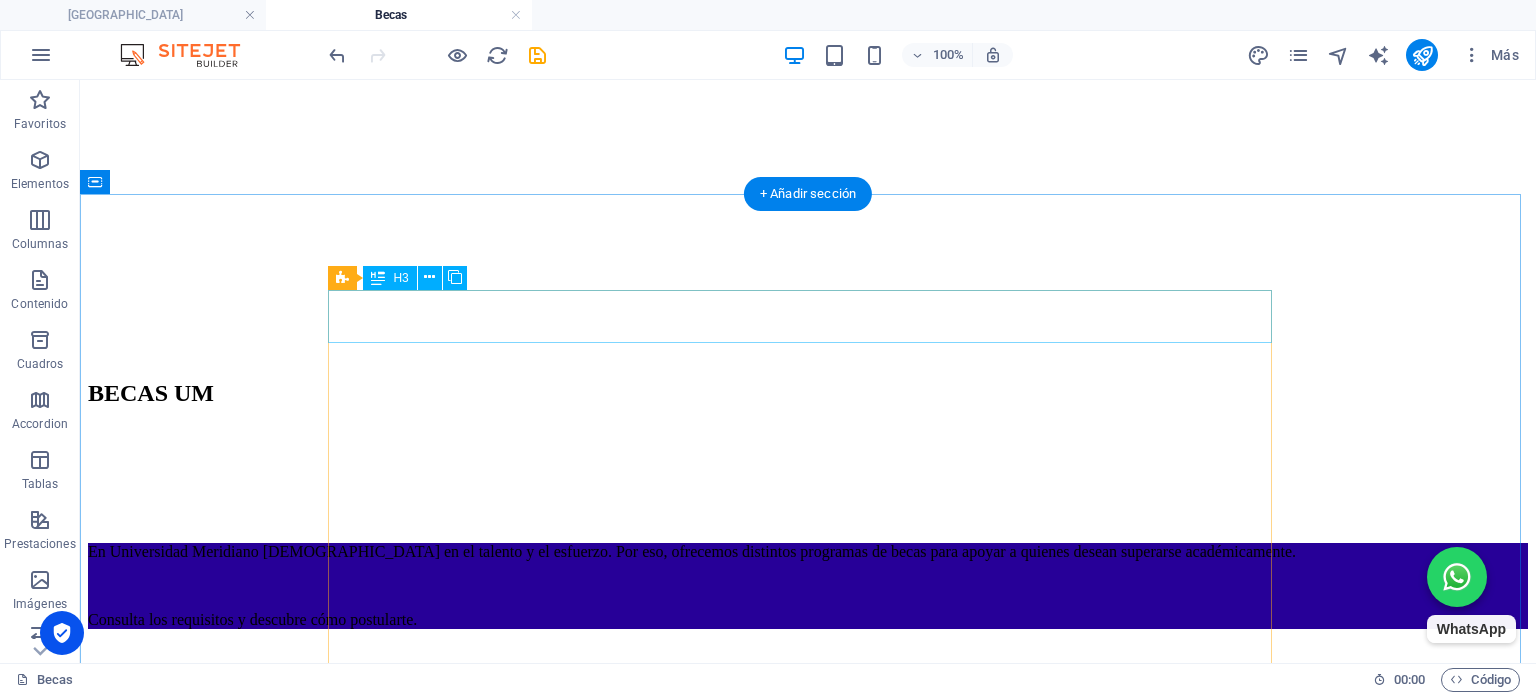 scroll, scrollTop: 733, scrollLeft: 0, axis: vertical 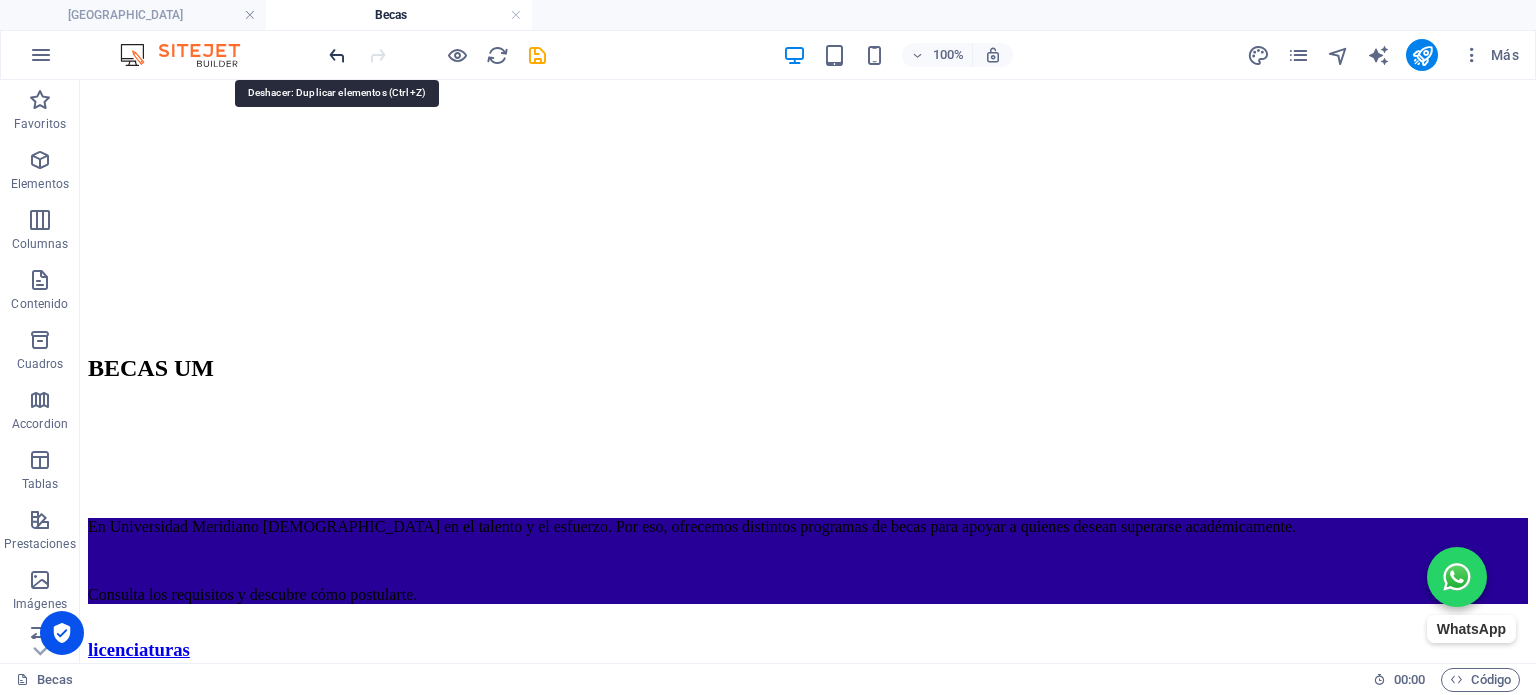 click at bounding box center (337, 55) 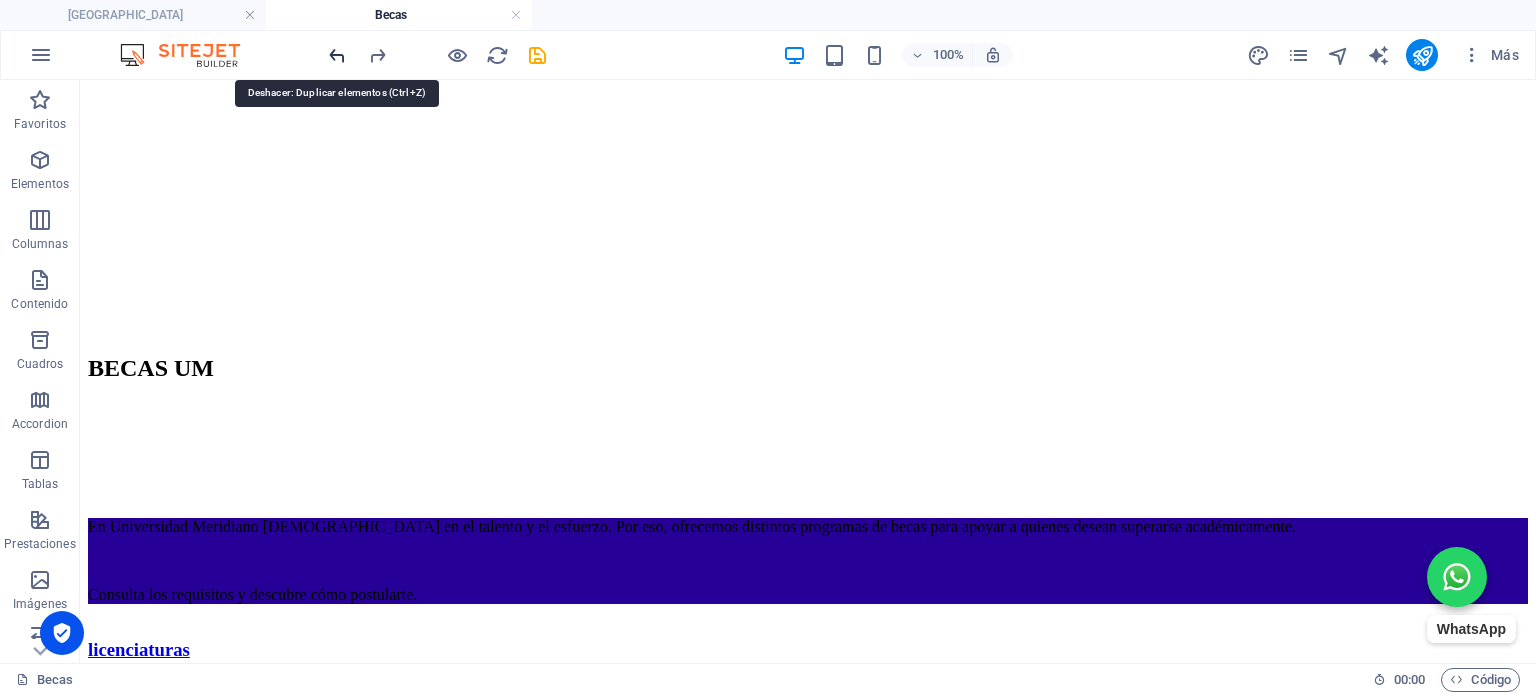 click at bounding box center [337, 55] 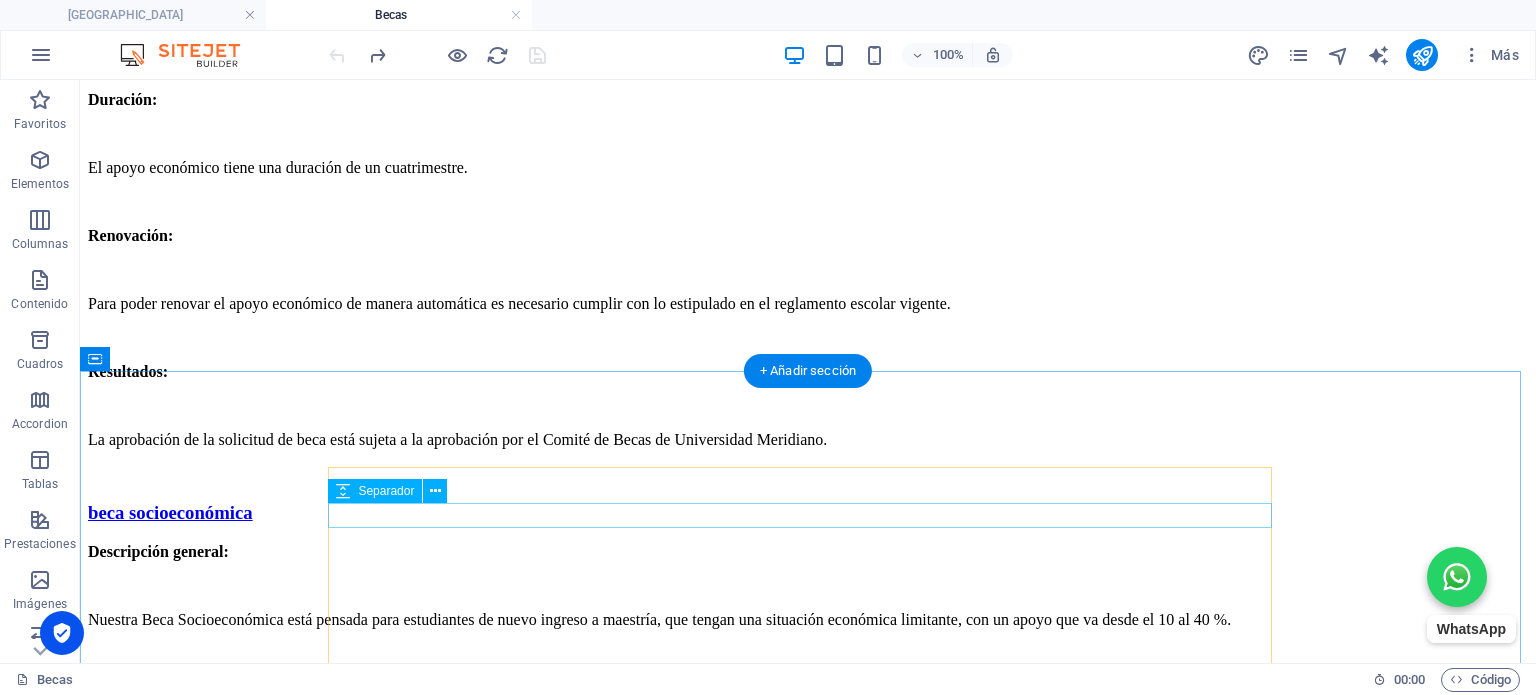 scroll, scrollTop: 4233, scrollLeft: 0, axis: vertical 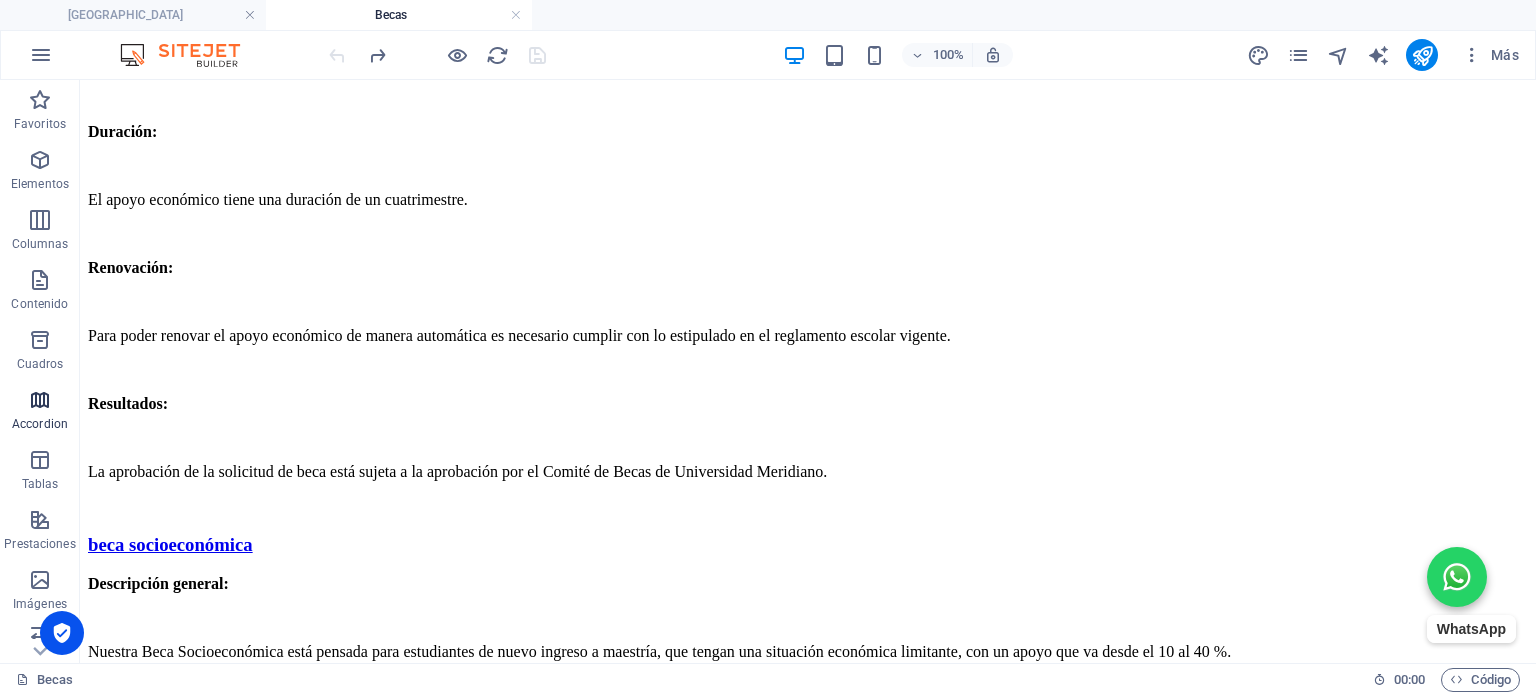 click at bounding box center [40, 400] 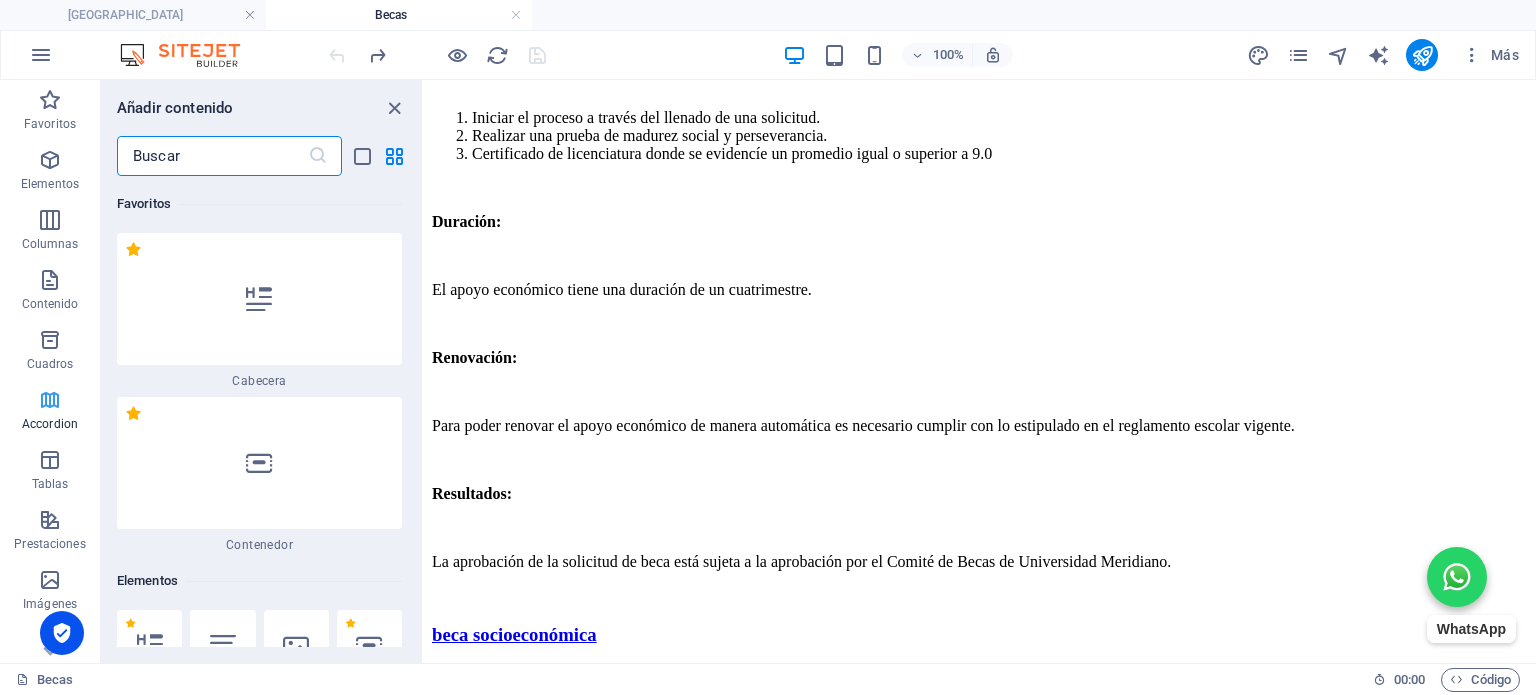 scroll, scrollTop: 4276, scrollLeft: 0, axis: vertical 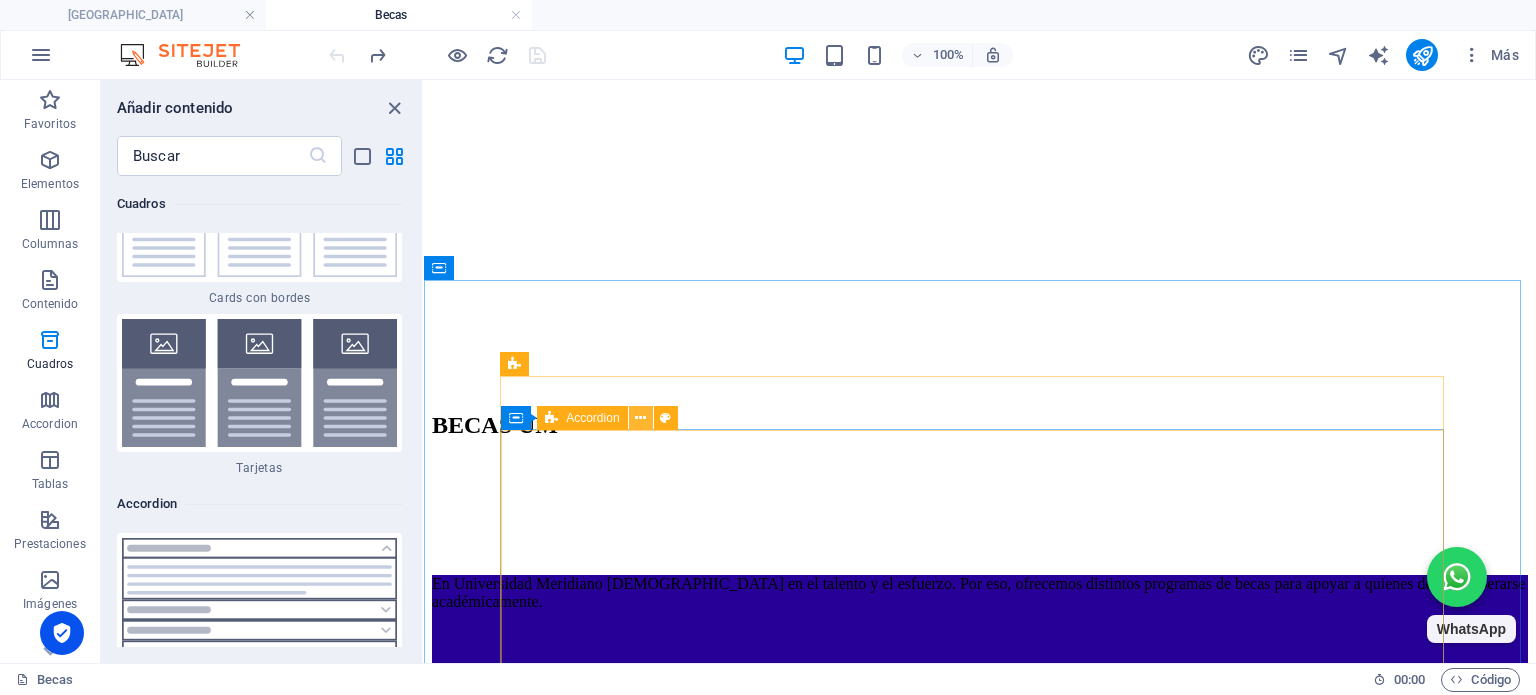 click at bounding box center [641, 418] 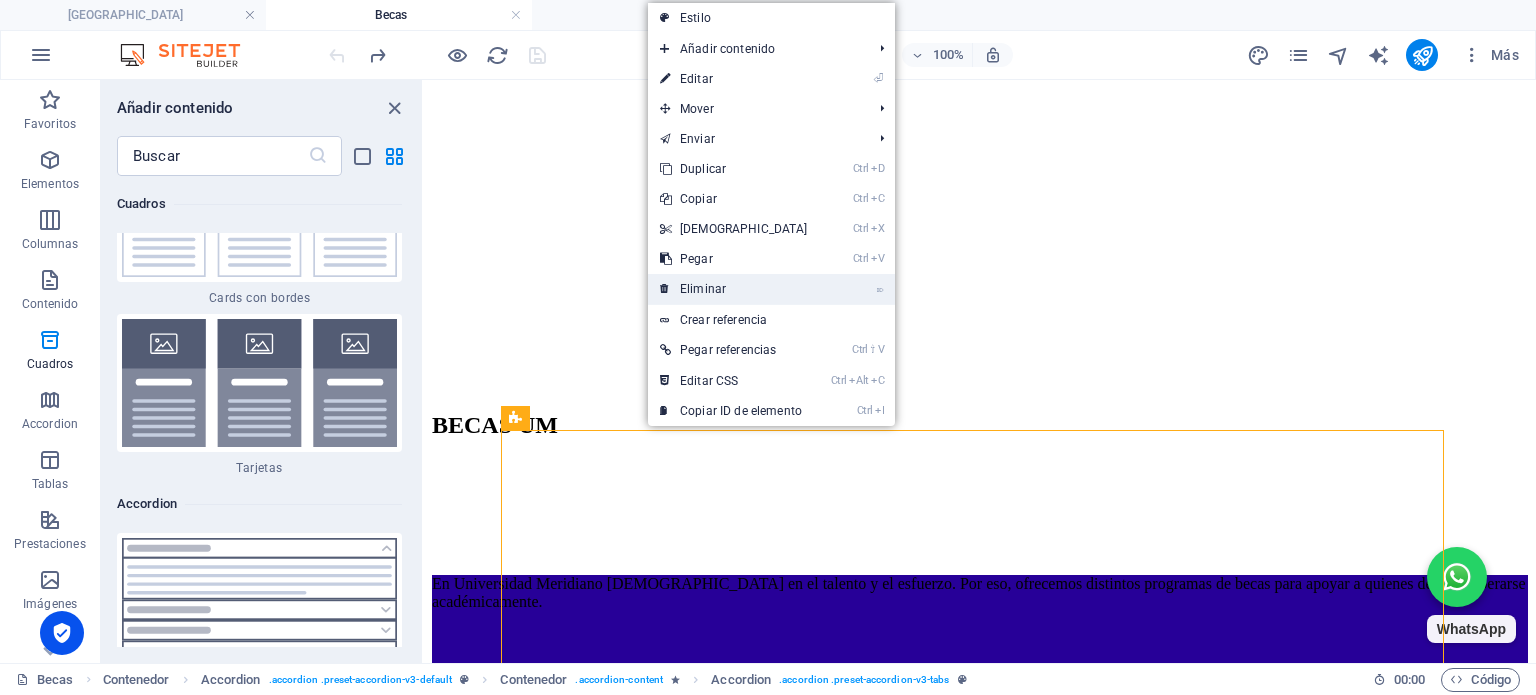 click on "⌦  Eliminar" at bounding box center (734, 289) 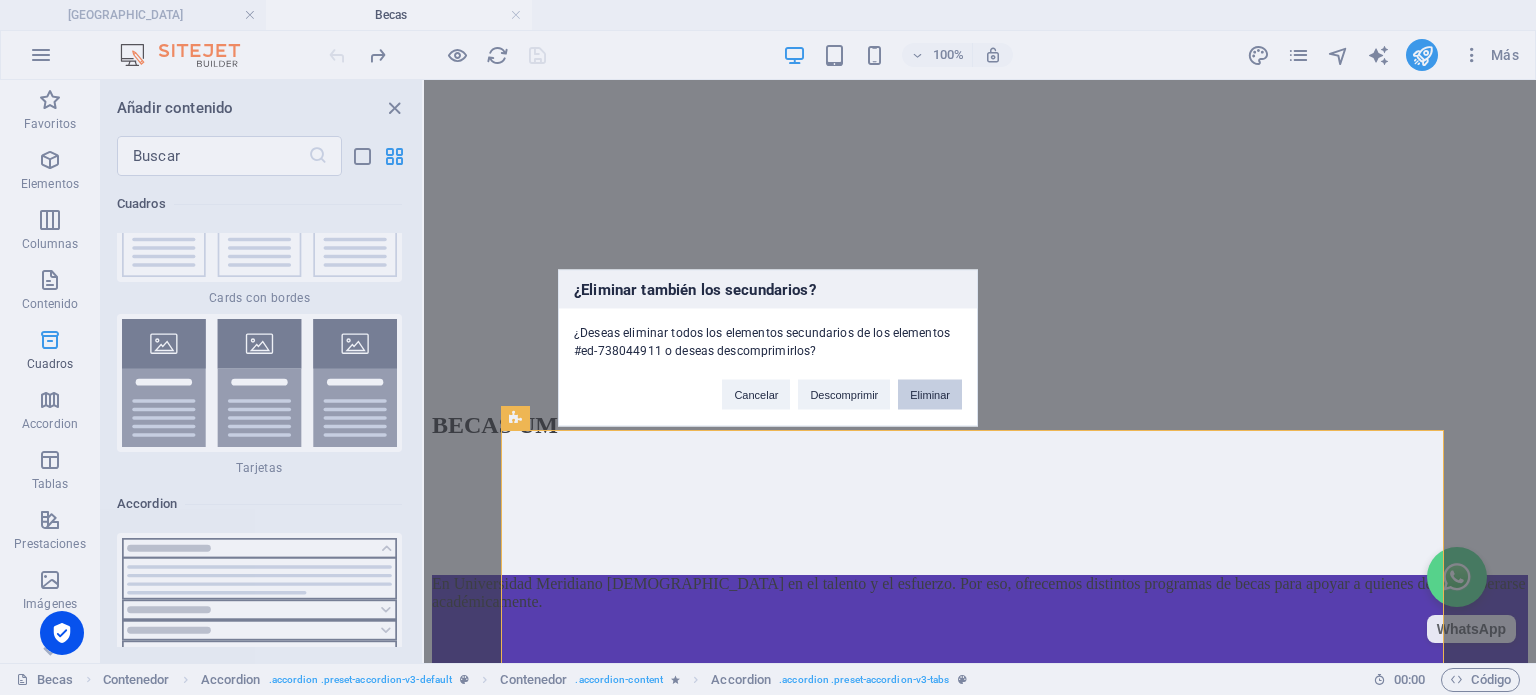 click on "Eliminar" at bounding box center (930, 394) 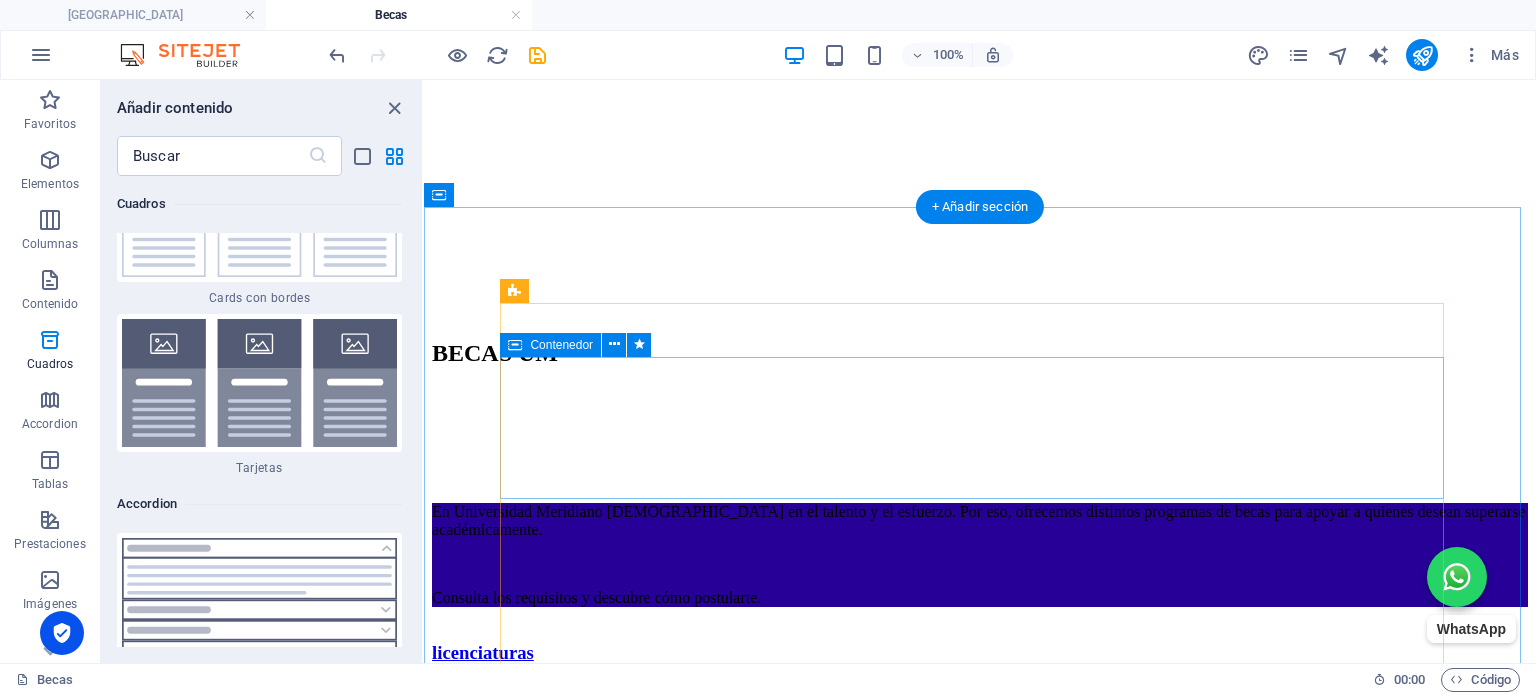 scroll, scrollTop: 776, scrollLeft: 0, axis: vertical 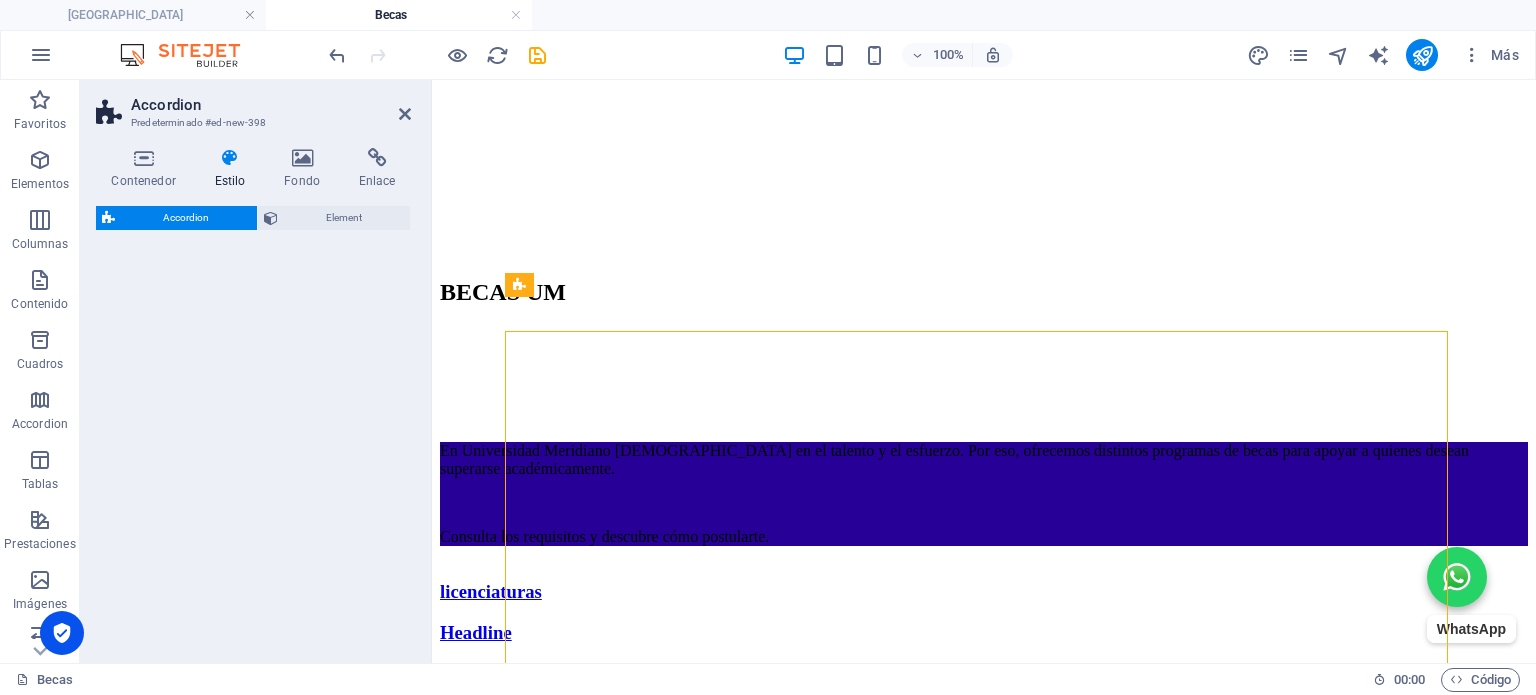 select on "rem" 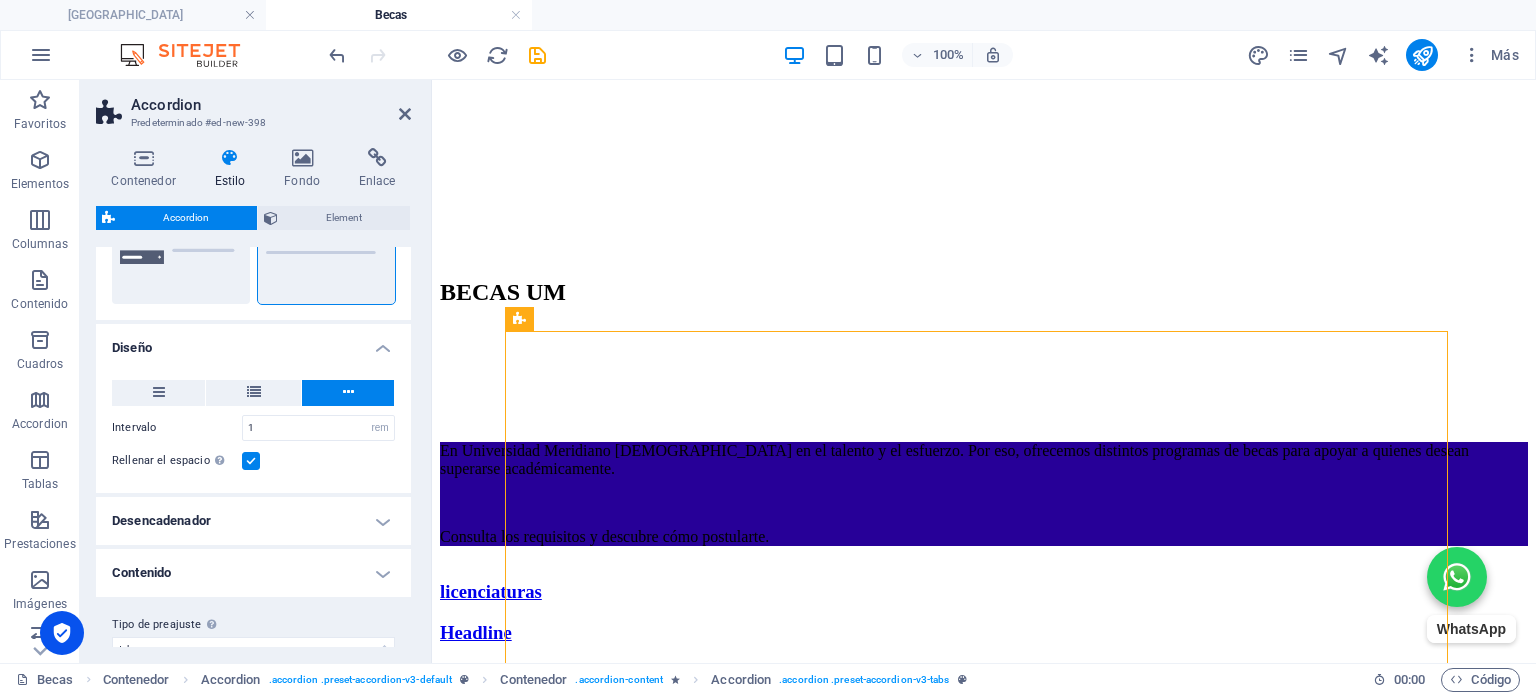 scroll, scrollTop: 295, scrollLeft: 0, axis: vertical 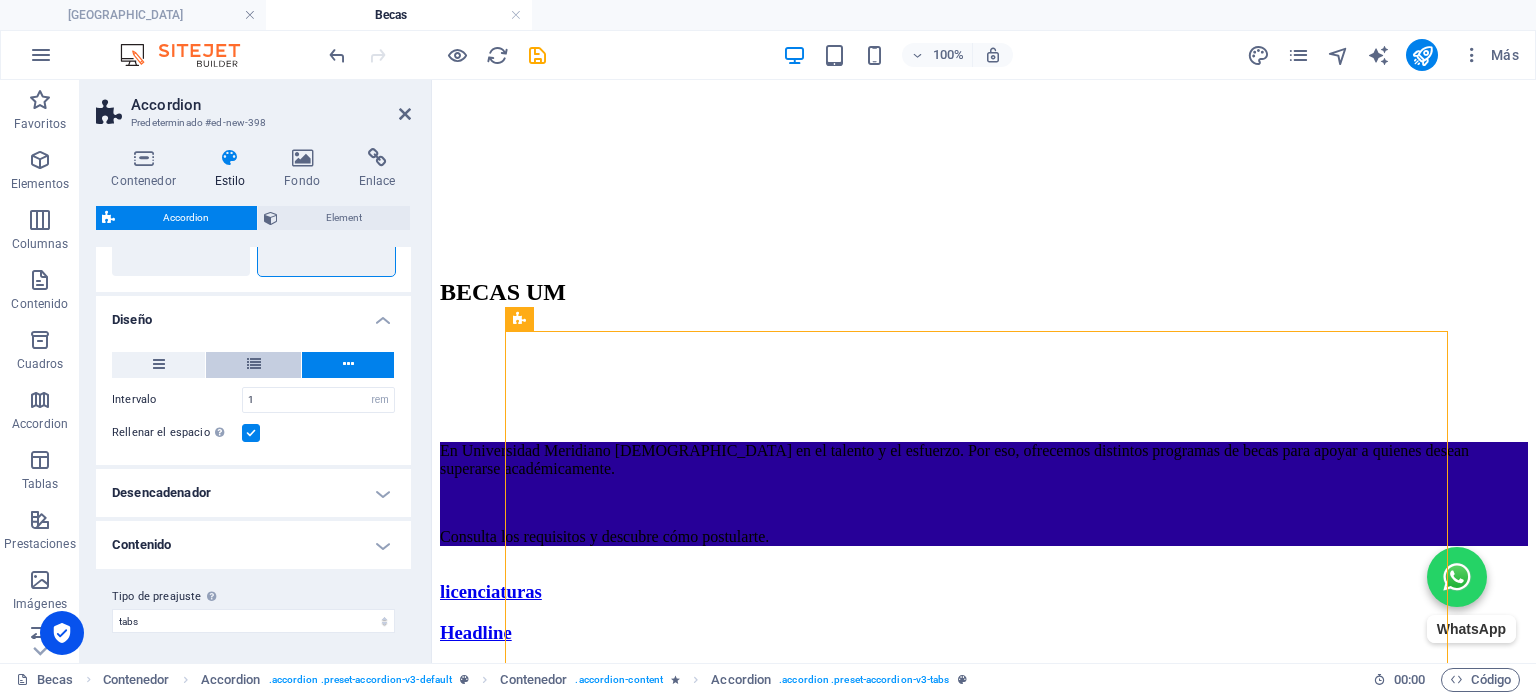 click at bounding box center (253, 365) 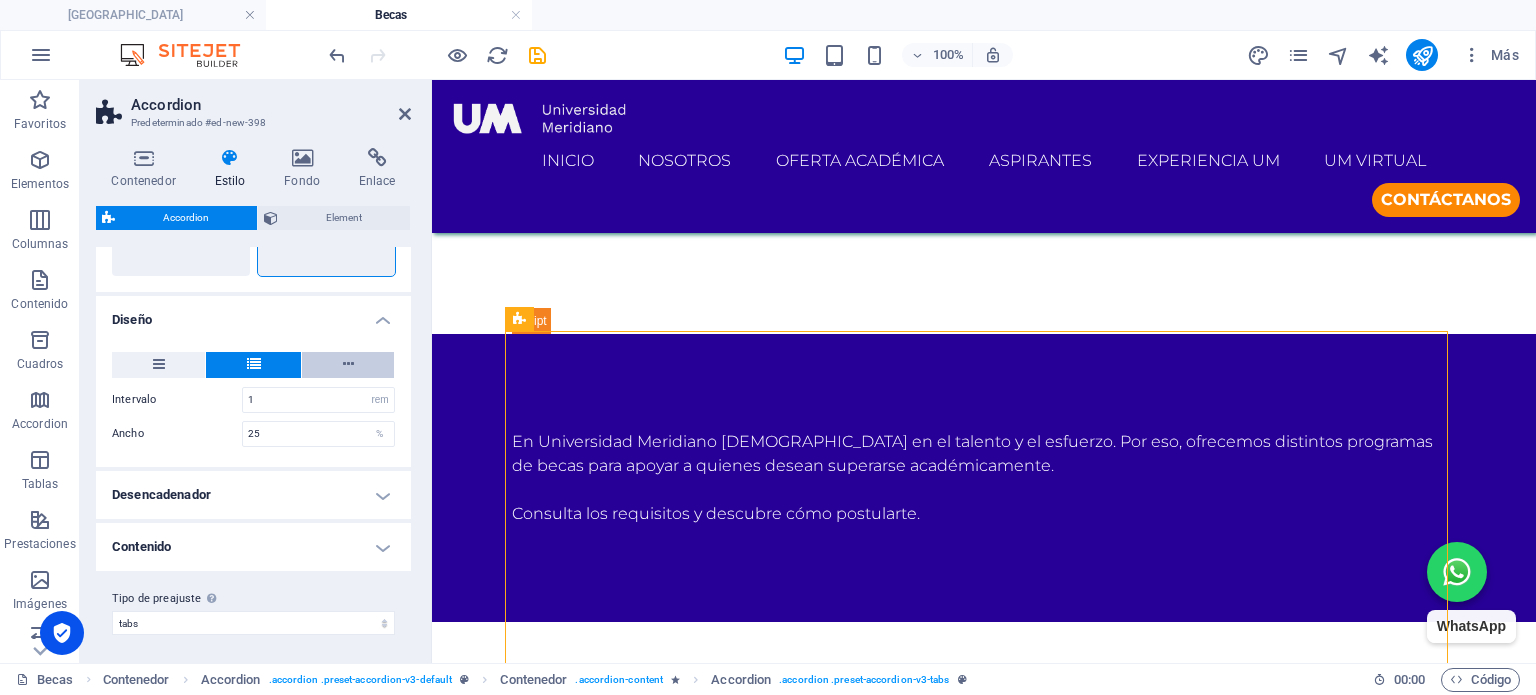 click at bounding box center [348, 365] 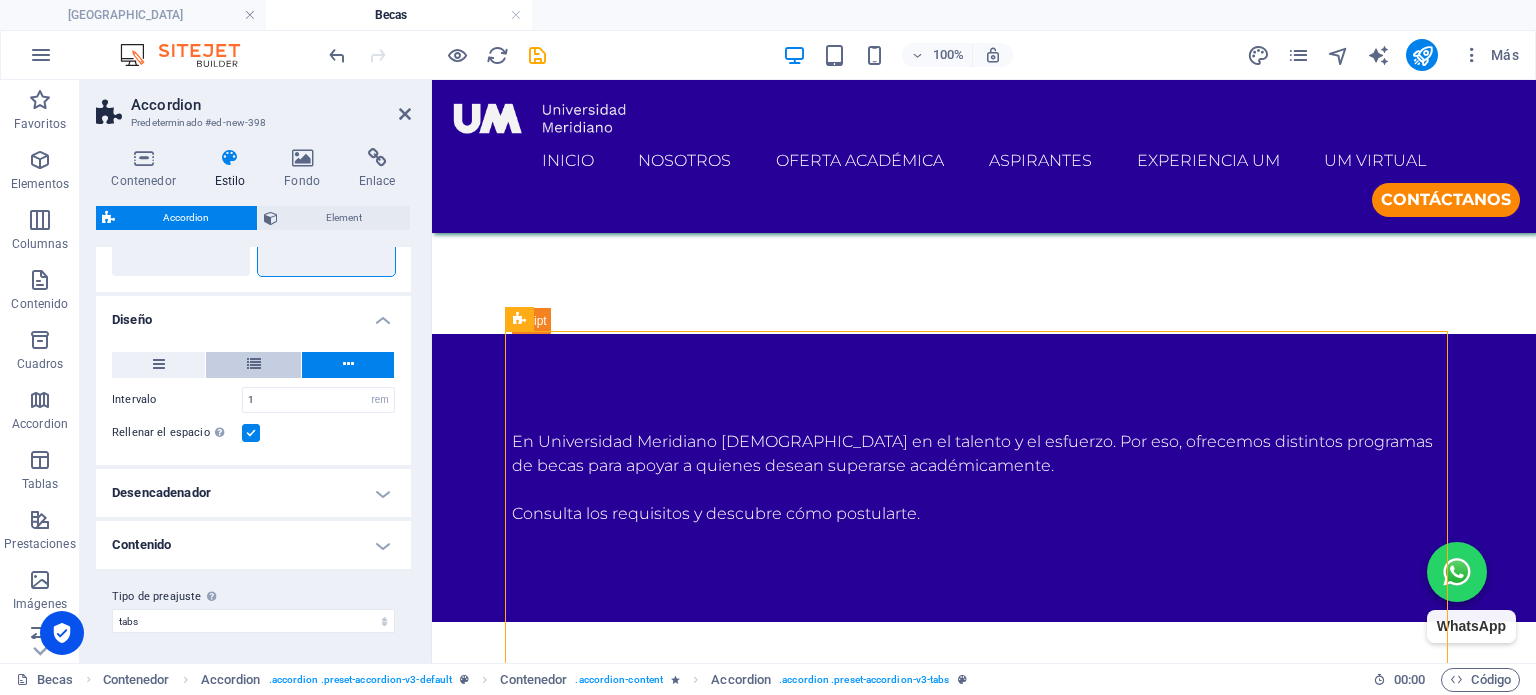 click at bounding box center (253, 365) 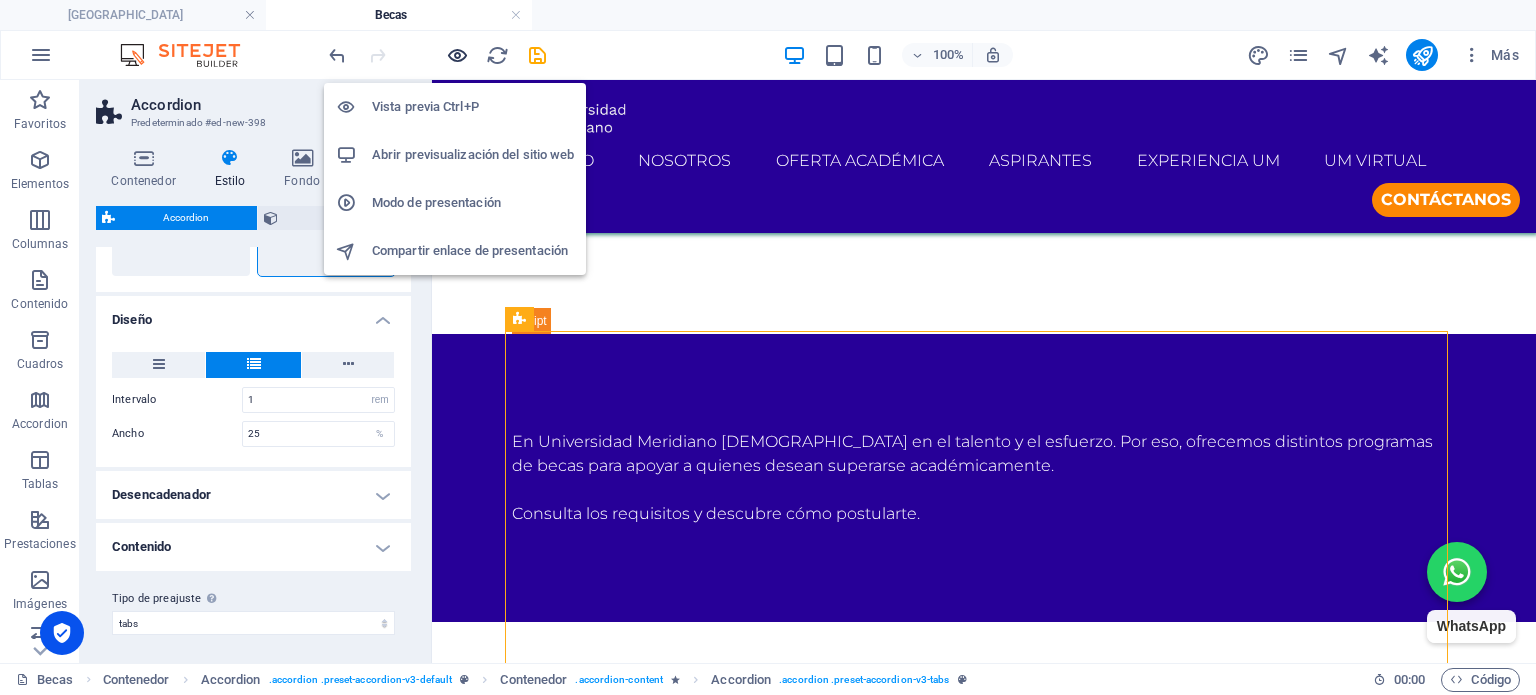click at bounding box center [457, 55] 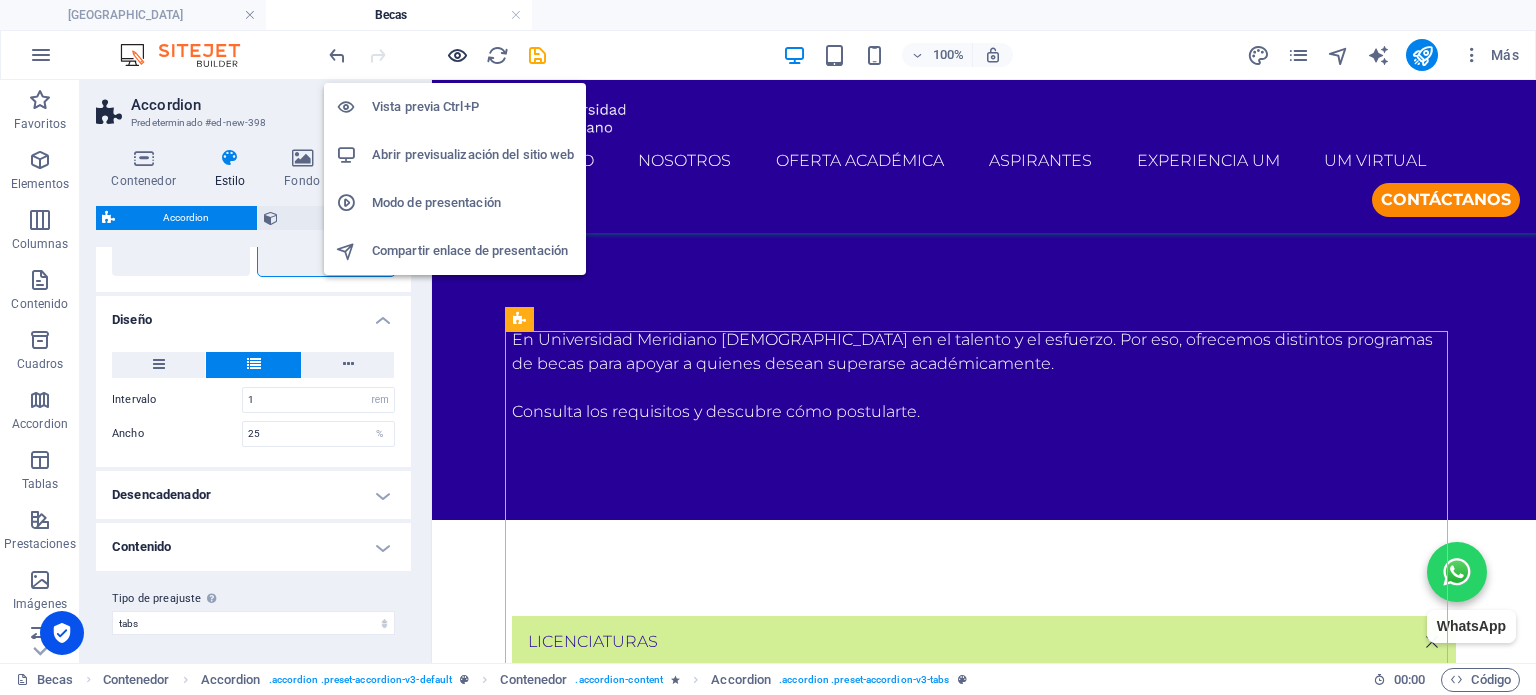 scroll, scrollTop: 707, scrollLeft: 0, axis: vertical 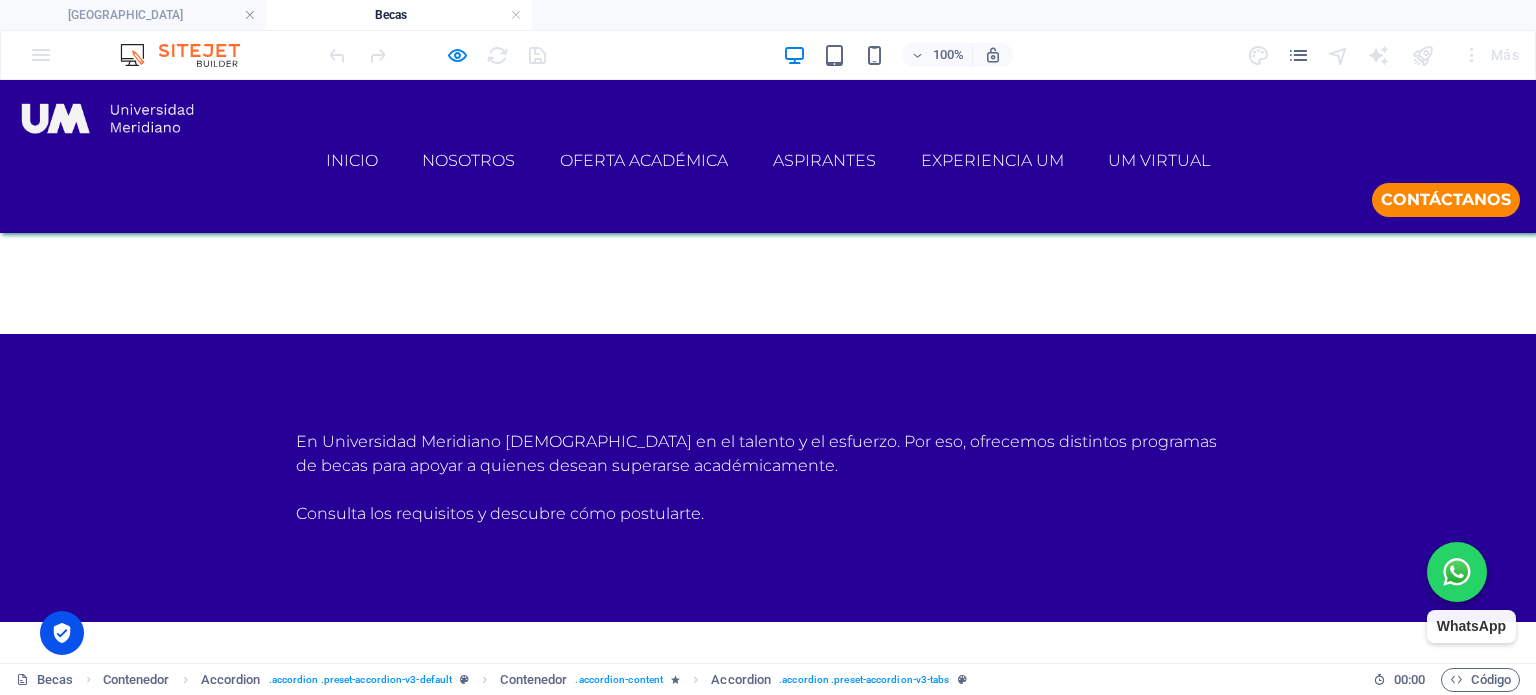 click on "Headline" at bounding box center [412, 864] 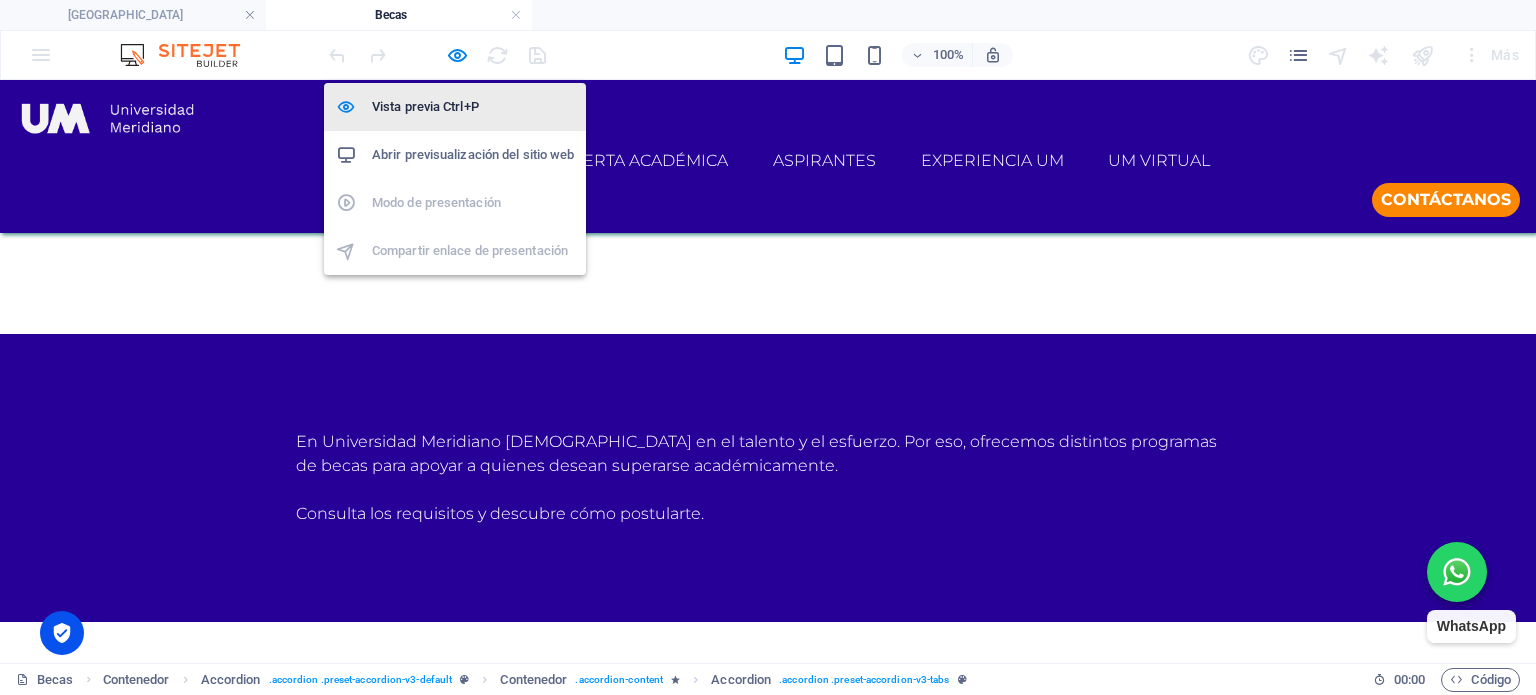 drag, startPoint x: 456, startPoint y: 56, endPoint x: 464, endPoint y: 85, distance: 30.083218 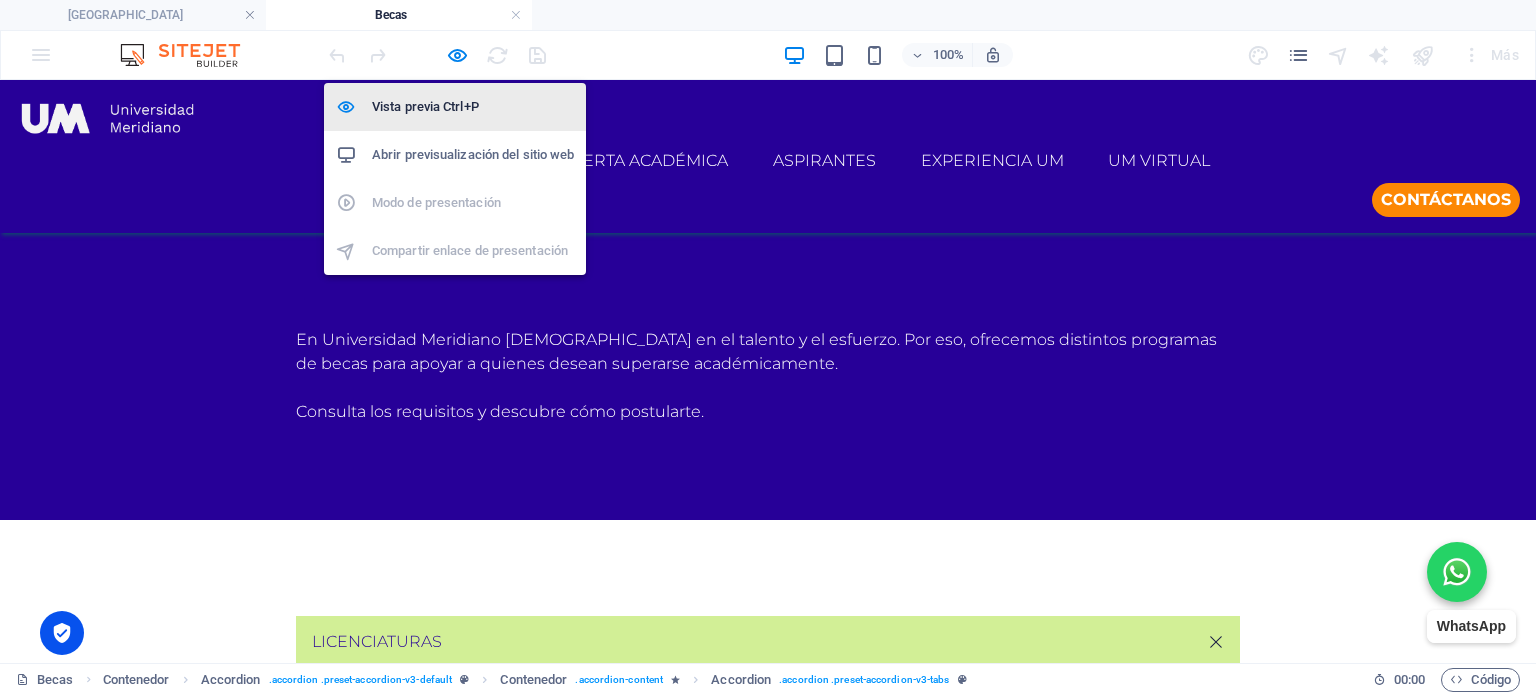 select on "rem" 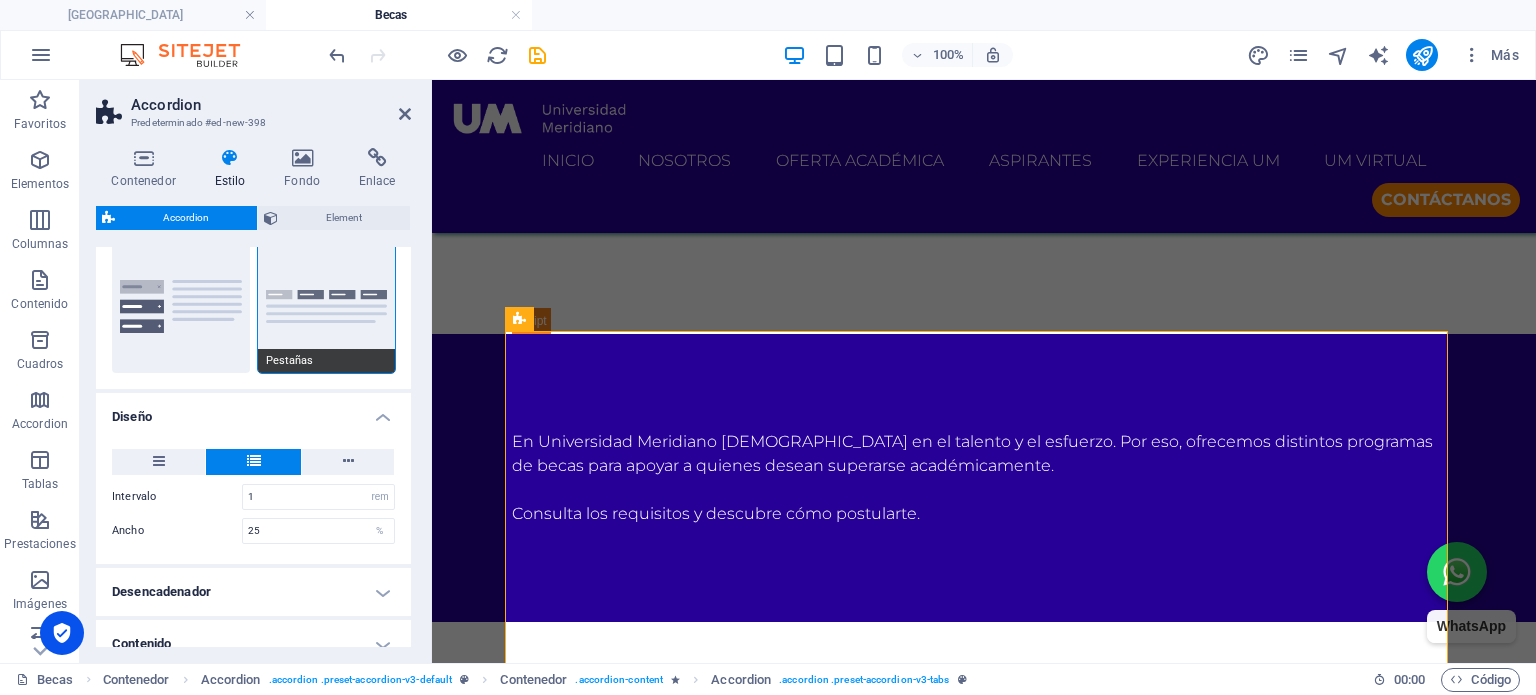 scroll, scrollTop: 200, scrollLeft: 0, axis: vertical 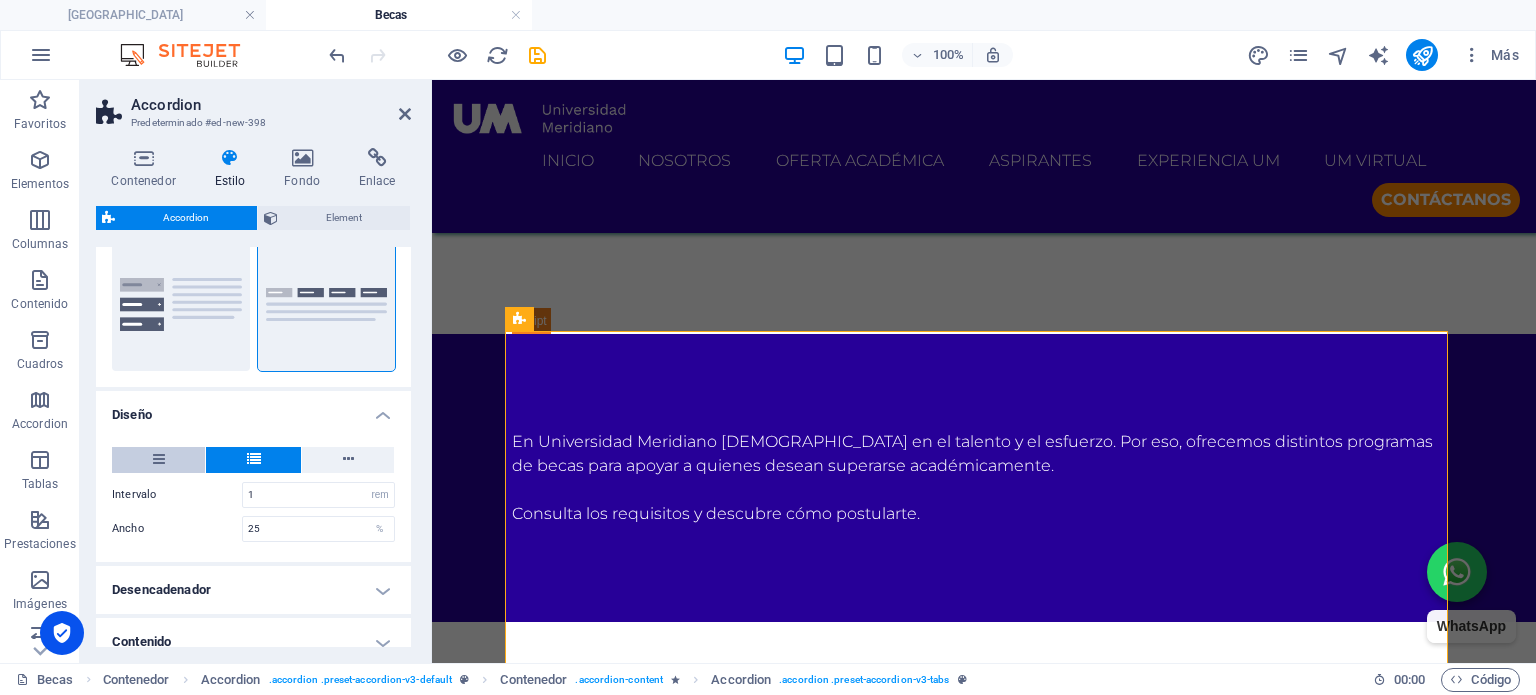 click at bounding box center [159, 459] 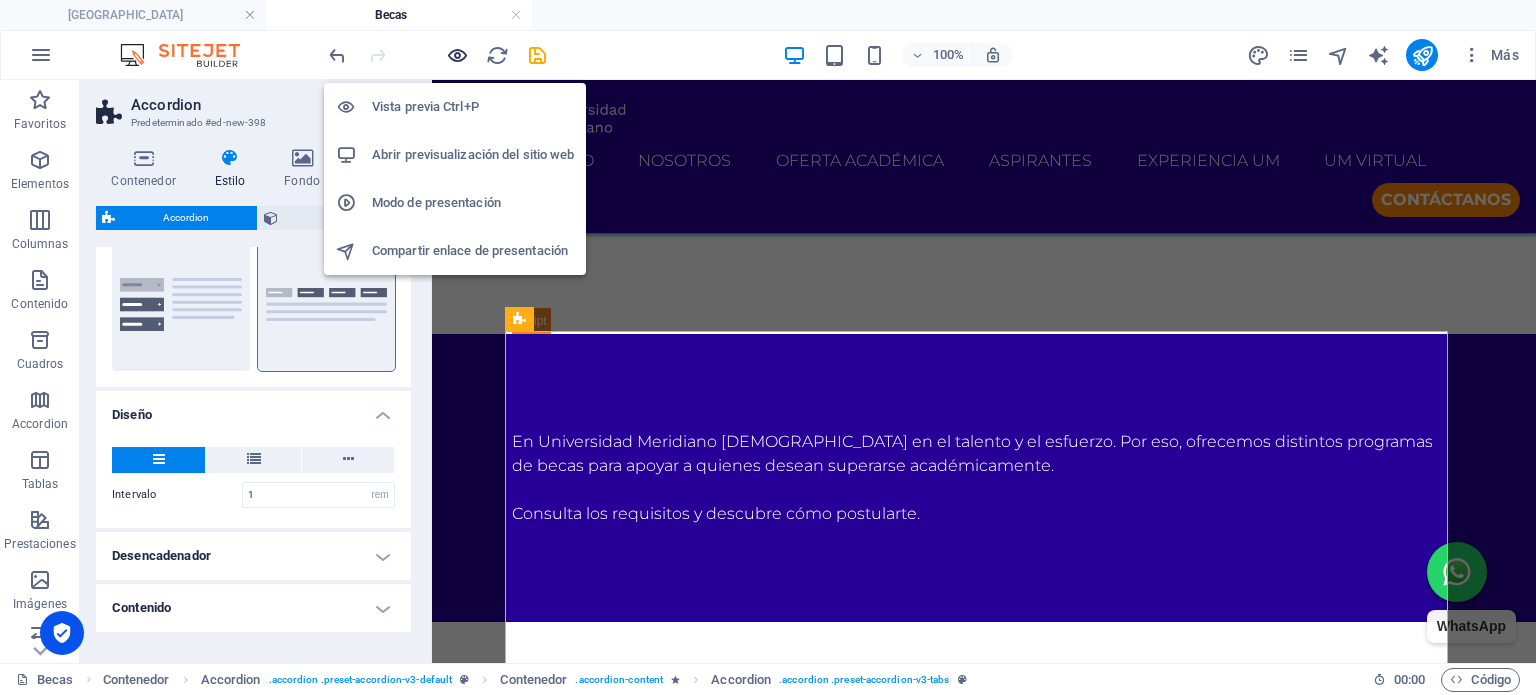 click at bounding box center (457, 55) 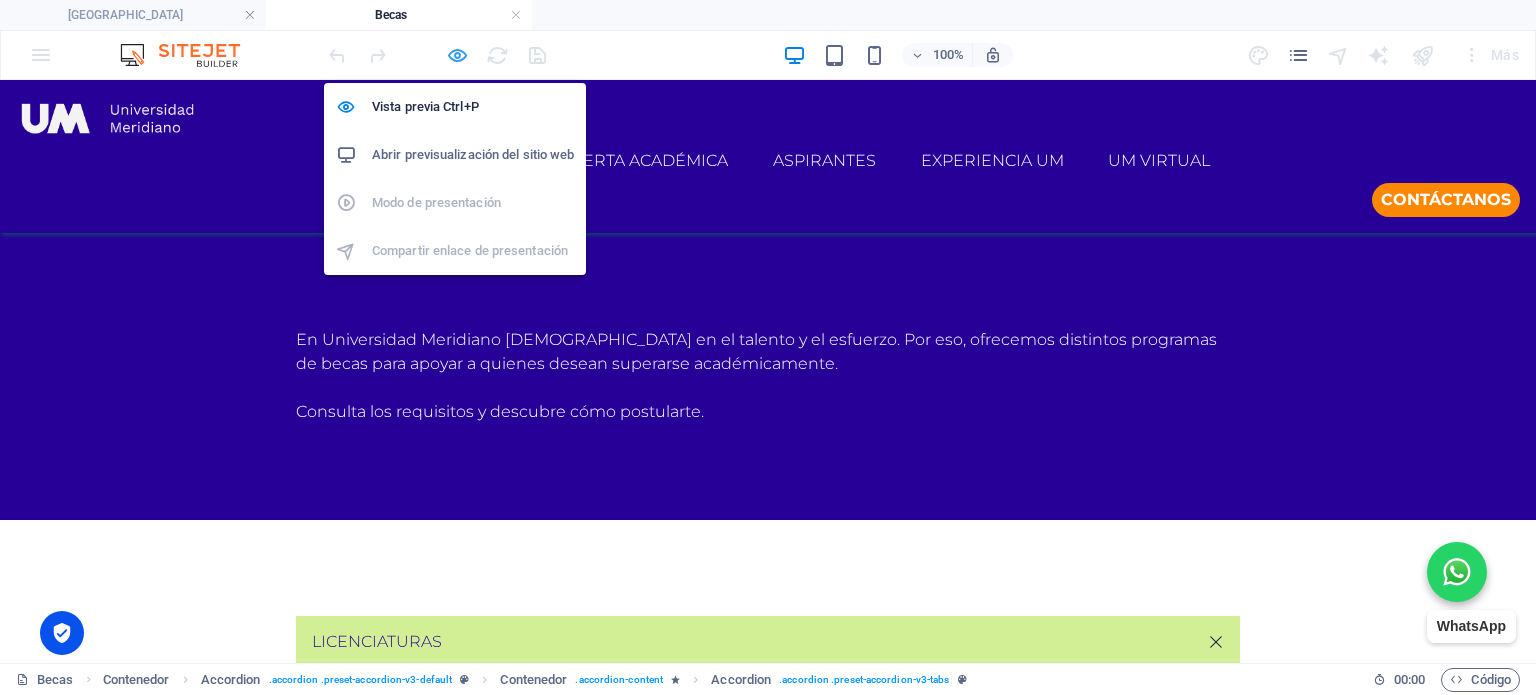 scroll, scrollTop: 707, scrollLeft: 0, axis: vertical 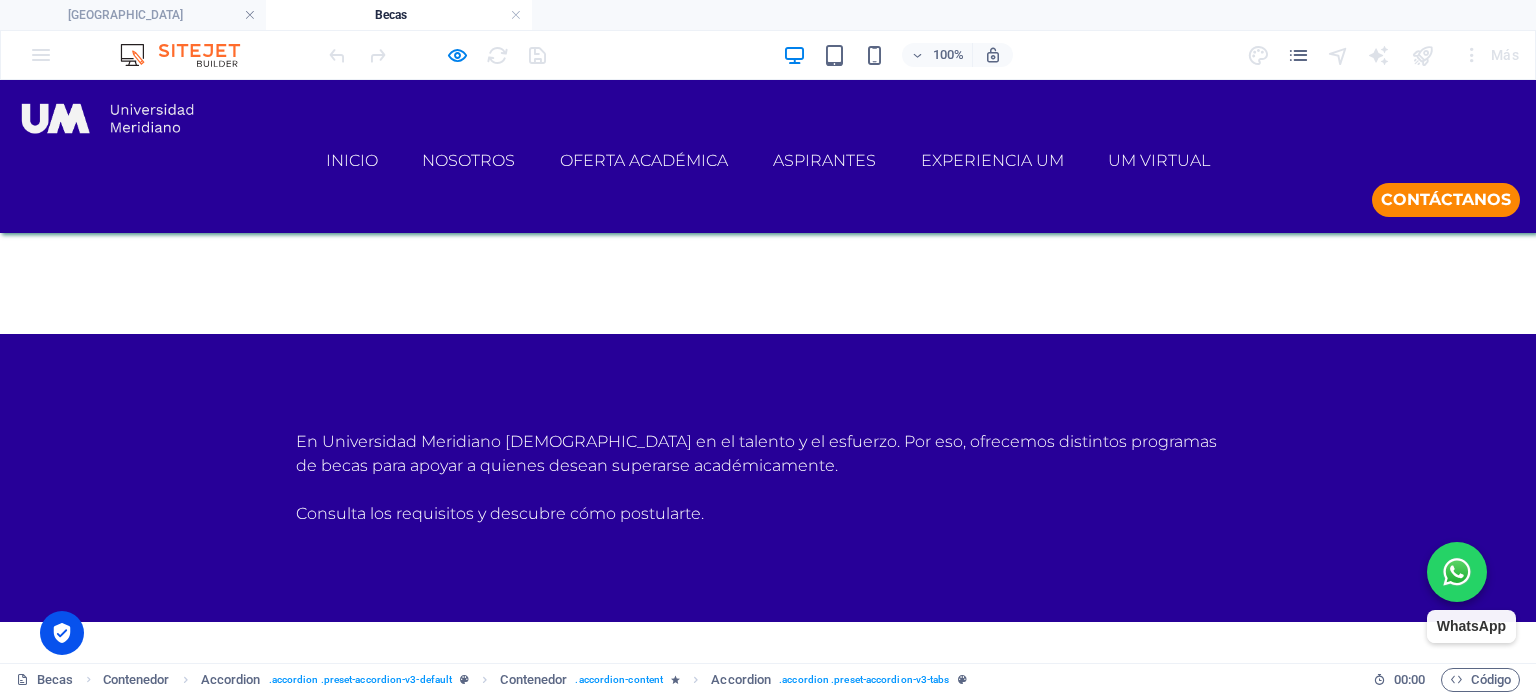 click on "Headline" at bounding box center (768, 796) 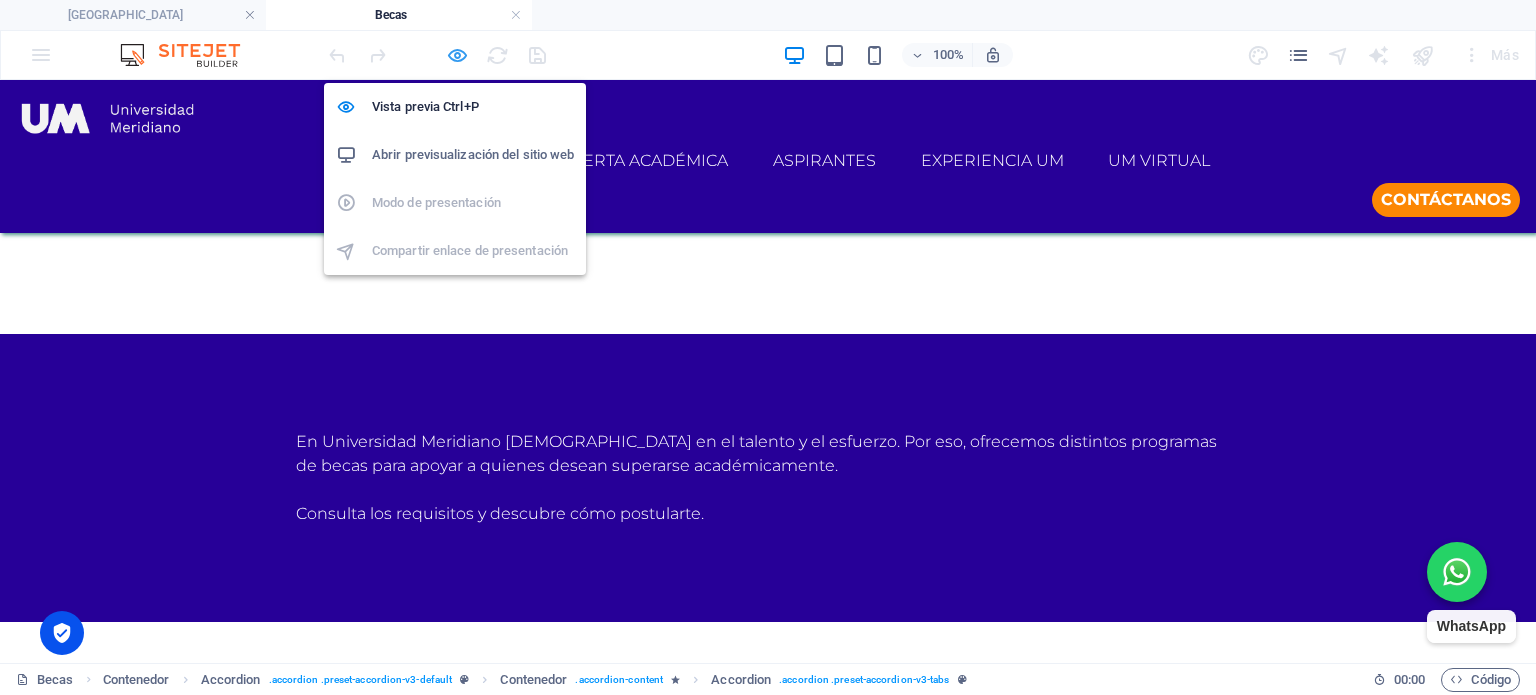 click at bounding box center [457, 55] 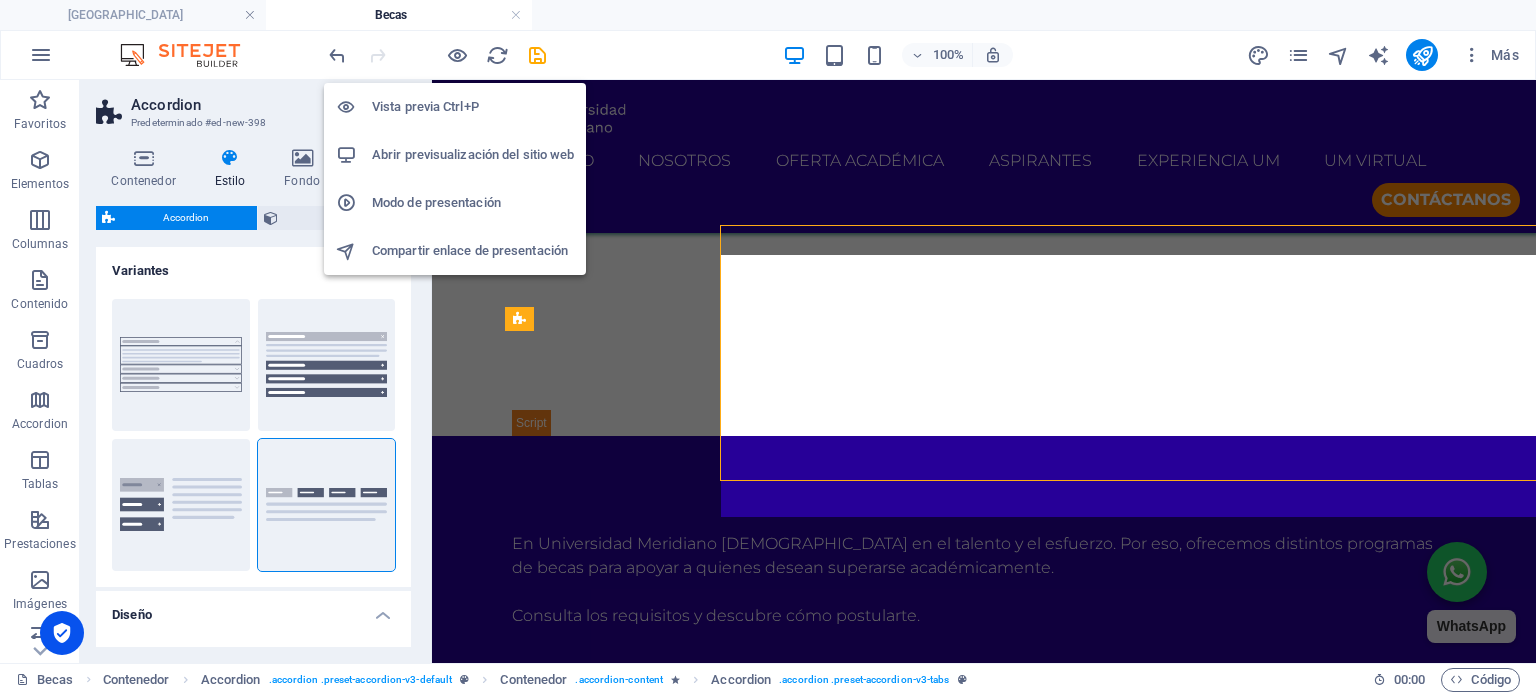 scroll, scrollTop: 809, scrollLeft: 0, axis: vertical 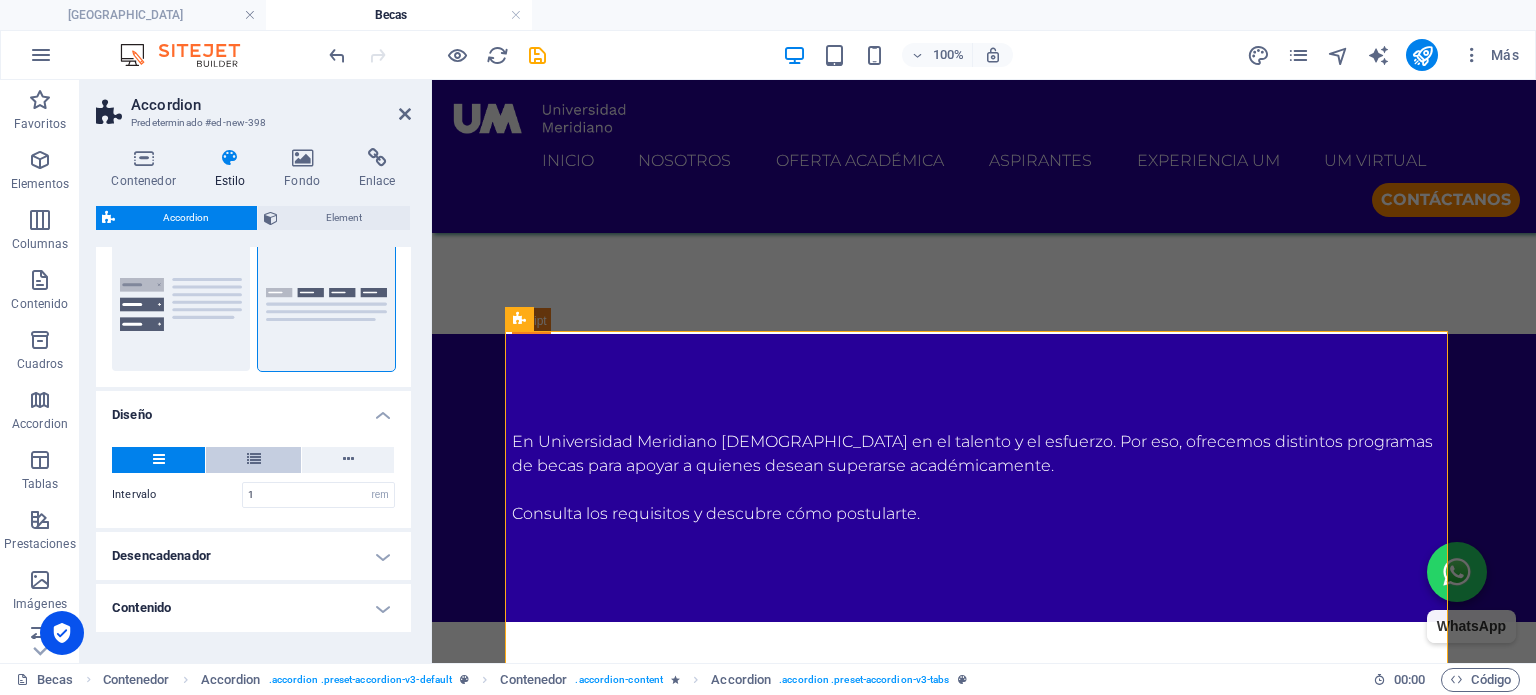 click at bounding box center (253, 460) 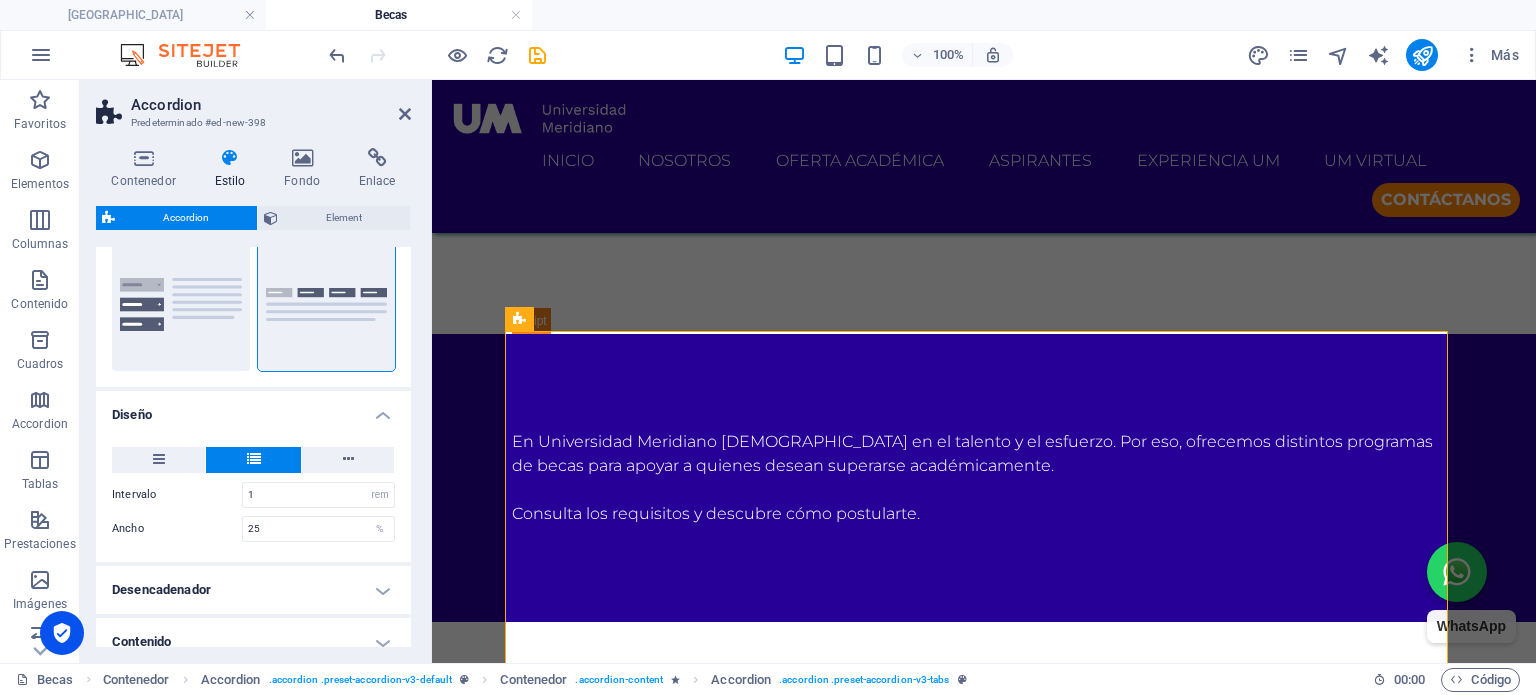scroll, scrollTop: 296, scrollLeft: 0, axis: vertical 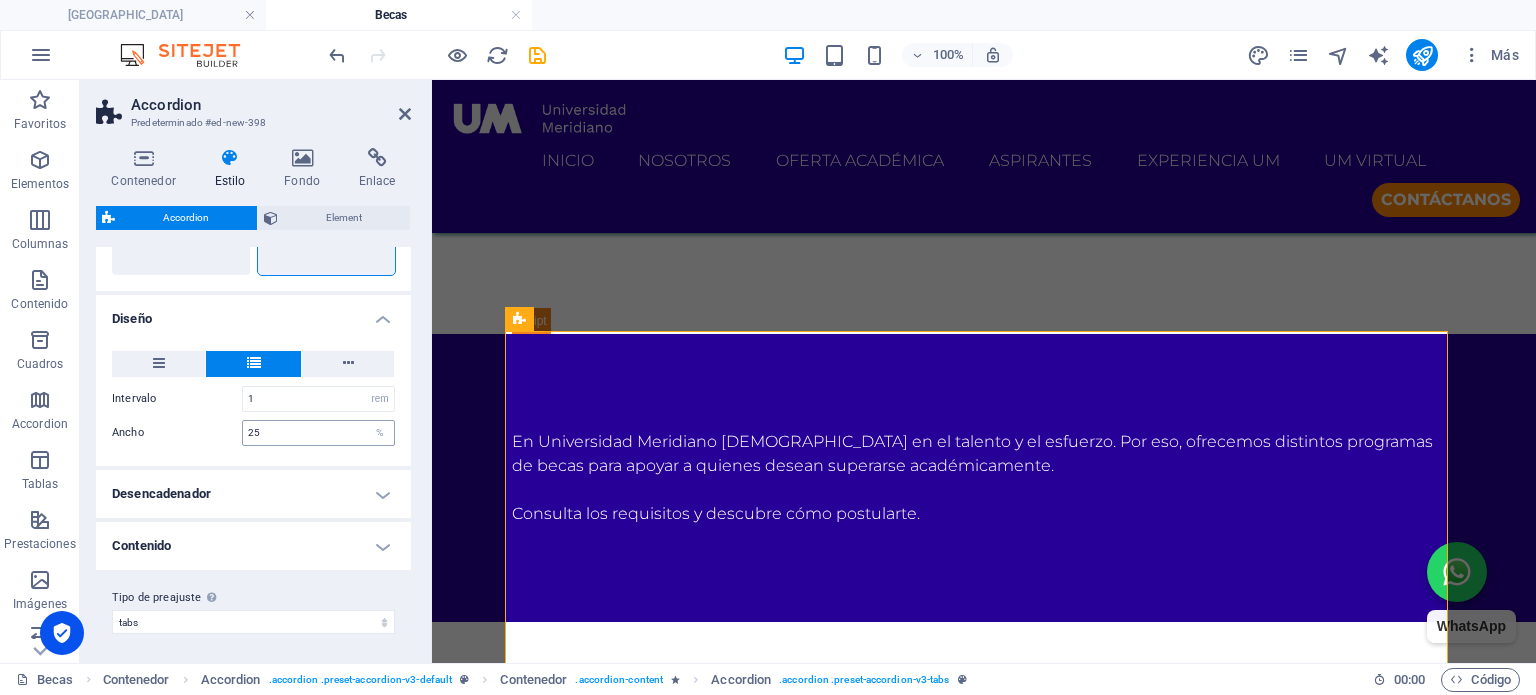 type 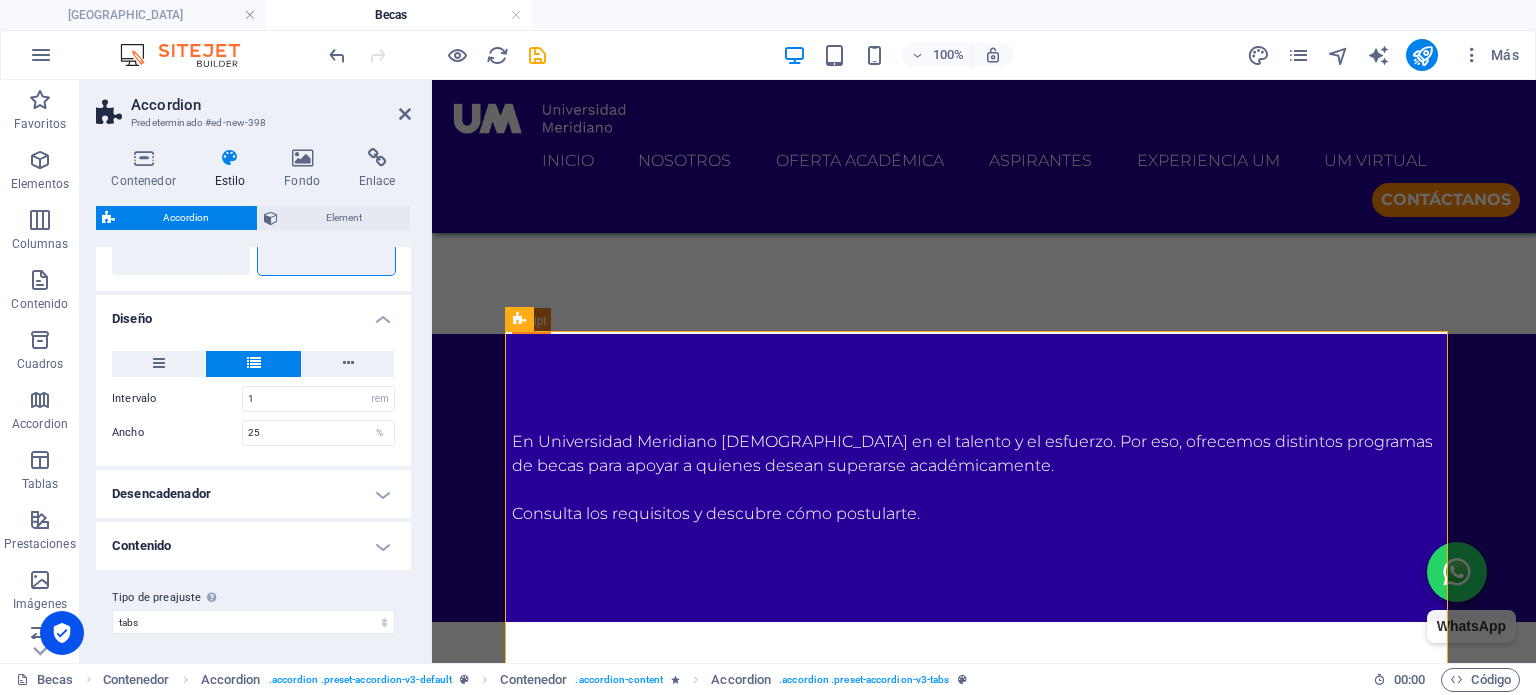 click on "Desencadenador" at bounding box center [253, 494] 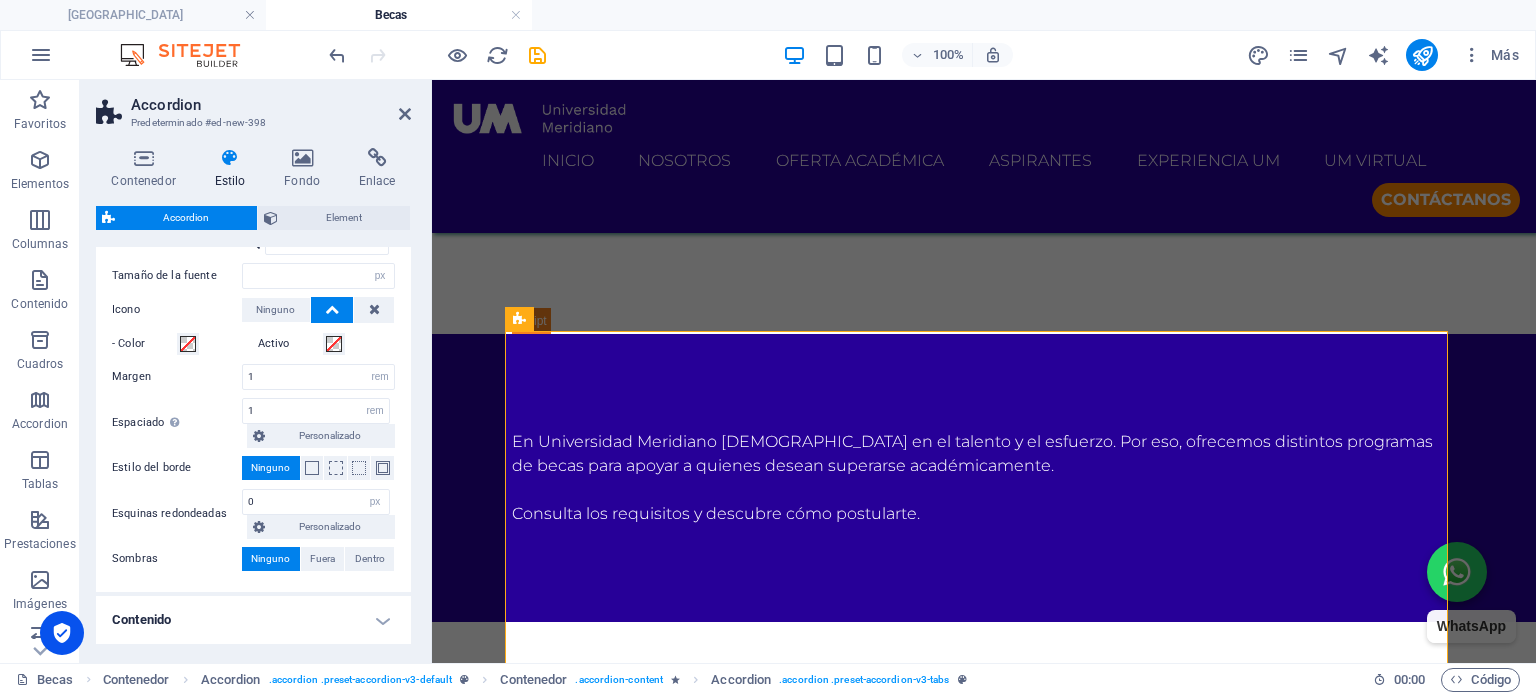 scroll, scrollTop: 696, scrollLeft: 0, axis: vertical 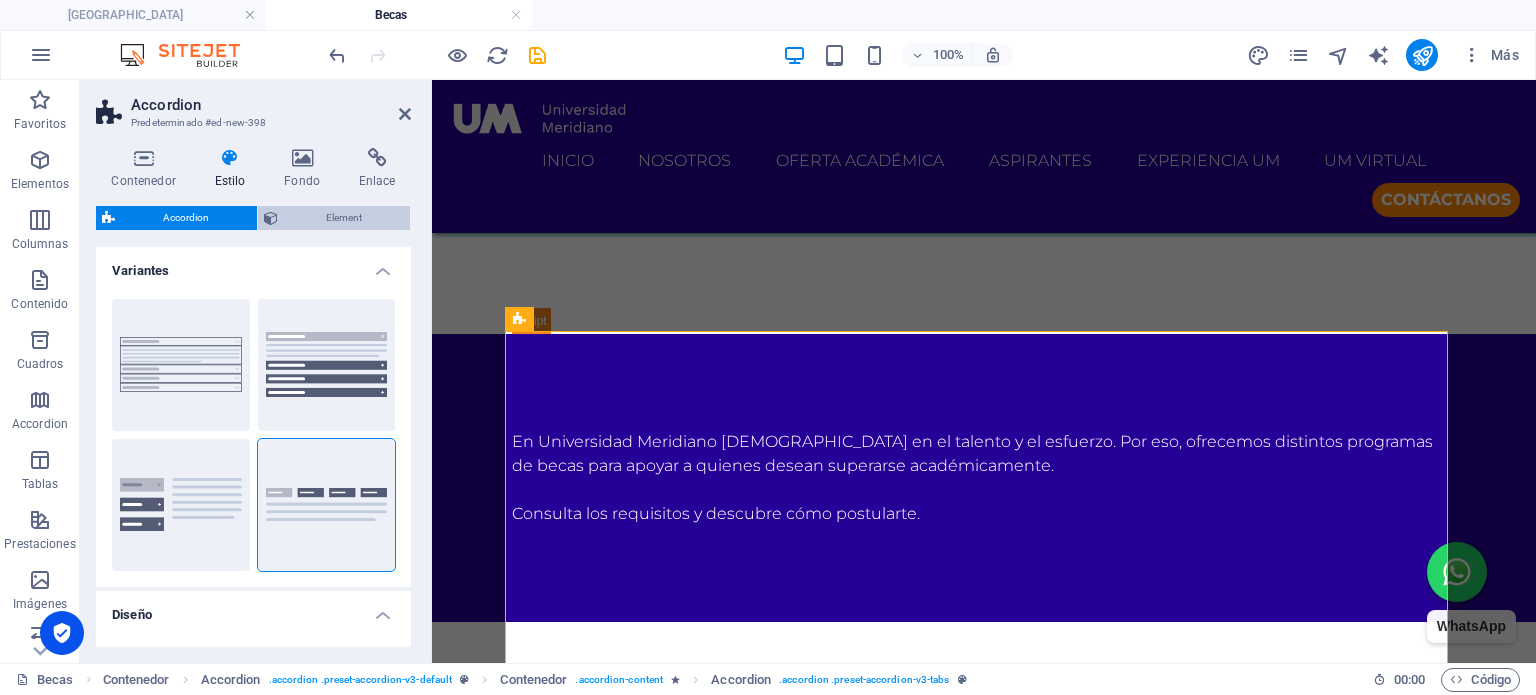click on "Element" at bounding box center [344, 218] 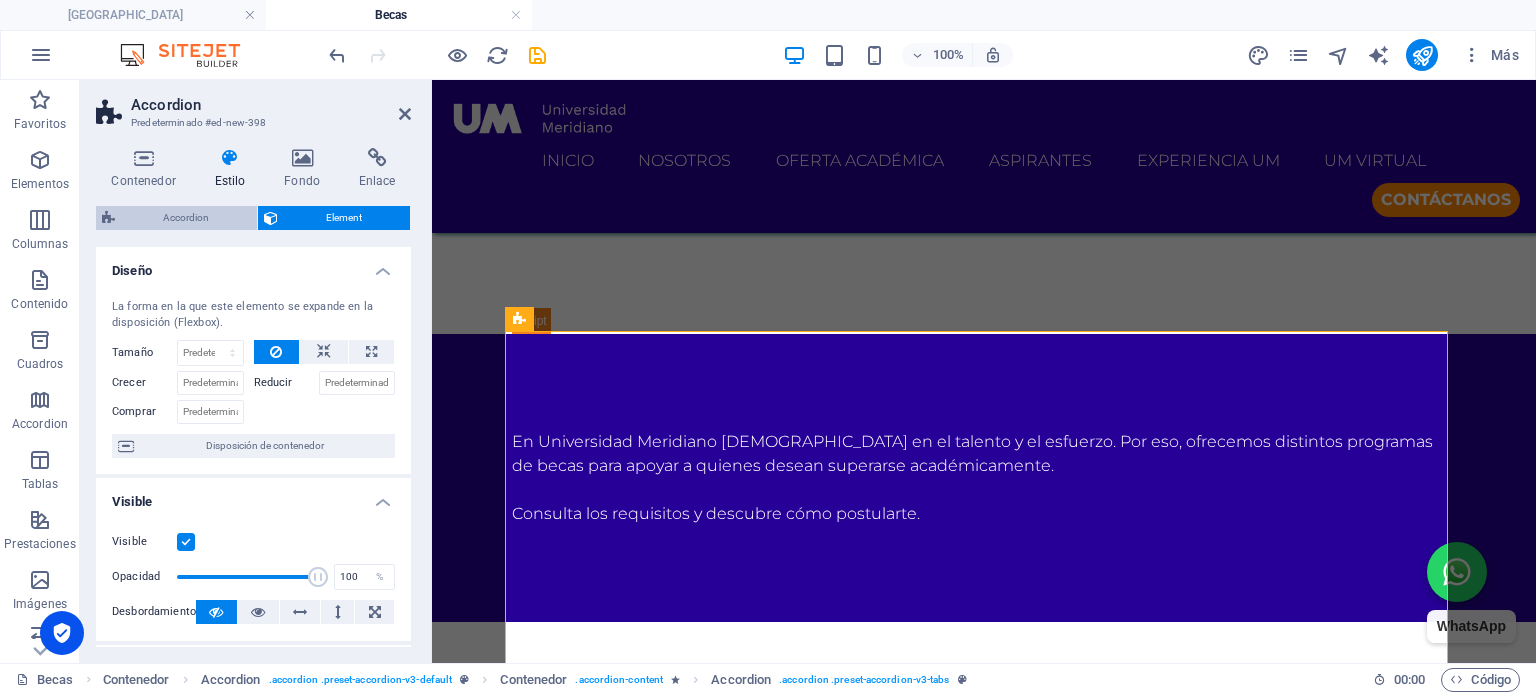 click on "Accordion" at bounding box center (186, 218) 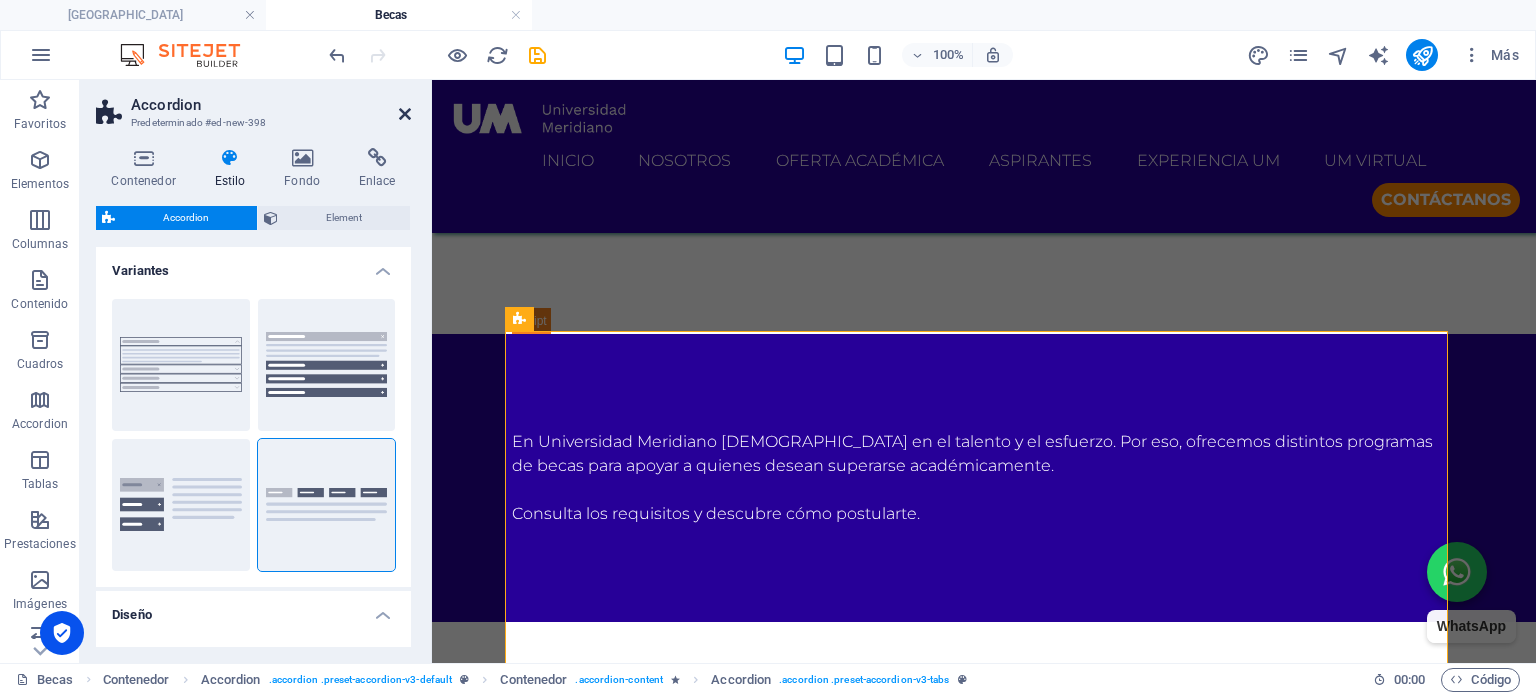 click at bounding box center (405, 114) 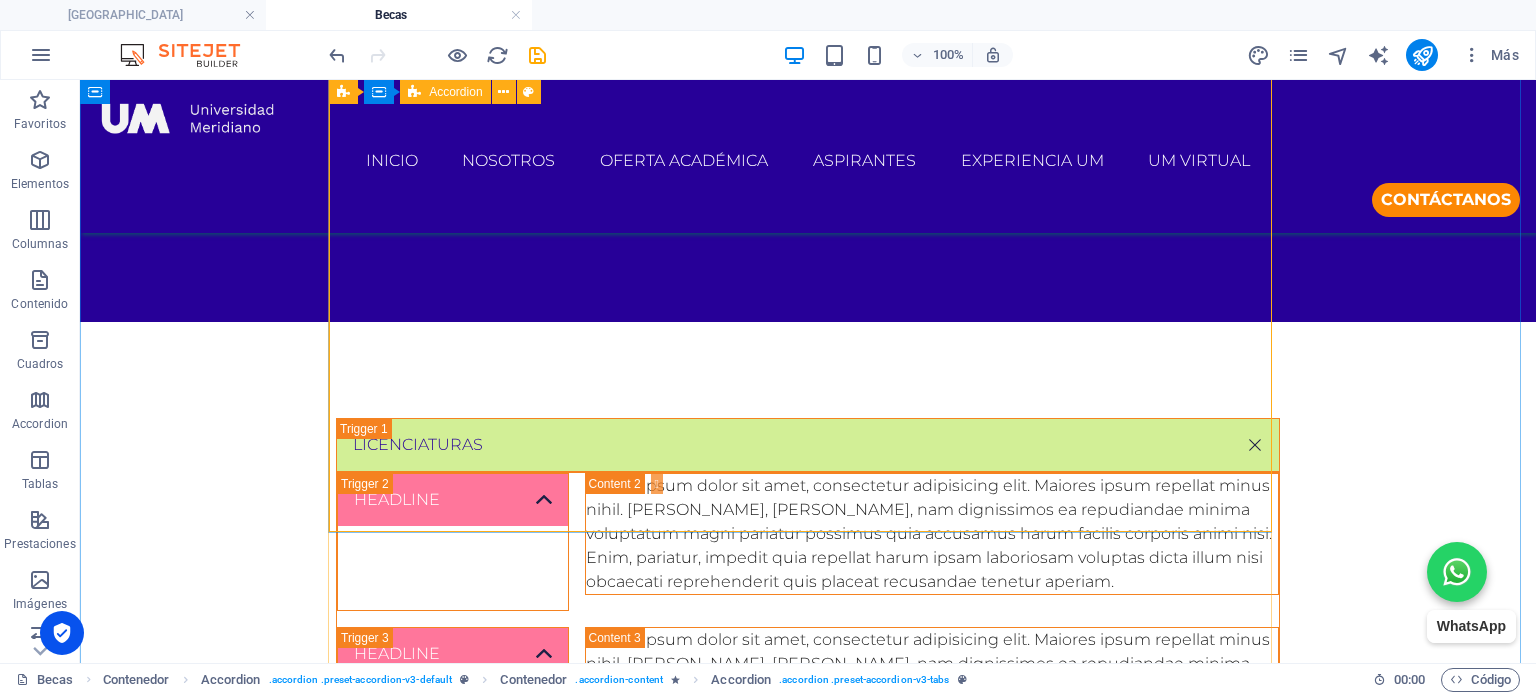 scroll, scrollTop: 1133, scrollLeft: 0, axis: vertical 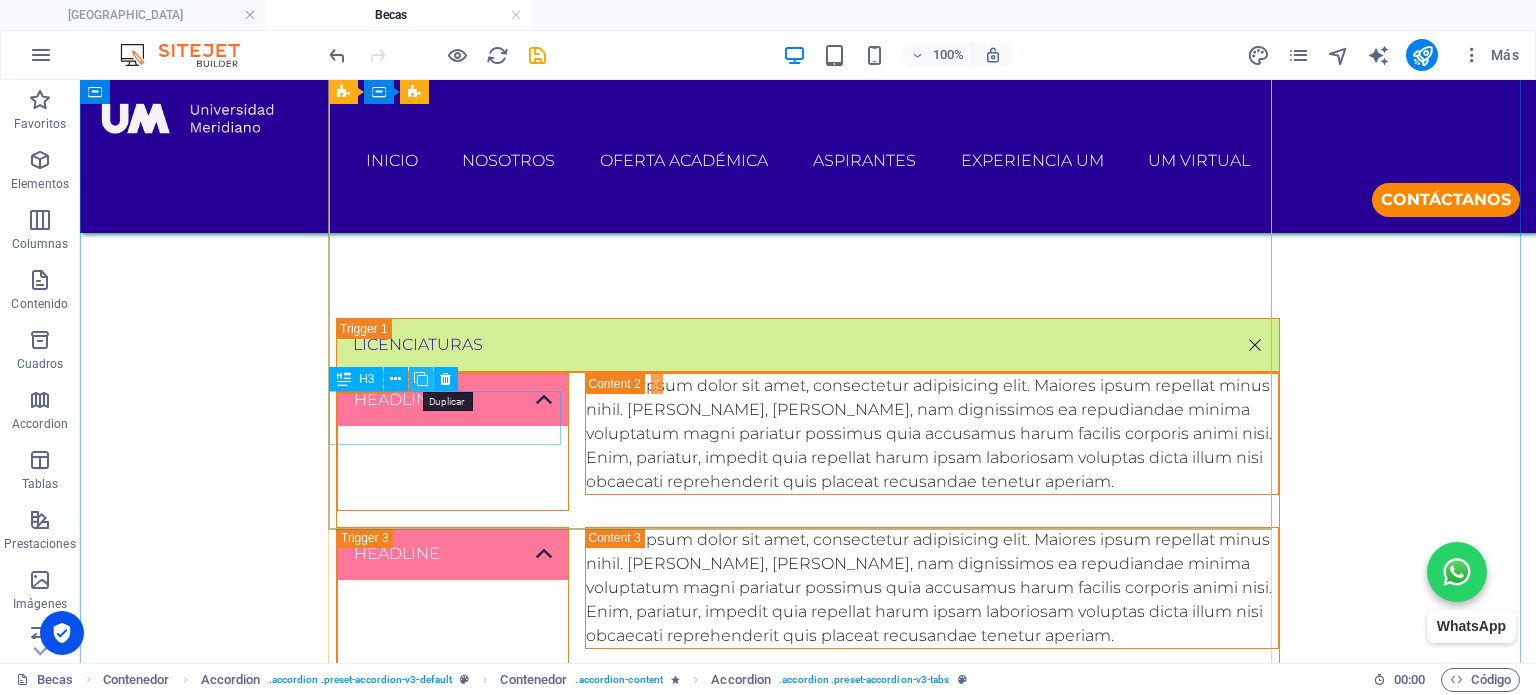 click at bounding box center (421, 379) 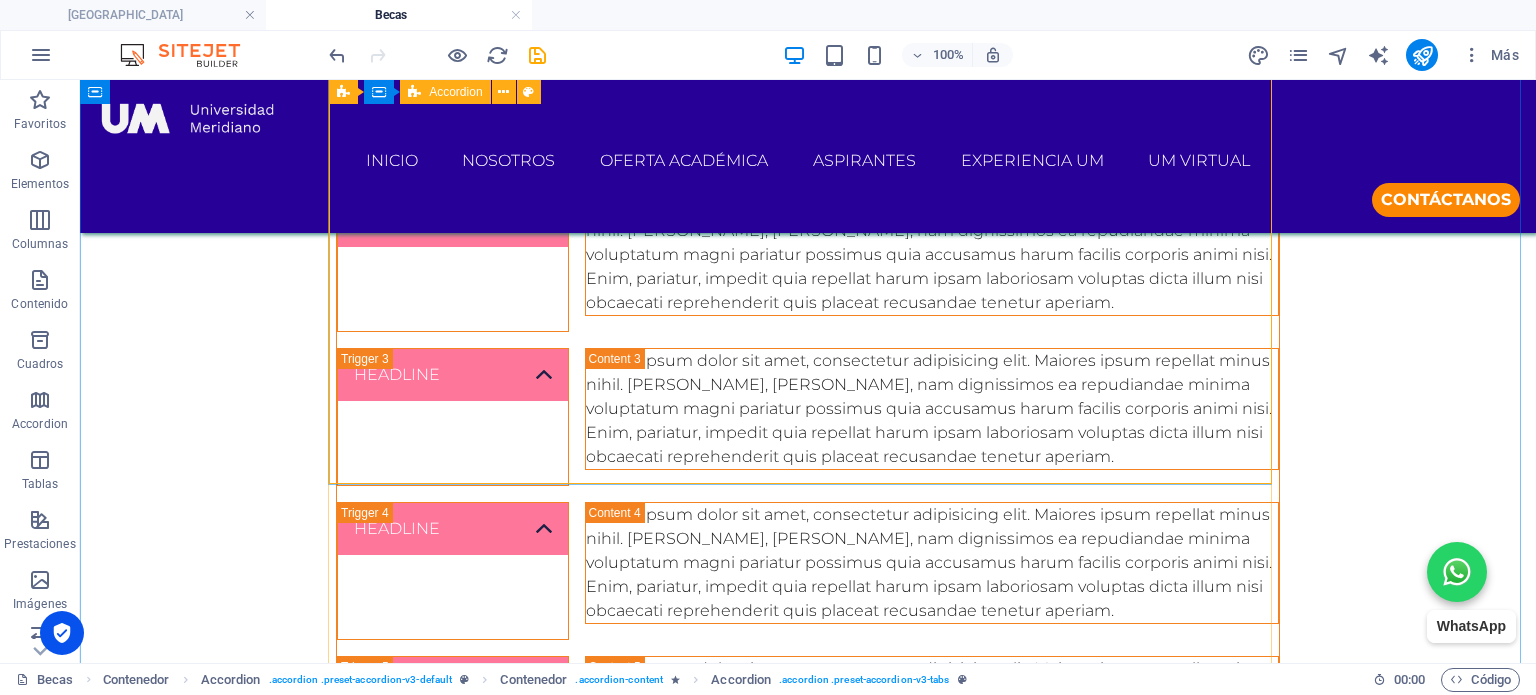 scroll, scrollTop: 1333, scrollLeft: 0, axis: vertical 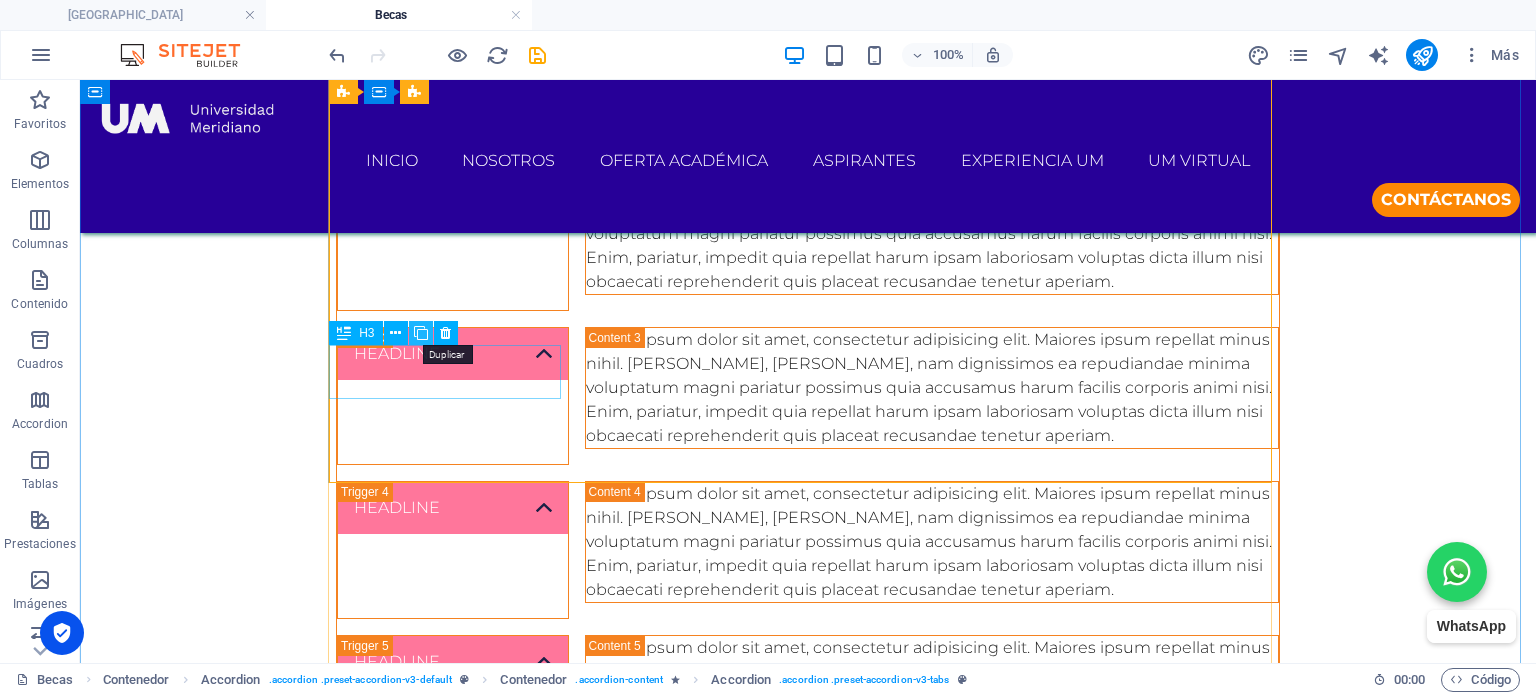 click at bounding box center (421, 333) 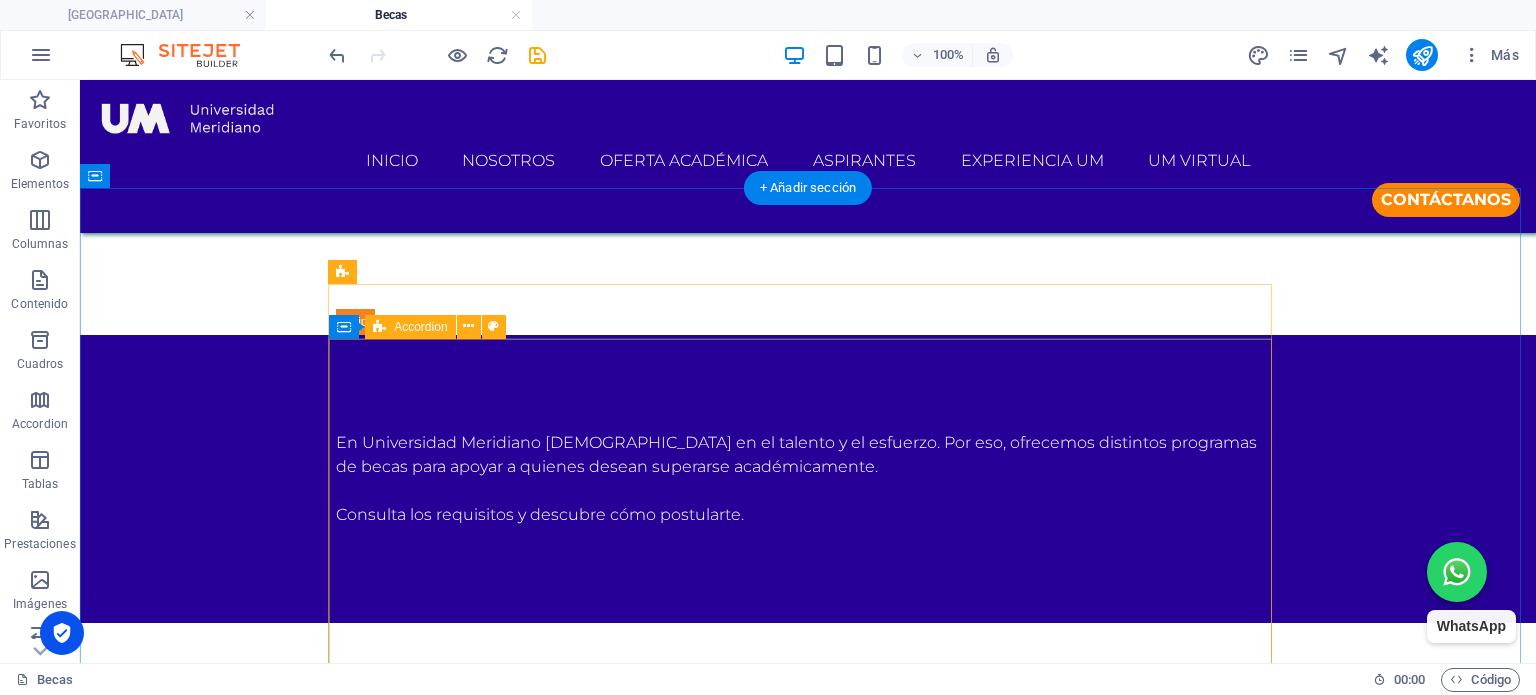 scroll, scrollTop: 733, scrollLeft: 0, axis: vertical 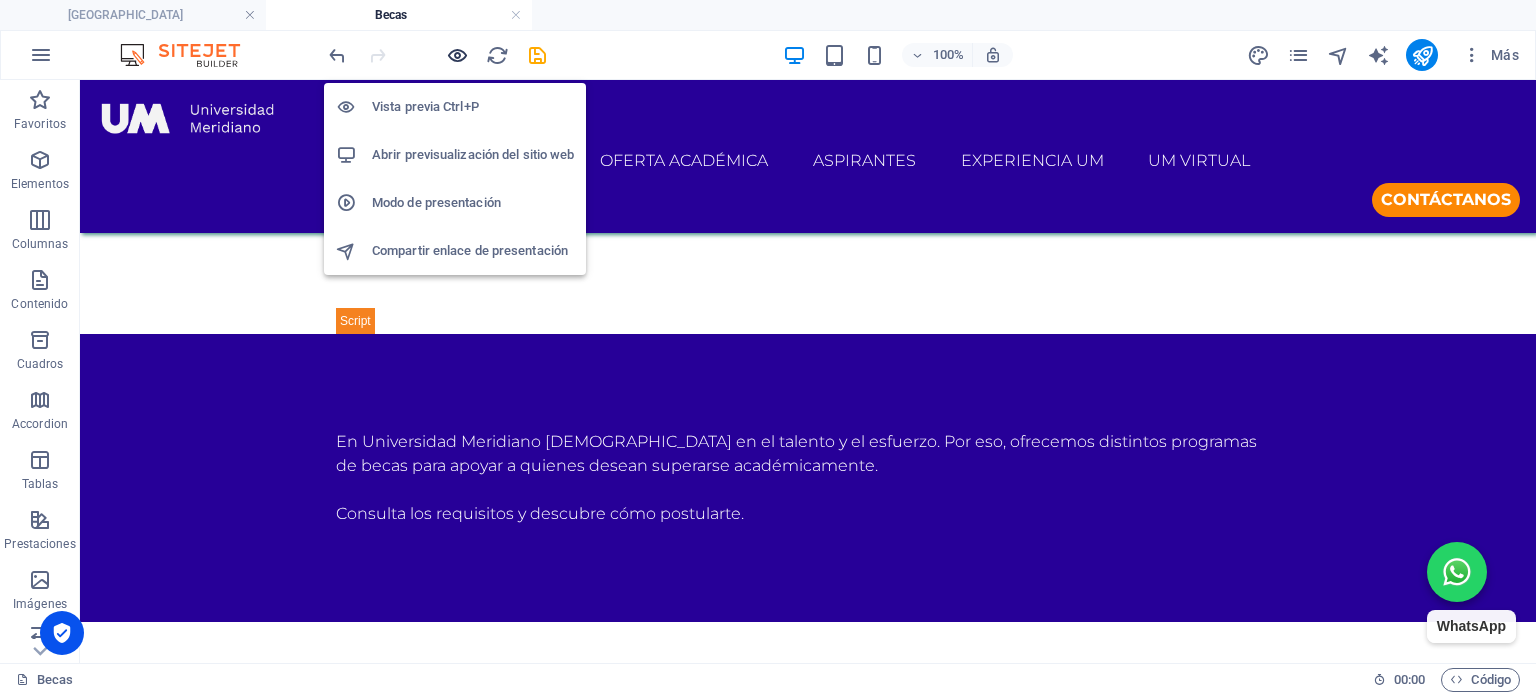 click at bounding box center (457, 55) 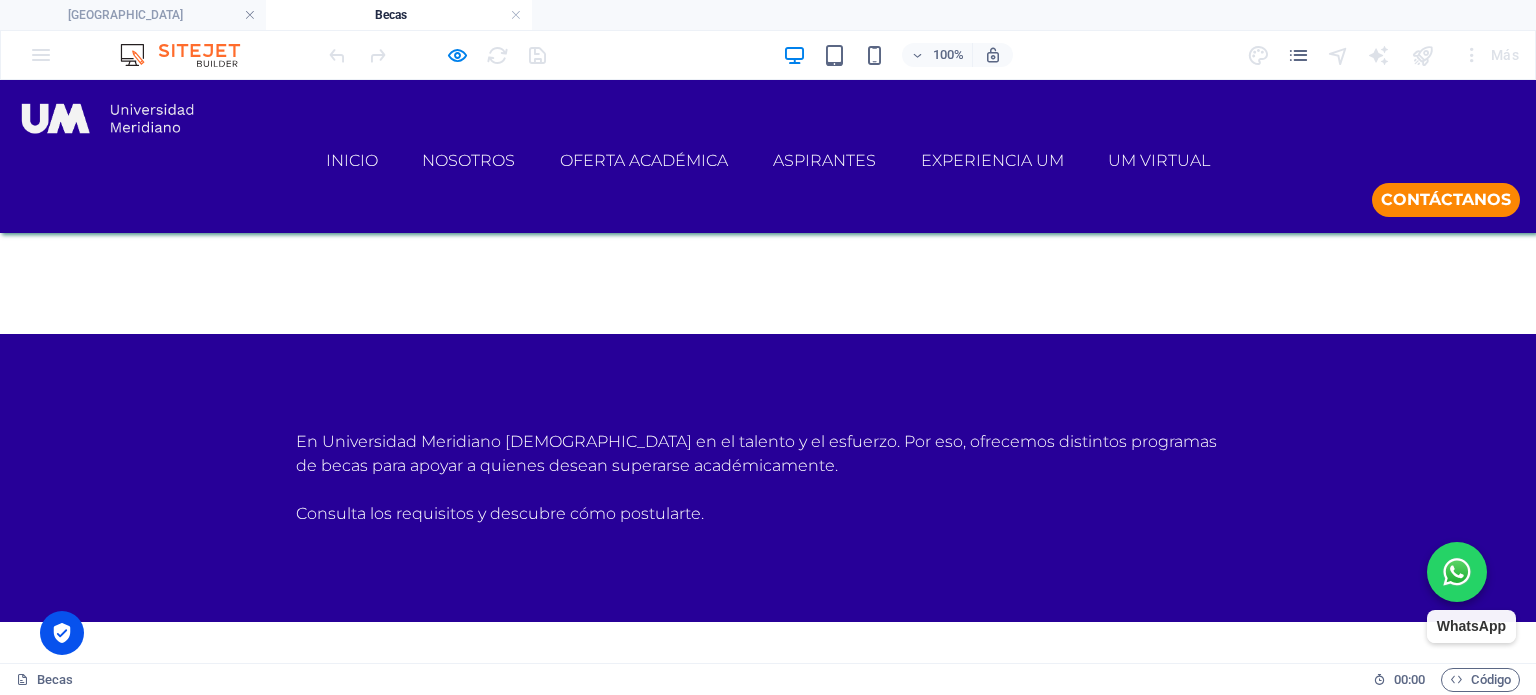 click on "licenciaturas" at bounding box center [768, 744] 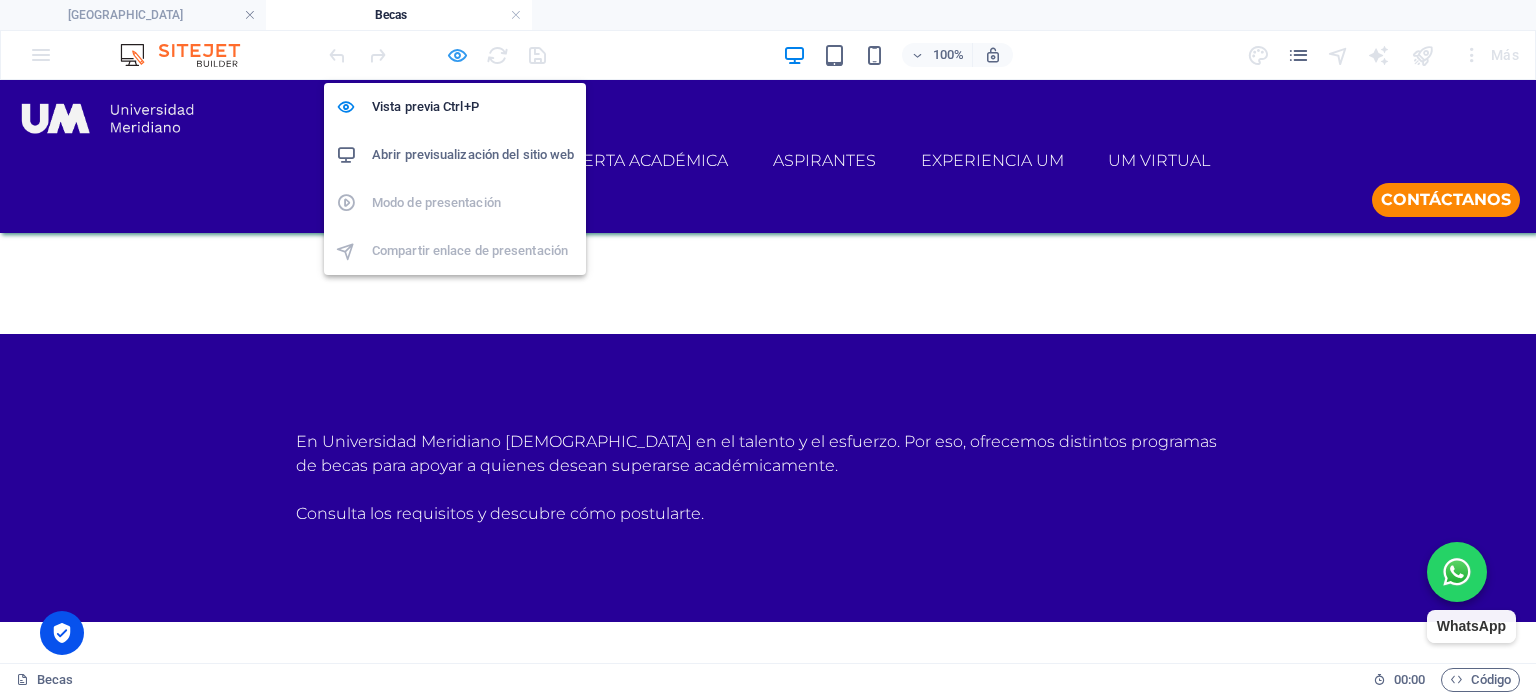 click at bounding box center [457, 55] 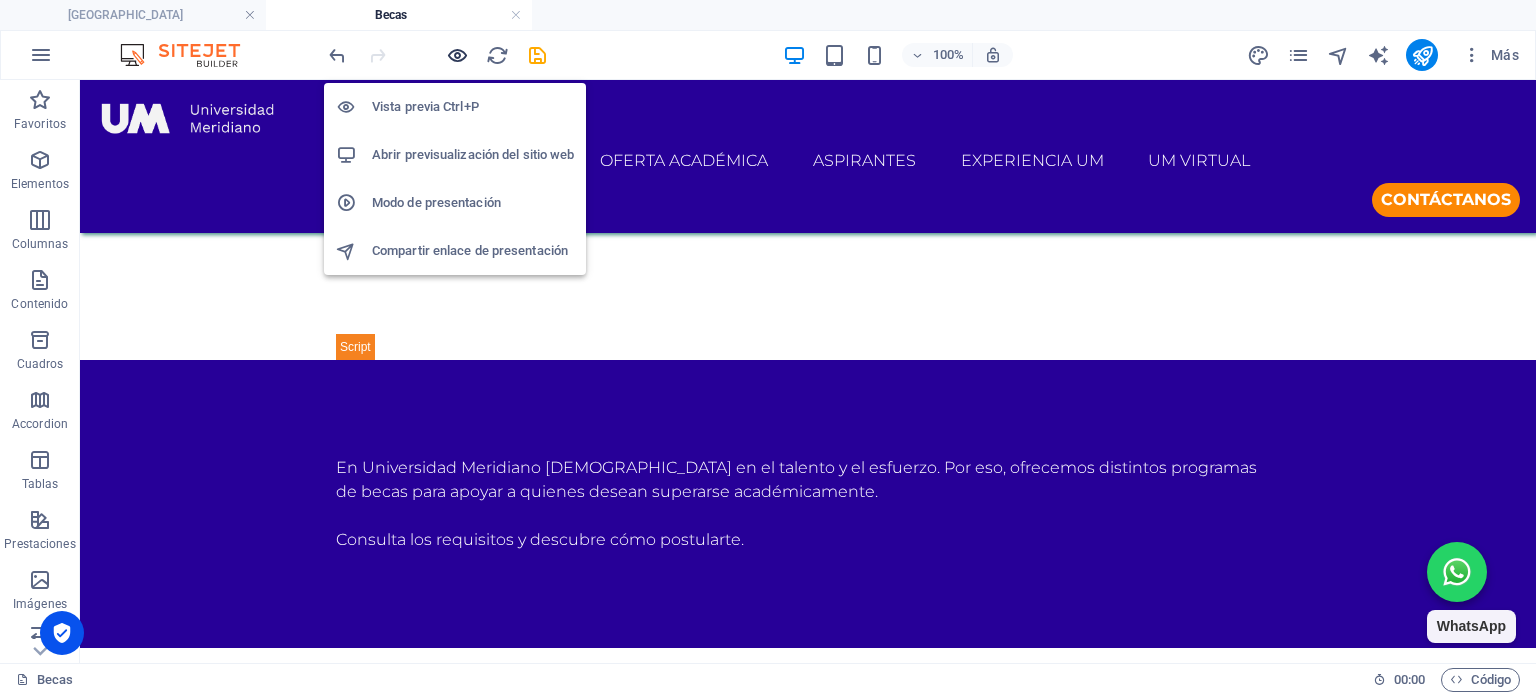 scroll, scrollTop: 733, scrollLeft: 0, axis: vertical 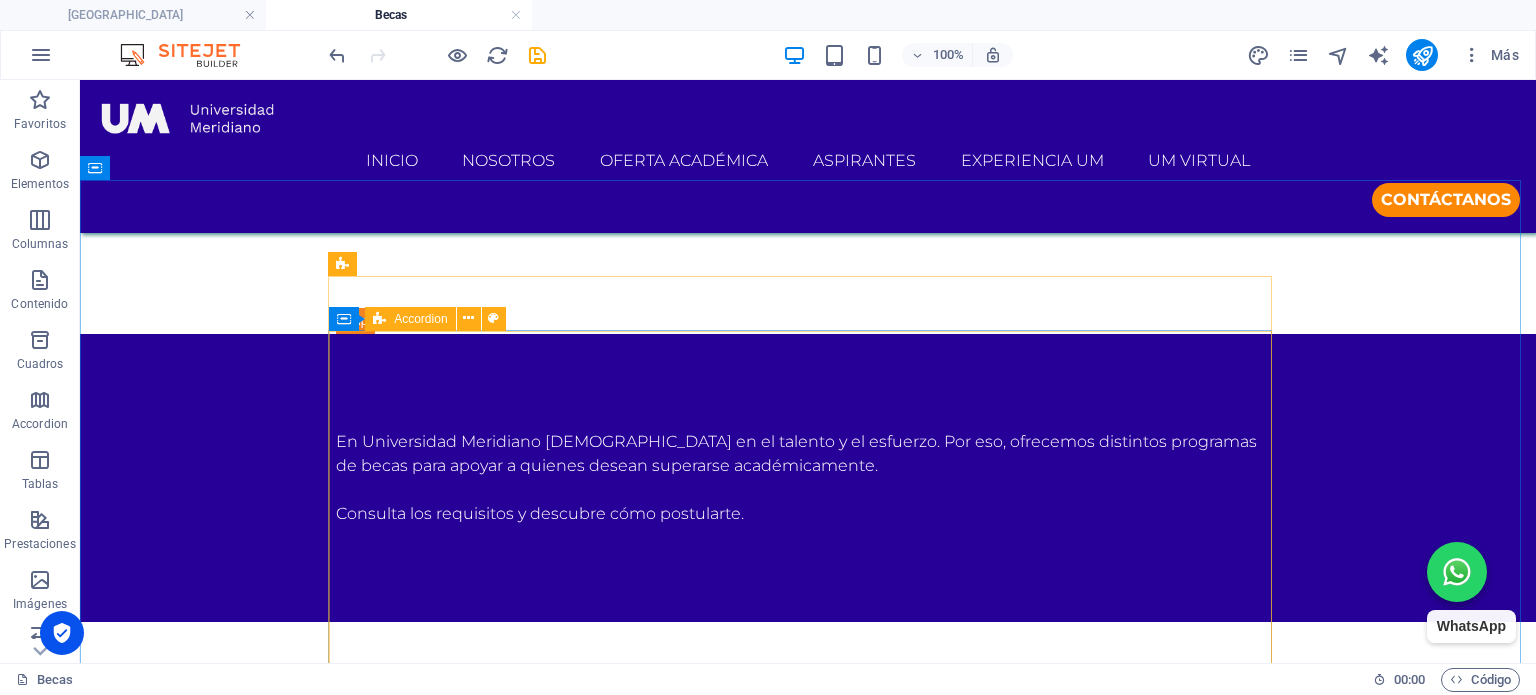 click on "Accordion" at bounding box center [410, 319] 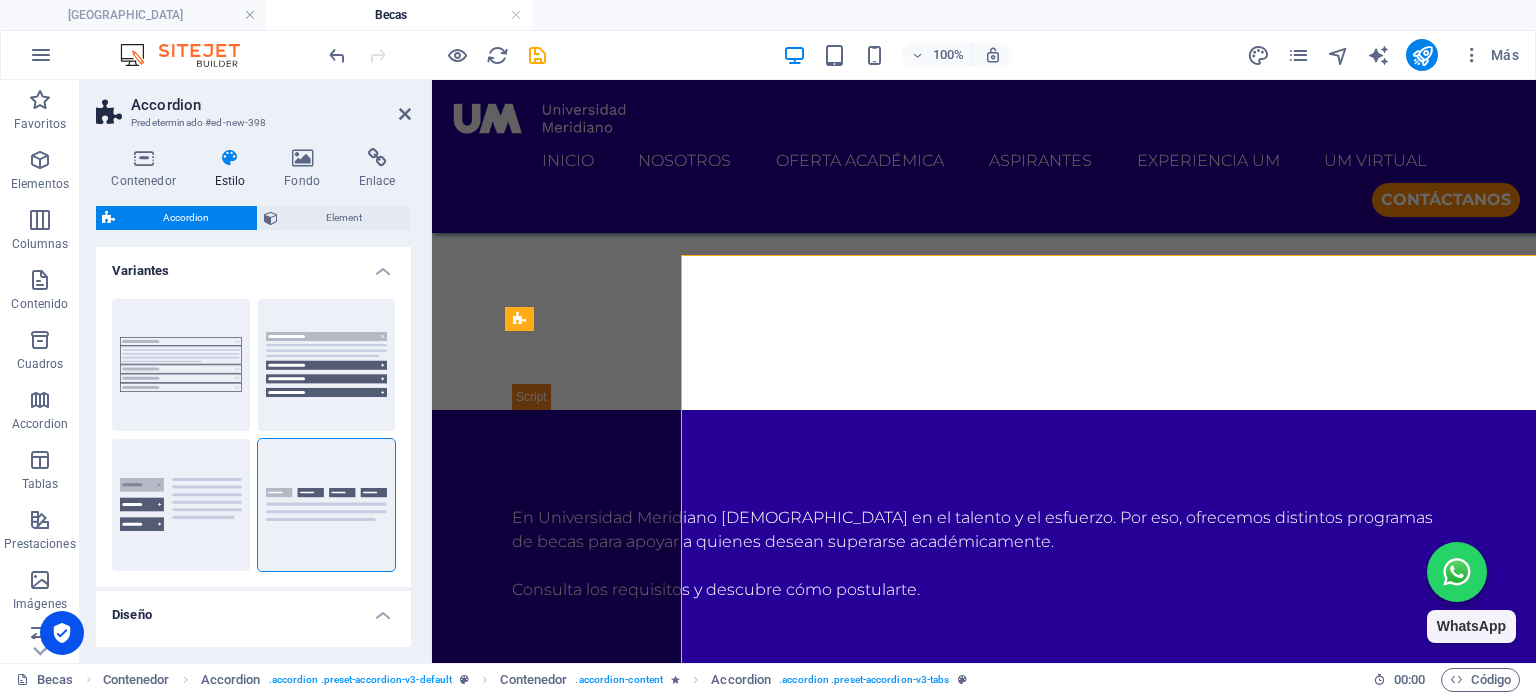 scroll, scrollTop: 809, scrollLeft: 0, axis: vertical 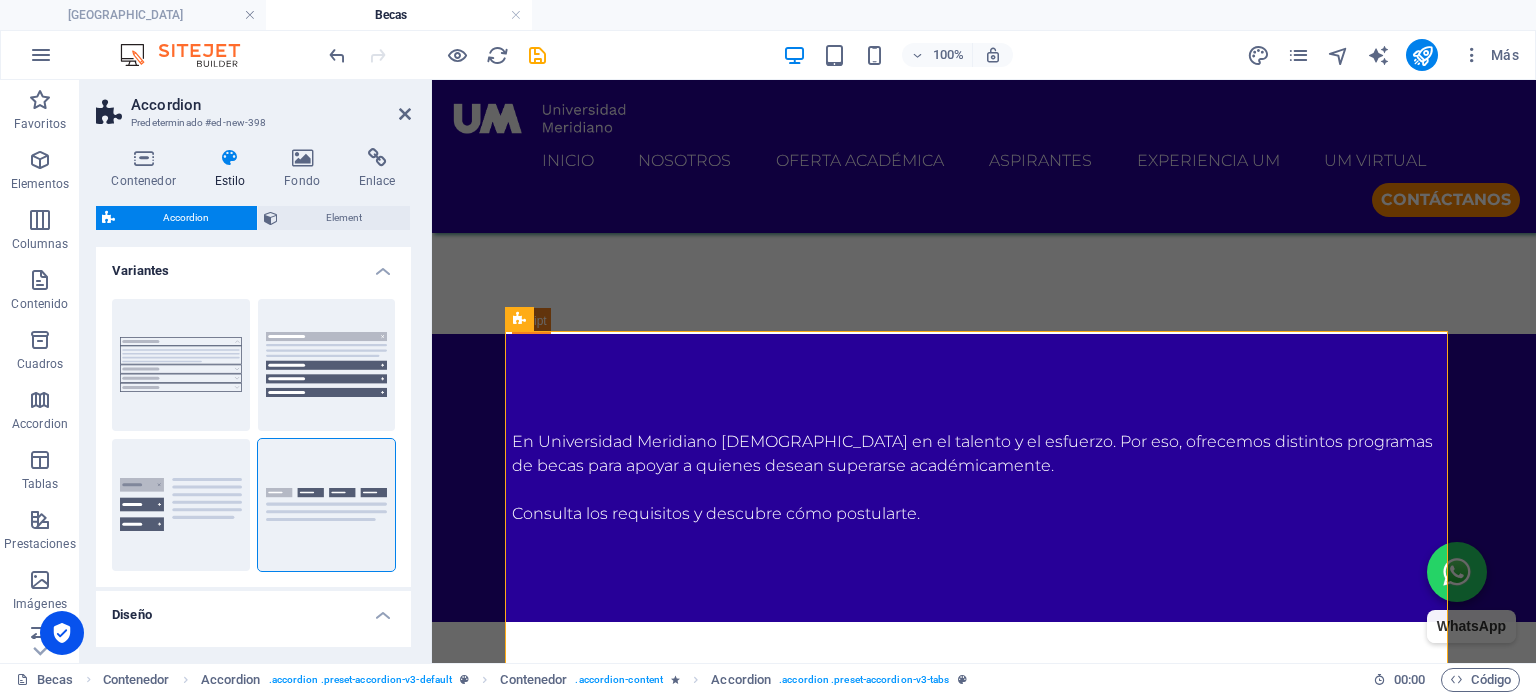 type 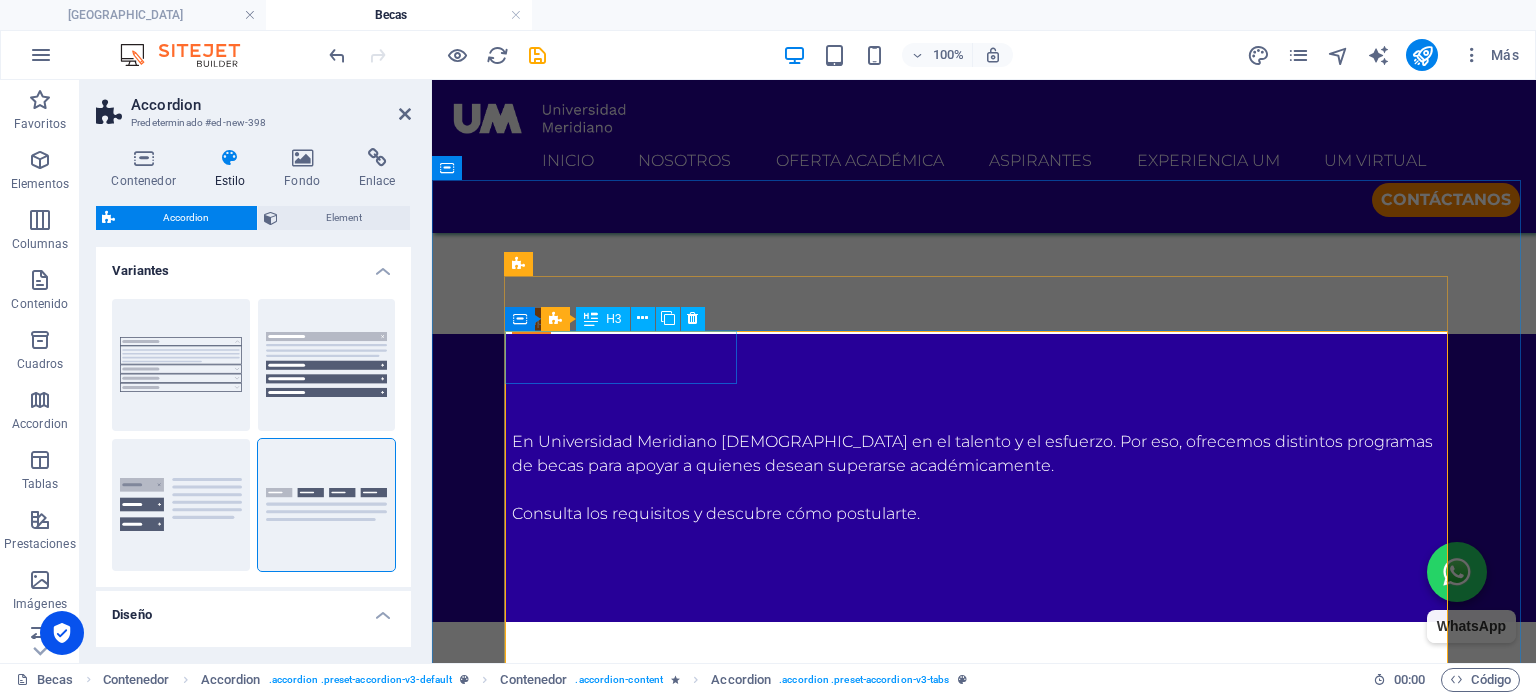 click on "Headline" at bounding box center (629, 842) 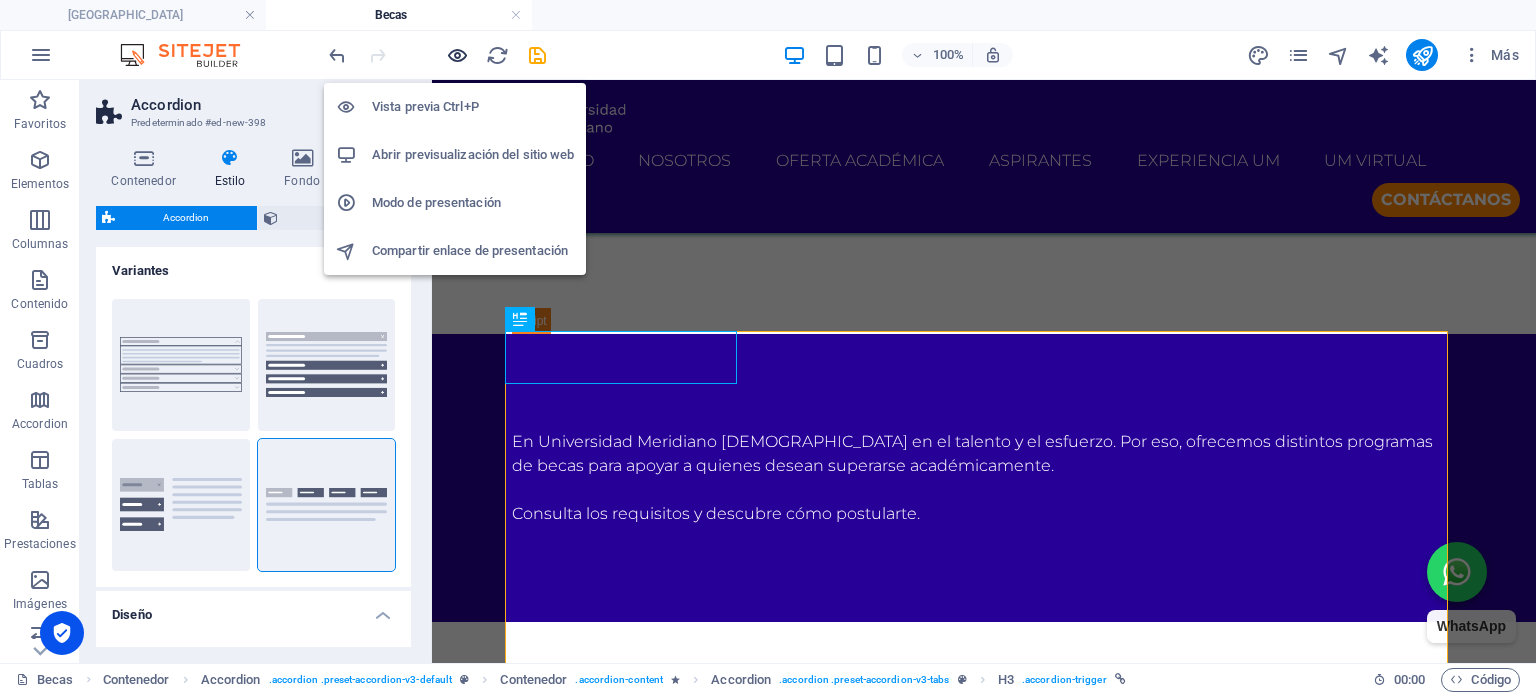 click at bounding box center (457, 55) 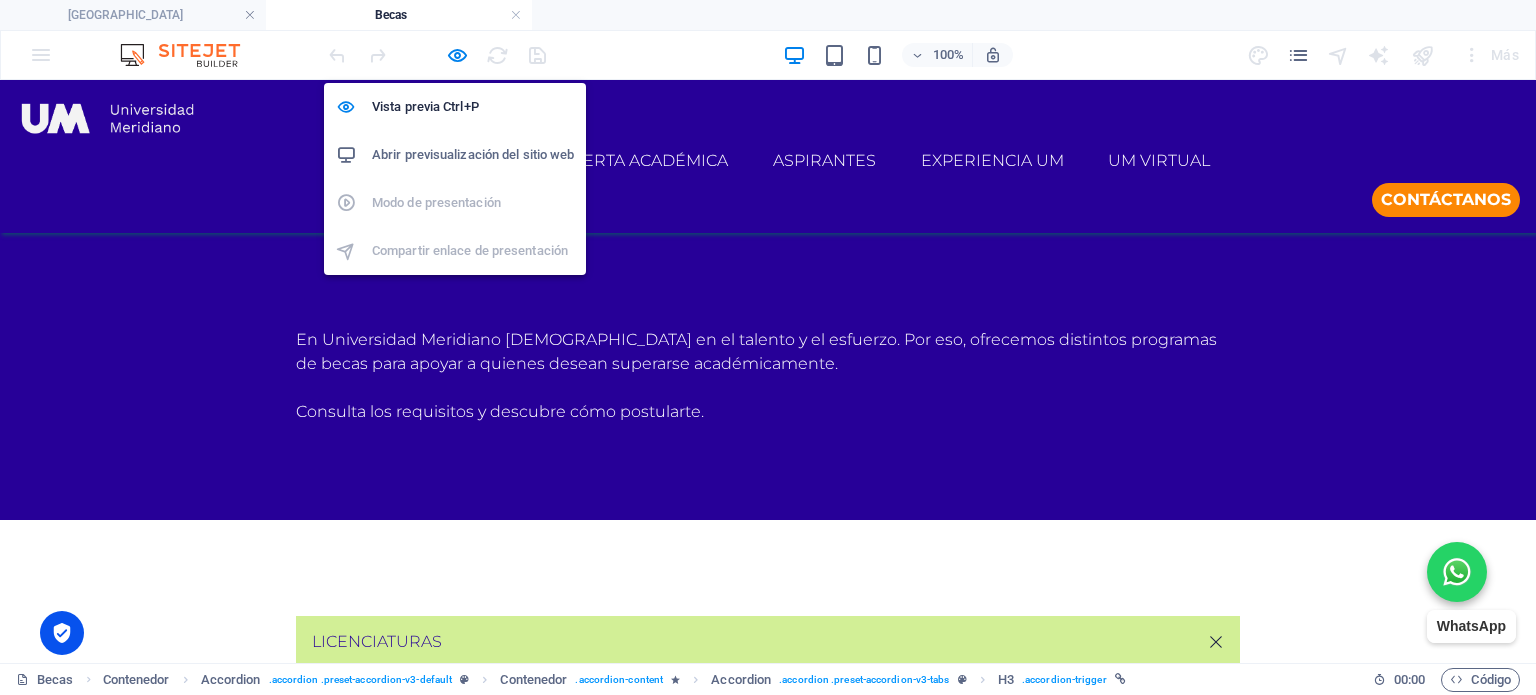 scroll, scrollTop: 707, scrollLeft: 0, axis: vertical 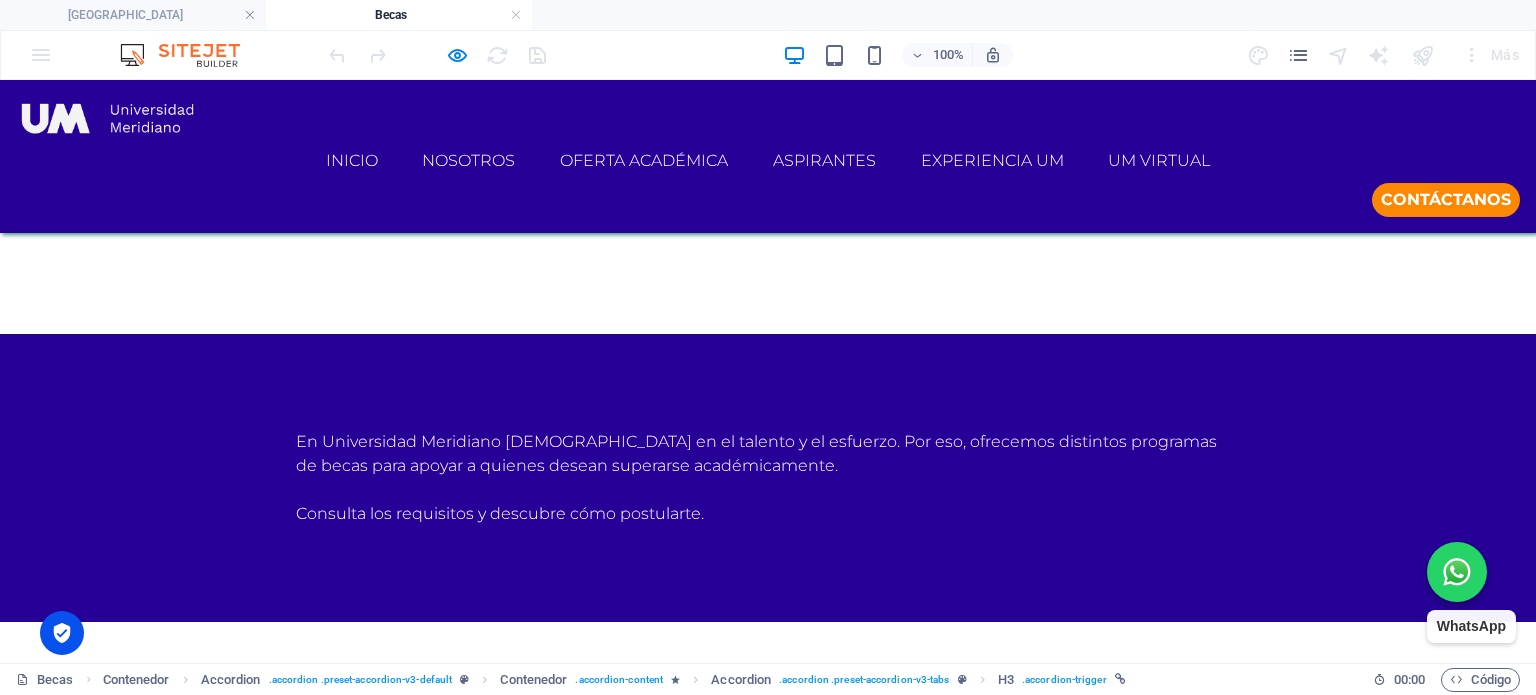 click on "Headline" at bounding box center (412, 796) 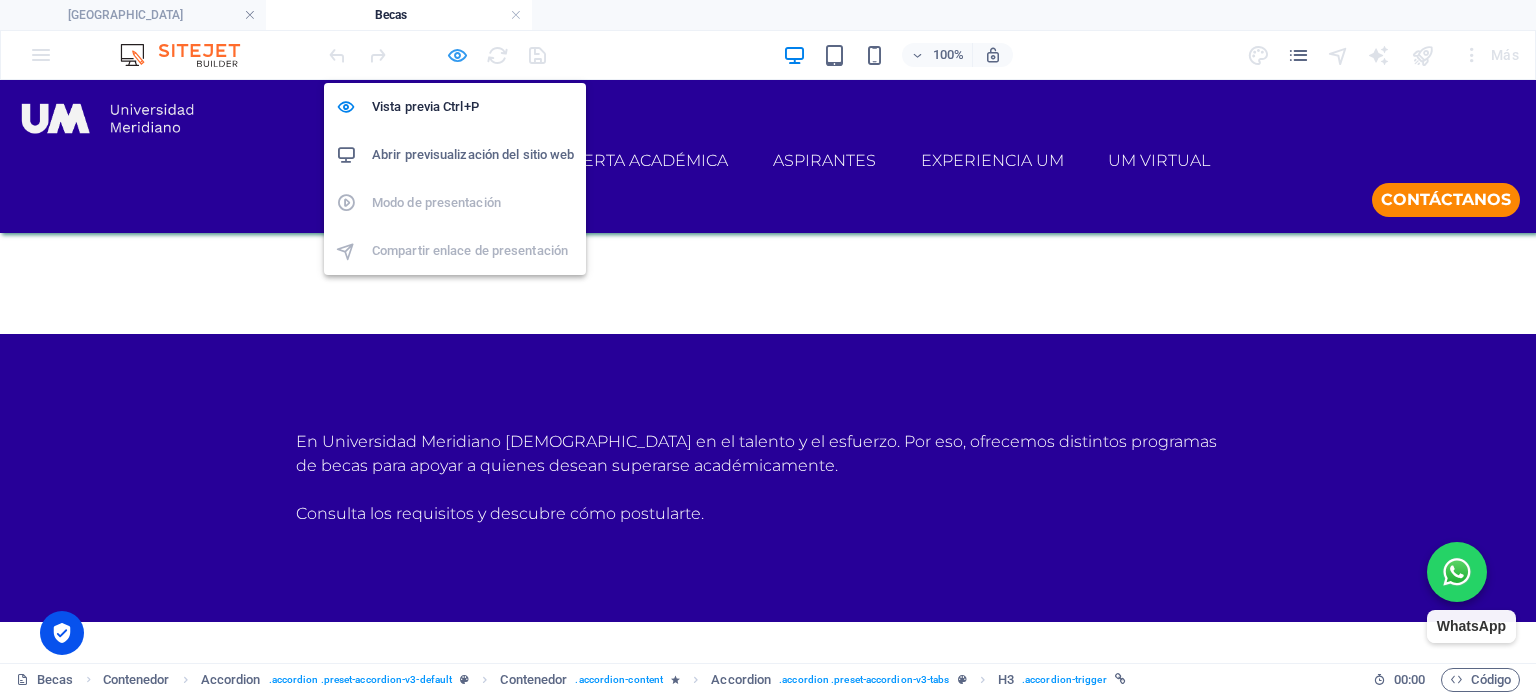 click at bounding box center [457, 55] 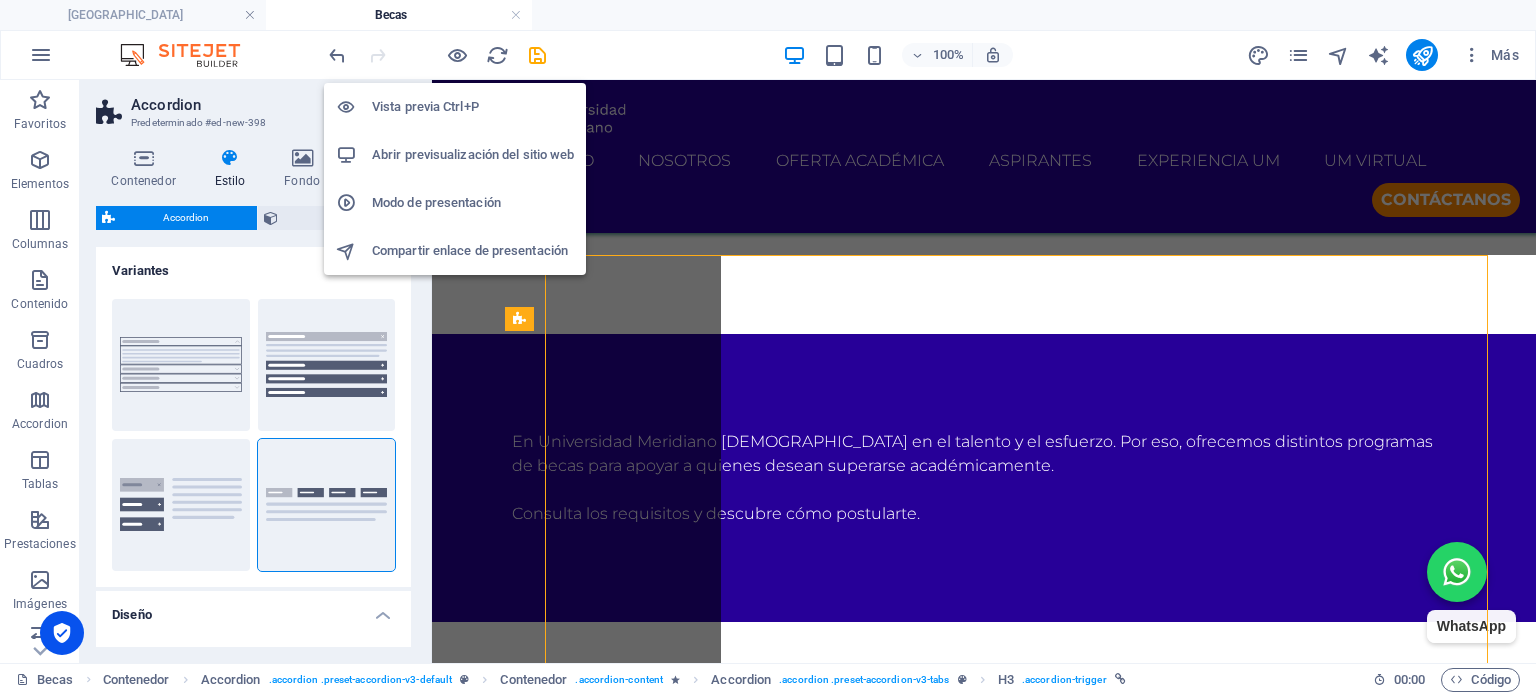 scroll, scrollTop: 809, scrollLeft: 0, axis: vertical 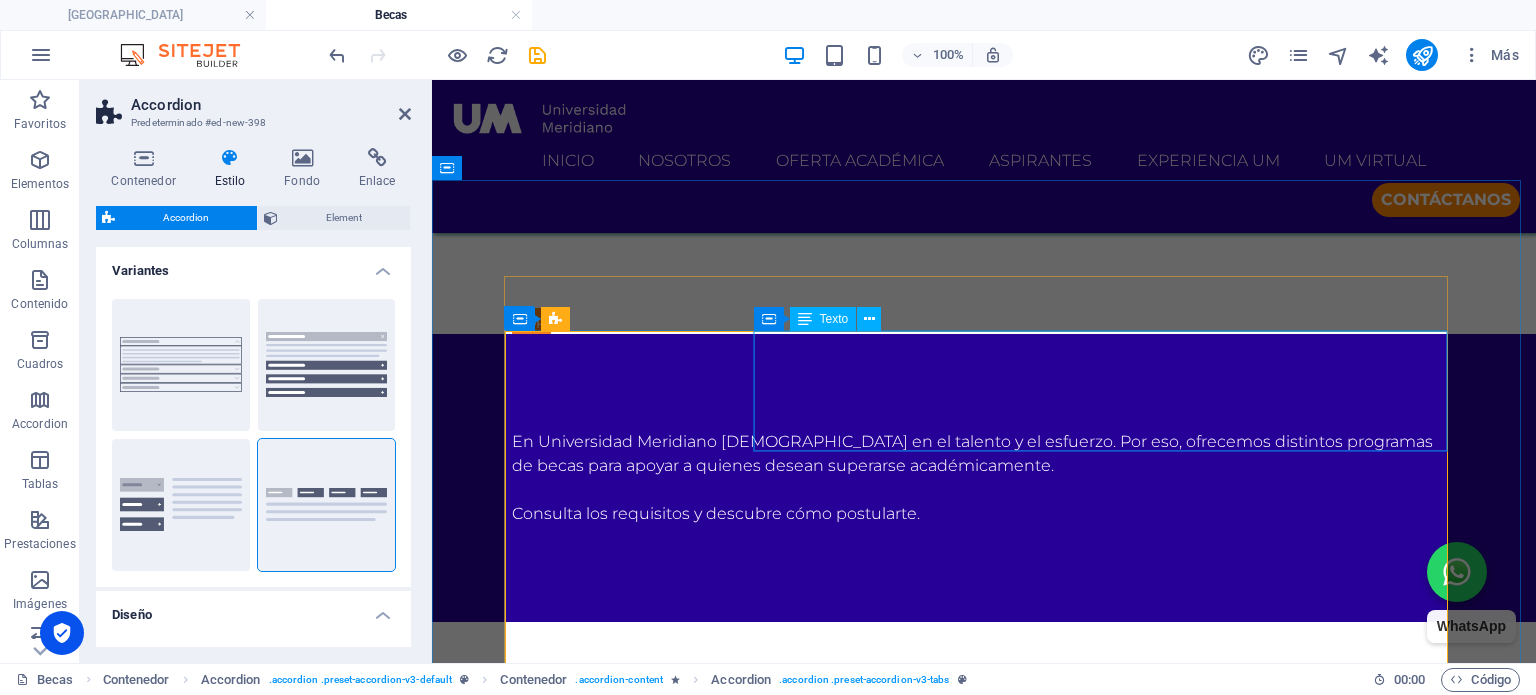 type 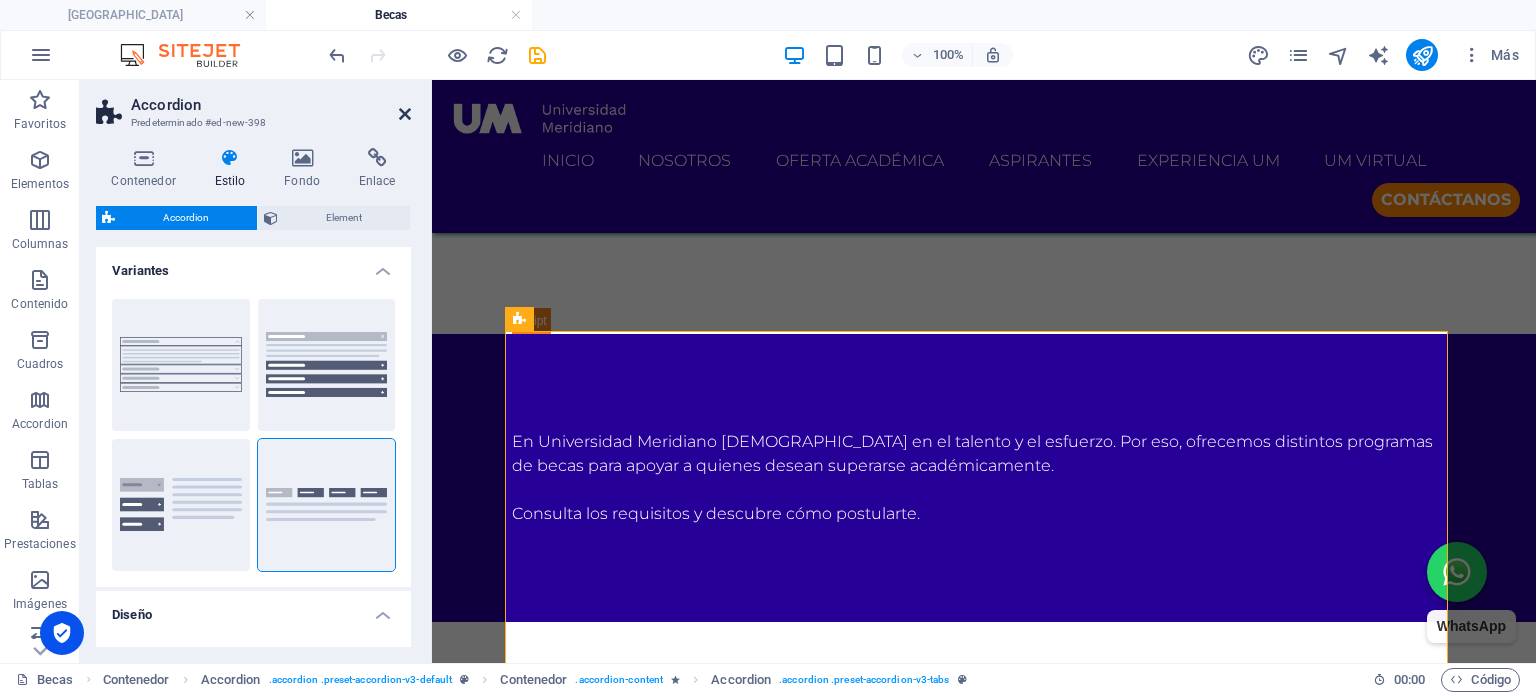 click at bounding box center (405, 114) 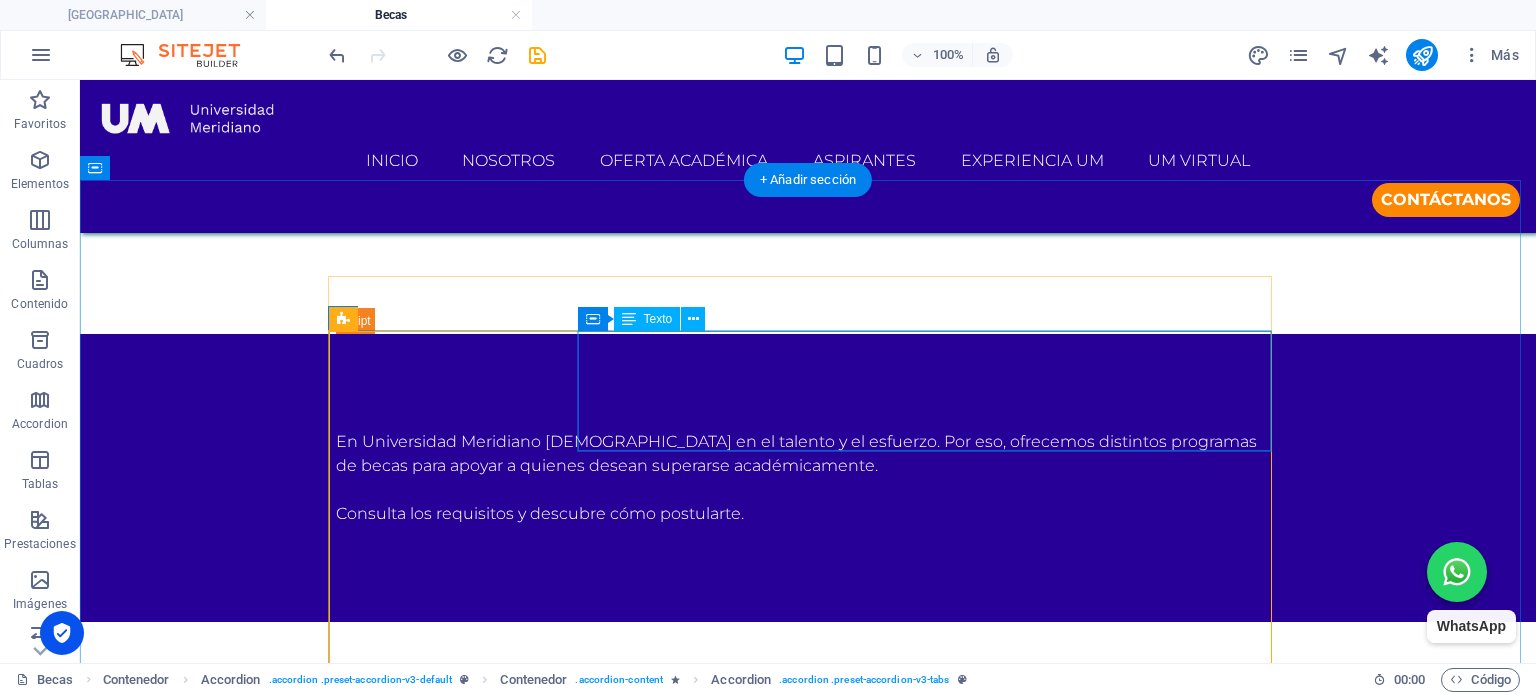 scroll, scrollTop: 833, scrollLeft: 0, axis: vertical 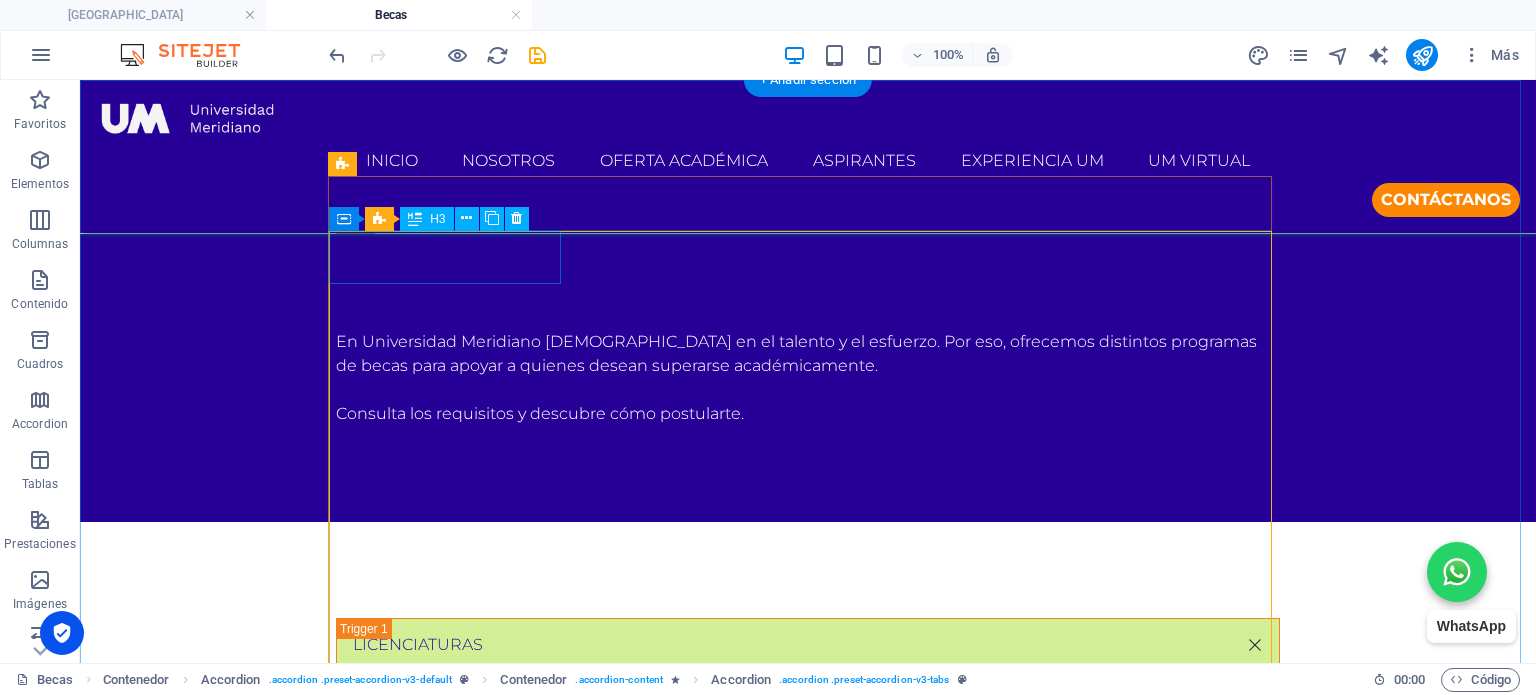 click on "Headline" at bounding box center [453, 742] 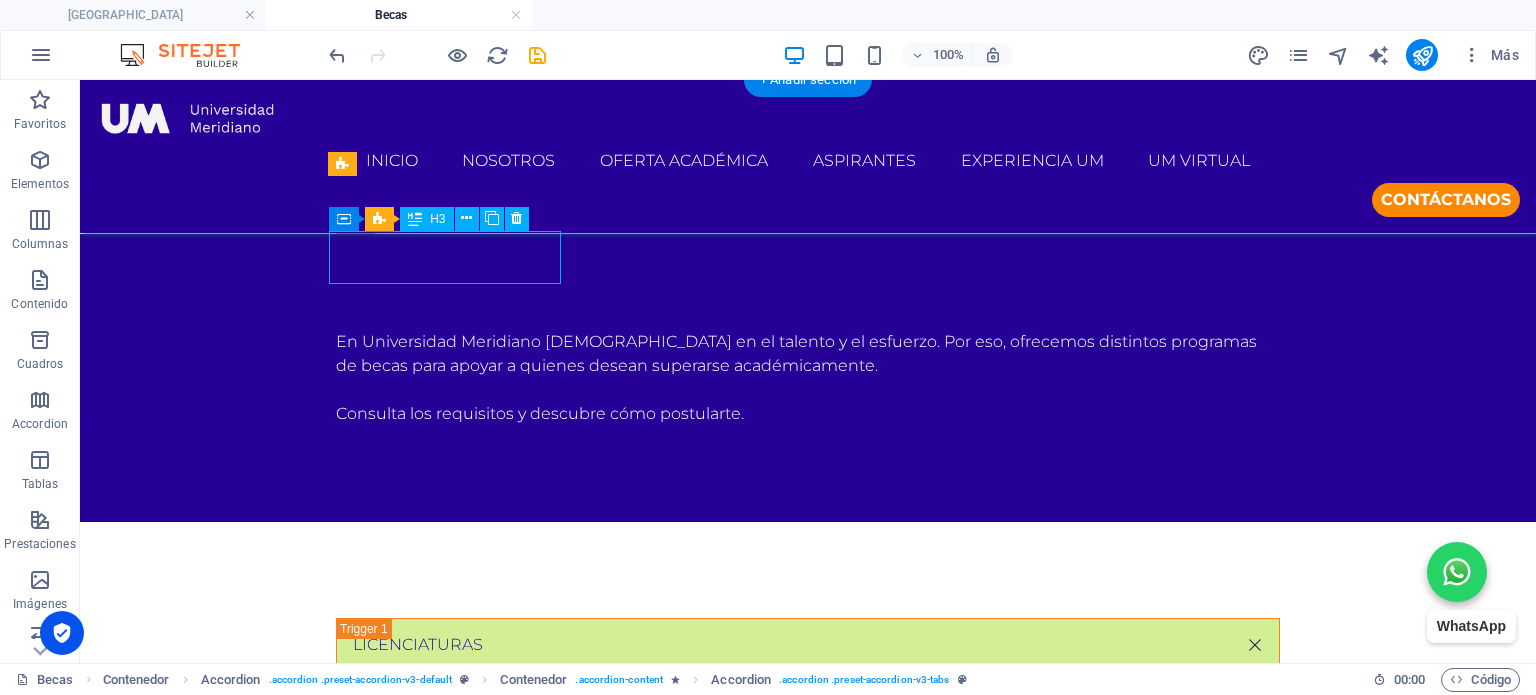 click on "Headline" at bounding box center [453, 742] 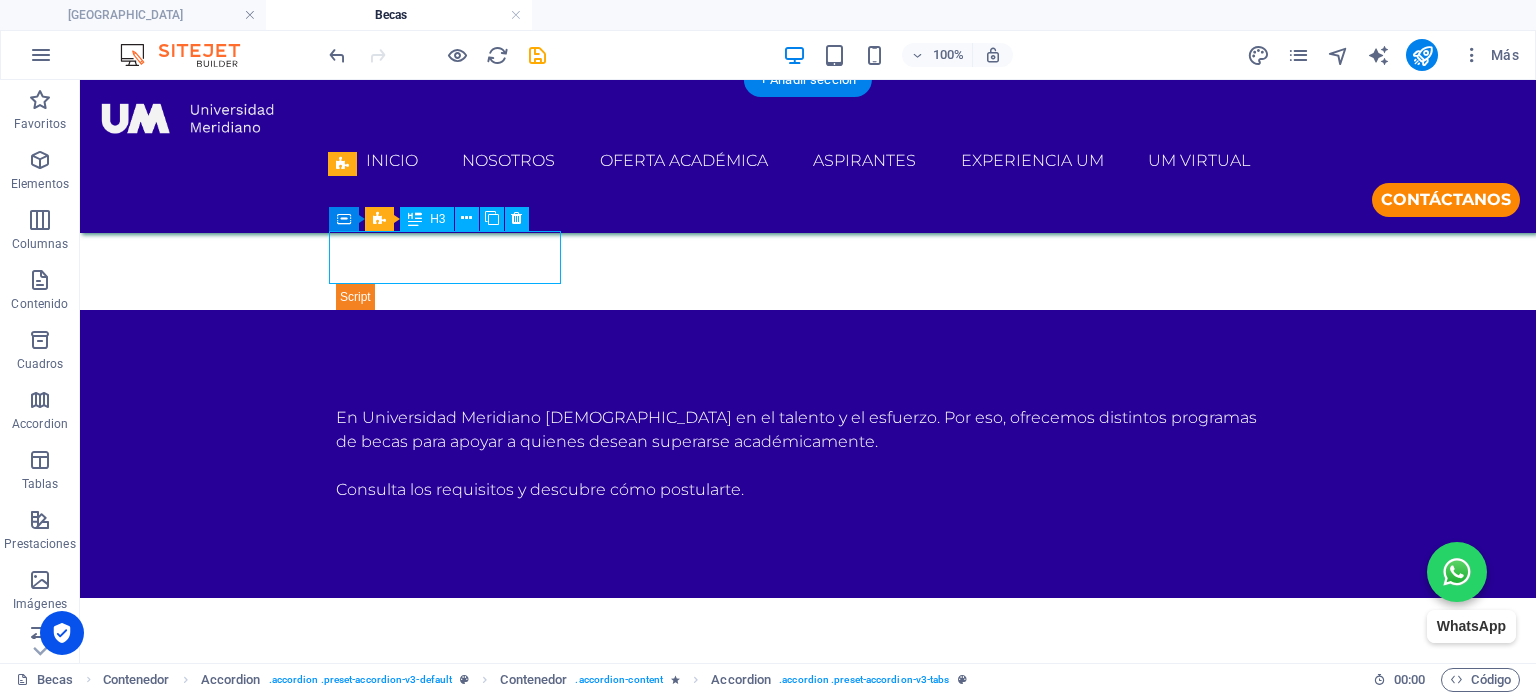 scroll, scrollTop: 909, scrollLeft: 0, axis: vertical 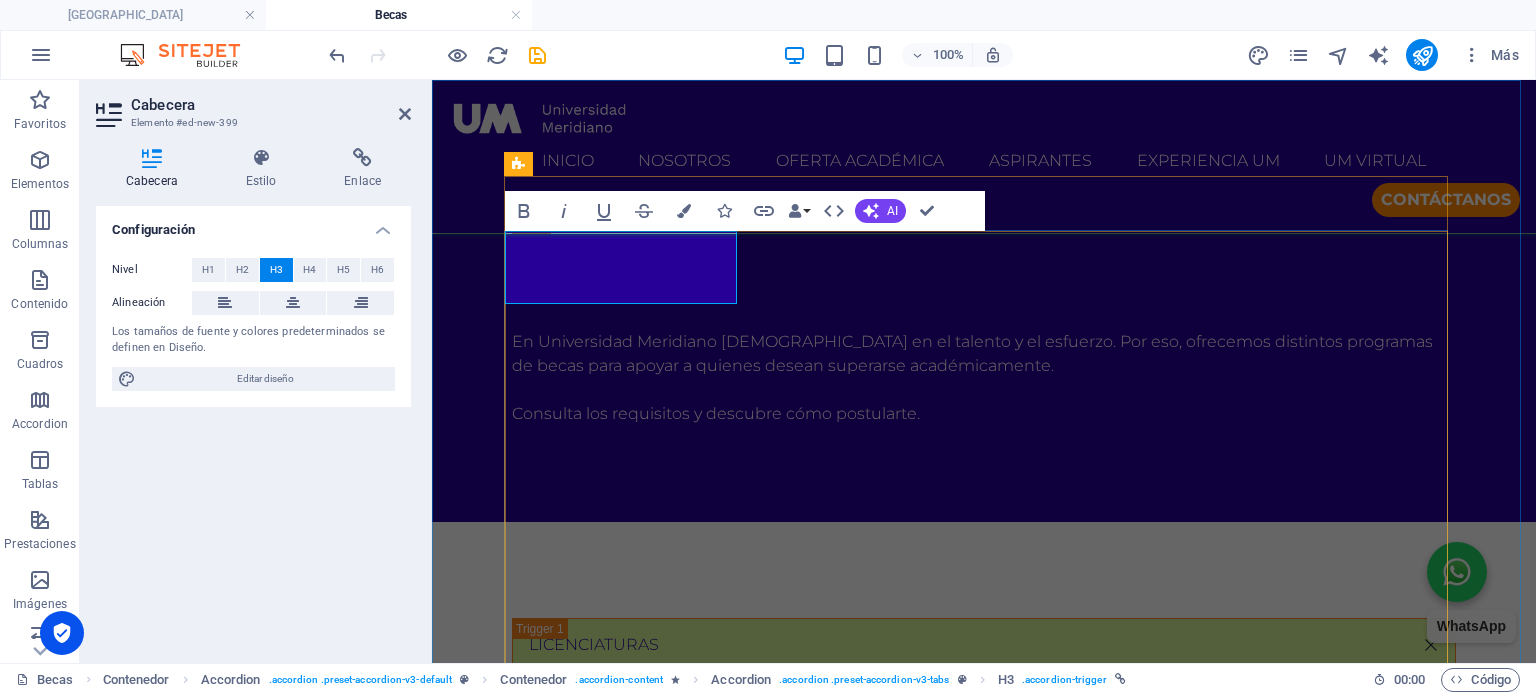 click on "BECA EXCELENCIA ACADÉMICA (BEA)" at bounding box center [629, 710] 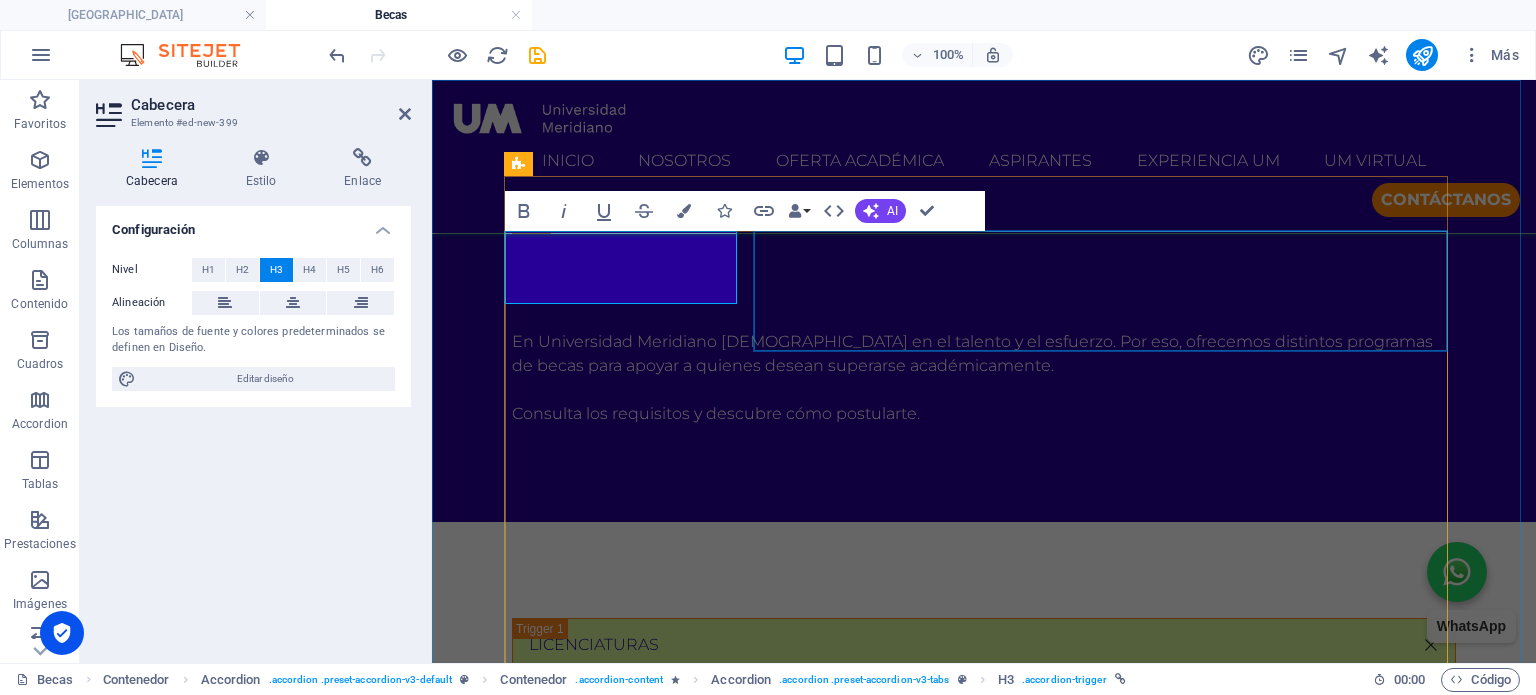 click on "Lorem ipsum dolor sit amet, consectetur adipisicing elit. Maiores ipsum repellat minus nihil. Labore, delectus, nam dignissimos ea repudiandae minima voluptatum magni pariatur possimus quia accusamus harum facilis corporis animi nisi. Enim, pariatur, impedit quia repellat harum ipsam laboriosam voluptas dicta illum nisi obcaecati reprehenderit quis placeat recusandae tenetur aperiam." at bounding box center [1108, 734] 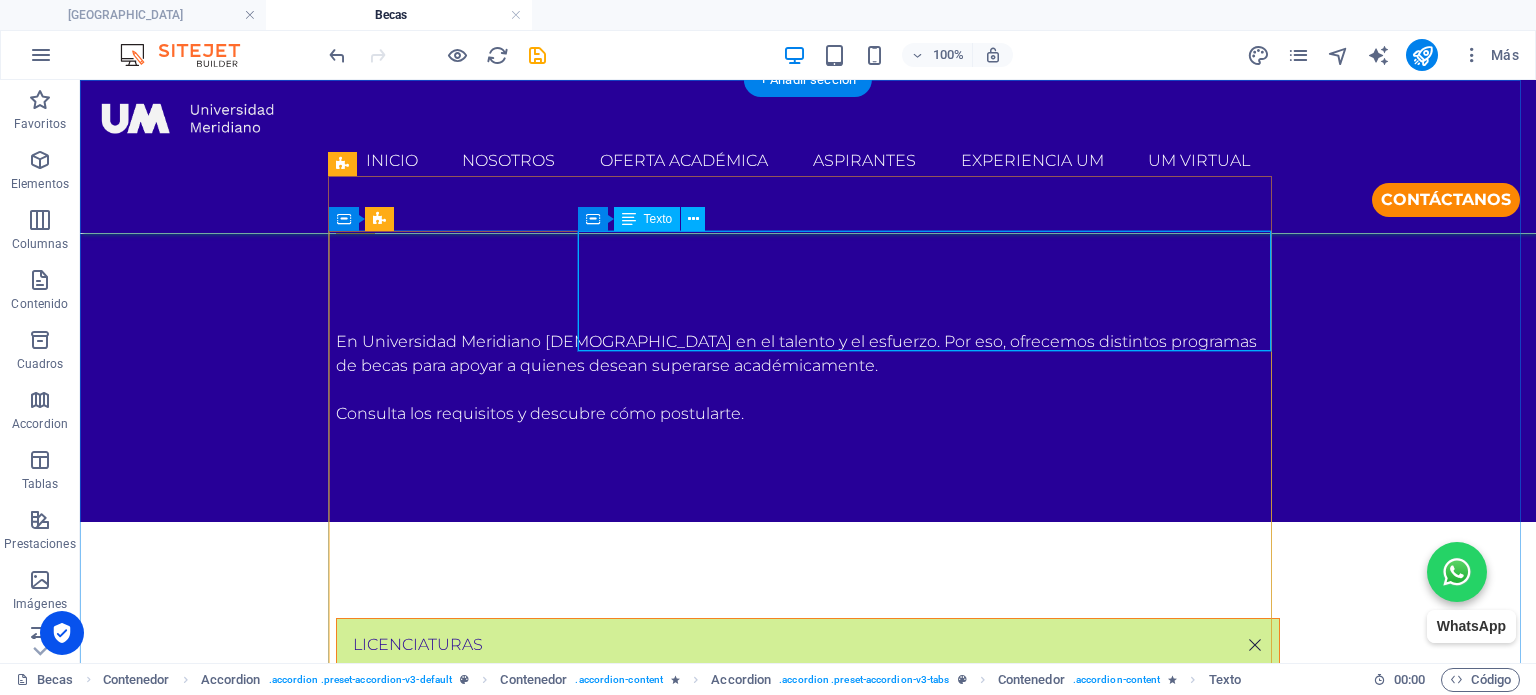 scroll, scrollTop: 733, scrollLeft: 0, axis: vertical 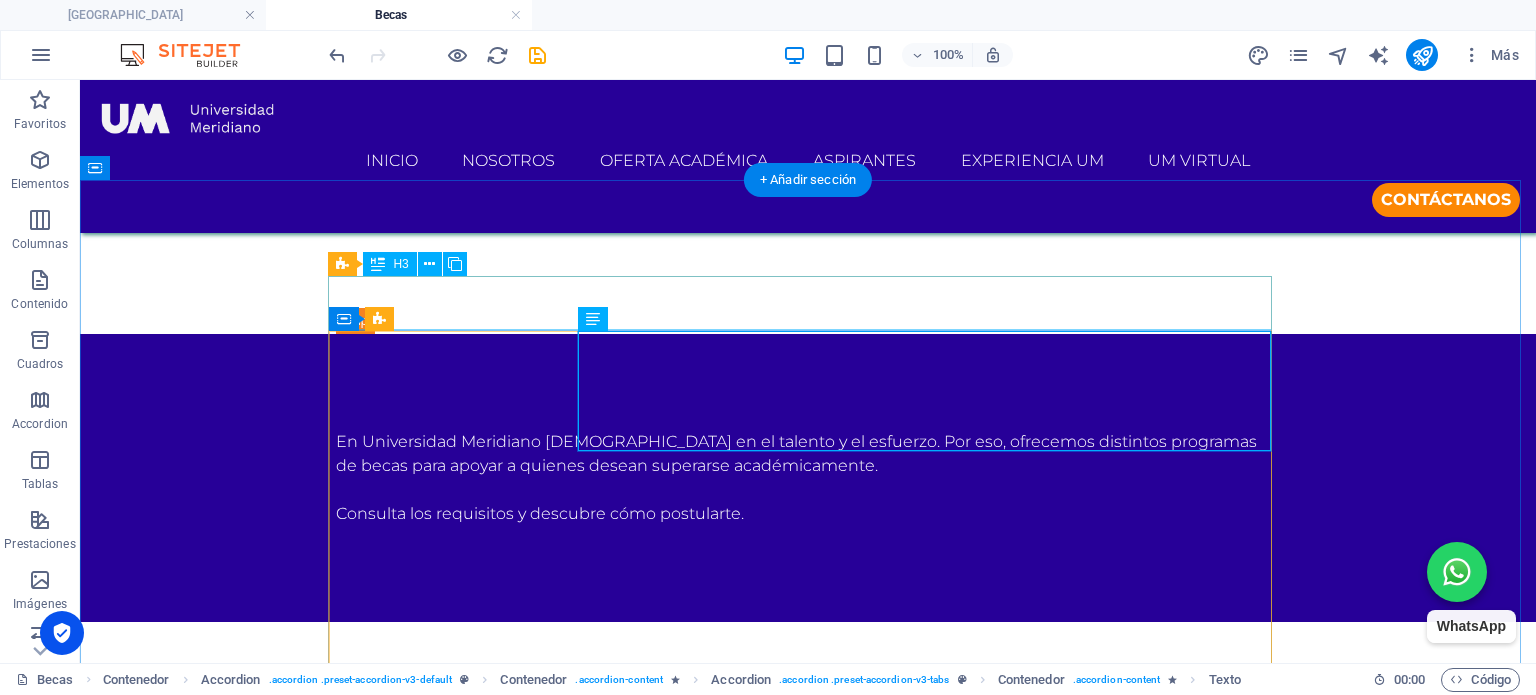 click on "licenciaturas" at bounding box center (808, 745) 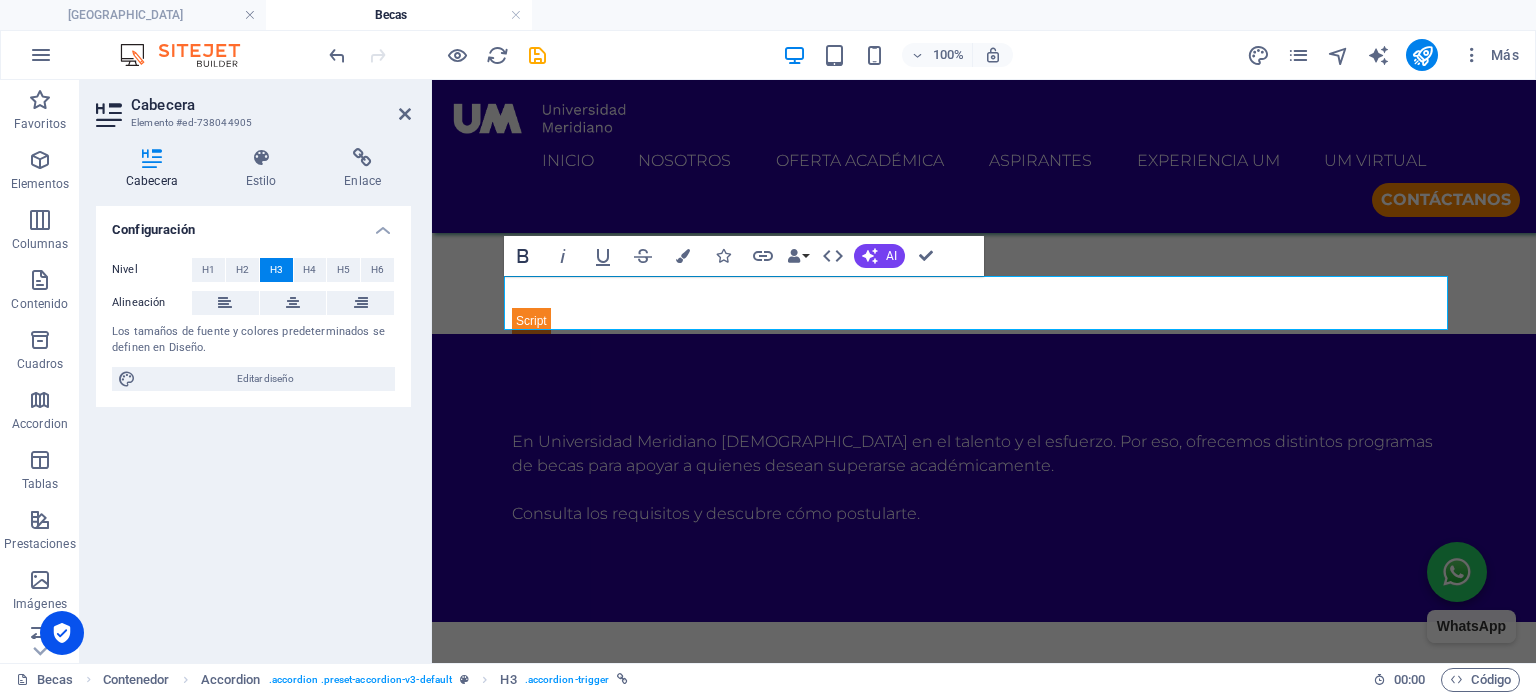 click 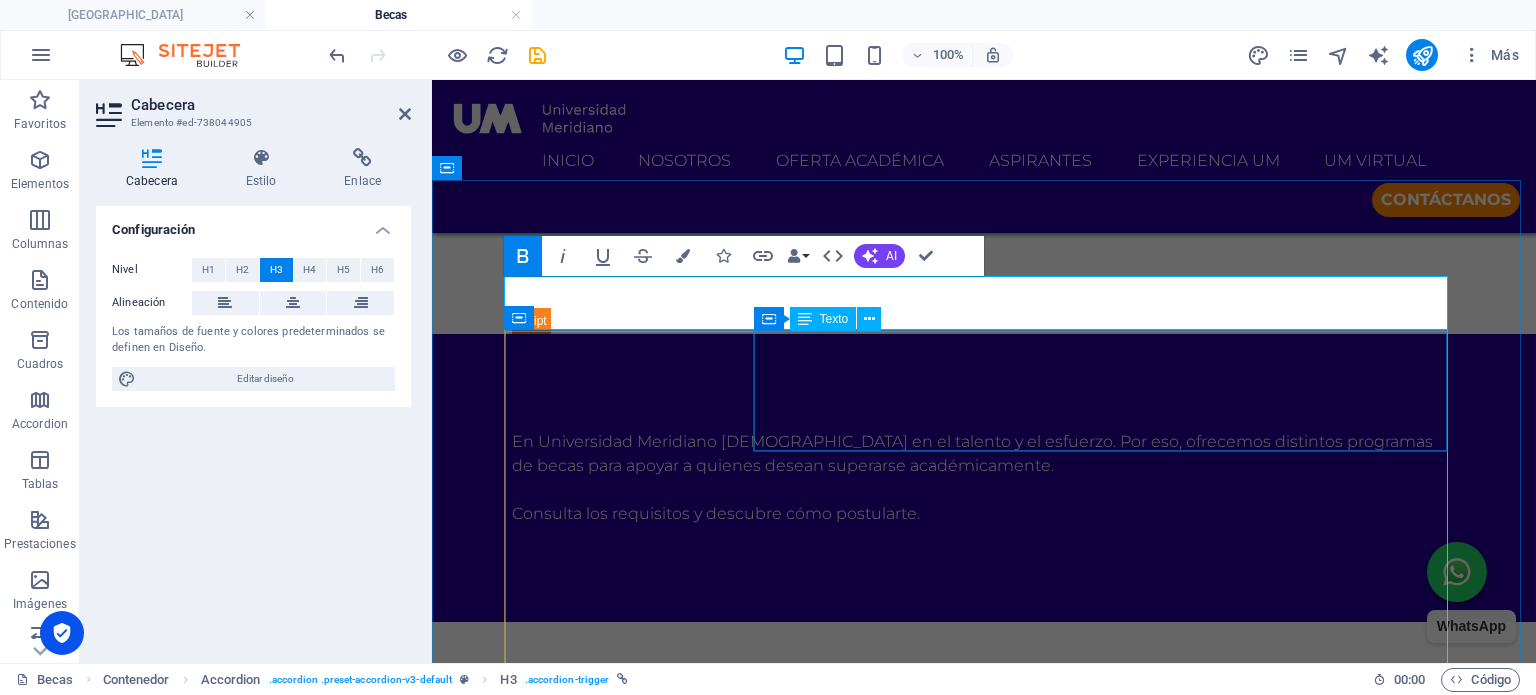 click on "Lorem ipsum dolor sit amet, consectetur adipisicing elit. Maiores ipsum repellat minus nihil. Labore, delectus, nam dignissimos ea repudiandae minima voluptatum magni pariatur possimus quia accusamus harum facilis corporis animi nisi. Enim, pariatur, impedit quia repellat harum ipsam laboriosam voluptas dicta illum nisi obcaecati reprehenderit quis placeat recusandae tenetur aperiam." at bounding box center [1108, 834] 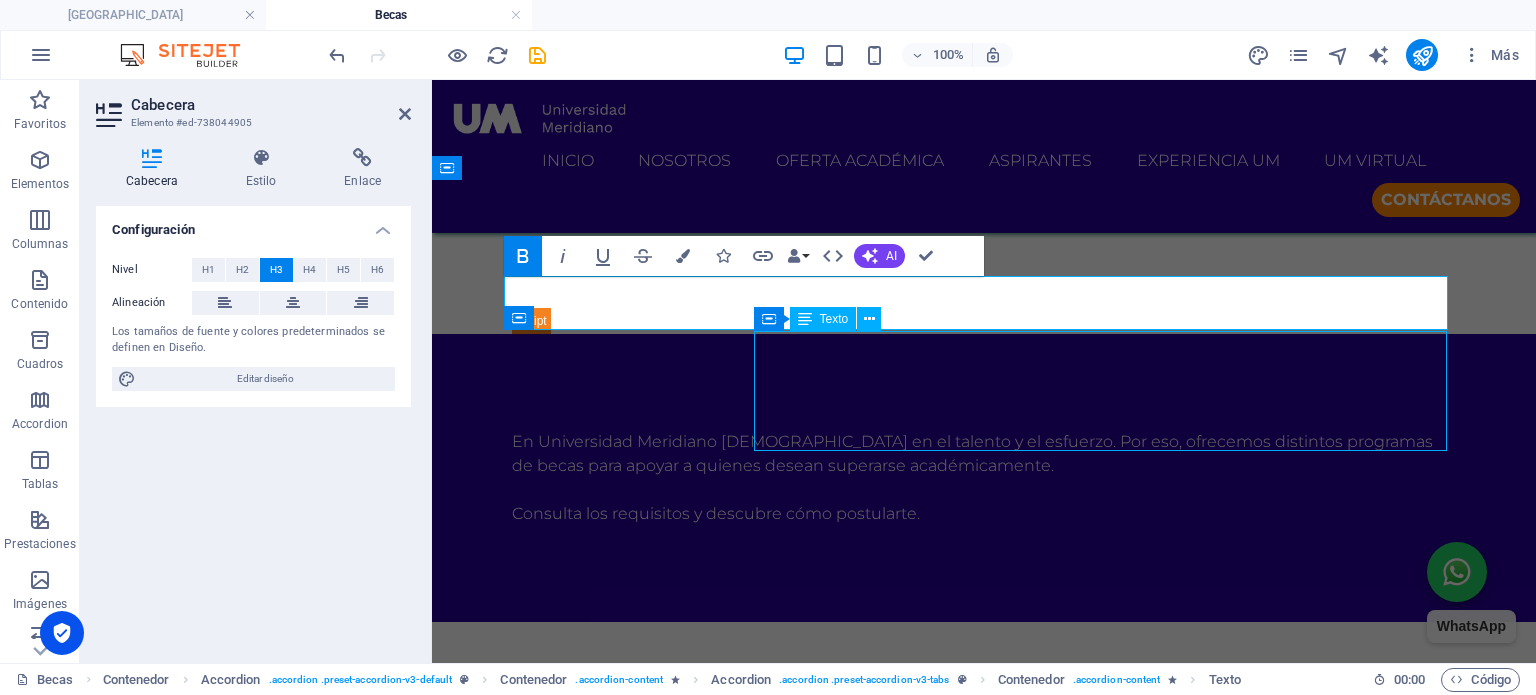scroll, scrollTop: 733, scrollLeft: 0, axis: vertical 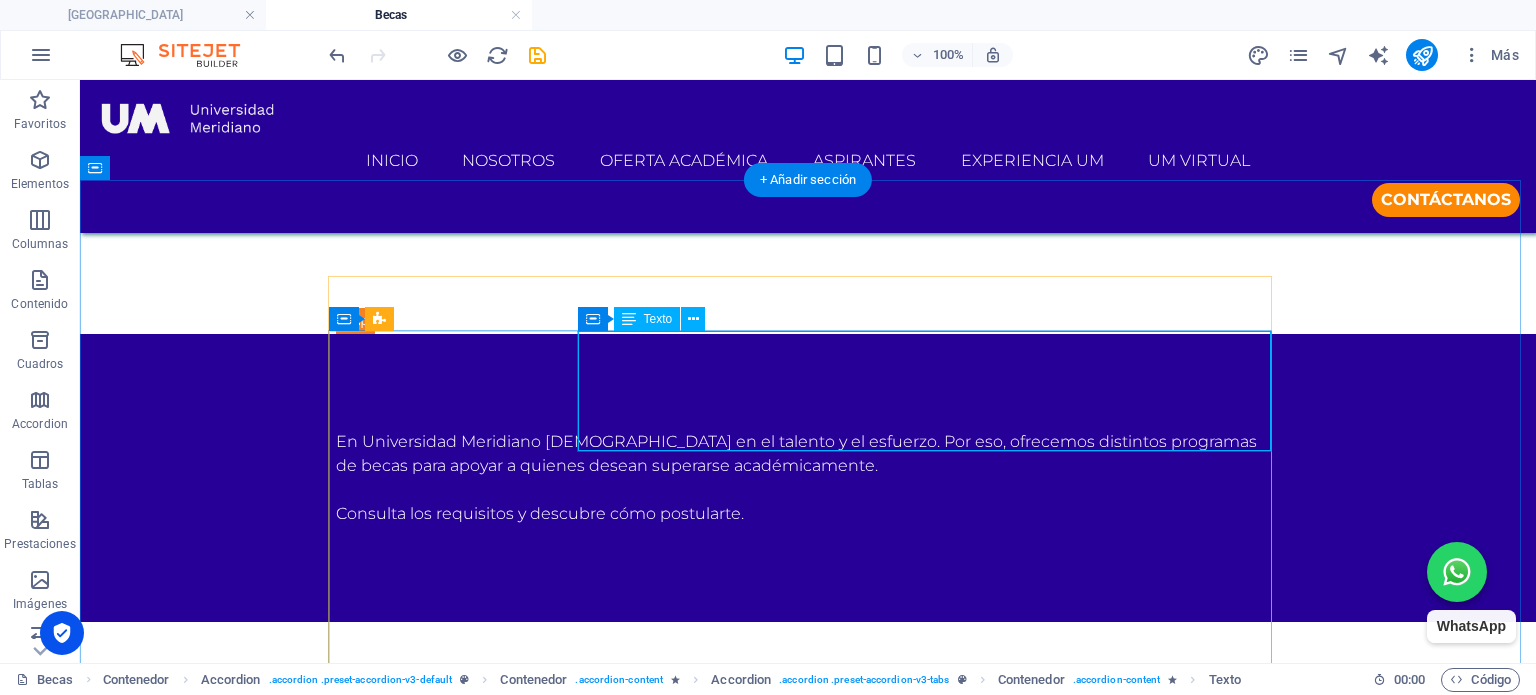 click on "Lorem ipsum dolor sit amet, consectetur adipisicing elit. Maiores ipsum repellat minus nihil. Labore, delectus, nam dignissimos ea repudiandae minima voluptatum magni pariatur possimus quia accusamus harum facilis corporis animi nisi. Enim, pariatur, impedit quia repellat harum ipsam laboriosam voluptas dicta illum nisi obcaecati reprehenderit quis placeat recusandae tenetur aperiam." at bounding box center (932, 834) 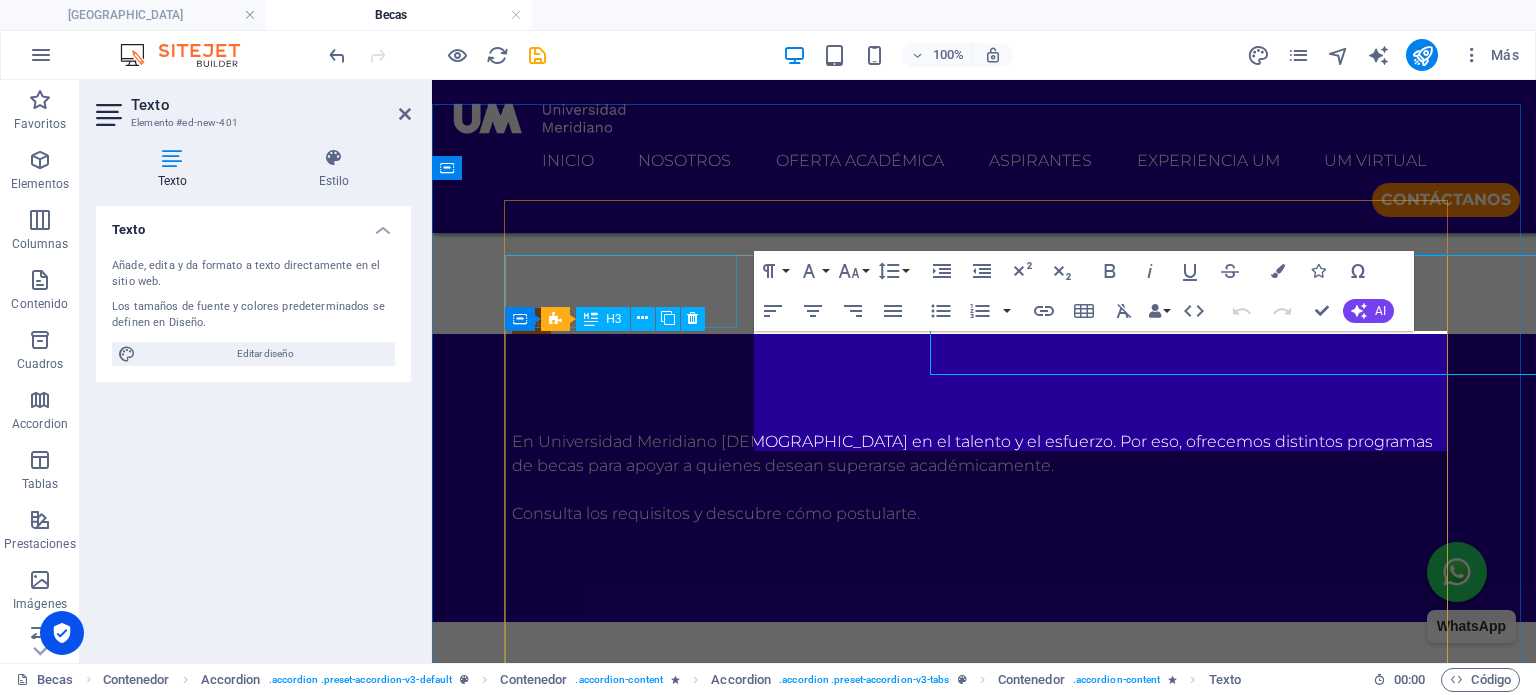 scroll, scrollTop: 809, scrollLeft: 0, axis: vertical 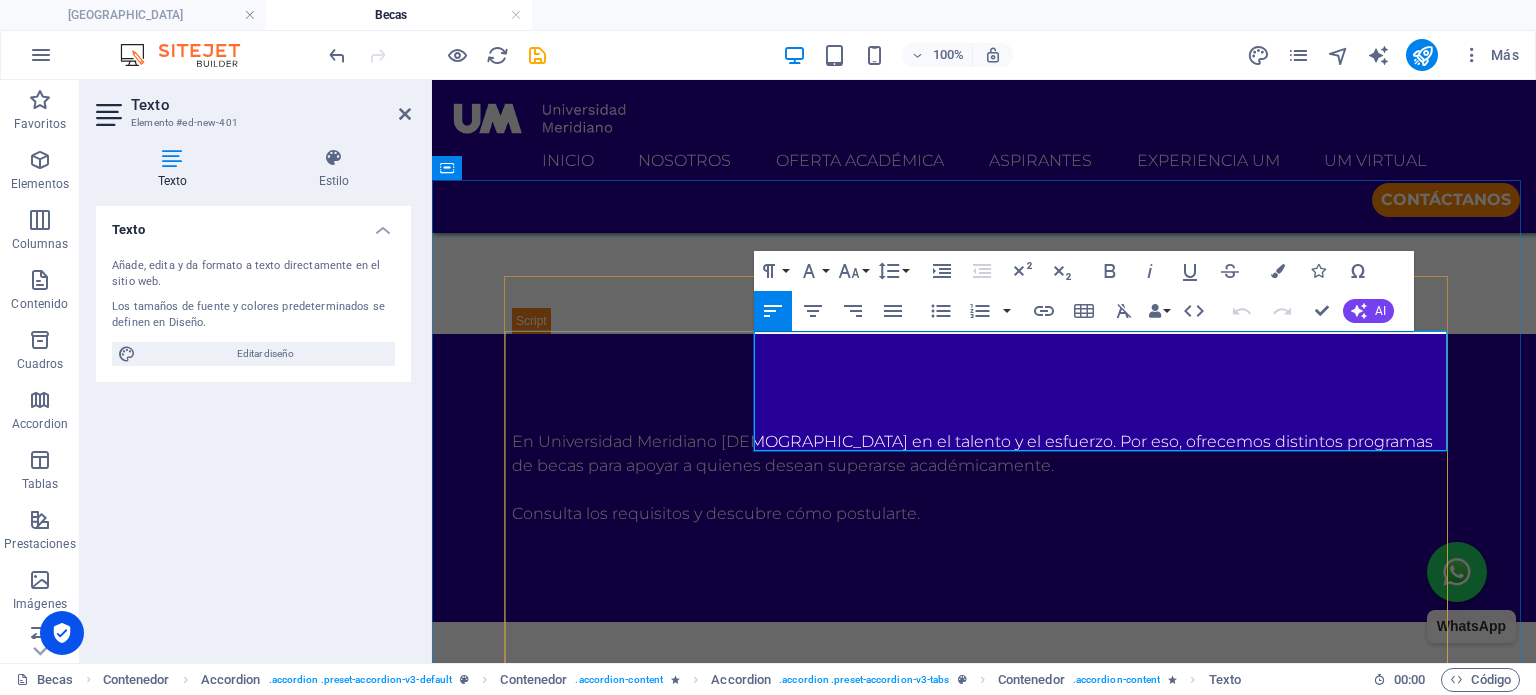 click on "Lorem ipsum dolor sit amet, consectetur adipisicing elit. Maiores ipsum repellat minus nihil. Labore, delectus, nam dignissimos ea repudiandae minima voluptatum magni pariatur possimus quia accusamus harum facilis corporis animi nisi. Enim, pariatur, impedit quia repellat harum ipsam laboriosam voluptas dicta illum nisi obcaecati reprehenderit quis placeat recusandae tenetur aperiam." at bounding box center [1108, 834] 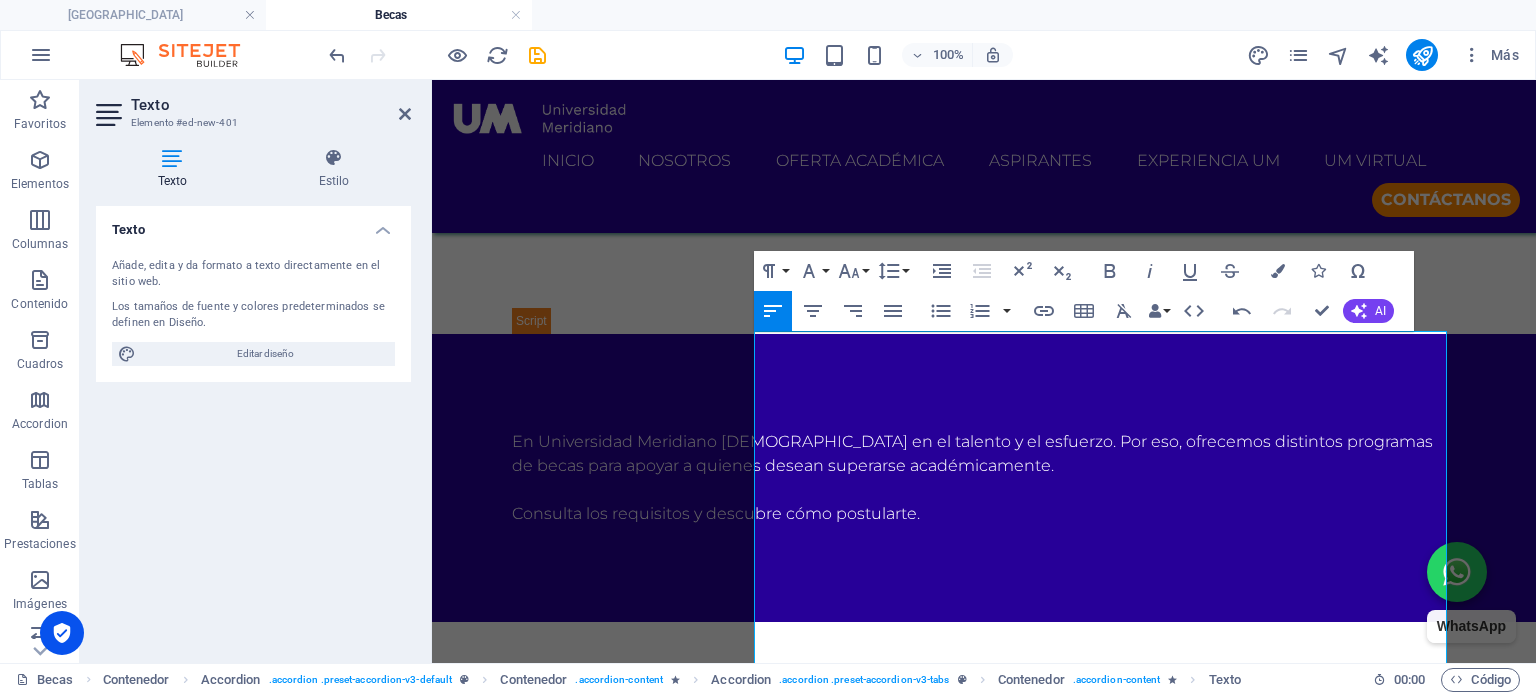 scroll, scrollTop: 20471, scrollLeft: 0, axis: vertical 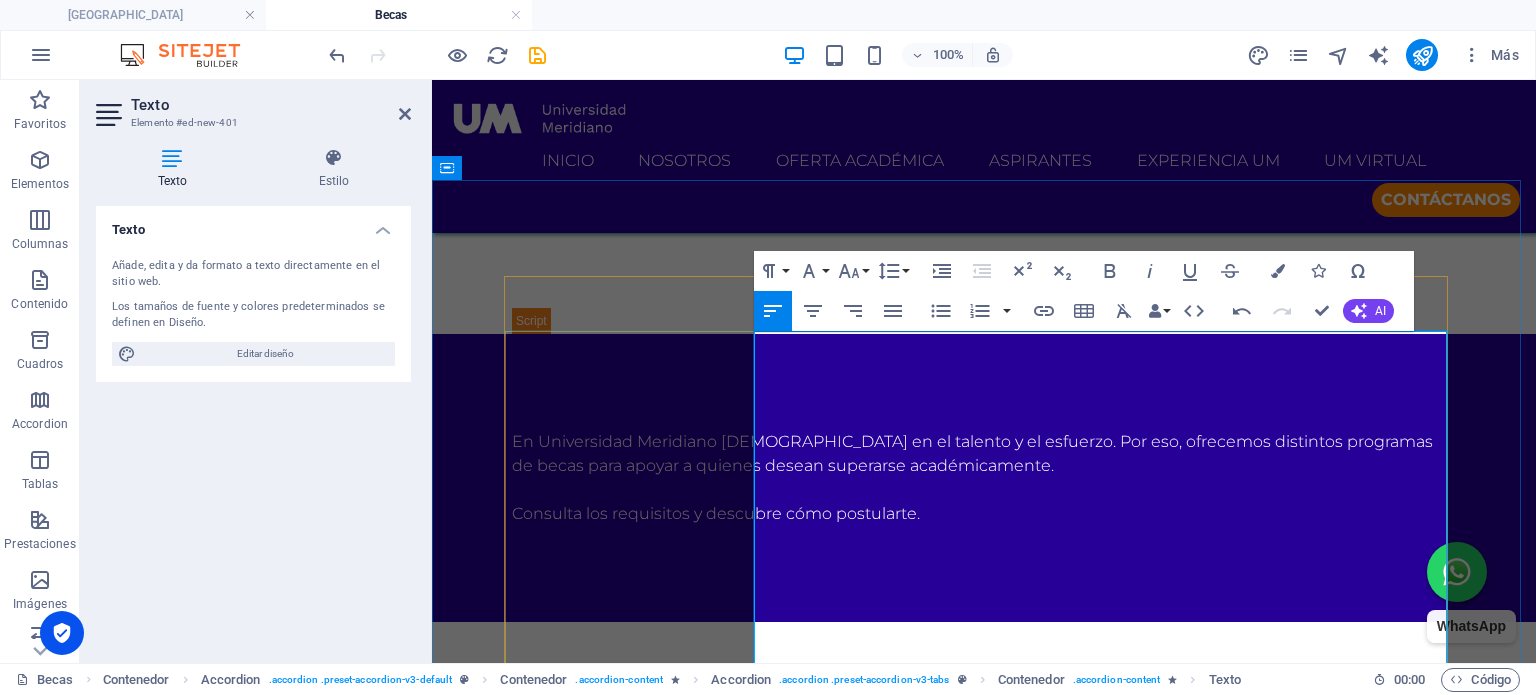 click at bounding box center (1108, 858) 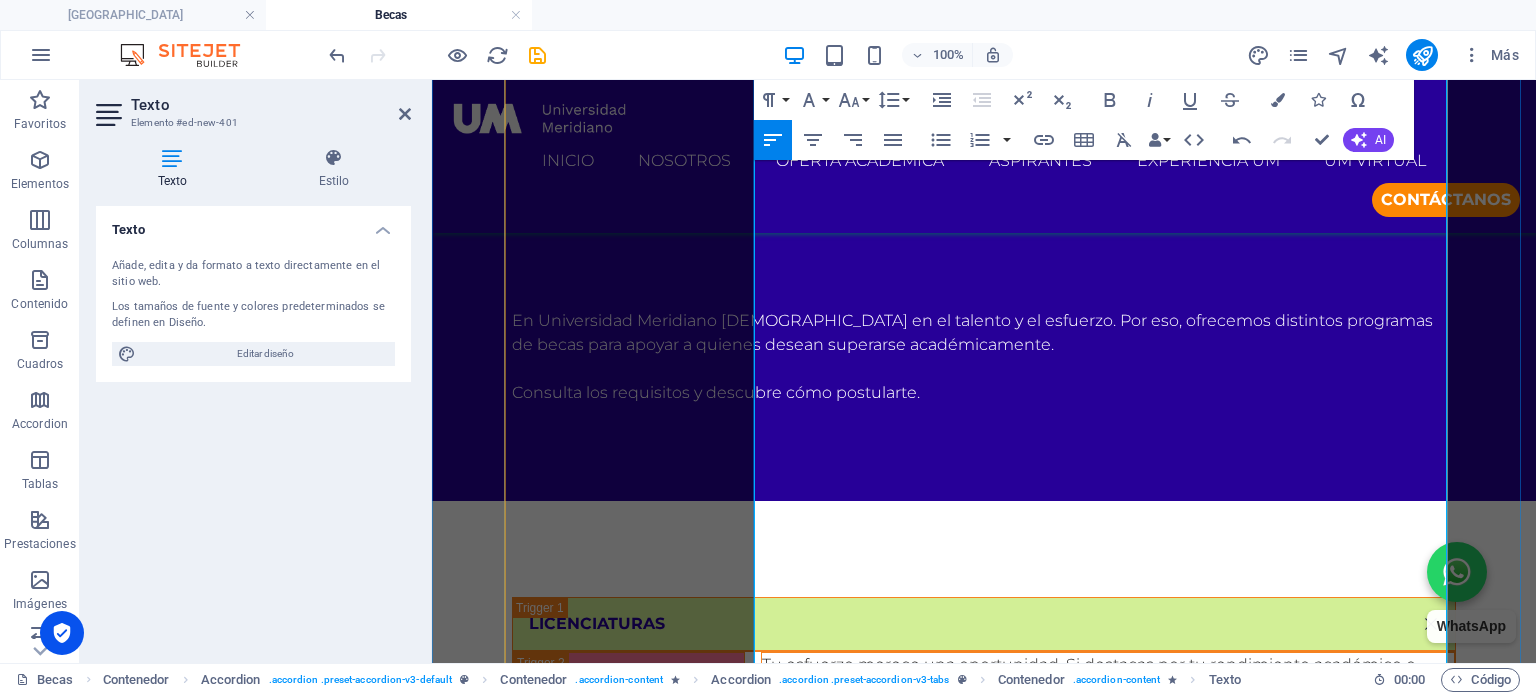scroll, scrollTop: 1109, scrollLeft: 0, axis: vertical 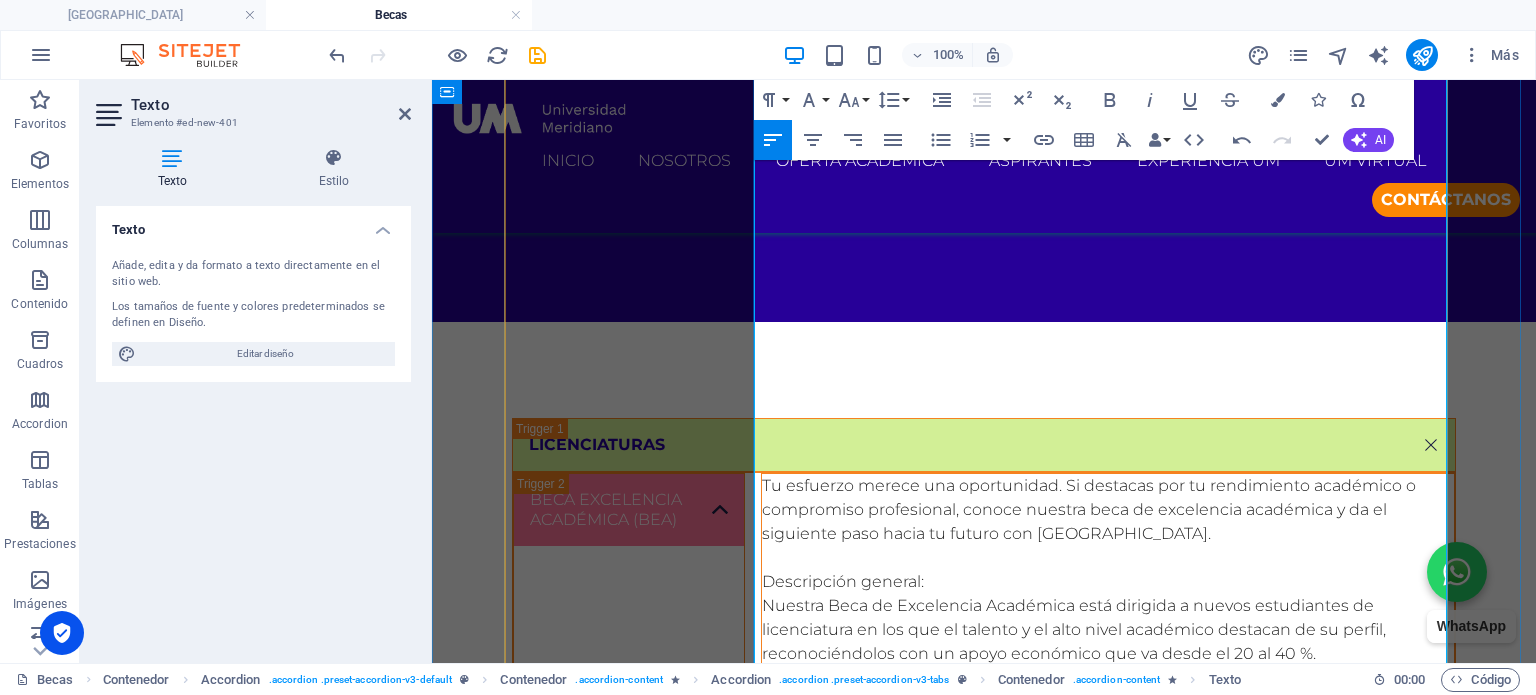 click at bounding box center [1108, 846] 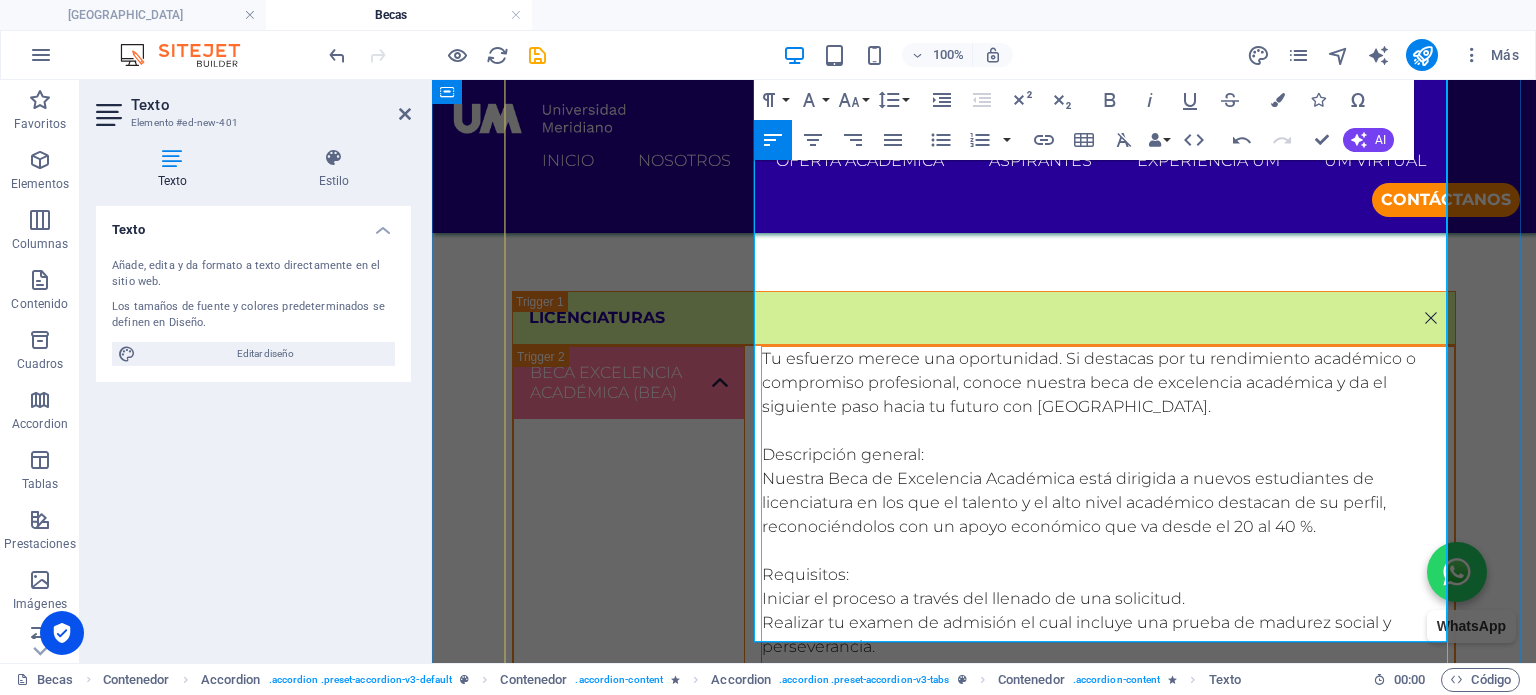 scroll, scrollTop: 1309, scrollLeft: 0, axis: vertical 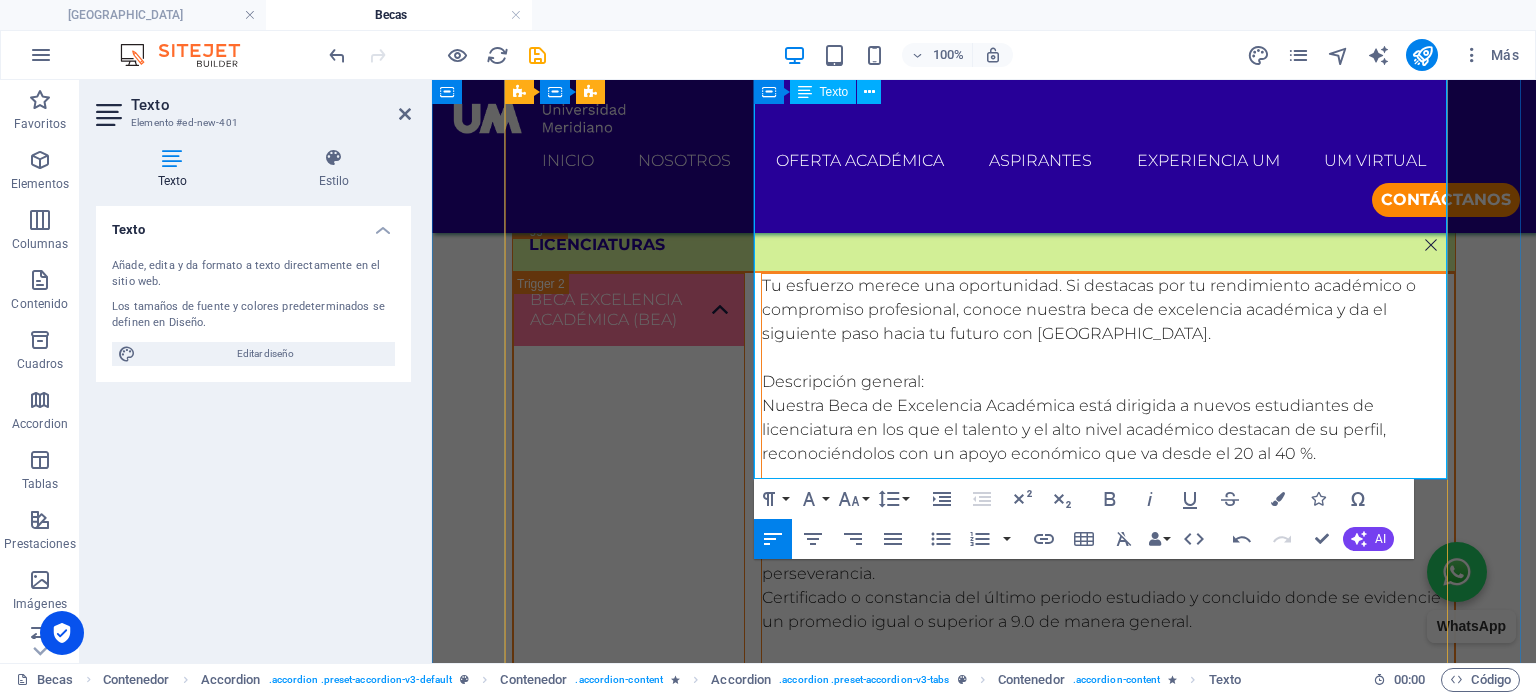 click on "La aprobación de la solicitud de beca está sujeta a la aprobación por el Comité de Becas de la [GEOGRAPHIC_DATA]." at bounding box center [1108, 874] 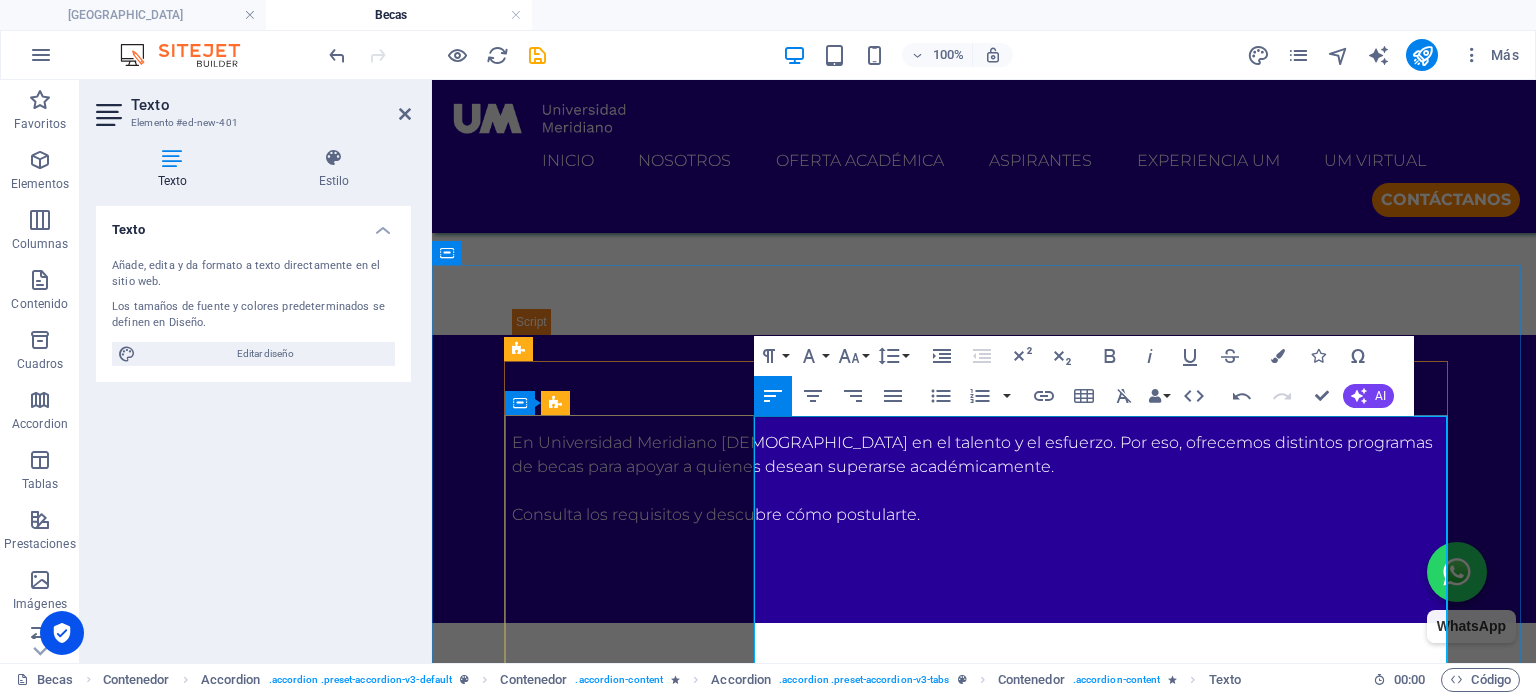 scroll, scrollTop: 809, scrollLeft: 0, axis: vertical 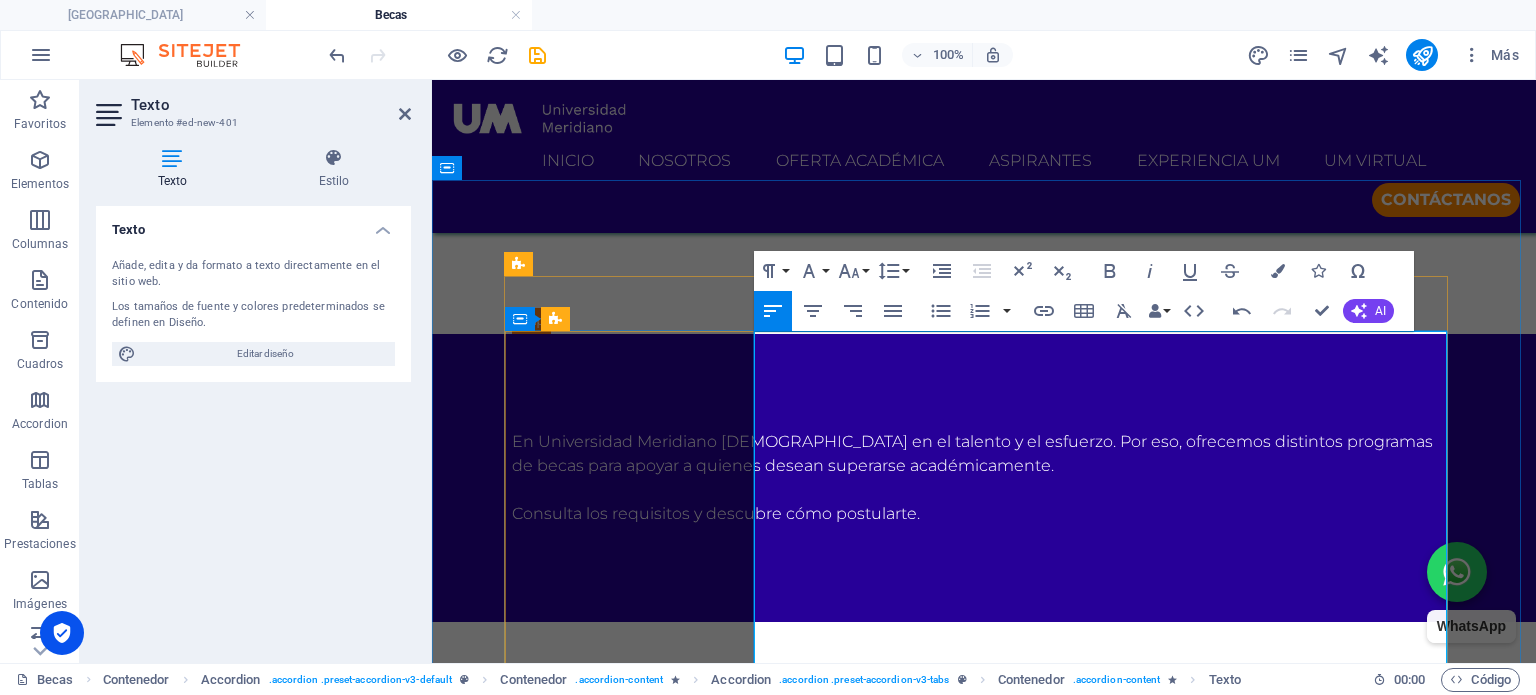 click on "Descripción general:" at bounding box center [1108, 882] 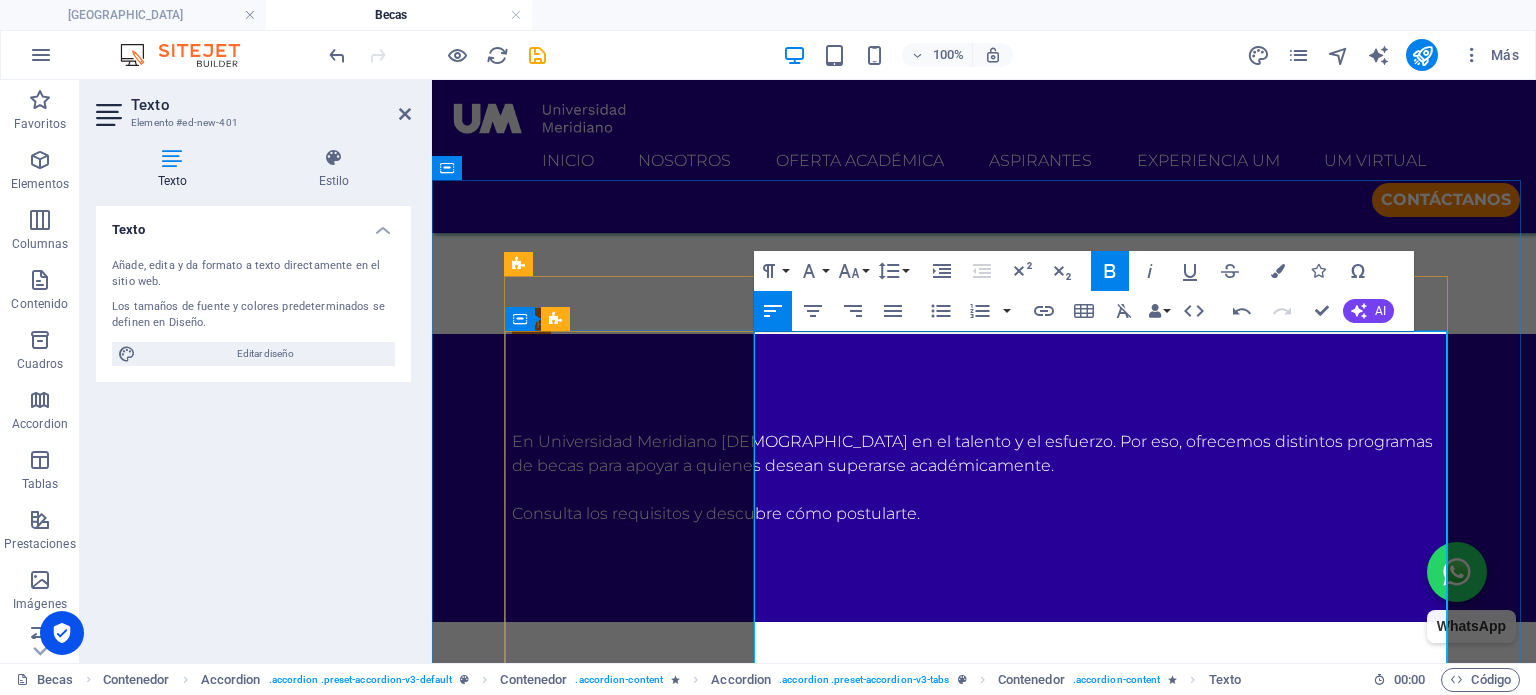 scroll, scrollTop: 909, scrollLeft: 0, axis: vertical 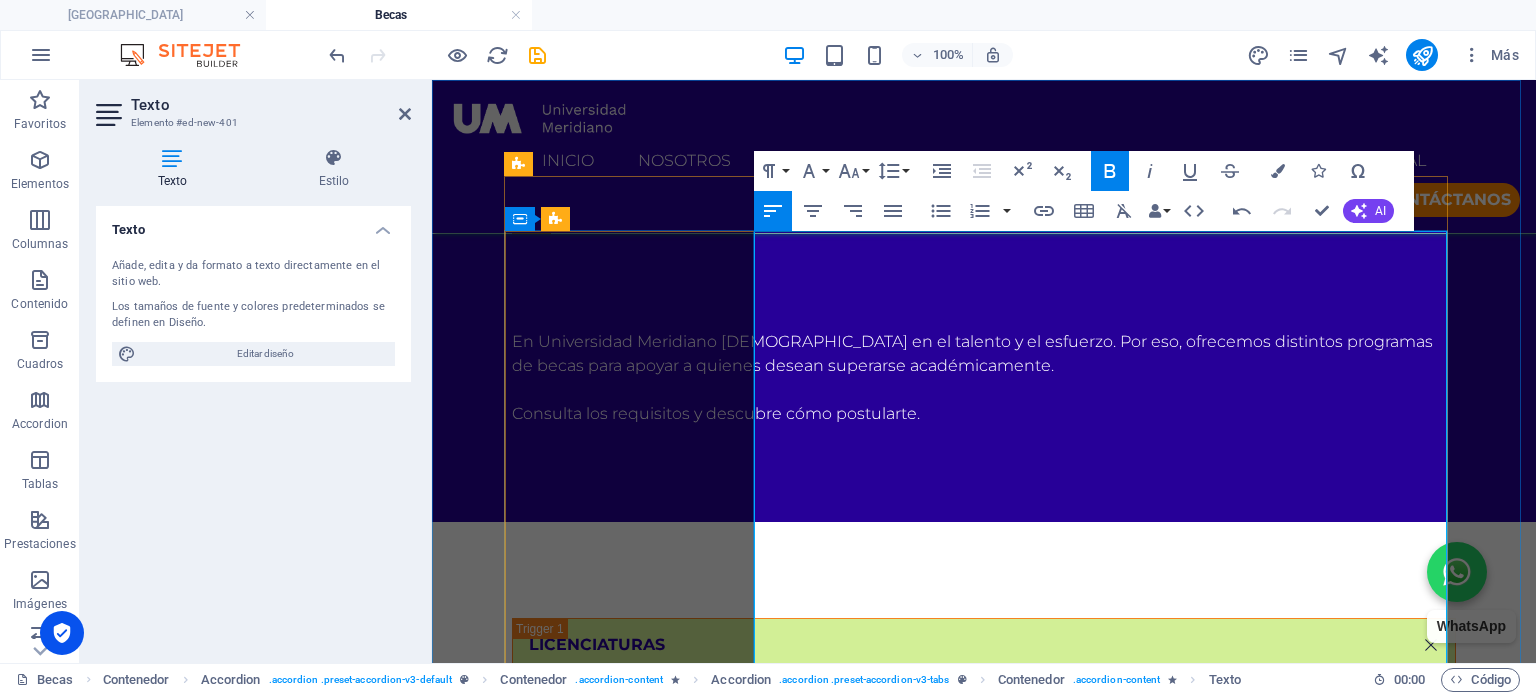 click on "Requisitos:" at bounding box center (1108, 902) 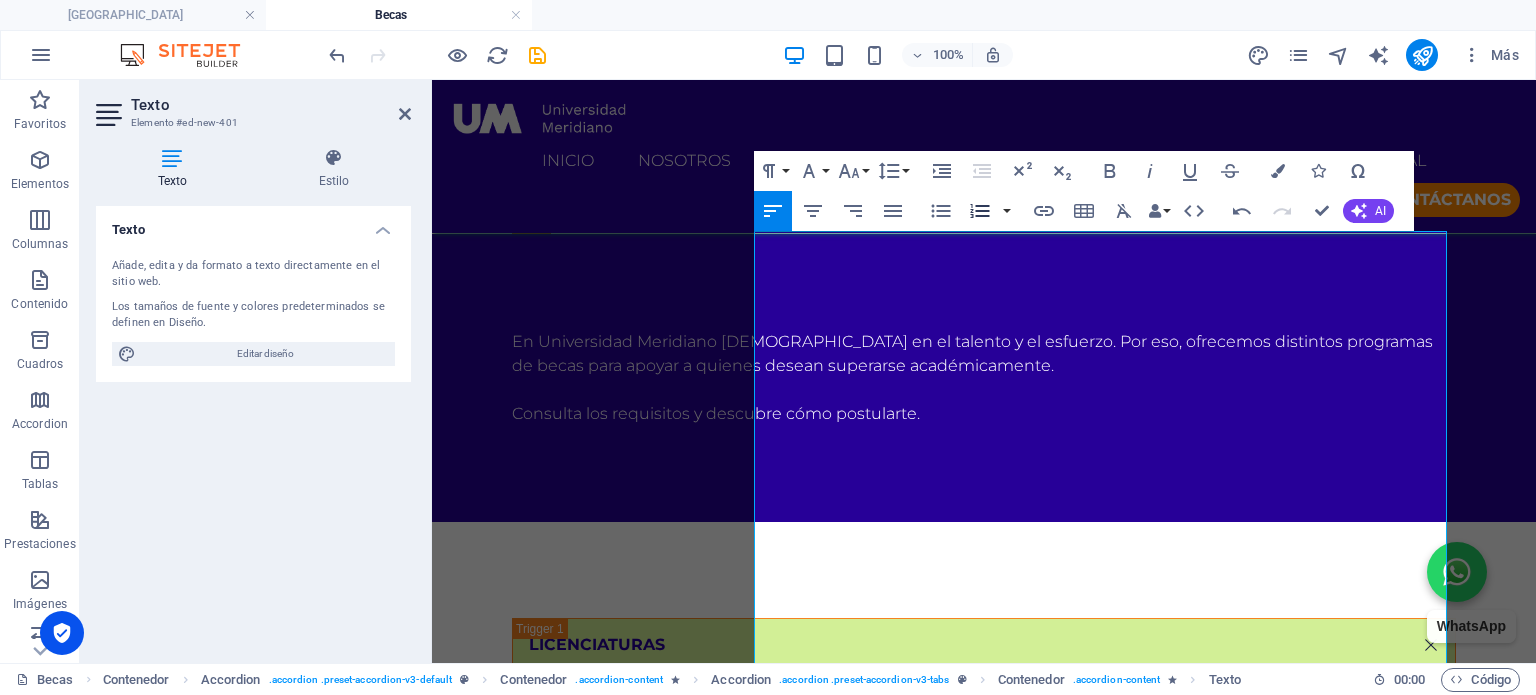 click 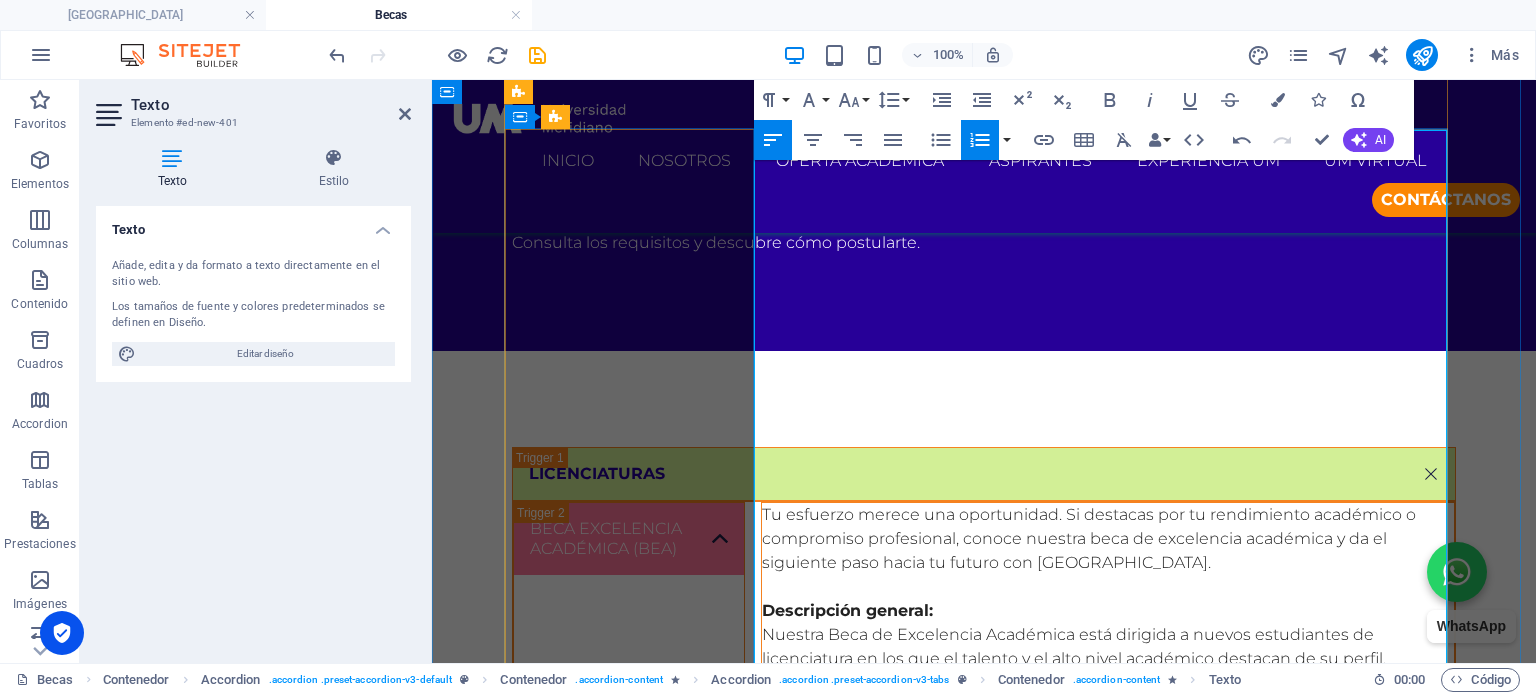 scroll, scrollTop: 1109, scrollLeft: 0, axis: vertical 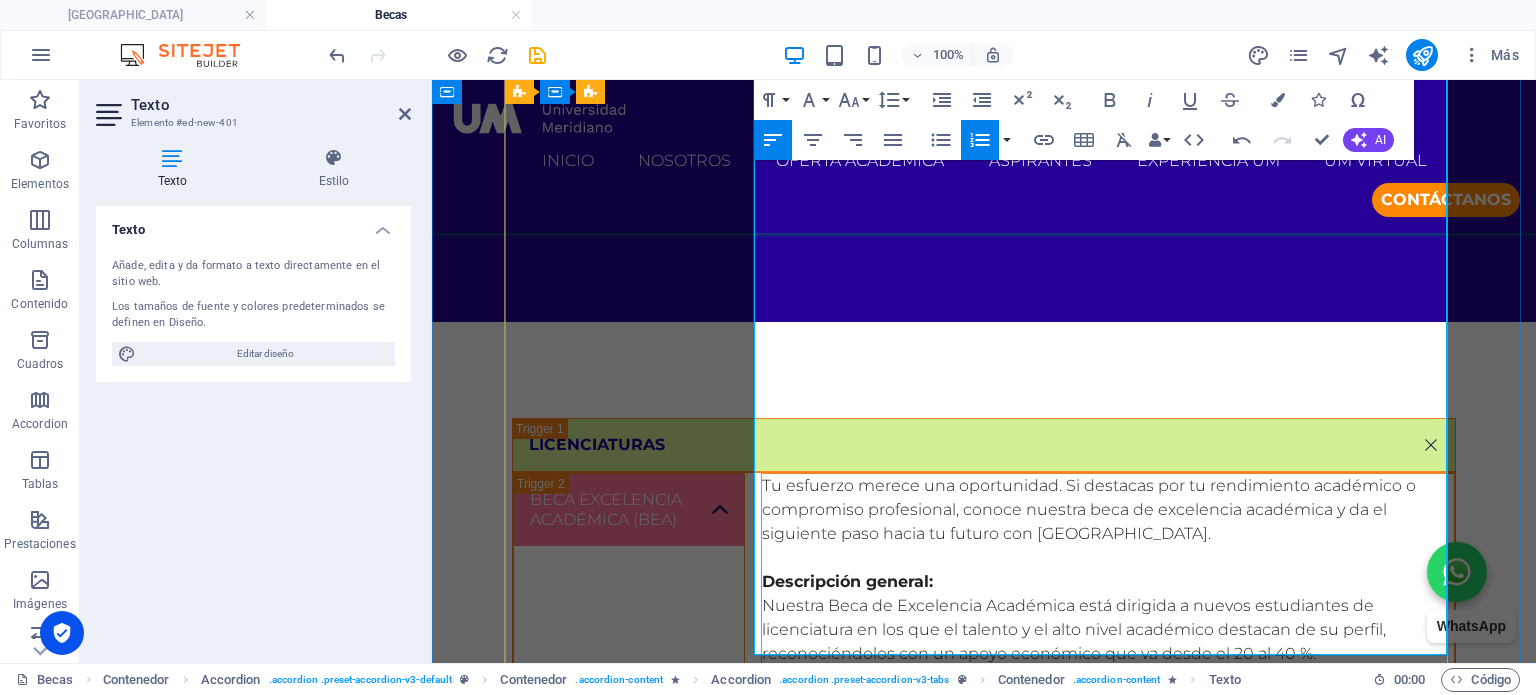 click on "Duración:" at bounding box center (1108, 870) 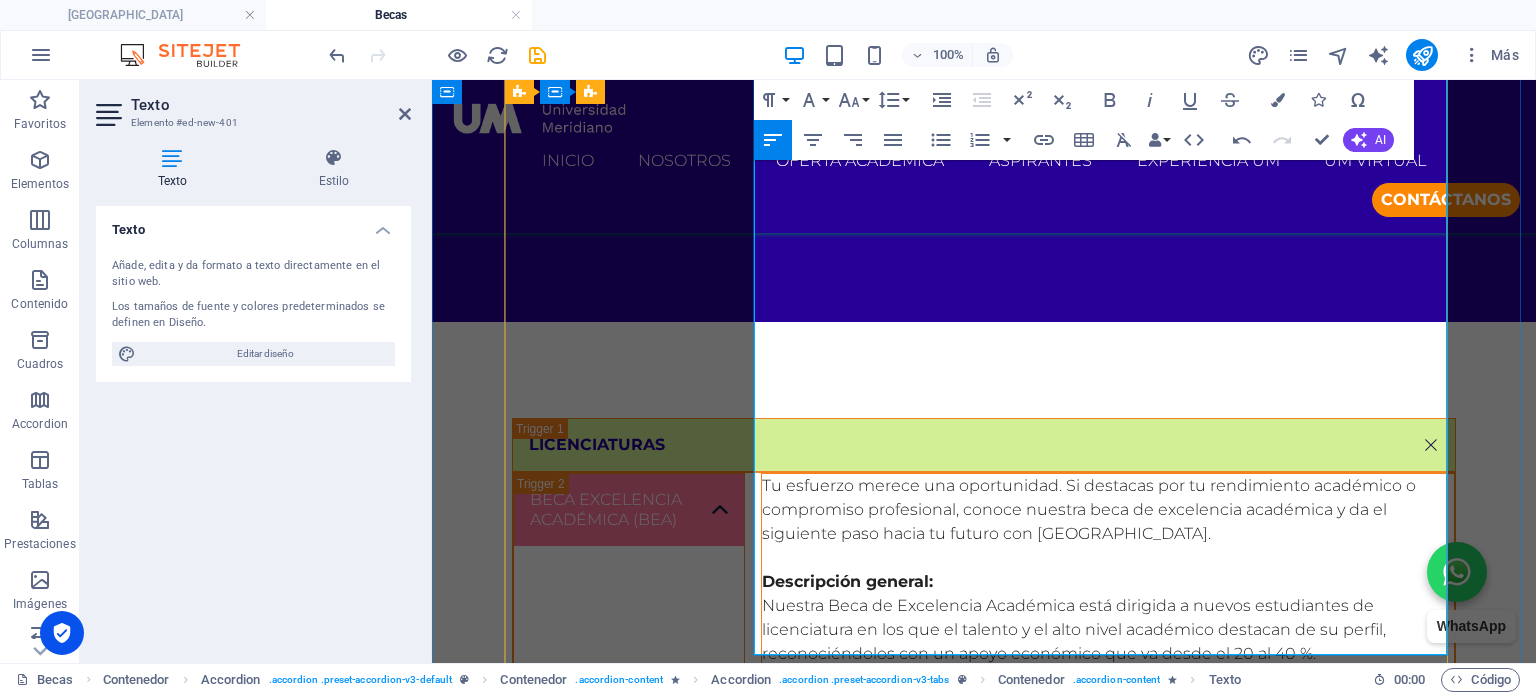 click on "Duración:" at bounding box center (1108, 870) 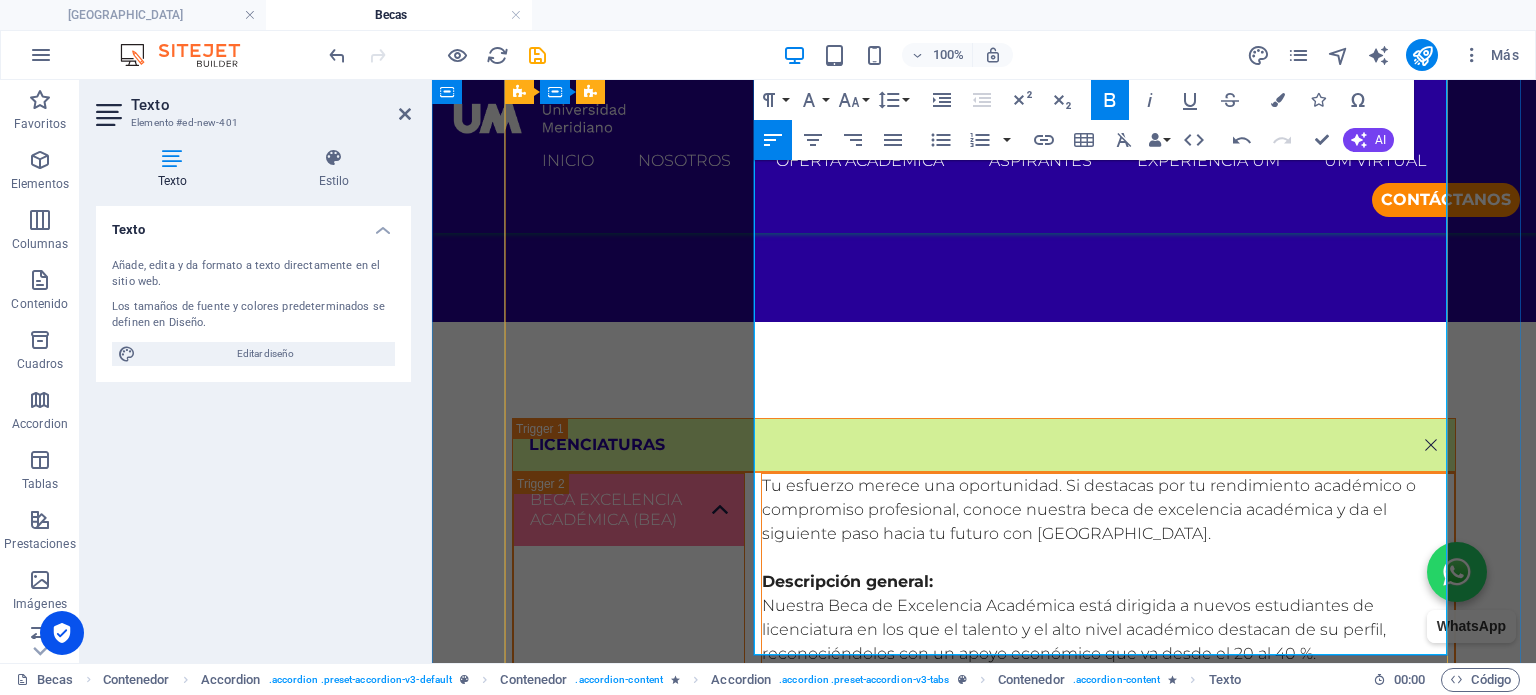 click on "Renovación:" at bounding box center (1108, 942) 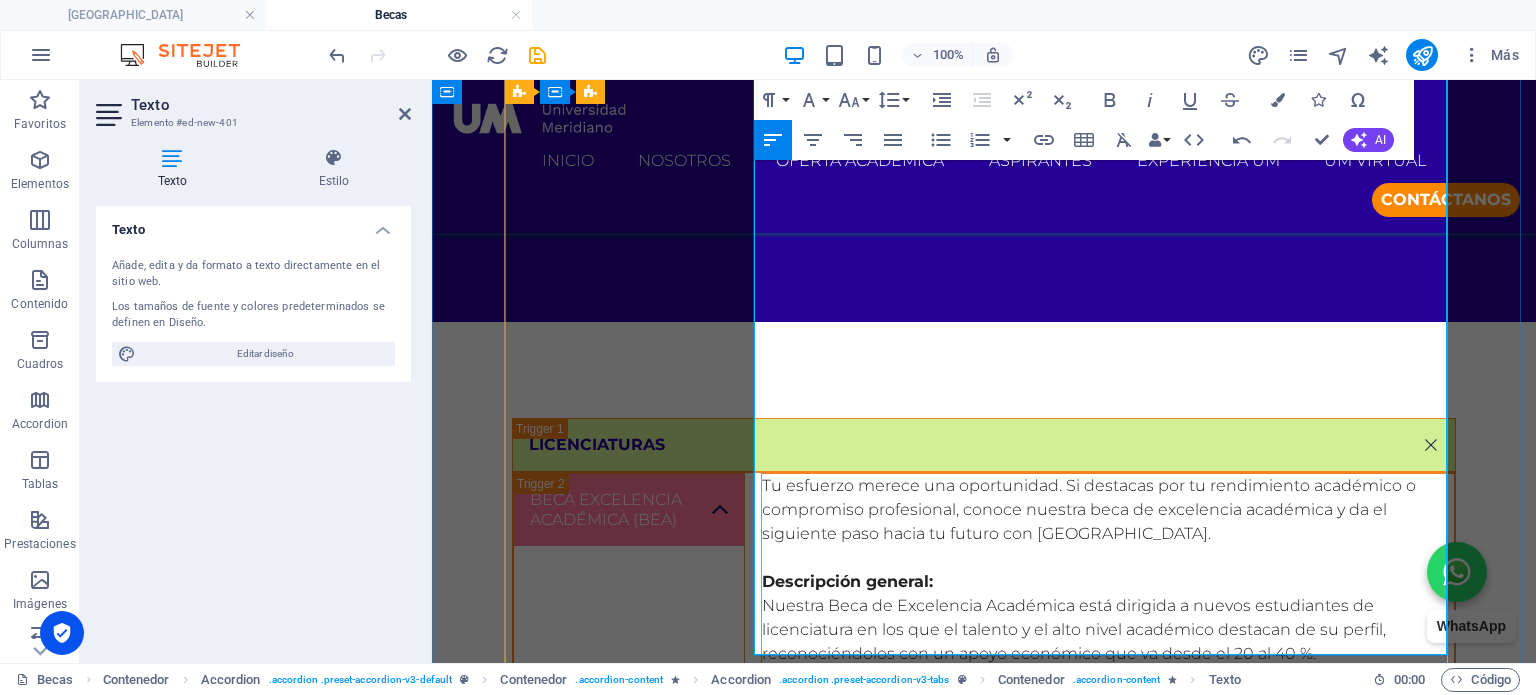 click on "Renovación:" at bounding box center (1108, 942) 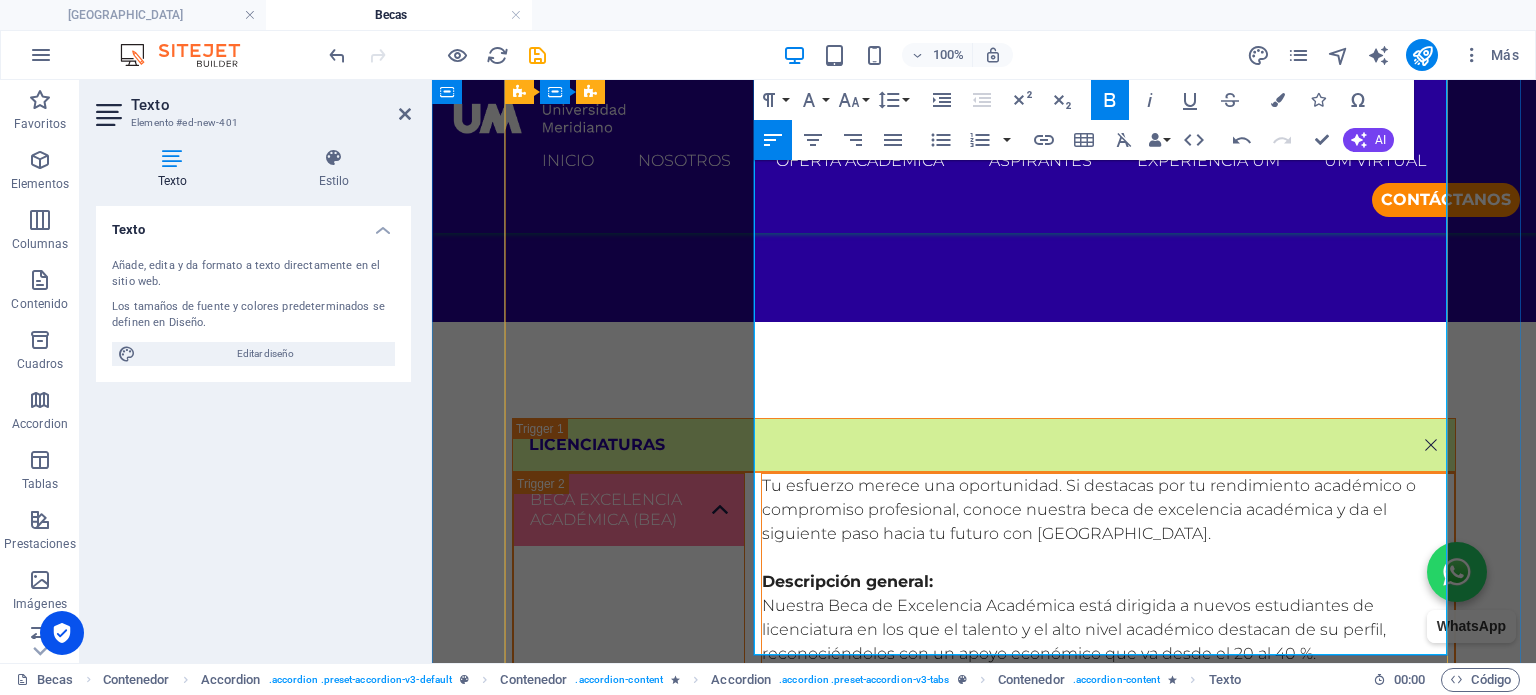 click on "Resultados:" at bounding box center [1108, 1038] 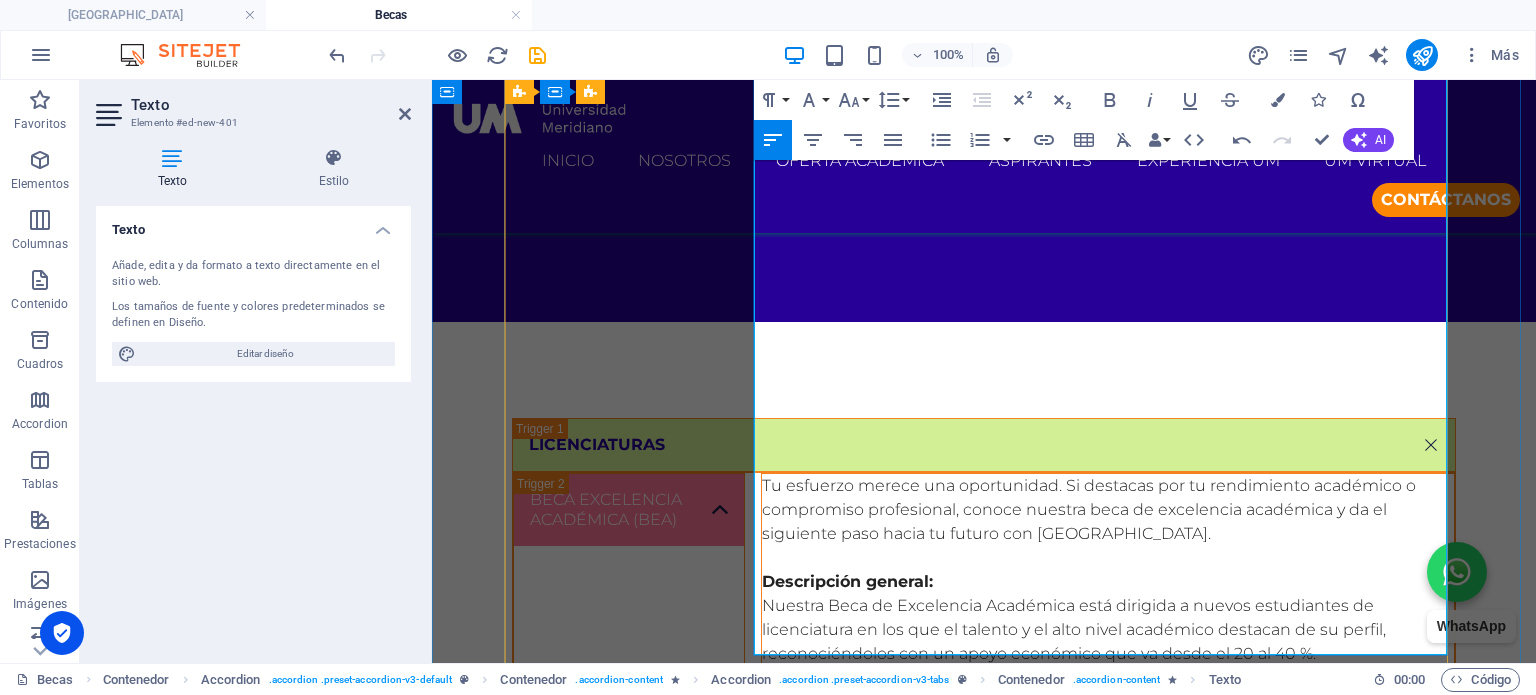 click on "Resultados:" at bounding box center [1108, 1038] 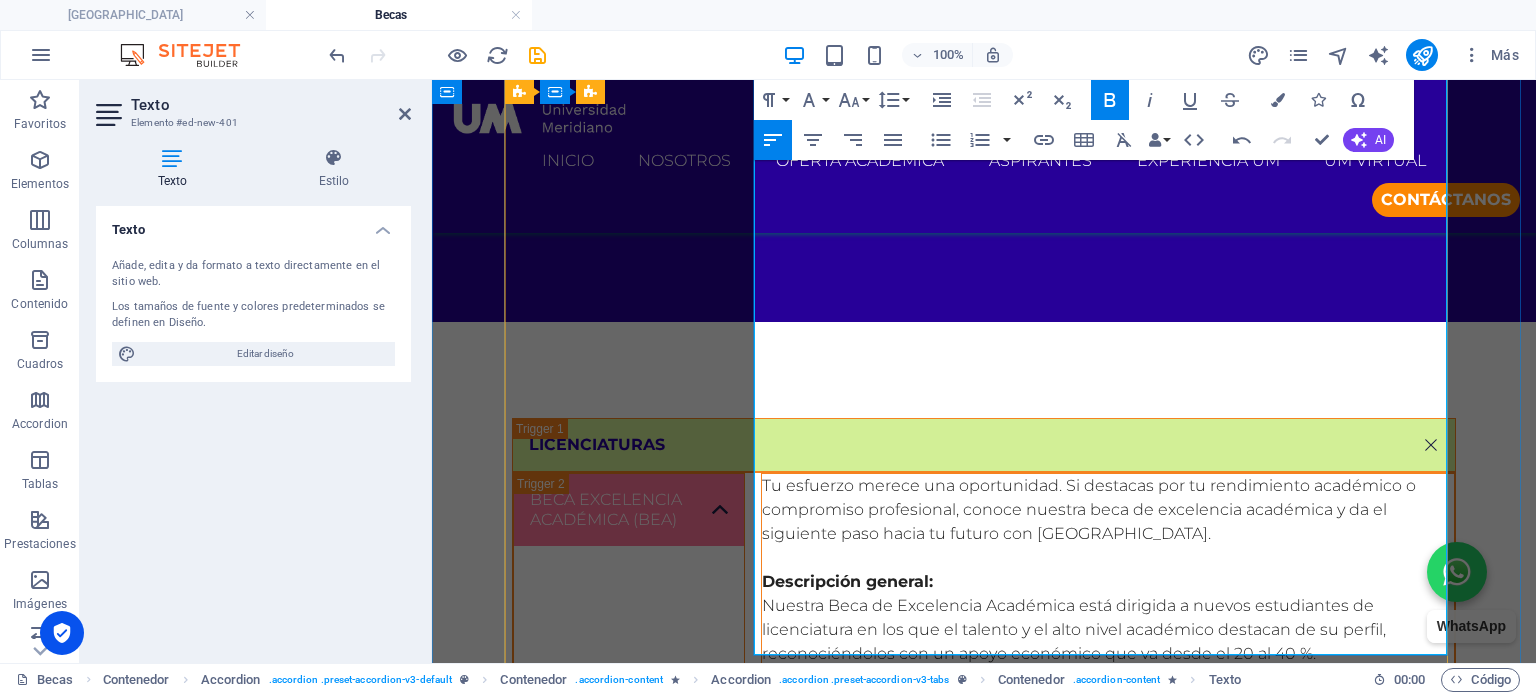 click at bounding box center [1108, 1014] 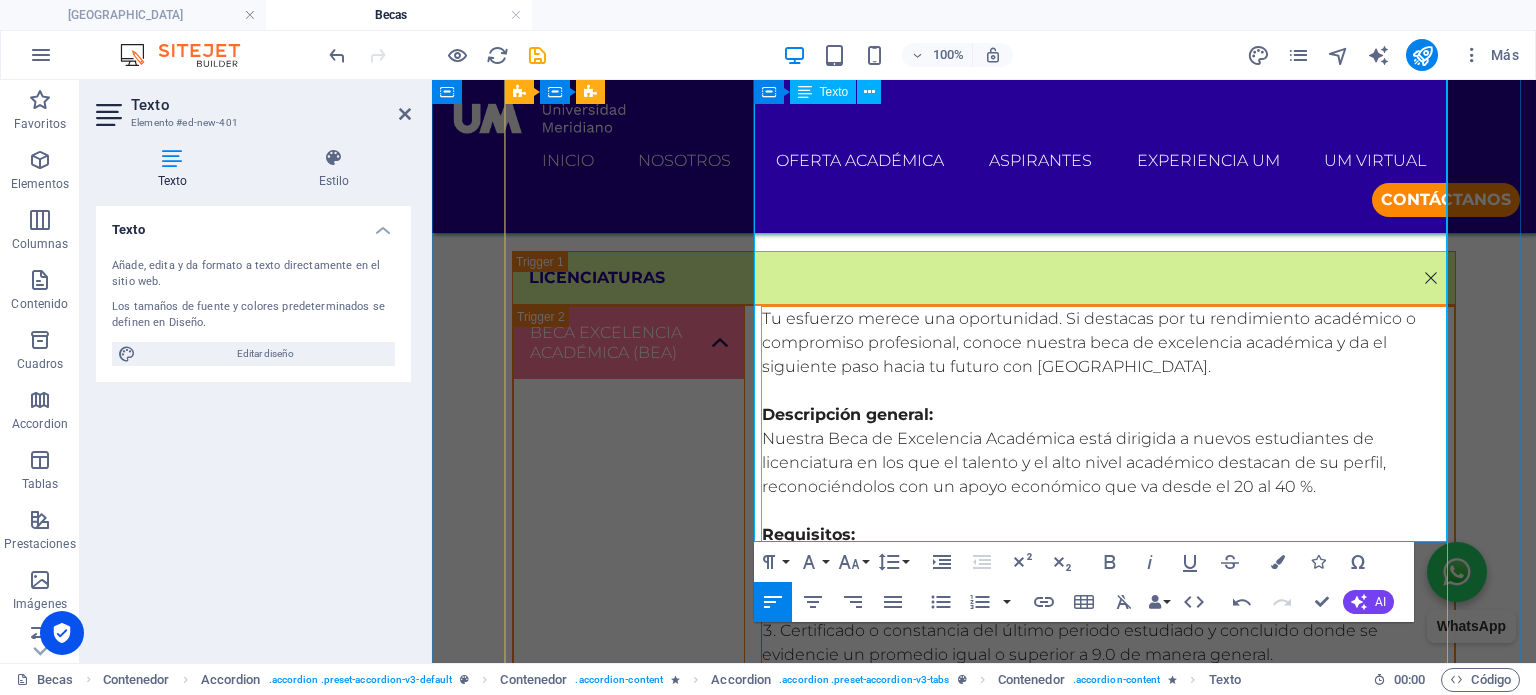 scroll, scrollTop: 1309, scrollLeft: 0, axis: vertical 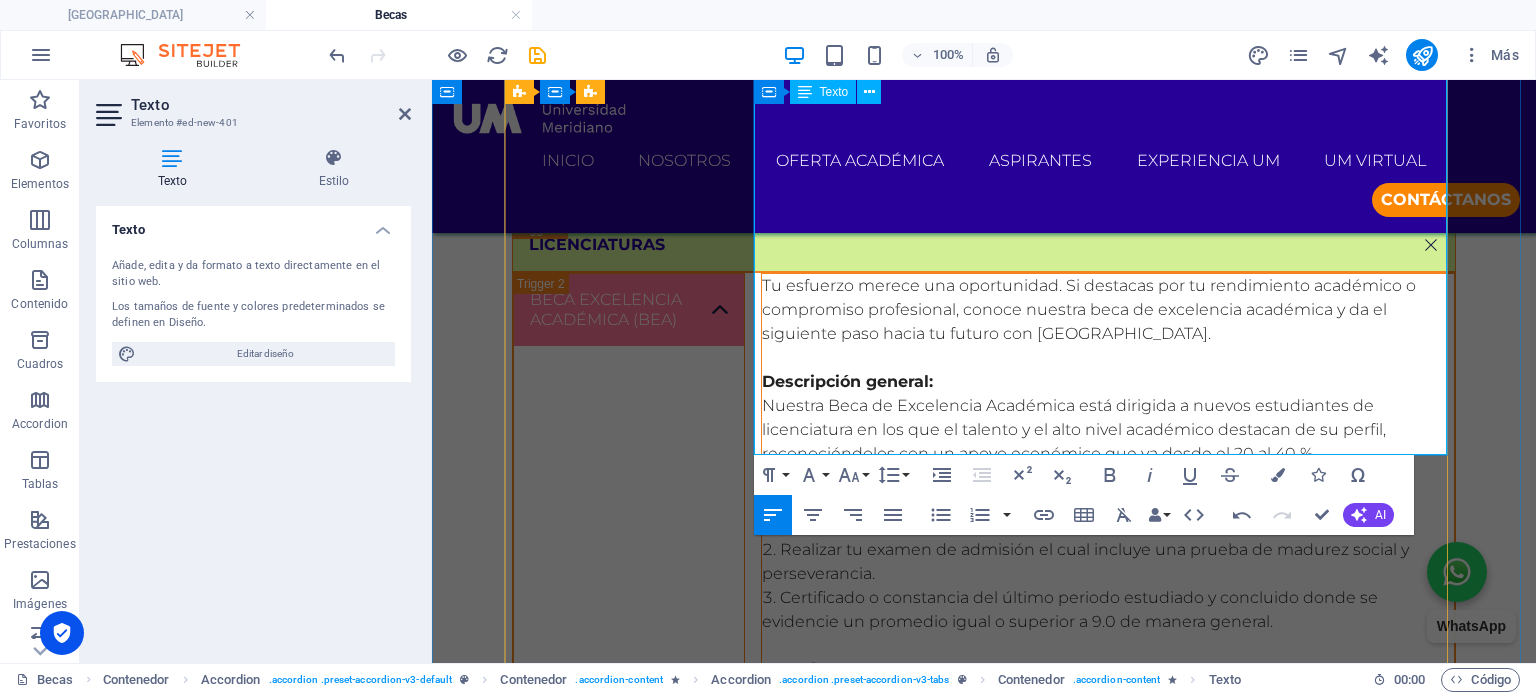 click on "La aprobación de la solicitud de beca está sujeta a la aprobación por el Comité de Becas de la [GEOGRAPHIC_DATA]." at bounding box center [1108, 874] 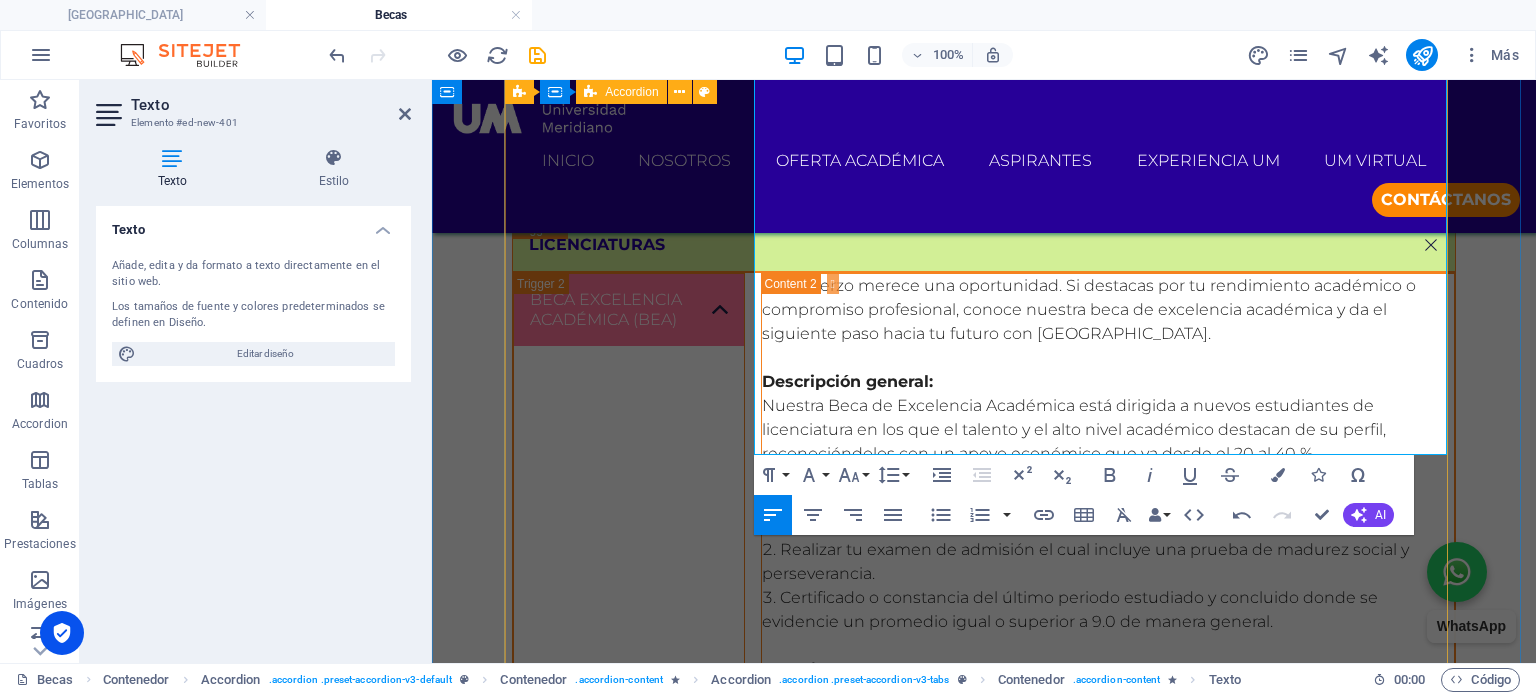 click on "BECA EXCELENCIA ACADÉMICA (BEA) Tu esfuerzo merece una oportunidad. Si destacas por tu rendimiento académico o compromiso profesional, conoce nuestra beca de excelencia académica y da el siguiente paso hacia tu futuro con [GEOGRAPHIC_DATA]. Descripción general: Nuestra Beca de Excelencia Académica está dirigida a nuevos estudiantes de licenciatura en los que el talento y el alto nivel académico destacan de su perfil, reconociéndolos con un apoyo económico que va desde el 20 al 40 %. Requisitos: Iniciar el proceso a través del llenado de una solicitud. Realizar tu examen de admisión el cual incluye una prueba de madurez social y perseverancia. Certificado o constancia del último periodo estudiado y concluido donde se evidencie un promedio igual o superior a 9.0 de manera general. Duración: El apoyo económico tiene una duración de un cuatrimestre. Renovación: Para poder renovar la presente beca de manera automática es necesario cumplir con lo estipulado en el reglamento escolar vigente." at bounding box center [984, 979] 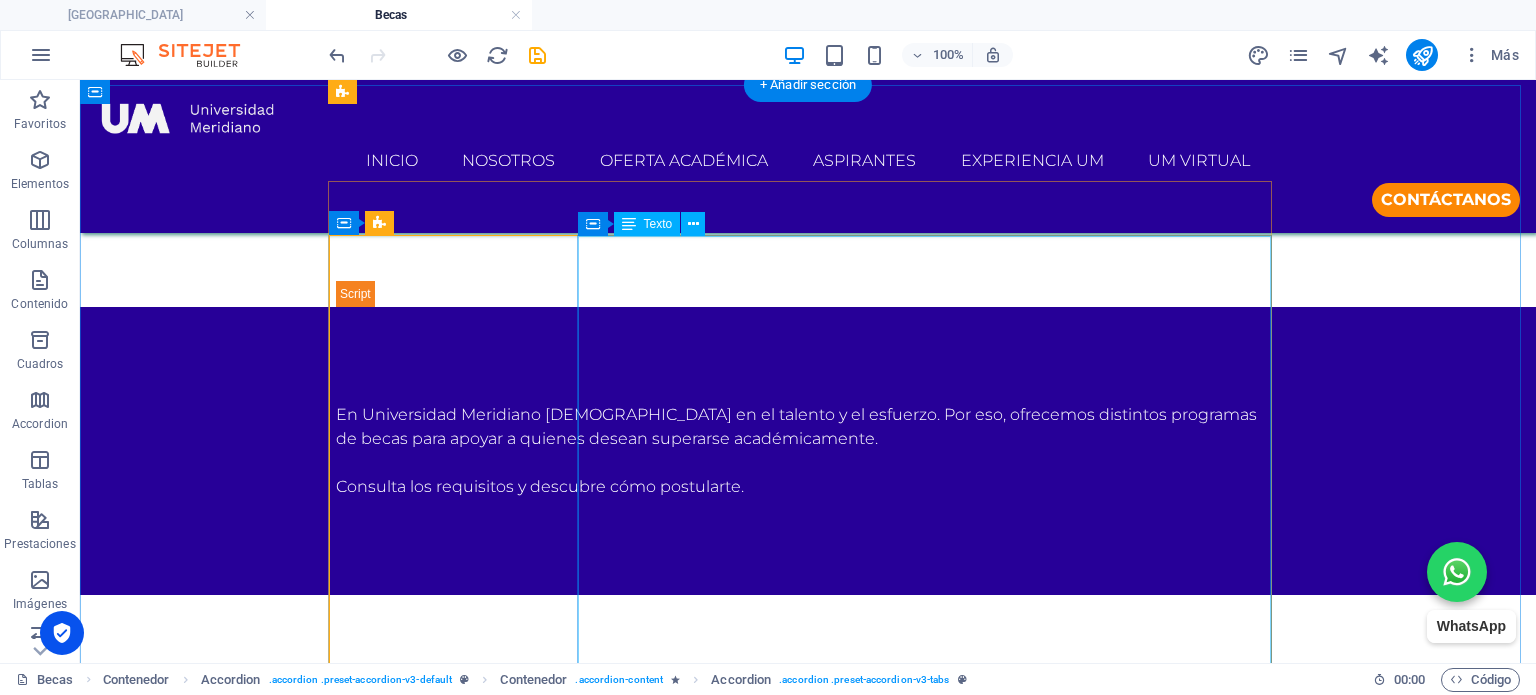 scroll, scrollTop: 733, scrollLeft: 0, axis: vertical 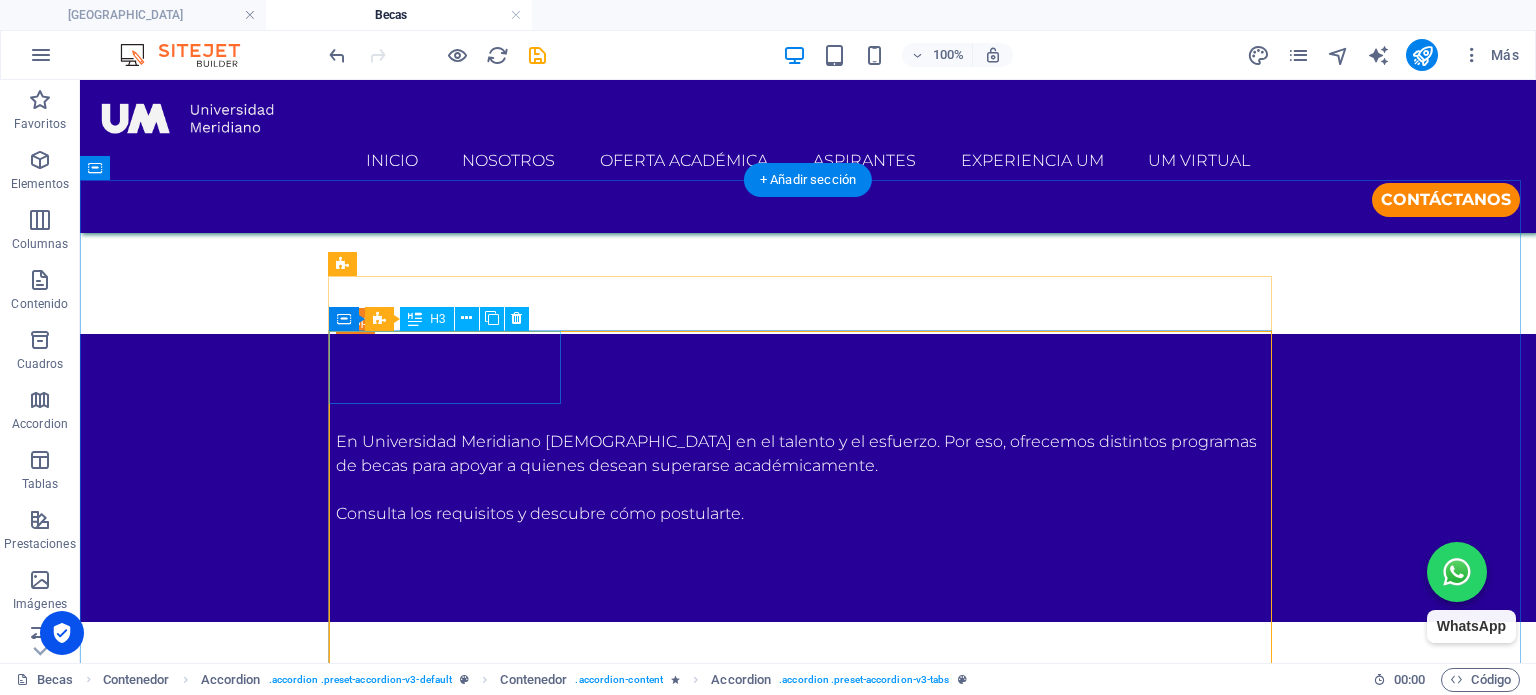 click on "BECA EXCELENCIA ACADÉMICA (BEA)" at bounding box center (453, 1094) 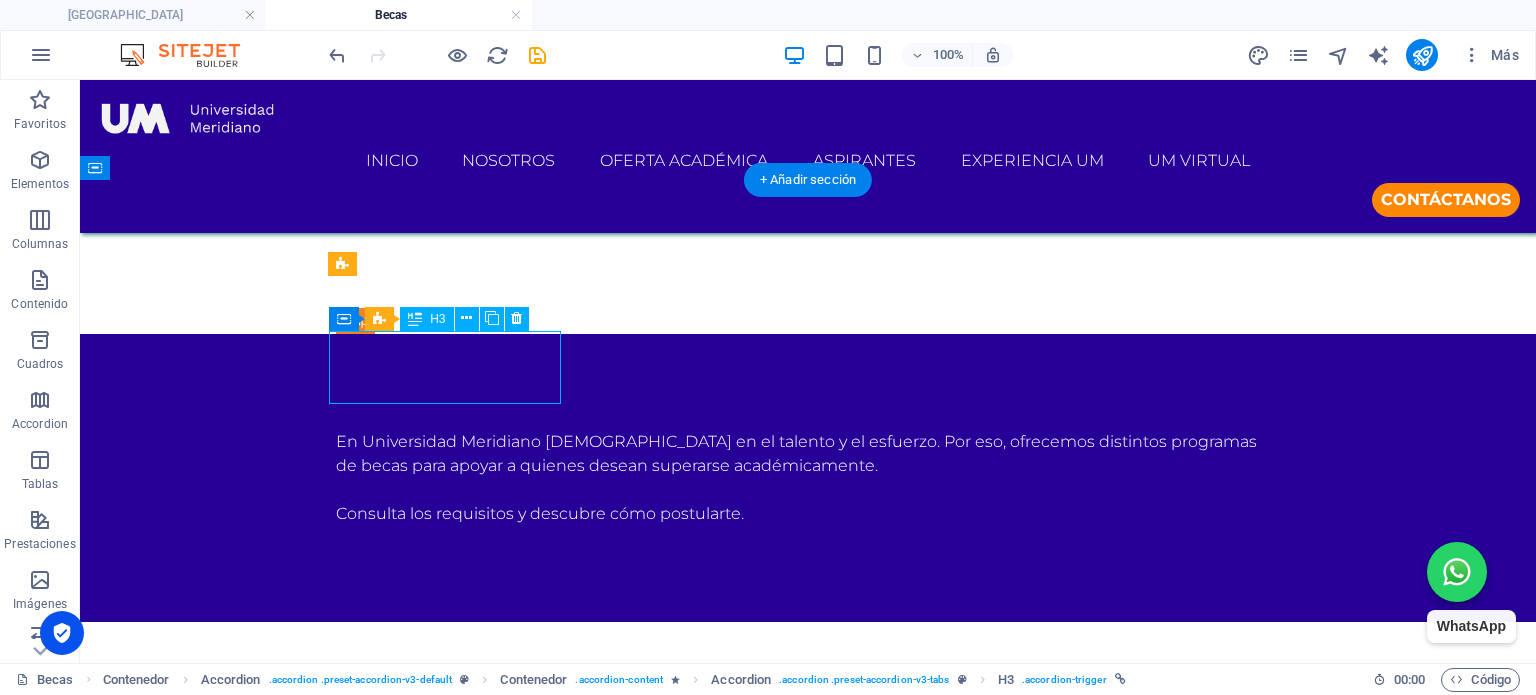 click on "BECA EXCELENCIA ACADÉMICA (BEA)" at bounding box center (453, 1094) 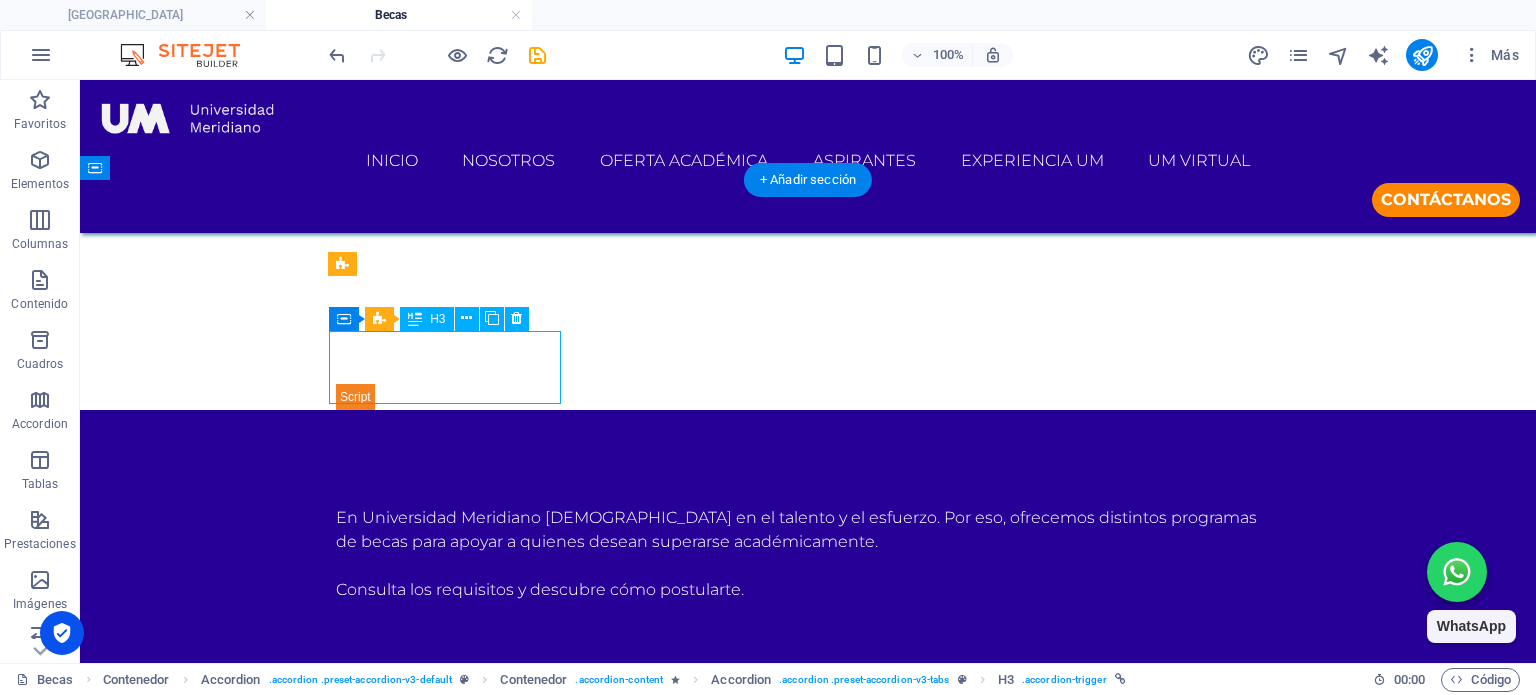 scroll, scrollTop: 809, scrollLeft: 0, axis: vertical 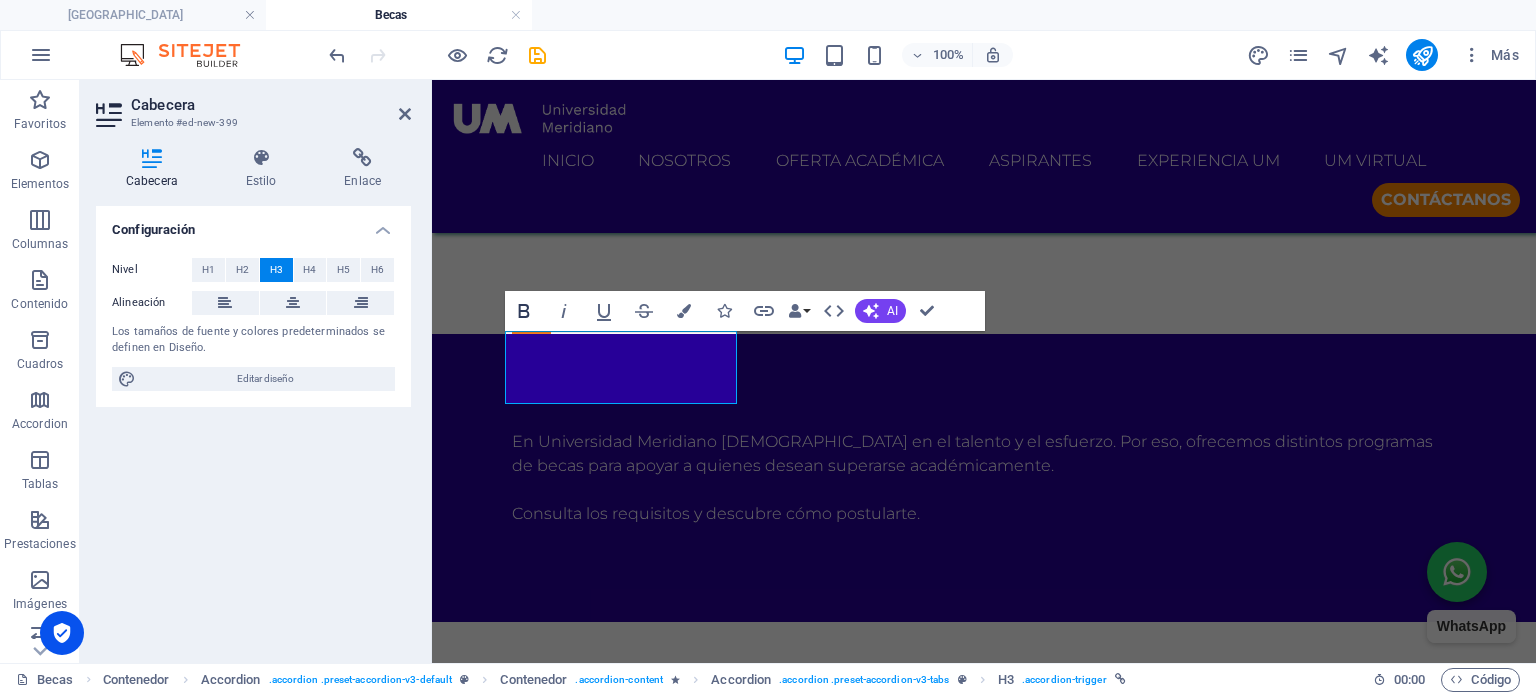 click 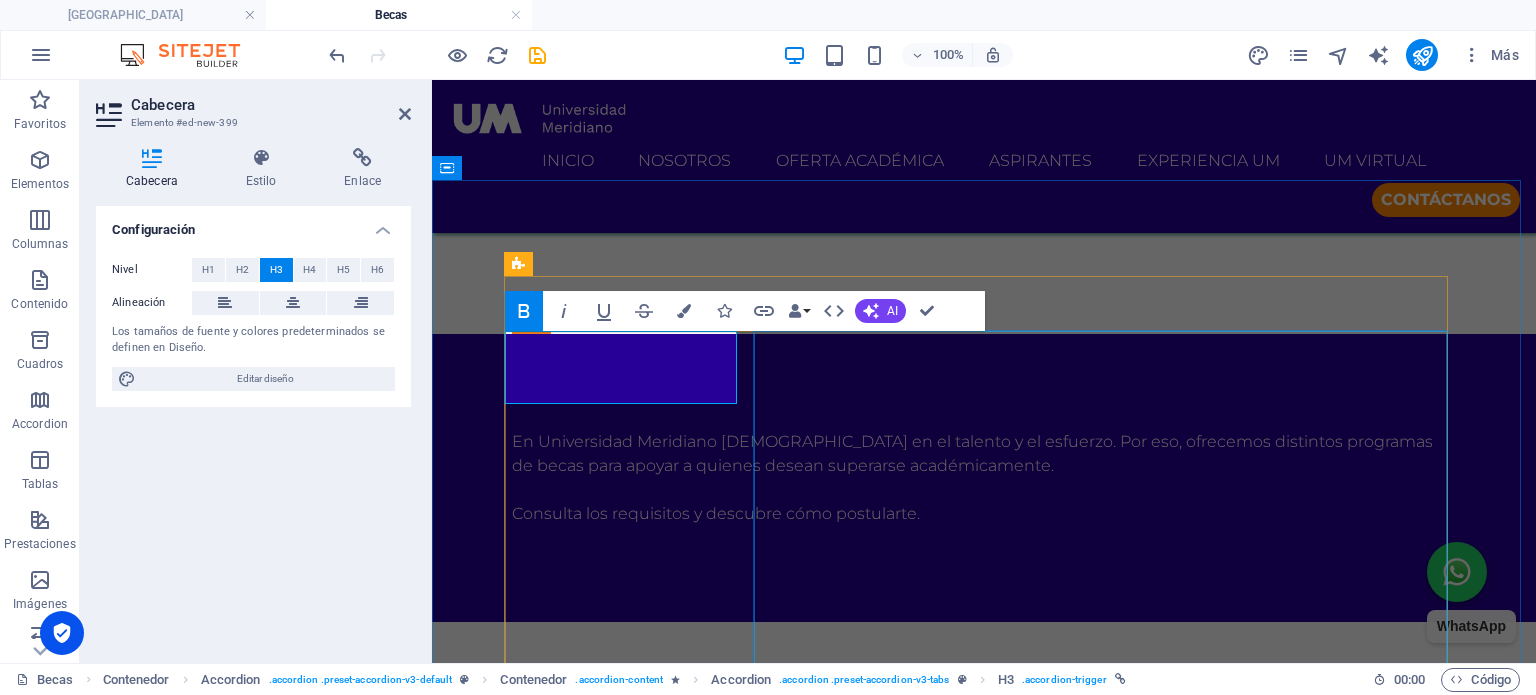 click on "Tu esfuerzo merece una oportunidad. Si destacas por tu rendimiento académico o compromiso profesional, conoce nuestra beca de excelencia académica y da el siguiente paso hacia tu futuro con Universidad Meridiano. Descripción general: Nuestra Beca de Excelencia Académica está dirigida a nuevos estudiantes de licenciatura en los que el talento y el alto nivel académico destacan de su perfil, reconociéndolos con un apoyo económico que va desde el 20 al 40 %. Requisitos: Iniciar el proceso a través del llenado de una solicitud. Realizar tu examen de admisión el cual incluye una prueba de madurez social y perseverancia. Certificado o constancia del último periodo estudiado y concluido donde se evidencie un promedio igual o superior a 9.0 de manera general. Duración: El apoyo económico tiene una duración de un cuatrimestre. Renovación: Para poder renovar la presente beca de manera automática es necesario cumplir con lo estipulado en el reglamento escolar vigente. Resultados:" at bounding box center [1108, 1086] 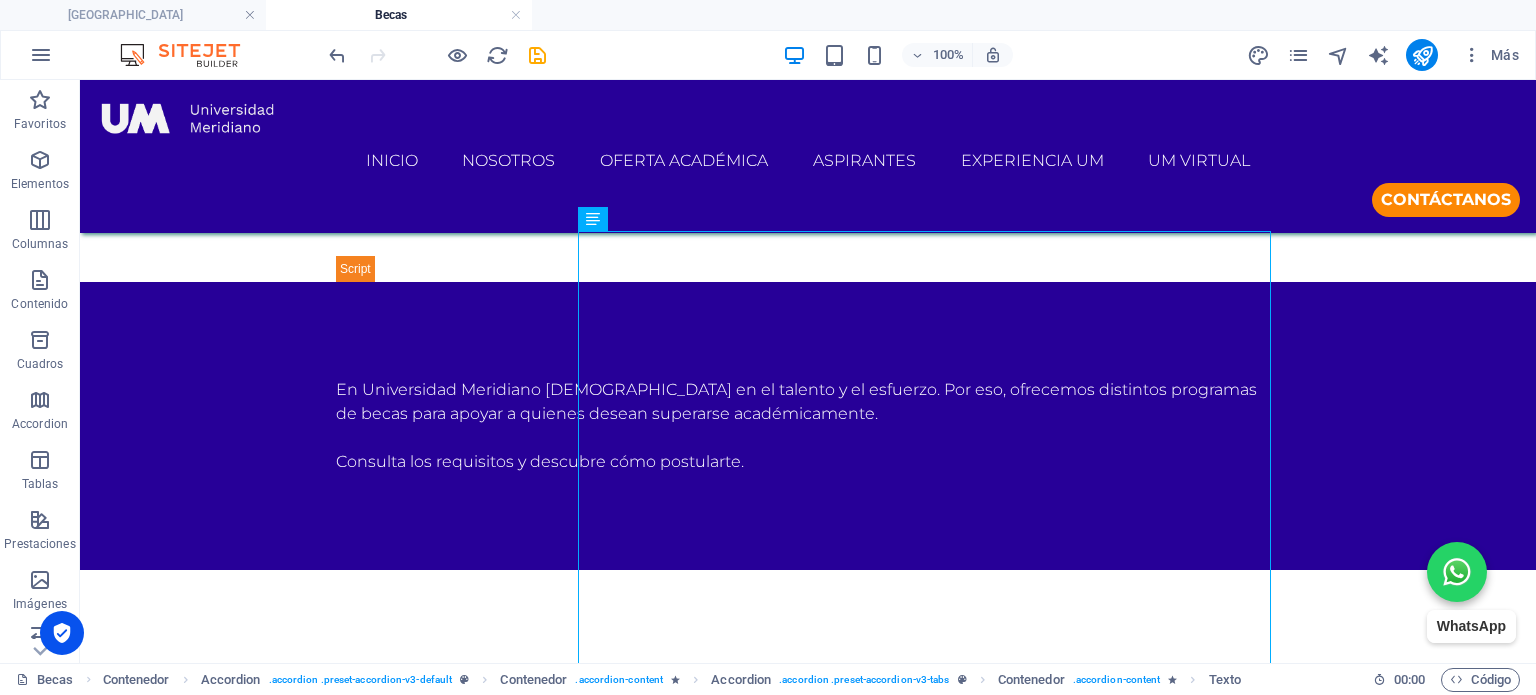 scroll, scrollTop: 633, scrollLeft: 0, axis: vertical 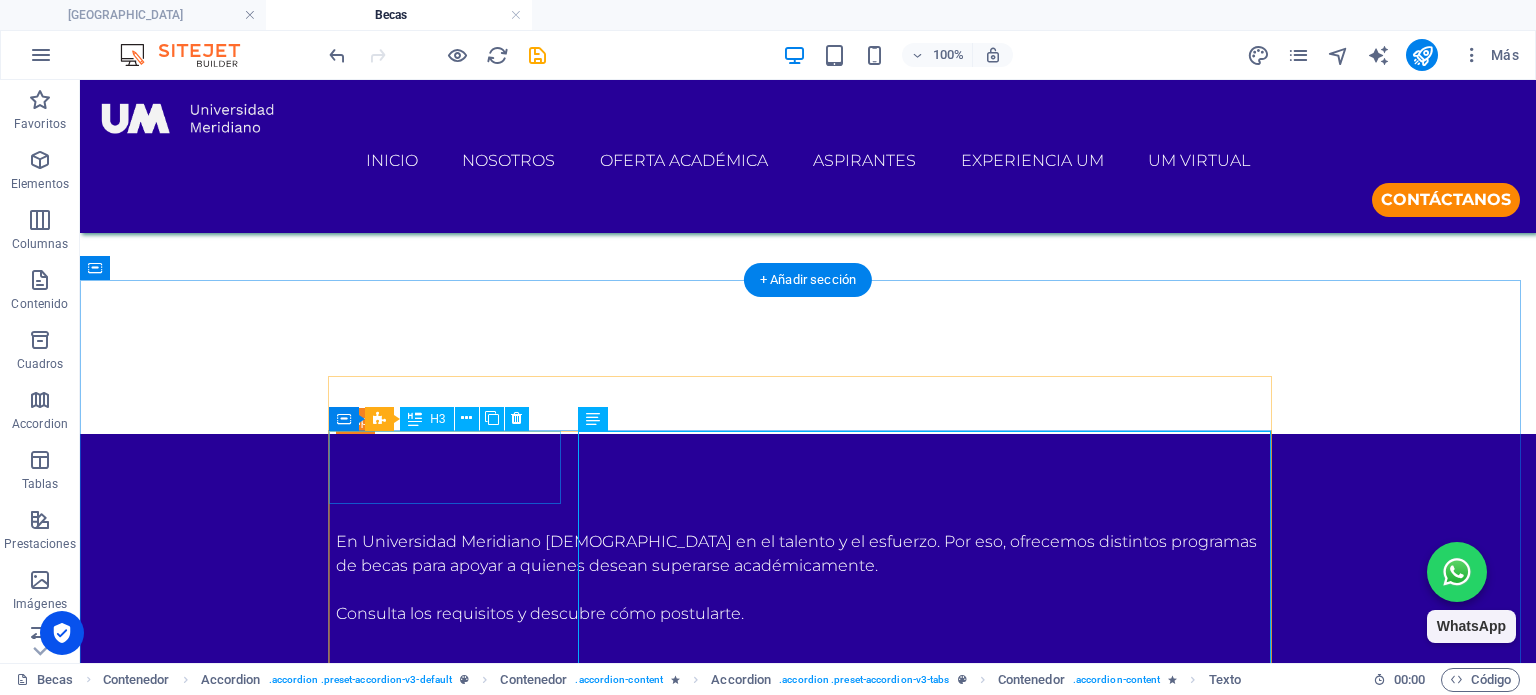 click on "BECA EXCELENCIA ACADÉMICA (BEA)" at bounding box center [453, 1194] 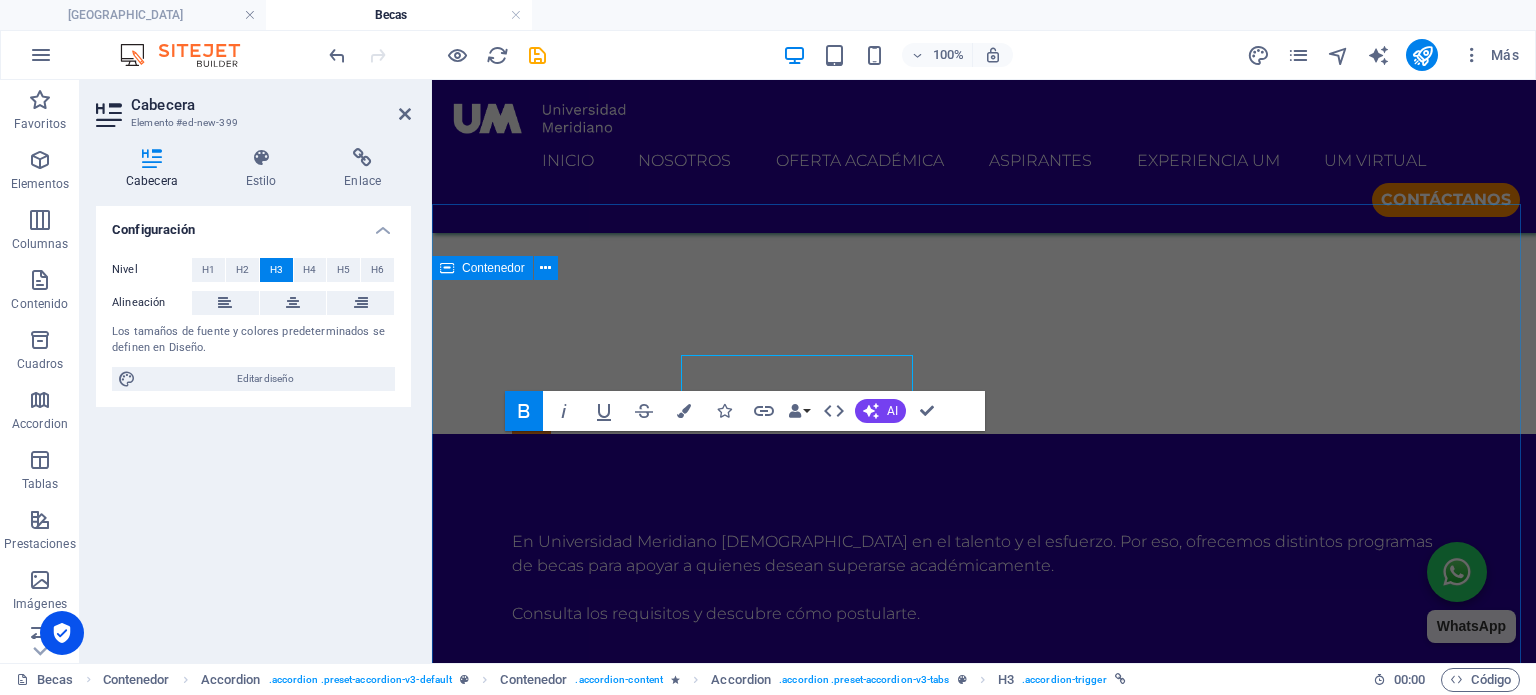 scroll, scrollTop: 709, scrollLeft: 0, axis: vertical 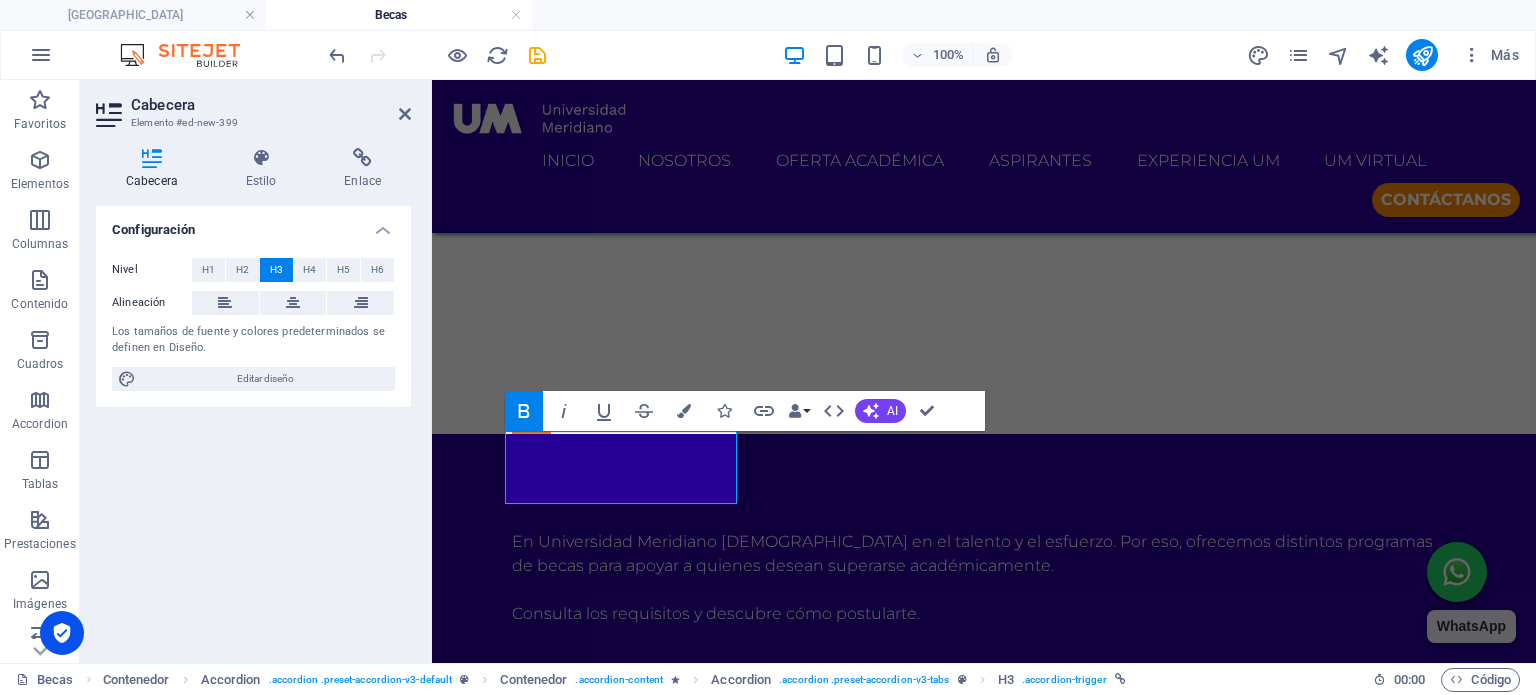 click 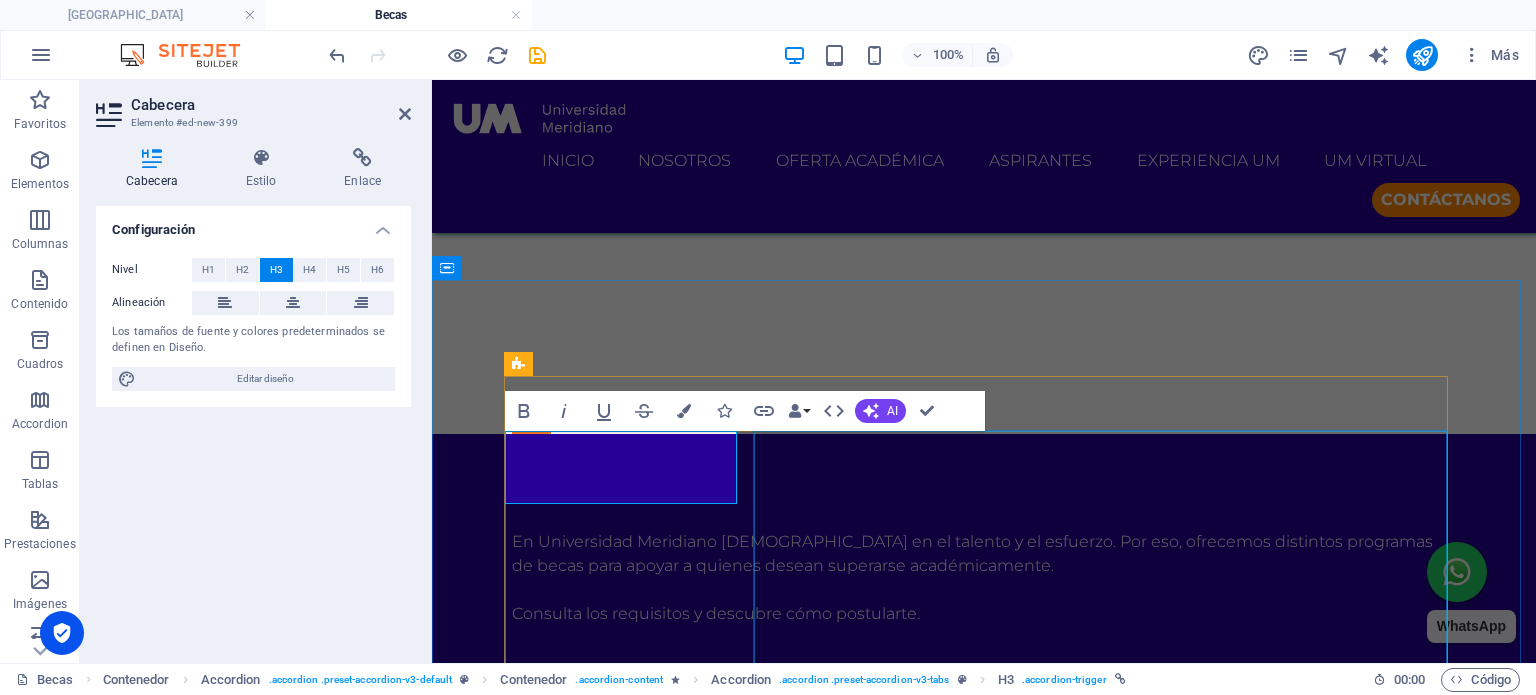 click on "Tu esfuerzo merece una oportunidad. Si destacas por tu rendimiento académico o compromiso profesional, conoce nuestra beca de excelencia académica y da el siguiente paso hacia tu futuro con Universidad Meridiano. Descripción general: Nuestra Beca de Excelencia Académica está dirigida a nuevos estudiantes de licenciatura en los que el talento y el alto nivel académico destacan de su perfil, reconociéndolos con un apoyo económico que va desde el 20 al 40 %. Requisitos: Iniciar el proceso a través del llenado de una solicitud. Realizar tu examen de admisión el cual incluye una prueba de madurez social y perseverancia. Certificado o constancia del último periodo estudiado y concluido donde se evidencie un promedio igual o superior a 9.0 de manera general. Duración: El apoyo económico tiene una duración de un cuatrimestre. Renovación: Para poder renovar la presente beca de manera automática es necesario cumplir con lo estipulado en el reglamento escolar vigente. Resultados:" at bounding box center [1108, 1186] 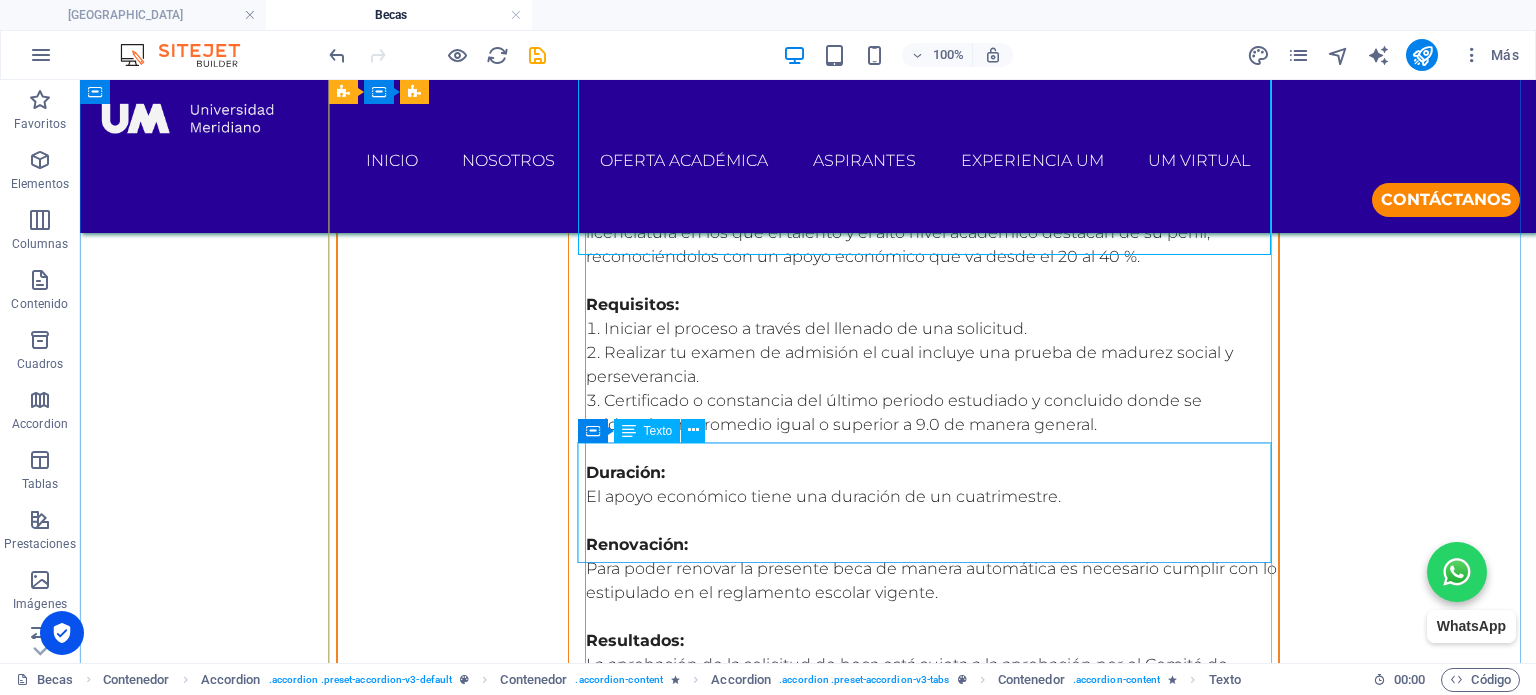 scroll, scrollTop: 1433, scrollLeft: 0, axis: vertical 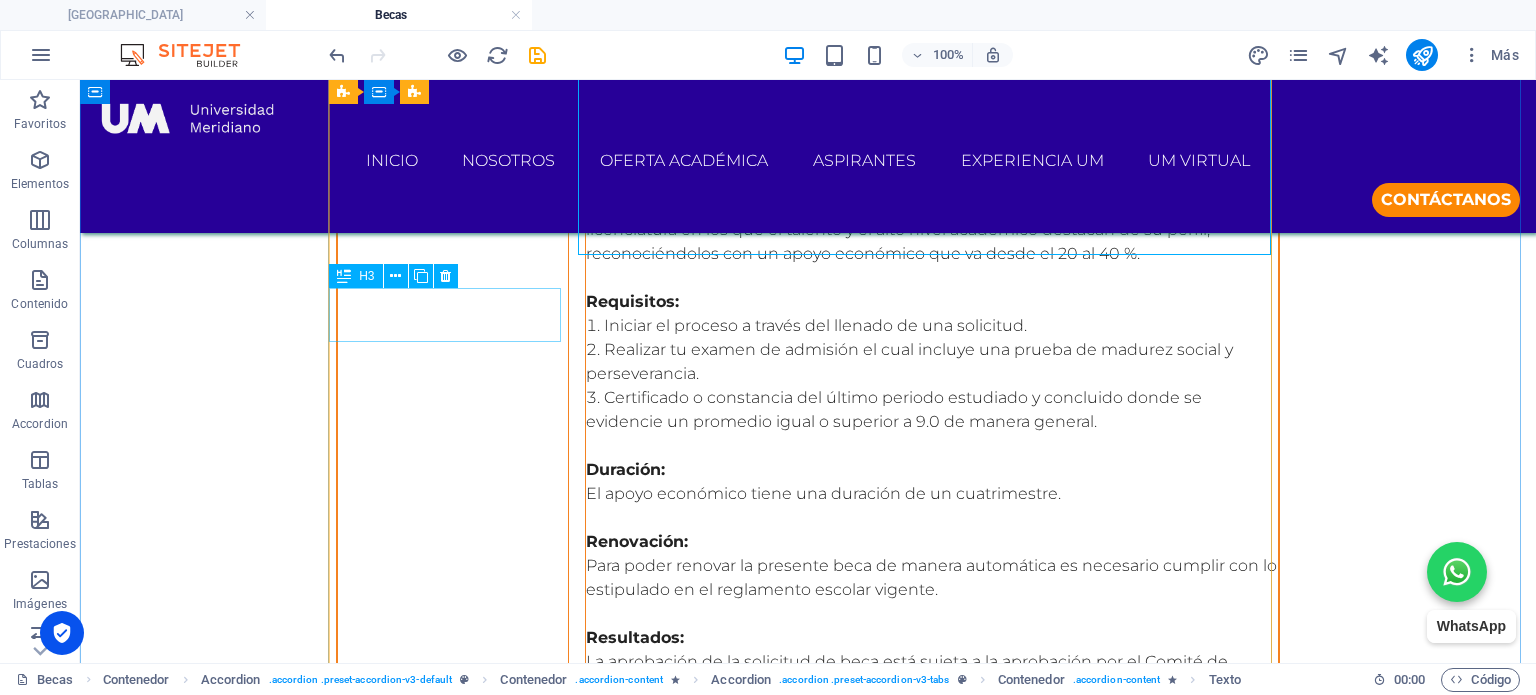 click on "Headline" at bounding box center (453, 800) 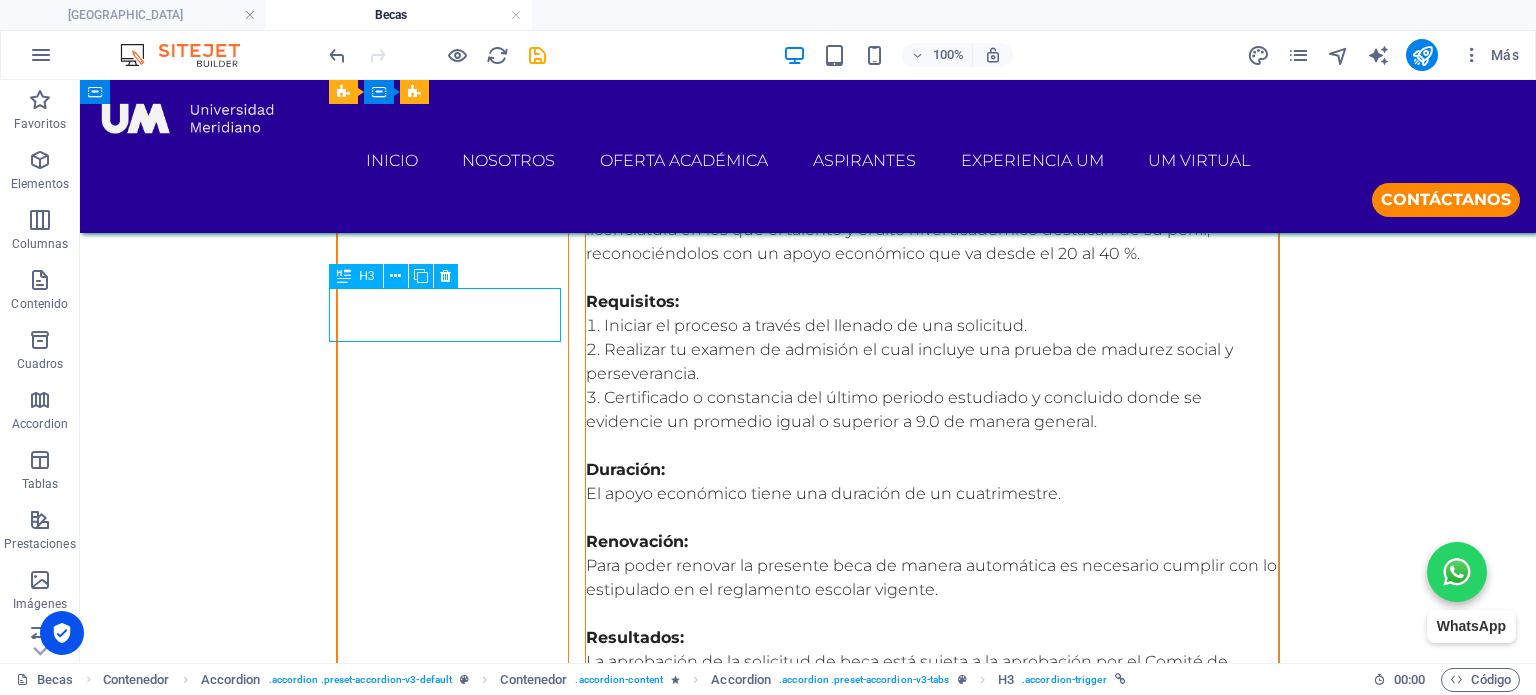 click on "Headline" at bounding box center (453, 800) 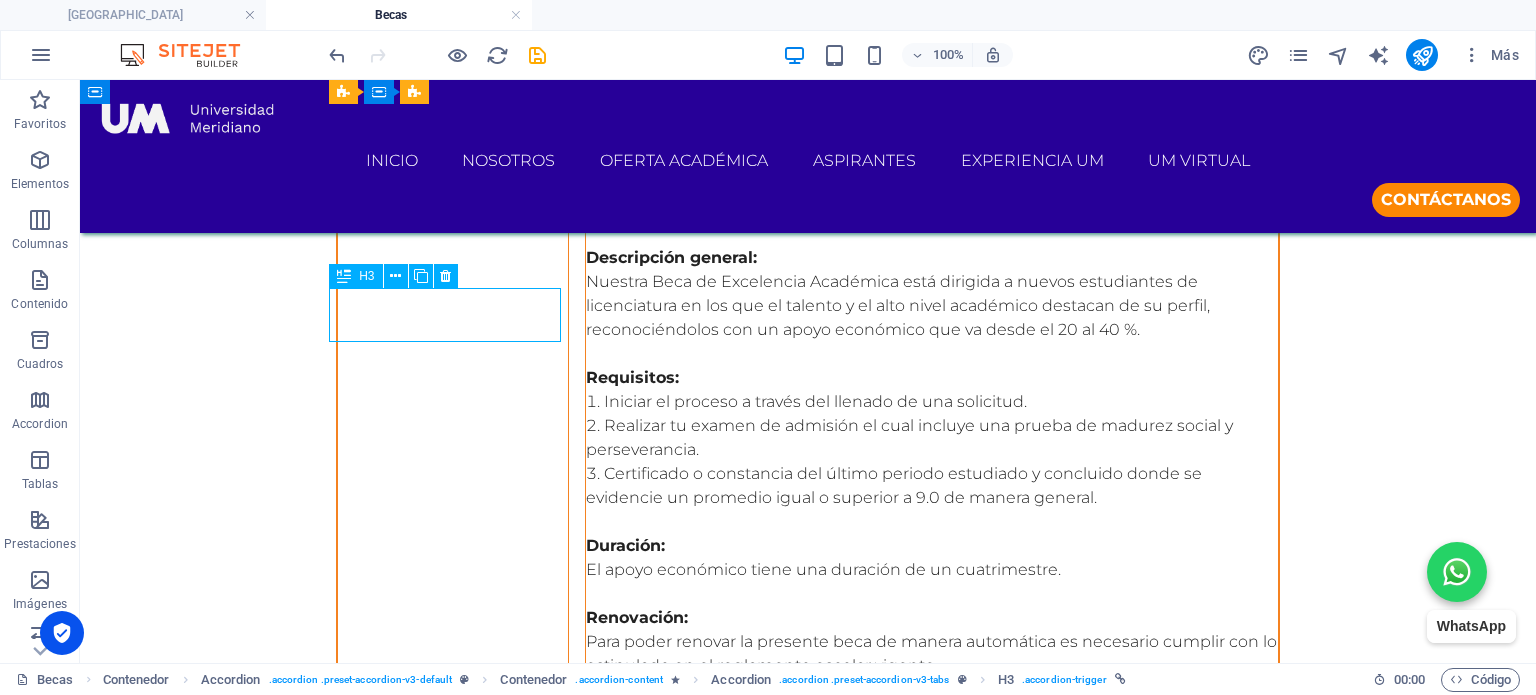 scroll, scrollTop: 1509, scrollLeft: 0, axis: vertical 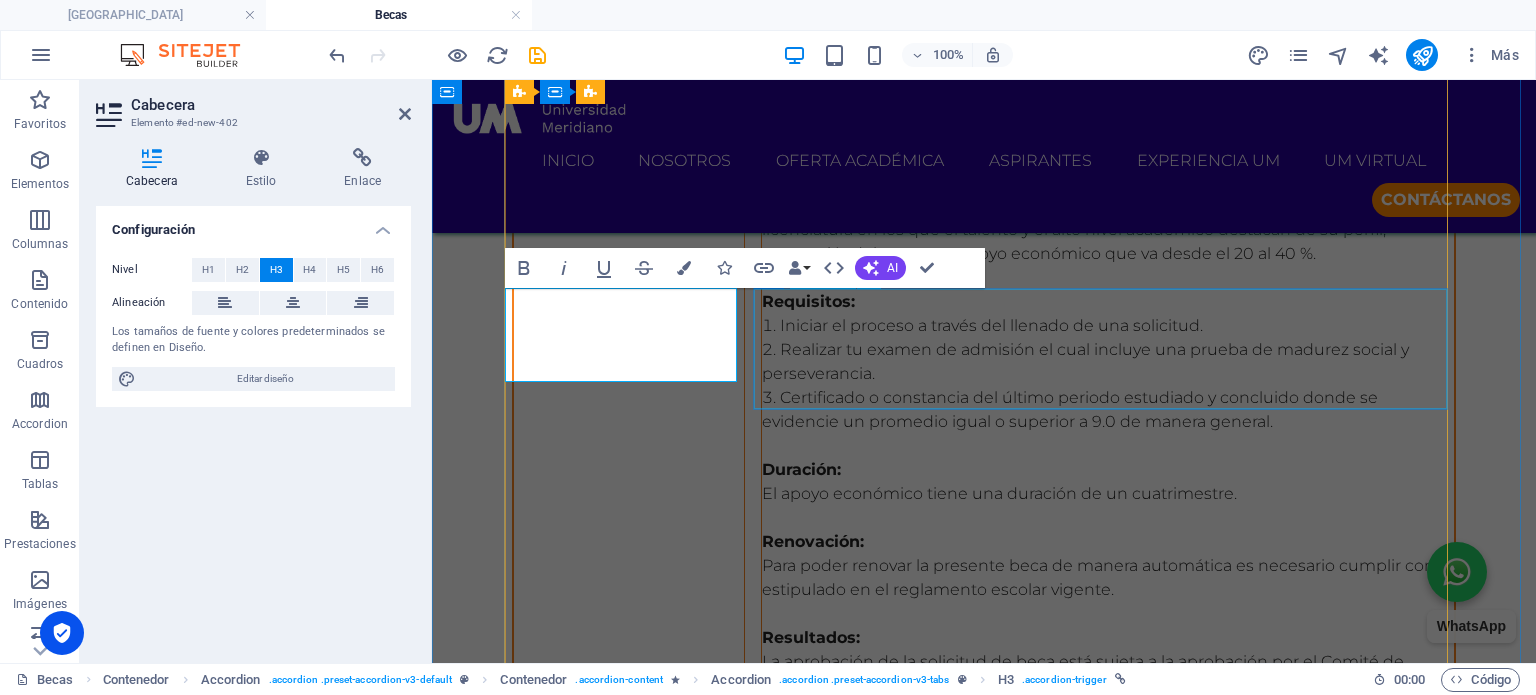 click on "Lorem ipsum dolor sit amet, consectetur adipisicing elit. Maiores ipsum repellat minus nihil. Labore, delectus, nam dignissimos ea repudiandae minima voluptatum magni pariatur possimus quia accusamus harum facilis corporis animi nisi. Enim, pariatur, impedit quia repellat harum ipsam laboriosam voluptas dicta illum nisi obcaecati reprehenderit quis placeat recusandae tenetur aperiam." at bounding box center (1108, 792) 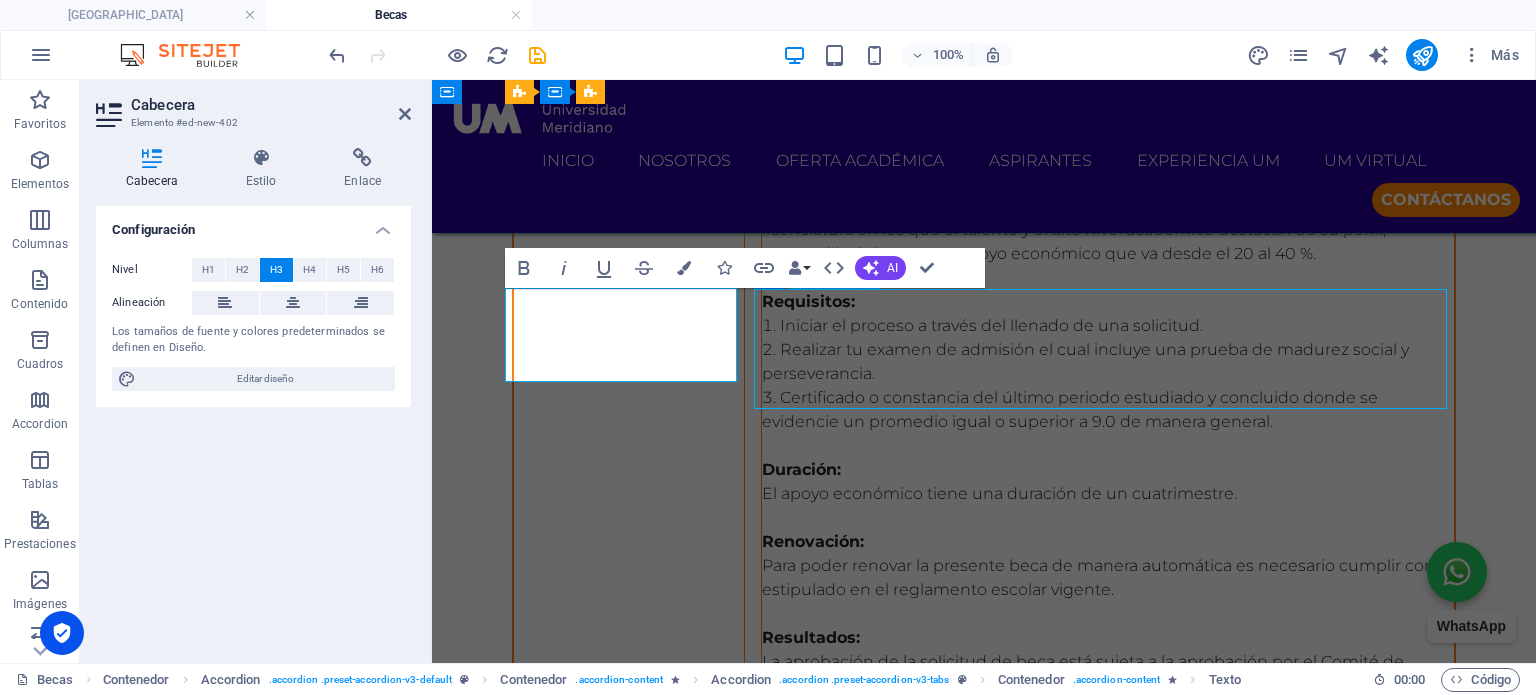 click on "Lorem ipsum dolor sit amet, consectetur adipisicing elit. Maiores ipsum repellat minus nihil. Labore, delectus, nam dignissimos ea repudiandae minima voluptatum magni pariatur possimus quia accusamus harum facilis corporis animi nisi. Enim, pariatur, impedit quia repellat harum ipsam laboriosam voluptas dicta illum nisi obcaecati reprehenderit quis placeat recusandae tenetur aperiam." at bounding box center [1108, 792] 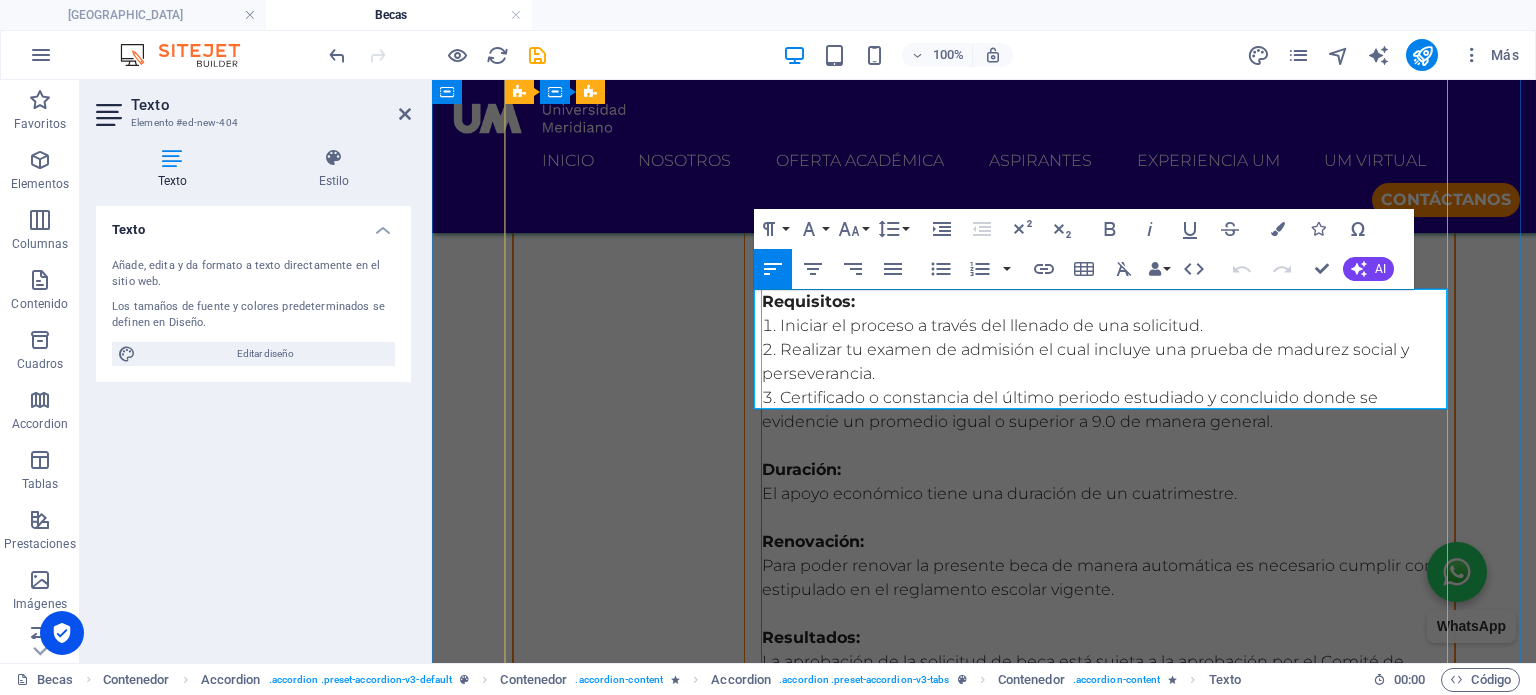 click on "Lorem ipsum dolor sit amet, consectetur adipisicing elit. Maiores ipsum repellat minus nihil. Labore, delectus, nam dignissimos ea repudiandae minima voluptatum magni pariatur possimus quia accusamus harum facilis corporis animi nisi. Enim, pariatur, impedit quia repellat harum ipsam laboriosam voluptas dicta illum nisi obcaecati reprehenderit quis placeat recusandae tenetur aperiam." at bounding box center (1108, 792) 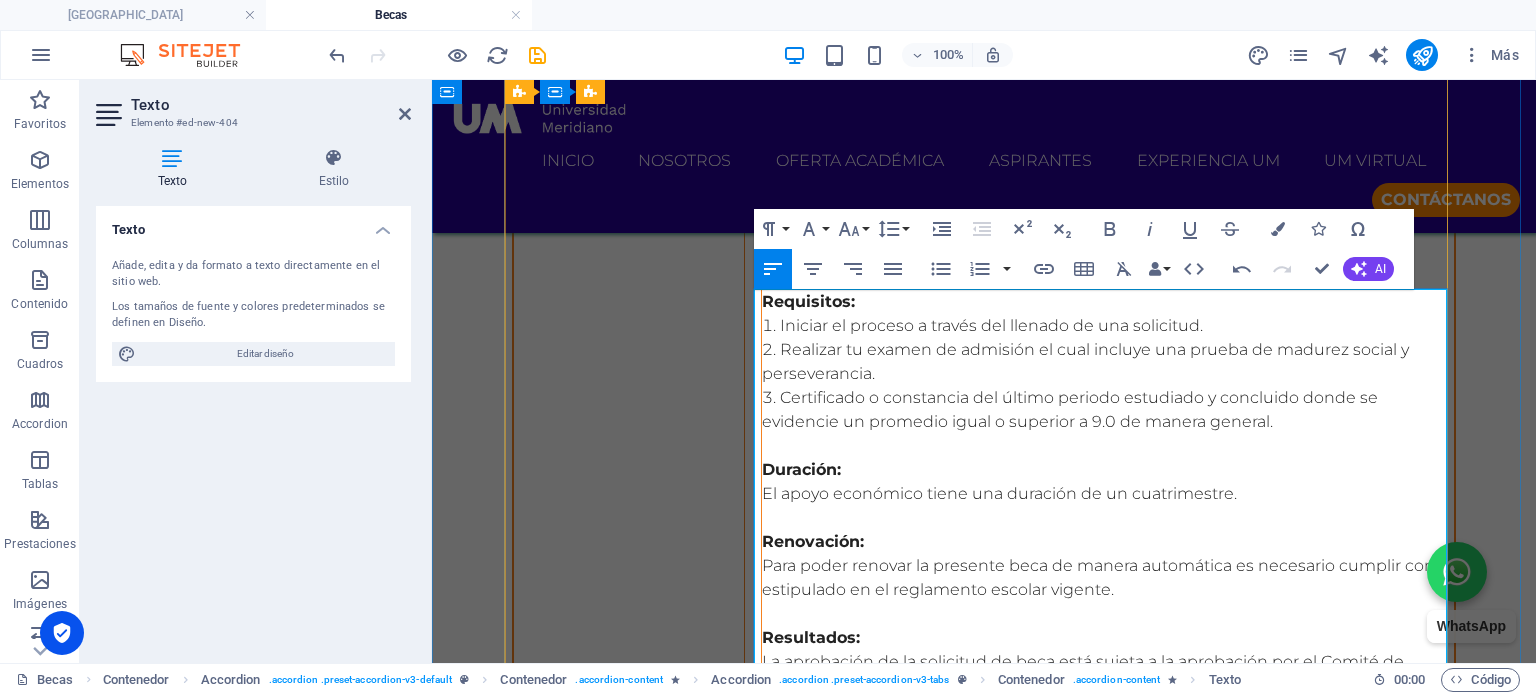 scroll, scrollTop: 22151, scrollLeft: 0, axis: vertical 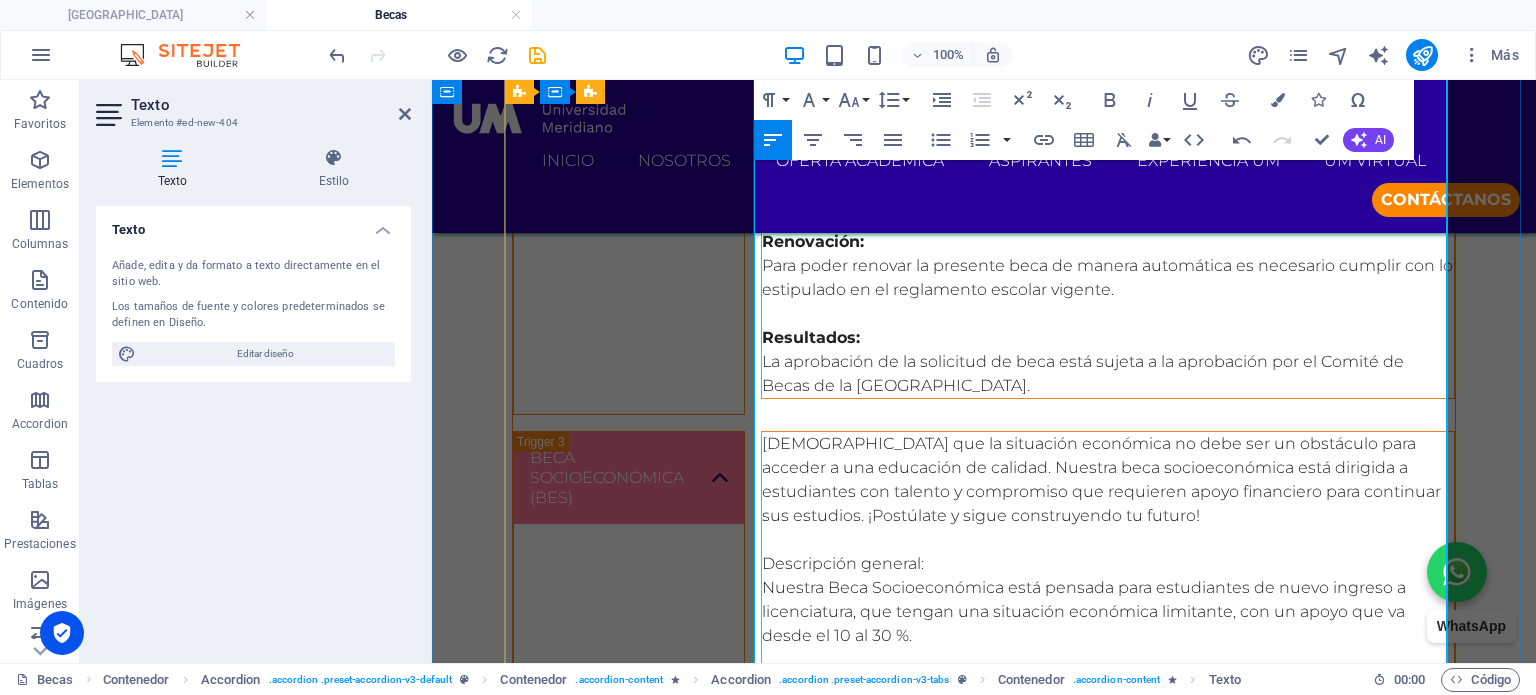 click at bounding box center (1108, 804) 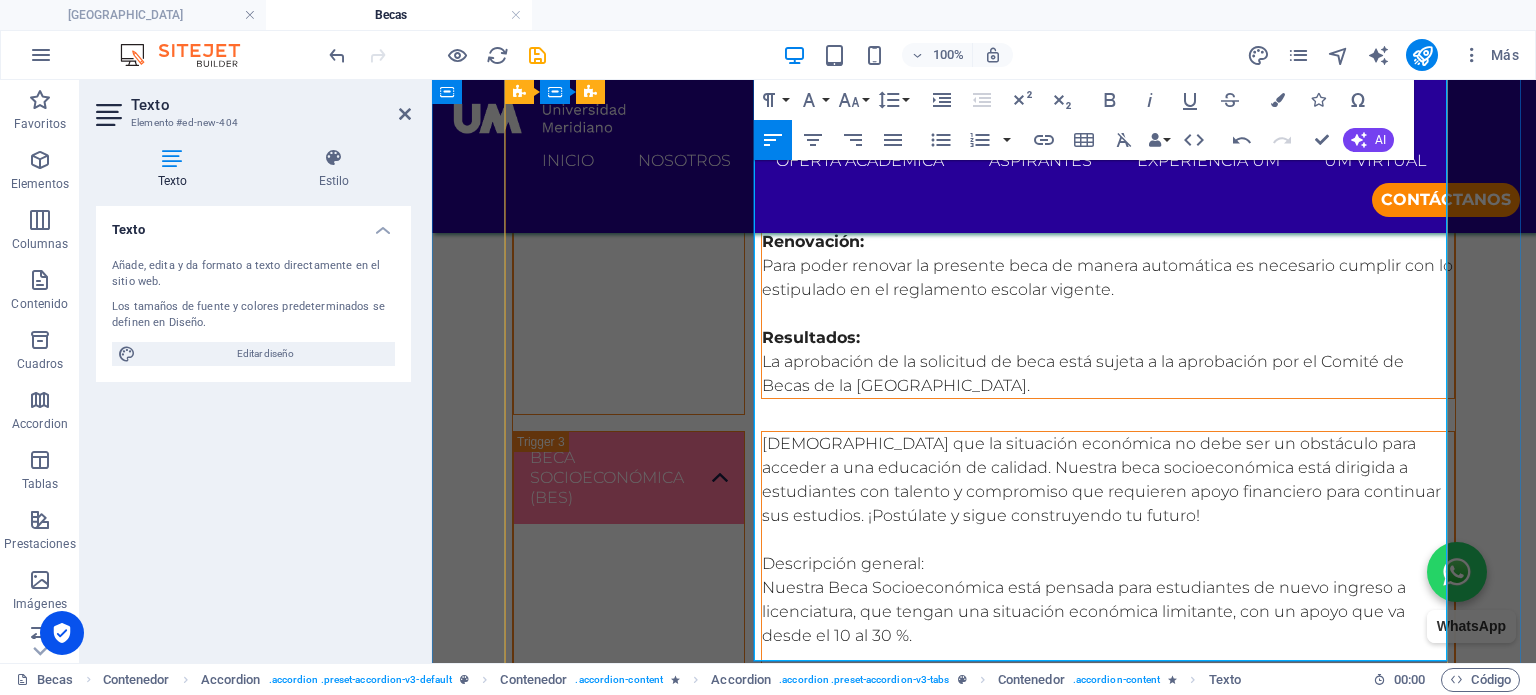 click at bounding box center (1108, 1092) 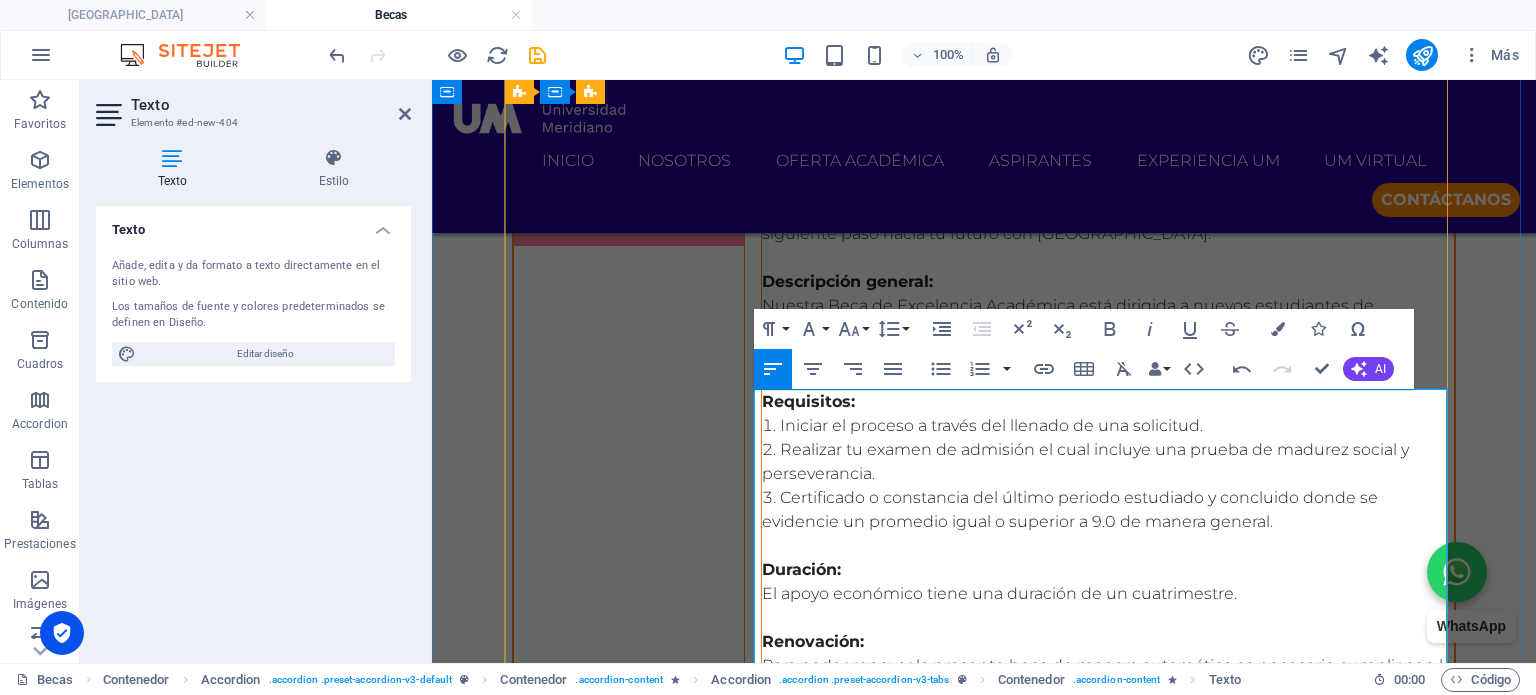 scroll, scrollTop: 1509, scrollLeft: 0, axis: vertical 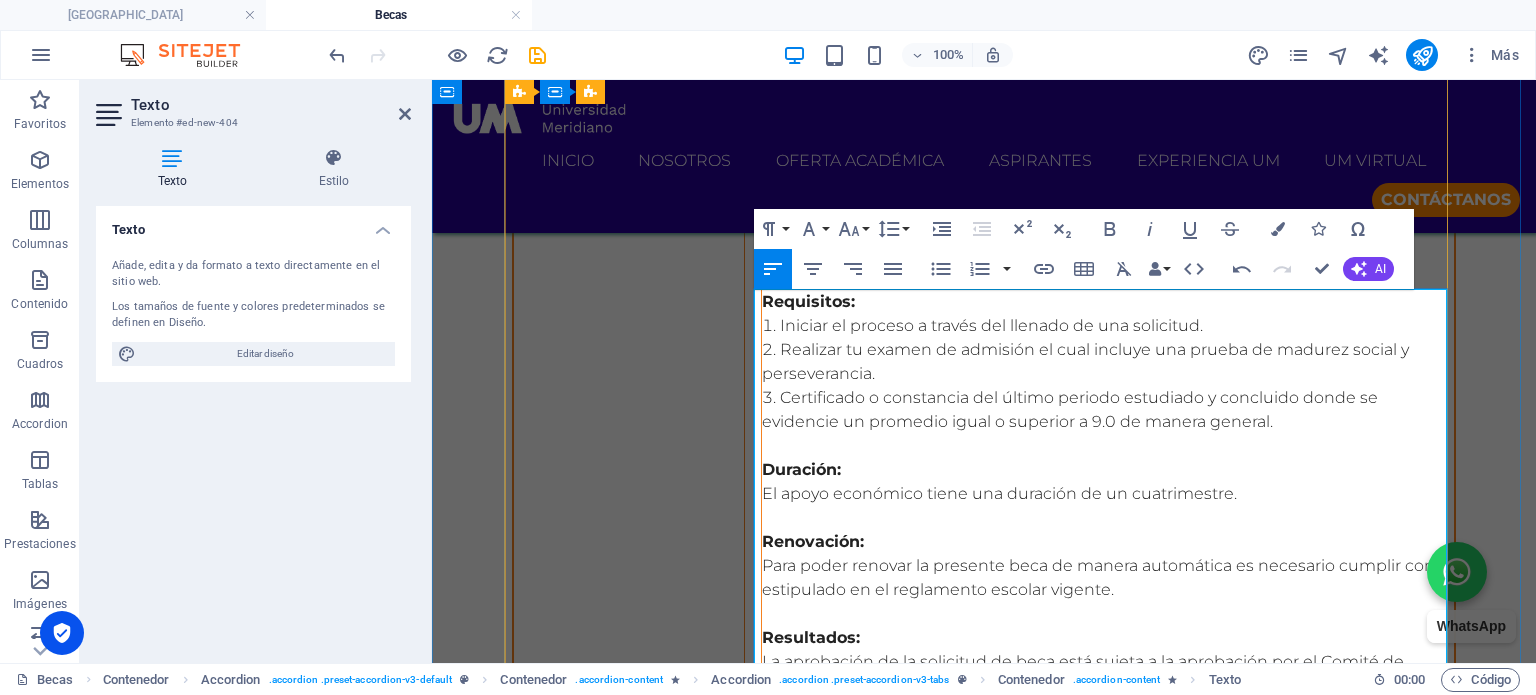 drag, startPoint x: 930, startPoint y: 421, endPoint x: 754, endPoint y: 429, distance: 176.18172 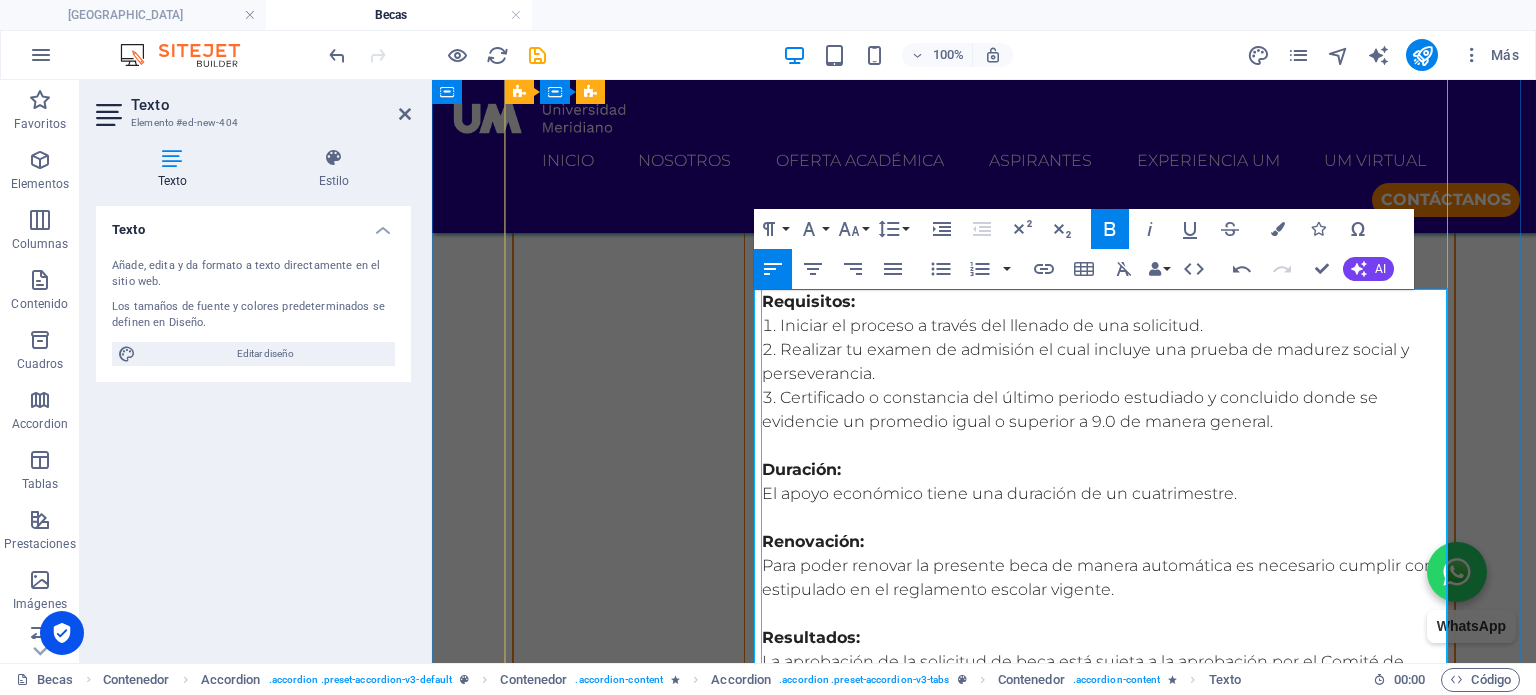 click on "Requisitos:" at bounding box center (1108, 984) 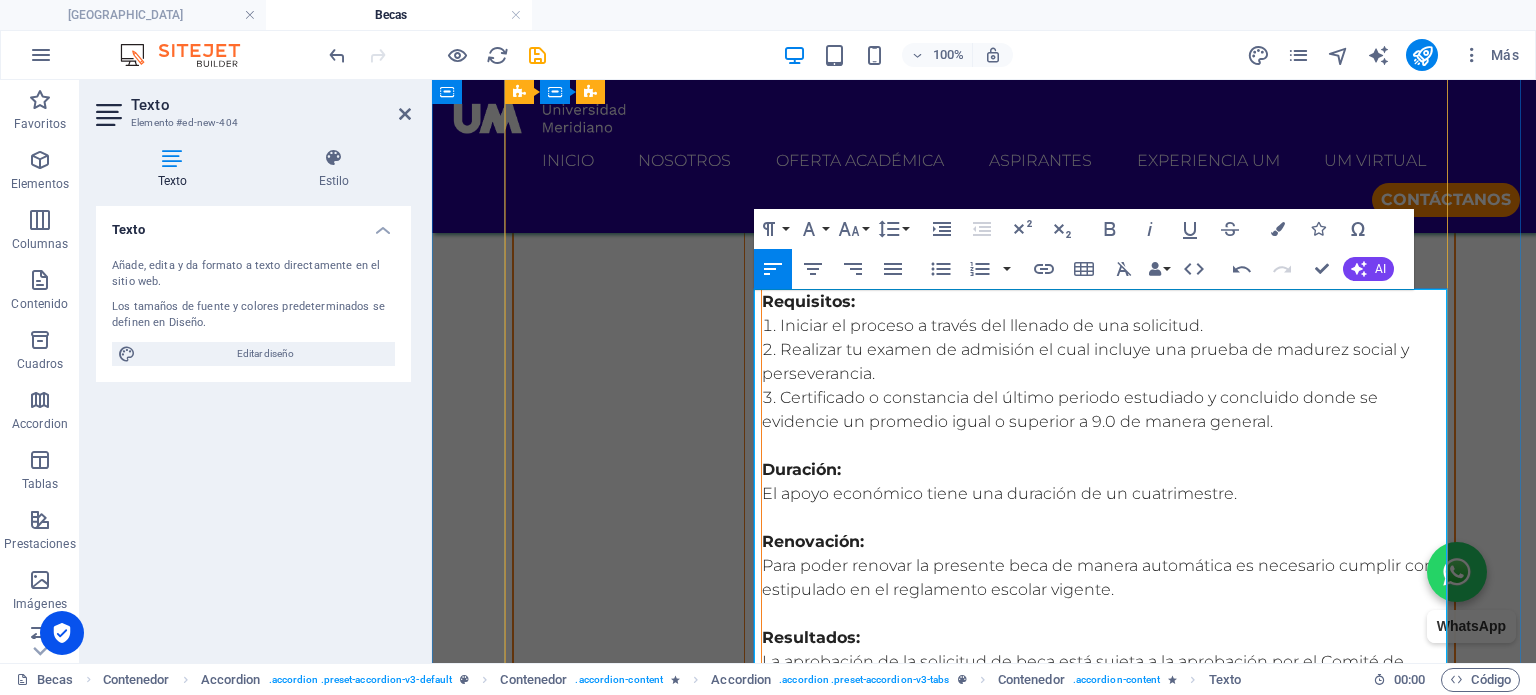 click on "Requisitos:" at bounding box center (1108, 984) 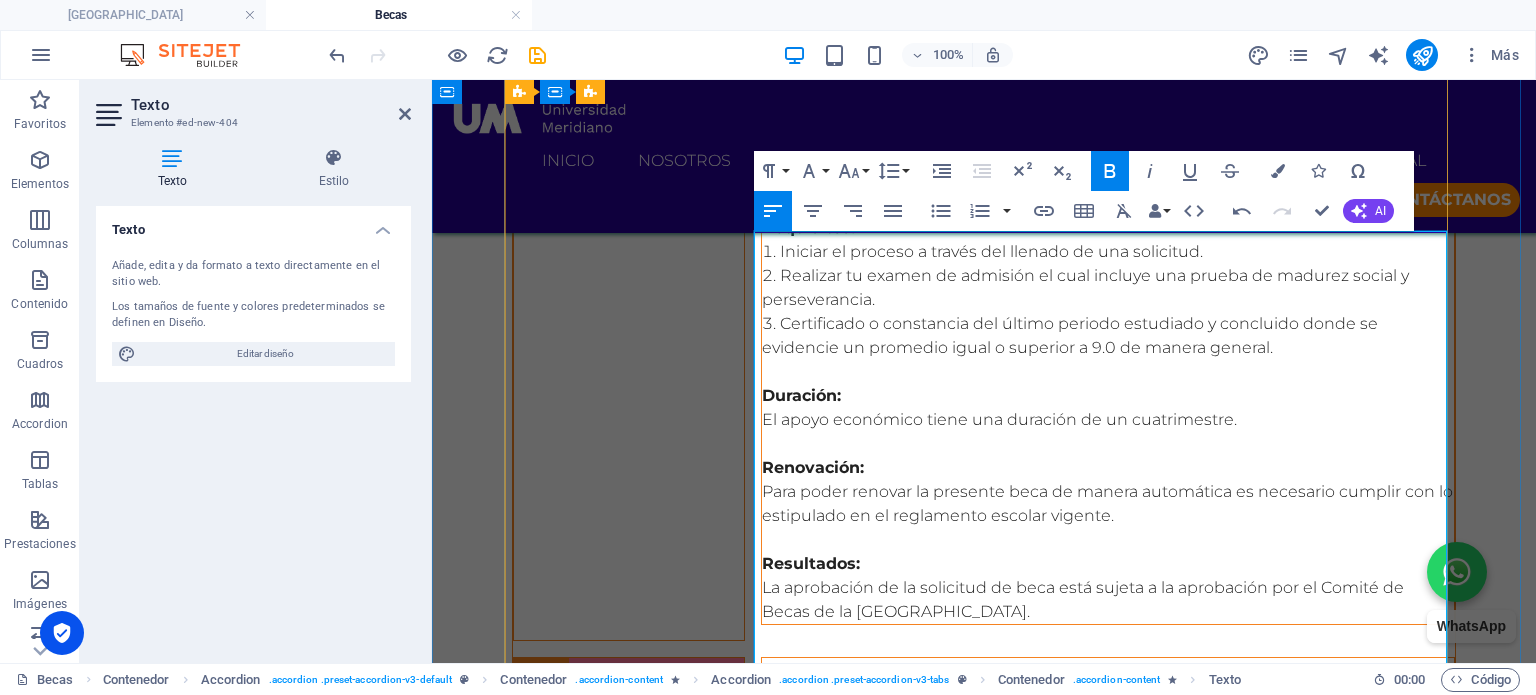 scroll, scrollTop: 1609, scrollLeft: 0, axis: vertical 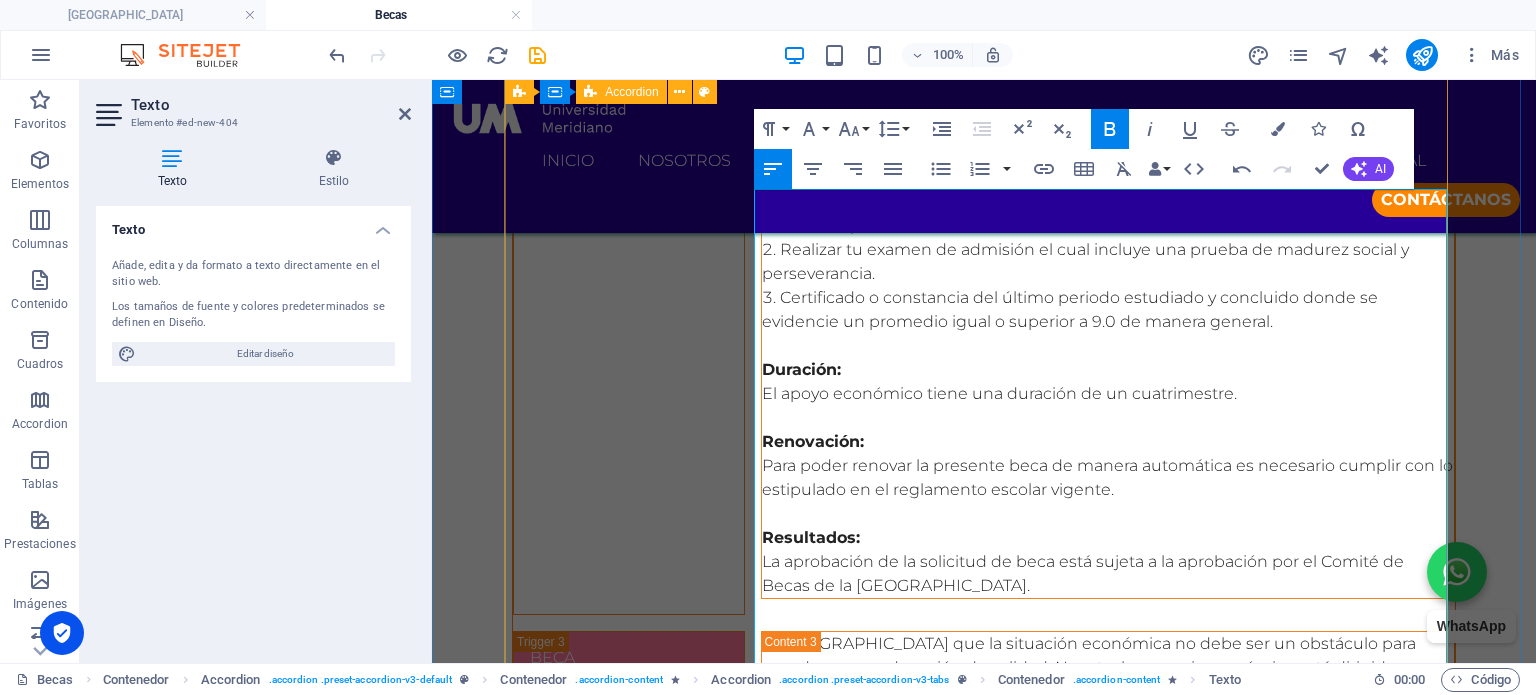 drag, startPoint x: 1297, startPoint y: 541, endPoint x: 747, endPoint y: 471, distance: 554.43665 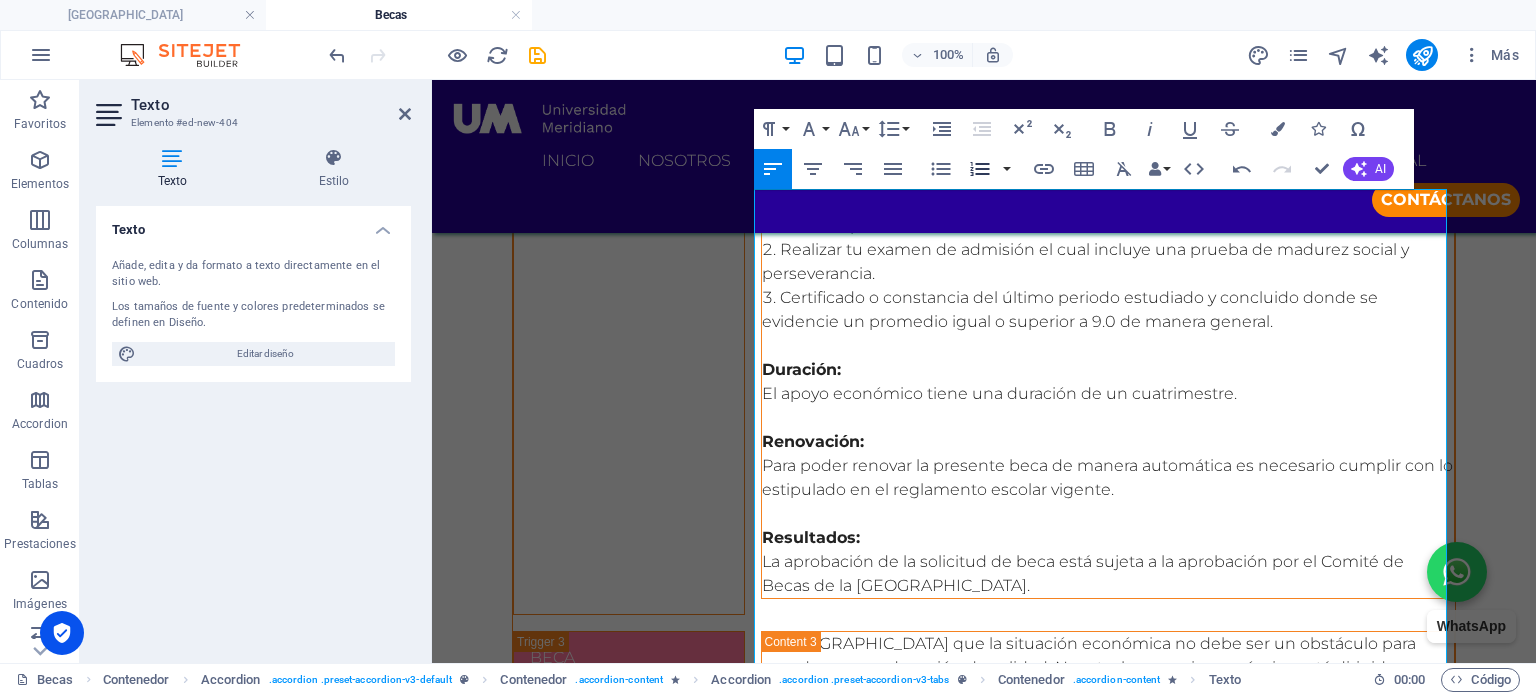 drag, startPoint x: 973, startPoint y: 167, endPoint x: 541, endPoint y: 121, distance: 434.44217 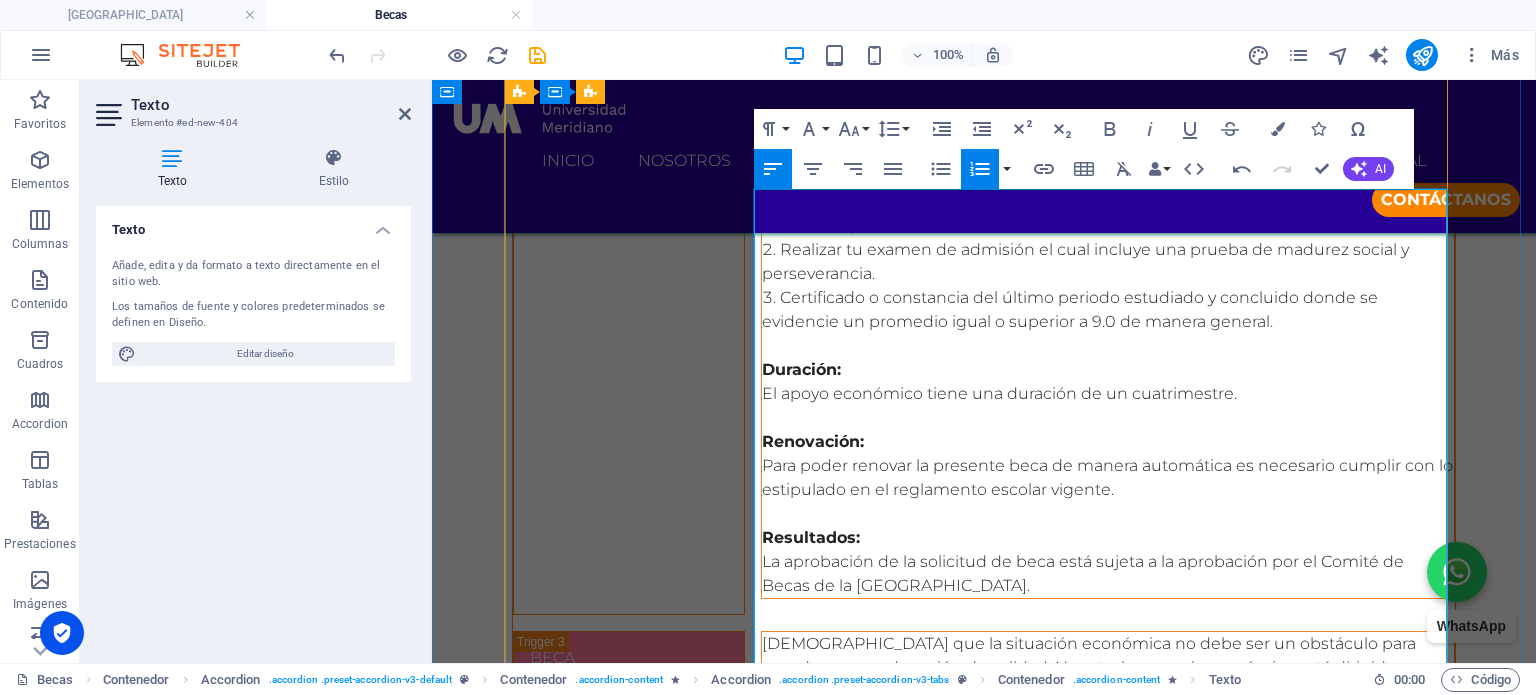 click at bounding box center [1108, 860] 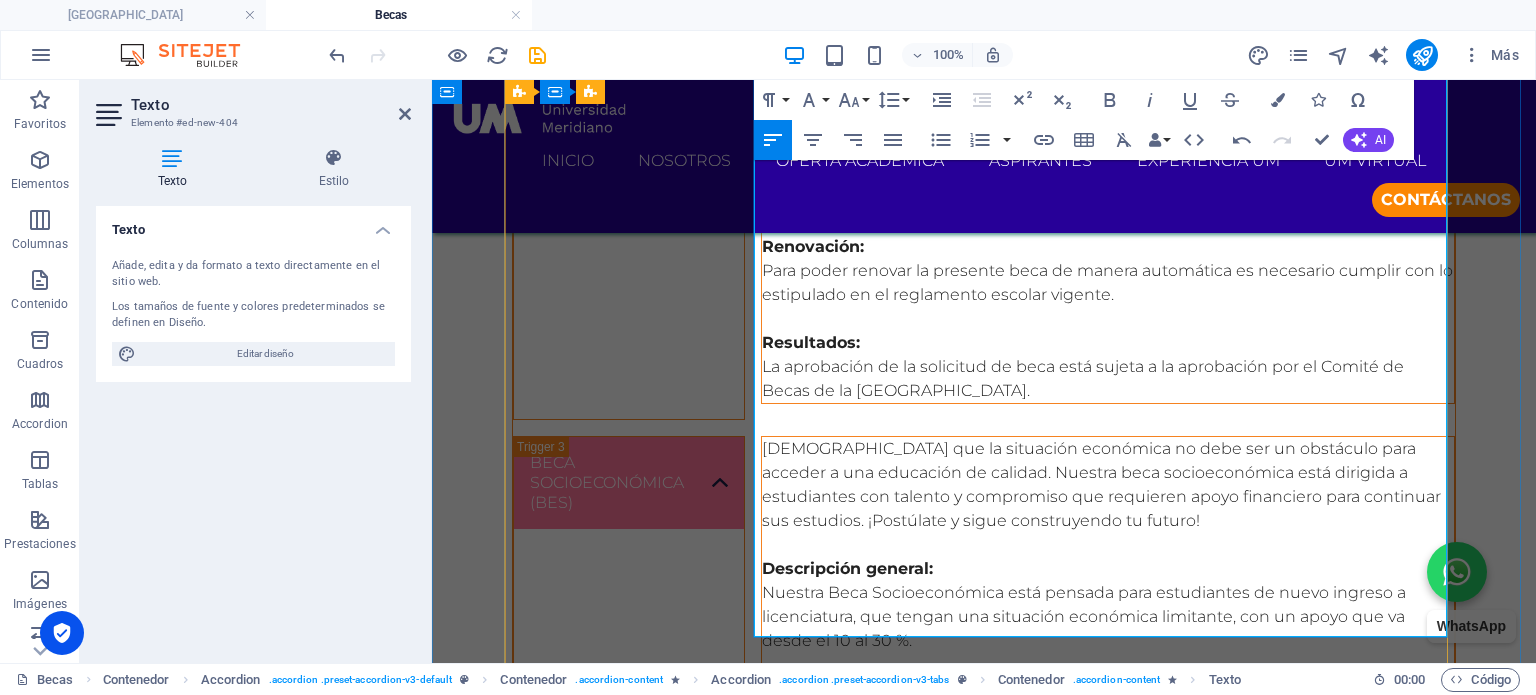 scroll, scrollTop: 1809, scrollLeft: 0, axis: vertical 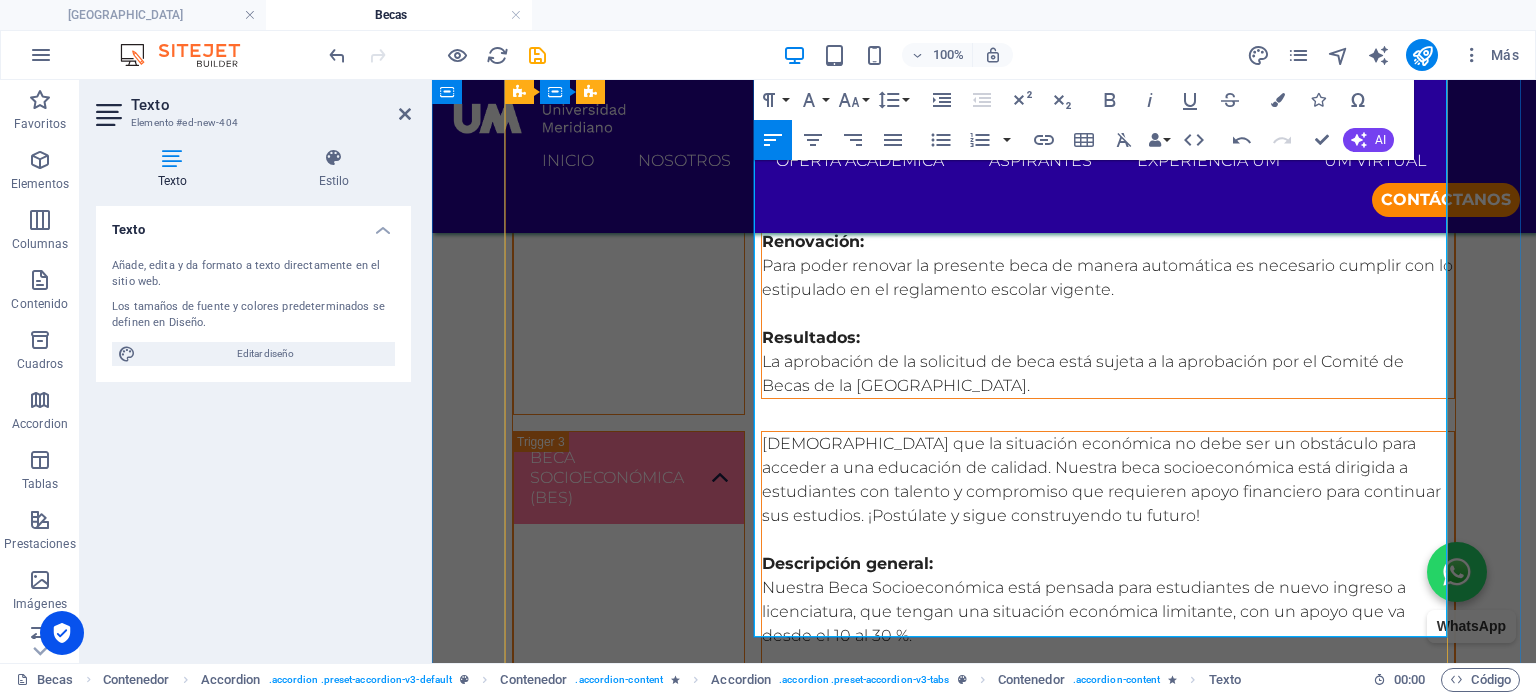 click on "Duración:" at bounding box center (1108, 828) 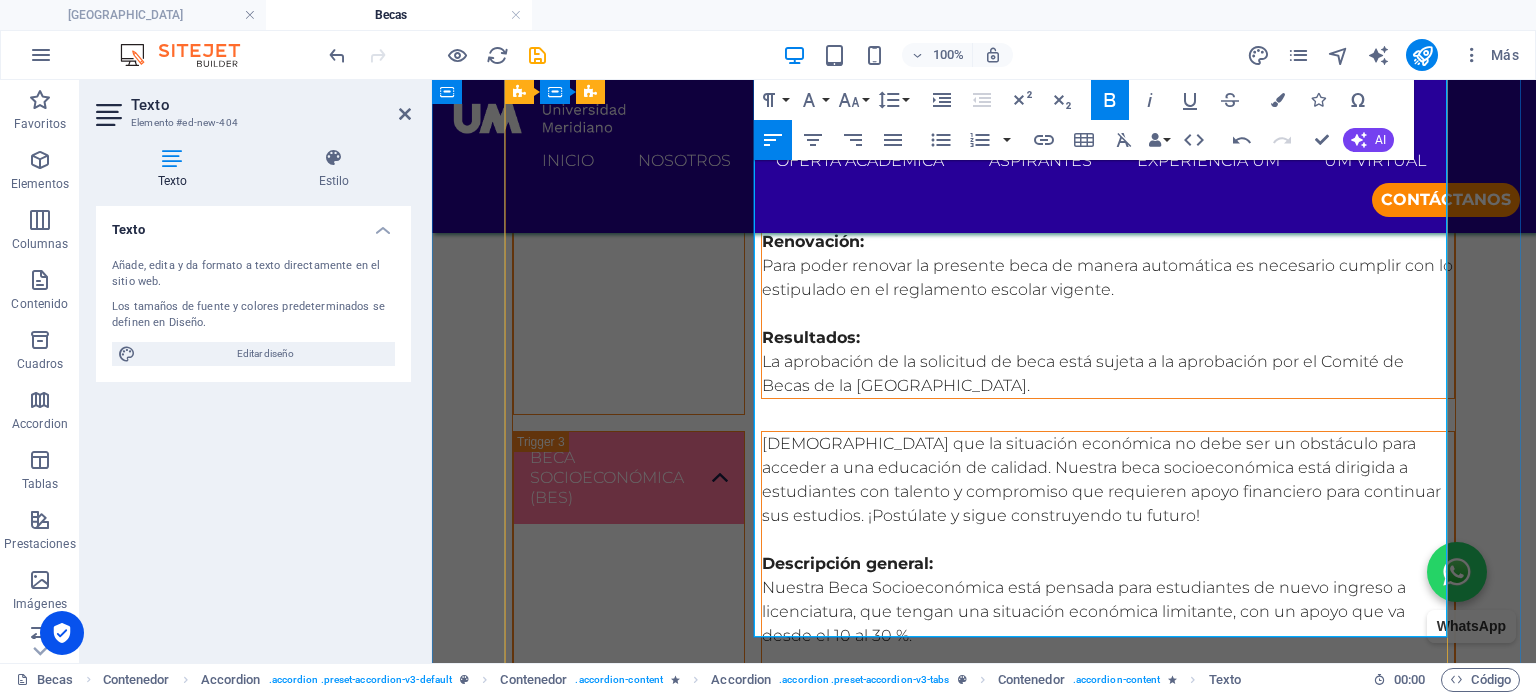 click on "Renovación:" at bounding box center (1108, 924) 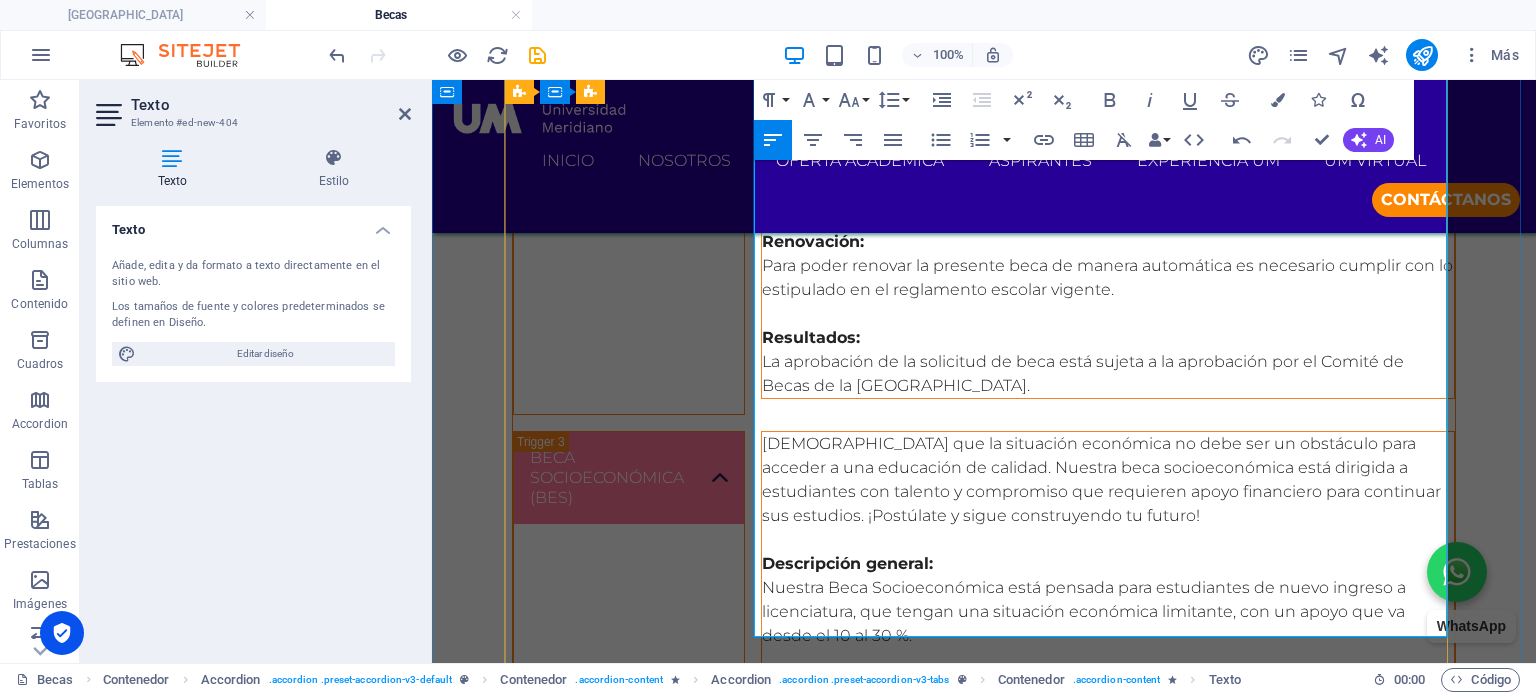 click on "Renovación:" at bounding box center (1108, 924) 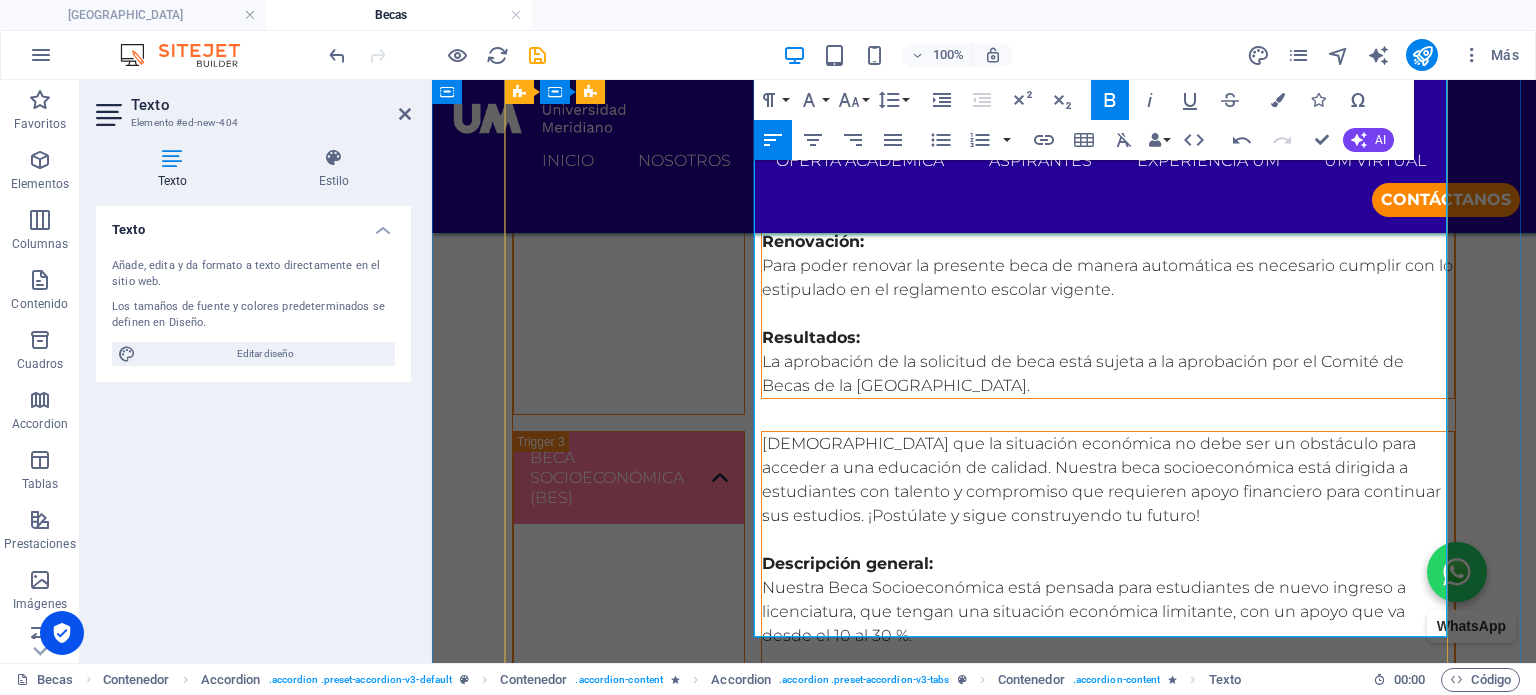 click on "Resultados:" at bounding box center (1108, 1020) 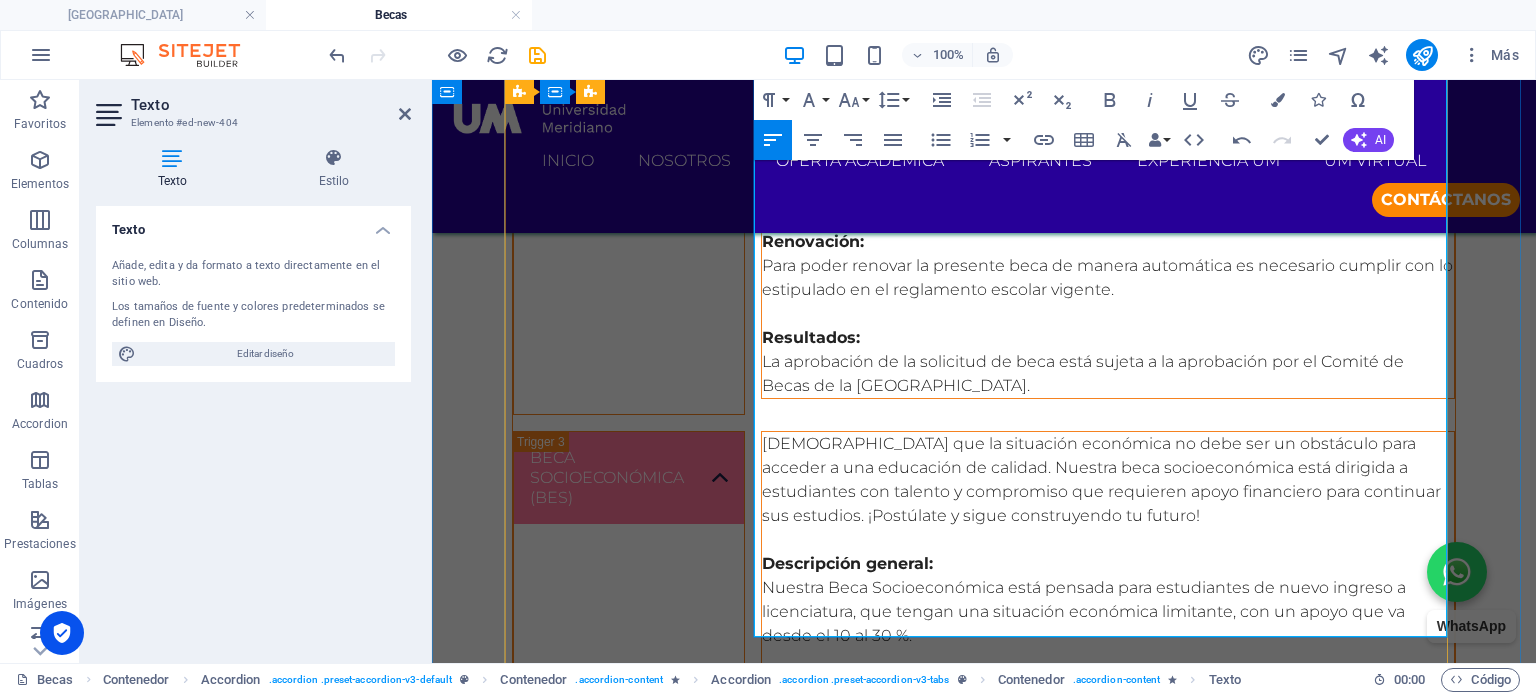 click on "Resultados:" at bounding box center (1108, 1020) 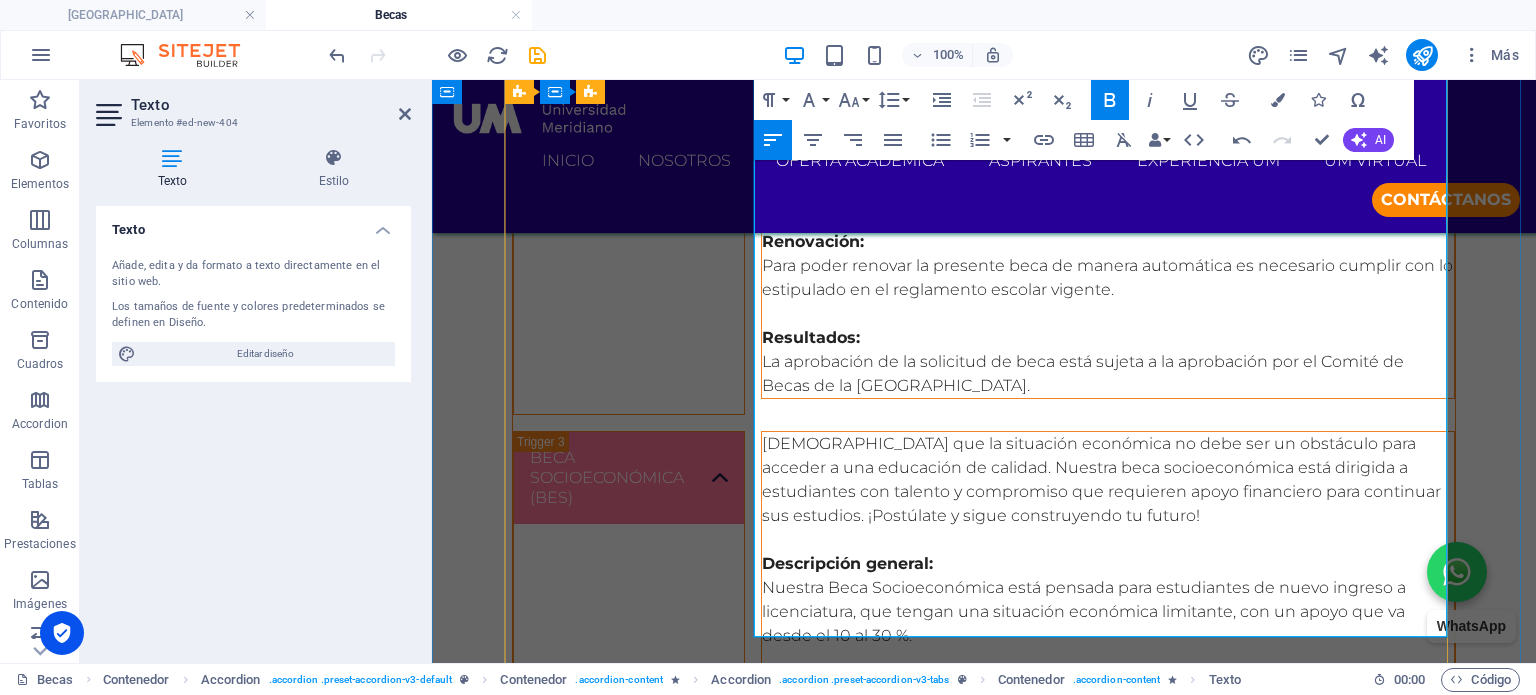 click on "Resultados:" at bounding box center (1108, 1020) 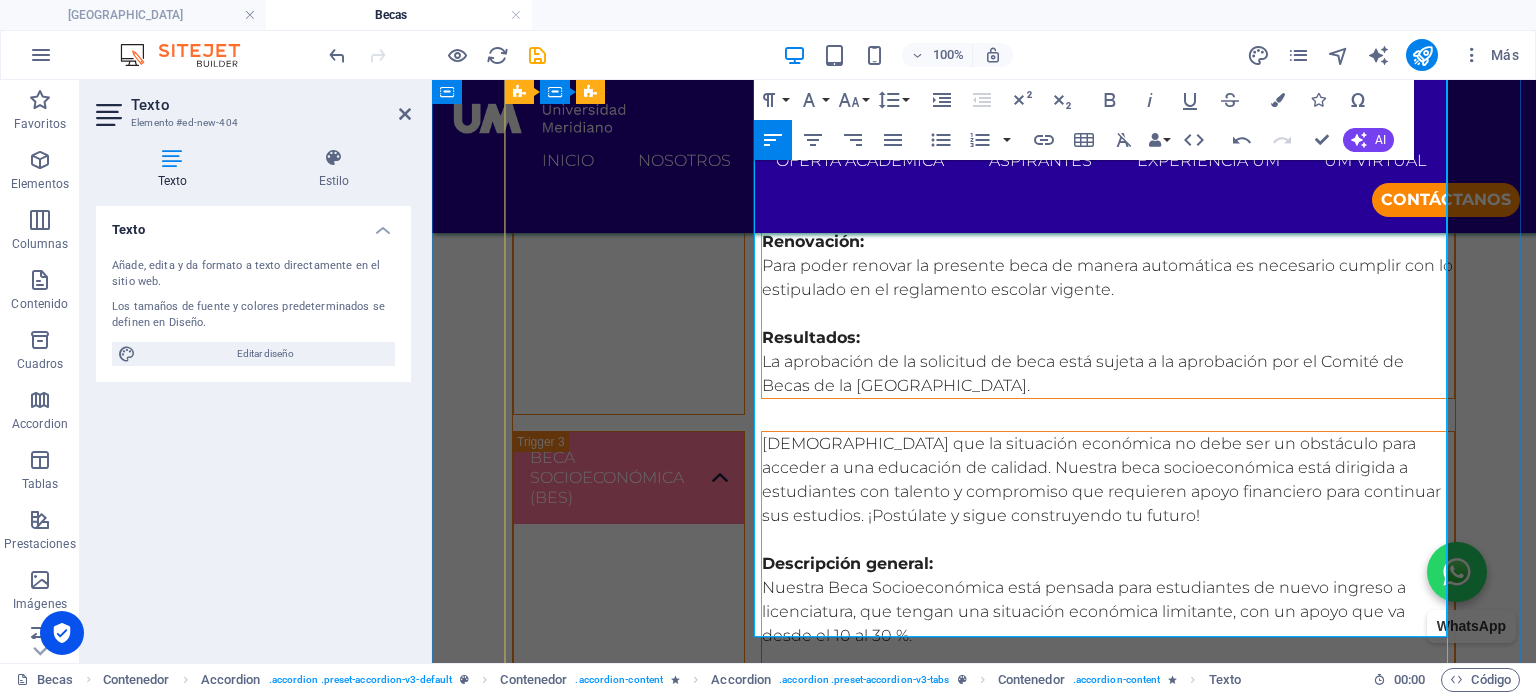 click on "La aprobación de la solicitud de beca está sujeta a la aprobación por el Comité de Becas de la [GEOGRAPHIC_DATA]." at bounding box center (1108, 1056) 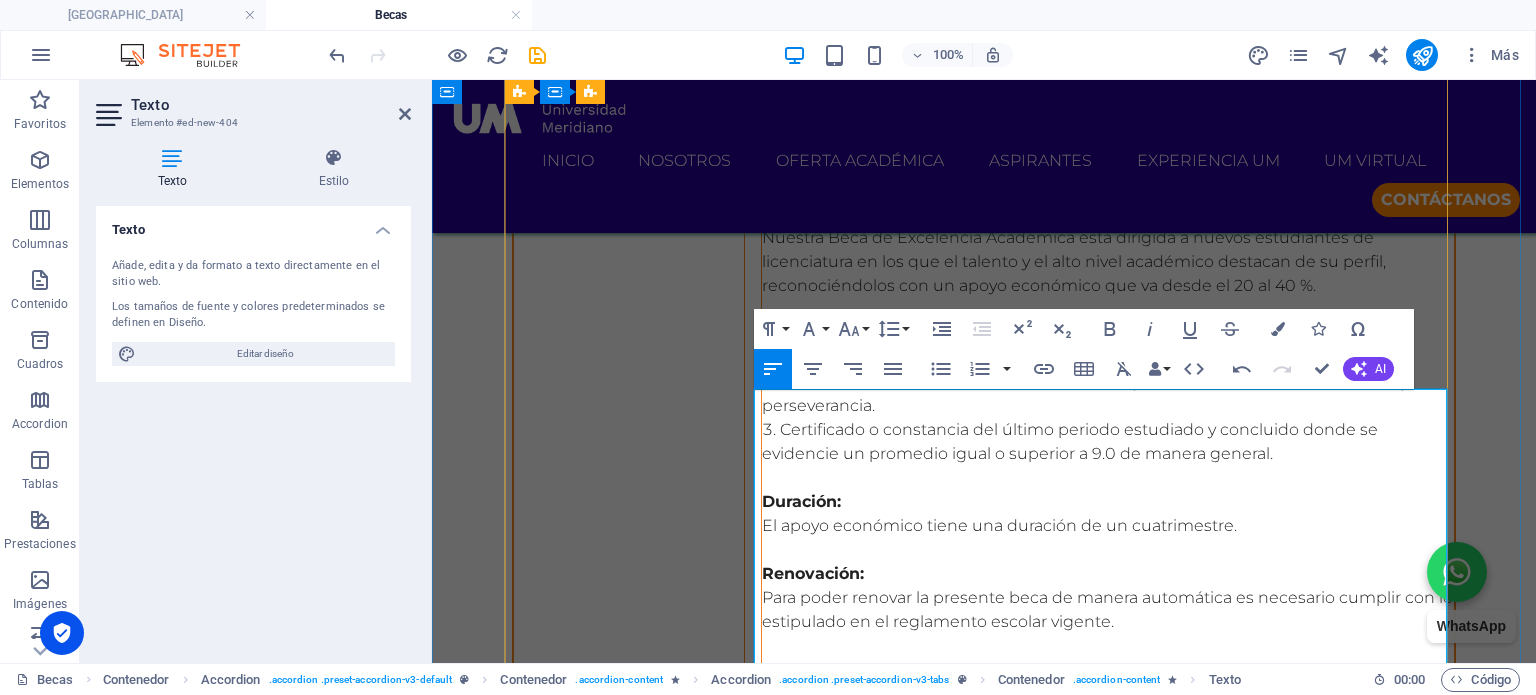 scroll, scrollTop: 1509, scrollLeft: 0, axis: vertical 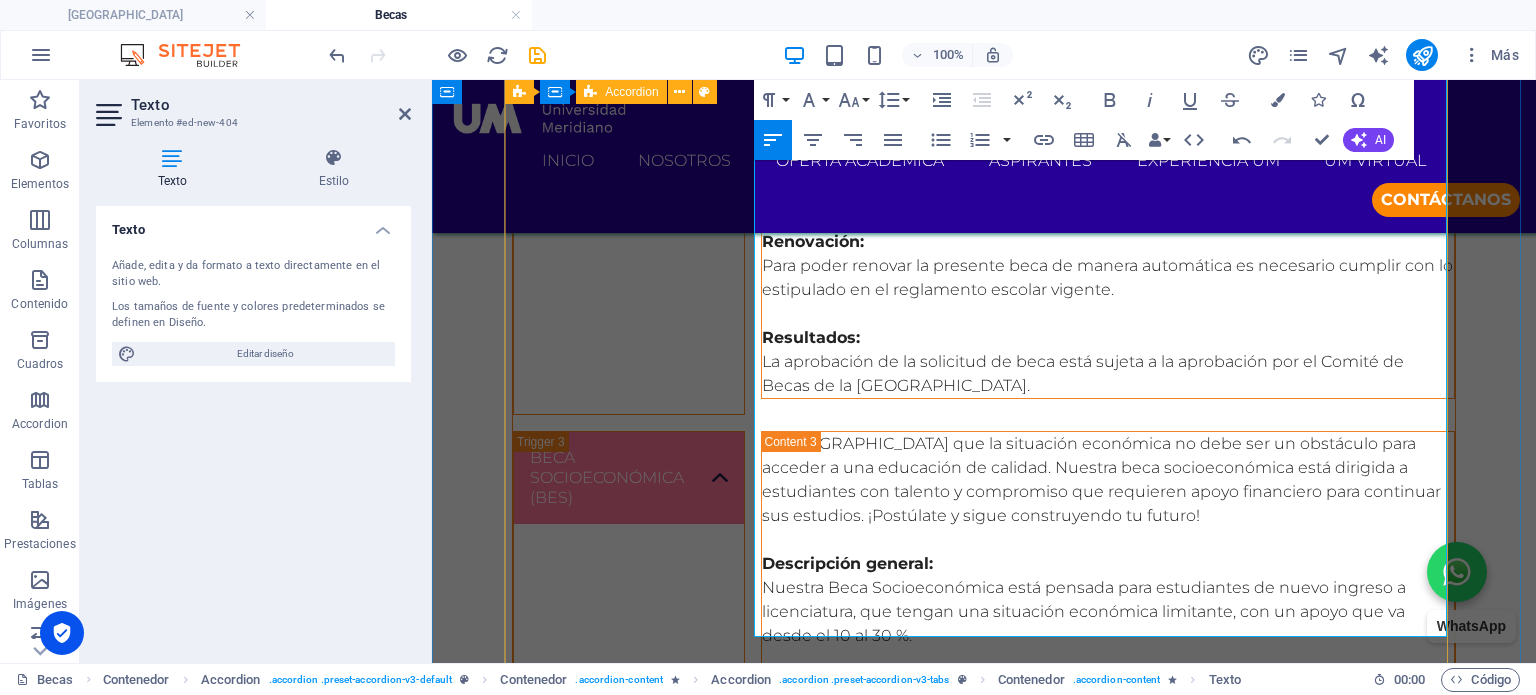 click on "BECA EXCELENCIA ACADÉMICA (BEA) Tu esfuerzo merece una oportunidad. Si destacas por tu rendimiento académico o compromiso profesional, conoce nuestra beca de excelencia académica y da el siguiente paso hacia tu futuro con [GEOGRAPHIC_DATA]. Descripción general: Nuestra Beca de Excelencia Académica está dirigida a nuevos estudiantes de licenciatura en los que el talento y el alto nivel académico destacan de su perfil, reconociéndolos con un apoyo económico que va desde el 20 al 40 %. Requisitos: Iniciar el proceso a través del llenado de una solicitud. Realizar tu examen de admisión el cual incluye una prueba de madurez social y perseverancia. Certificado o constancia del último periodo estudiado y concluido donde se evidencie un promedio igual o superior a 9.0 de manera general. Duración: El apoyo económico tiene una duración de un cuatrimestre. Renovación: Para poder renovar la presente beca de manera automática es necesario cumplir con lo estipulado en el reglamento escolar vigente." at bounding box center (984, 743) 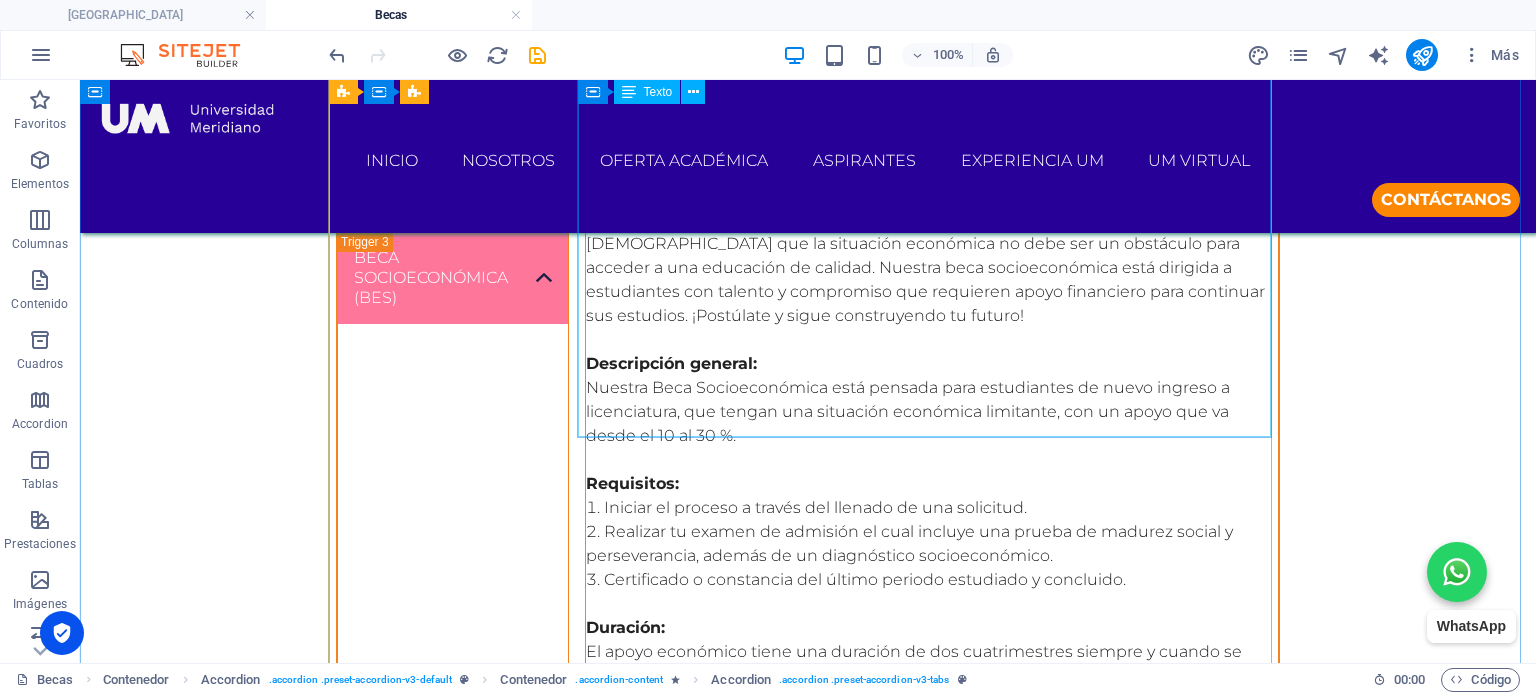 scroll, scrollTop: 2033, scrollLeft: 0, axis: vertical 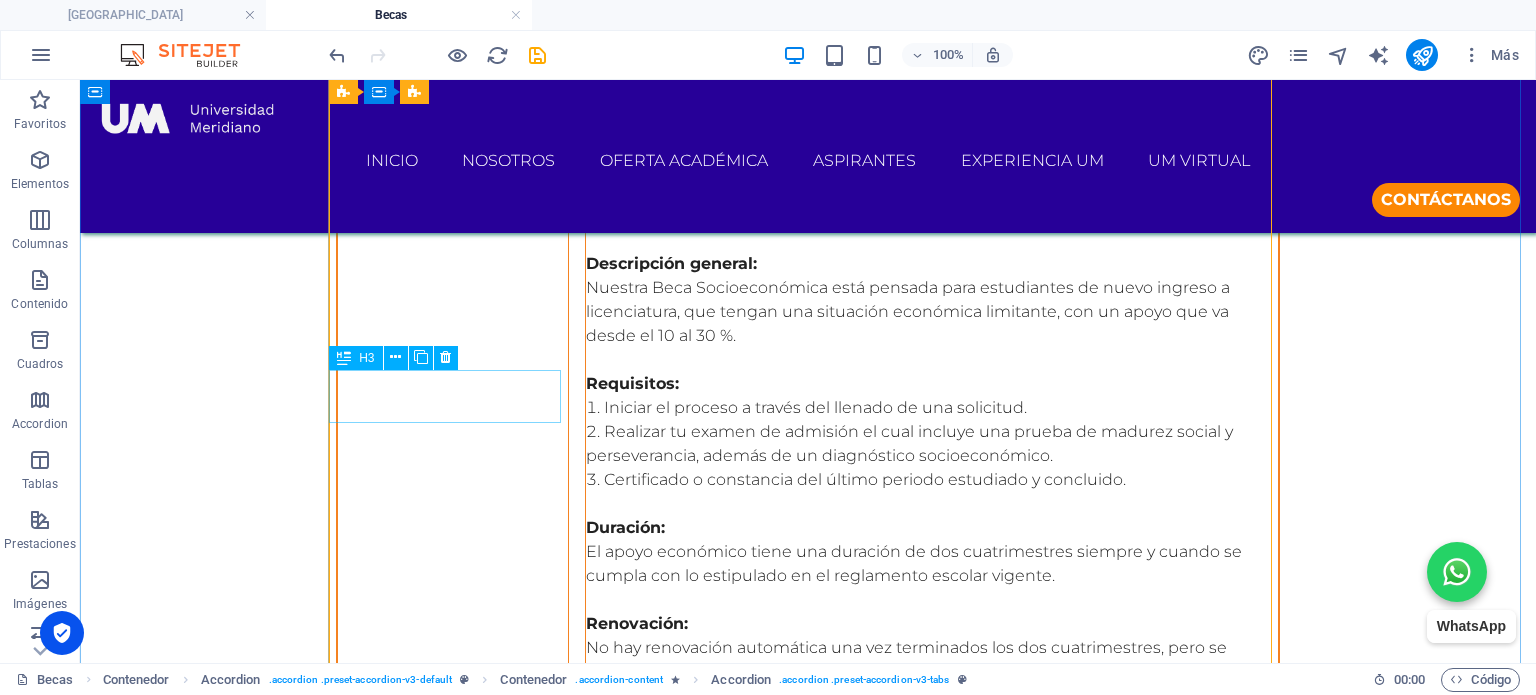 click on "Headline" at bounding box center [453, 882] 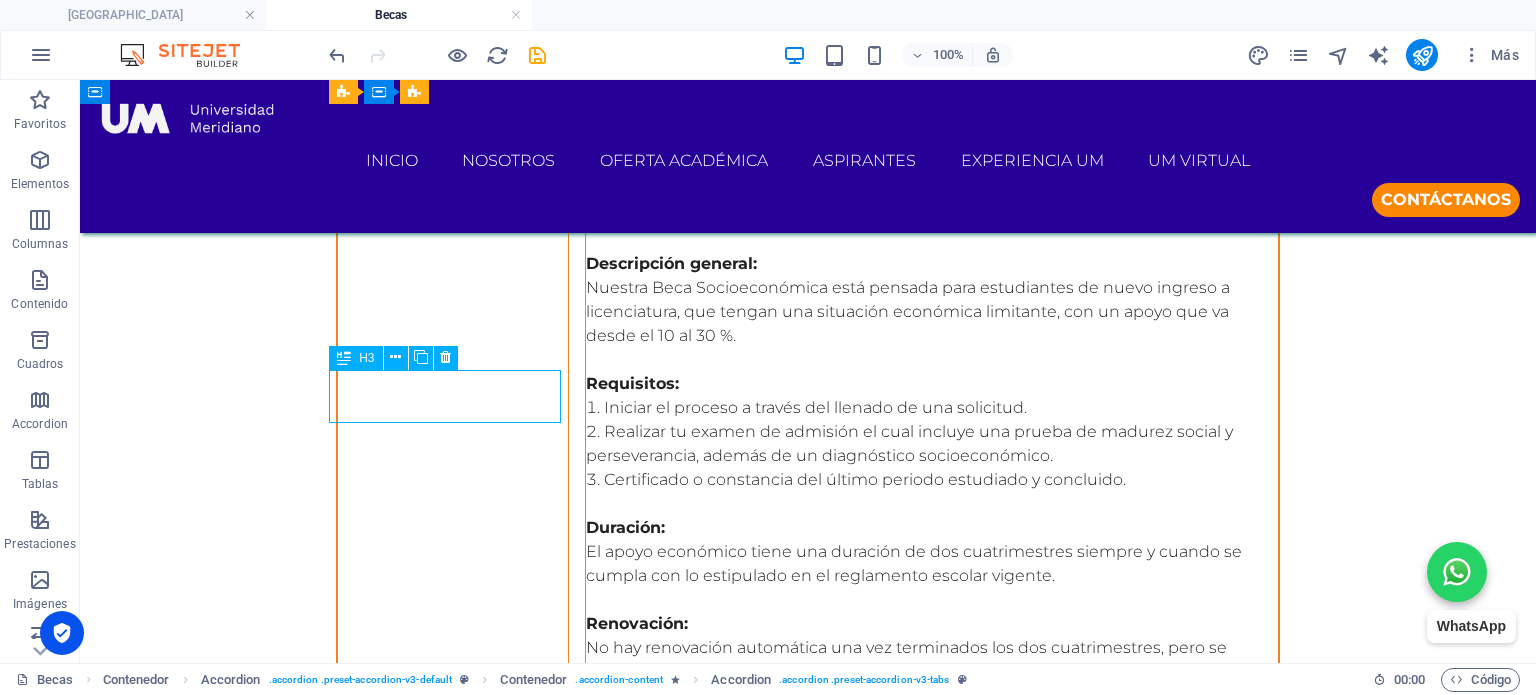 click on "Headline" at bounding box center [453, 882] 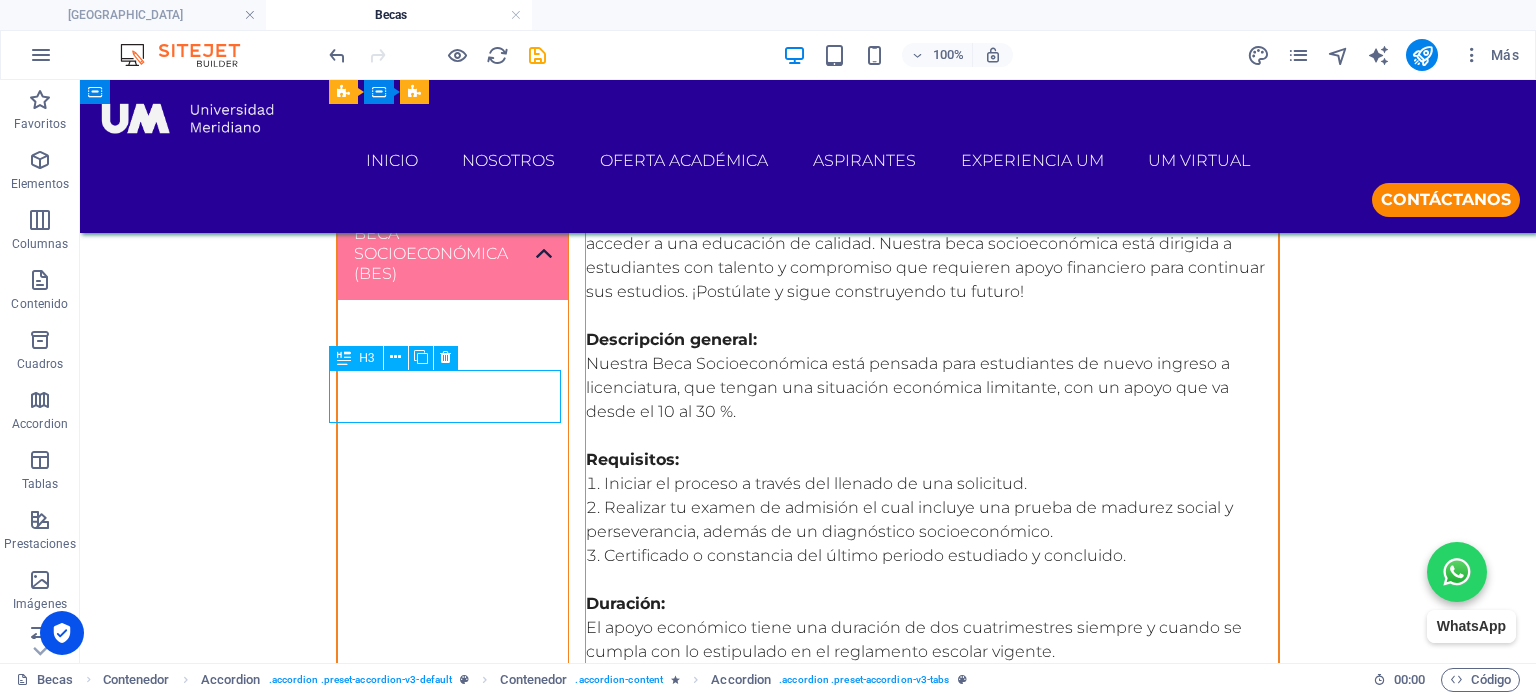 scroll, scrollTop: 2109, scrollLeft: 0, axis: vertical 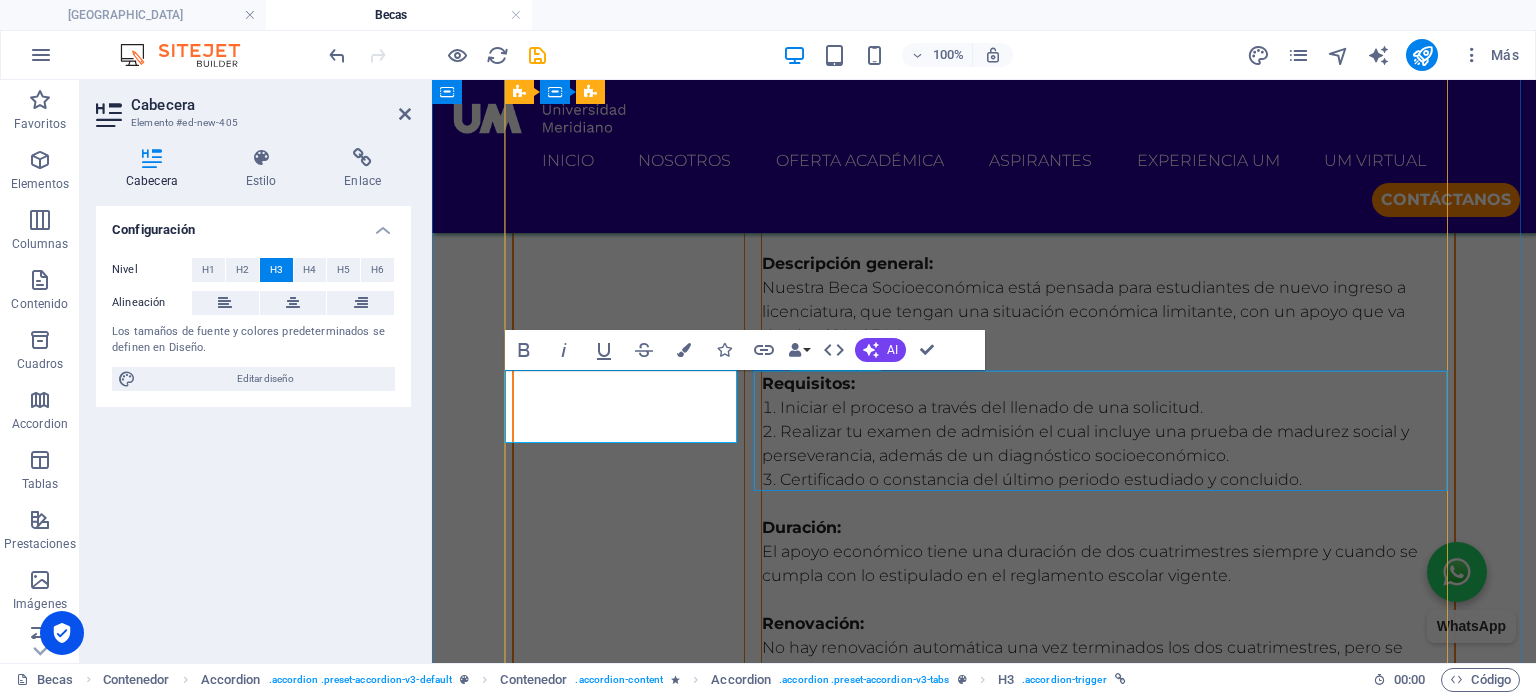 click on "Lorem ipsum dolor sit amet, consectetur adipisicing elit. Maiores ipsum repellat minus nihil. Labore, delectus, nam dignissimos ea repudiandae minima voluptatum magni pariatur possimus quia accusamus harum facilis corporis animi nisi. Enim, pariatur, impedit quia repellat harum ipsam laboriosam voluptas dicta illum nisi obcaecati reprehenderit quis placeat recusandae tenetur aperiam." at bounding box center [1108, 874] 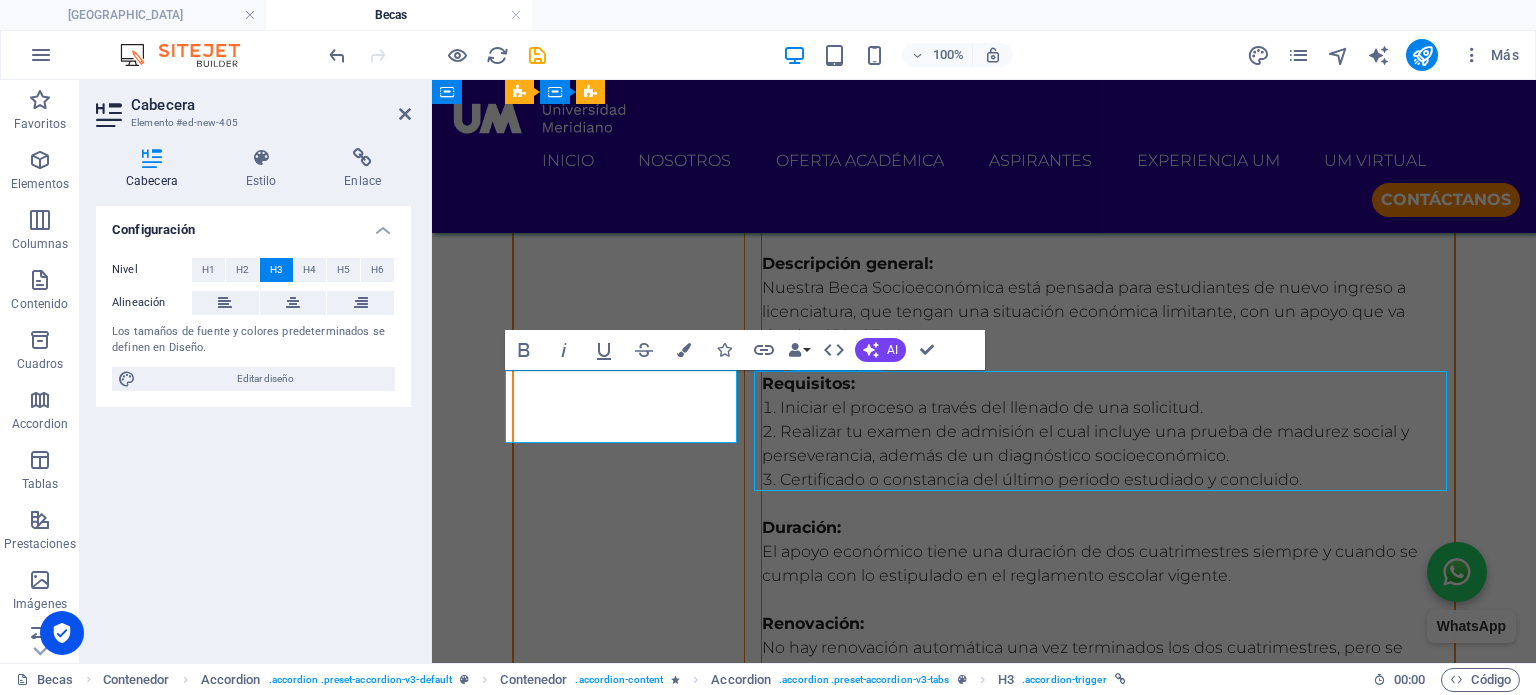 click on "Lorem ipsum dolor sit amet, consectetur adipisicing elit. Maiores ipsum repellat minus nihil. Labore, delectus, nam dignissimos ea repudiandae minima voluptatum magni pariatur possimus quia accusamus harum facilis corporis animi nisi. Enim, pariatur, impedit quia repellat harum ipsam laboriosam voluptas dicta illum nisi obcaecati reprehenderit quis placeat recusandae tenetur aperiam." at bounding box center (1108, 874) 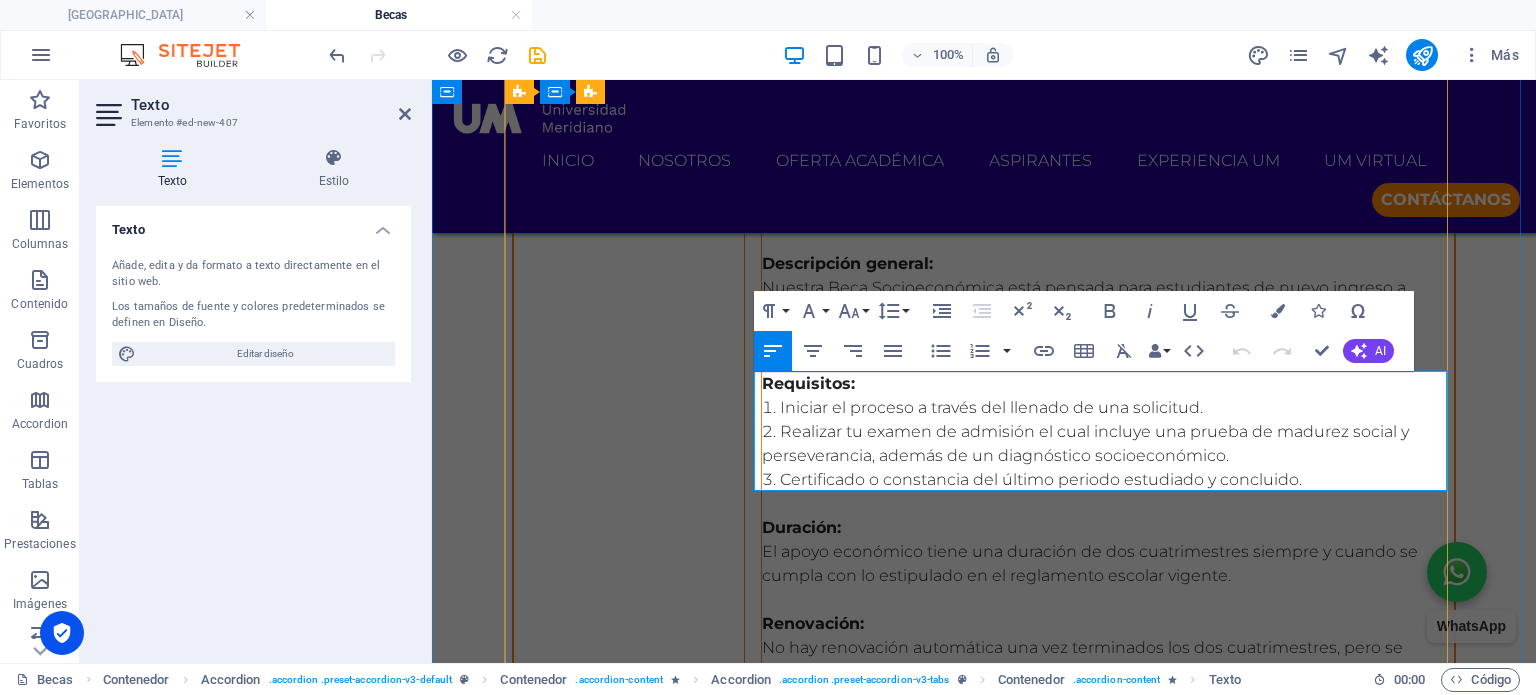 click on "Lorem ipsum dolor sit amet, consectetur adipisicing elit. Maiores ipsum repellat minus nihil. Labore, delectus, nam dignissimos ea repudiandae minima voluptatum magni pariatur possimus quia accusamus harum facilis corporis animi nisi. Enim, pariatur, impedit quia repellat harum ipsam laboriosam voluptas dicta illum nisi obcaecati reprehenderit quis placeat recusandae tenetur aperiam." at bounding box center (1108, 874) 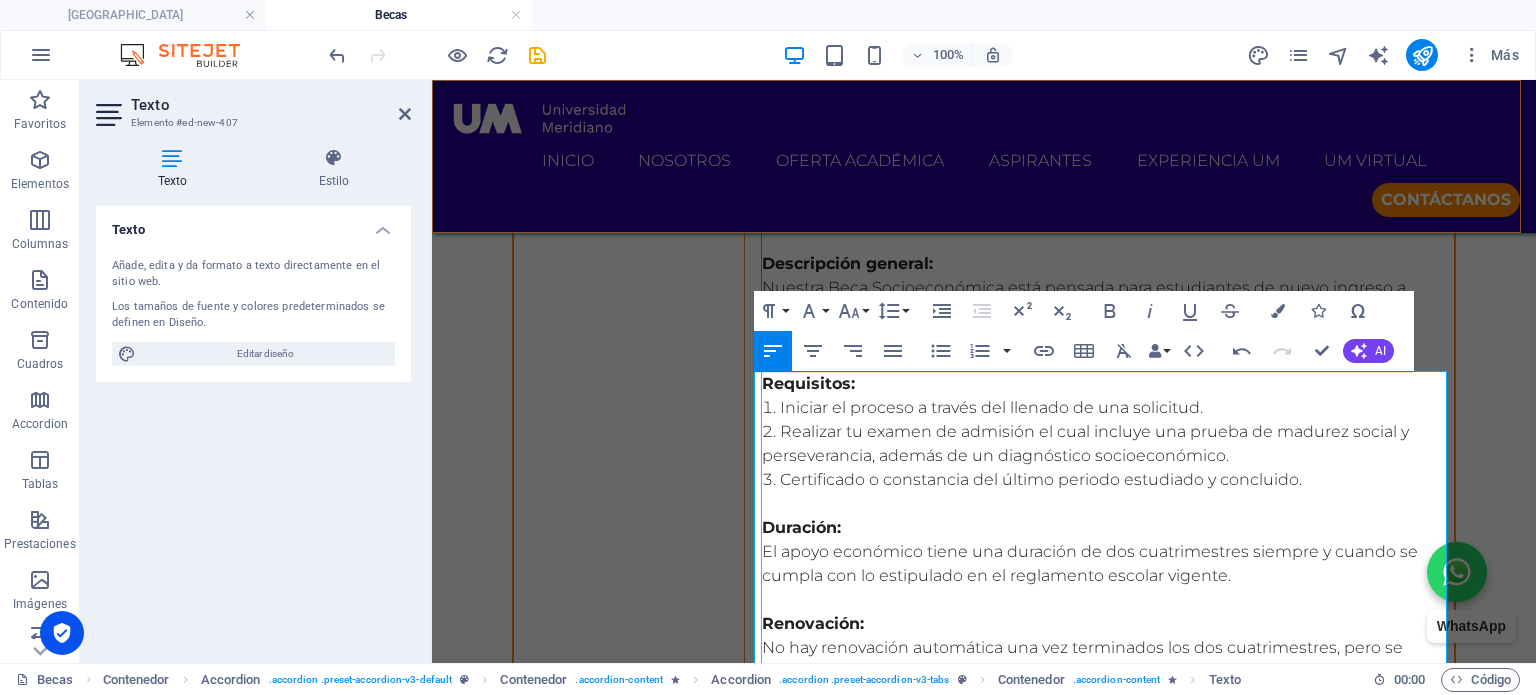 scroll, scrollTop: 19664, scrollLeft: 0, axis: vertical 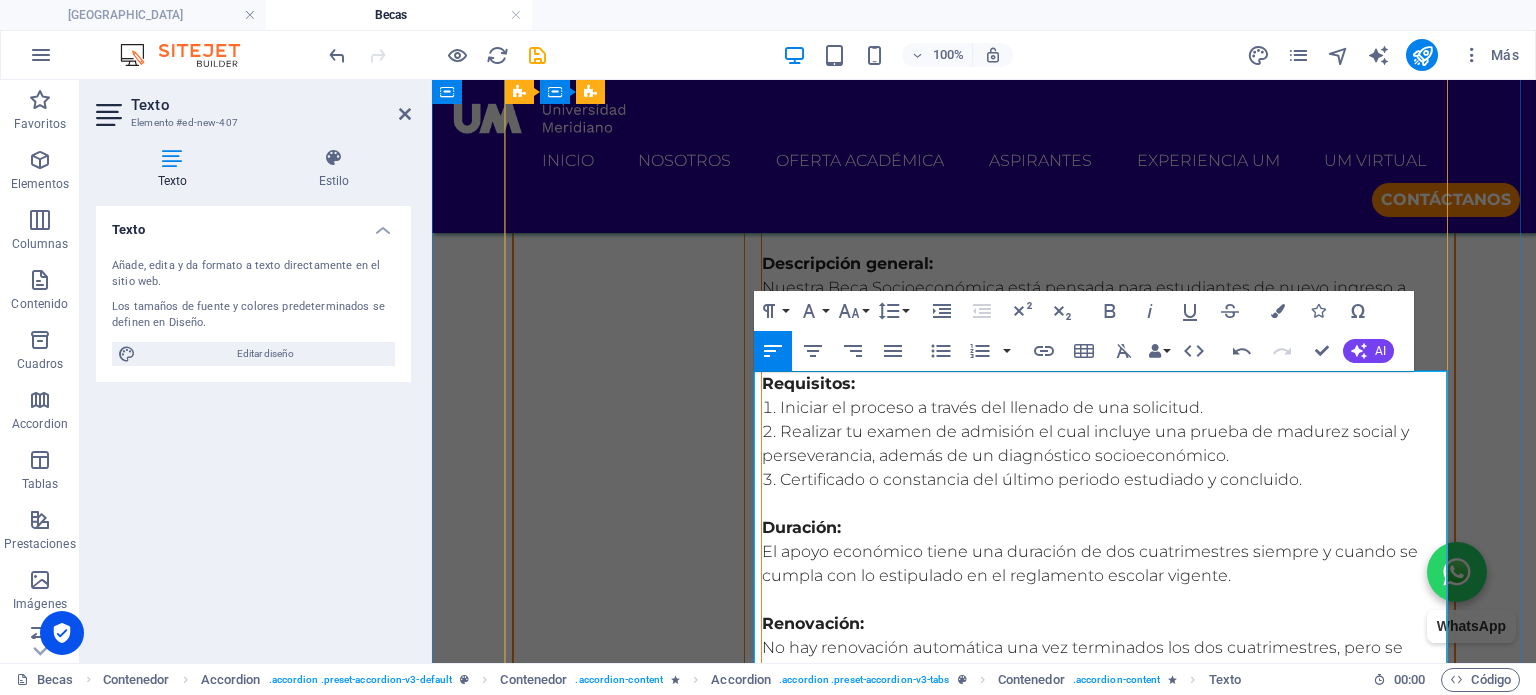 click at bounding box center [1108, 898] 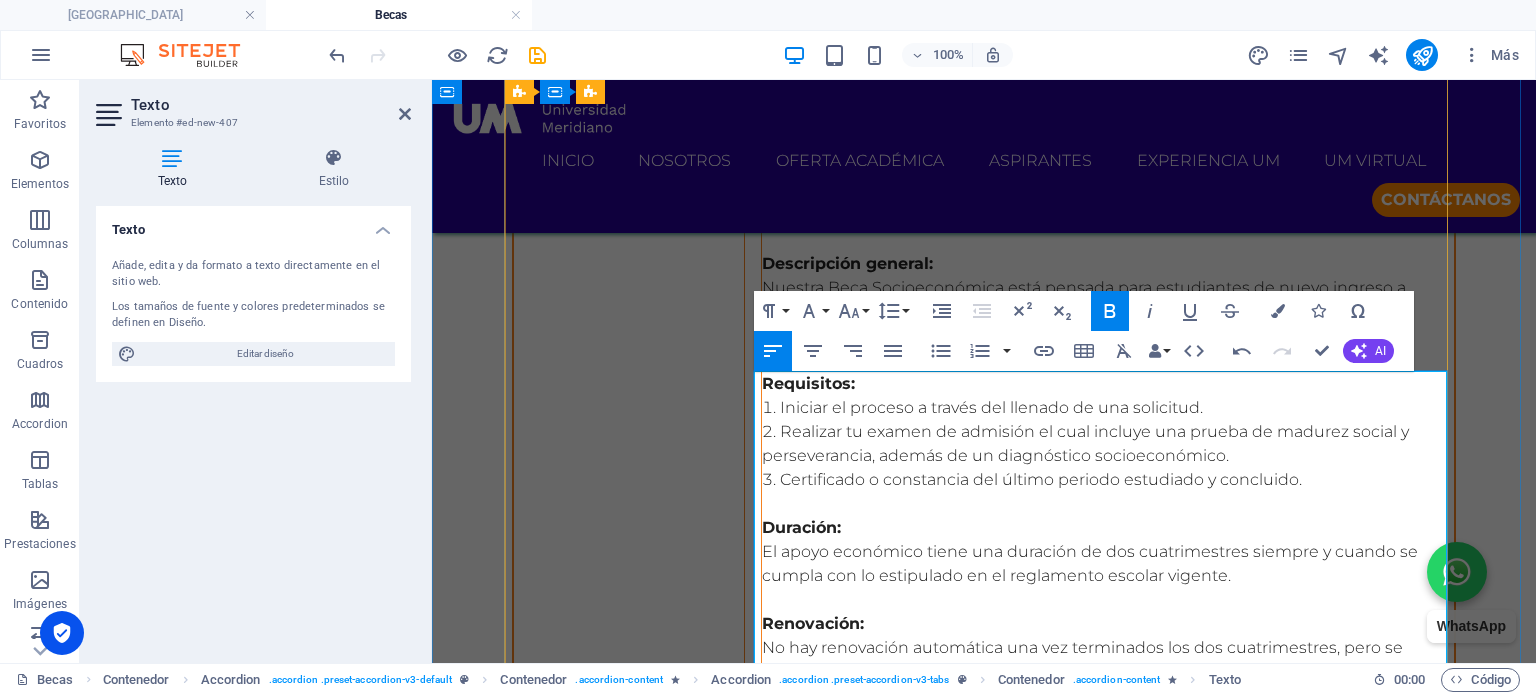 click at bounding box center (1108, 1042) 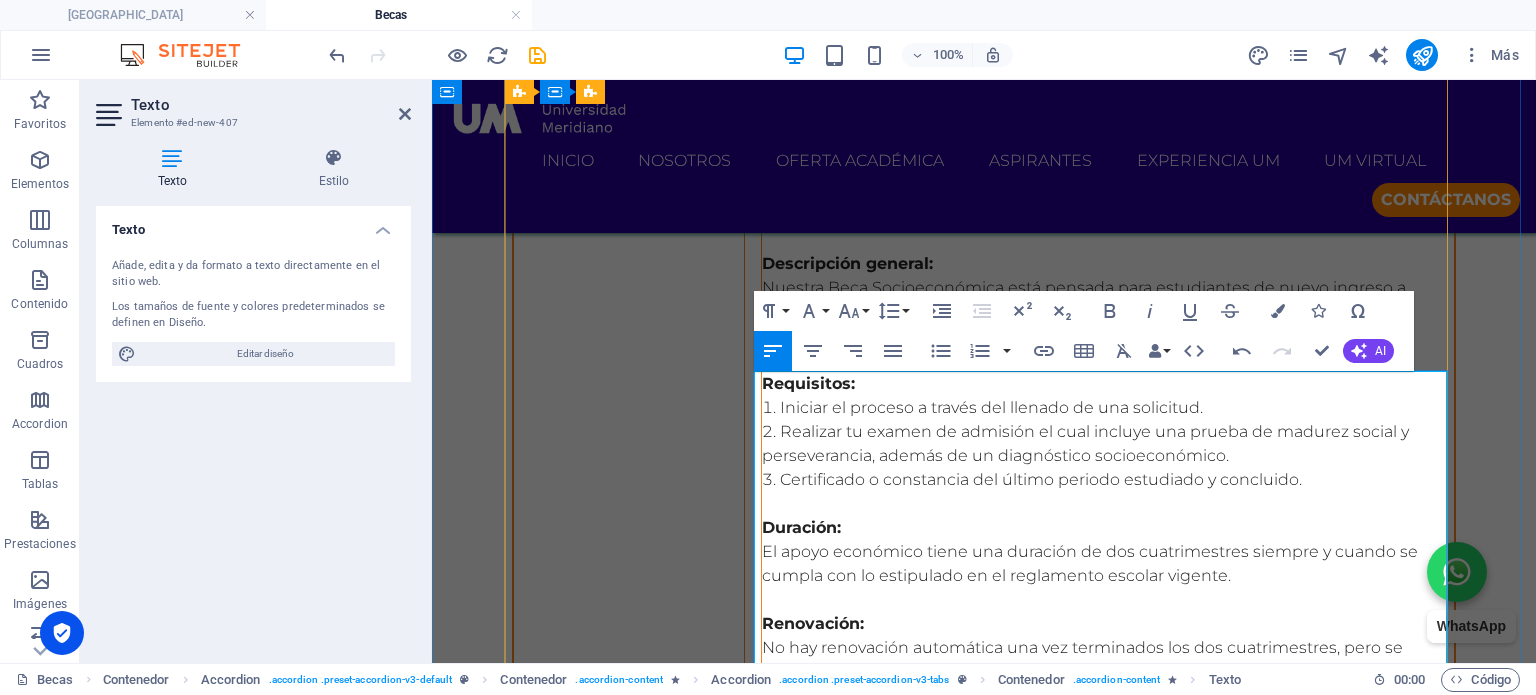 click on "Requisitos:" at bounding box center (1108, 1066) 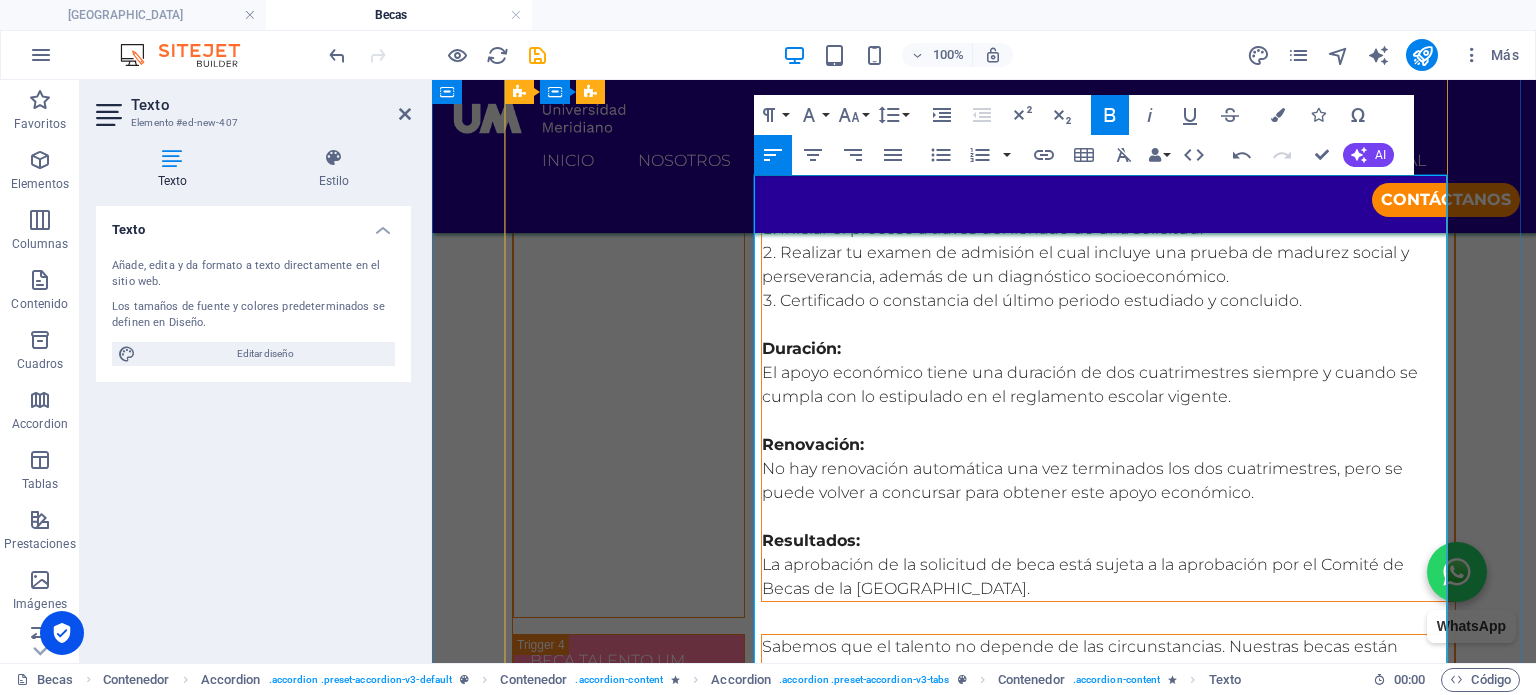 scroll, scrollTop: 2309, scrollLeft: 0, axis: vertical 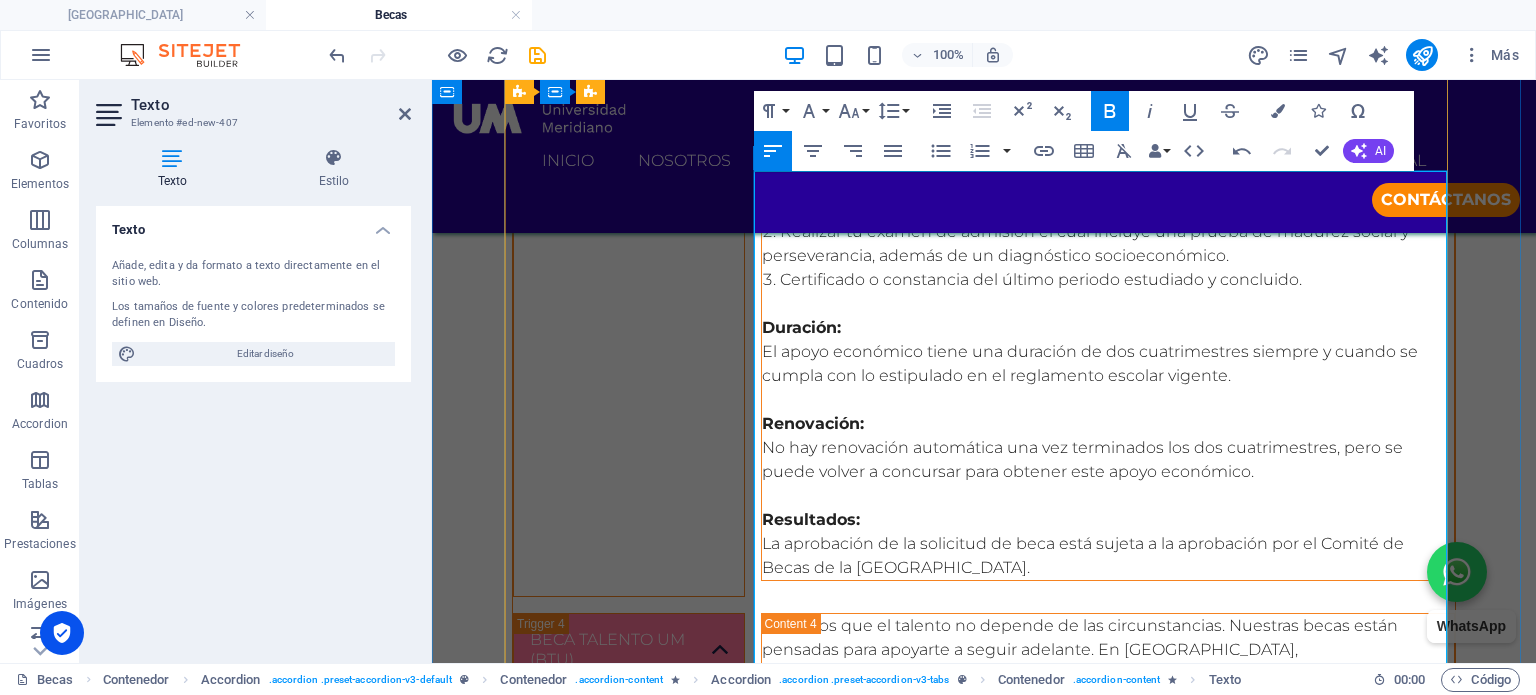 drag, startPoint x: 1143, startPoint y: 514, endPoint x: 751, endPoint y: 417, distance: 403.82297 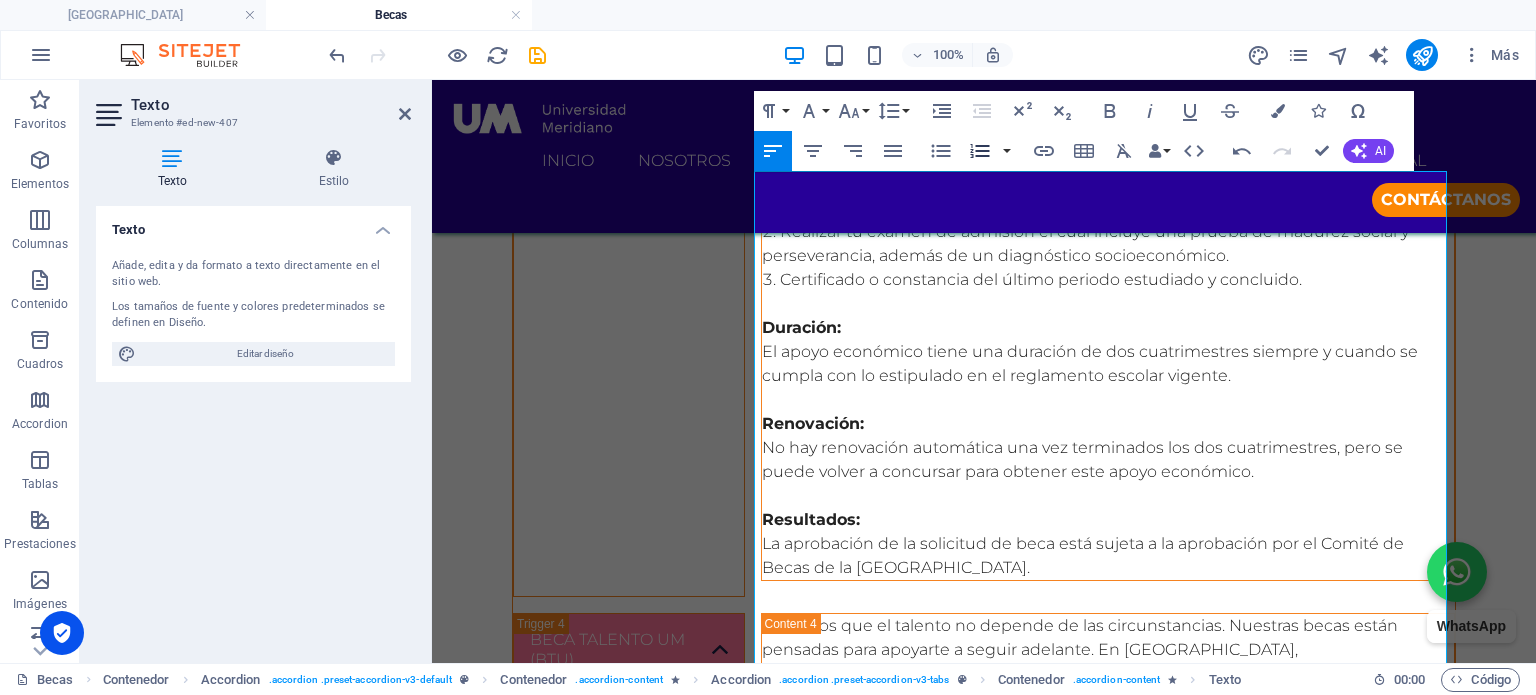 click 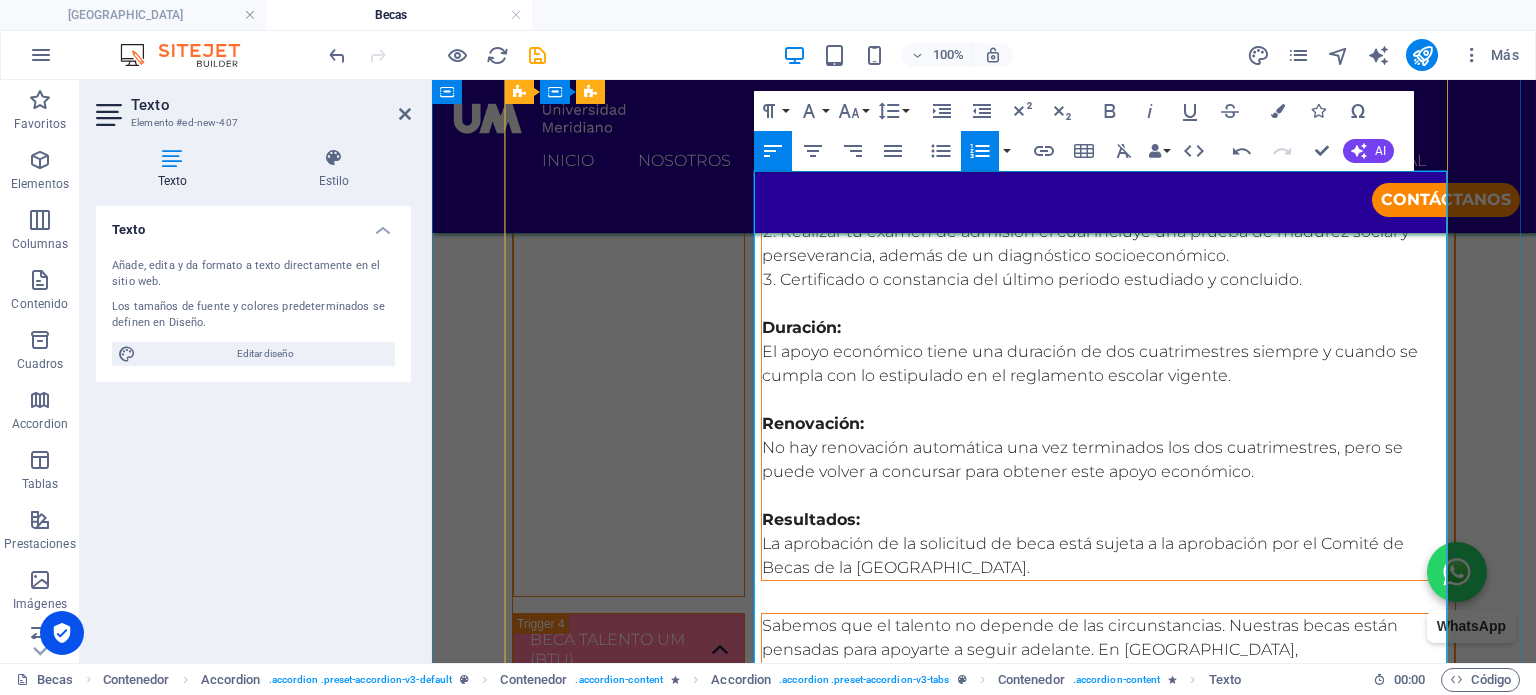 click at bounding box center [1108, 1034] 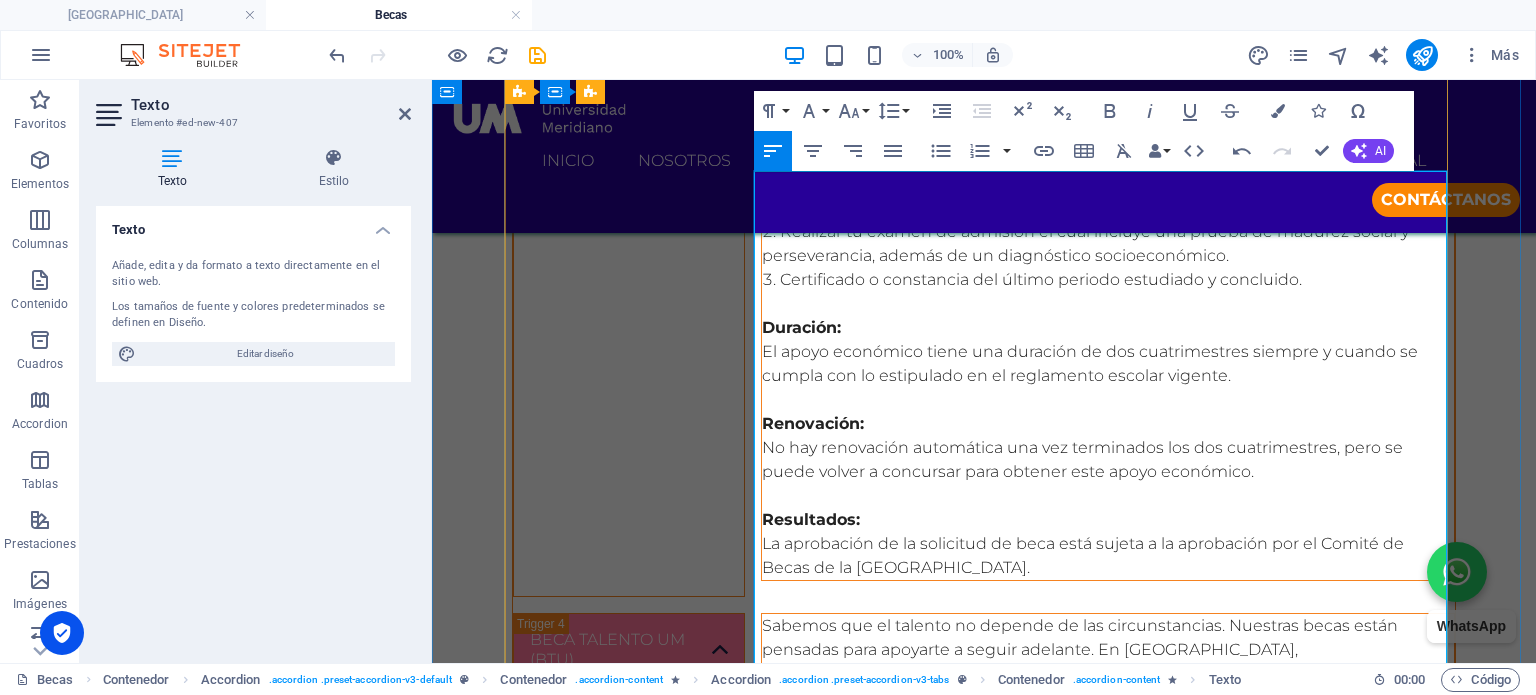 click on "Duración:" at bounding box center [1108, 1034] 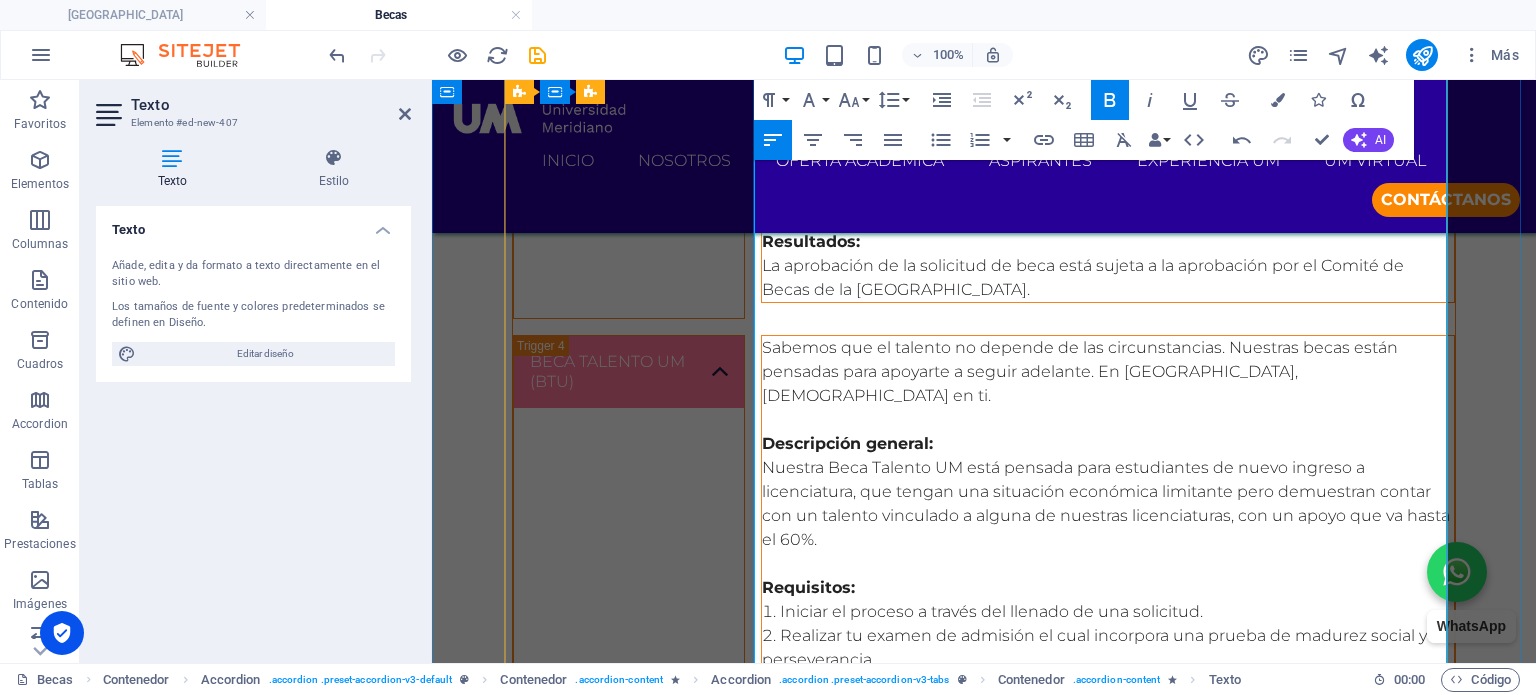 scroll, scrollTop: 2609, scrollLeft: 0, axis: vertical 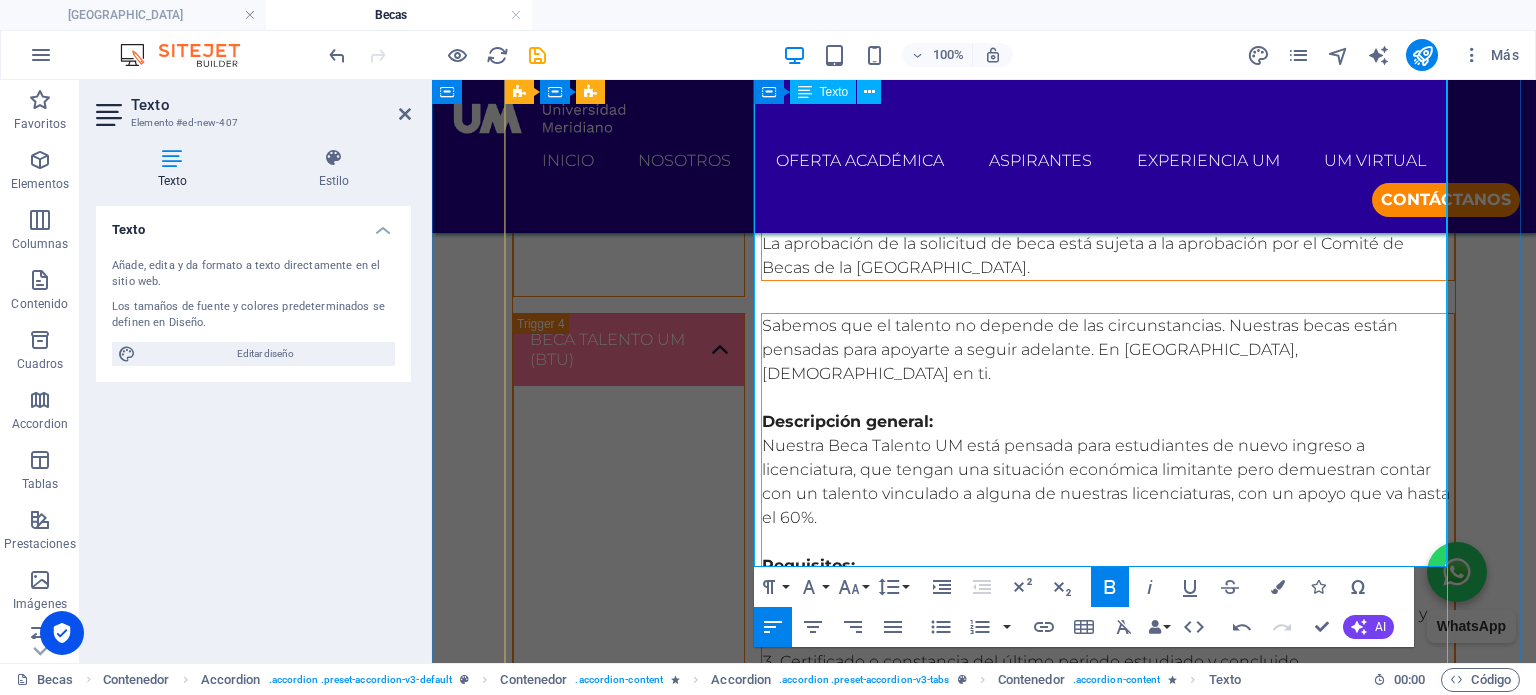 click on "El apoyo económico tiene una duración de un cuatrimestre." at bounding box center [1108, 758] 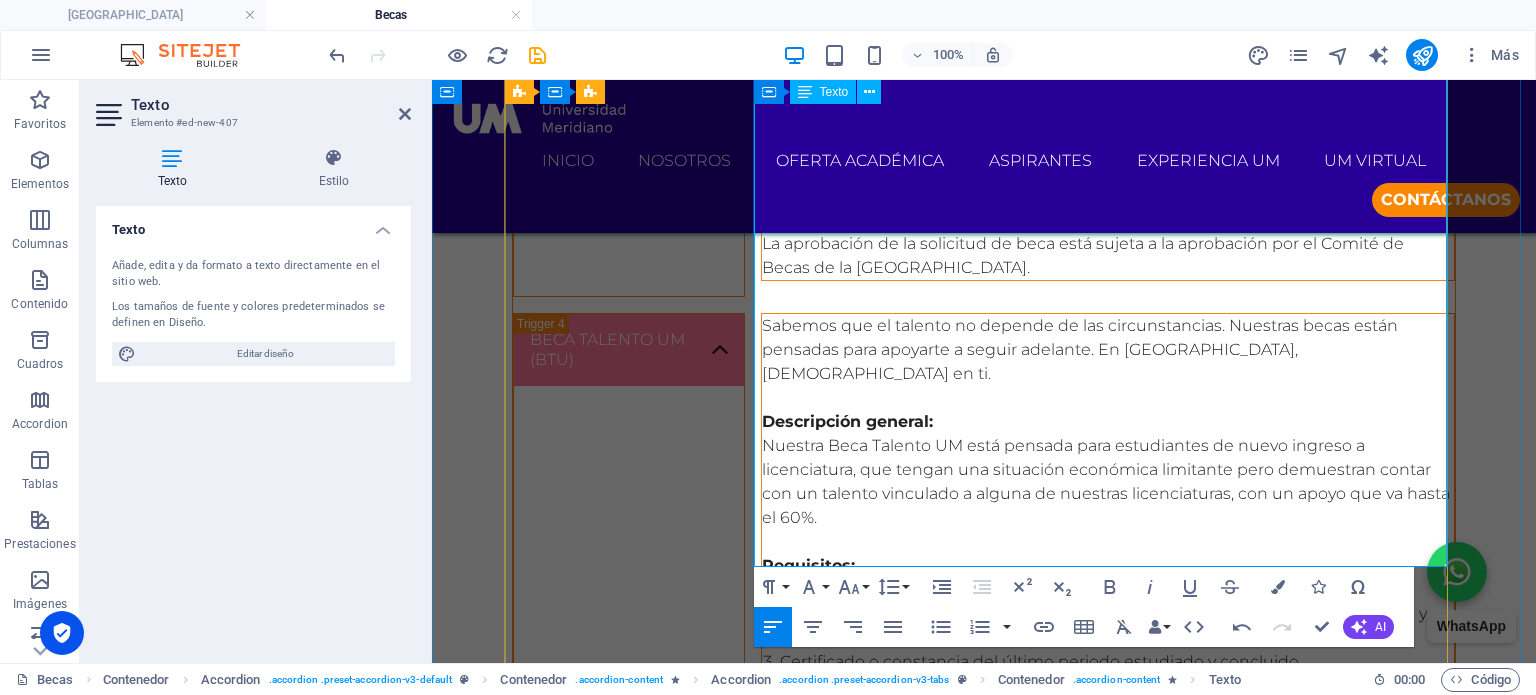 click at bounding box center [1108, 782] 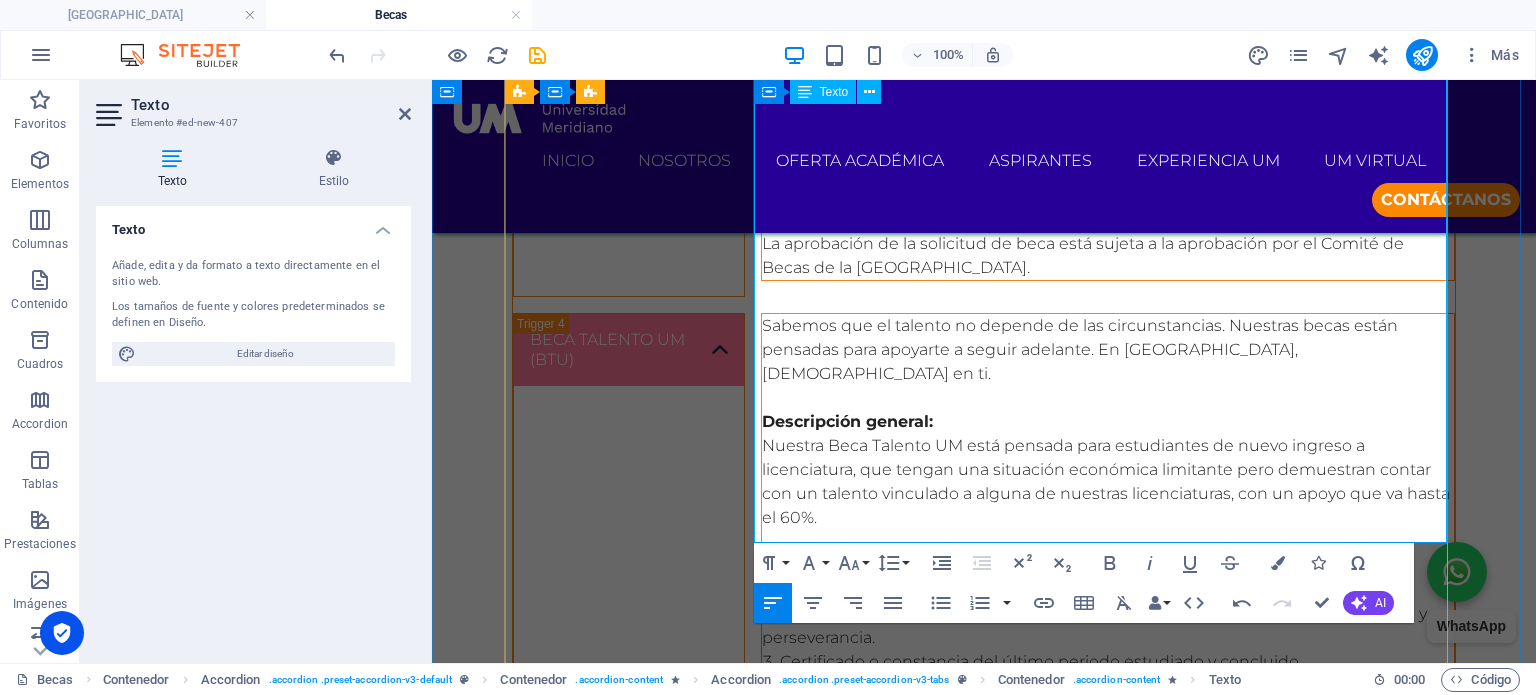 click on "Renovación:" at bounding box center [1108, 806] 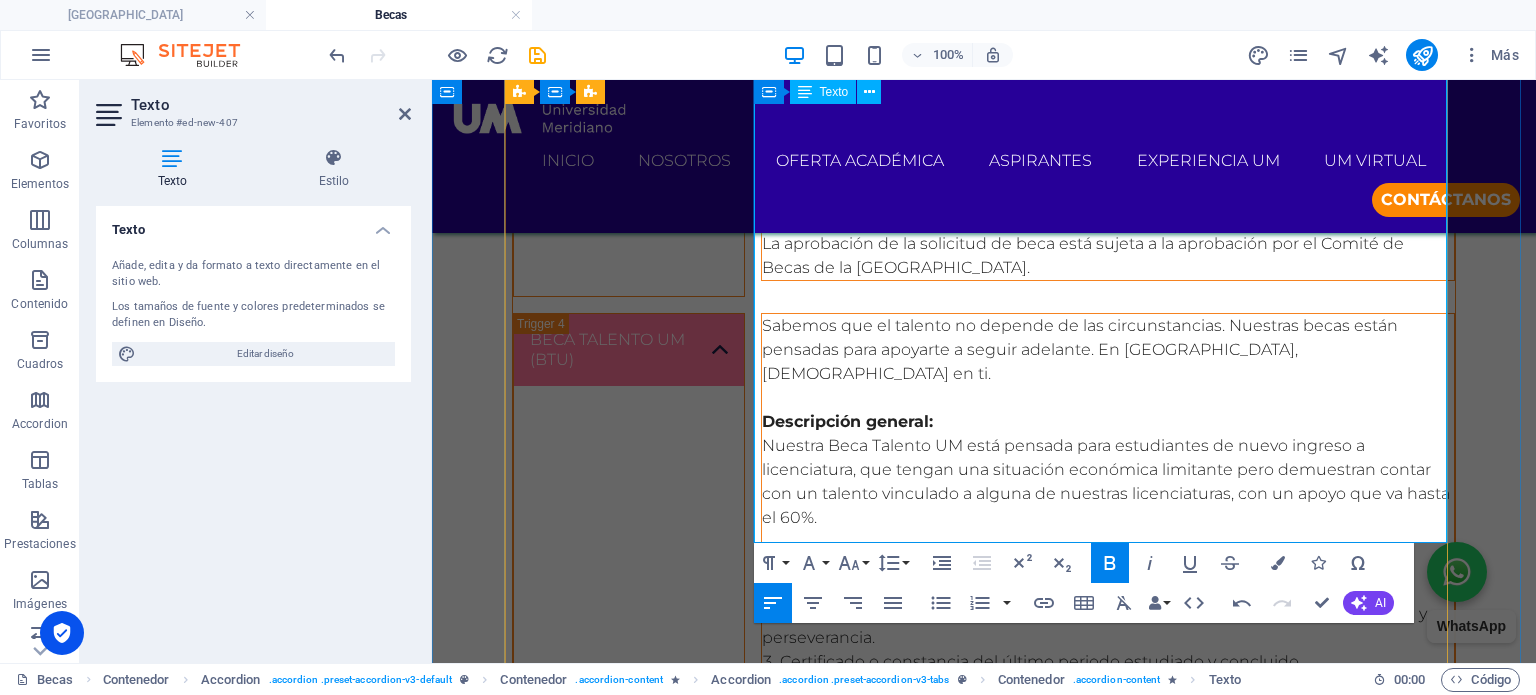click at bounding box center (1108, 902) 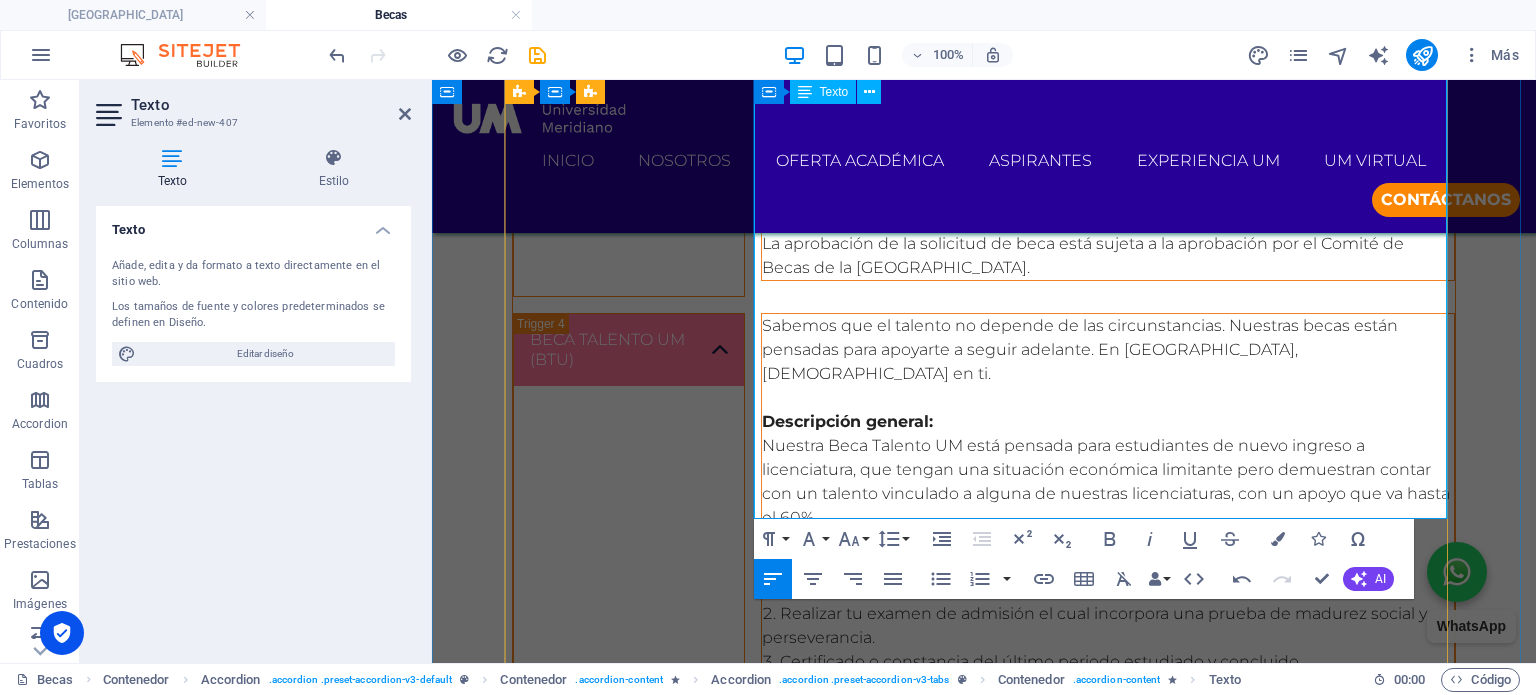 click on "Resultados:" at bounding box center [1108, 902] 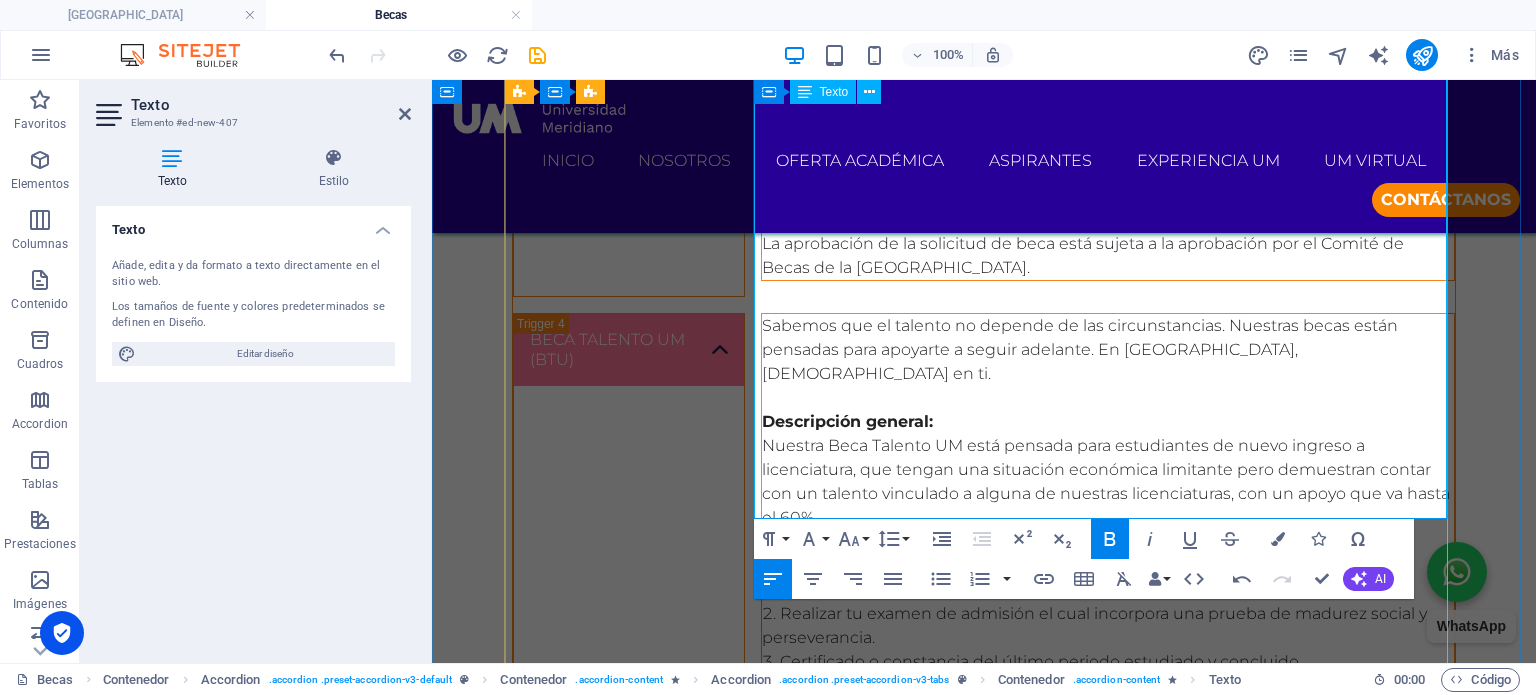 click at bounding box center [1108, 974] 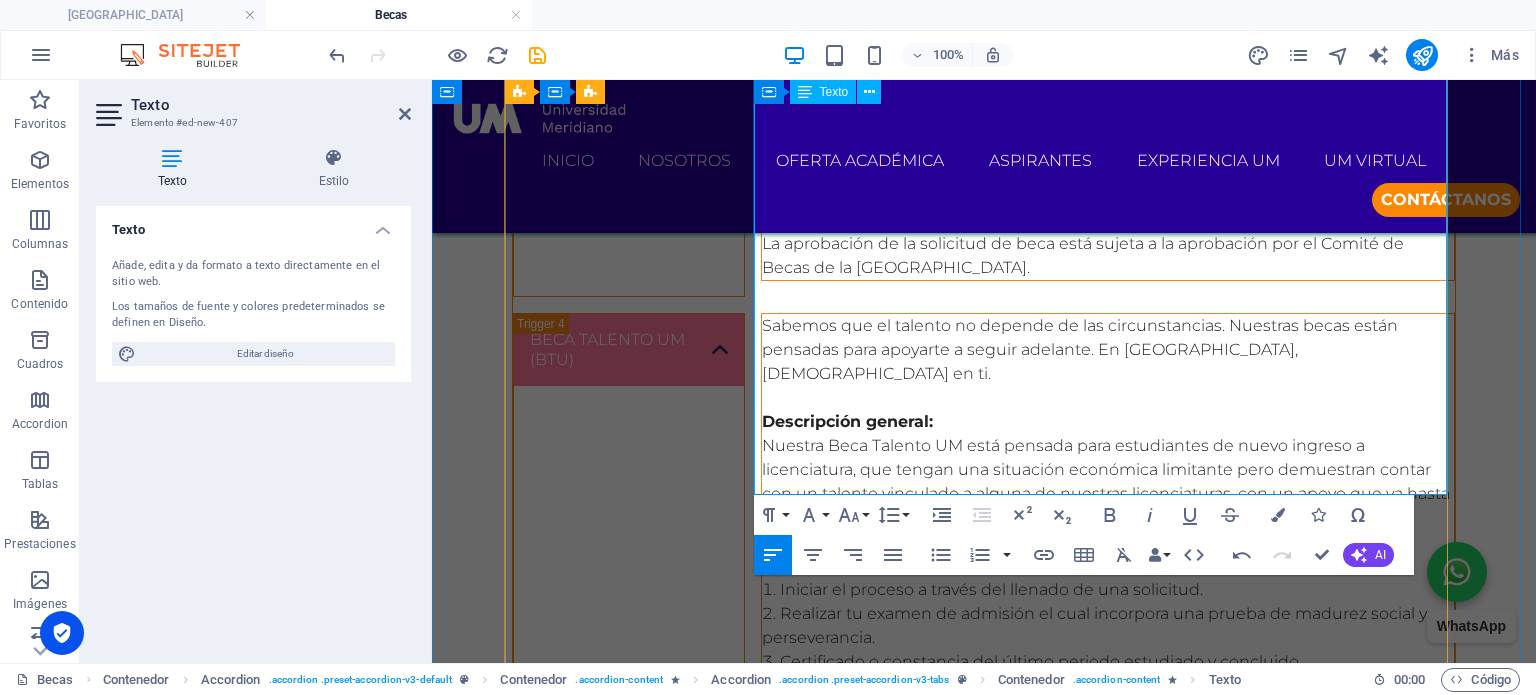 click at bounding box center (1108, 878) 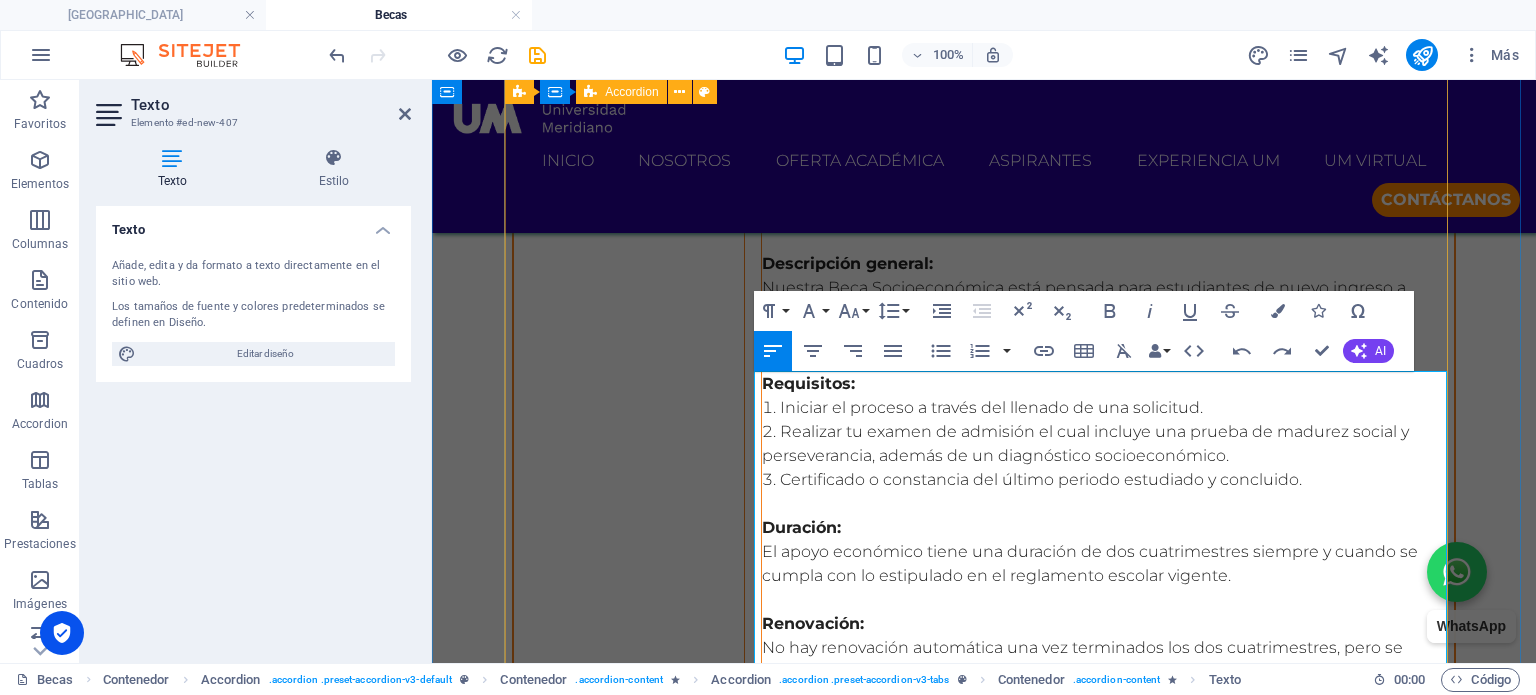 click on "BECA EXCELENCIA ACADÉMICA (BEA) Tu esfuerzo merece una oportunidad. Si destacas por tu rendimiento académico o compromiso profesional, conoce nuestra beca de excelencia académica y da el siguiente paso hacia tu futuro con [GEOGRAPHIC_DATA]. Descripción general: Nuestra Beca de Excelencia Académica está dirigida a nuevos estudiantes de licenciatura en los que el talento y el alto nivel académico destacan de su perfil, reconociéndolos con un apoyo económico que va desde el 20 al 40 %. Requisitos: Iniciar el proceso a través del llenado de una solicitud. Realizar tu examen de admisión el cual incluye una prueba de madurez social y perseverancia. Certificado o constancia del último periodo estudiado y concluido donde se evidencie un promedio igual o superior a 9.0 de manera general. Duración: El apoyo económico tiene una duración de un cuatrimestre. Renovación: Para poder renovar la presente beca de manera automática es necesario cumplir con lo estipulado en el reglamento escolar vigente." at bounding box center [984, 707] 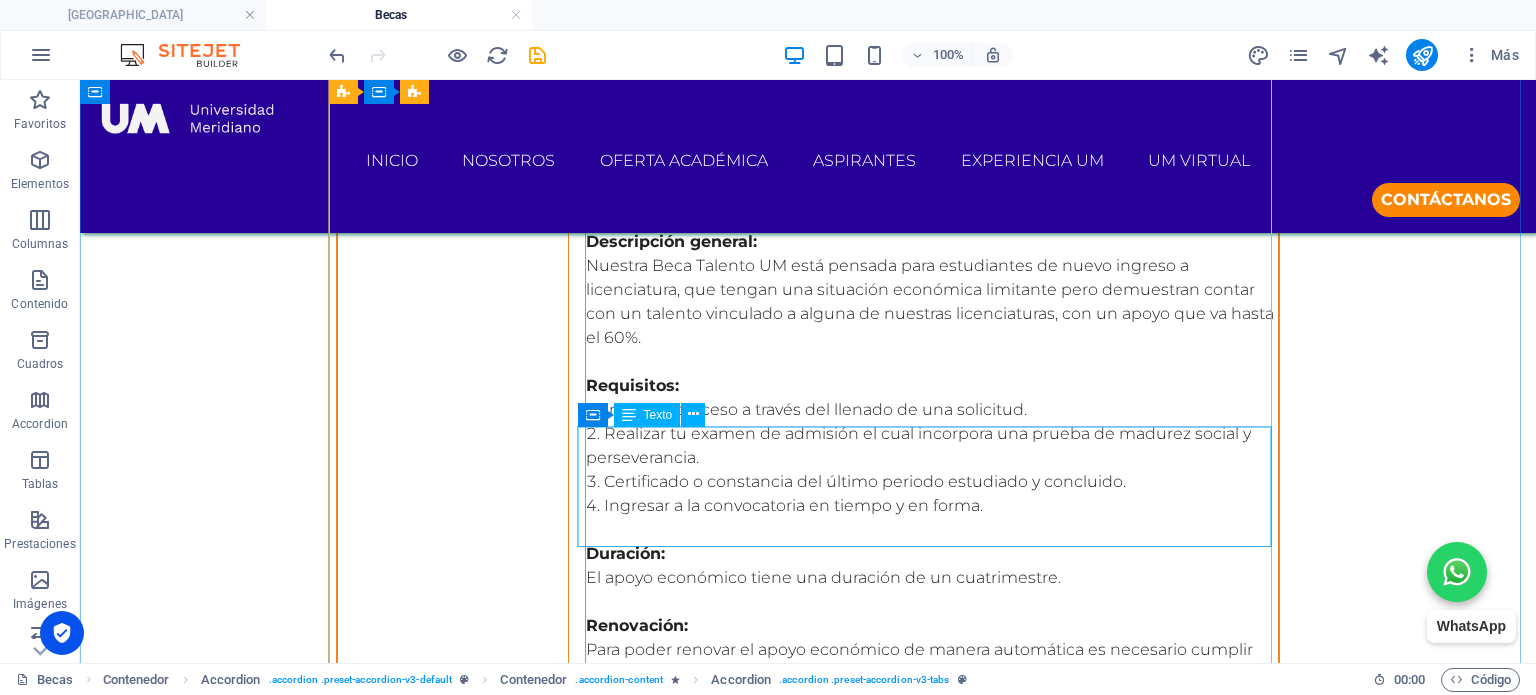 scroll, scrollTop: 2733, scrollLeft: 0, axis: vertical 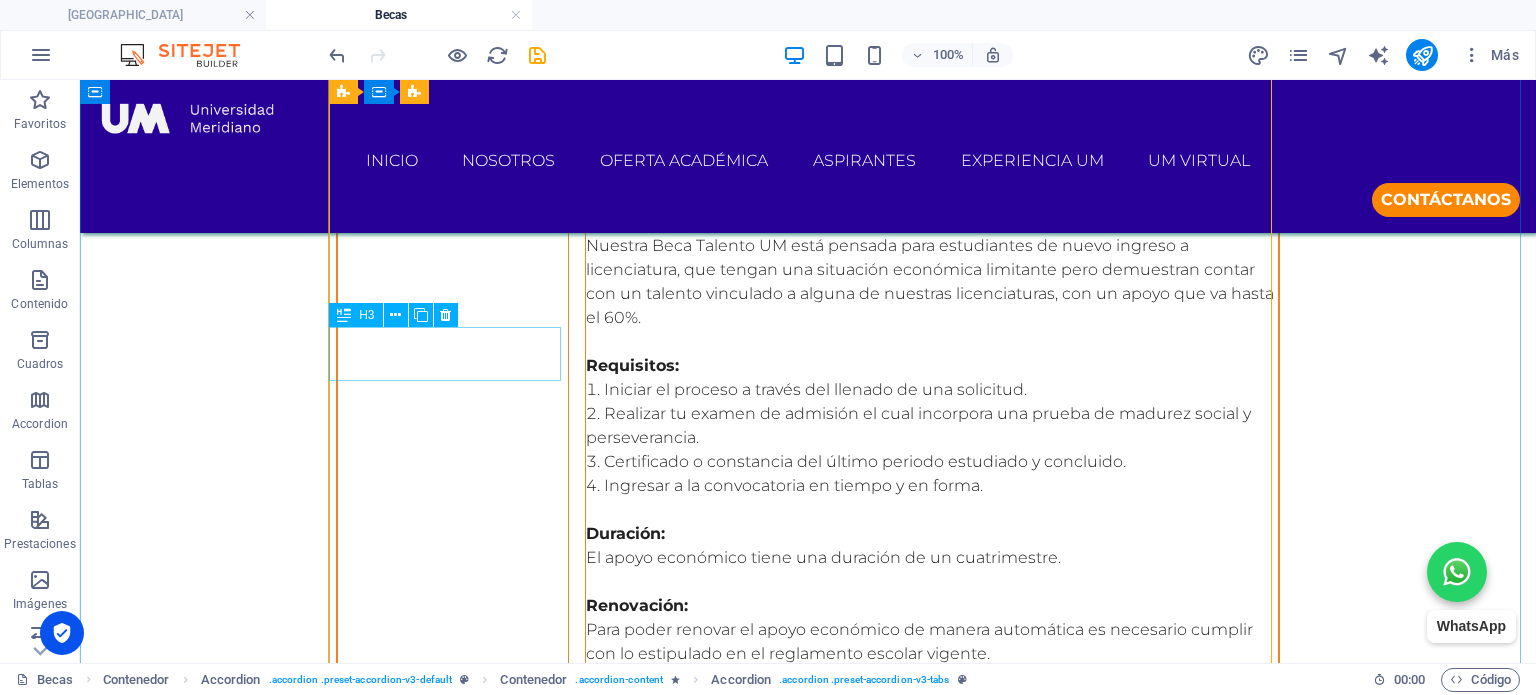 click on "Headline" at bounding box center (453, 864) 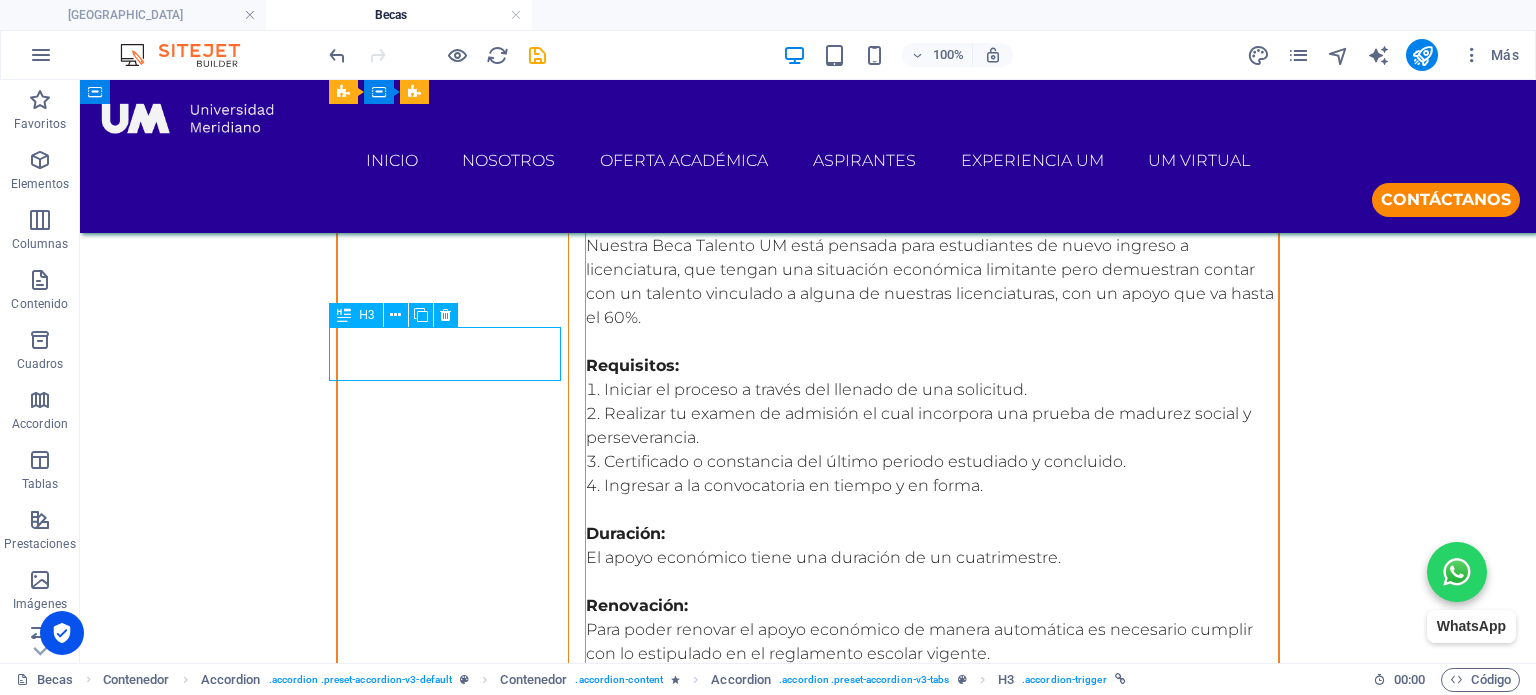 click on "Headline" at bounding box center (453, 864) 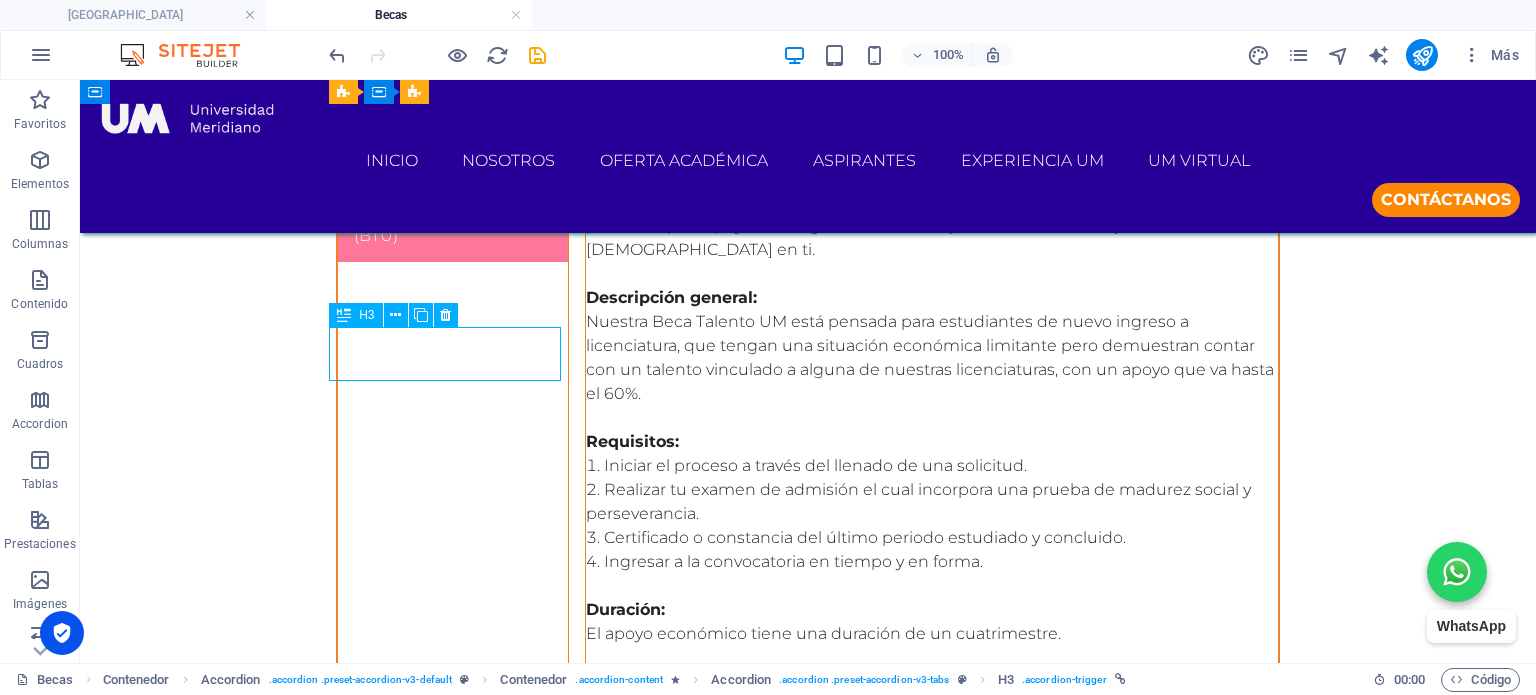 scroll, scrollTop: 2809, scrollLeft: 0, axis: vertical 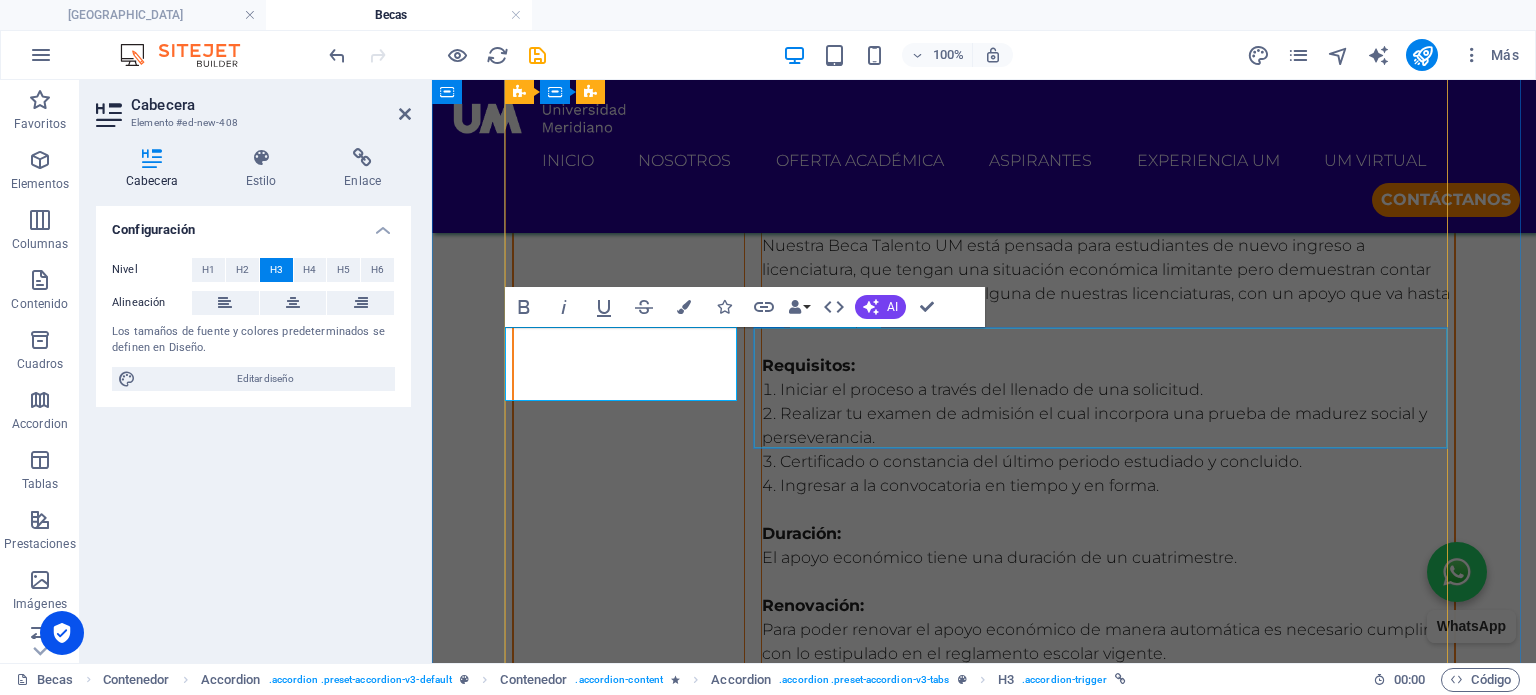 click on "Lorem ipsum dolor sit amet, consectetur adipisicing elit. Maiores ipsum repellat minus nihil. Labore, delectus, nam dignissimos ea repudiandae minima voluptatum magni pariatur possimus quia accusamus harum facilis corporis animi nisi. Enim, pariatur, impedit quia repellat harum ipsam laboriosam voluptas dicta illum nisi obcaecati reprehenderit quis placeat recusandae tenetur aperiam." at bounding box center [1108, 856] 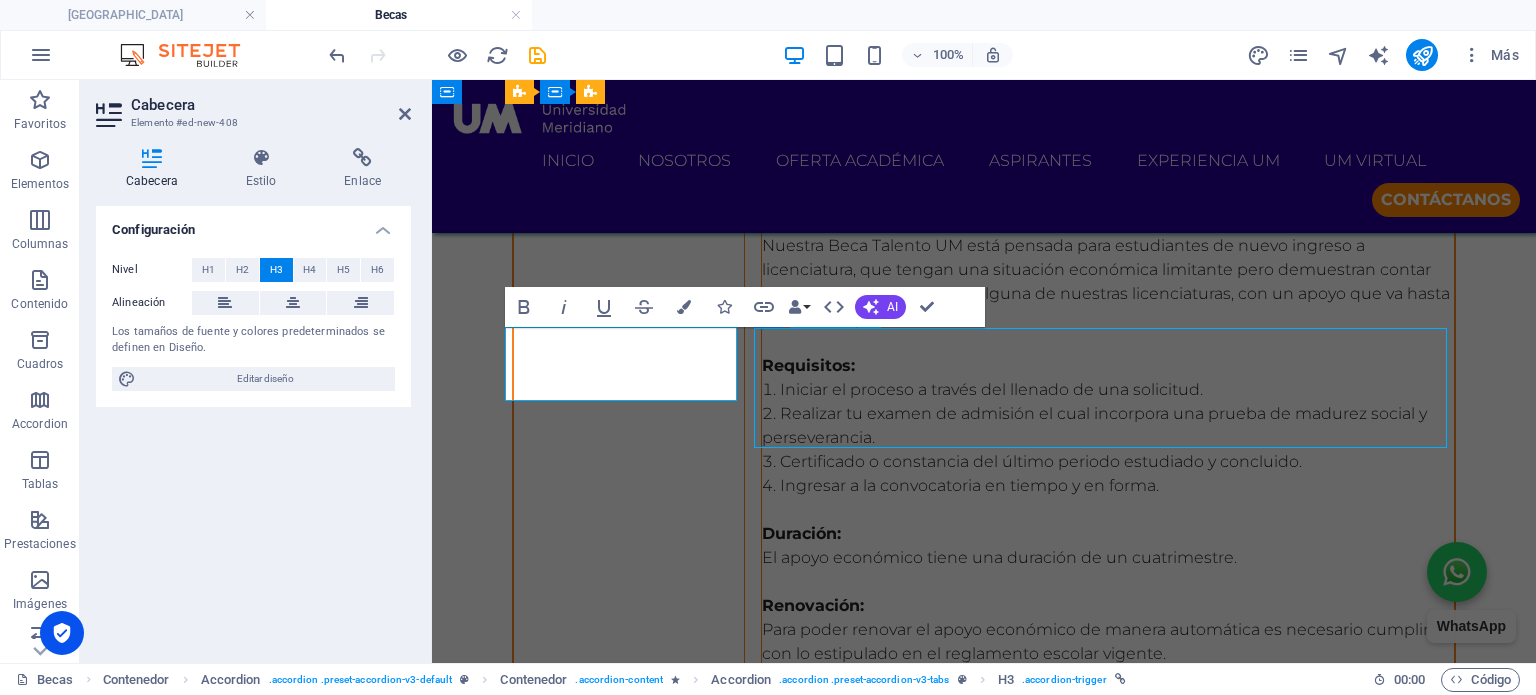 click on "Lorem ipsum dolor sit amet, consectetur adipisicing elit. Maiores ipsum repellat minus nihil. Labore, delectus, nam dignissimos ea repudiandae minima voluptatum magni pariatur possimus quia accusamus harum facilis corporis animi nisi. Enim, pariatur, impedit quia repellat harum ipsam laboriosam voluptas dicta illum nisi obcaecati reprehenderit quis placeat recusandae tenetur aperiam." at bounding box center (1108, 856) 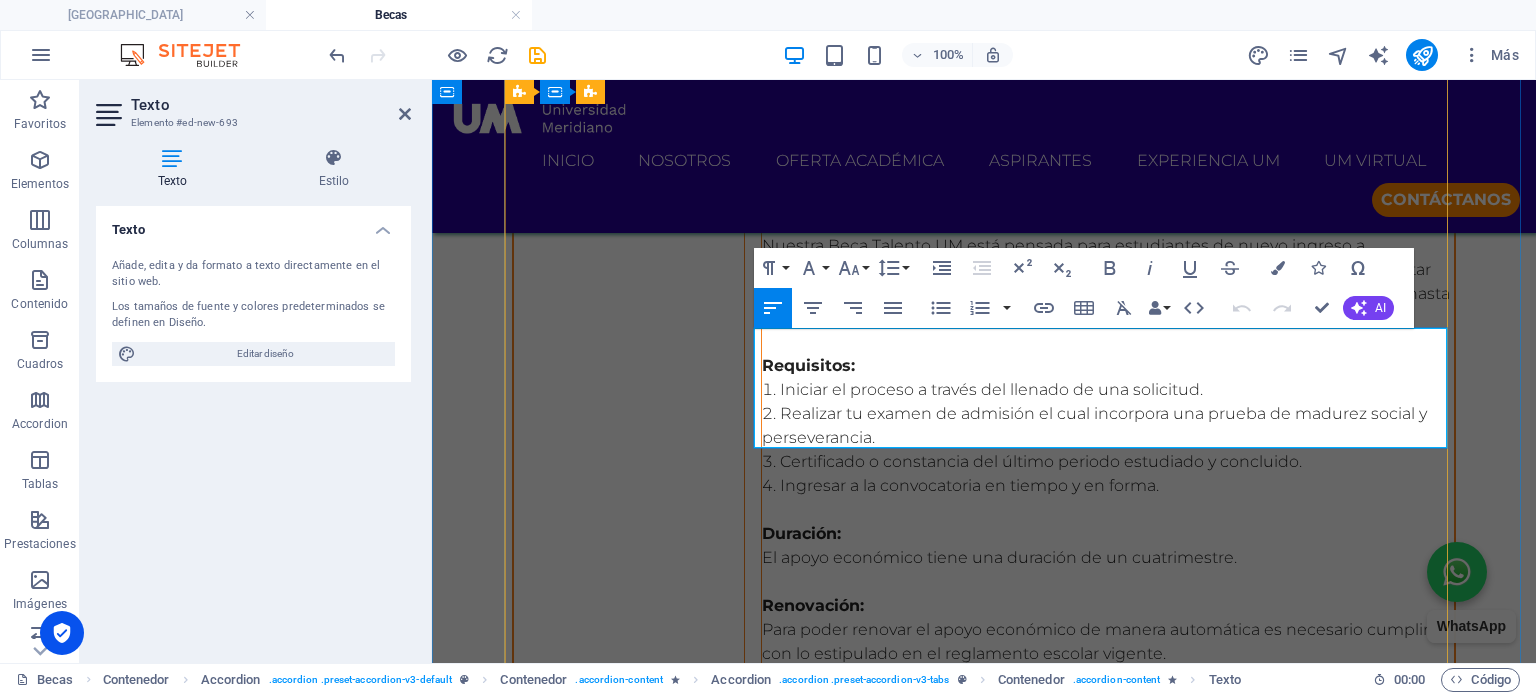 click on "Lorem ipsum dolor sit amet, consectetur adipisicing elit. Maiores ipsum repellat minus nihil. Labore, delectus, nam dignissimos ea repudiandae minima voluptatum magni pariatur possimus quia accusamus harum facilis corporis animi nisi. Enim, pariatur, impedit quia repellat harum ipsam laboriosam voluptas dicta illum nisi obcaecati reprehenderit quis placeat recusandae tenetur aperiam." at bounding box center (1108, 856) 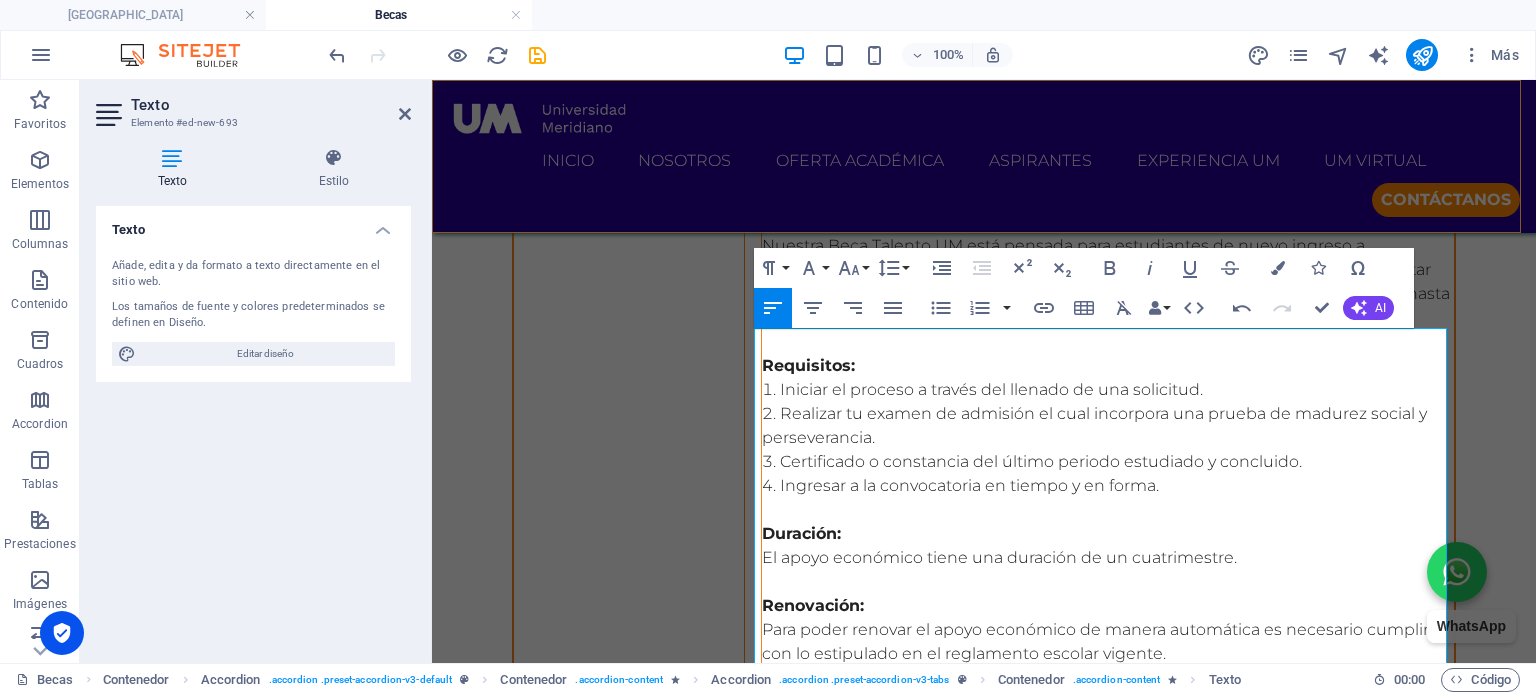 scroll, scrollTop: 21412, scrollLeft: 0, axis: vertical 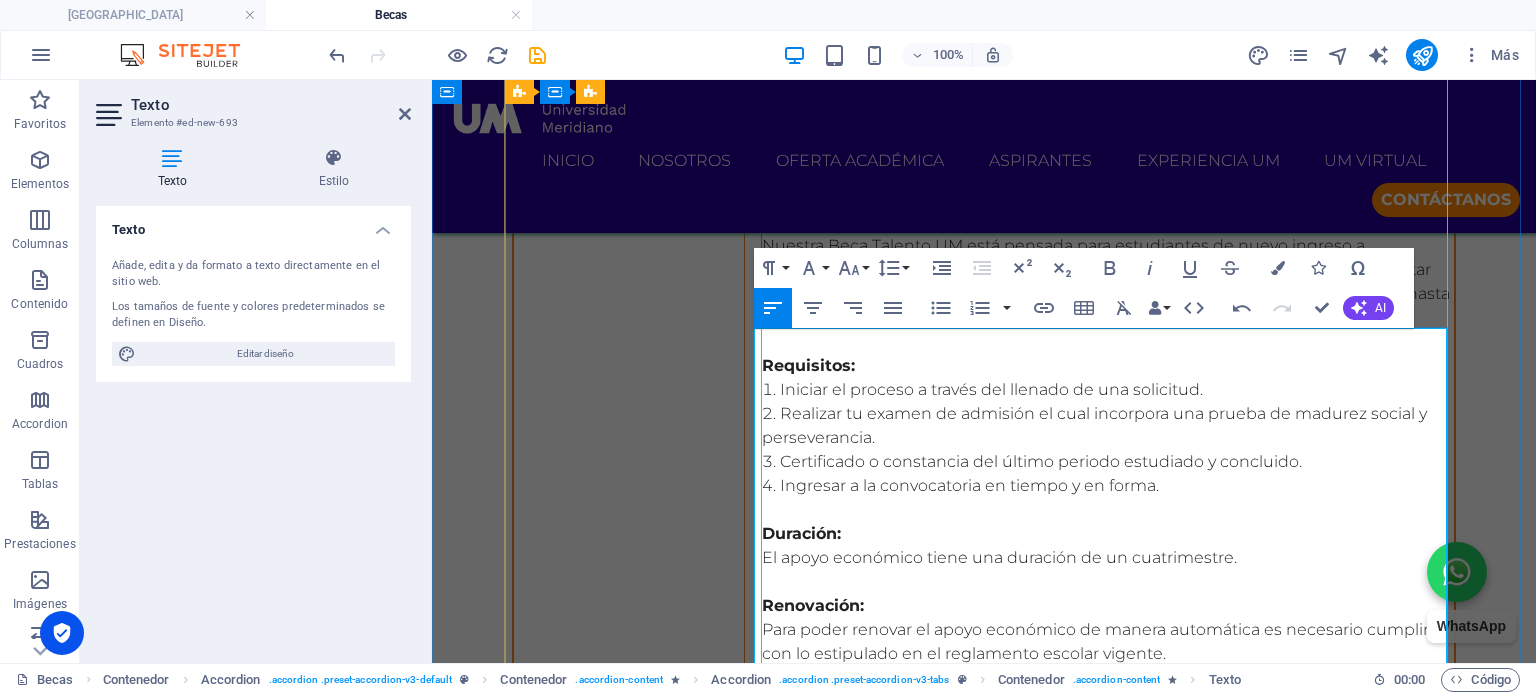 click at bounding box center (1108, 904) 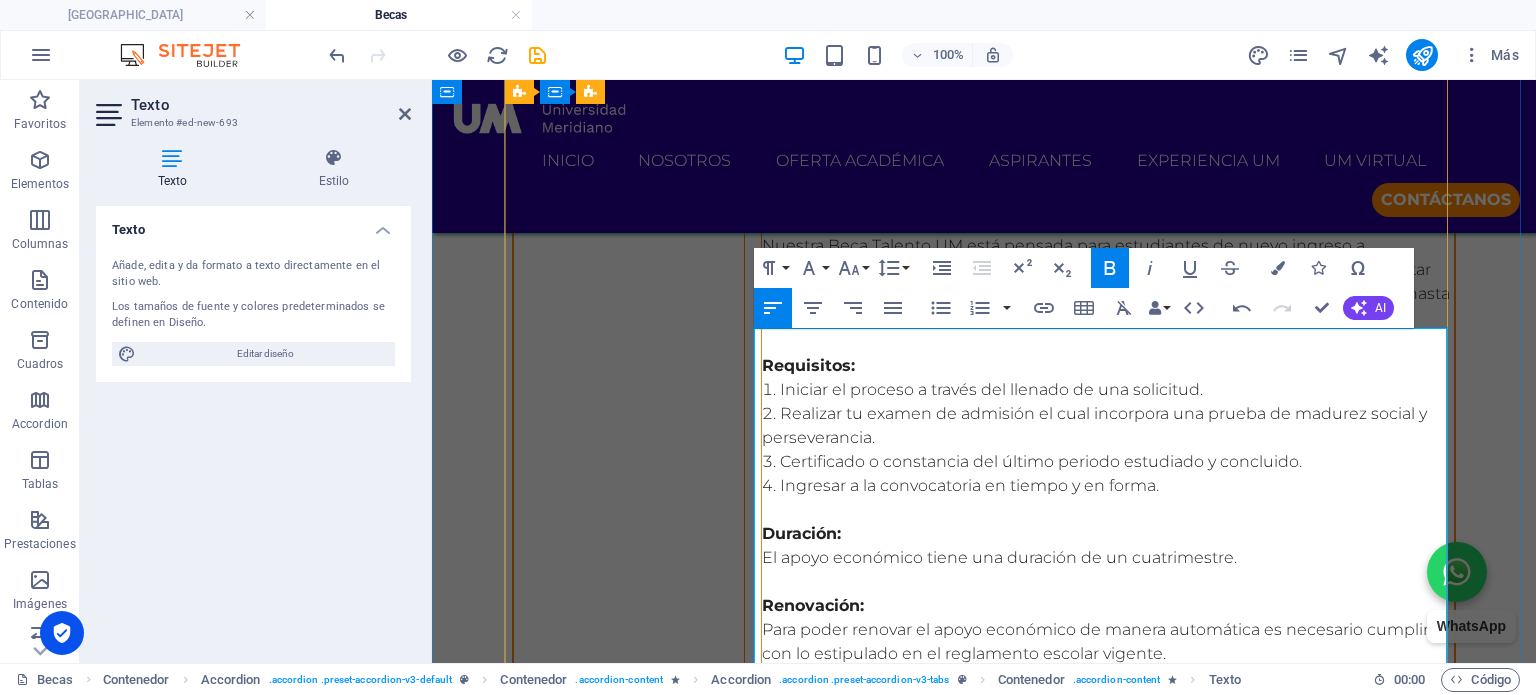 click at bounding box center (1108, 1048) 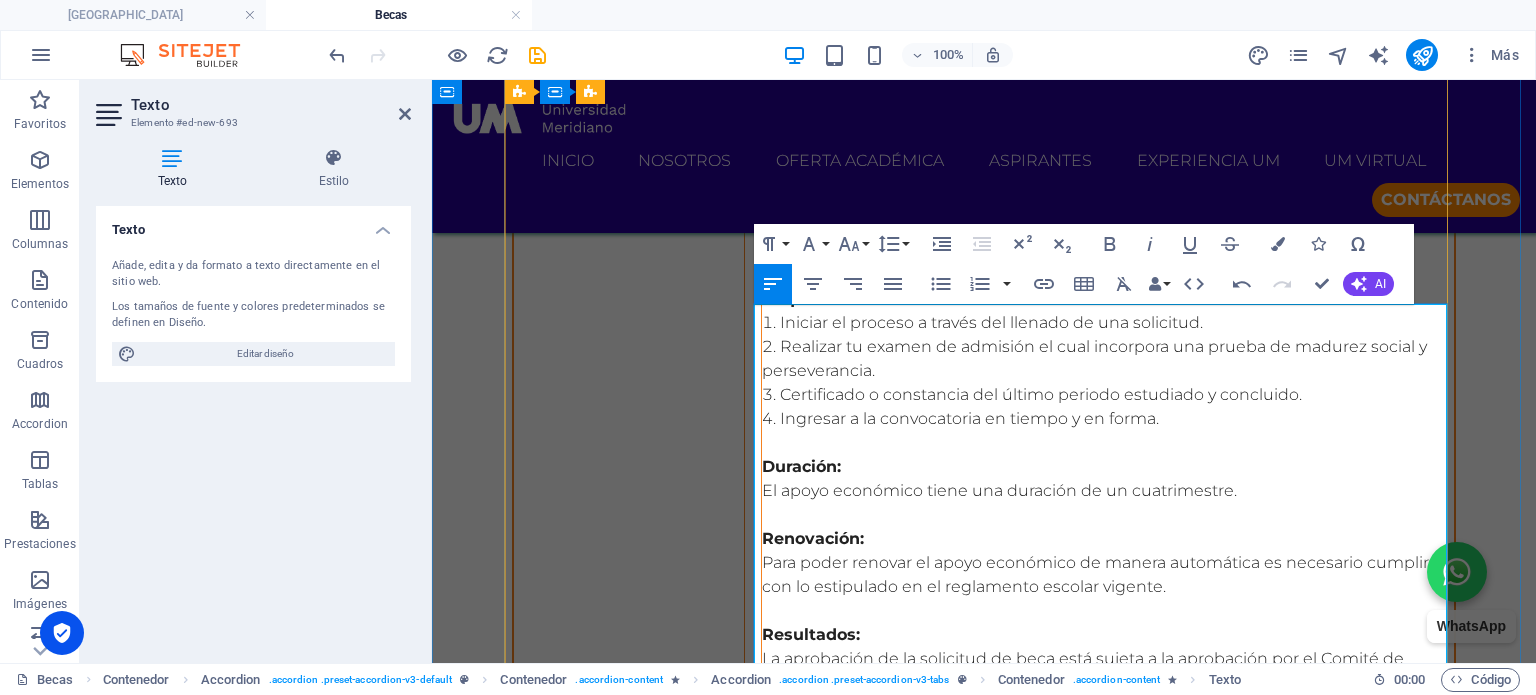 scroll, scrollTop: 2909, scrollLeft: 0, axis: vertical 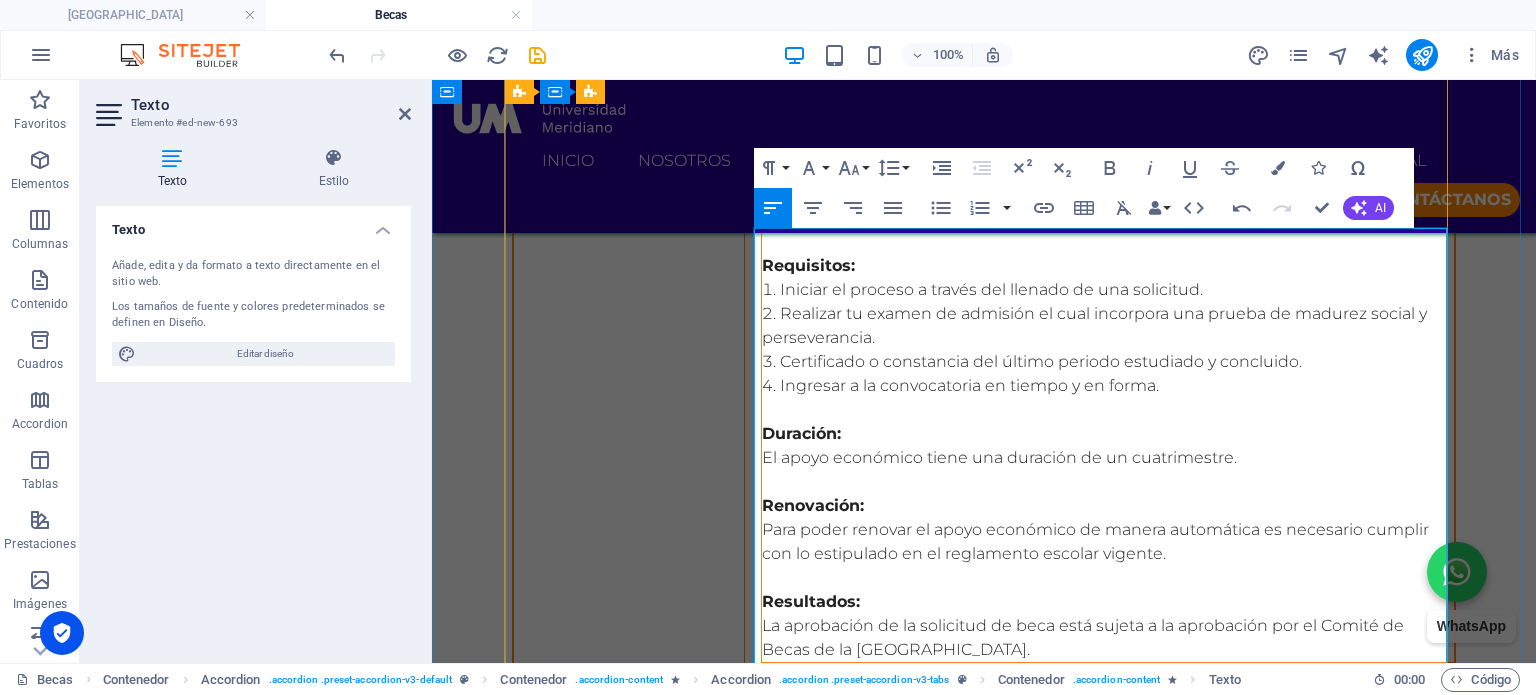 click on "Requisitos:" at bounding box center [1108, 948] 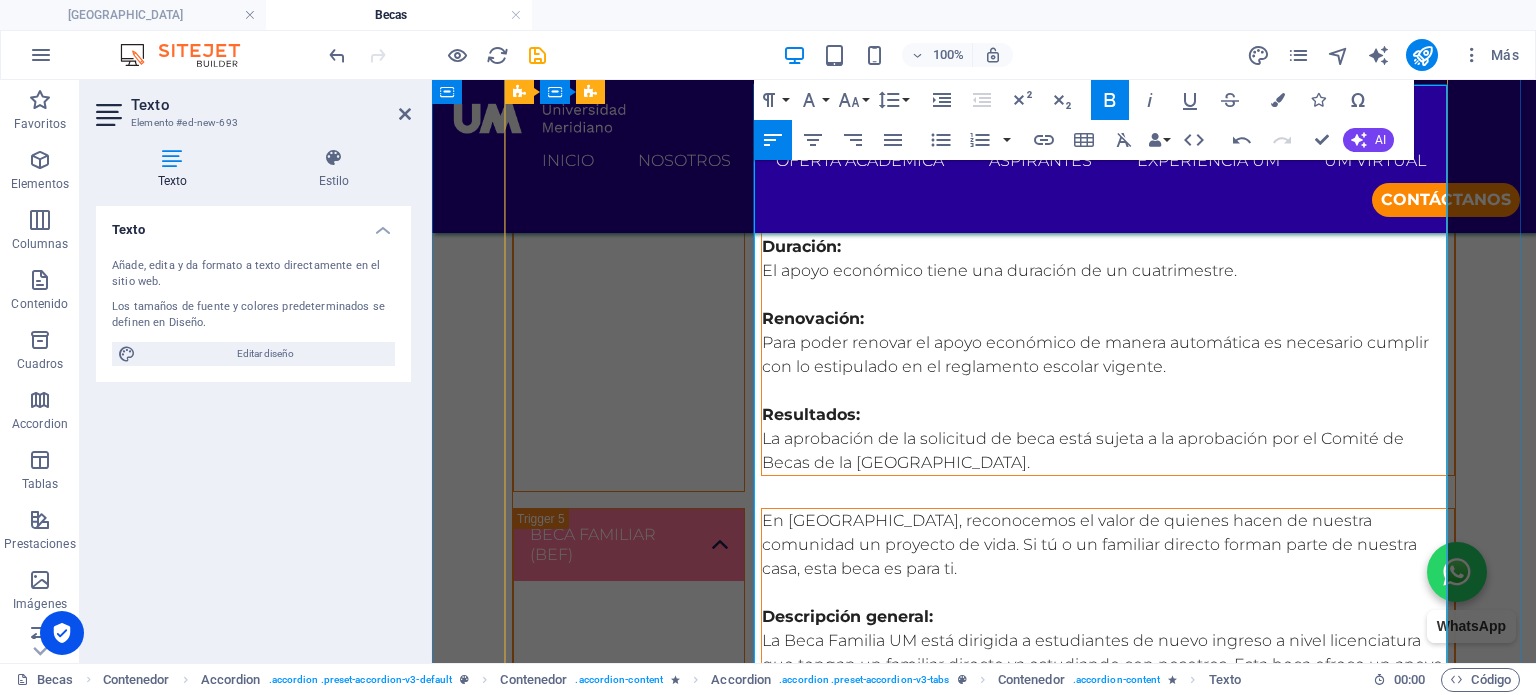 scroll, scrollTop: 3109, scrollLeft: 0, axis: vertical 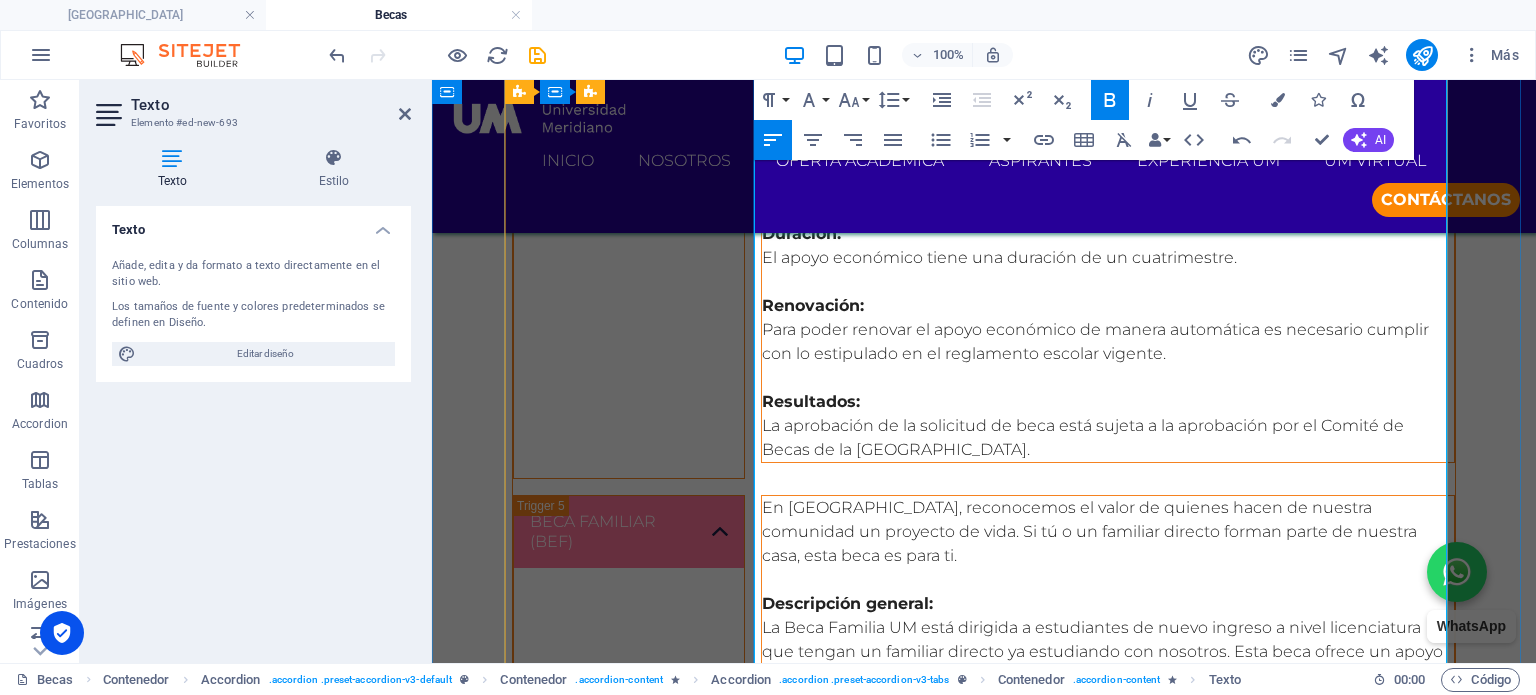 click at bounding box center (1108, 916) 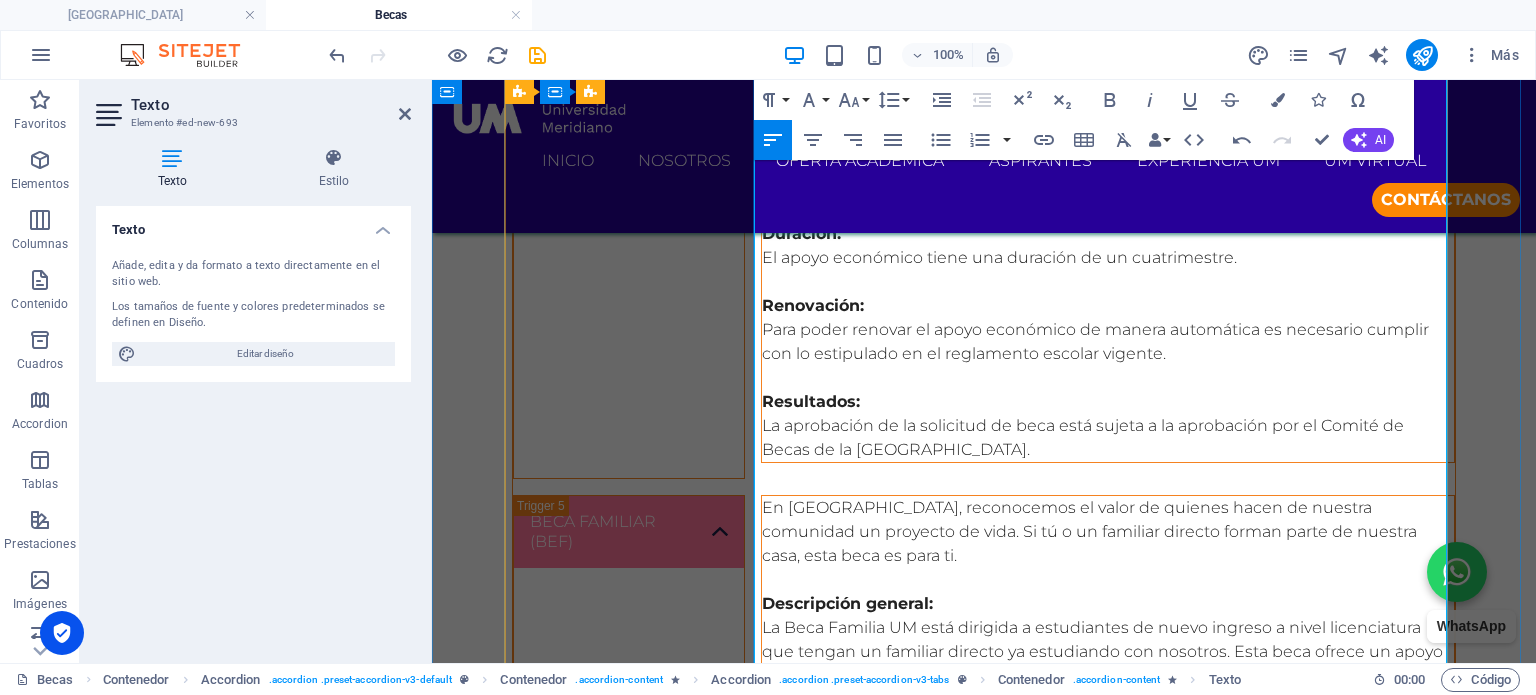 click on "Duración:" at bounding box center [1108, 916] 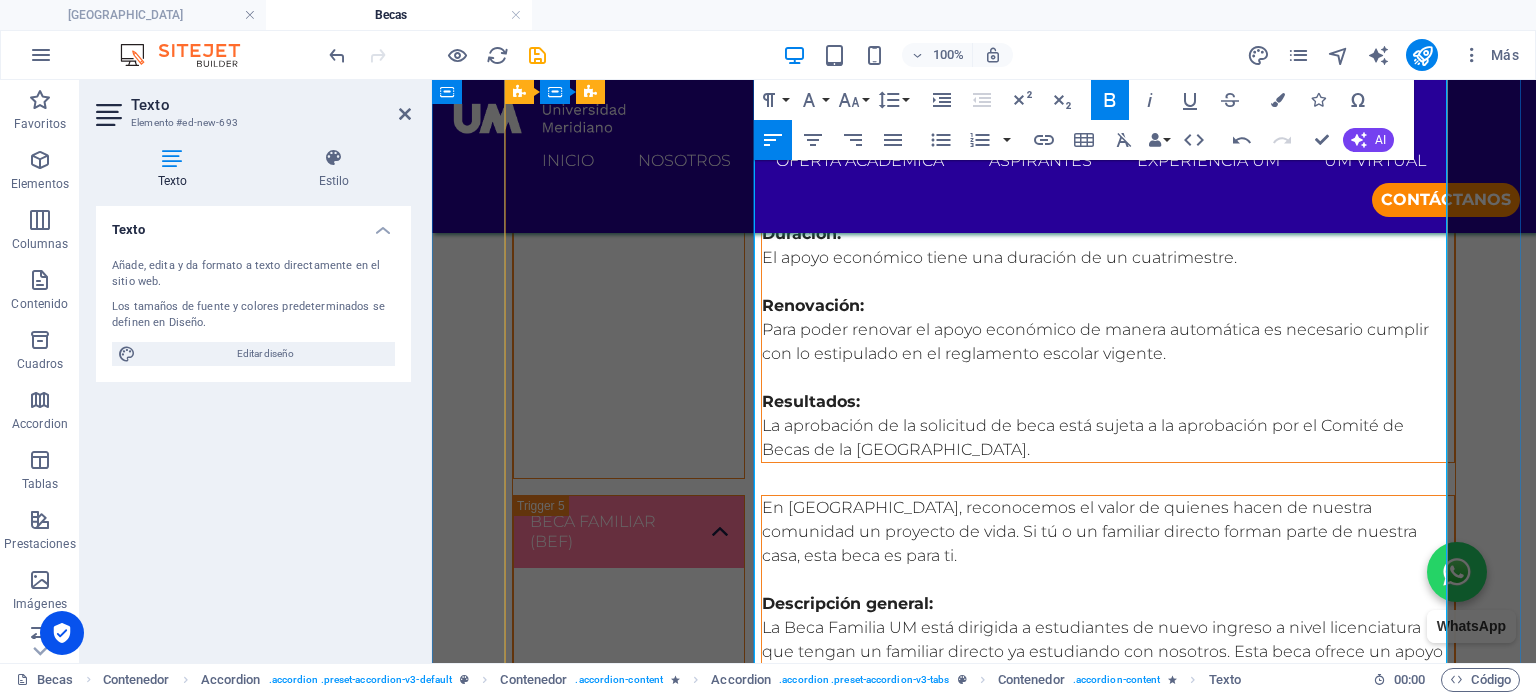 click at bounding box center (1108, 988) 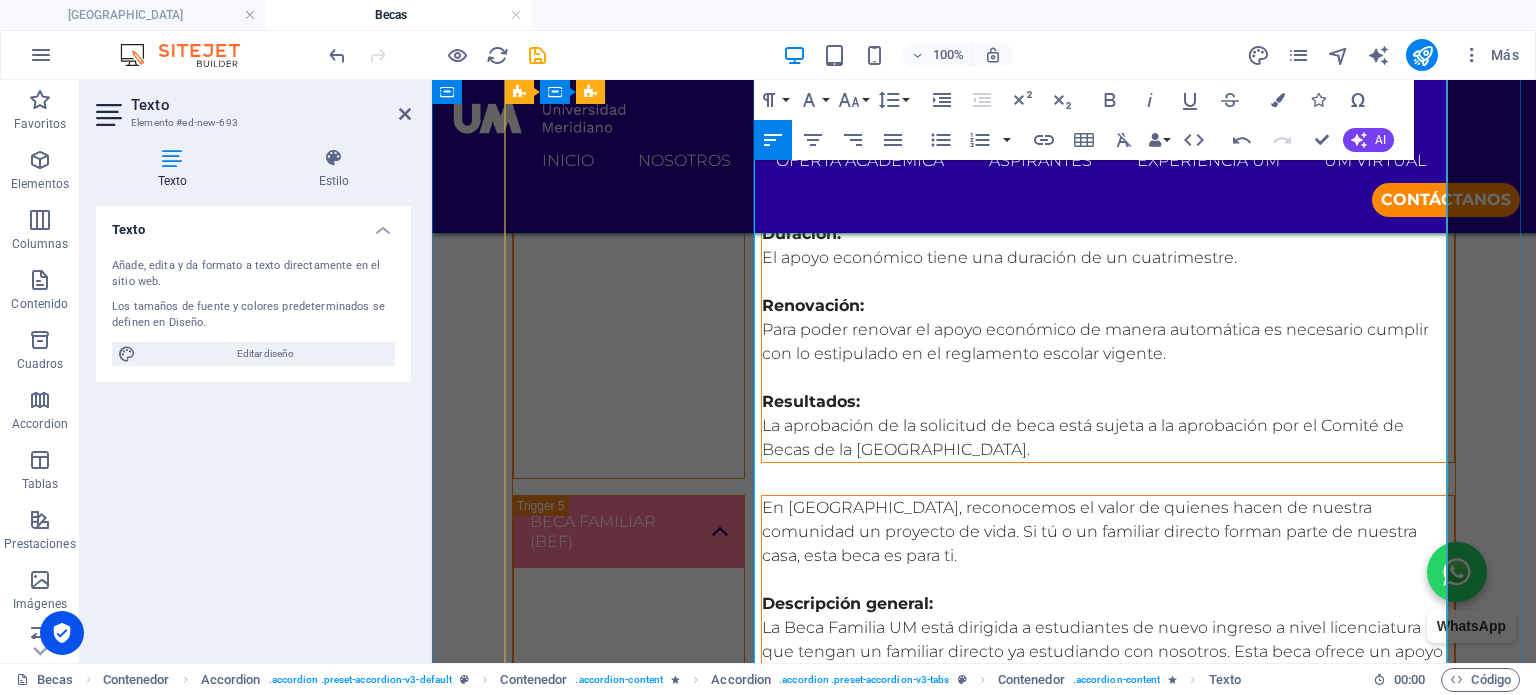 click on "Renovación:" at bounding box center (1108, 988) 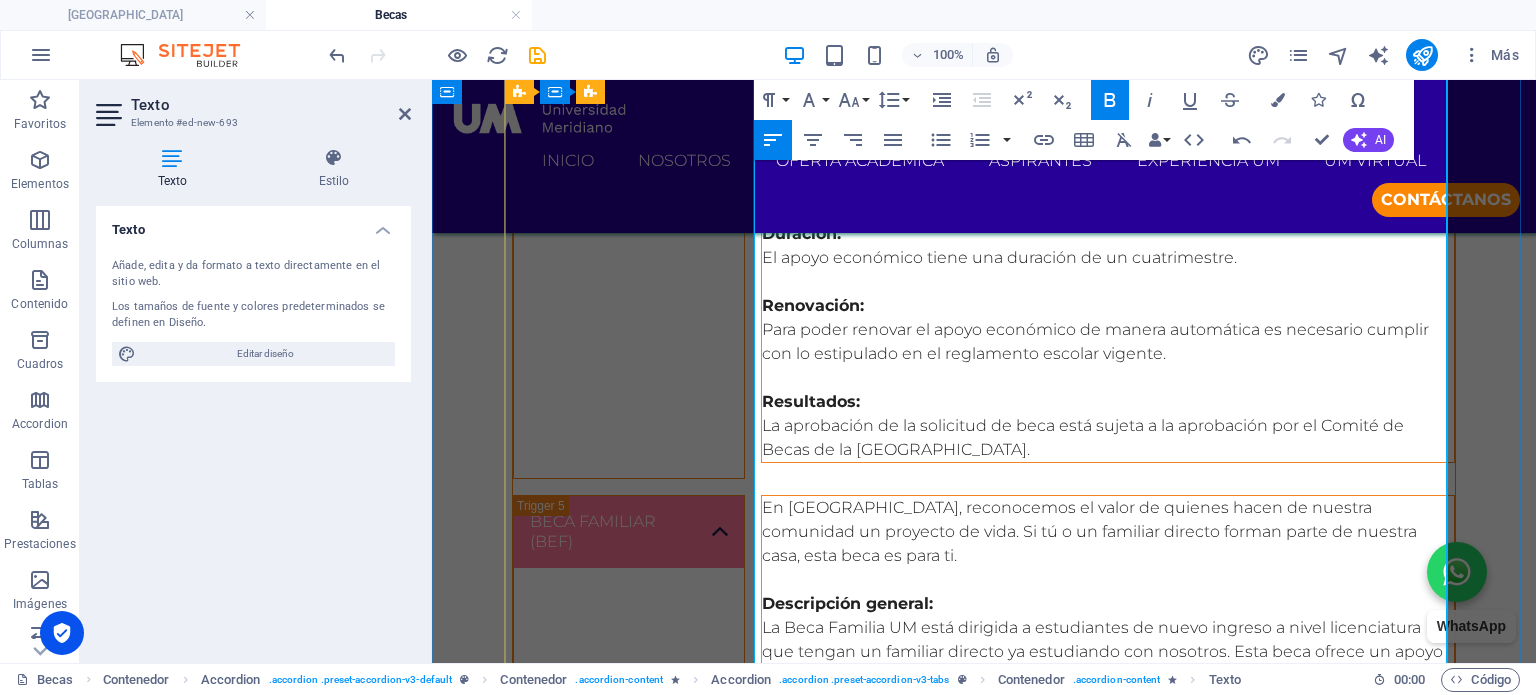 scroll, scrollTop: 3209, scrollLeft: 0, axis: vertical 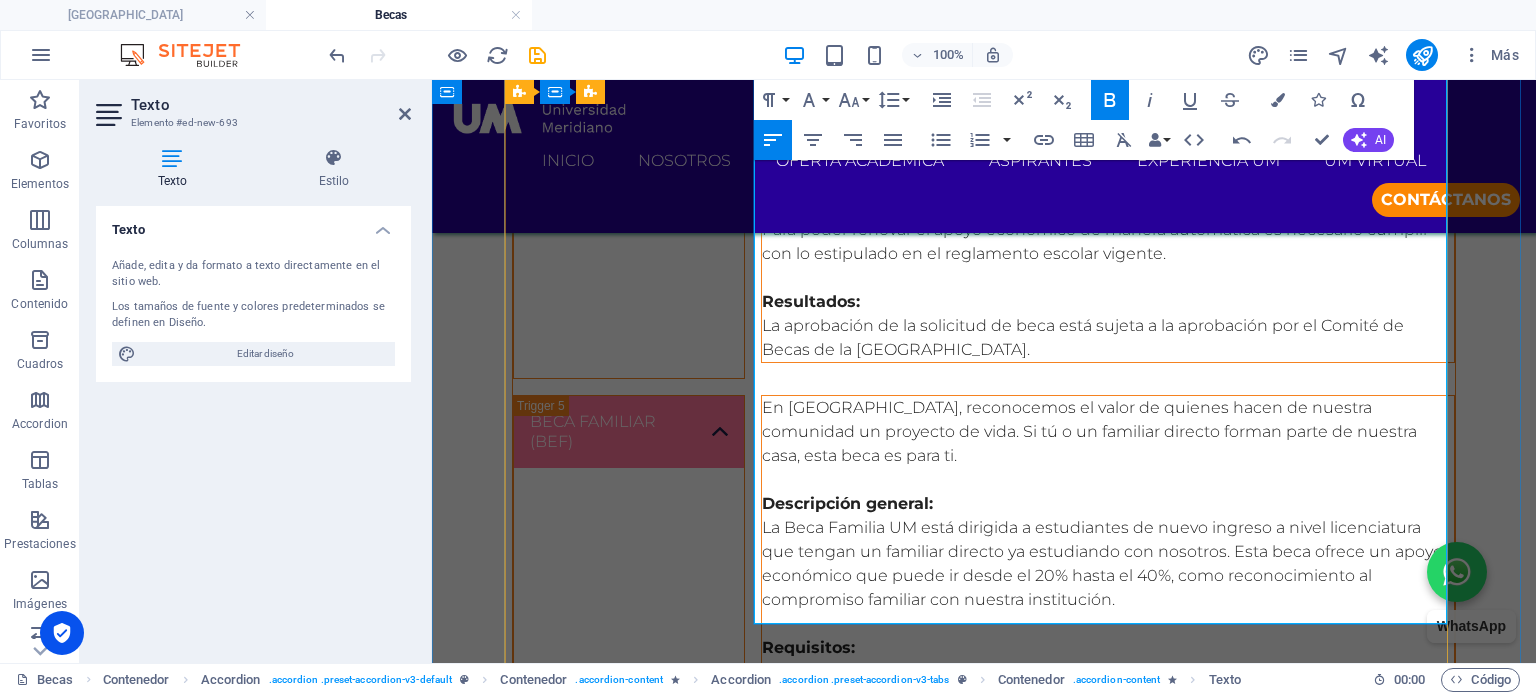 click at bounding box center [1108, 984] 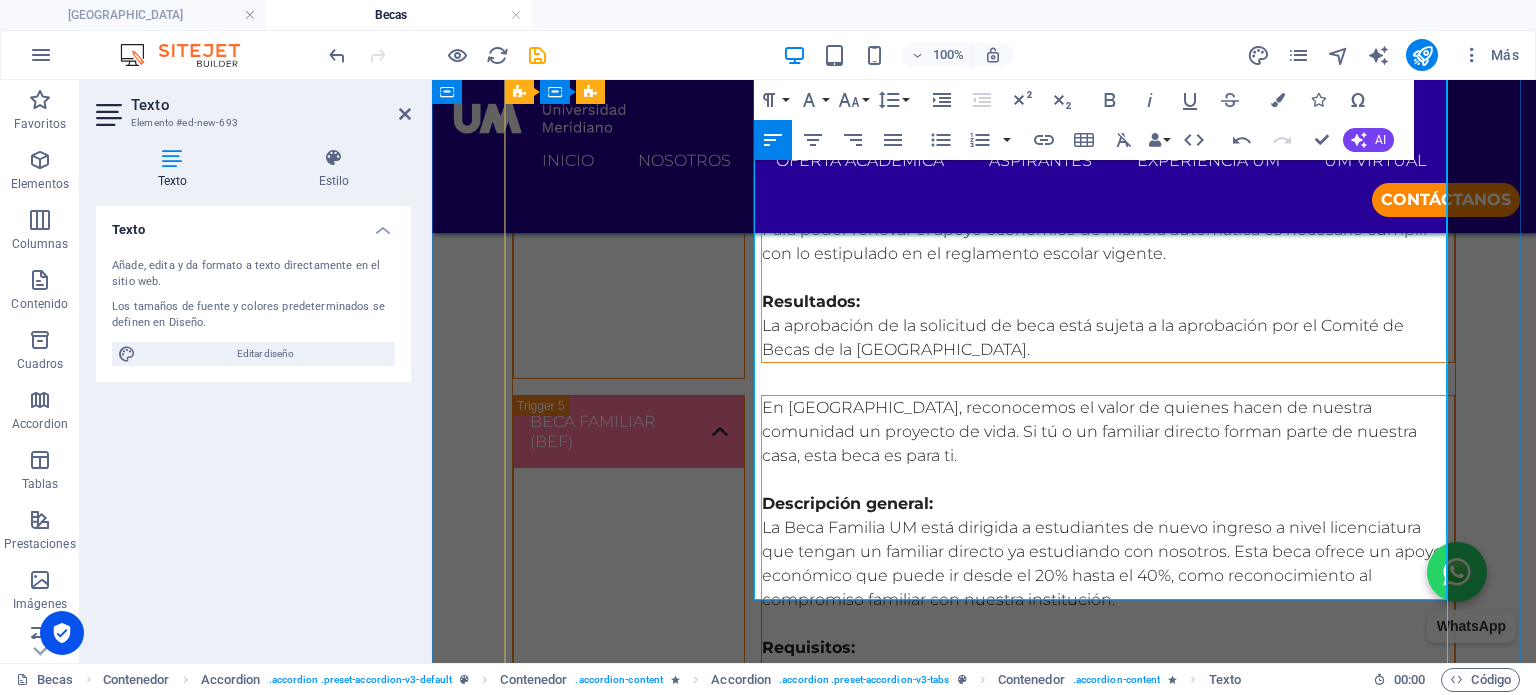 click at bounding box center (1108, 1056) 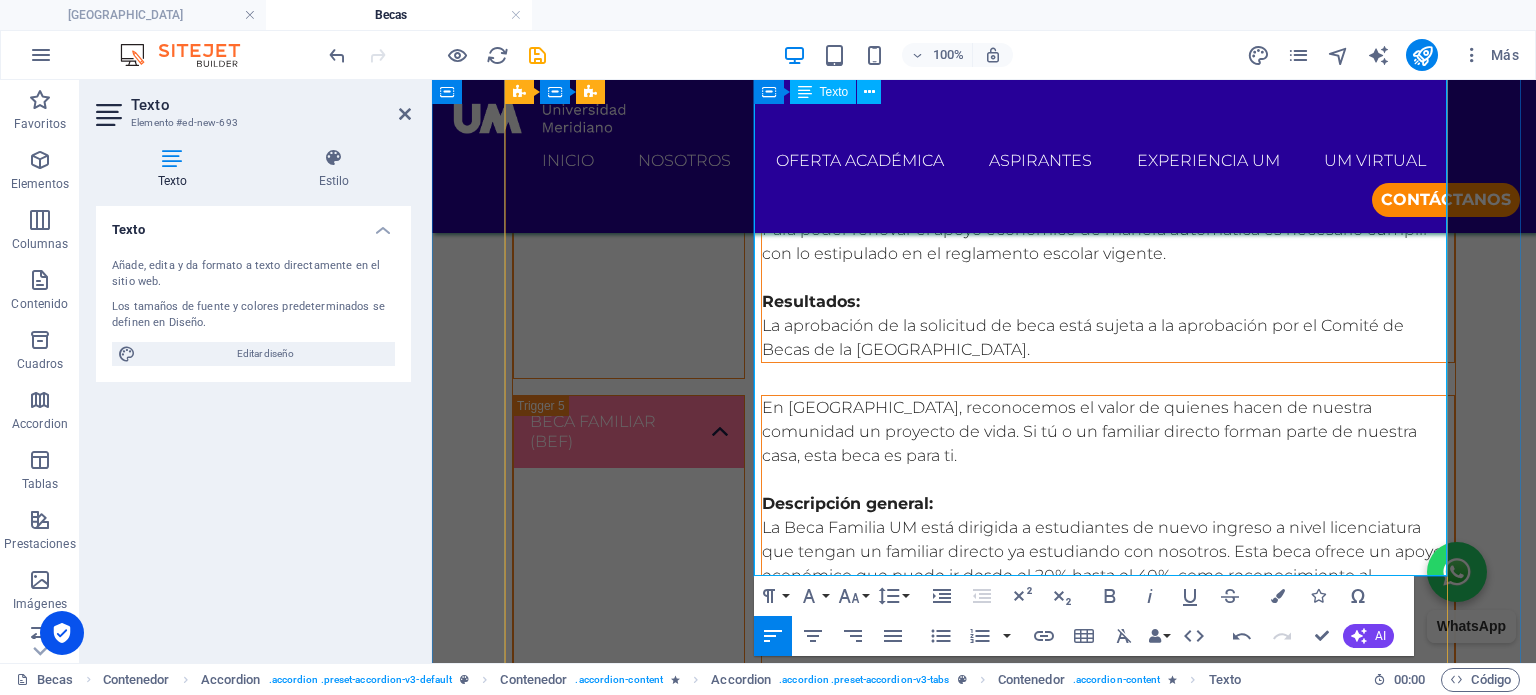 click on "Resultados:" at bounding box center [1108, 984] 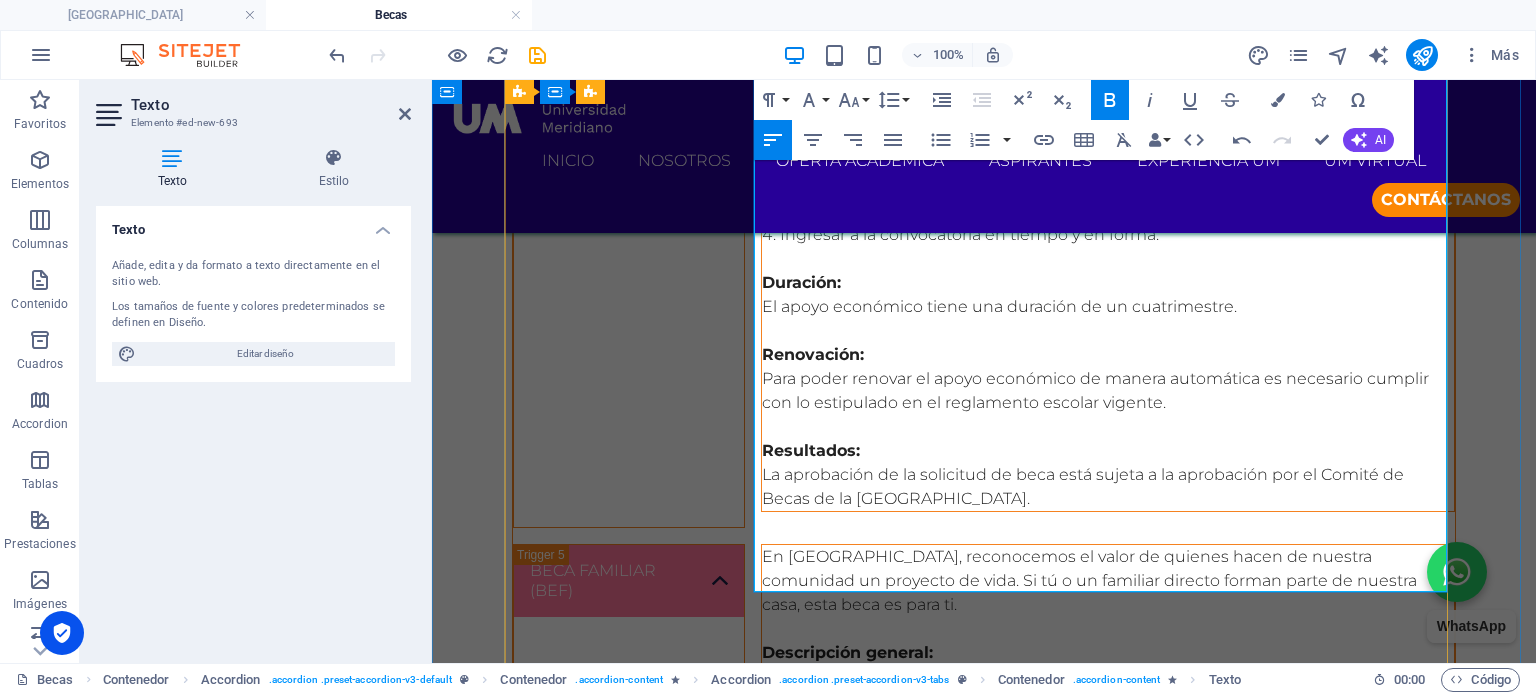 scroll, scrollTop: 3009, scrollLeft: 0, axis: vertical 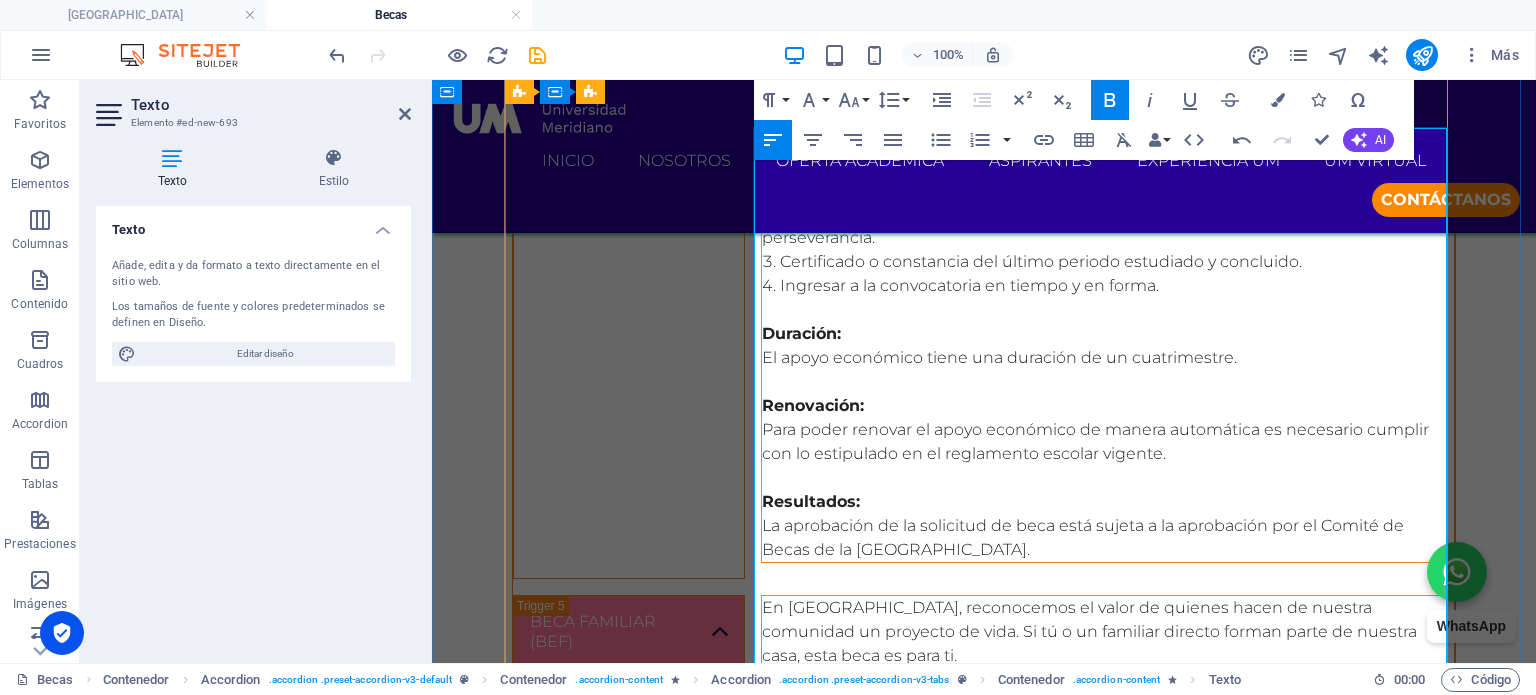 drag, startPoint x: 1342, startPoint y: 492, endPoint x: 754, endPoint y: 405, distance: 594.40137 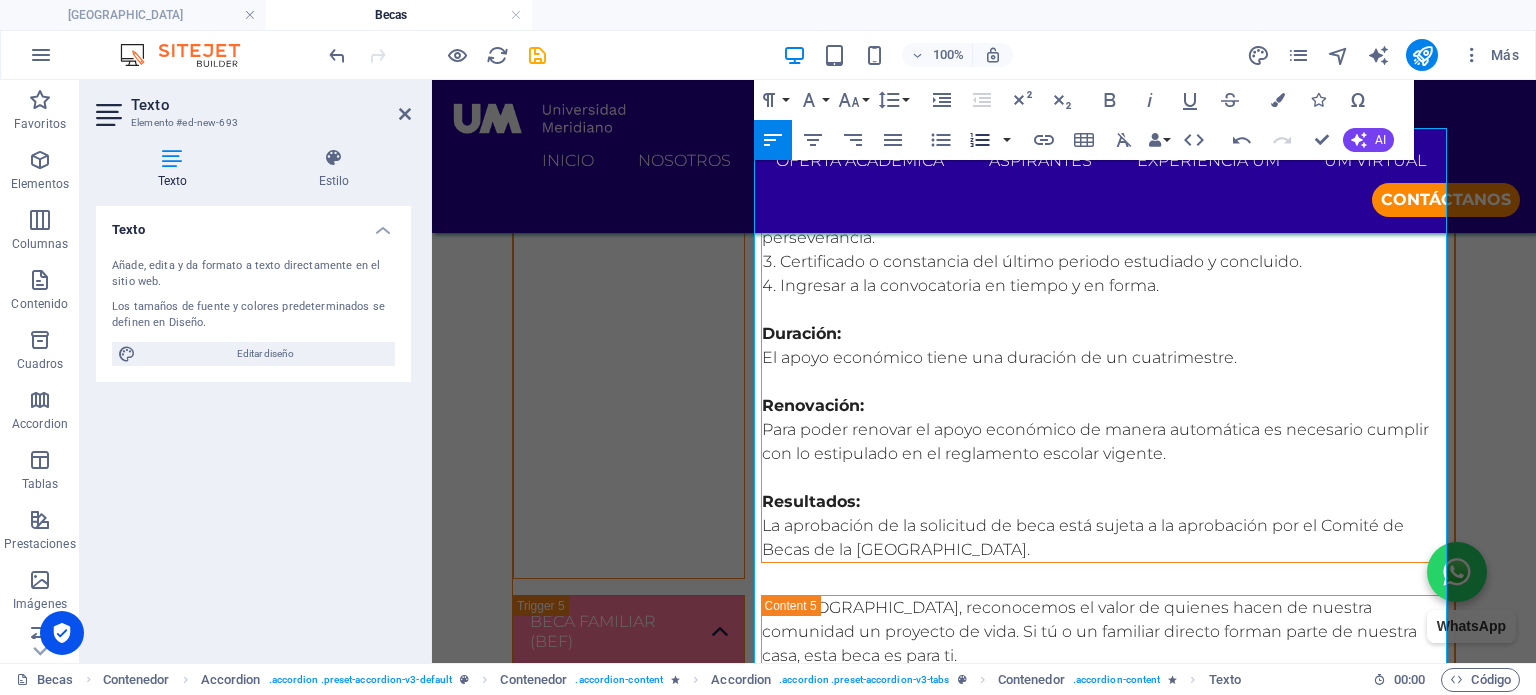 click 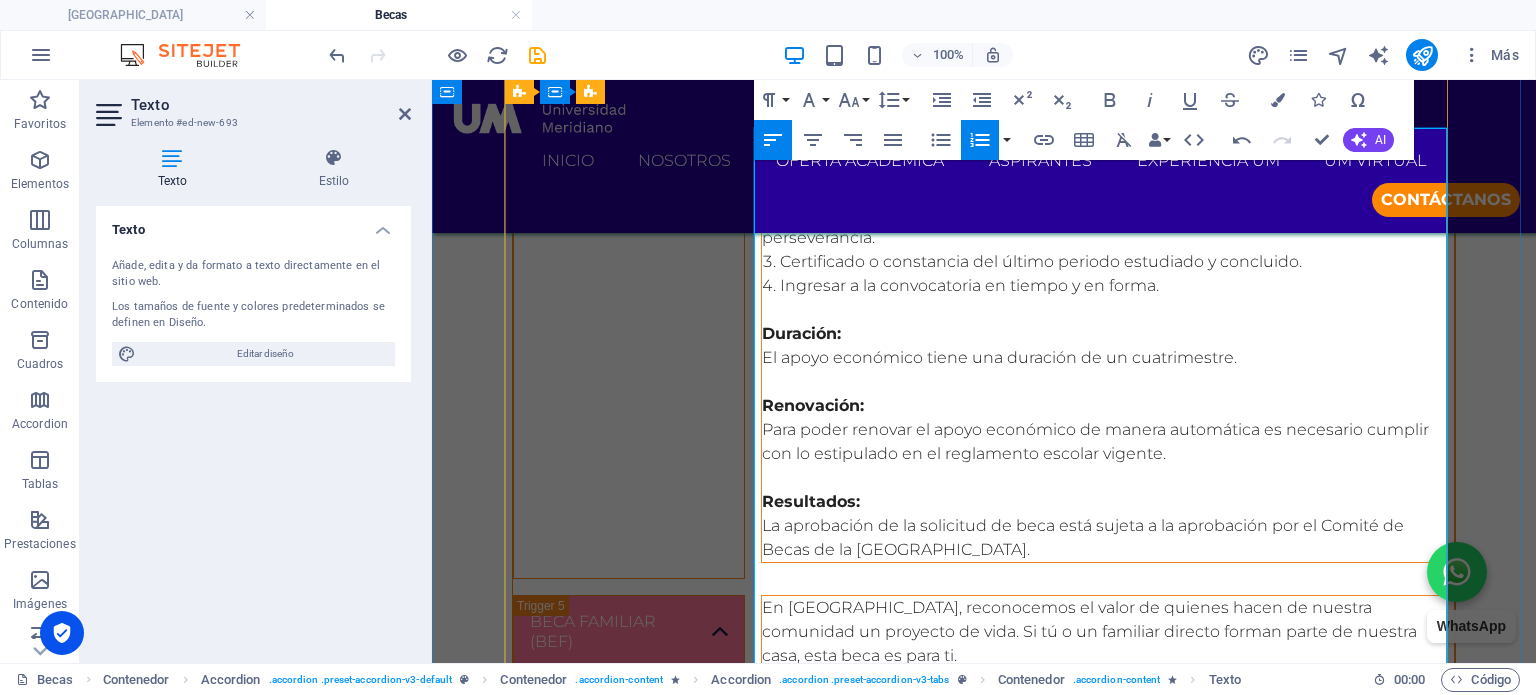 click at bounding box center [1108, 824] 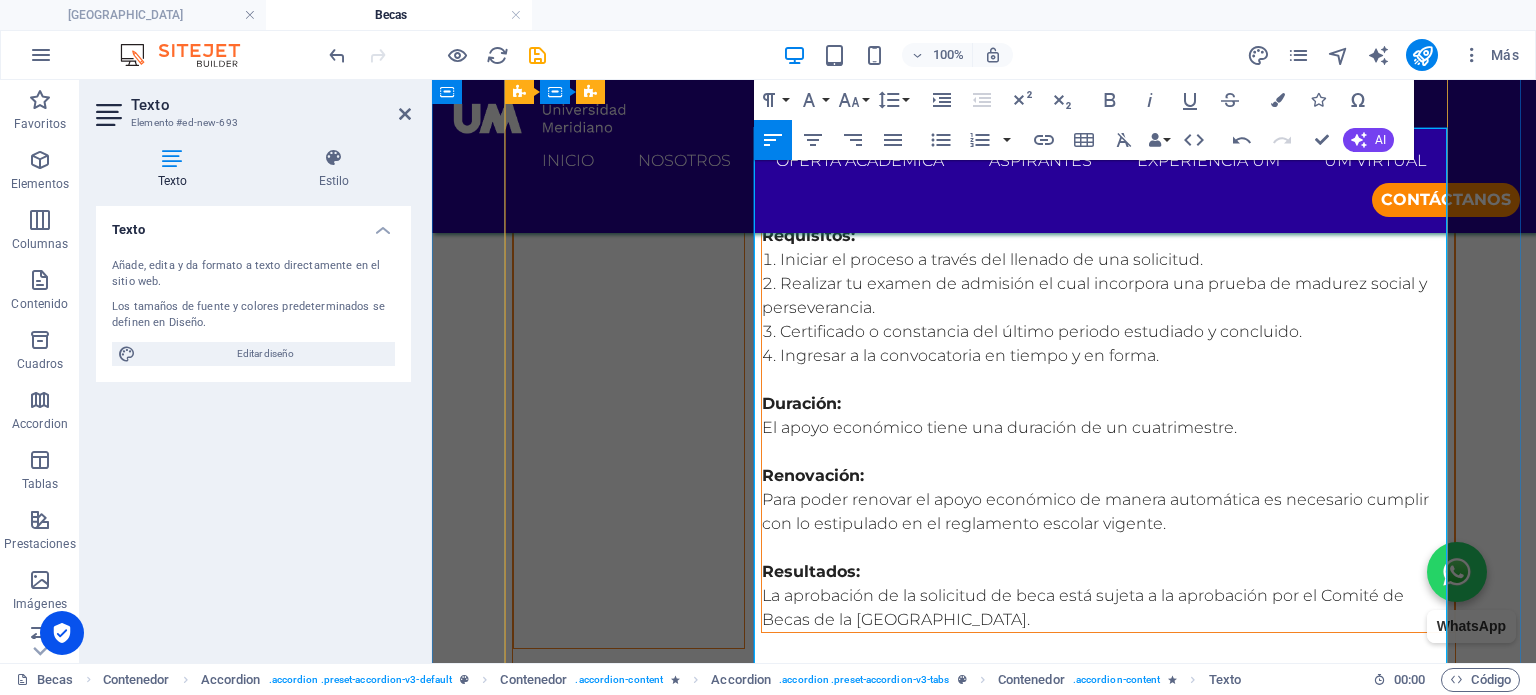scroll, scrollTop: 2909, scrollLeft: 0, axis: vertical 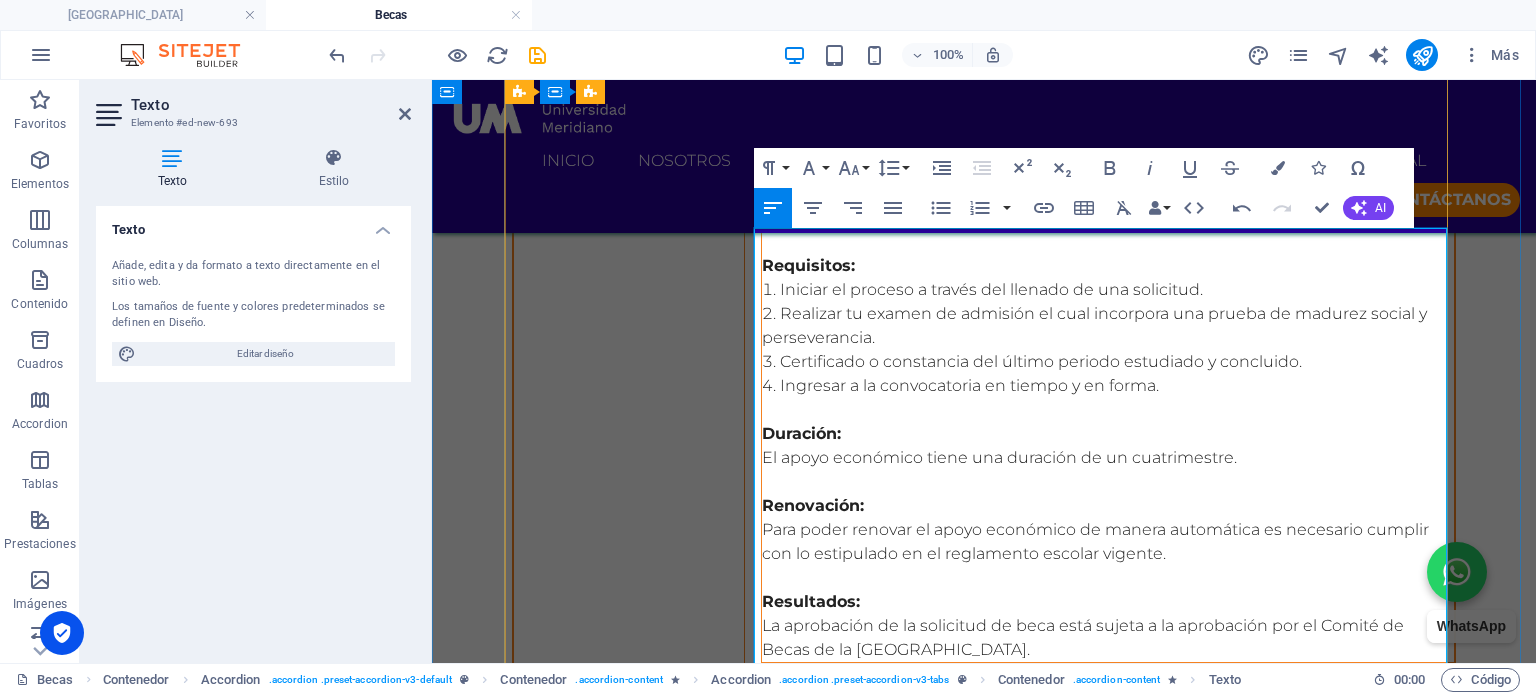 click on "La Beca Familia UM está dirigida a estudiantes de nuevo ingreso a nivel licenciatura que tengan un familiar directo ya estudiando con nosotros. Esta beca ofrece un apoyo económico que puede ir desde el 20% hasta el 40%, como reconocimiento al compromiso familiar con nuestra institución." at bounding box center [1108, 864] 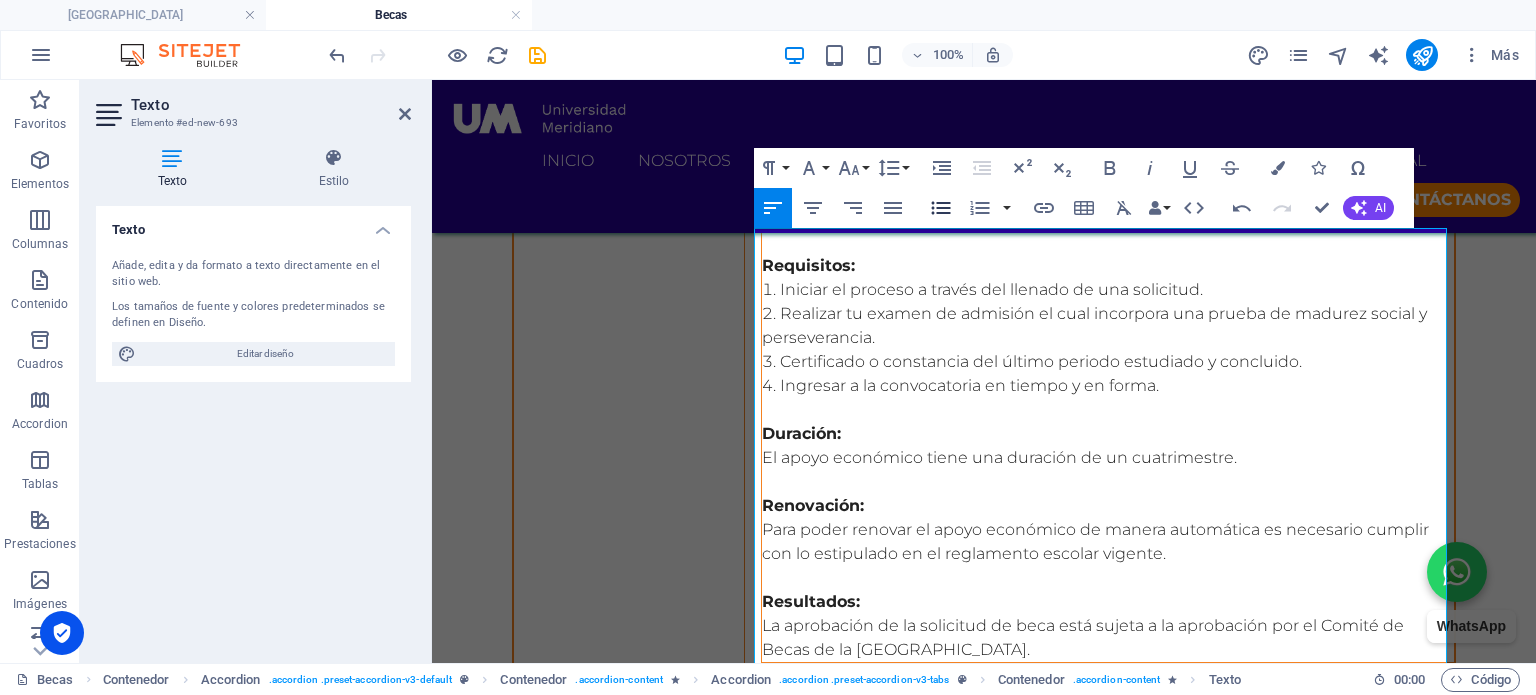 click 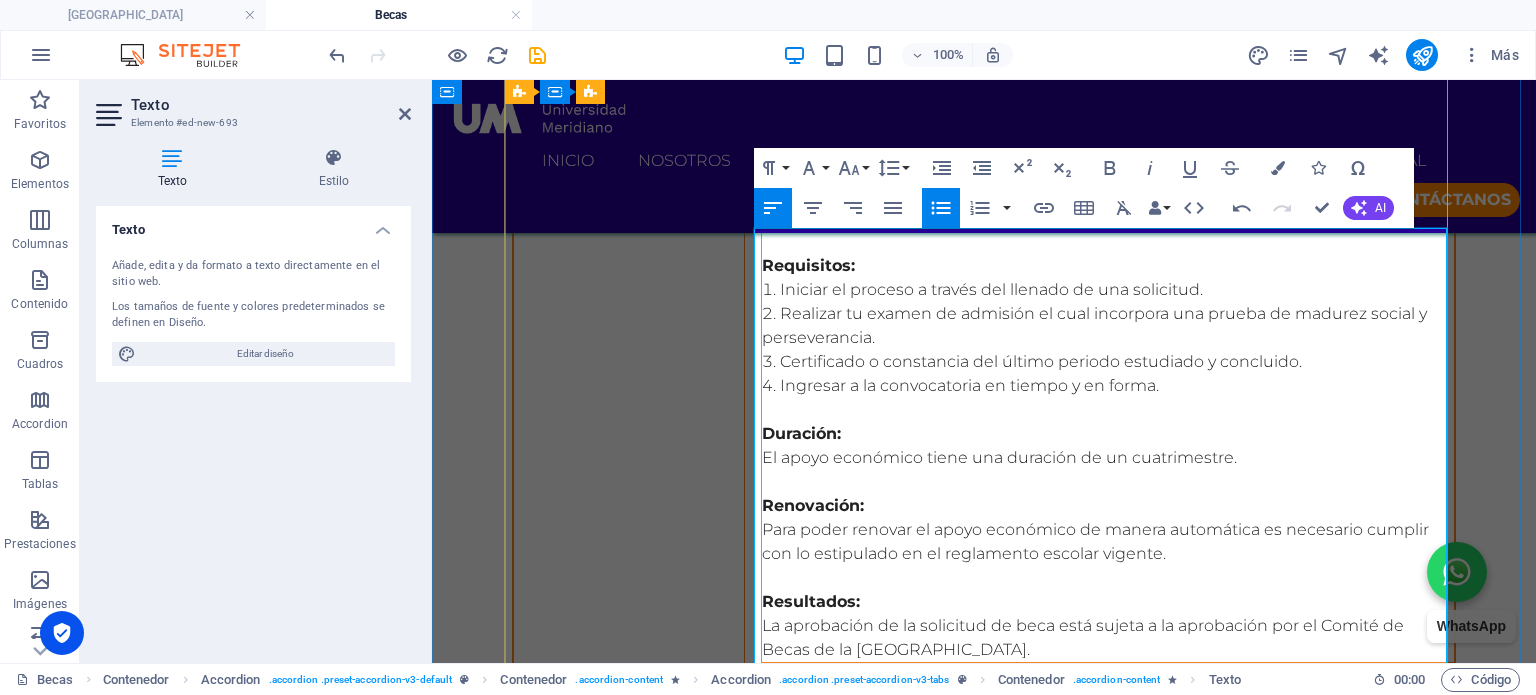 click on "La Beca Familia UM está dirigida a estudiantes de nuevo ingreso a nivel licenciatura que tengan un familiar directo ya estudiando con nosotros. Esta beca ofrece un apoyo económico que puede ir desde el 20% hasta el 40%, como reconocimiento al compromiso familiar con nuestra institución." at bounding box center (1108, 864) 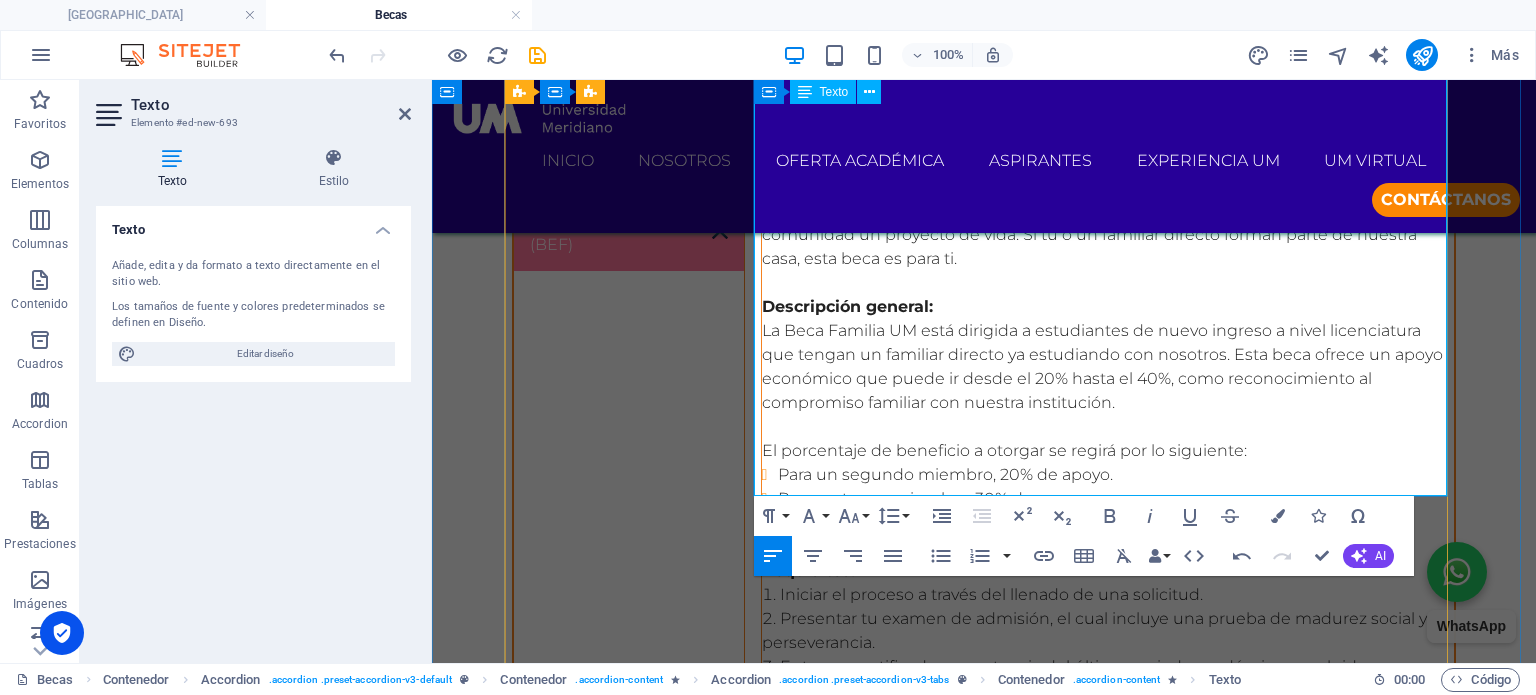 scroll, scrollTop: 3409, scrollLeft: 0, axis: vertical 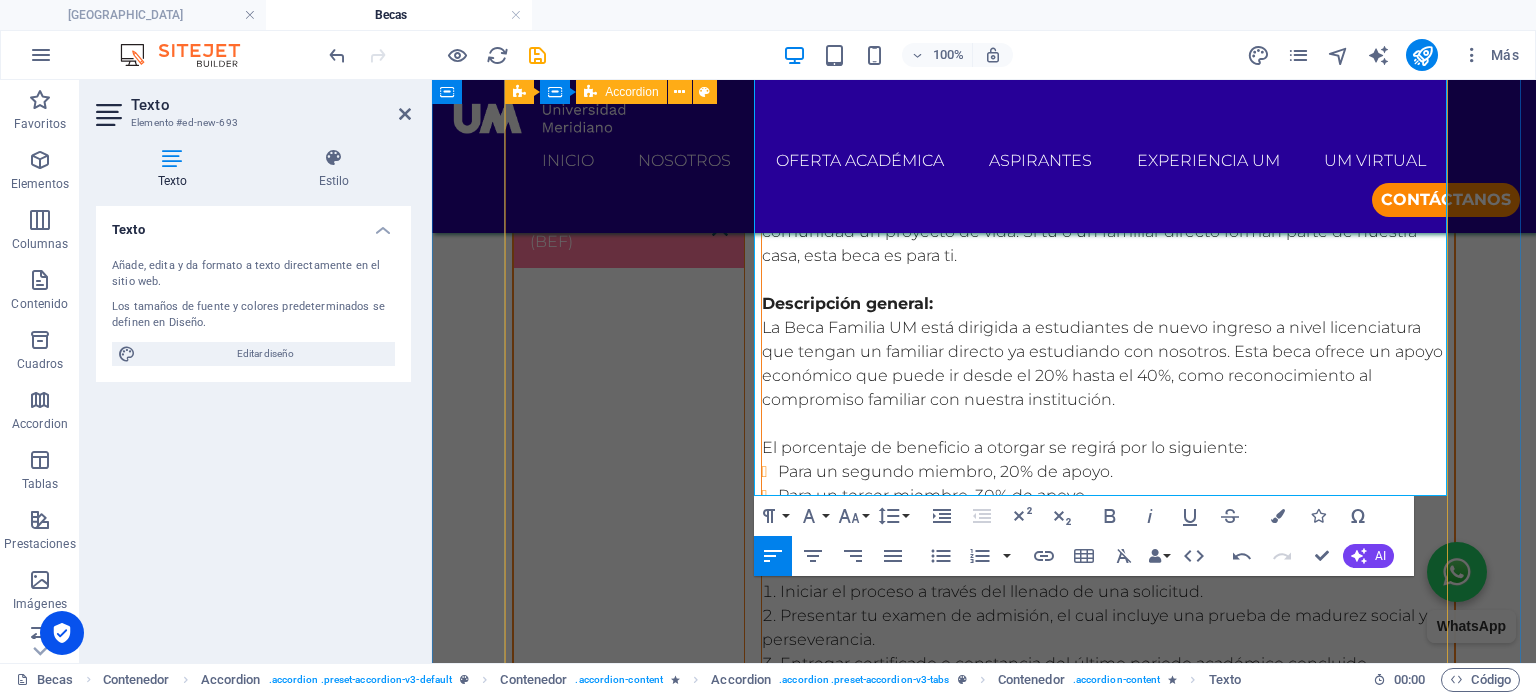 click on "BECA EXCELENCIA ACADÉMICA (BEA) Tu esfuerzo merece una oportunidad. Si destacas por tu rendimiento académico o compromiso profesional, conoce nuestra beca de excelencia académica y da el siguiente paso hacia tu futuro con Universidad Meridiano. Descripción general: Nuestra Beca de Excelencia Académica está dirigida a nuevos estudiantes de licenciatura en los que el talento y el alto nivel académico destacan de su perfil, reconociéndolos con un apoyo económico que va desde el 20 al 40 %. Requisitos: Iniciar el proceso a través del llenado de una solicitud. Realizar tu examen de admisión el cual incluye una prueba de madurez social y perseverancia. Certificado o constancia del último periodo estudiado y concluido donde se evidencie un promedio igual o superior a 9.0 de manera general. Duración: El apoyo económico tiene una duración de un cuatrimestre. Renovación: Para poder renovar la presente beca de manera automática es necesario cumplir con lo estipulado en el reglamento escolar vigente. o" at bounding box center (984, -269) 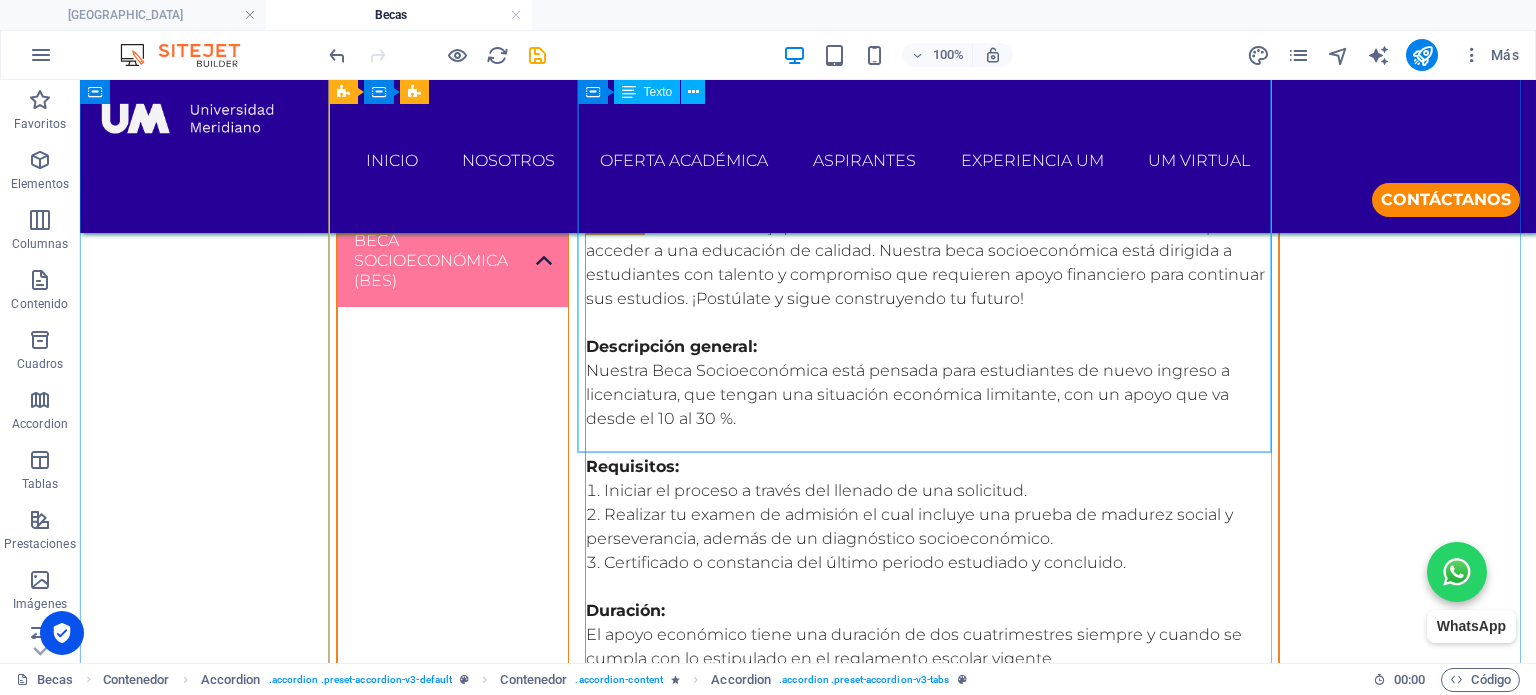 scroll, scrollTop: 2033, scrollLeft: 0, axis: vertical 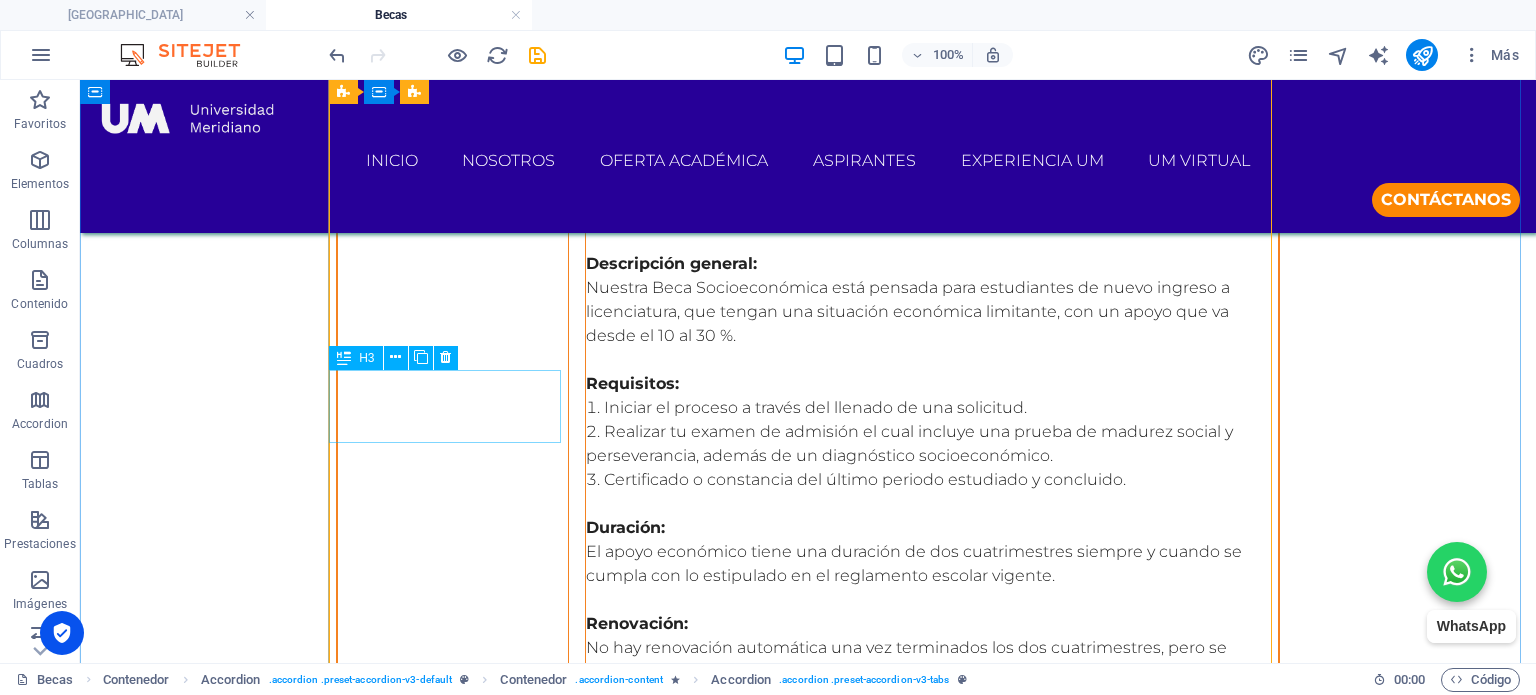 click on "BECA TALENTO UM (BTU)" at bounding box center (453, 1146) 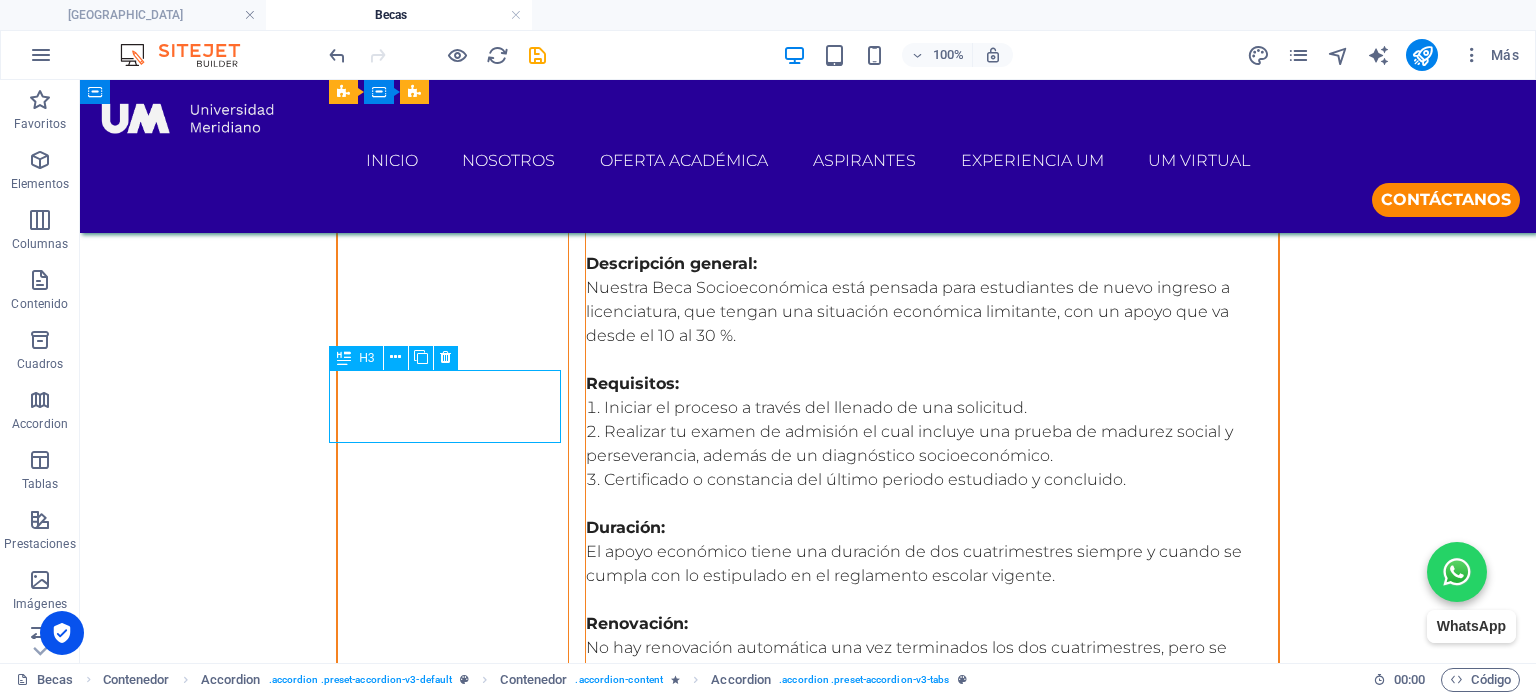 click on "BECA TALENTO UM (BTU)" at bounding box center (453, 1146) 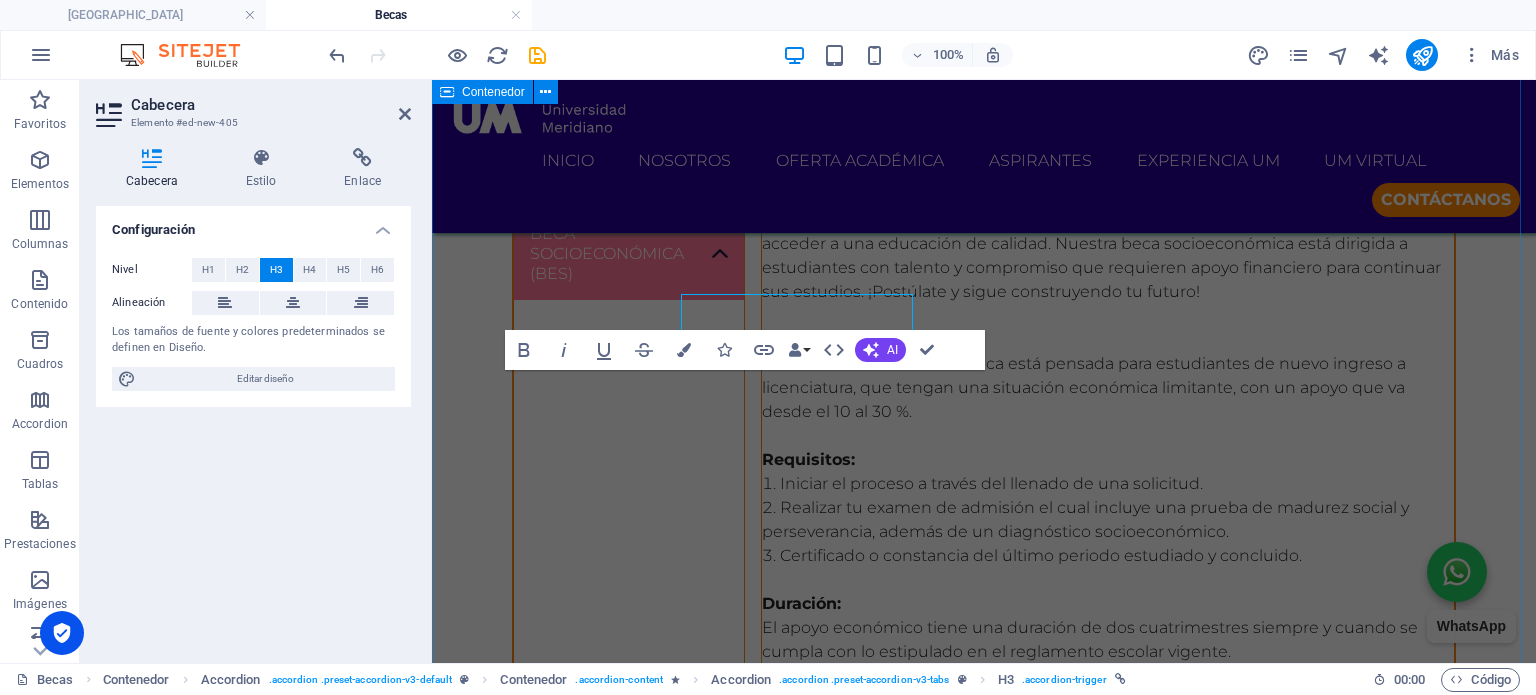 scroll, scrollTop: 2109, scrollLeft: 0, axis: vertical 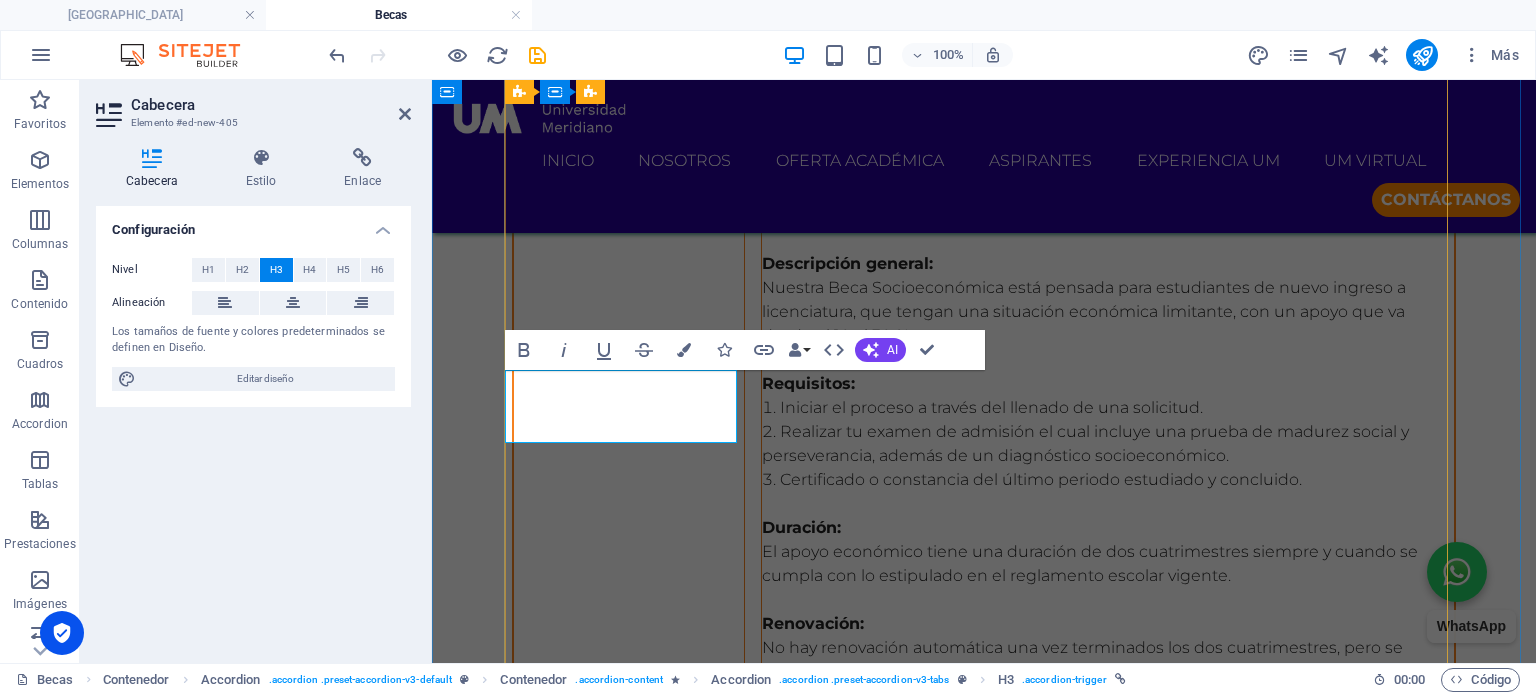 click on "BECA TALENTO UM (BTU)" at bounding box center [629, 850] 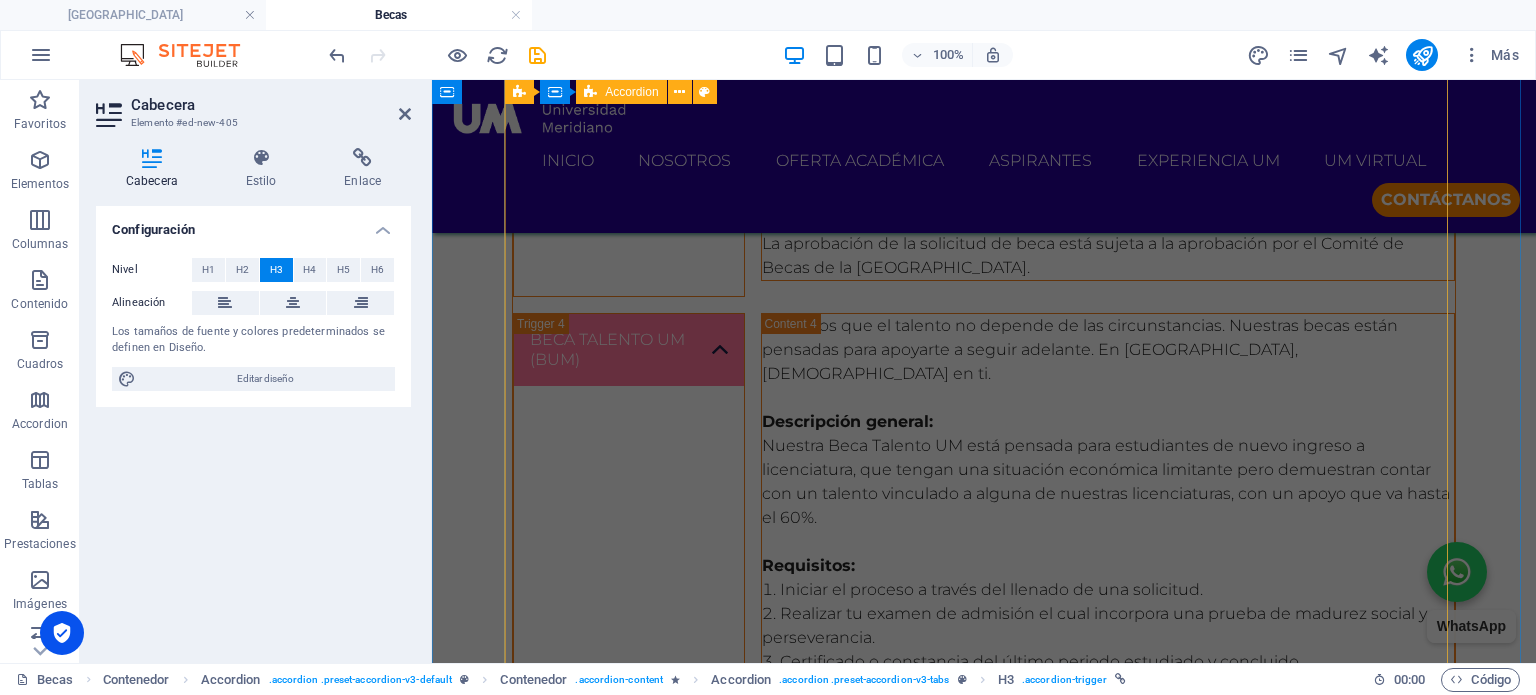 scroll, scrollTop: 2909, scrollLeft: 0, axis: vertical 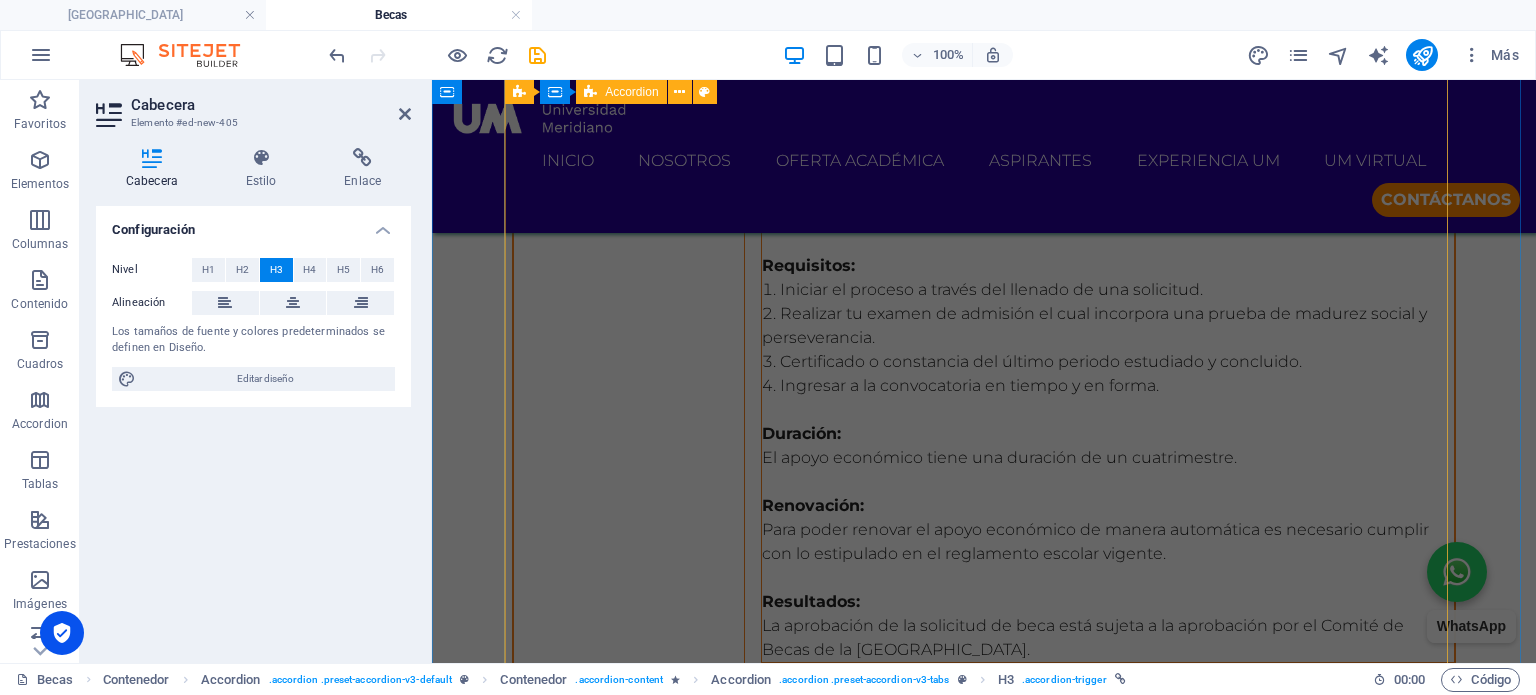 click on "BECA EXCELENCIA ACADÉMICA (BEA) Tu esfuerzo merece una oportunidad. Si destacas por tu rendimiento académico o compromiso profesional, conoce nuestra beca de excelencia académica y da el siguiente paso hacia tu futuro con [GEOGRAPHIC_DATA]. Descripción general: Nuestra Beca de Excelencia Académica está dirigida a nuevos estudiantes de licenciatura en los que el talento y el alto nivel académico destacan de su perfil, reconociéndolos con un apoyo económico que va desde el 20 al 40 %. Requisitos: Iniciar el proceso a través del llenado de una solicitud. Realizar tu examen de admisión el cual incluye una prueba de madurez social y perseverancia. Certificado o constancia del último periodo estudiado y concluido donde se evidencie un promedio igual o superior a 9.0 de manera general. Duración: El apoyo económico tiene una duración de un cuatrimestre. Renovación: Para poder renovar la presente beca de manera automática es necesario cumplir con lo estipulado en el reglamento escolar vigente." at bounding box center (984, 231) 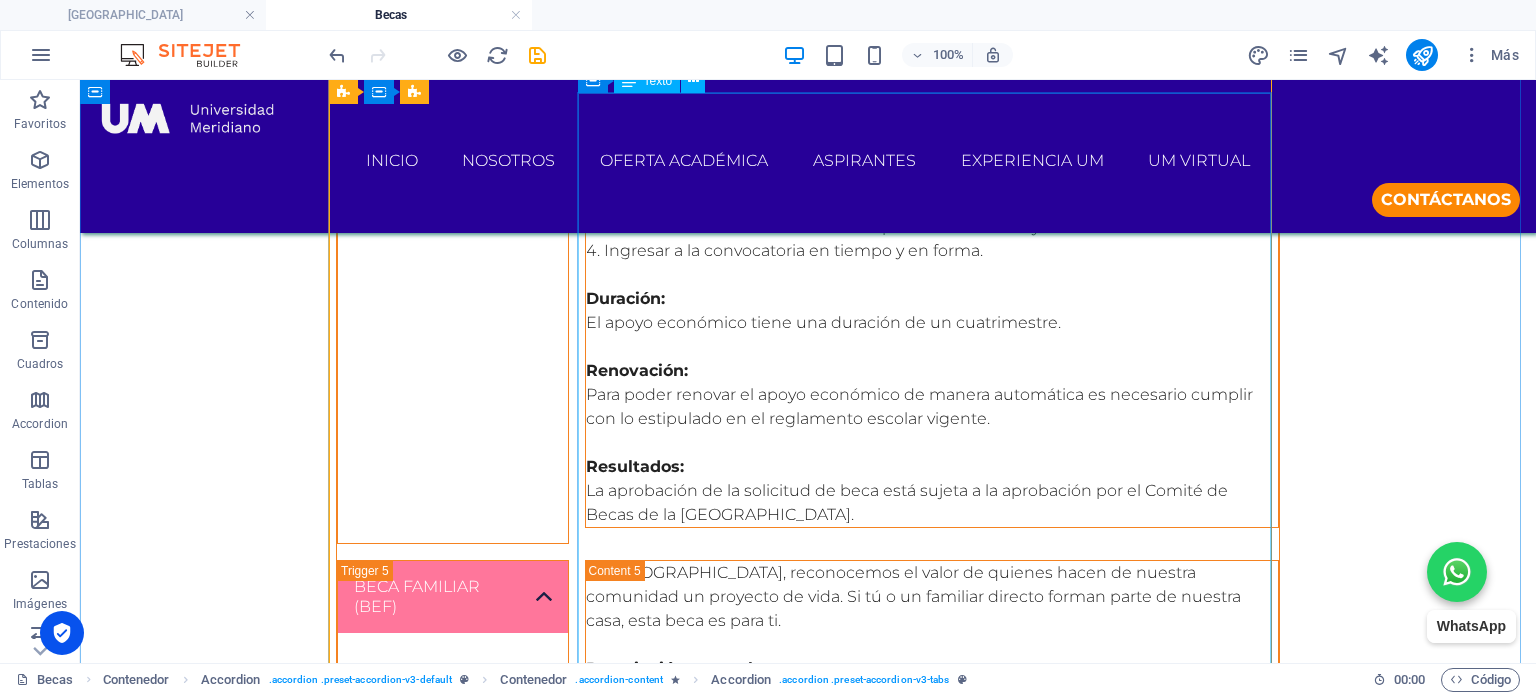 scroll, scrollTop: 3468, scrollLeft: 0, axis: vertical 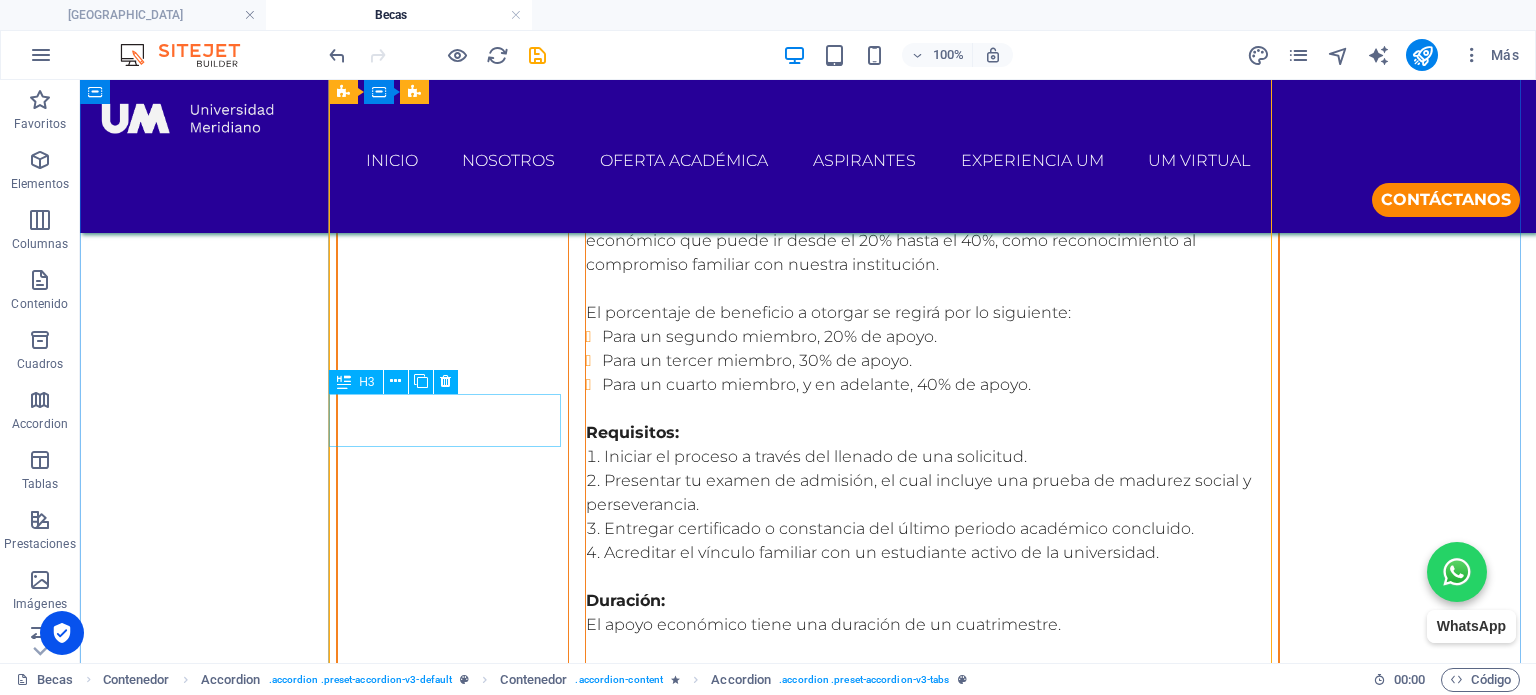 click on "Headline" at bounding box center (453, 931) 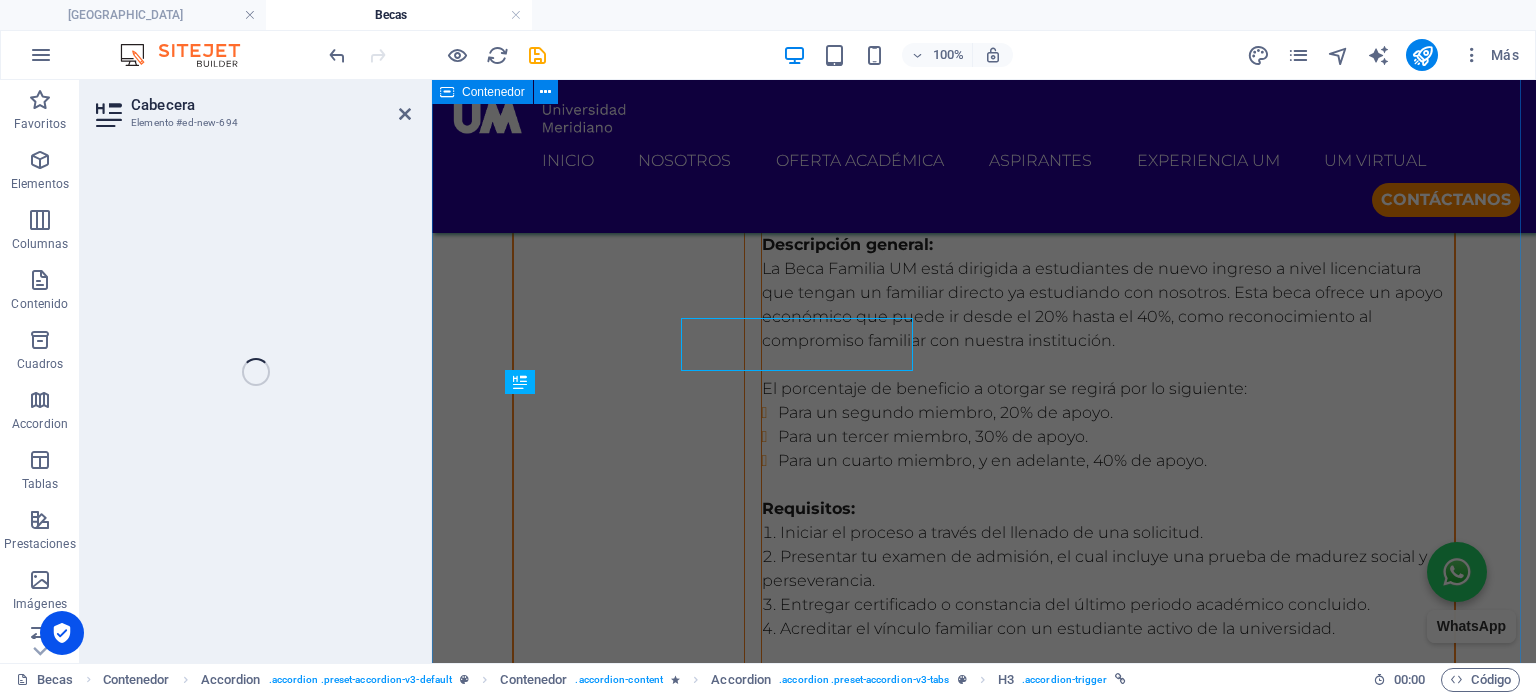 scroll, scrollTop: 3544, scrollLeft: 0, axis: vertical 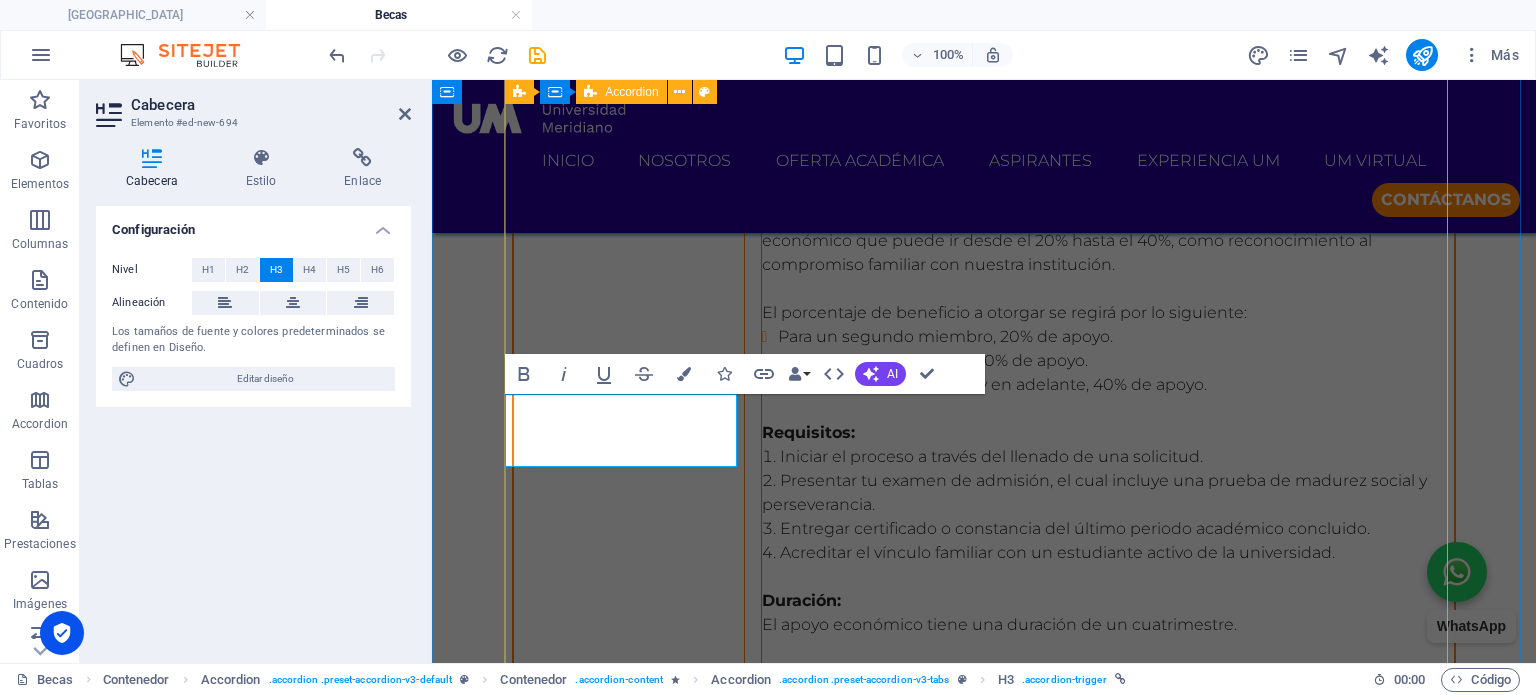 click on "BECA EXCELENCIA ACADÉMICA (BEA) Tu esfuerzo merece una oportunidad. Si destacas por tu rendimiento académico o compromiso profesional, conoce nuestra beca de excelencia académica y da el siguiente paso hacia tu futuro con [GEOGRAPHIC_DATA]. Descripción general: Nuestra Beca de Excelencia Académica está dirigida a nuevos estudiantes de licenciatura en los que el talento y el alto nivel académico destacan de su perfil, reconociéndolos con un apoyo económico que va desde el 20 al 40 %. Requisitos: Iniciar el proceso a través del llenado de una solicitud. Realizar tu examen de admisión el cual incluye una prueba de madurez social y perseverancia. Certificado o constancia del último periodo estudiado y concluido donde se evidencie un promedio igual o superior a 9.0 de manera general. Duración: El apoyo económico tiene una duración de un cuatrimestre. Renovación: Para poder renovar la presente beca de manera automática es necesario cumplir con lo estipulado en el reglamento escolar vigente." at bounding box center [984, -404] 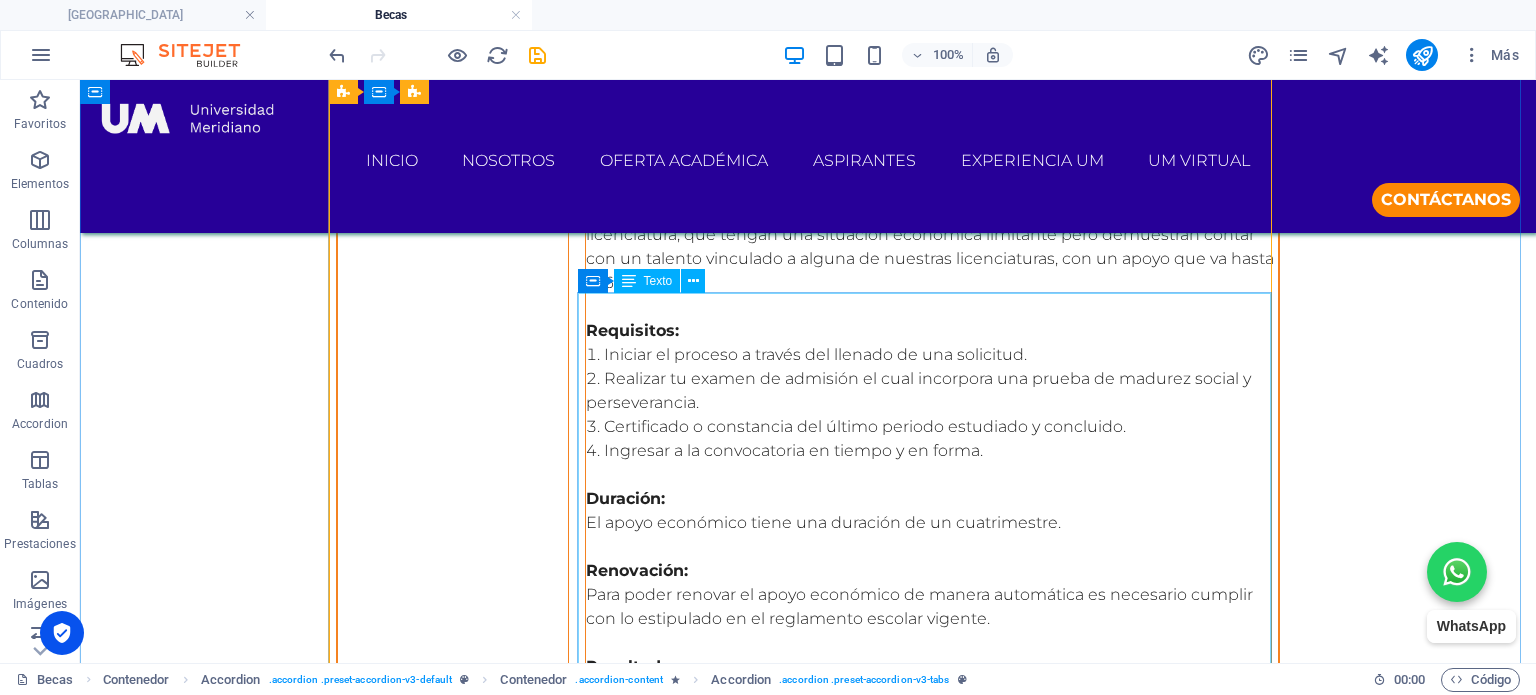 scroll, scrollTop: 2868, scrollLeft: 0, axis: vertical 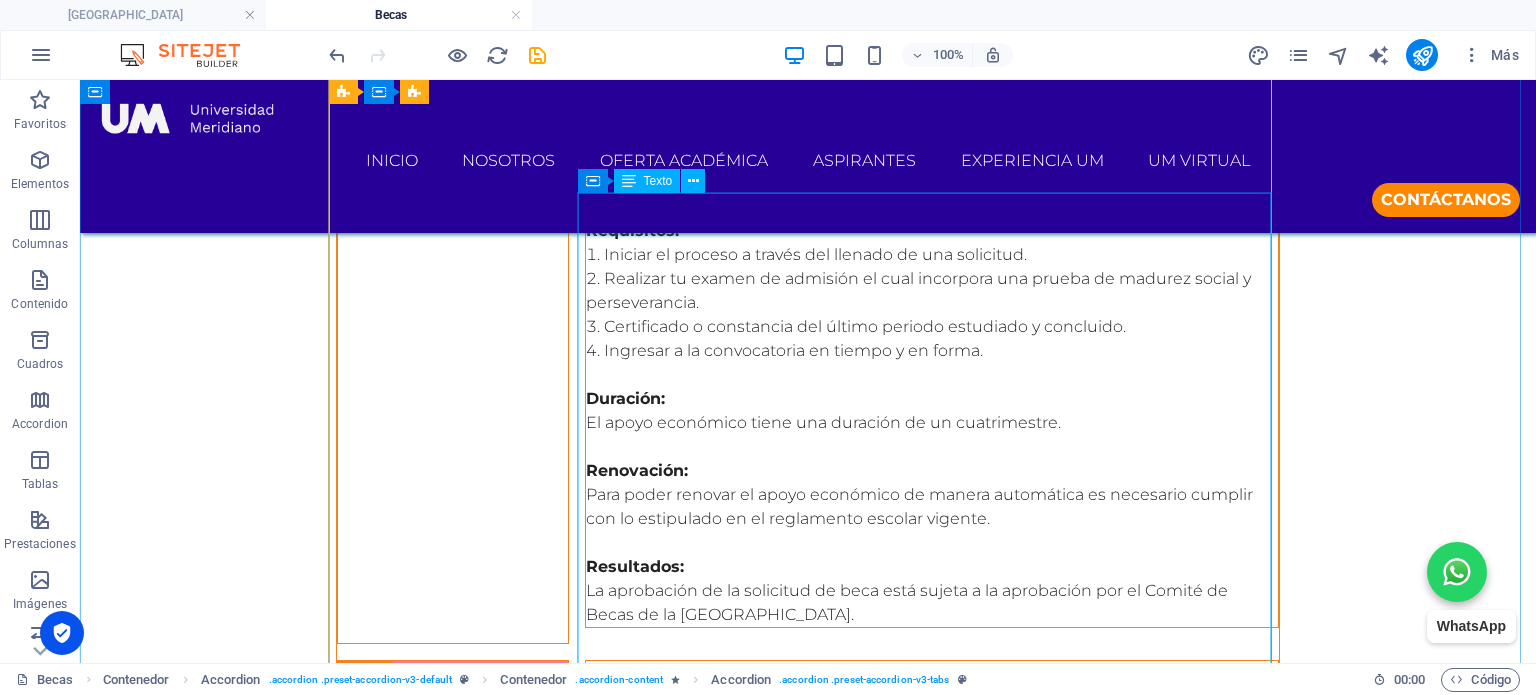click on "En Universidad Meridiano, reconocemos el valor de quienes hacen de nuestra comunidad un proyecto de vida. Si tú o un familiar directo forman parte de nuestra casa, esta beca es para ti. Descripción general: La Beca Familia UM está dirigida a estudiantes de nuevo ingreso a nivel licenciatura que tengan un familiar directo ya estudiando con nosotros. Esta beca ofrece un apoyo económico que puede ir desde el 20% hasta el 40%, como reconocimiento al compromiso familiar con nuestra institución. El porcentaje de beneficio a otorgar se regirá por lo siguiente: Para un segundo miembro, 20% de apoyo. Para un tercer miembro, 30% de apoyo. Para un cuarto miembro, y en adelante, 40% de apoyo. Requisitos: Iniciar el proceso a través del llenado de una solicitud. Presentar tu examen de admisión, el cual incluye una prueba de madurez social y perseverancia. Entregar certificado o constancia del último periodo académico concluido. Acreditar el vínculo familiar con un estudiante activo de la universidad. Duración:" at bounding box center (932, 1045) 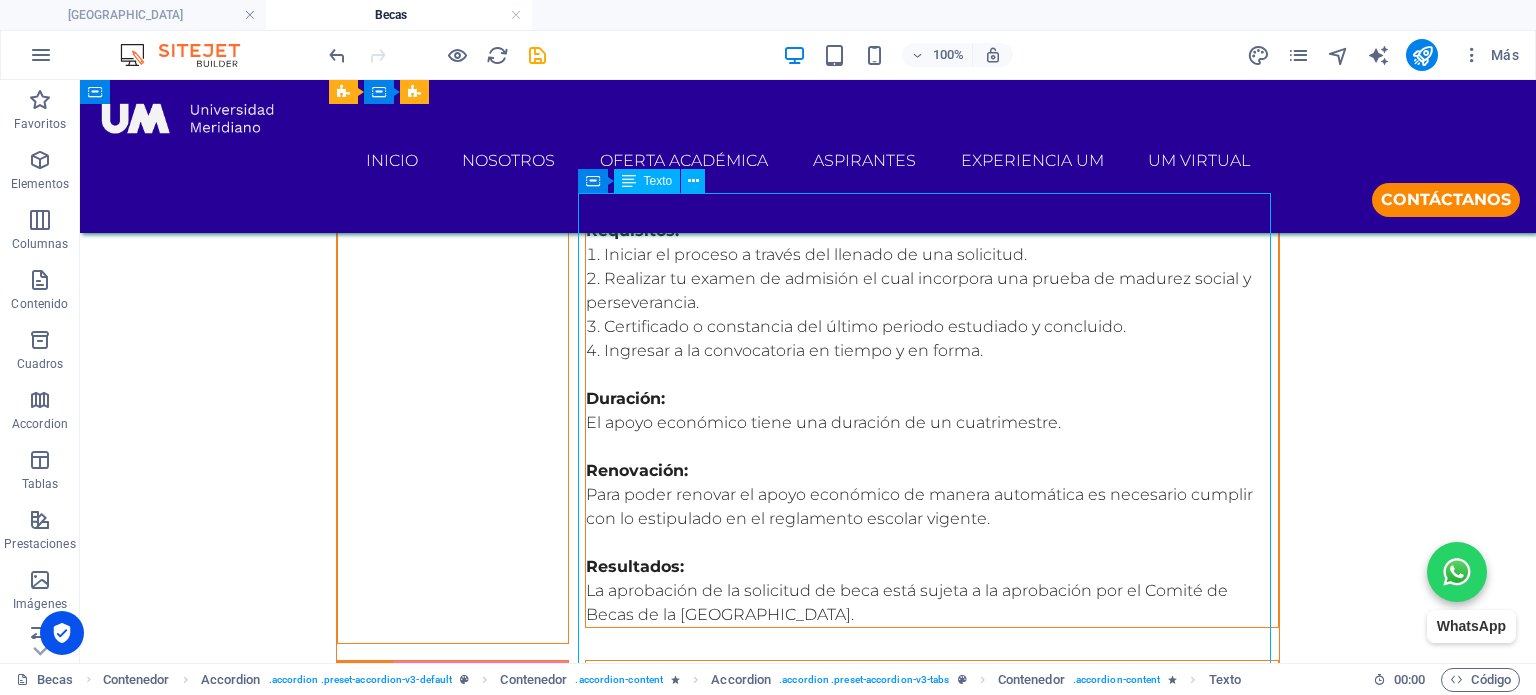 click on "En Universidad Meridiano, reconocemos el valor de quienes hacen de nuestra comunidad un proyecto de vida. Si tú o un familiar directo forman parte de nuestra casa, esta beca es para ti. Descripción general: La Beca Familia UM está dirigida a estudiantes de nuevo ingreso a nivel licenciatura que tengan un familiar directo ya estudiando con nosotros. Esta beca ofrece un apoyo económico que puede ir desde el 20% hasta el 40%, como reconocimiento al compromiso familiar con nuestra institución. El porcentaje de beneficio a otorgar se regirá por lo siguiente: Para un segundo miembro, 20% de apoyo. Para un tercer miembro, 30% de apoyo. Para un cuarto miembro, y en adelante, 40% de apoyo. Requisitos: Iniciar el proceso a través del llenado de una solicitud. Presentar tu examen de admisión, el cual incluye una prueba de madurez social y perseverancia. Entregar certificado o constancia del último periodo académico concluido. Acreditar el vínculo familiar con un estudiante activo de la universidad. Duración:" at bounding box center (932, 1045) 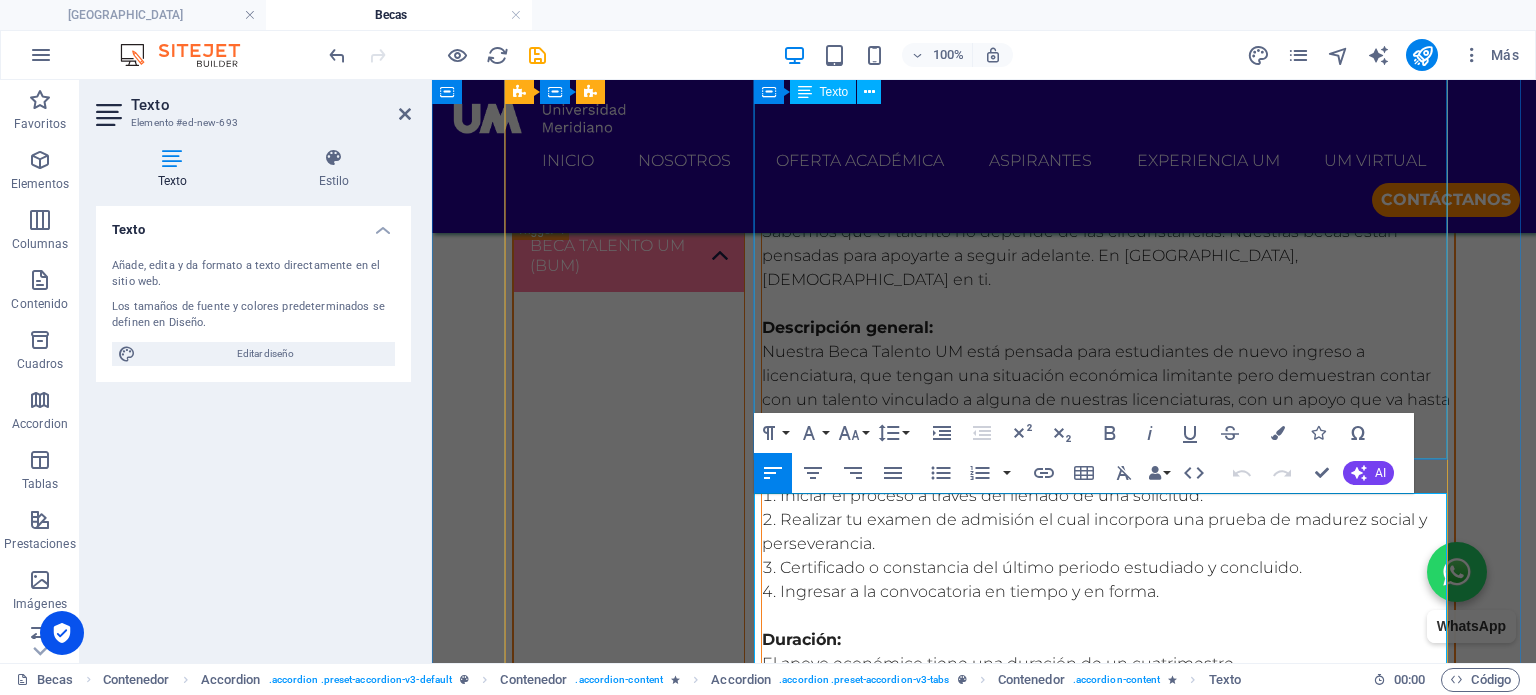 scroll, scrollTop: 2644, scrollLeft: 0, axis: vertical 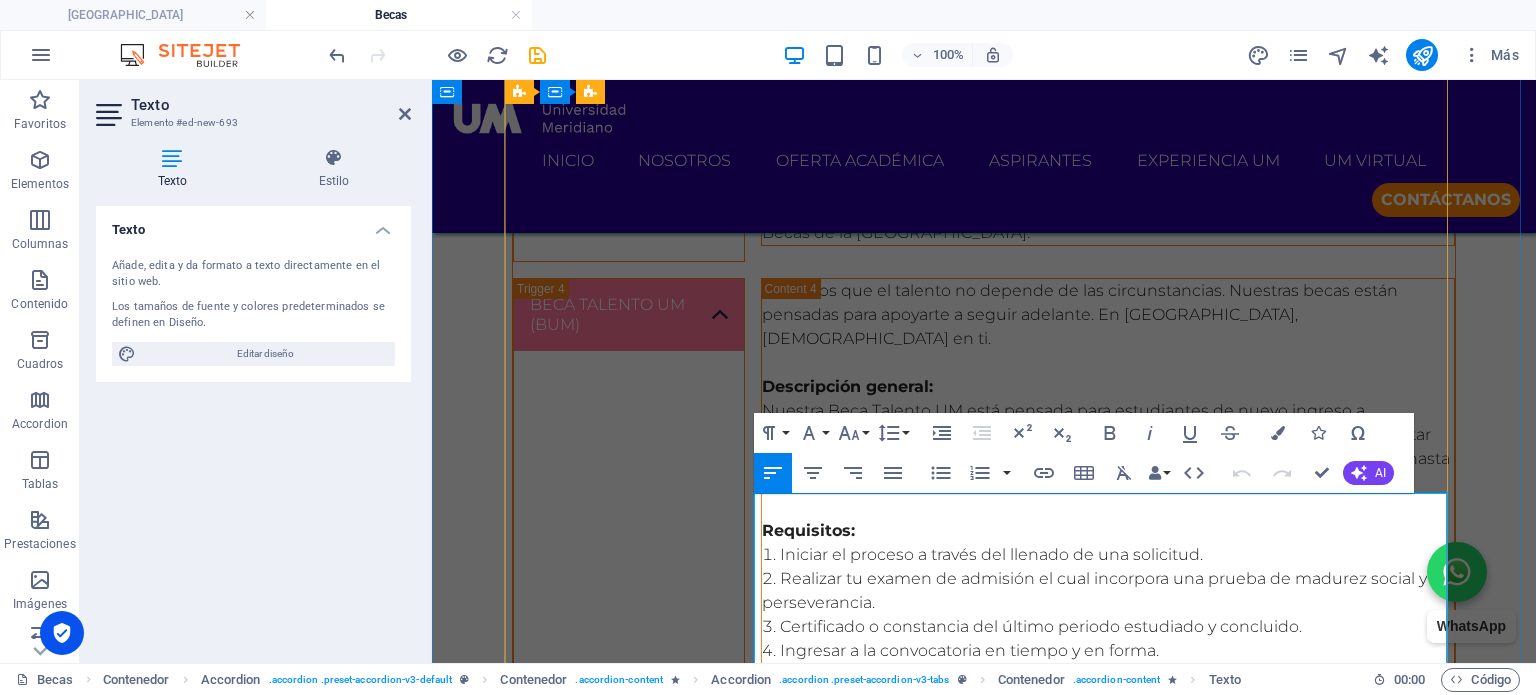drag, startPoint x: 760, startPoint y: 501, endPoint x: 790, endPoint y: 507, distance: 30.594116 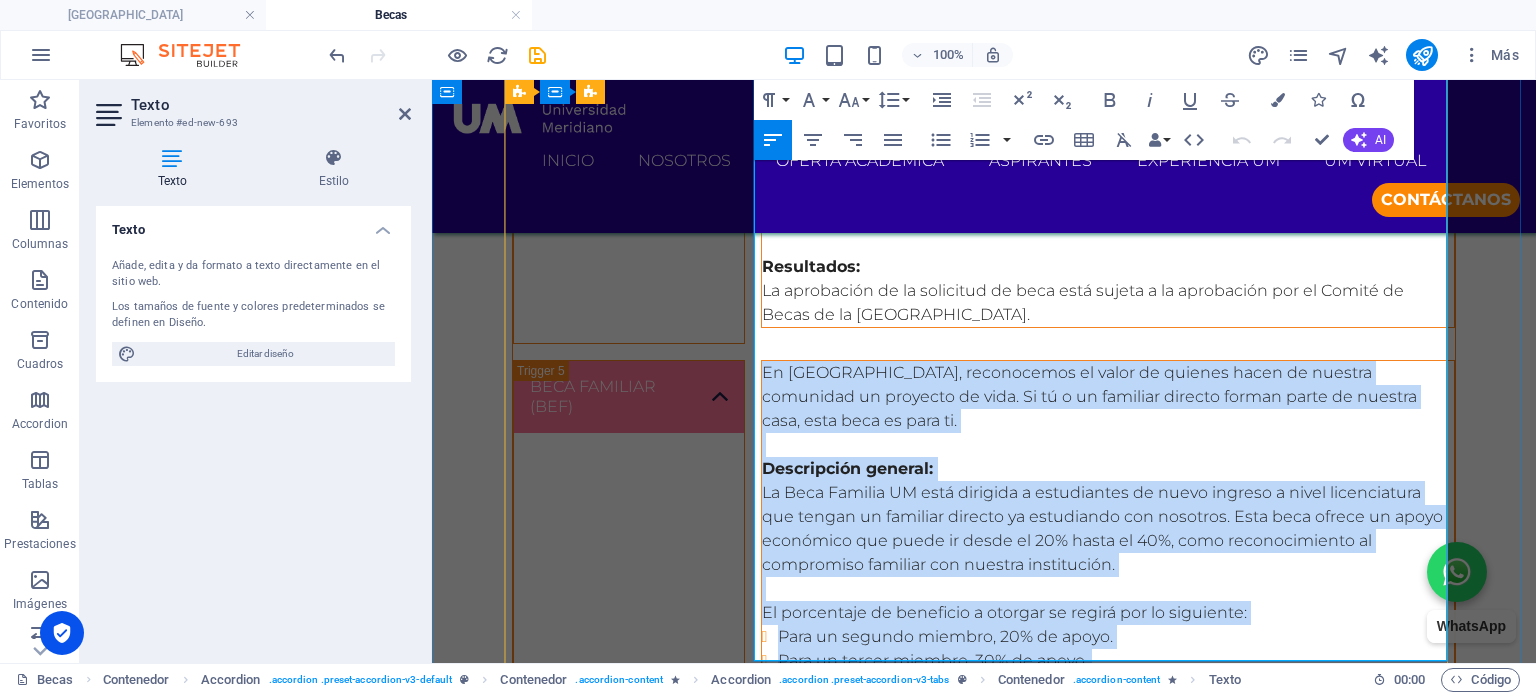 scroll, scrollTop: 3344, scrollLeft: 0, axis: vertical 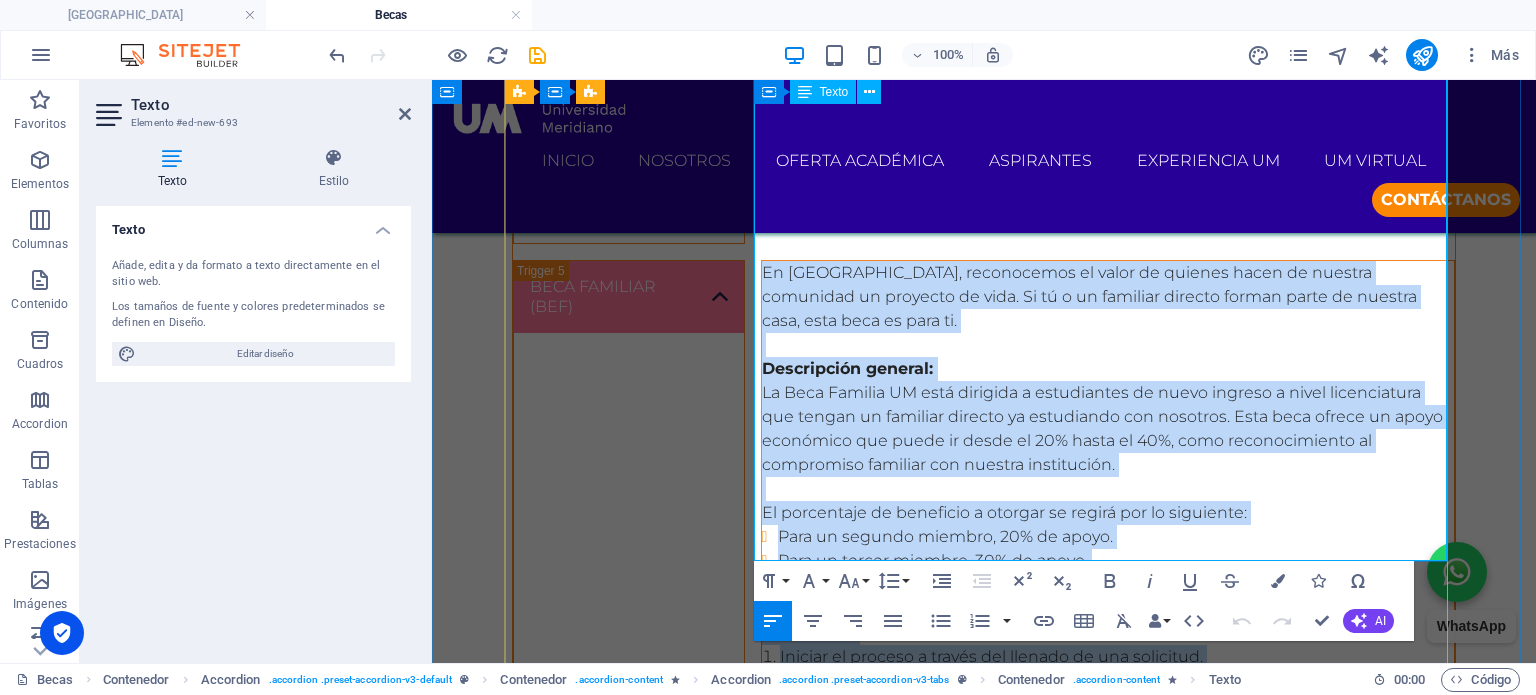 drag, startPoint x: 757, startPoint y: 504, endPoint x: 1036, endPoint y: 543, distance: 281.71262 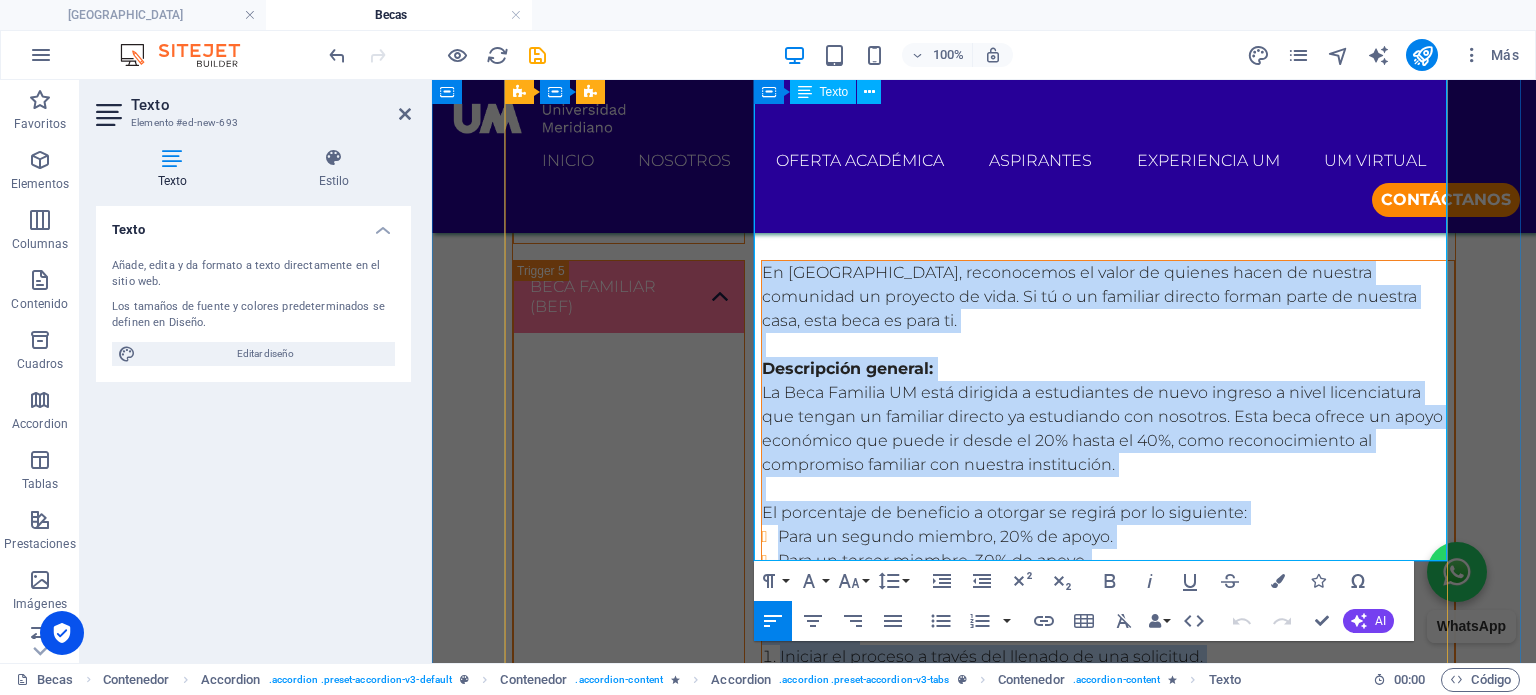 copy on "En Universidad Meridiano, reconocemos el valor de quienes hacen de nuestra comunidad un proyecto de vida. Si tú o un familiar directo forman parte de nuestra casa, esta beca es para ti. Descripción general: La Beca Familia UM está dirigida a estudiantes de nuevo ingreso a nivel licenciatura que tengan un familiar directo ya estudiando con nosotros. Esta beca ofrece un apoyo económico que puede ir desde el 20% hasta el 40%, como reconocimiento al compromiso familiar con nuestra institución. El porcentaje de beneficio a otorgar se regirá por lo siguiente: Para un segundo miembro, 20% de apoyo. Para un tercer miembro, 30% de apoyo. Para un cuarto miembro, y en adelante, 40% de apoyo. Requisitos: Iniciar el proceso a través del llenado de una solicitud. Presentar tu examen de admisión, el cual incluye una prueba de madurez social y perseverancia. Entregar certificado o constancia del último periodo académico concluido. Acreditar el vínculo familiar con un estudiante activo de la universidad. Duración: El apoyo..." 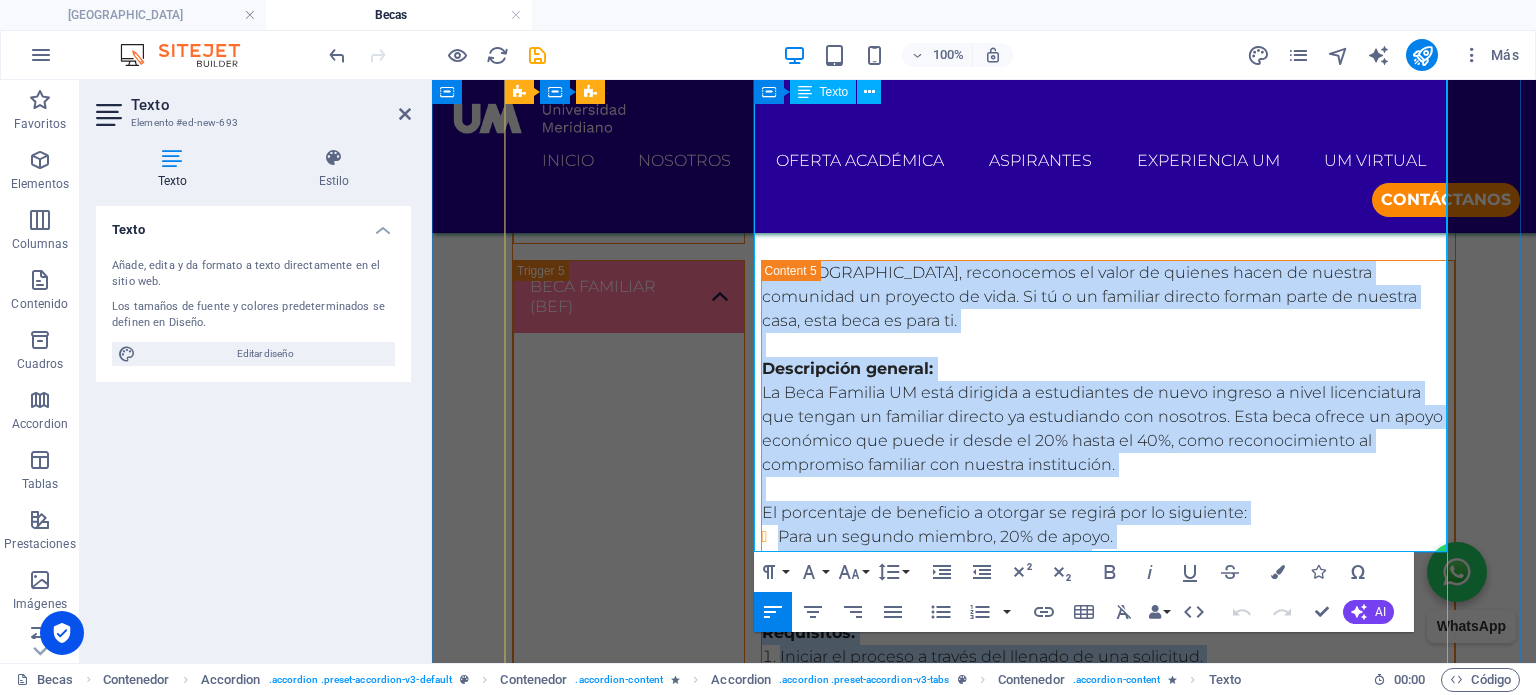 scroll, scrollTop: 3644, scrollLeft: 0, axis: vertical 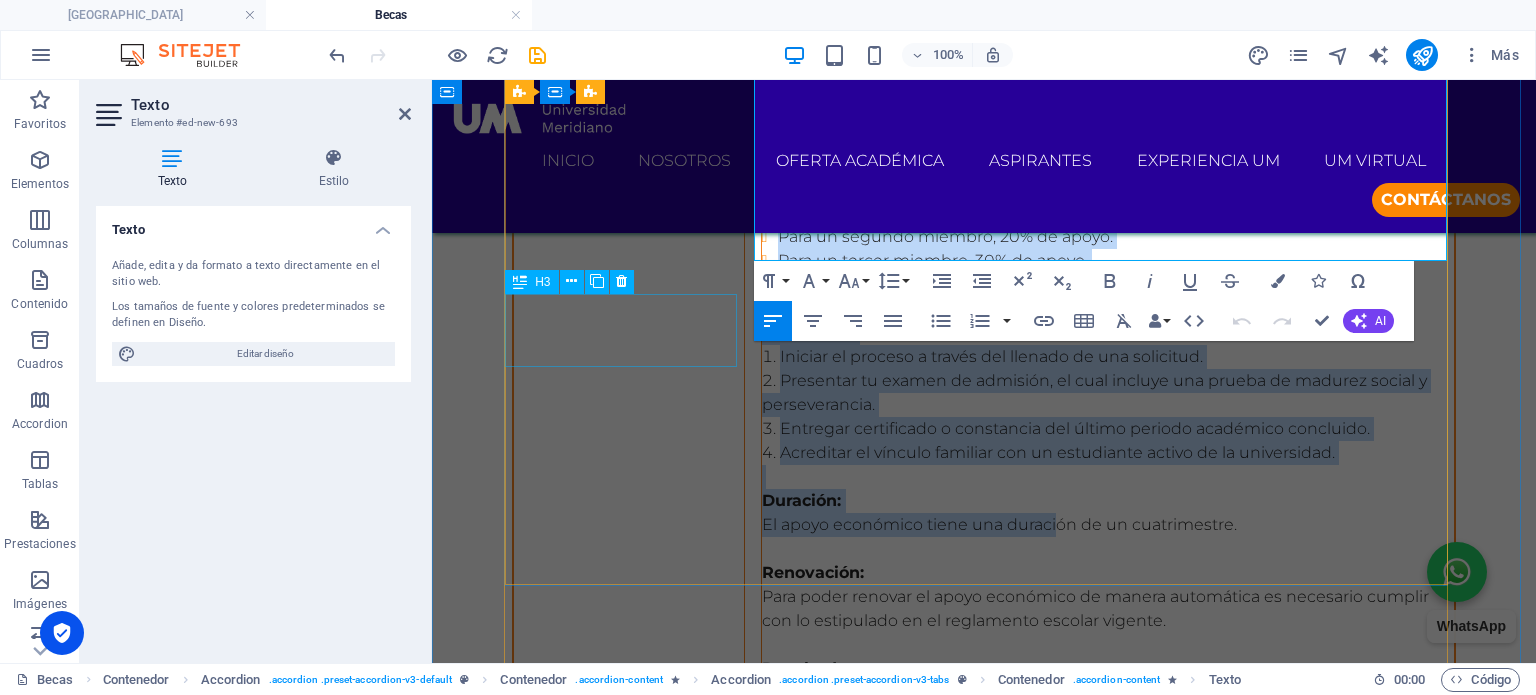 click on "BECA EXA UM (BUM)" at bounding box center [629, 831] 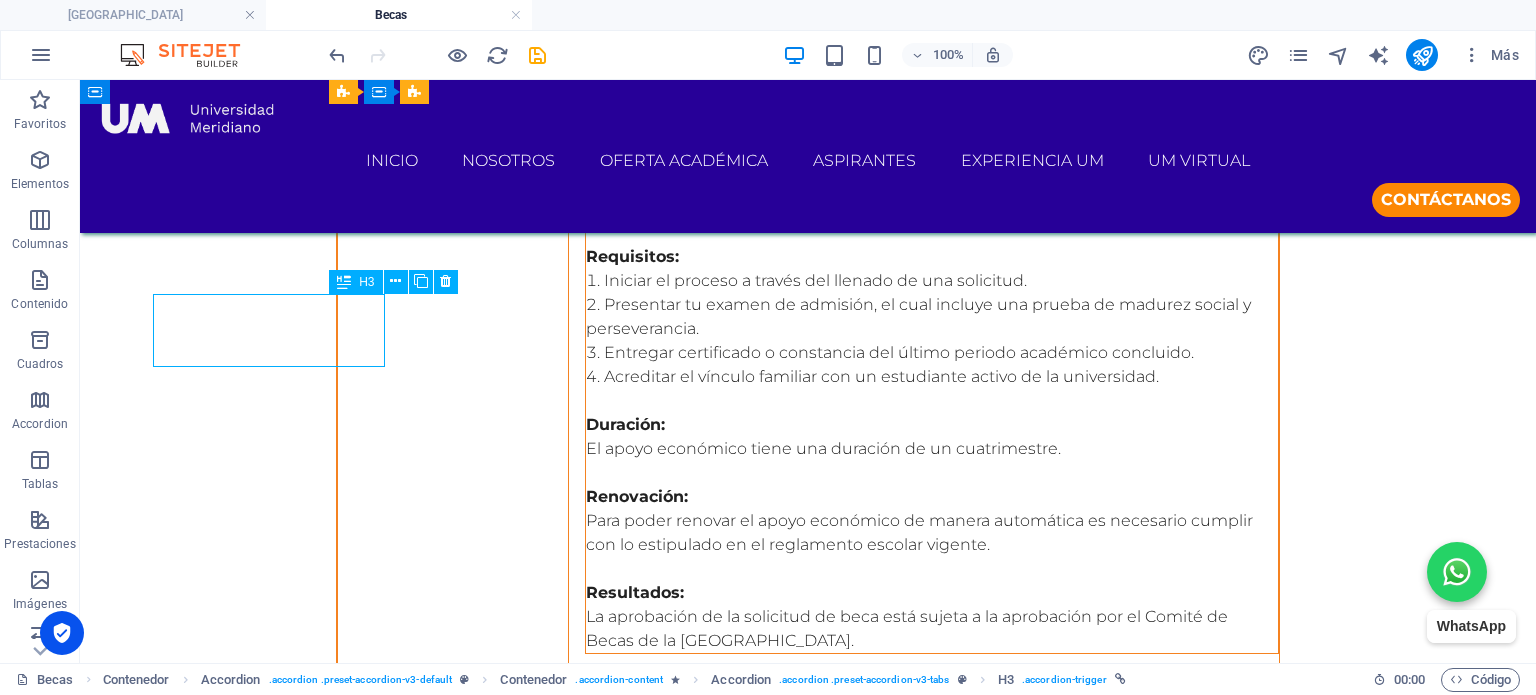 scroll, scrollTop: 3568, scrollLeft: 0, axis: vertical 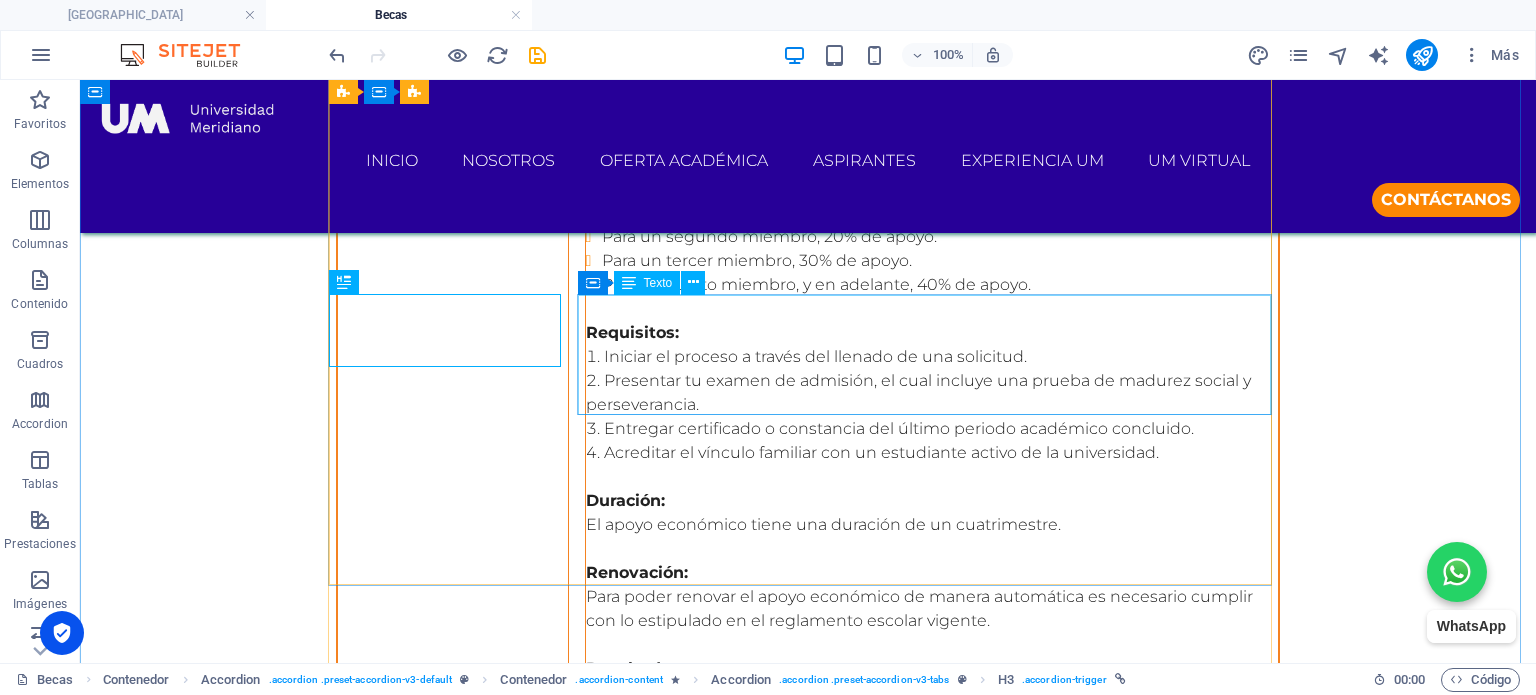 click on "Lorem ipsum dolor sit amet, consectetur adipisicing elit. Maiores ipsum repellat minus nihil. Labore, delectus, nam dignissimos ea repudiandae minima voluptatum magni pariatur possimus quia accusamus harum facilis corporis animi nisi. Enim, pariatur, impedit quia repellat harum ipsam laboriosam voluptas dicta illum nisi obcaecati reprehenderit quis placeat recusandae tenetur aperiam." at bounding box center (932, 823) 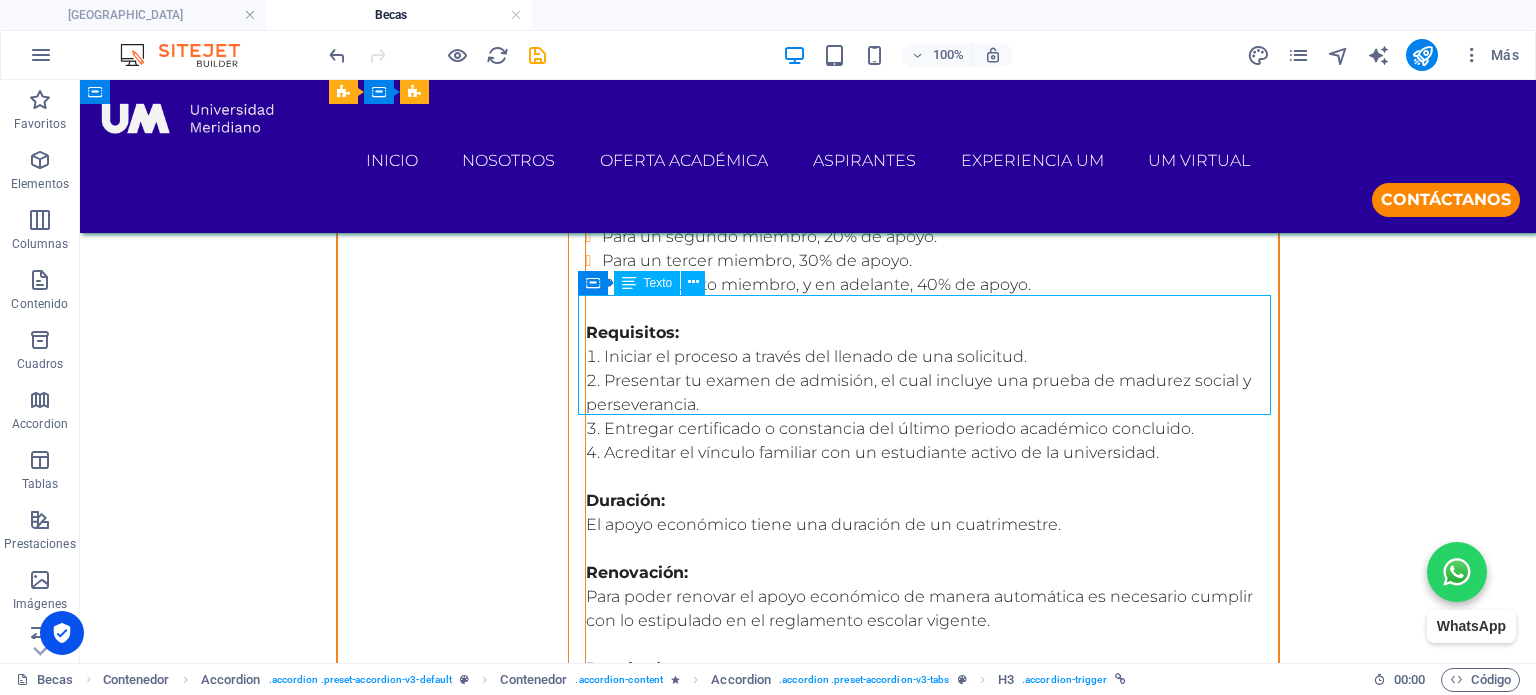 click on "Lorem ipsum dolor sit amet, consectetur adipisicing elit. Maiores ipsum repellat minus nihil. Labore, delectus, nam dignissimos ea repudiandae minima voluptatum magni pariatur possimus quia accusamus harum facilis corporis animi nisi. Enim, pariatur, impedit quia repellat harum ipsam laboriosam voluptas dicta illum nisi obcaecati reprehenderit quis placeat recusandae tenetur aperiam." at bounding box center (932, 823) 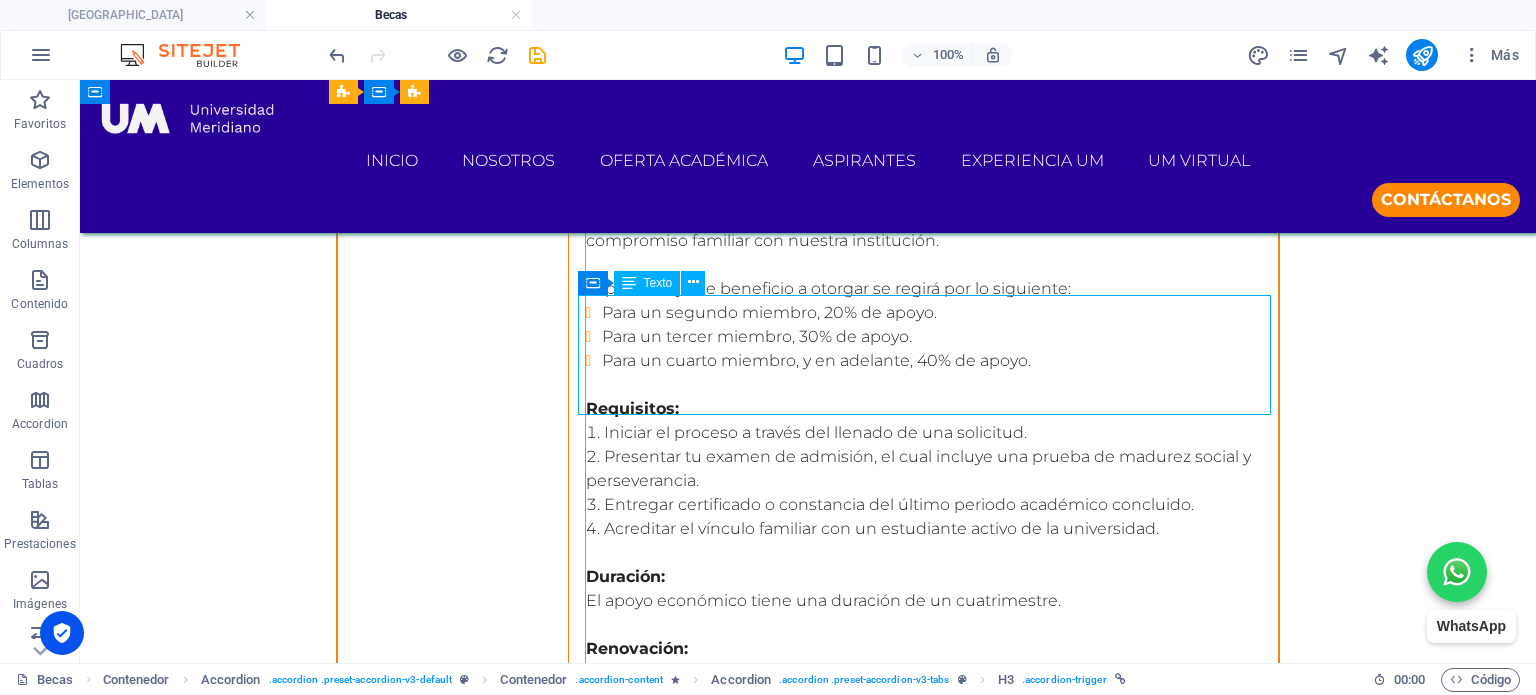 scroll, scrollTop: 3644, scrollLeft: 0, axis: vertical 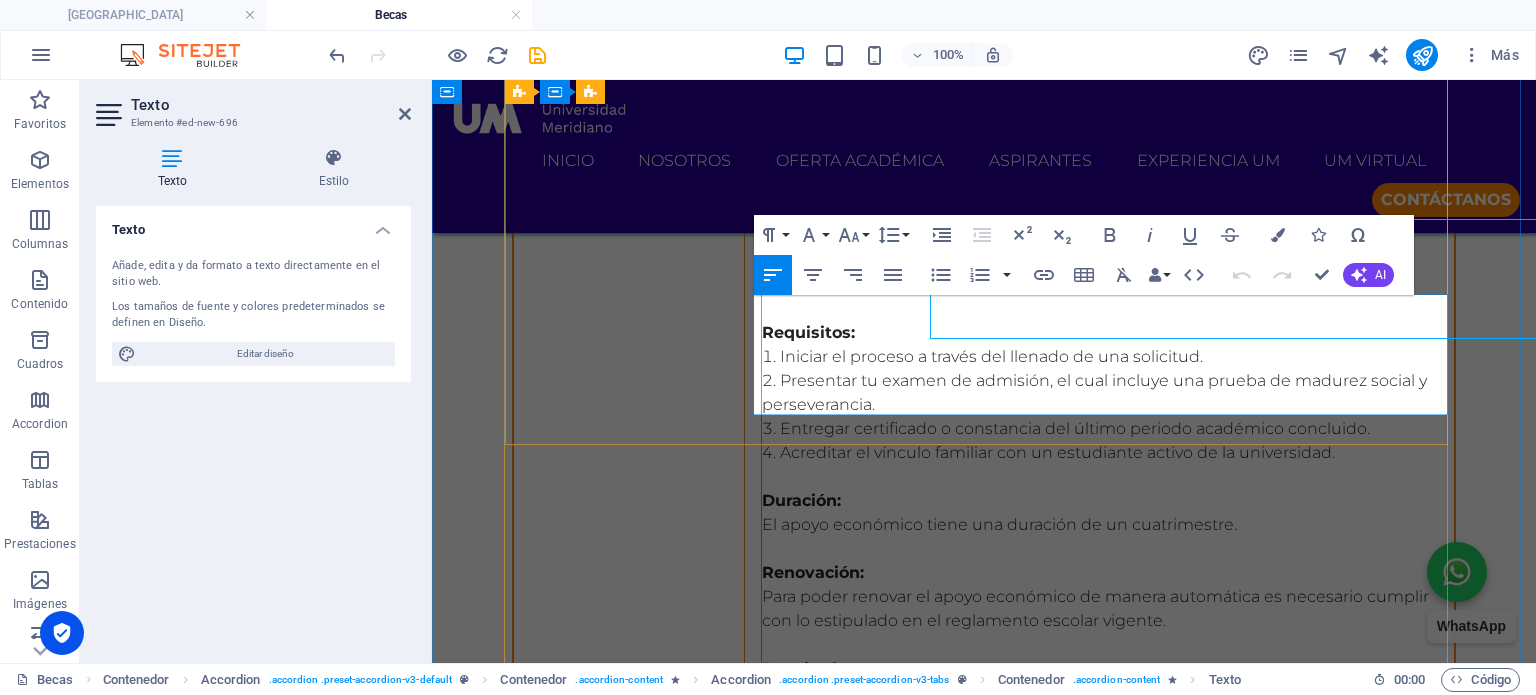 click on "Lorem ipsum dolor sit amet, consectetur adipisicing elit. Maiores ipsum repellat minus nihil. Labore, delectus, nam dignissimos ea repudiandae minima voluptatum magni pariatur possimus quia accusamus harum facilis corporis animi nisi. Enim, pariatur, impedit quia repellat harum ipsam laboriosam voluptas dicta illum nisi obcaecati reprehenderit quis placeat recusandae tenetur aperiam." at bounding box center [1108, 823] 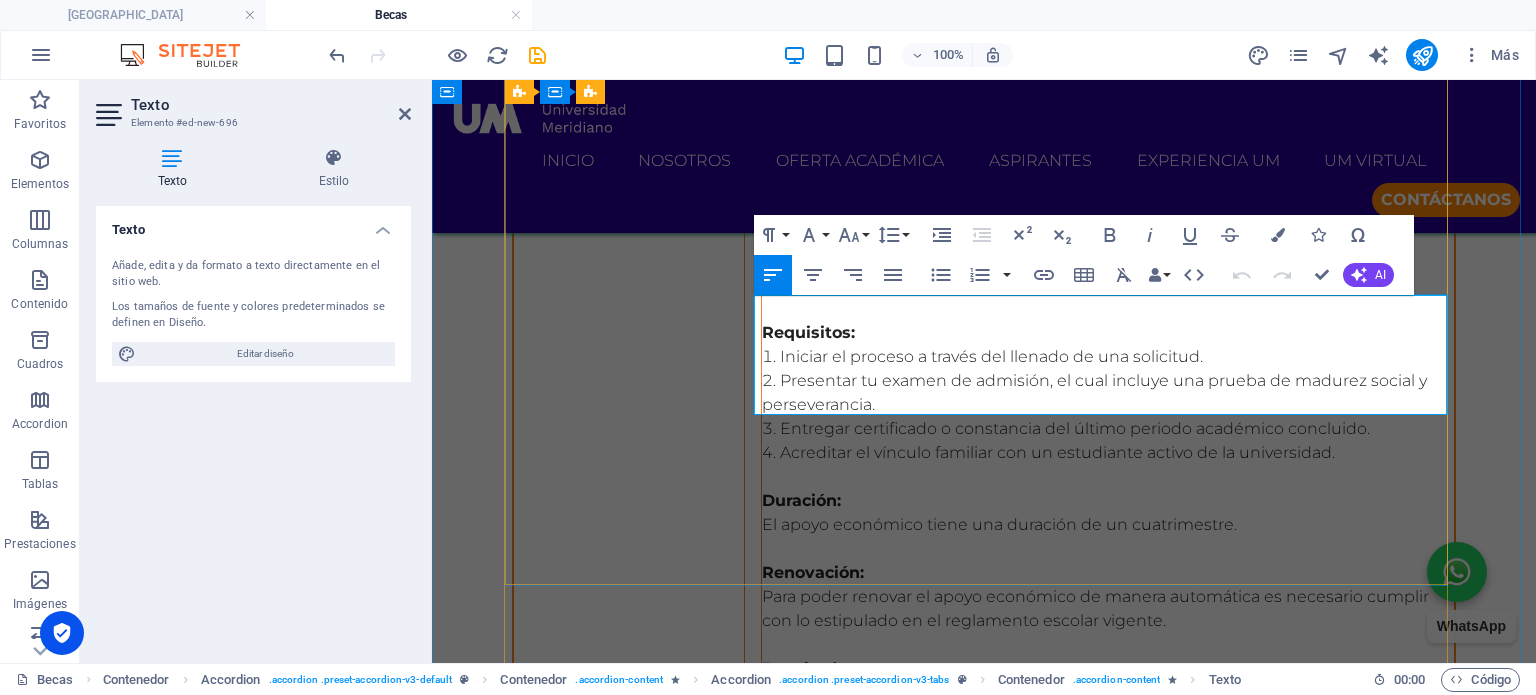 click on "Lorem ipsum dolor sit amet, consectetur adipisicing elit. Maiores ipsum repellat minus nihil. Labore, delectus, nam dignissimos ea repudiandae minima voluptatum magni pariatur possimus quia accusamus harum facilis corporis animi nisi. Enim, pariatur, impedit quia repellat harum ipsam laboriosam voluptas dicta illum nisi obcaecati reprehenderit quis placeat recusandae tenetur aperiam." at bounding box center (1108, 823) 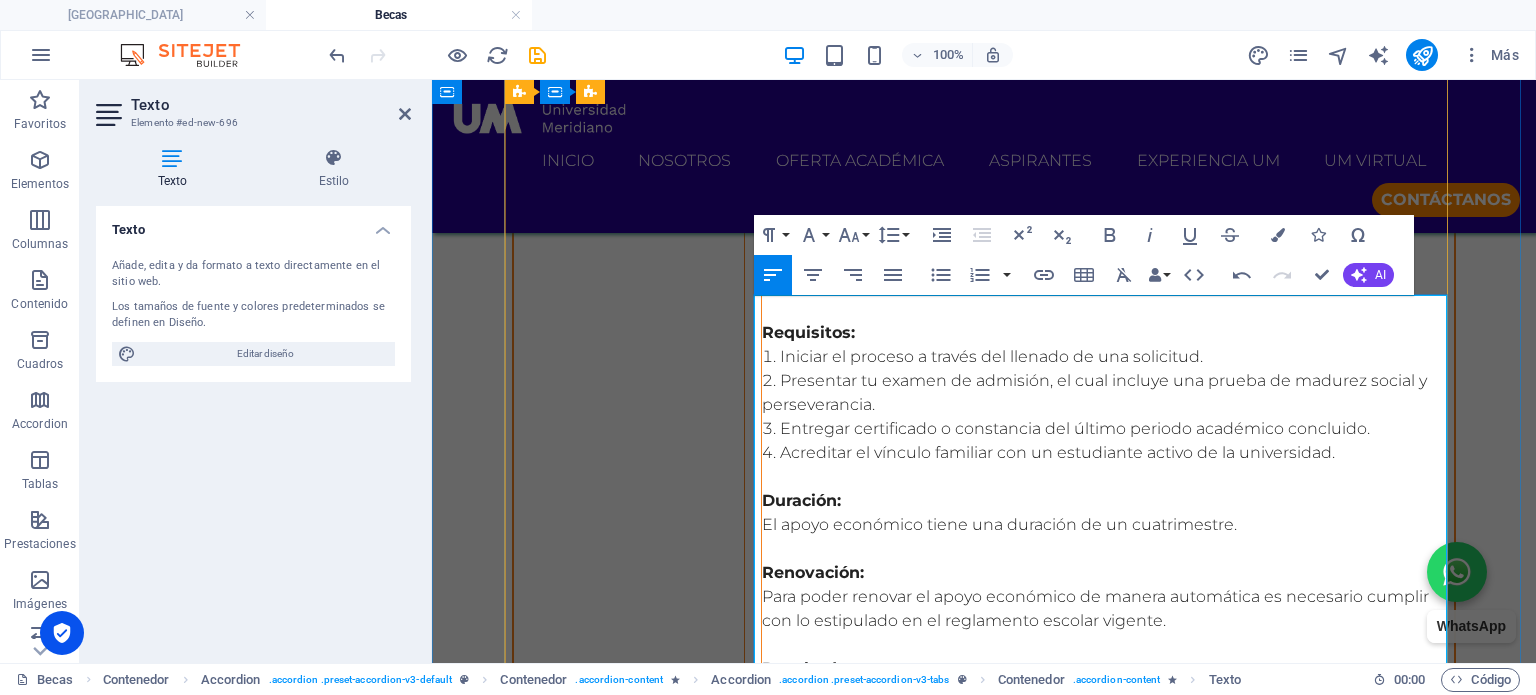 scroll, scrollTop: 20336, scrollLeft: 0, axis: vertical 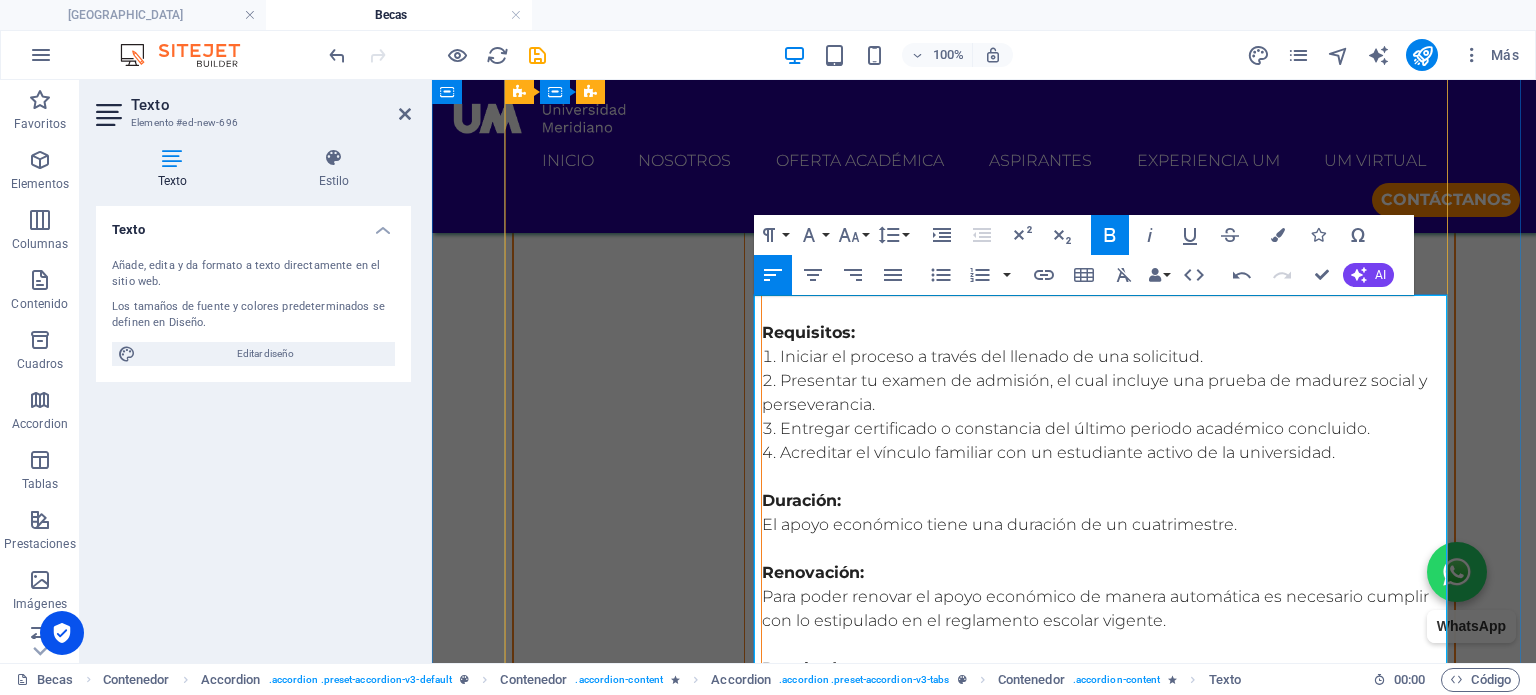click at bounding box center (1108, 991) 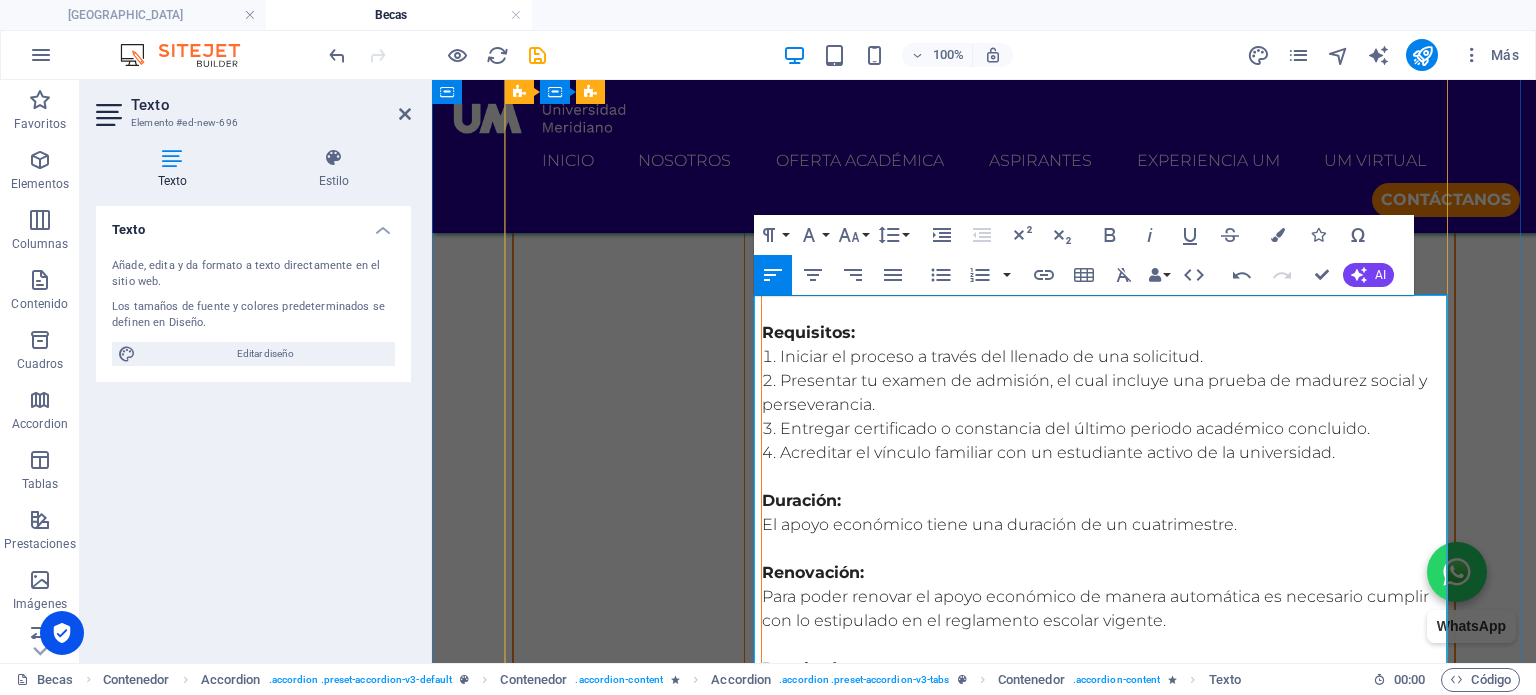 click on "Requisitos:" at bounding box center [1108, 1015] 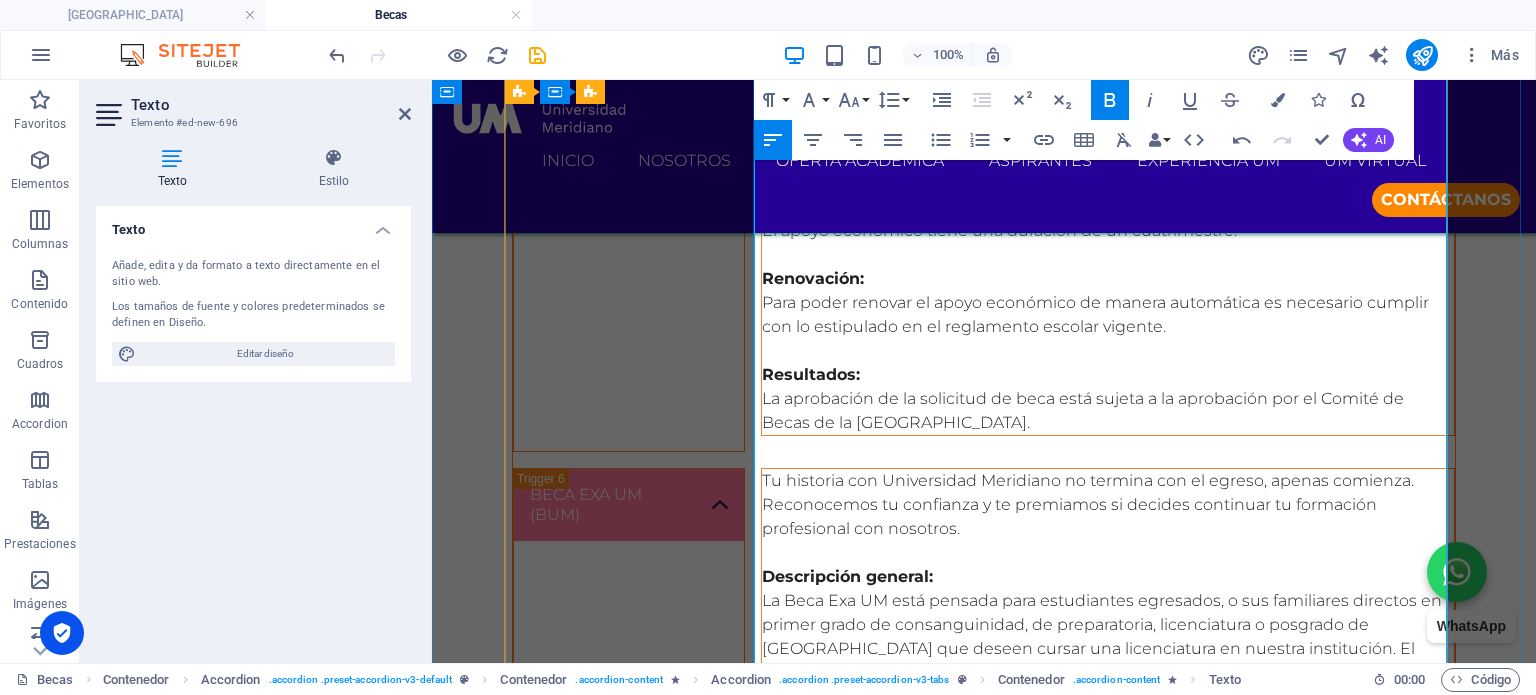 scroll, scrollTop: 3944, scrollLeft: 0, axis: vertical 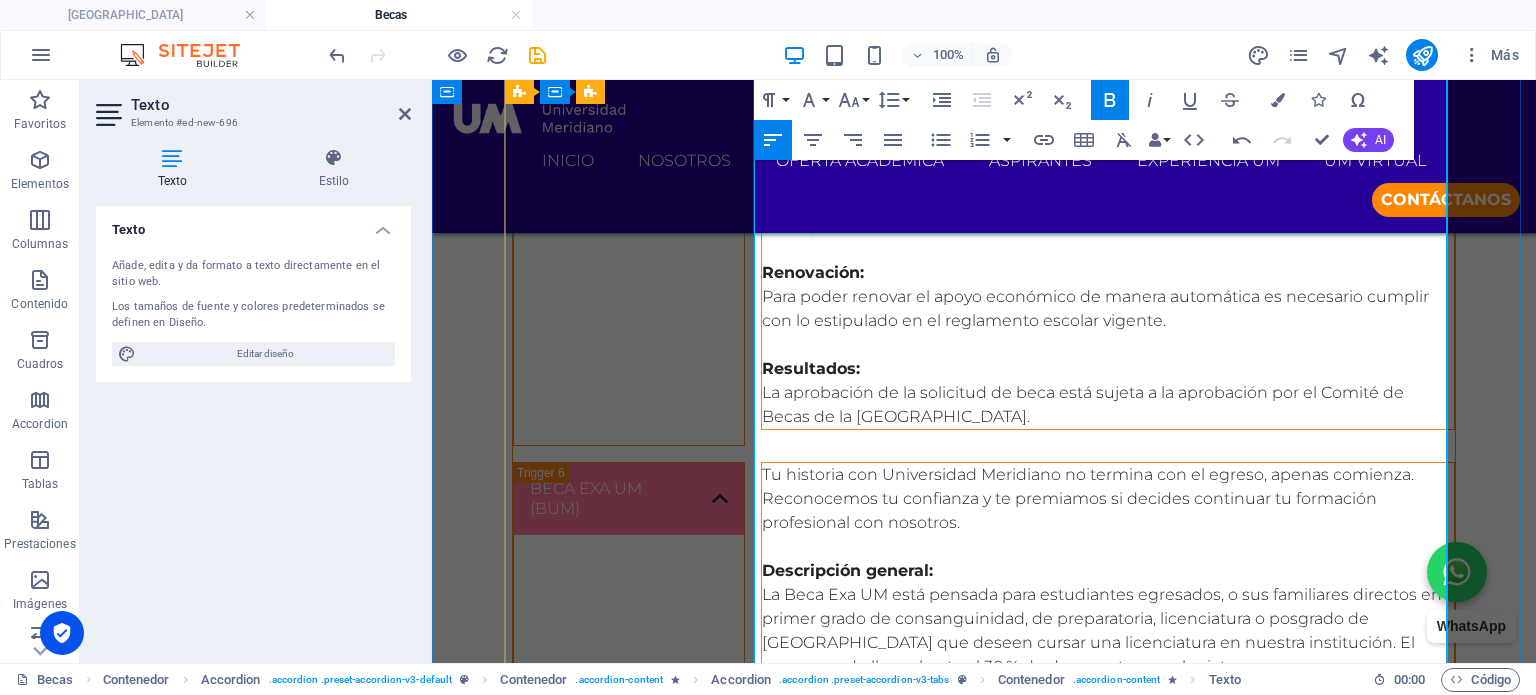 click at bounding box center [1108, 835] 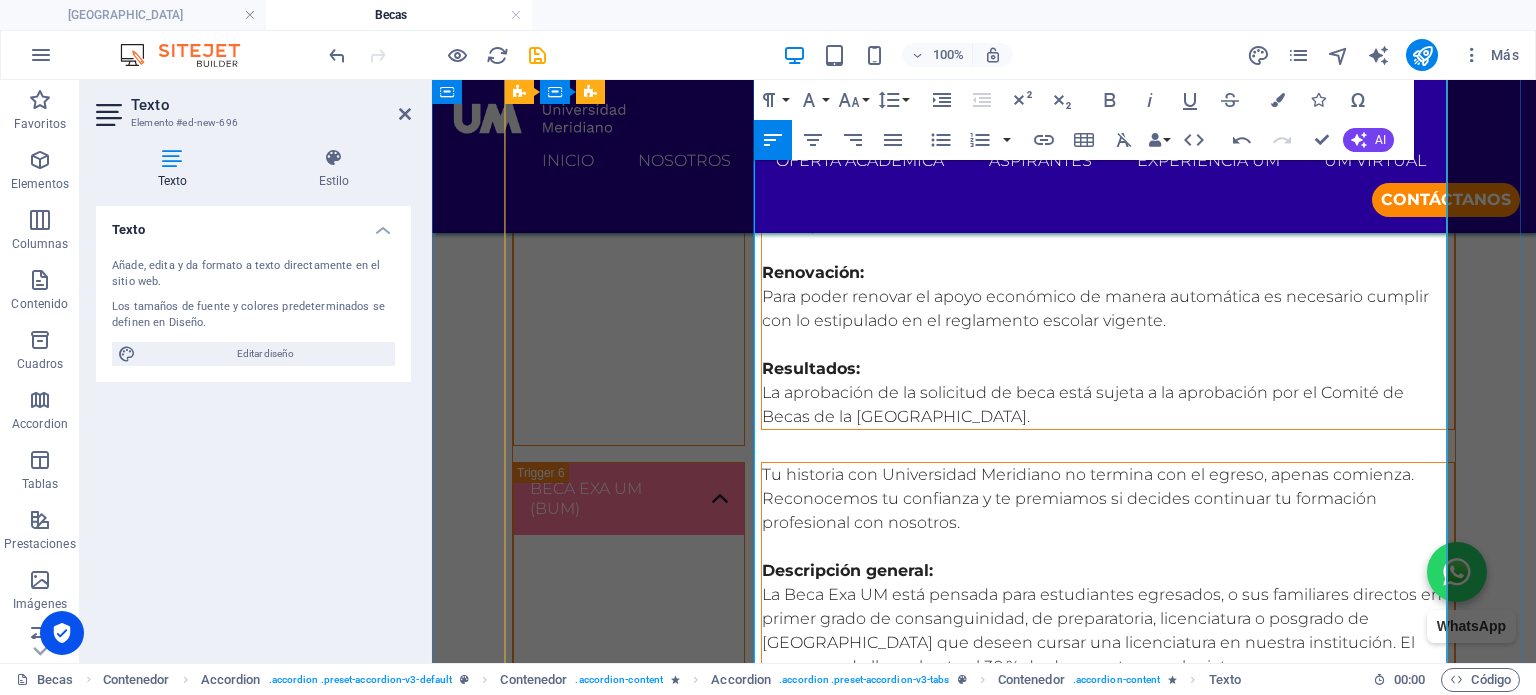 click on "Duración:" at bounding box center [1108, 859] 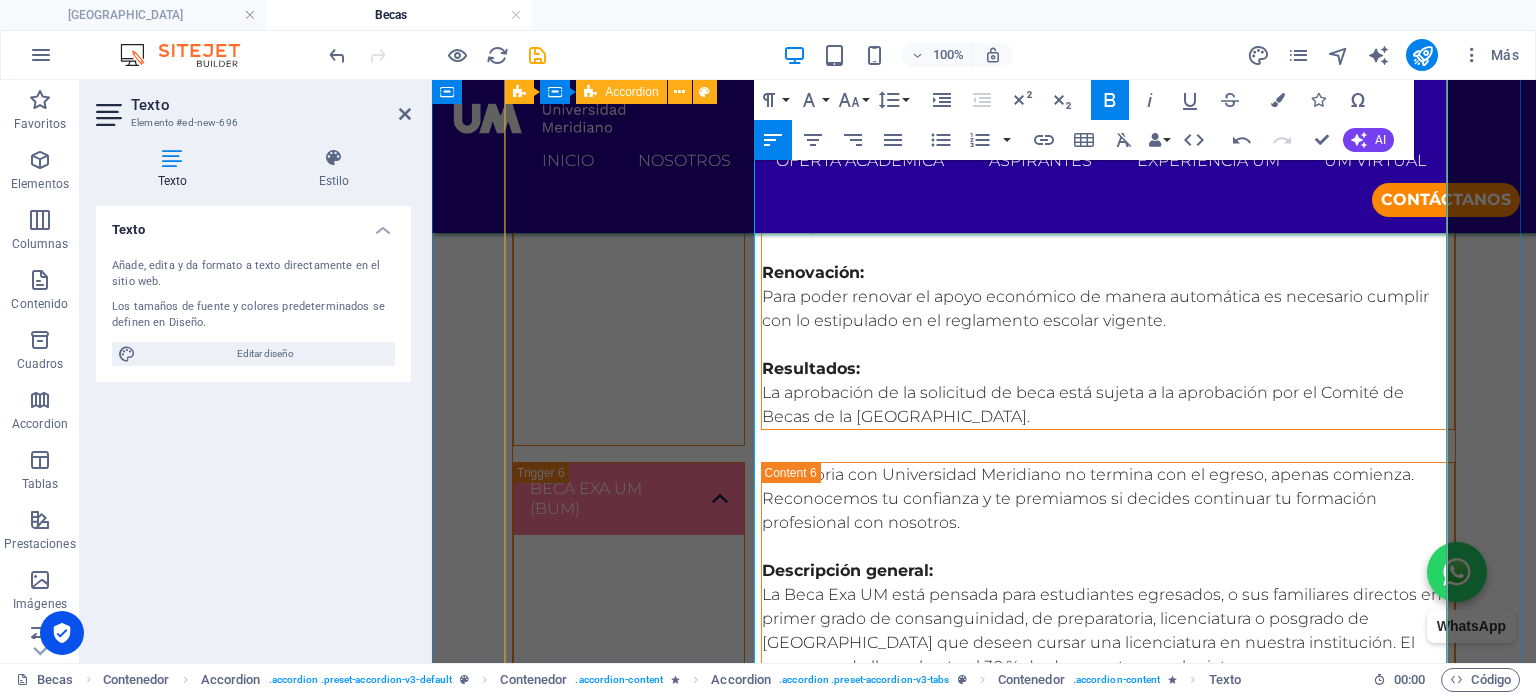 drag, startPoint x: 1284, startPoint y: 335, endPoint x: 751, endPoint y: 272, distance: 536.7103 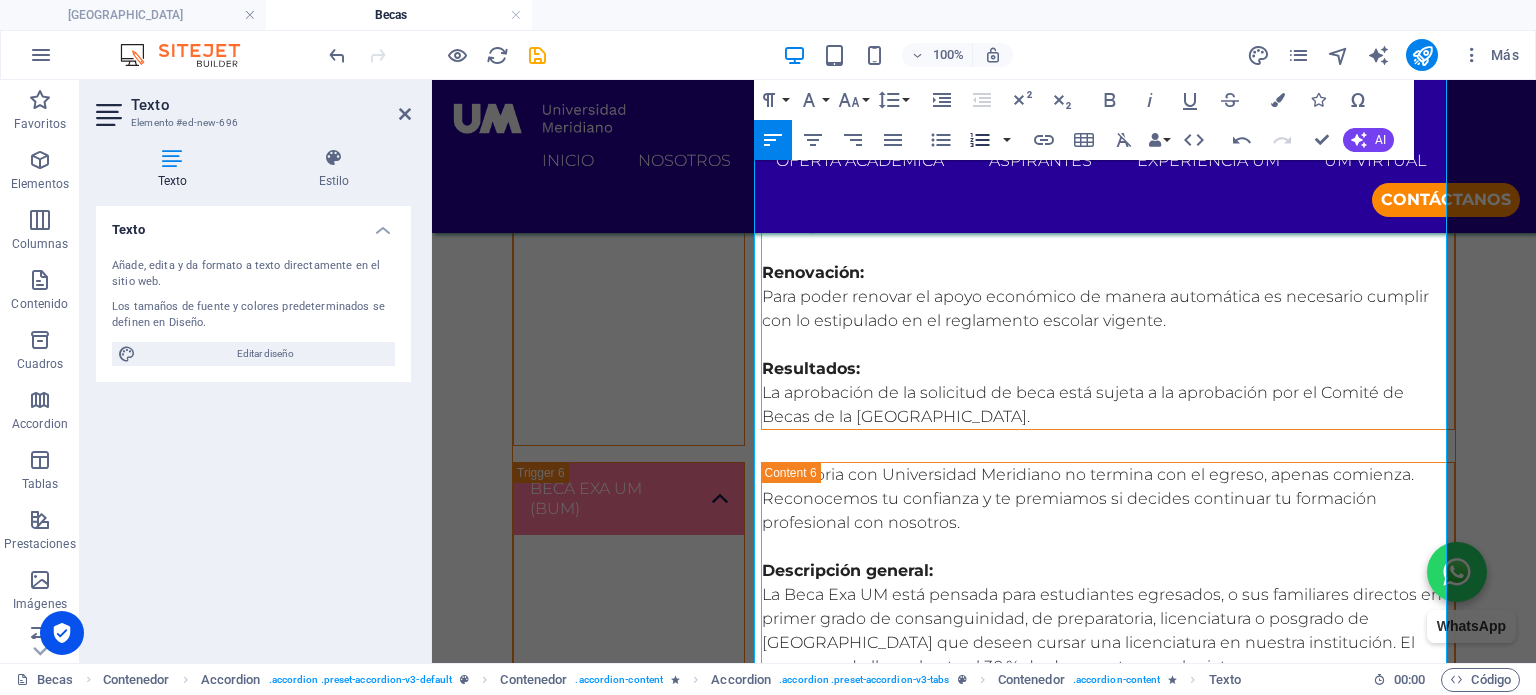 click 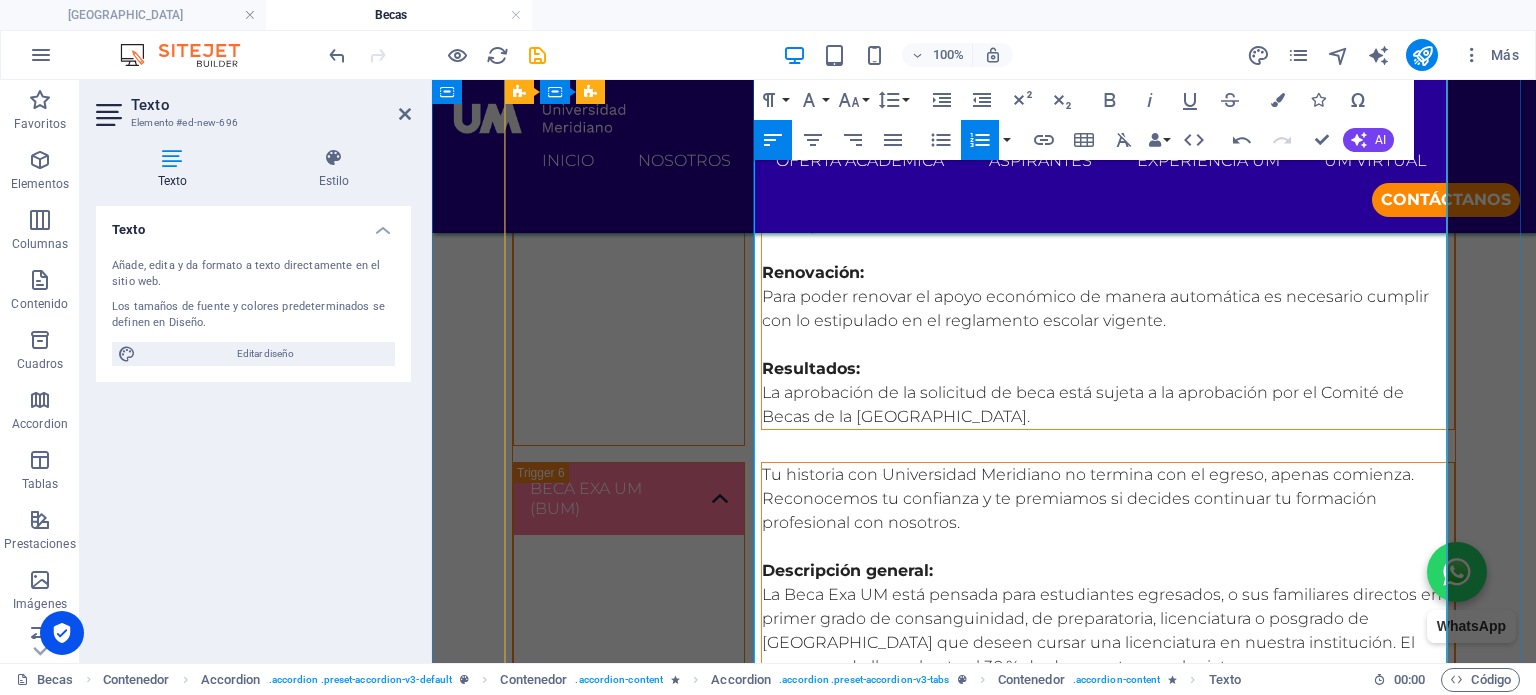 click at bounding box center [1108, 931] 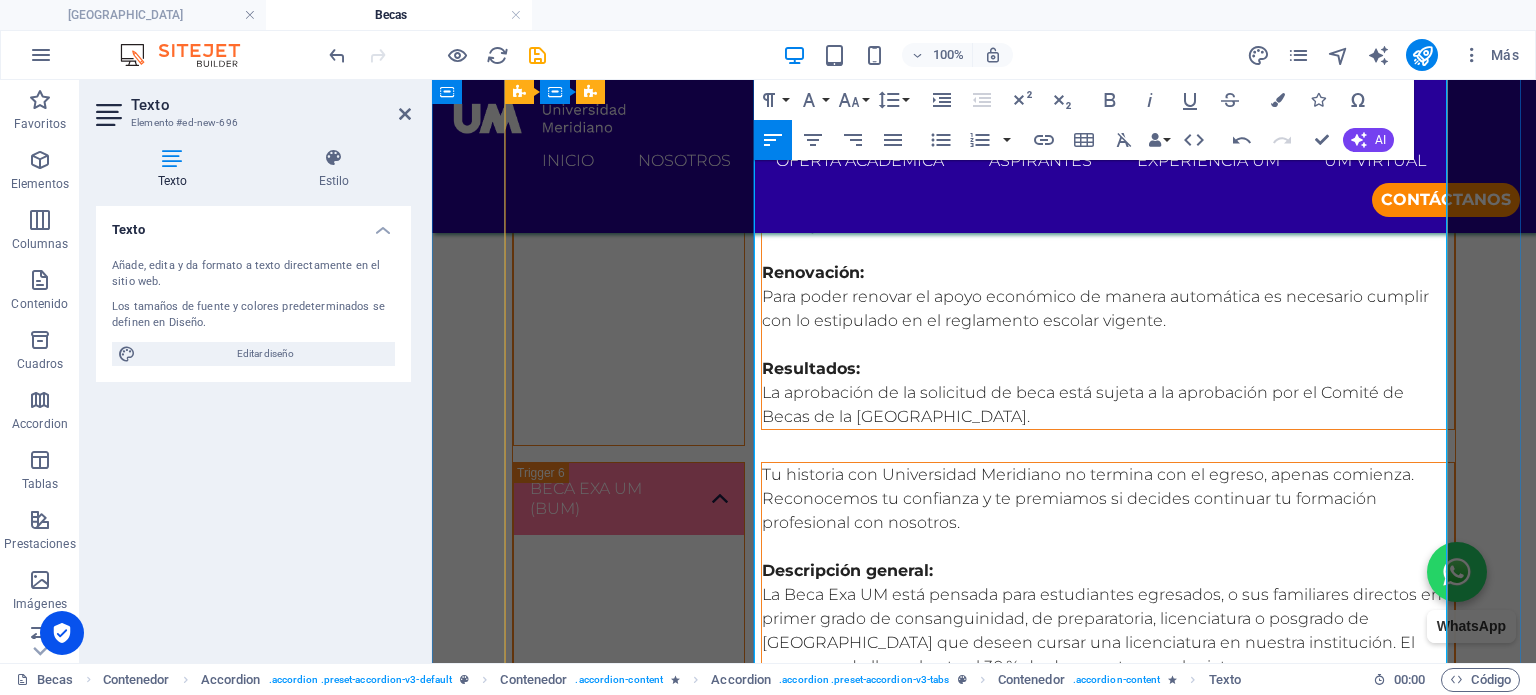 click on "Renovación:" at bounding box center (1108, 931) 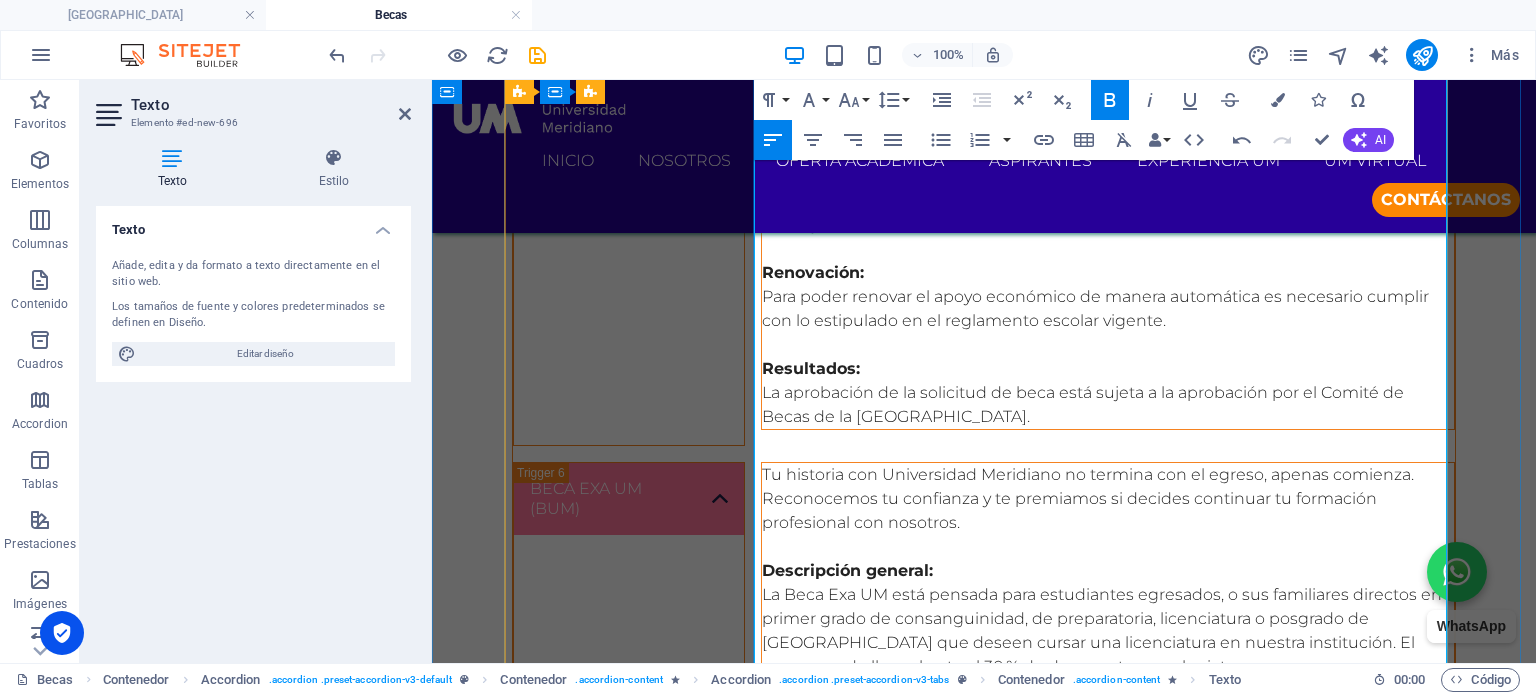 click at bounding box center [1108, 1003] 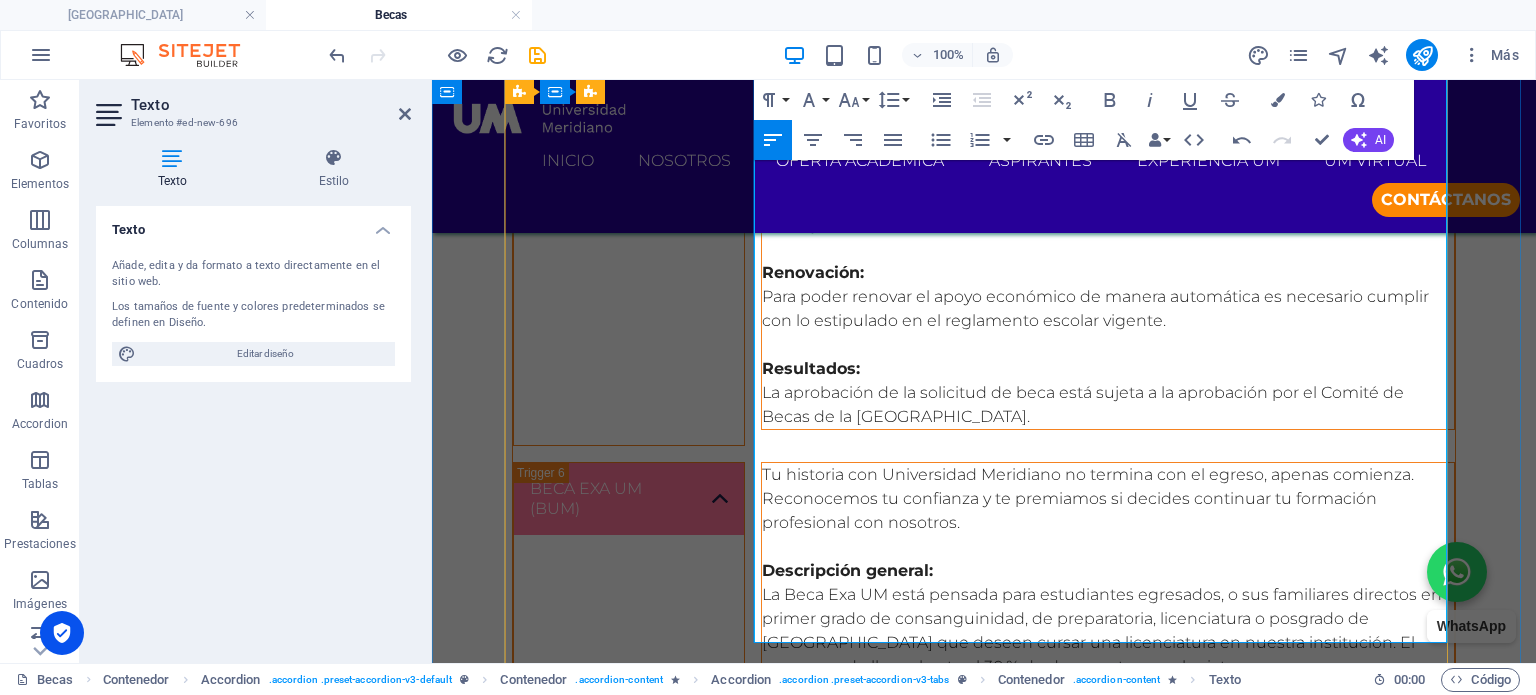 click on "Resultados:" at bounding box center [1108, 1027] 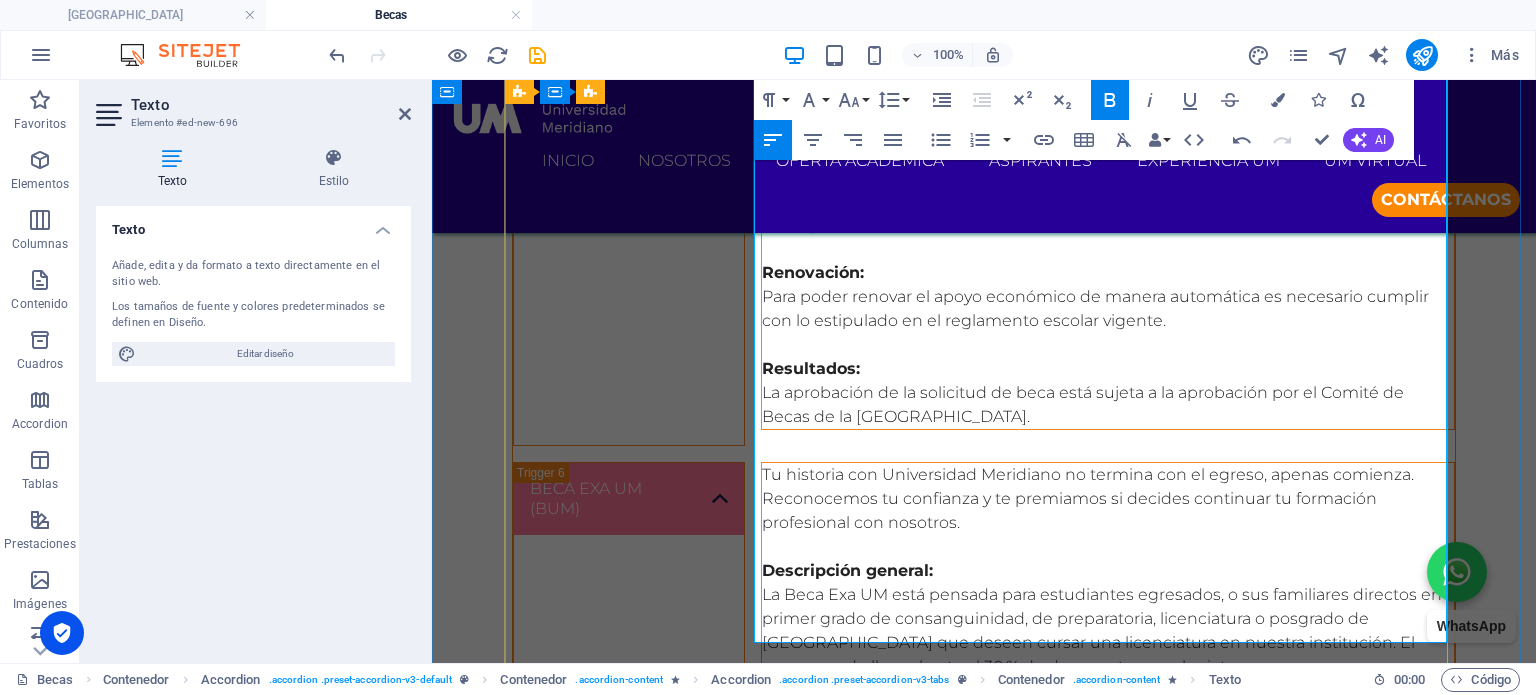 click at bounding box center [1108, 1099] 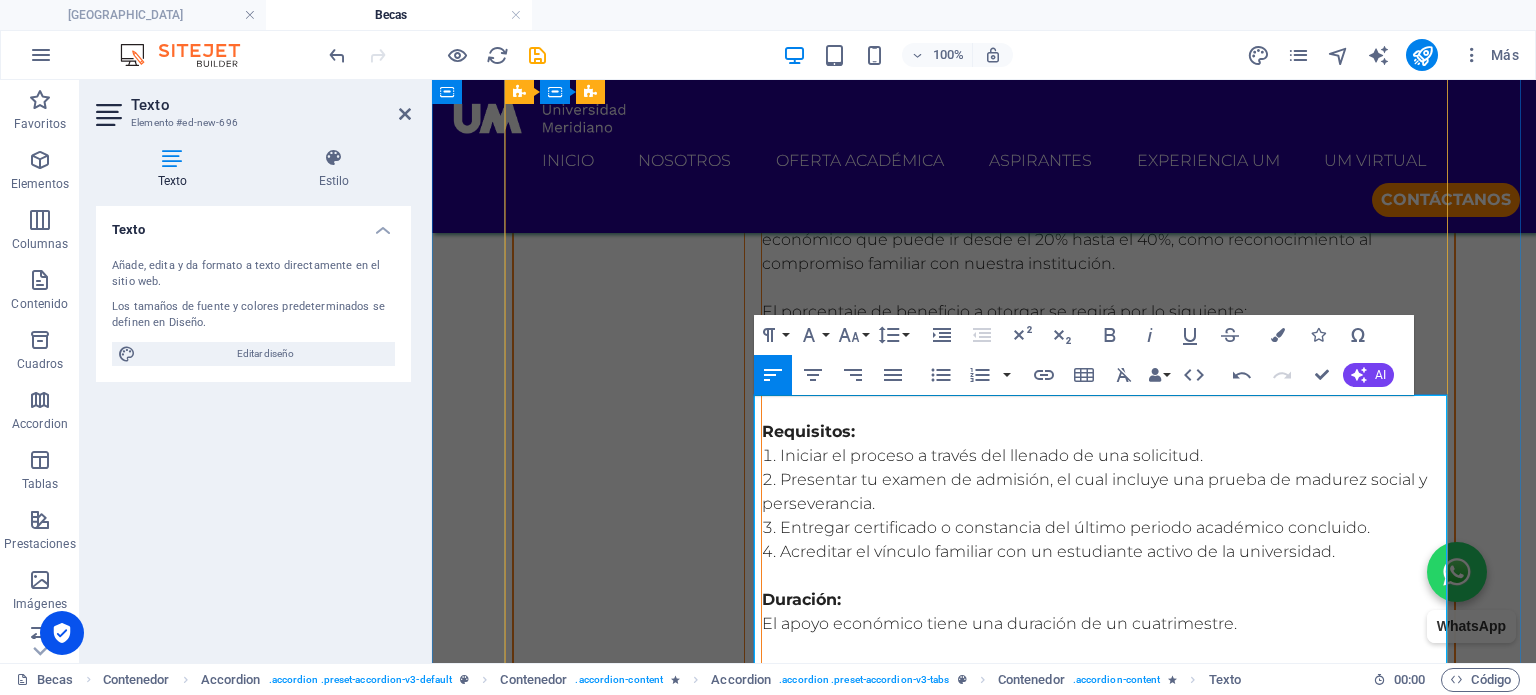 scroll, scrollTop: 3544, scrollLeft: 0, axis: vertical 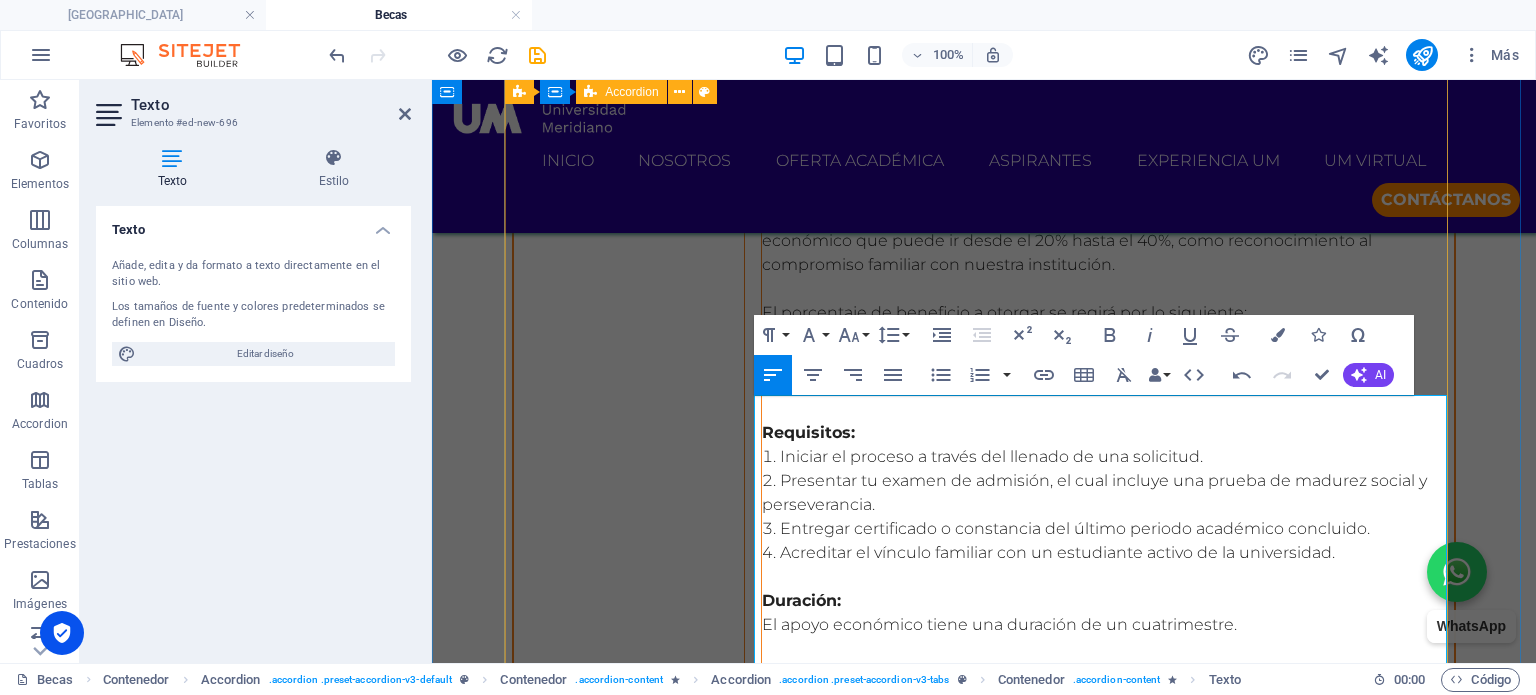 click on "BECA EXCELENCIA ACADÉMICA (BEA) Tu esfuerzo merece una oportunidad. Si destacas por tu rendimiento académico o compromiso profesional, conoce nuestra beca de excelencia académica y da el siguiente paso hacia tu futuro con [GEOGRAPHIC_DATA]. Descripción general: Nuestra Beca de Excelencia Académica está dirigida a nuevos estudiantes de licenciatura en los que el talento y el alto nivel académico destacan de su perfil, reconociéndolos con un apoyo económico que va desde el 20 al 40 %. Requisitos: Iniciar el proceso a través del llenado de una solicitud. Realizar tu examen de admisión el cual incluye una prueba de madurez social y perseverancia. Certificado o constancia del último periodo estudiado y concluido donde se evidencie un promedio igual o superior a 9.0 de manera general. Duración: El apoyo económico tiene una duración de un cuatrimestre. Renovación: Para poder renovar la presente beca de manera automática es necesario cumplir con lo estipulado en el reglamento escolar vigente." at bounding box center [984, -152] 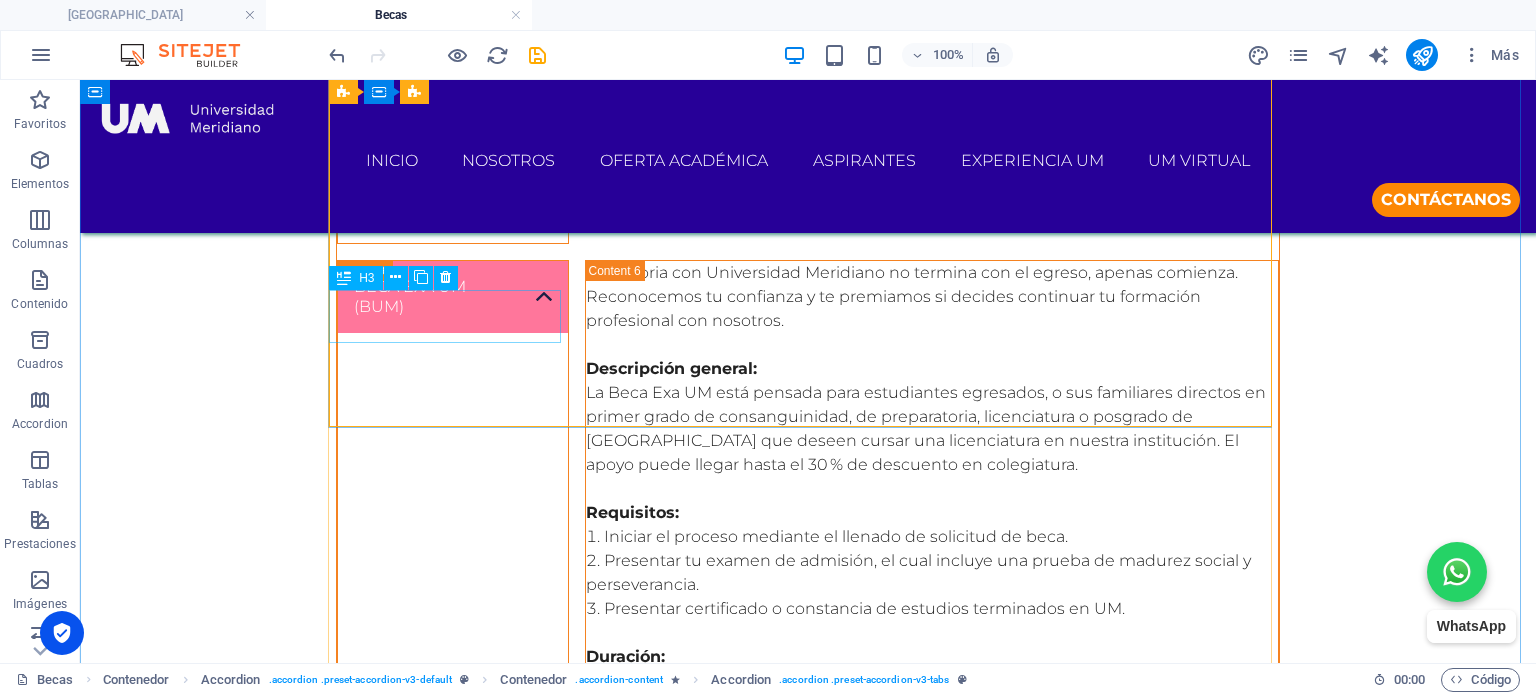 scroll, scrollTop: 4268, scrollLeft: 0, axis: vertical 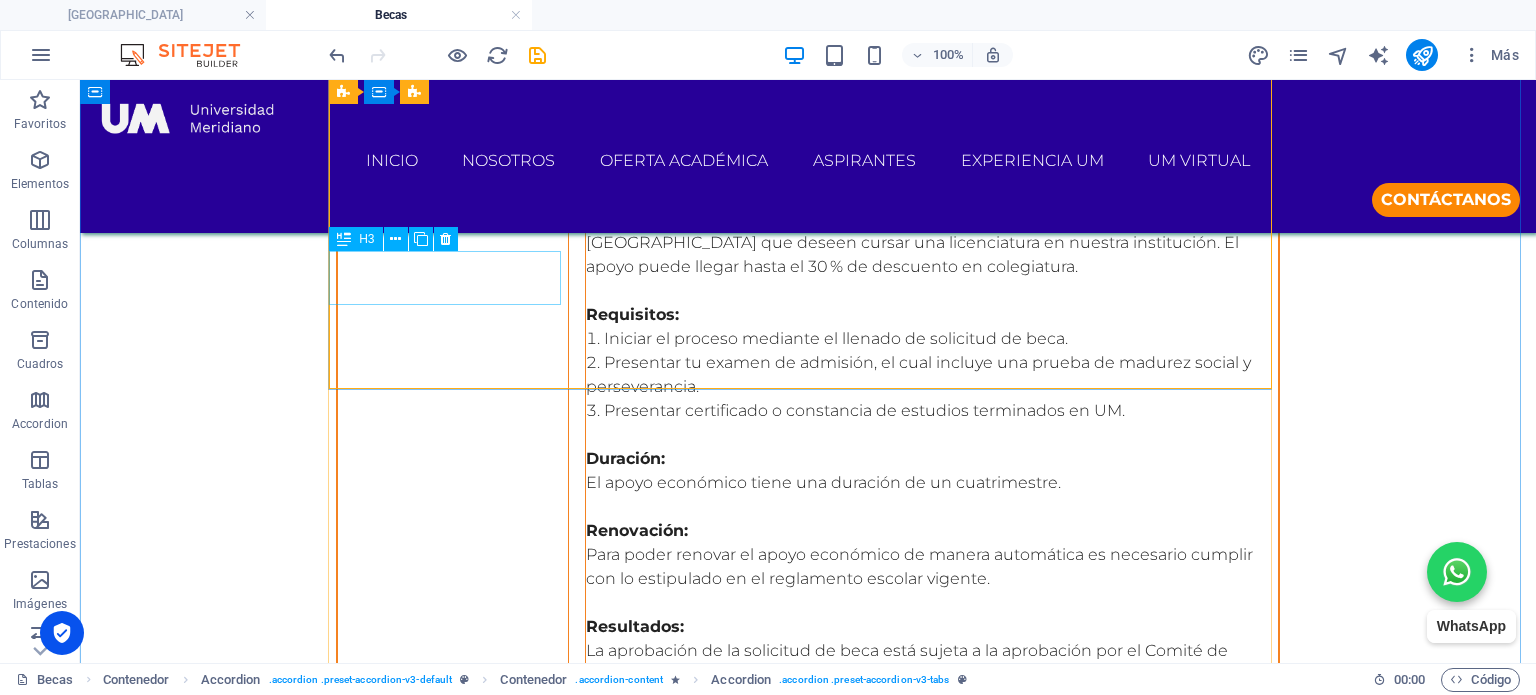 click on "Headline" at bounding box center [453, 789] 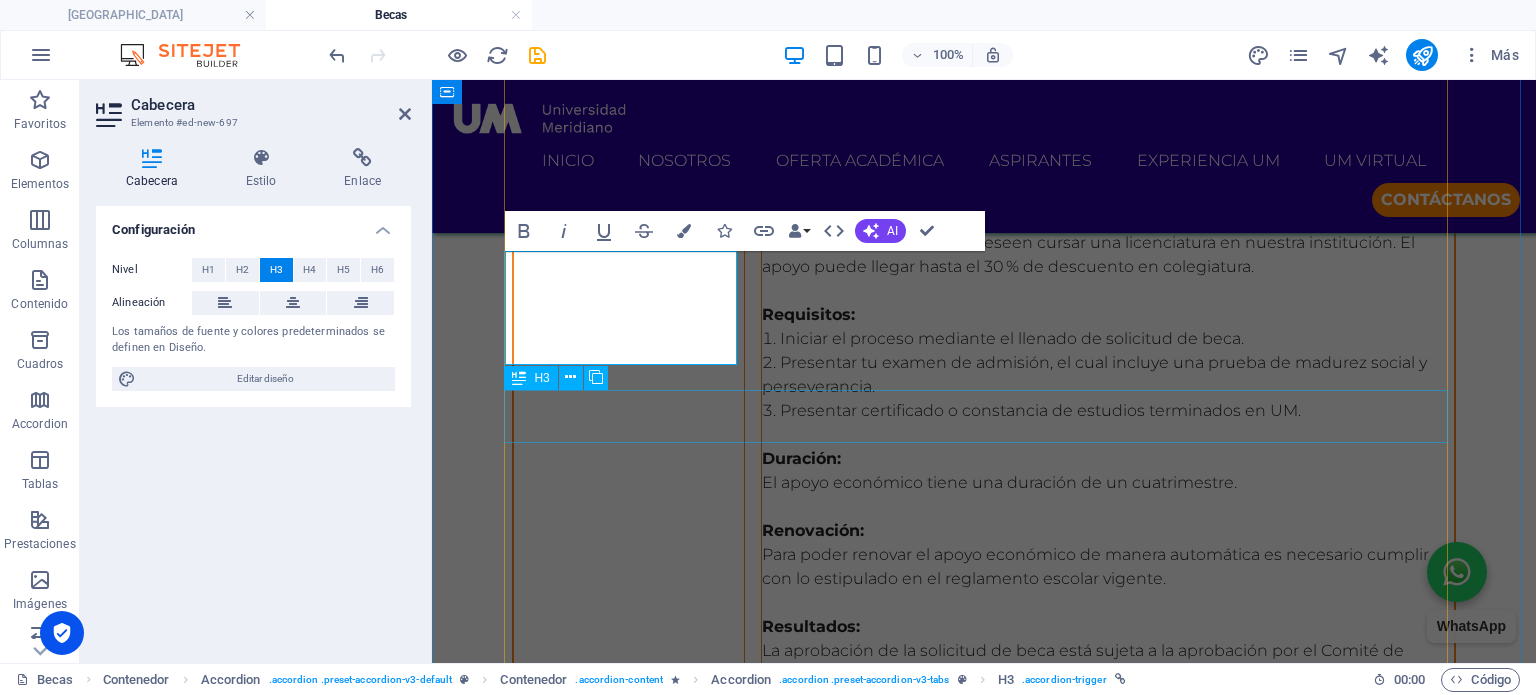 scroll, scrollTop: 132, scrollLeft: 4, axis: both 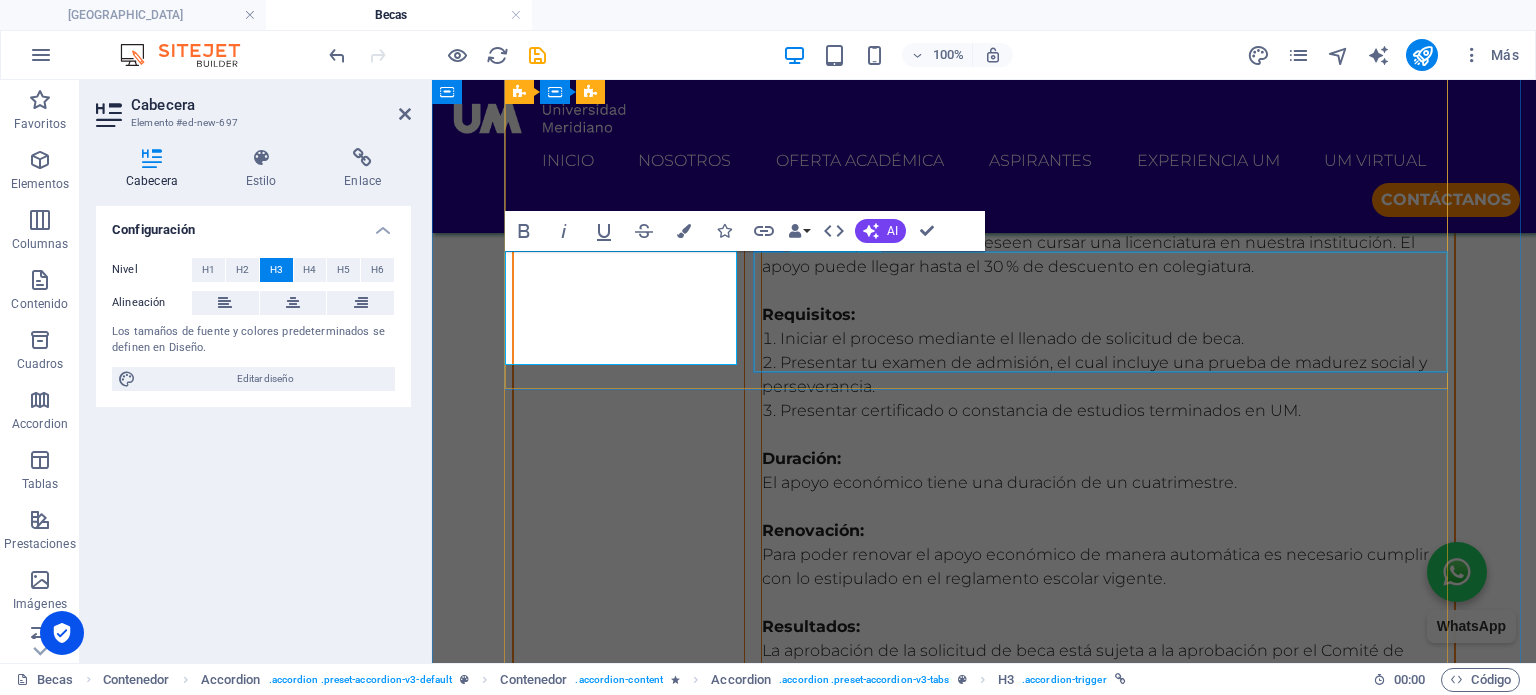 click on "Lorem ipsum dolor sit amet, consectetur adipisicing elit. Maiores ipsum repellat minus nihil. Labore, delectus, nam dignissimos ea repudiandae minima voluptatum magni pariatur possimus quia accusamus harum facilis corporis animi nisi. Enim, pariatur, impedit quia repellat harum ipsam laboriosam voluptas dicta illum nisi obcaecati reprehenderit quis placeat recusandae tenetur aperiam." at bounding box center (1108, 781) 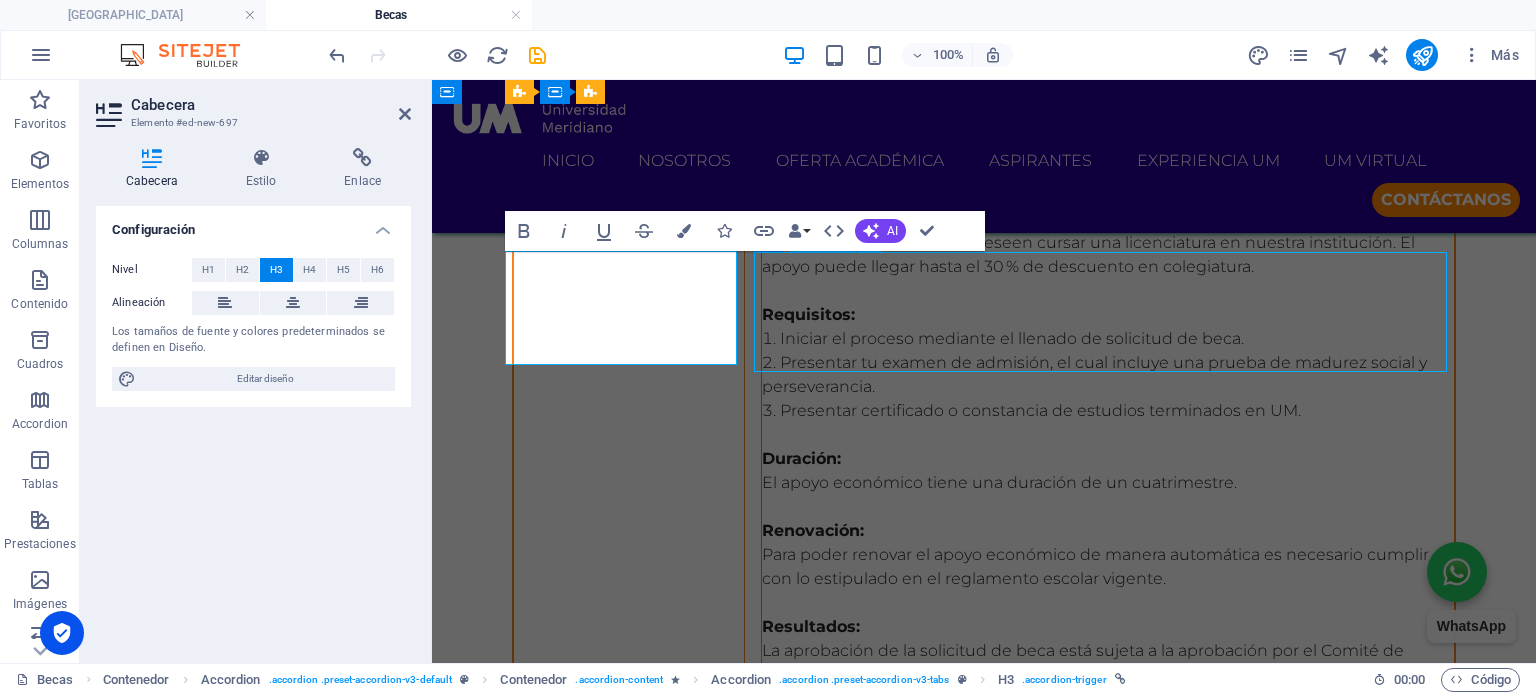 click on "Lorem ipsum dolor sit amet, consectetur adipisicing elit. Maiores ipsum repellat minus nihil. Labore, delectus, nam dignissimos ea repudiandae minima voluptatum magni pariatur possimus quia accusamus harum facilis corporis animi nisi. Enim, pariatur, impedit quia repellat harum ipsam laboriosam voluptas dicta illum nisi obcaecati reprehenderit quis placeat recusandae tenetur aperiam." at bounding box center (1108, 781) 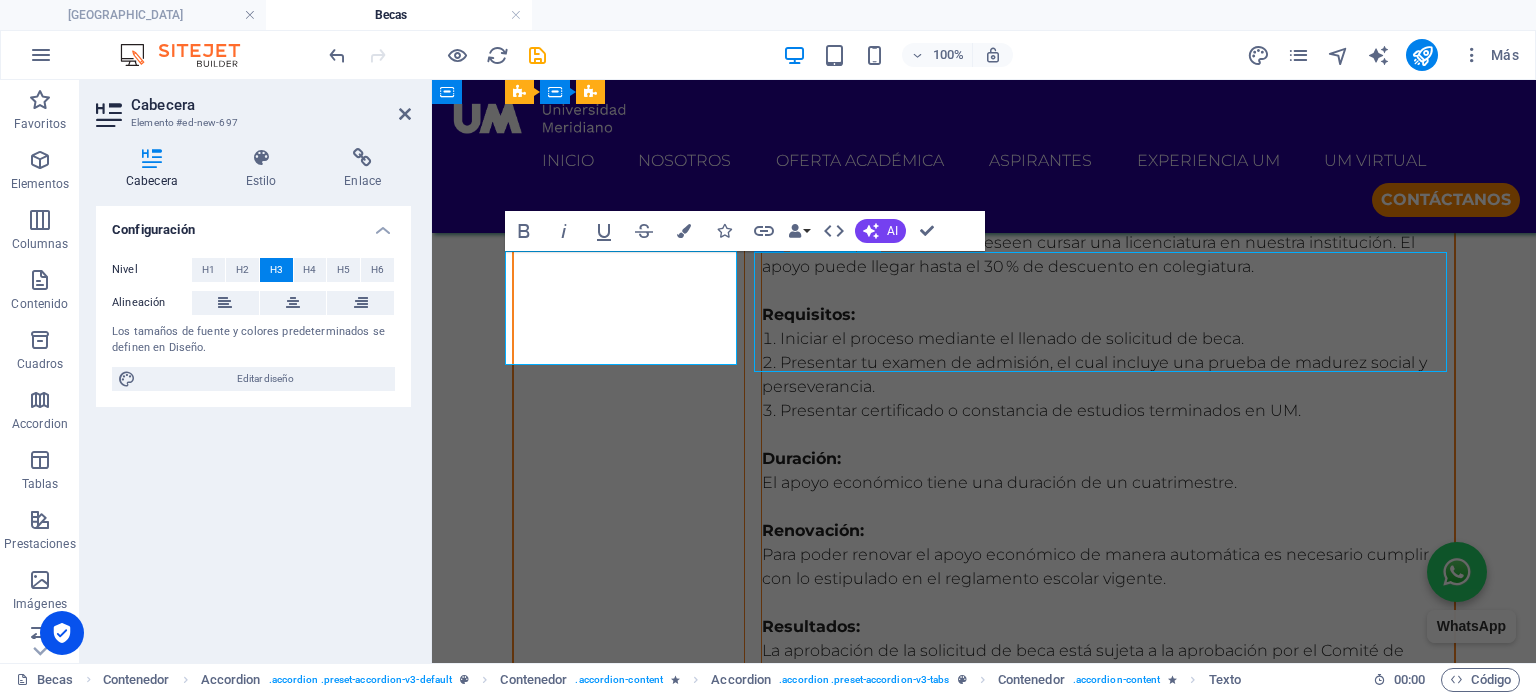 click on "Lorem ipsum dolor sit amet, consectetur adipisicing elit. Maiores ipsum repellat minus nihil. Labore, delectus, nam dignissimos ea repudiandae minima voluptatum magni pariatur possimus quia accusamus harum facilis corporis animi nisi. Enim, pariatur, impedit quia repellat harum ipsam laboriosam voluptas dicta illum nisi obcaecati reprehenderit quis placeat recusandae tenetur aperiam." at bounding box center (1108, 781) 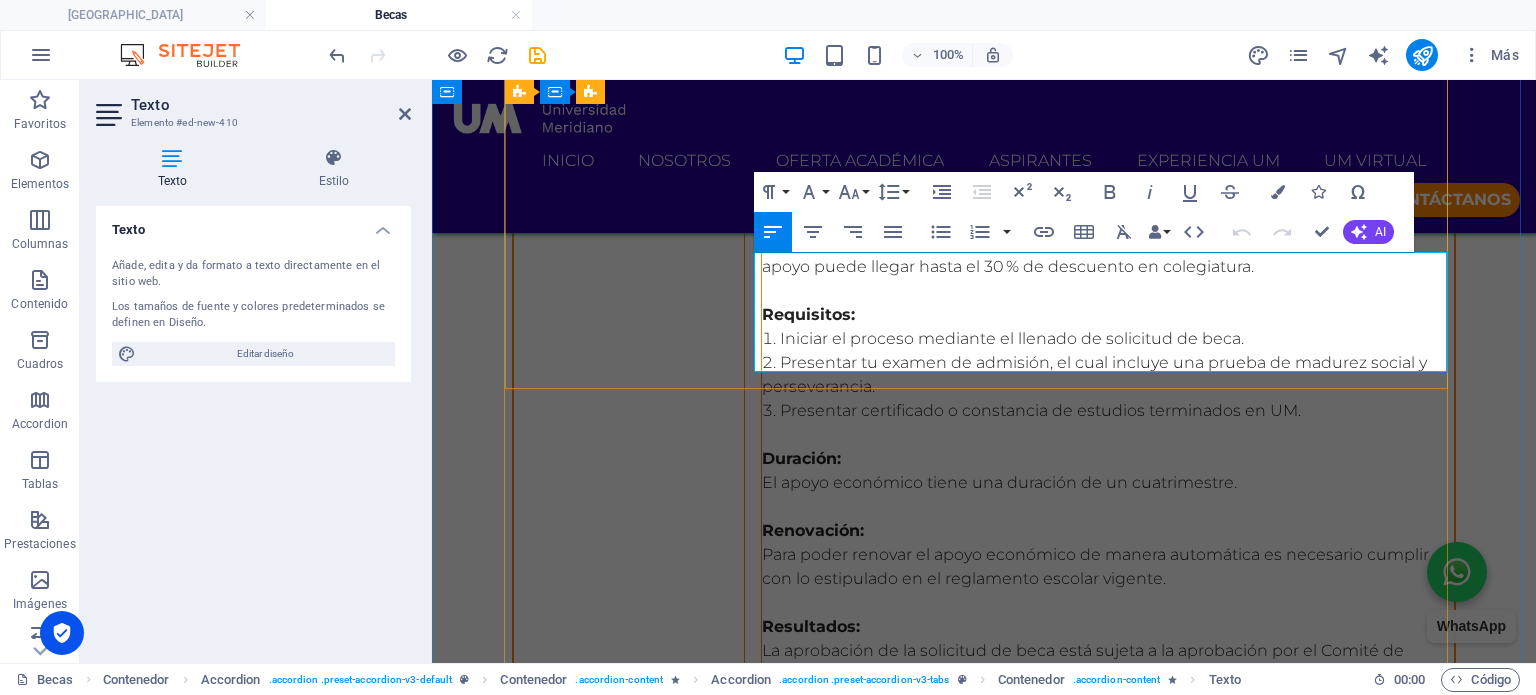 click on "Lorem ipsum dolor sit amet, consectetur adipisicing elit. Maiores ipsum repellat minus nihil. Labore, delectus, nam dignissimos ea repudiandae minima voluptatum magni pariatur possimus quia accusamus harum facilis corporis animi nisi. Enim, pariatur, impedit quia repellat harum ipsam laboriosam voluptas dicta illum nisi obcaecati reprehenderit quis placeat recusandae tenetur aperiam." at bounding box center (1108, 781) 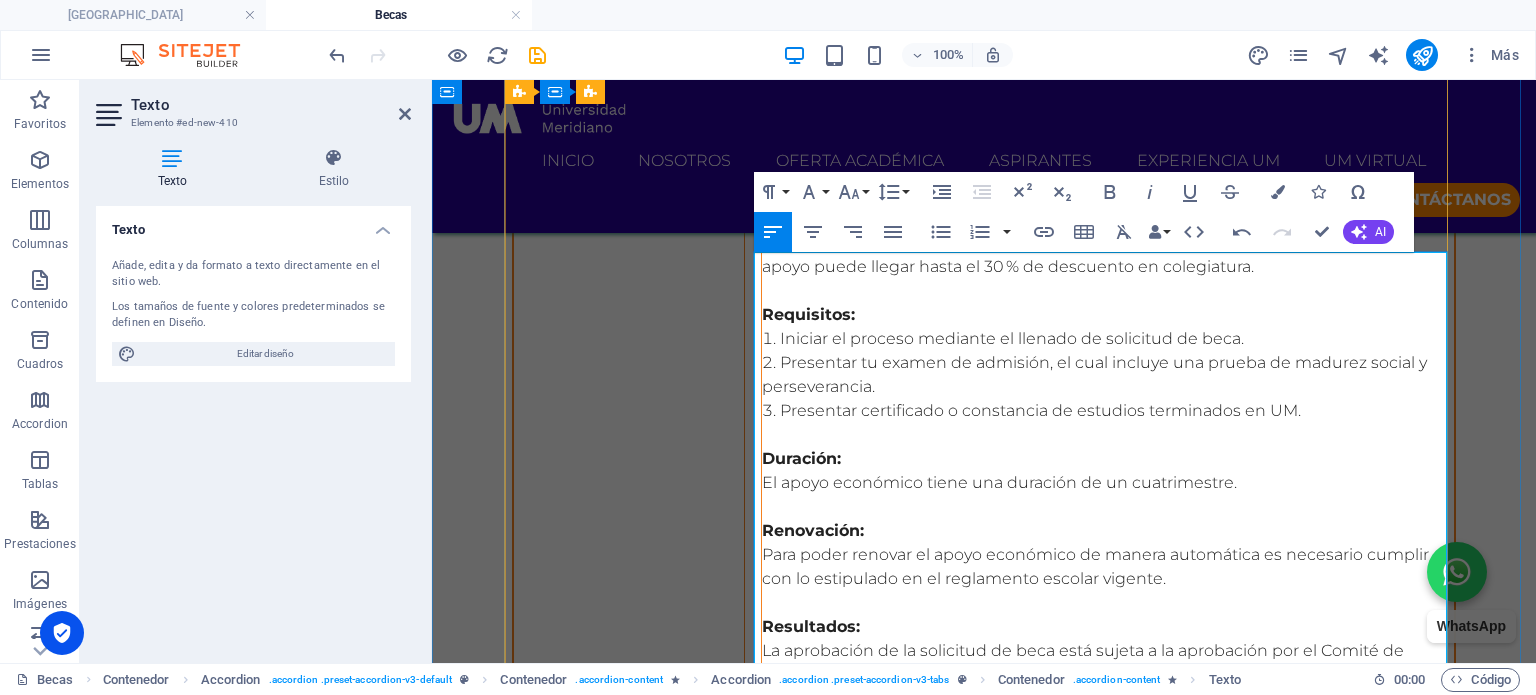 scroll, scrollTop: 29655, scrollLeft: 0, axis: vertical 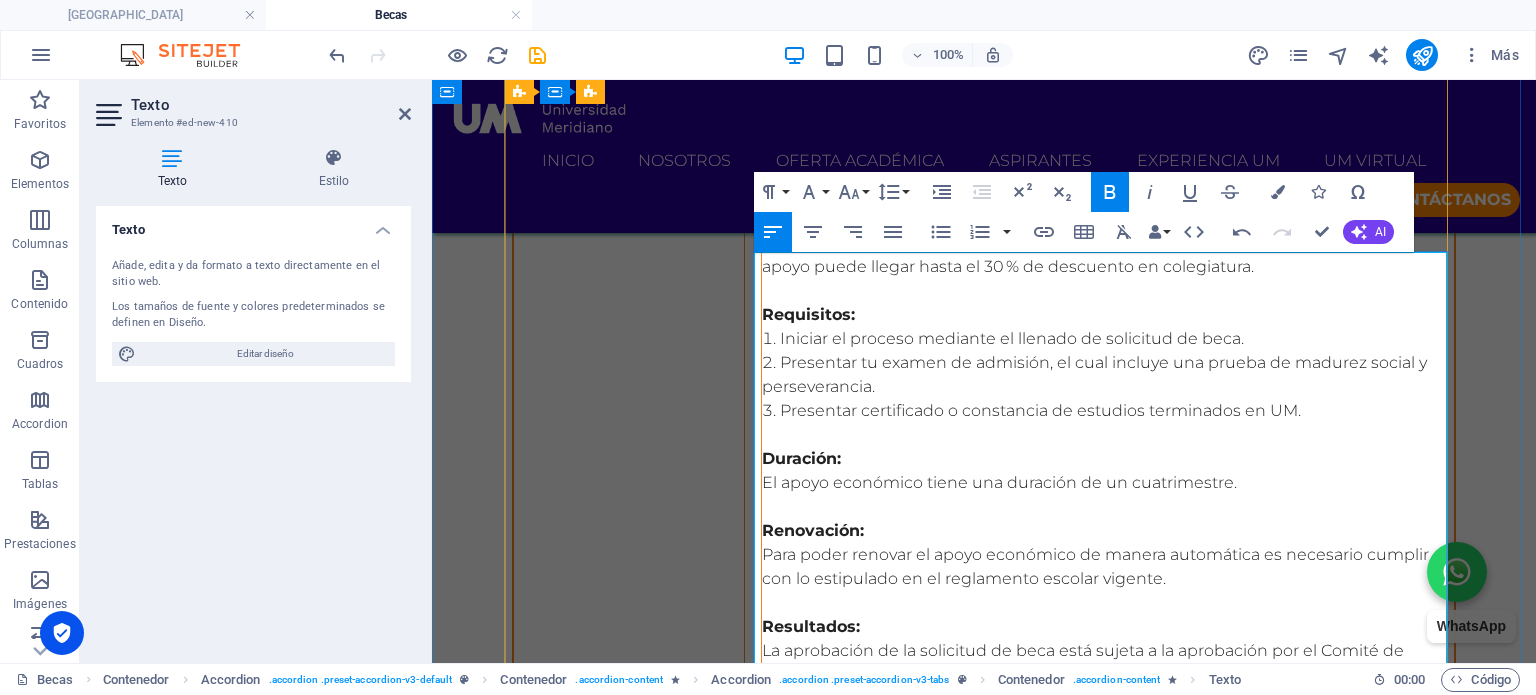 click at bounding box center [1108, 949] 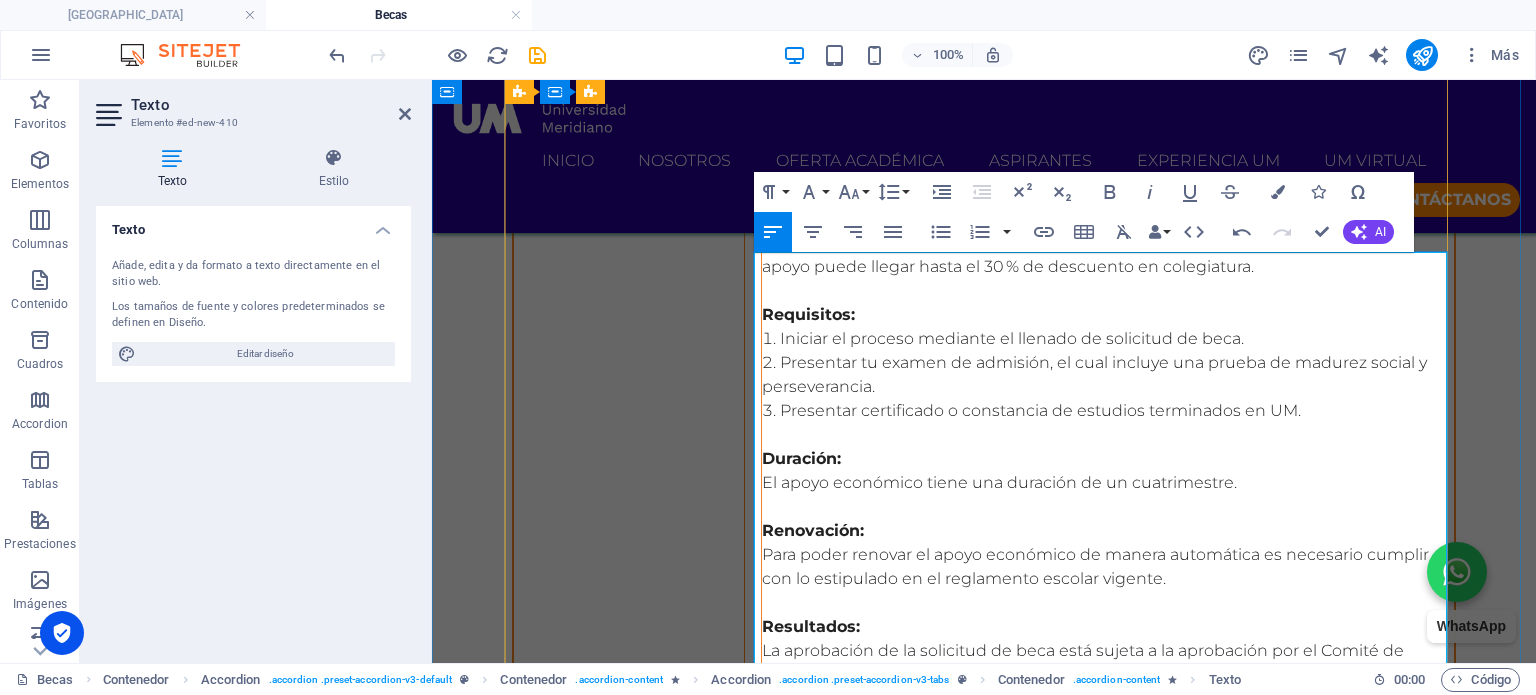 click on "Requisitos:" at bounding box center (1108, 973) 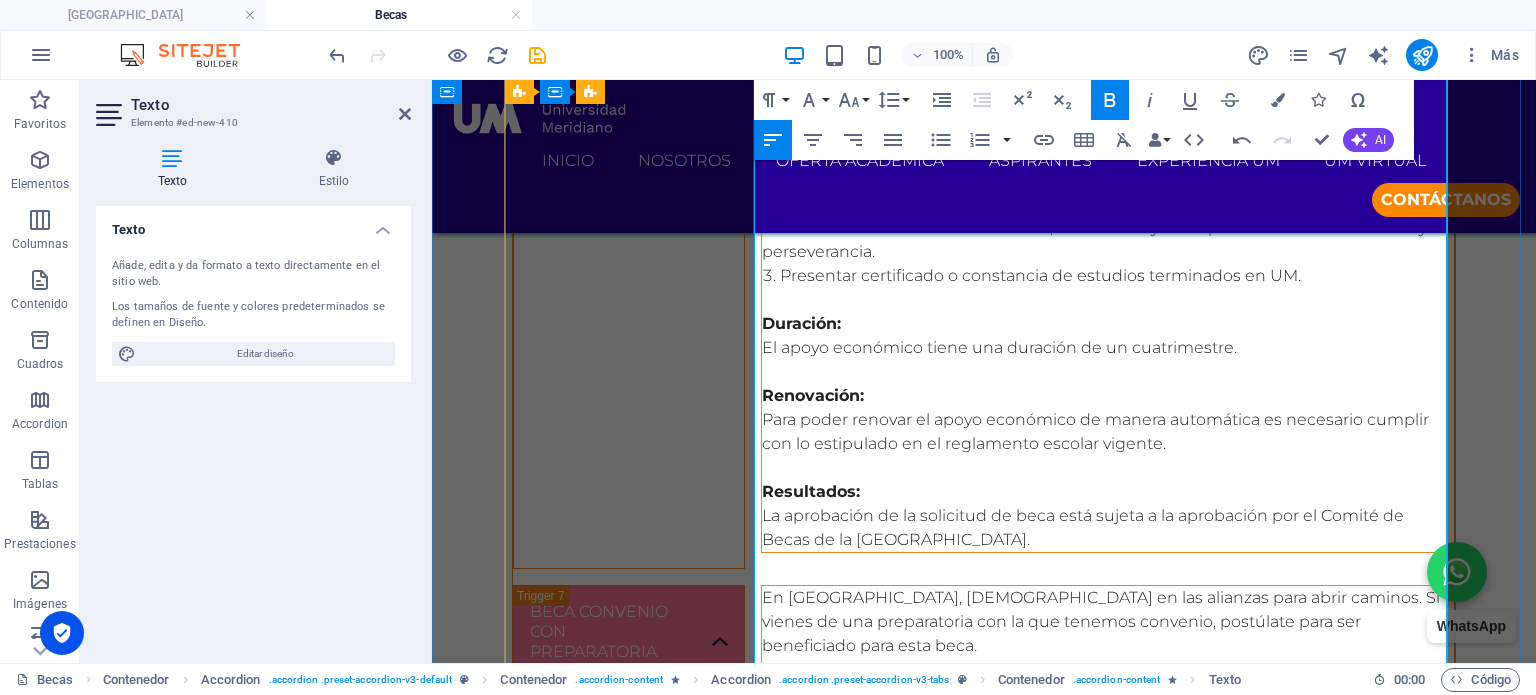 scroll, scrollTop: 4544, scrollLeft: 0, axis: vertical 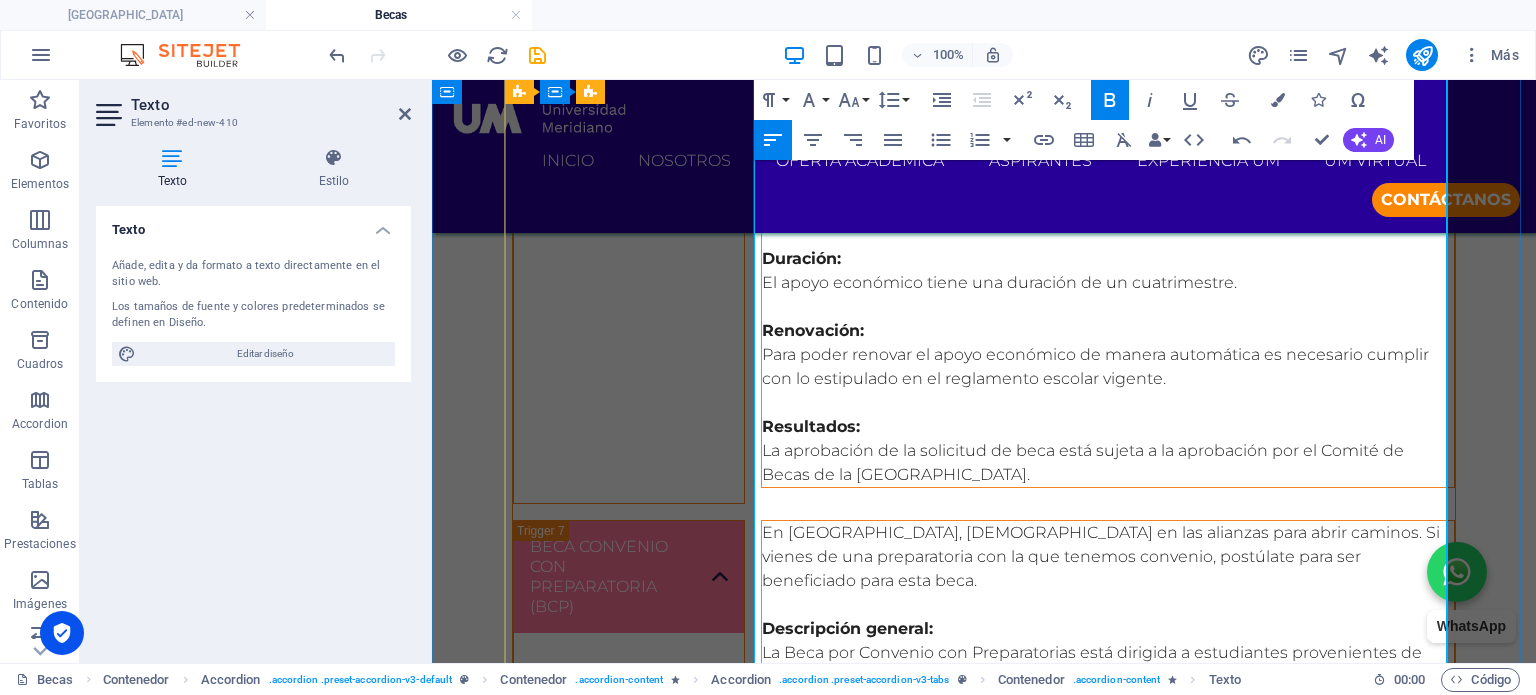 drag, startPoint x: 880, startPoint y: 563, endPoint x: 756, endPoint y: 338, distance: 256.9066 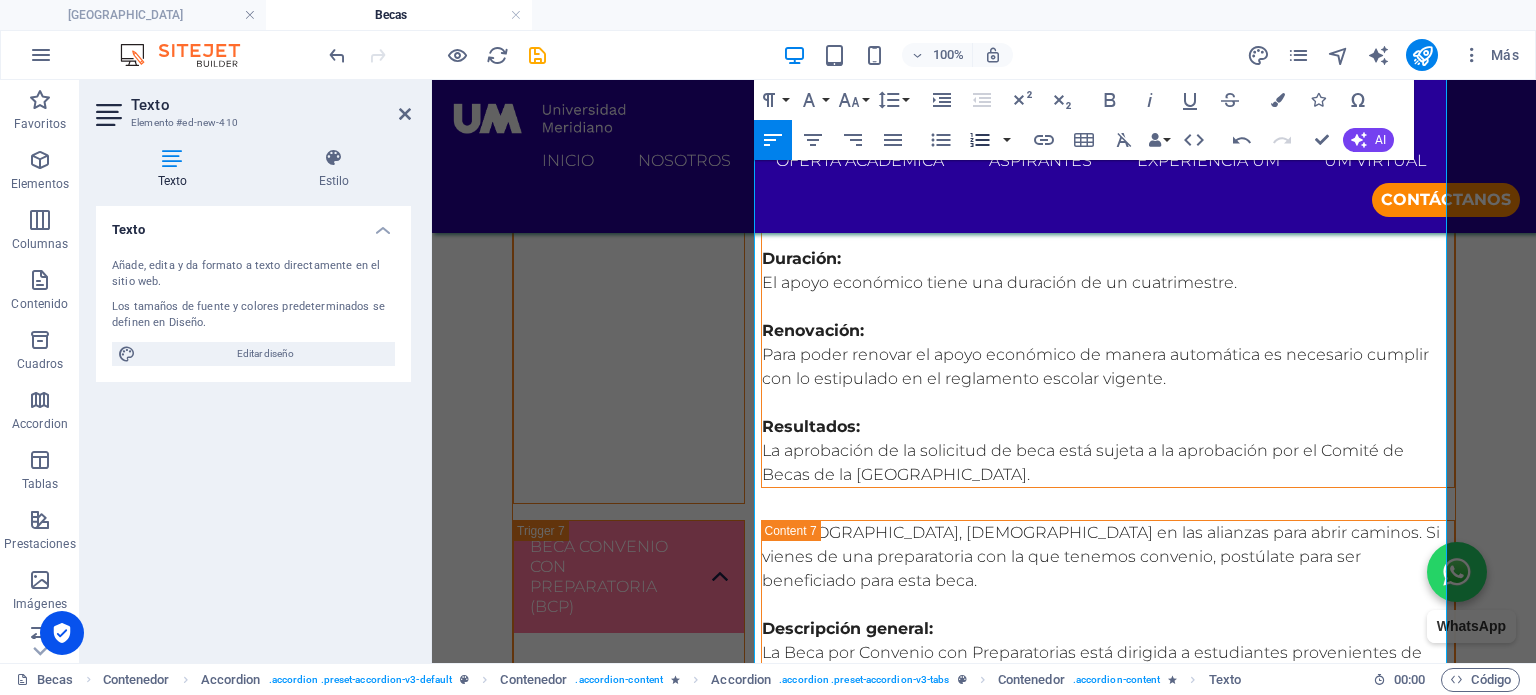 click 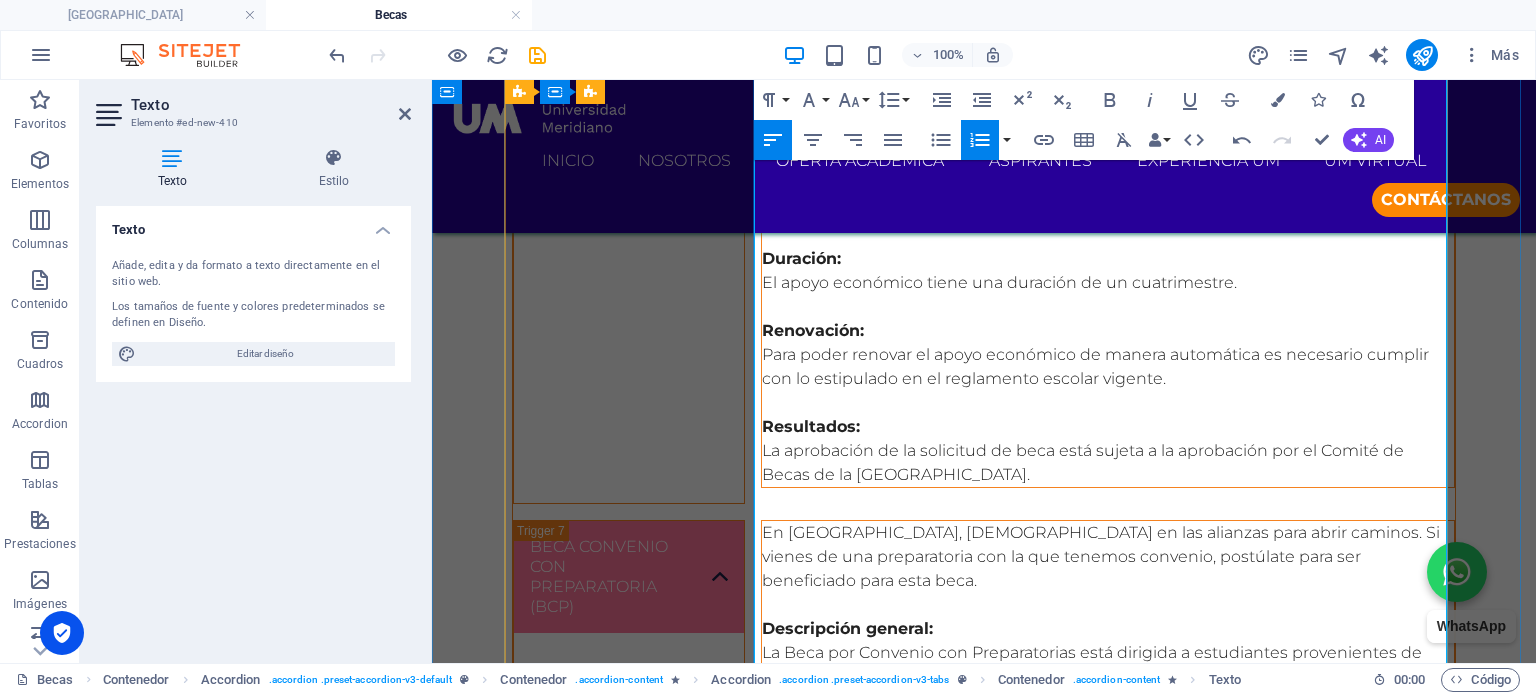 scroll, scrollTop: 4644, scrollLeft: 0, axis: vertical 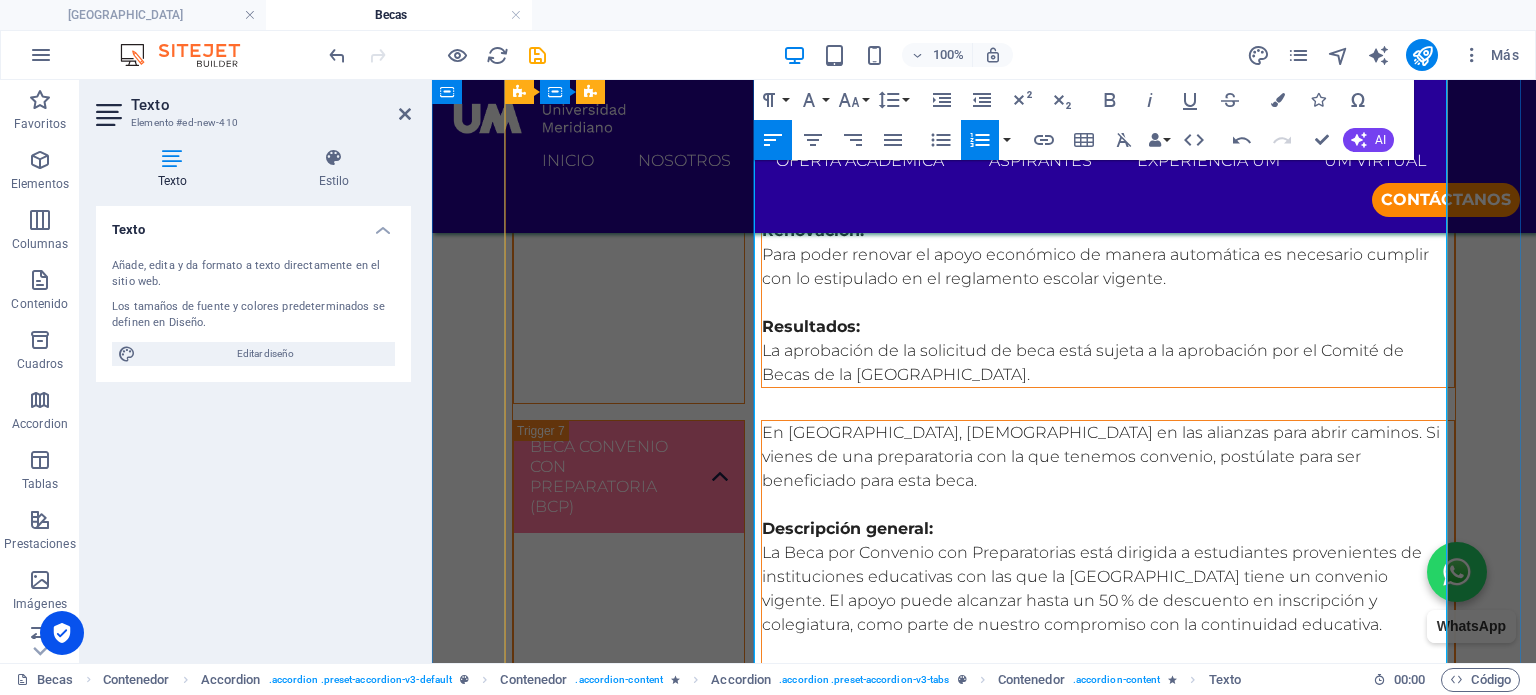 click at bounding box center [1108, 1009] 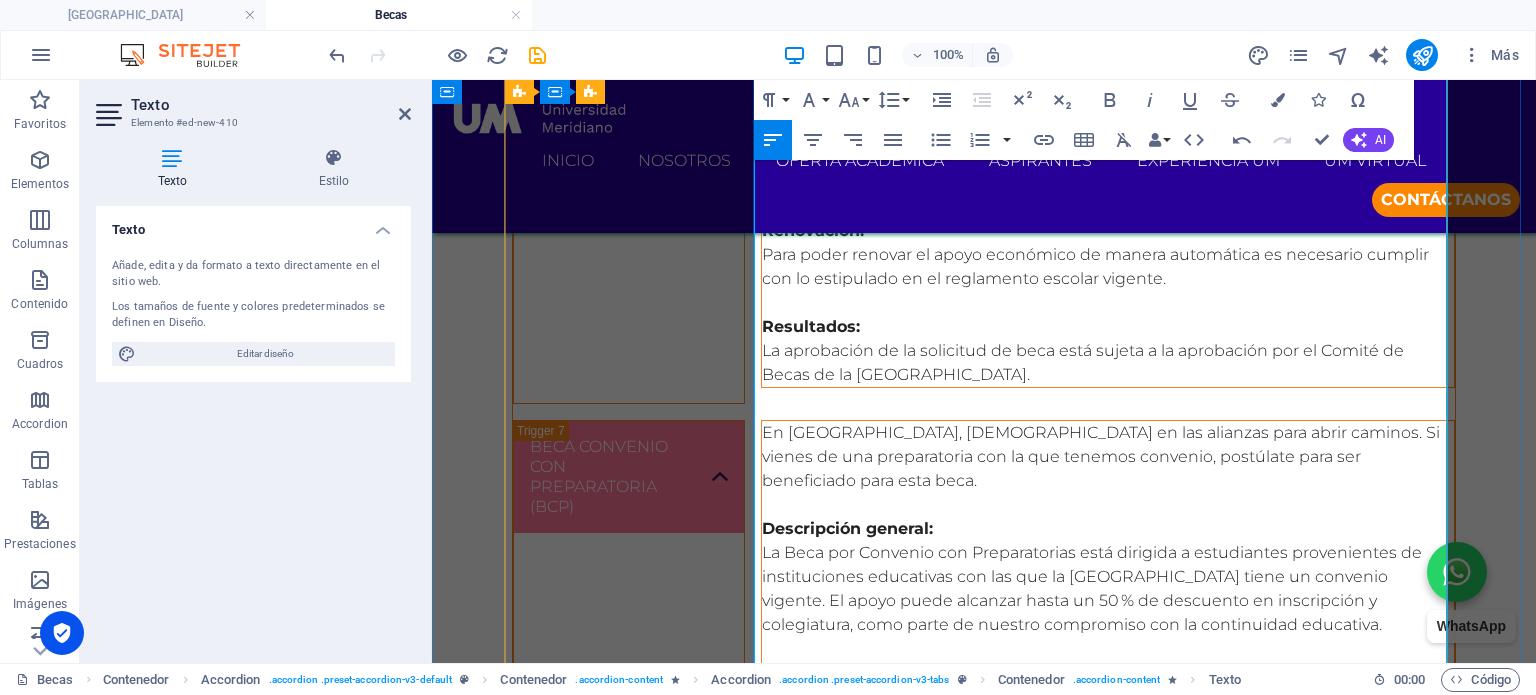 click on "Duración:" at bounding box center [1108, 1009] 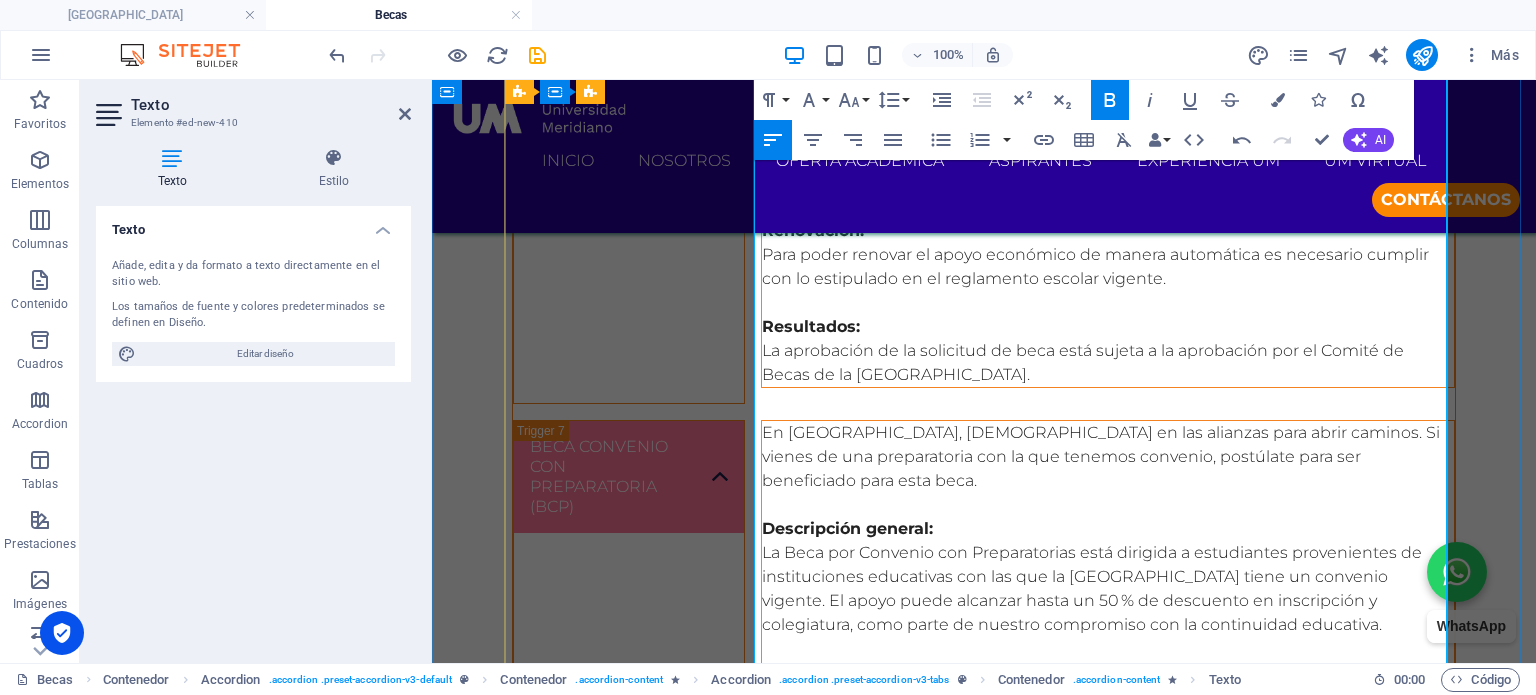 click at bounding box center [1108, 1081] 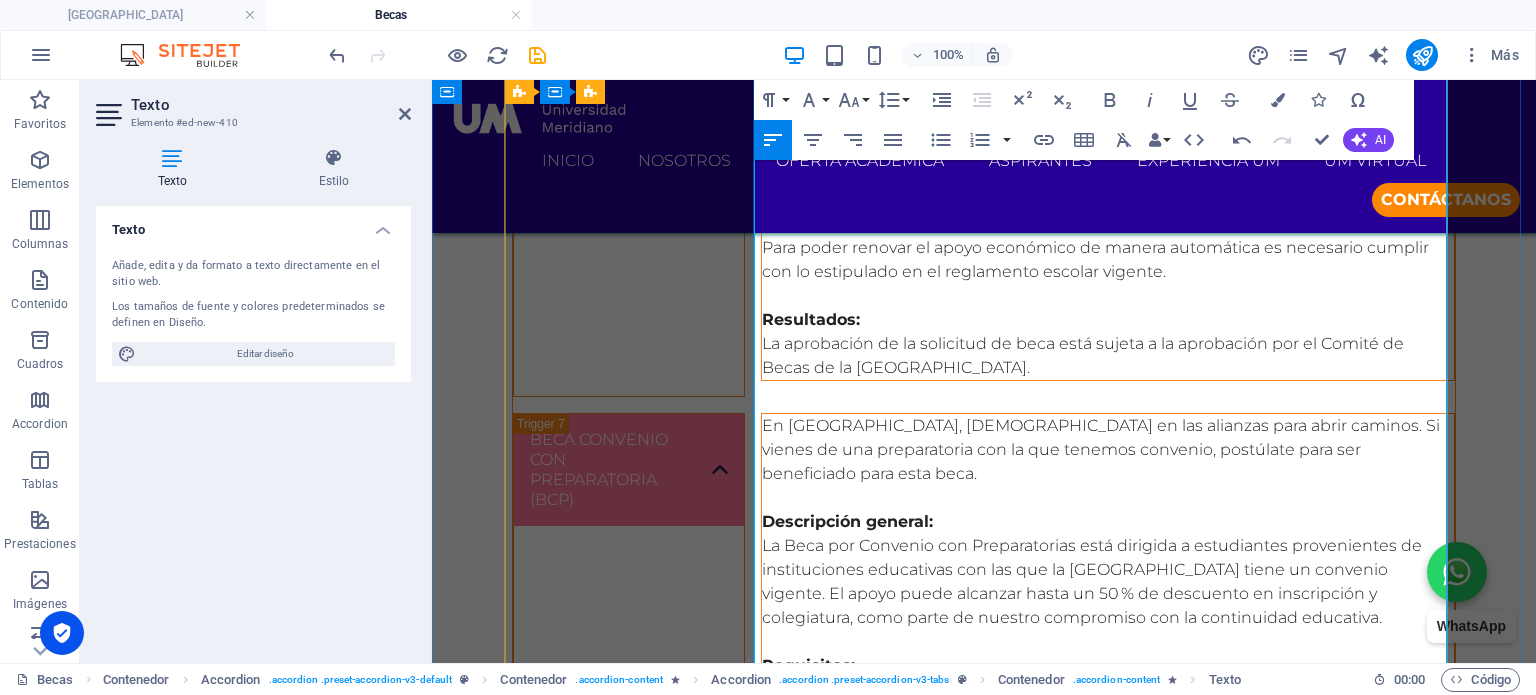 scroll, scrollTop: 4744, scrollLeft: 0, axis: vertical 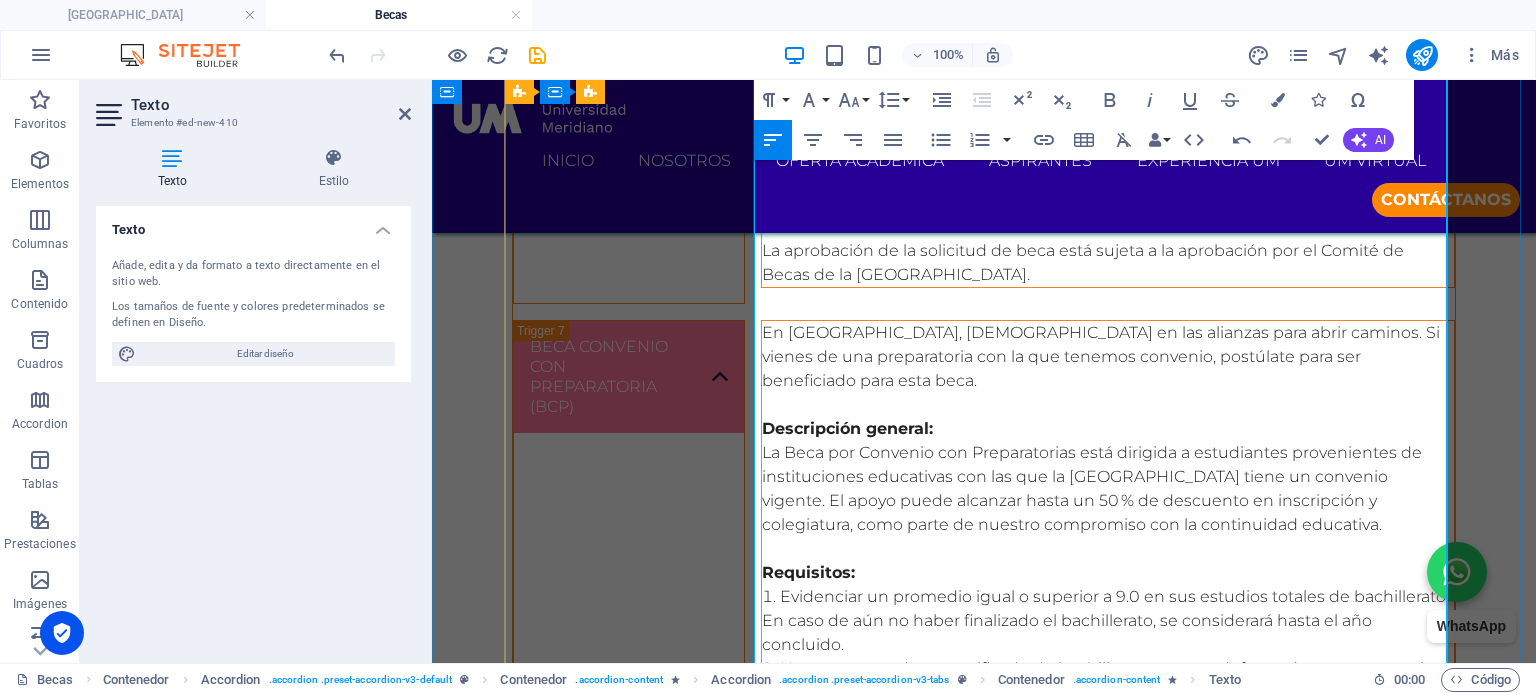 click on "Renovación:" at bounding box center [1108, 981] 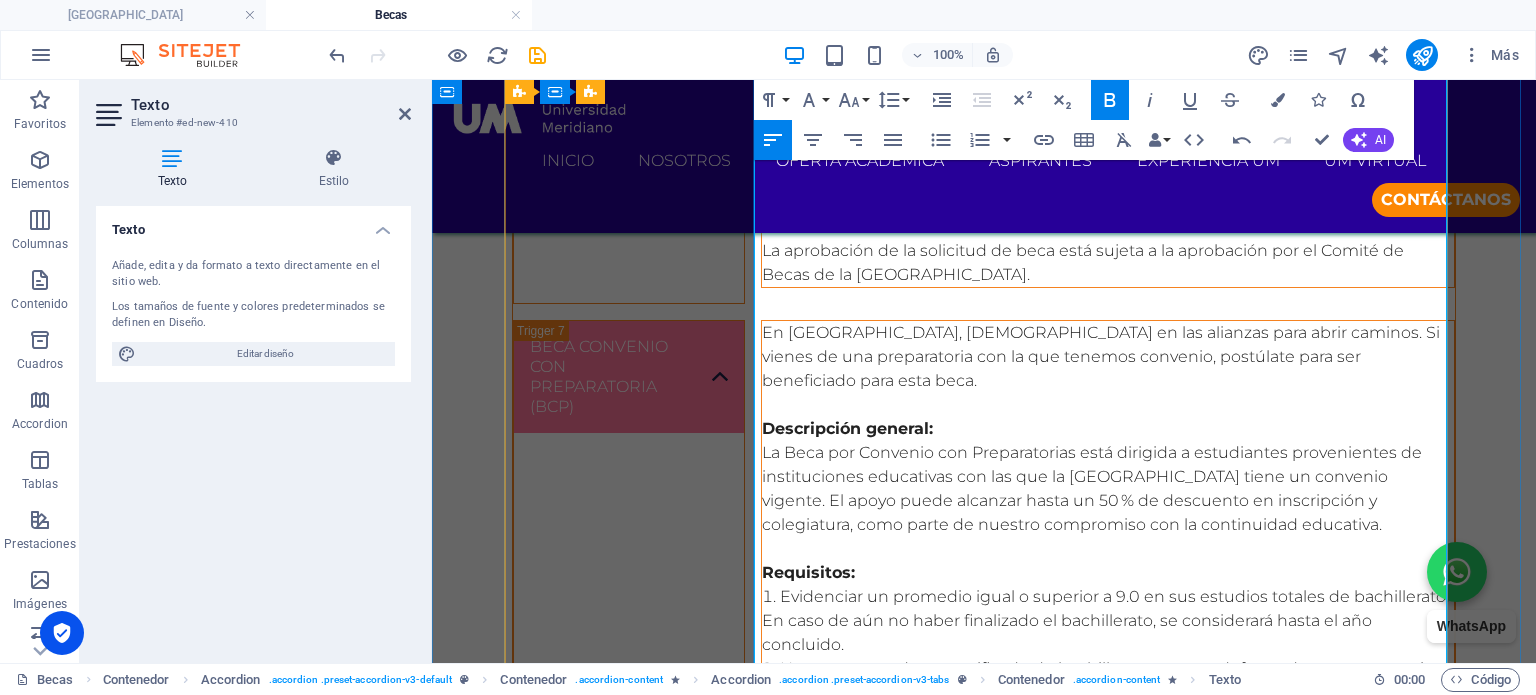 click at bounding box center [1108, 1053] 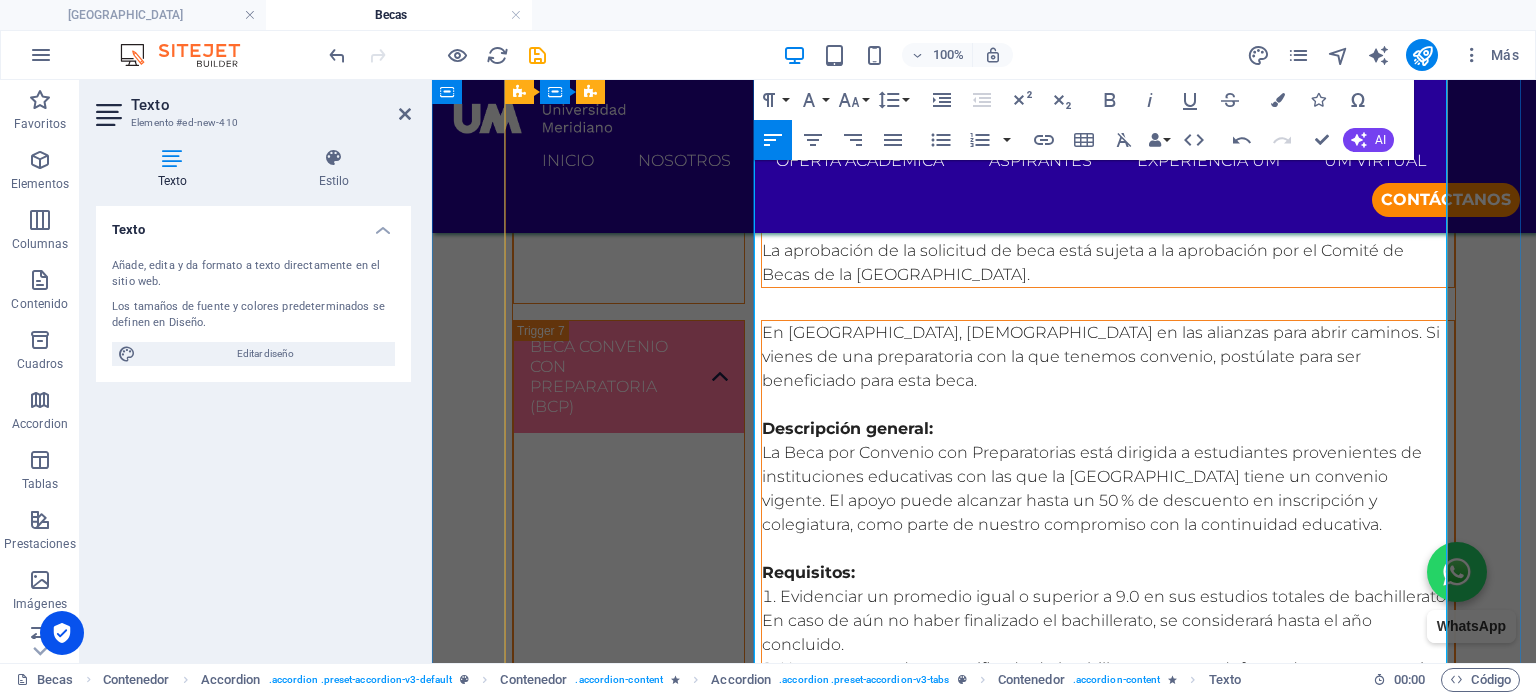 click on "Resultados:" at bounding box center [1108, 1077] 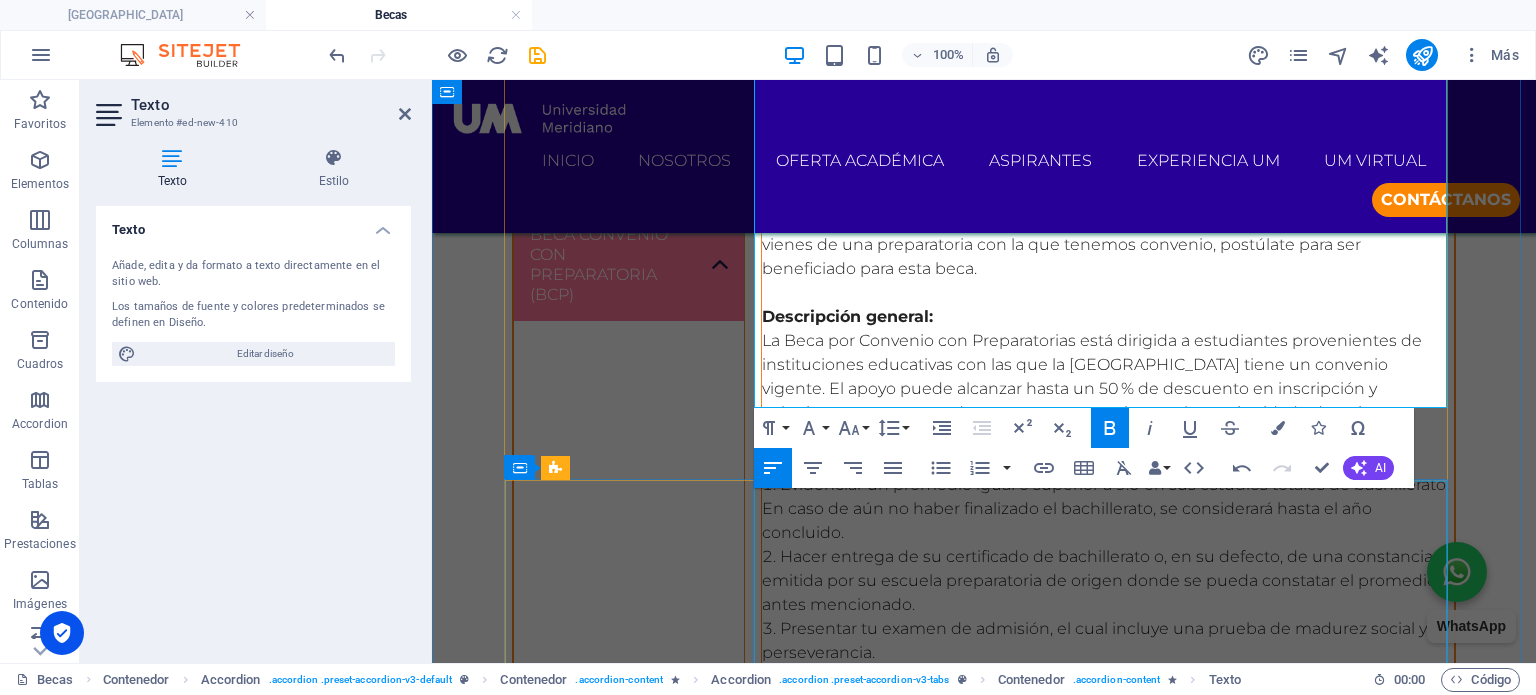 scroll, scrollTop: 5044, scrollLeft: 0, axis: vertical 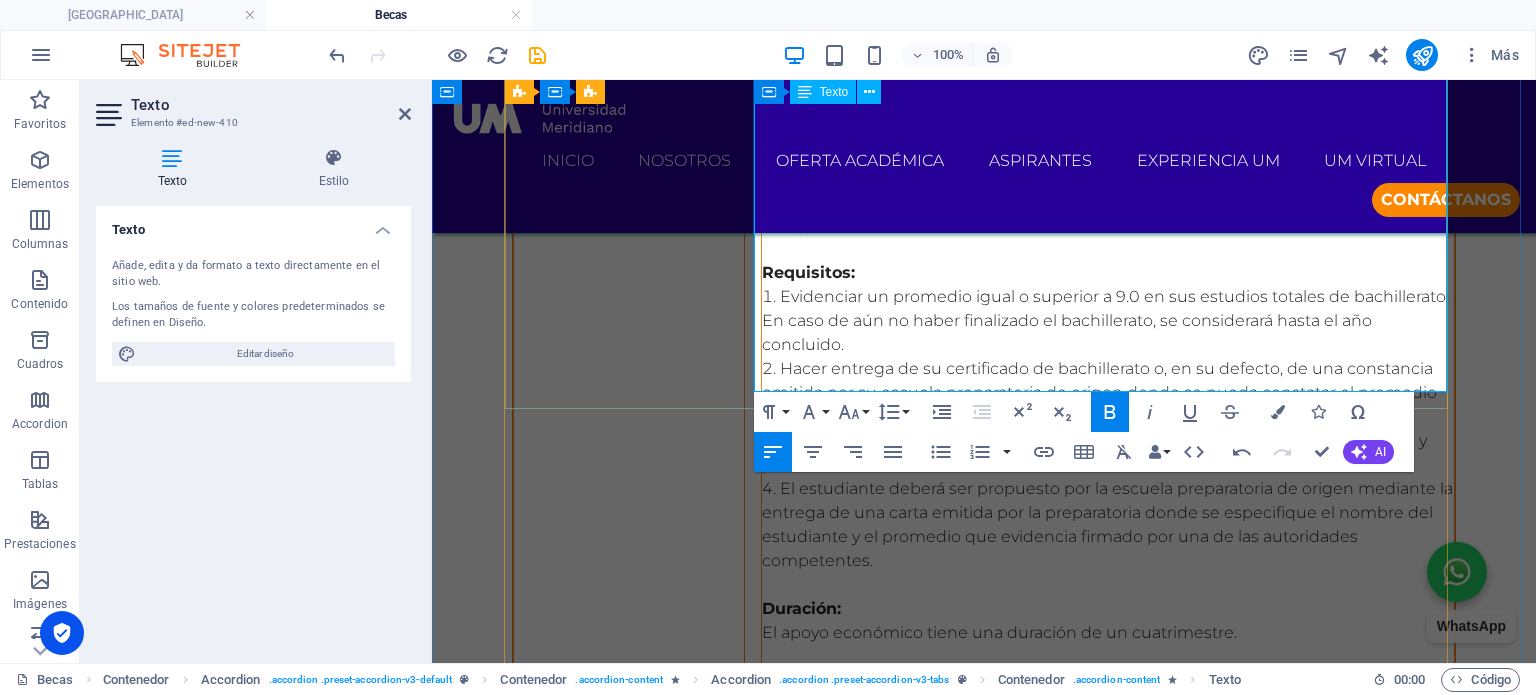 click at bounding box center (1108, 849) 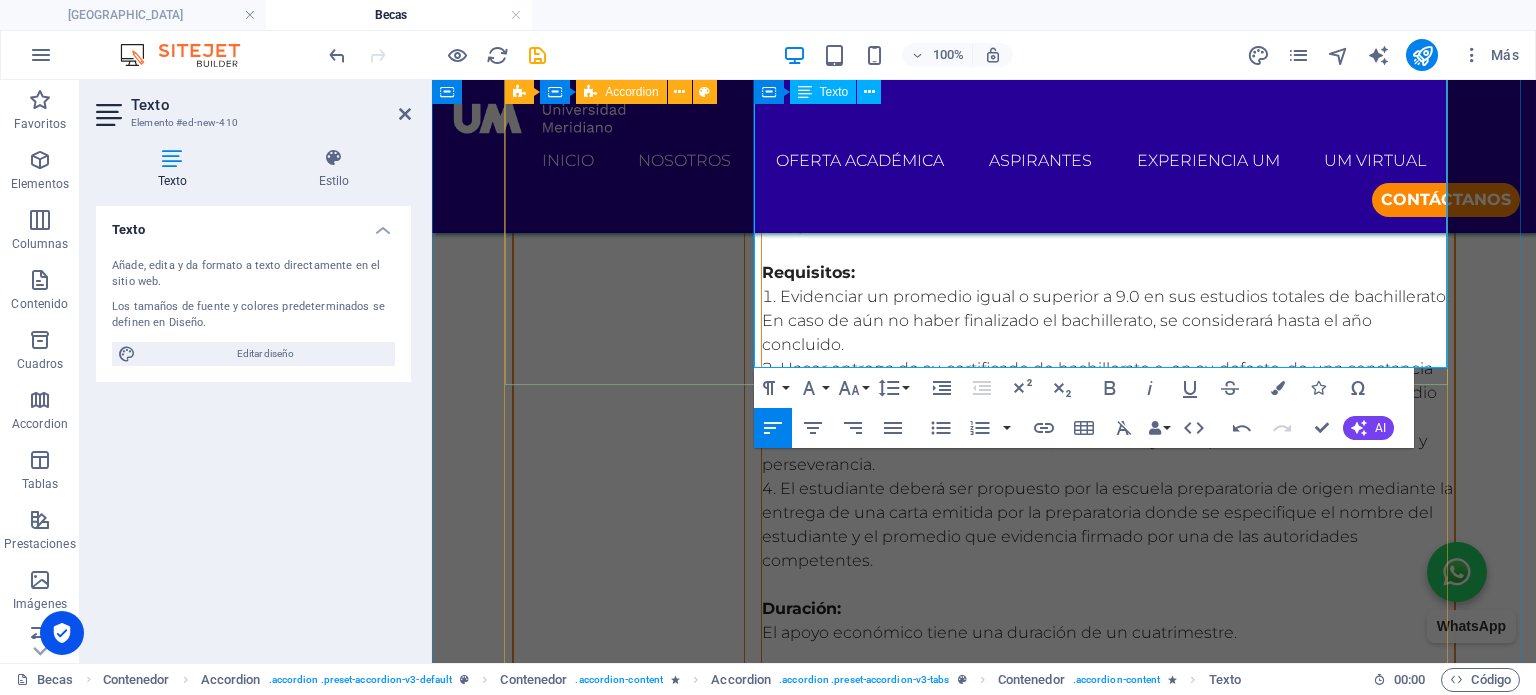 click on "BECA EXCELENCIA ACADÉMICA (BEA) Tu esfuerzo merece una oportunidad. Si destacas por tu rendimiento académico o compromiso profesional, conoce nuestra beca de excelencia académica y da el siguiente paso hacia tu futuro con [GEOGRAPHIC_DATA]. Descripción general: Nuestra Beca de Excelencia Académica está dirigida a nuevos estudiantes de licenciatura en los que el talento y el alto nivel académico destacan de su perfil, reconociéndolos con un apoyo económico que va desde el 20 al 40 %. Requisitos: Iniciar el proceso a través del llenado de una solicitud. Realizar tu examen de admisión el cual incluye una prueba de madurez social y perseverancia. Certificado o constancia del último periodo estudiado y concluido donde se evidencie un promedio igual o superior a 9.0 de manera general. Duración: El apoyo económico tiene una duración de un cuatrimestre. Renovación: Para poder renovar la presente beca de manera automática es necesario cumplir con lo estipulado en el reglamento escolar vigente." at bounding box center [984, -1304] 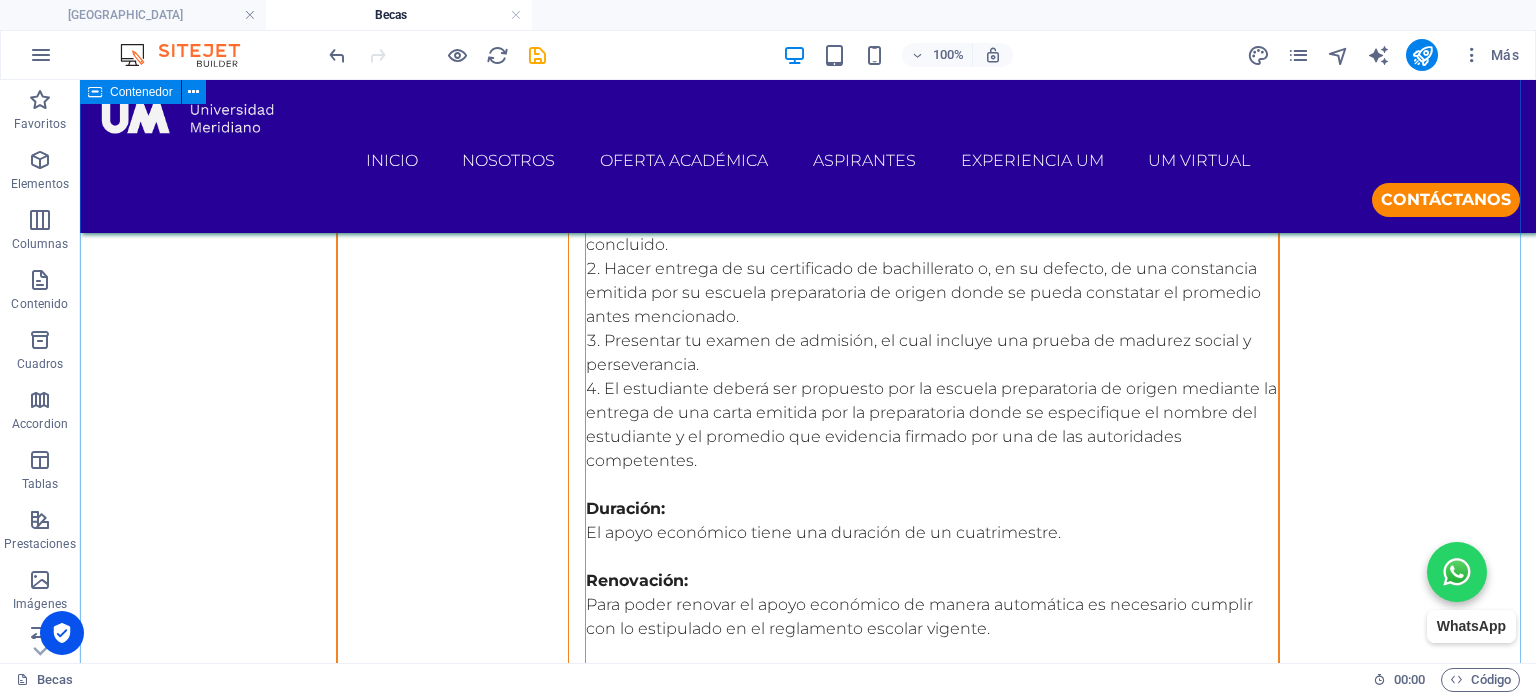 scroll, scrollTop: 5168, scrollLeft: 0, axis: vertical 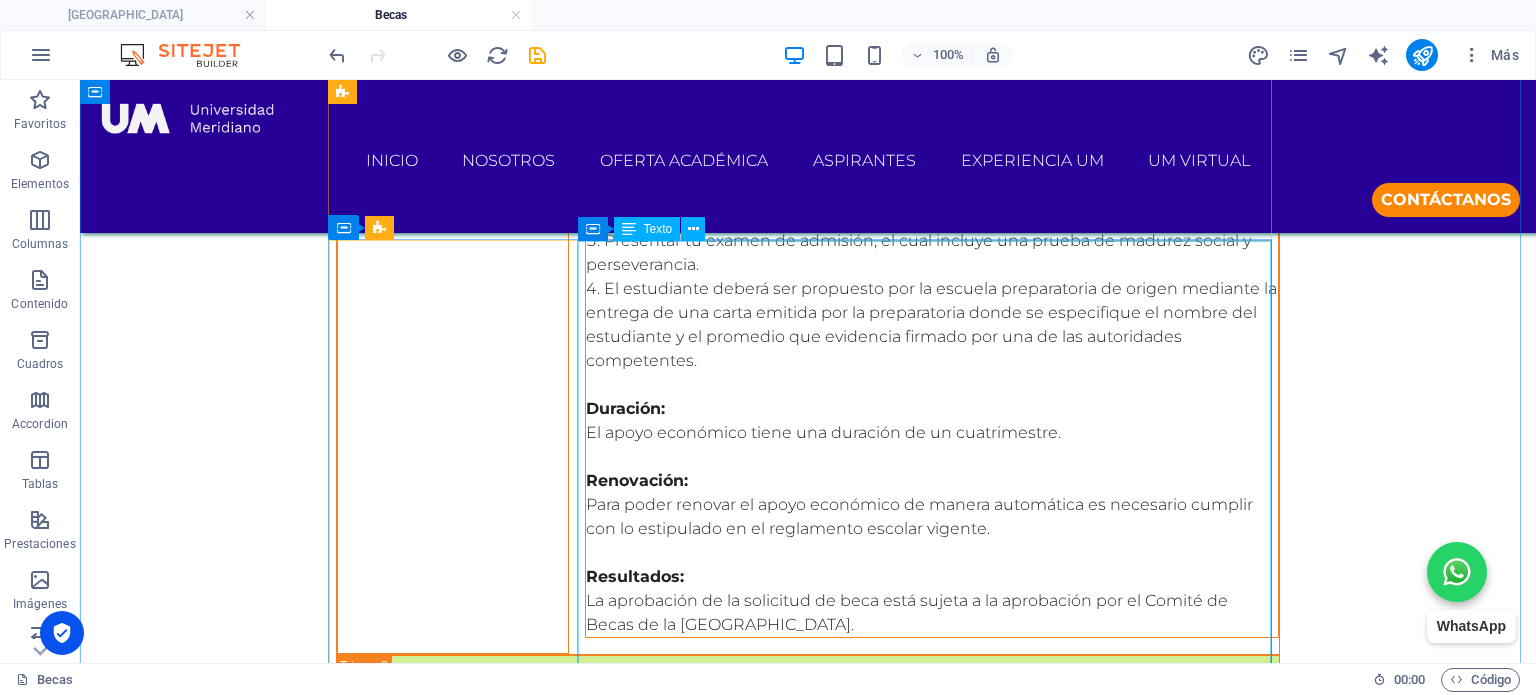 click on "Descripción general: Nuestra Beca de Excelencia Académica va dirigida a nuevos estudiantes de maestría en los que el talento y el alto nivel académico destacan de su perfil, reconociéndolos con un apoyo económico que va desde el 10 al 30 %. Requisitos: Iniciar el proceso a través del llenado de una solicitud. Realizar una prueba de madurez social y perseverancia. Certificado de licenciatura donde se evidencíe un promedio igual o superior a 9.0 Duración: El apoyo económico tiene una duración de un cuatrimestre. Renovación: Para poder renovar el apoyo económico de manera automática es necesario cumplir con lo estipulado en el reglamento escolar vigente. Resultados: La aprobación de la solicitud de beca está sujeta a la aprobación por el Comité de Becas de Universidad Meridiano." at bounding box center [932, 1023] 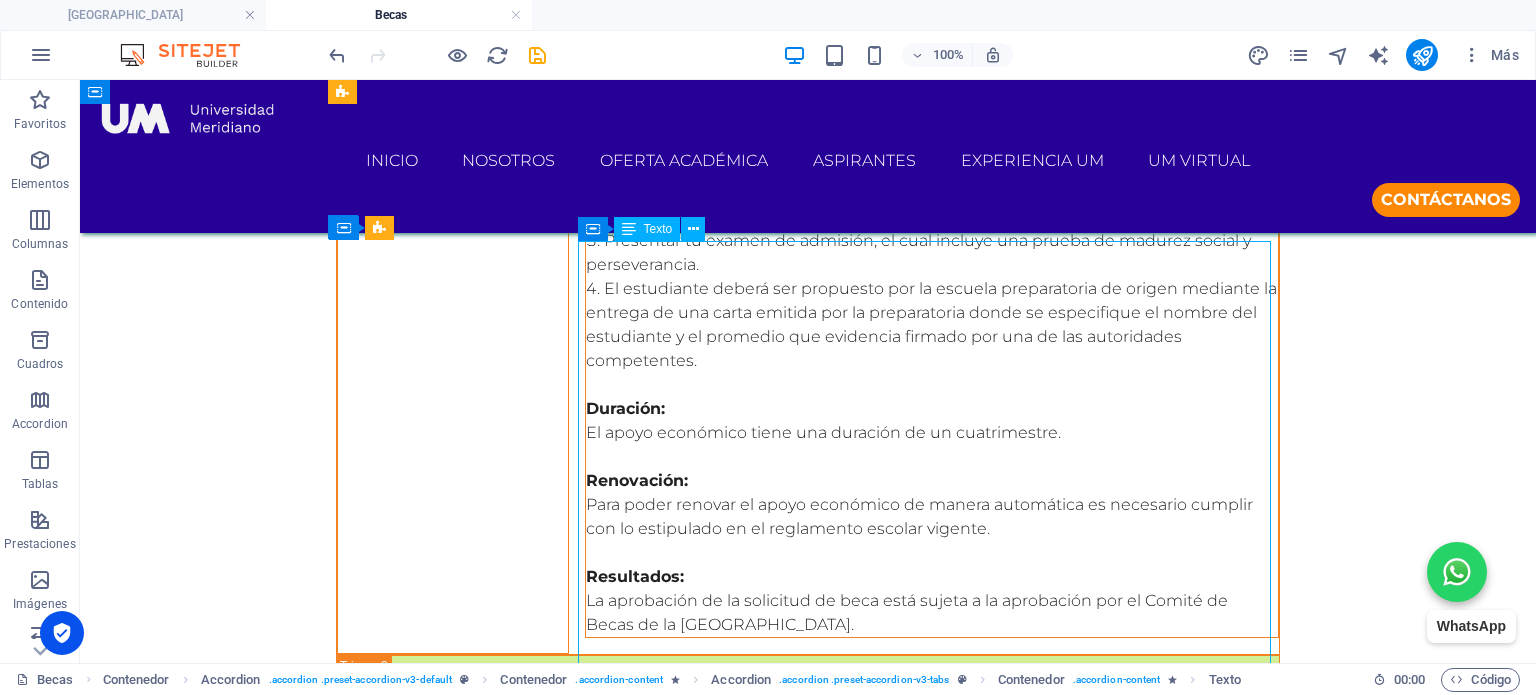 click on "Descripción general: Nuestra Beca de Excelencia Académica va dirigida a nuevos estudiantes de maestría en los que el talento y el alto nivel académico destacan de su perfil, reconociéndolos con un apoyo económico que va desde el 10 al 30 %. Requisitos: Iniciar el proceso a través del llenado de una solicitud. Realizar una prueba de madurez social y perseverancia. Certificado de licenciatura donde se evidencíe un promedio igual o superior a 9.0 Duración: El apoyo económico tiene una duración de un cuatrimestre. Renovación: Para poder renovar el apoyo económico de manera automática es necesario cumplir con lo estipulado en el reglamento escolar vigente. Resultados: La aprobación de la solicitud de beca está sujeta a la aprobación por el Comité de Becas de Universidad Meridiano." at bounding box center (932, 1023) 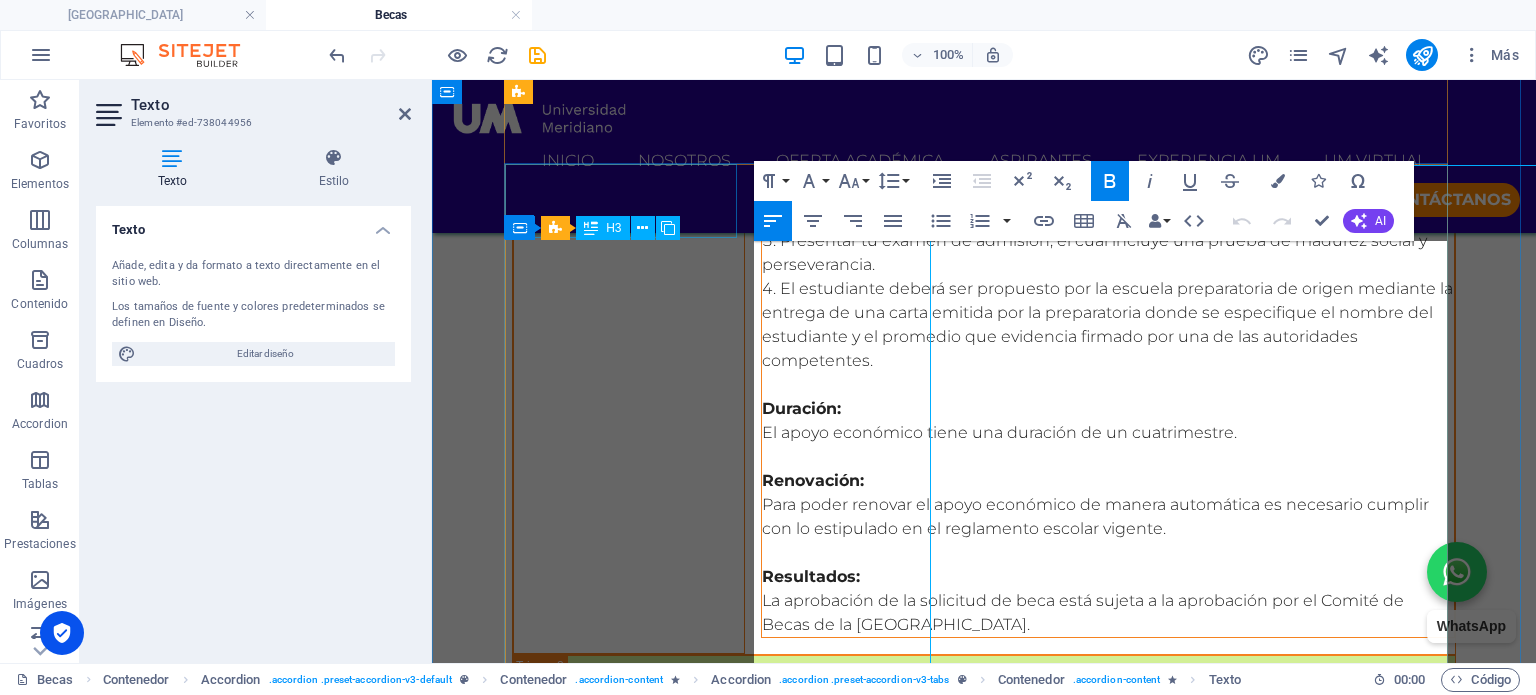 scroll, scrollTop: 5244, scrollLeft: 0, axis: vertical 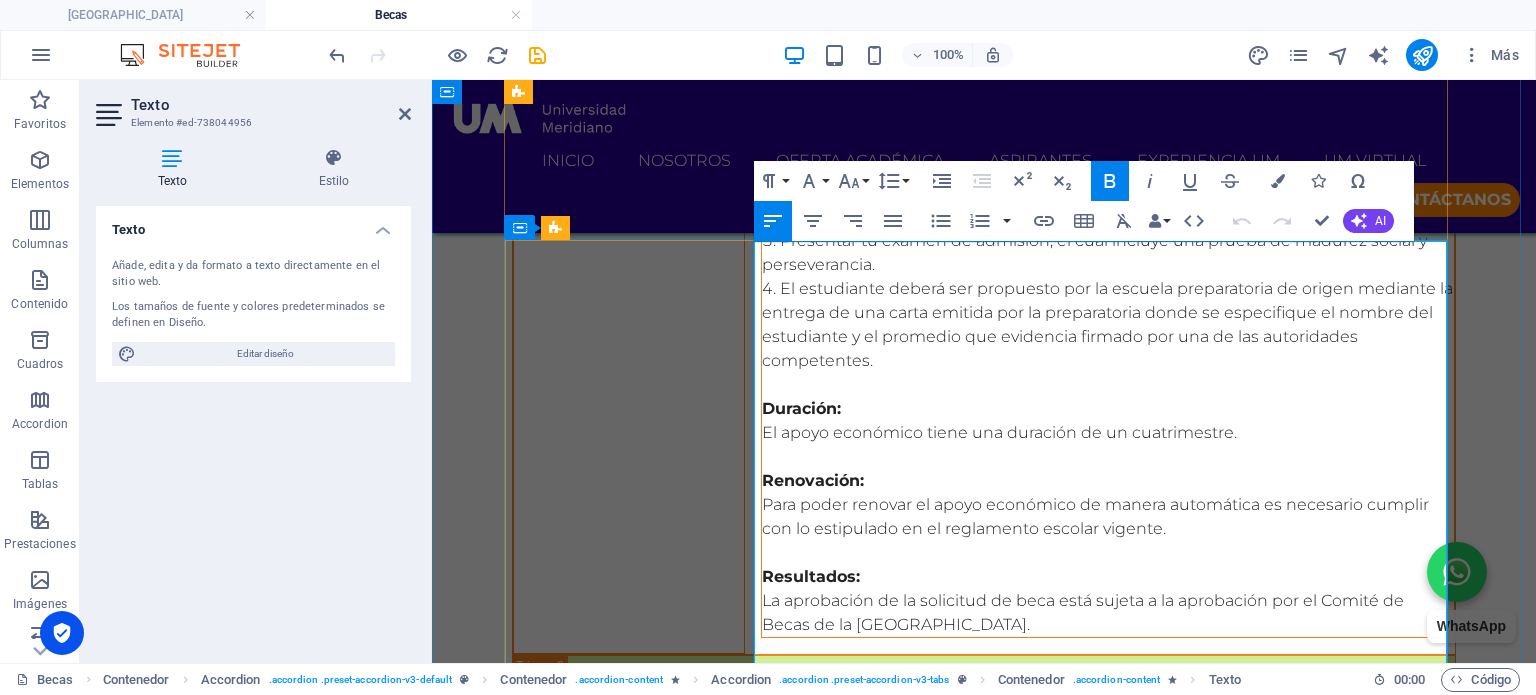 click on "Nuestra Beca de Excelencia Académica va dirigida a nuevos estudiantes de maestría en los que el talento y el alto nivel académico destacan de su perfil, reconociéndolos con un apoyo económico que va desde el 10 al 30 %." at bounding box center (1108, 795) 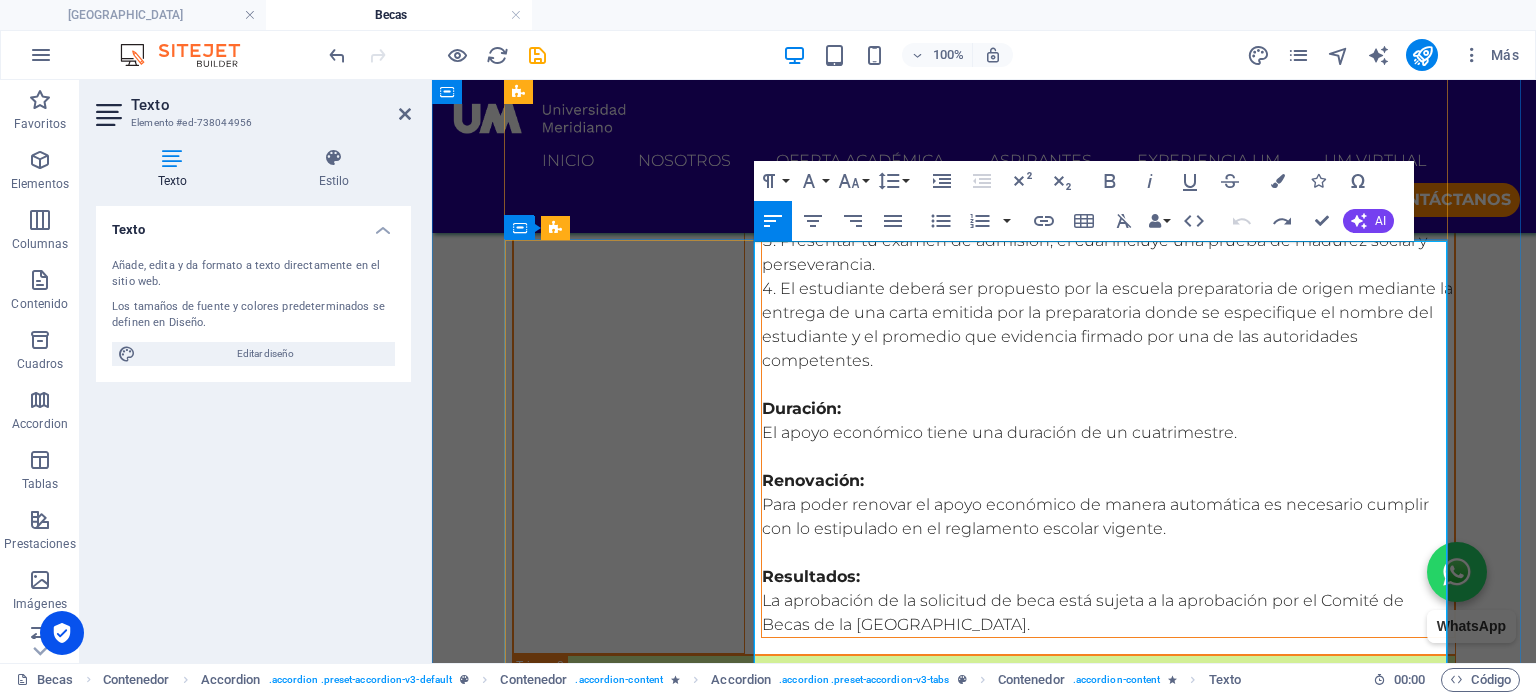 click at bounding box center [1108, 747] 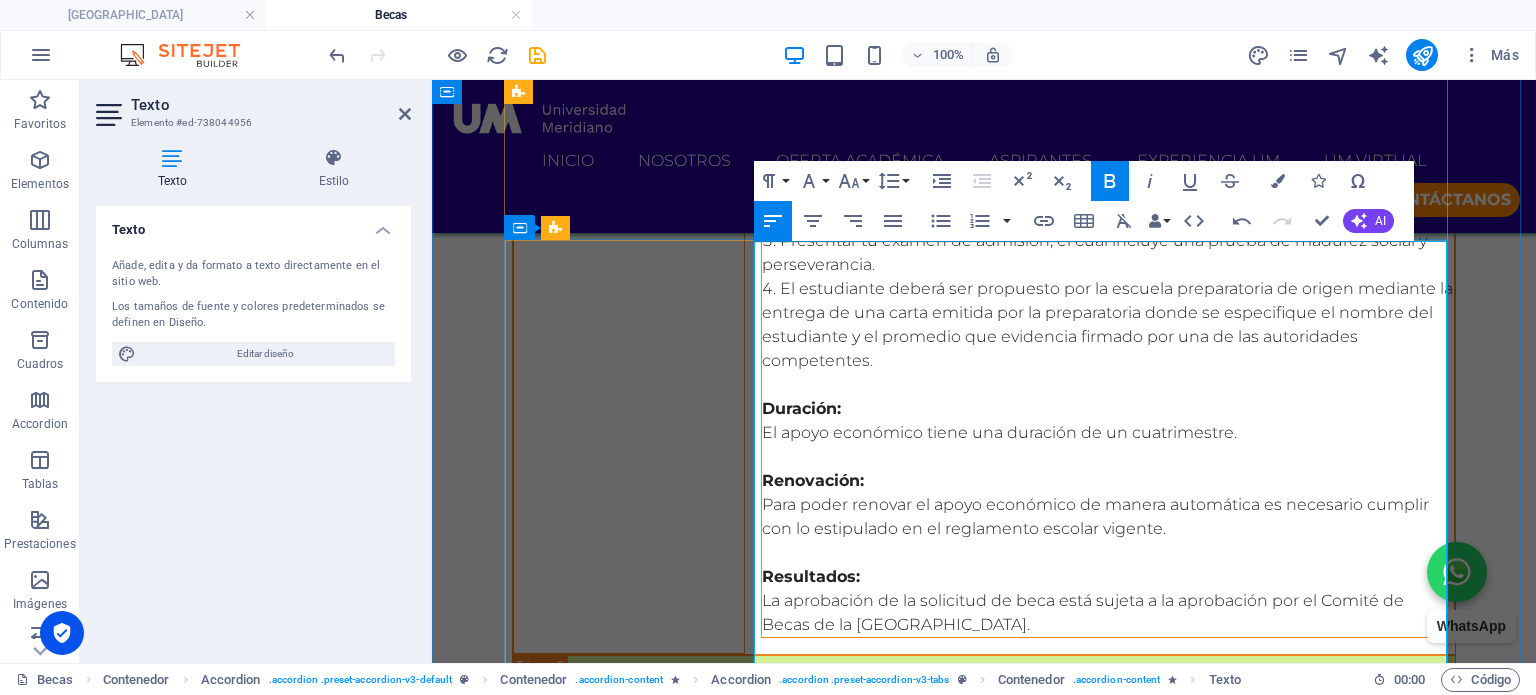 click at bounding box center (1108, 867) 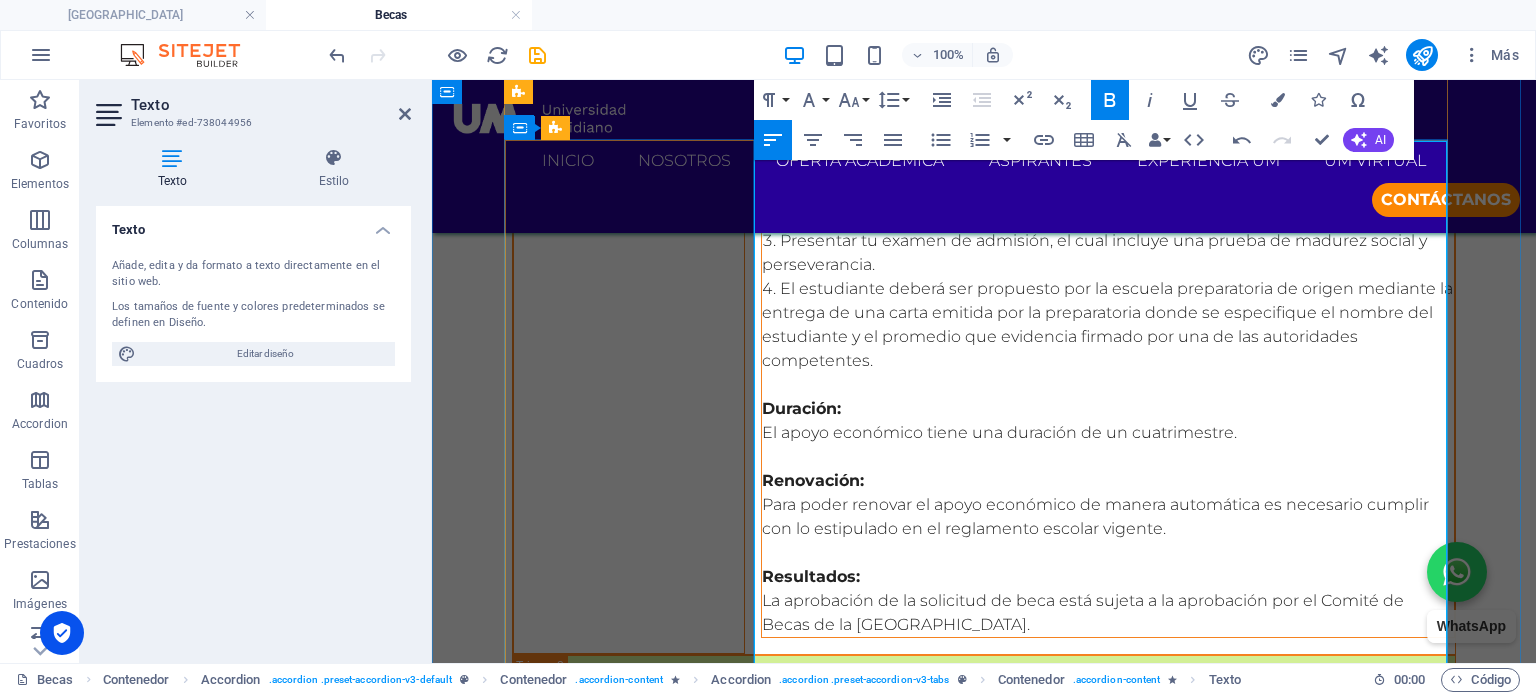 scroll, scrollTop: 5344, scrollLeft: 0, axis: vertical 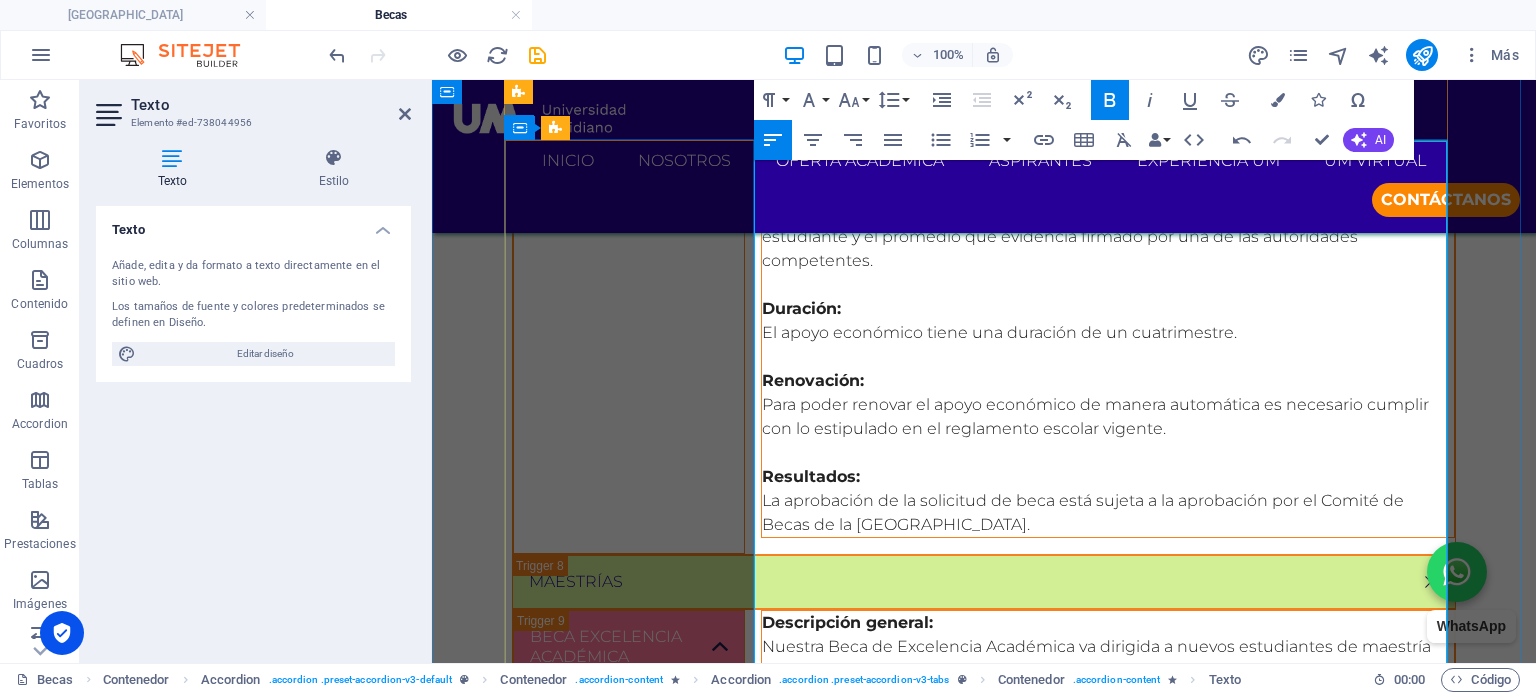 click at bounding box center (1108, 959) 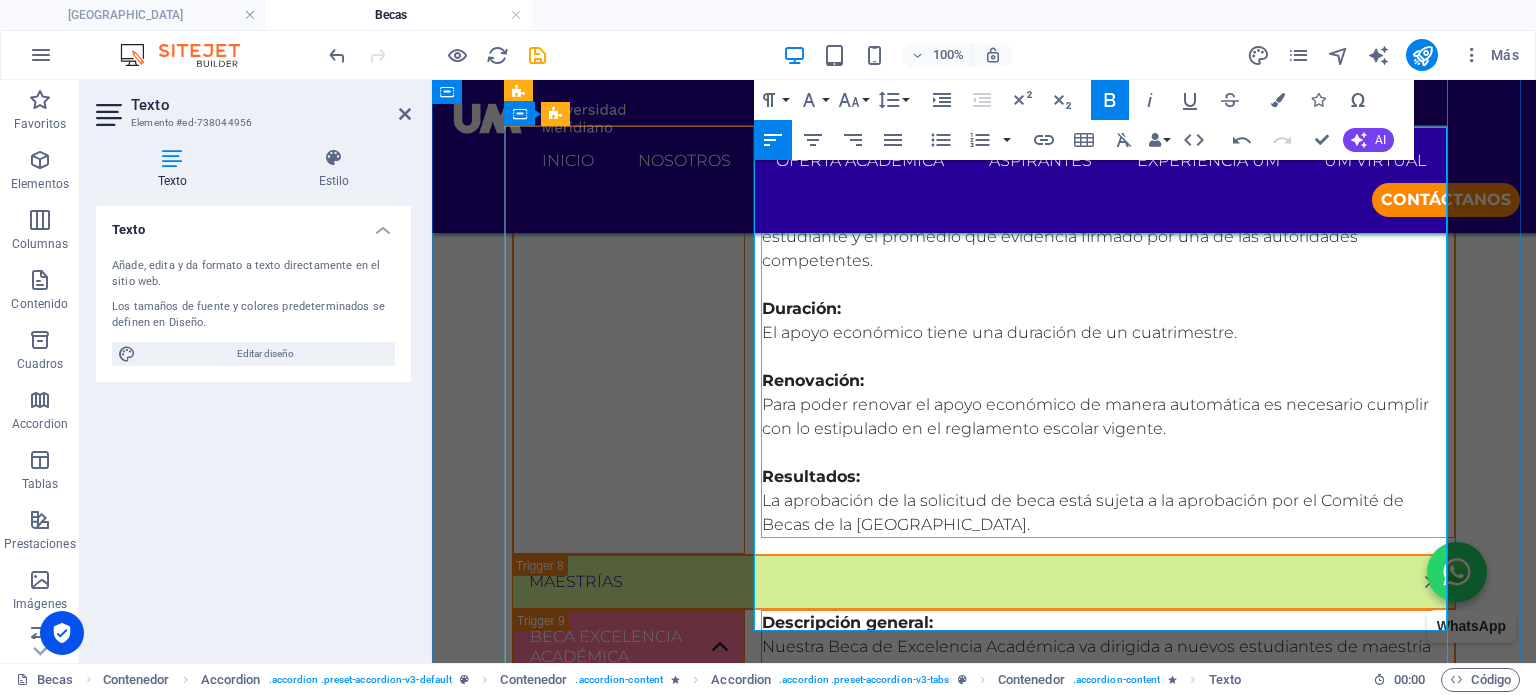 scroll, scrollTop: 5544, scrollLeft: 0, axis: vertical 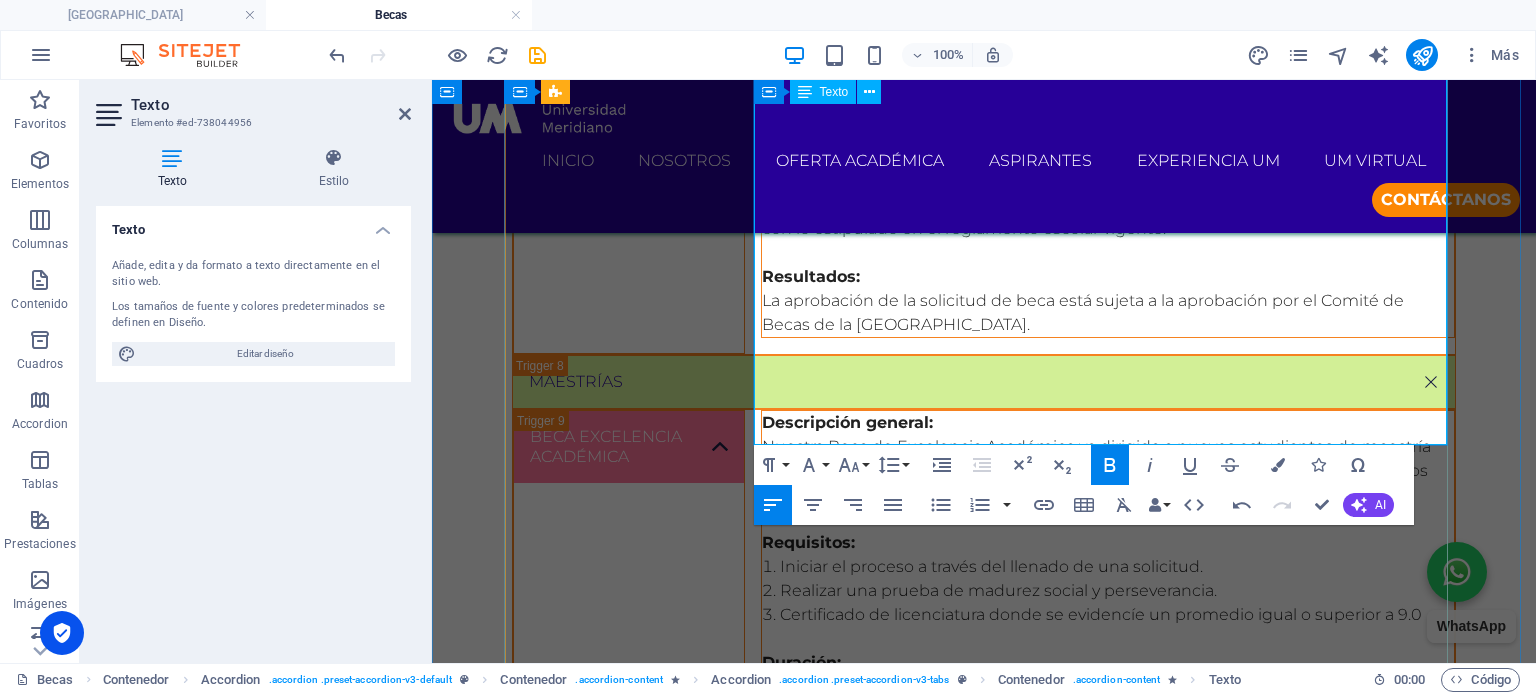 click at bounding box center [1108, 903] 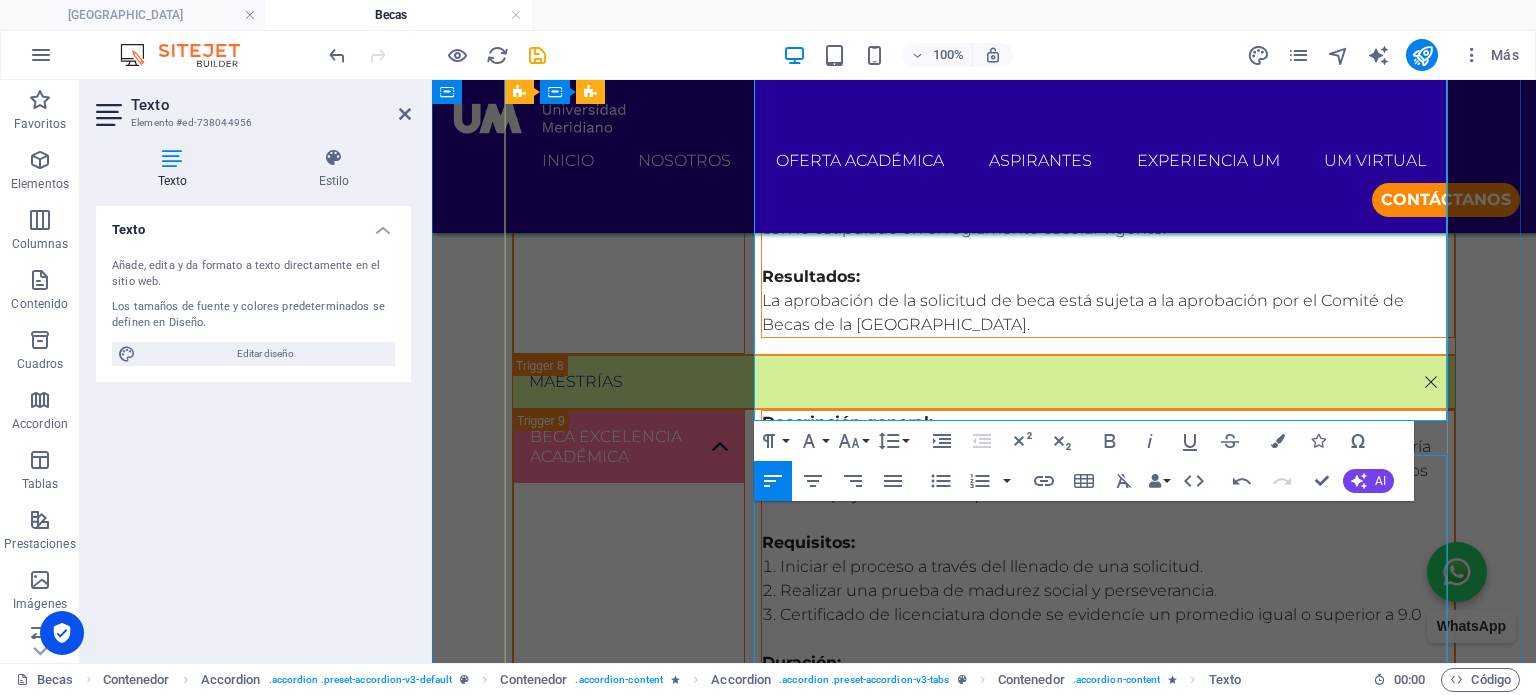click on "Descripción general: Nuestra Beca Socioeconómica está pensada para estudiantes de nuevo ingreso a maestría, que tengan una situación económica limitante, con un apoyo que va desde el 10 al 40 %. Requisitos: Iniciar el proceso a través del llenado de una solicitud. Realizar una prueba de madurez social y perseverancia, además de un diagnóstico socioeconómico. Certificado de preparatoria. Duración: El apoyo económico tiene una duración de dos cuatrimestres. Renovación: No hay renovación automática una vez terminados los períodos mencionados, pero se puede volver a concursar para obtener este apoyo económico. Resultados: La aprobación de la solicitud de beca está sujeta a la aprobación por el Comité de Becas de Universidad Meridiano." at bounding box center (1108, 1249) 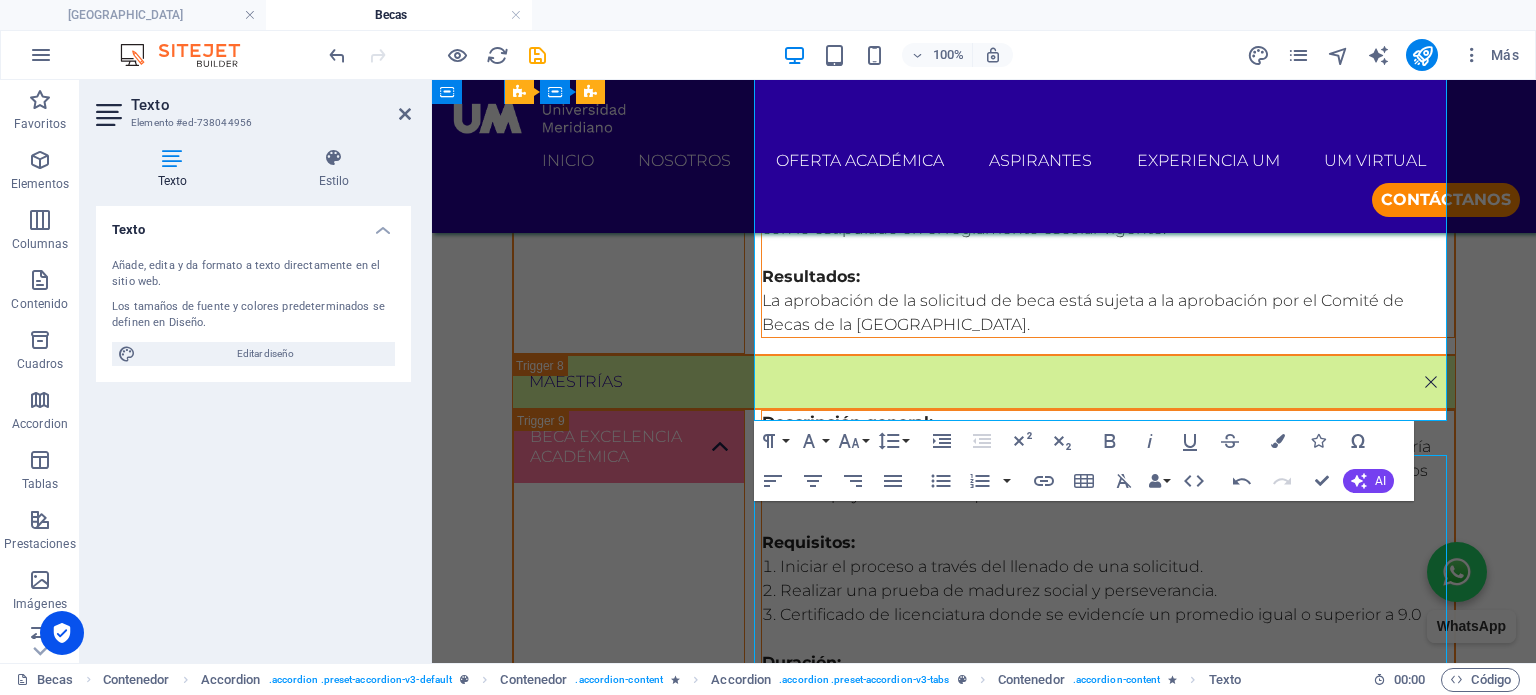 click on "Descripción general: Nuestra Beca Socioeconómica está pensada para estudiantes de nuevo ingreso a maestría, que tengan una situación económica limitante, con un apoyo que va desde el 10 al 40 %. Requisitos: Iniciar el proceso a través del llenado de una solicitud. Realizar una prueba de madurez social y perseverancia, además de un diagnóstico socioeconómico. Certificado de preparatoria. Duración: El apoyo económico tiene una duración de dos cuatrimestres. Renovación: No hay renovación automática una vez terminados los períodos mencionados, pero se puede volver a concursar para obtener este apoyo económico. Resultados: La aprobación de la solicitud de beca está sujeta a la aprobación por el Comité de Becas de Universidad Meridiano." at bounding box center (1108, 1249) 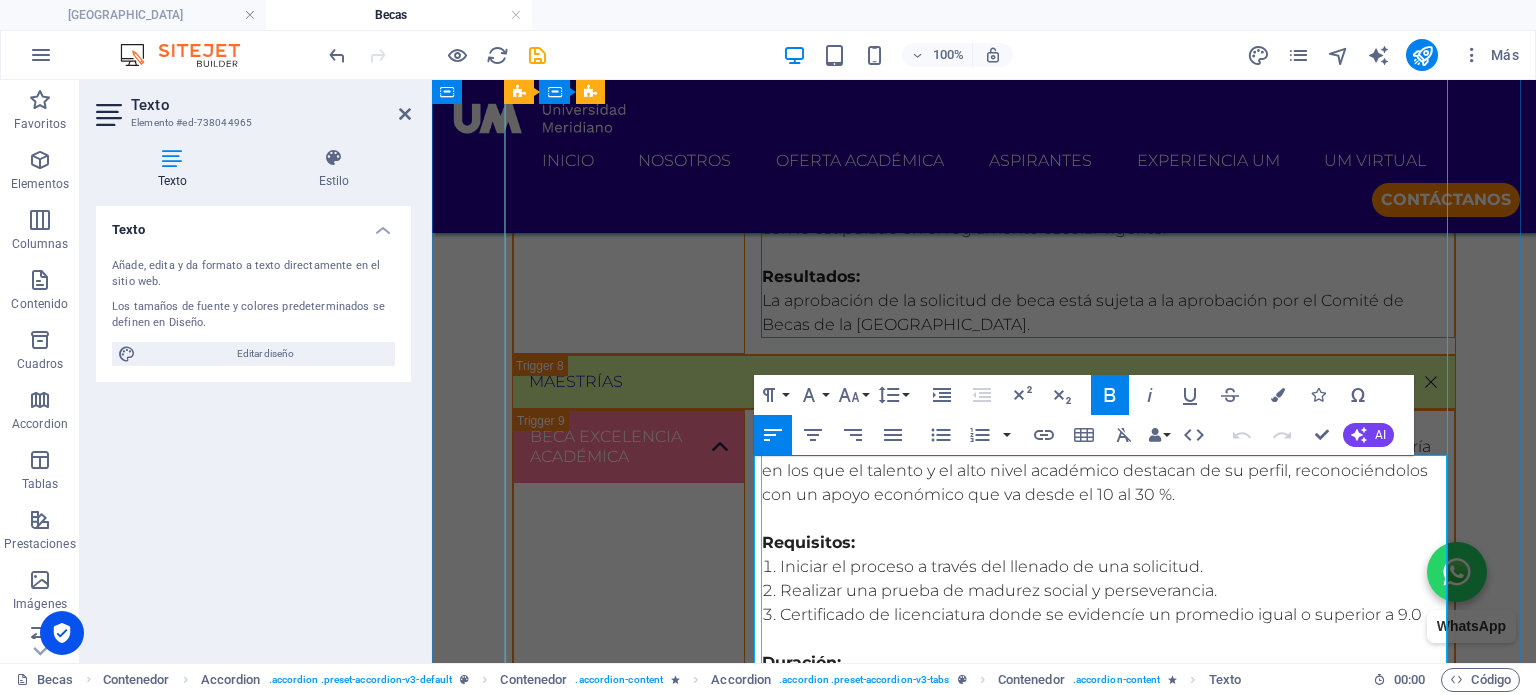 click at bounding box center (1108, 961) 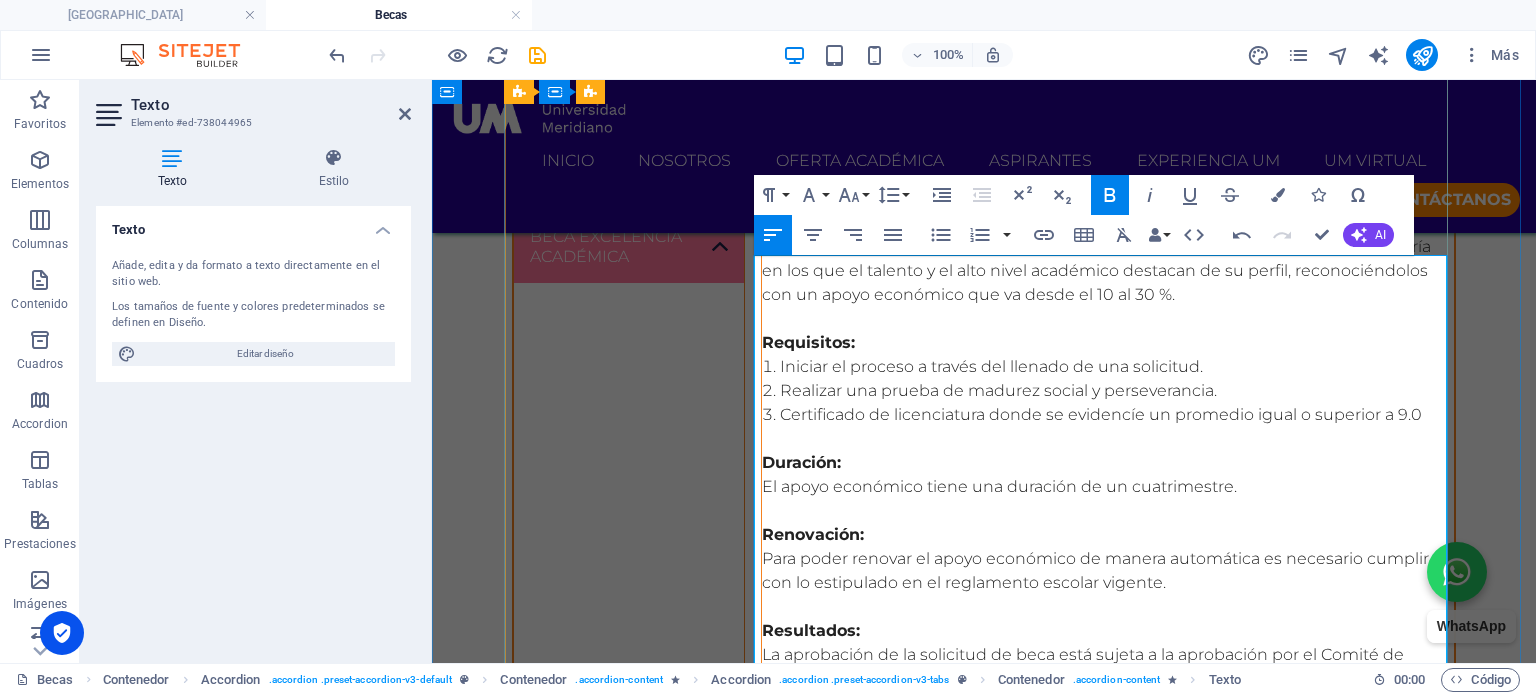 scroll, scrollTop: 5744, scrollLeft: 0, axis: vertical 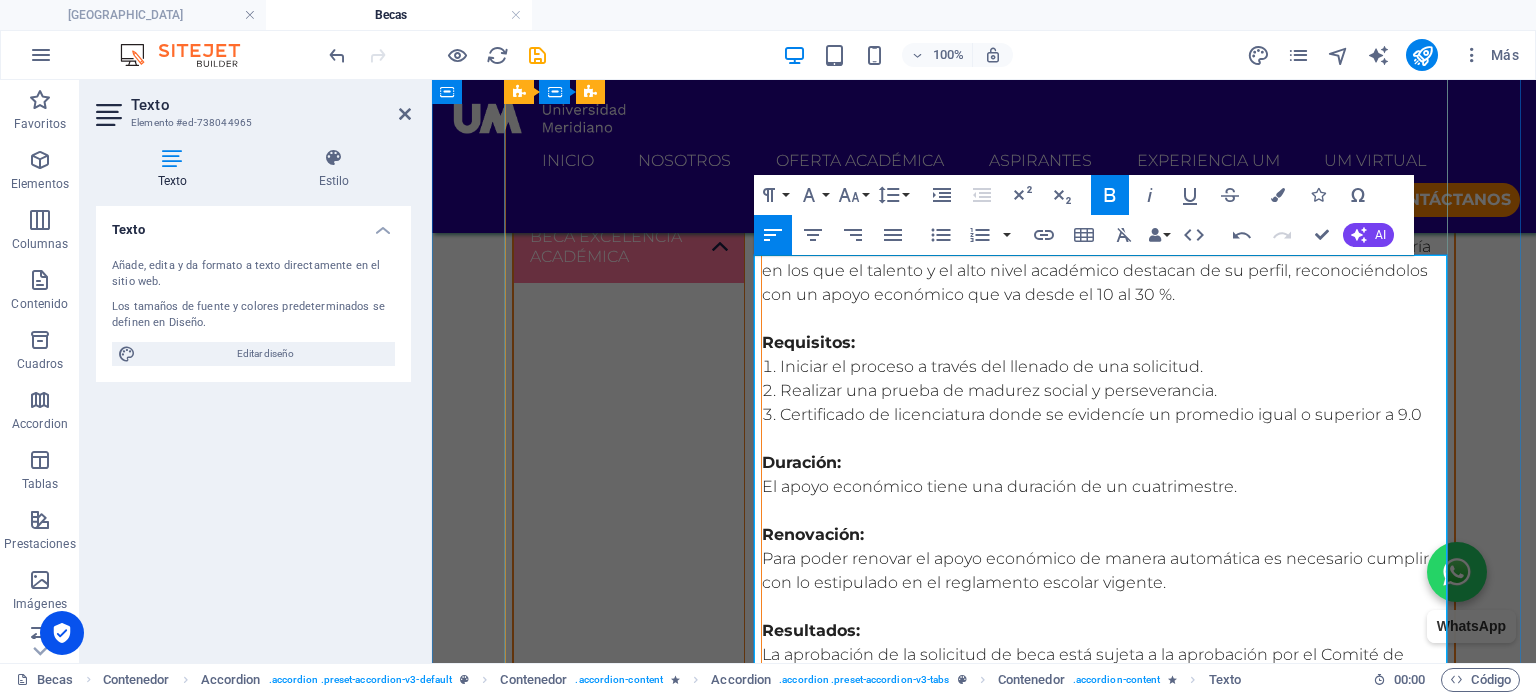 click at bounding box center (1108, 881) 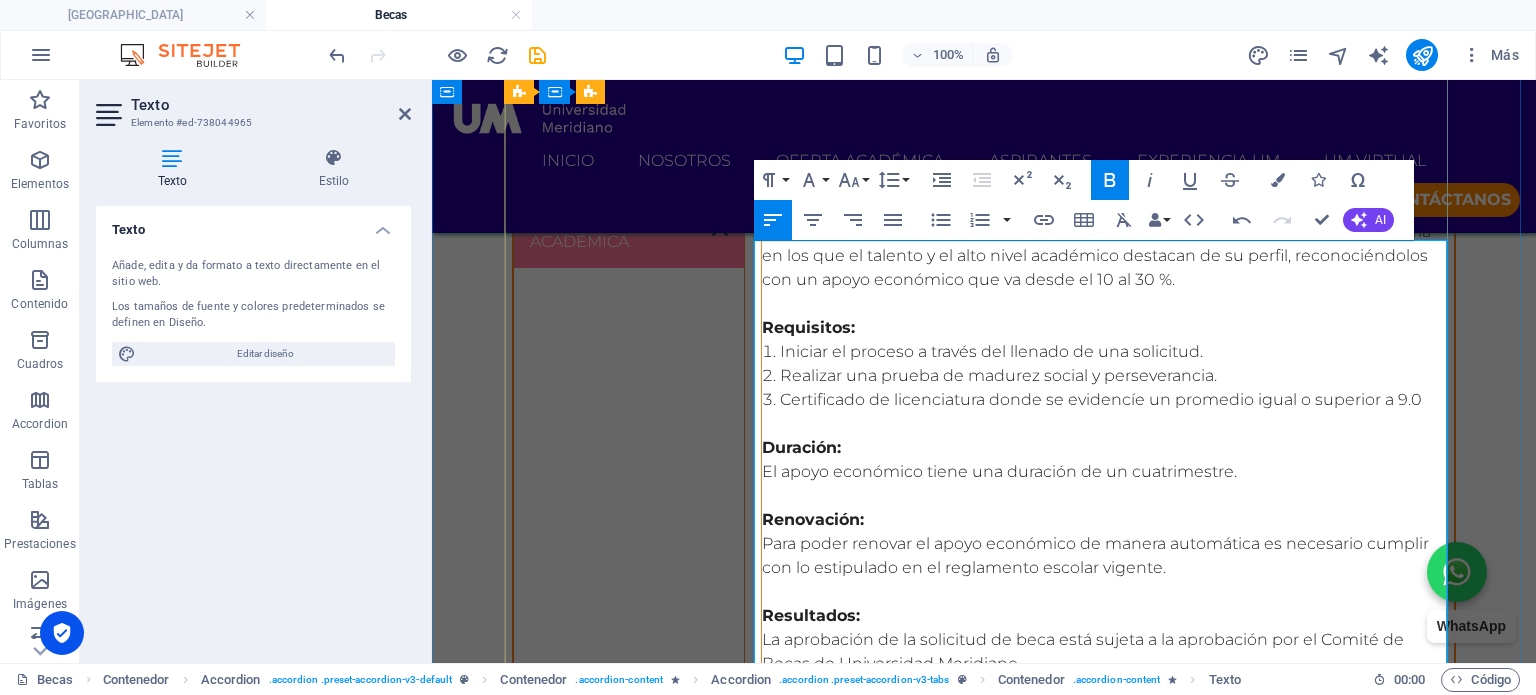 scroll, scrollTop: 6044, scrollLeft: 0, axis: vertical 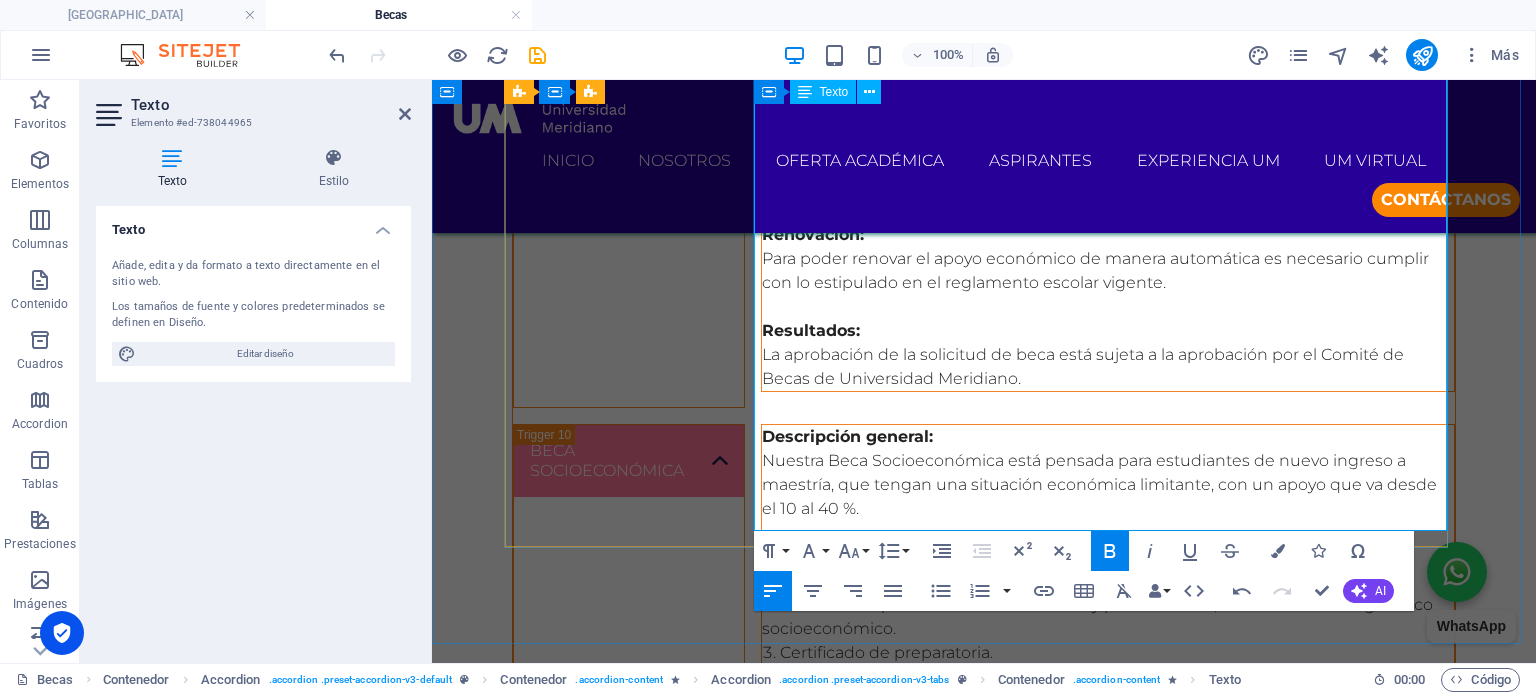 click at bounding box center (1108, 917) 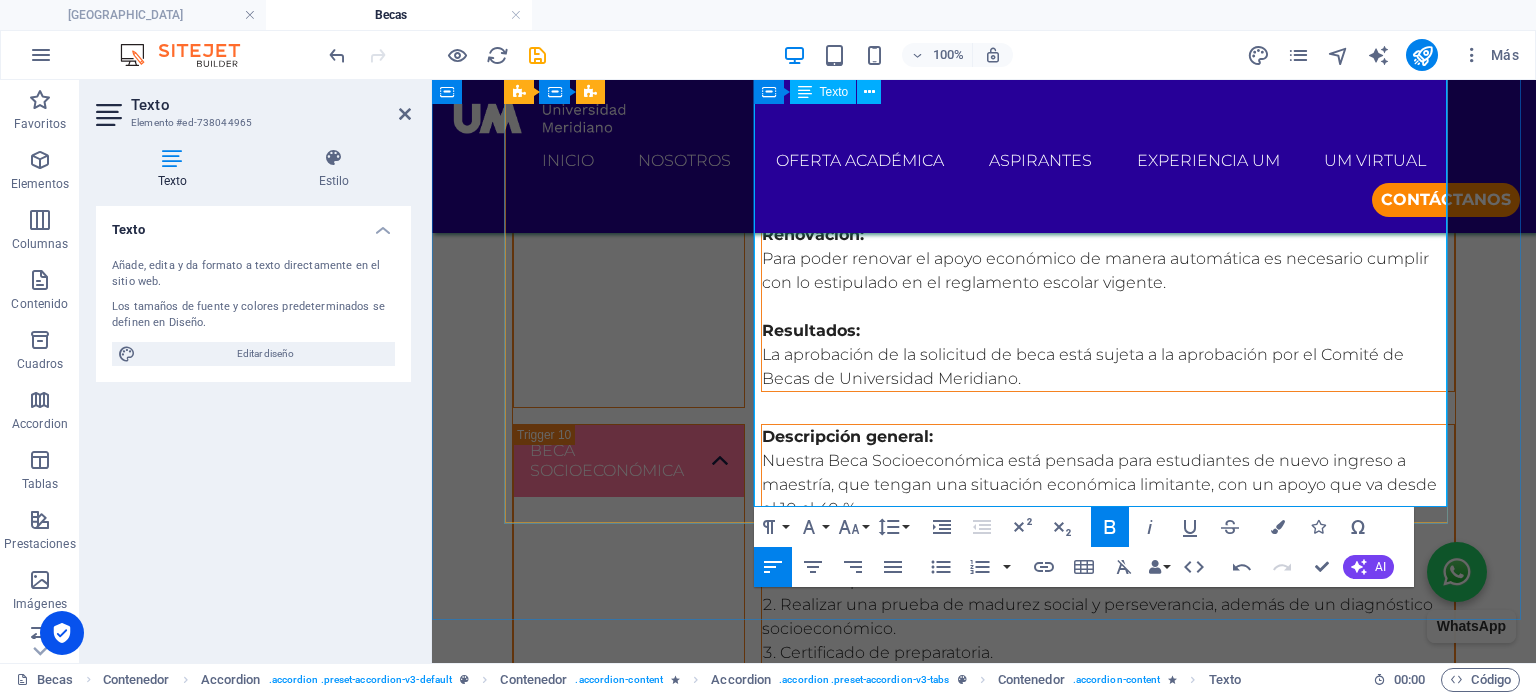 click at bounding box center (1108, 965) 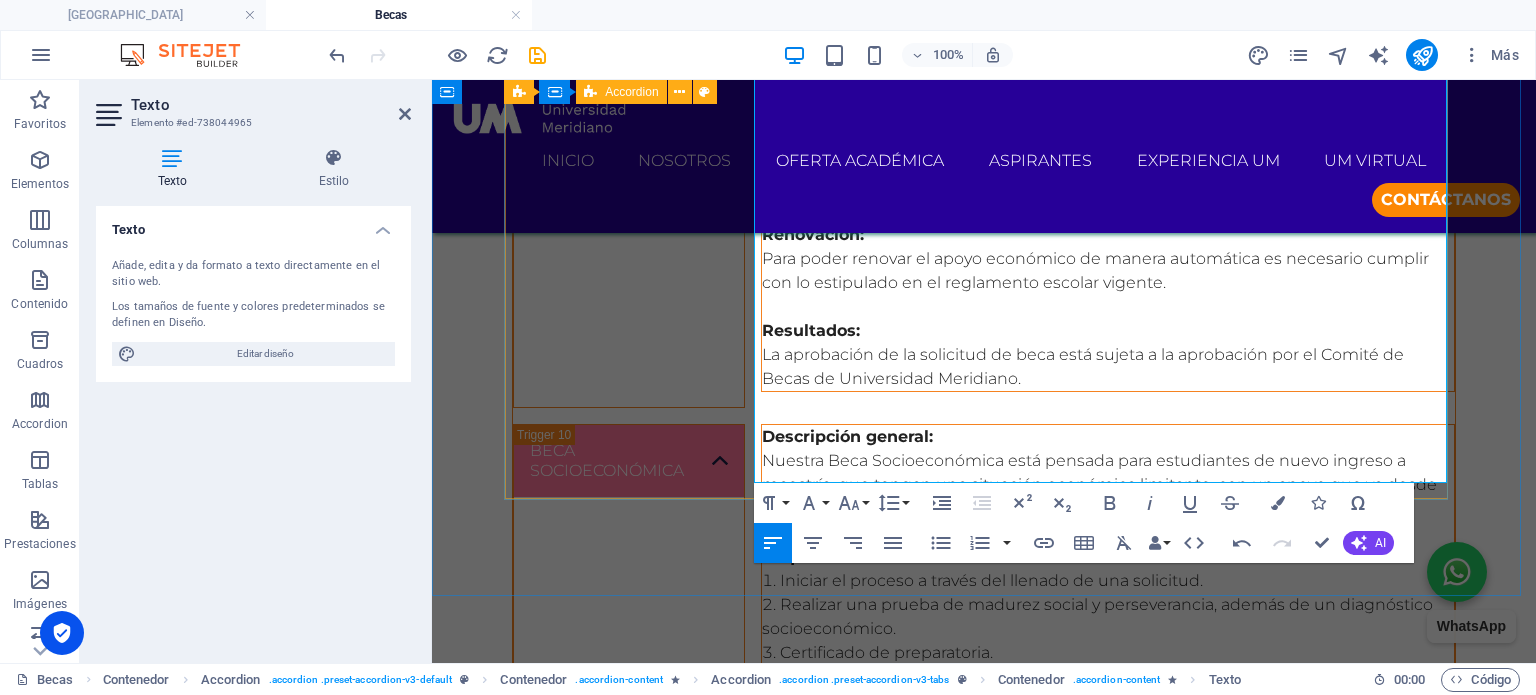 click on "beca excelencia académica Descripción general: Nuestra Beca de Excelencia Académica va dirigida a nuevos estudiantes de maestría en los que el talento y el alto nivel académico destacan de su perfil, reconociéndolos con un apoyo económico que va desde el 10 al 30 %. Requisitos: Iniciar el proceso a través del llenado de una solicitud. Realizar una prueba de madurez social y perseverancia. Certificado de licenciatura donde se evidencíe un promedio igual o superior a 9.0 Duración: El apoyo económico tiene una duración de un cuatrimestre. Renovación: Para poder renovar el apoyo económico de manera automática es necesario cumplir con lo estipulado en el reglamento escolar vigente. Resultados: La aprobación de la solicitud de beca está sujeta a la aprobación por el Comité de Becas de Universidad Meridiano. beca socioeconómica Descripción general: Requisitos: Iniciar el proceso a través del llenado de una solicitud. Certificado de preparatoria. Duración: Renovación: Resultados:" at bounding box center [984, 440] 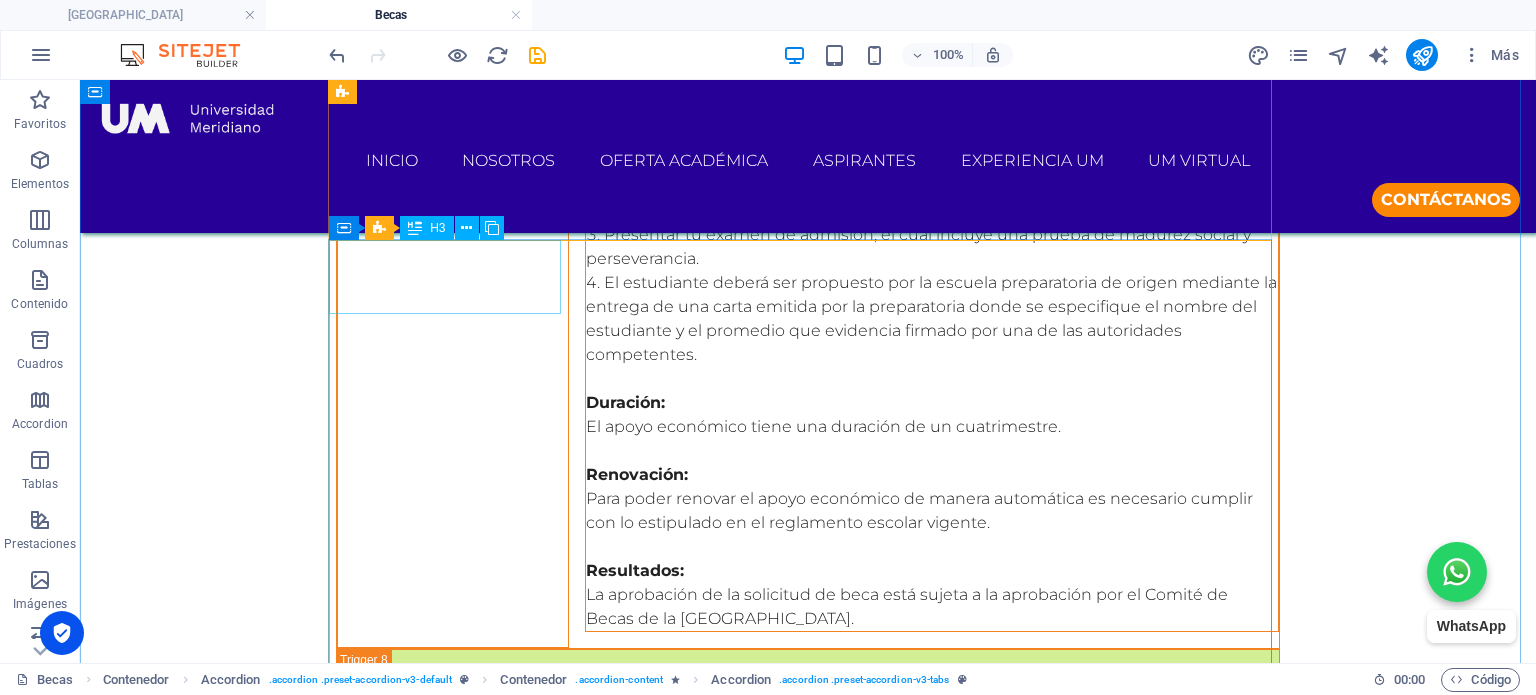 scroll, scrollTop: 5168, scrollLeft: 0, axis: vertical 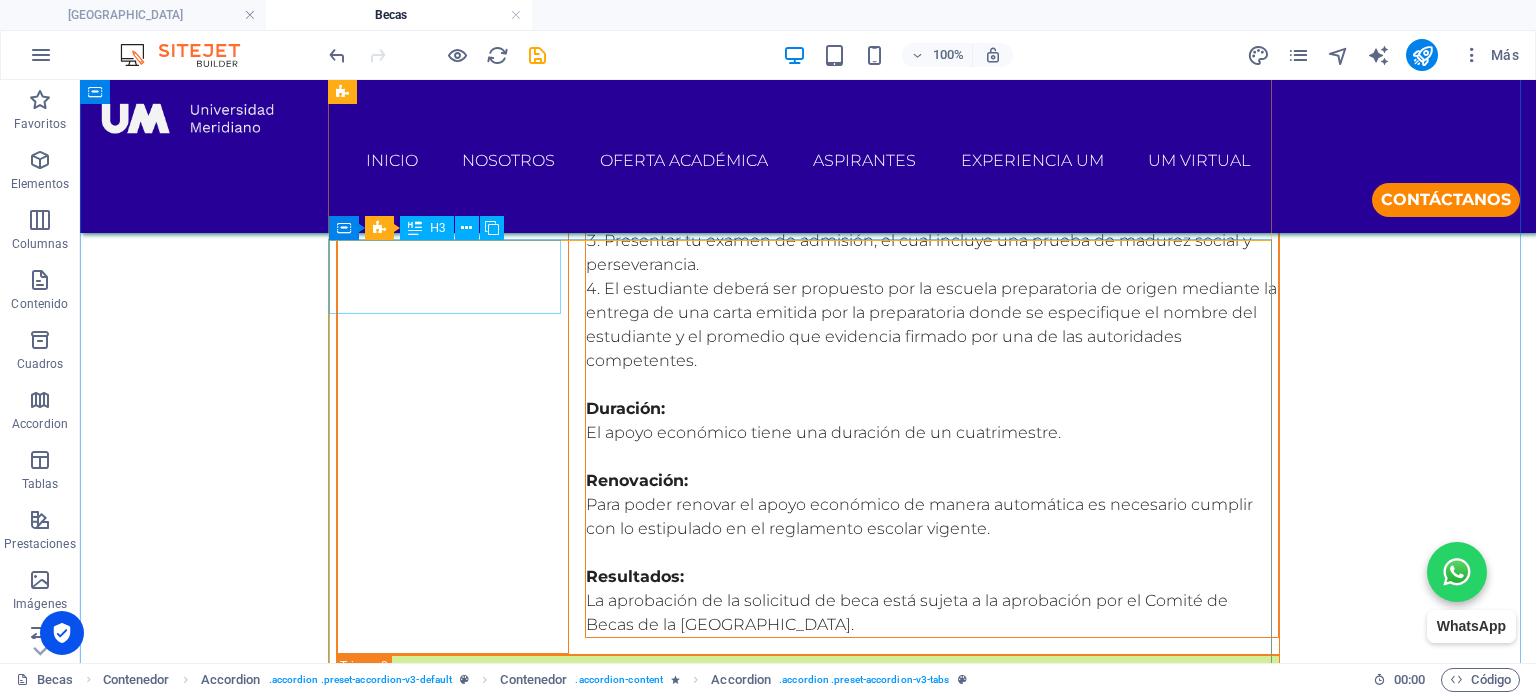 click on "beca excelencia académica" at bounding box center (453, 959) 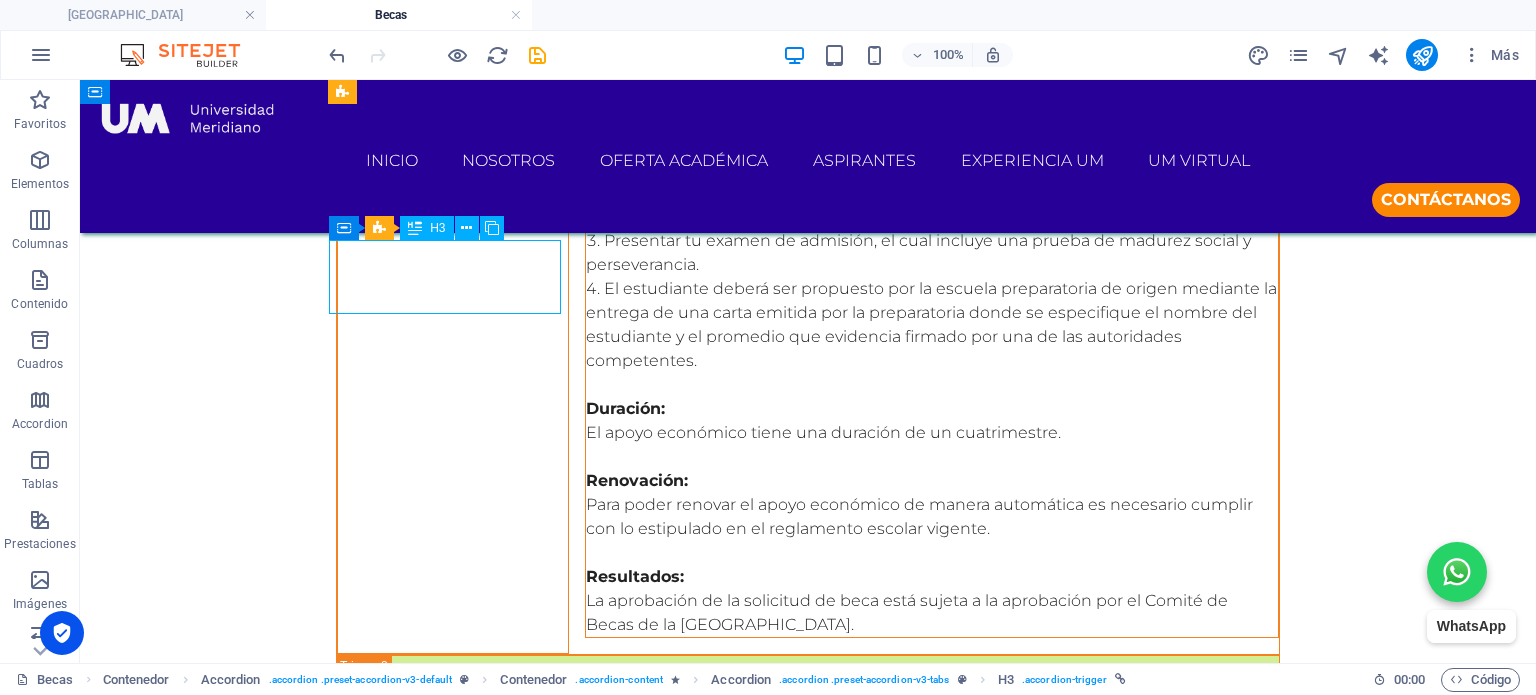 click on "beca excelencia académica" at bounding box center [453, 959] 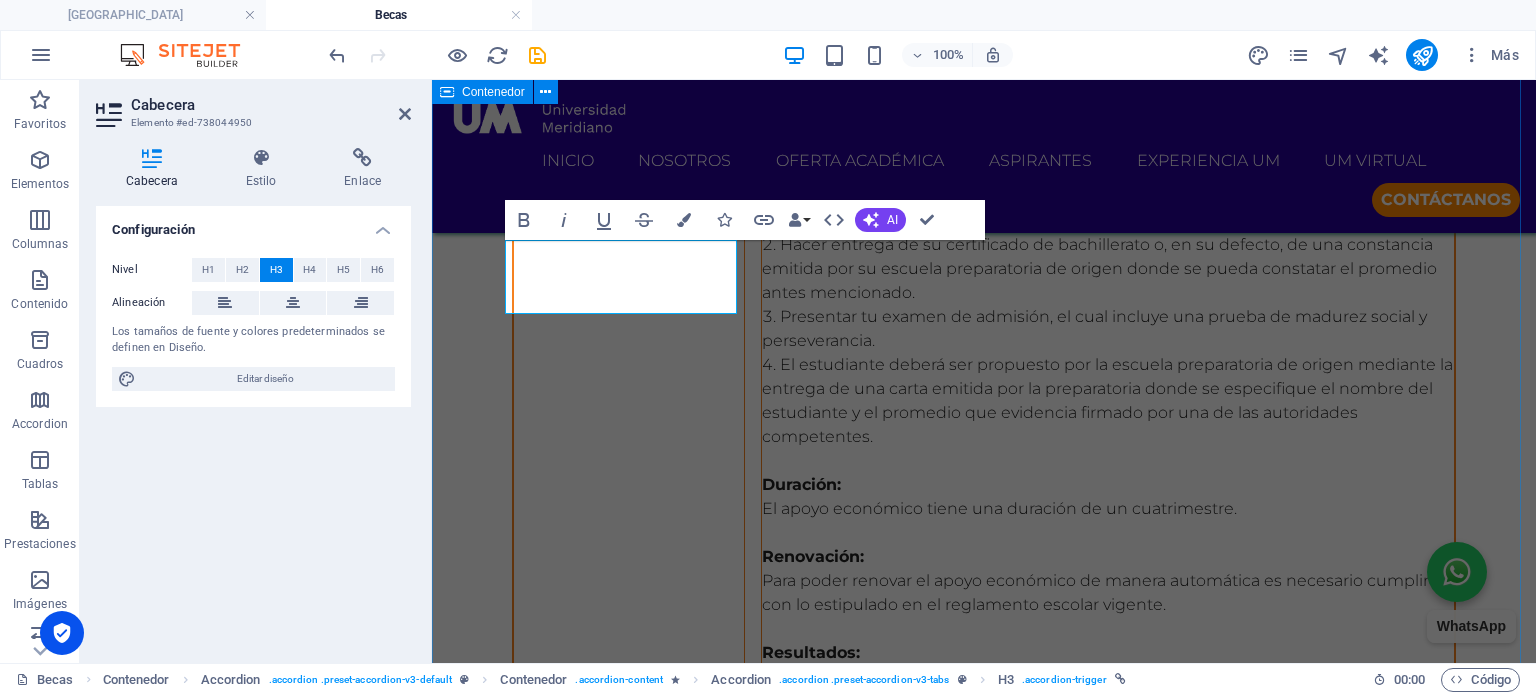 scroll, scrollTop: 5244, scrollLeft: 0, axis: vertical 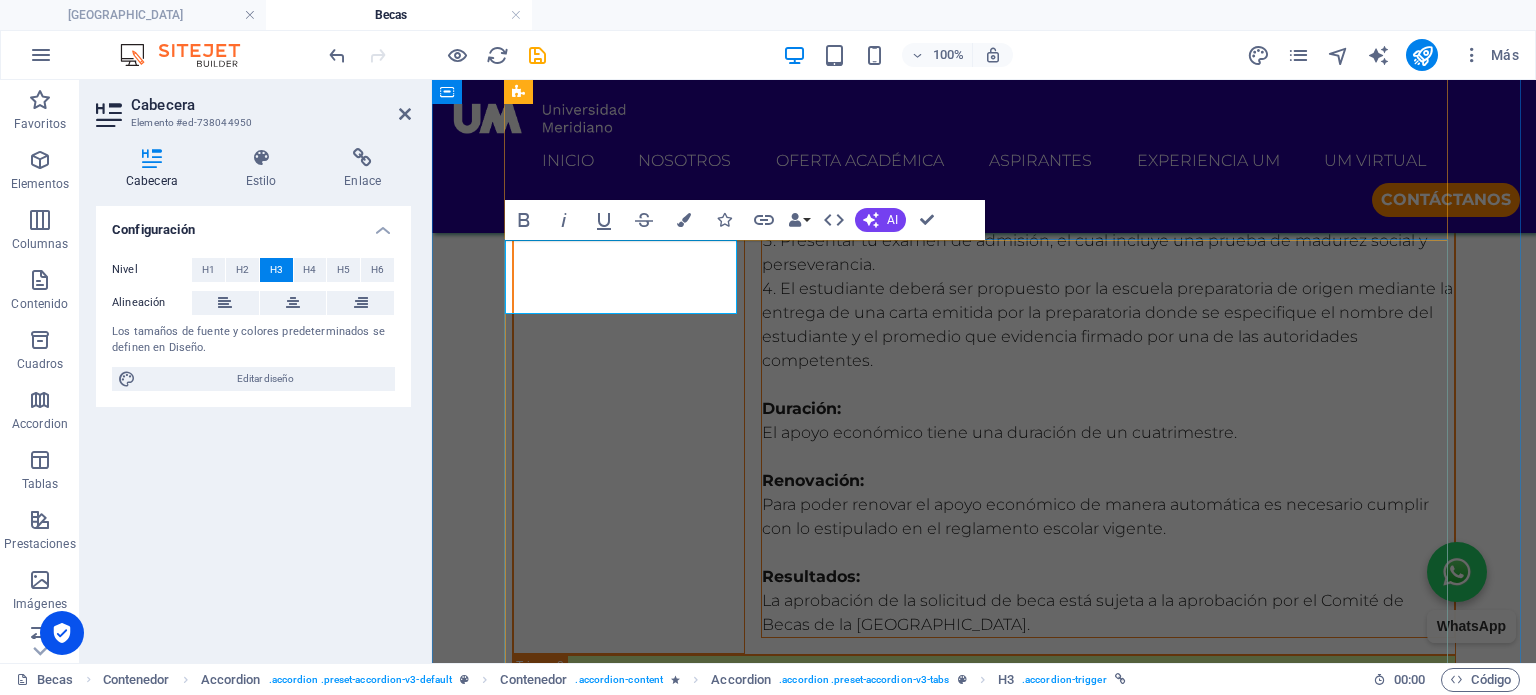 click on "beca excelencia académica" at bounding box center [629, 747] 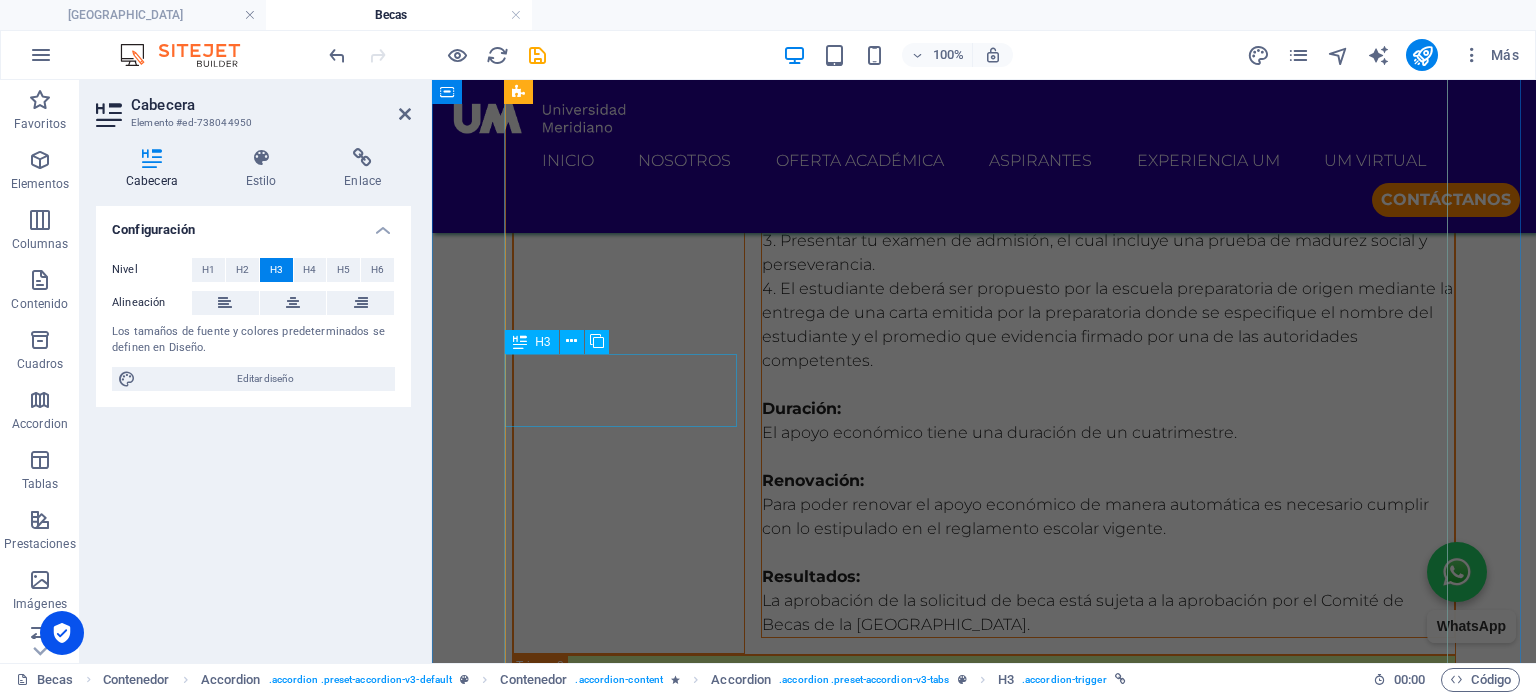 scroll, scrollTop: 5644, scrollLeft: 0, axis: vertical 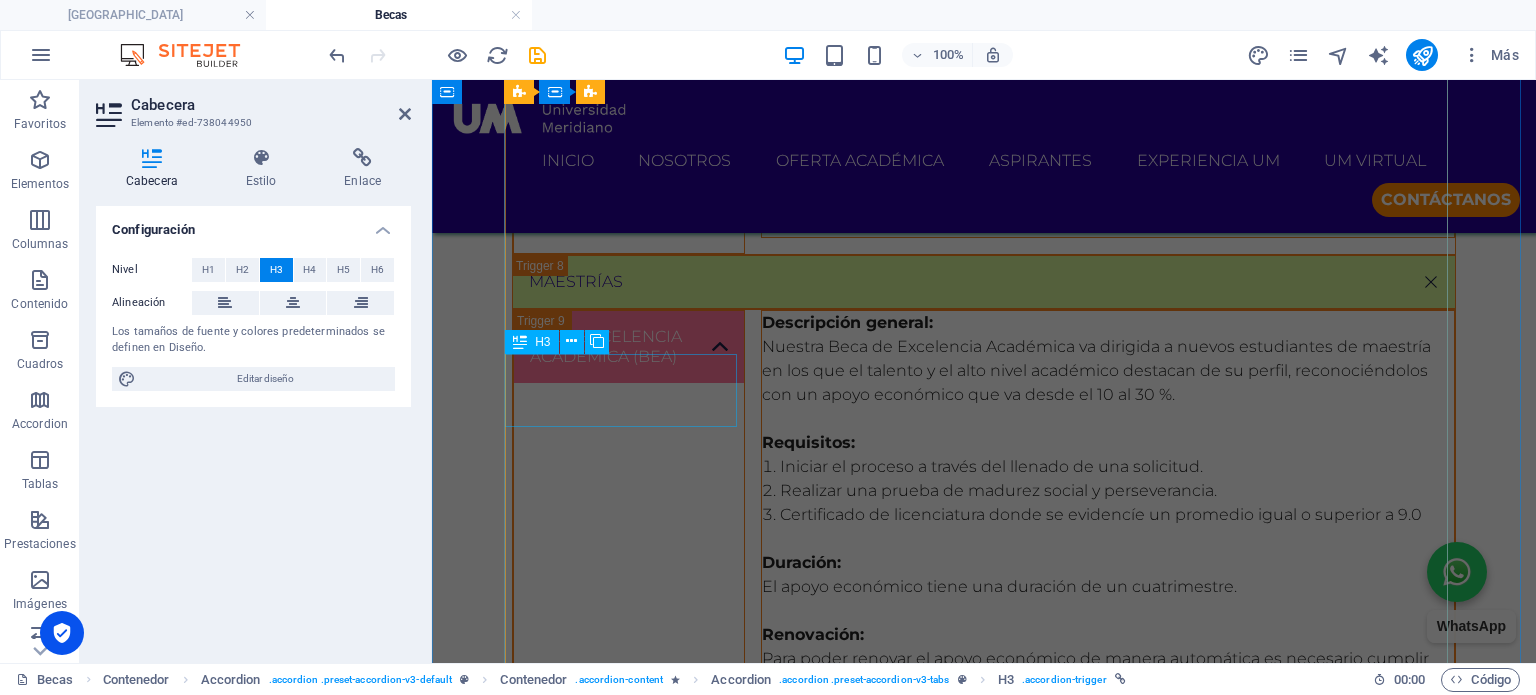 click on "beca socioeconómica" at bounding box center (629, 1097) 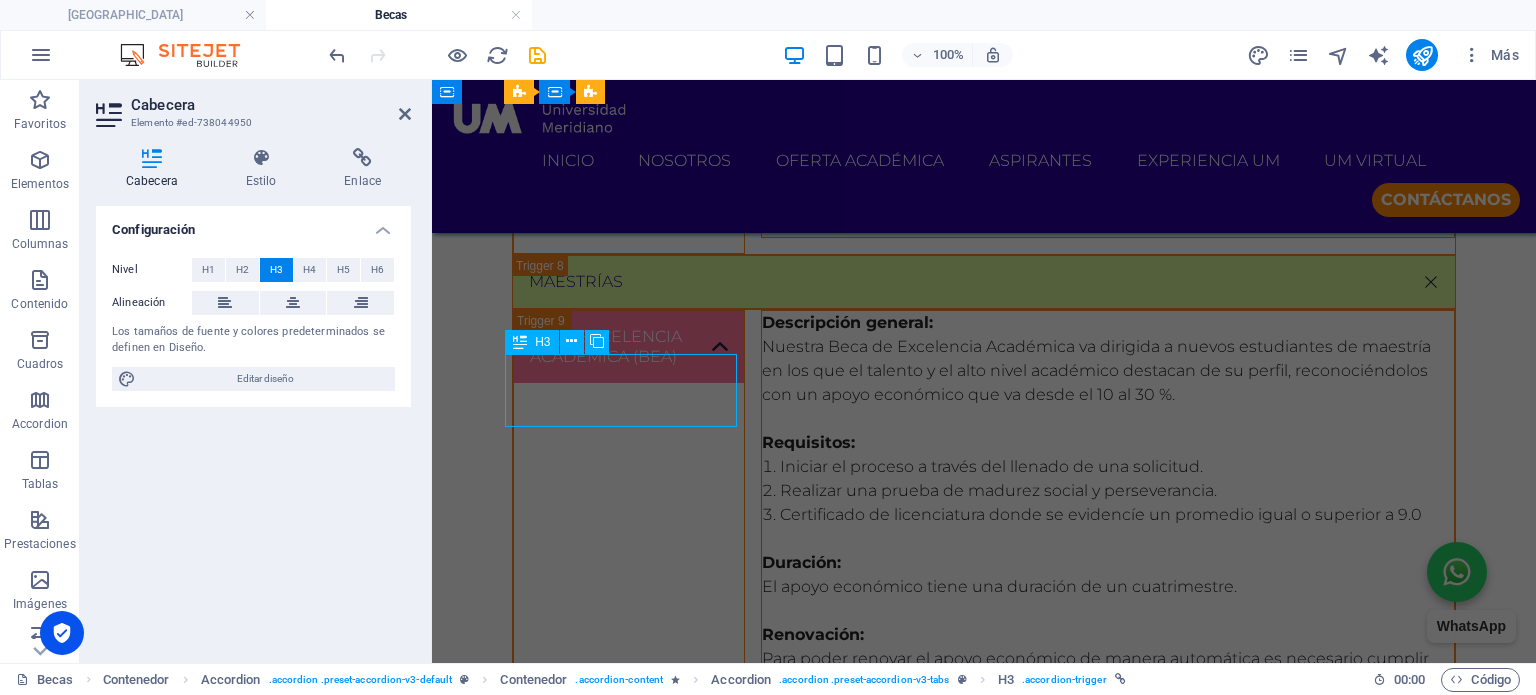 click on "beca socioeconómica" at bounding box center (629, 1097) 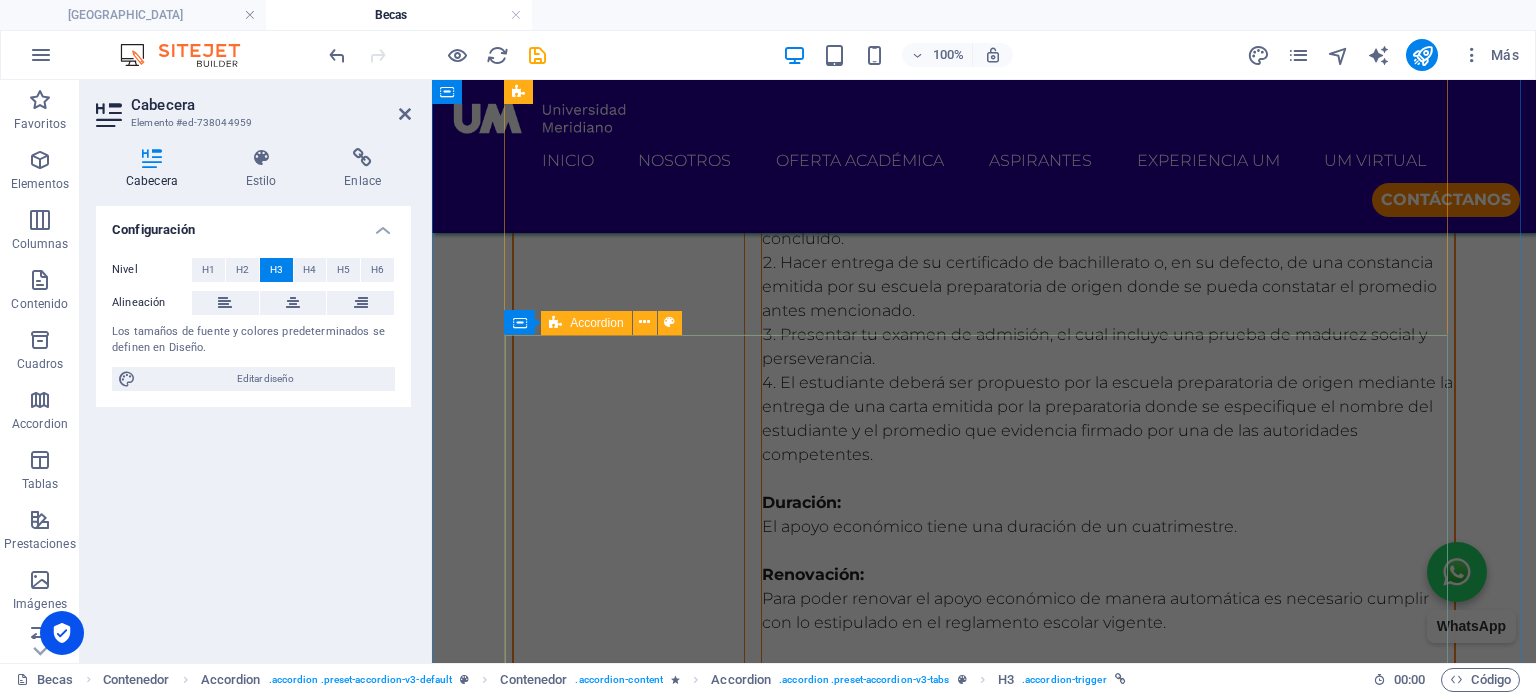 scroll, scrollTop: 5664, scrollLeft: 0, axis: vertical 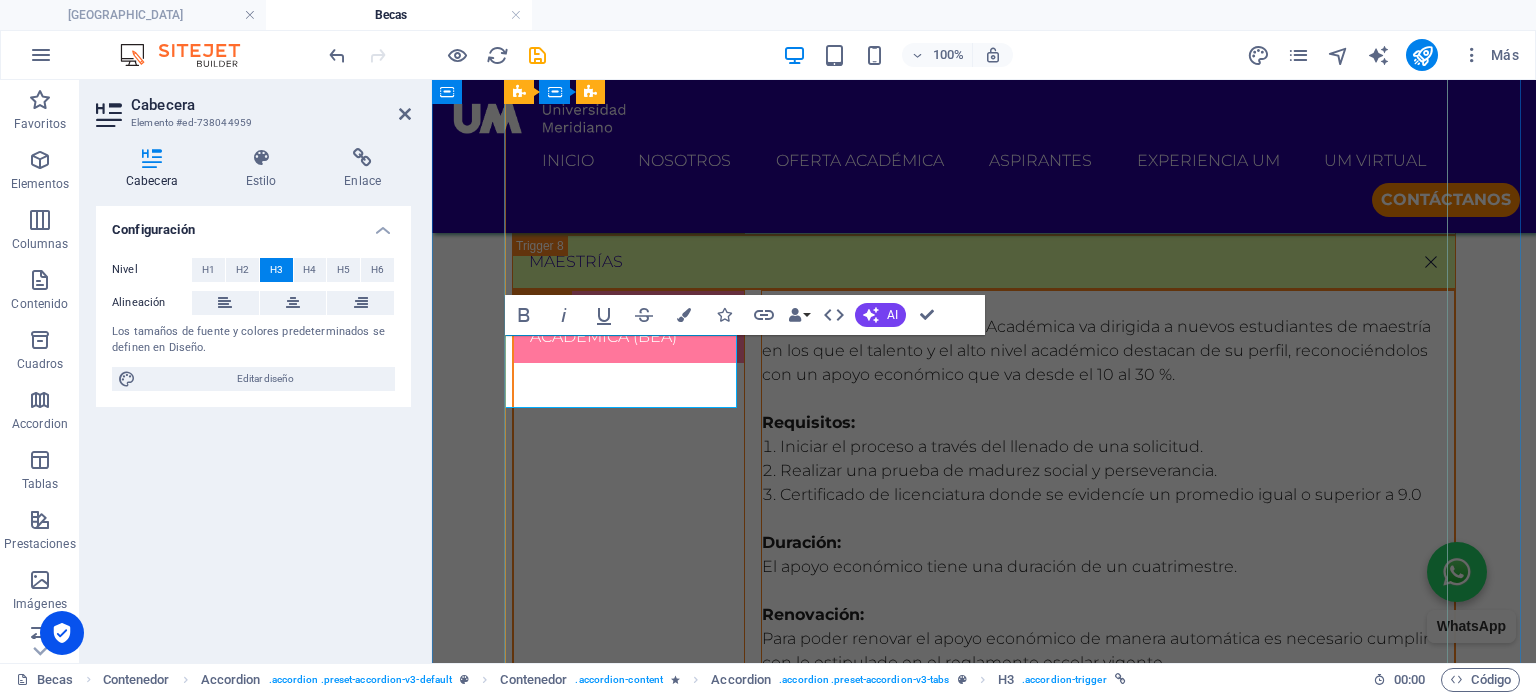 click on "beca socioeconómica" at bounding box center [629, 841] 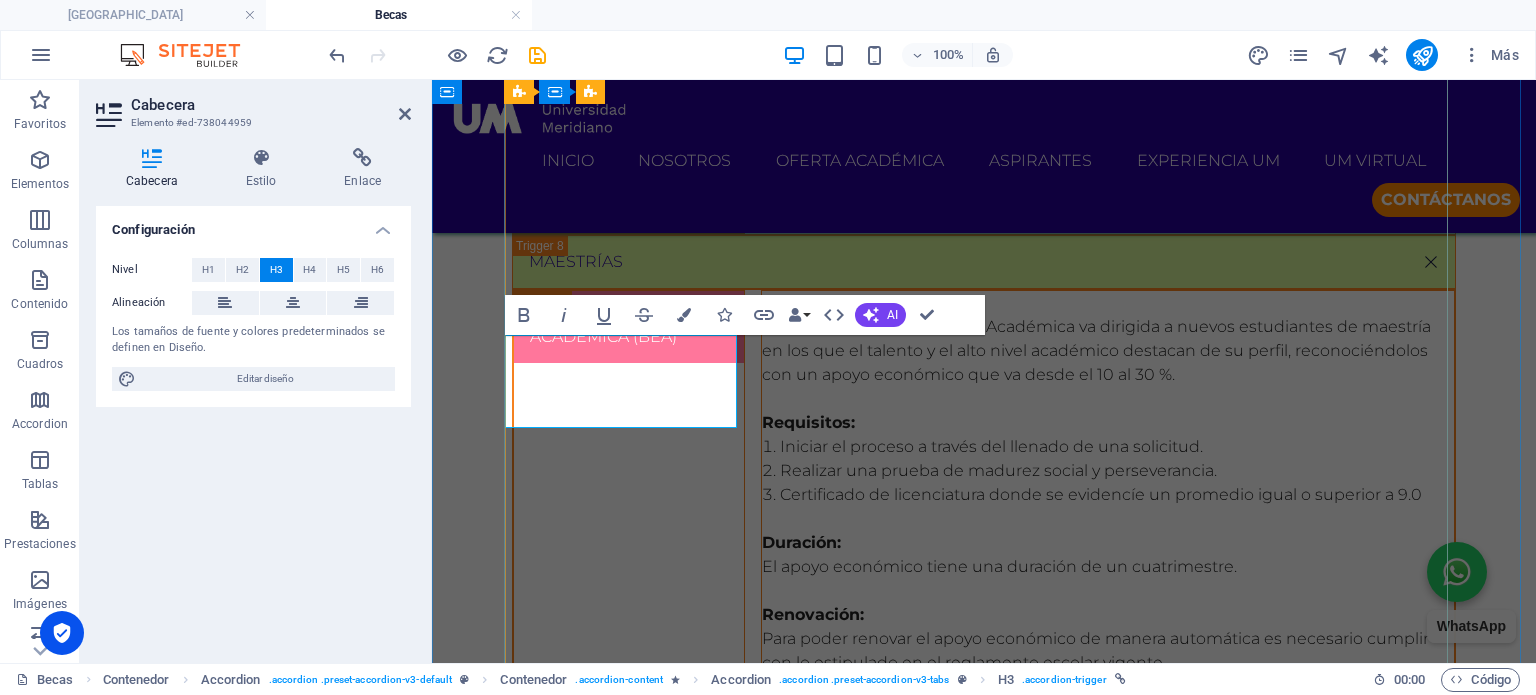 click on "beca excelencia académica (BEA) Descripción general: Nuestra Beca de Excelencia Académica va dirigida a nuevos estudiantes de maestría en los que el talento y el alto nivel académico destacan de su perfil, reconociéndolos con un apoyo económico que va desde el 10 al 30 %. Requisitos: Iniciar el proceso a través del llenado de una solicitud. Realizar una prueba de madurez social y perseverancia. Certificado de licenciatura donde se evidencíe un promedio igual o superior a 9.0 Duración: El apoyo económico tiene una duración de un cuatrimestre. Renovación: Para poder renovar el apoyo económico de manera automática es necesario cumplir con lo estipulado en el reglamento escolar vigente. Resultados: La aprobación de la solicitud de beca está sujeta a la aprobación por el Comité de Becas de Universidad Meridiano. beca socioeconómica (BES) Descripción general: Requisitos: Iniciar el proceso a través del llenado de una solicitud. Certificado de preparatoria. Duración: Renovación: Resultados:" at bounding box center [984, 820] 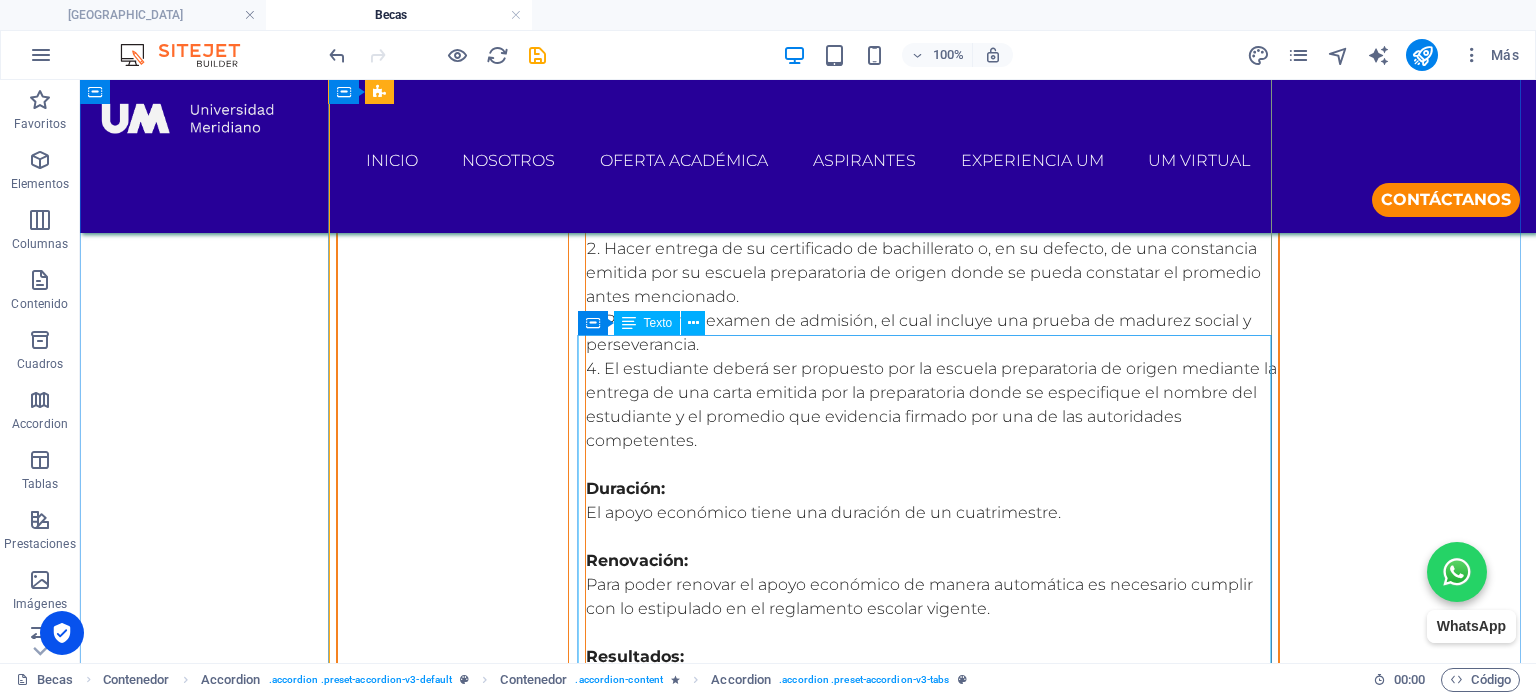 scroll, scrollTop: 5588, scrollLeft: 0, axis: vertical 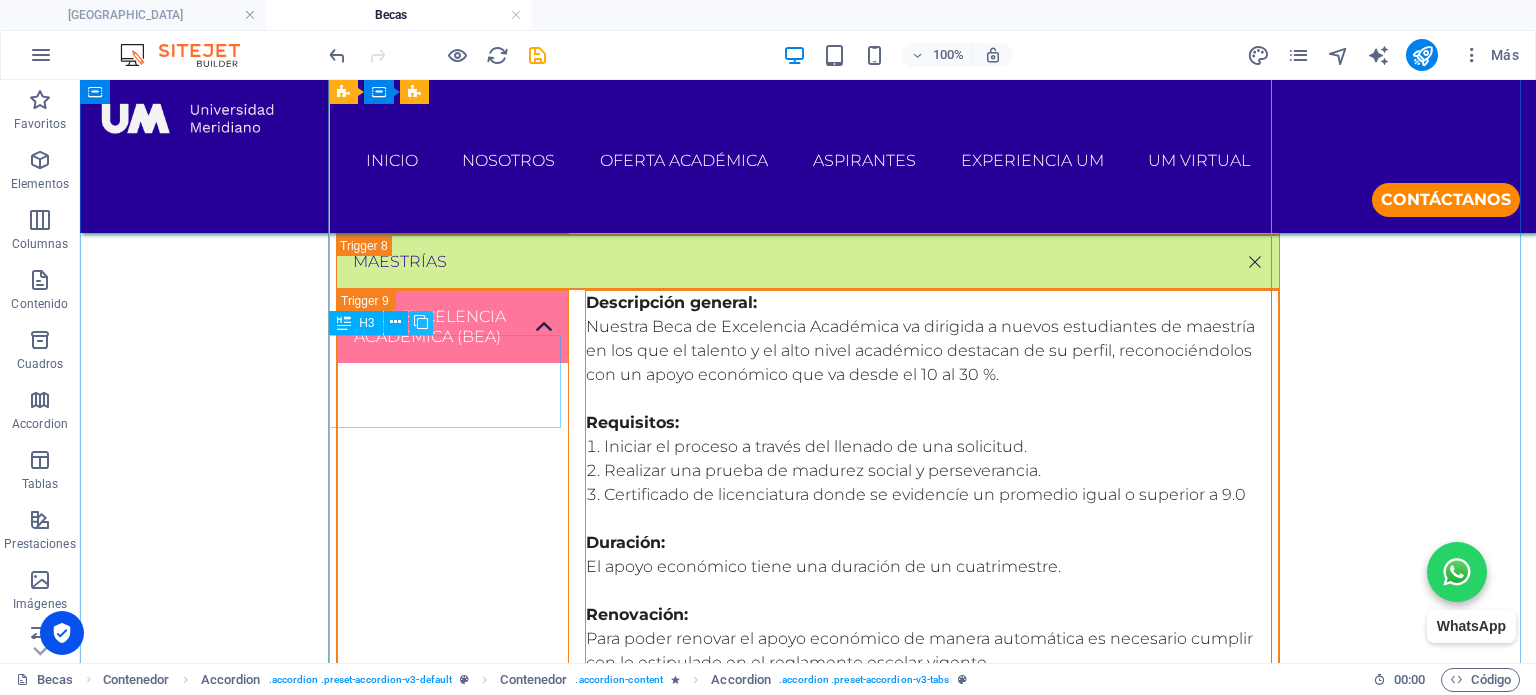 click at bounding box center [421, 322] 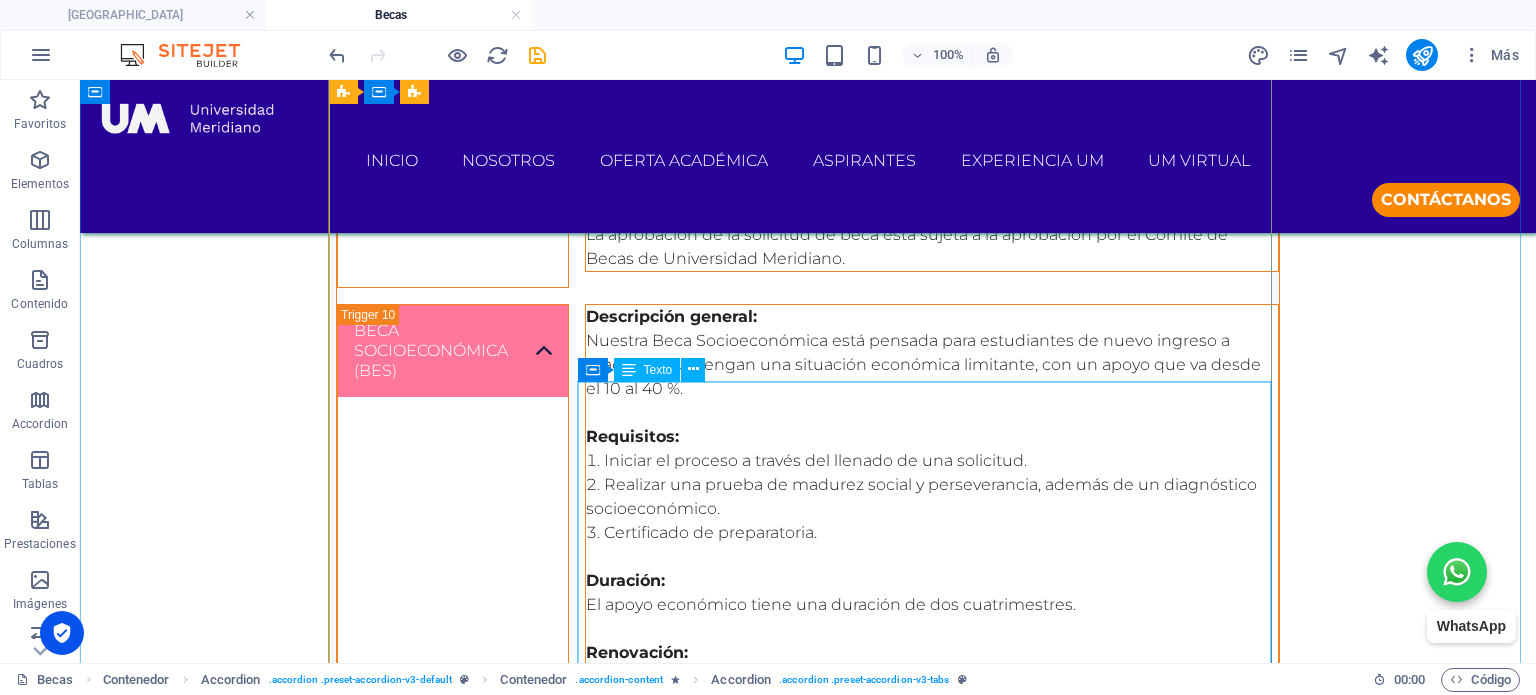 scroll, scrollTop: 6188, scrollLeft: 0, axis: vertical 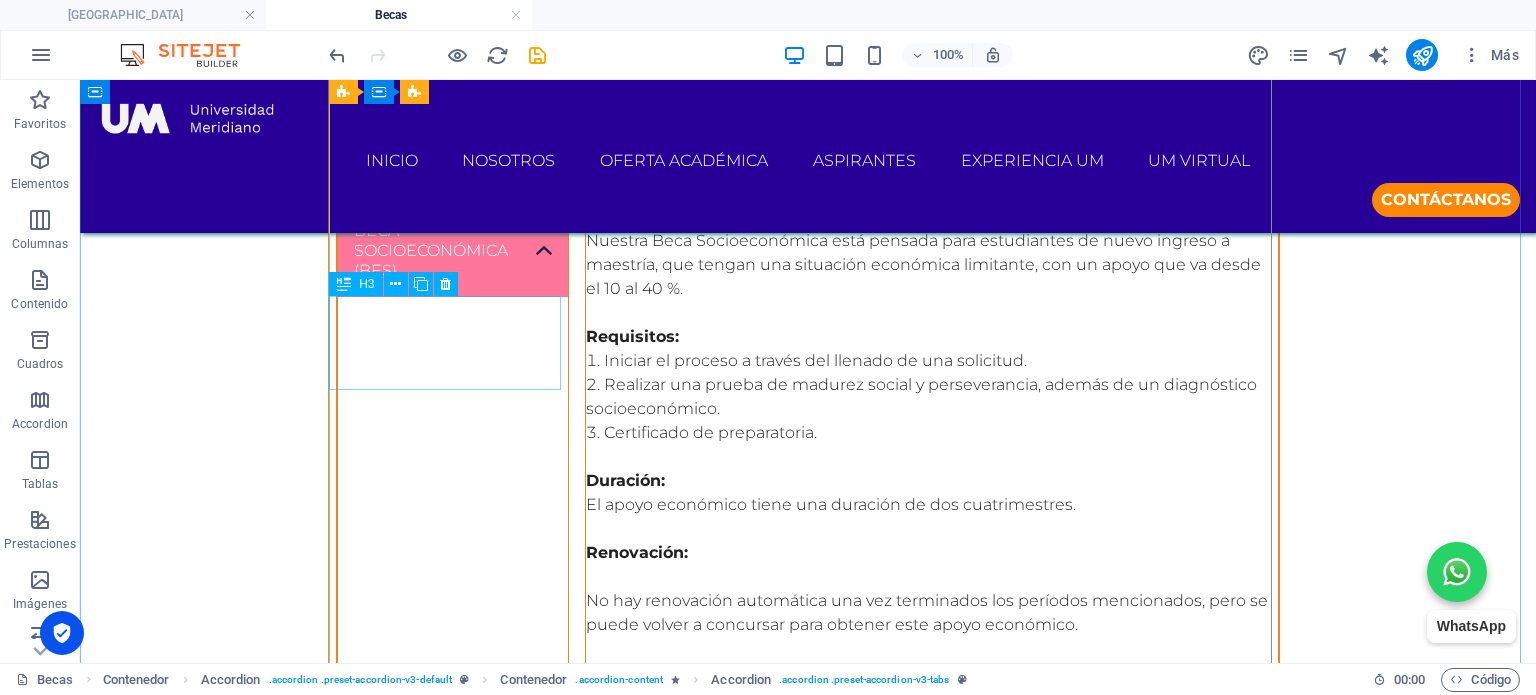 click on "beca socioeconómica (BES)" at bounding box center [453, 1039] 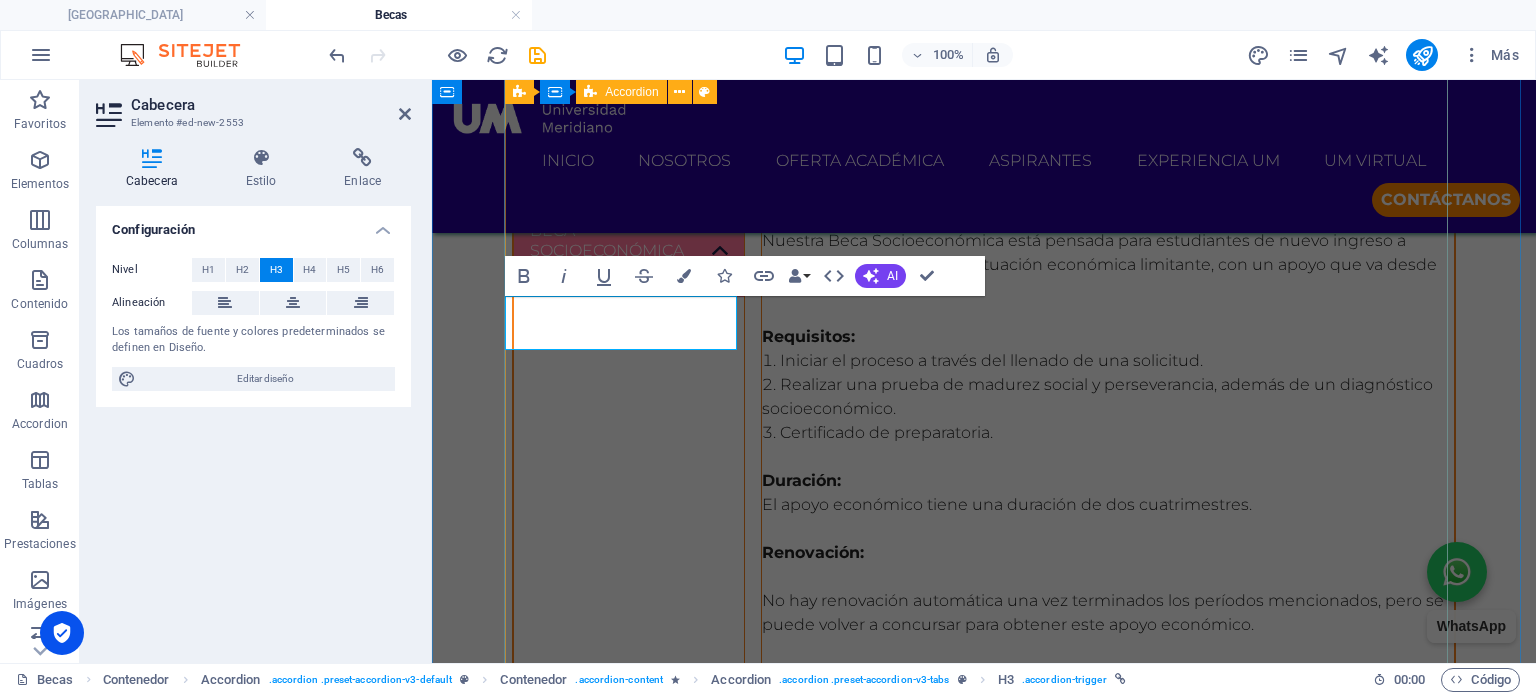 scroll, scrollTop: 0, scrollLeft: 4, axis: horizontal 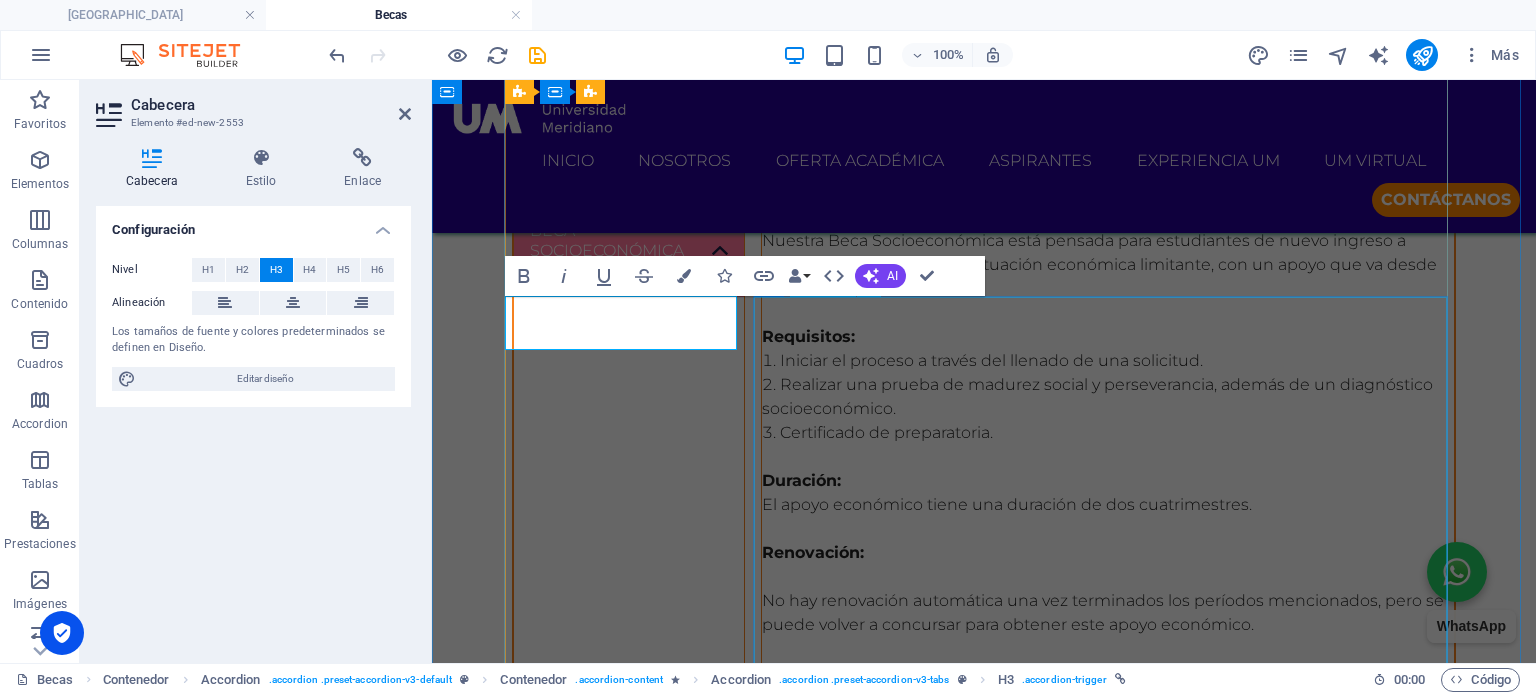 click on "Descripción general: Nuestra Beca Socioeconómica está pensada para estudiantes de nuevo ingreso a maestría, que tengan una situación económica limitante, con un apoyo que va desde el 10 al 40 %. Requisitos: Iniciar el proceso a través del llenado de una solicitud. Realizar una prueba de madurez social y perseverancia, además de un diagnóstico socioeconómico. Certificado de preparatoria. Duración: El apoyo económico tiene una duración de dos cuatrimestres. Renovación: No hay renovación automática una vez terminados los períodos mencionados, pero se puede volver a concursar para obtener este apoyo económico. Resultados: La aprobación de la solicitud de beca está sujeta a la aprobación por el Comité de Becas de Universidad Meridiano." at bounding box center [1108, 1031] 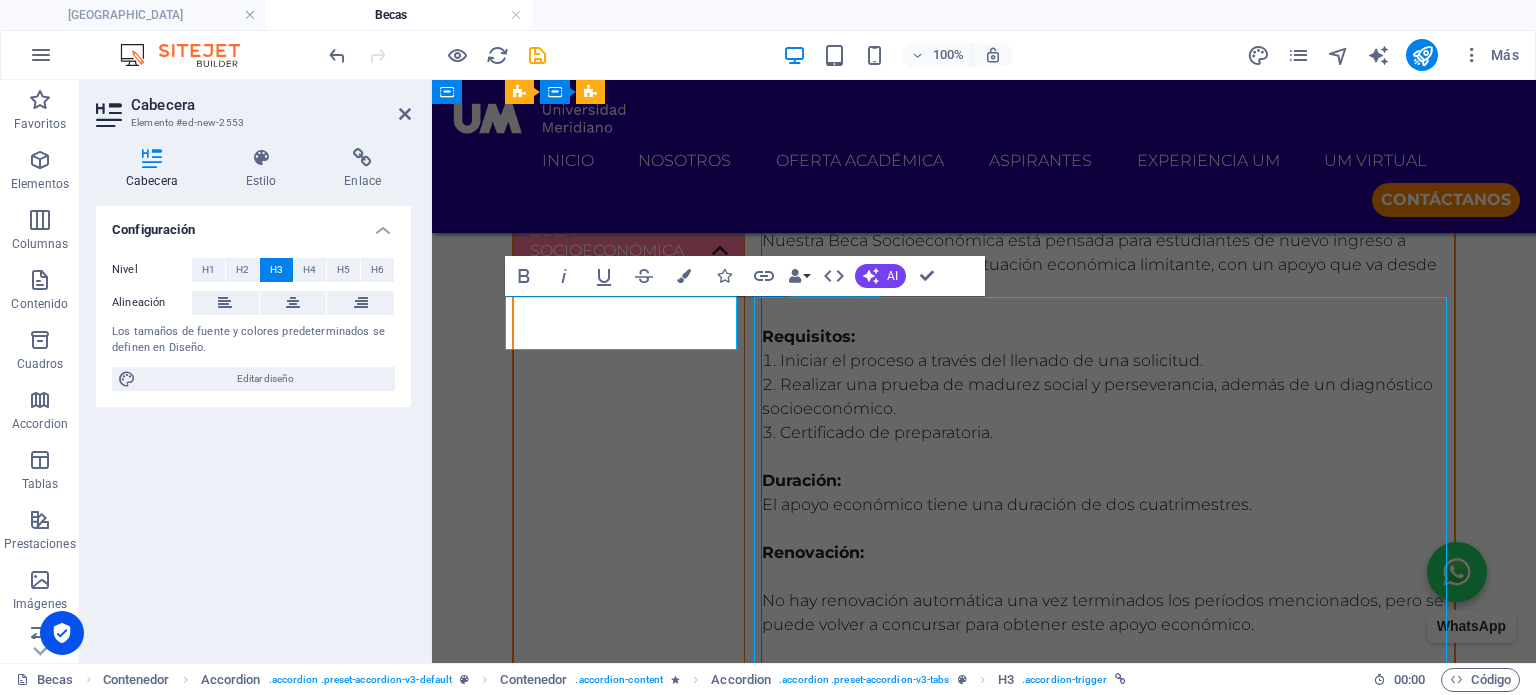 click on "Descripción general: Nuestra Beca Socioeconómica está pensada para estudiantes de nuevo ingreso a maestría, que tengan una situación económica limitante, con un apoyo que va desde el 10 al 40 %. Requisitos: Iniciar el proceso a través del llenado de una solicitud. Realizar una prueba de madurez social y perseverancia, además de un diagnóstico socioeconómico. Certificado de preparatoria. Duración: El apoyo económico tiene una duración de dos cuatrimestres. Renovación: No hay renovación automática una vez terminados los períodos mencionados, pero se puede volver a concursar para obtener este apoyo económico. Resultados: La aprobación de la solicitud de beca está sujeta a la aprobación por el Comité de Becas de Universidad Meridiano." at bounding box center (1108, 1031) 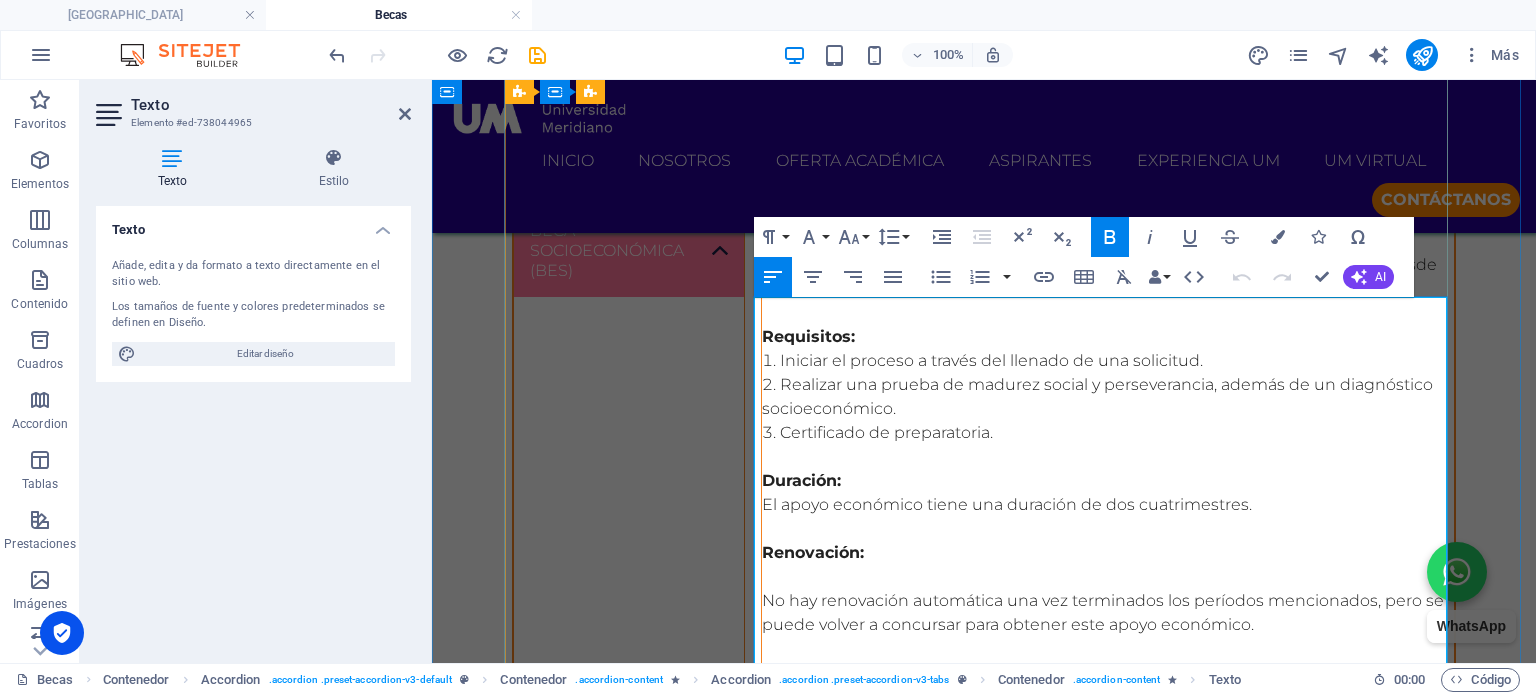 click on "Nuestra Beca Socioeconómica está pensada para estudiantes de nuevo ingreso a maestría, que tengan una situación económica limitante, con un apoyo que va desde el 10 al 40 %." at bounding box center [1108, 827] 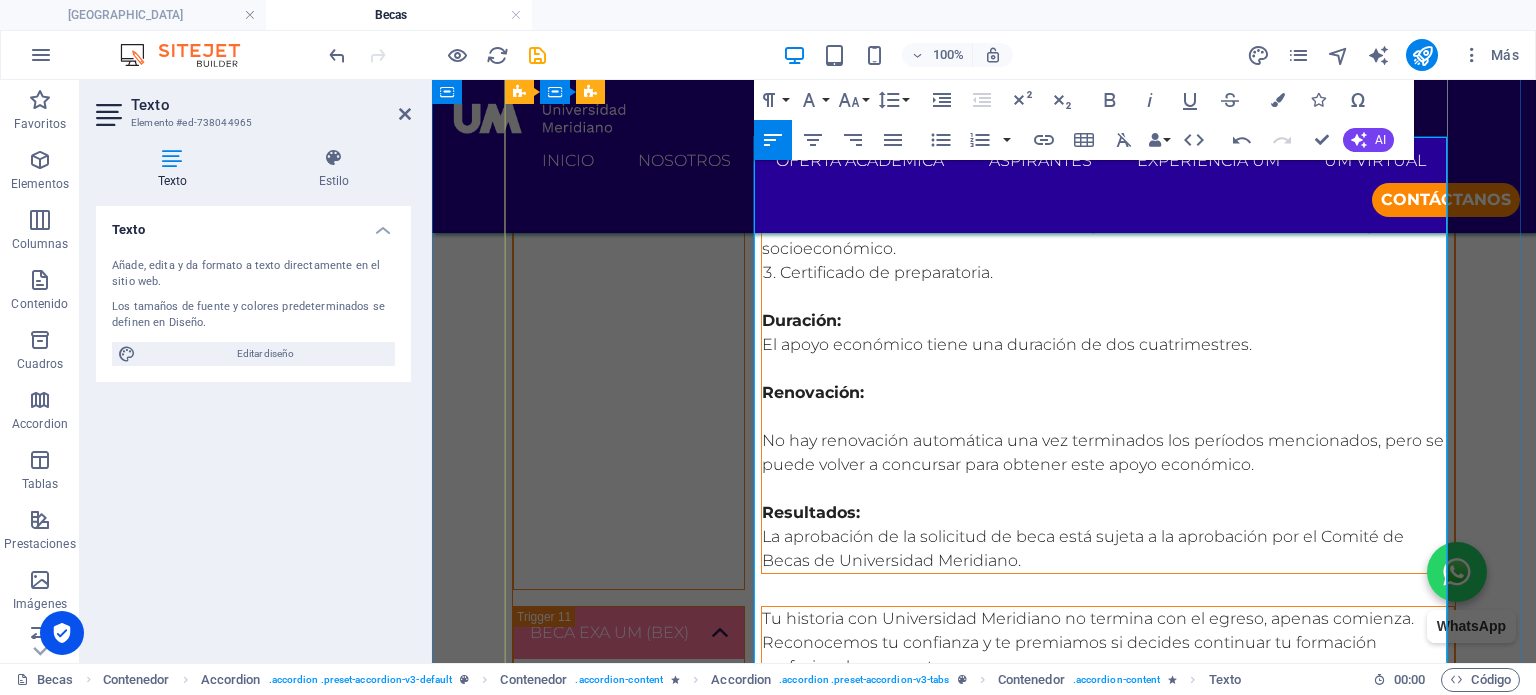 scroll, scrollTop: 20336, scrollLeft: 0, axis: vertical 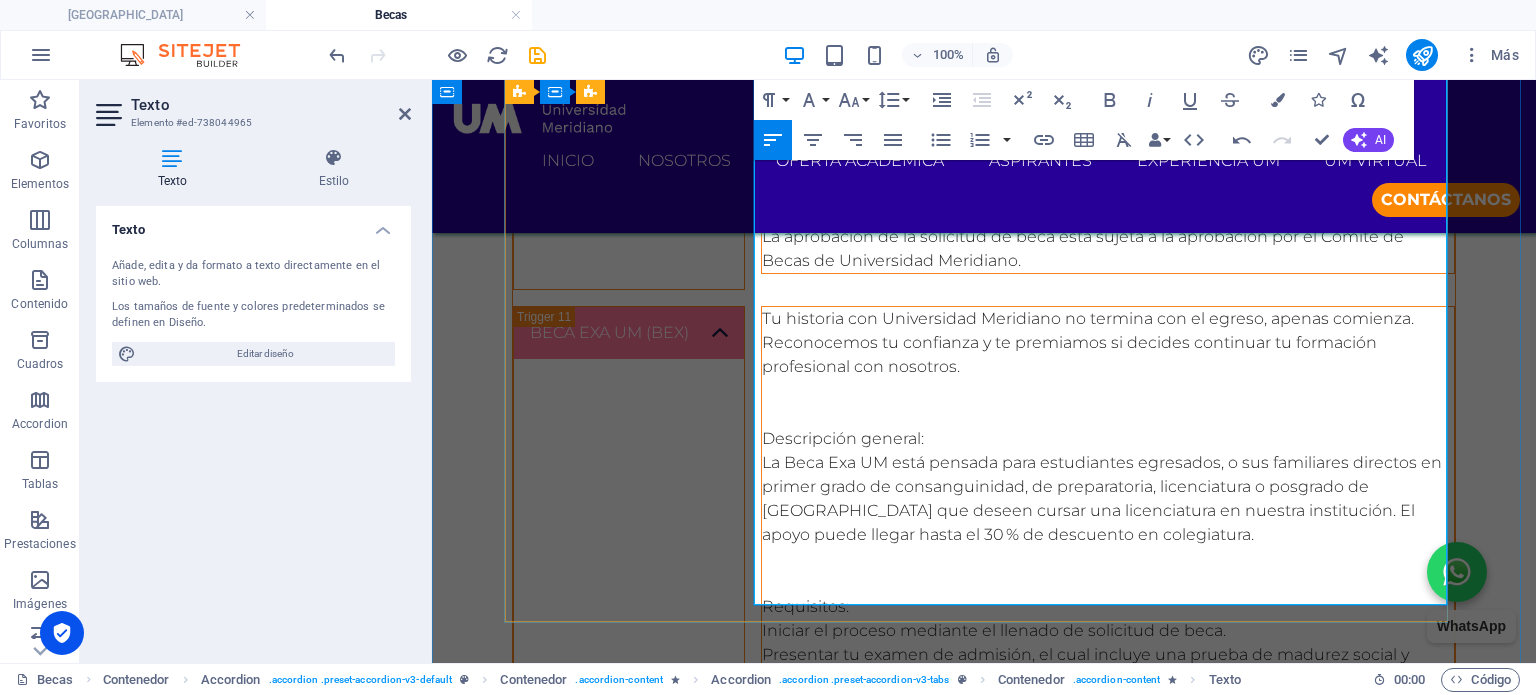 click at bounding box center [1108, 1063] 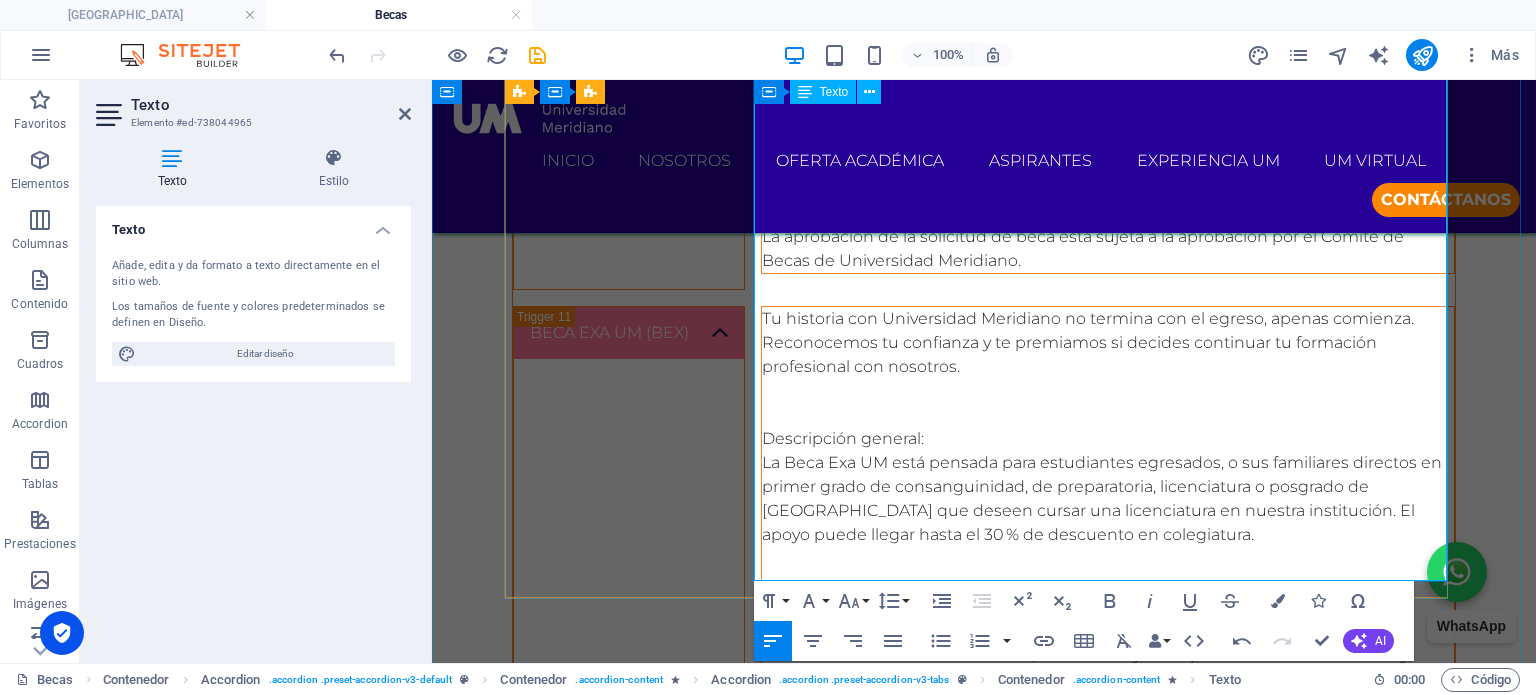 click at bounding box center (1108, 943) 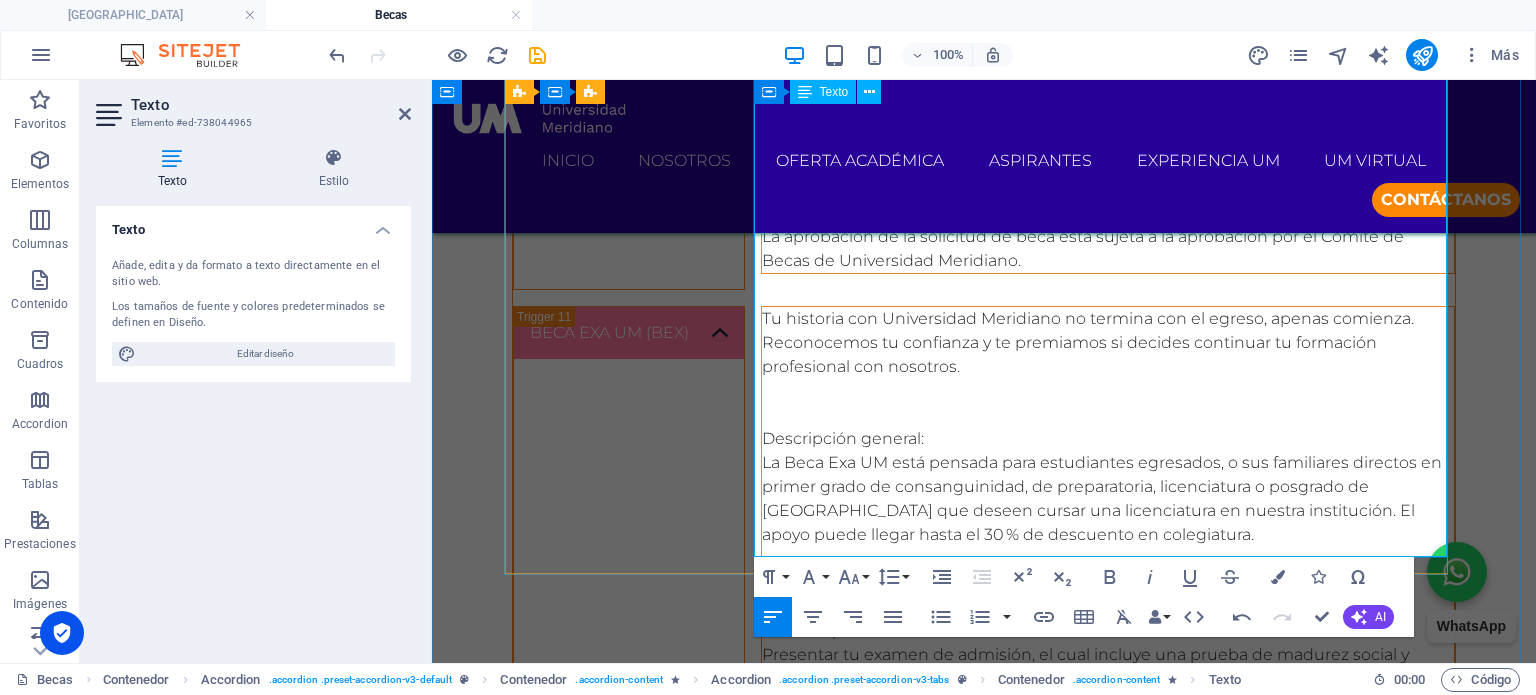 click at bounding box center [1108, 847] 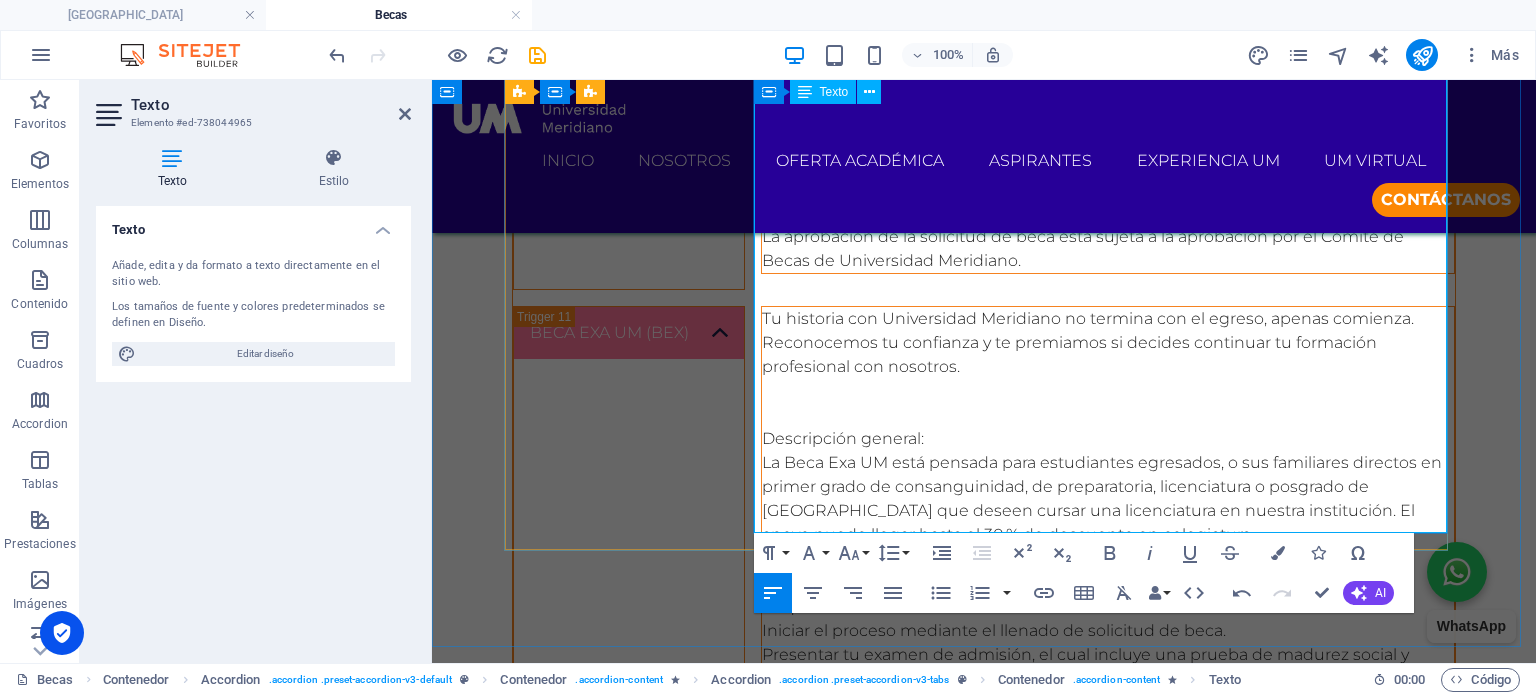 click at bounding box center [1108, 751] 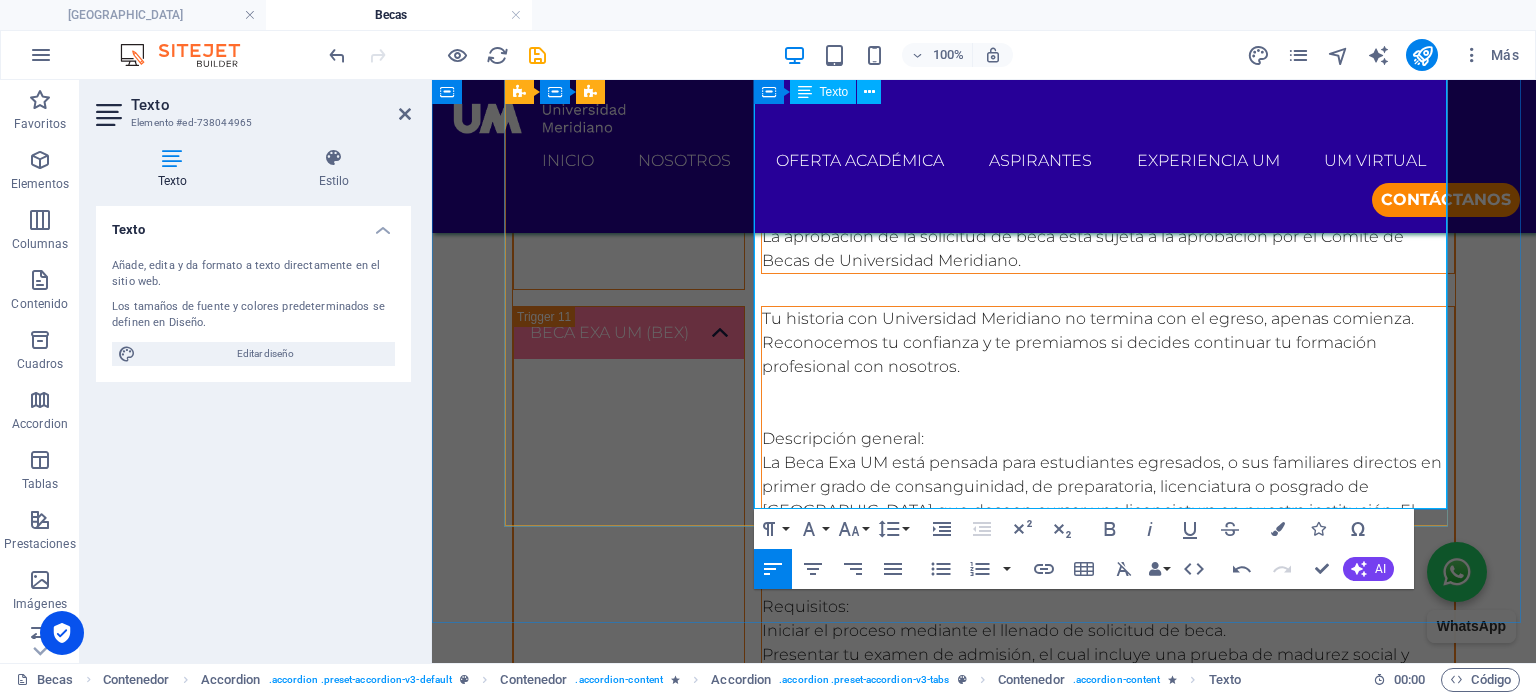 click on "Resultados:" at bounding box center [1108, 919] 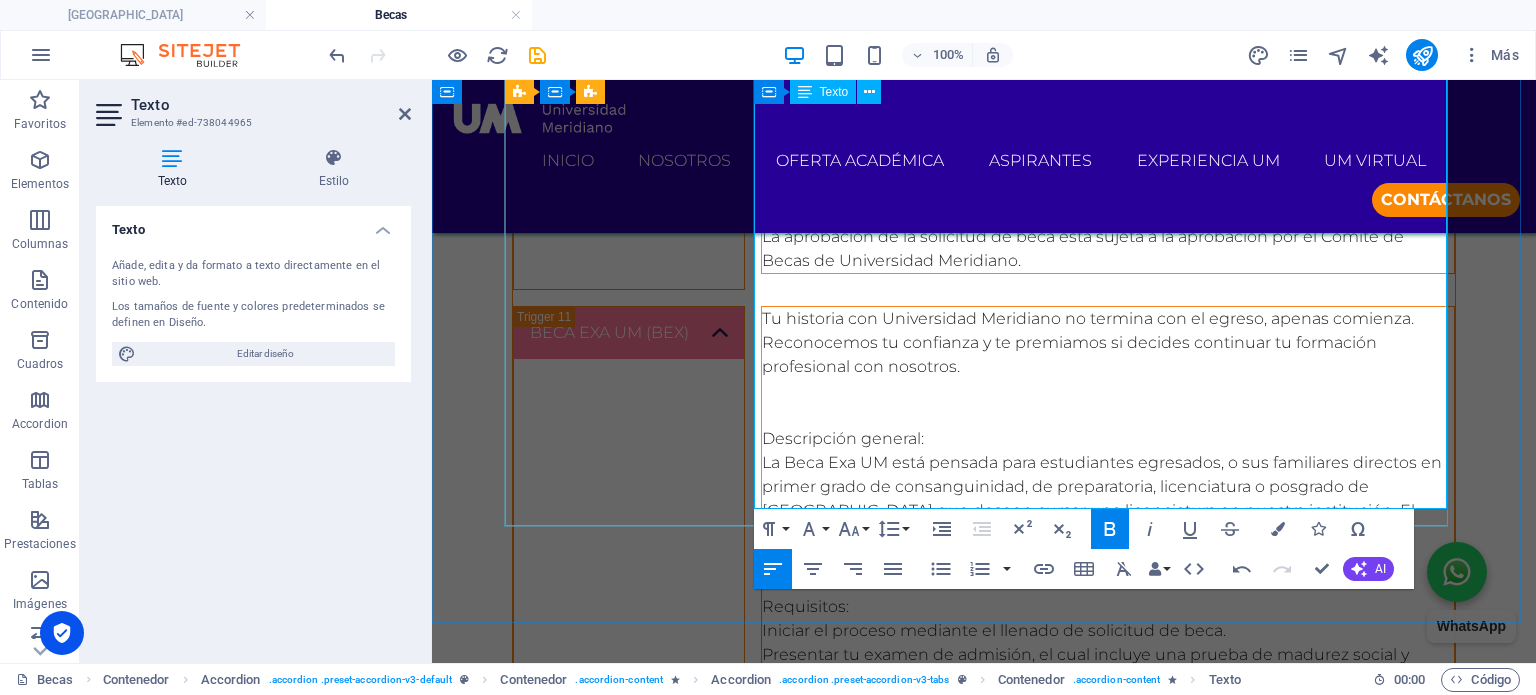 click on "Renovación:" at bounding box center [1108, 823] 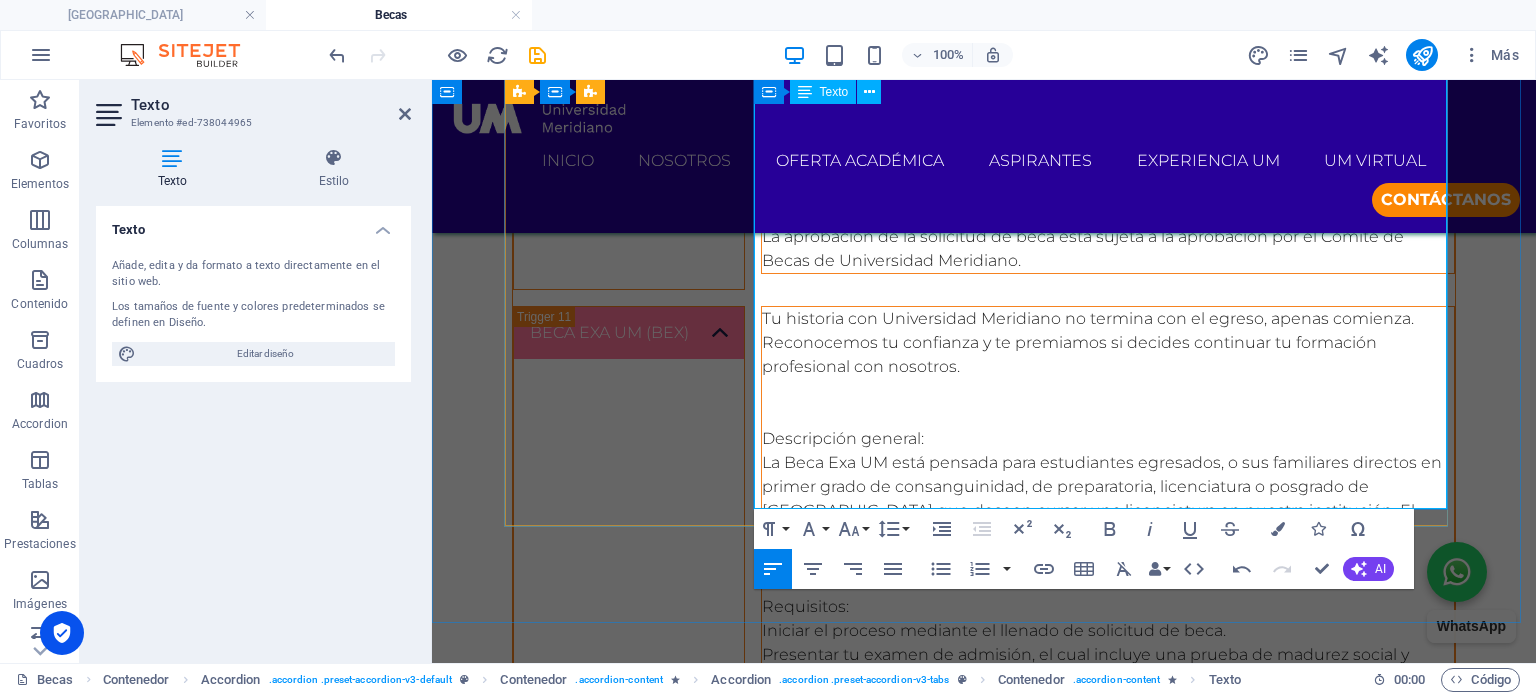 click on "Renovación:" at bounding box center [1108, 823] 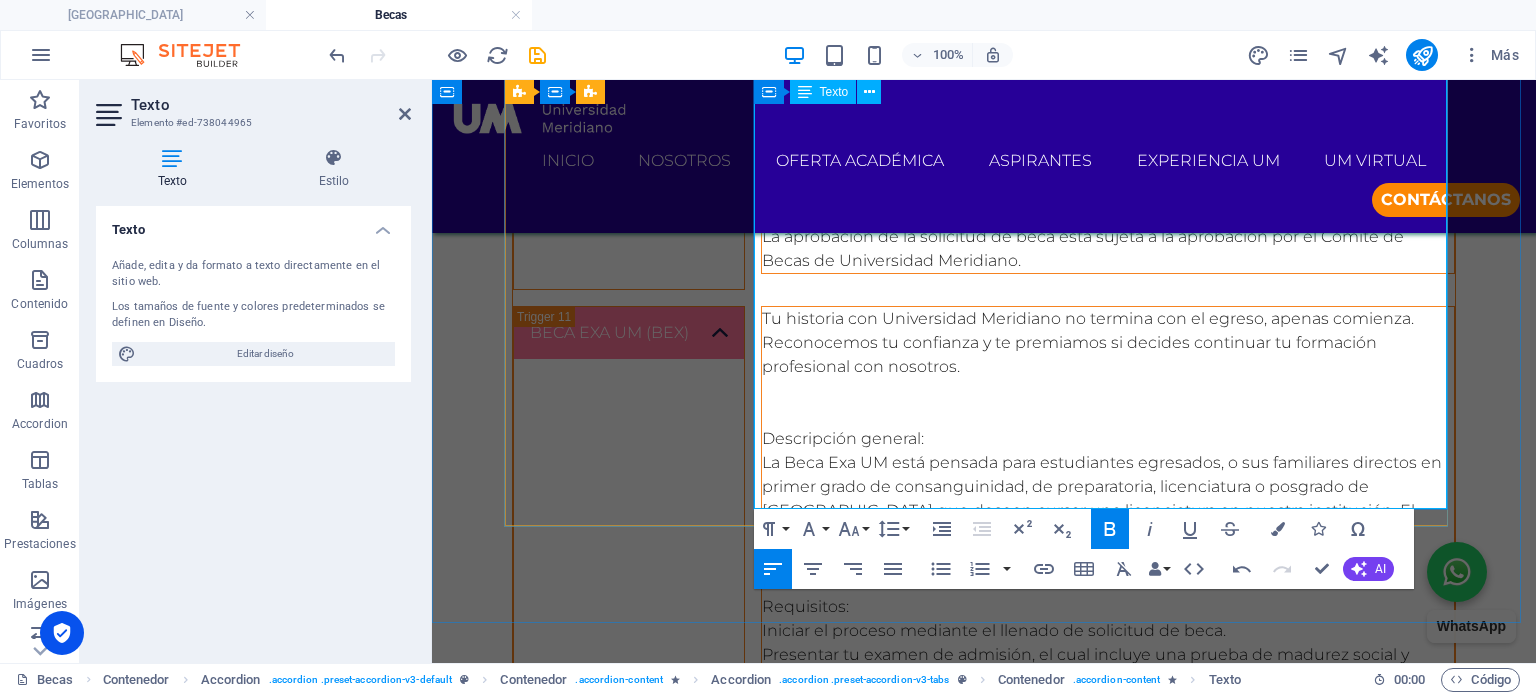 click on "Duración:" at bounding box center (1108, 751) 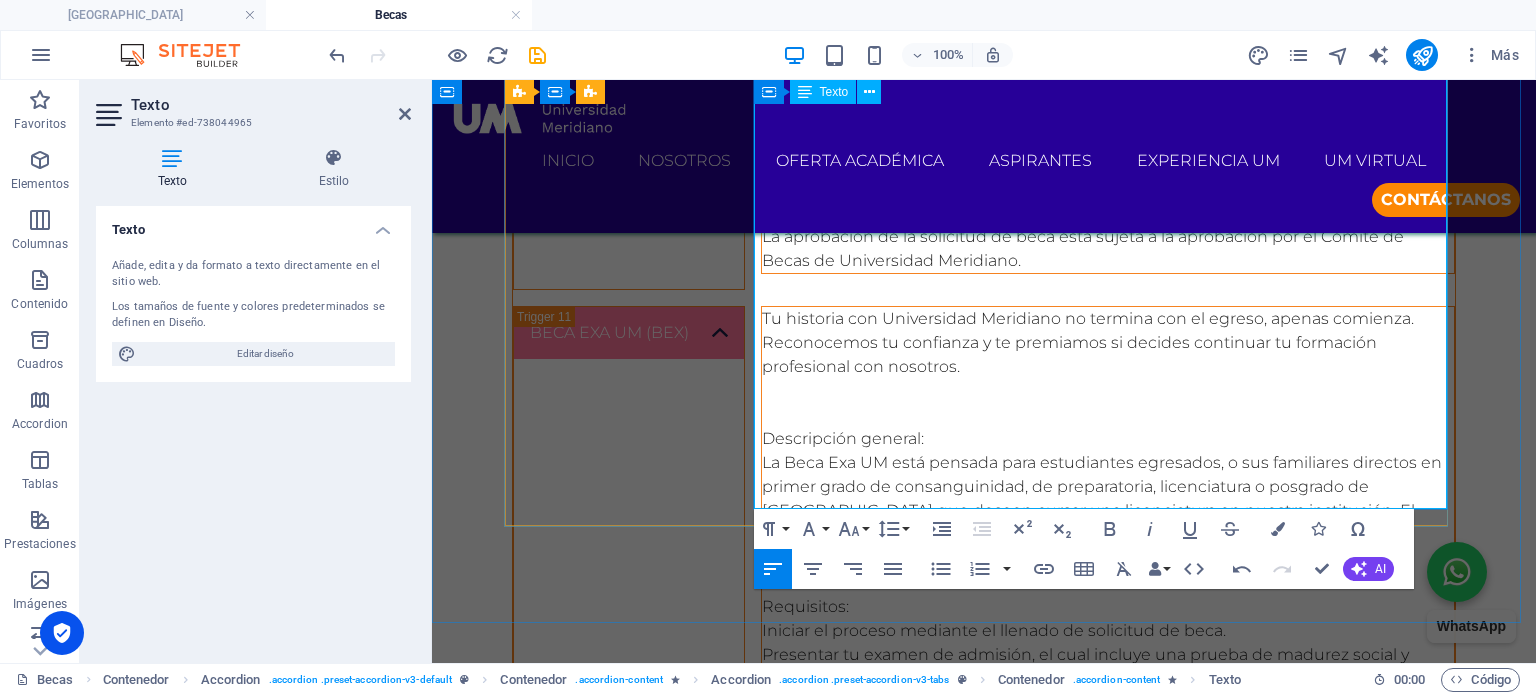 click on "Duración:" at bounding box center [1108, 751] 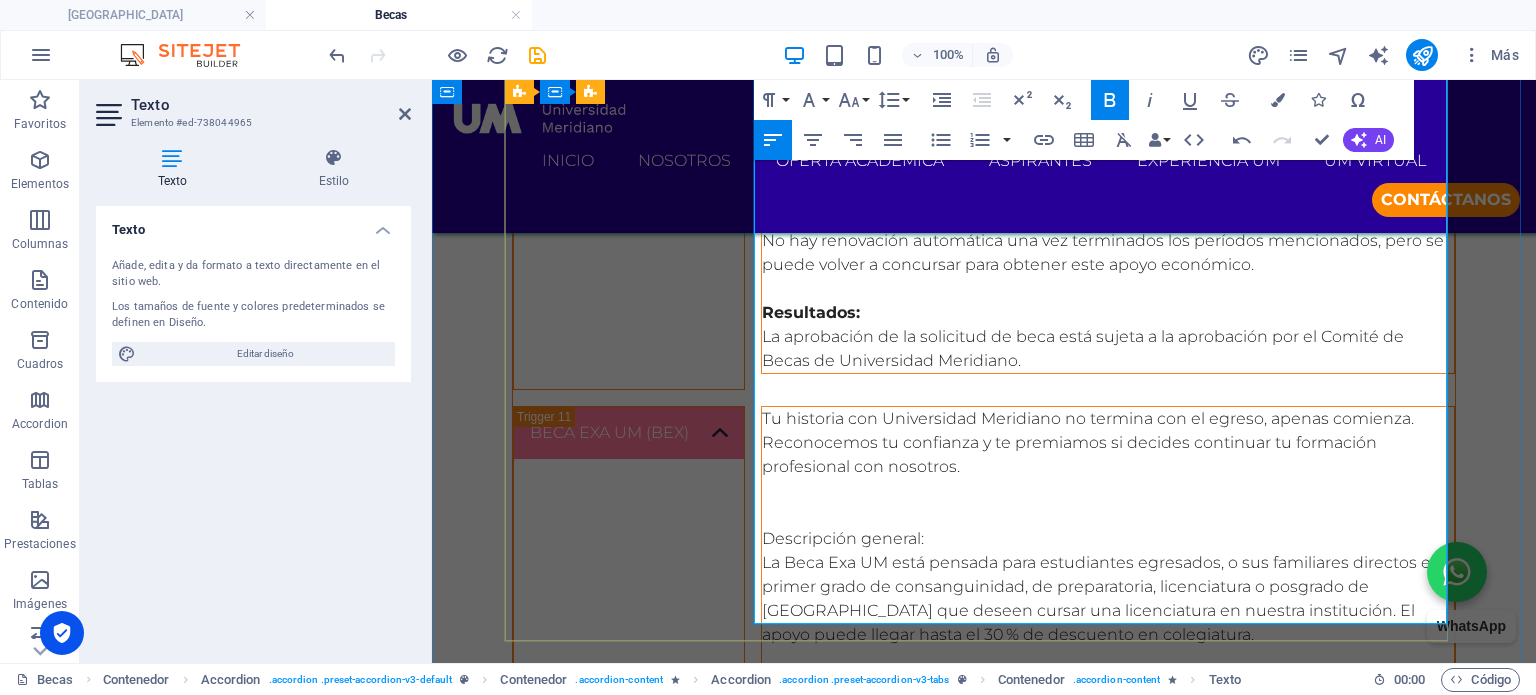 scroll, scrollTop: 6524, scrollLeft: 0, axis: vertical 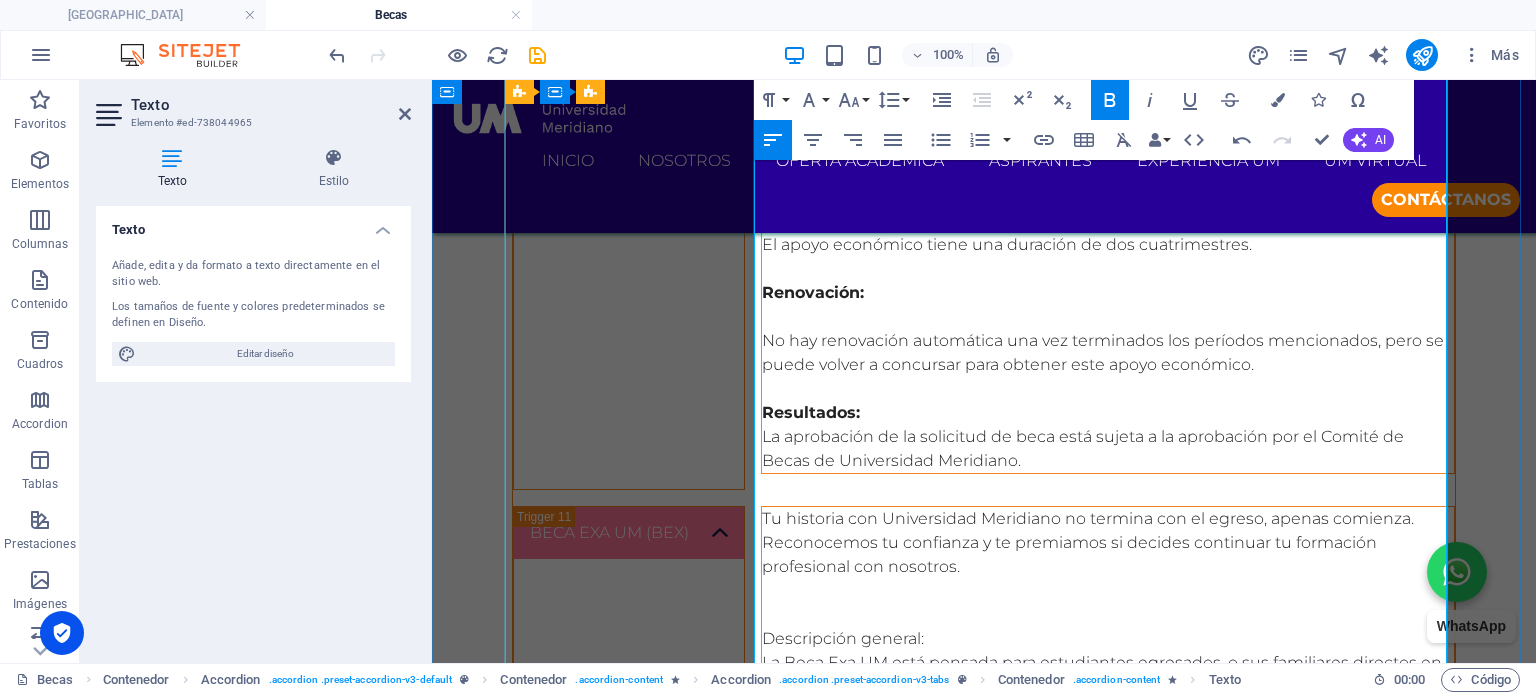 click on "Requisitos:" at bounding box center (1108, 807) 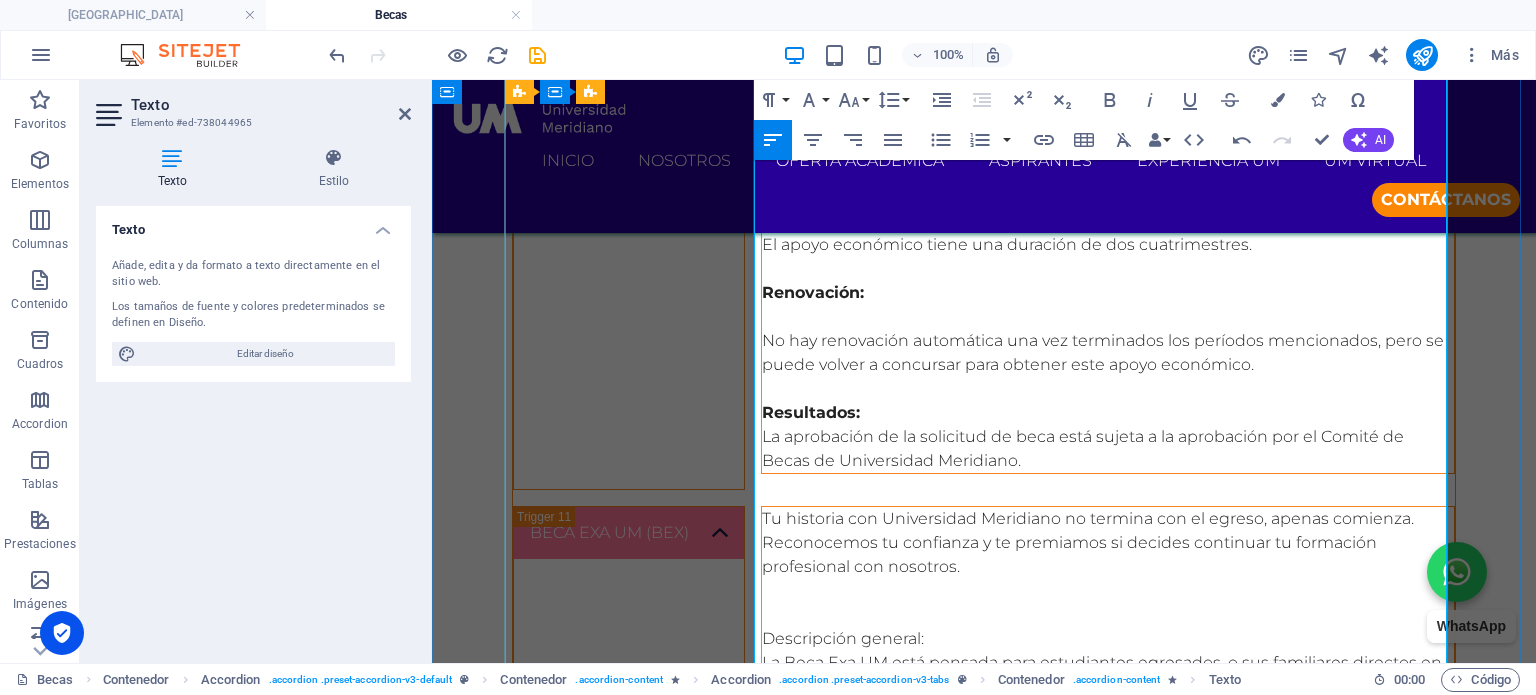 click on "Requisitos:" at bounding box center [1108, 807] 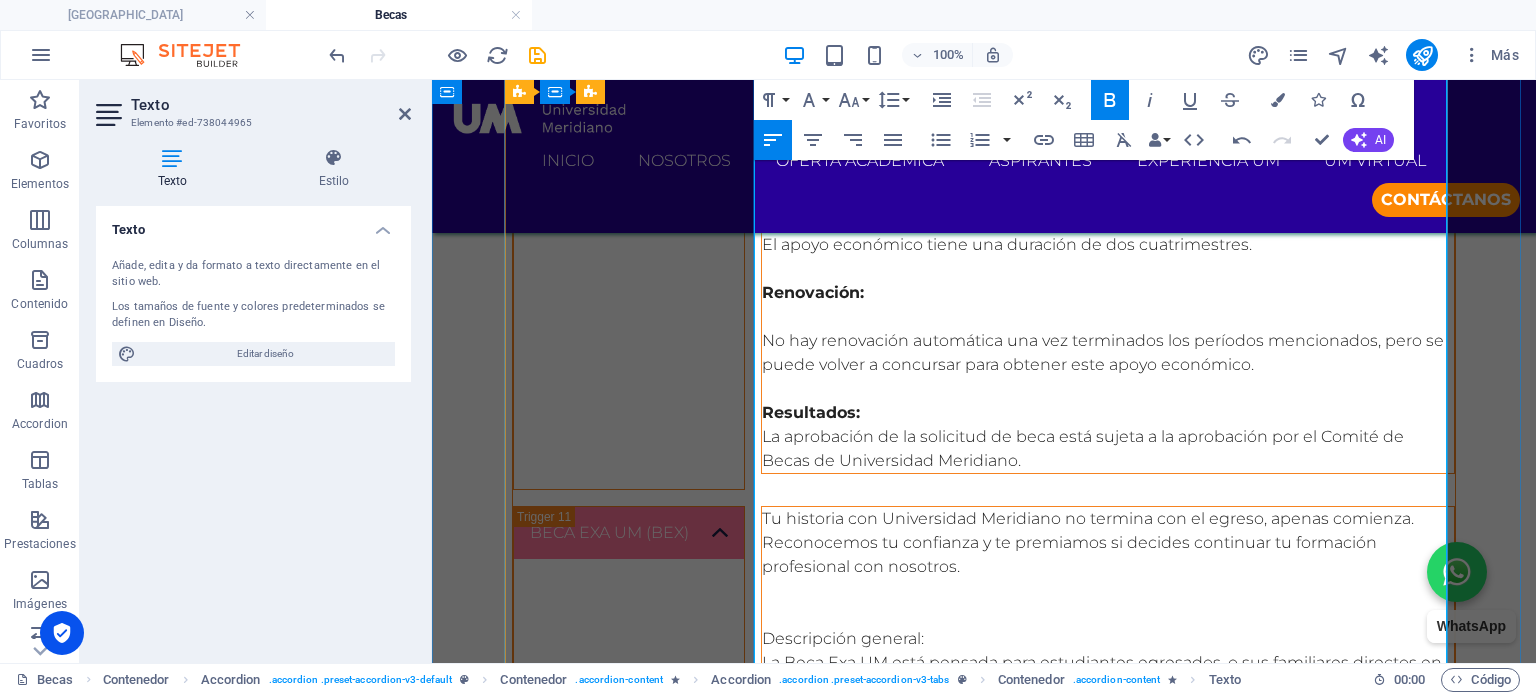 click at bounding box center (1108, 783) 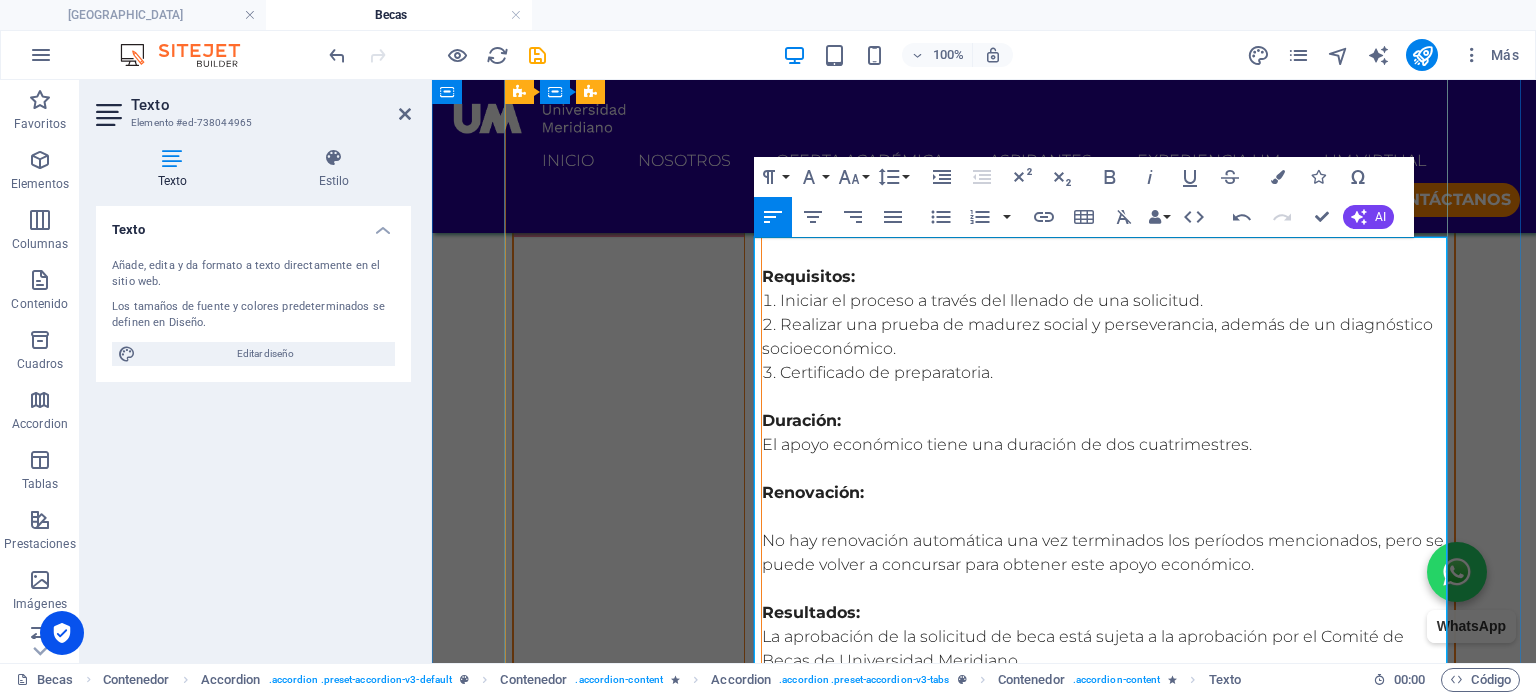 scroll, scrollTop: 6324, scrollLeft: 0, axis: vertical 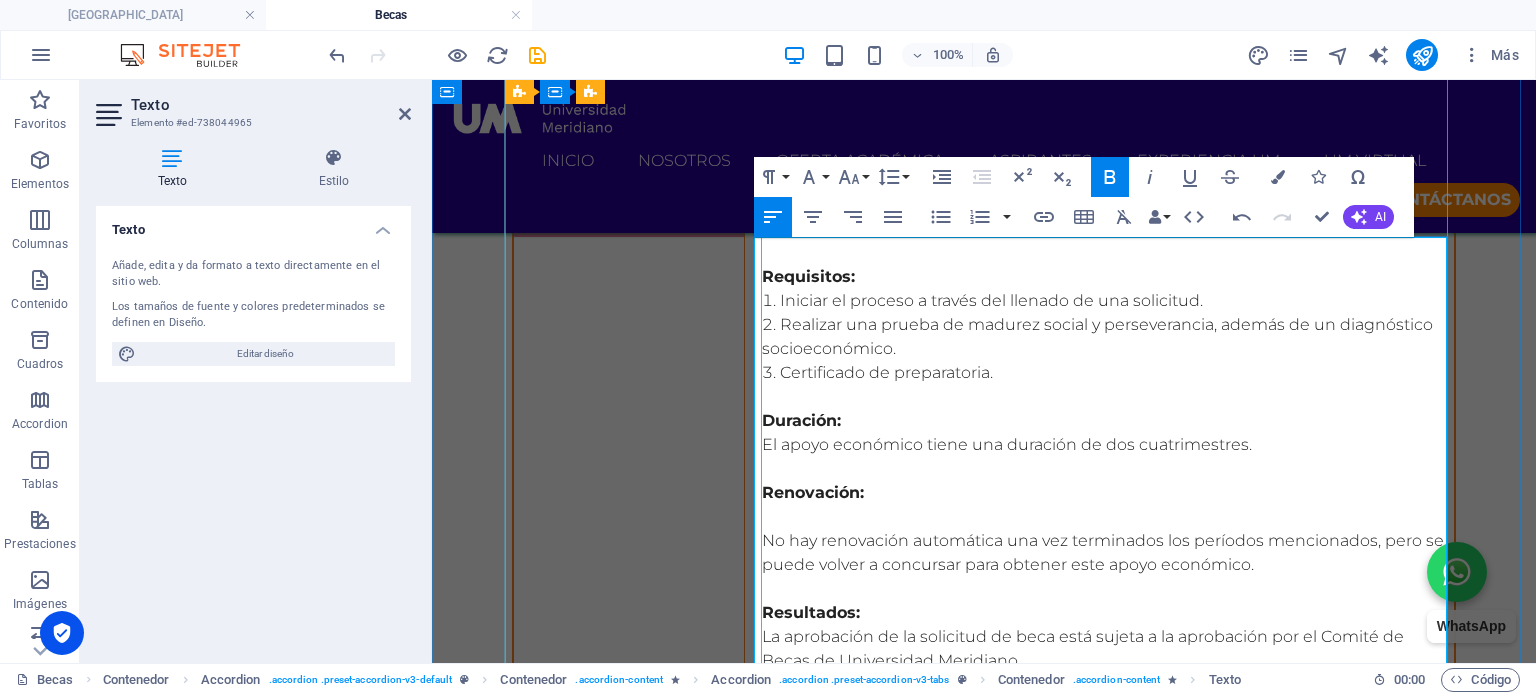 click on "La Beca Exa UM está pensada para estudiantes egresados, o sus familiares directos en primer grado de consanguinidad, de preparatoria, licenciatura o posgrado de [GEOGRAPHIC_DATA] que deseen cursar una licenciatura en nuestra institución. El apoyo puede llegar hasta el 30 % de descuento en colegiatura." at bounding box center (1108, 875) 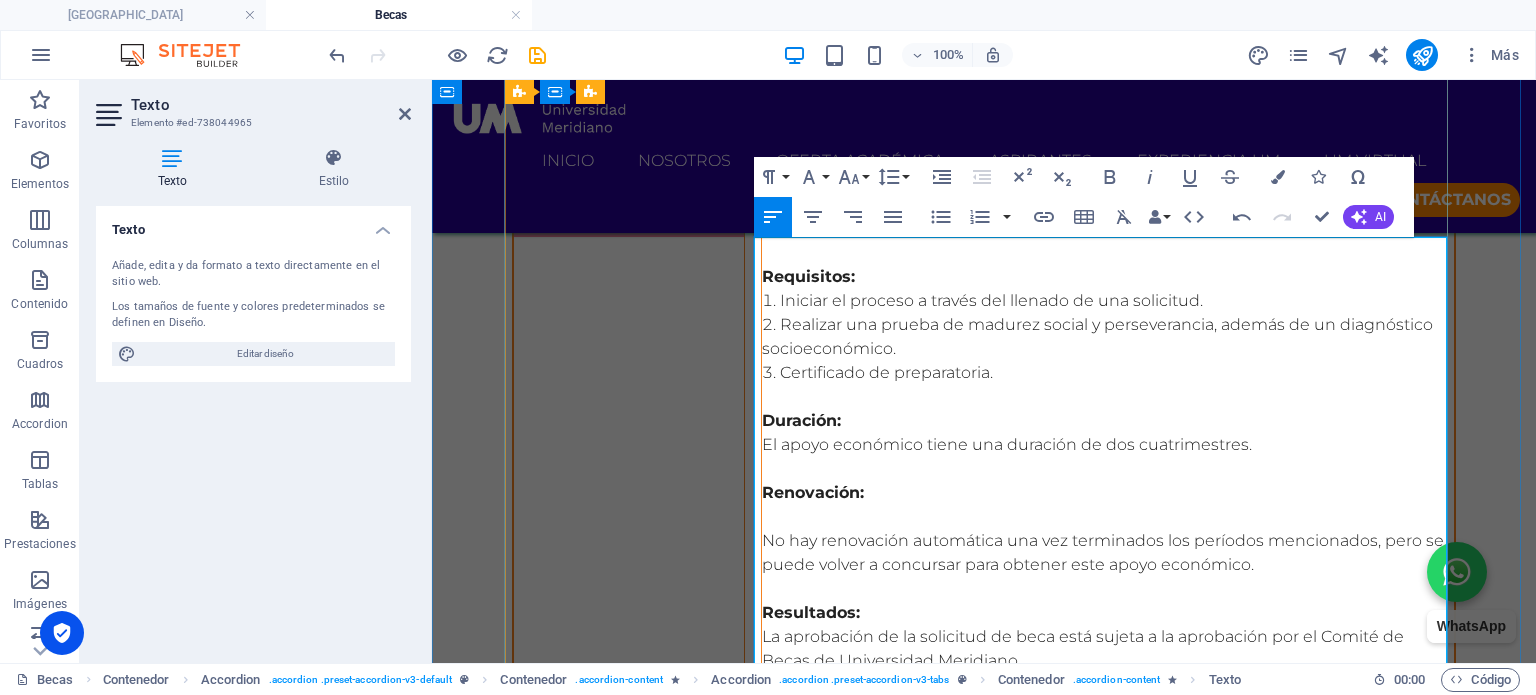 click on "La Beca Exa UM está pensada para estudiantes egresados, o sus familiares directos en primer grado de consanguinidad, de preparatoria, licenciatura o posgrado de [GEOGRAPHIC_DATA] que deseen cursar una licenciatura en nuestra institución. El apoyo puede llegar hasta el 30 % de descuento en colegiatura." at bounding box center (1108, 875) 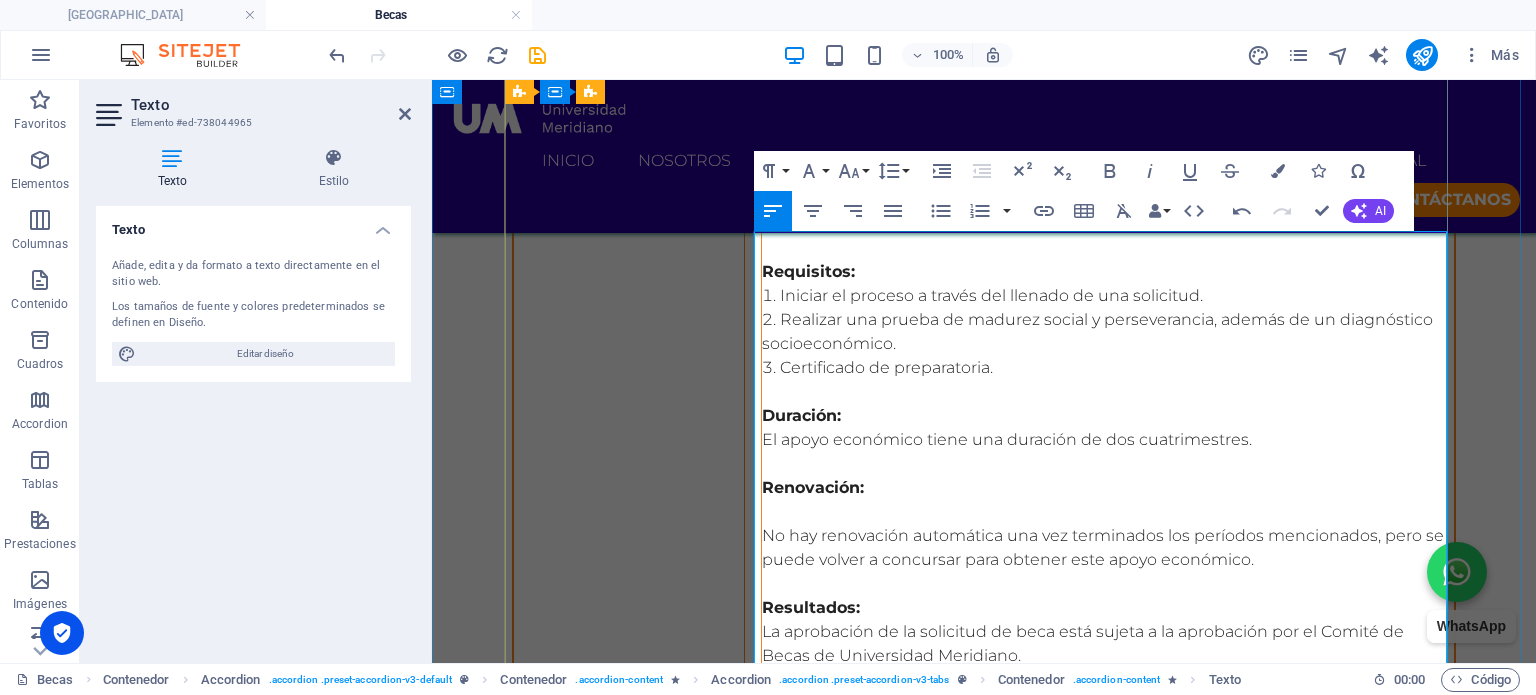 scroll, scrollTop: 6324, scrollLeft: 0, axis: vertical 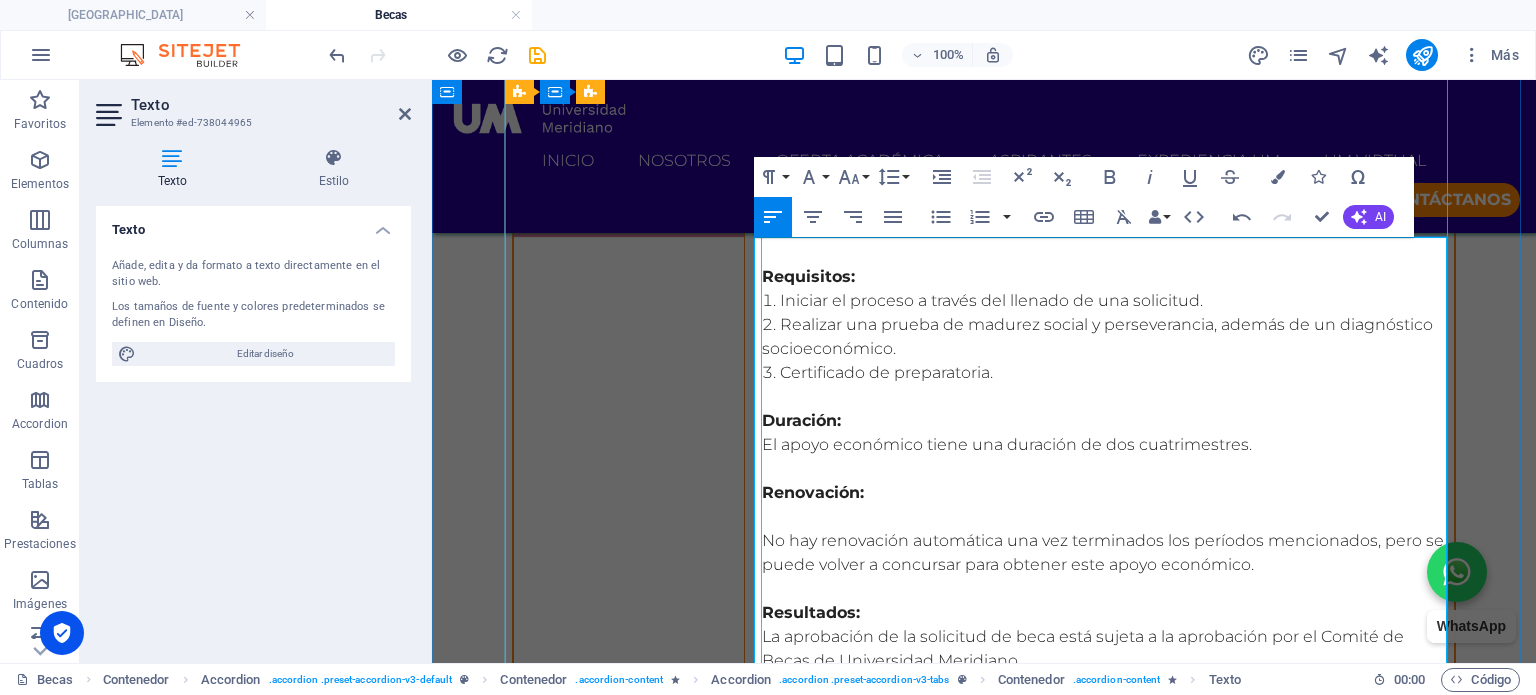 click on "La Beca Exa UM está pensada para estudiantes egresados, o sus familiares directos en primer grado de consanguinidad, de preparatoria, licenciatura o posgrado de Universidad Meridiano que deseen cursar un posgrado en nuestra institución. El apoyo puede llegar hasta el 30 % de descuento en colegiatura." at bounding box center [1108, 875] 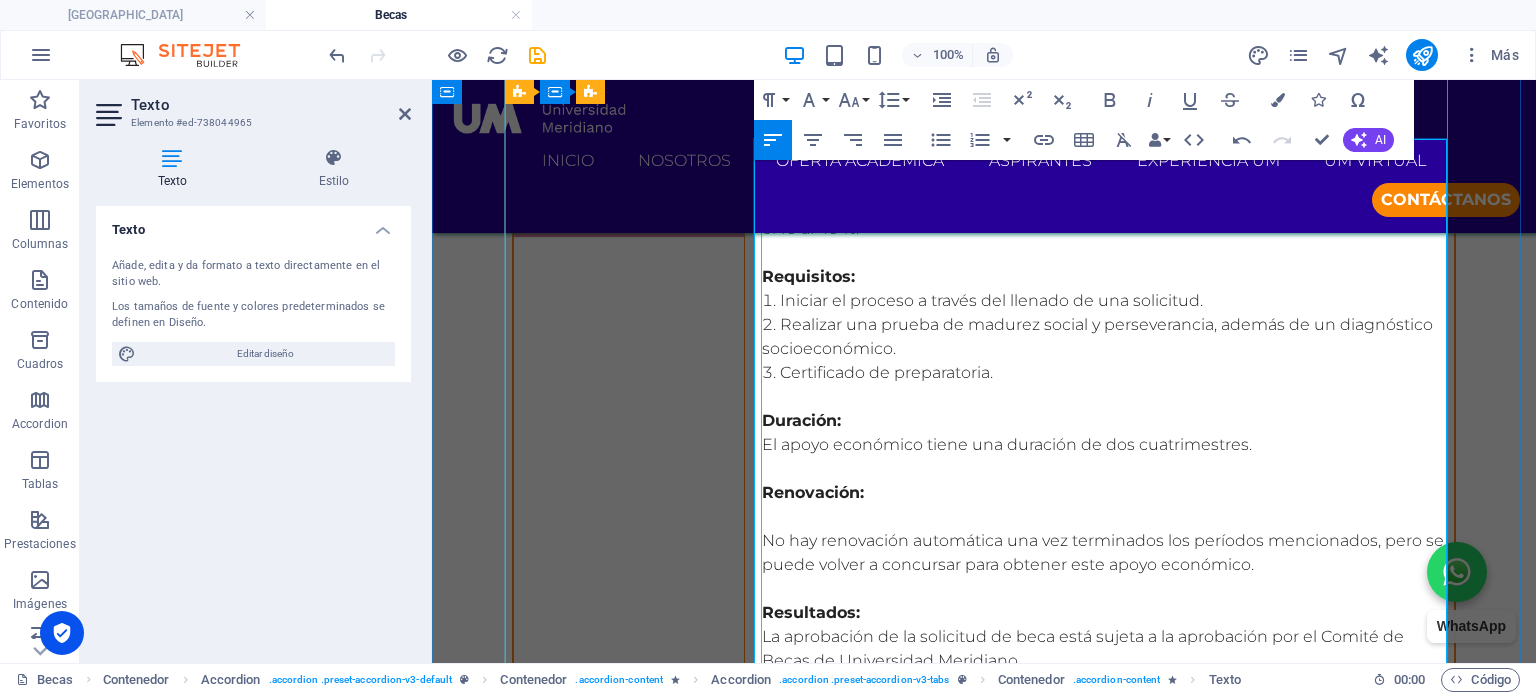 scroll, scrollTop: 6424, scrollLeft: 0, axis: vertical 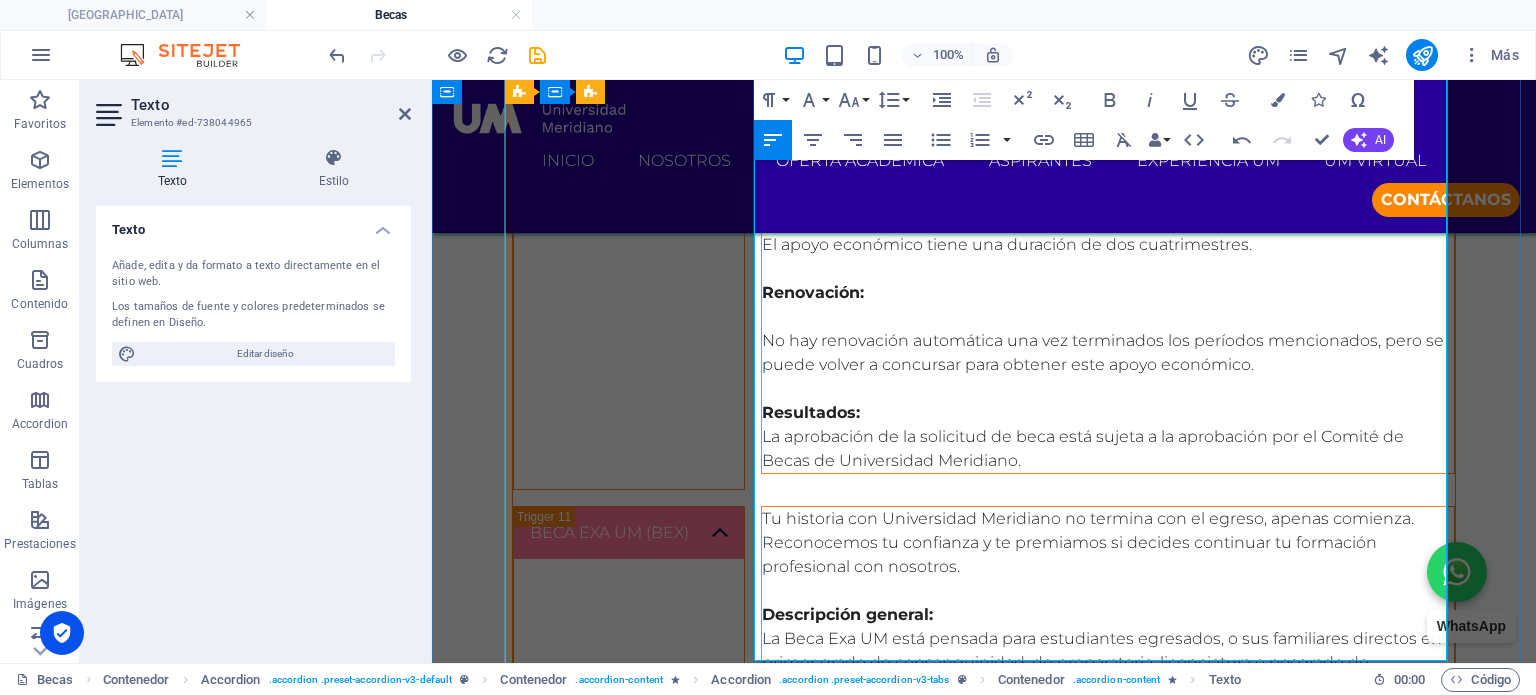 drag, startPoint x: 1283, startPoint y: 381, endPoint x: 753, endPoint y: 318, distance: 533.7312 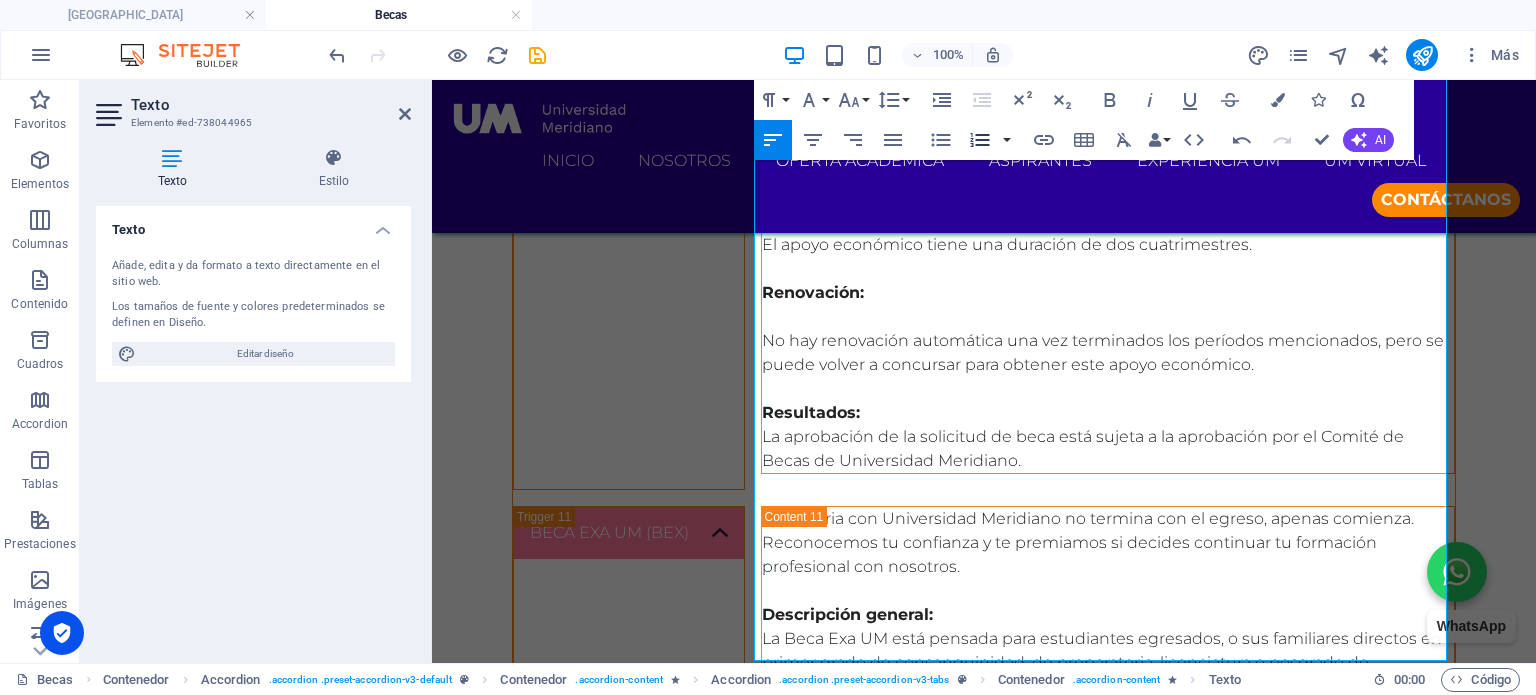 click 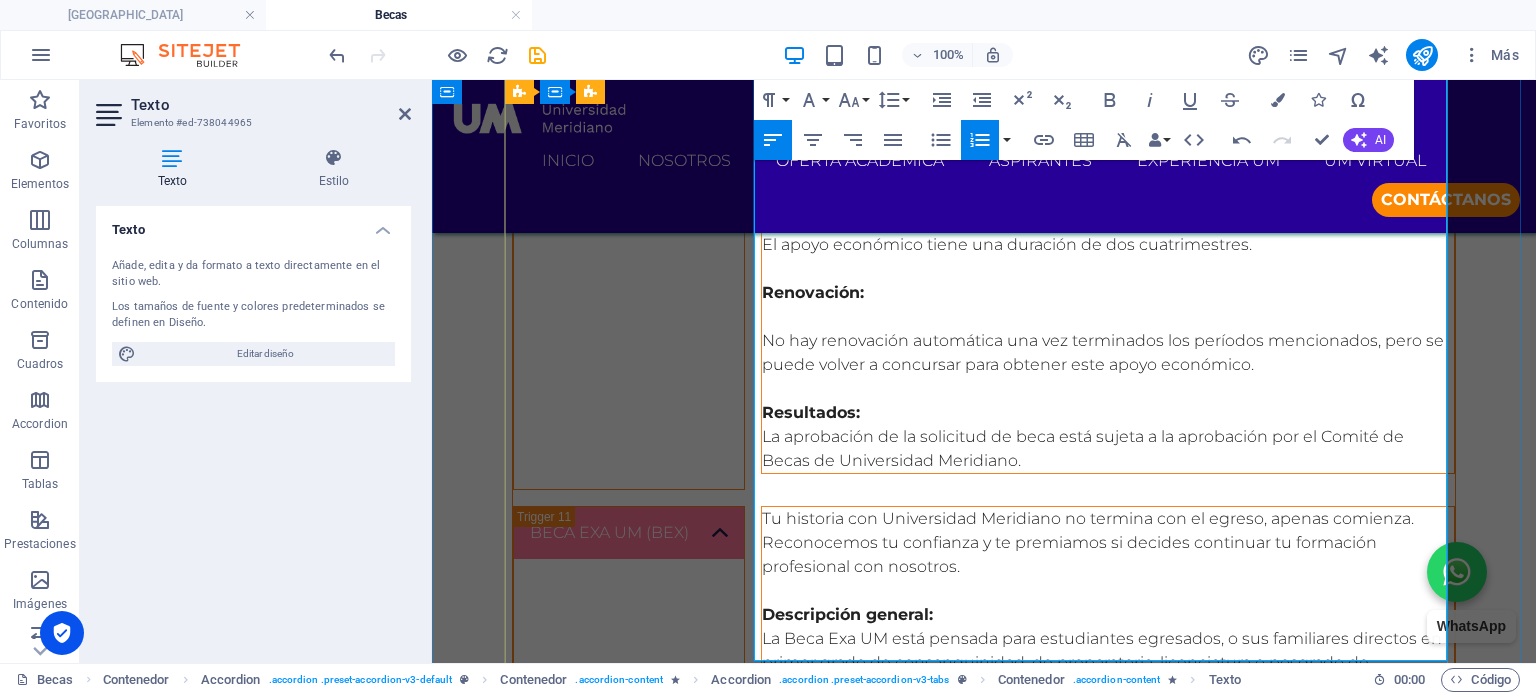 click at bounding box center (1108, 735) 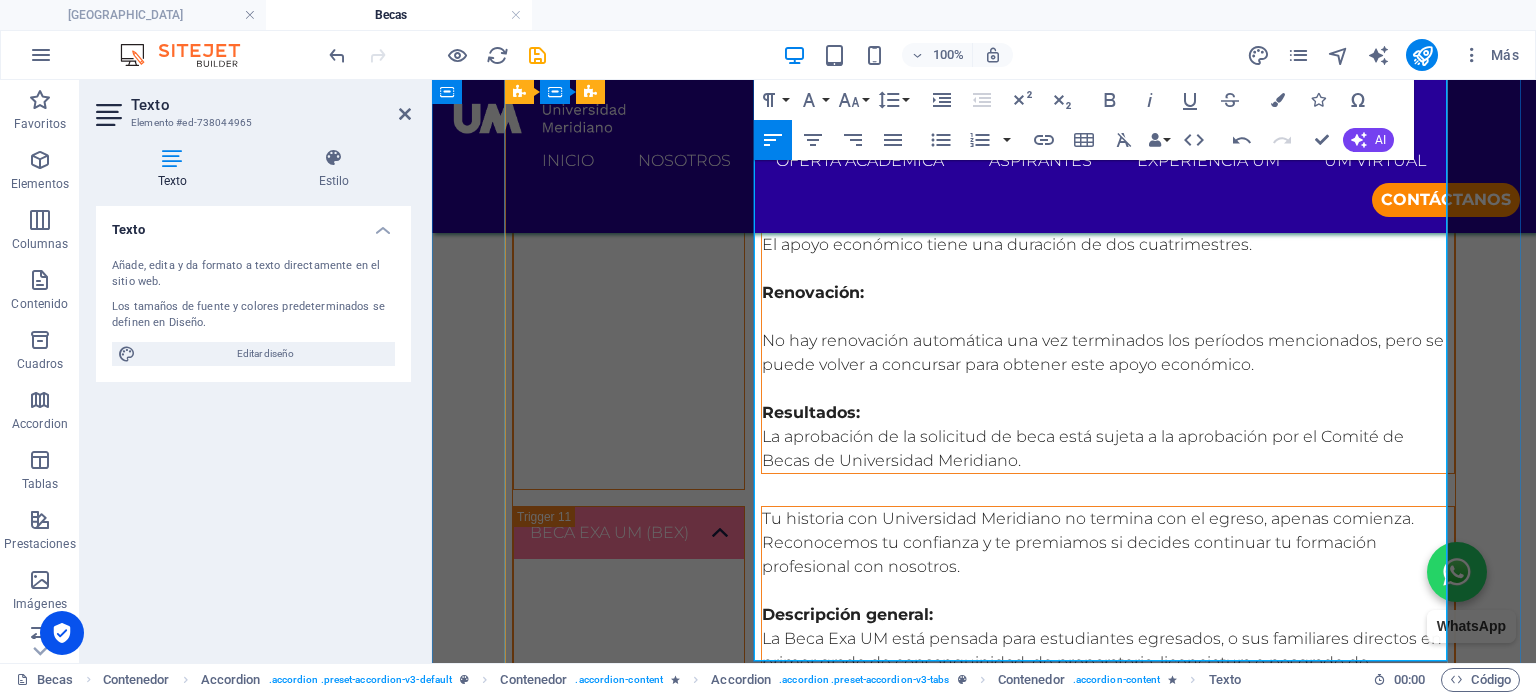 click at bounding box center (1108, 879) 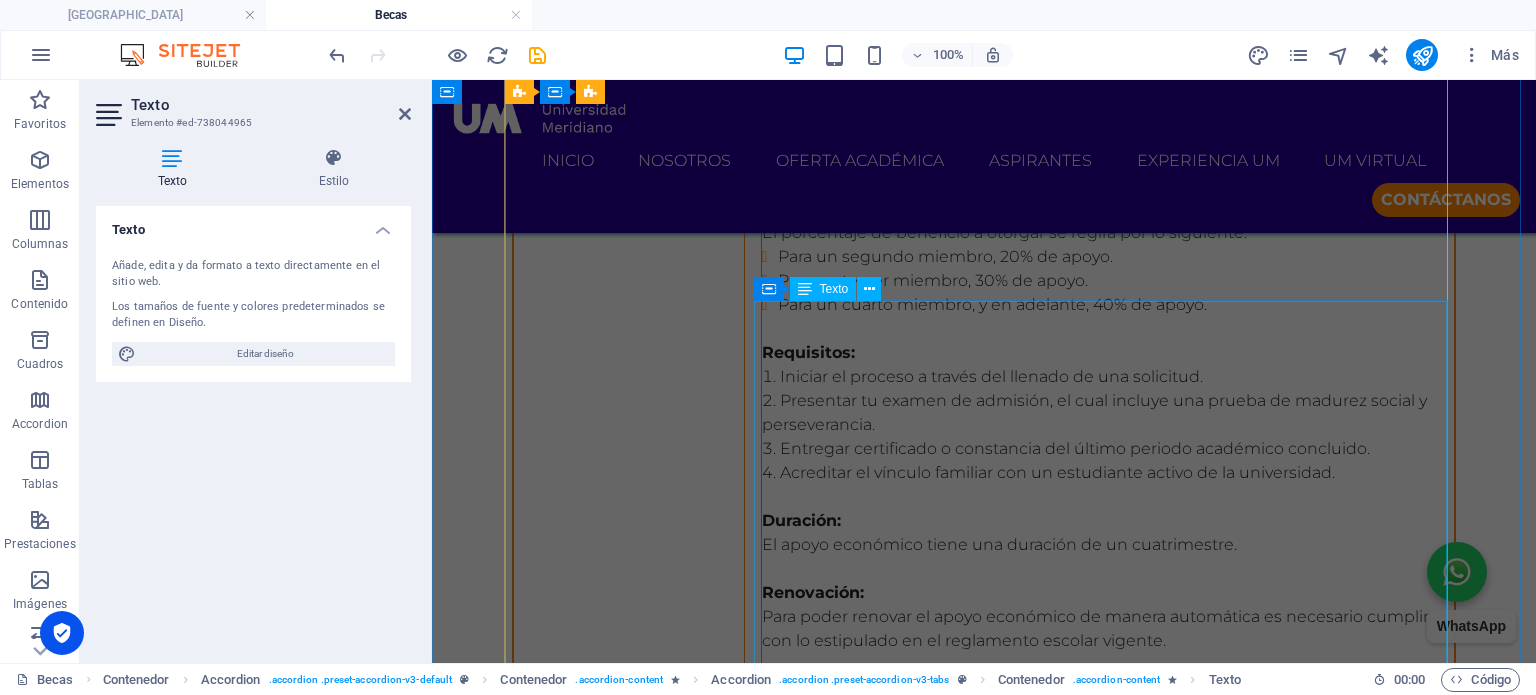 scroll, scrollTop: 3724, scrollLeft: 0, axis: vertical 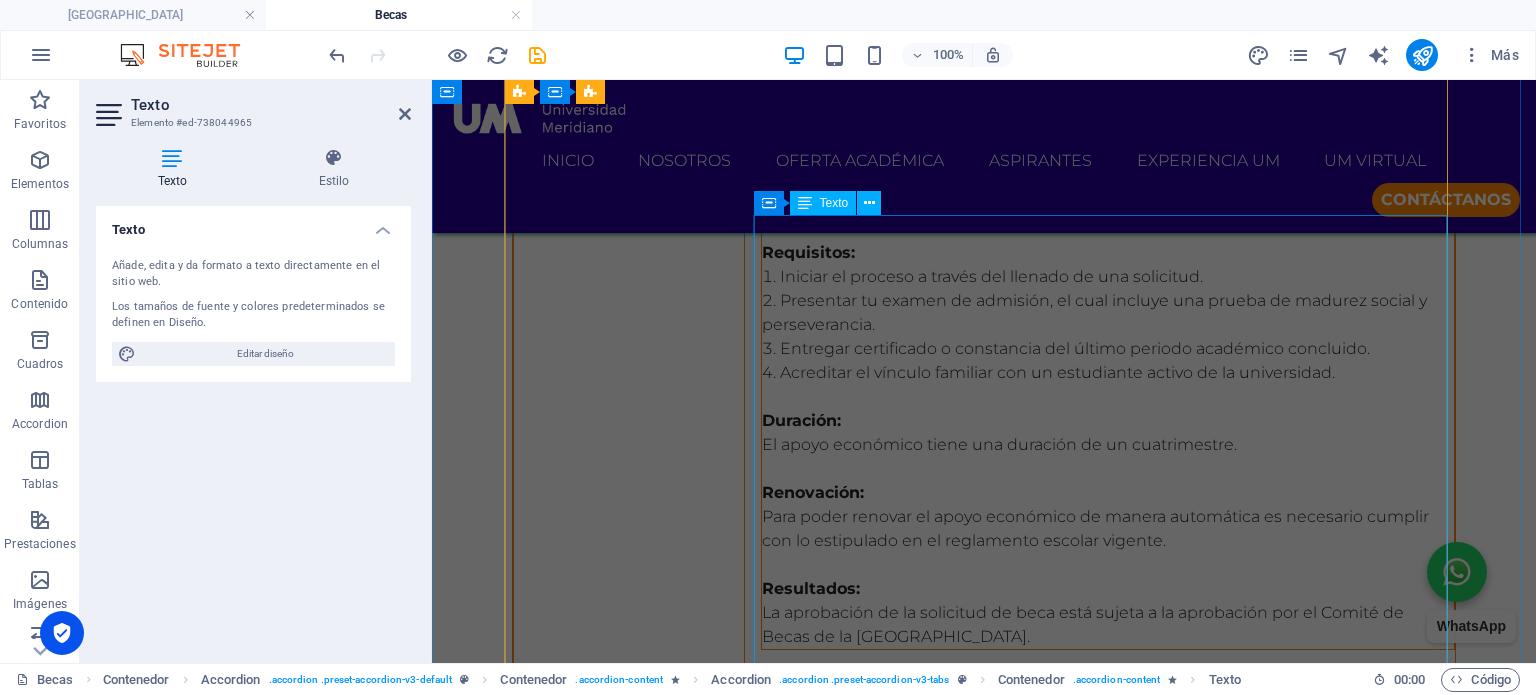 click on "Tu historia con Universidad Meridiano no termina con el egreso, apenas comienza. Reconocemos tu confianza y te premiamos si decides continuar tu formación profesional con nosotros. Descripción general: La Beca Exa UM está pensada para estudiantes egresados, o sus familiares directos en primer grado de consanguinidad, de preparatoria, licenciatura o posgrado de Universidad Meridiano que deseen cursar una licenciatura en nuestra institución. El apoyo puede llegar hasta el 30 % de descuento en colegiatura. Requisitos: Iniciar el proceso mediante el llenado de solicitud de beca. Presentar tu examen de admisión, el cual incluye una prueba de madurez social y perseverancia. Presentar certificado o constancia de estudios terminados en UM. Duración: El apoyo económico tiene una duración de un cuatrimestre. Renovación: Para poder renovar el apoyo económico de manera automática es necesario cumplir con lo estipulado en el reglamento escolar vigente. Resultados:" at bounding box center (1108, 995) 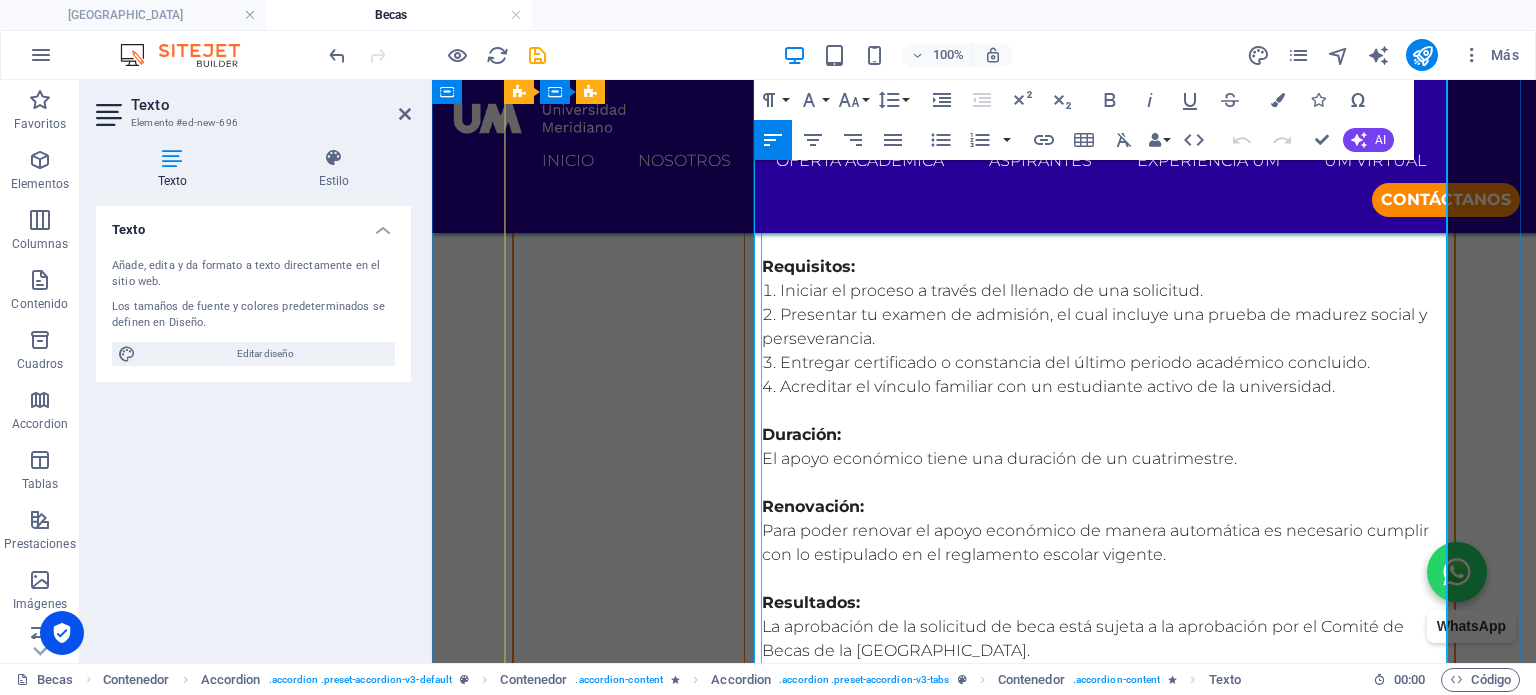 scroll, scrollTop: 3680, scrollLeft: 0, axis: vertical 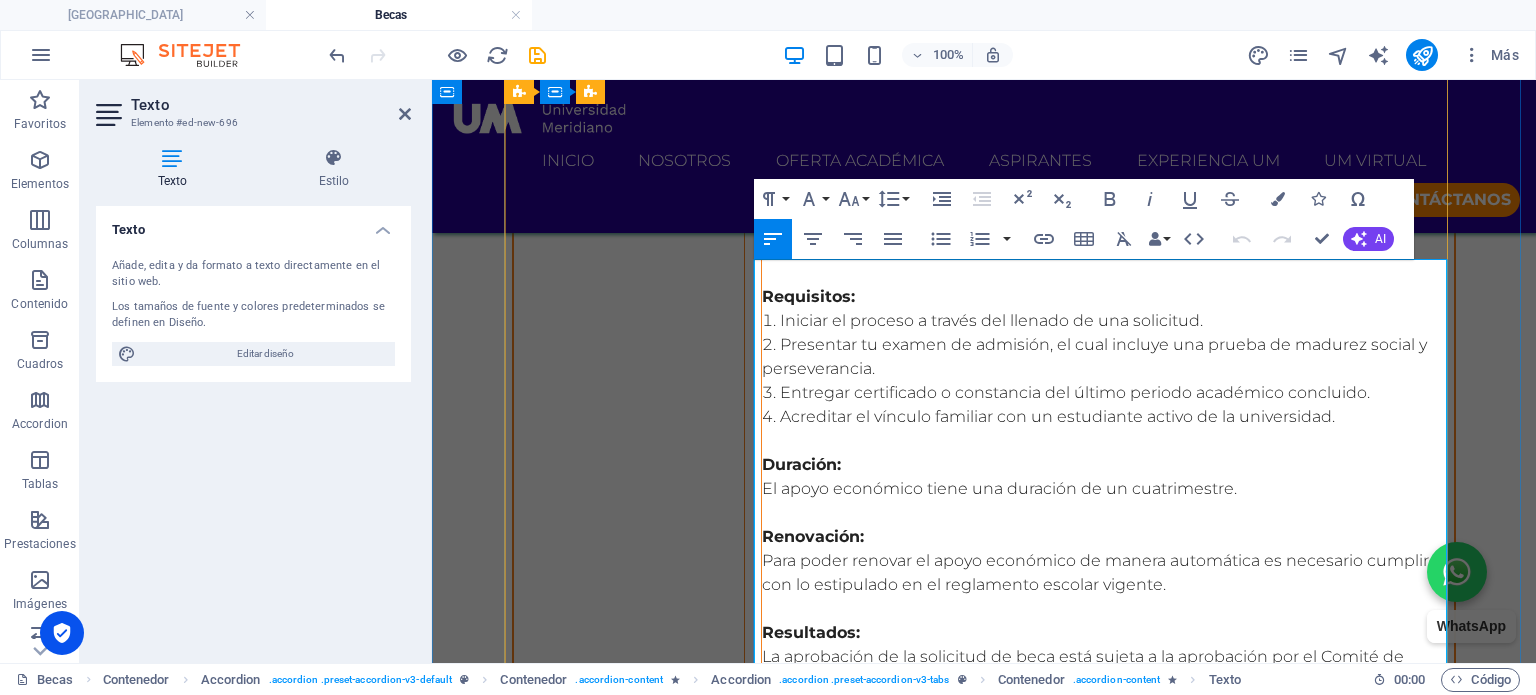 type 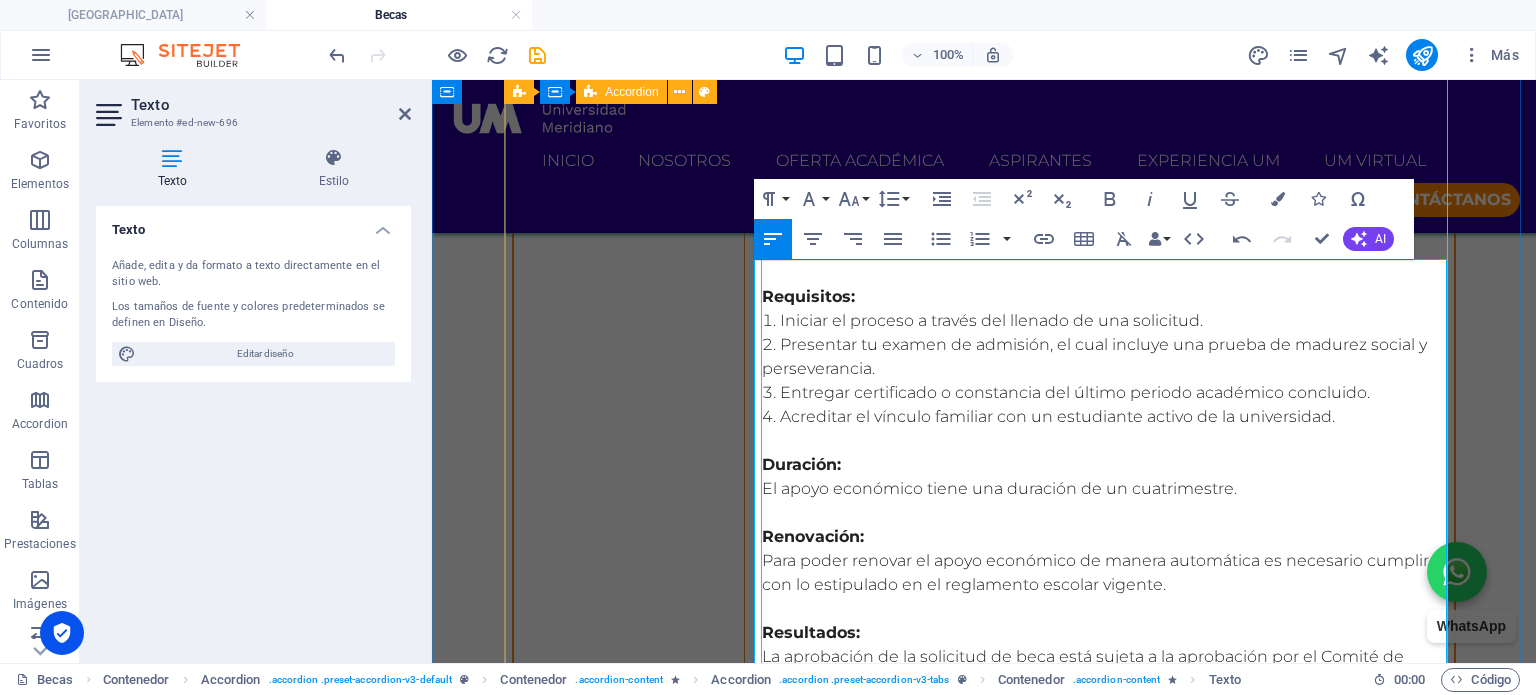 click on "BECA EXCELENCIA ACADÉMICA (BEA) Tu esfuerzo merece una oportunidad. Si destacas por tu rendimiento académico o compromiso profesional, conoce nuestra beca de excelencia académica y da el siguiente paso hacia tu futuro con [GEOGRAPHIC_DATA]. Descripción general: Nuestra Beca de Excelencia Académica está dirigida a nuevos estudiantes de licenciatura en los que el talento y el alto nivel académico destacan de su perfil, reconociéndolos con un apoyo económico que va desde el 20 al 40 %. Requisitos: Iniciar el proceso a través del llenado de una solicitud. Realizar tu examen de admisión el cual incluye una prueba de madurez social y perseverancia. Certificado o constancia del último periodo estudiado y concluido donde se evidencie un promedio igual o superior a 9.0 de manera general. Duración: El apoyo económico tiene una duración de un cuatrimestre. Renovación: Para poder renovar la presente beca de manera automática es necesario cumplir con lo estipulado en el reglamento escolar vigente." at bounding box center (984, 60) 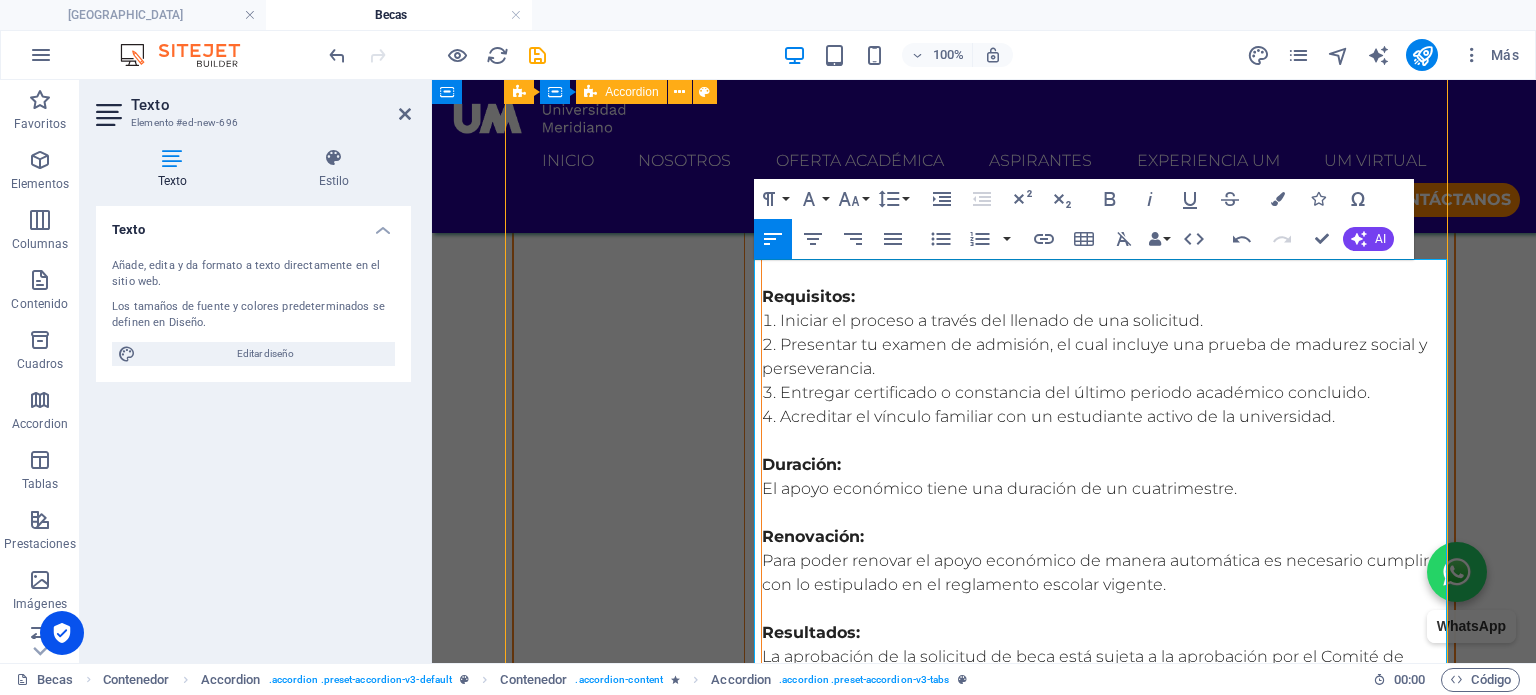 scroll, scrollTop: 3604, scrollLeft: 0, axis: vertical 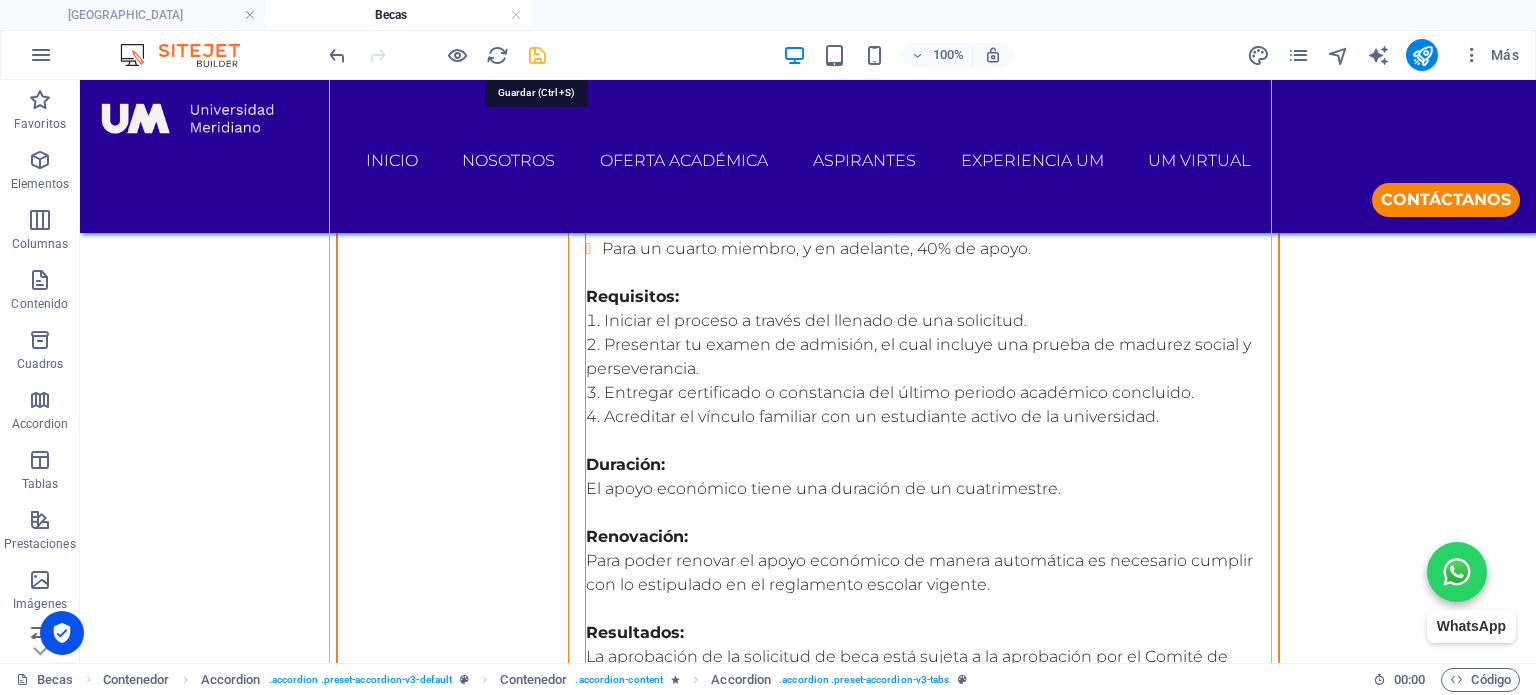 click at bounding box center (537, 55) 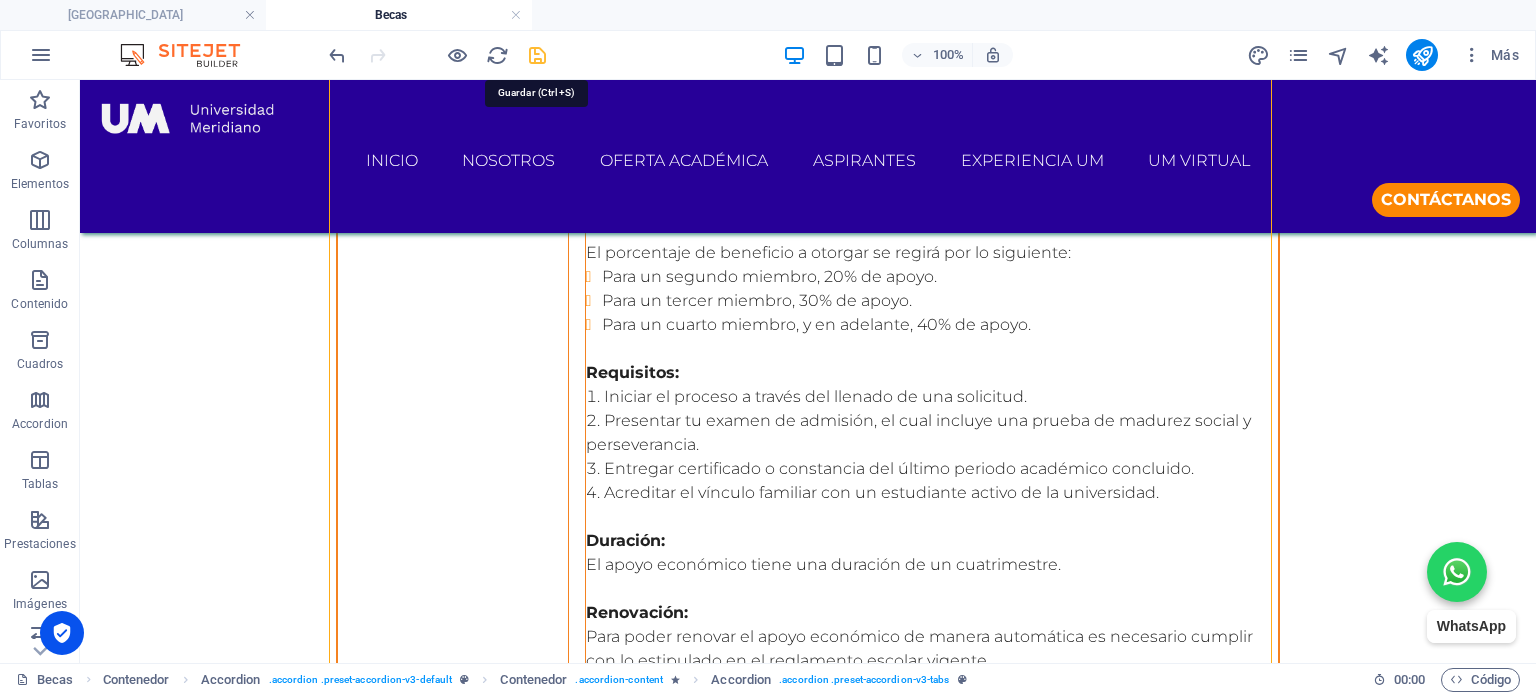 select on "rem" 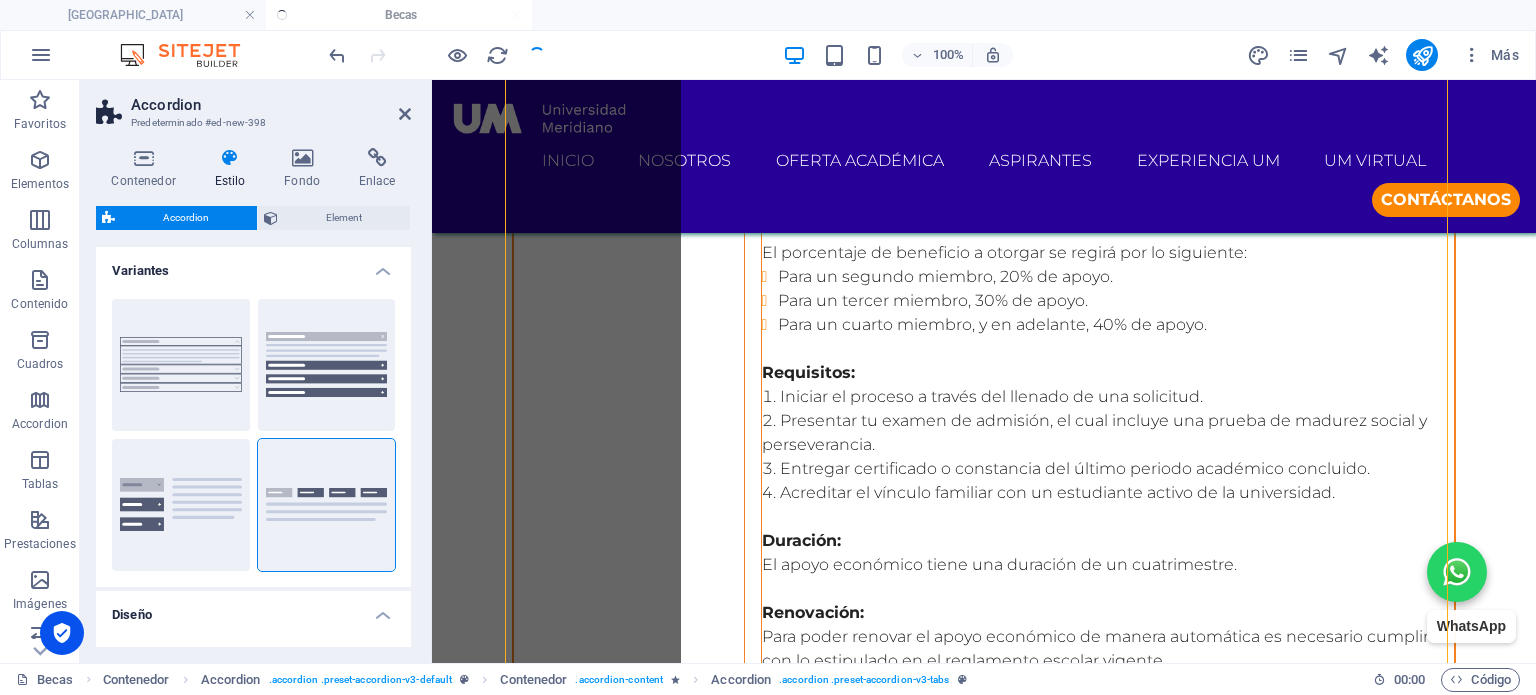 scroll, scrollTop: 3680, scrollLeft: 0, axis: vertical 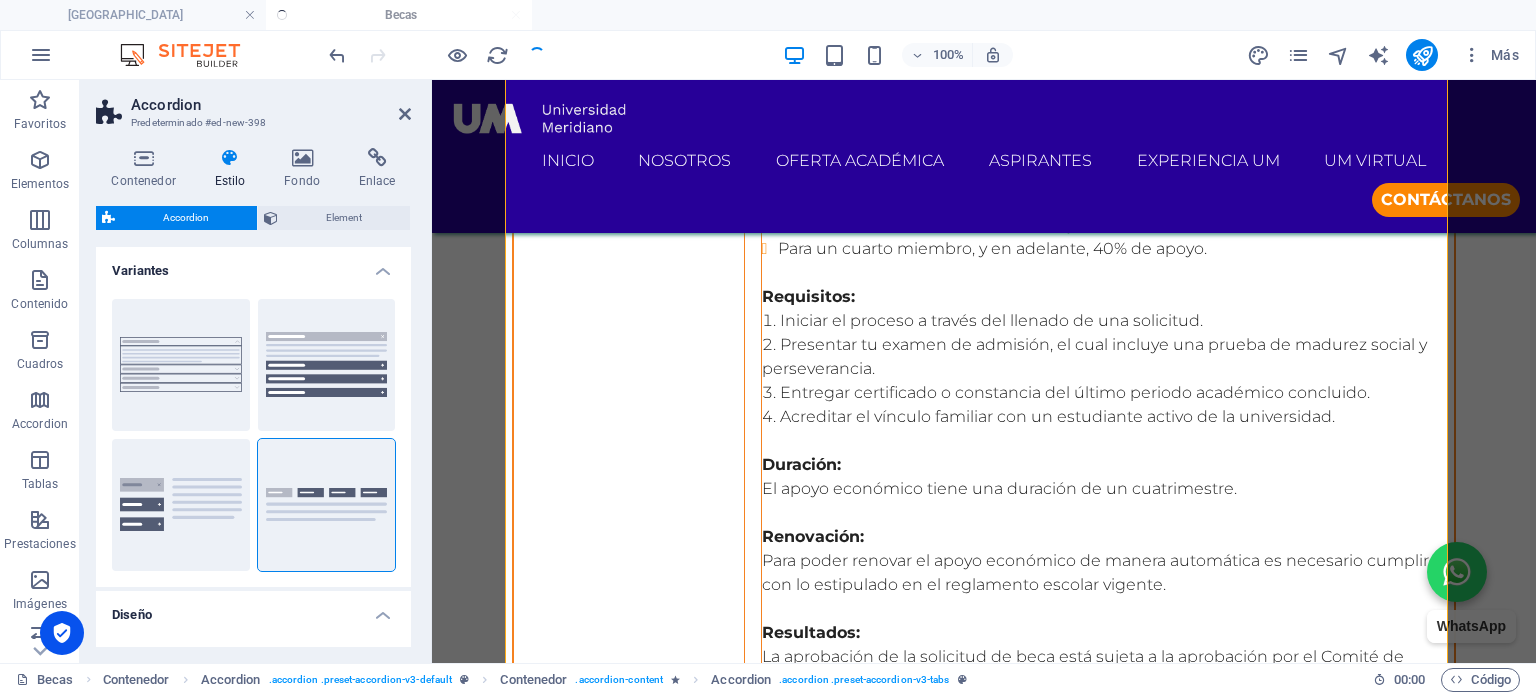 type 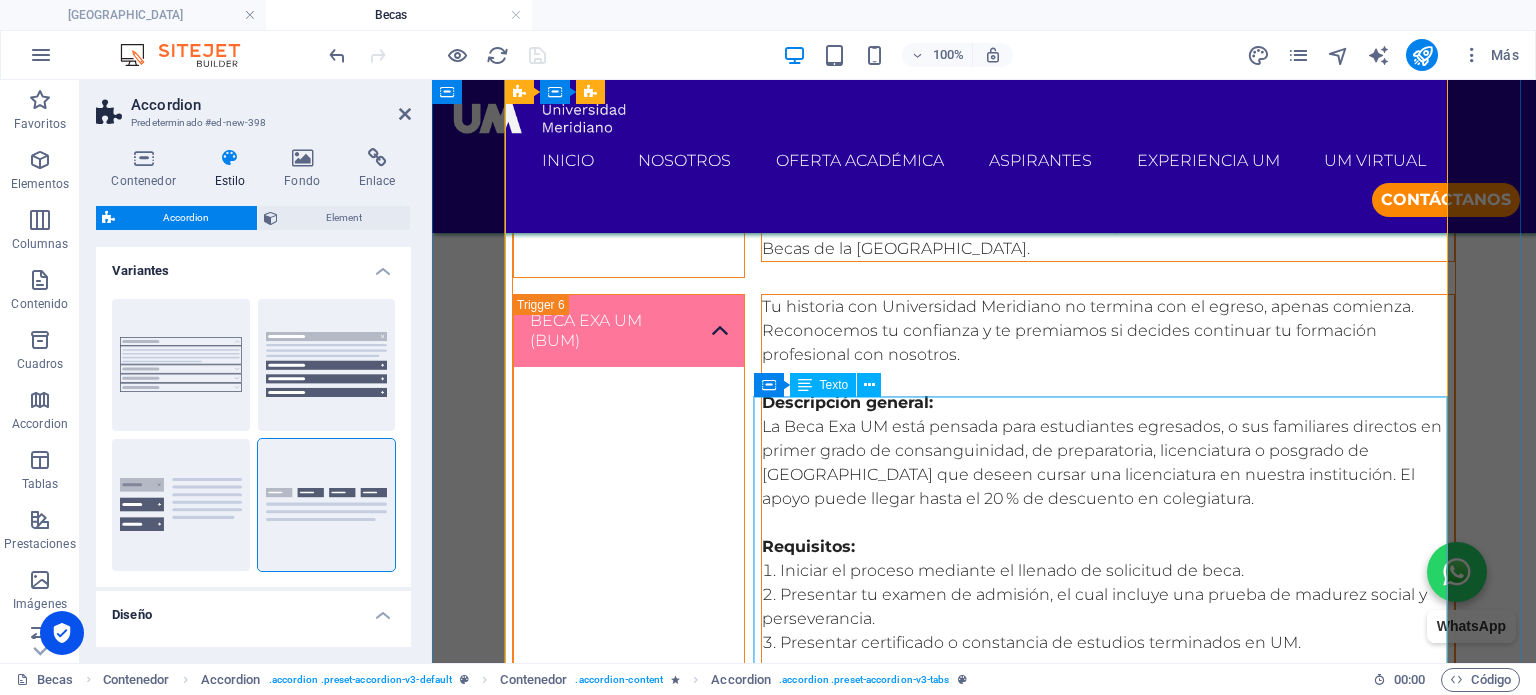 scroll, scrollTop: 4280, scrollLeft: 0, axis: vertical 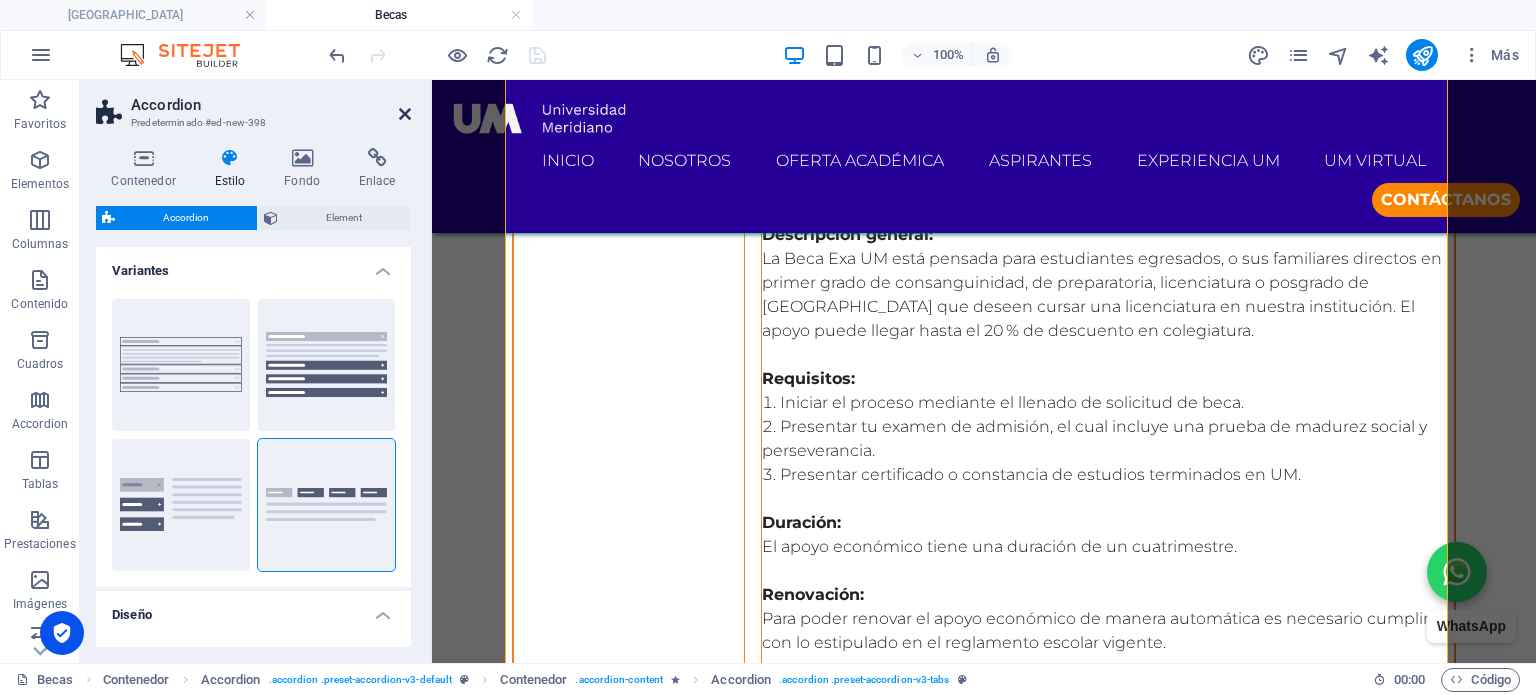 click at bounding box center [405, 114] 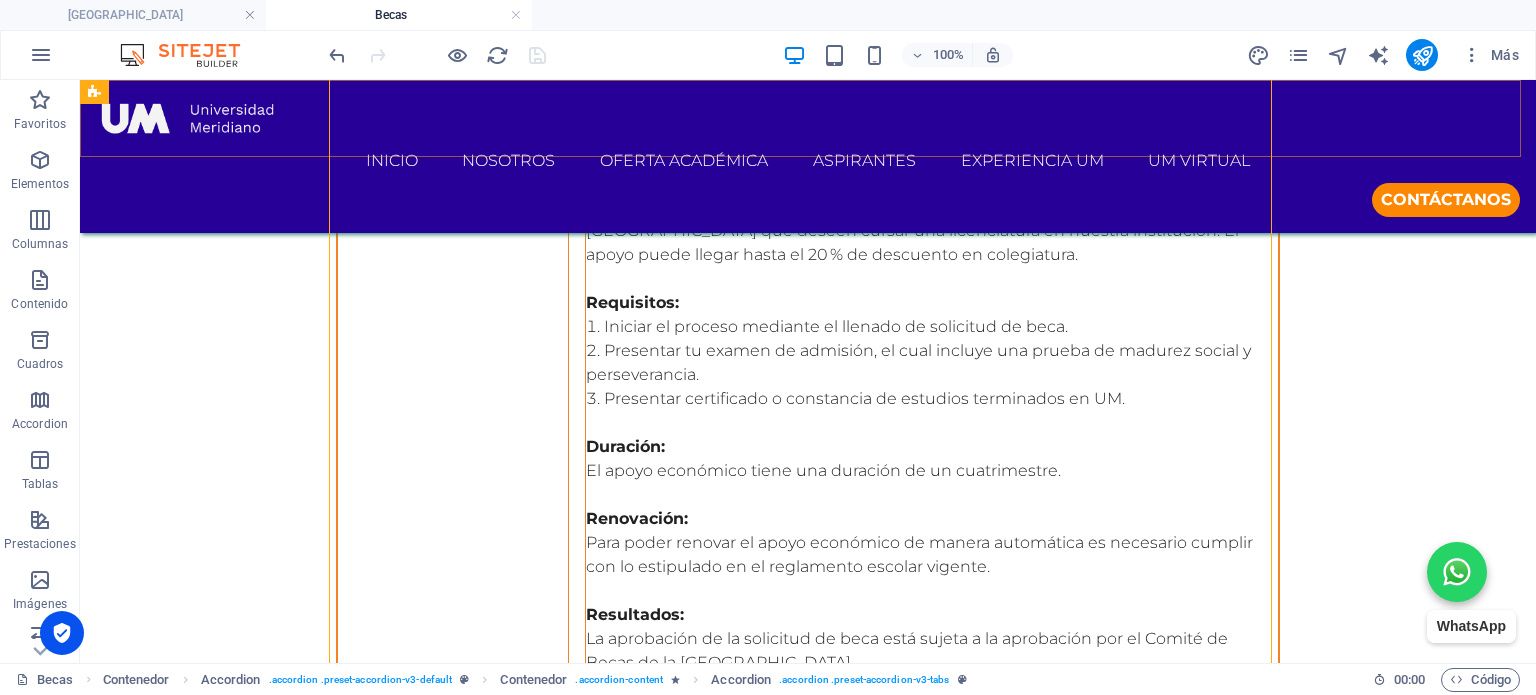 scroll, scrollTop: 4204, scrollLeft: 0, axis: vertical 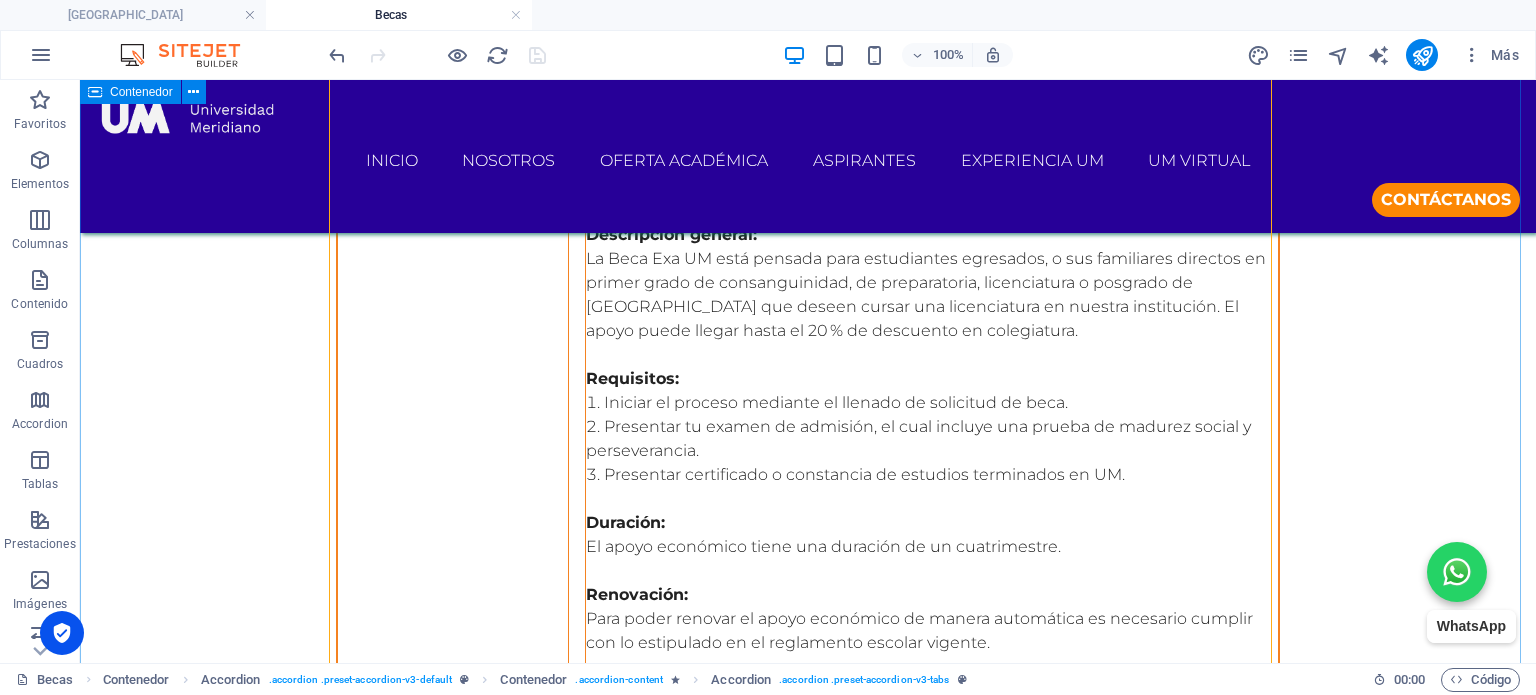 click on "licenciaturas BECA EXCELENCIA ACADÉMICA (BEA) Tu esfuerzo merece una oportunidad. Si destacas por tu rendimiento académico o compromiso profesional, conoce nuestra beca de excelencia académica y da el siguiente paso hacia tu futuro con [GEOGRAPHIC_DATA]. Descripción general: Nuestra Beca de Excelencia Académica está dirigida a nuevos estudiantes de licenciatura en los que el talento y el alto nivel académico destacan de su perfil, reconociéndolos con un apoyo económico que va desde el 20 al 40 %. Requisitos: Iniciar el proceso a través del llenado de una solicitud. Realizar tu examen de admisión el cual incluye una prueba de madurez social y perseverancia. Certificado o constancia del último periodo estudiado y concluido donde se evidencie un promedio igual o superior a 9.0 de manera general. Duración: El apoyo económico tiene una duración de un cuatrimestre. Renovación: Resultados: BECA SOCIOECONÓMICA (BES) Descripción general: Requisitos: Duración: Renovación: Resultados: Requisitos:" at bounding box center [808, 320] 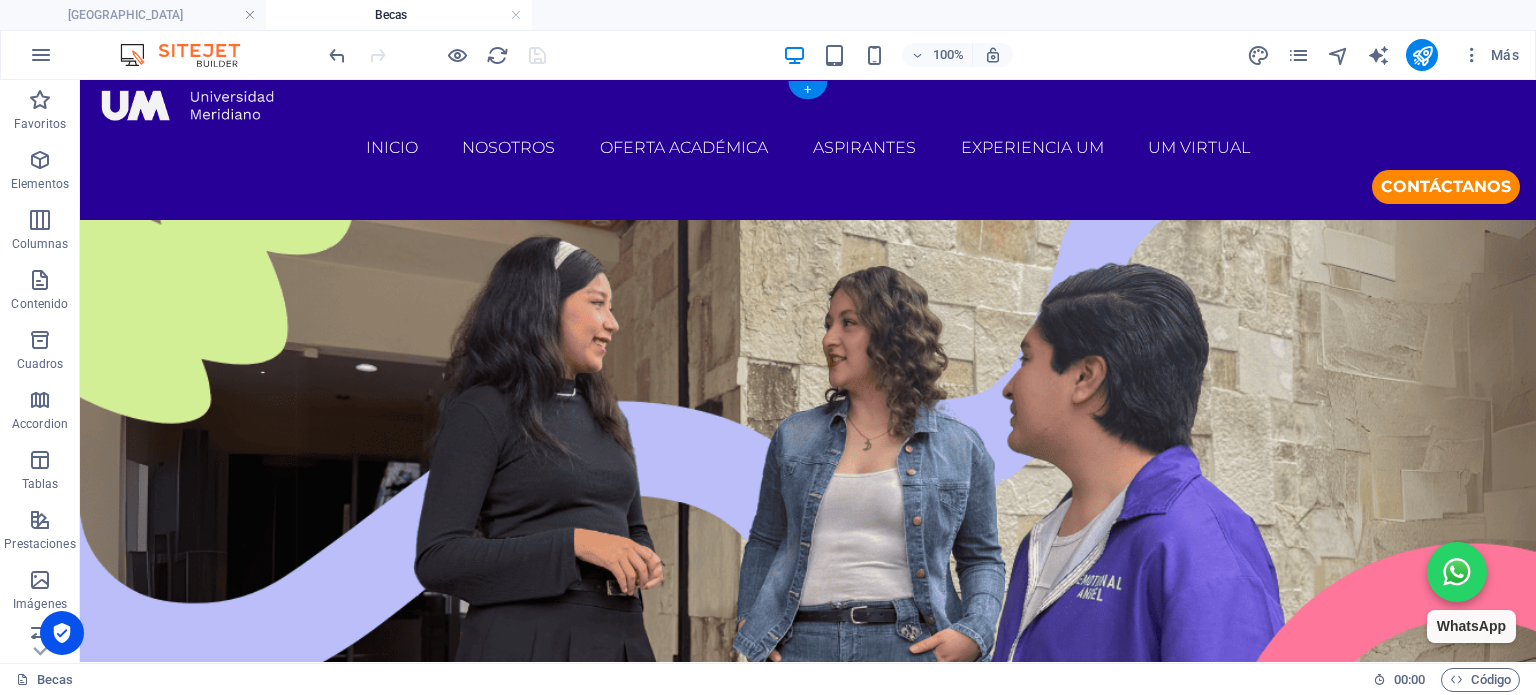 scroll, scrollTop: 0, scrollLeft: 0, axis: both 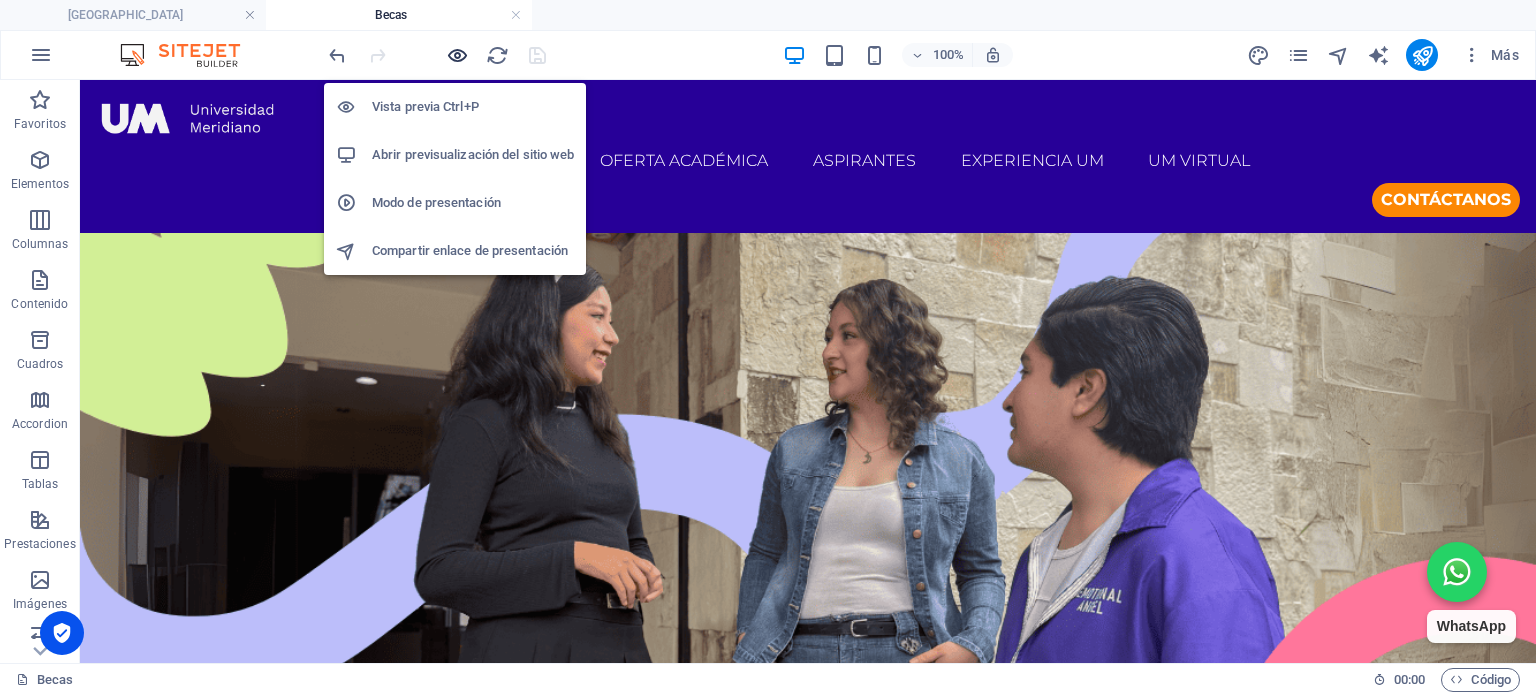 click at bounding box center [457, 55] 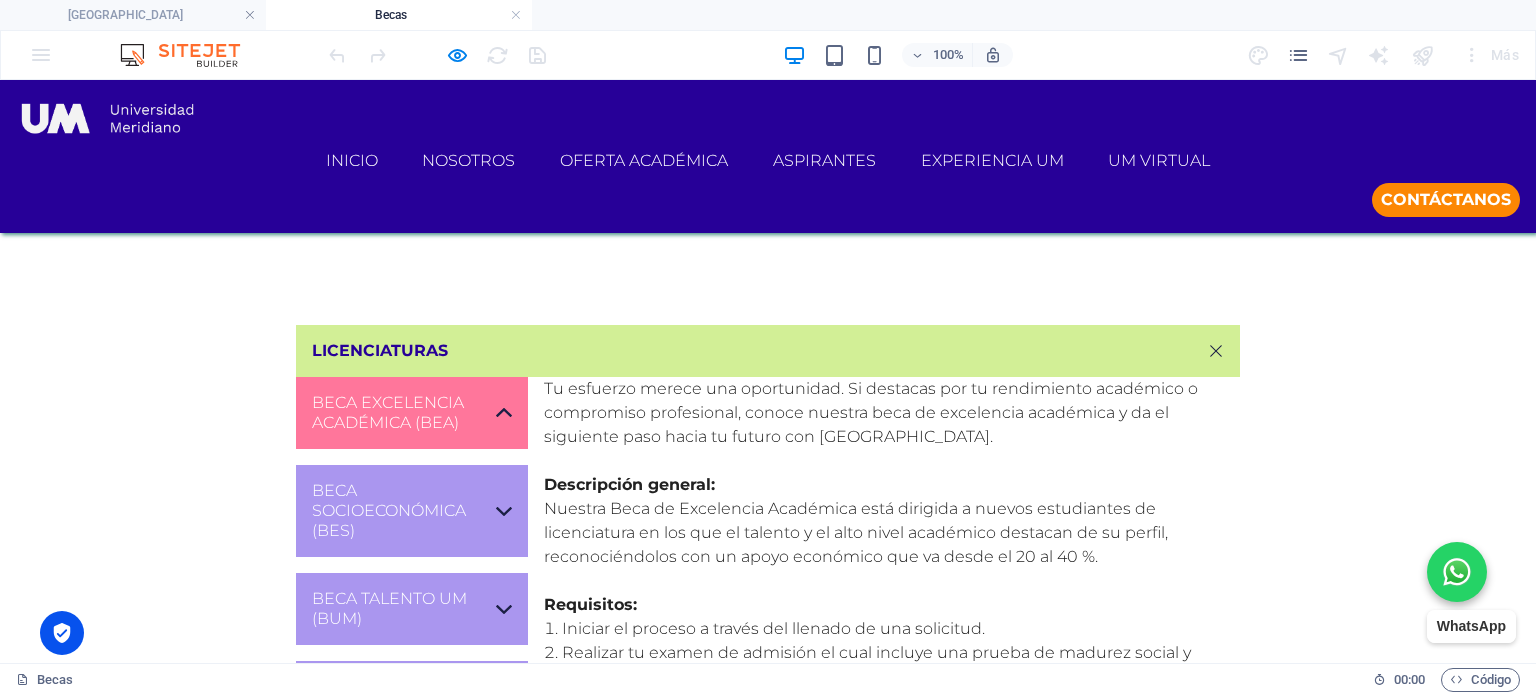 scroll, scrollTop: 800, scrollLeft: 0, axis: vertical 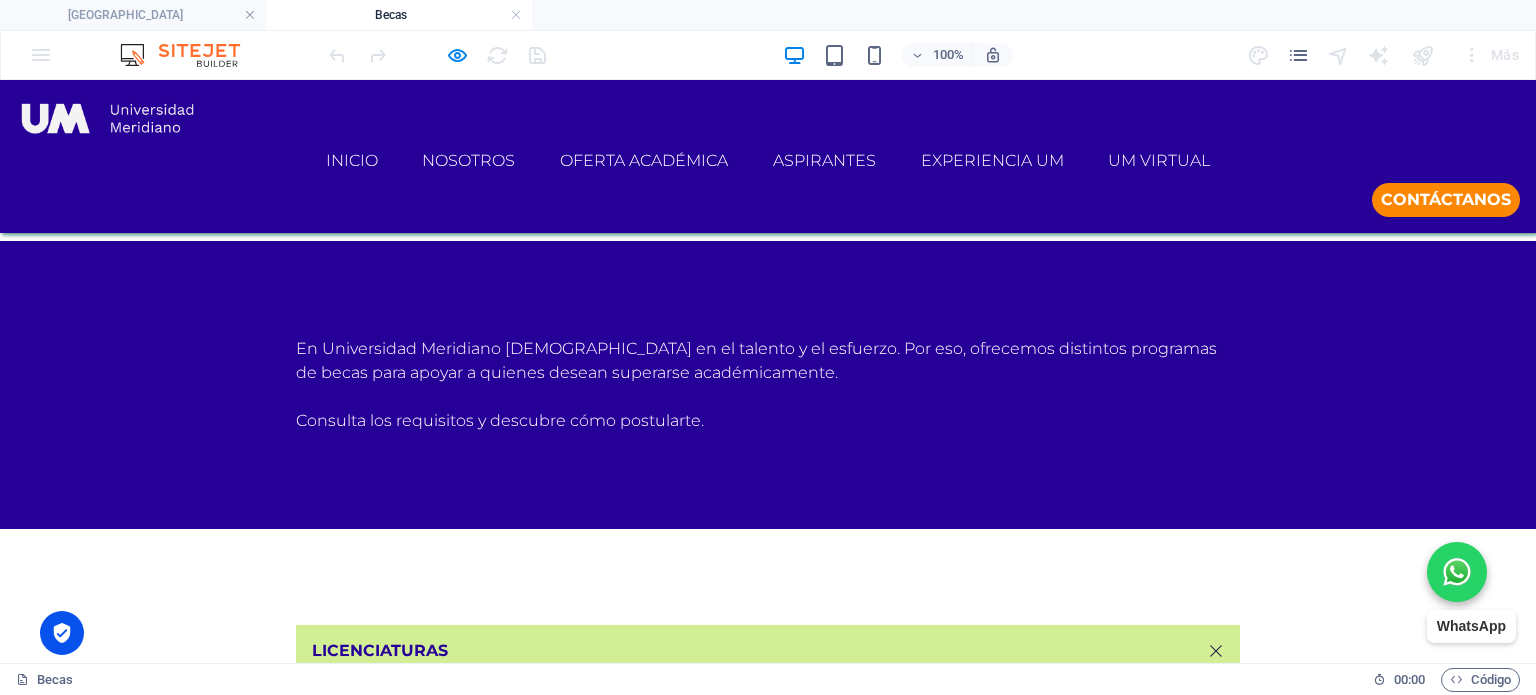 click on "BECA SOCIOECONÓMICA (BES)" at bounding box center [412, 811] 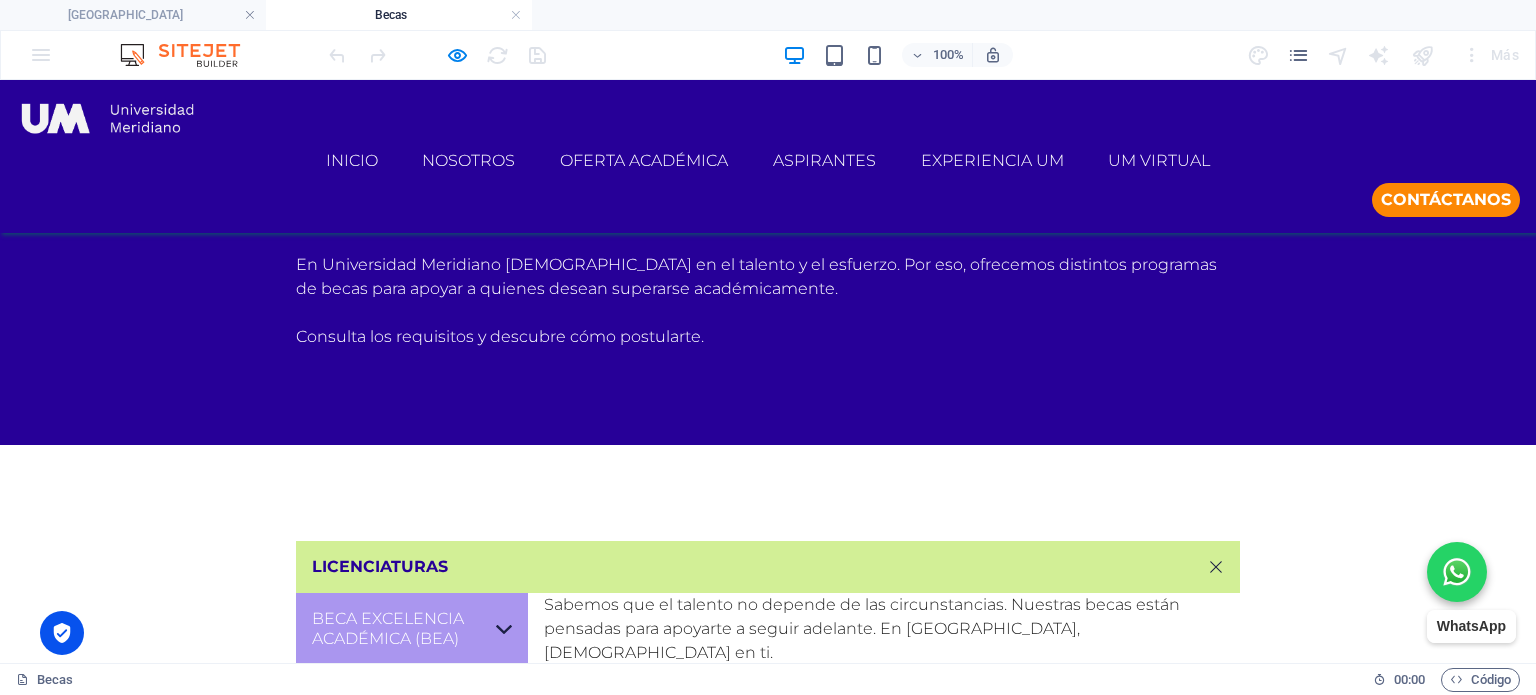 scroll, scrollTop: 900, scrollLeft: 0, axis: vertical 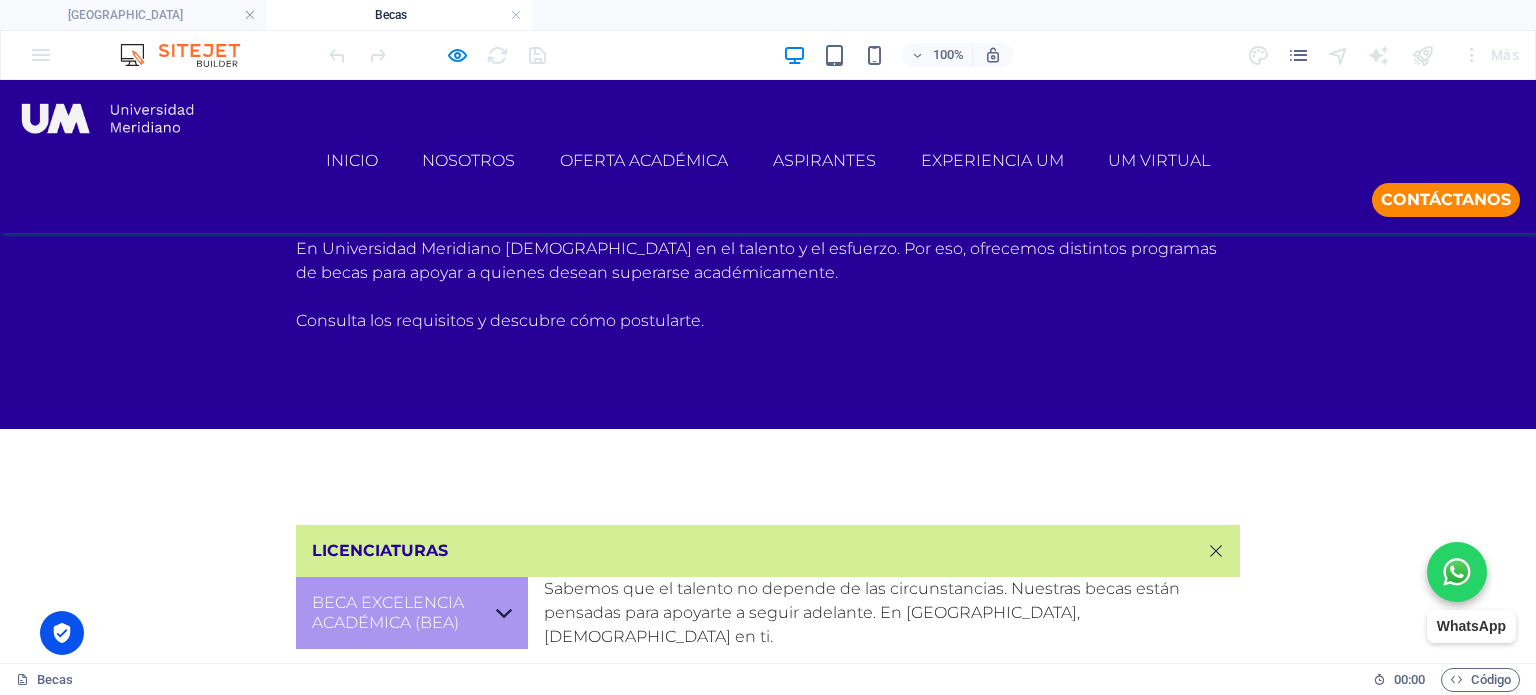 click on "BECA FAMILIAR (BEF)" at bounding box center (412, 897) 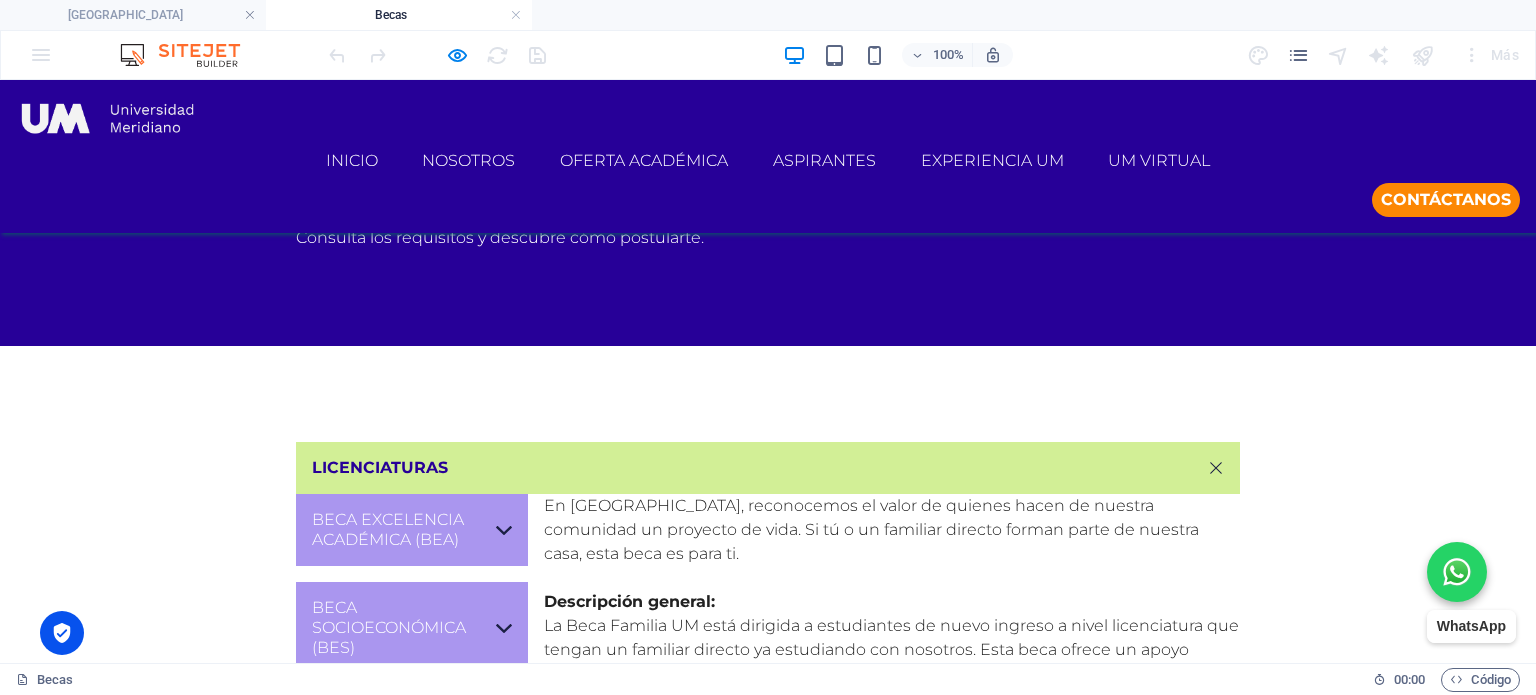 scroll, scrollTop: 1000, scrollLeft: 0, axis: vertical 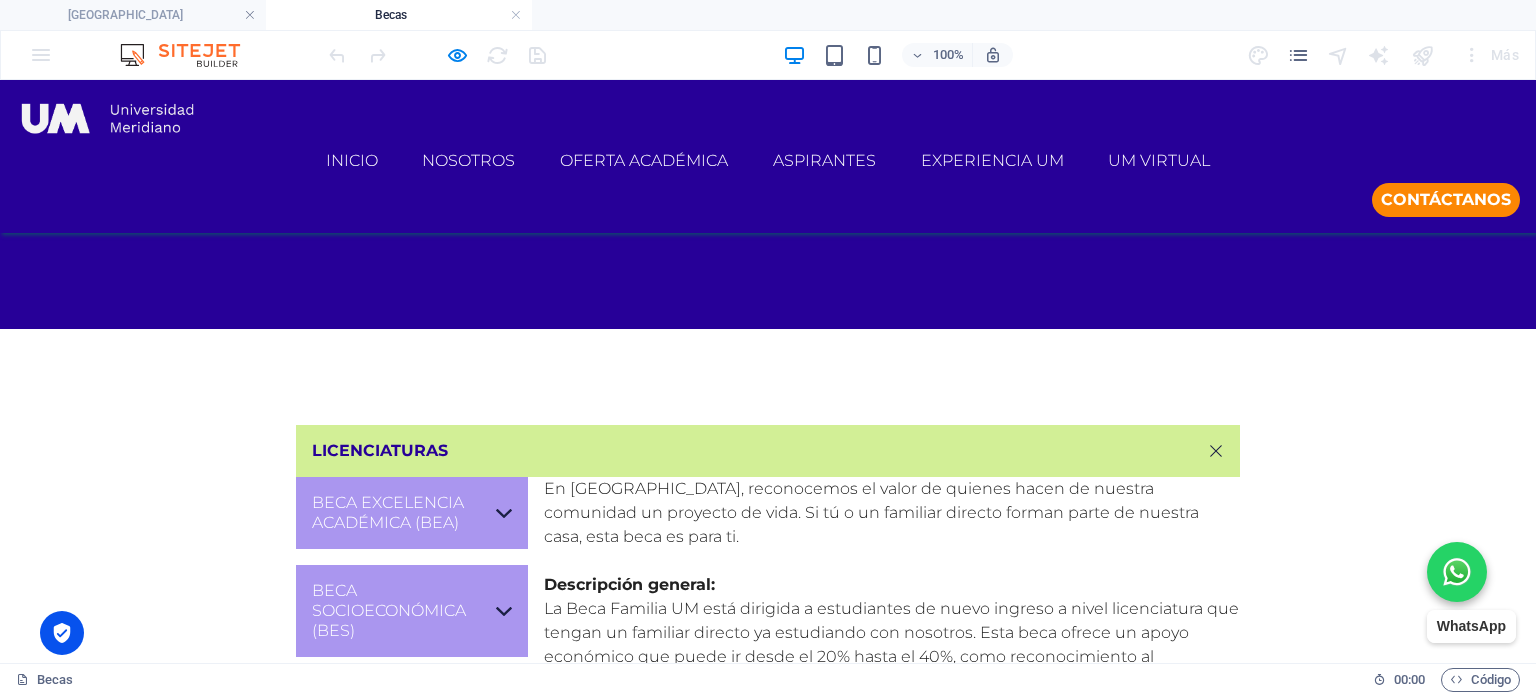 click on "BECA EXA UM (BUM)" at bounding box center [412, 875] 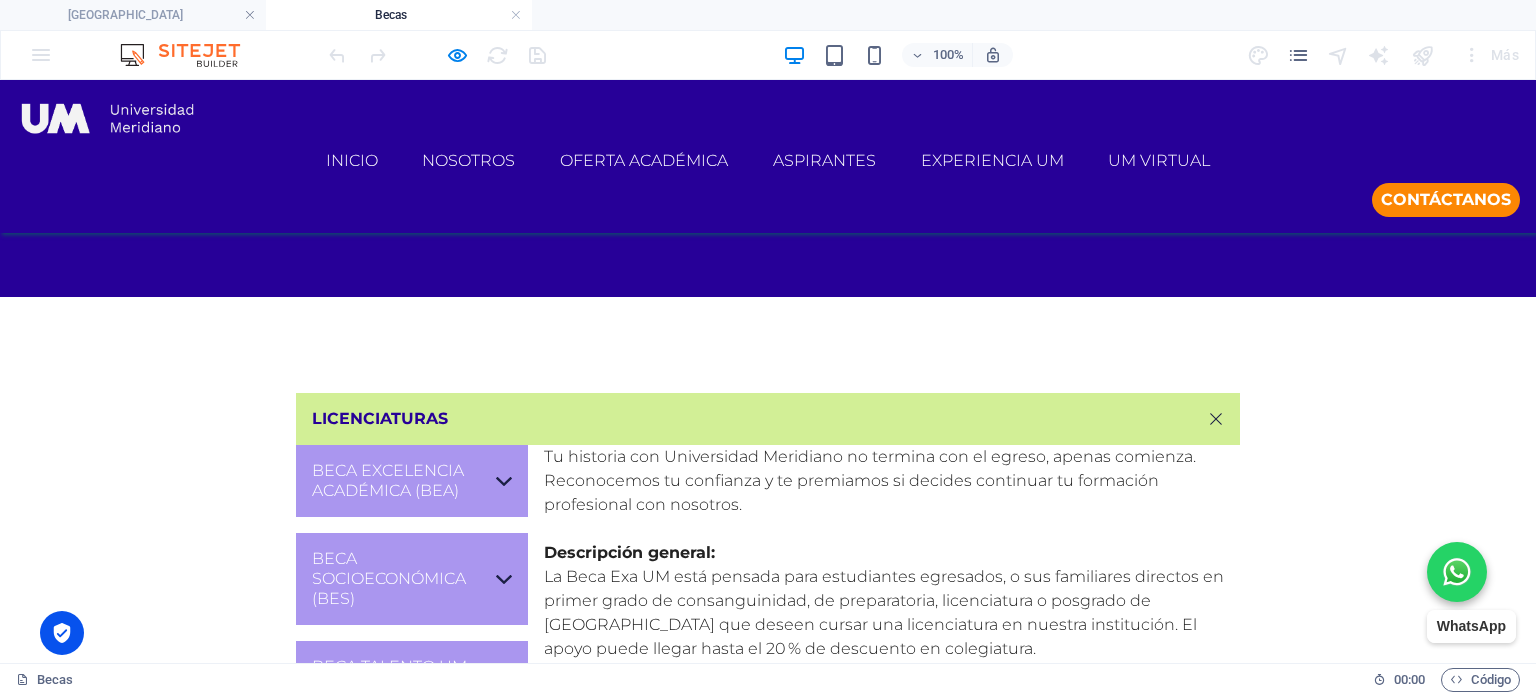 scroll, scrollTop: 1078, scrollLeft: 0, axis: vertical 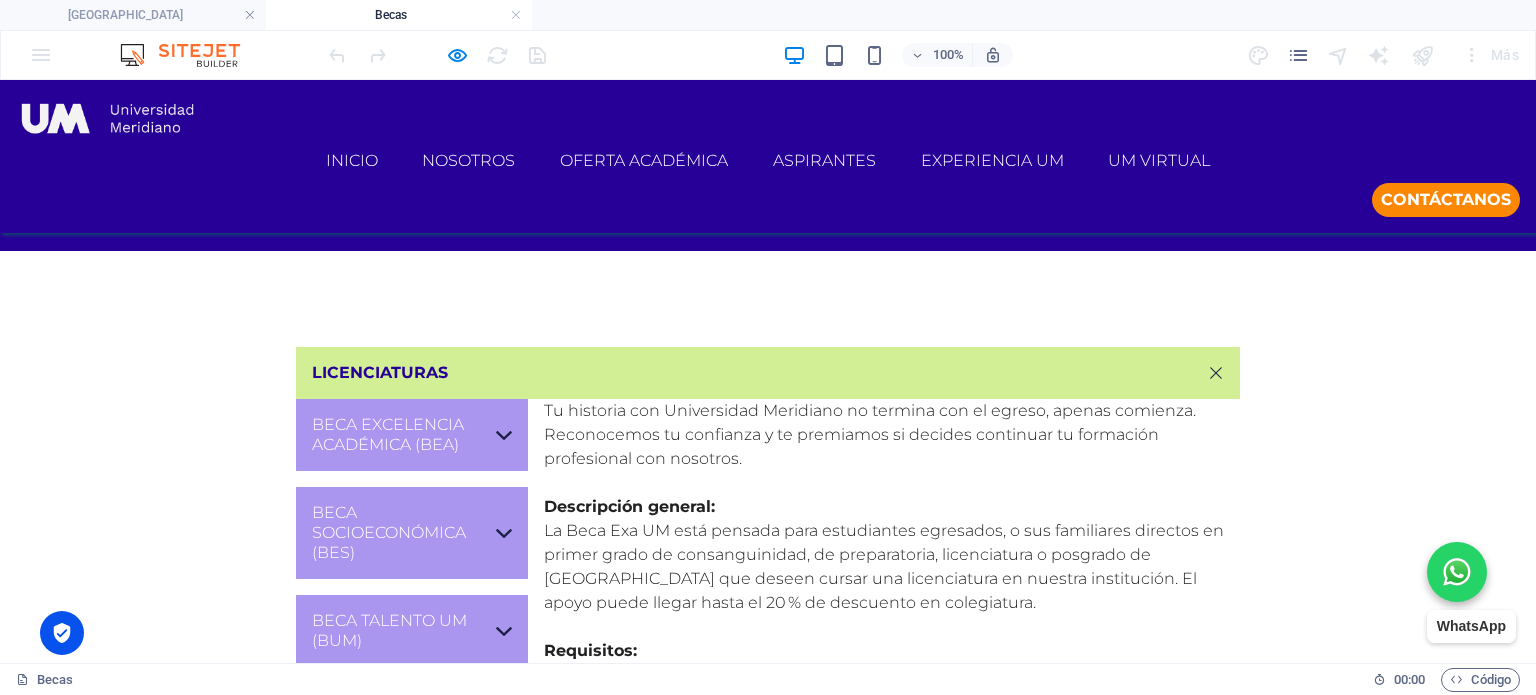 click on "BECA CONVENIO CON PREPARATORIA (BCP)" at bounding box center [412, 885] 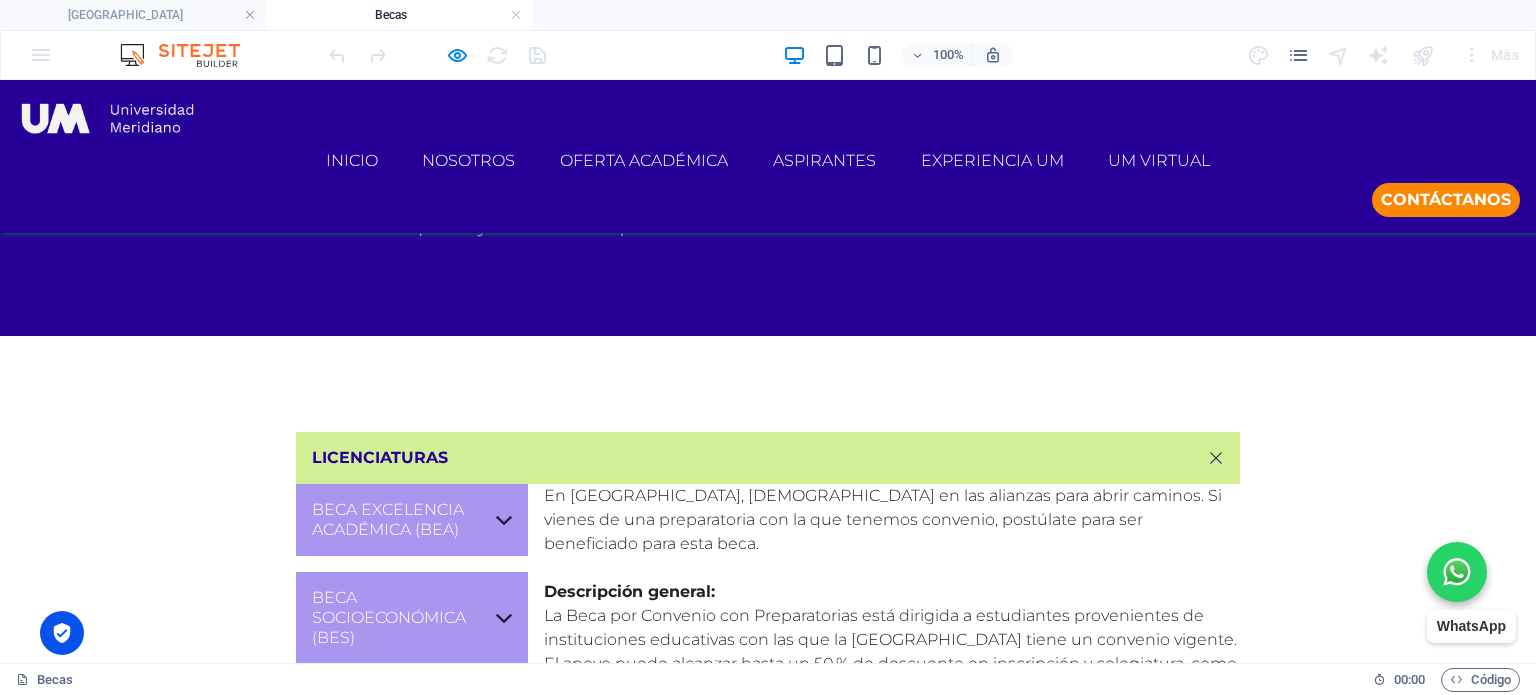 scroll, scrollTop: 593, scrollLeft: 0, axis: vertical 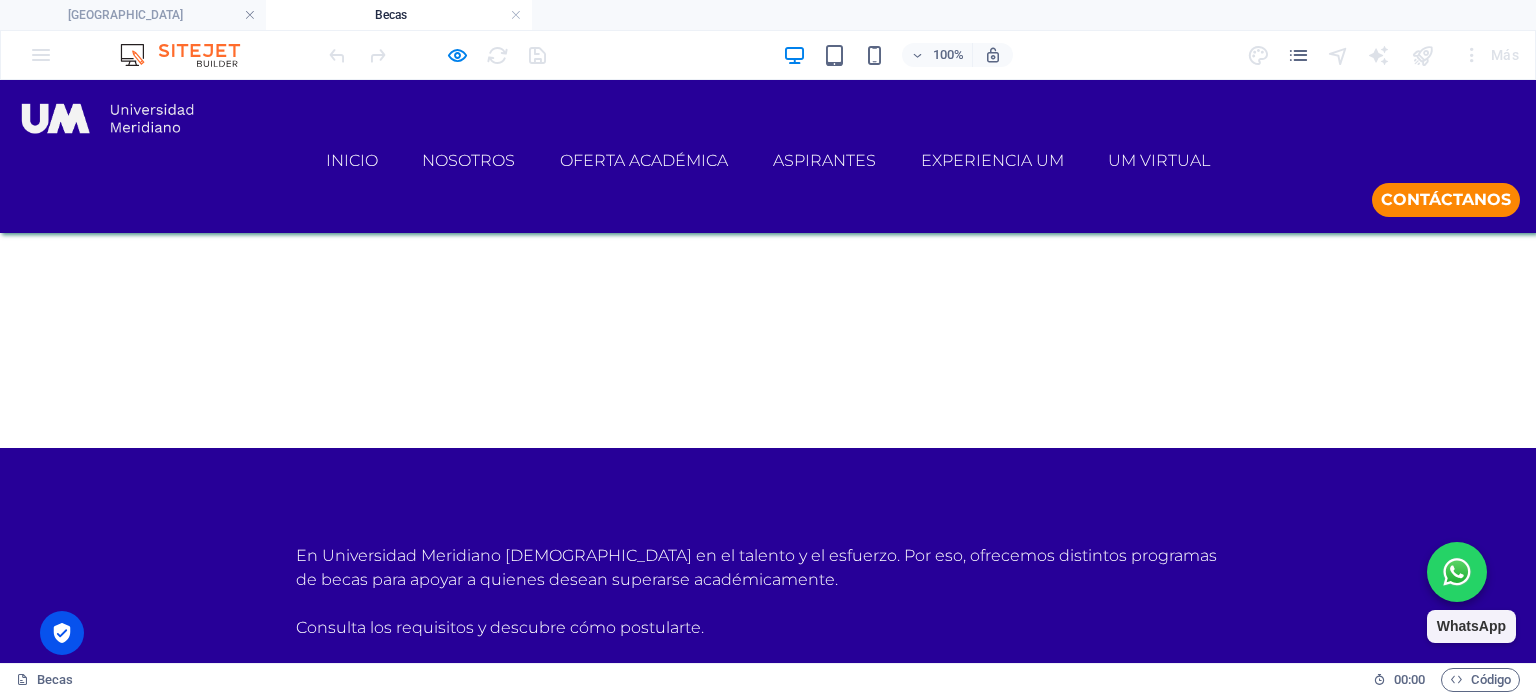 click on "licenciaturas" at bounding box center [768, 858] 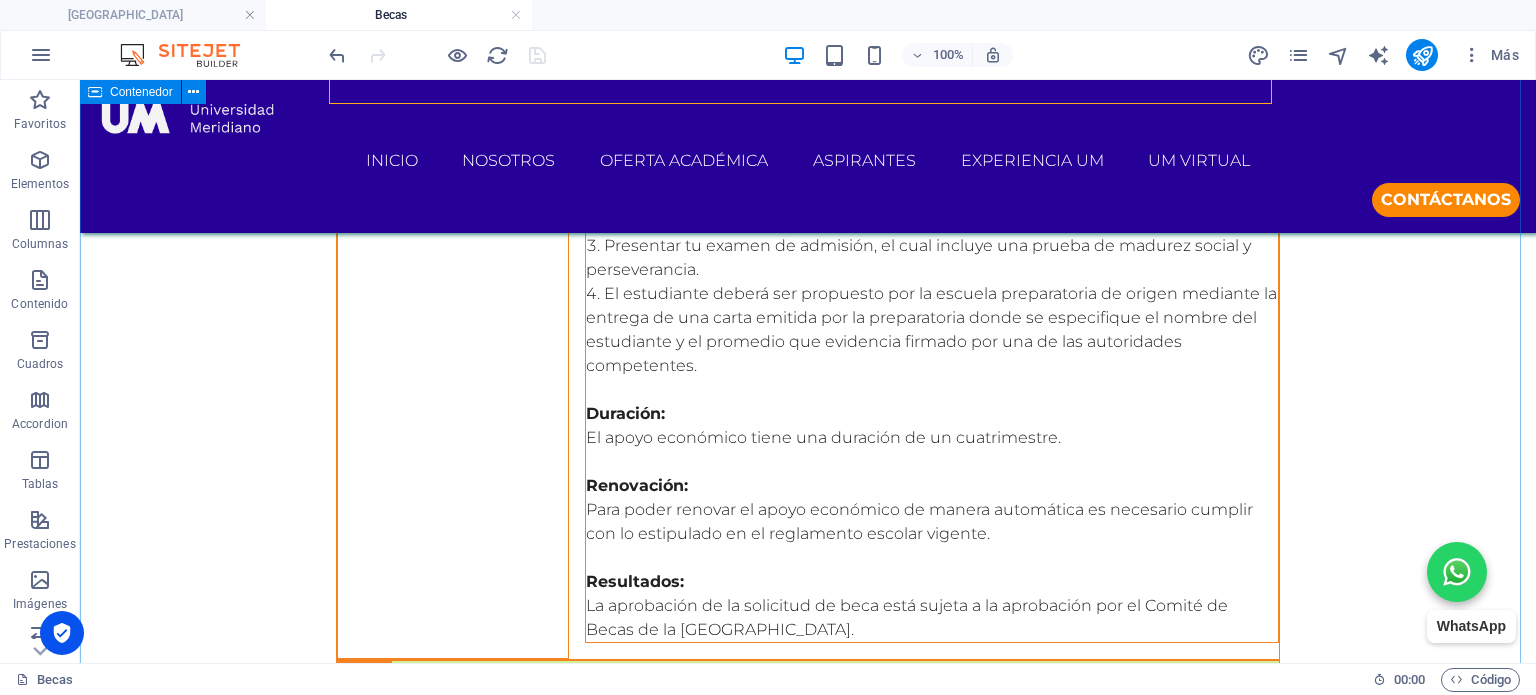 scroll, scrollTop: 5120, scrollLeft: 0, axis: vertical 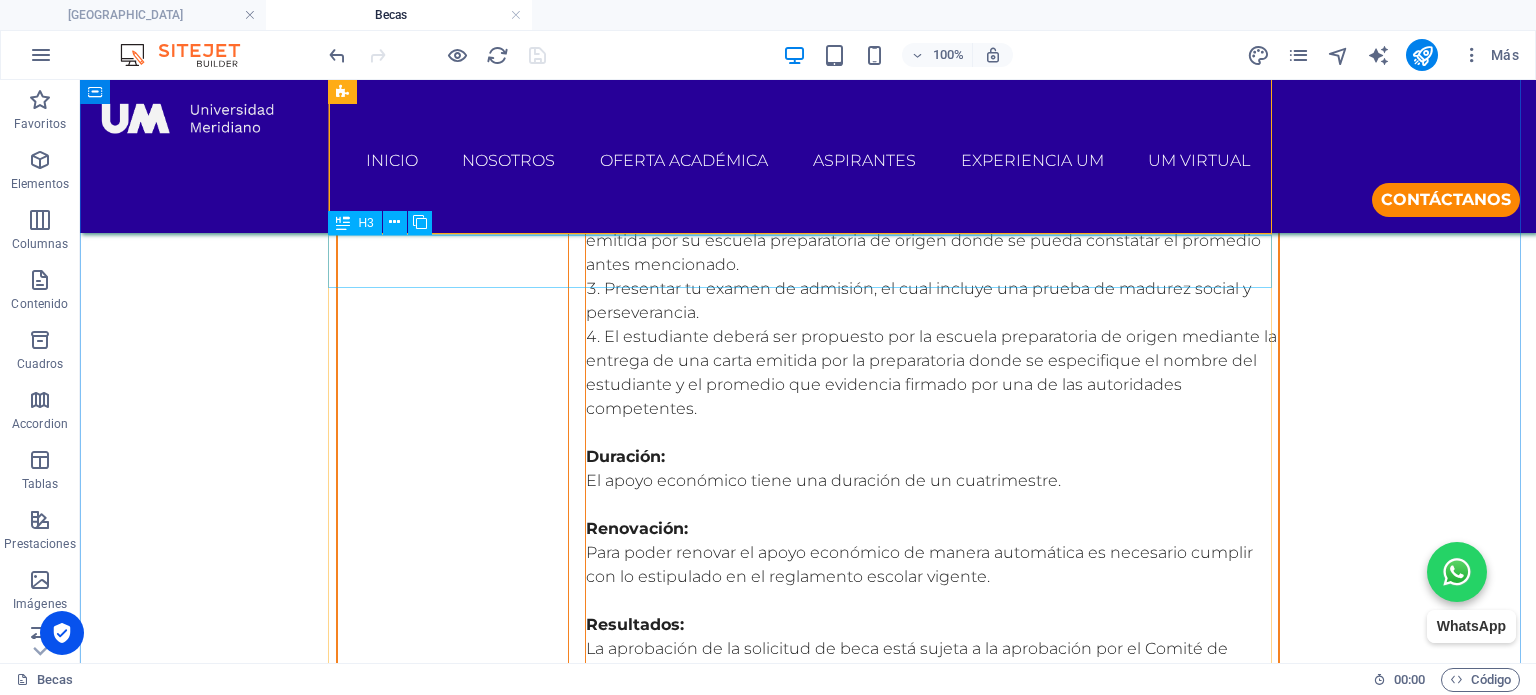 click on "maestrías" at bounding box center [808, 730] 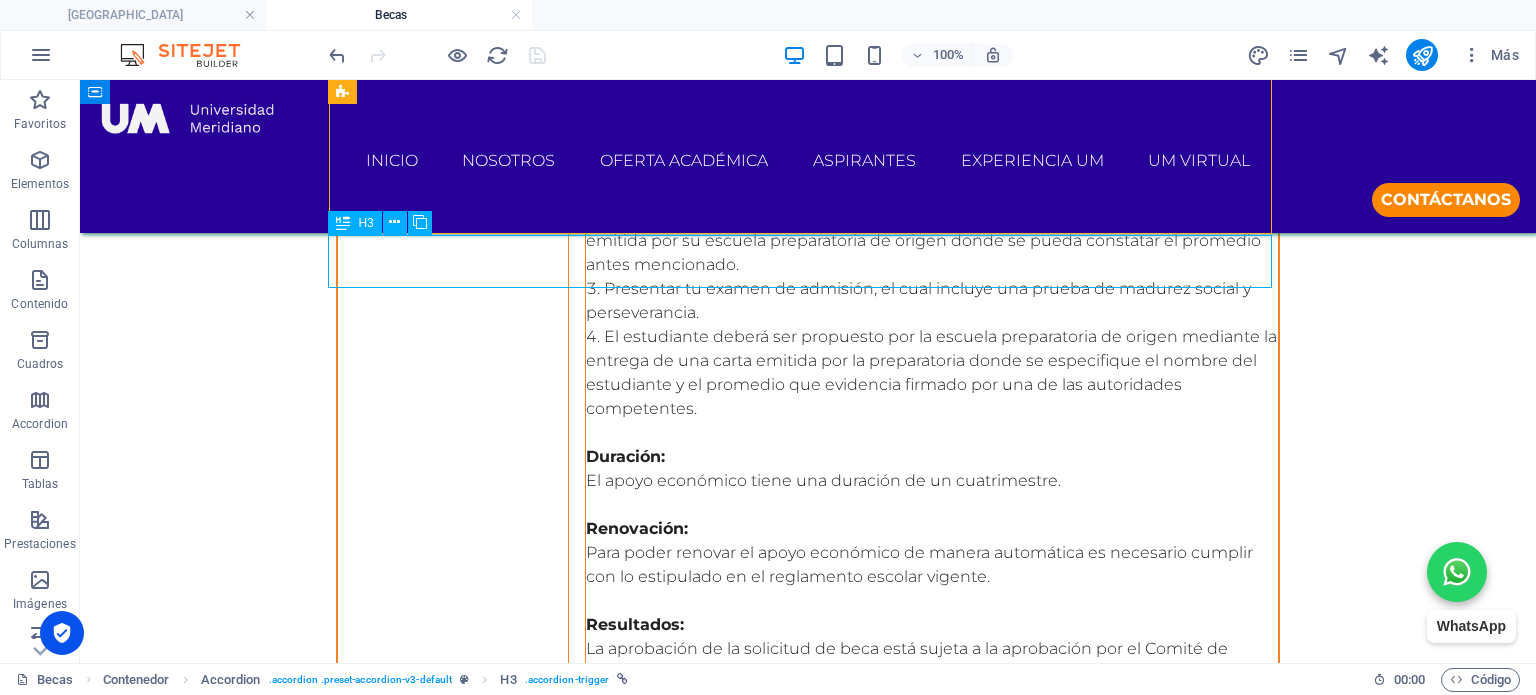 click on "maestrías" at bounding box center [808, 730] 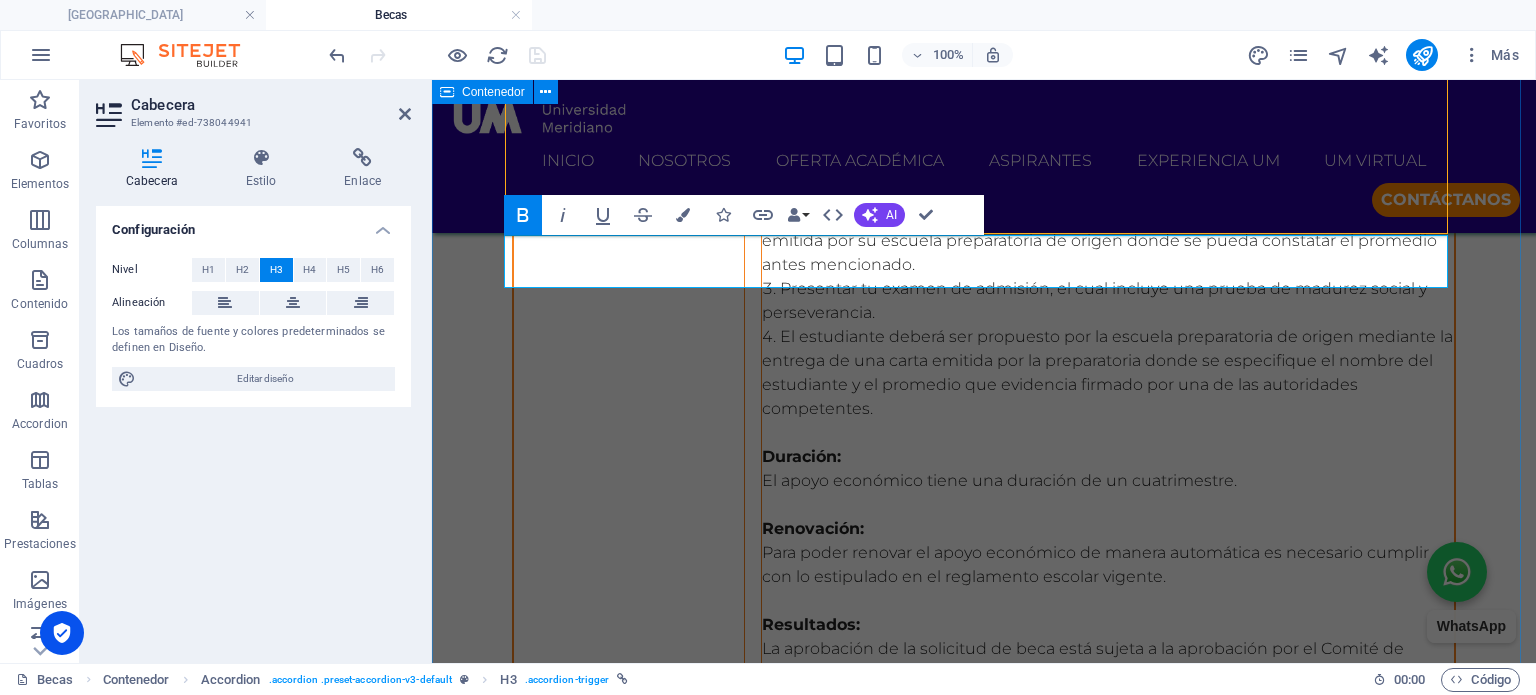 click on "licenciaturas BECA EXCELENCIA ACADÉMICA (BEA) Tu esfuerzo merece una oportunidad. Si destacas por tu rendimiento académico o compromiso profesional, conoce nuestra beca de excelencia académica y da el siguiente paso hacia tu futuro con [GEOGRAPHIC_DATA]. Descripción general: Nuestra Beca de Excelencia Académica está dirigida a nuevos estudiantes de licenciatura en los que el talento y el alto nivel académico destacan de su perfil, reconociéndolos con un apoyo económico que va desde el 20 al 40 %. Requisitos: Iniciar el proceso a través del llenado de una solicitud. Realizar tu examen de admisión el cual incluye una prueba de madurez social y perseverancia. Certificado o constancia del último periodo estudiado y concluido donde se evidencie un promedio igual o superior a 9.0 de manera general. Duración: El apoyo económico tiene una duración de un cuatrimestre. Renovación: Resultados: BECA SOCIOECONÓMICA (BES) Descripción general: Requisitos: Duración: Renovación: Resultados: Requisitos:" at bounding box center [984, -596] 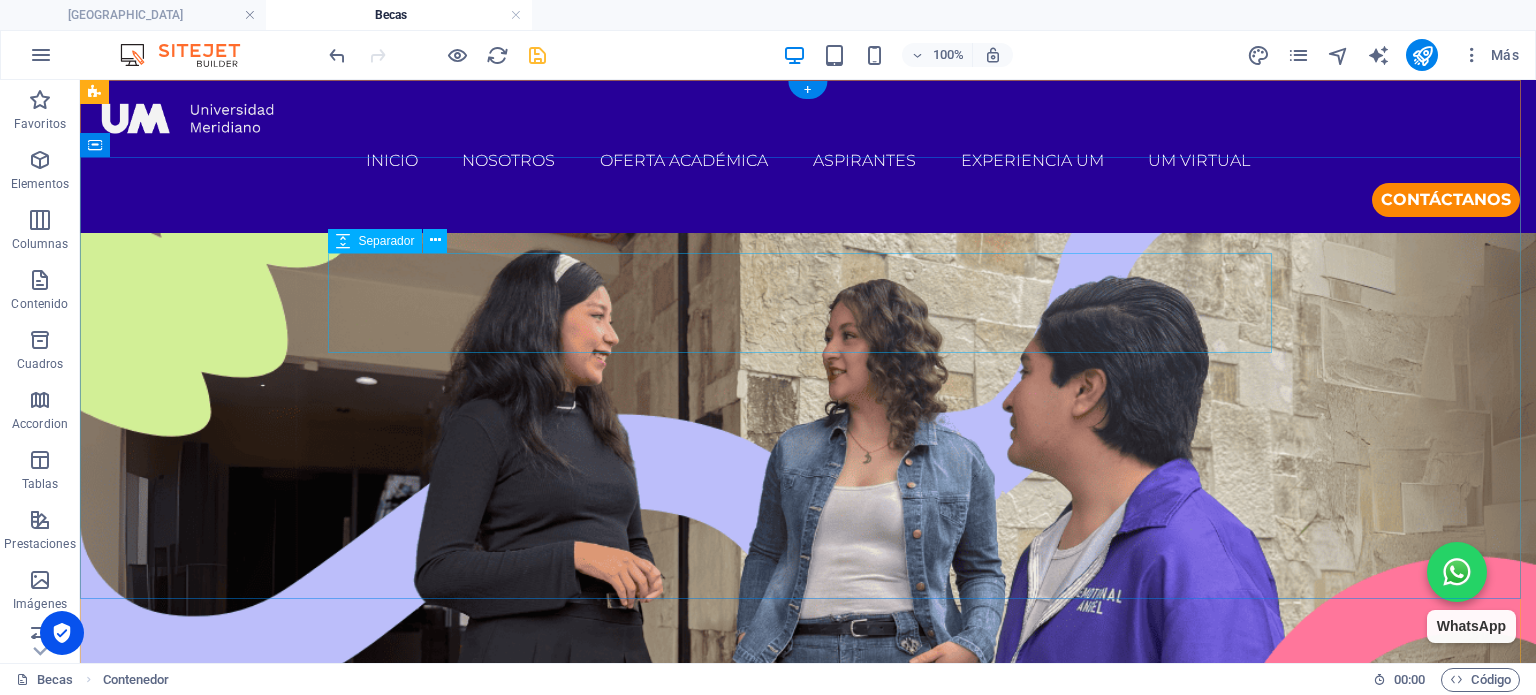 scroll, scrollTop: 0, scrollLeft: 0, axis: both 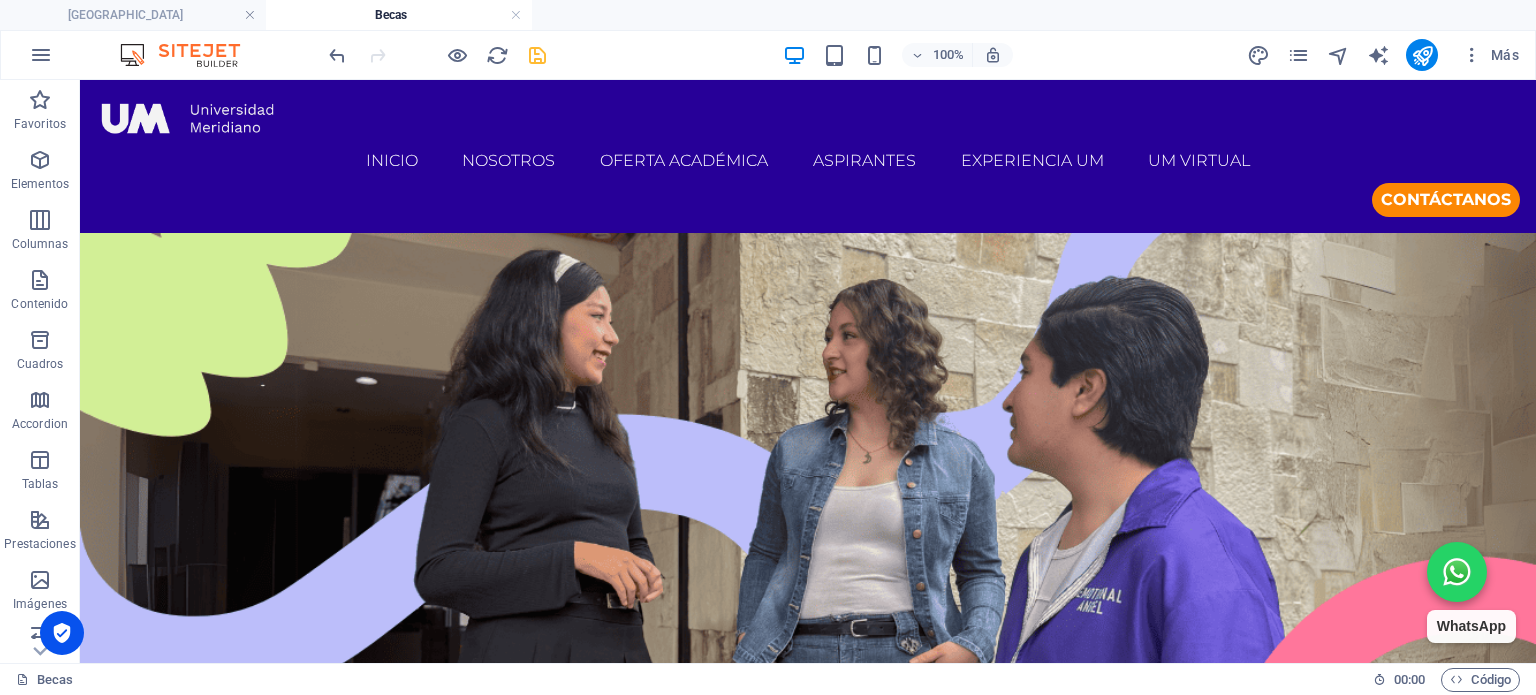 click on "100% Más" at bounding box center [926, 55] 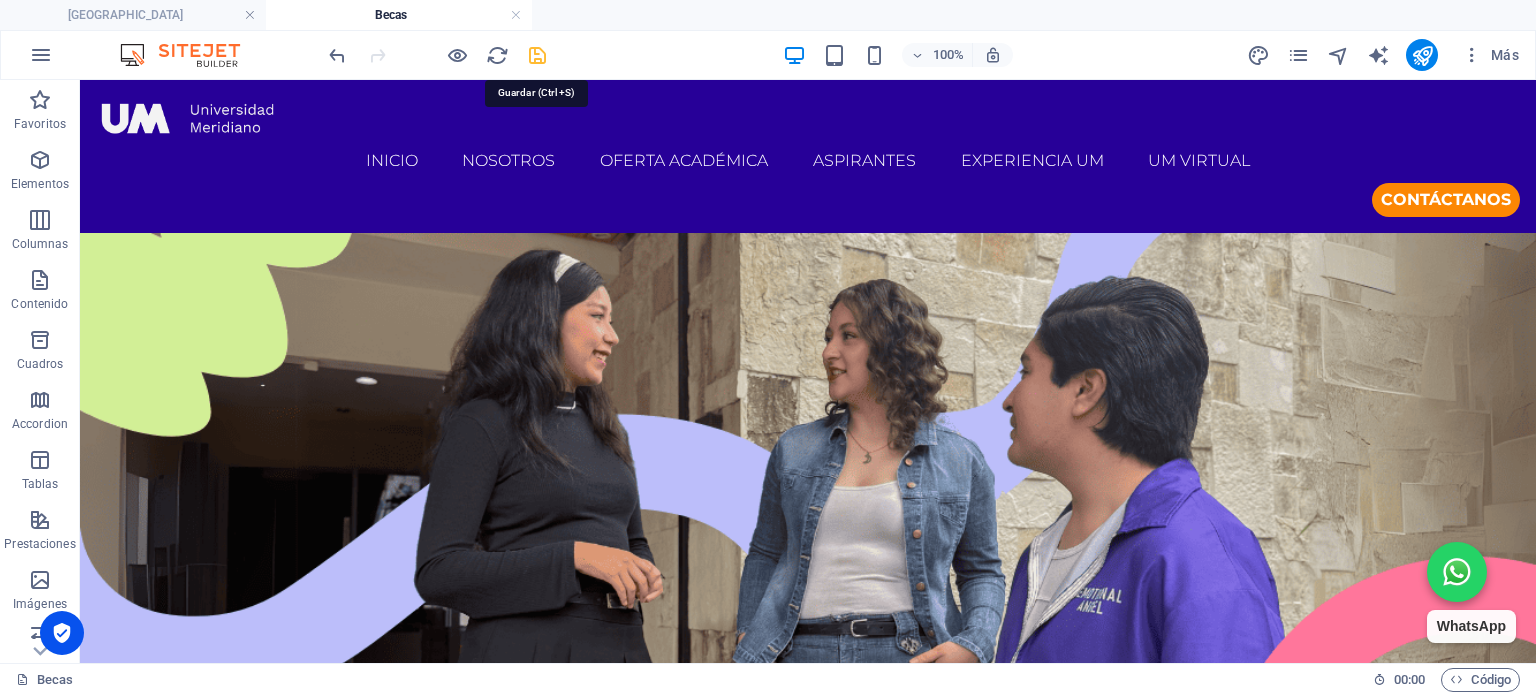 click at bounding box center [537, 55] 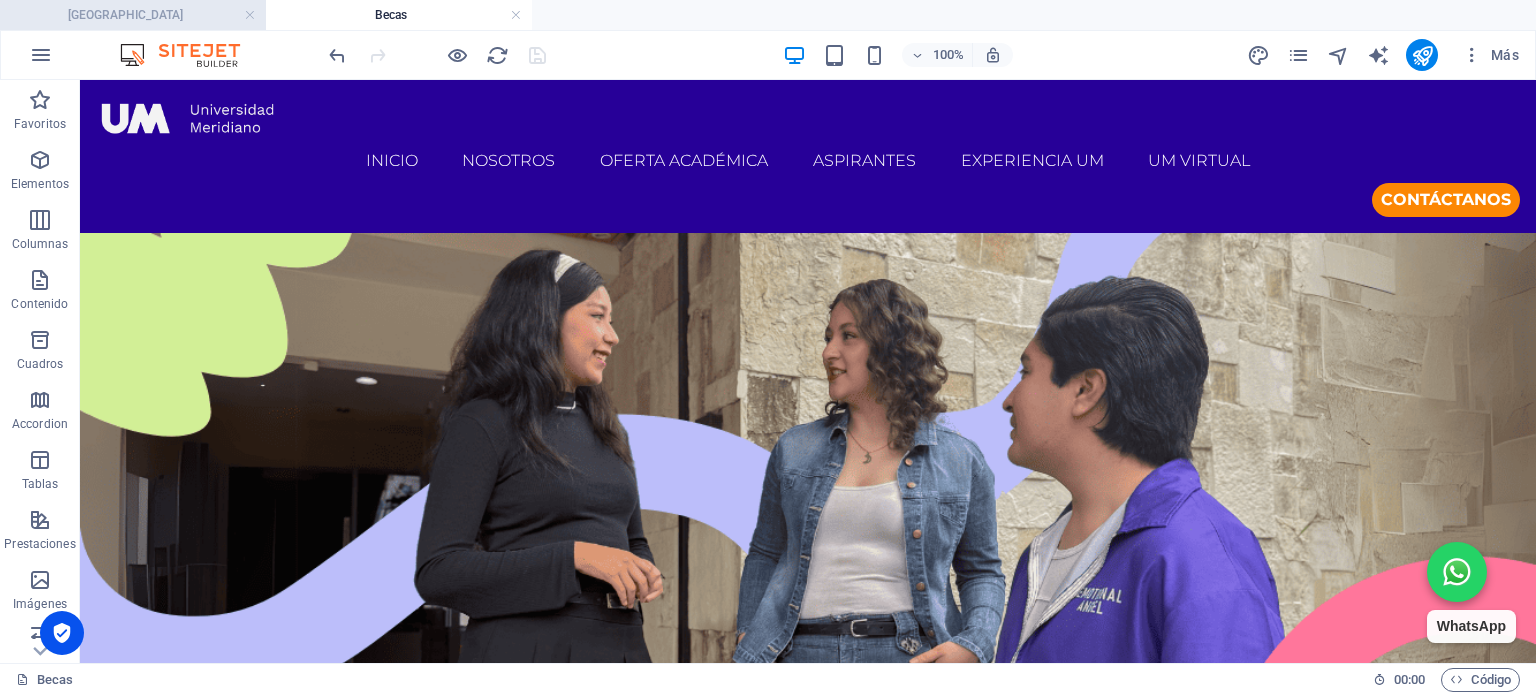 drag, startPoint x: 164, startPoint y: 7, endPoint x: 756, endPoint y: 174, distance: 615.10406 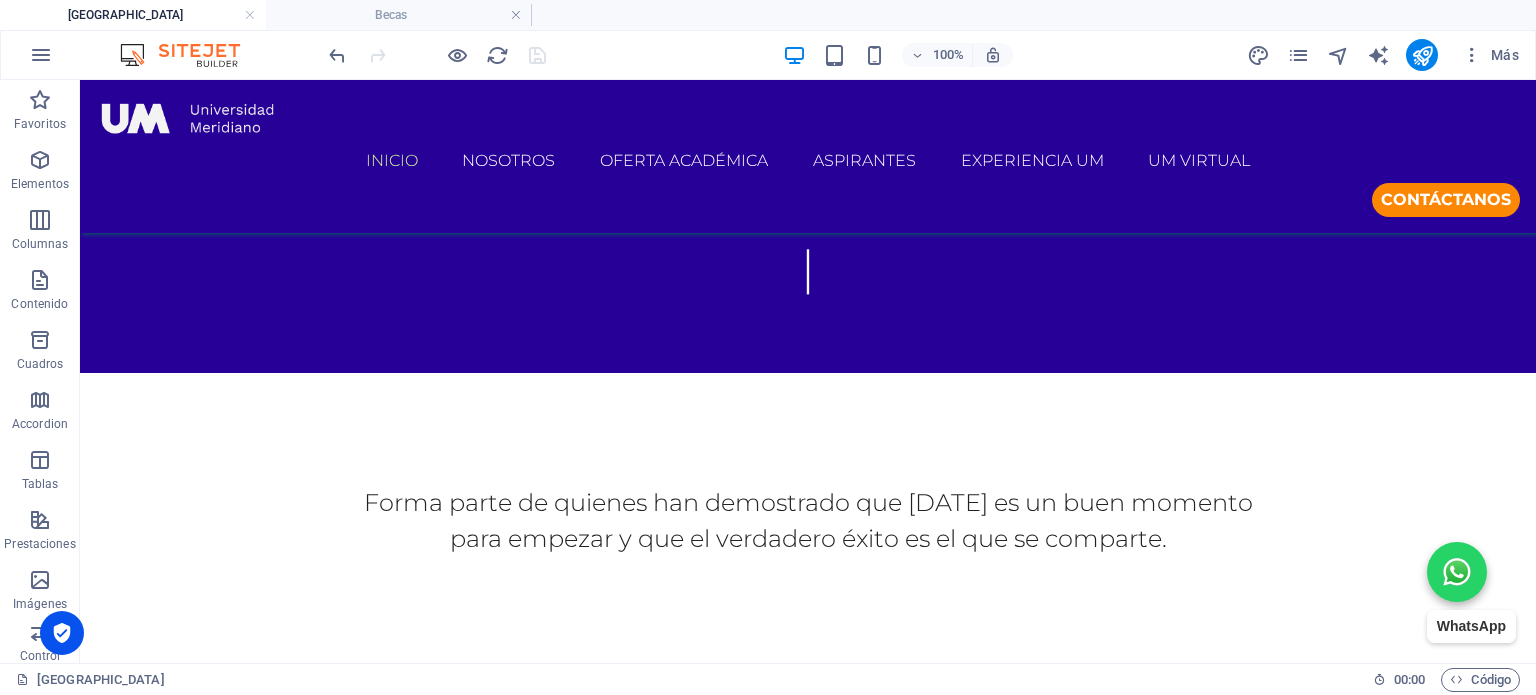 scroll, scrollTop: 0, scrollLeft: 0, axis: both 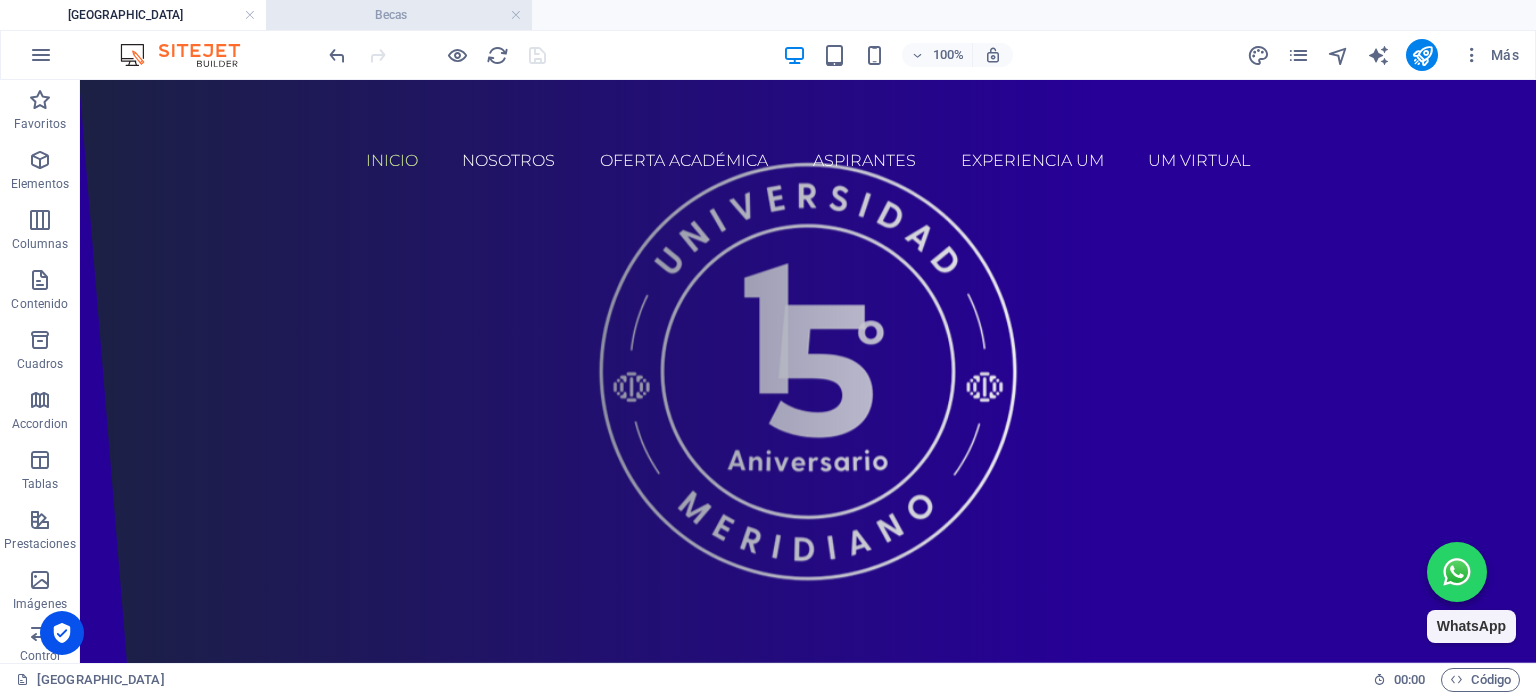 click on "Becas" at bounding box center (399, 15) 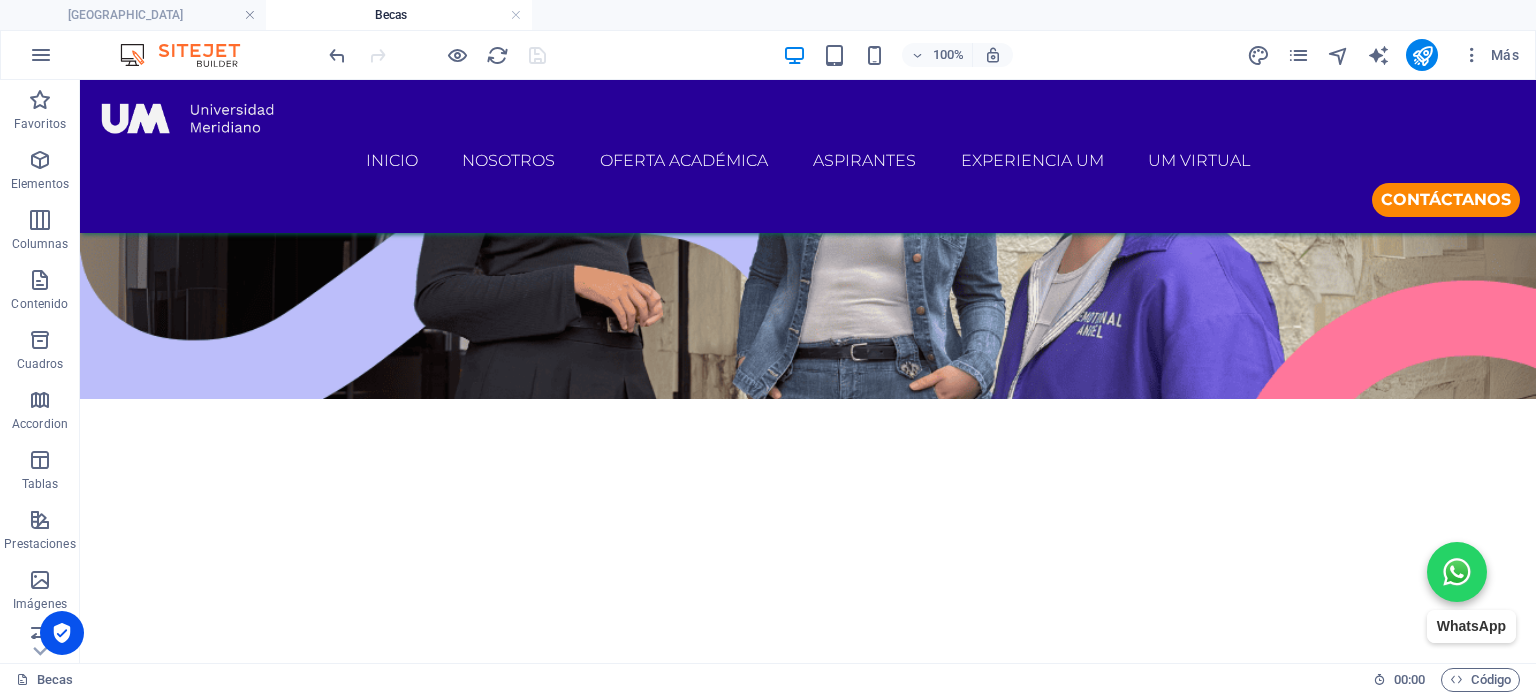 scroll, scrollTop: 0, scrollLeft: 0, axis: both 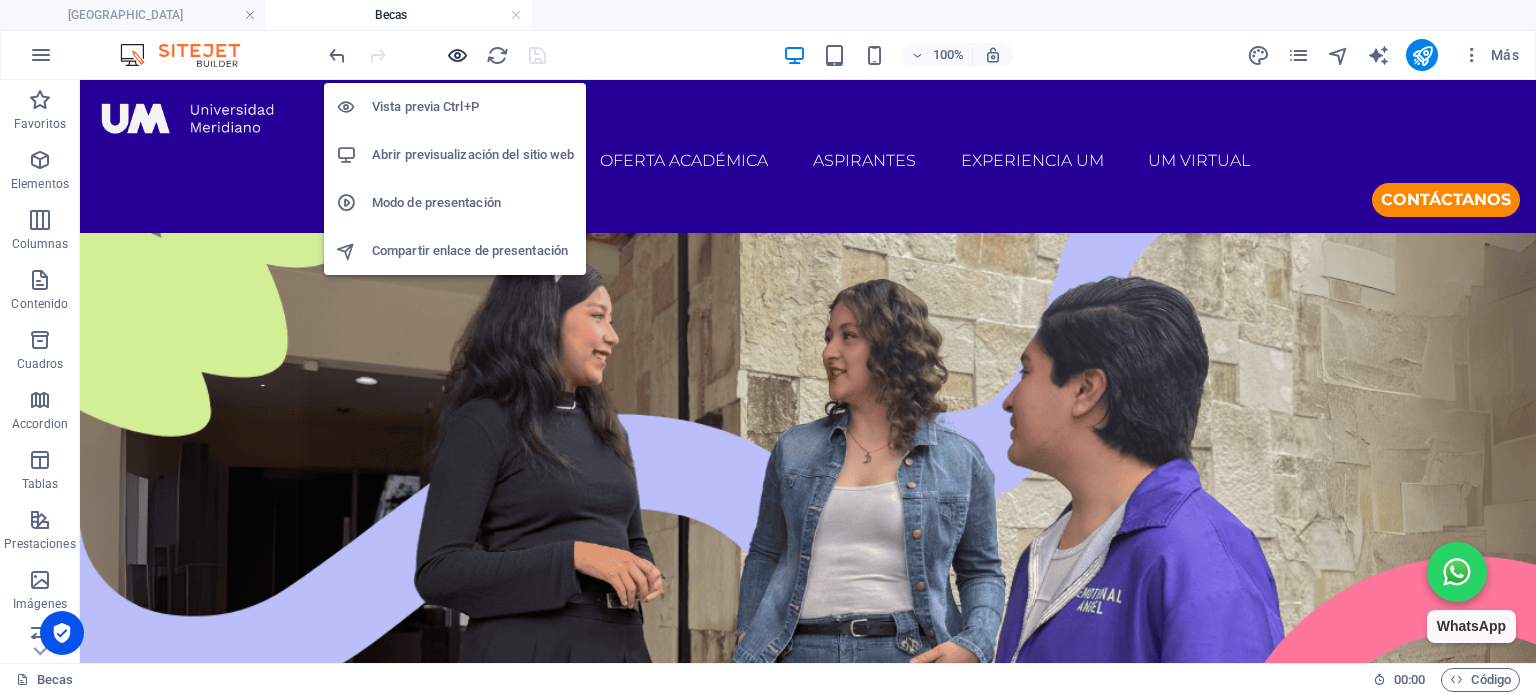 click at bounding box center [457, 55] 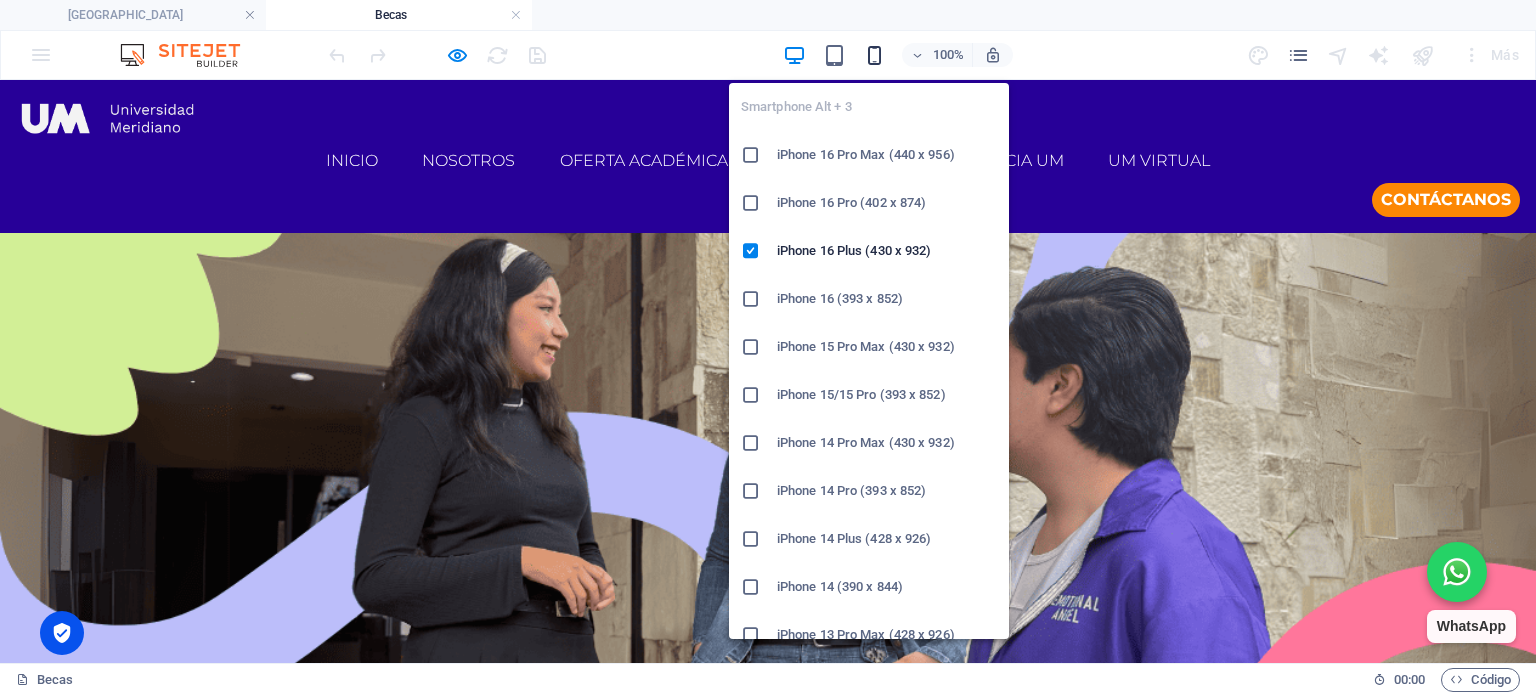 click at bounding box center (874, 55) 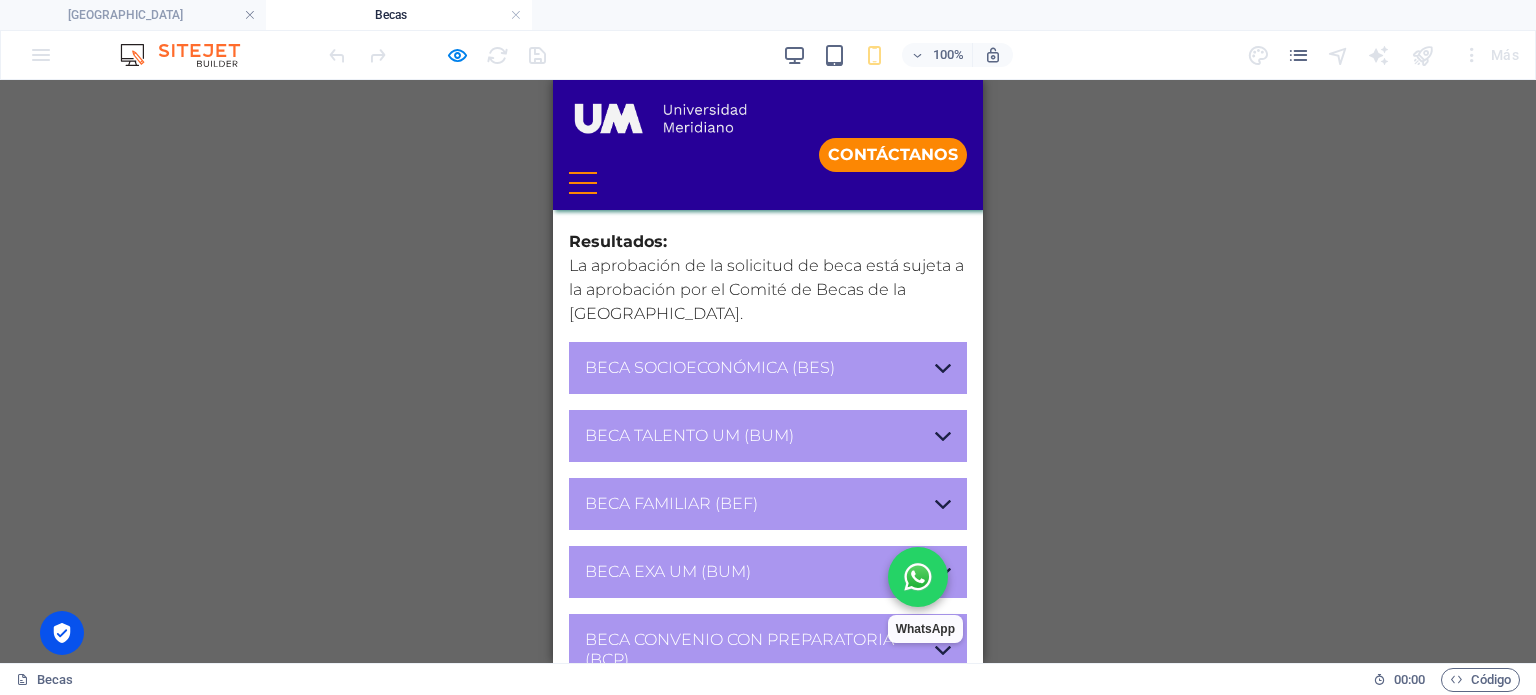 scroll, scrollTop: 1900, scrollLeft: 0, axis: vertical 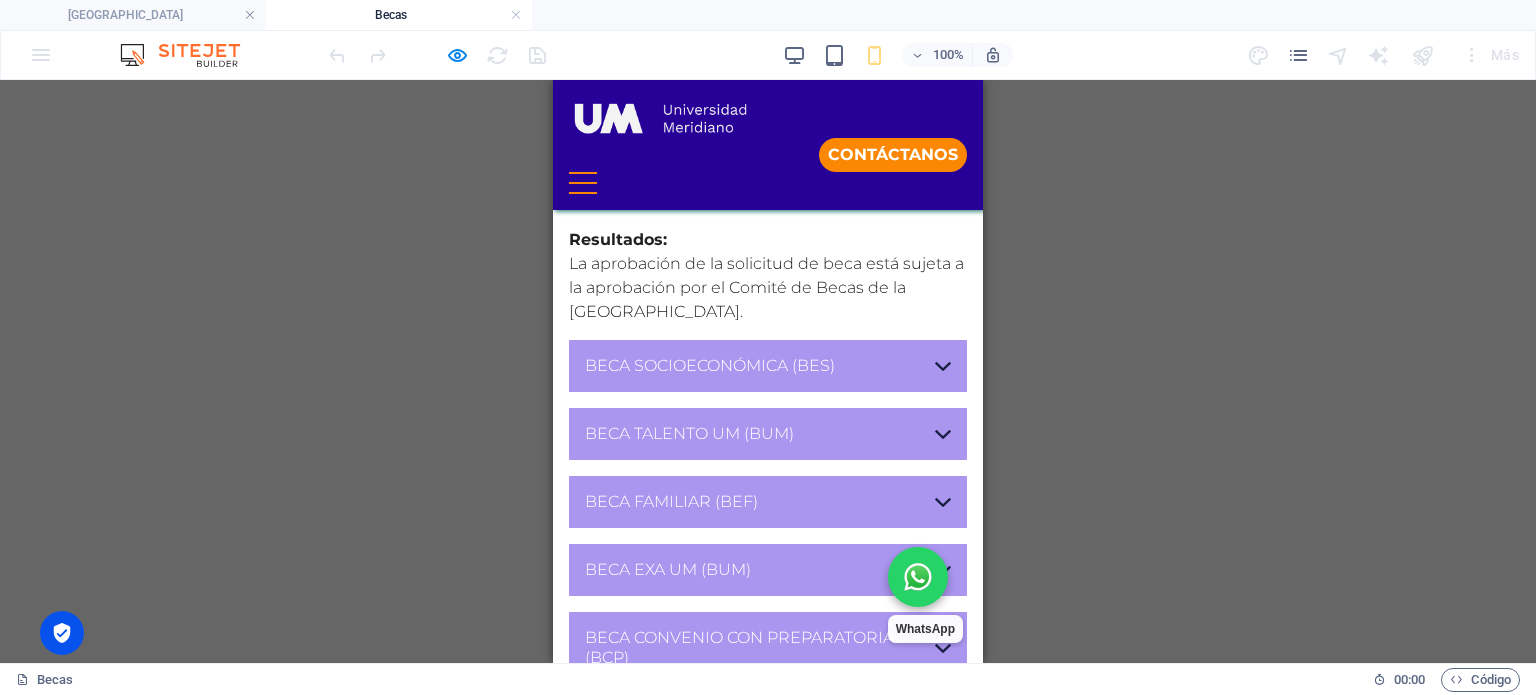 click on "maestrías" at bounding box center [768, 710] 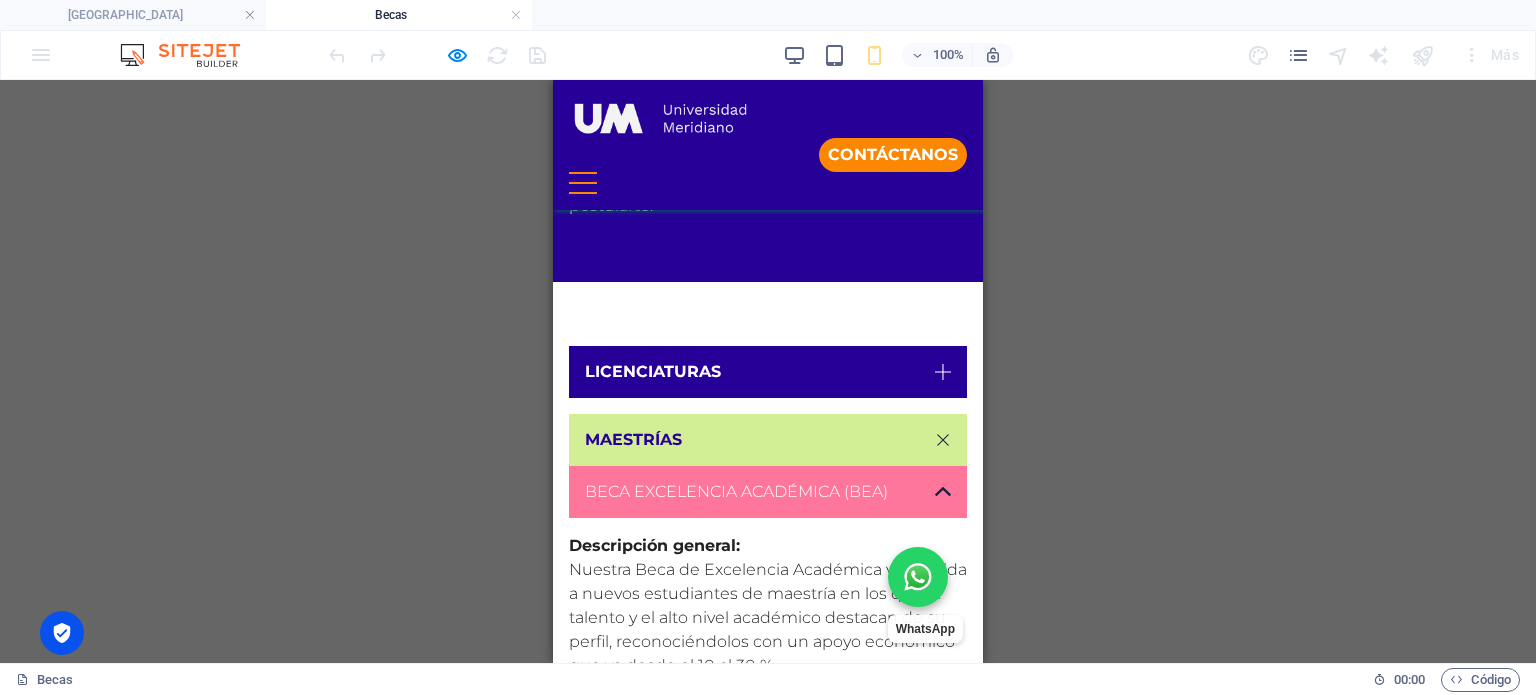 scroll, scrollTop: 594, scrollLeft: 0, axis: vertical 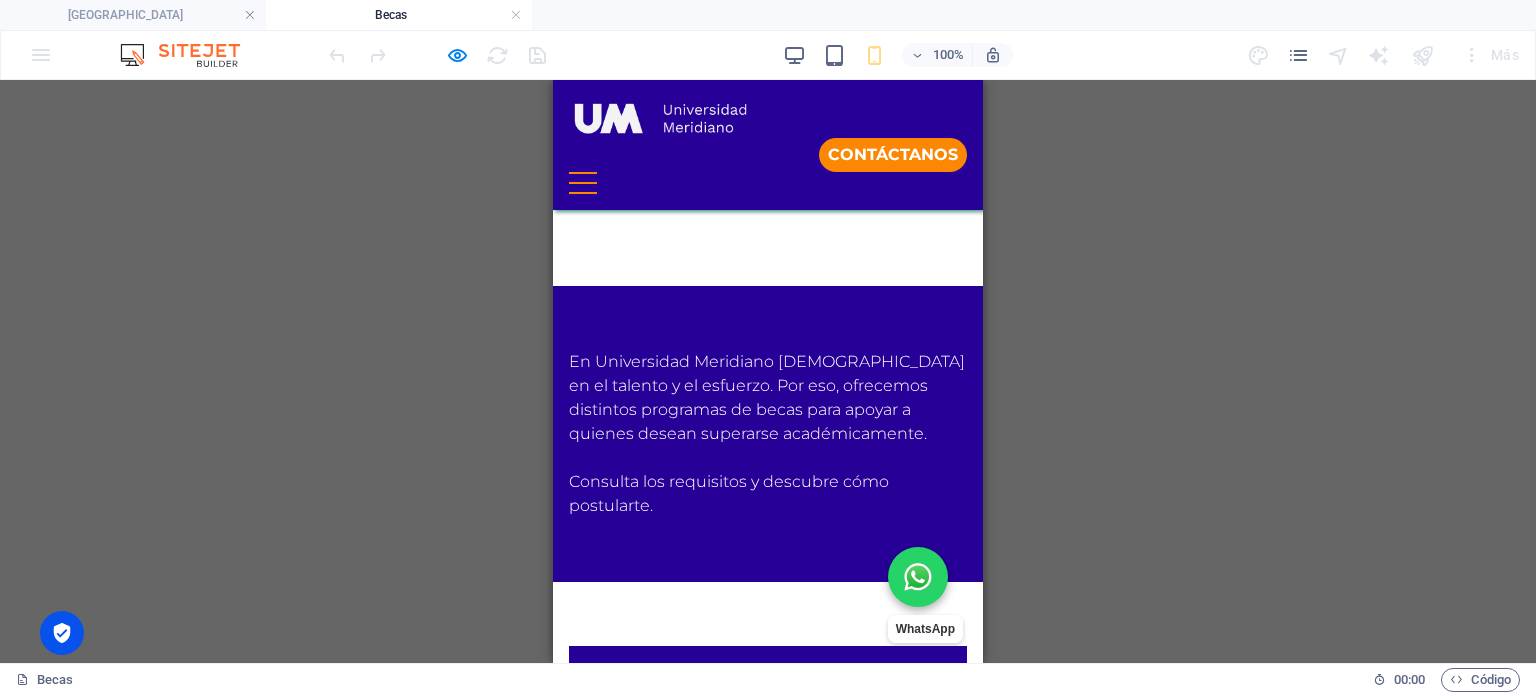 click on "beca excelencia académica (BEA)" at bounding box center [768, 792] 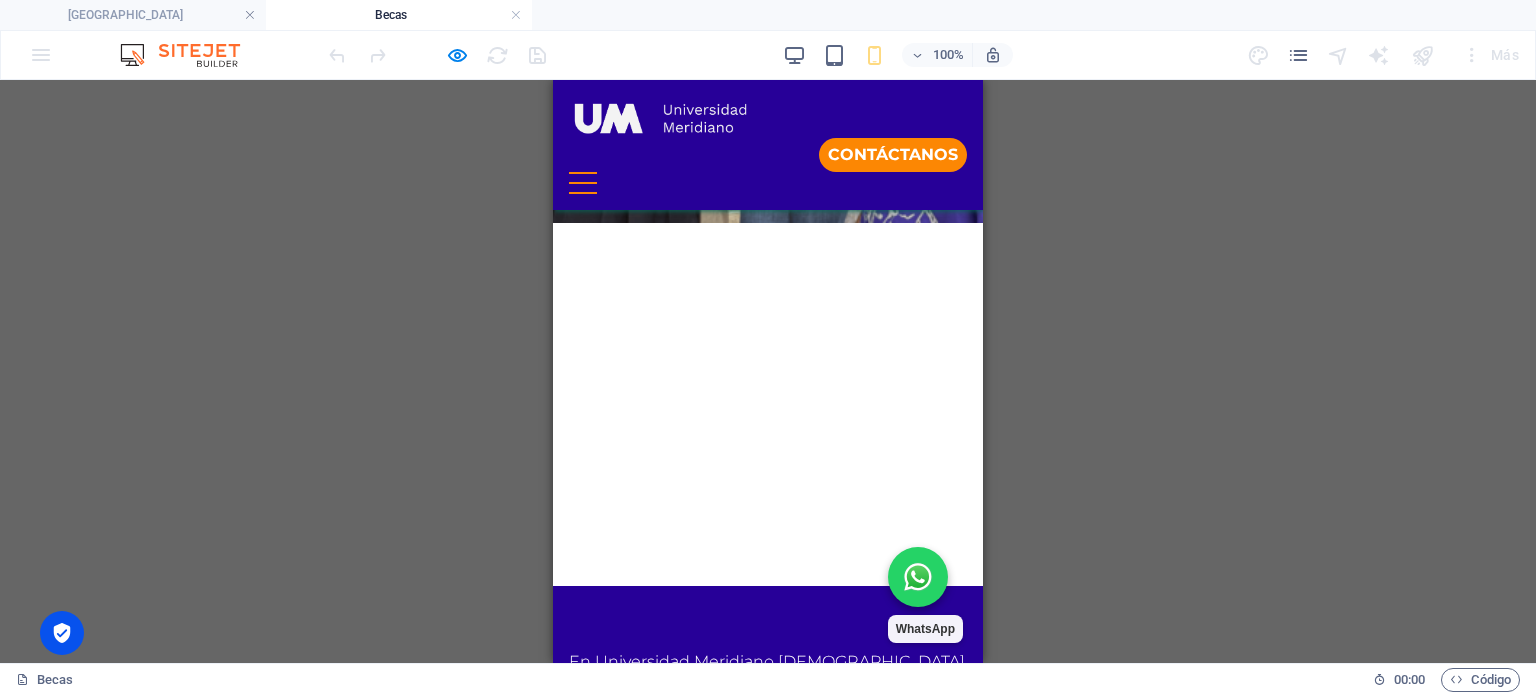scroll, scrollTop: 0, scrollLeft: 0, axis: both 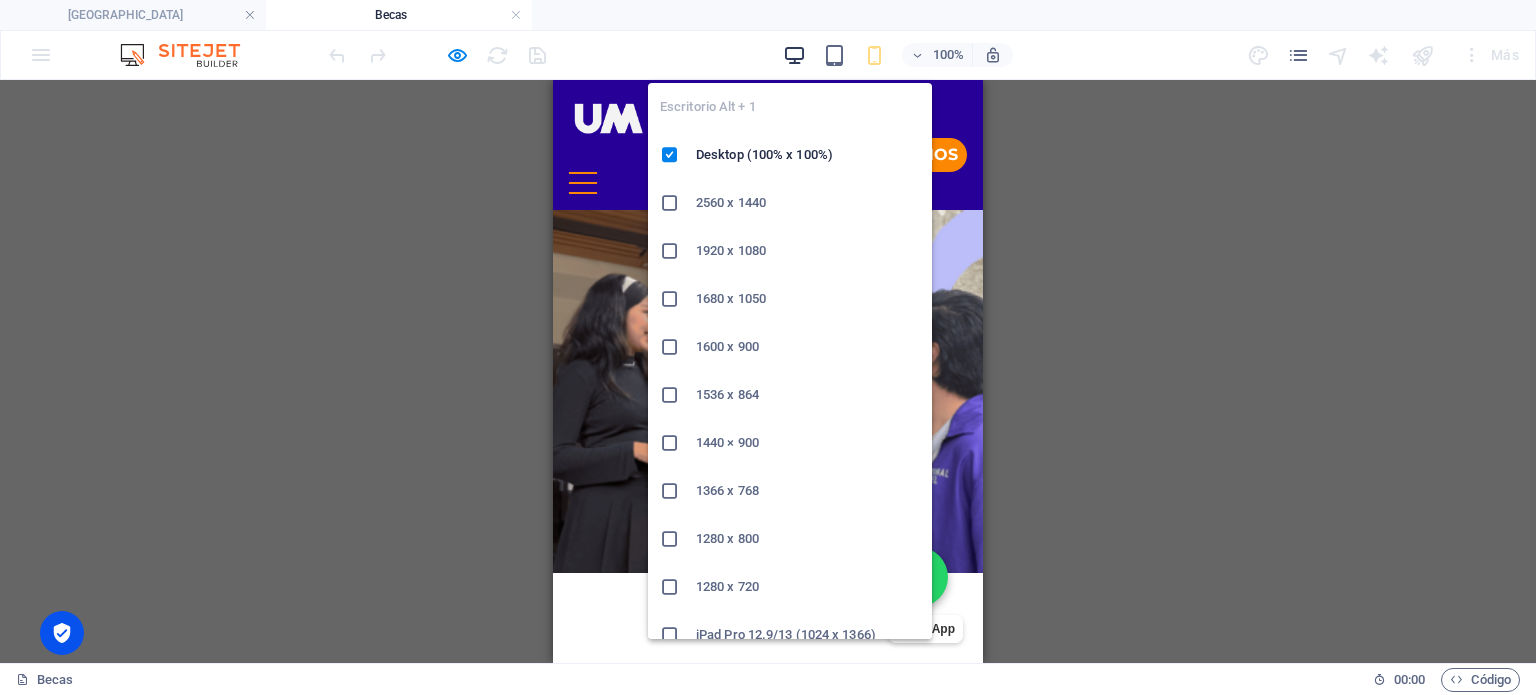 click at bounding box center [794, 55] 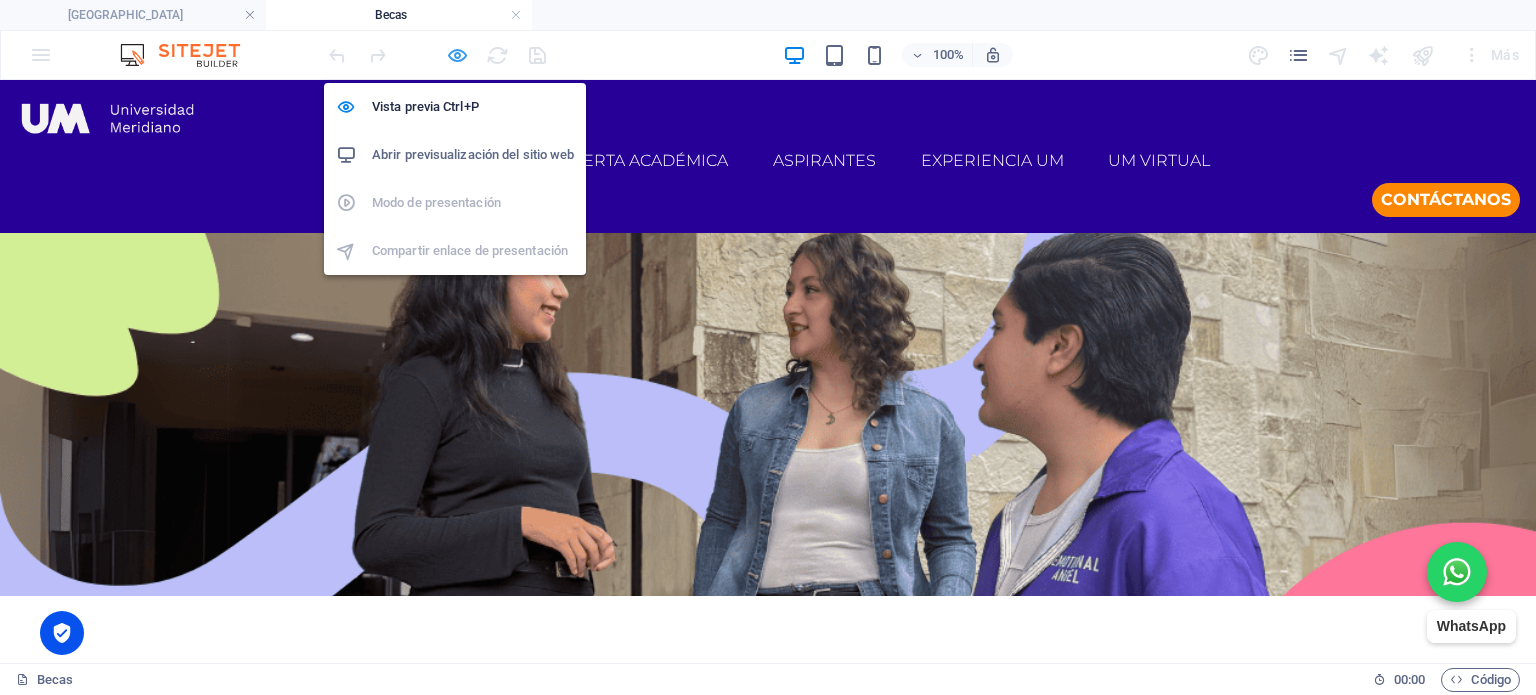 drag, startPoint x: 457, startPoint y: 55, endPoint x: 412, endPoint y: 3, distance: 68.76772 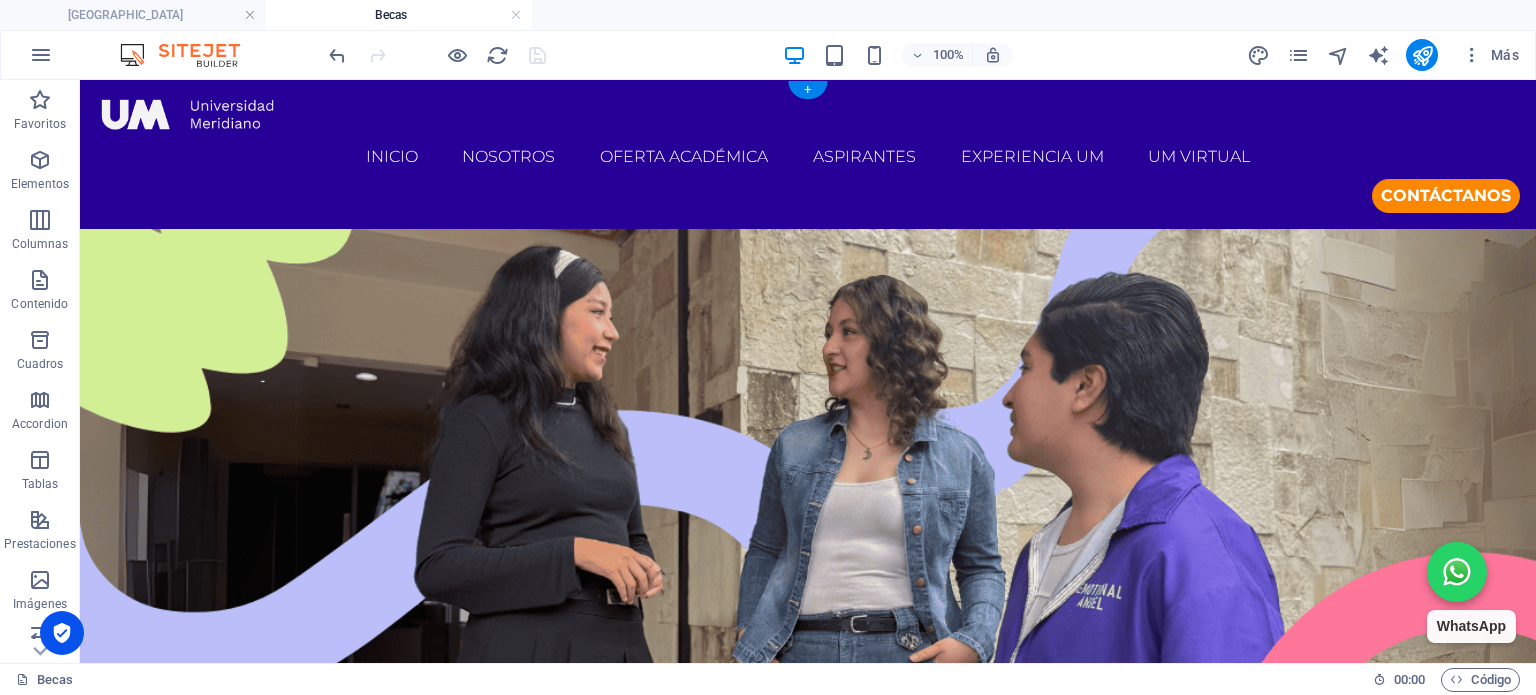 scroll, scrollTop: 0, scrollLeft: 0, axis: both 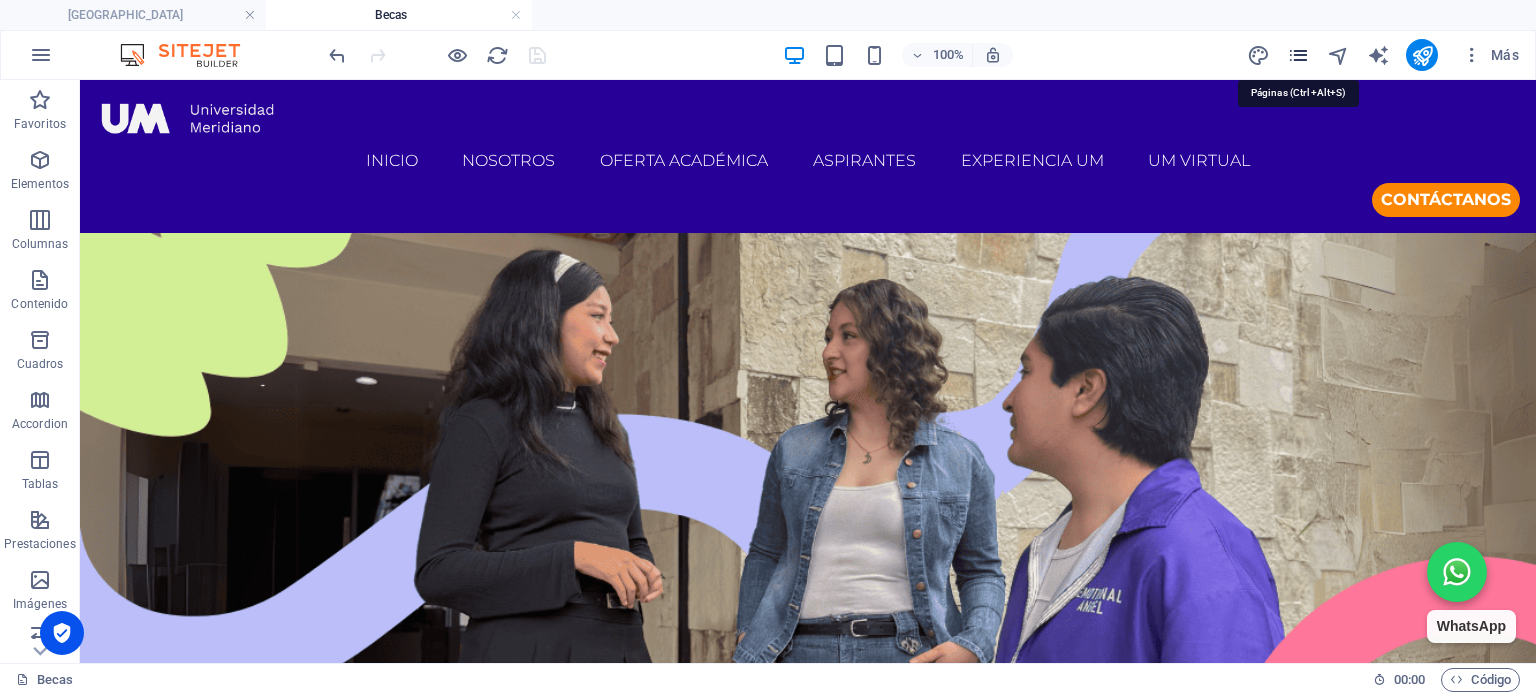 click at bounding box center (1298, 55) 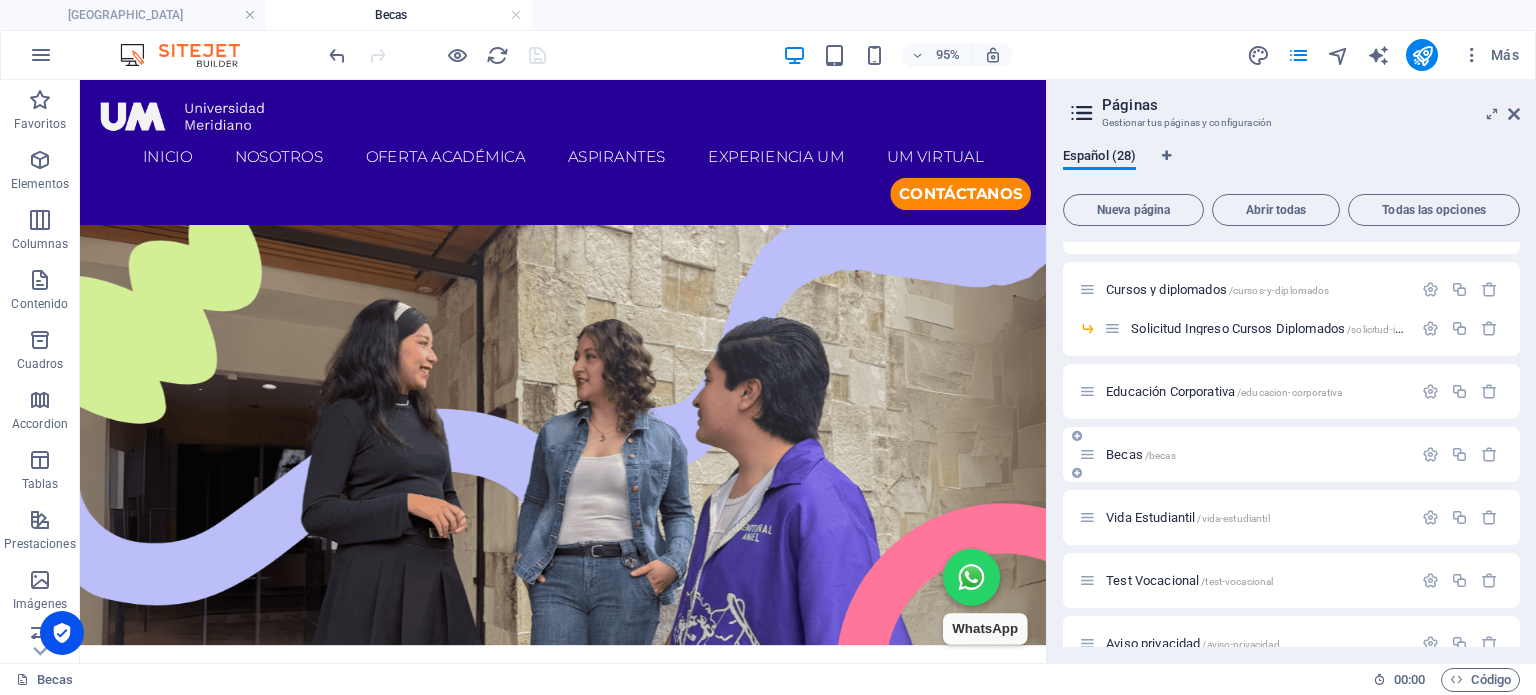 scroll, scrollTop: 800, scrollLeft: 0, axis: vertical 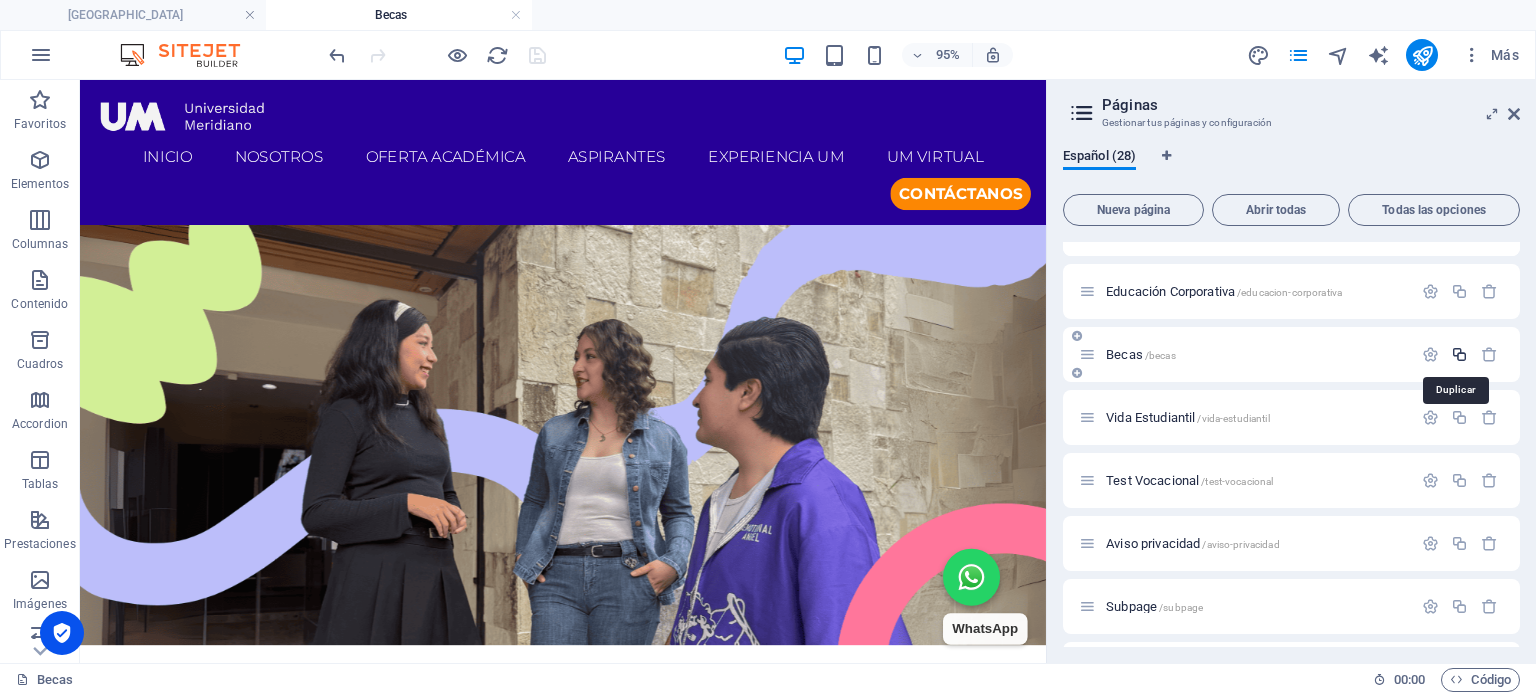 click at bounding box center (1459, 354) 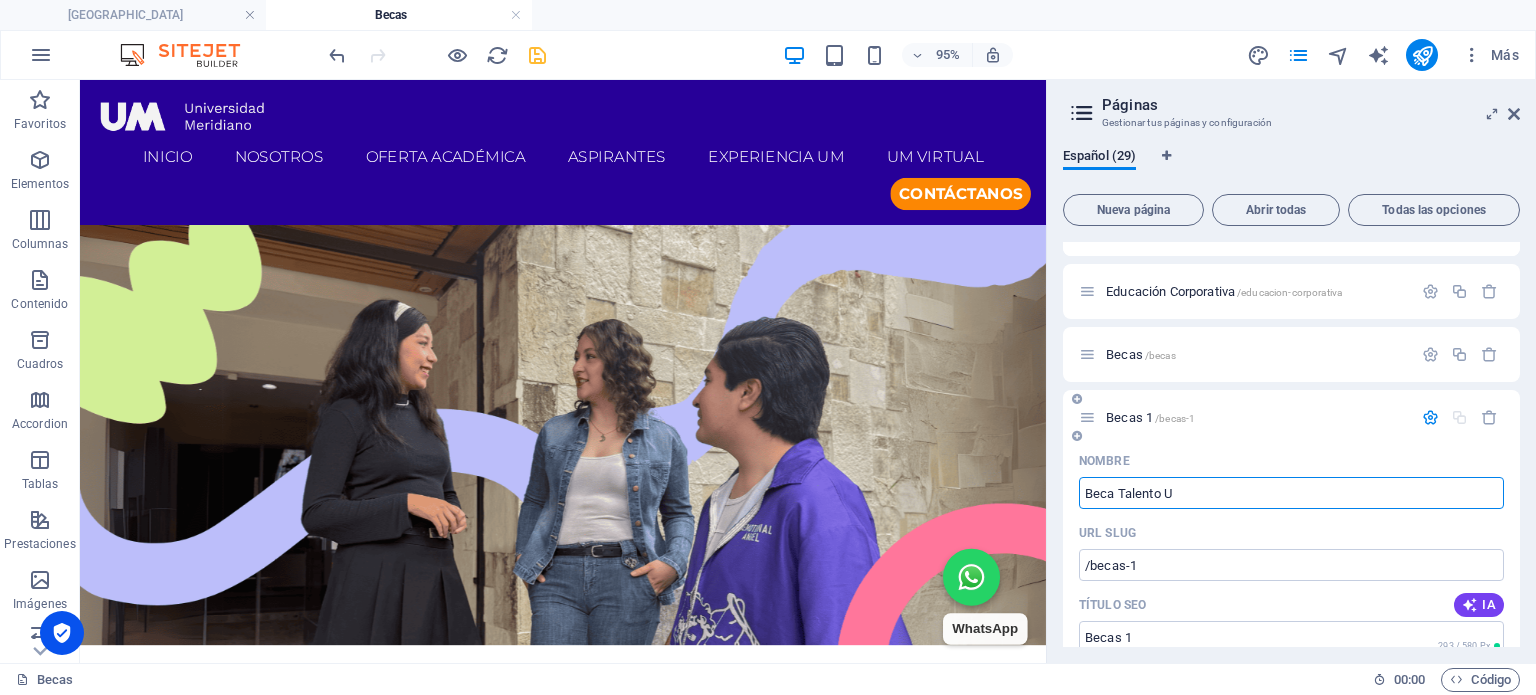 type on "Beca Talento UM" 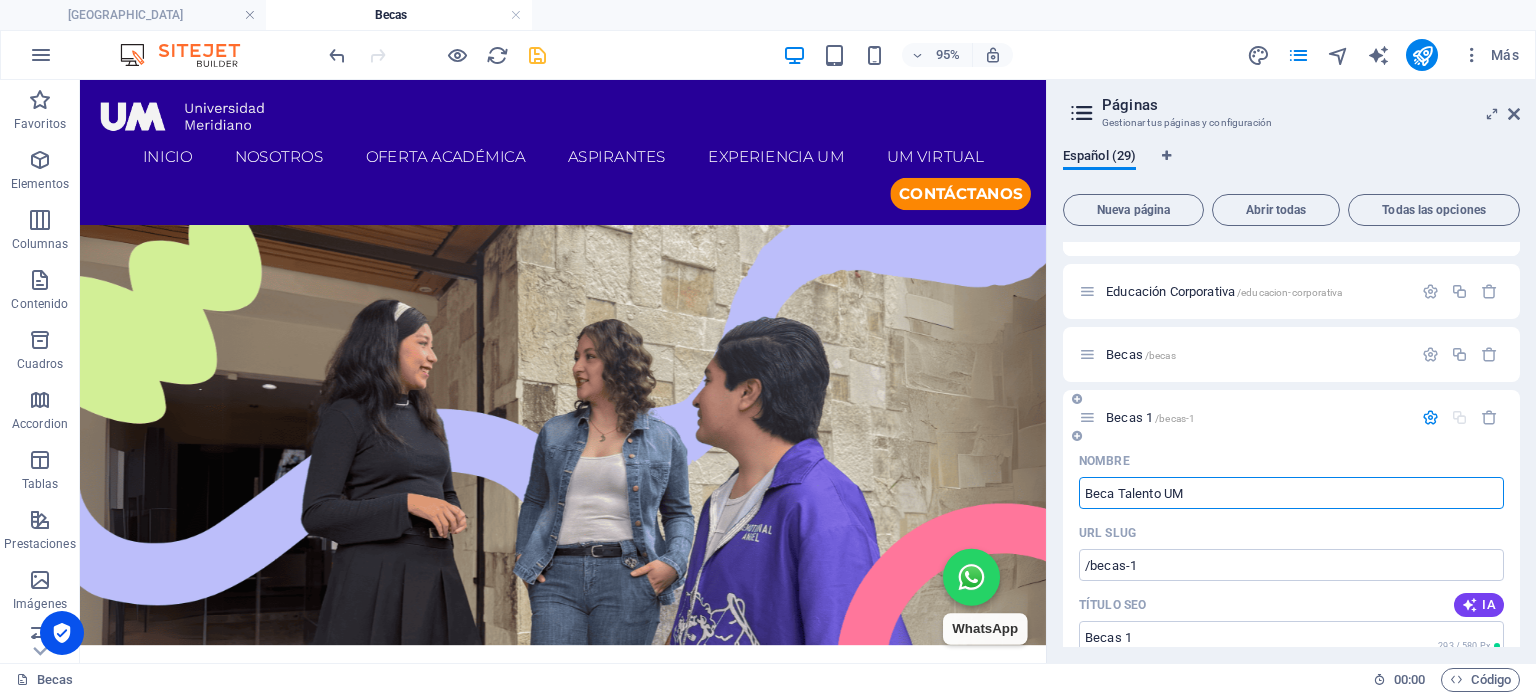 type on "/beca-talento" 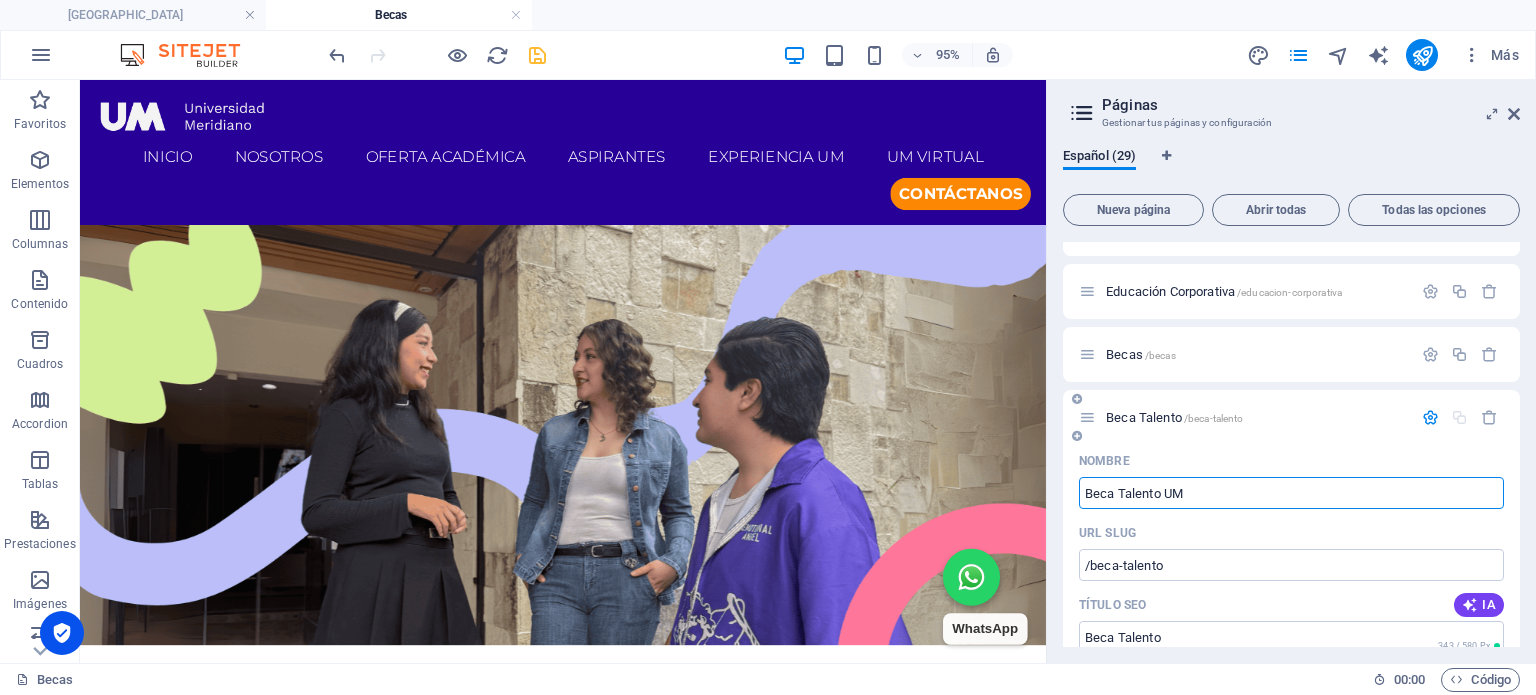 type on "Beca Talento UM" 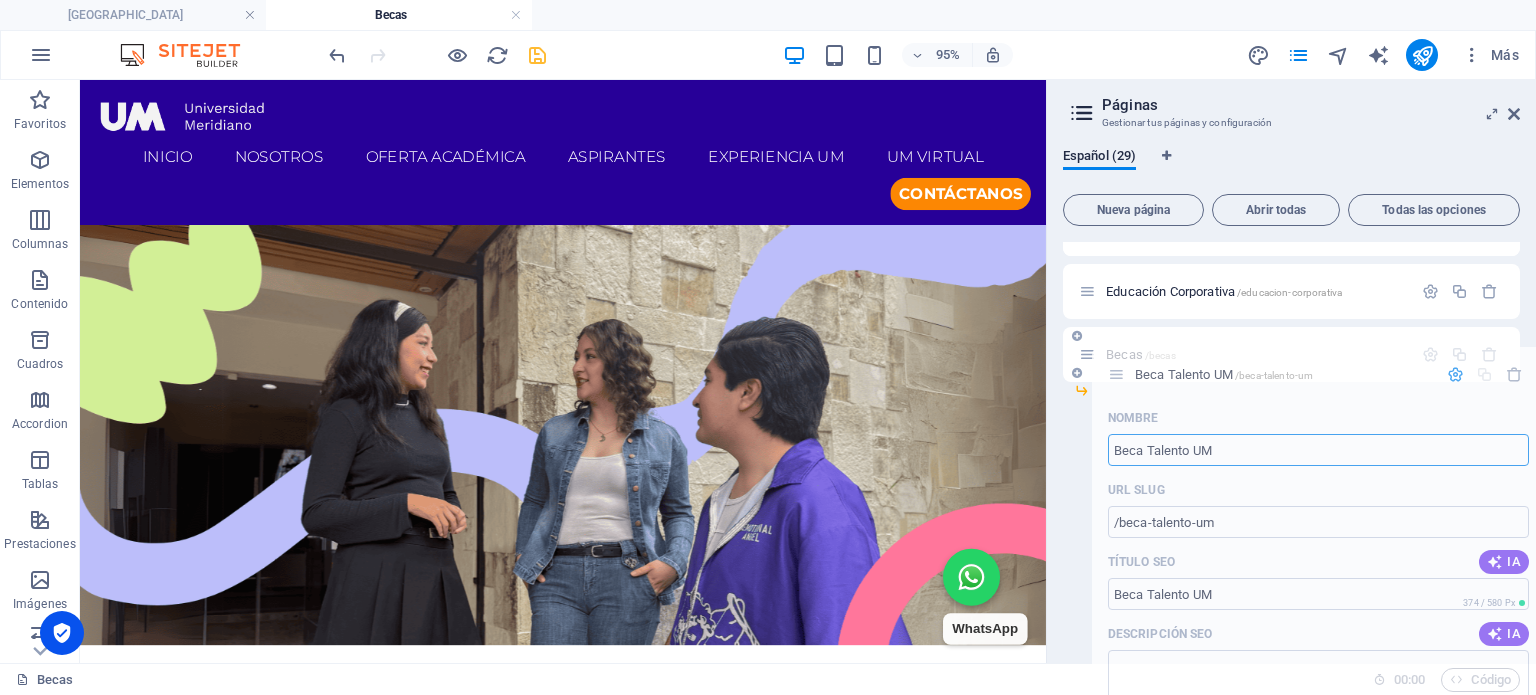 drag, startPoint x: 1084, startPoint y: 411, endPoint x: 1117, endPoint y: 362, distance: 59.07622 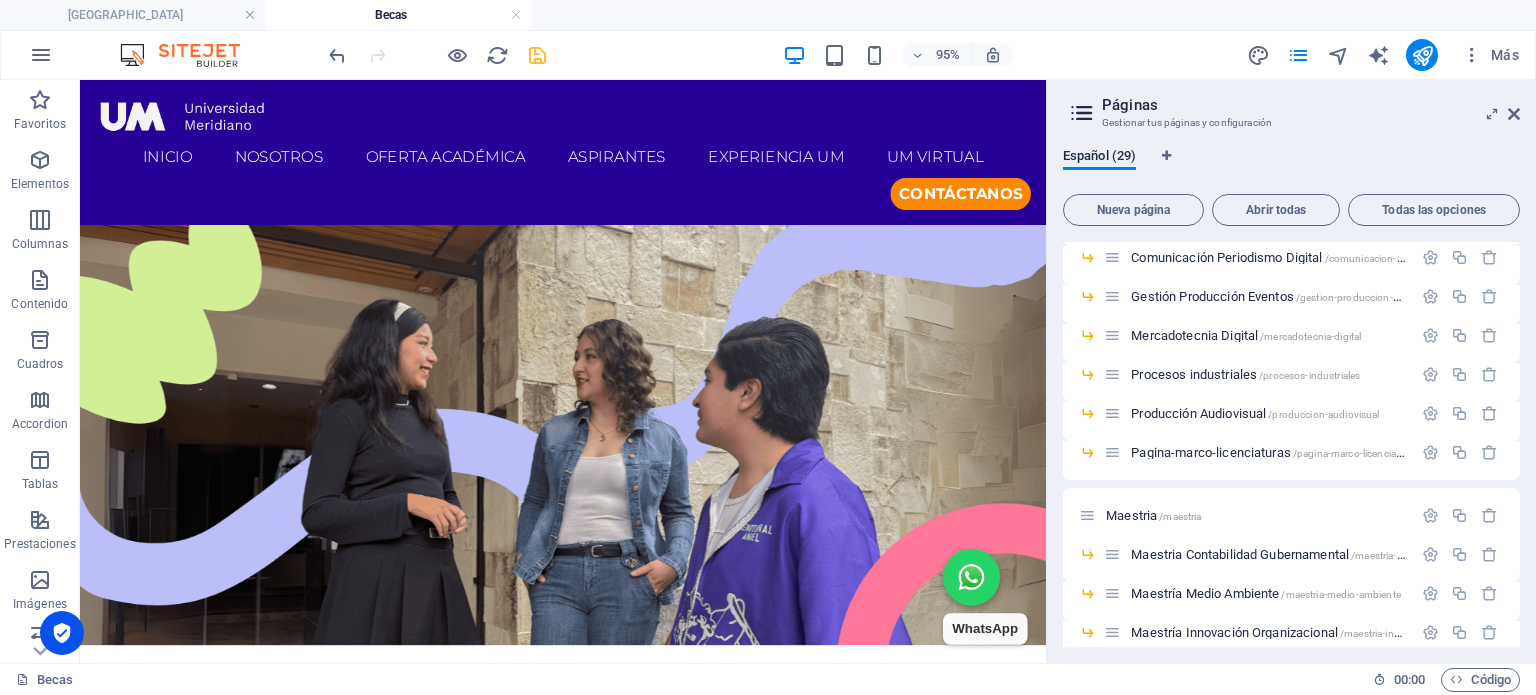 scroll, scrollTop: 0, scrollLeft: 0, axis: both 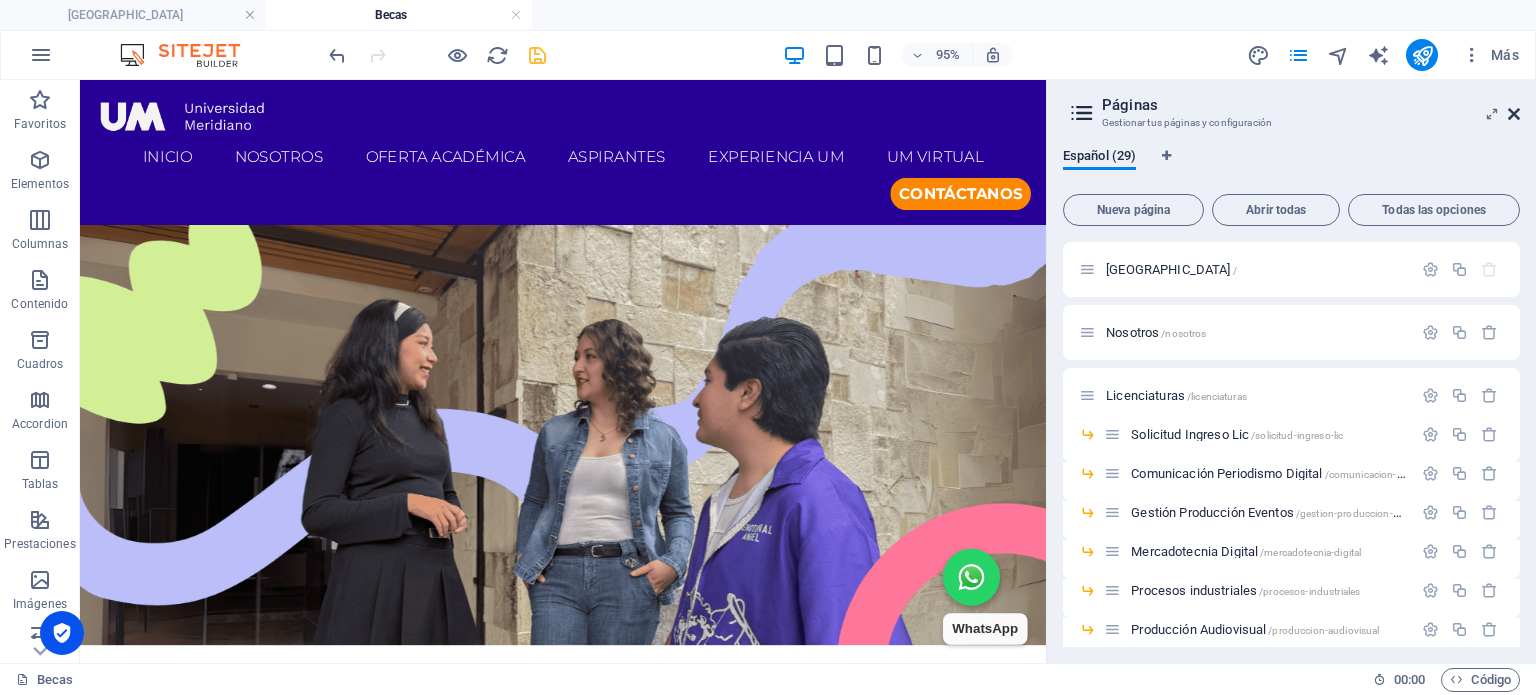 click at bounding box center [1514, 114] 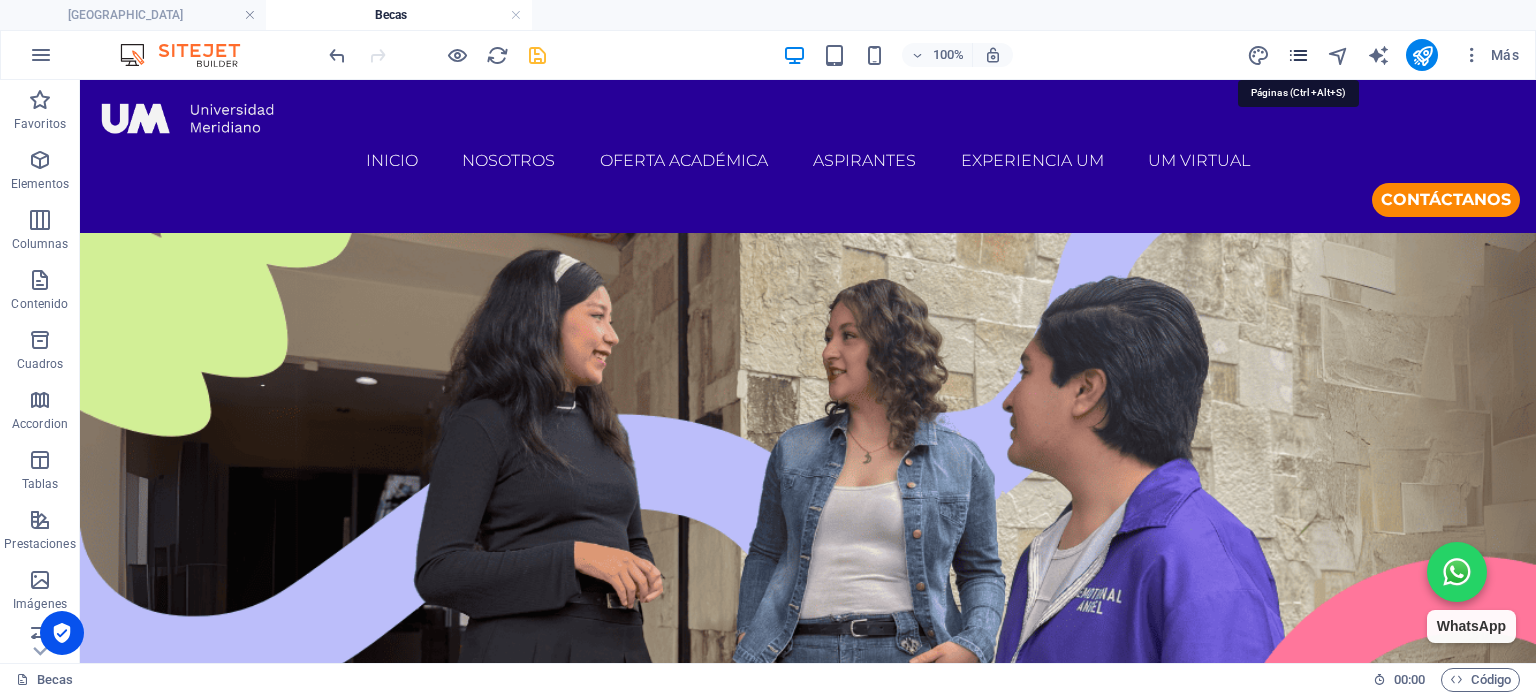 click at bounding box center [1298, 55] 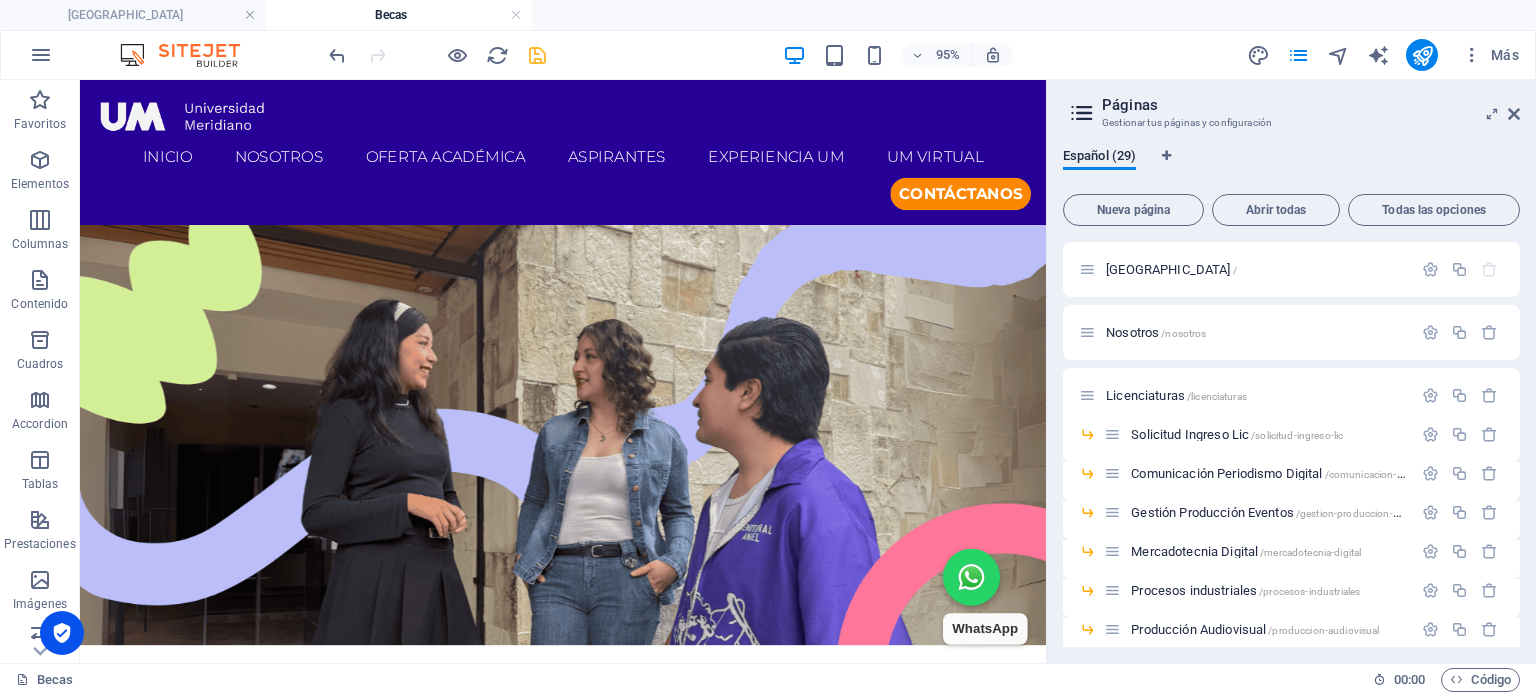 scroll, scrollTop: 824, scrollLeft: 0, axis: vertical 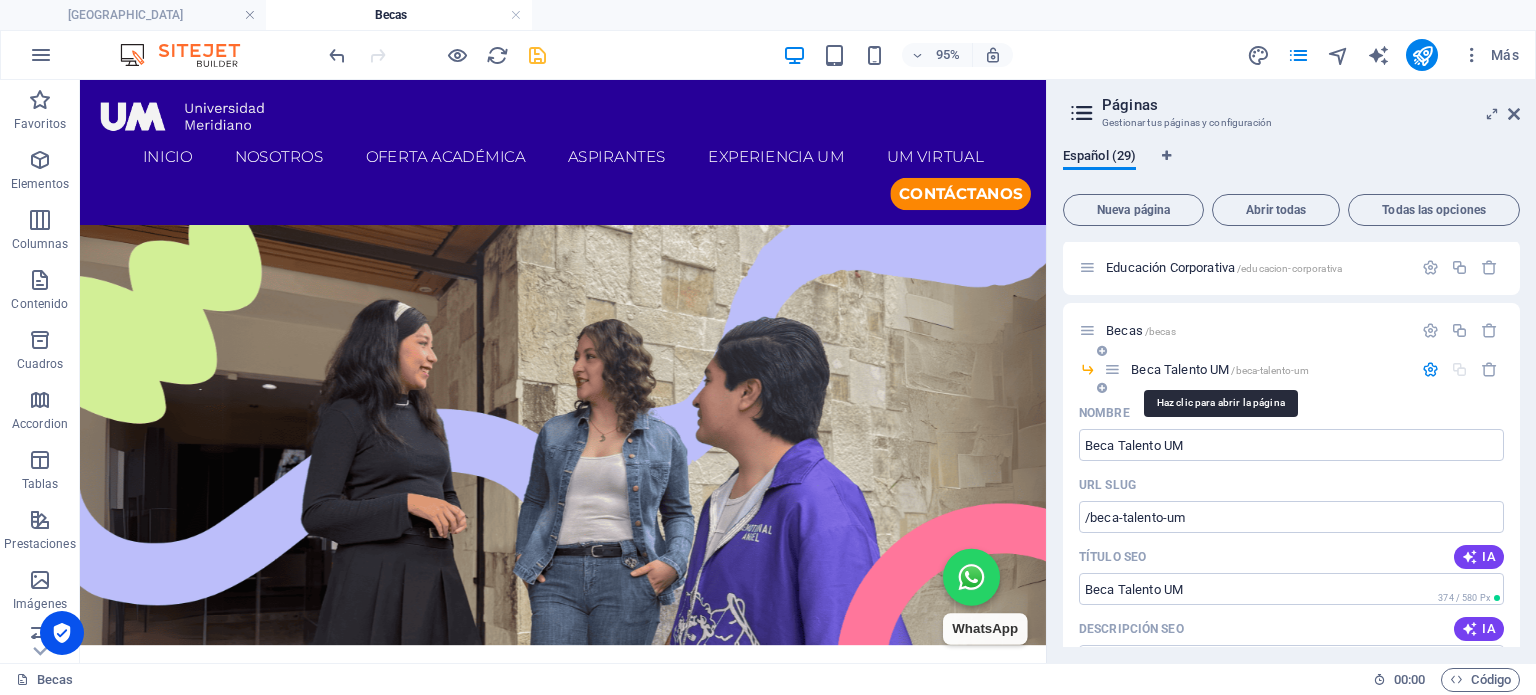 click on "Beca Talento UM /beca-talento-um" at bounding box center (1220, 369) 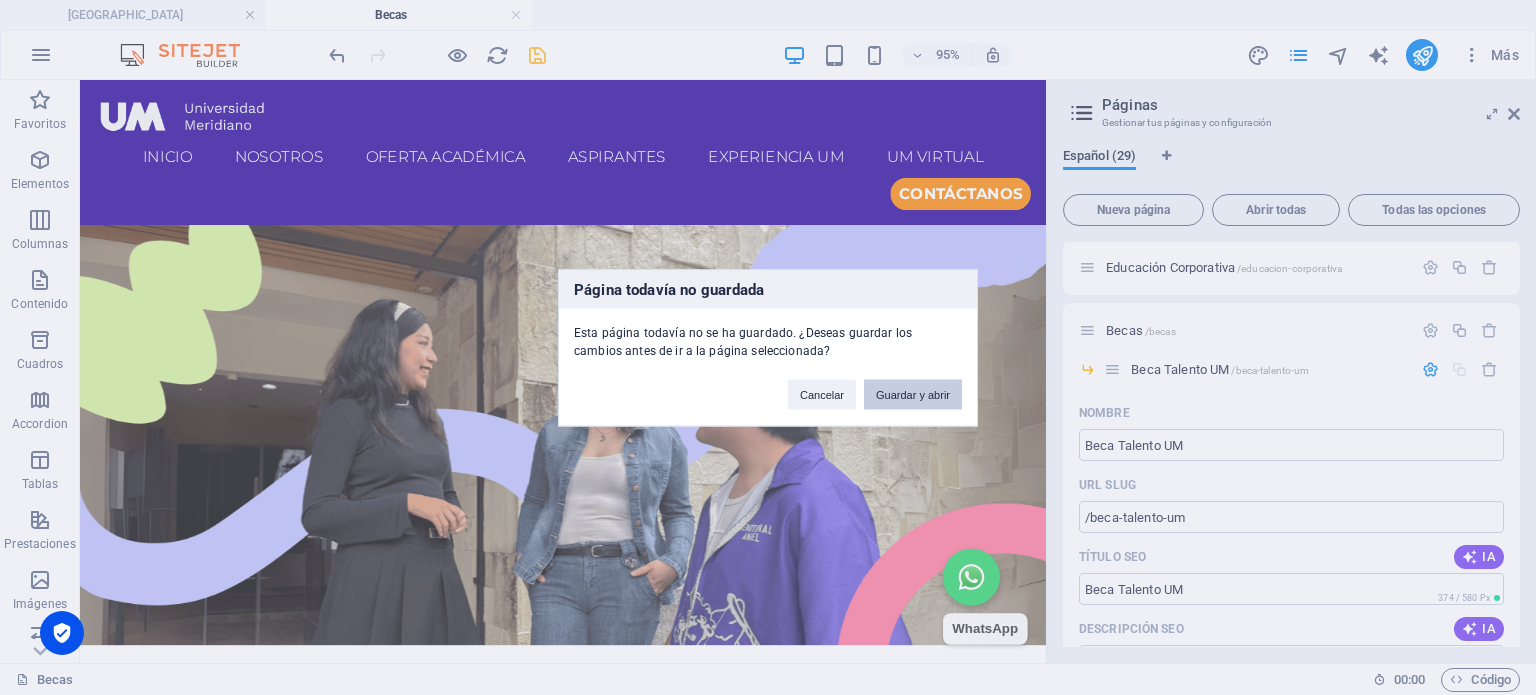 click on "Guardar y abrir" at bounding box center (913, 394) 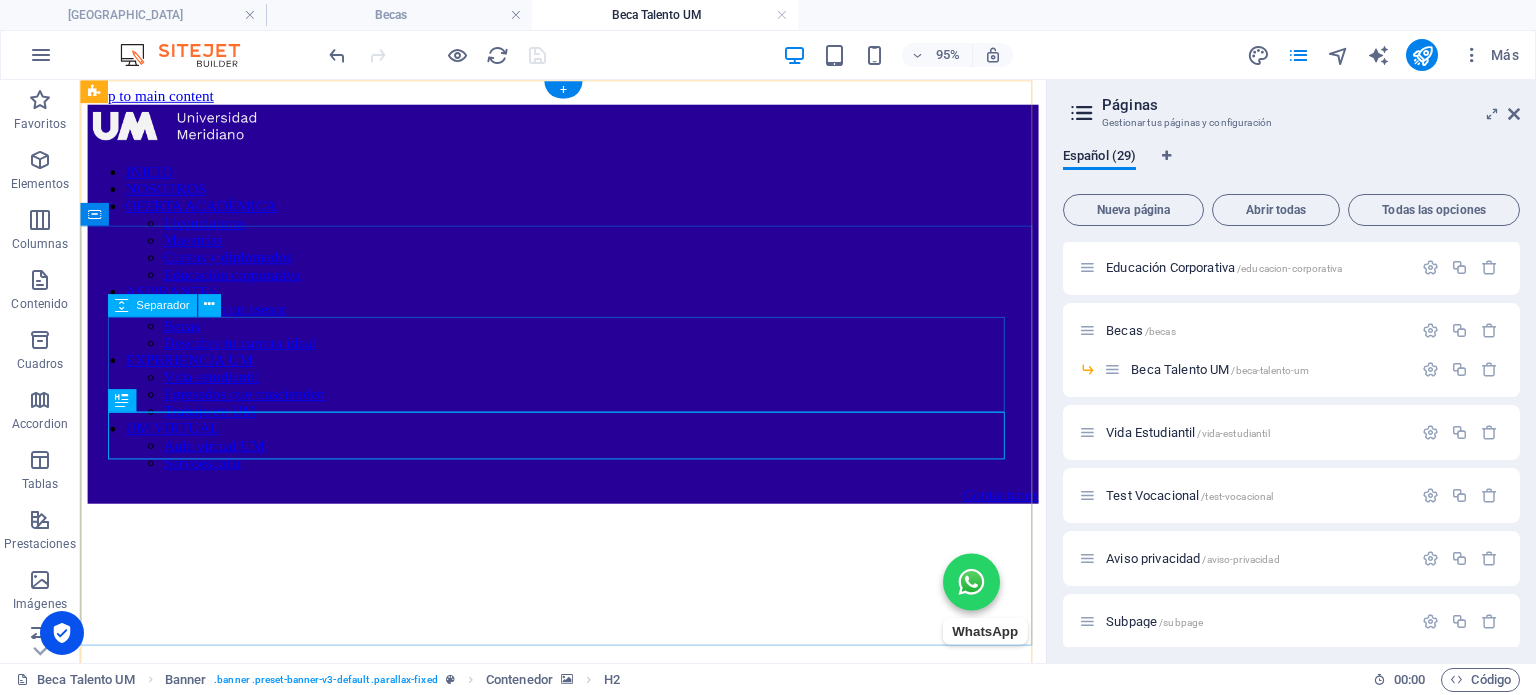 scroll, scrollTop: 0, scrollLeft: 0, axis: both 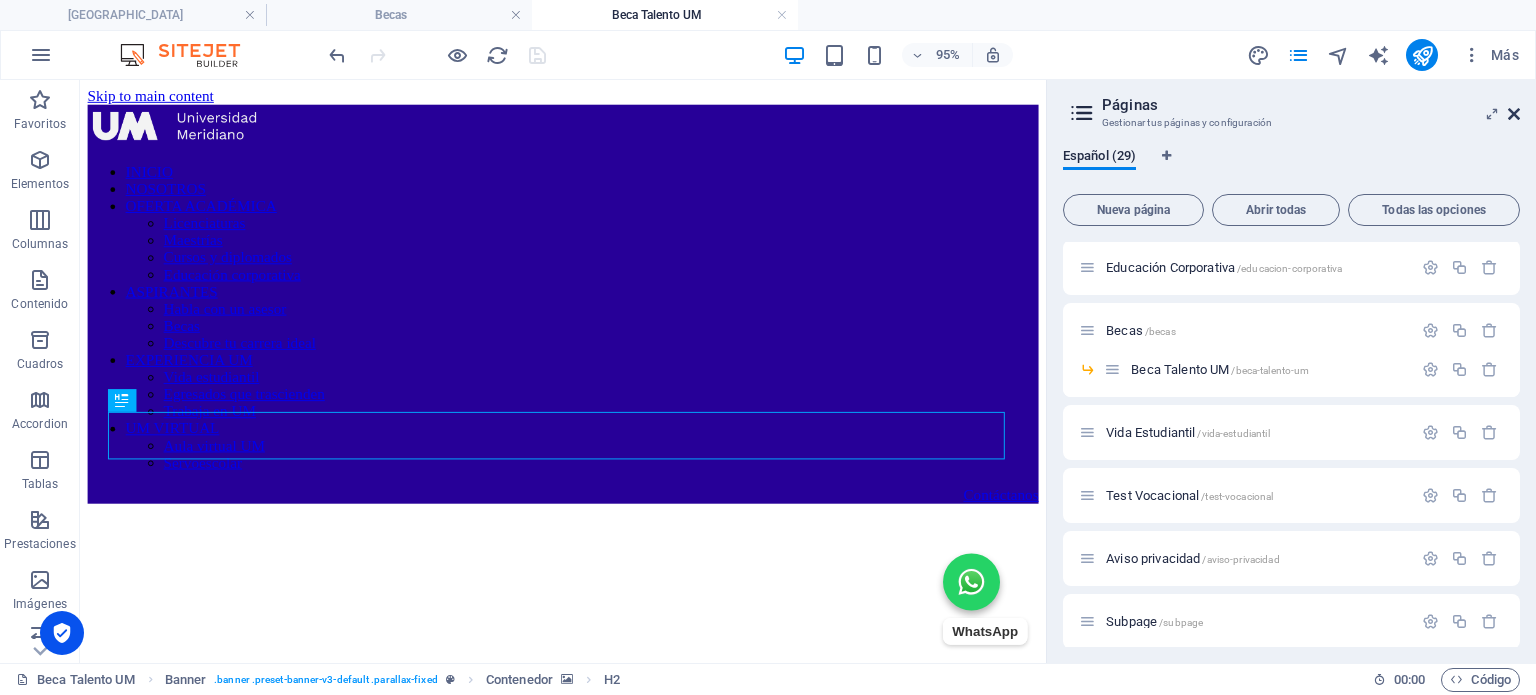 click at bounding box center [1514, 114] 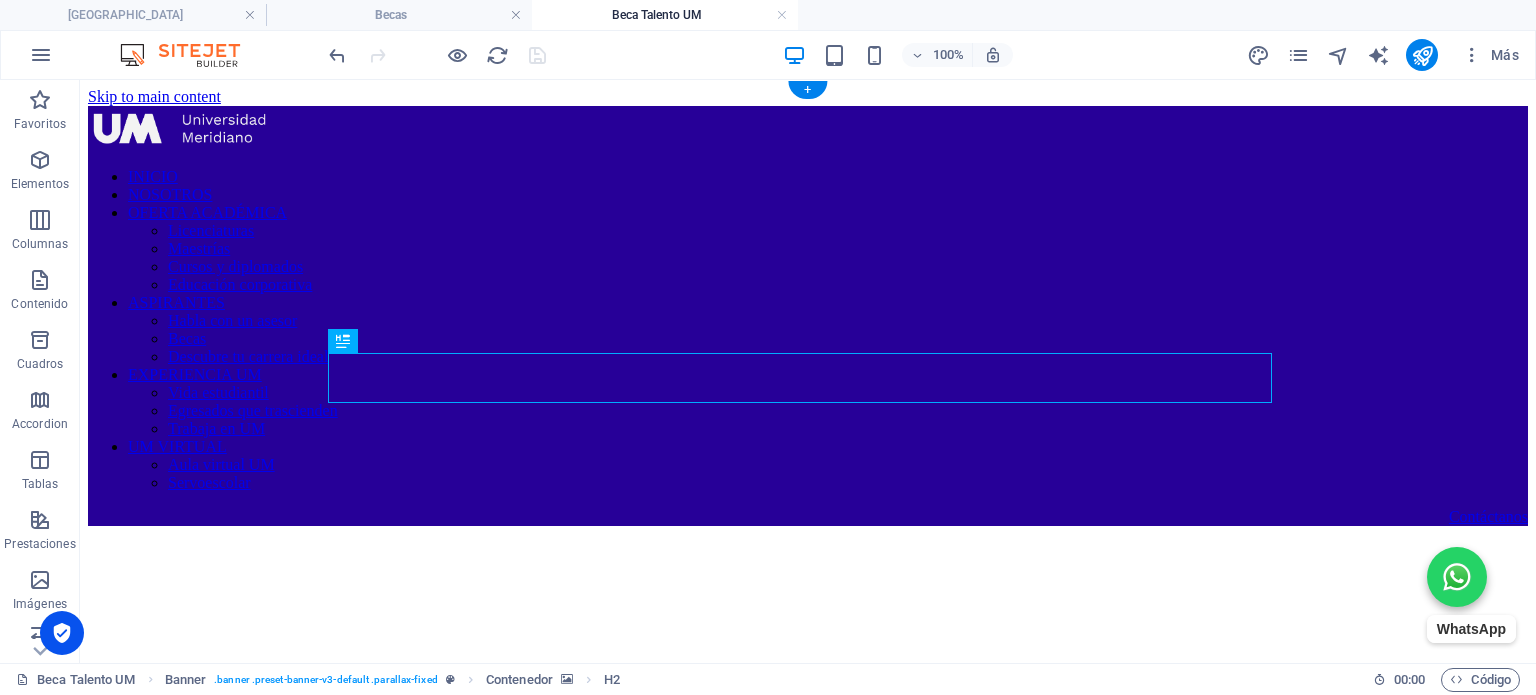 drag, startPoint x: 261, startPoint y: 222, endPoint x: 344, endPoint y: 302, distance: 115.27792 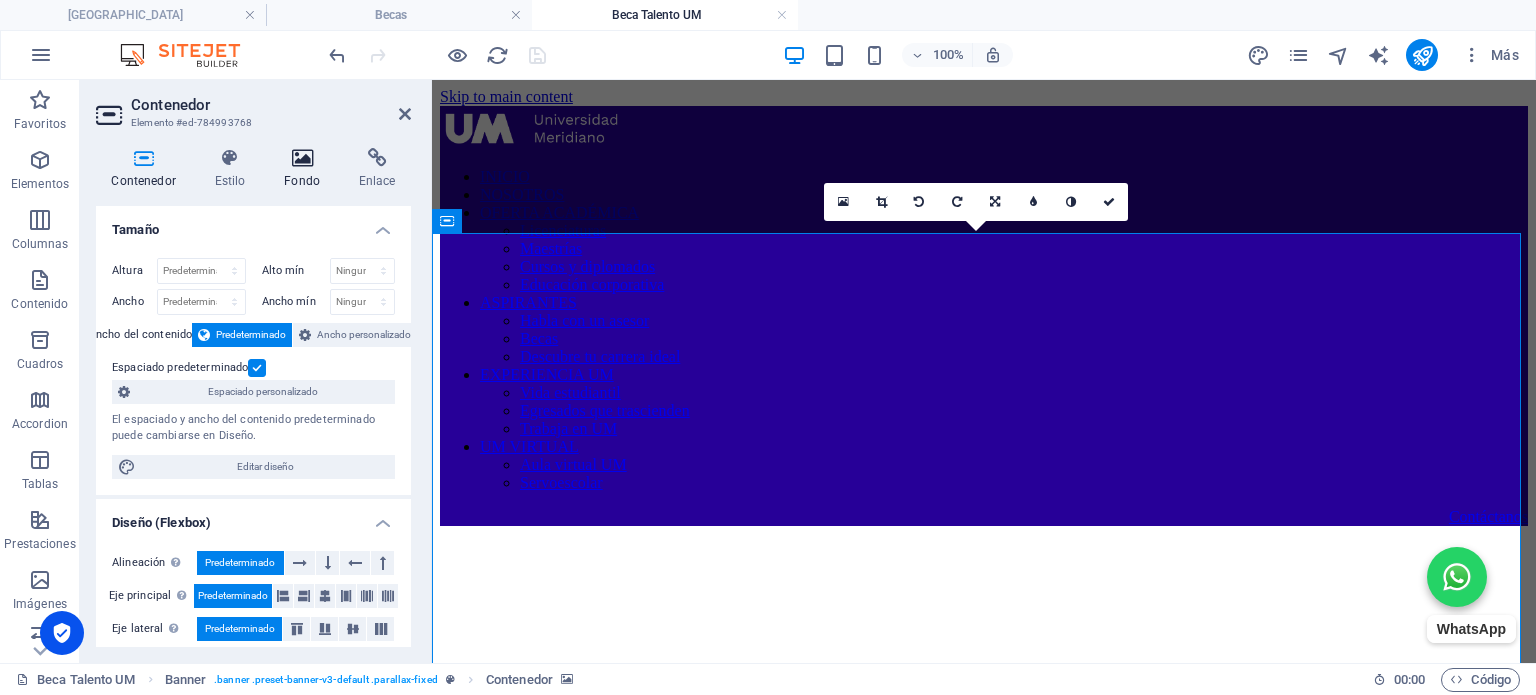 click at bounding box center (302, 158) 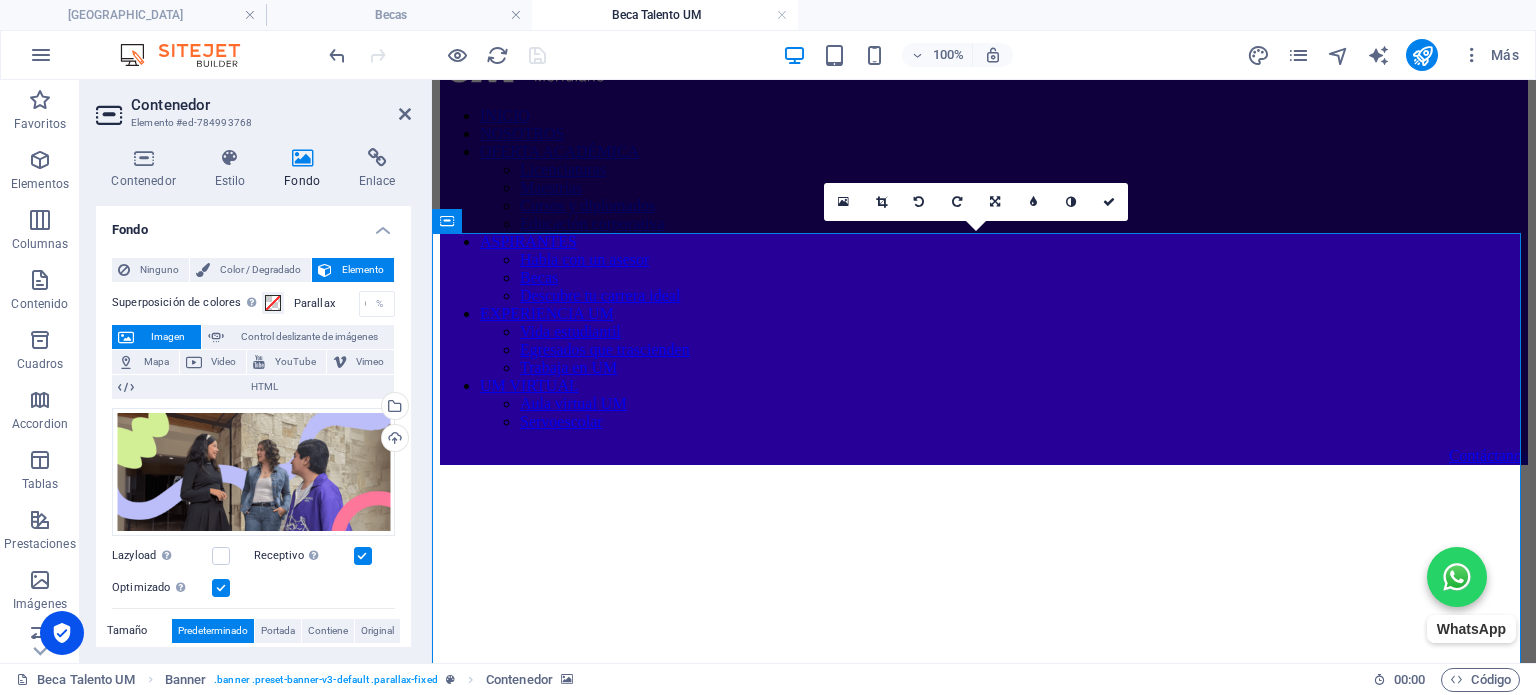 scroll, scrollTop: 100, scrollLeft: 0, axis: vertical 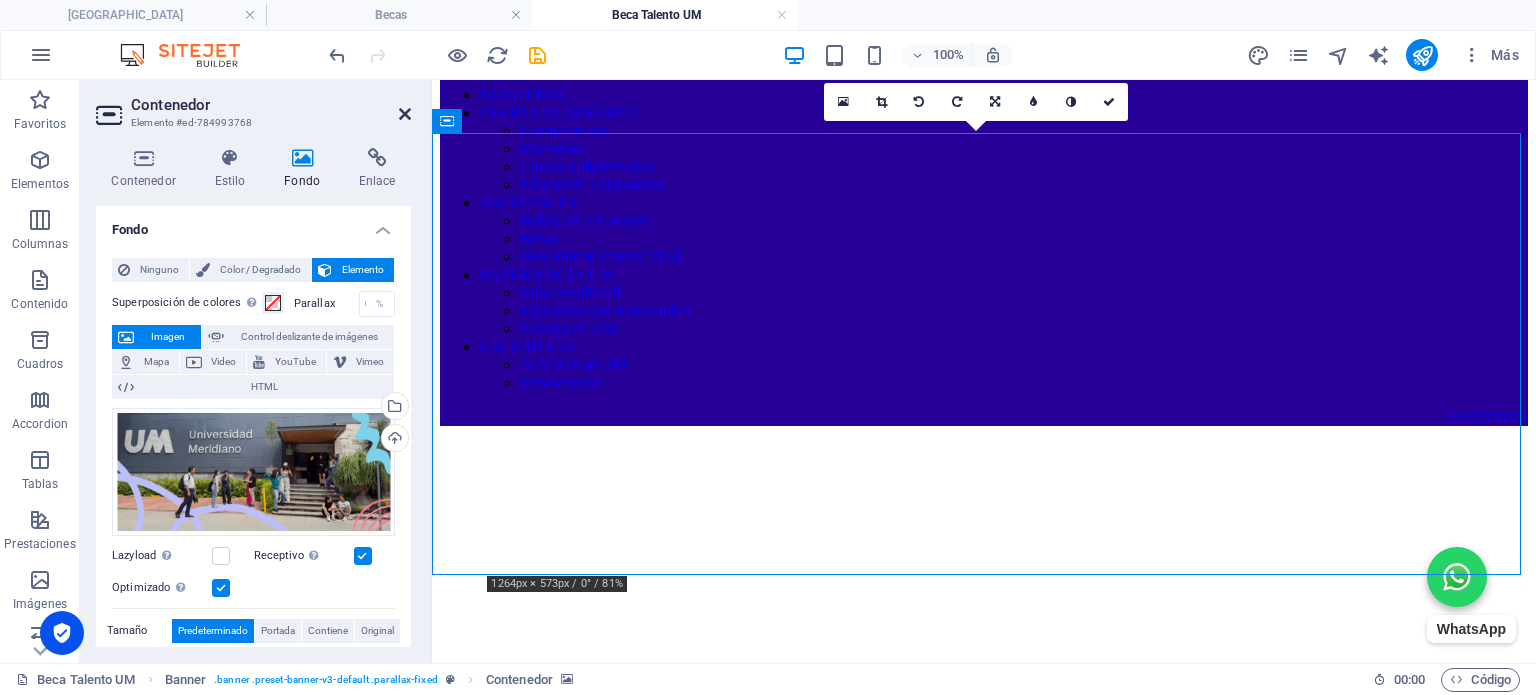 click at bounding box center (405, 114) 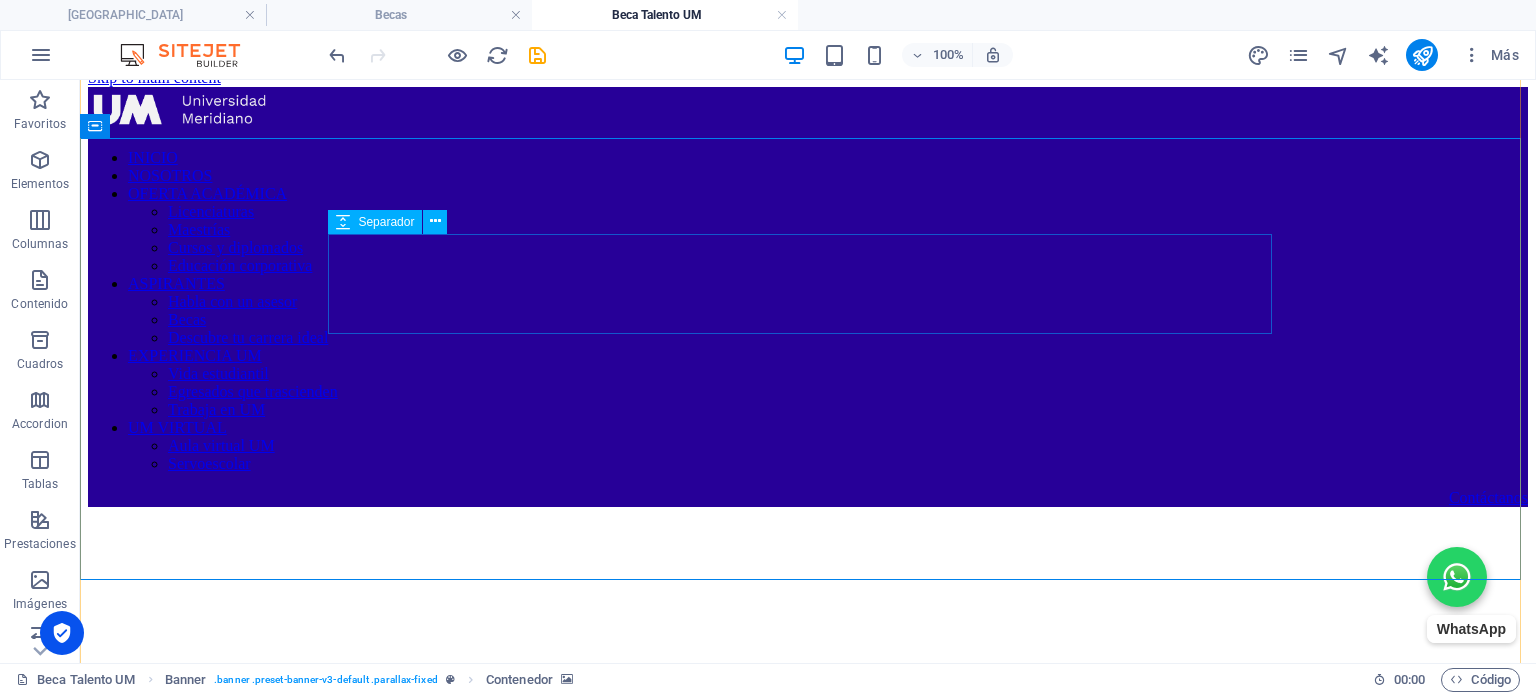 scroll, scrollTop: 0, scrollLeft: 0, axis: both 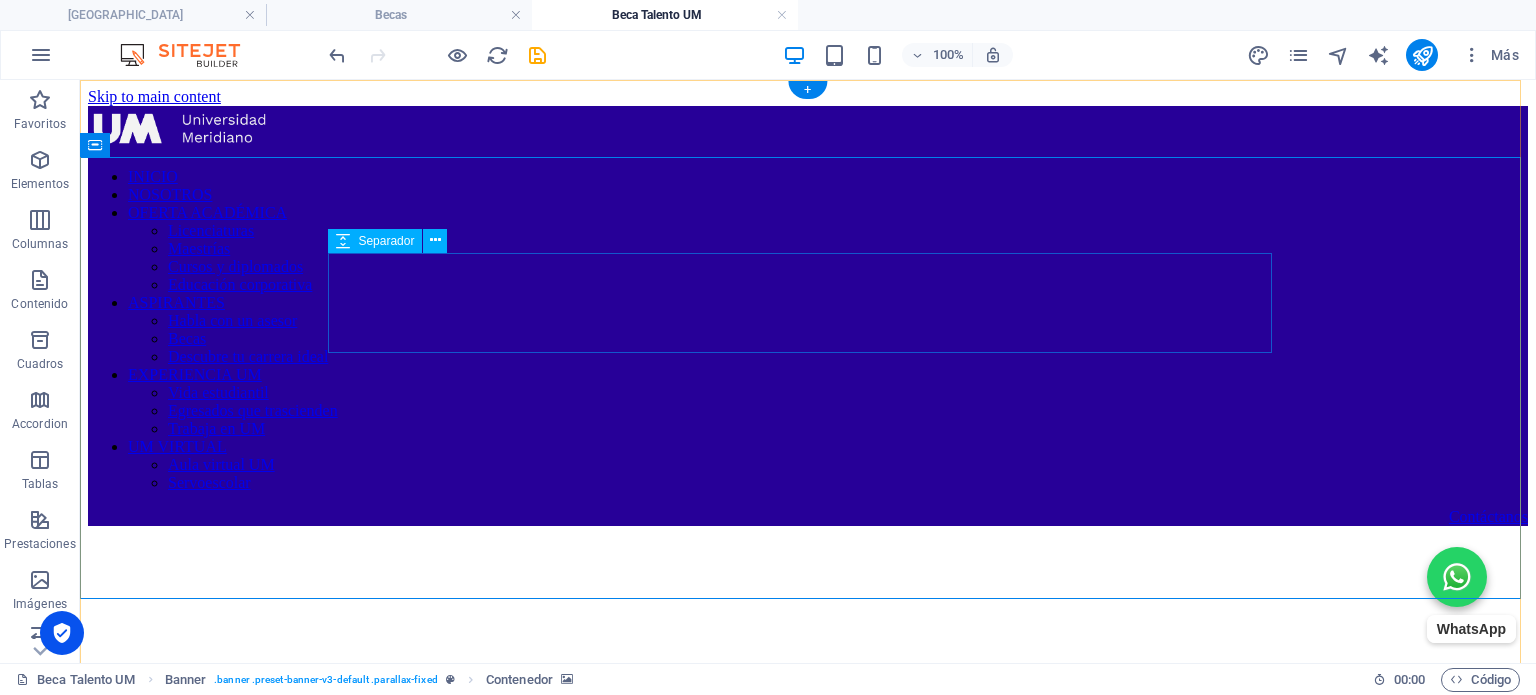 click at bounding box center [808, 1018] 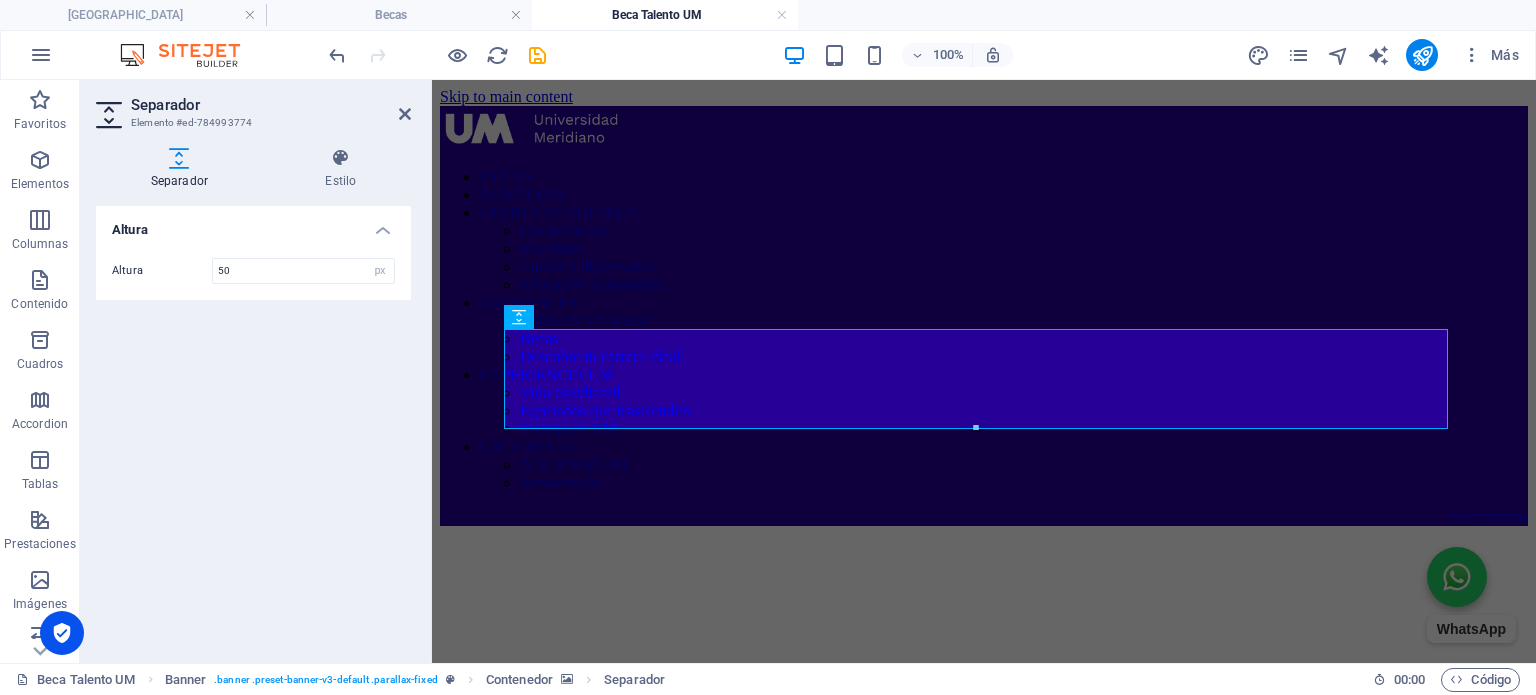 type on "50" 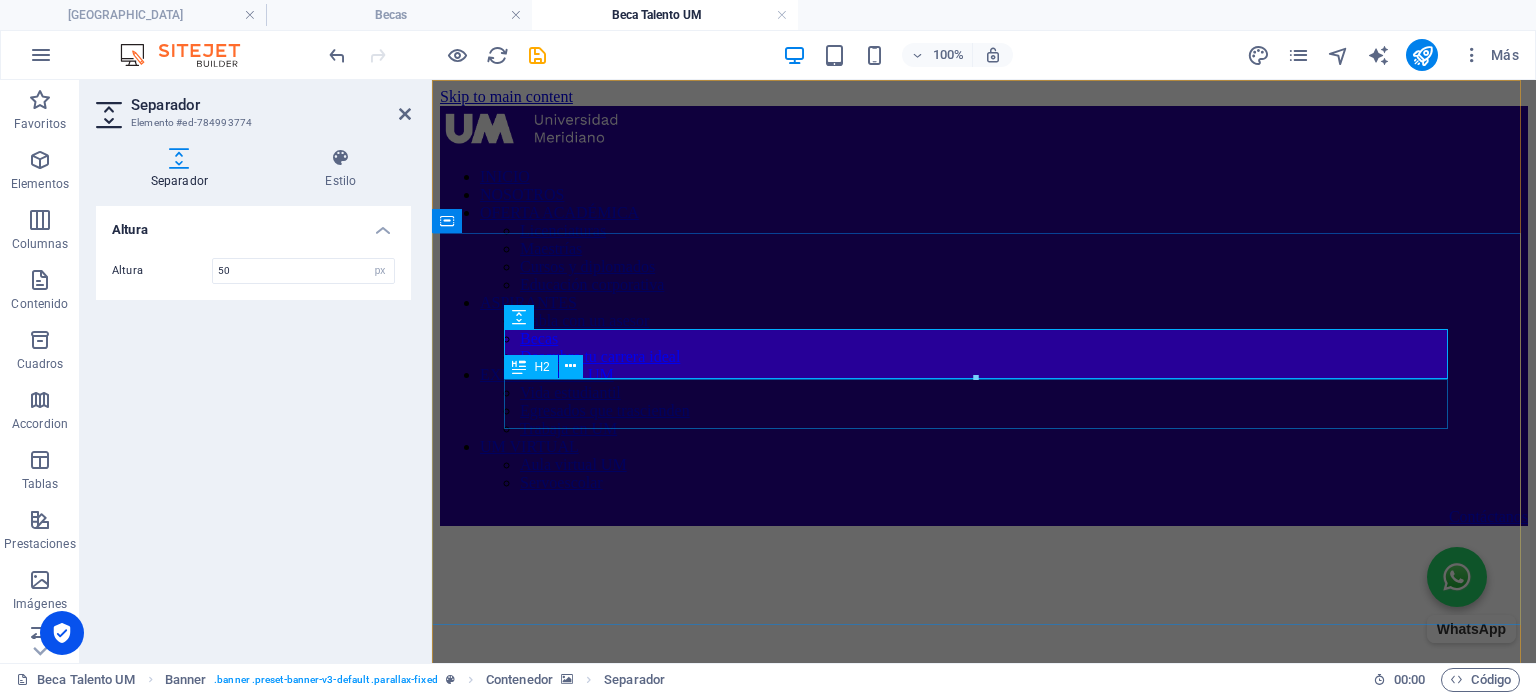 click on "BECAS UM" at bounding box center (984, 1001) 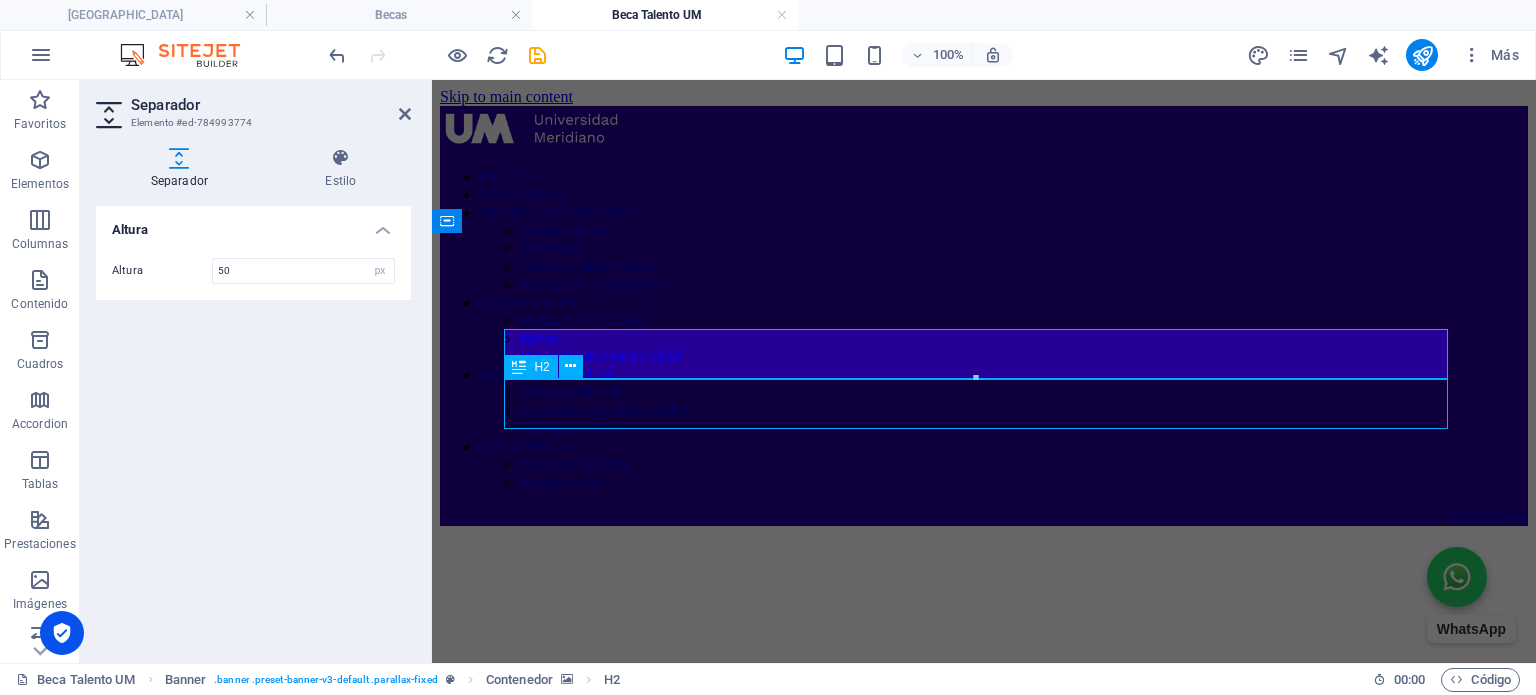 click on "BECAS UM" at bounding box center [984, 1001] 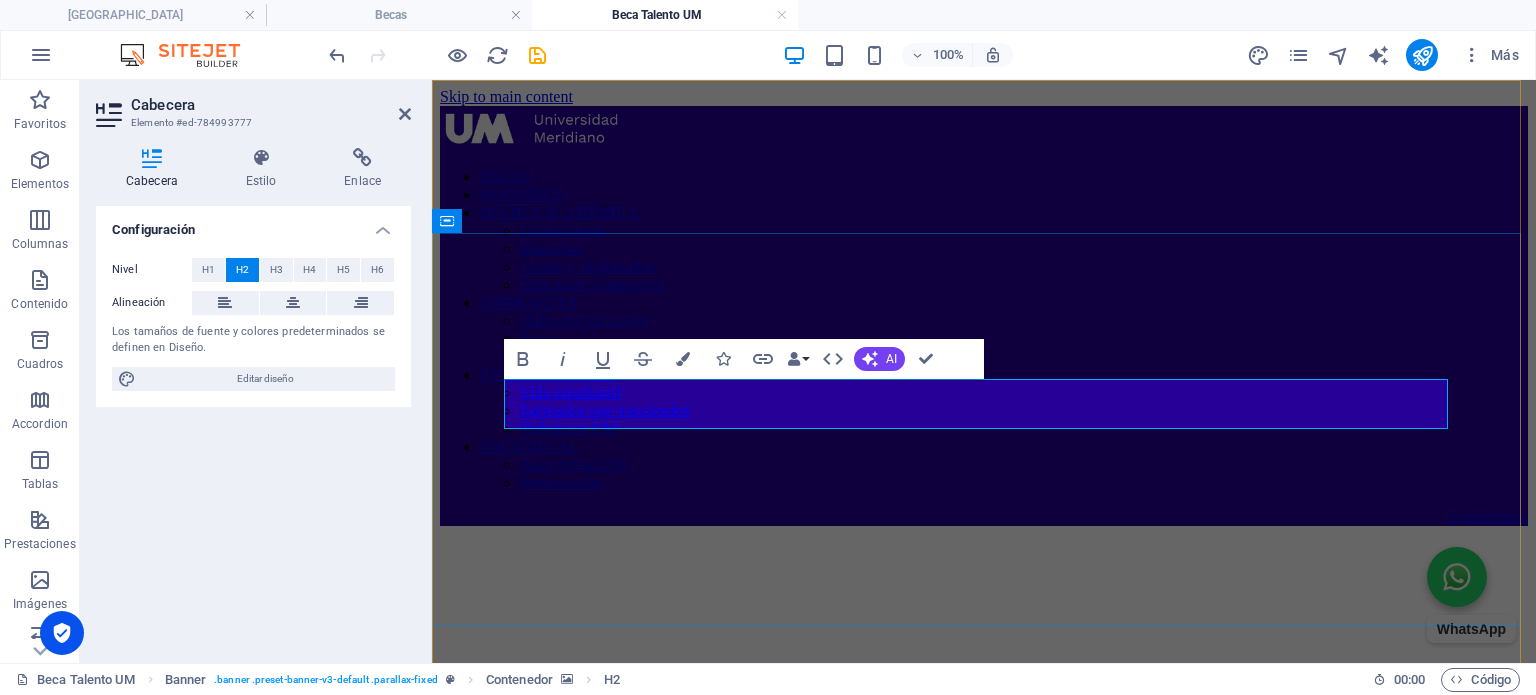click on "BECAS UM" at bounding box center (984, 1001) 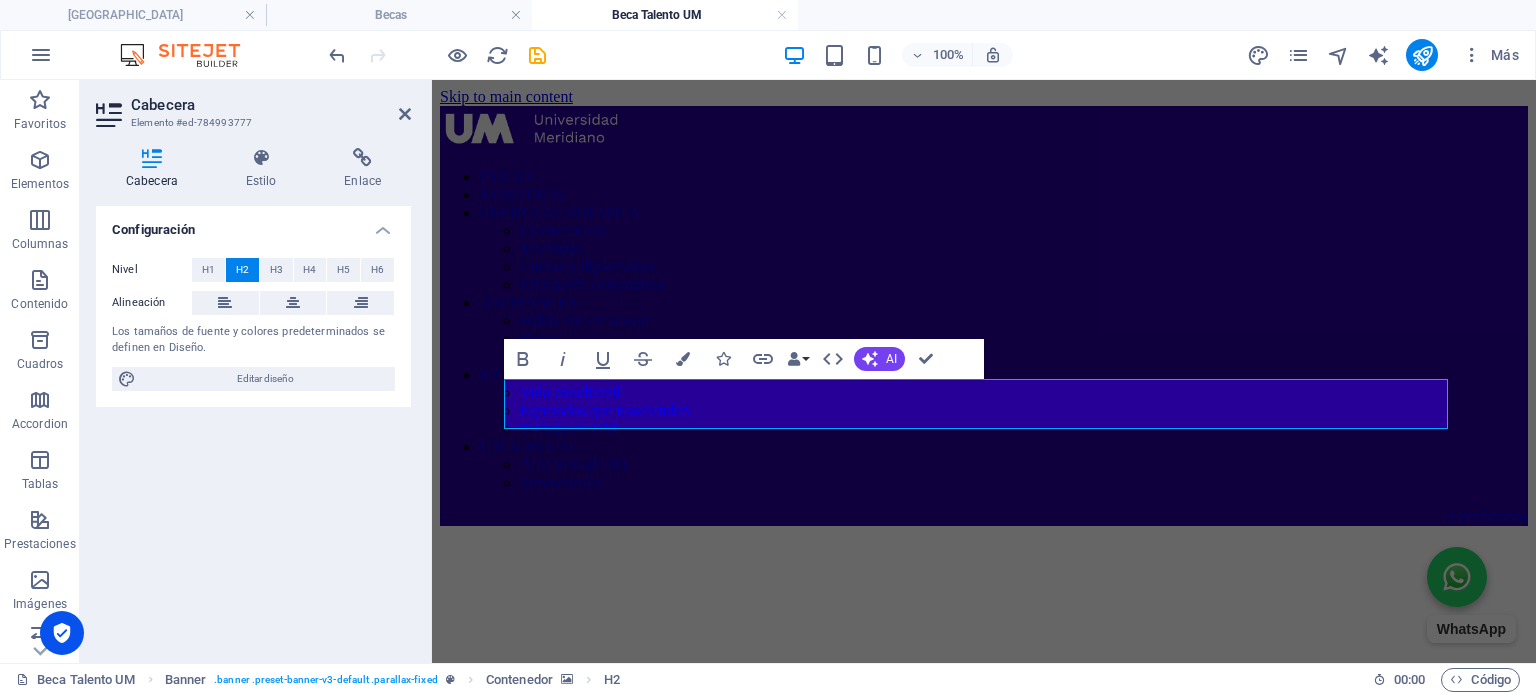click at bounding box center [984, 526] 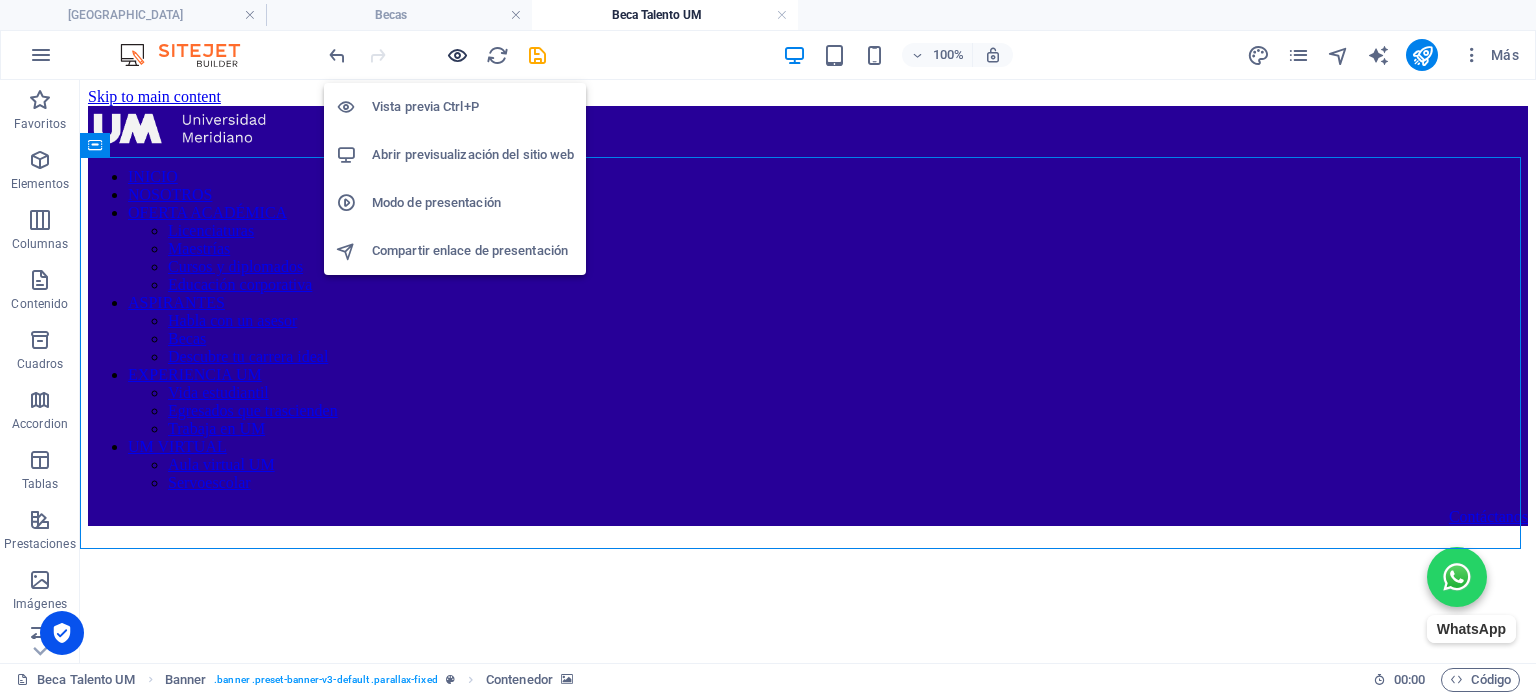 click at bounding box center [457, 55] 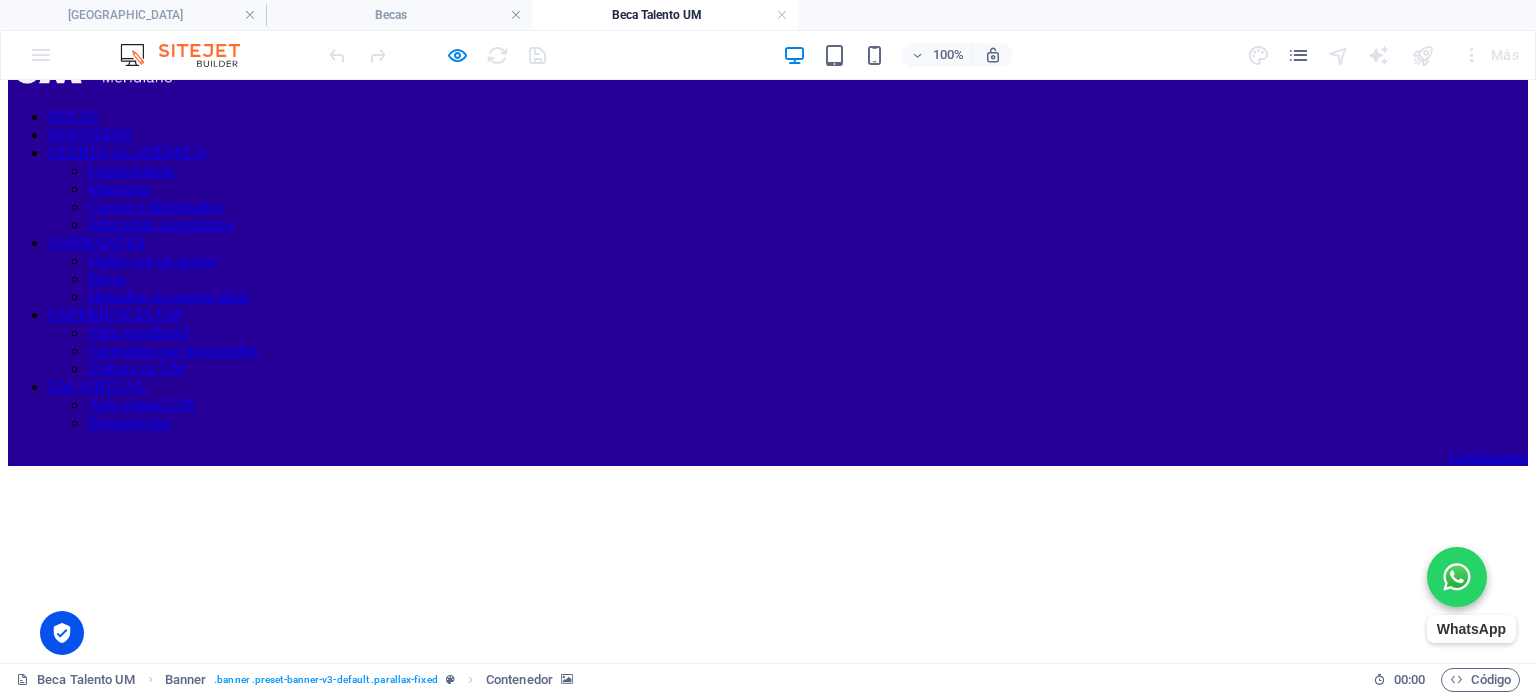 scroll, scrollTop: 0, scrollLeft: 0, axis: both 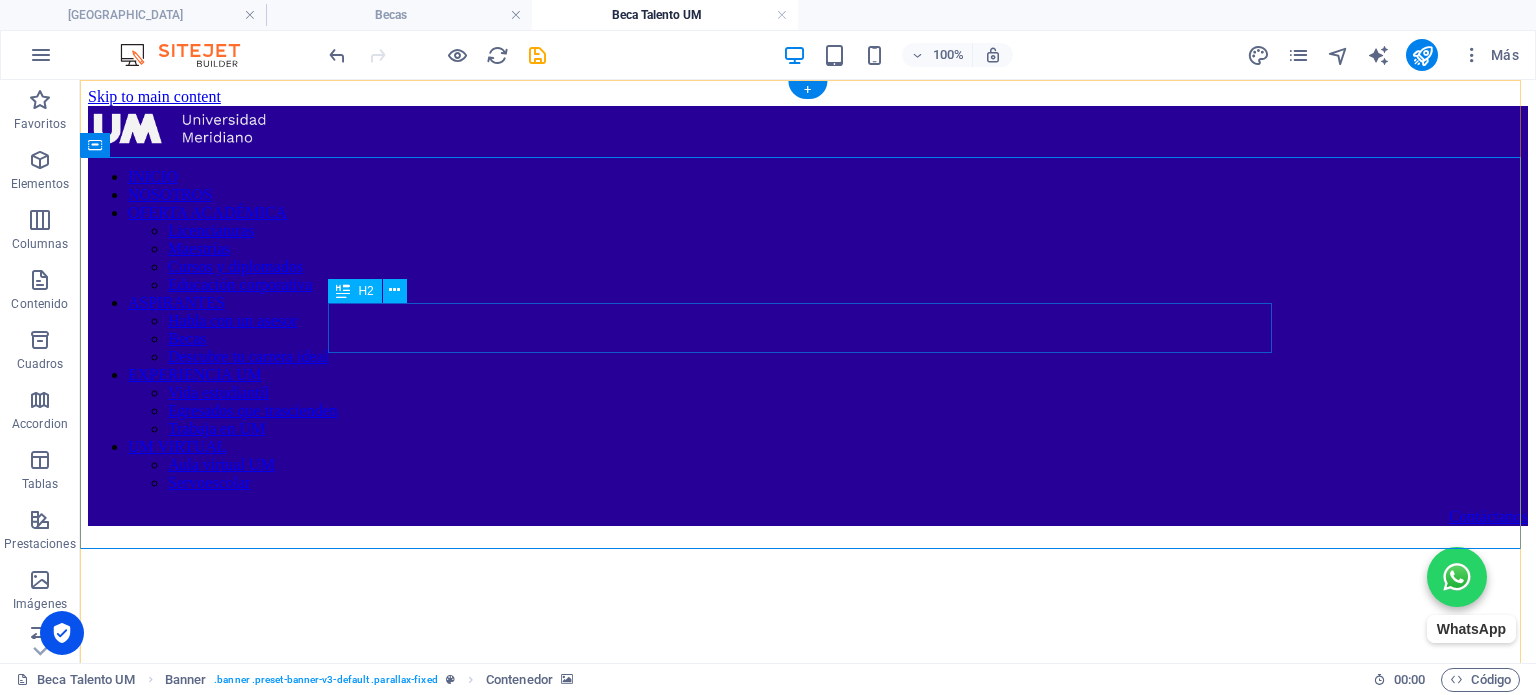 click on "CONVOCATORIA BECA TALENTO UM" at bounding box center [808, 1001] 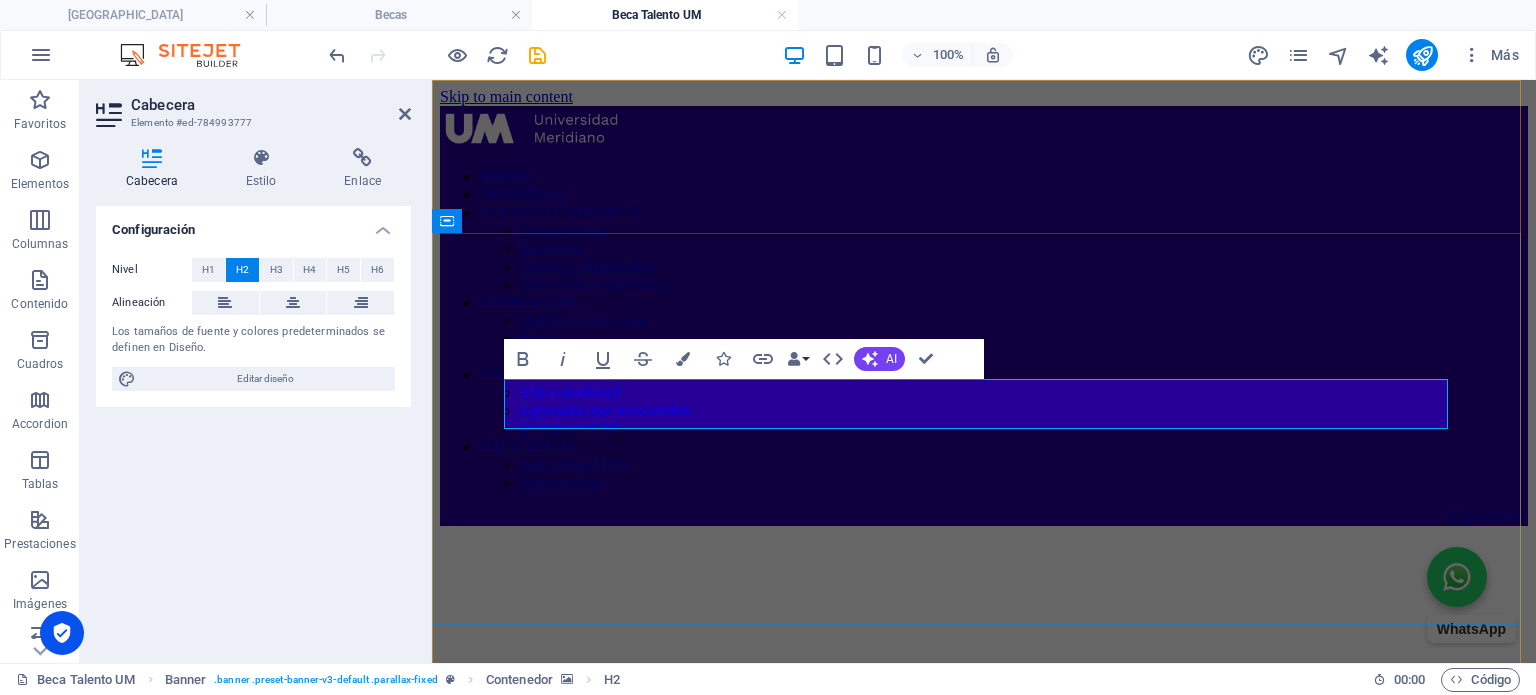 click on "CONVOCATORIA BECA TALENTO UM" at bounding box center [658, 1001] 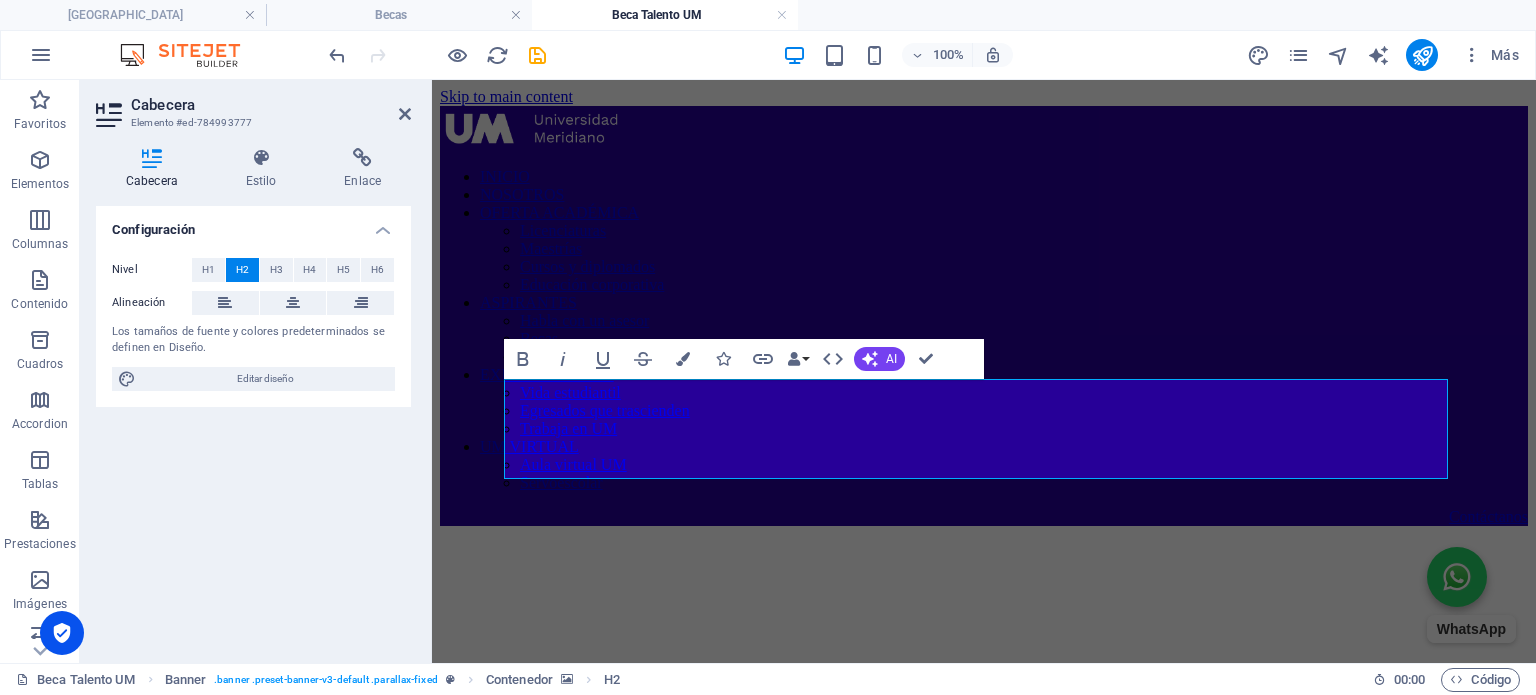 click at bounding box center (984, 526) 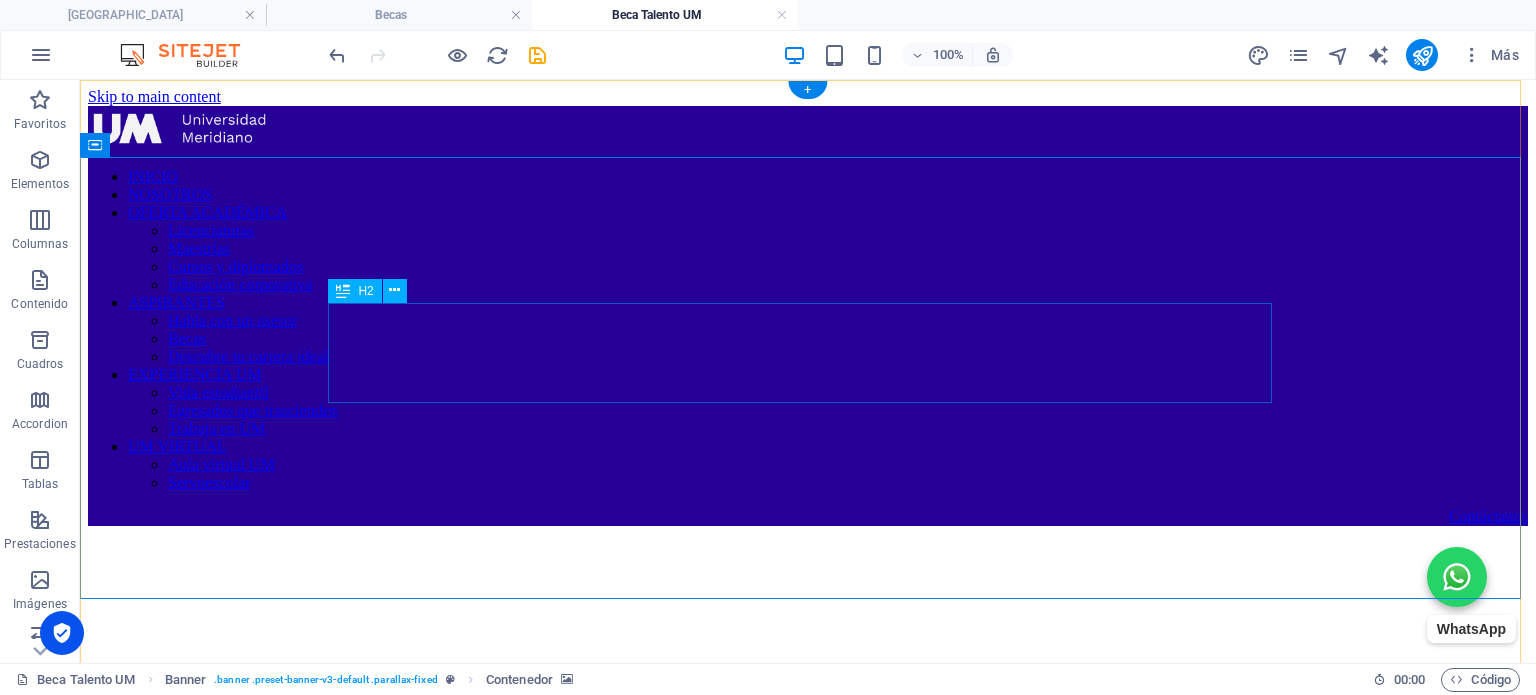 click on "CONVOCATORIA BECA TALENTO UM" at bounding box center [808, 1065] 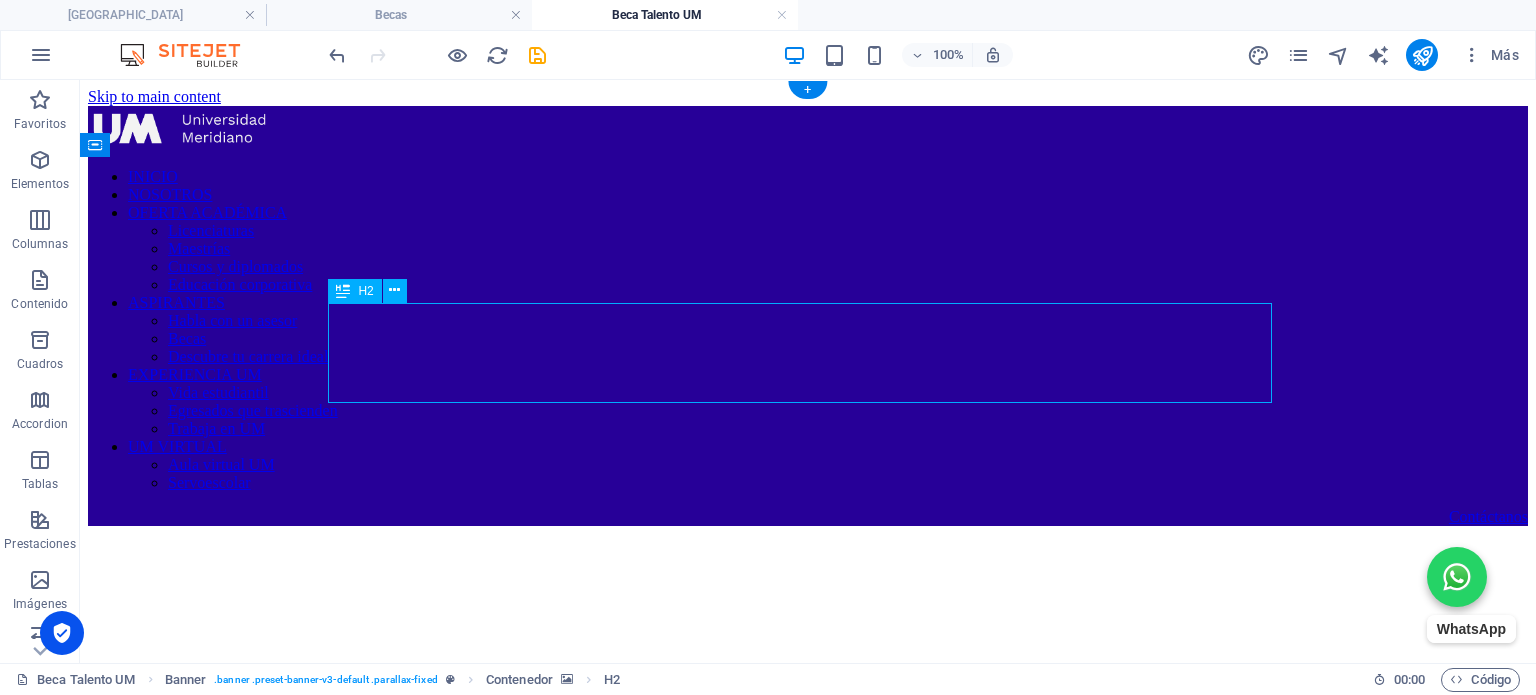 click on "CONVOCATORIA BECA TALENTO UM" at bounding box center (808, 1065) 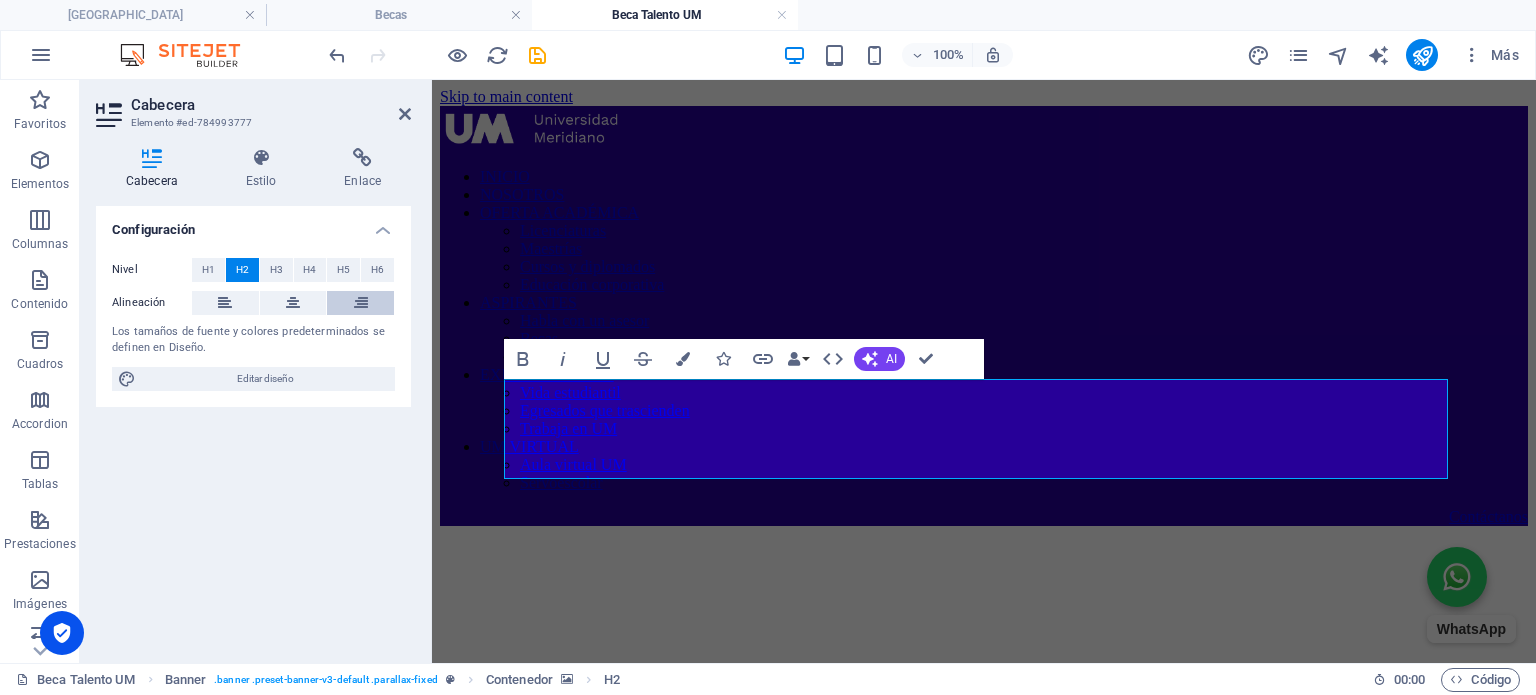 click at bounding box center (360, 303) 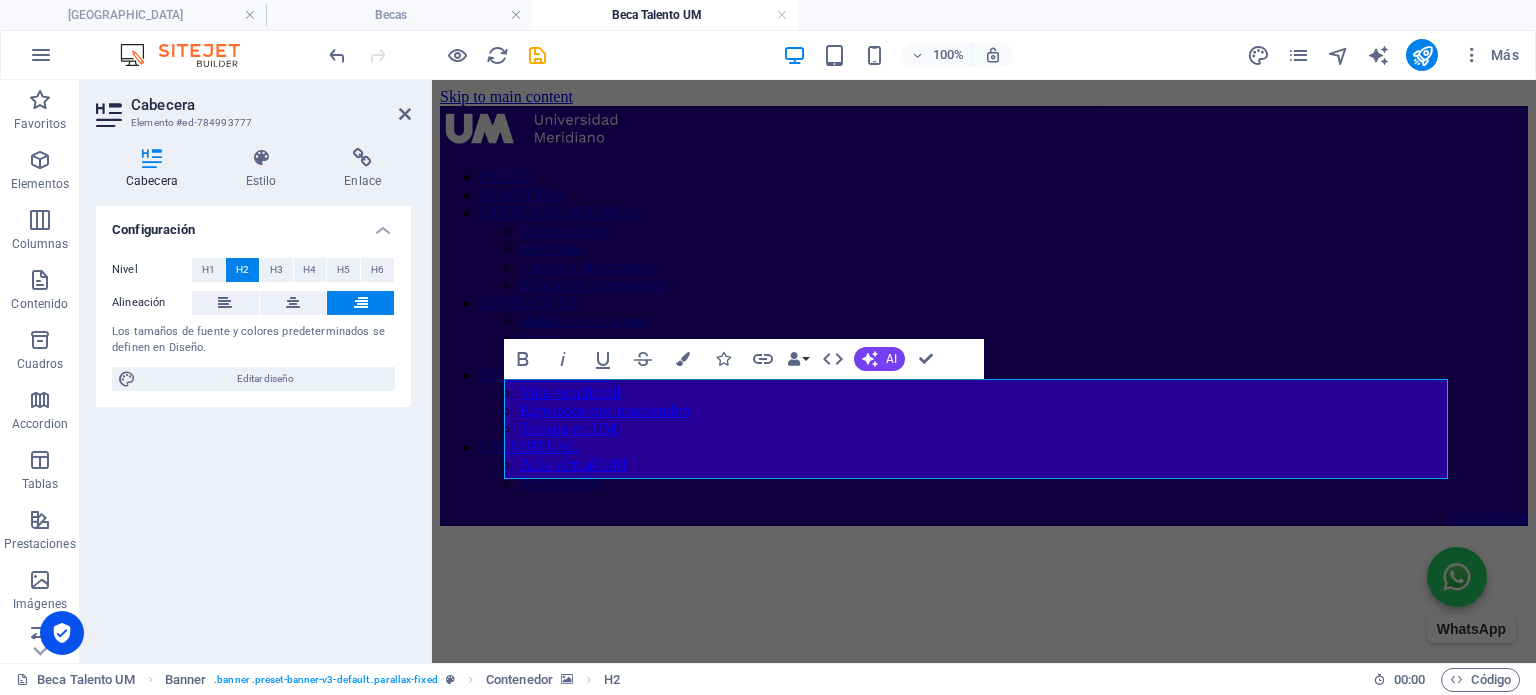 click at bounding box center [984, 526] 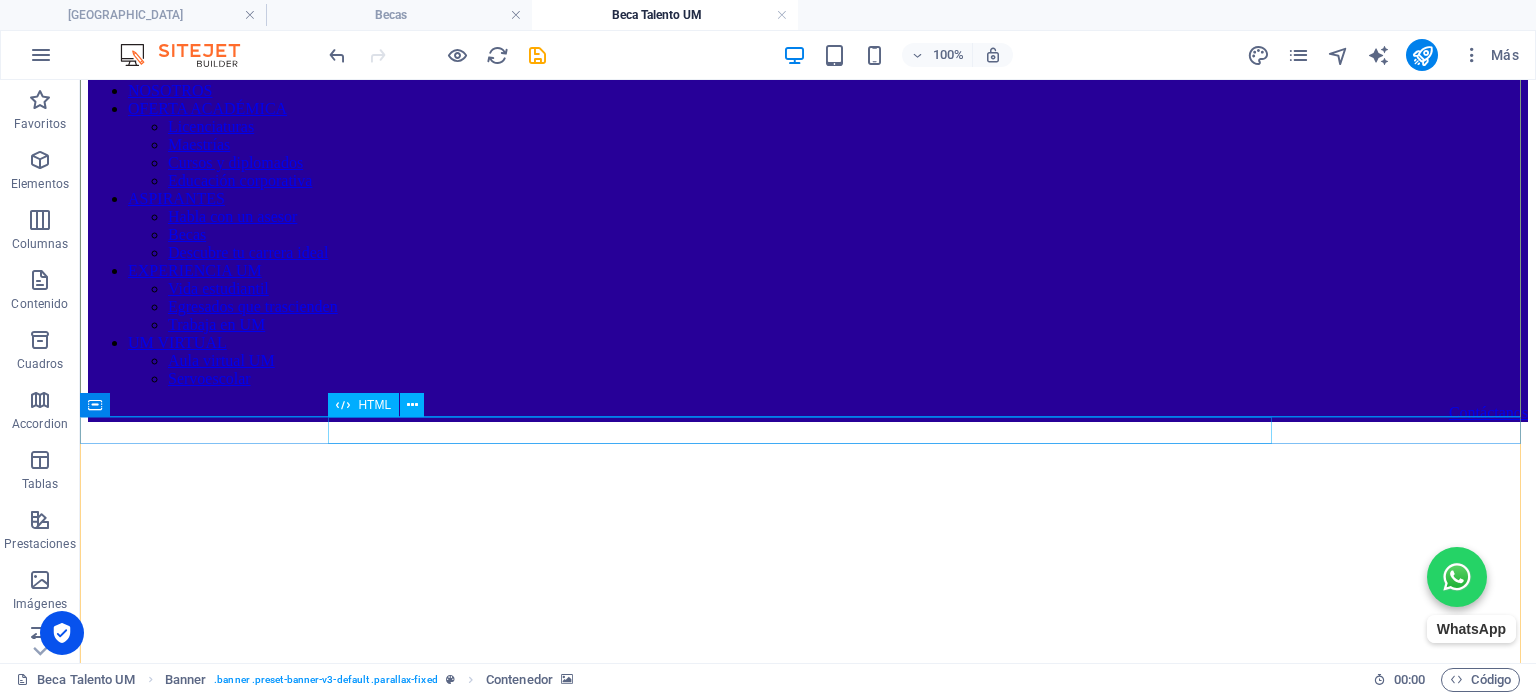 scroll, scrollTop: 0, scrollLeft: 0, axis: both 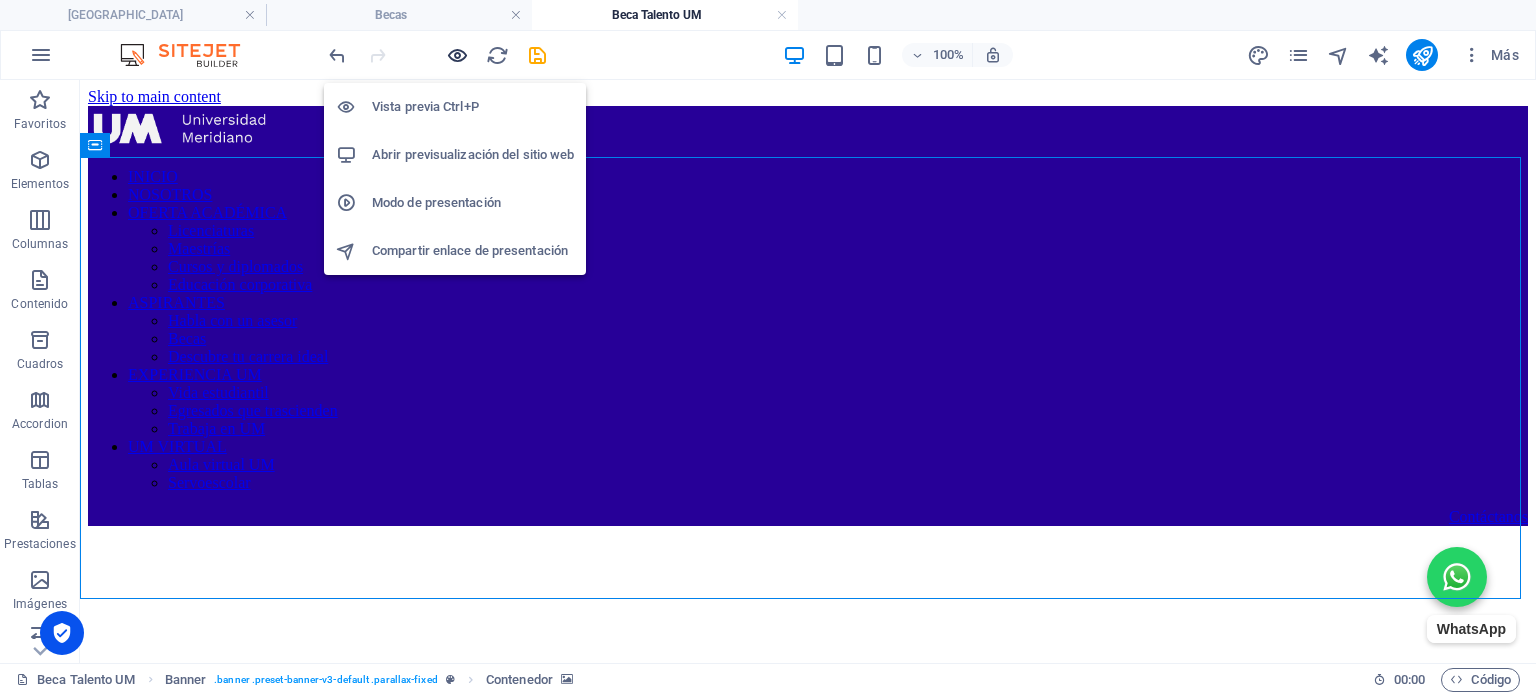 click at bounding box center (457, 55) 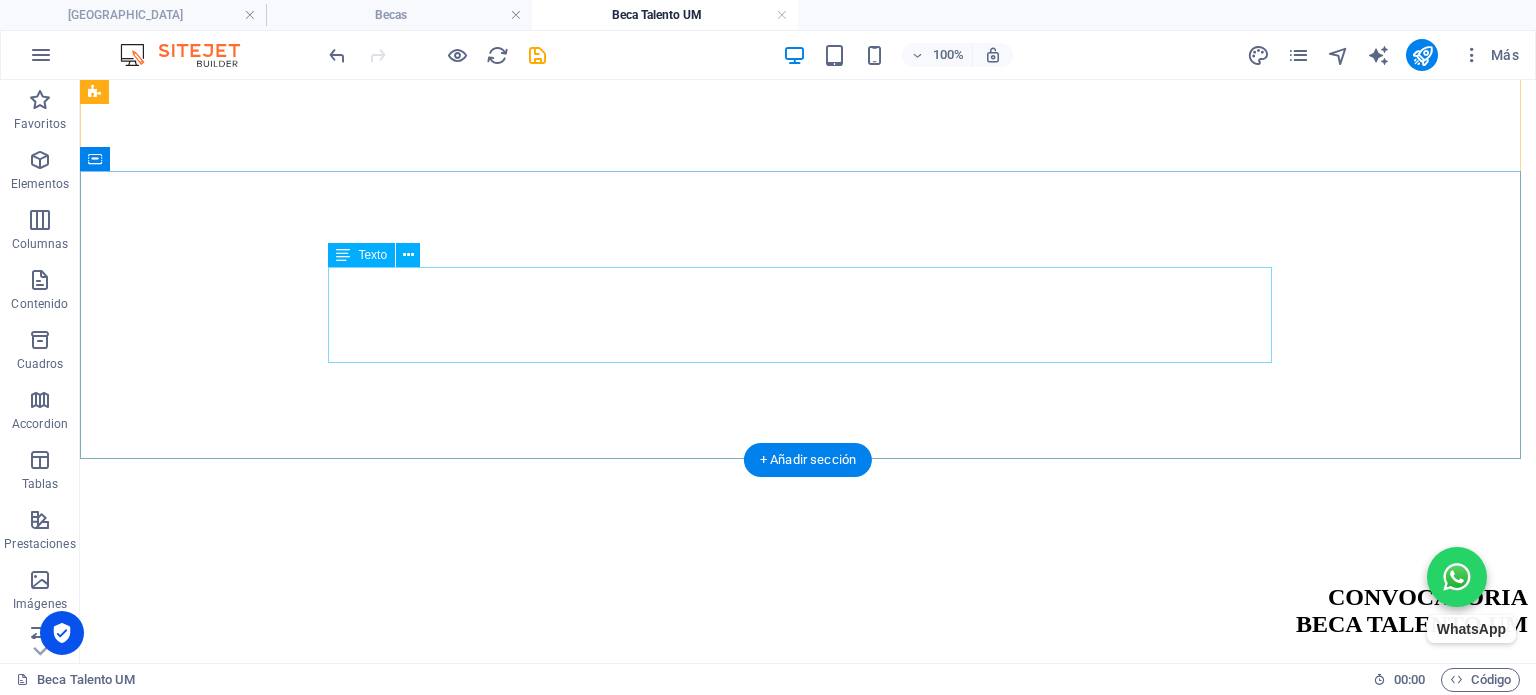 scroll, scrollTop: 300, scrollLeft: 0, axis: vertical 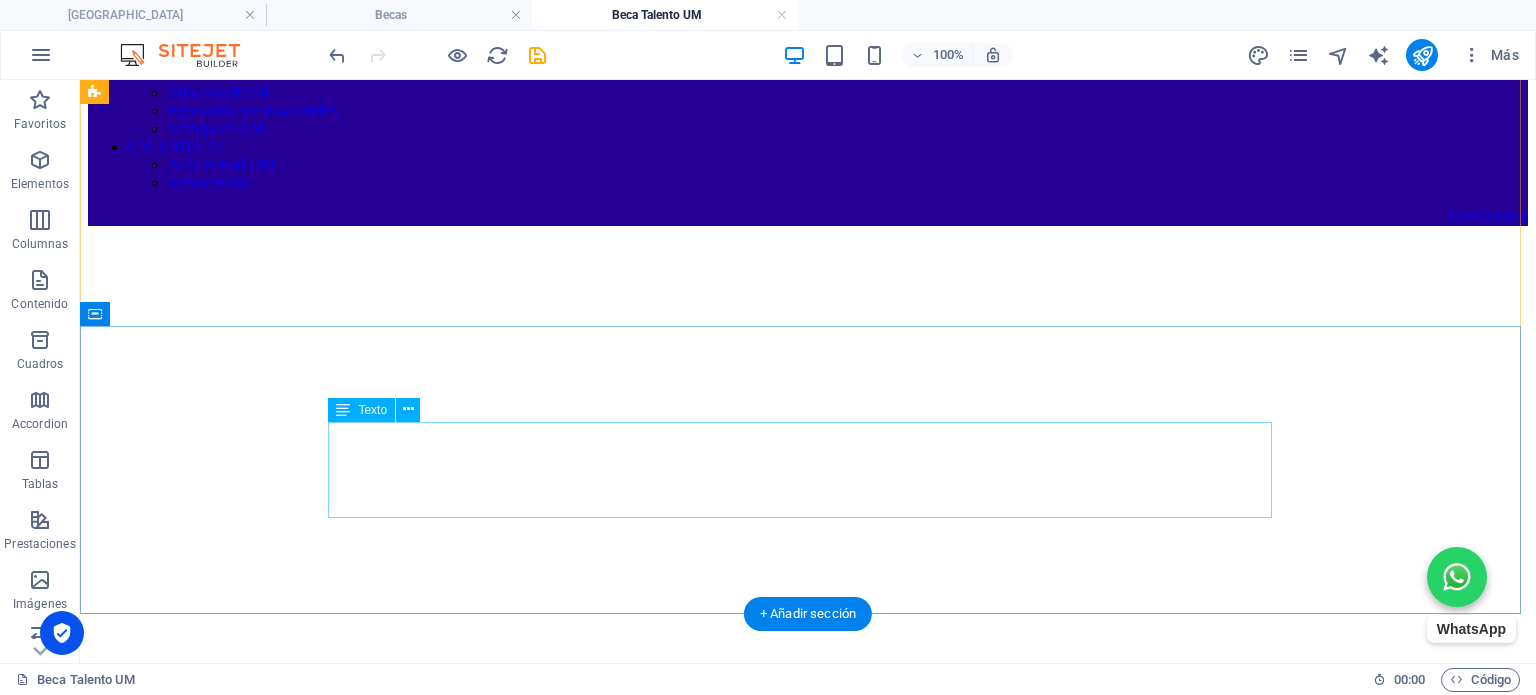 click on "En Universidad Meridiano [DEMOGRAPHIC_DATA] en el talento y el esfuerzo. Por eso, ofrecemos distintos programas de becas para apoyar a quienes desean superarse académicamente. Consulta los requisitos y descubre cómo postularte." at bounding box center (808, 971) 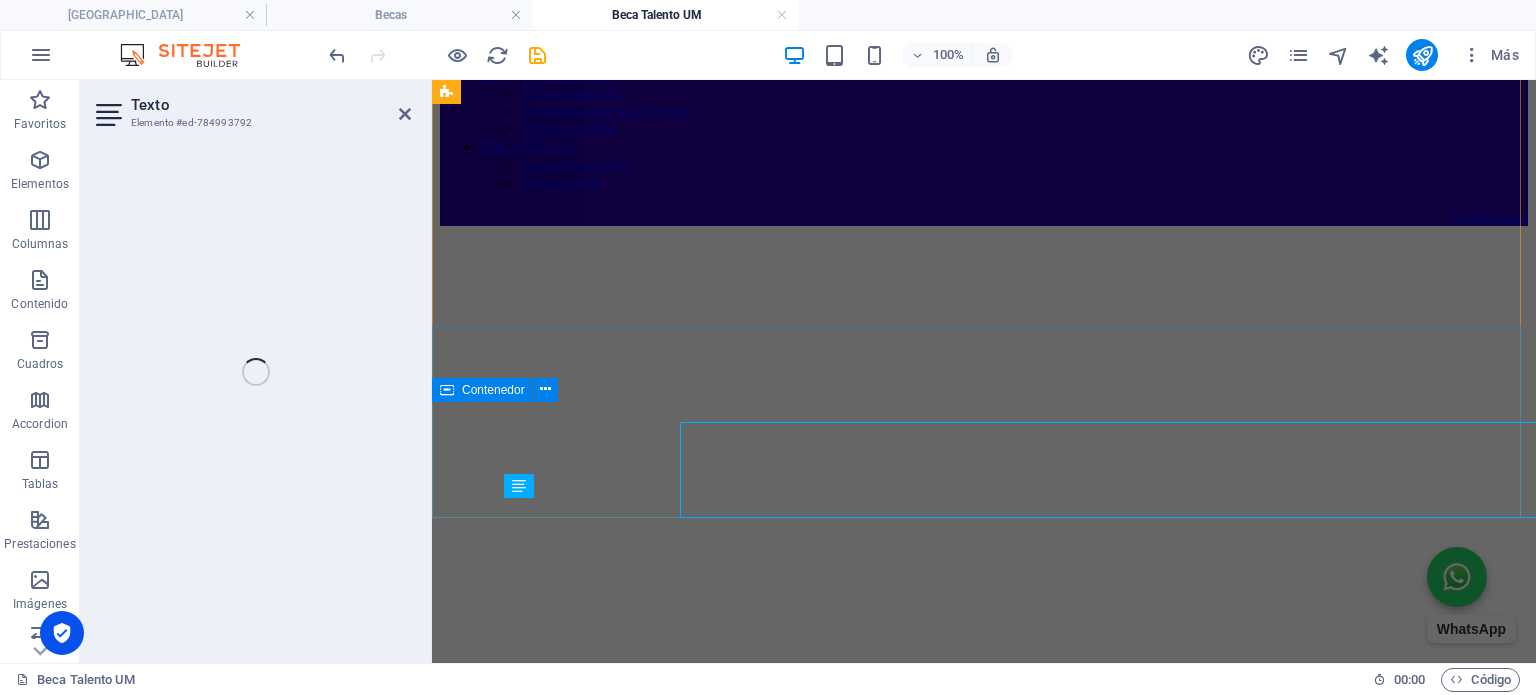 click on "En Universidad Meridiano [DEMOGRAPHIC_DATA] en el talento y el esfuerzo. Por eso, ofrecemos distintos programas de becas para apoyar a quienes desean superarse académicamente." at bounding box center [954, 945] 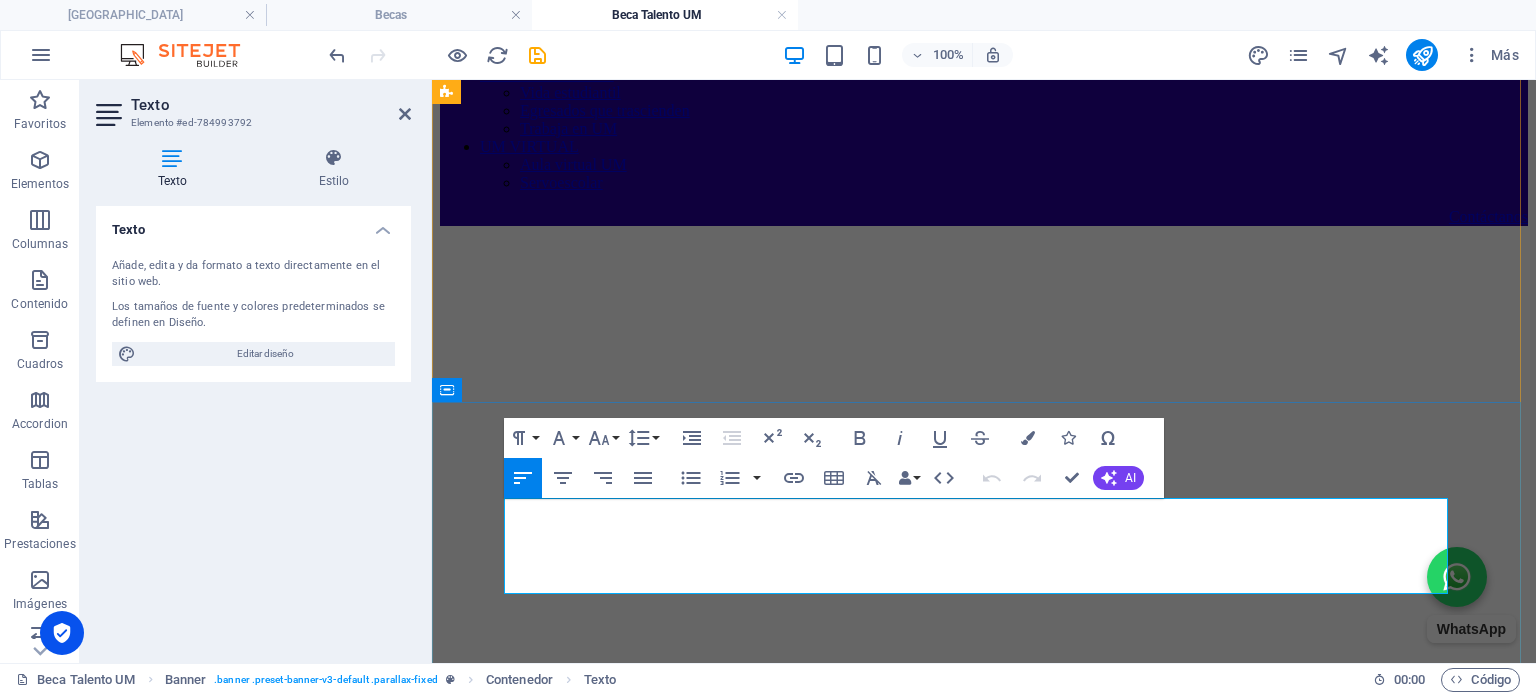 click on "En Universidad Meridiano [DEMOGRAPHIC_DATA] en el talento y el esfuerzo. Por eso, ofrecemos distintos programas de becas para apoyar a quienes desean superarse académicamente." at bounding box center (954, 945) 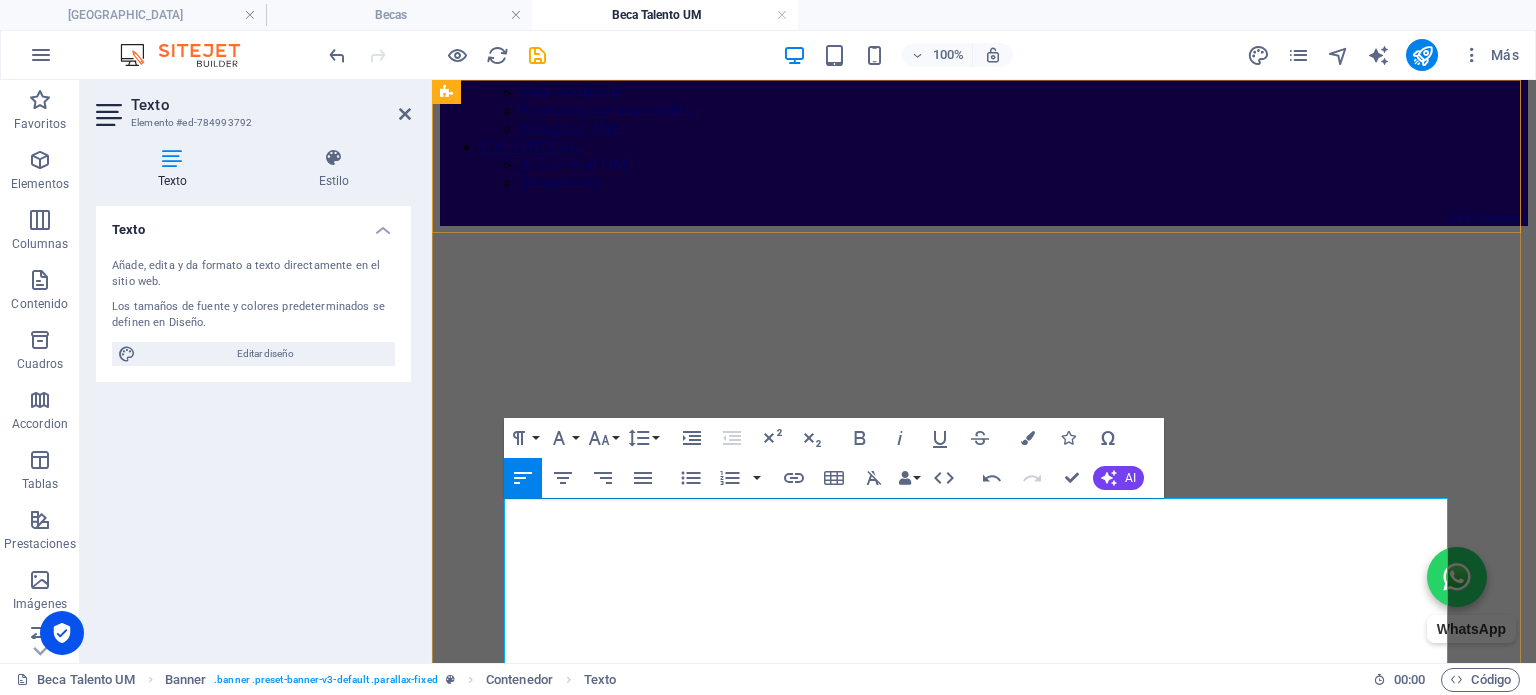 scroll, scrollTop: 8263, scrollLeft: 0, axis: vertical 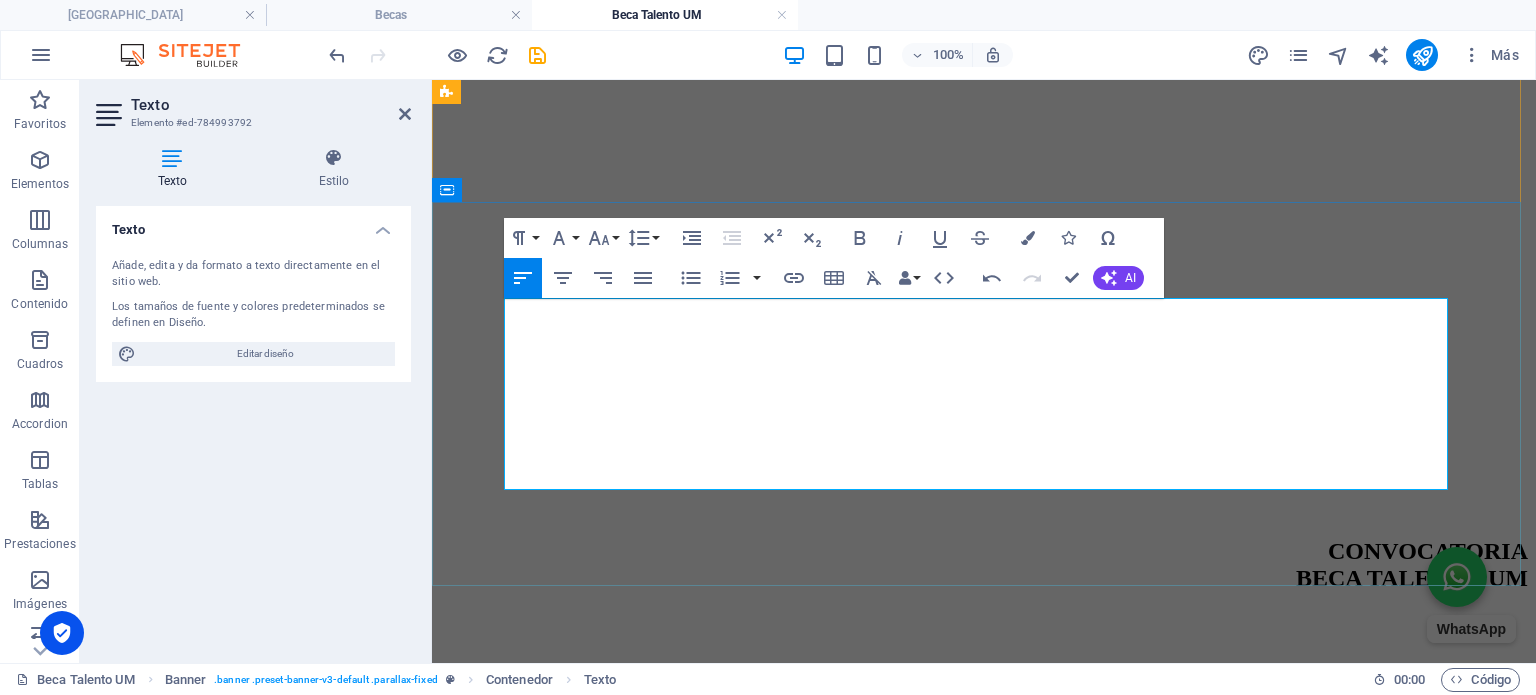click at bounding box center (984, 943) 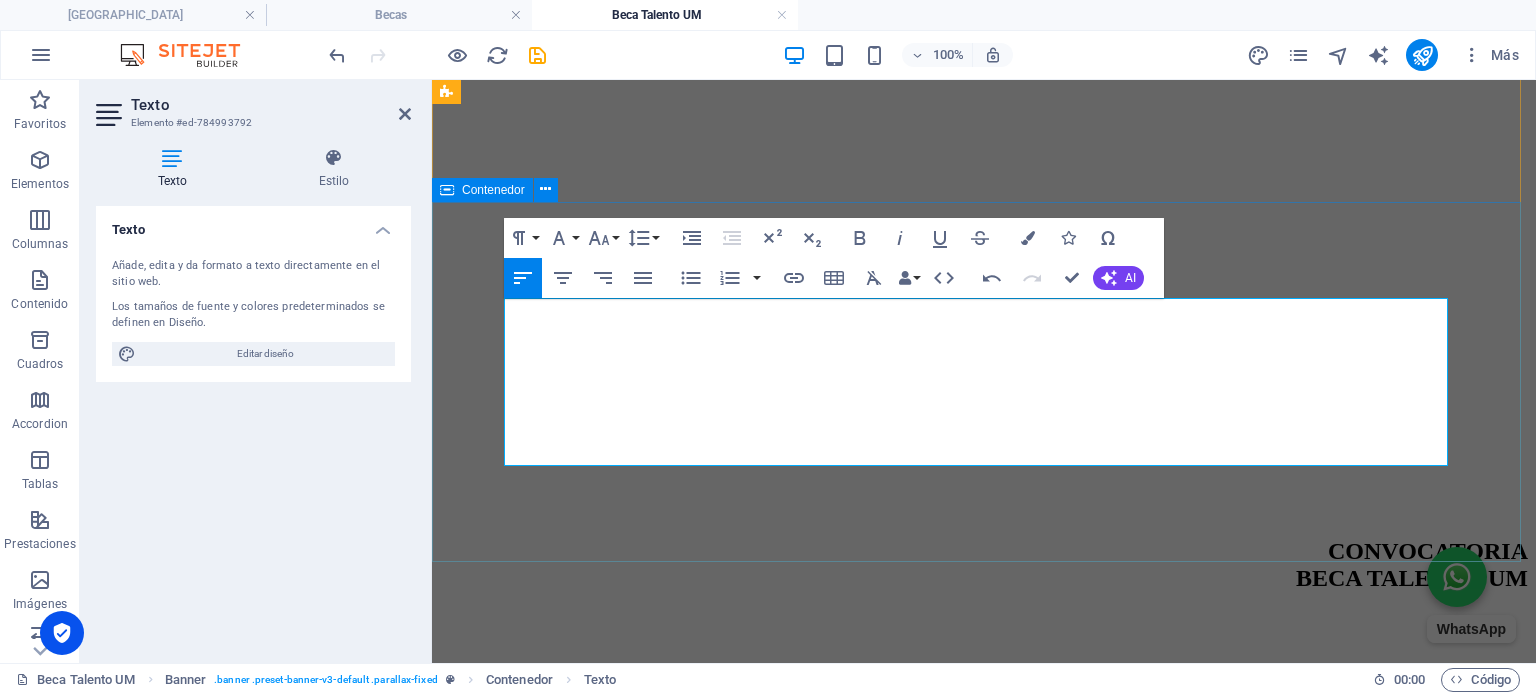 drag, startPoint x: 791, startPoint y: 455, endPoint x: 480, endPoint y: 290, distance: 352.05966 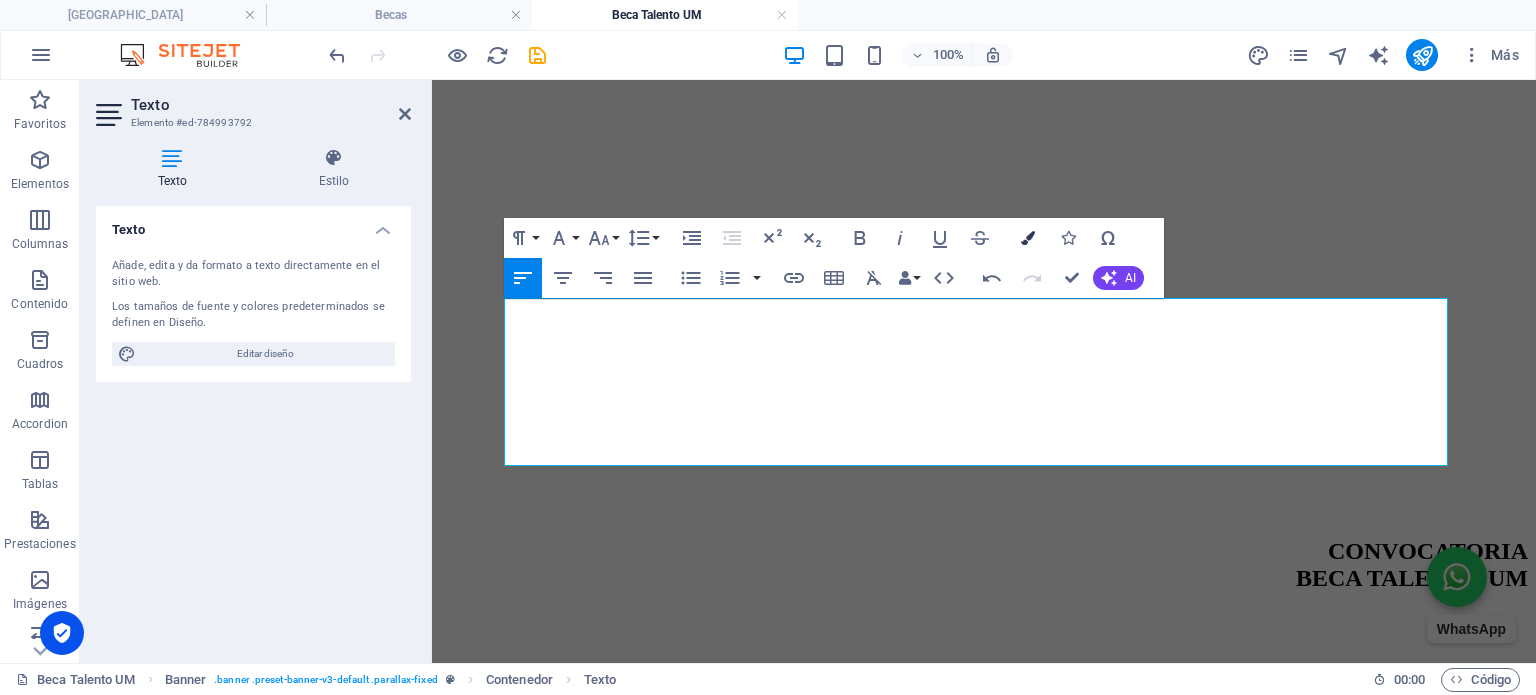 click at bounding box center (1028, 238) 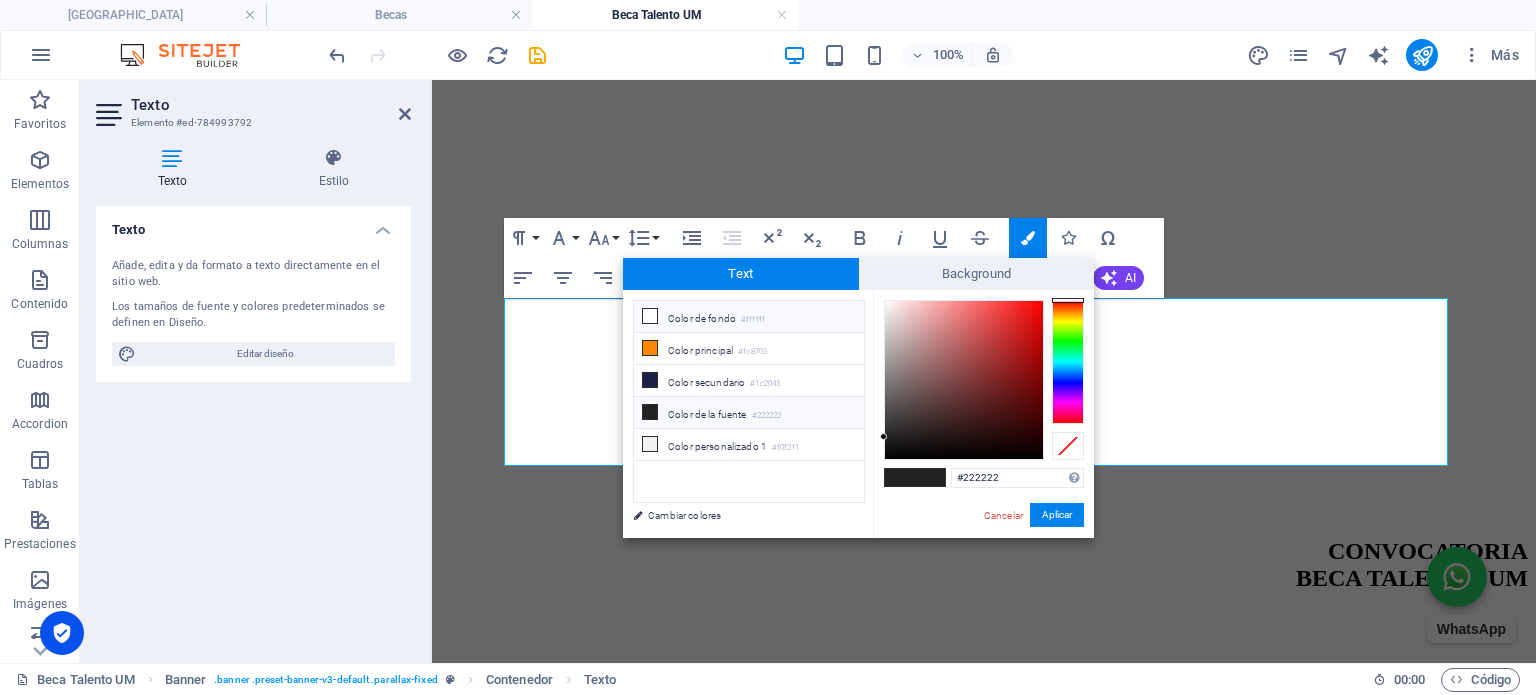 click on "Color de fondo
#ffffff" at bounding box center (749, 317) 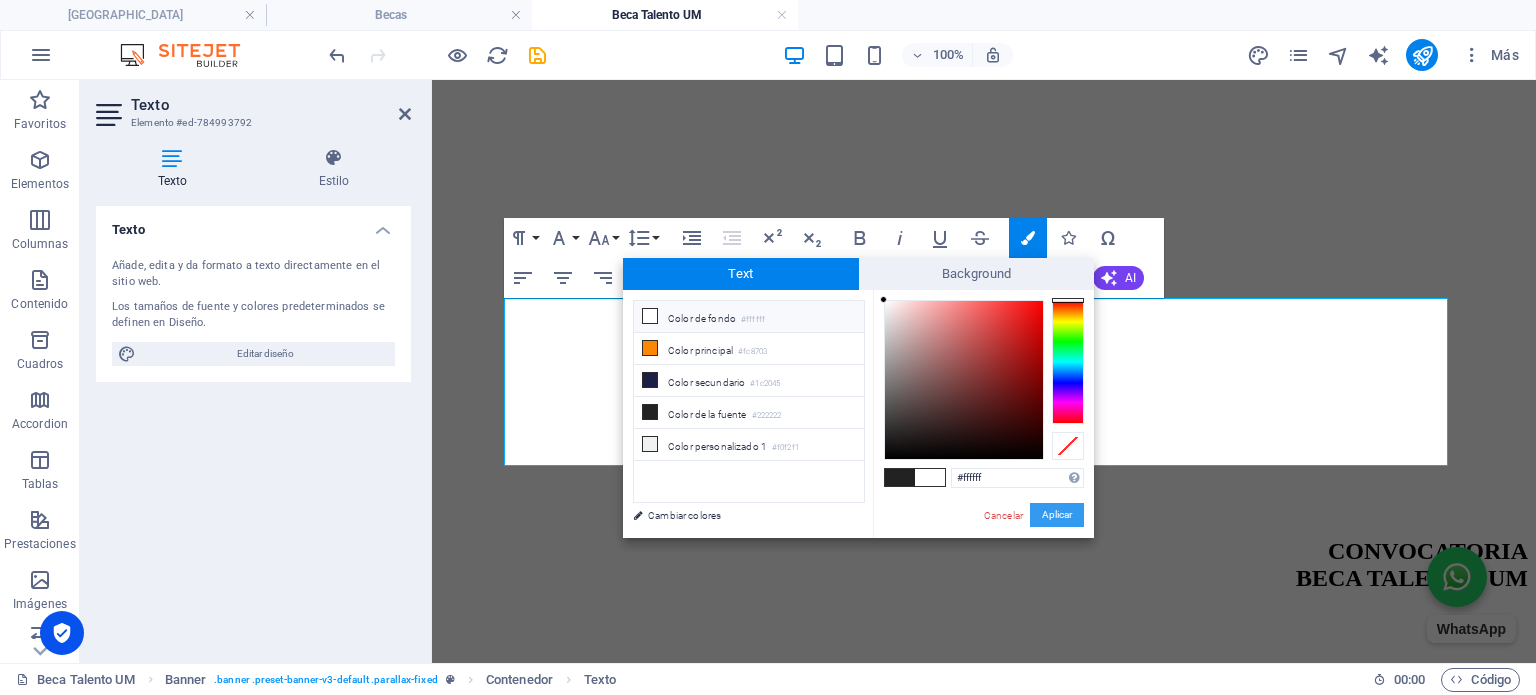 click on "Aplicar" at bounding box center [1057, 515] 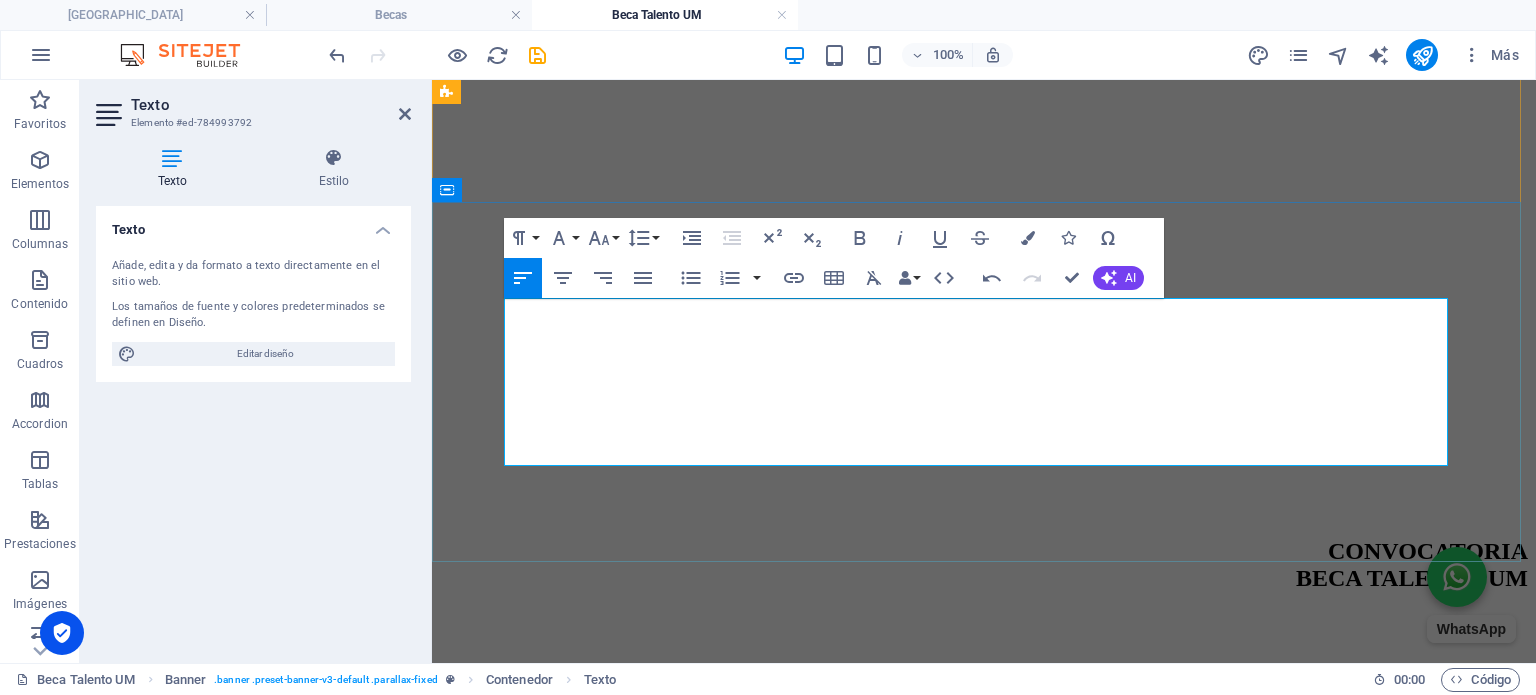click on "Mercadotecnia Digital" at bounding box center [984, 875] 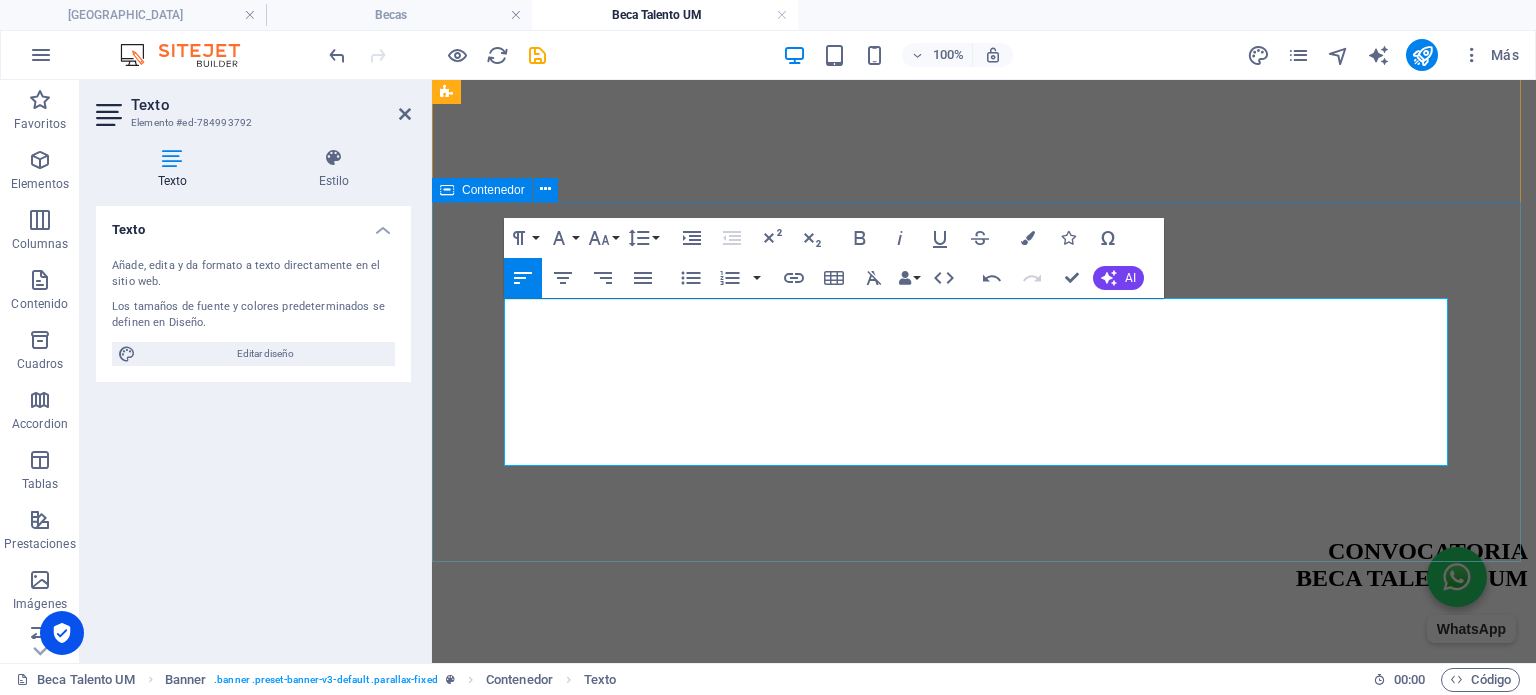 drag, startPoint x: 821, startPoint y: 452, endPoint x: 500, endPoint y: 389, distance: 327.12384 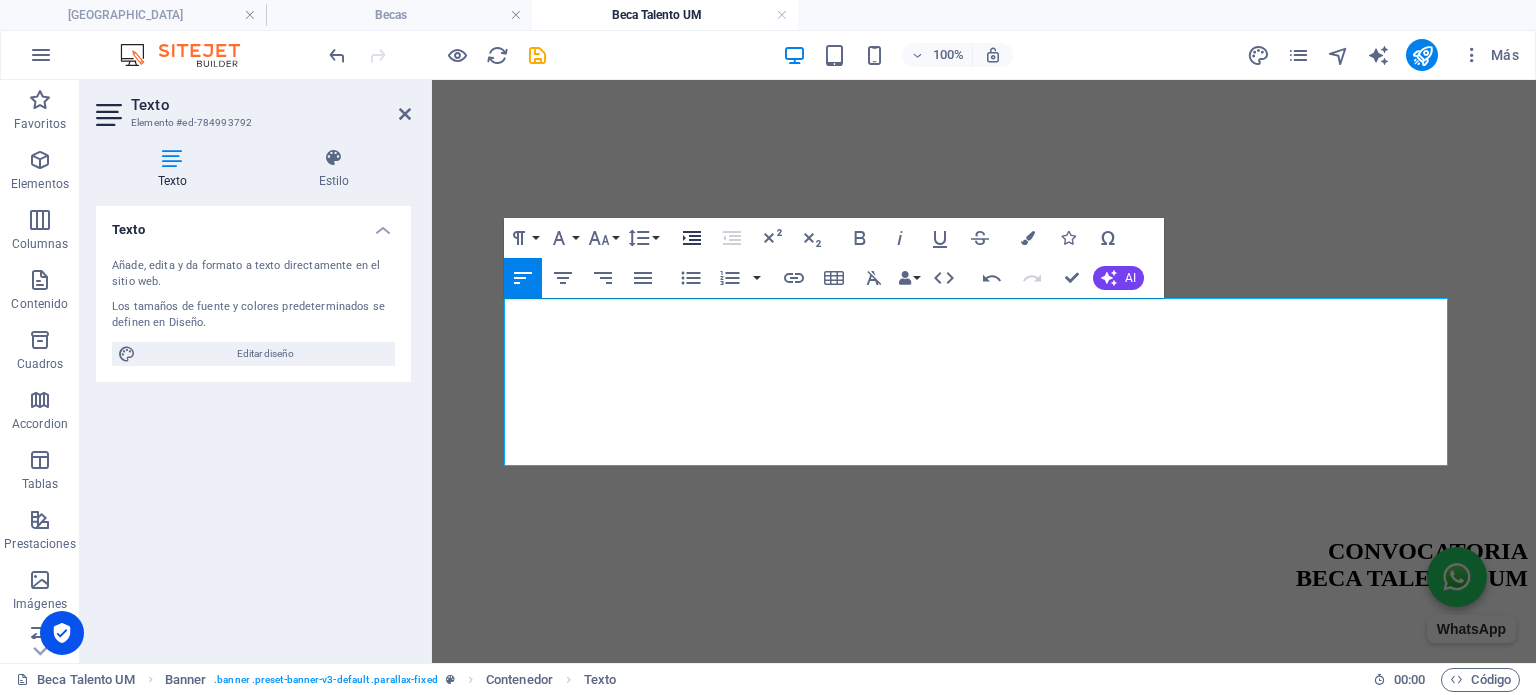 click 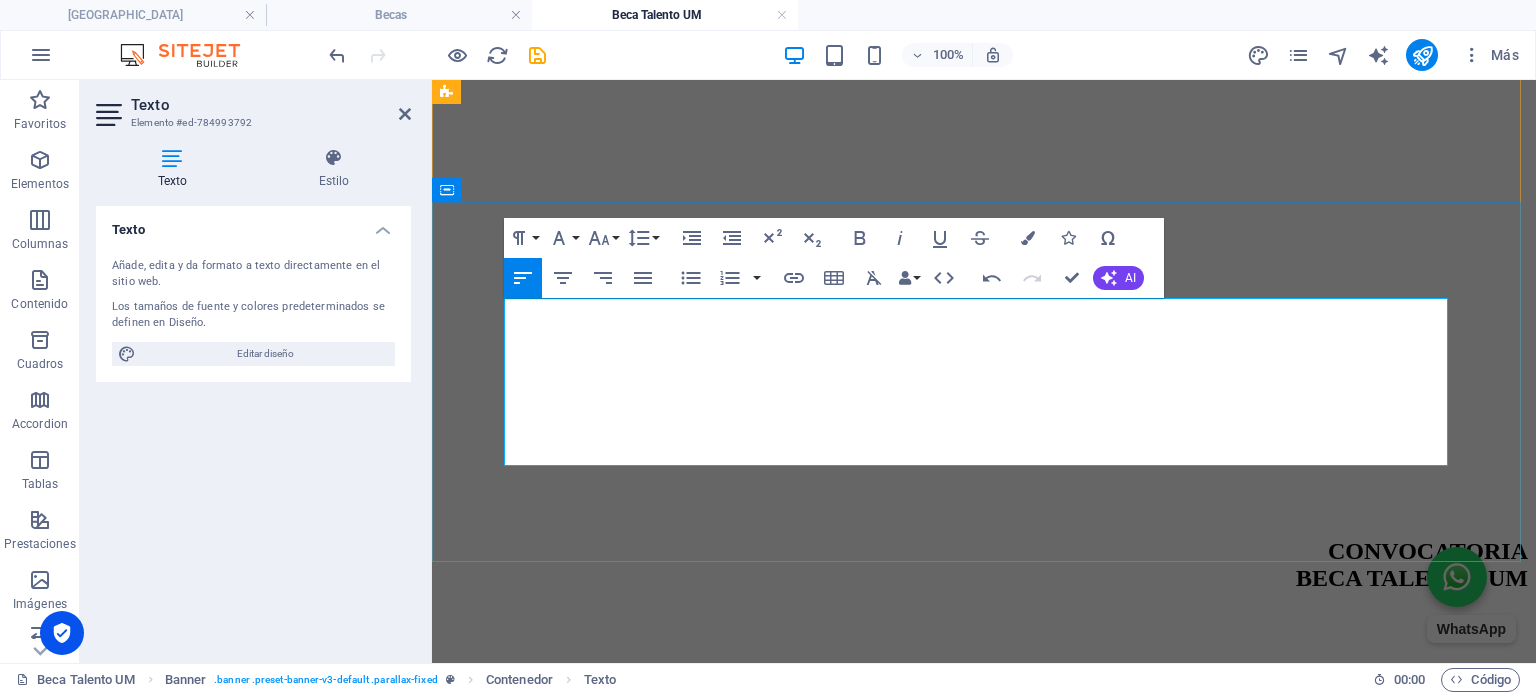 click on "La [GEOGRAPHIC_DATA], comprometida con el impulso al talento creativo y estratégico de las nuevas generaciones, convoca a jóvenes que hayan finalizado su bachillerato a participar en el proceso de selección para obtener la Beca [PERSON_NAME] UM 2025, dirigida a aspirantes con habilidades natas en áreas vinculadas a las siguientes licenciaturas:" at bounding box center [976, 754] 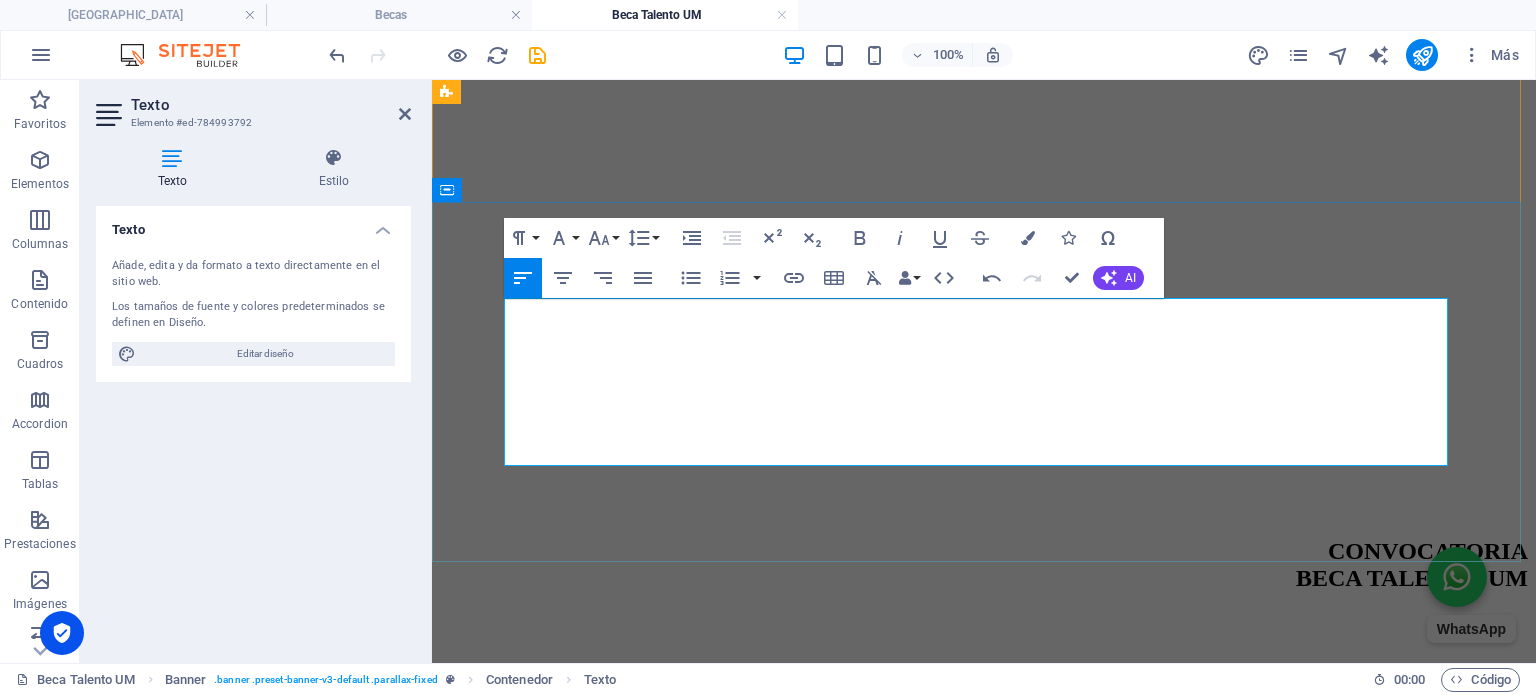 click on "La [GEOGRAPHIC_DATA], comprometida con el impulso al talento creativo y estratégico de las nuevas generaciones, convoca a jóvenes que hayan finalizado su bachillerato a participar en el proceso de selección para obtener la Beca [PERSON_NAME] UM 2025, dirigida a aspirantes con habilidades natas en áreas vinculadas a las siguientes licenciaturas:" at bounding box center (976, 754) 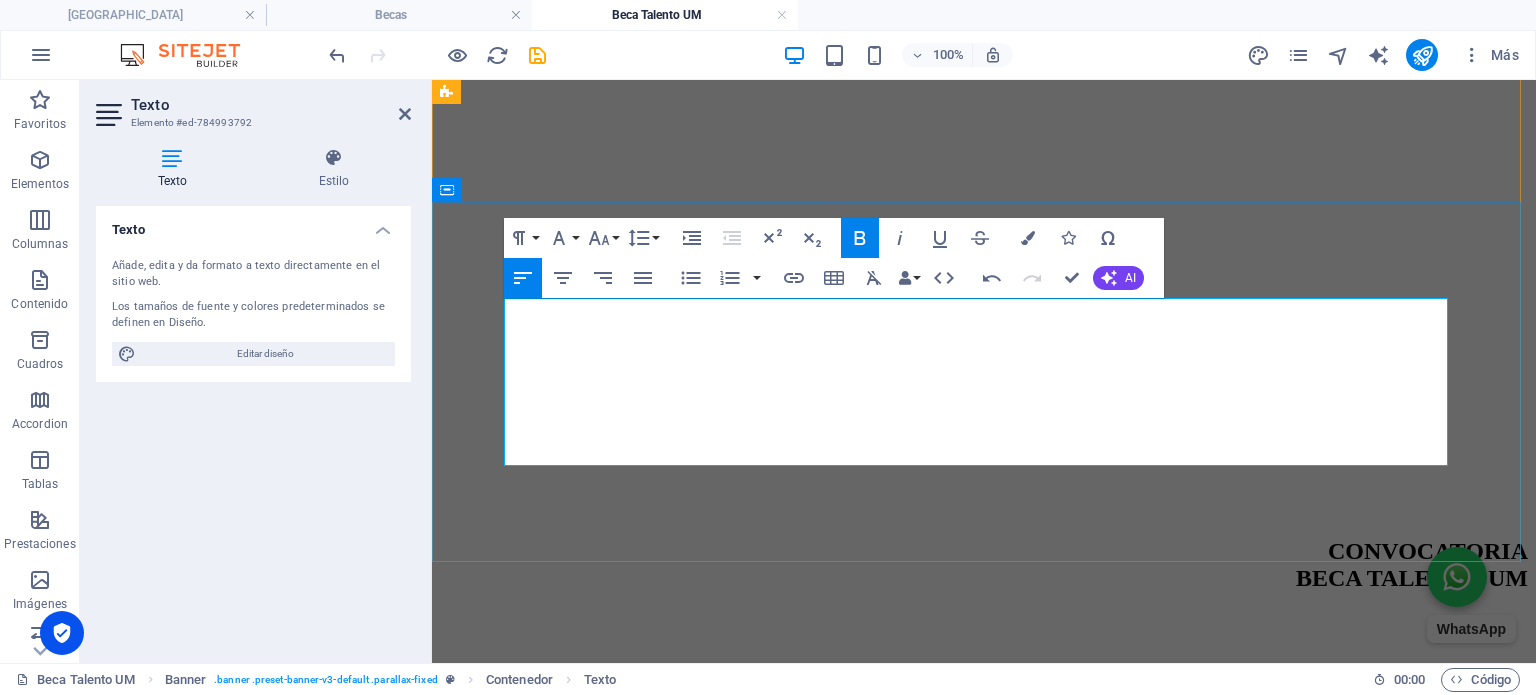 drag, startPoint x: 507, startPoint y: 333, endPoint x: 931, endPoint y: 335, distance: 424.00473 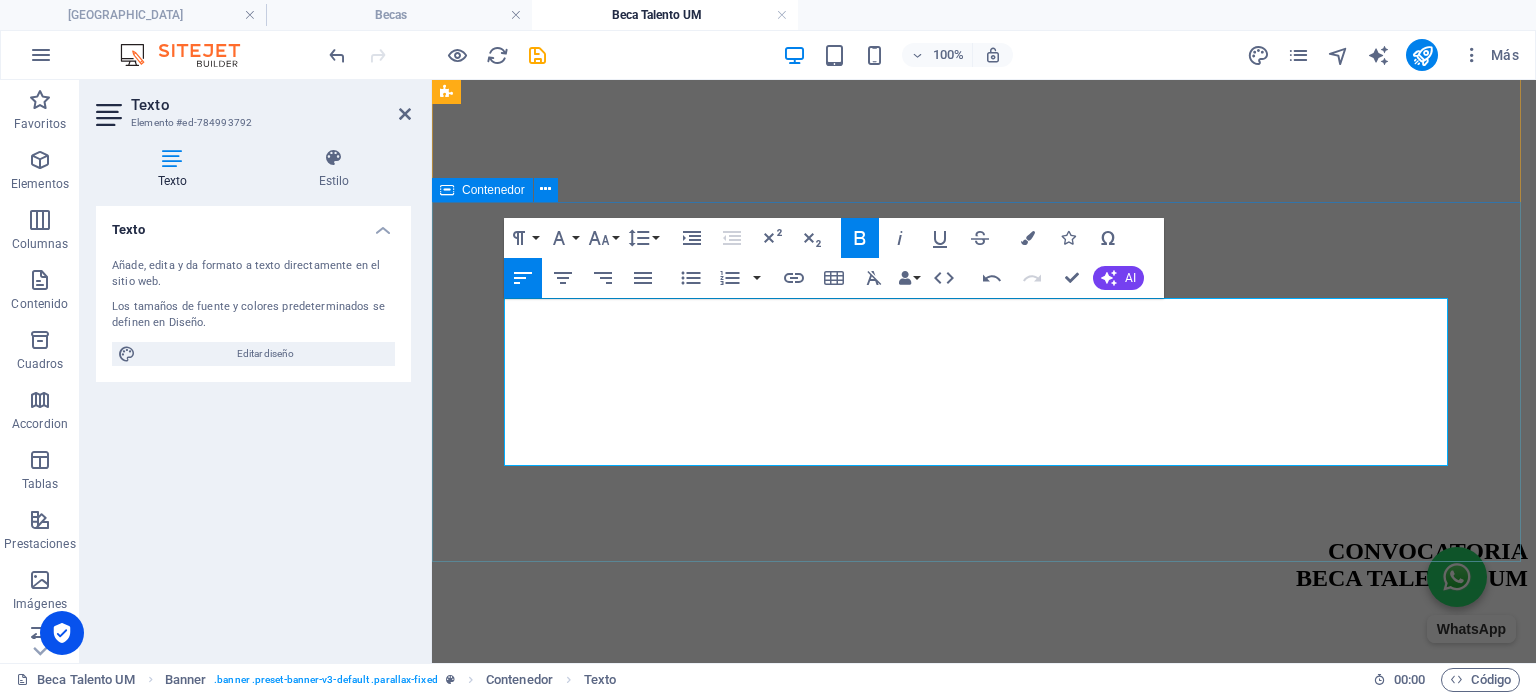 click on "La  [GEOGRAPHIC_DATA] , comprometida con el impulso al talento creativo y estratégico de las nuevas generaciones,  convoca a jóvenes que hayan finalizado su bachillerato  a participar en el proceso de selección para obtener la  Beca [PERSON_NAME] UM 2025 , dirigida a aspirantes con habilidades natas en áreas vinculadas a las siguientes licenciaturas: Producción Audiovisual Comunicación y Periodismo Digital Mercadotecnia Digital Gestión y Producción de Eventos La [GEOGRAPHIC_DATA], comprometida con el impulso al talento creativo y estratégico de las nuevas generaciones, convoca a jóvenes que hayan finalizado su bachillerato a participar en el proceso de selección para obtener la Beca [PERSON_NAME] UM 2025, dirigida a aspirantes con habilidades natas en áreas vinculadas a las siguientes licenciaturas: Producción Audiovisual Comunicación y Periodismo Digital Mercadotecnia Digital Gestión y Producción de Eventos" at bounding box center (984, 823) 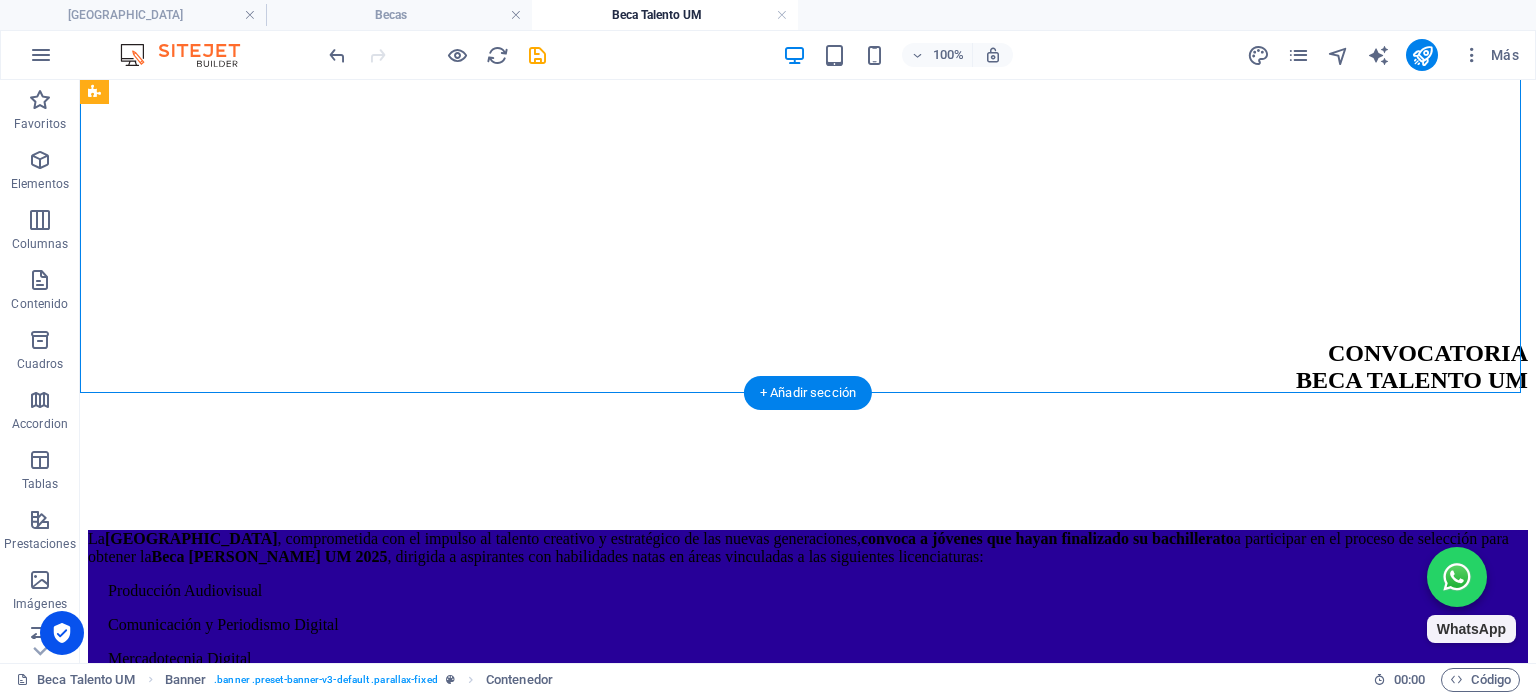 scroll, scrollTop: 700, scrollLeft: 0, axis: vertical 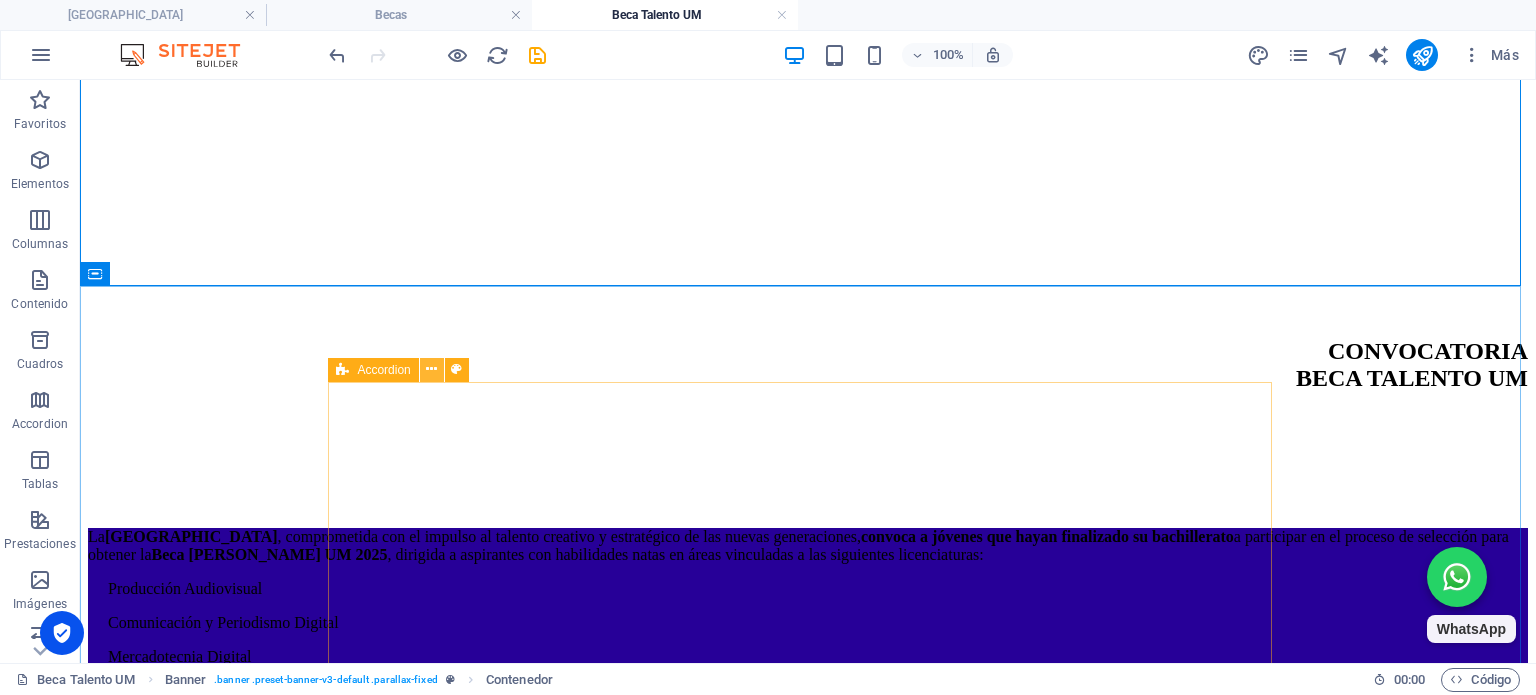 click at bounding box center [431, 369] 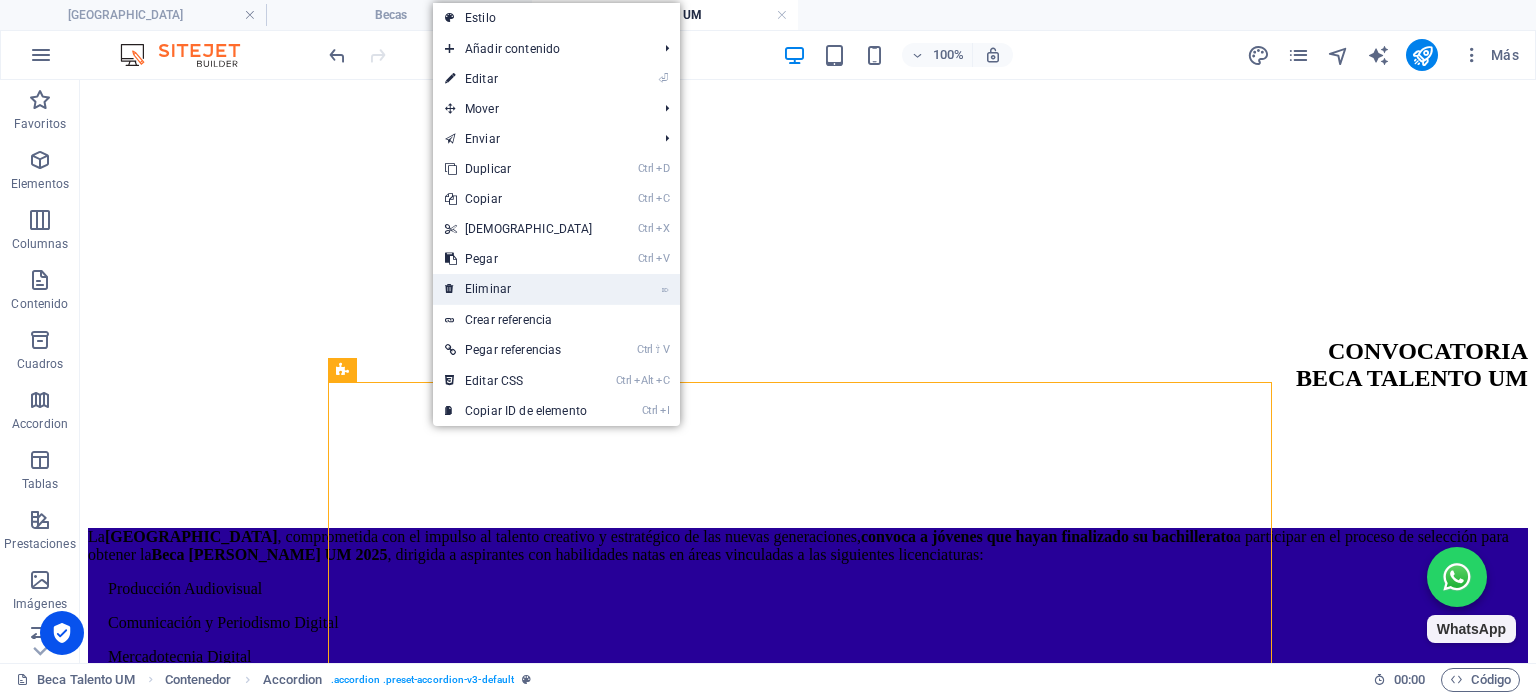 click on "⌦  Eliminar" at bounding box center (519, 289) 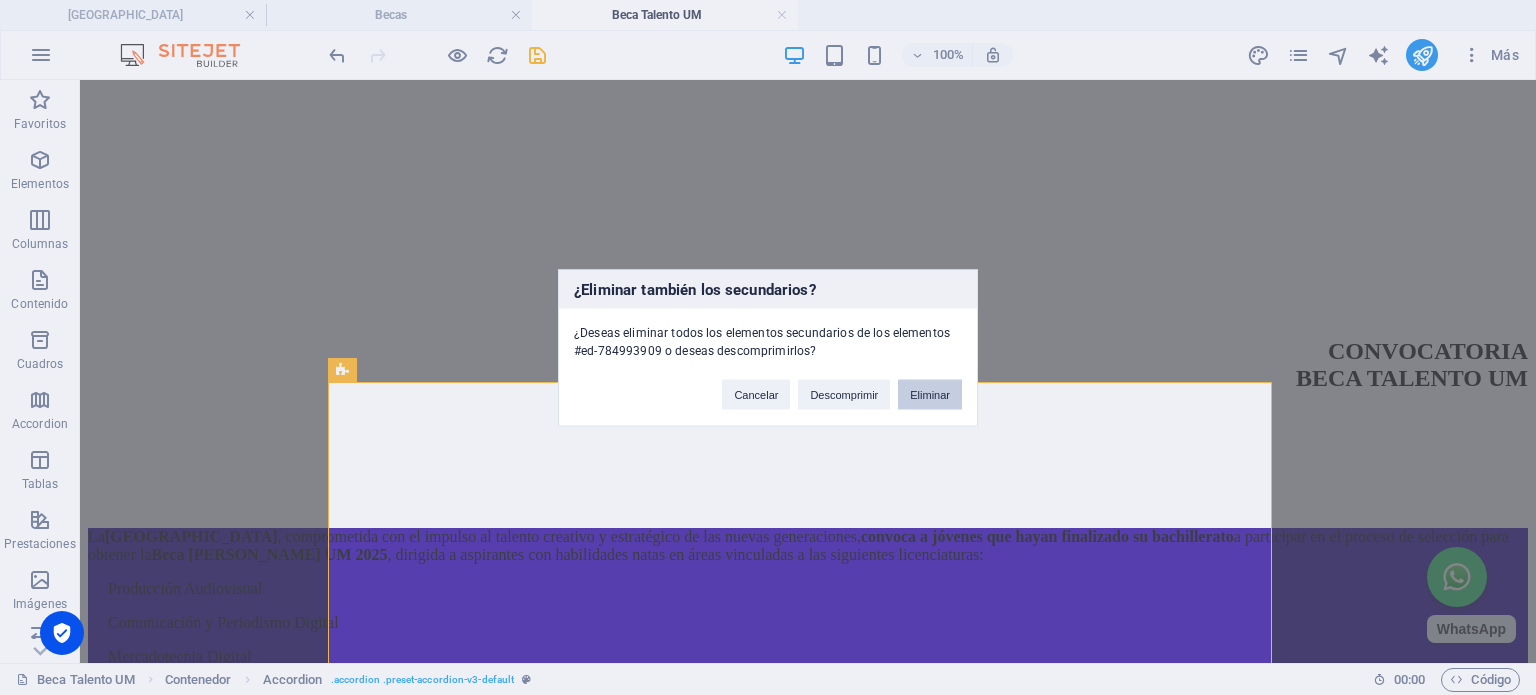 click on "Eliminar" at bounding box center [930, 394] 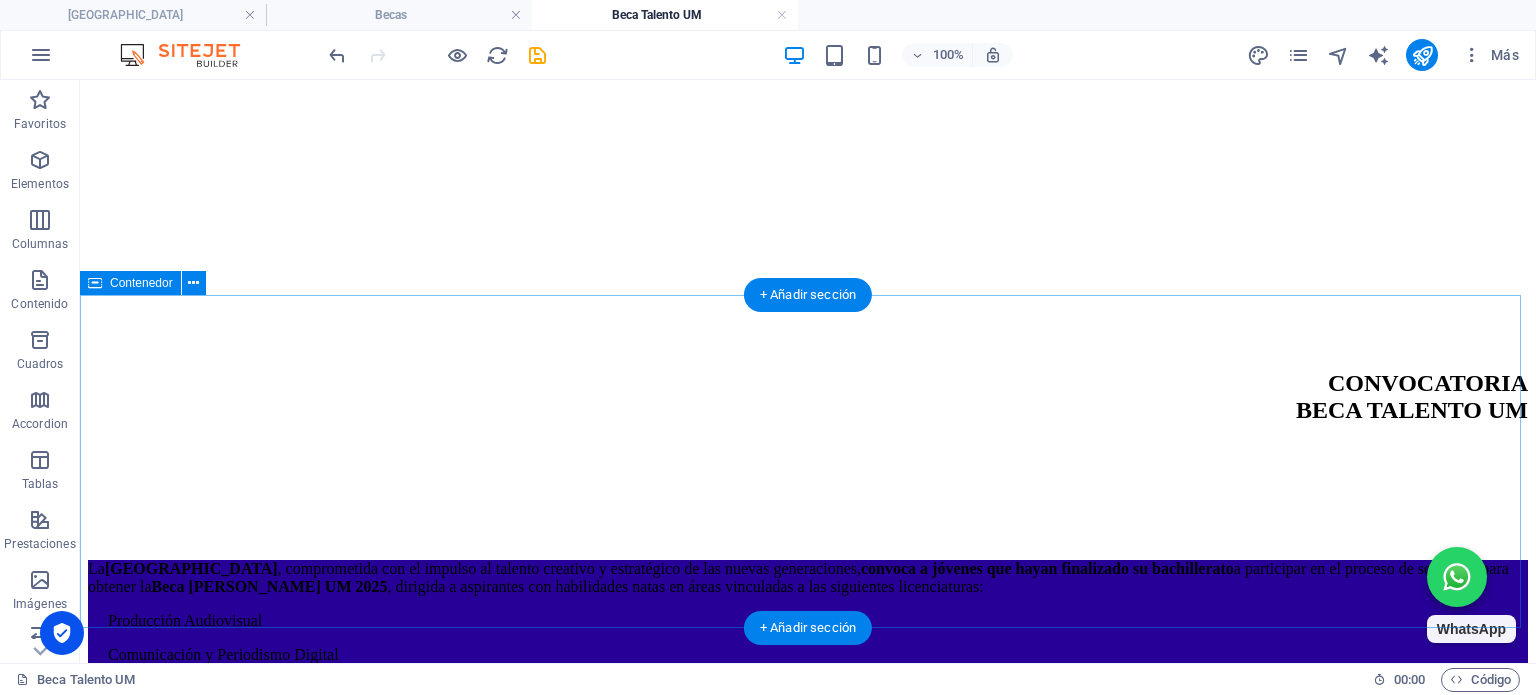 scroll, scrollTop: 700, scrollLeft: 0, axis: vertical 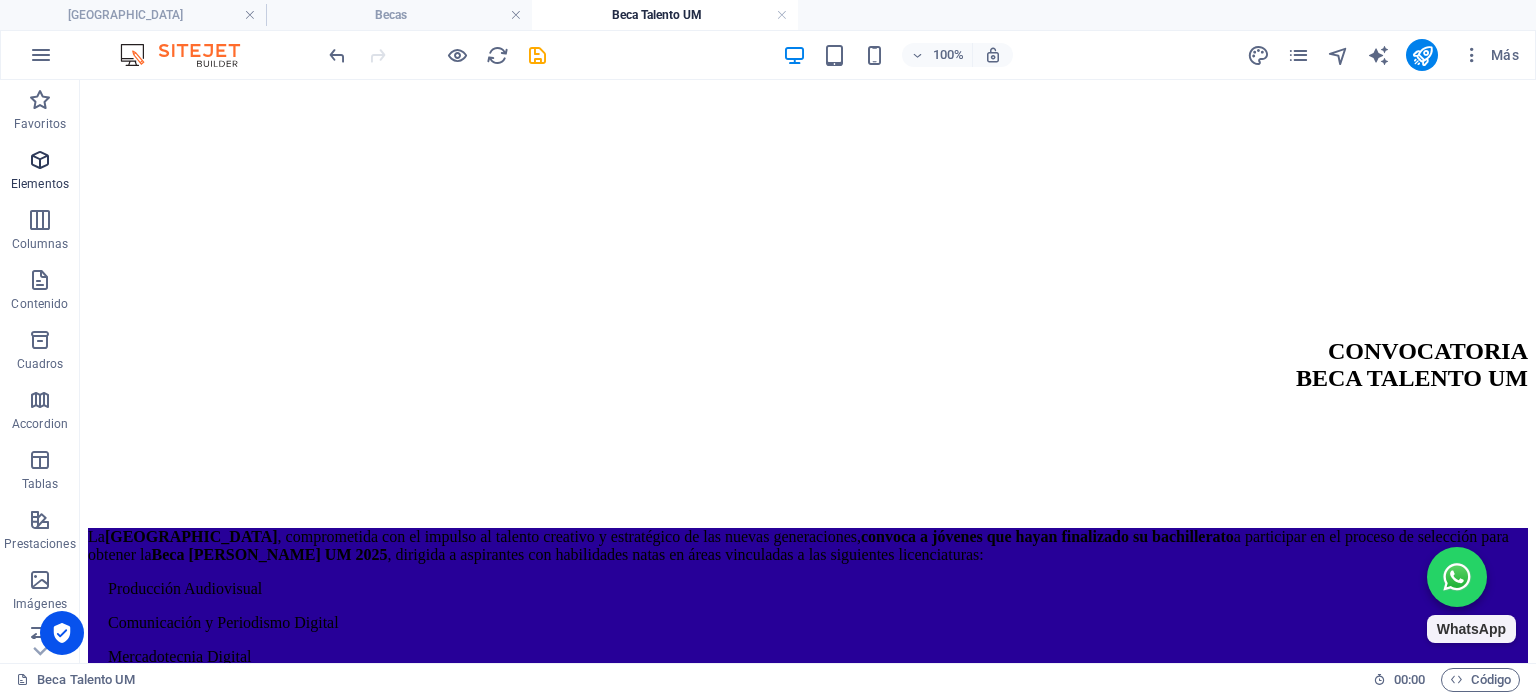 click on "Elementos" at bounding box center [40, 172] 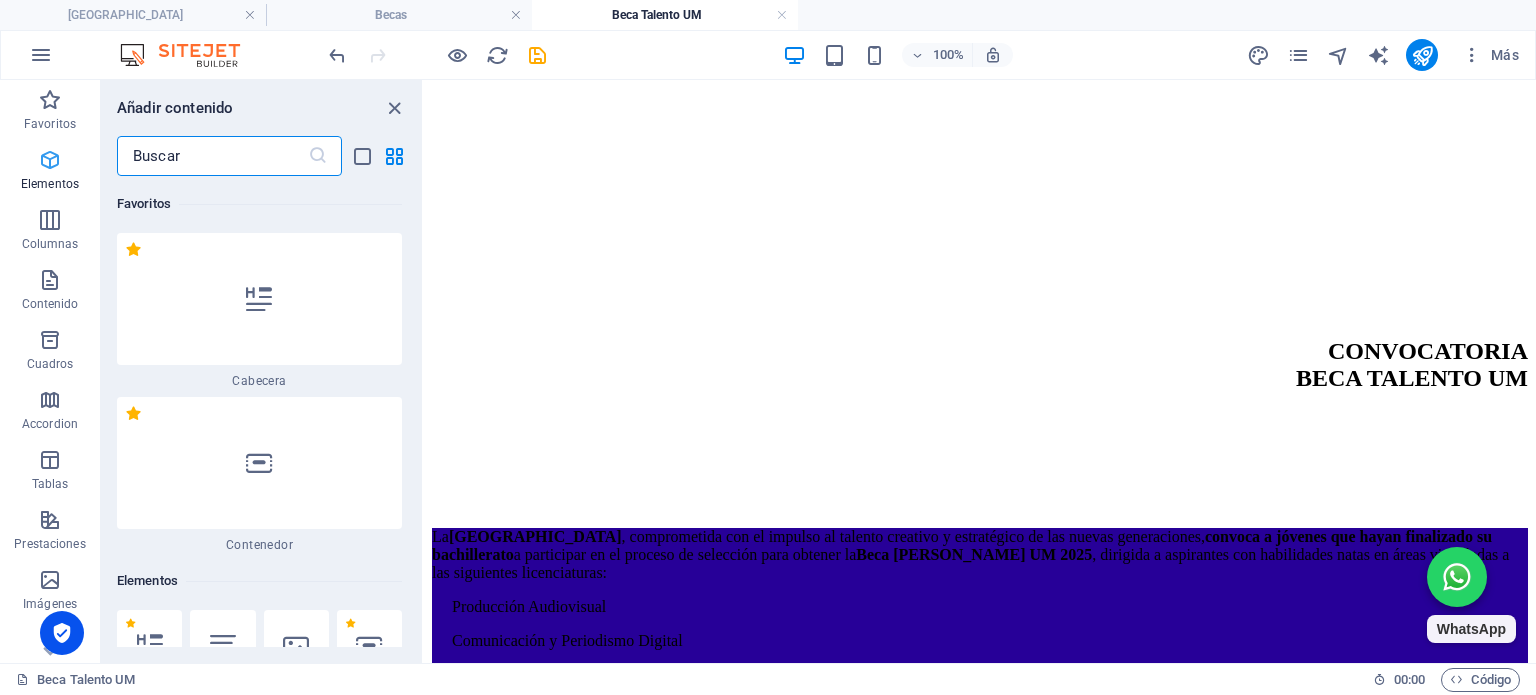 scroll, scrollTop: 742, scrollLeft: 0, axis: vertical 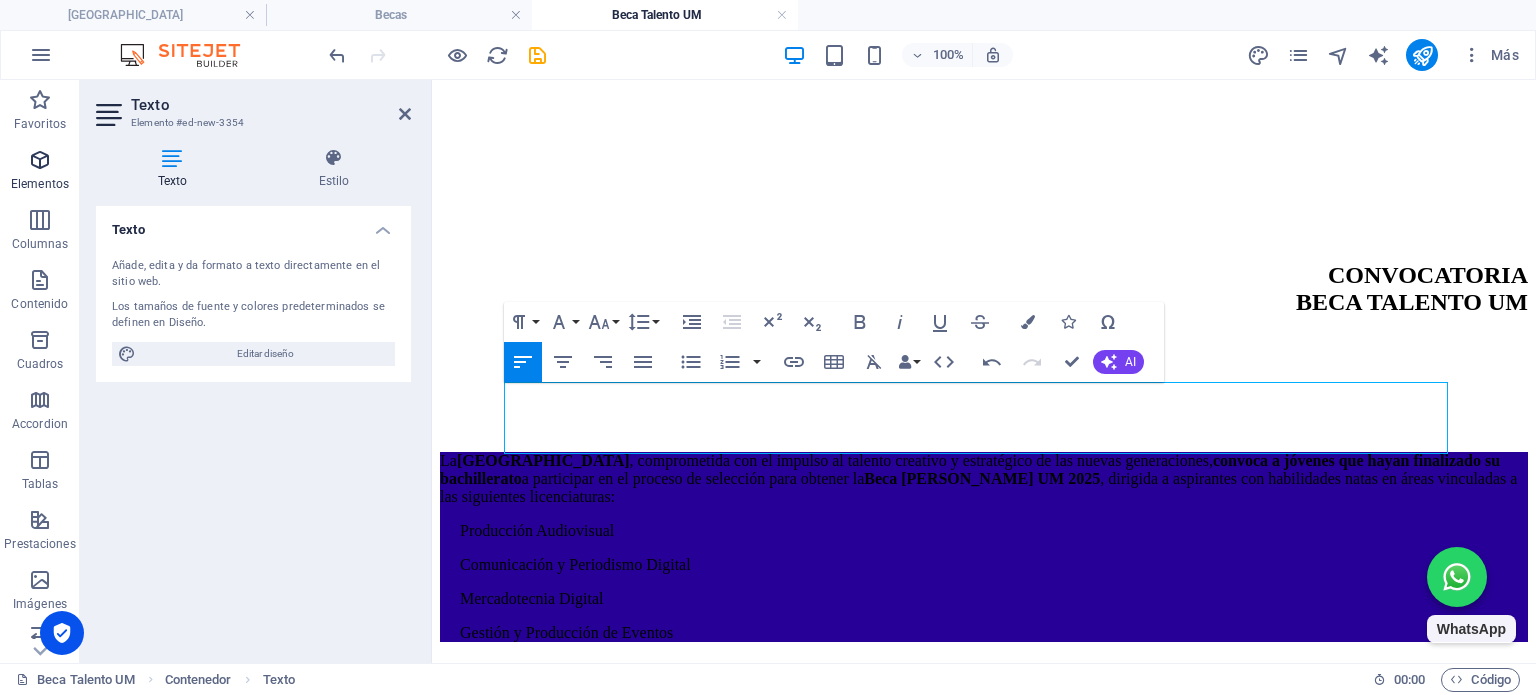click at bounding box center [40, 160] 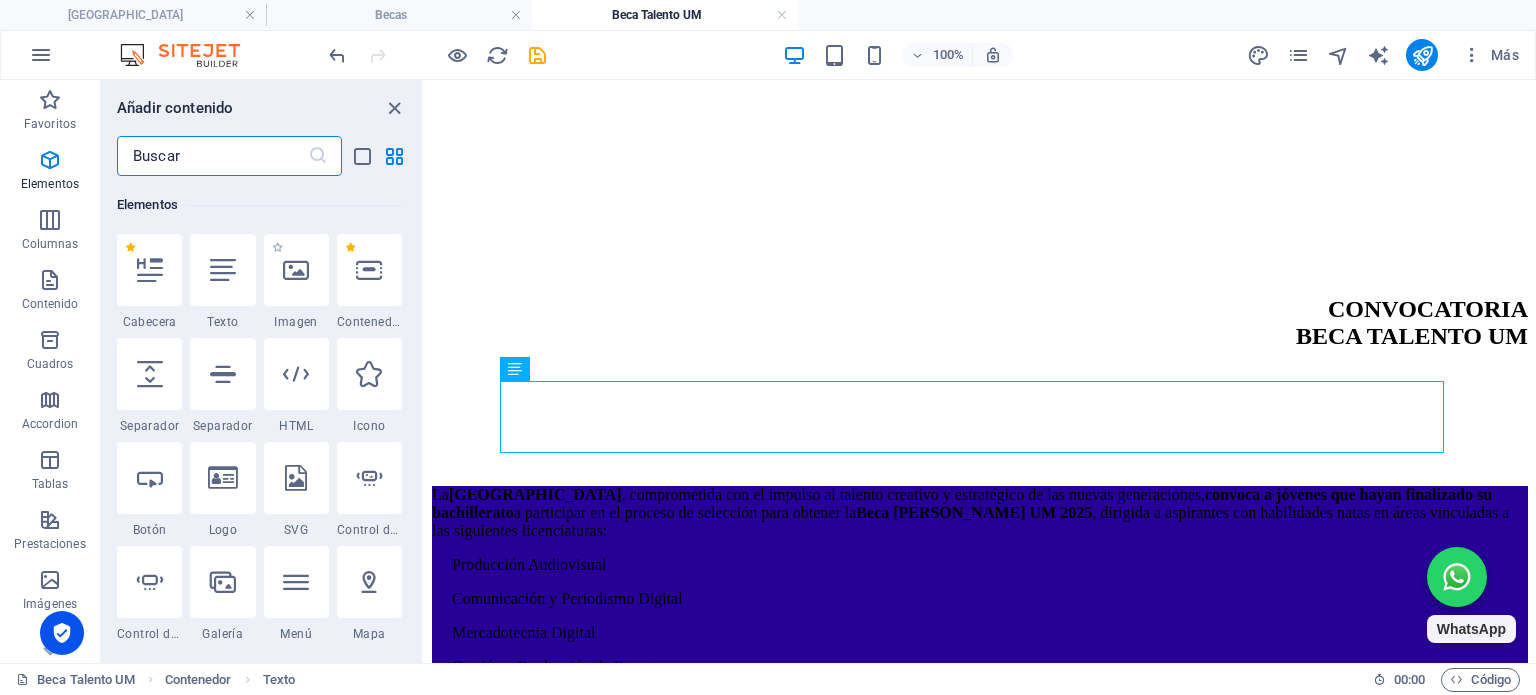 scroll, scrollTop: 376, scrollLeft: 0, axis: vertical 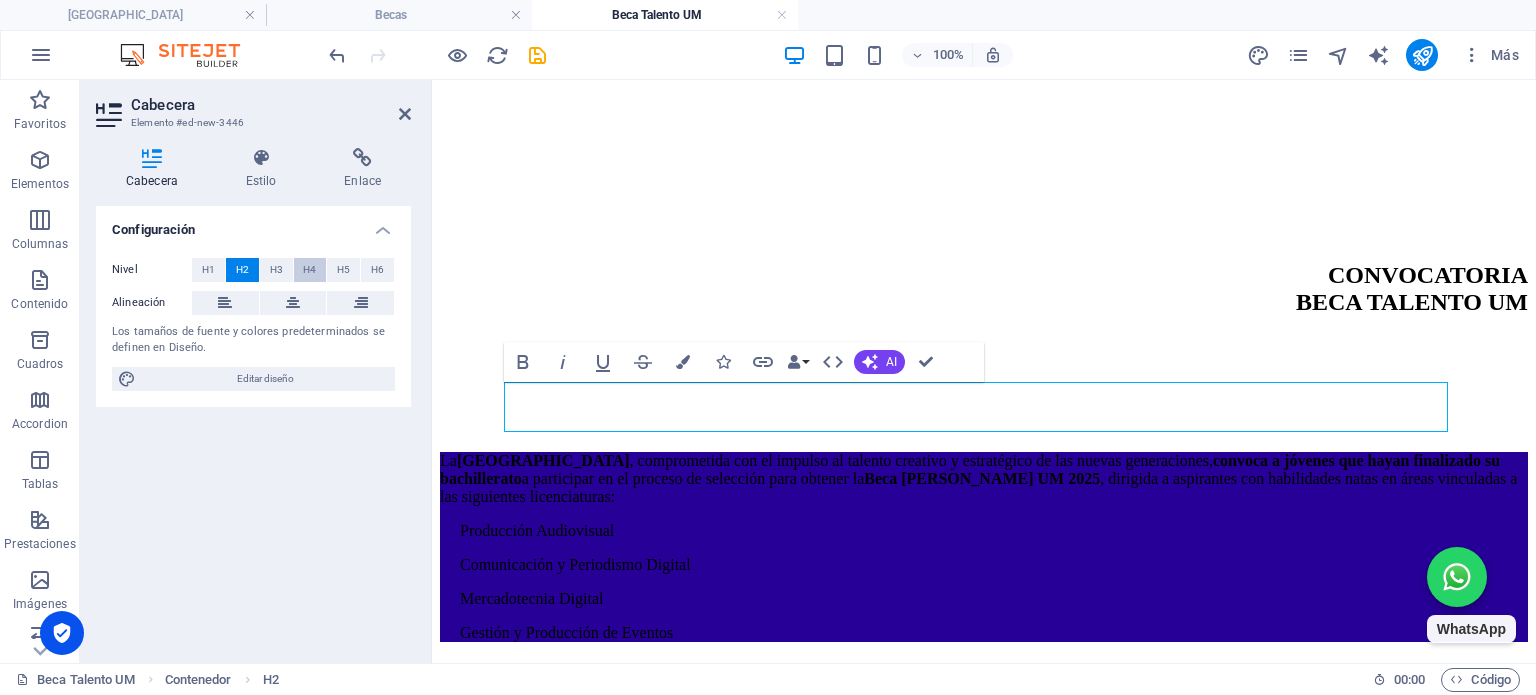 click on "H4" at bounding box center [309, 270] 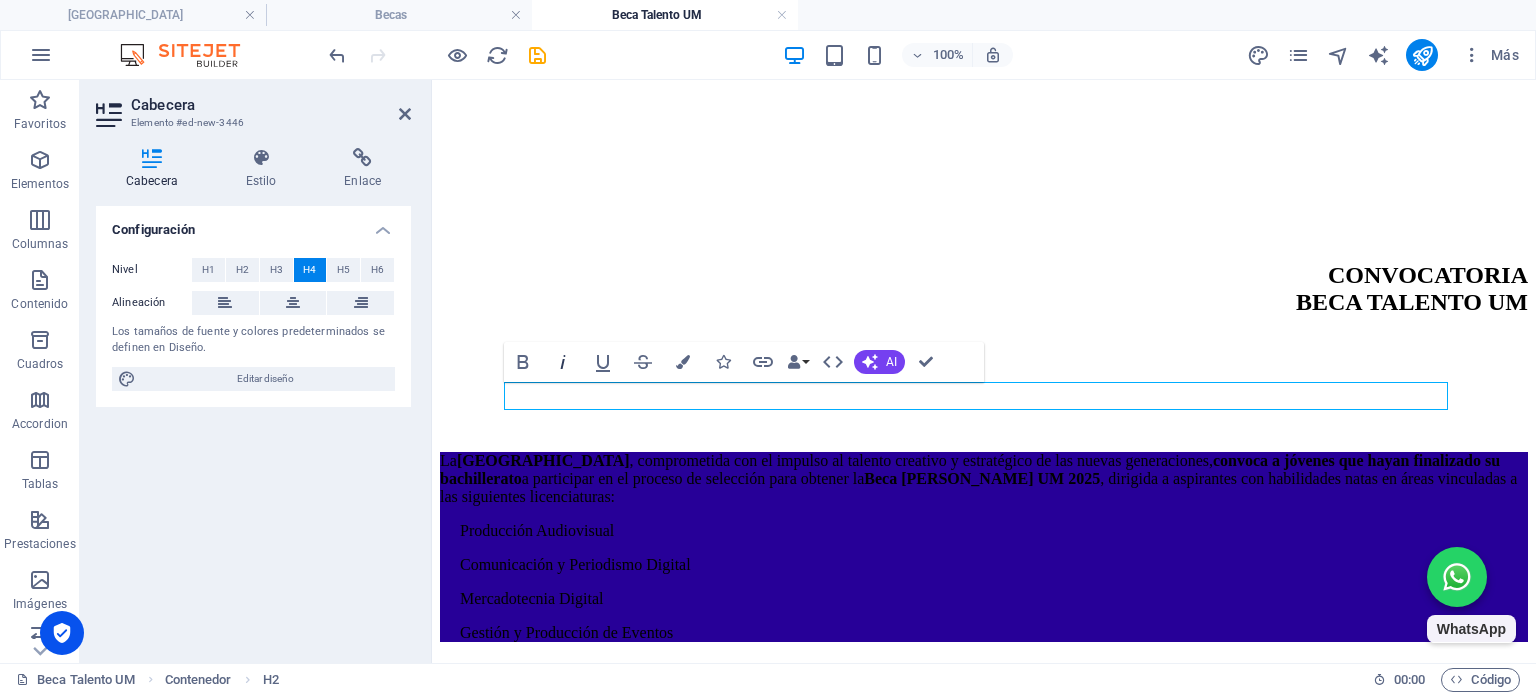 type 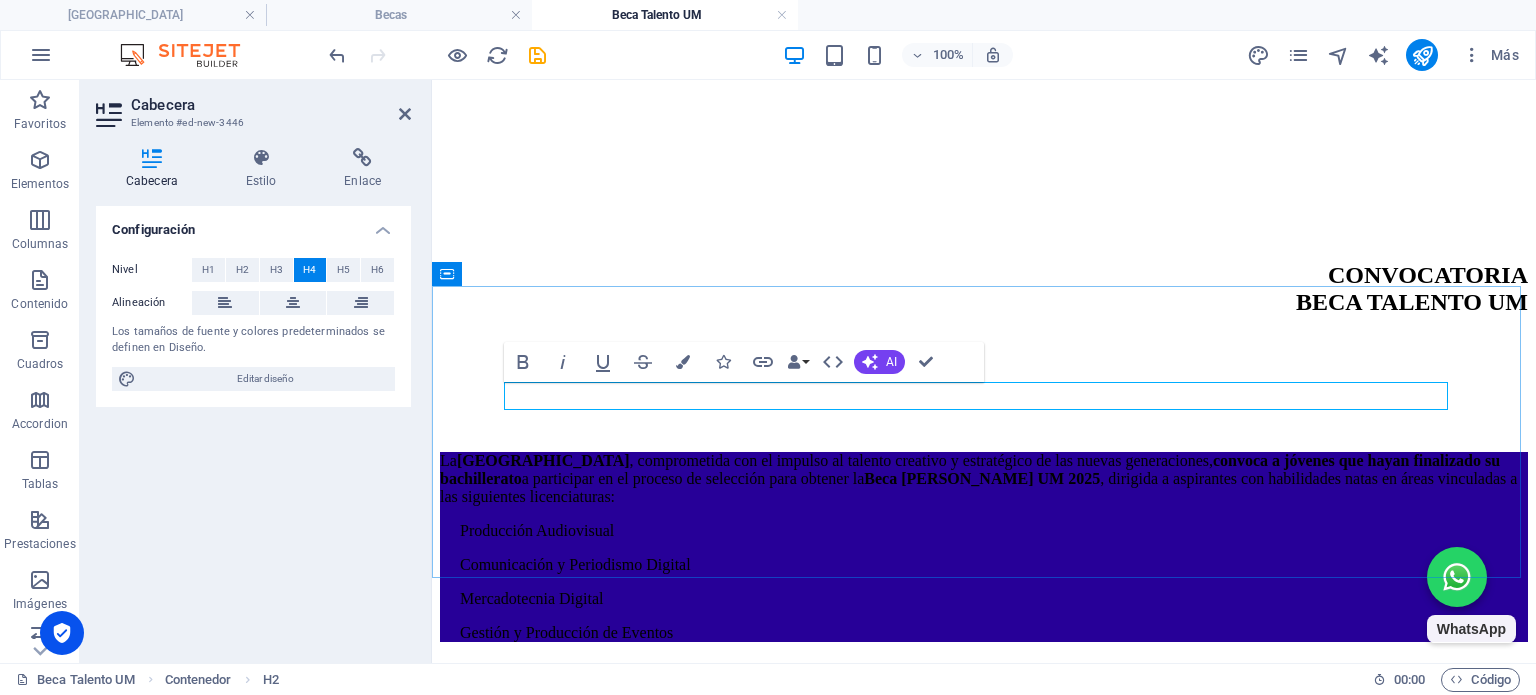 click on "Nueva cabecera" at bounding box center (984, 688) 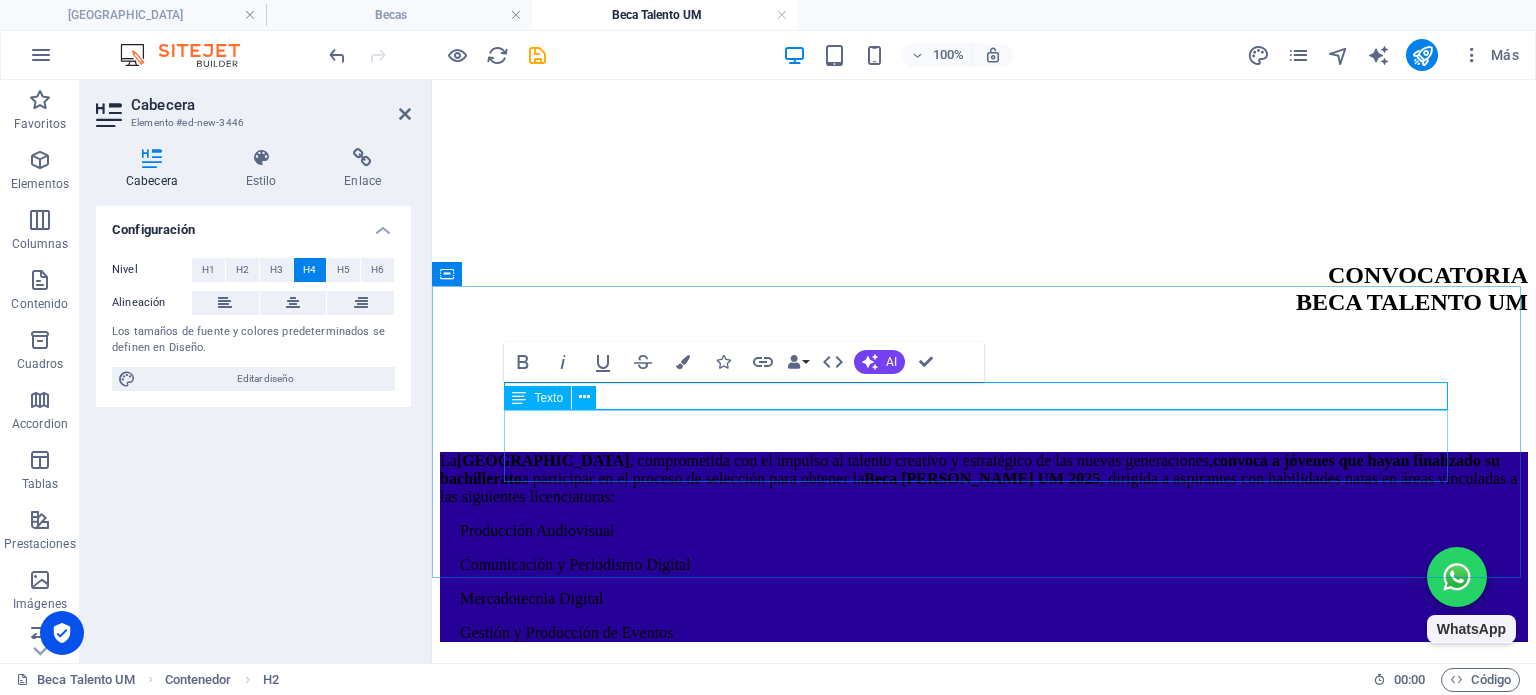 click on "Es un reconocimiento institucional al talento natural, la creatividad y la proyección profesional de aspirantes sobresalientes. Otorga un apoyo económico de hasta el 60% en inscripción y colegiaturas, con posibilidad de renovación." at bounding box center (984, 737) 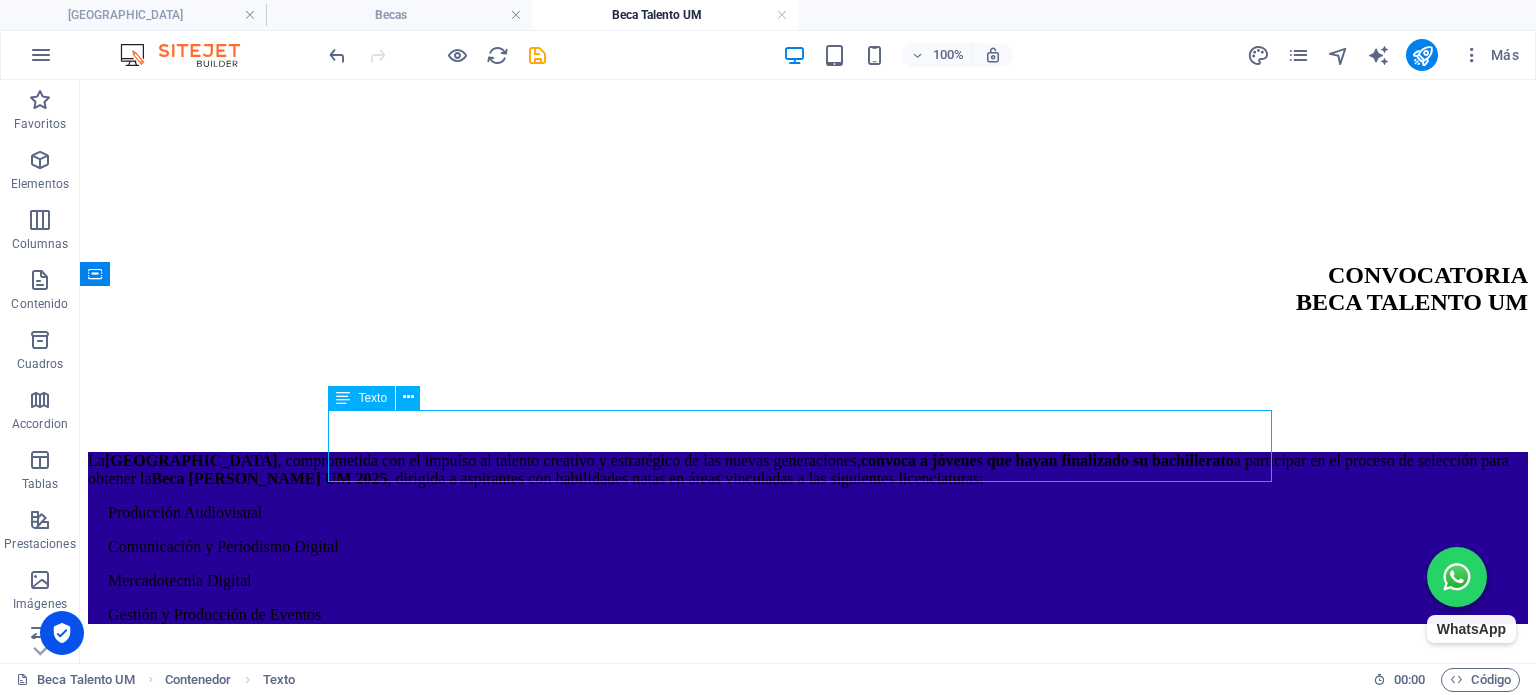 scroll, scrollTop: 700, scrollLeft: 0, axis: vertical 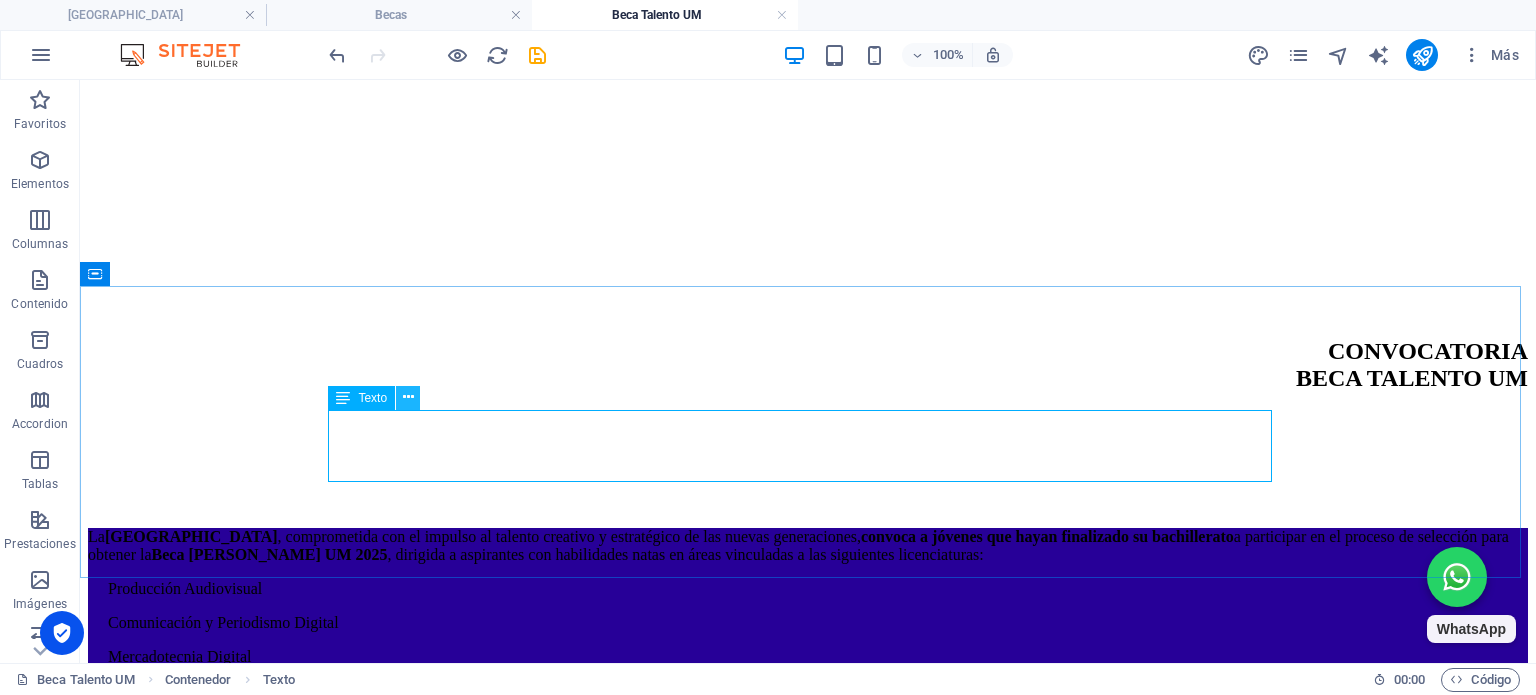 click at bounding box center (408, 397) 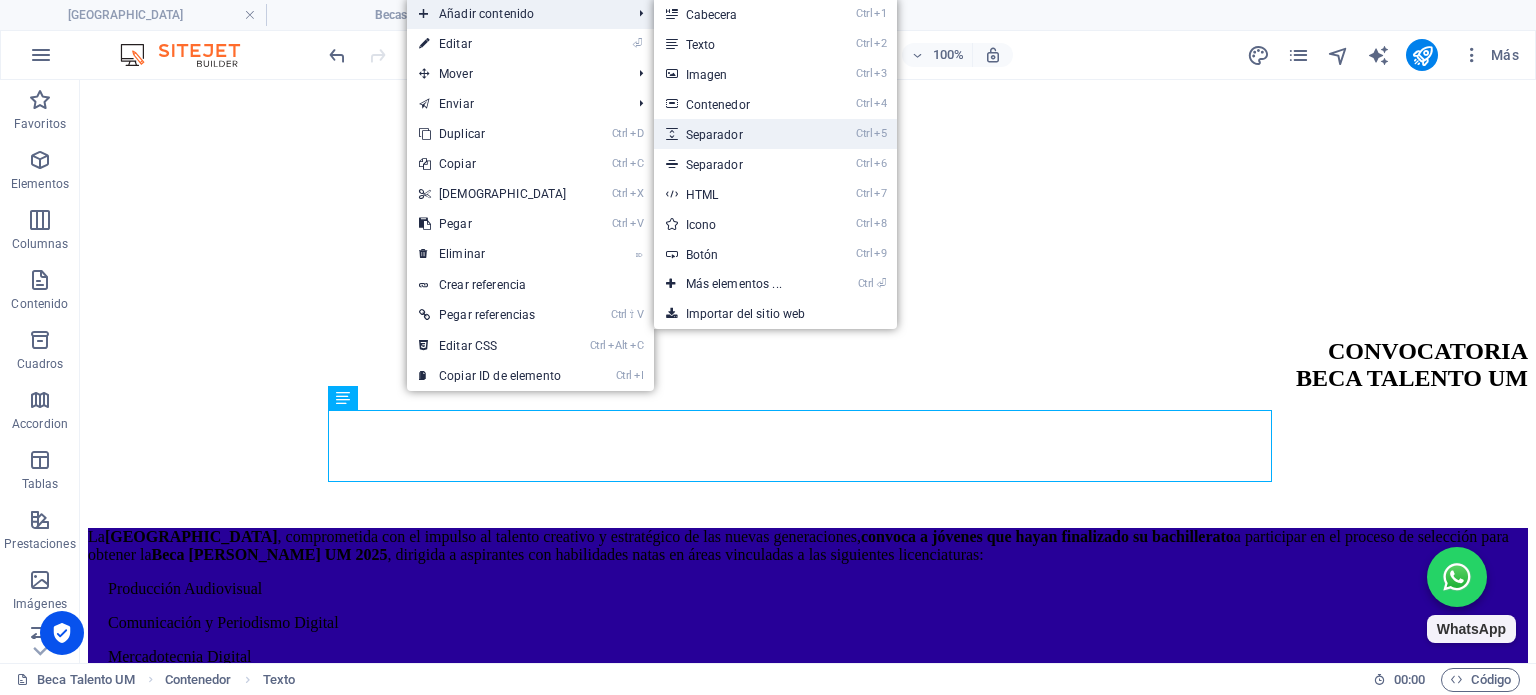 click on "Ctrl 5  Separador" at bounding box center [738, 134] 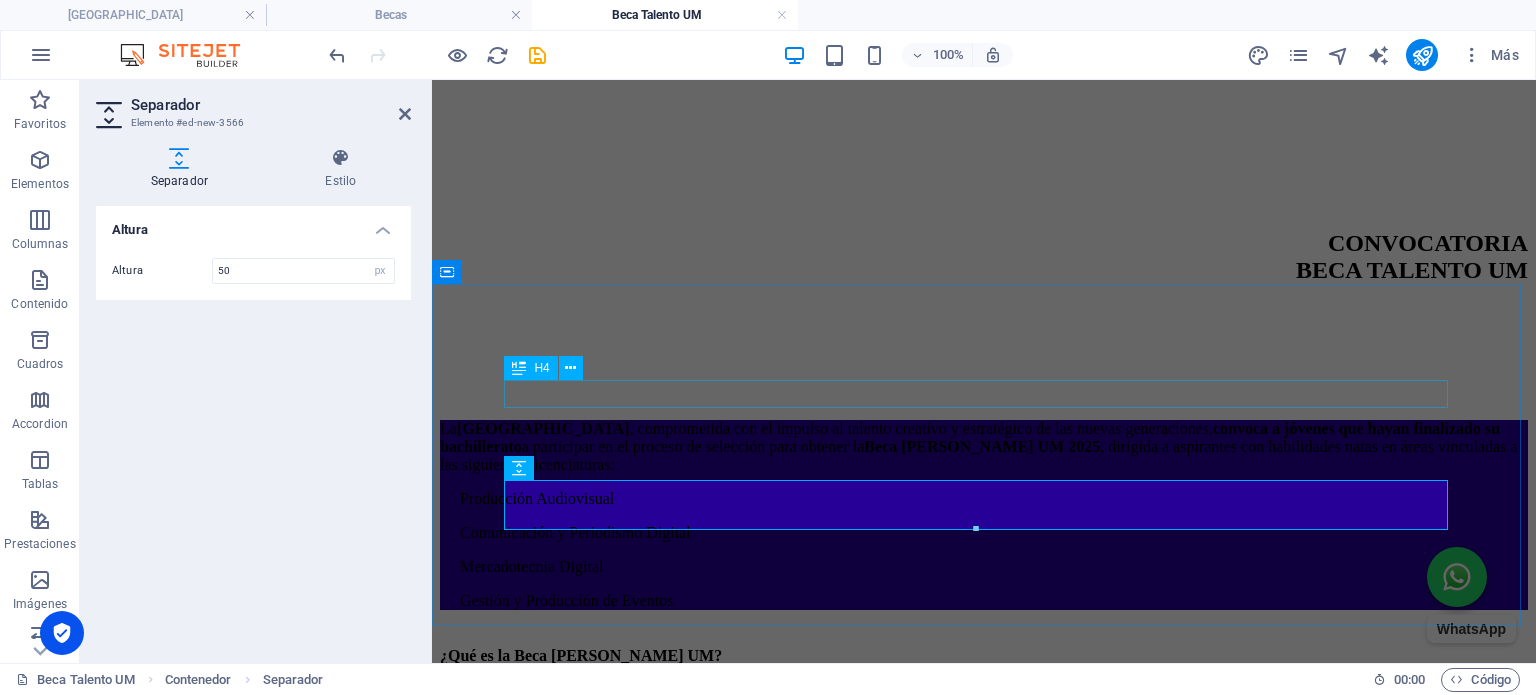 scroll, scrollTop: 876, scrollLeft: 0, axis: vertical 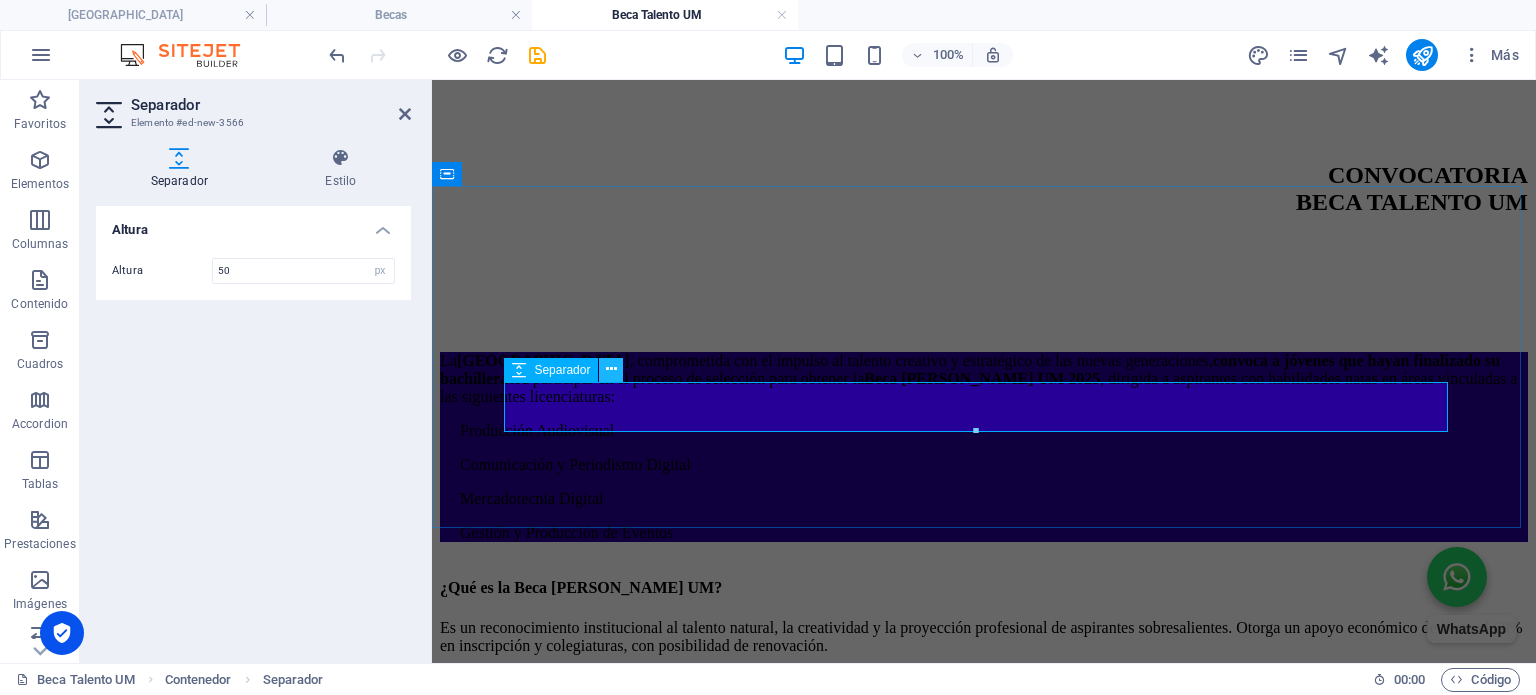 click at bounding box center [611, 369] 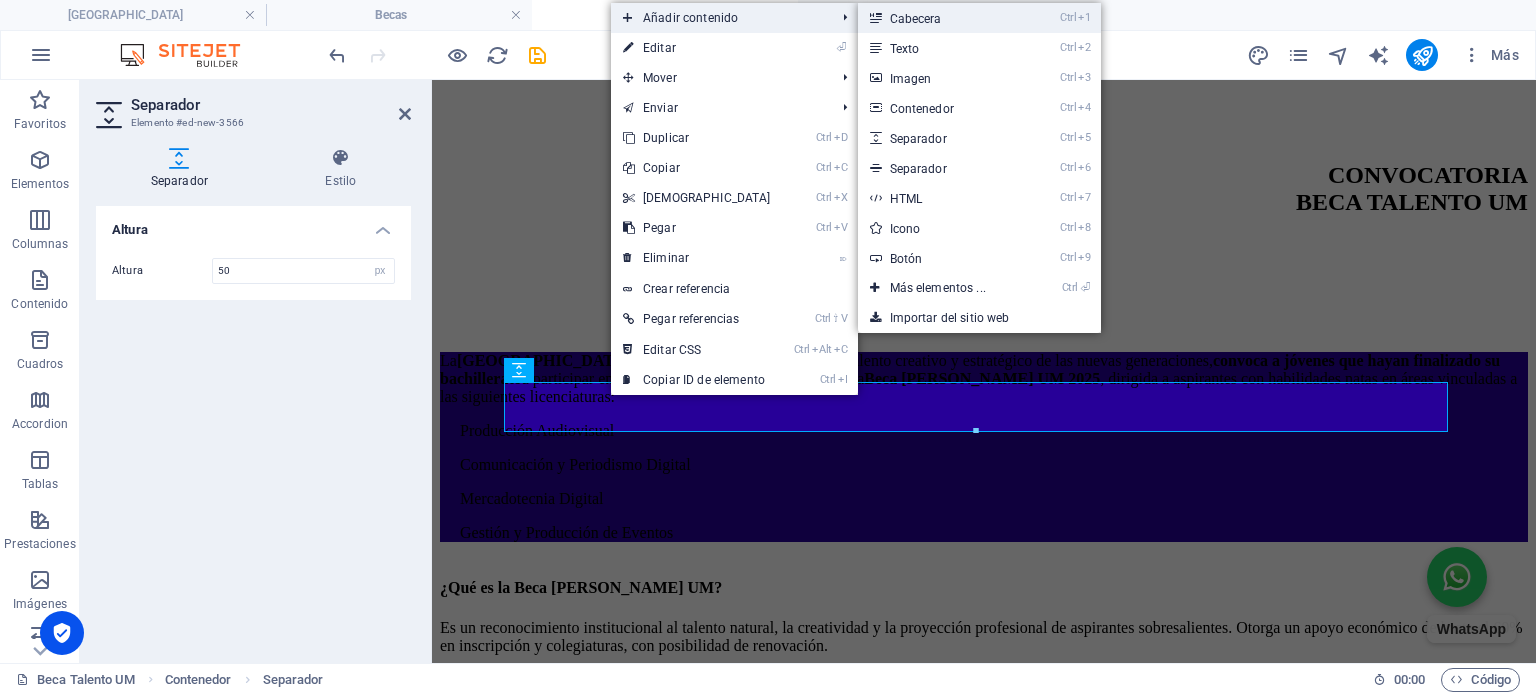 click on "Ctrl 1  Cabecera" at bounding box center (942, 18) 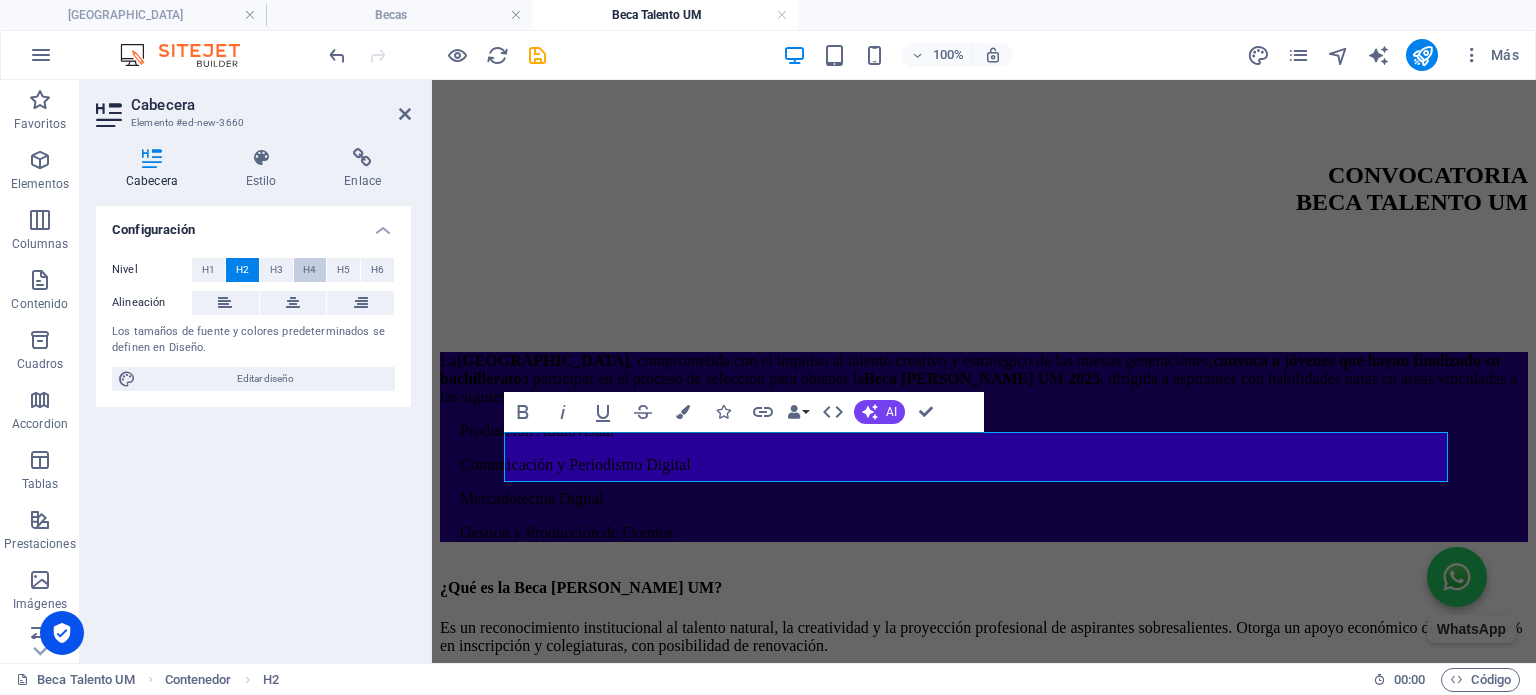 click on "H4" at bounding box center (309, 270) 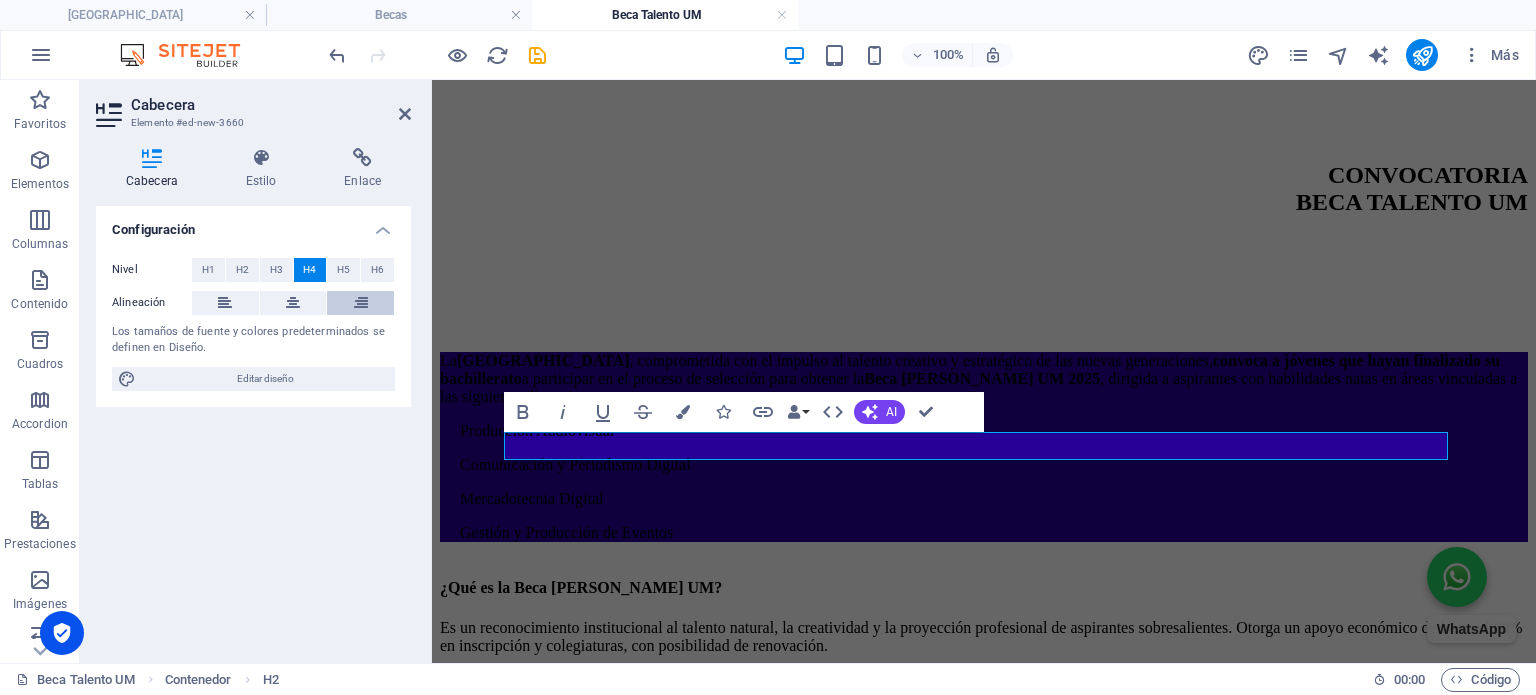 click at bounding box center [360, 303] 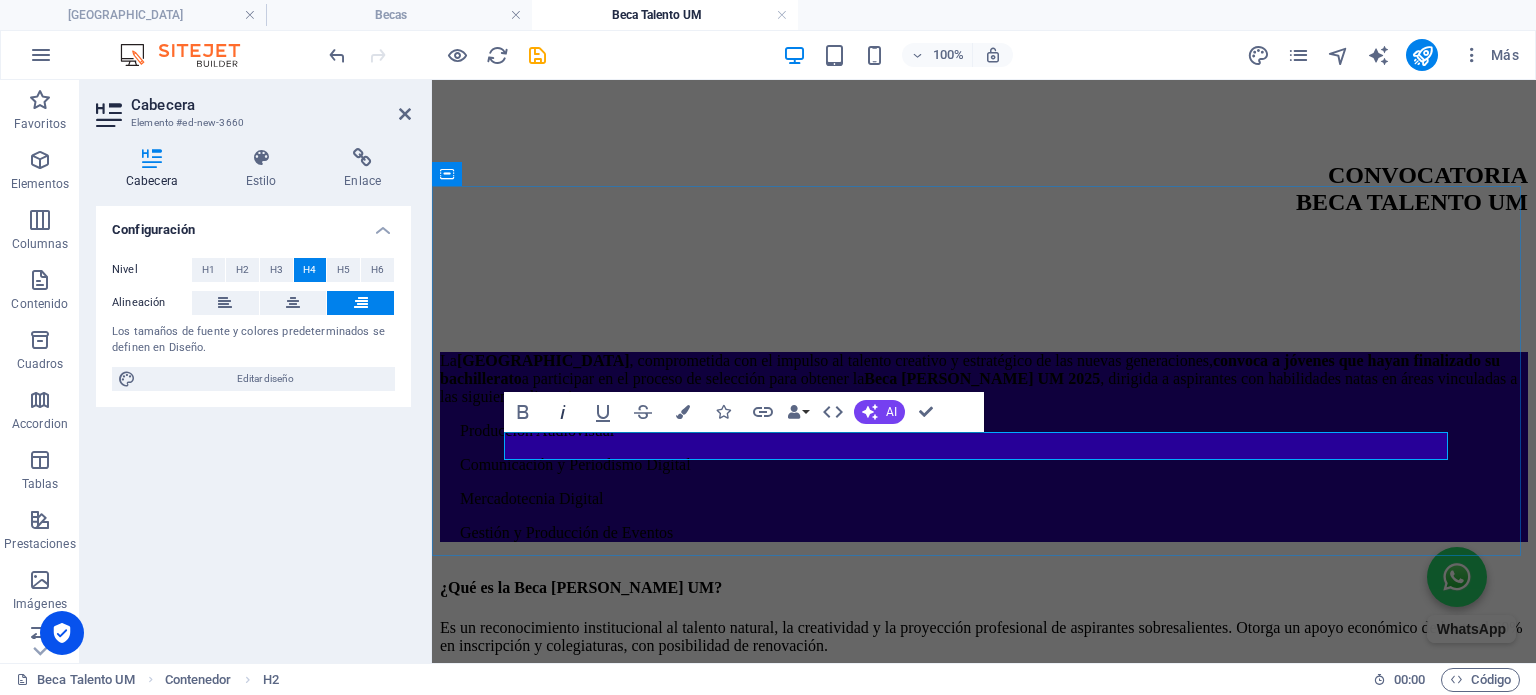 type 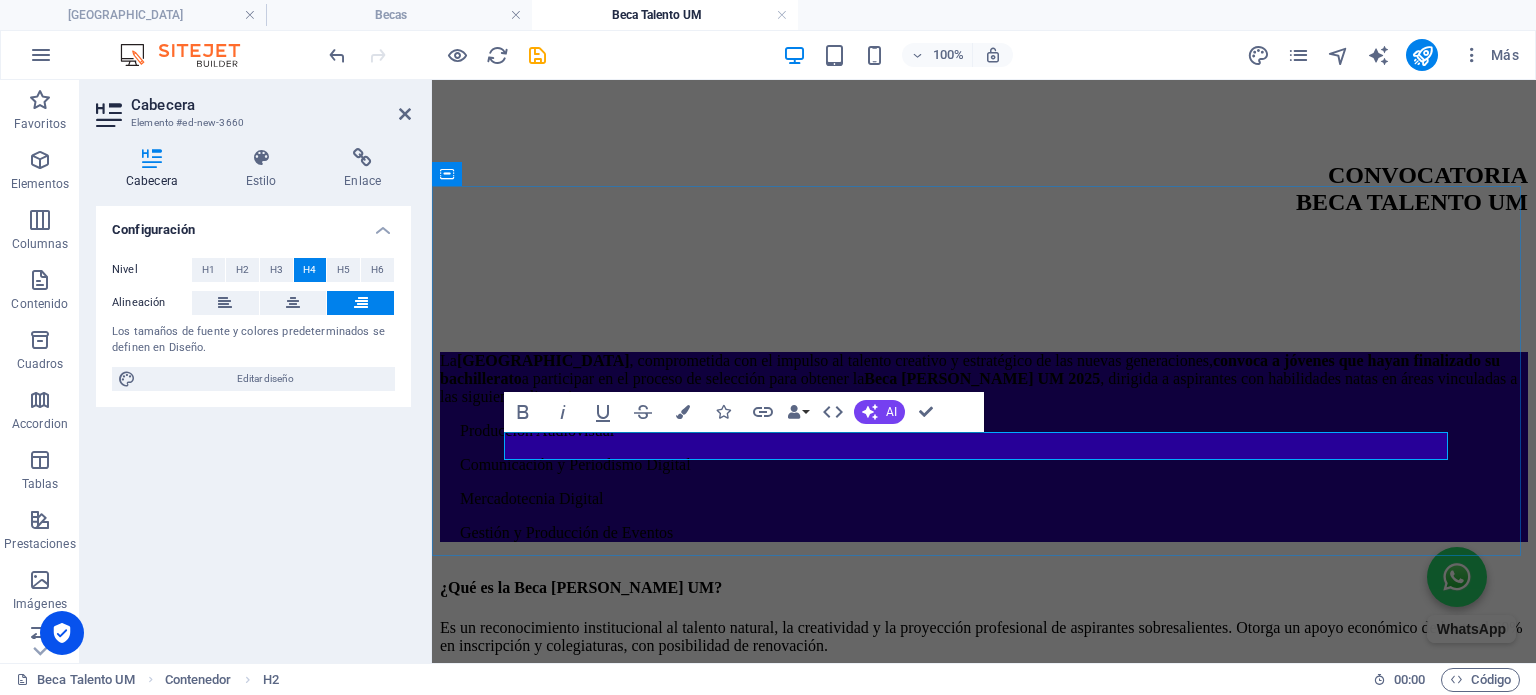 click on "Nueva cabecera" at bounding box center (984, 751) 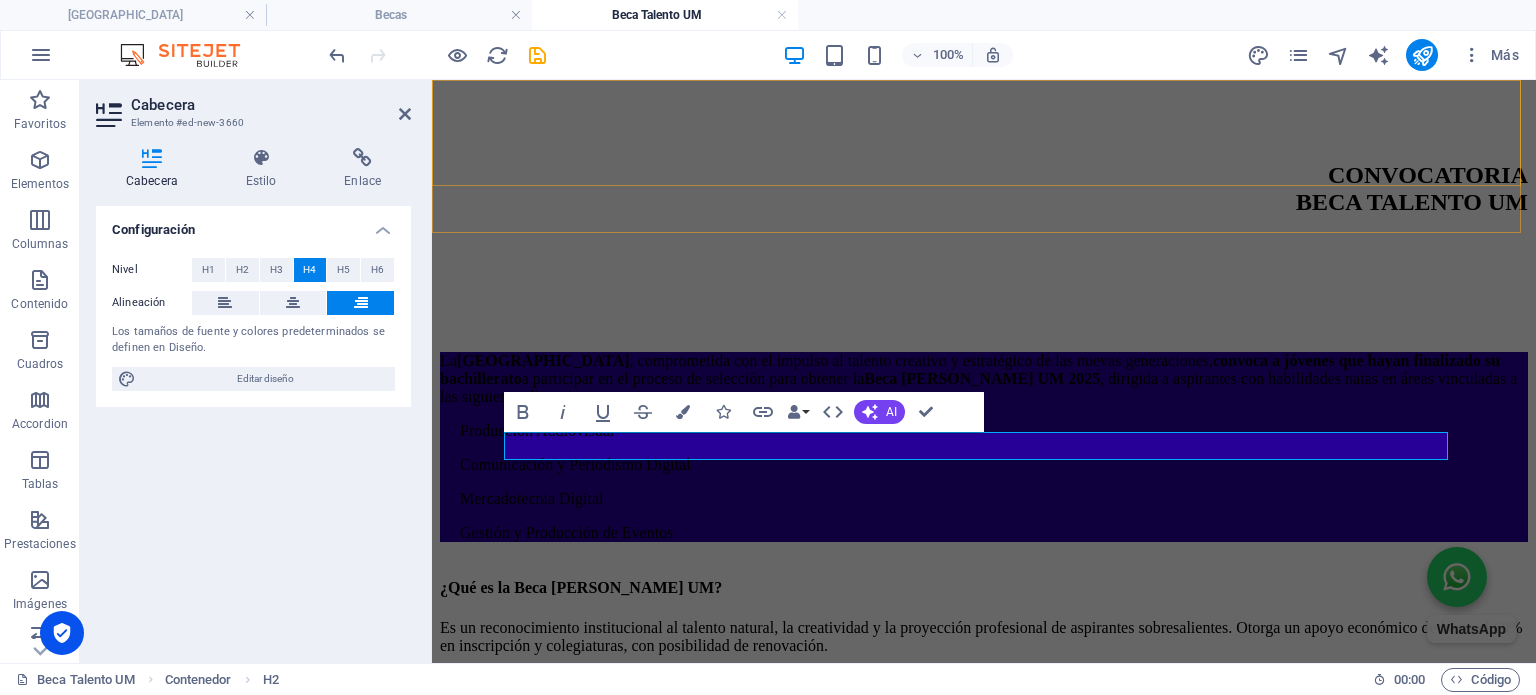 scroll, scrollTop: 0, scrollLeft: 8, axis: horizontal 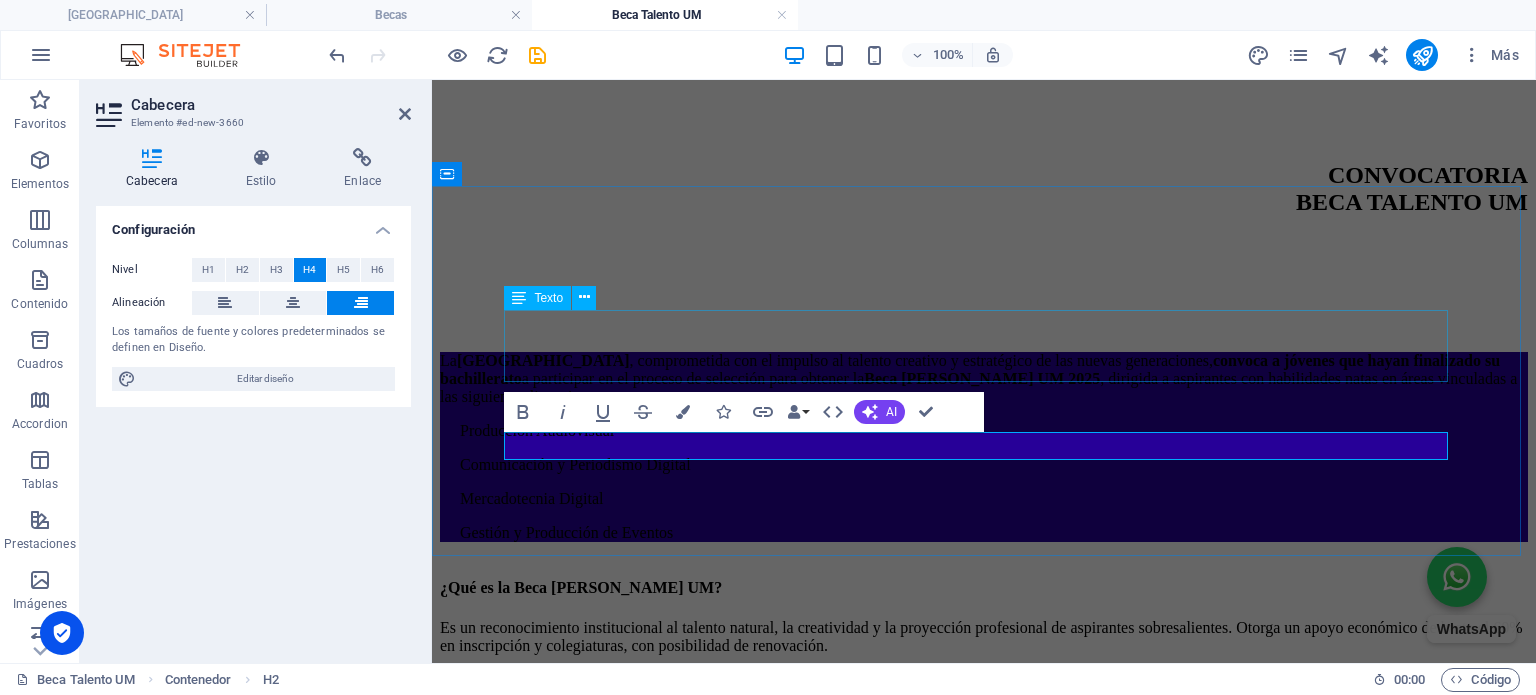 click on "Es un reconocimiento institucional al talento natural, la creatividad y la proyección profesional de aspirantes sobresalientes. Otorga un apoyo económico de hasta el 60% en inscripción y colegiaturas, con posibilidad de renovación." at bounding box center [984, 637] 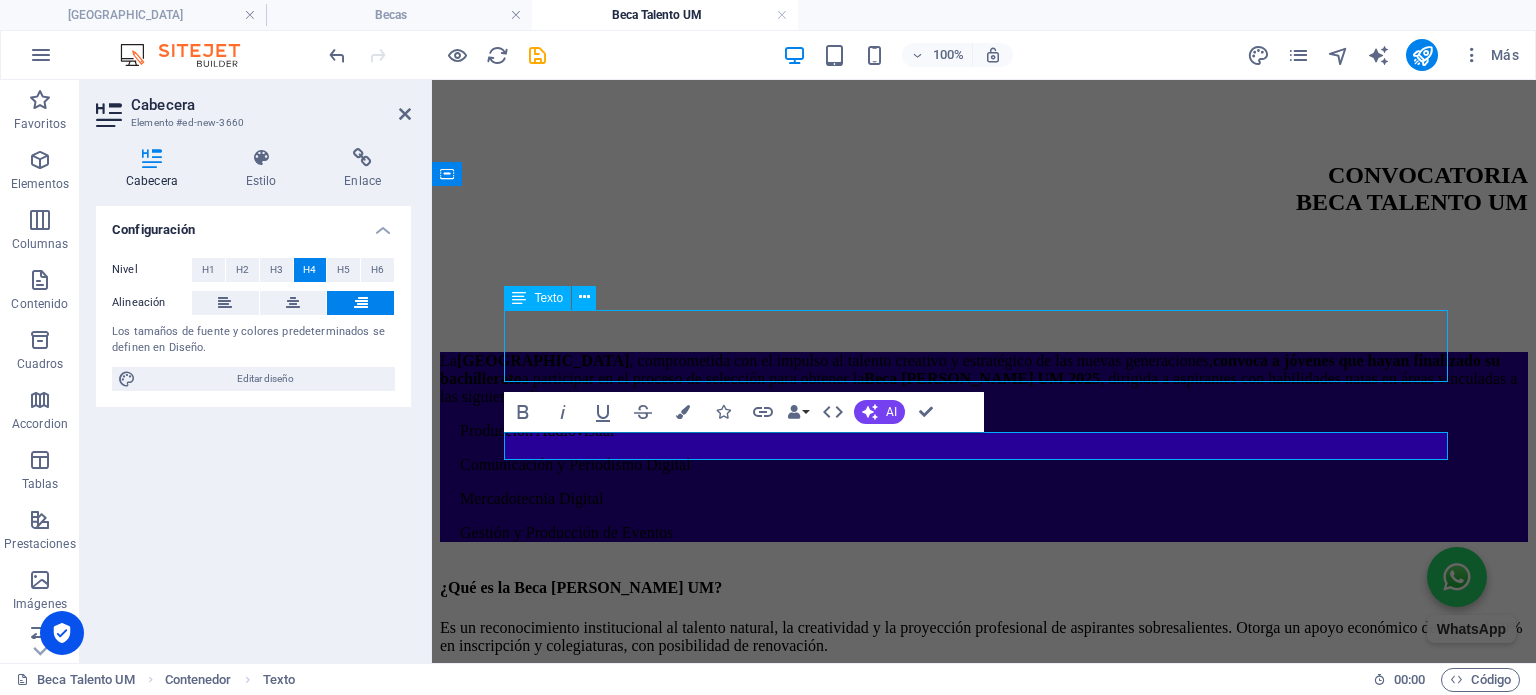 scroll, scrollTop: 800, scrollLeft: 0, axis: vertical 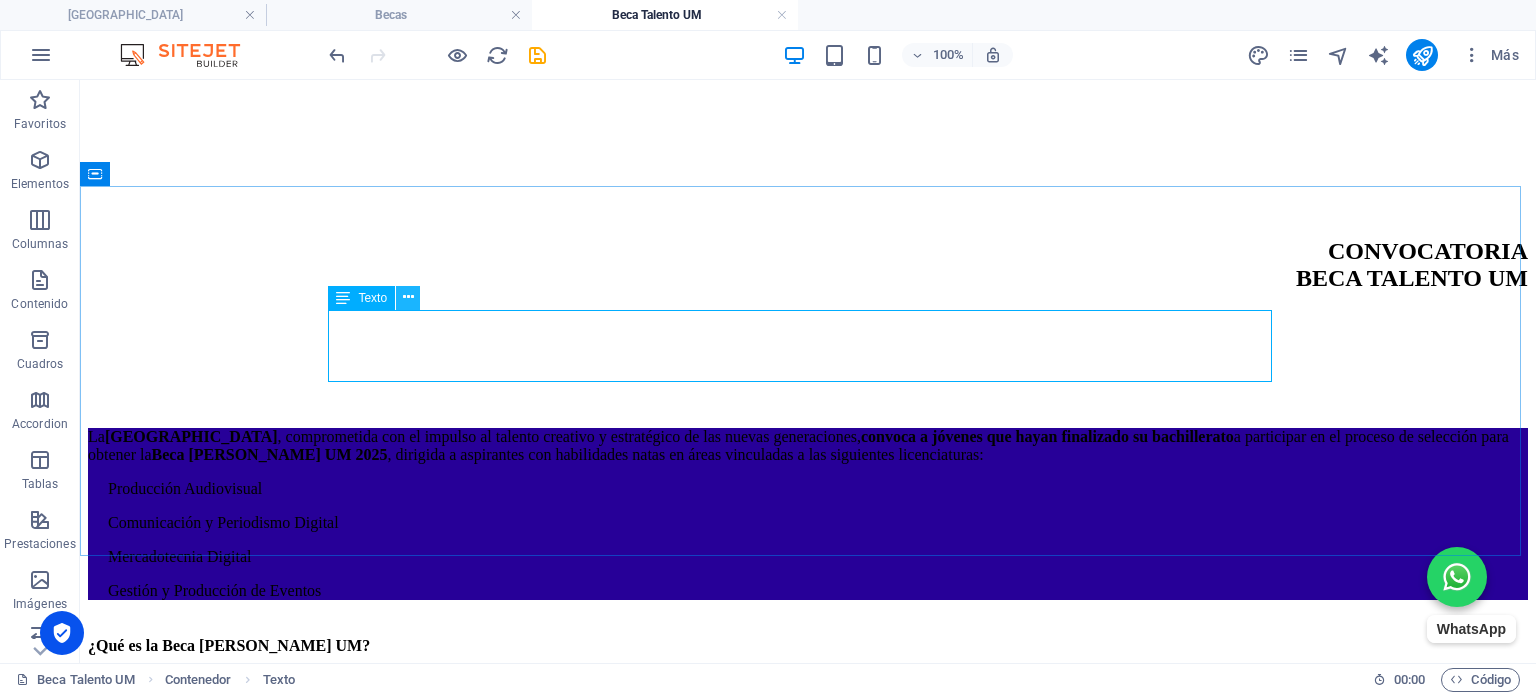 click at bounding box center (408, 297) 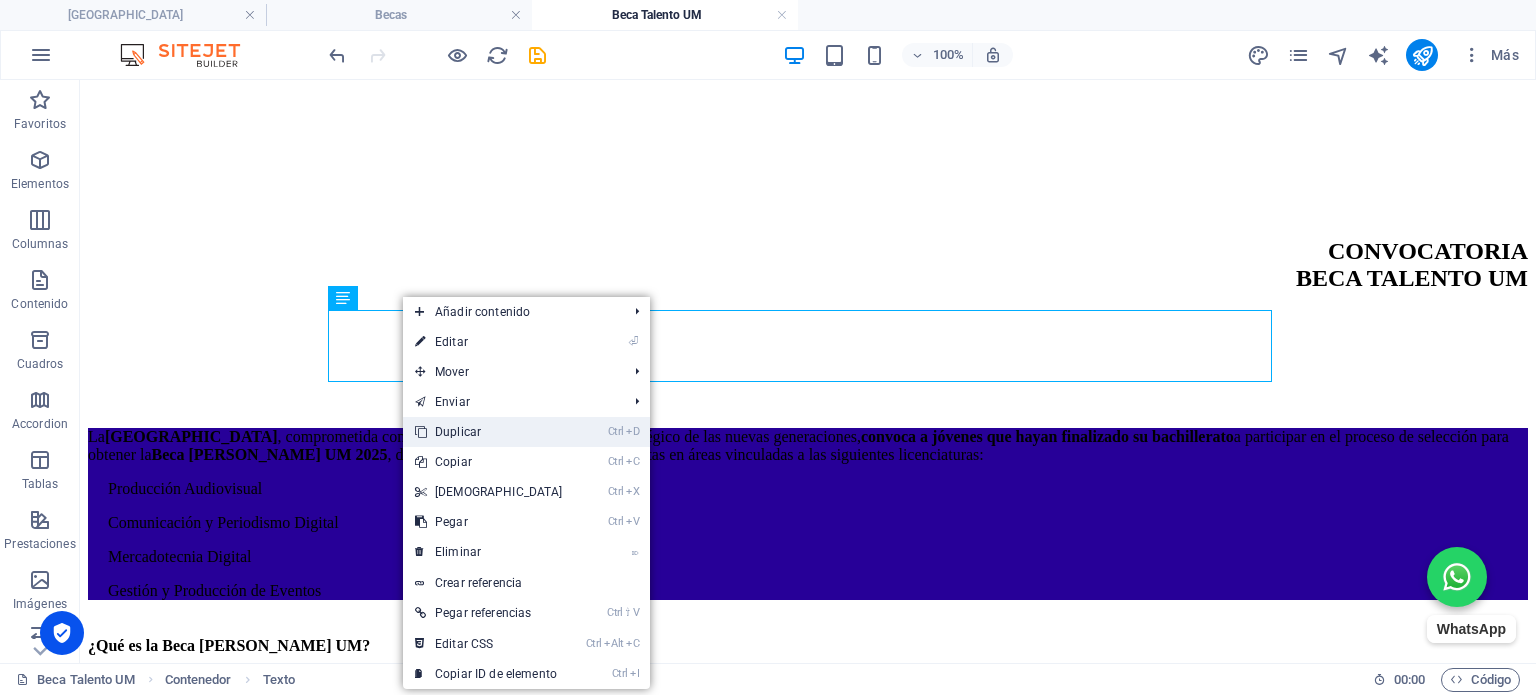 click on "Ctrl D  Duplicar" at bounding box center (489, 432) 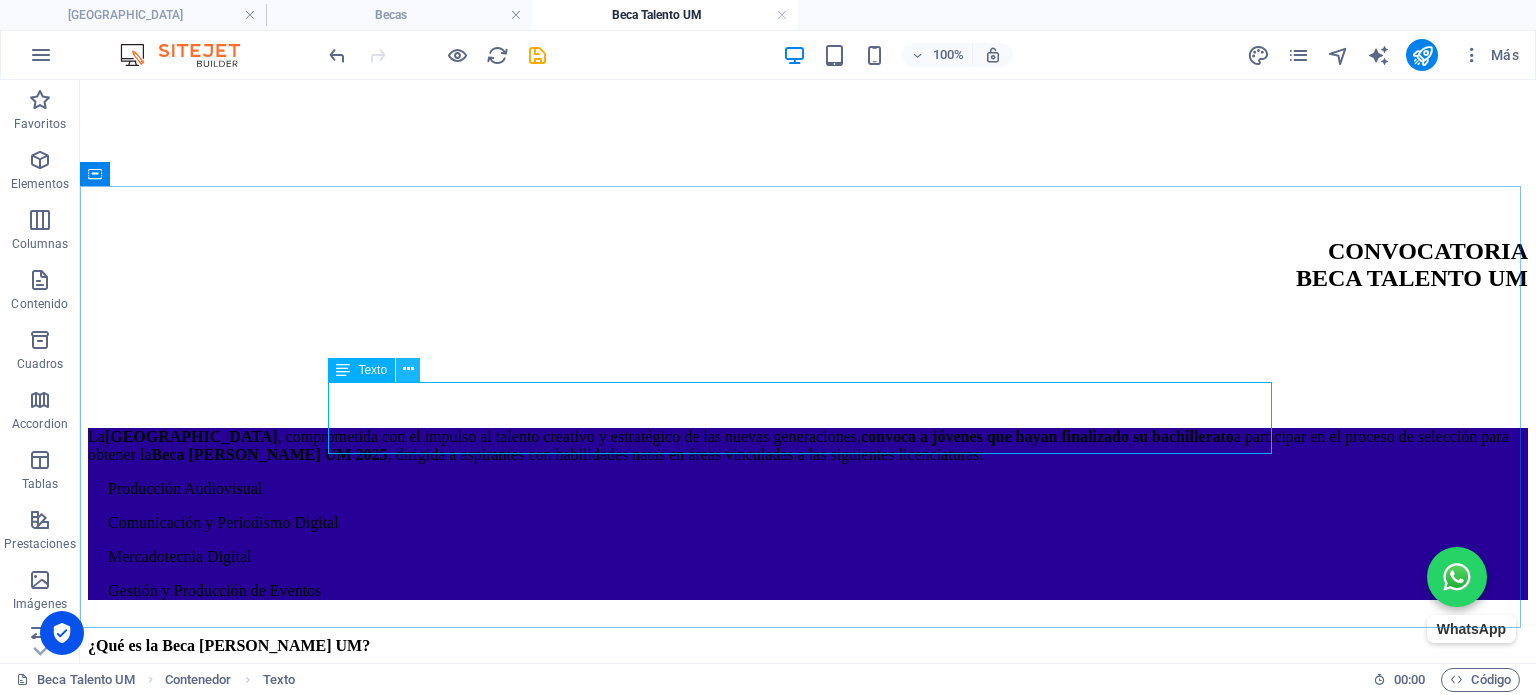 click at bounding box center [408, 369] 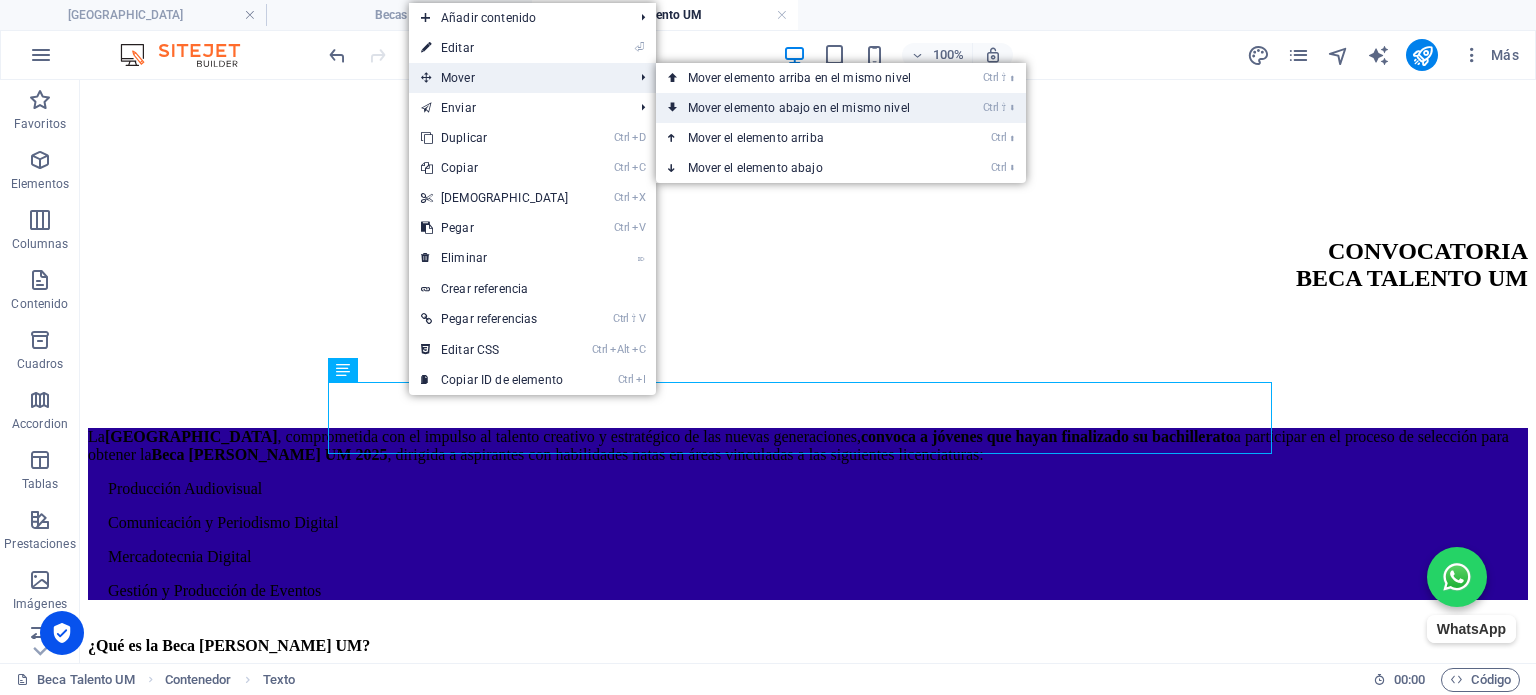 click on "Ctrl ⇧ ⬇  Mover elemento abajo en el mismo nivel" at bounding box center [803, 108] 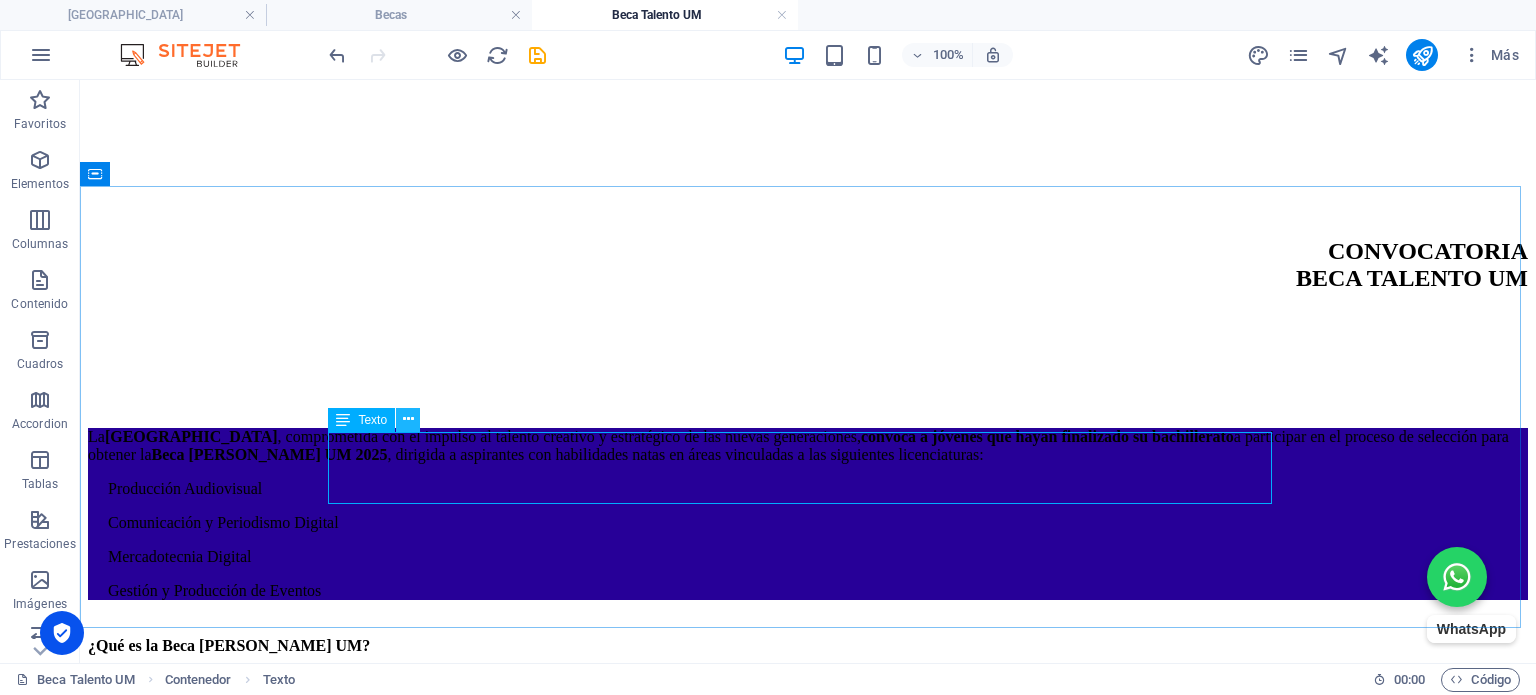click at bounding box center (408, 419) 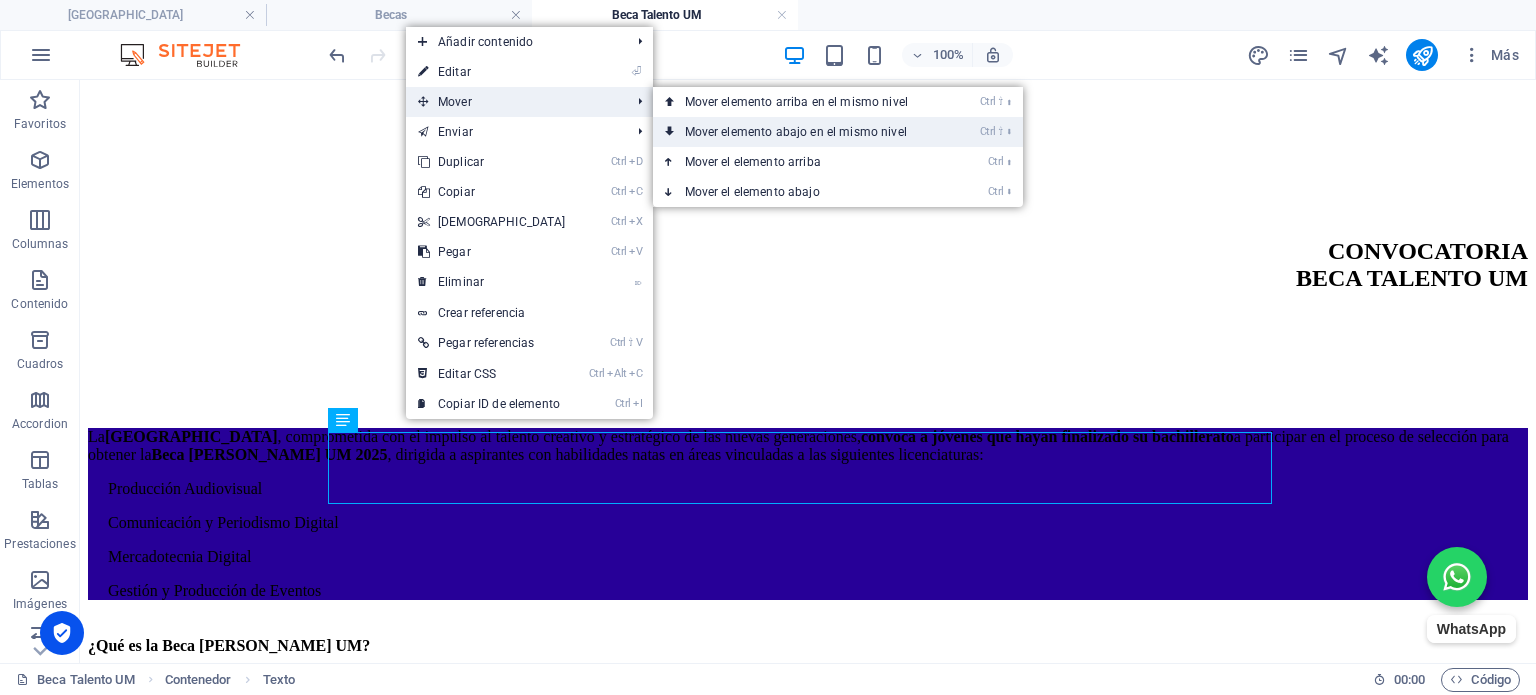 click on "Ctrl ⇧ ⬇  Mover elemento abajo en el mismo nivel" at bounding box center (800, 132) 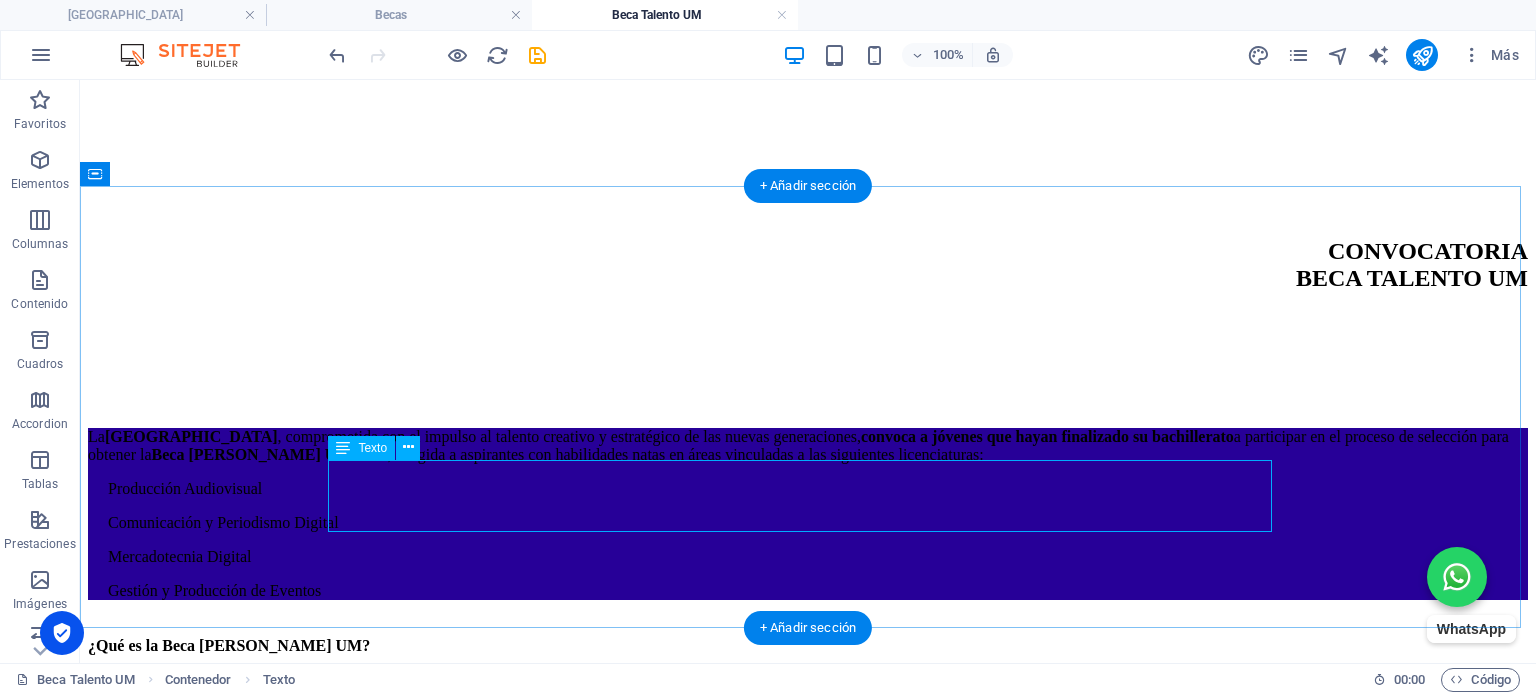 click on "Es un reconocimiento institucional al talento natural, la creatividad y la proyección profesional de aspirantes sobresalientes. Otorga un apoyo económico de hasta el 60% en inscripción y colegiaturas, con posibilidad de renovación." at bounding box center (808, 857) 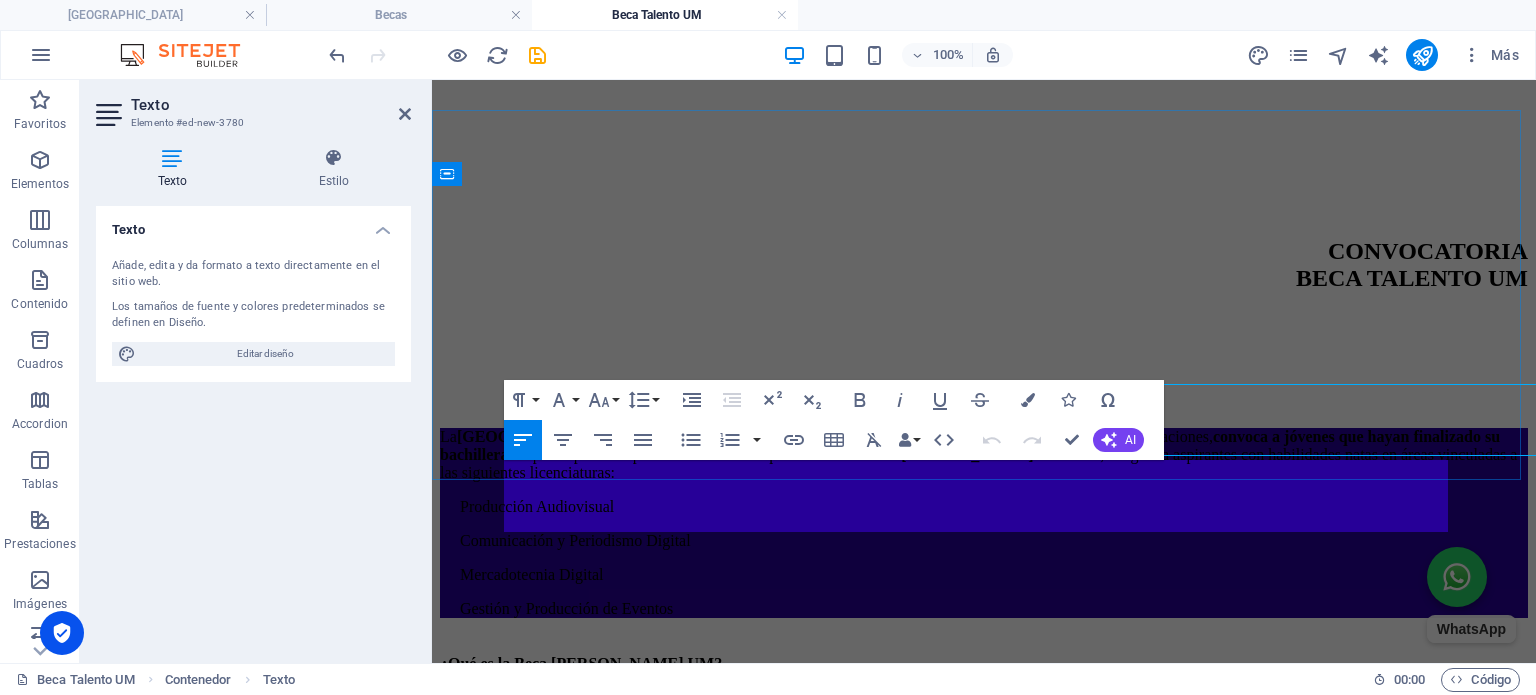 click on "Es un reconocimiento institucional al talento natural, la creatividad y la proyección profesional de aspirantes sobresalientes. Otorga un apoyo económico de hasta el 60% en inscripción y colegiaturas, con posibilidad de renovación." at bounding box center (984, 875) 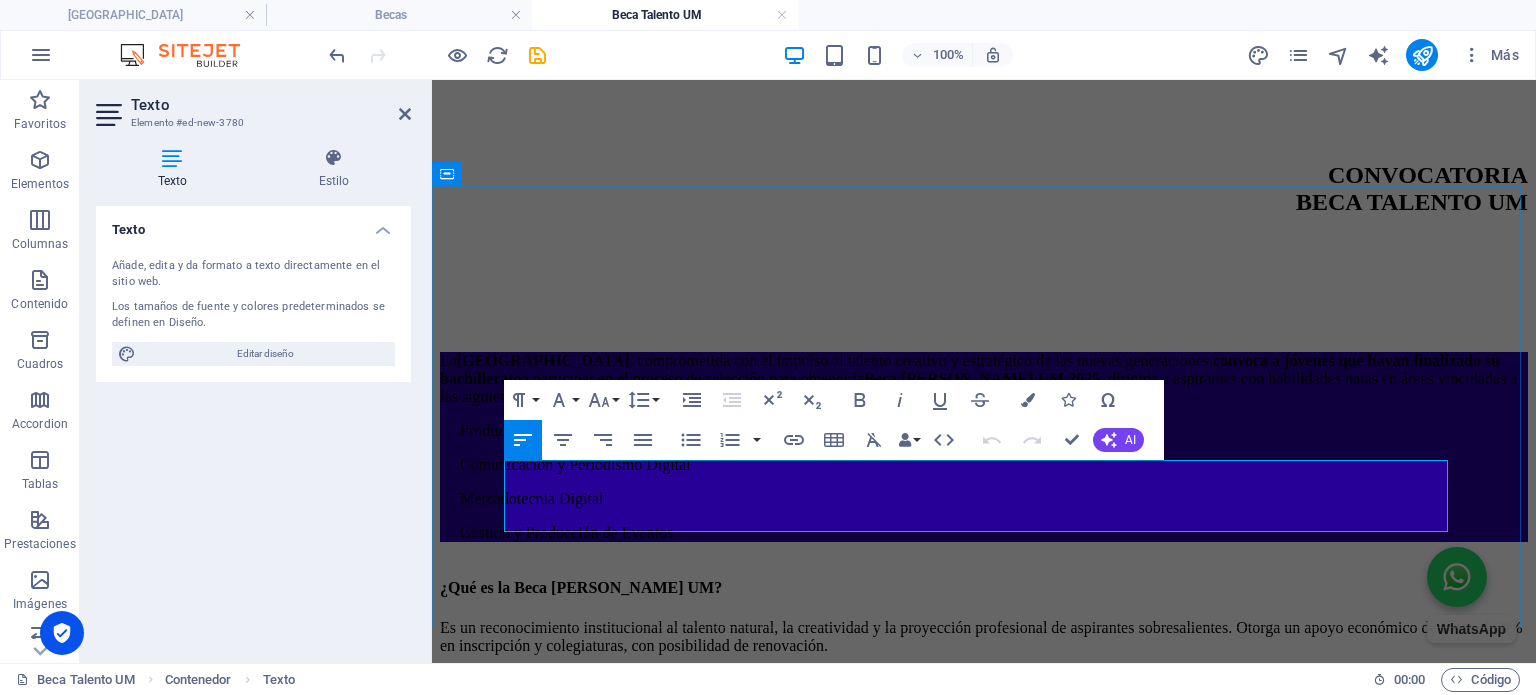 click on "Es un reconocimiento institucional al talento natural, la creatividad y la proyección profesional de aspirantes sobresalientes. Otorga un apoyo económico de hasta el 60% en inscripción y colegiaturas, con posibilidad de renovación." at bounding box center [984, 799] 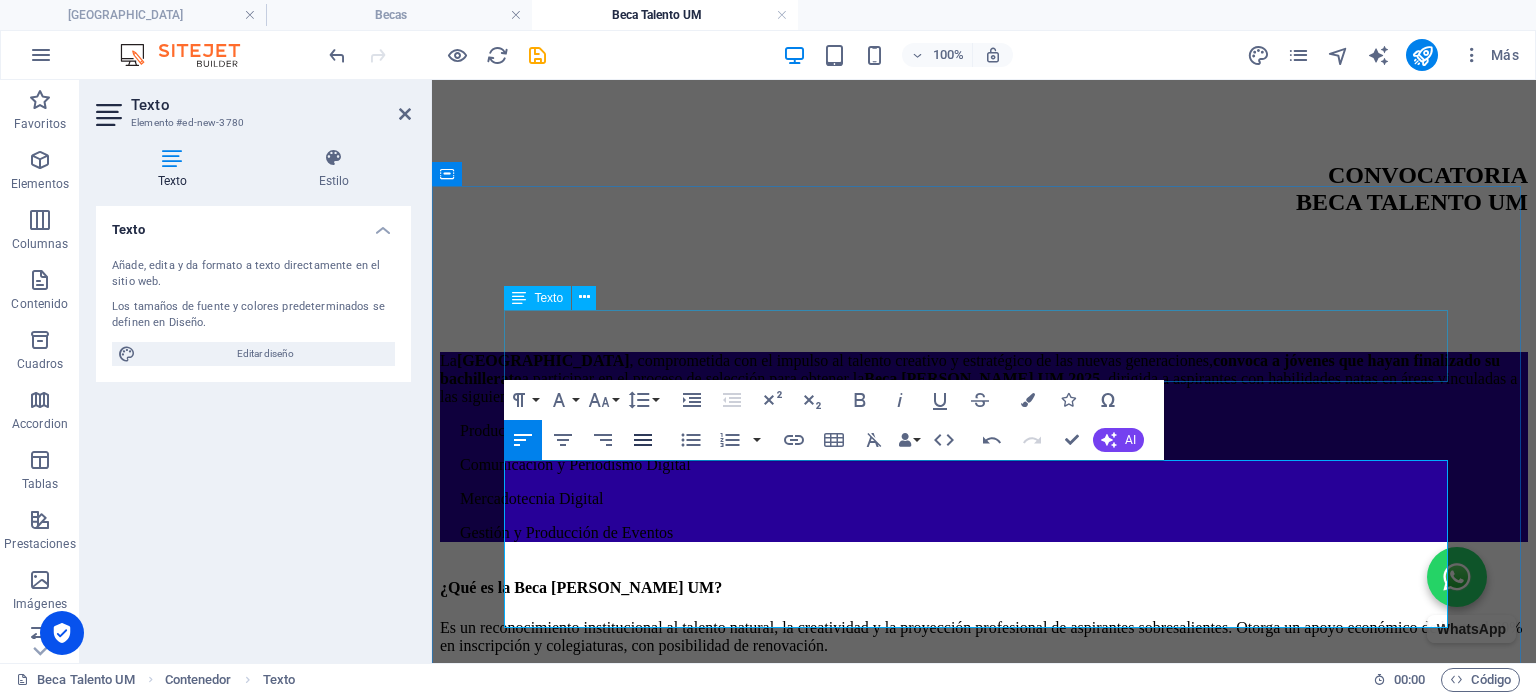 scroll, scrollTop: 6560, scrollLeft: 0, axis: vertical 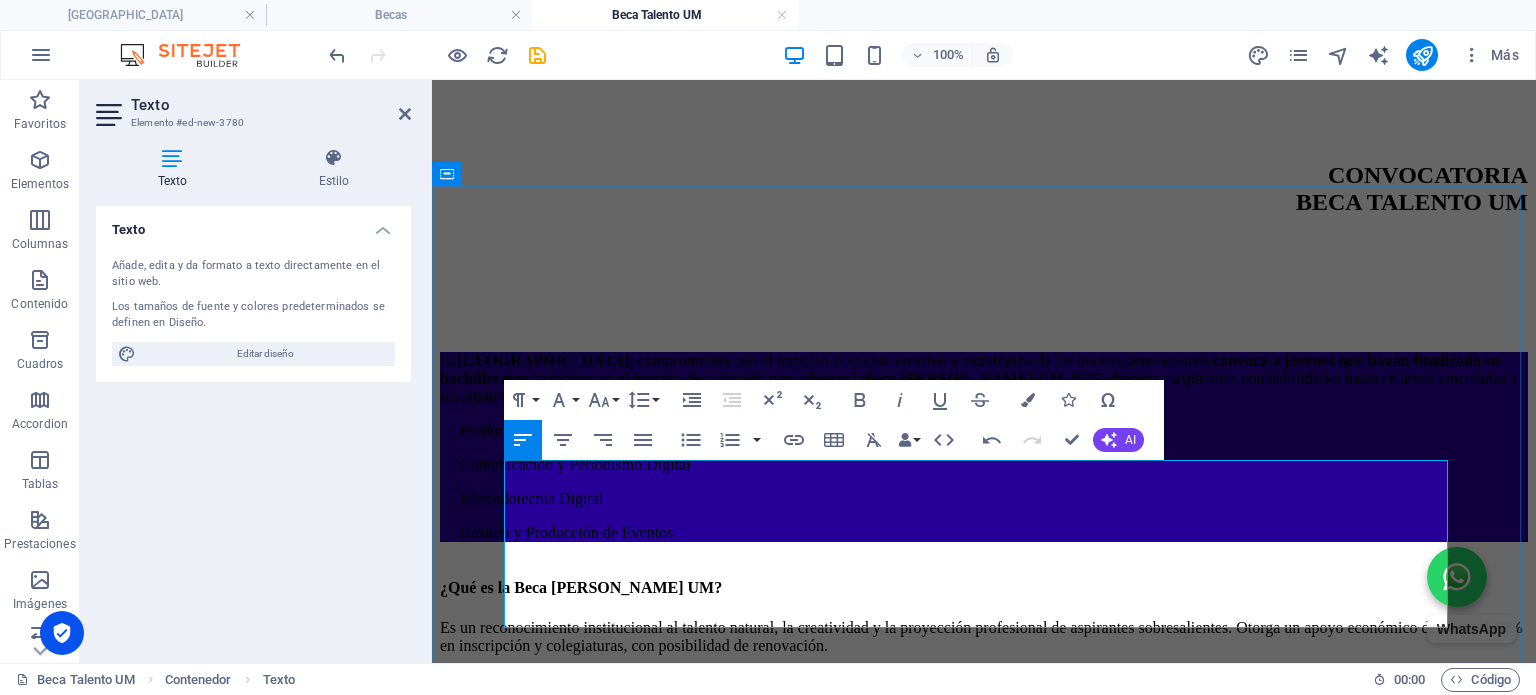 click at bounding box center [984, 960] 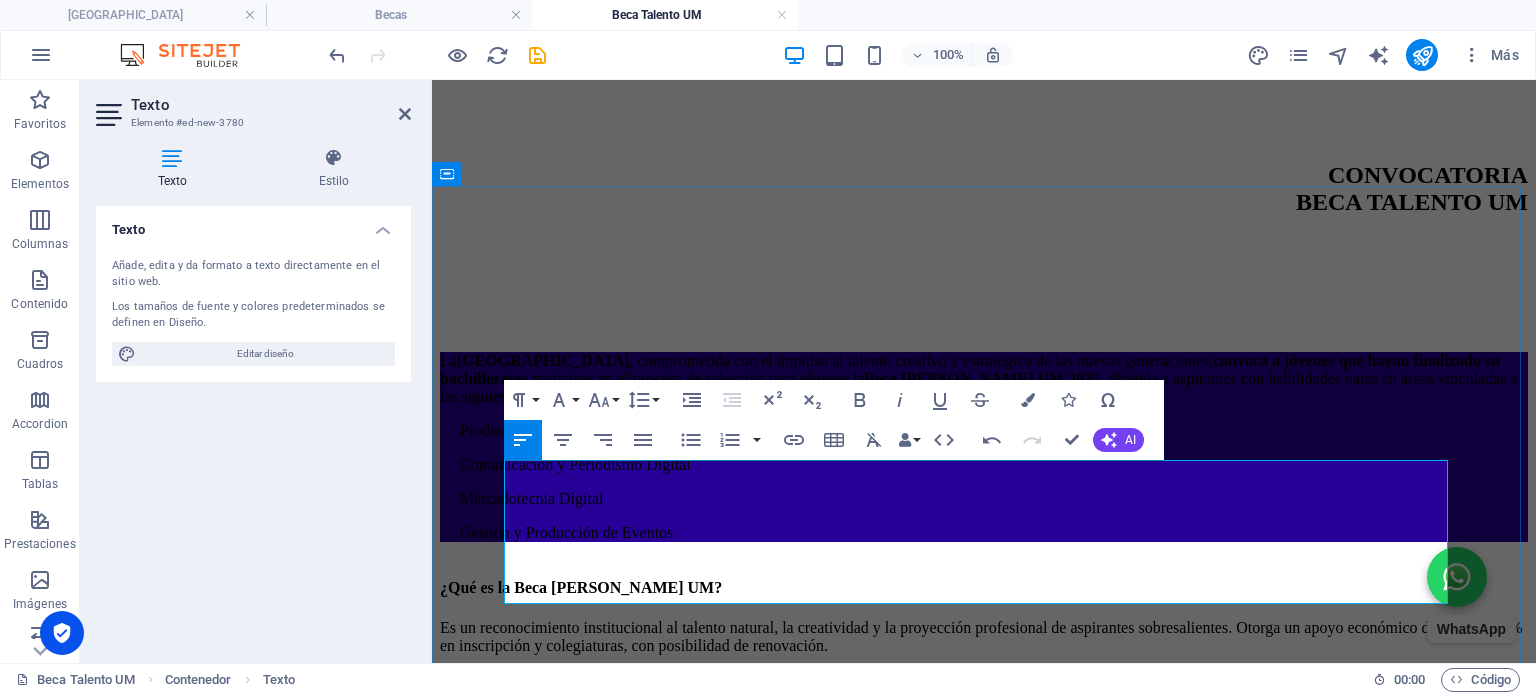 click on "•      Demuestren habilidades sobresalientes en comunicación, producción audiovisual, creación de contenido, liderazgo de eventos o estrategias digitales." at bounding box center (984, 892) 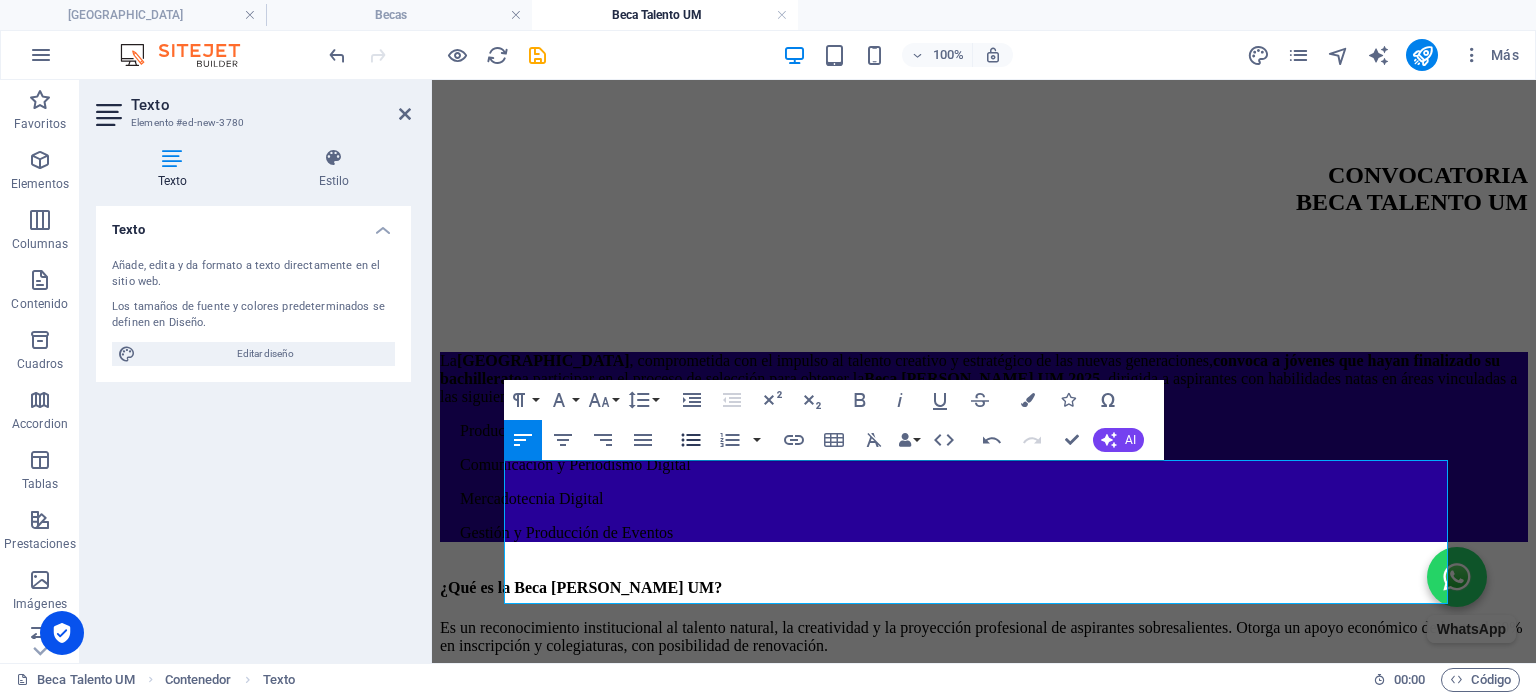 click 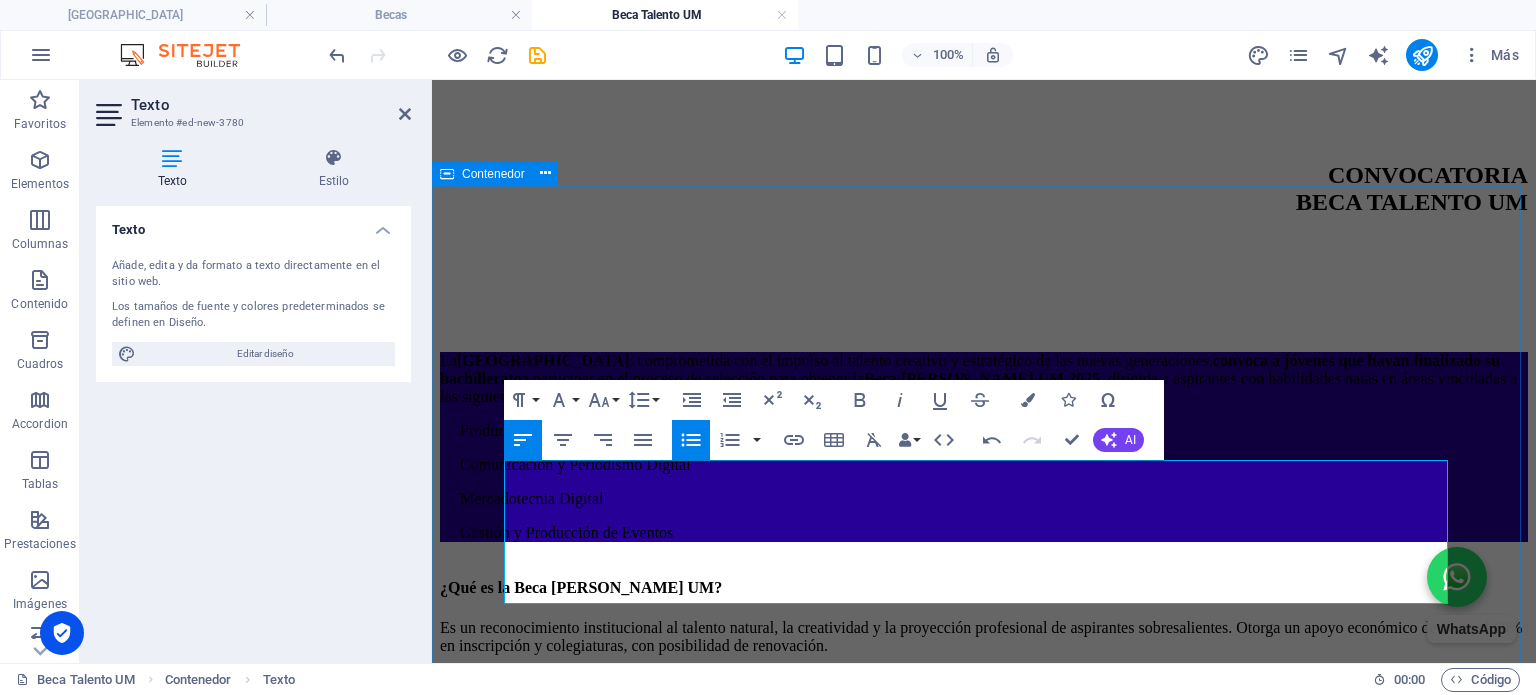 click on "¿Qué es la Beca [PERSON_NAME] UM? Es un reconocimiento institucional al talento natural, la creatividad y la proyección profesional de aspirantes sobresalientes. Otorga un apoyo económico de hasta el 60% en inscripción y colegiaturas, con posibilidad de renovación. ¿Quiénes pueden participar? Estudiantes que: [PERSON_NAME] concluido el nivel medio superior o estén por concluirlo. Estén interesadas en ingresar a alguna de las licenciaturas mencionadas. Demuestren habilidades sobresalientes en comunicación, producción audiovisual, creación de contenido, liderazgo de eventos o estrategias digitales. No cuenten con otra beca o beneficio económico institucional. Personas que: • 	 Hayan concluido el nivel medio superior o estén por concluirlo. • 	 Estén interesadas en ingresar a alguna de las licenciaturas mencionadas. • 	 Demuestren habilidades sobresalientes en comunicación, producción audiovisual, creación de contenido, liderazgo de eventos o estrategias digitales. •" at bounding box center (984, 733) 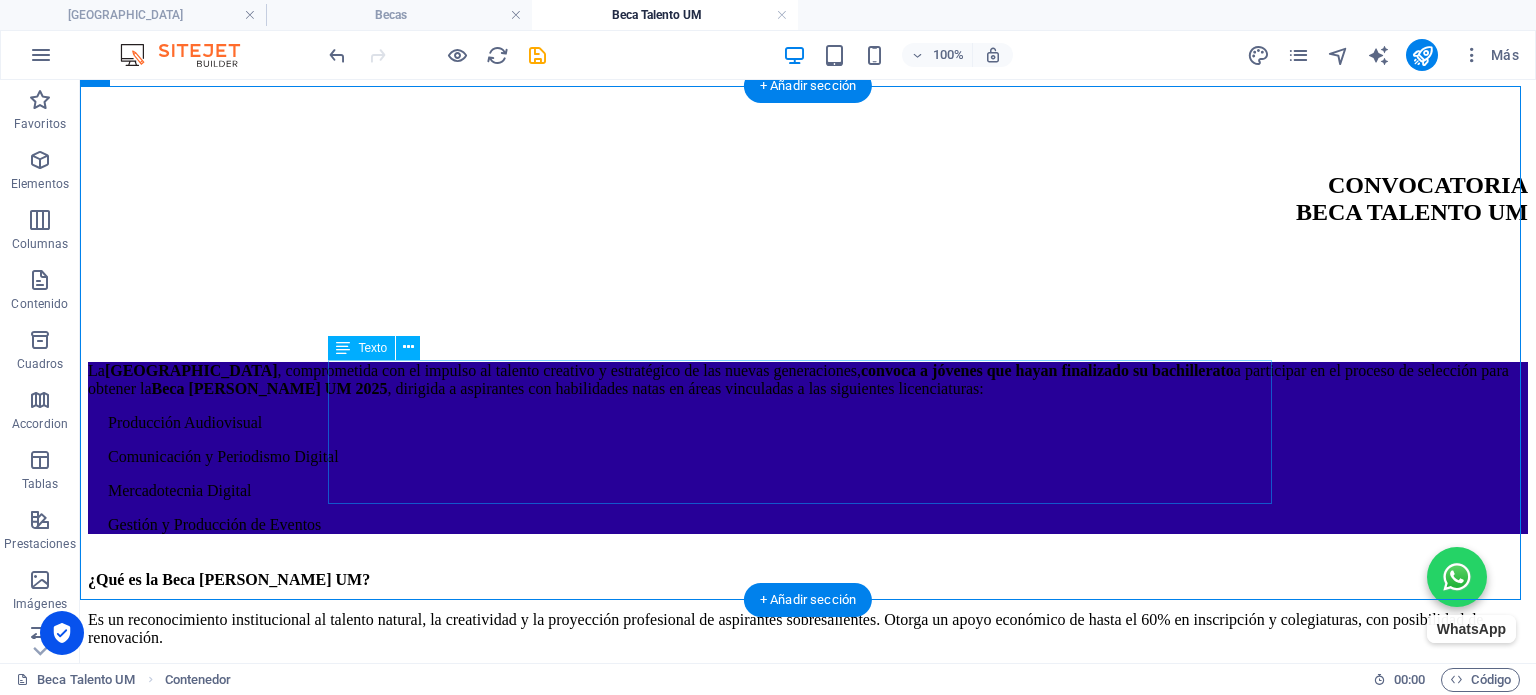 scroll, scrollTop: 900, scrollLeft: 0, axis: vertical 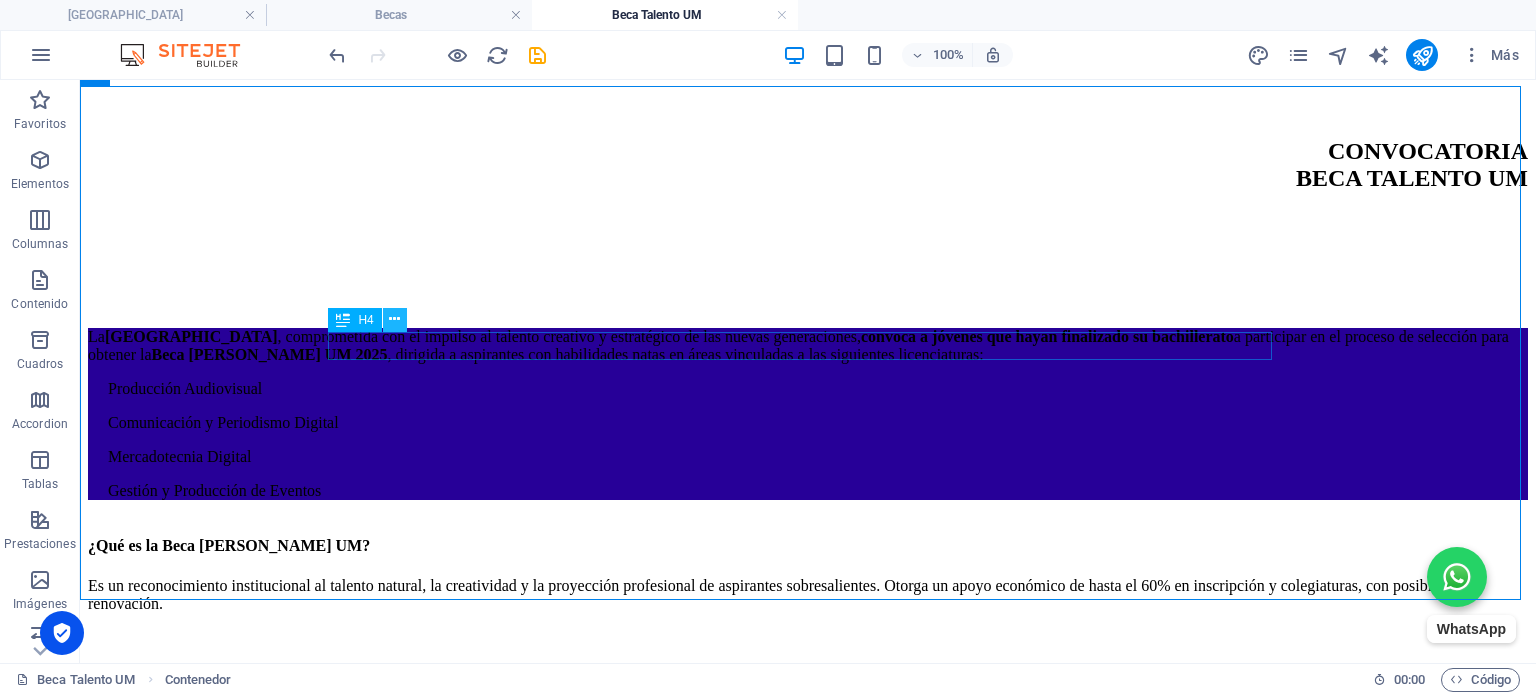 click at bounding box center (394, 319) 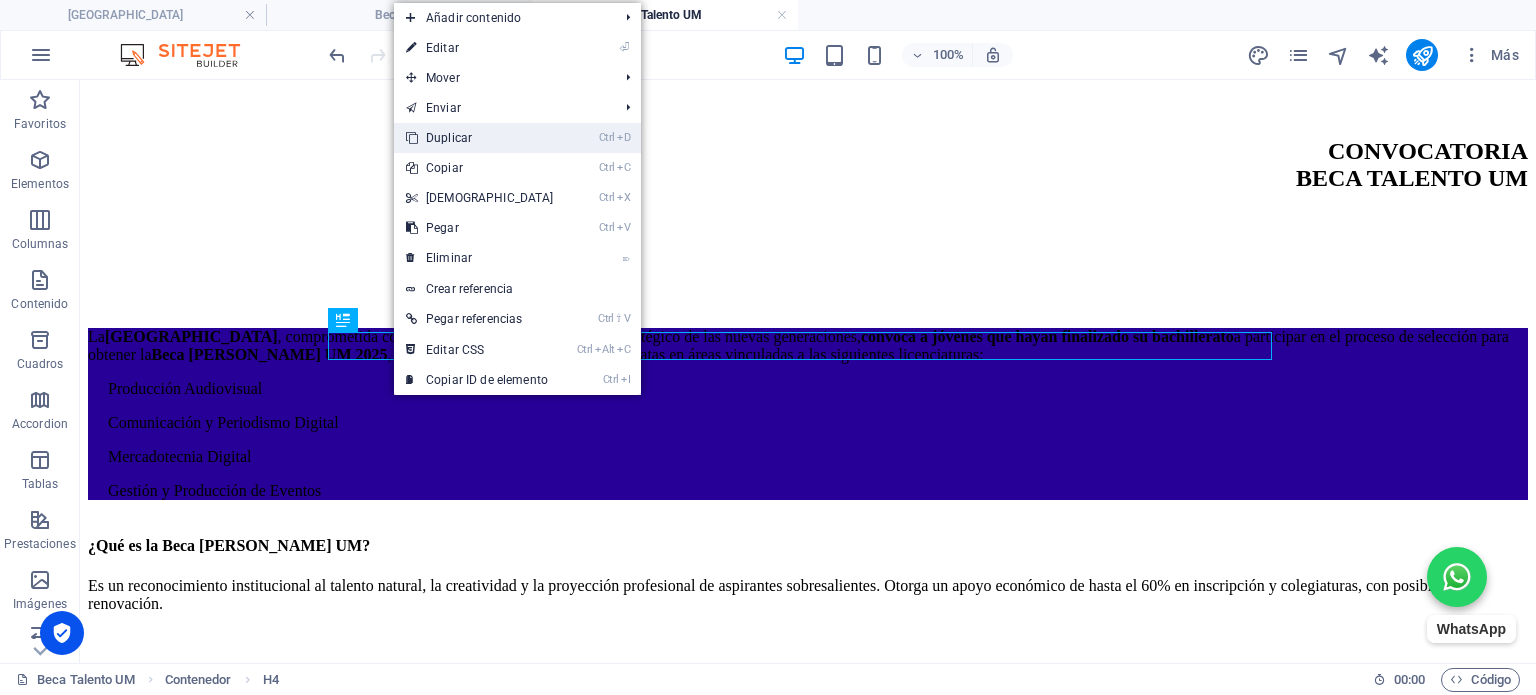 click on "Ctrl D  Duplicar" at bounding box center [480, 138] 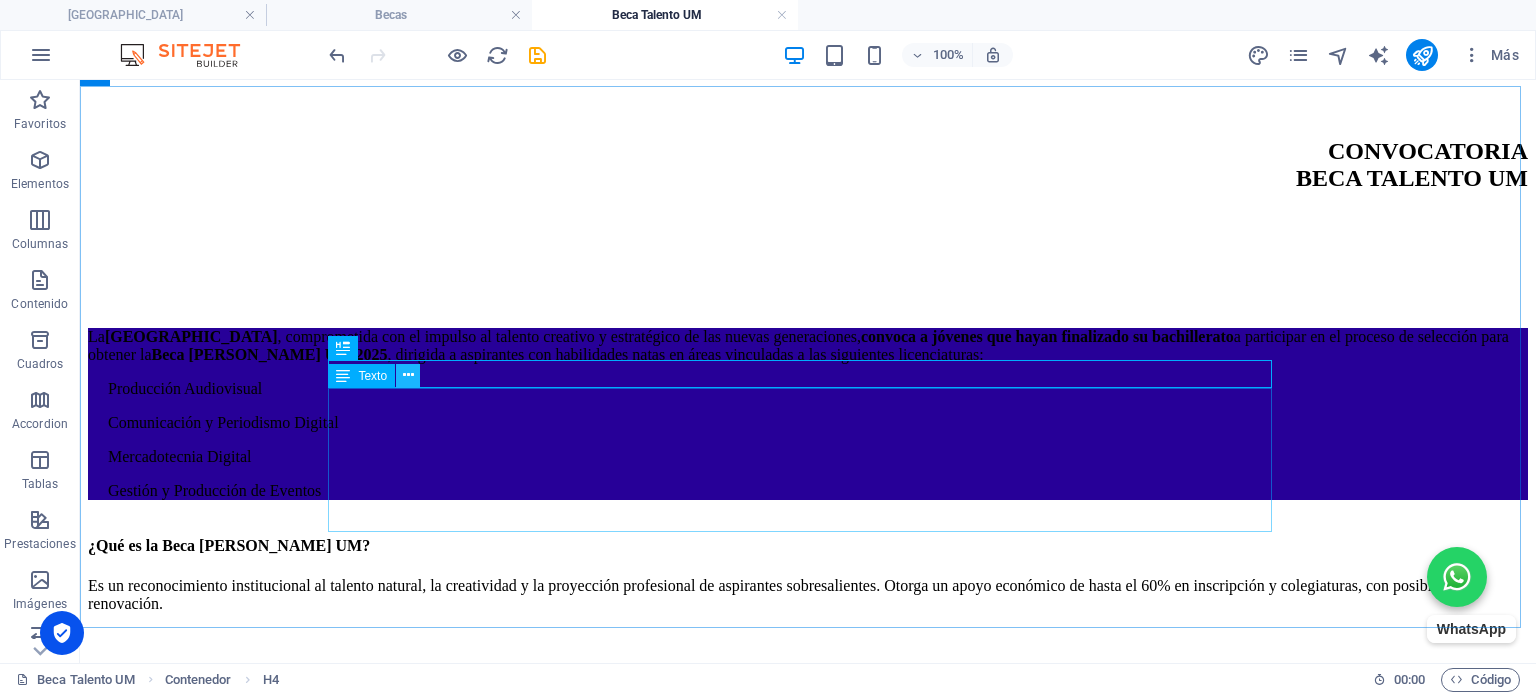 click at bounding box center [408, 375] 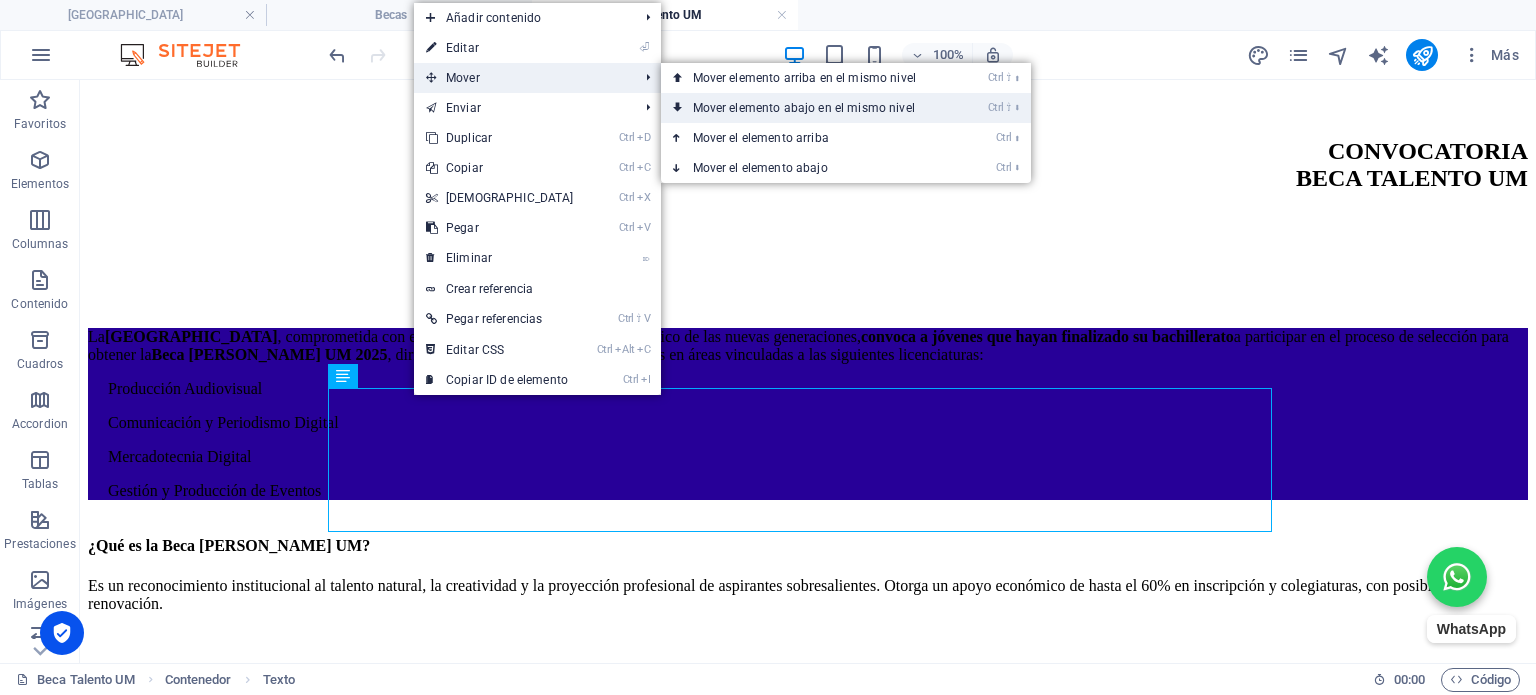 click on "Ctrl ⇧ ⬇  Mover elemento abajo en el mismo nivel" at bounding box center [808, 108] 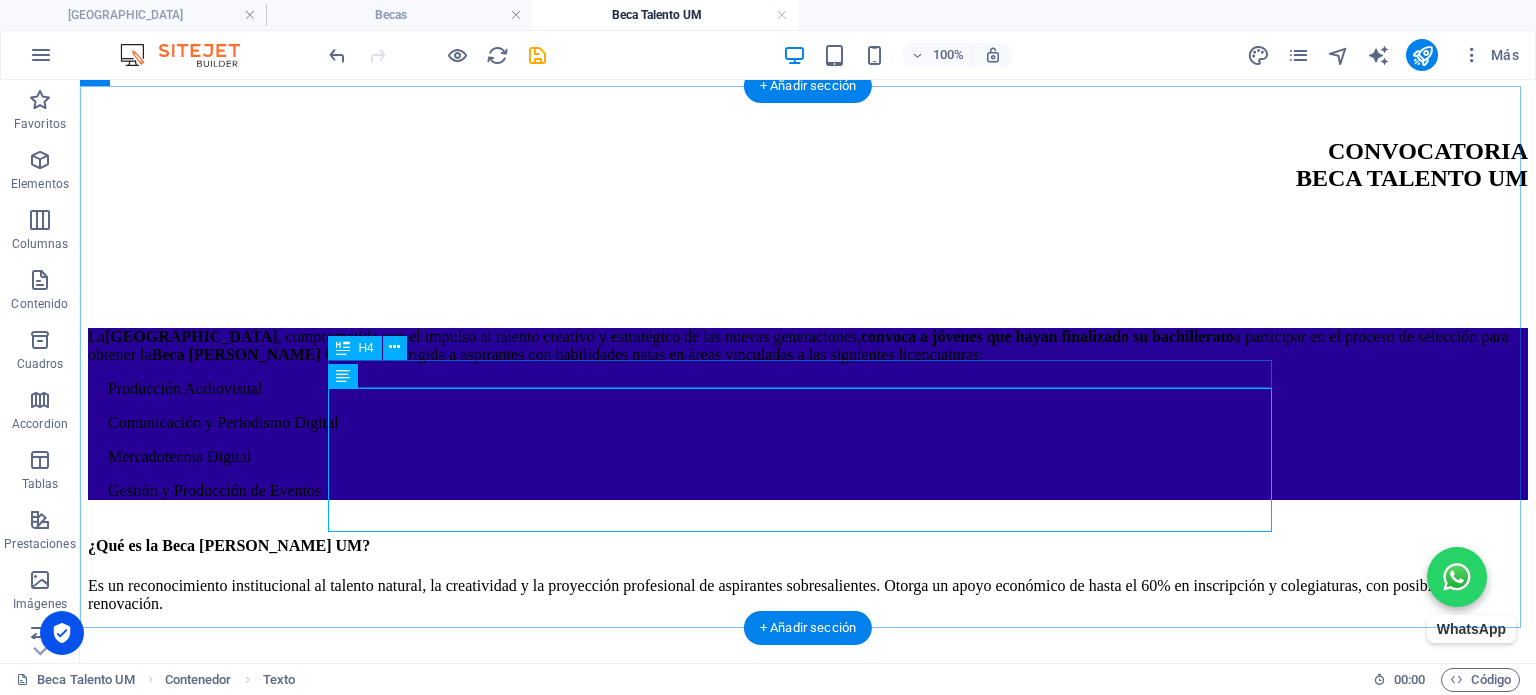 click on "¿Quiénes pueden participar?" at bounding box center (808, 748) 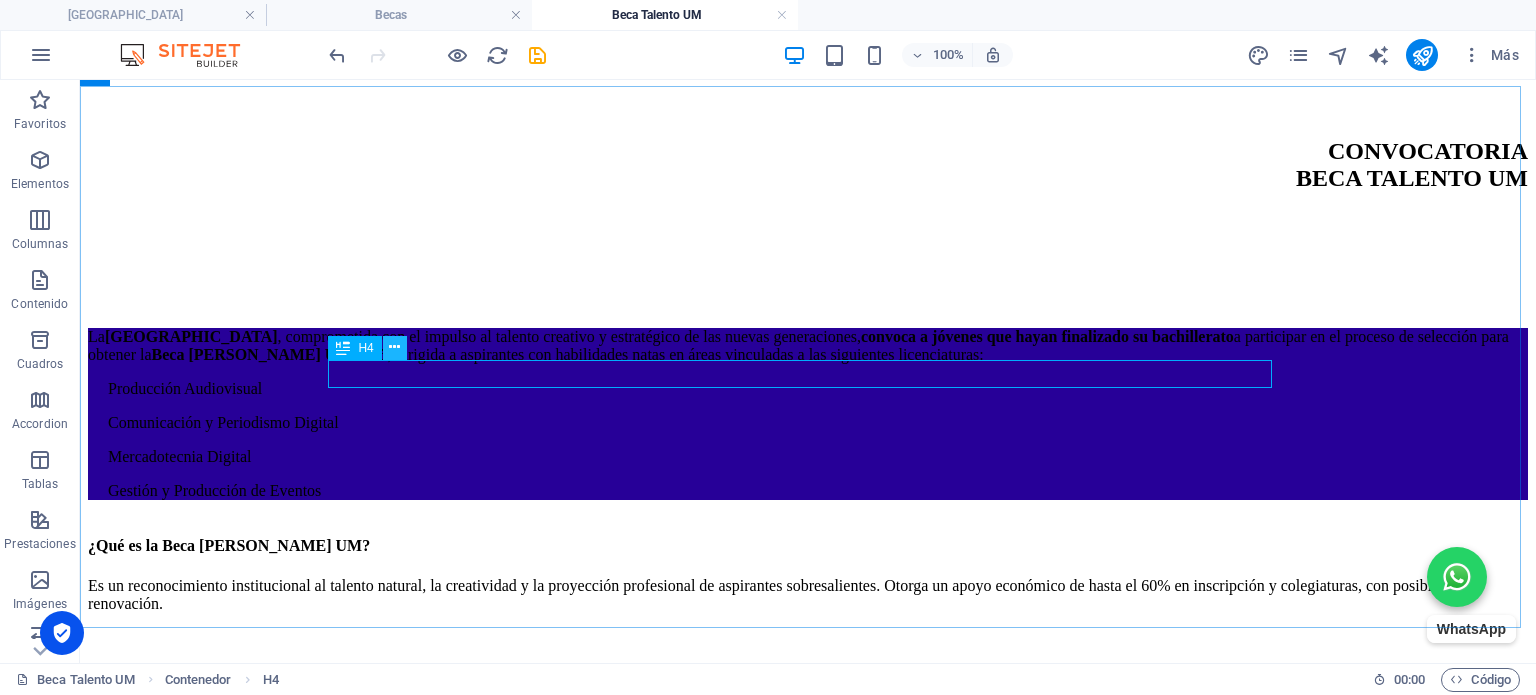 click at bounding box center (394, 347) 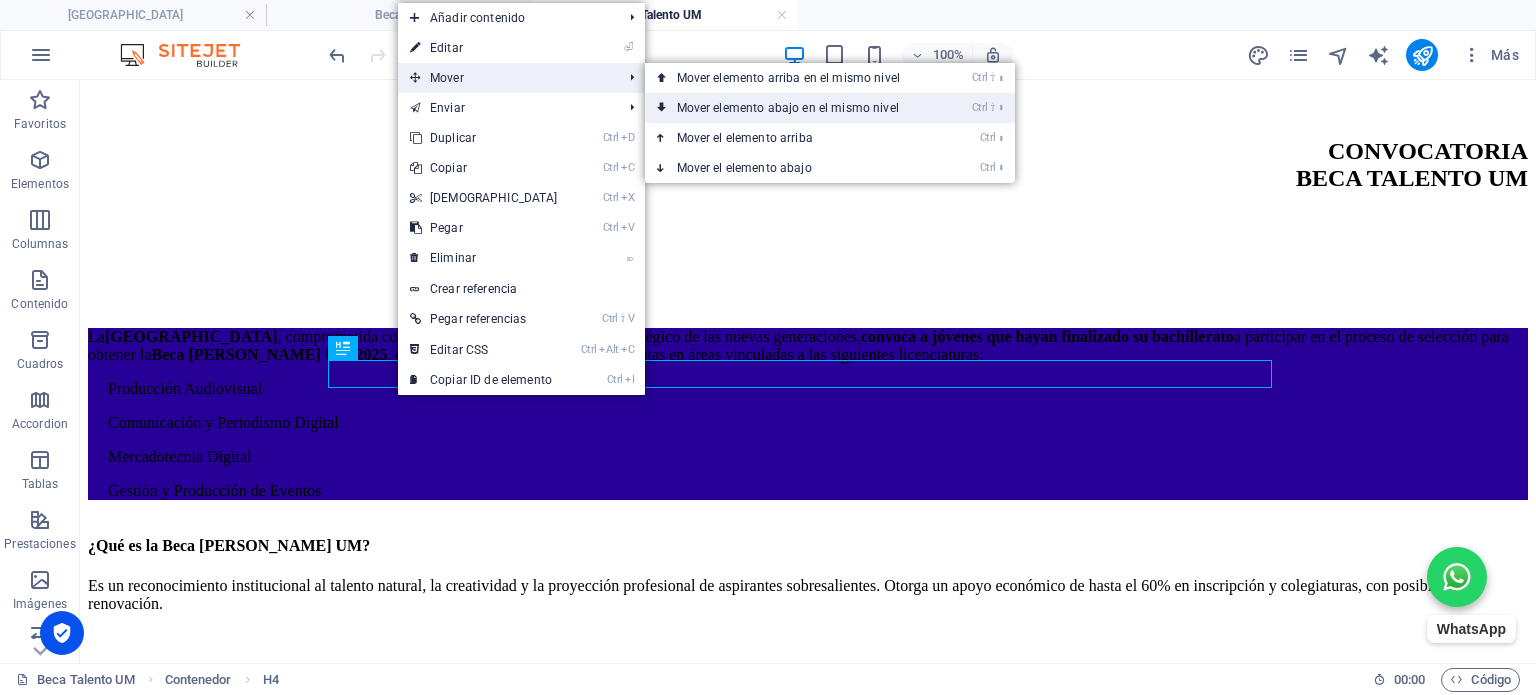 click on "Ctrl ⇧ ⬇  Mover elemento abajo en el mismo nivel" at bounding box center [792, 108] 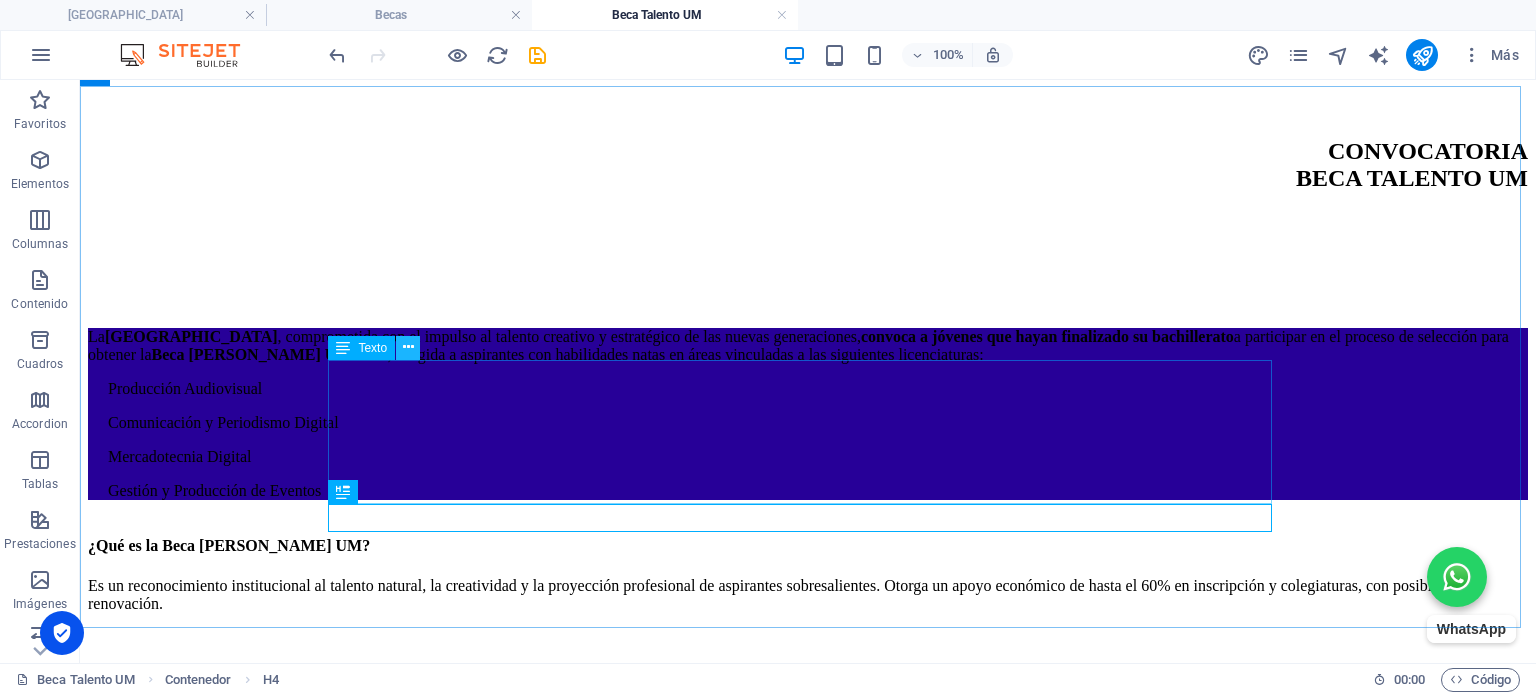 click at bounding box center [408, 347] 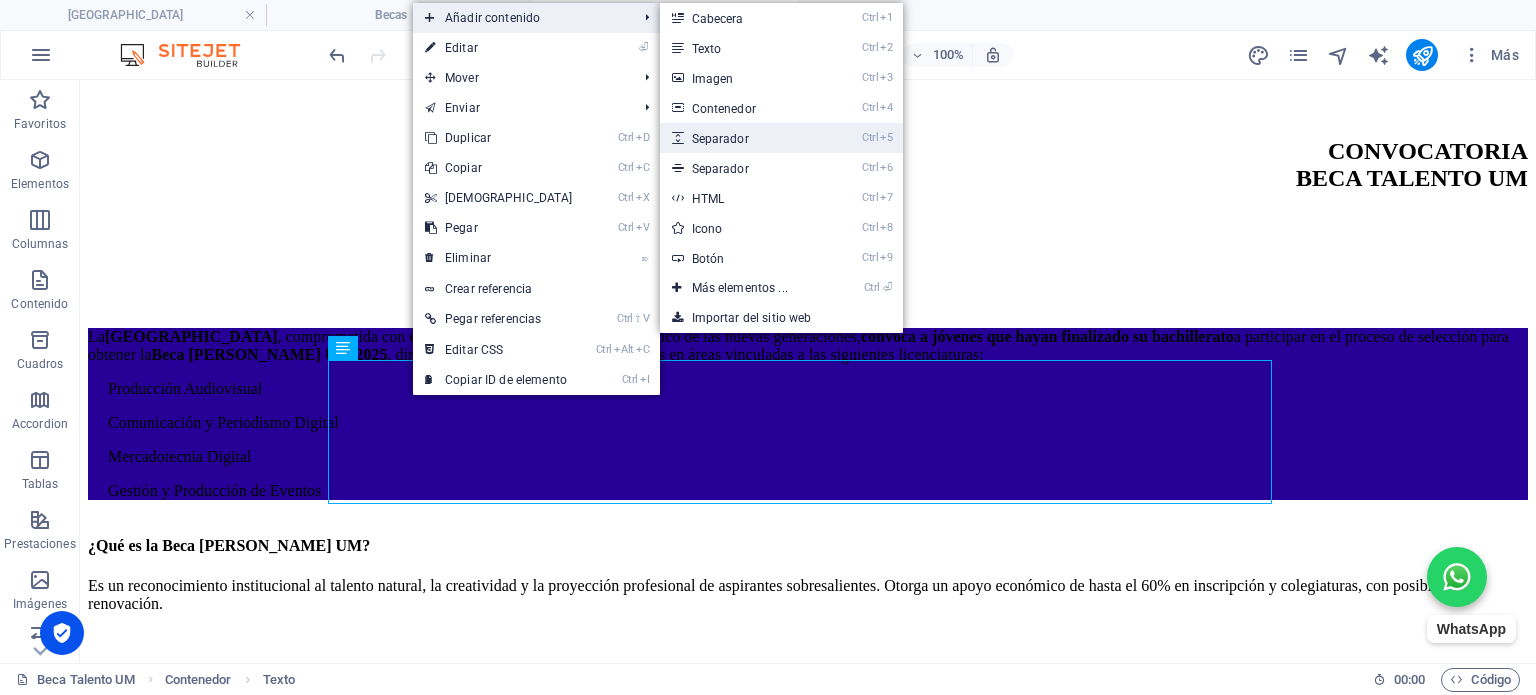 click on "Ctrl 5  Separador" at bounding box center [744, 138] 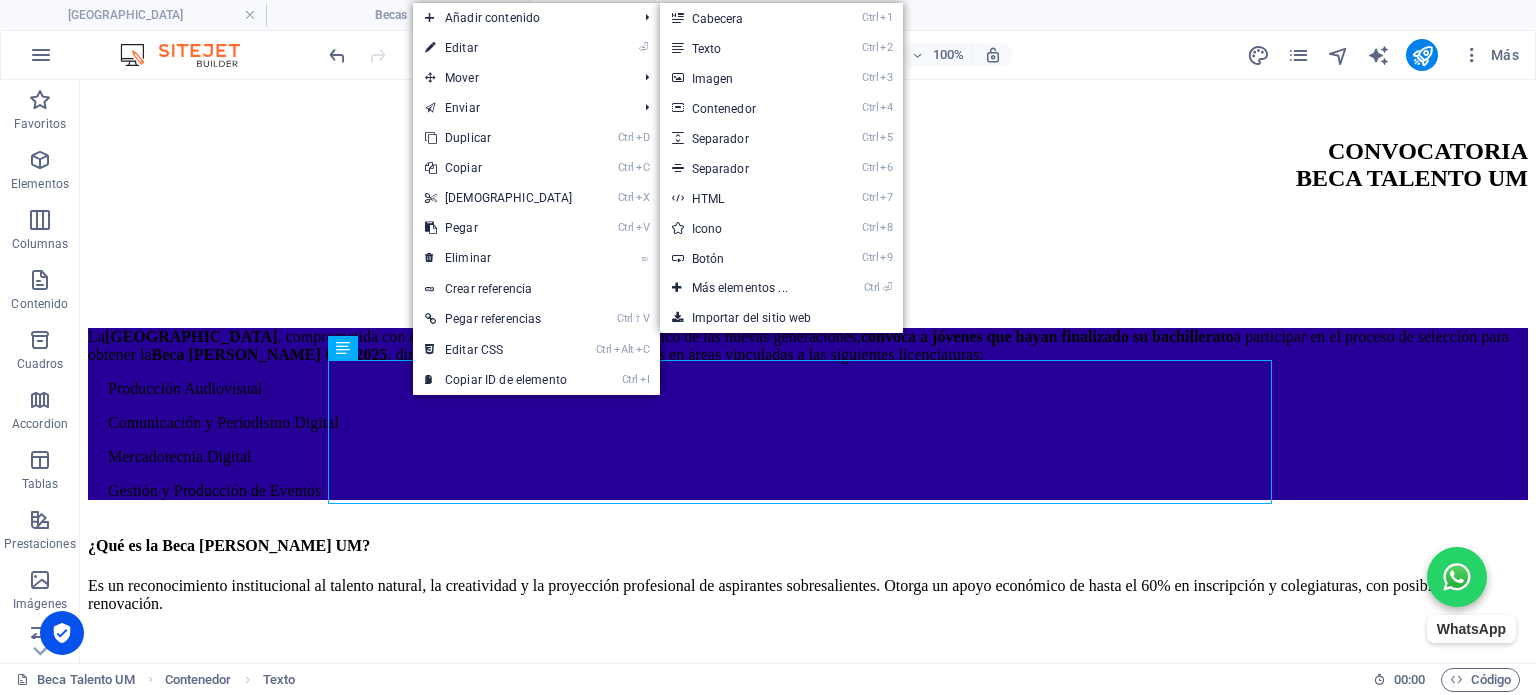 select on "px" 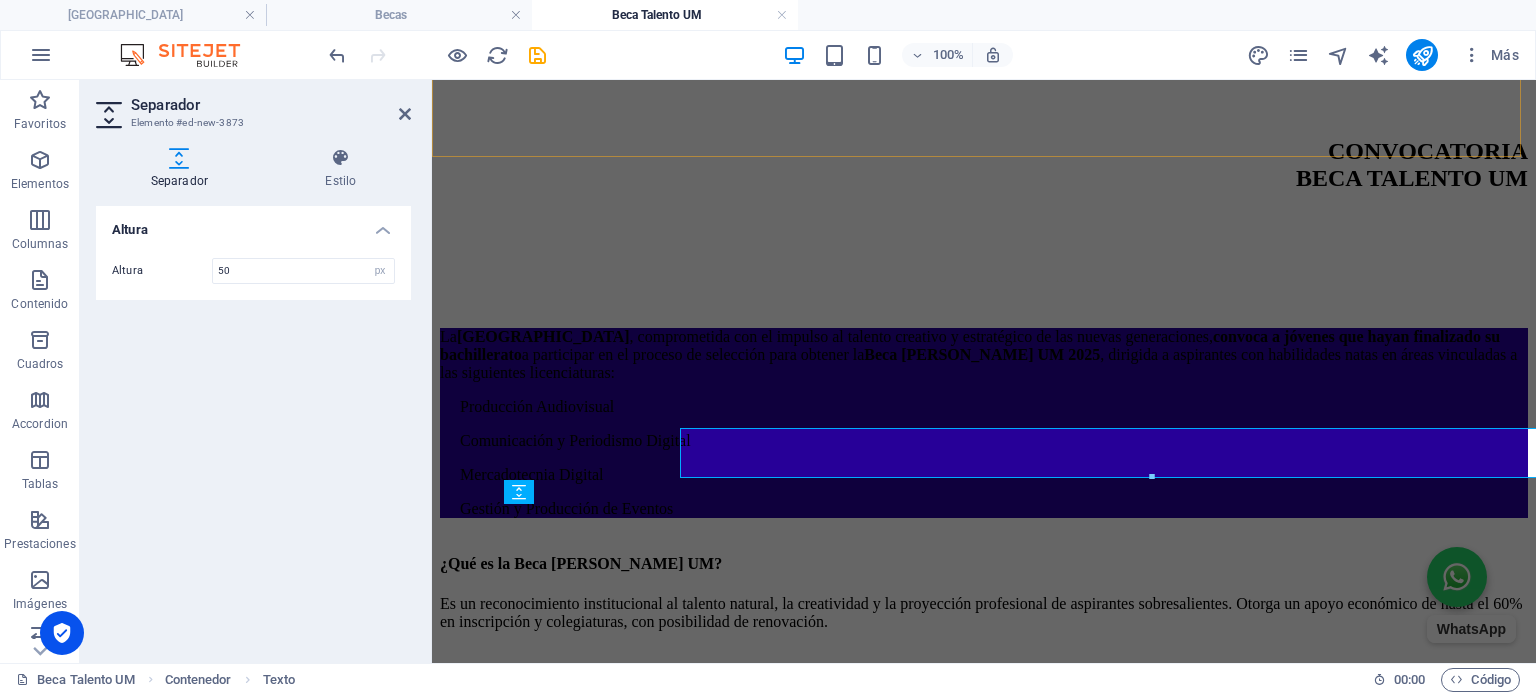 scroll, scrollTop: 976, scrollLeft: 0, axis: vertical 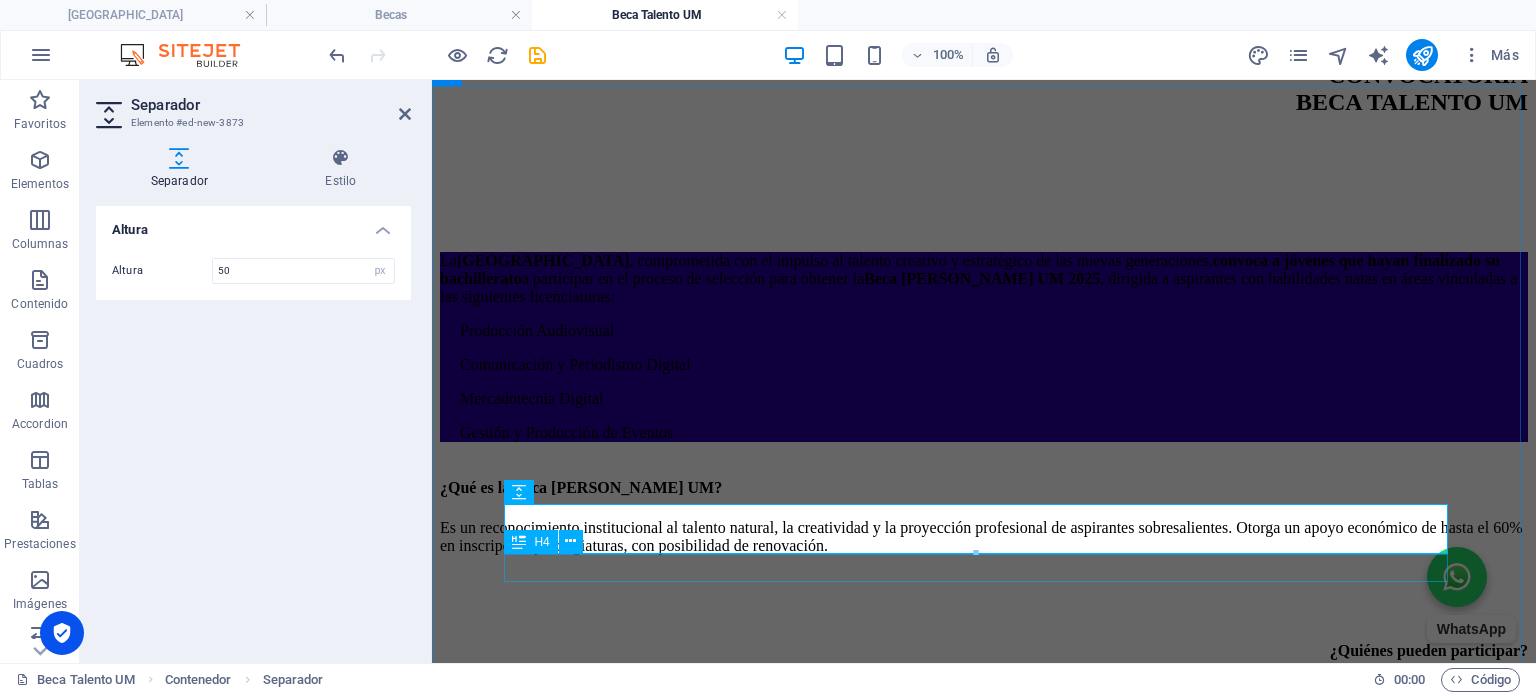 click on "¿Quiénes pueden participar?" at bounding box center [984, 883] 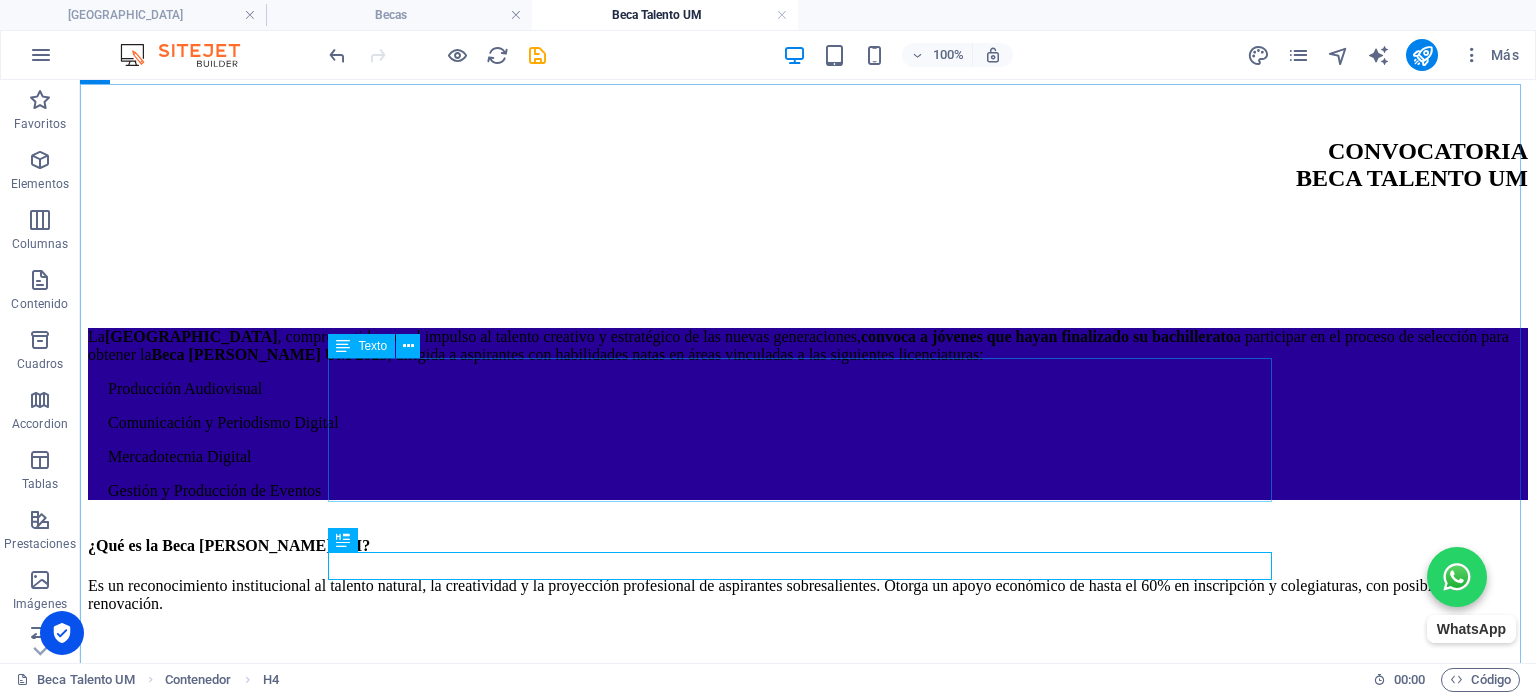 scroll, scrollTop: 1000, scrollLeft: 0, axis: vertical 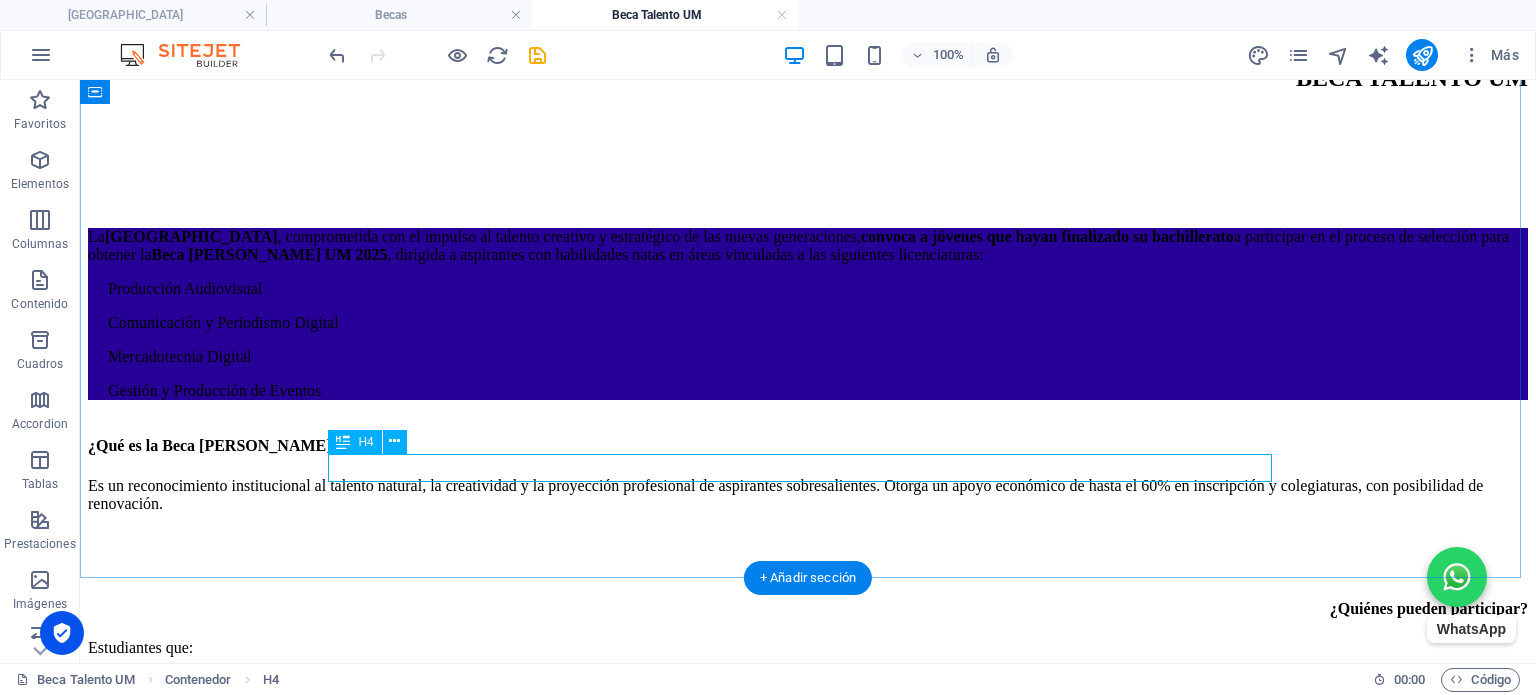 click on "¿Quiénes pueden participar?" at bounding box center [808, 841] 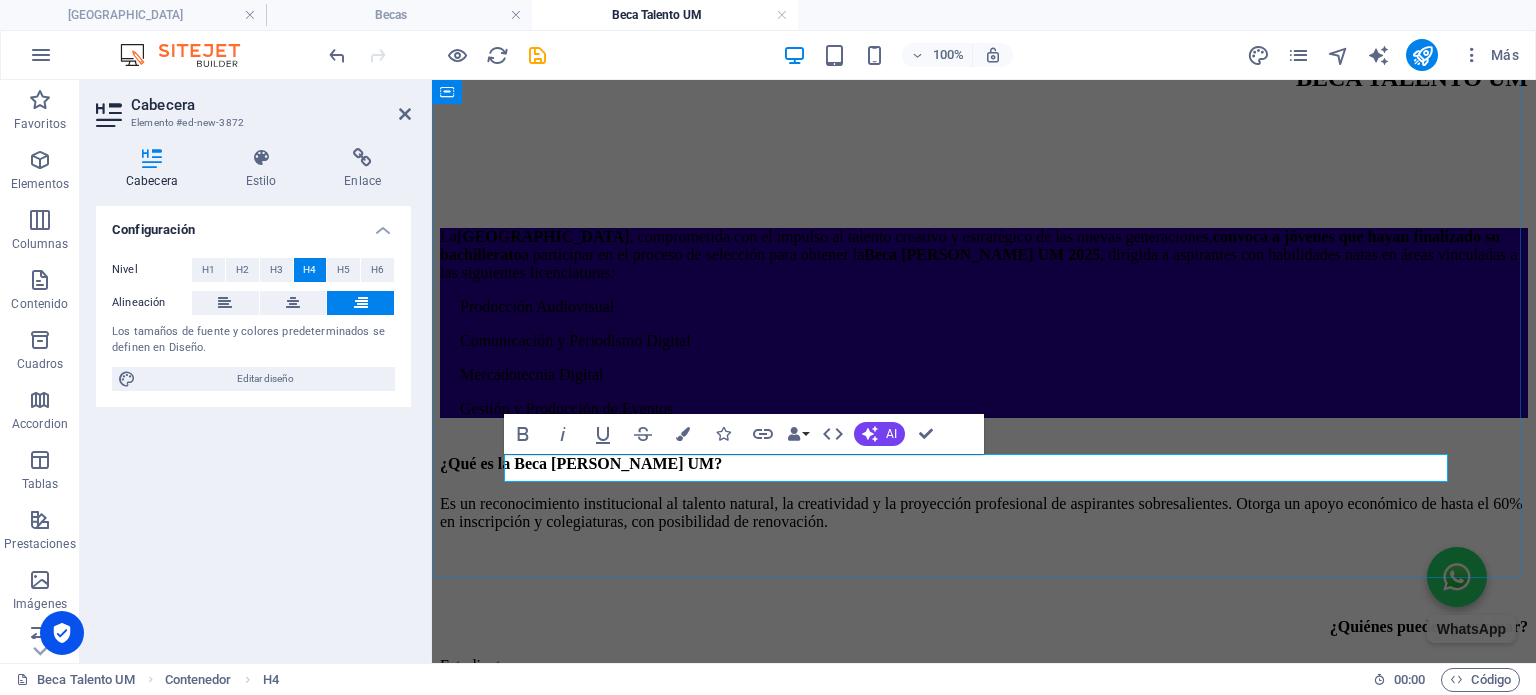 scroll, scrollTop: 1076, scrollLeft: 0, axis: vertical 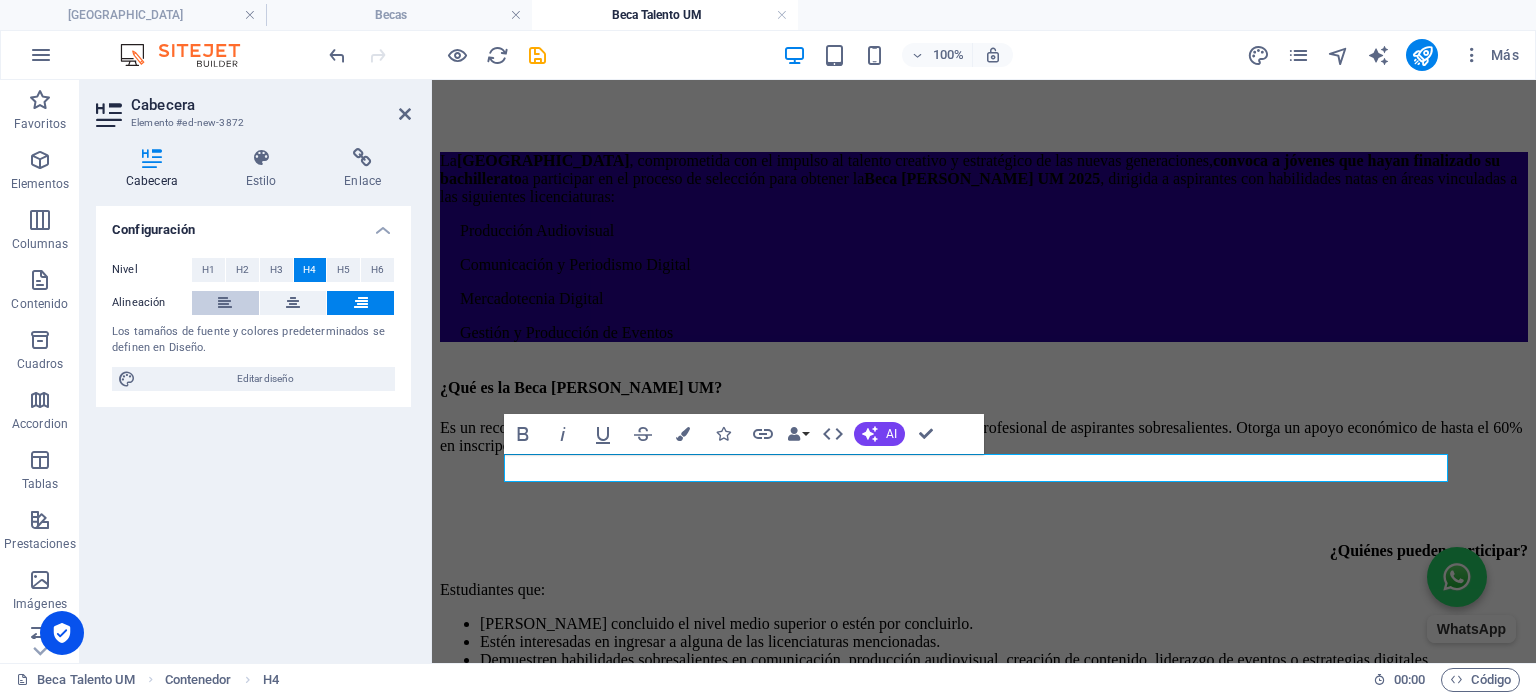 click at bounding box center (225, 303) 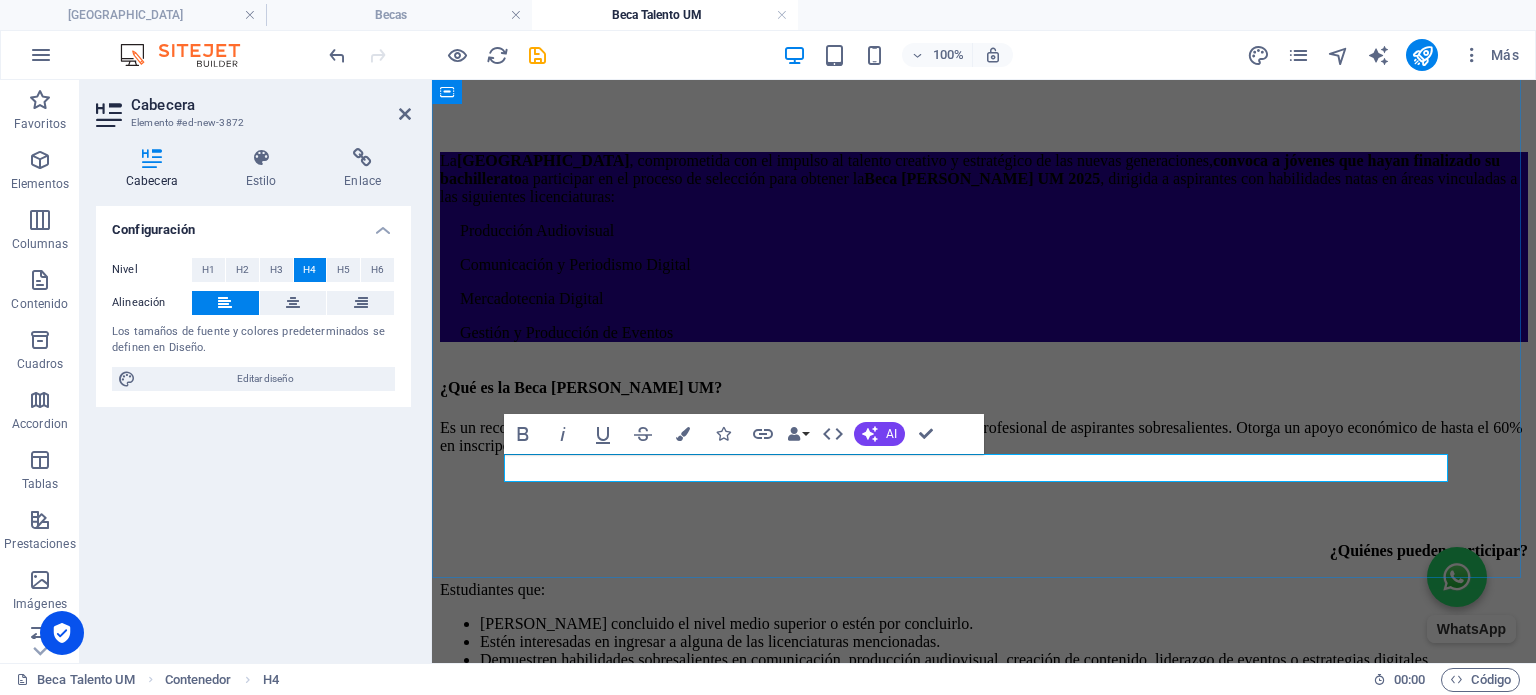 click on "¿Qué es la Beca [PERSON_NAME] UM? Es un reconocimiento institucional al talento natural, la creatividad y la proyección profesional de aspirantes sobresalientes. Otorga un apoyo económico de hasta el 60% en inscripción y colegiaturas, con posibilidad de renovación. ¿Quiénes pueden participar? Estudiantes que: [PERSON_NAME] concluido el nivel medio superior o estén por concluirlo. Estén interesadas en ingresar a alguna de las licenciaturas mencionadas. Demuestren habilidades sobresalientes en comunicación, producción audiovisual, creación de contenido, liderazgo de eventos o estrategias digitales. No cuenten con otra beca o beneficio económico institucional. ¿Qué necesitas para postularte? ¿Qué necesitas para postularte?" at bounding box center [984, 585] 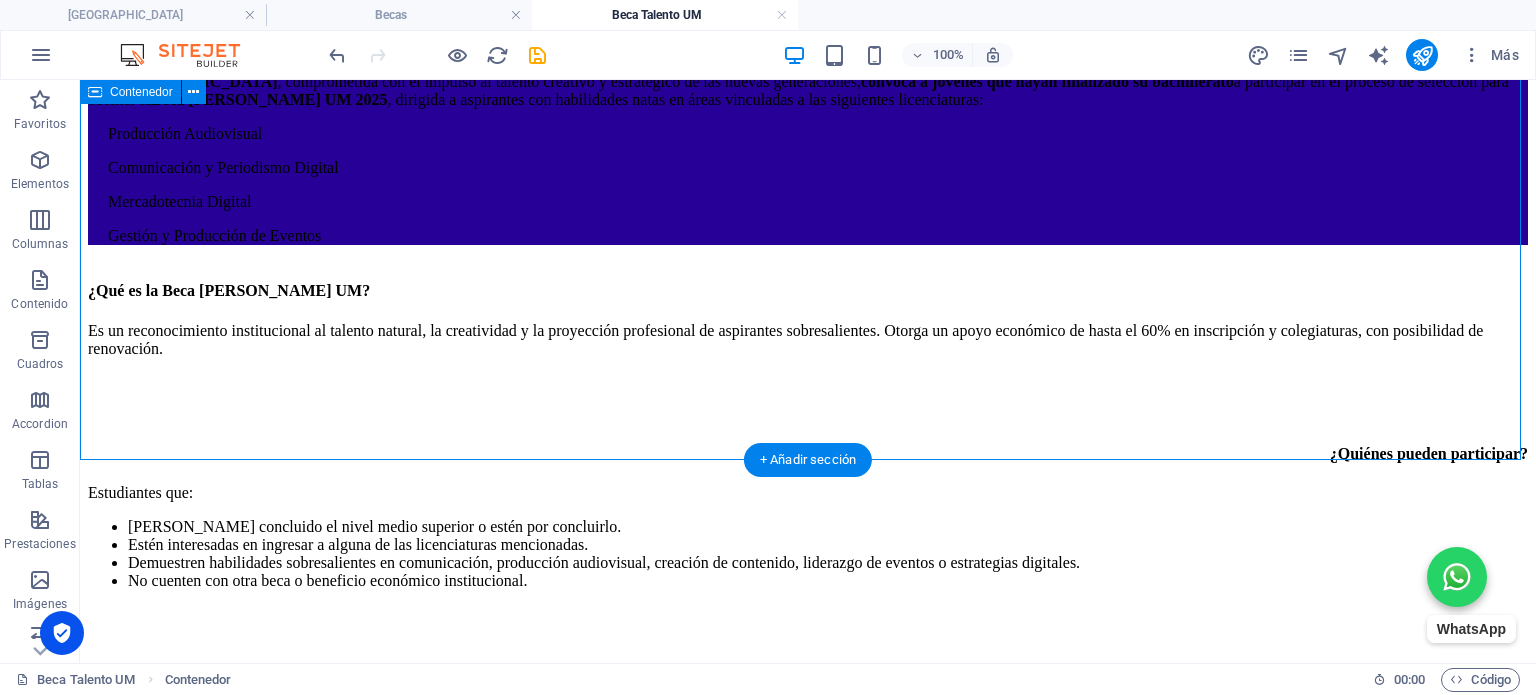 scroll, scrollTop: 1200, scrollLeft: 0, axis: vertical 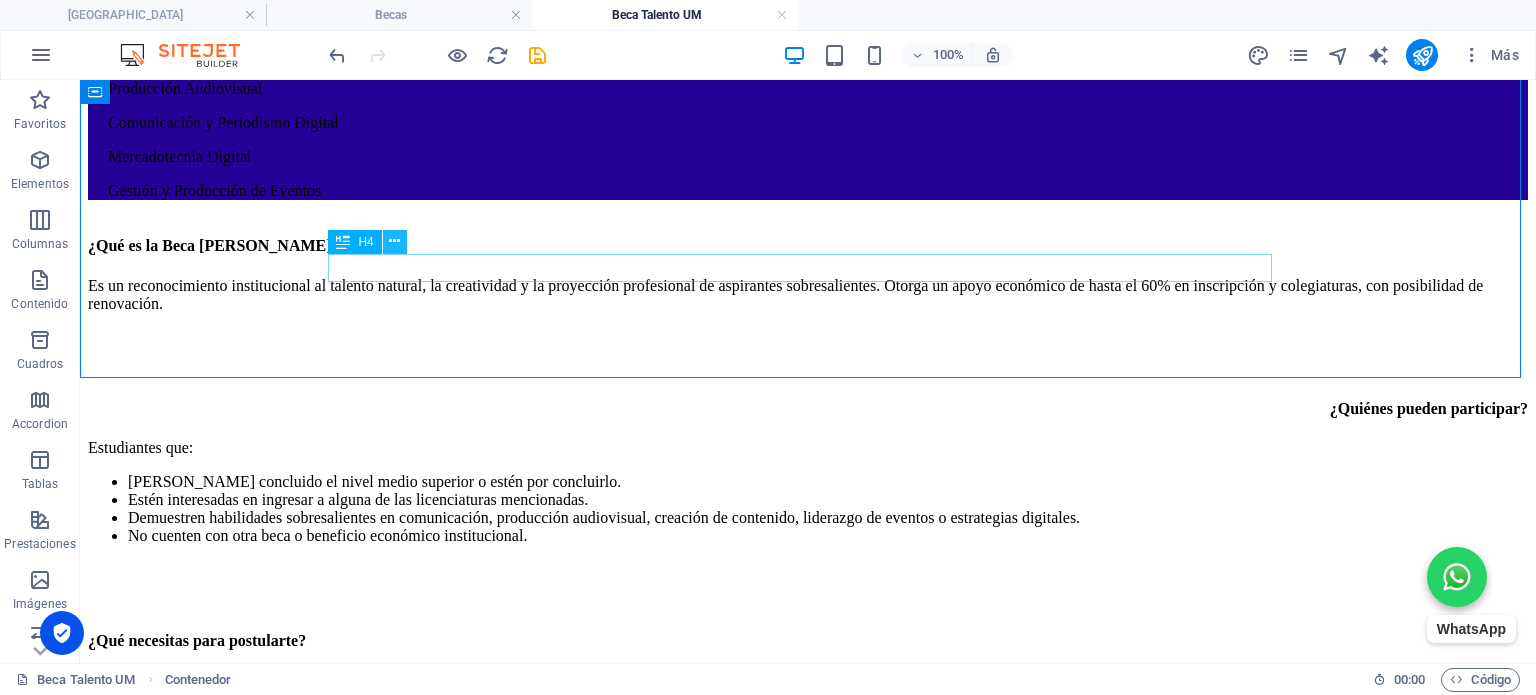 click at bounding box center (394, 241) 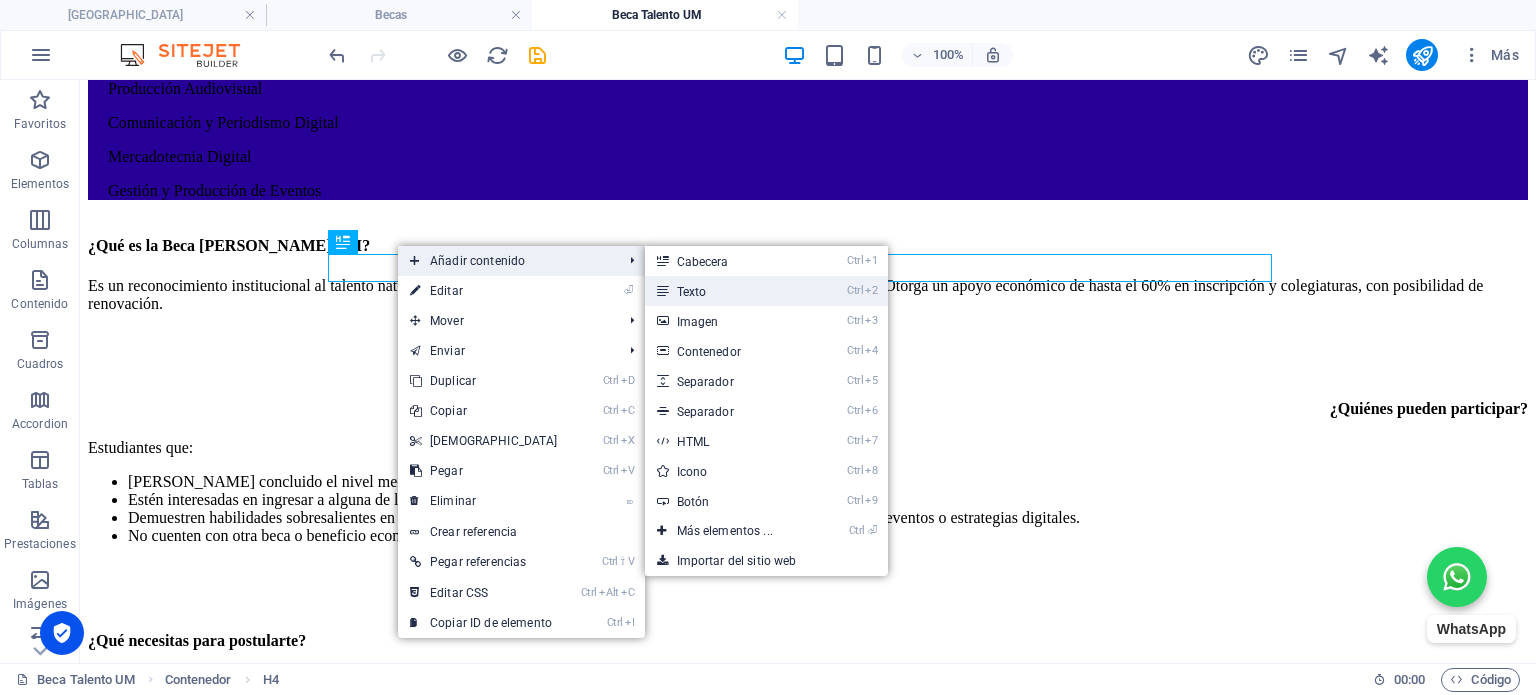 click on "Ctrl 2  Texto" at bounding box center [729, 291] 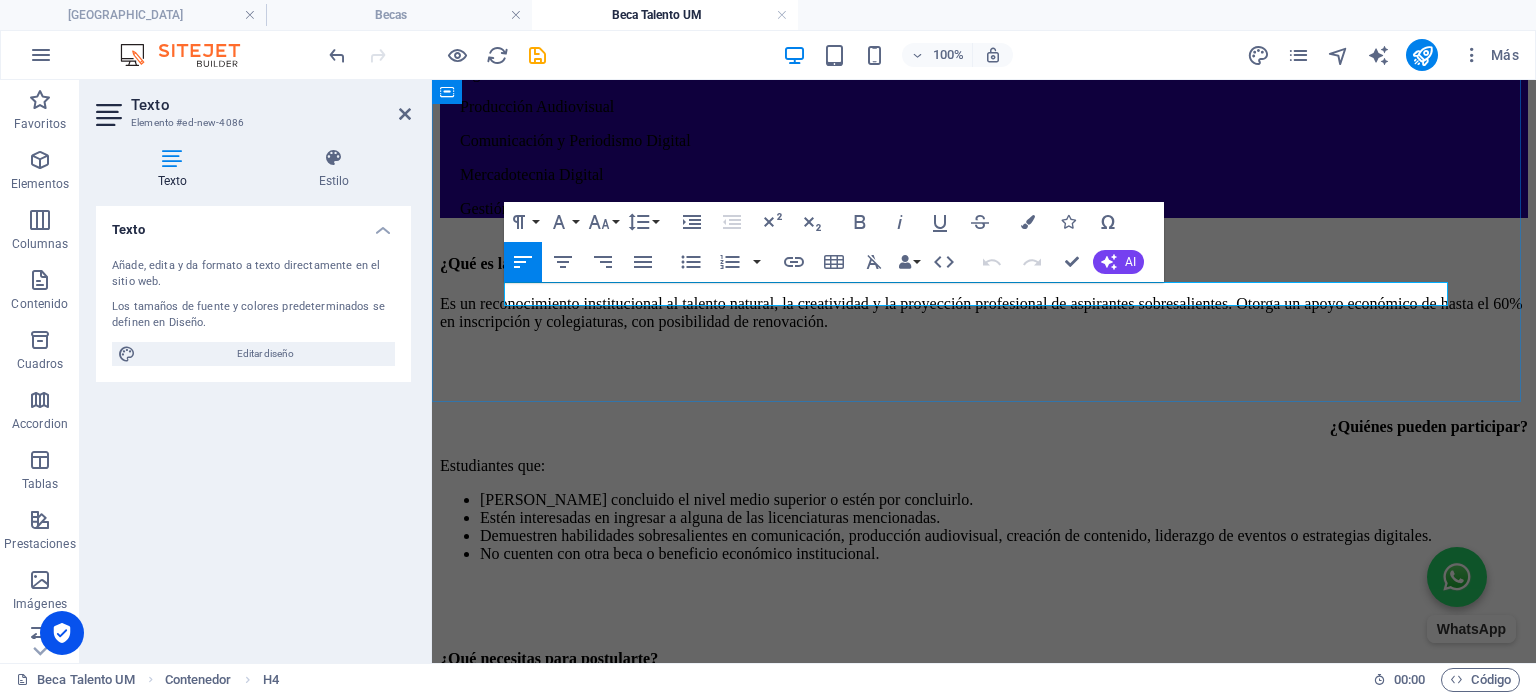 scroll, scrollTop: 1276, scrollLeft: 0, axis: vertical 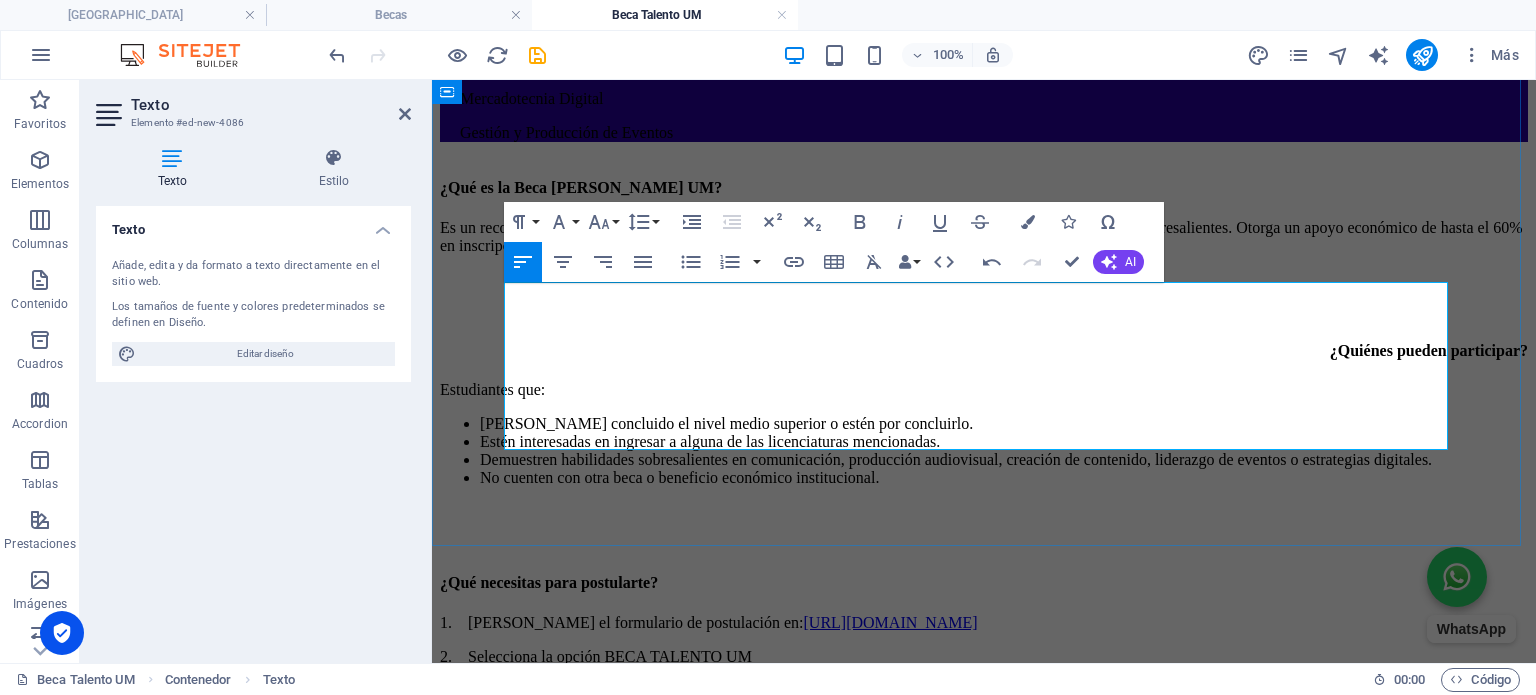 click at bounding box center [984, 827] 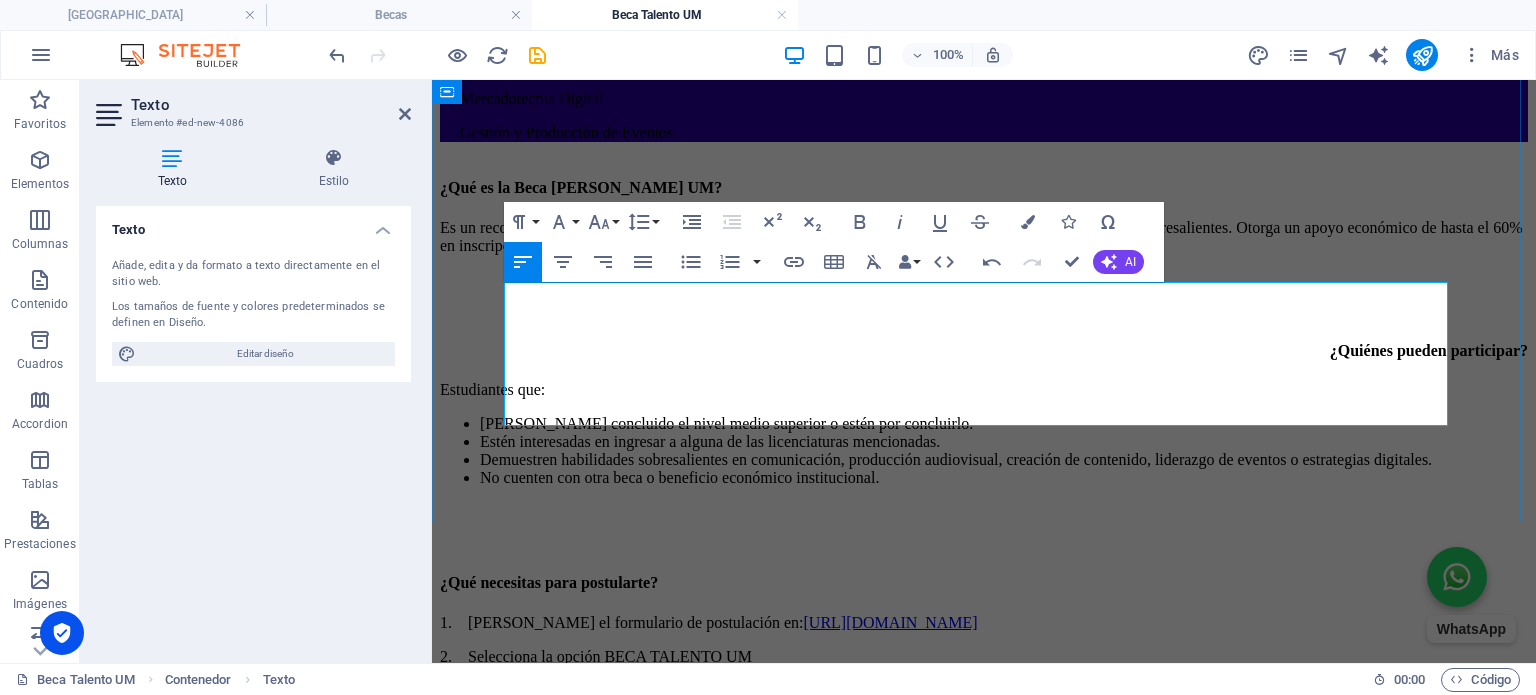 click on "4.      Redactar una carta de exposición de motivos (máx. 1 cuartilla)." at bounding box center (984, 793) 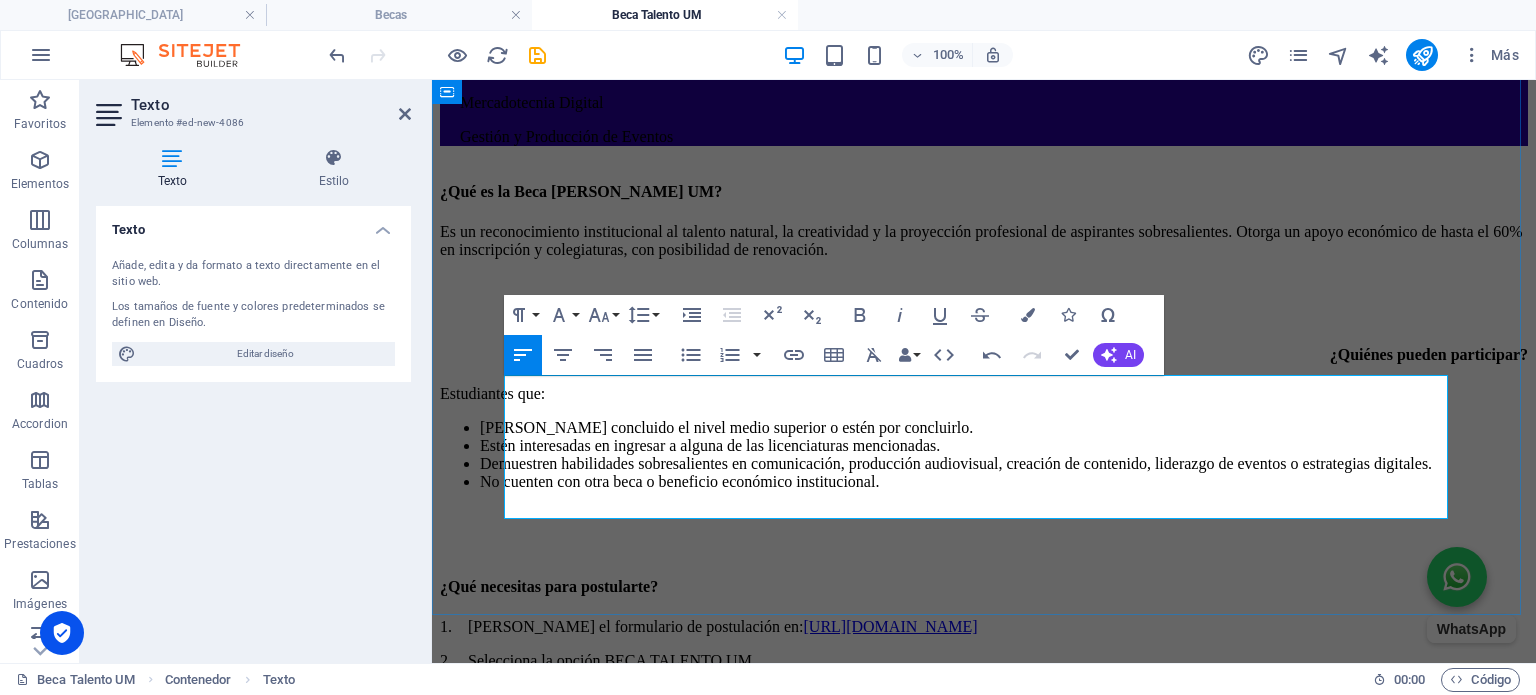 scroll, scrollTop: 1276, scrollLeft: 0, axis: vertical 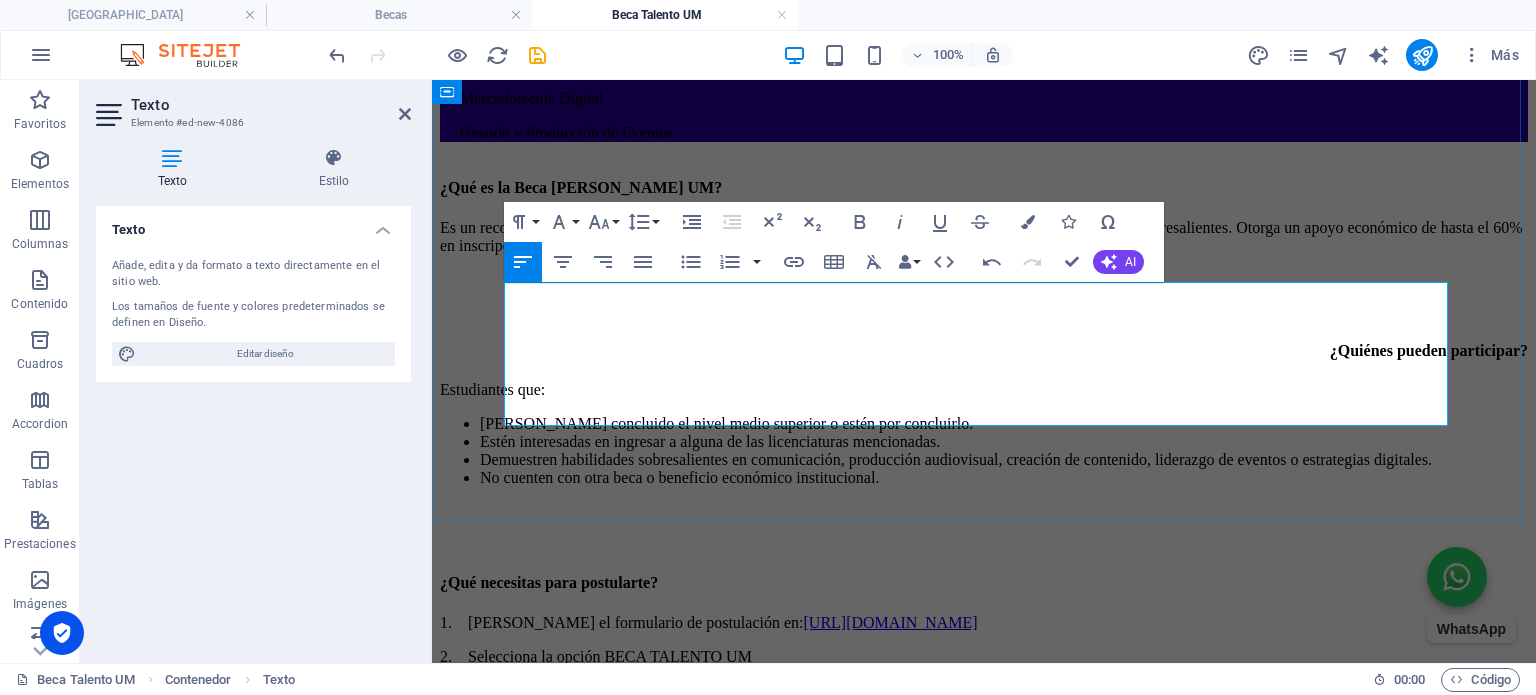 drag, startPoint x: 1212, startPoint y: 297, endPoint x: 828, endPoint y: 293, distance: 384.02084 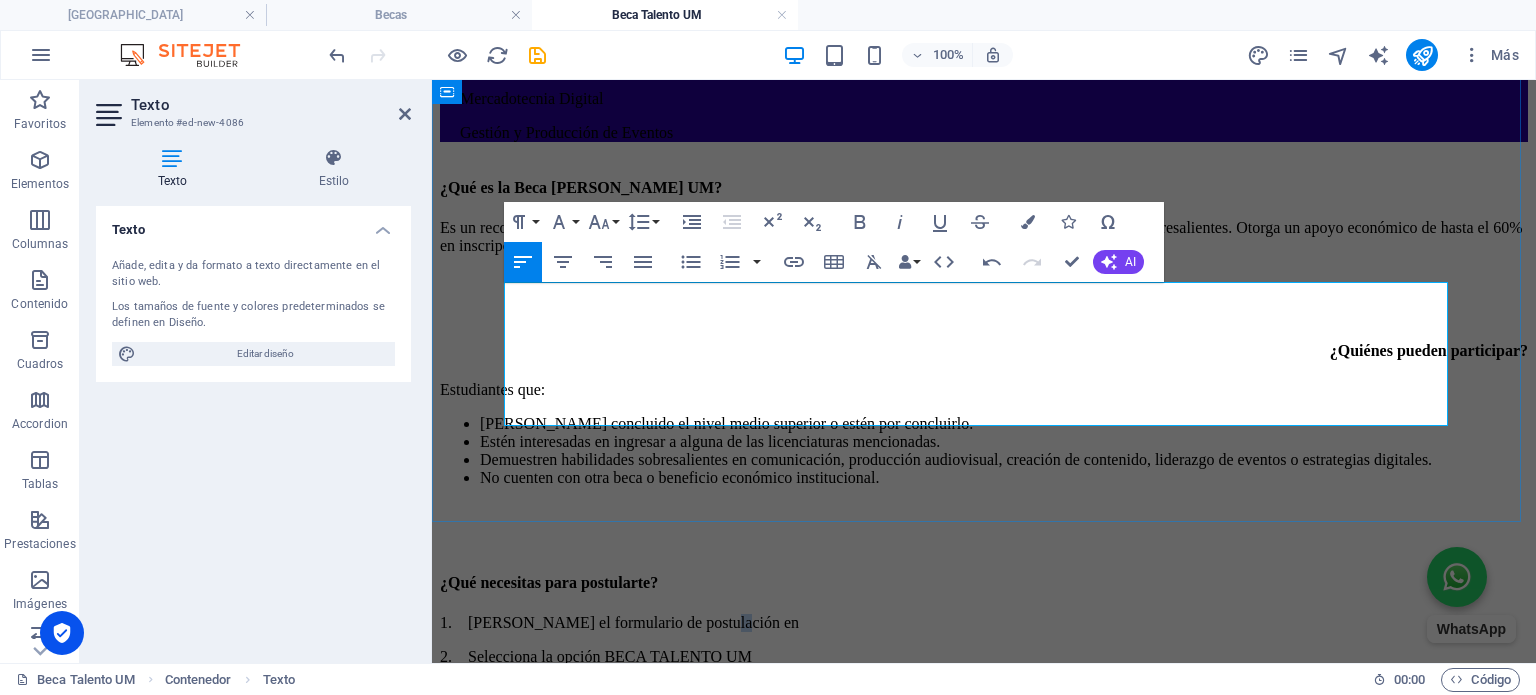 type 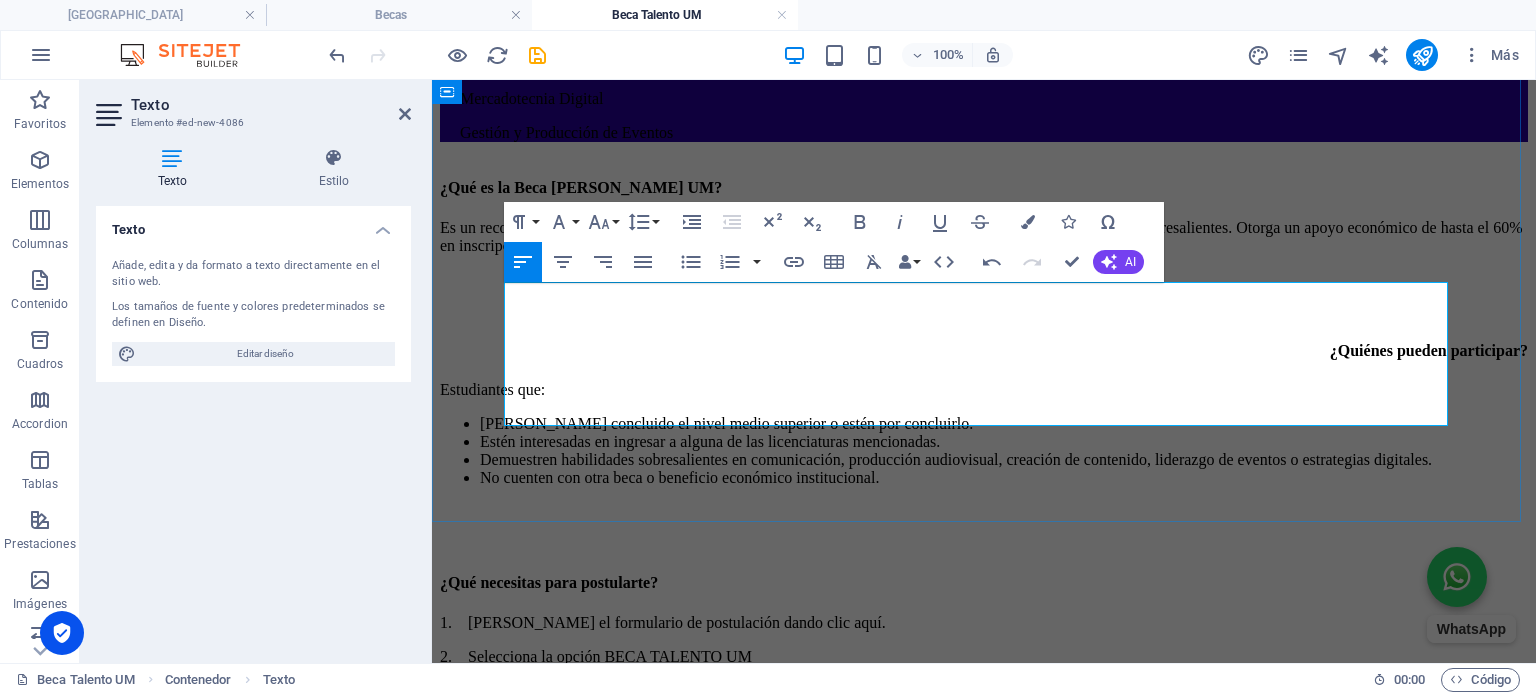 click at bounding box center [460, 622] 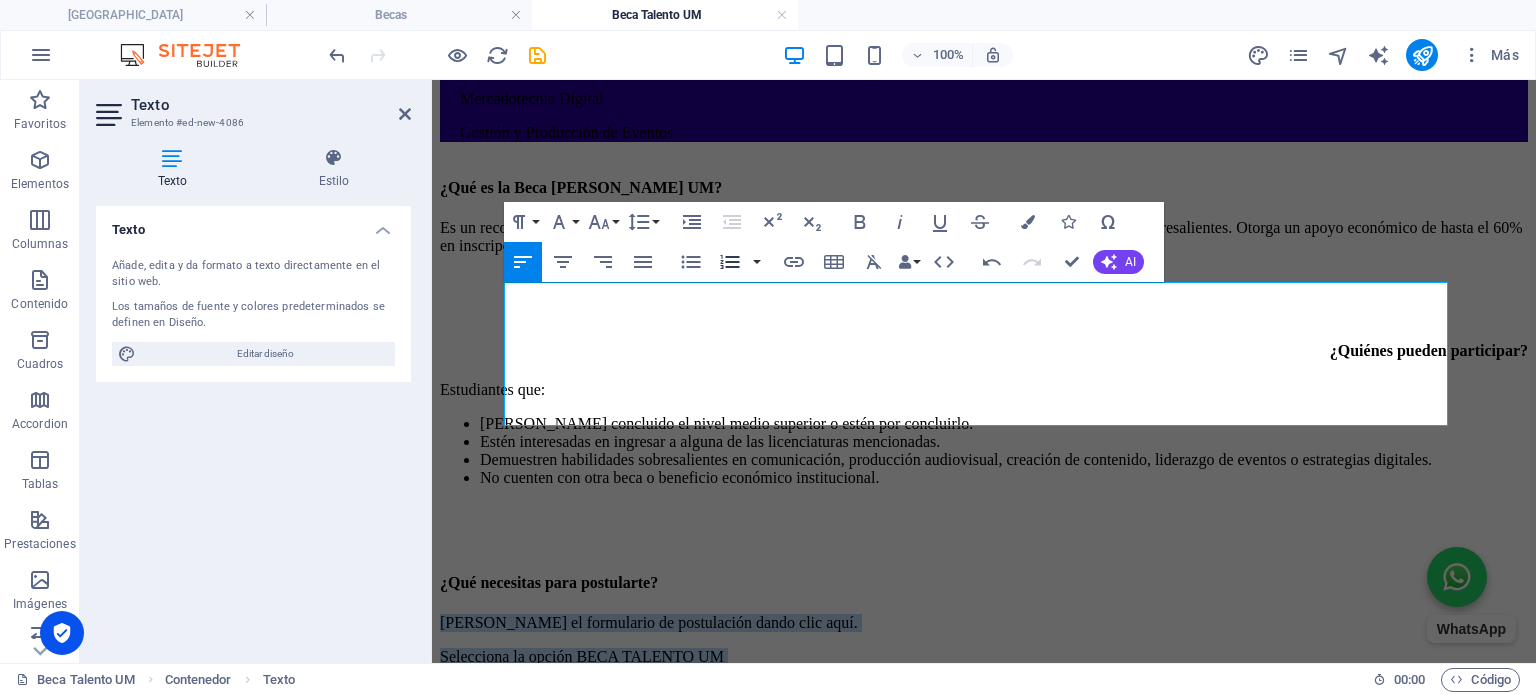 click 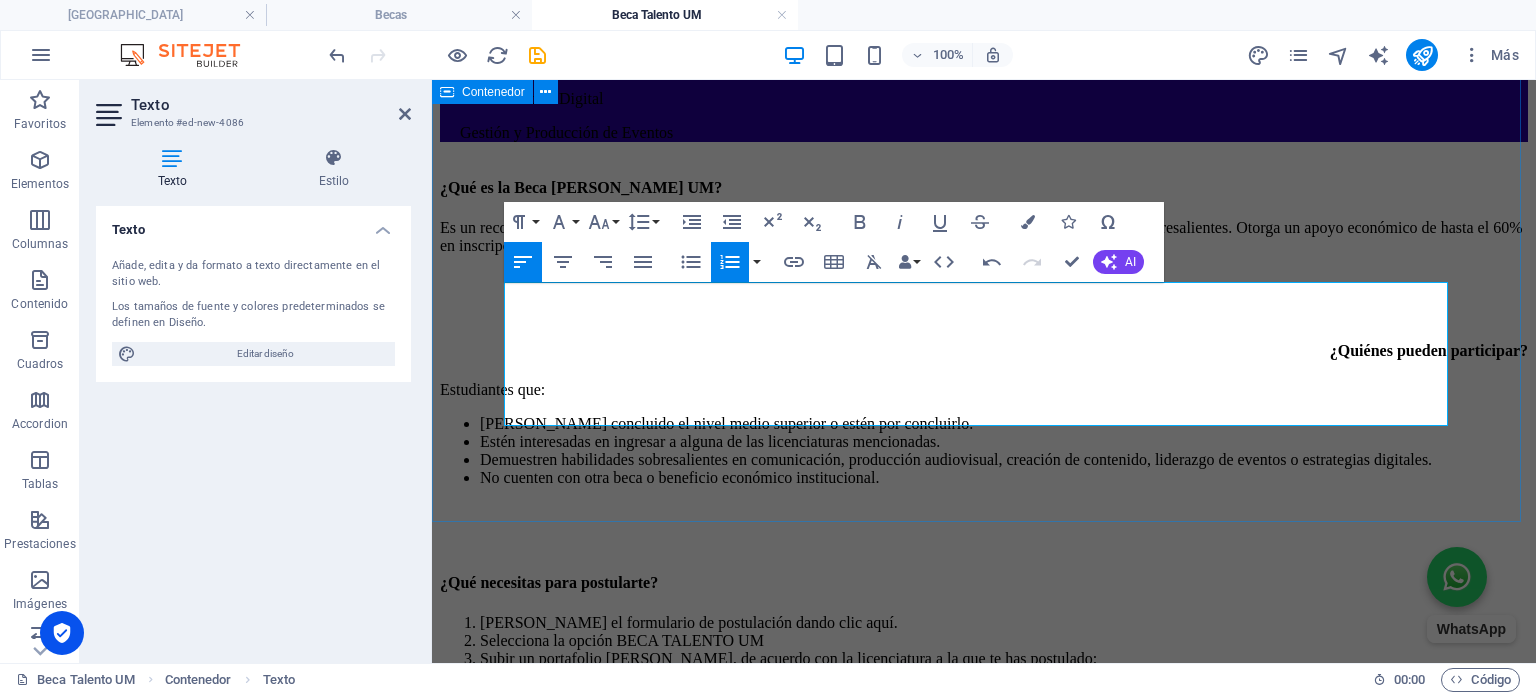 click on "¿Qué es la Beca [PERSON_NAME] UM? Es un reconocimiento institucional al talento natural, la creatividad y la proyección profesional de aspirantes sobresalientes. Otorga un apoyo económico de hasta el 60% en inscripción y colegiaturas, con posibilidad de renovación. ¿Quiénes pueden participar? Estudiantes que: [PERSON_NAME] concluido el nivel medio superior o estén por concluirlo. Estén interesadas en ingresar a alguna de las licenciaturas mencionadas. Demuestren habilidades sobresalientes en comunicación, producción audiovisual, creación de contenido, liderazgo de eventos o estrategias digitales. No cuenten con otra beca o beneficio económico institucional. ¿Qué necesitas para postularte? Llenar el formulario de postulación dando clic aquí. Selecciona la opción BECA TALENTO UM Subir un portafolio [PERSON_NAME], de acuerdo con la licenciatura a la que te has postulado: Video, cortometraje, demo reel, blog, campaña creativa, podcast, etc. Redactar una carta de exposición de motivos (máx. 1 cuartilla)." at bounding box center (984, 450) 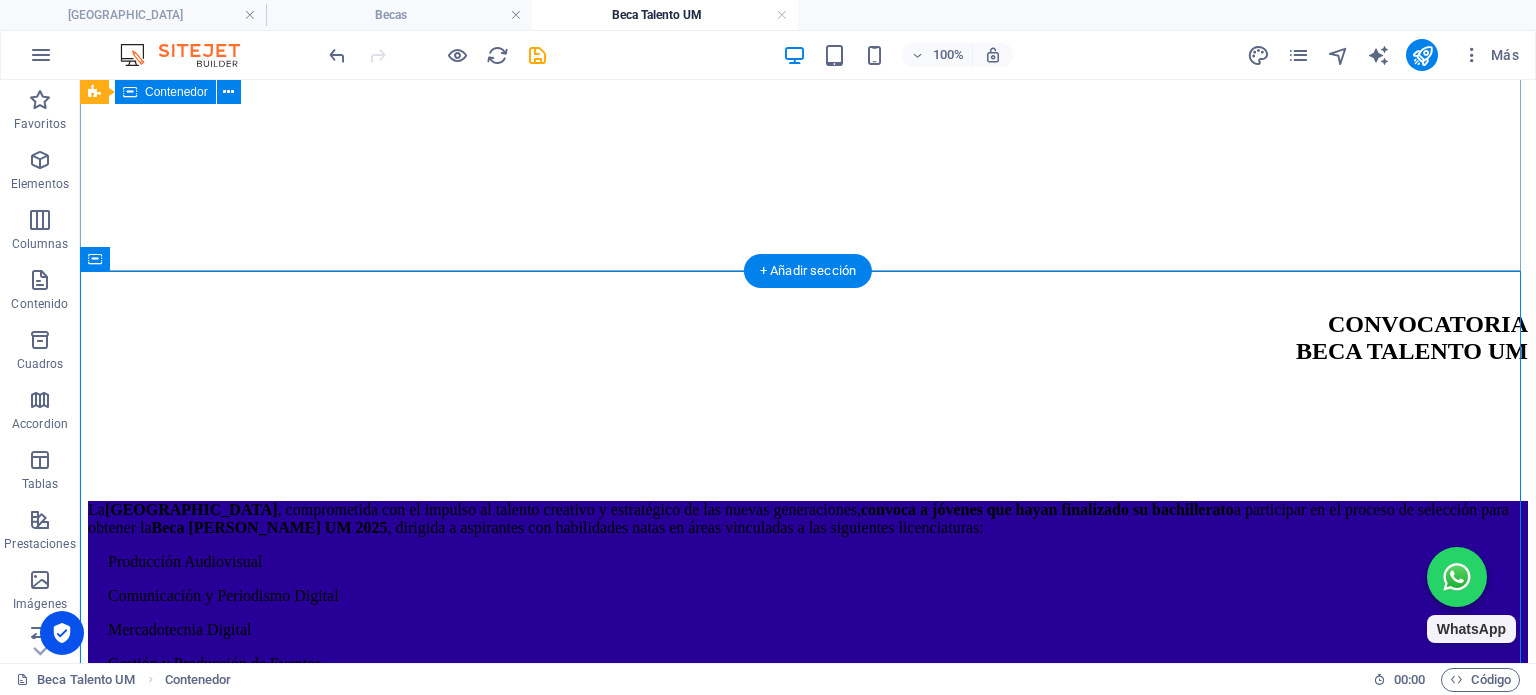 scroll, scrollTop: 700, scrollLeft: 0, axis: vertical 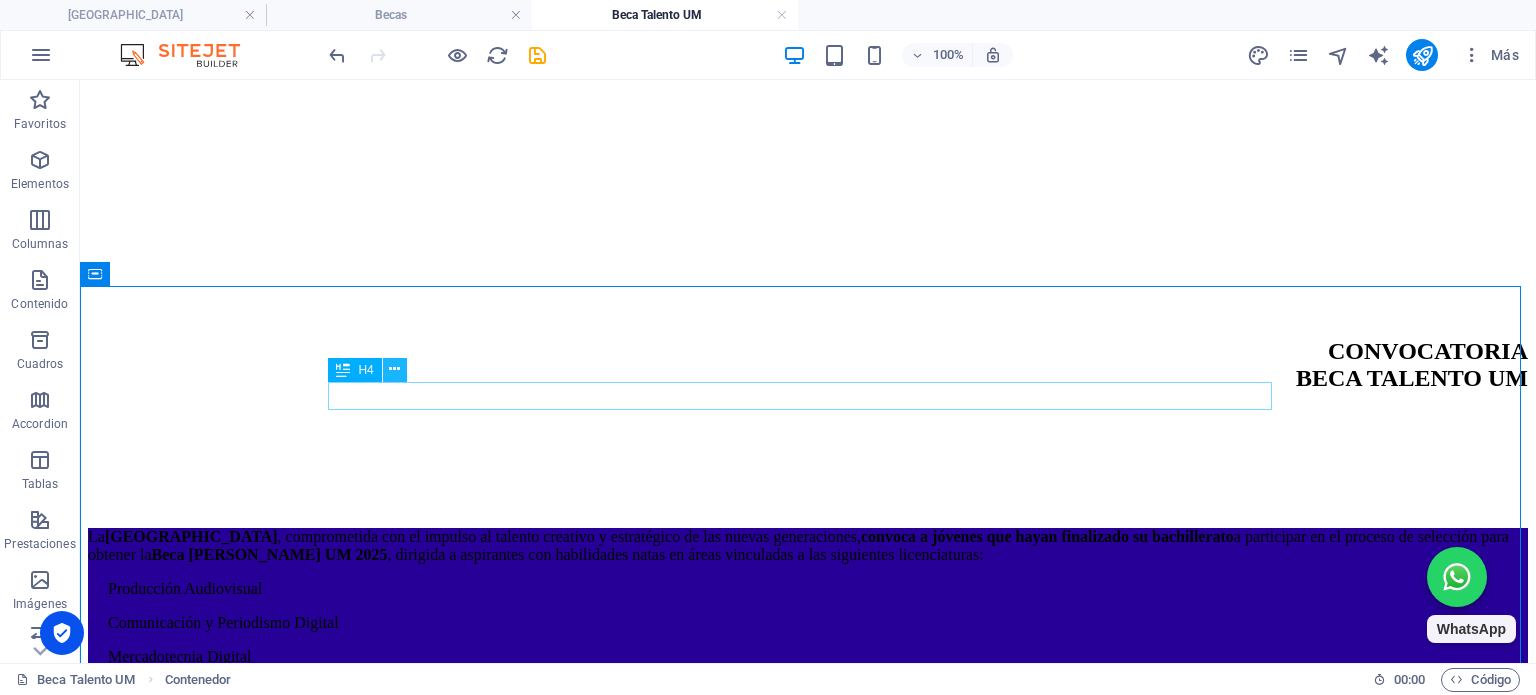 click at bounding box center (394, 369) 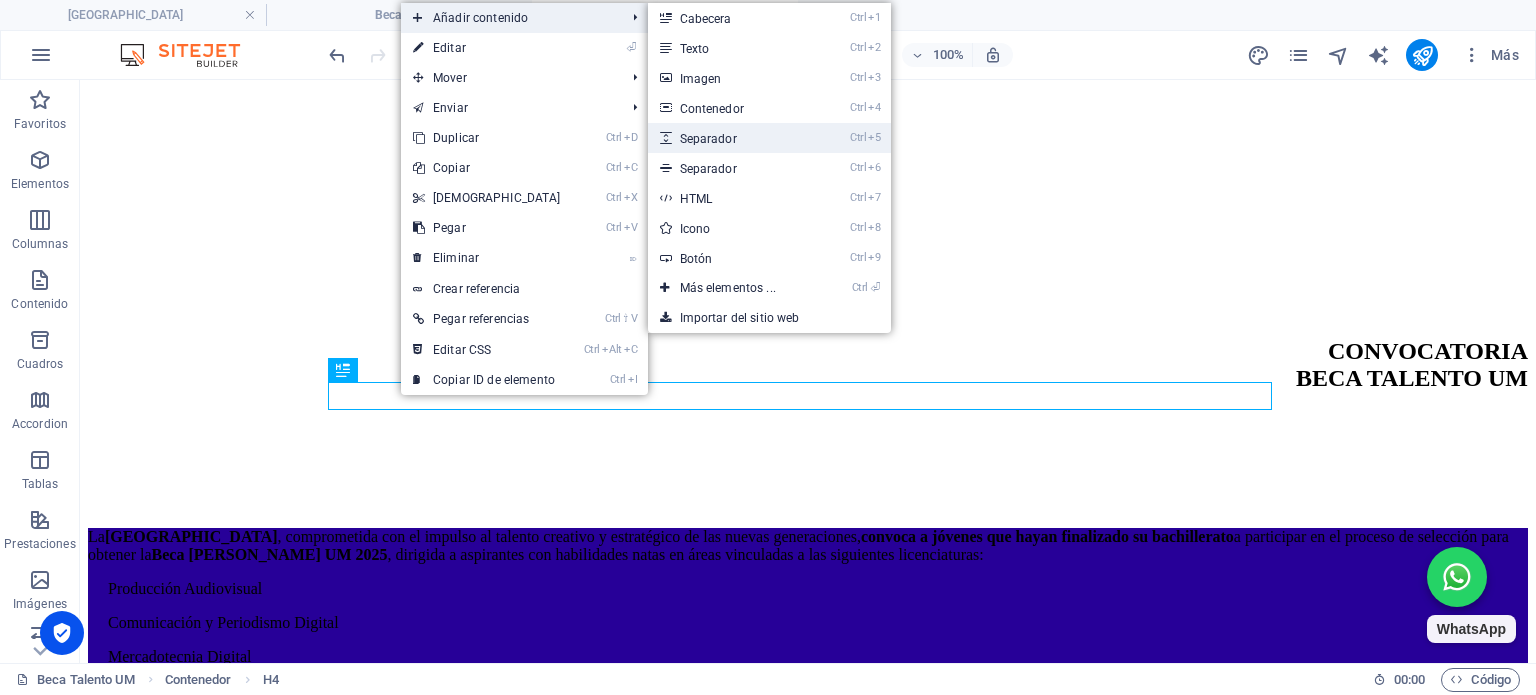 click on "Ctrl 5  Separador" at bounding box center (732, 138) 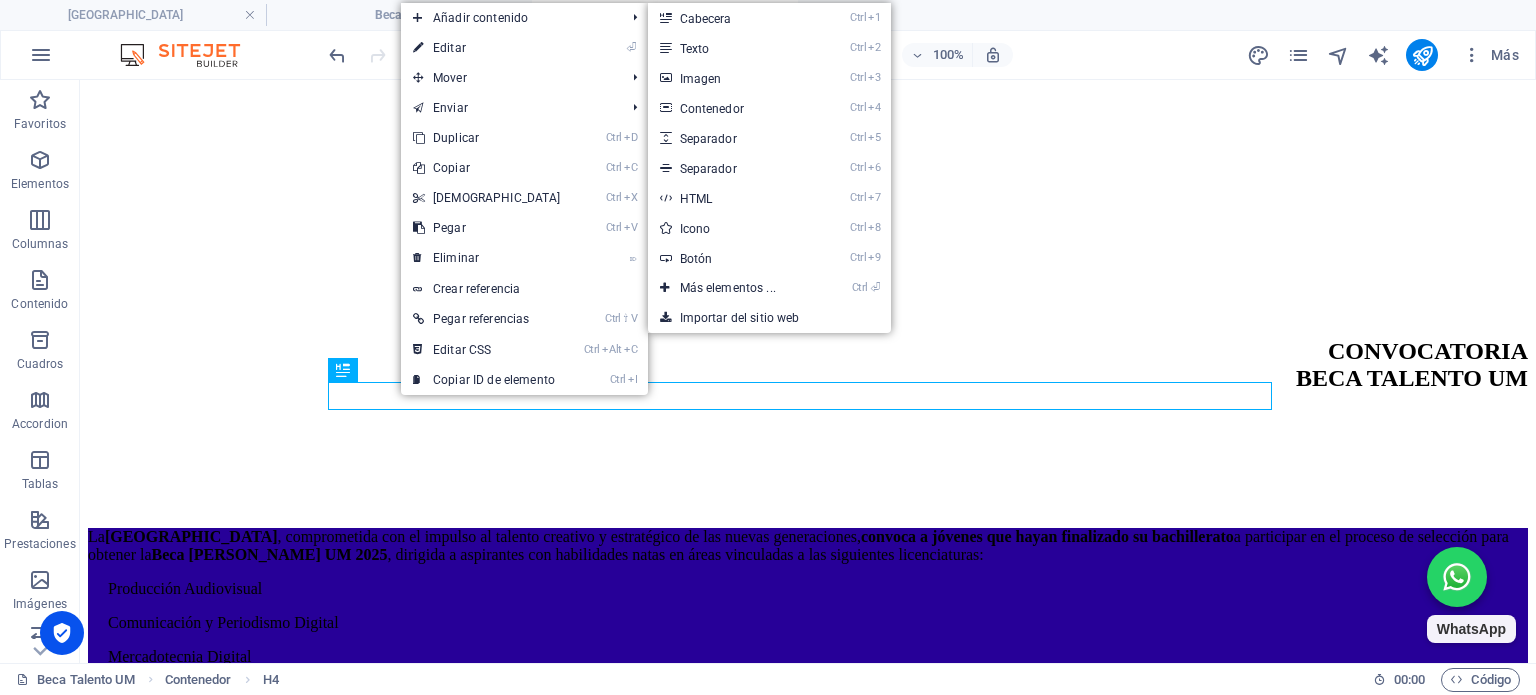 select on "px" 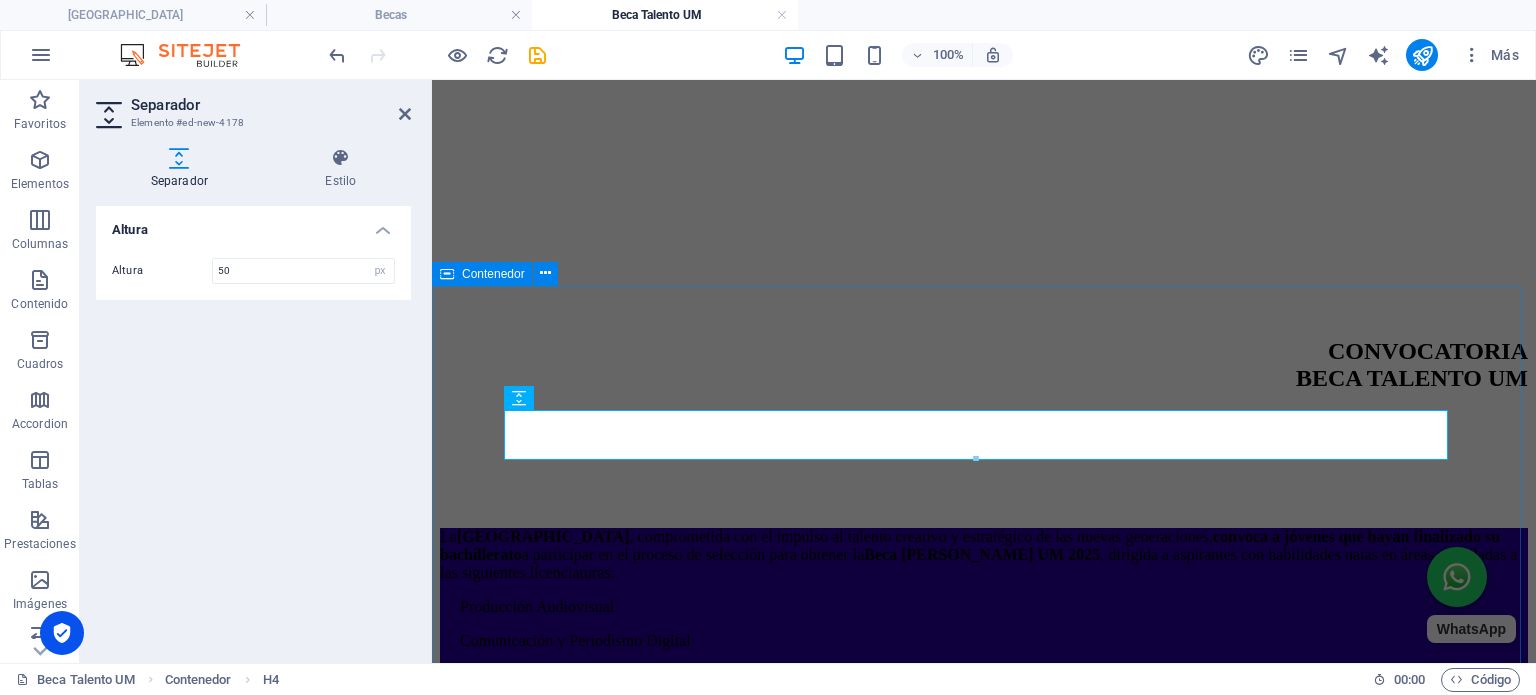 scroll, scrollTop: 776, scrollLeft: 0, axis: vertical 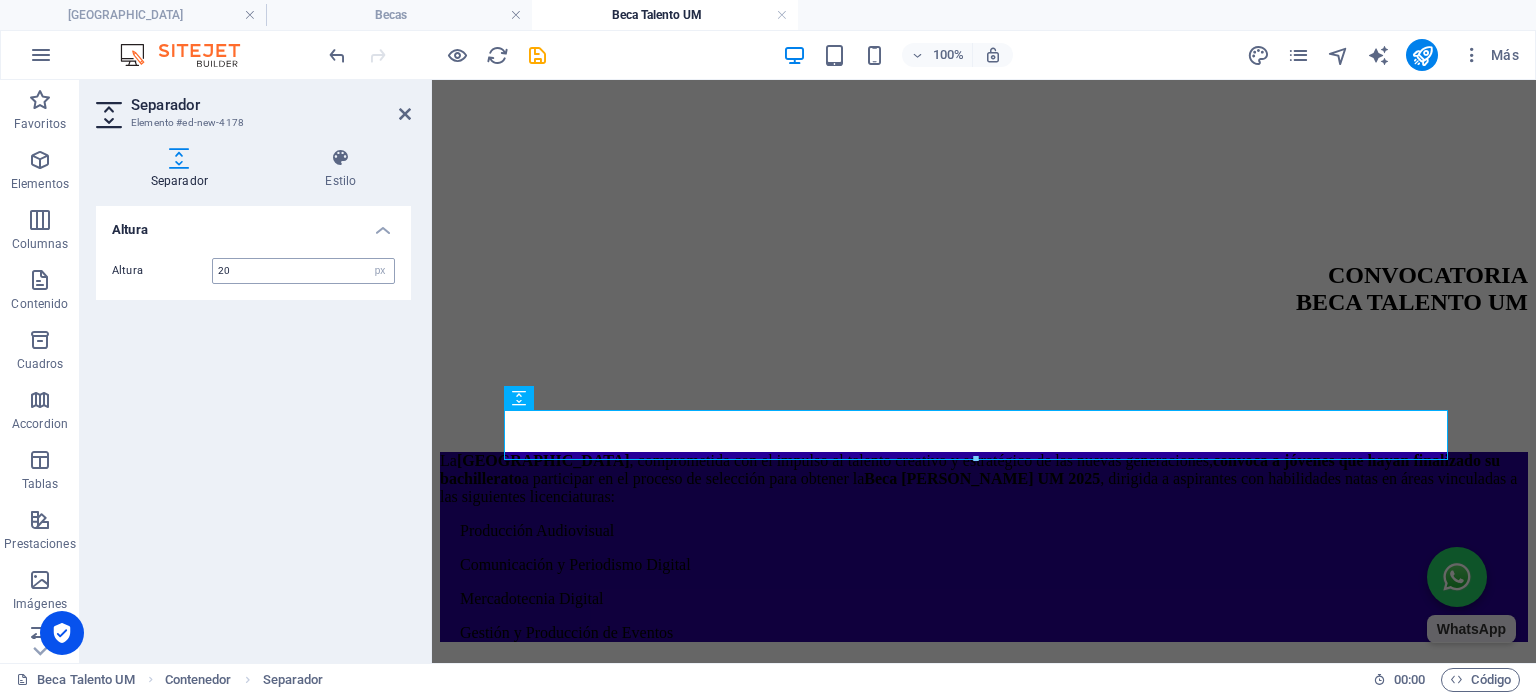type on "20" 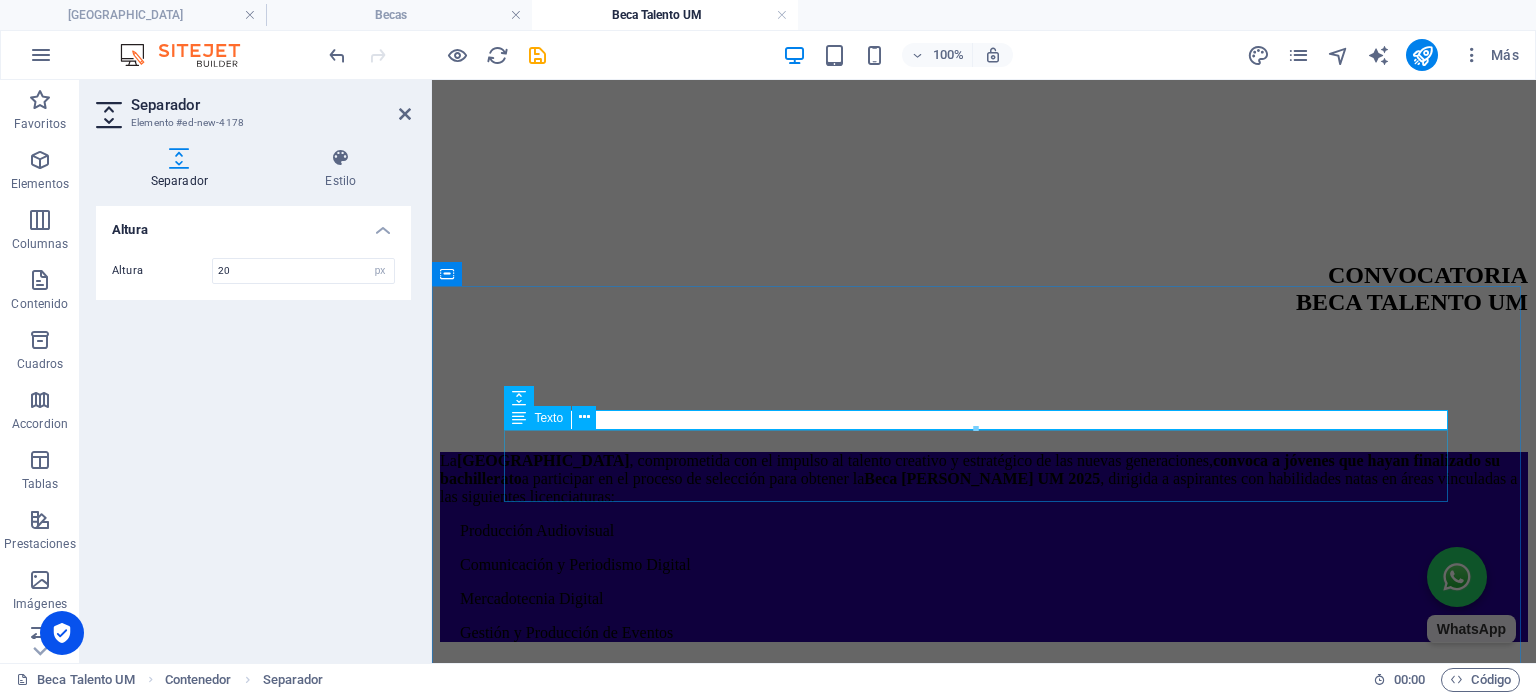 click on "Es un reconocimiento institucional al talento natural, la creatividad y la proyección profesional de aspirantes sobresalientes. Otorga un apoyo económico de hasta el 60% en inscripción y colegiaturas, con posibilidad de renovación." at bounding box center [984, 773] 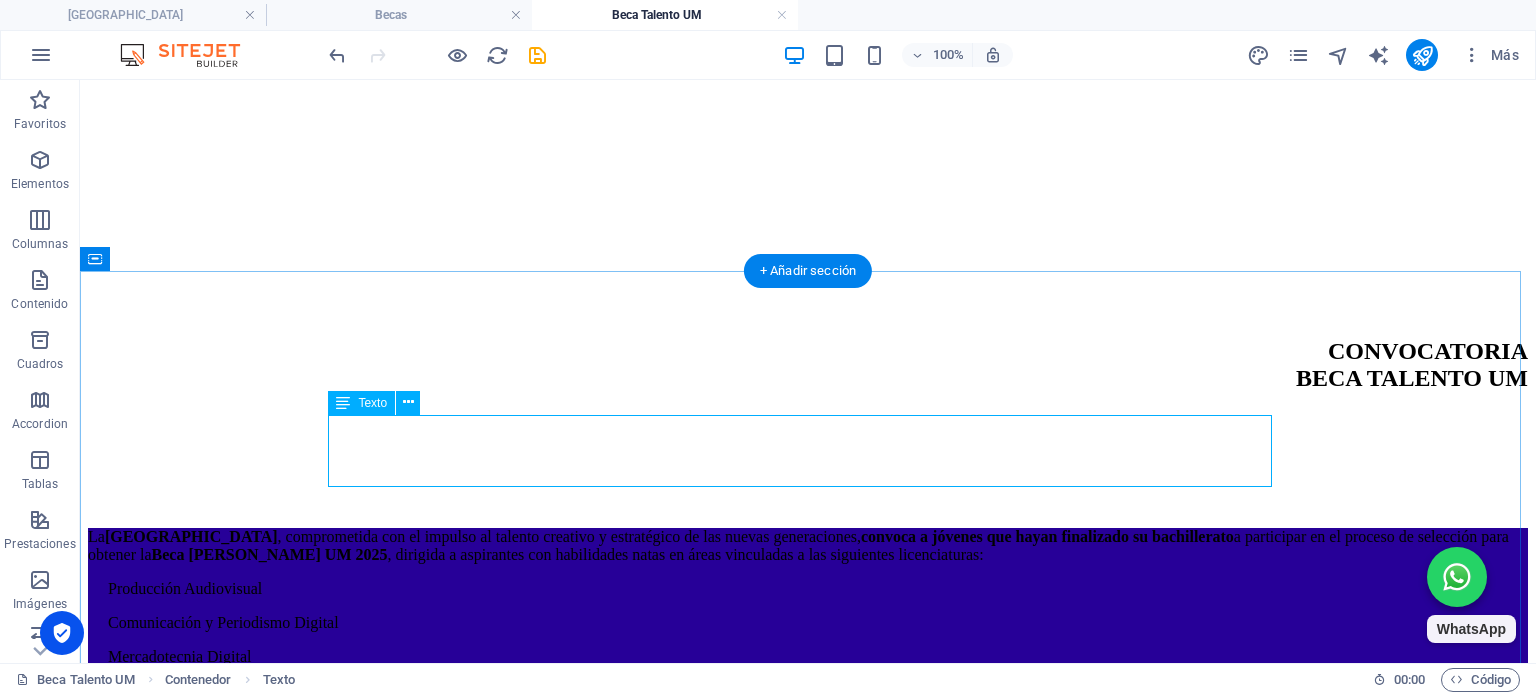 scroll, scrollTop: 900, scrollLeft: 0, axis: vertical 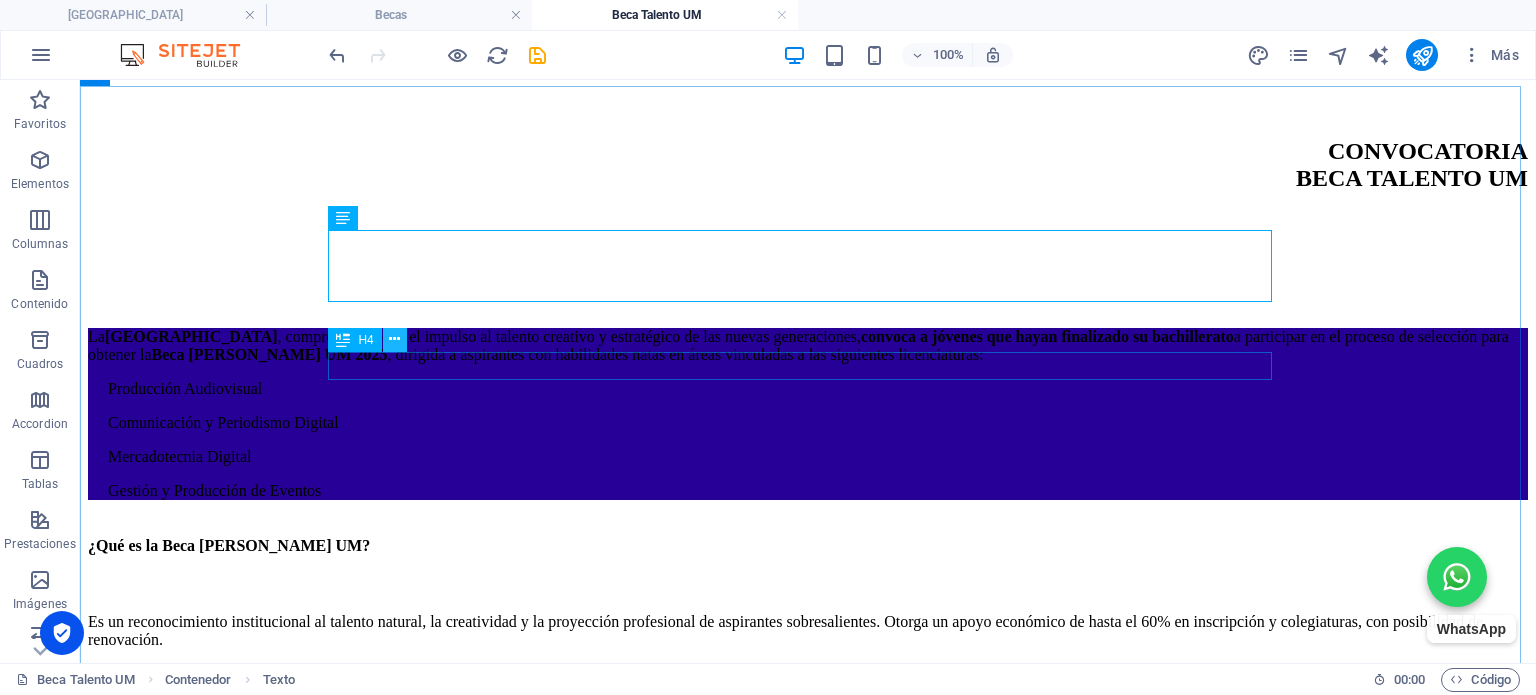 click at bounding box center (394, 339) 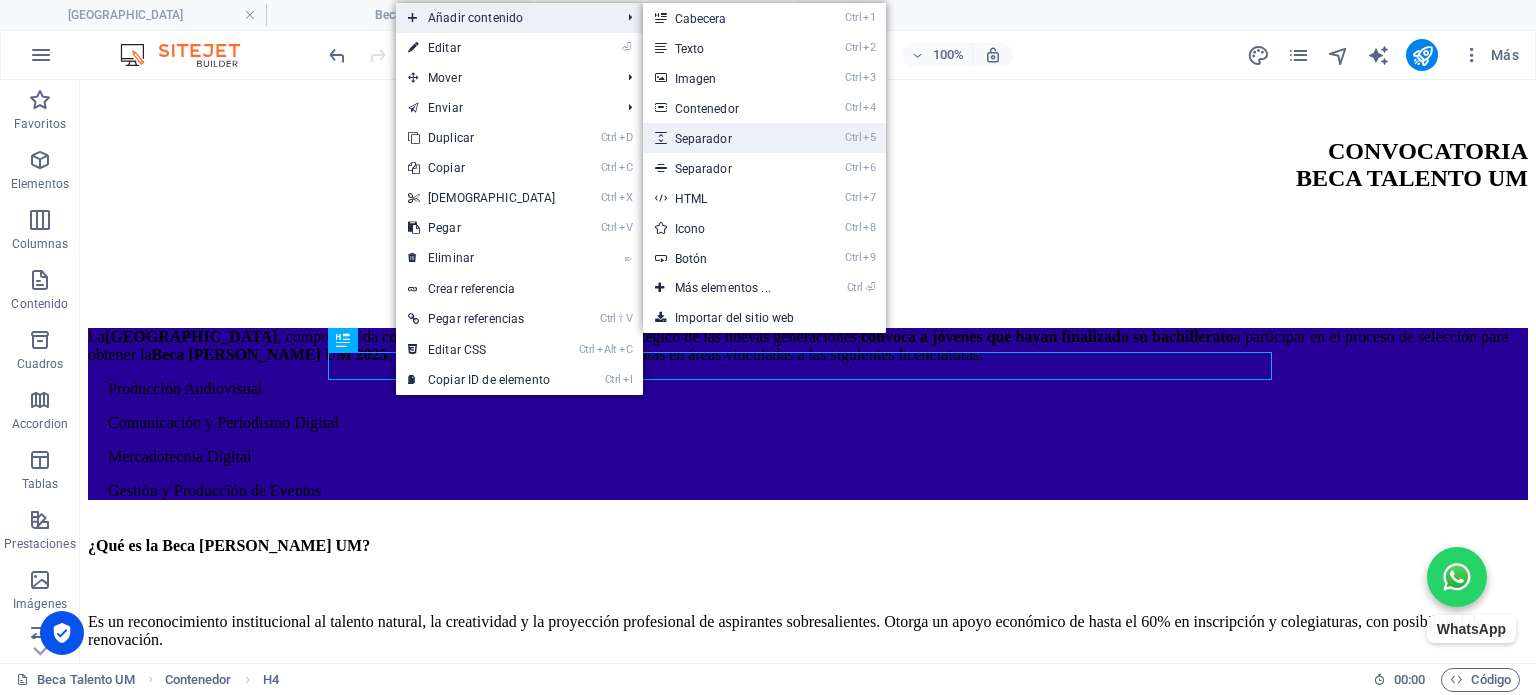 click on "Ctrl 5  Separador" at bounding box center (727, 138) 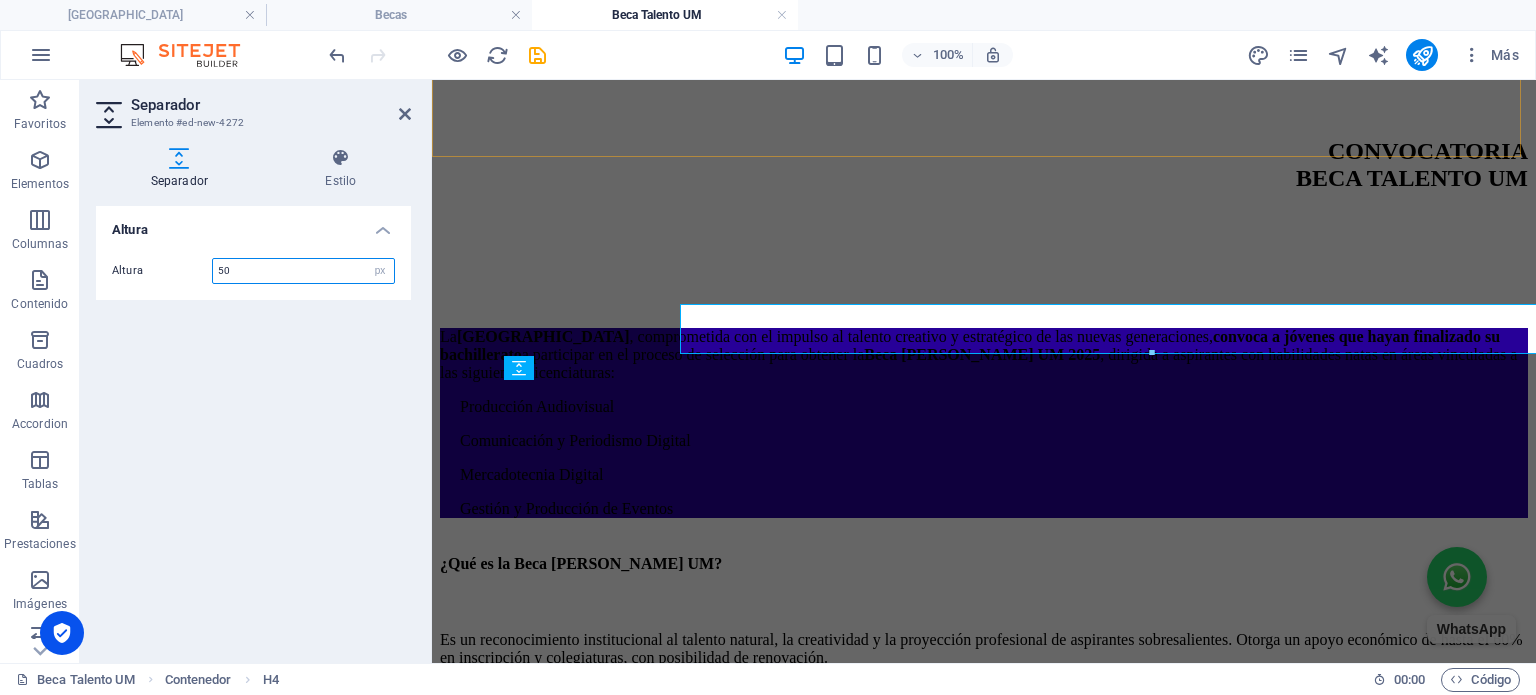 scroll, scrollTop: 976, scrollLeft: 0, axis: vertical 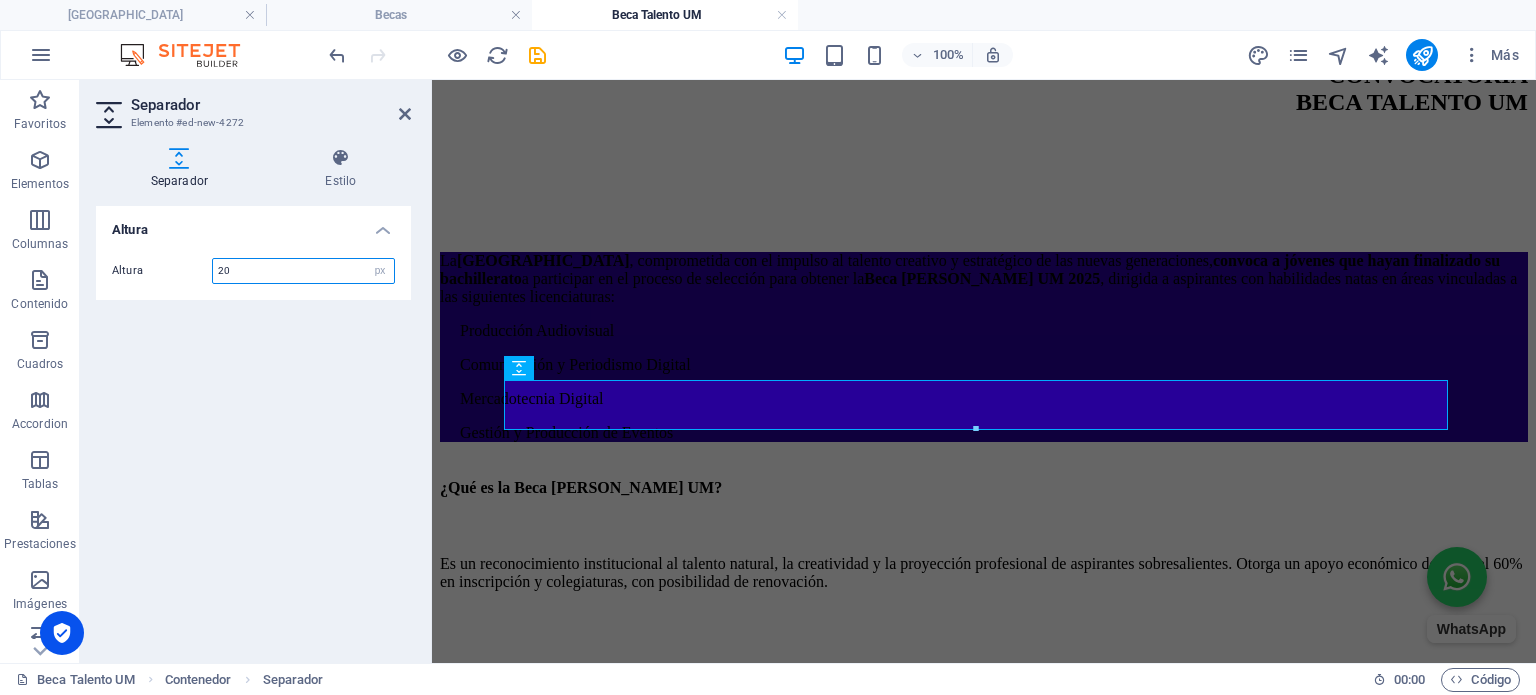type on "20" 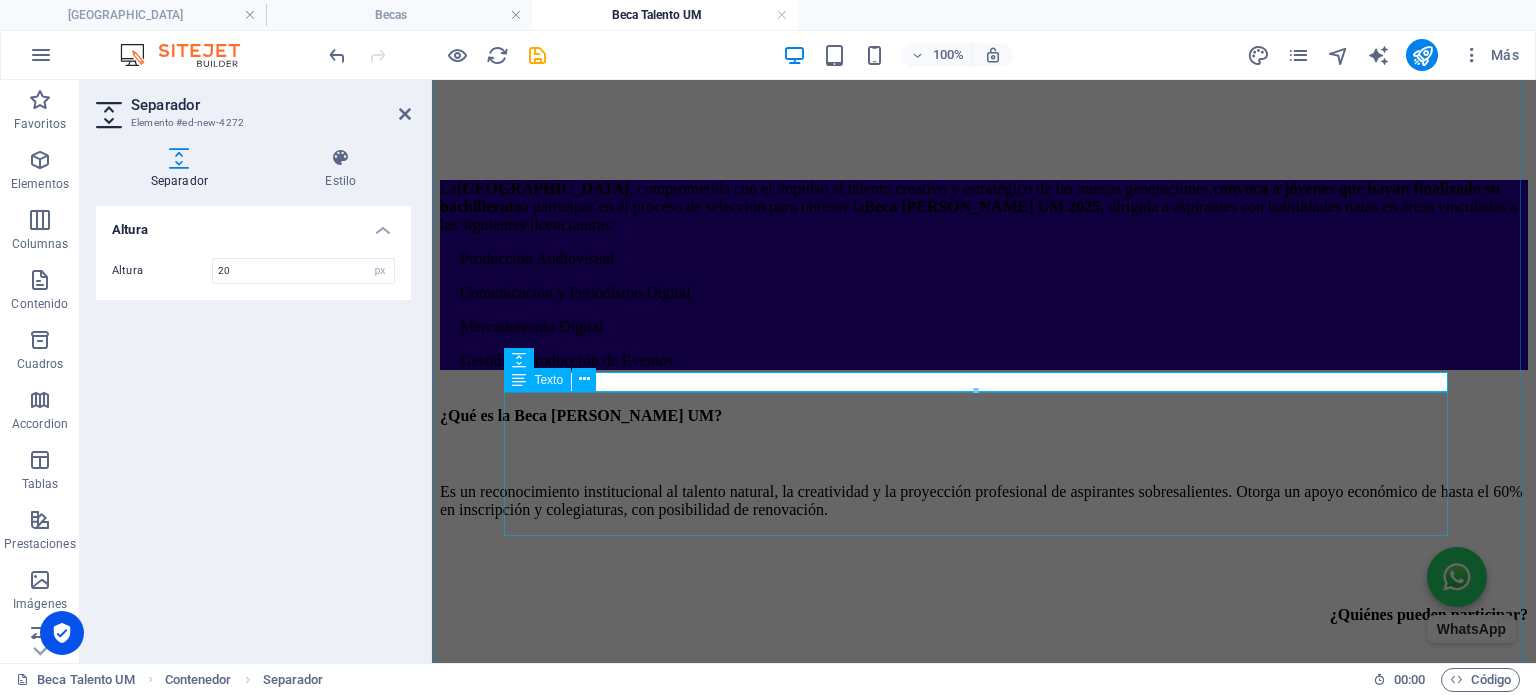 scroll, scrollTop: 1176, scrollLeft: 0, axis: vertical 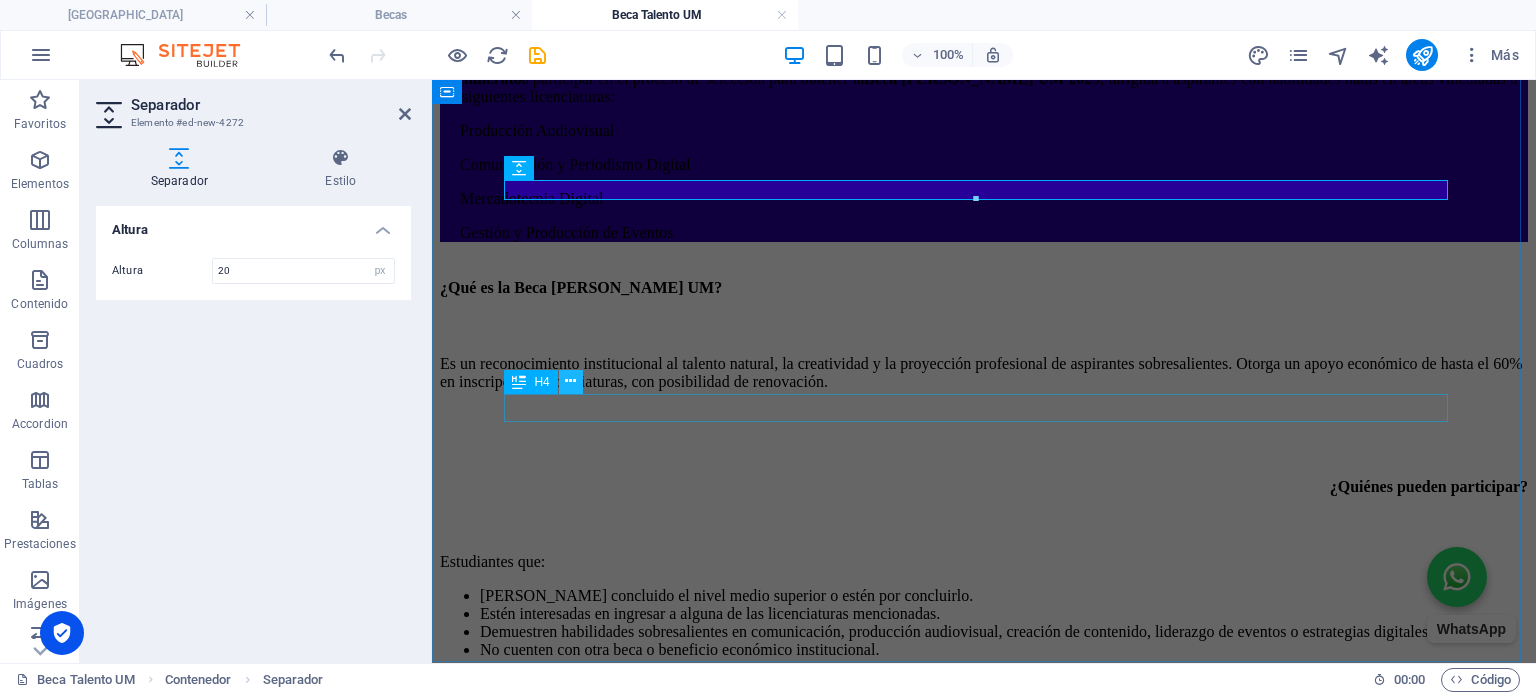 click at bounding box center [571, 382] 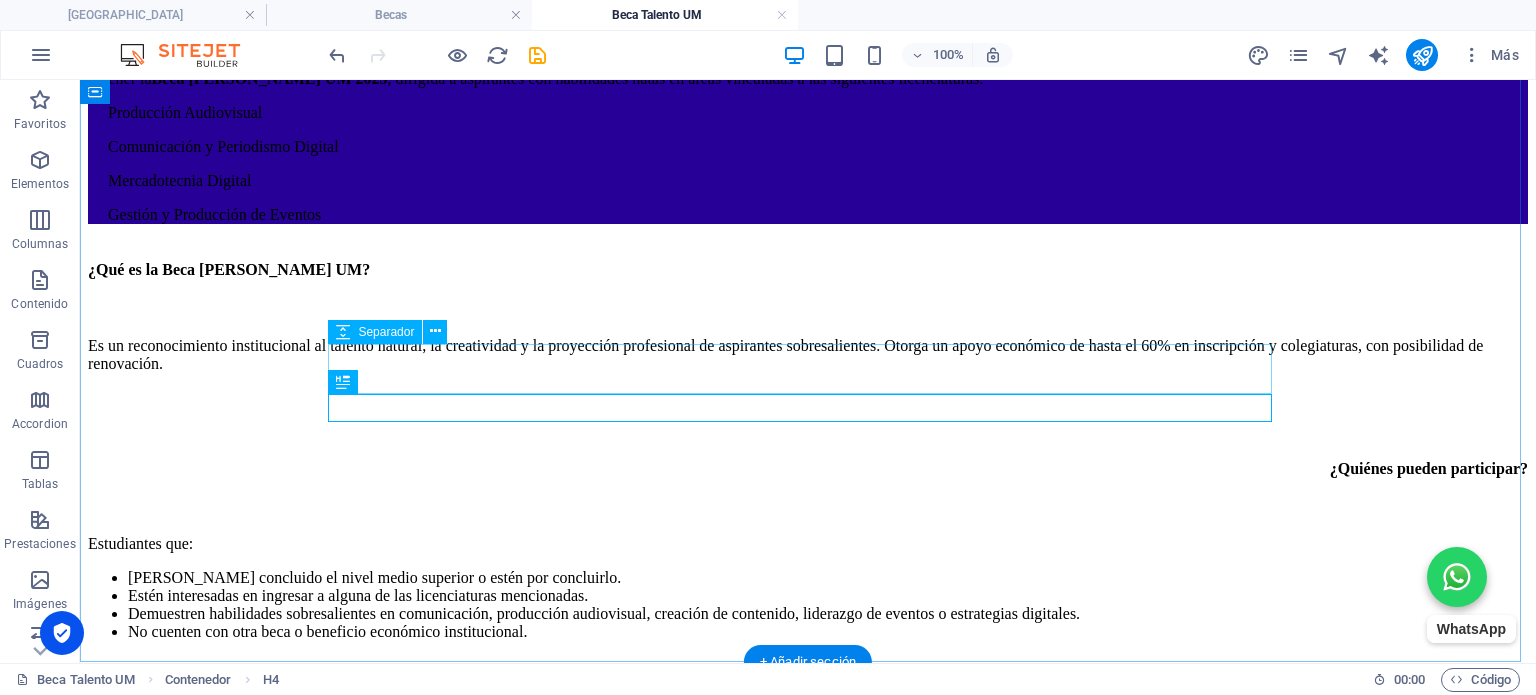 scroll, scrollTop: 1100, scrollLeft: 0, axis: vertical 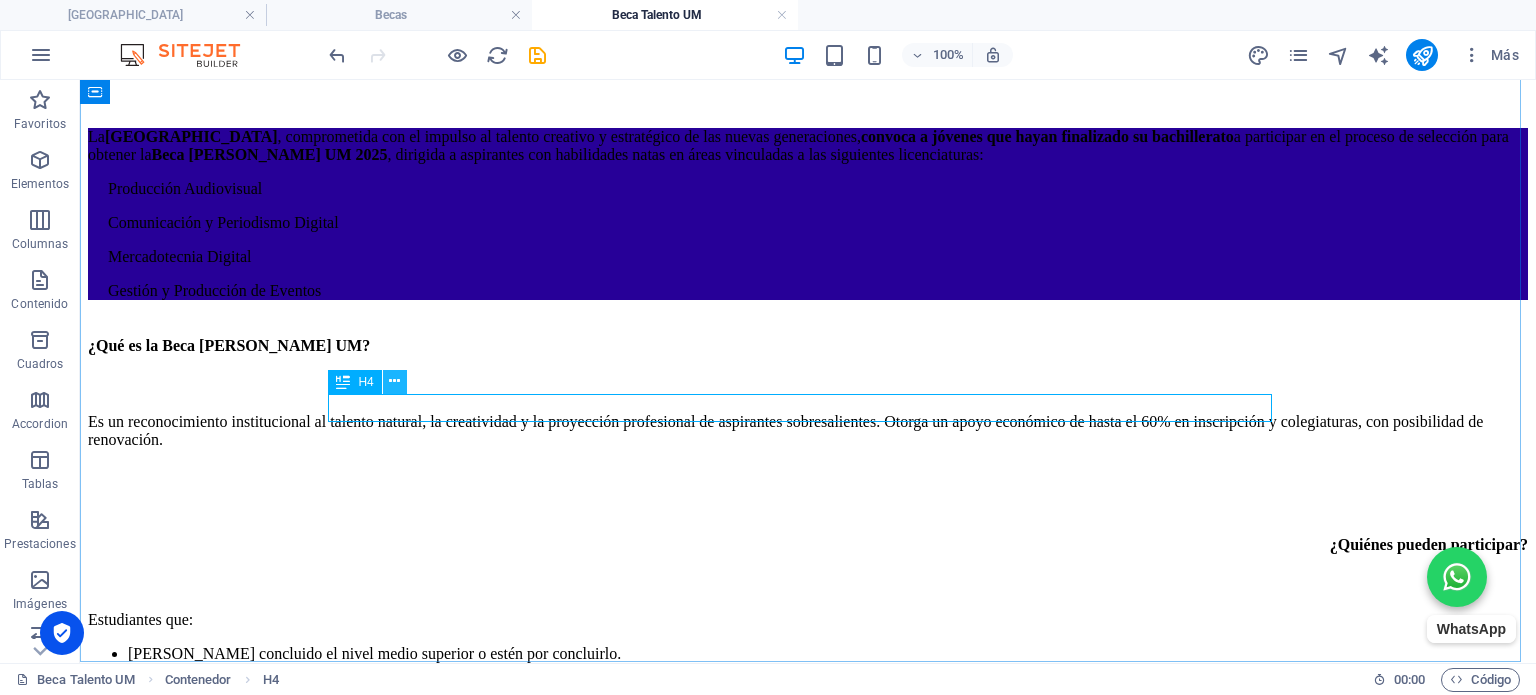 click at bounding box center [394, 381] 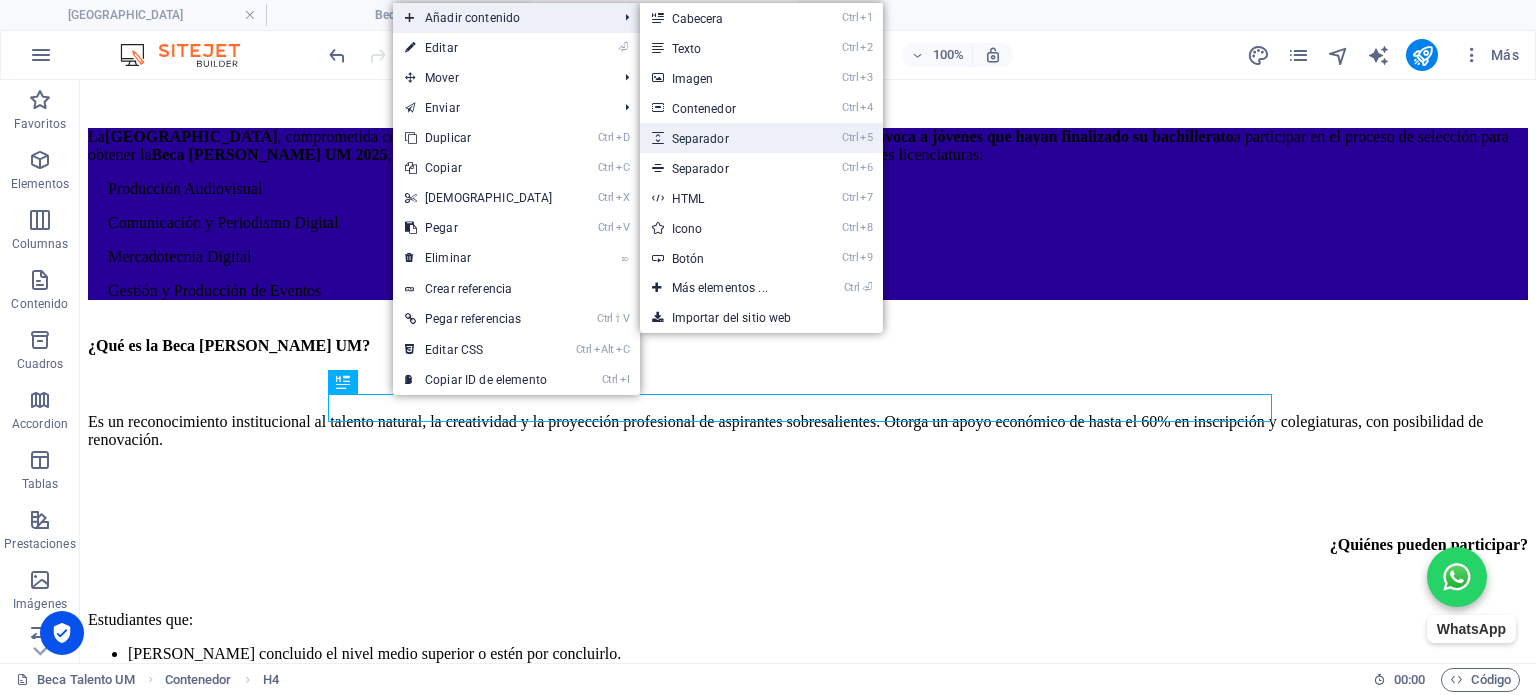 click on "Ctrl 5  Separador" at bounding box center [724, 138] 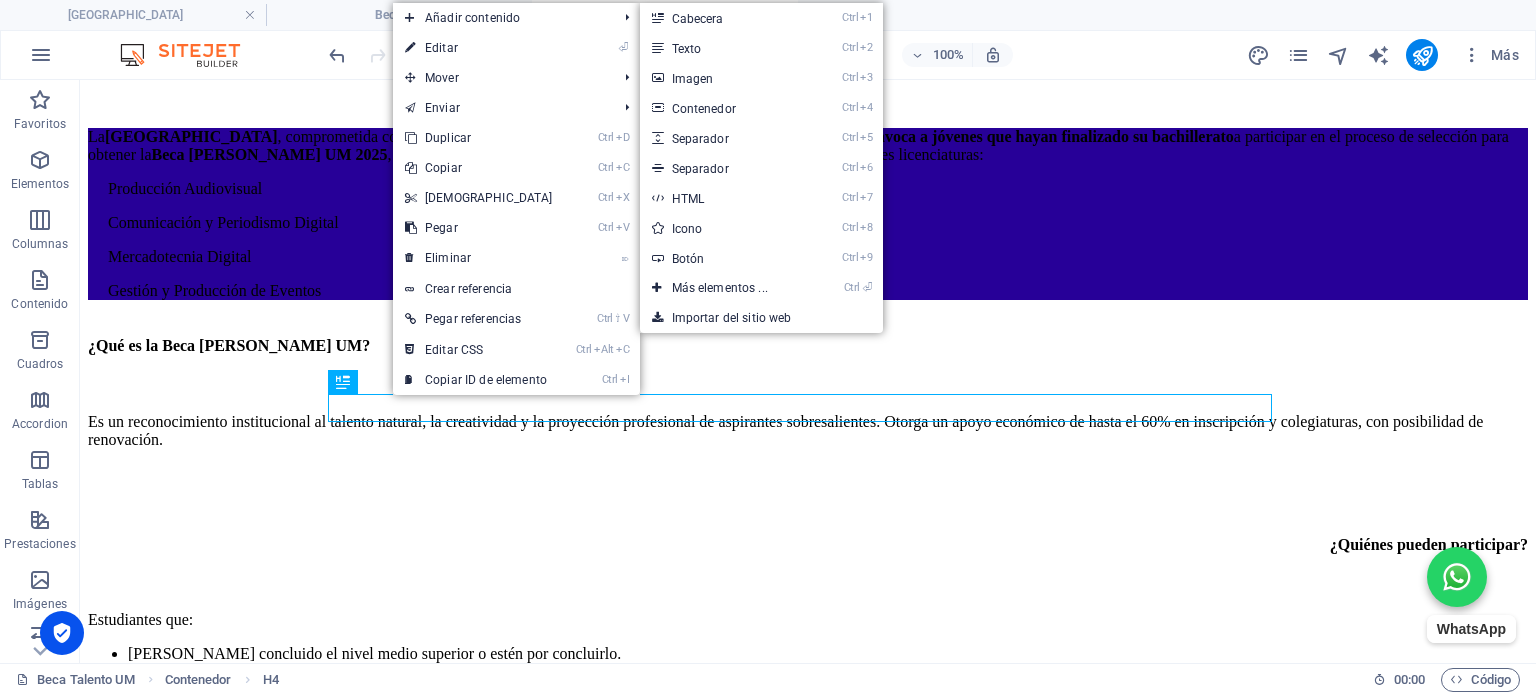 select on "px" 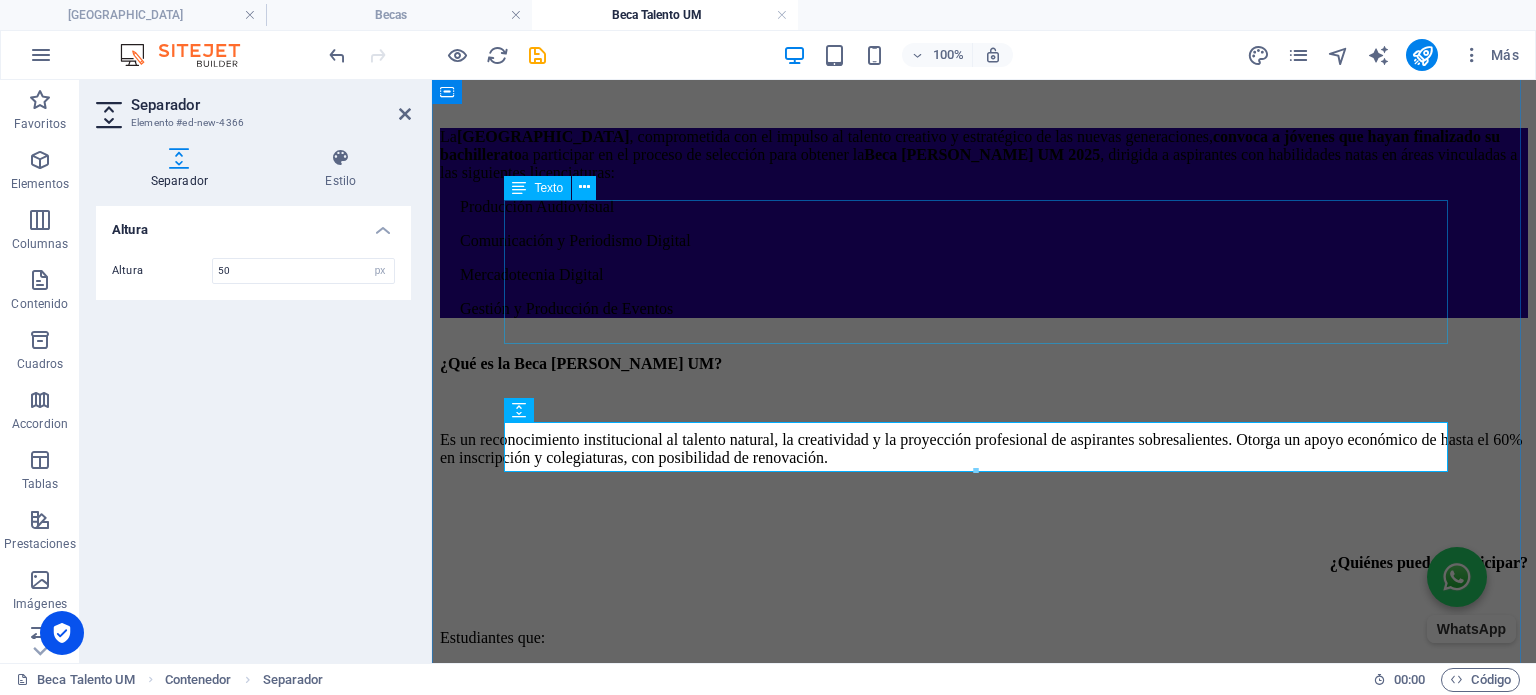 scroll, scrollTop: 1176, scrollLeft: 0, axis: vertical 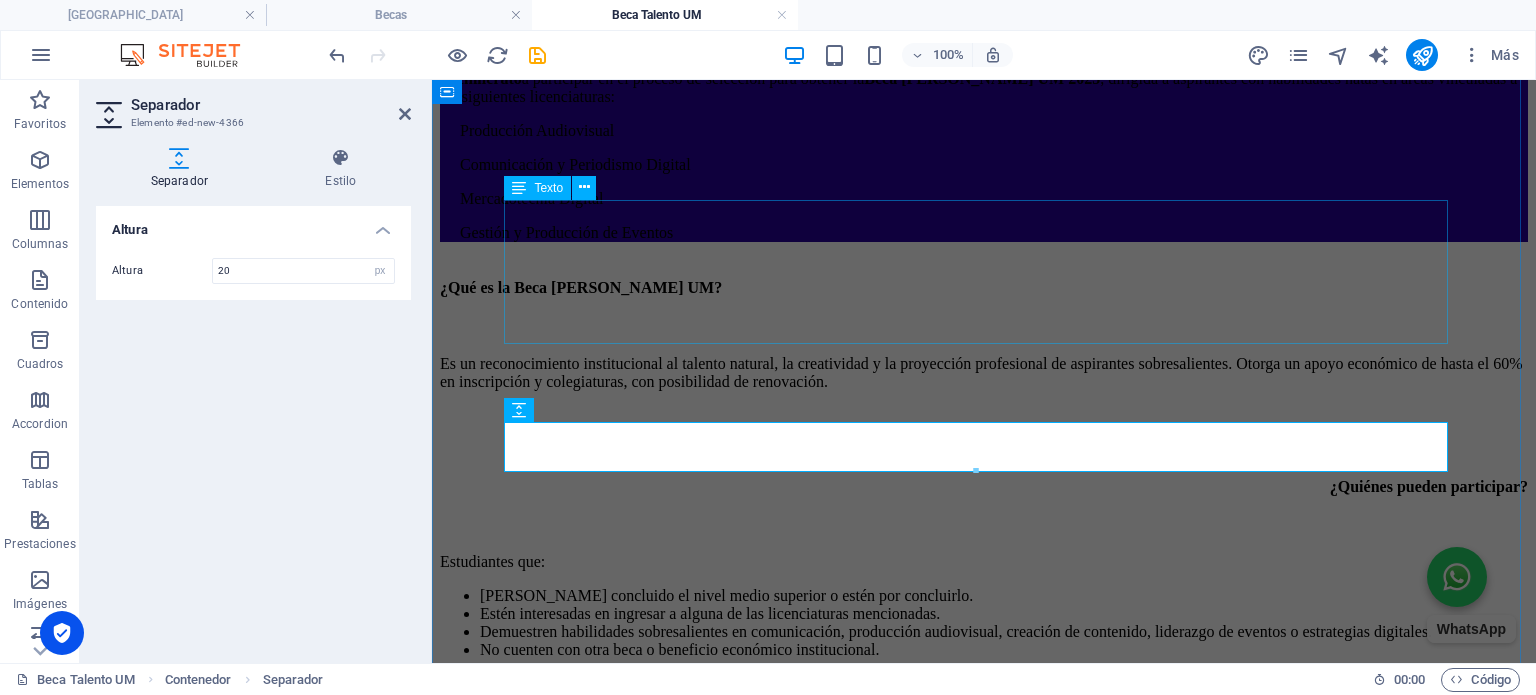 type on "20" 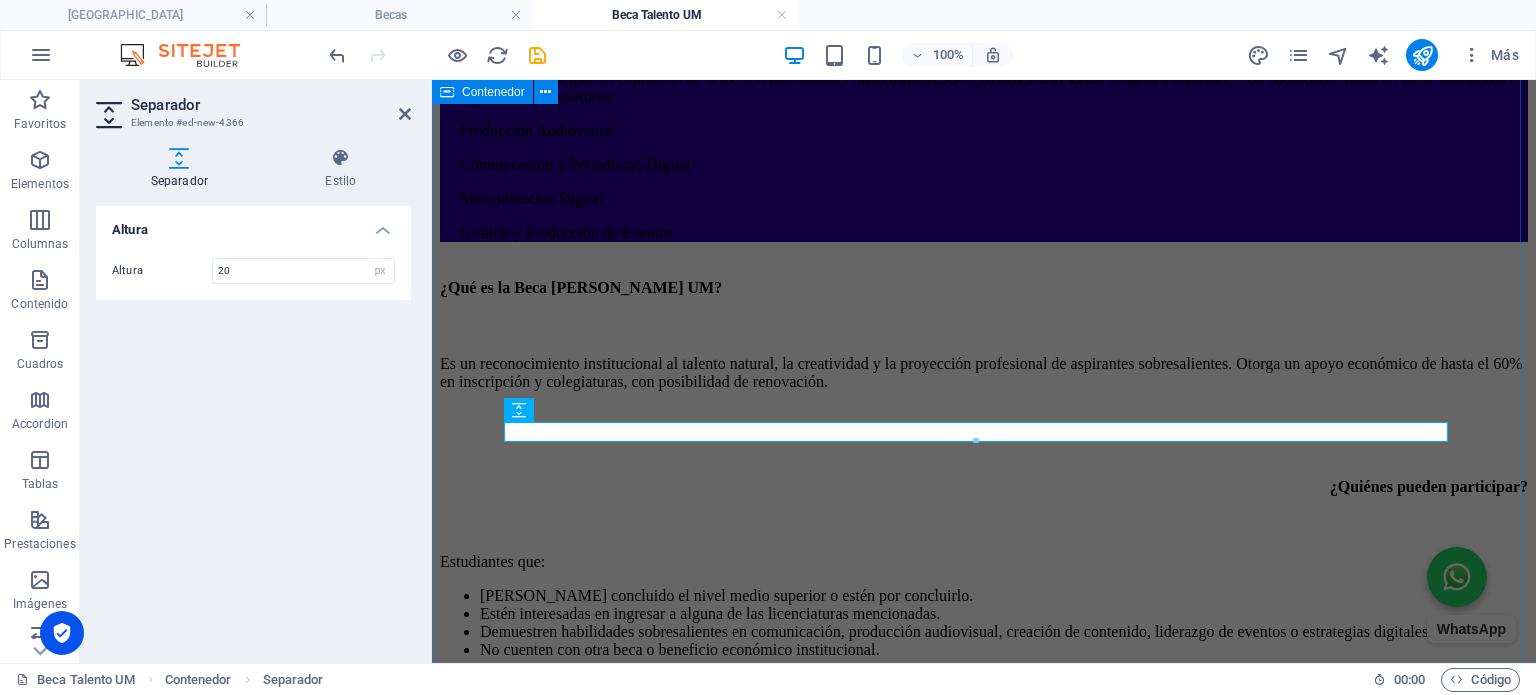 click on "¿Qué es la Beca [PERSON_NAME] UM? Es un reconocimiento institucional al talento natural, la creatividad y la proyección profesional de aspirantes sobresalientes. Otorga un apoyo económico de hasta el 60% en inscripción y colegiaturas, con posibilidad de renovación. ¿Quiénes pueden participar? Estudiantes que: [PERSON_NAME] concluido el nivel medio superior o estén por concluirlo. Estén interesadas en ingresar a alguna de las licenciaturas mencionadas. Demuestren habilidades sobresalientes en comunicación, producción audiovisual, creación de contenido, liderazgo de eventos o estrategias digitales. No cuenten con otra beca o beneficio económico institucional. ¿Qué necesitas para postularte? Llenar el formulario de postulación dando clic aquí. Selecciona la opción BECA TALENTO UM Subir un portafolio [PERSON_NAME], de acuerdo con la licenciatura a la que te has postulado: Video, cortometraje, demo reel, blog, campaña creativa, podcast, etc. Redactar una carta de exposición de motivos (máx. 1 cuartilla)." at bounding box center [984, 604] 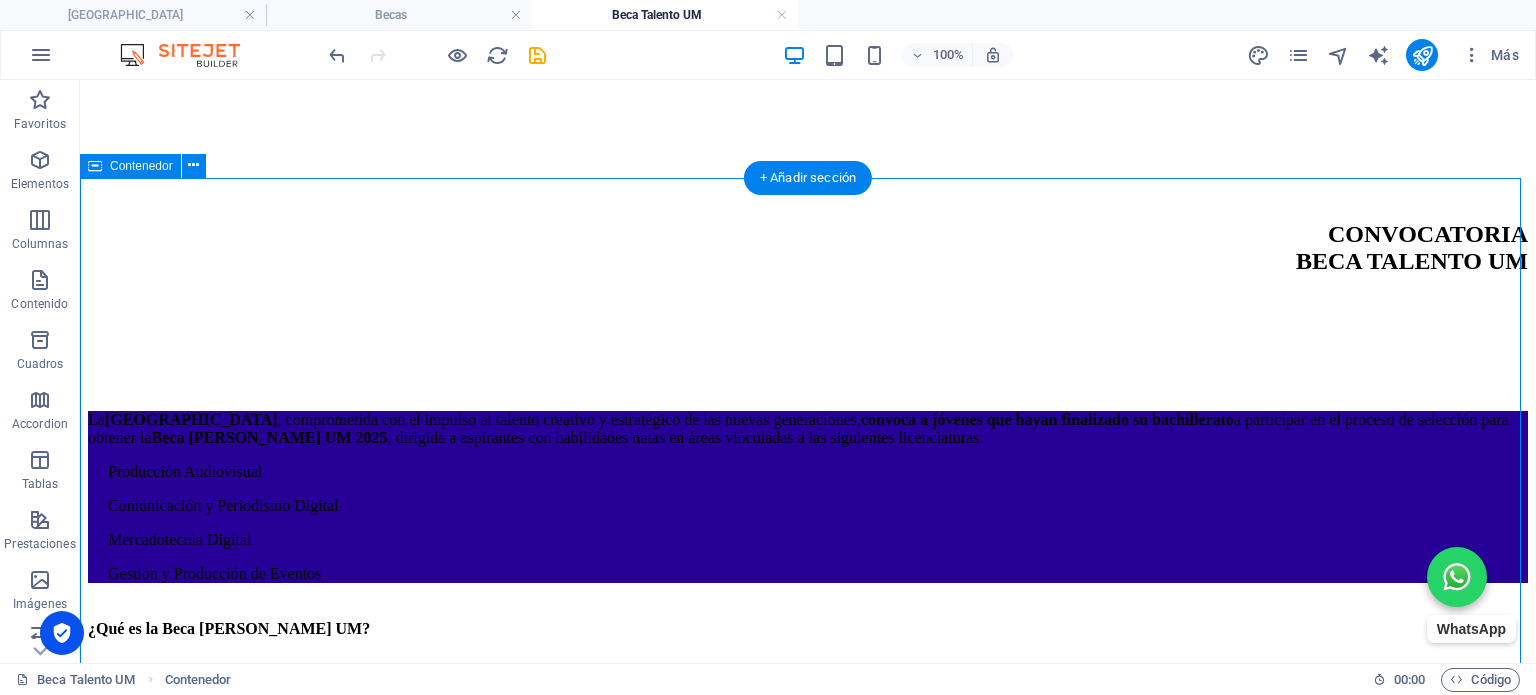scroll, scrollTop: 800, scrollLeft: 0, axis: vertical 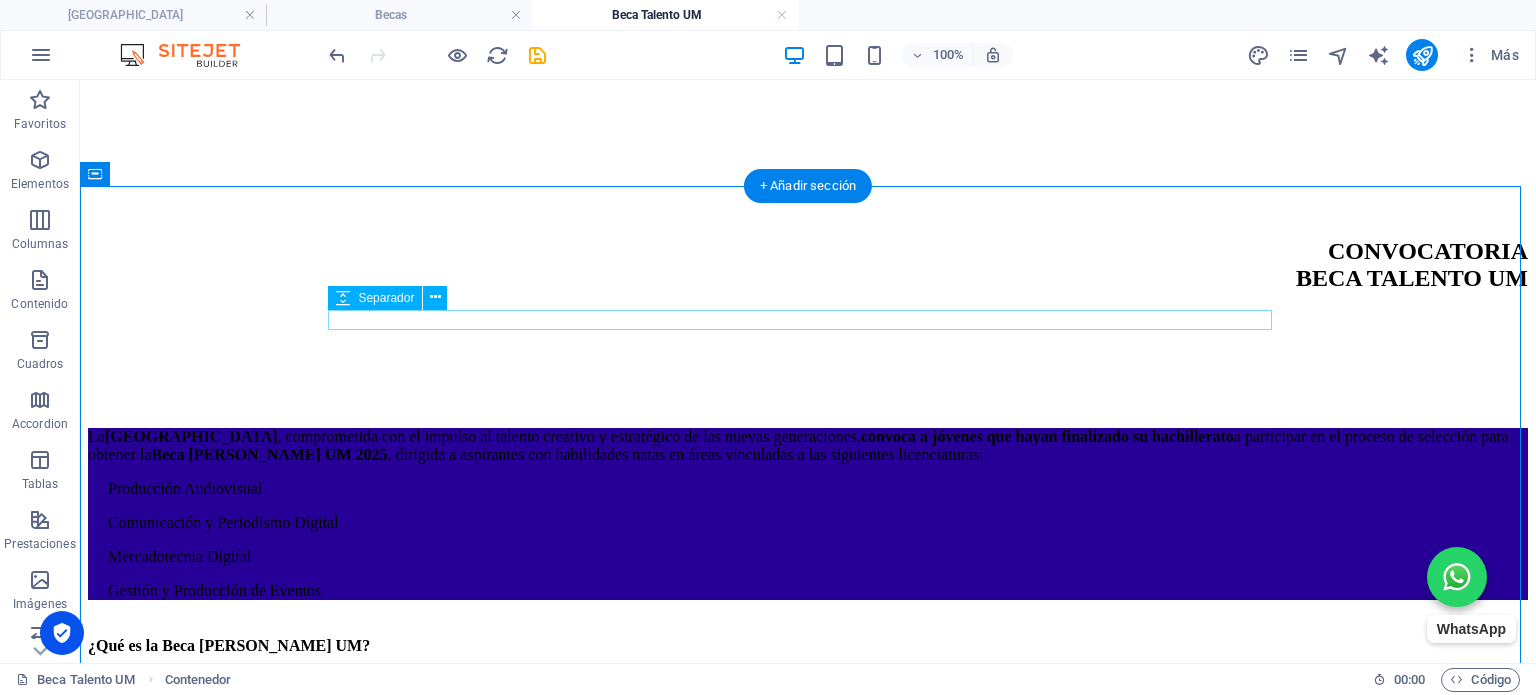 click at bounding box center (808, 687) 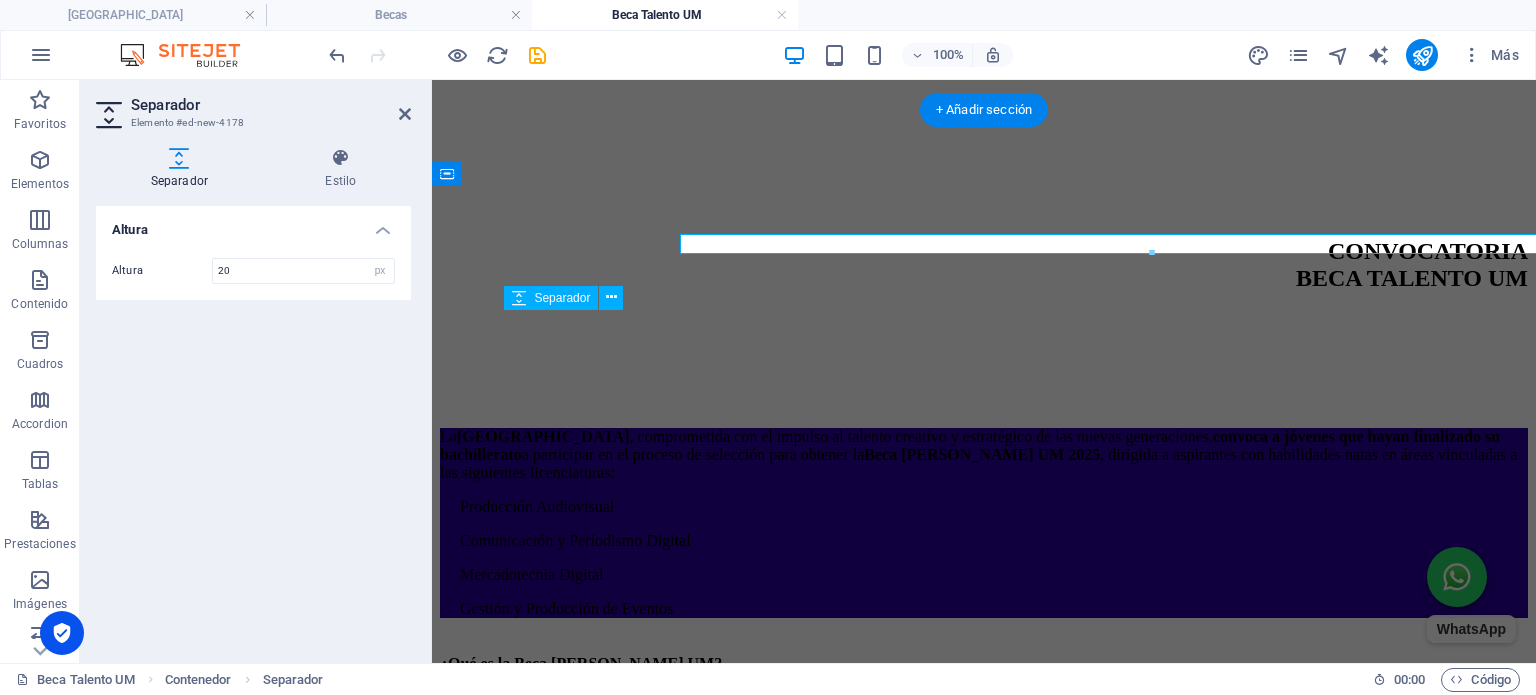 scroll, scrollTop: 876, scrollLeft: 0, axis: vertical 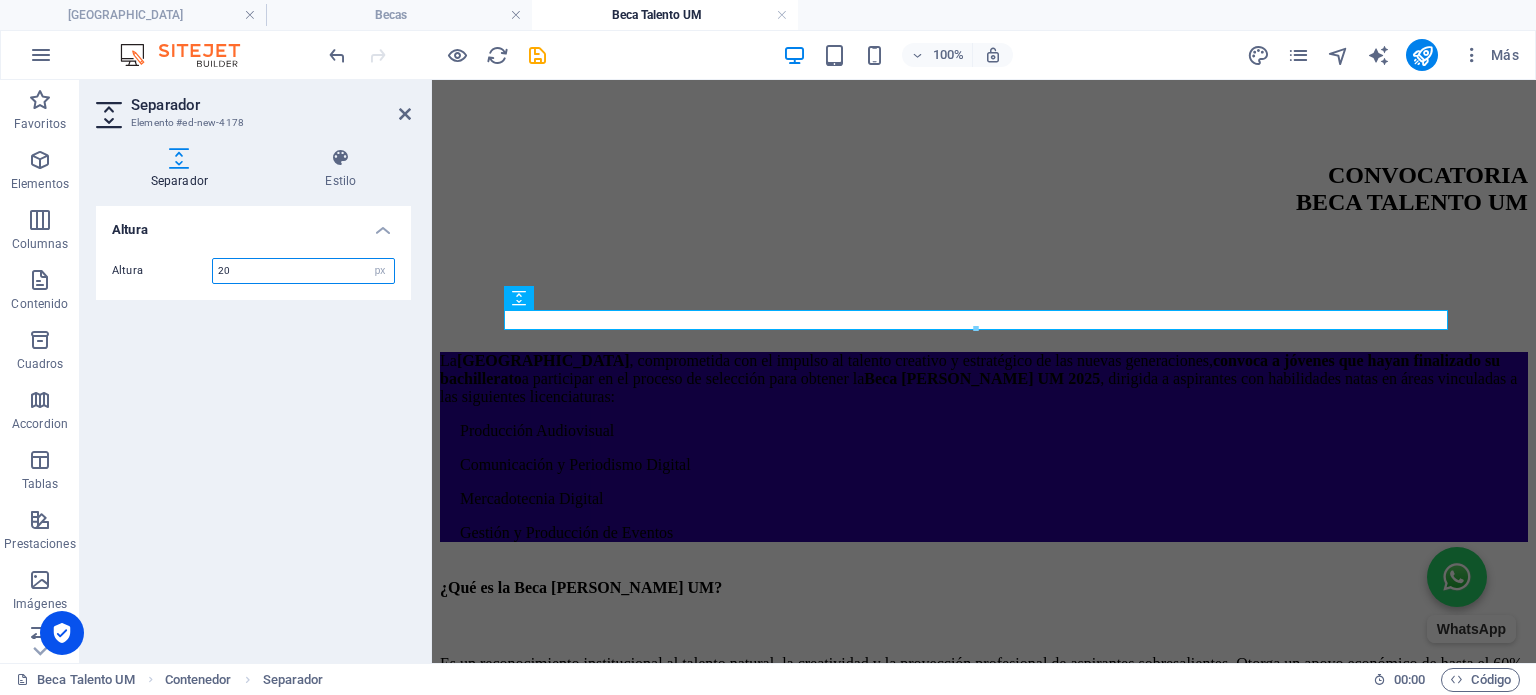 click on "20" at bounding box center (303, 271) 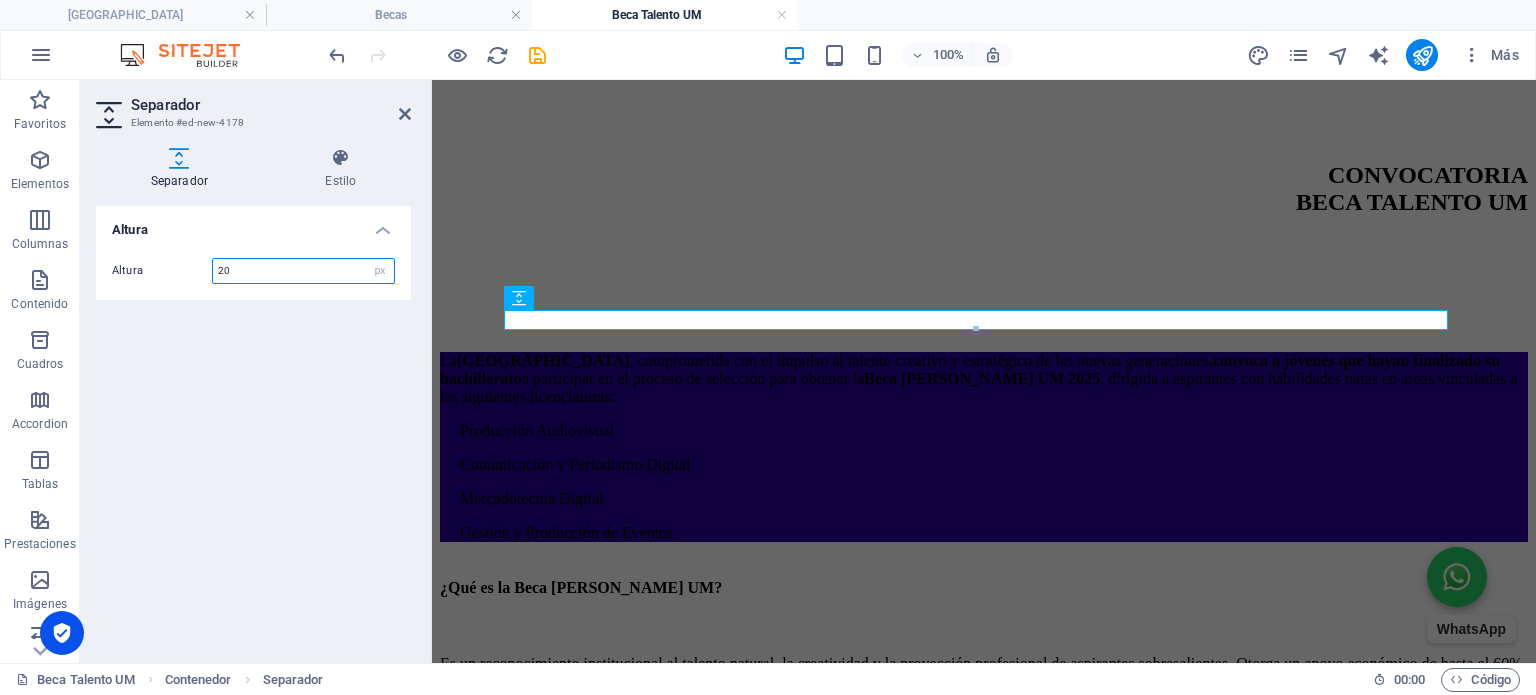 type on "2" 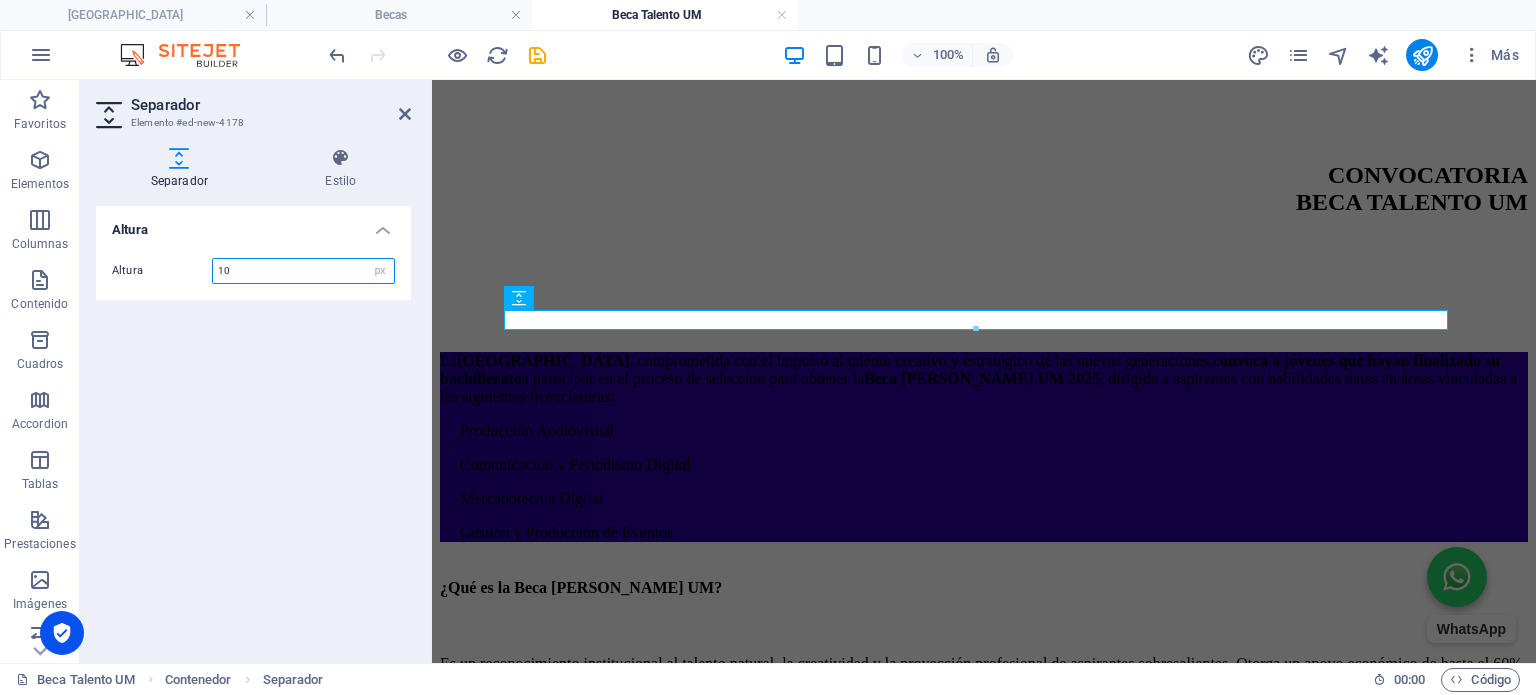 type on "10" 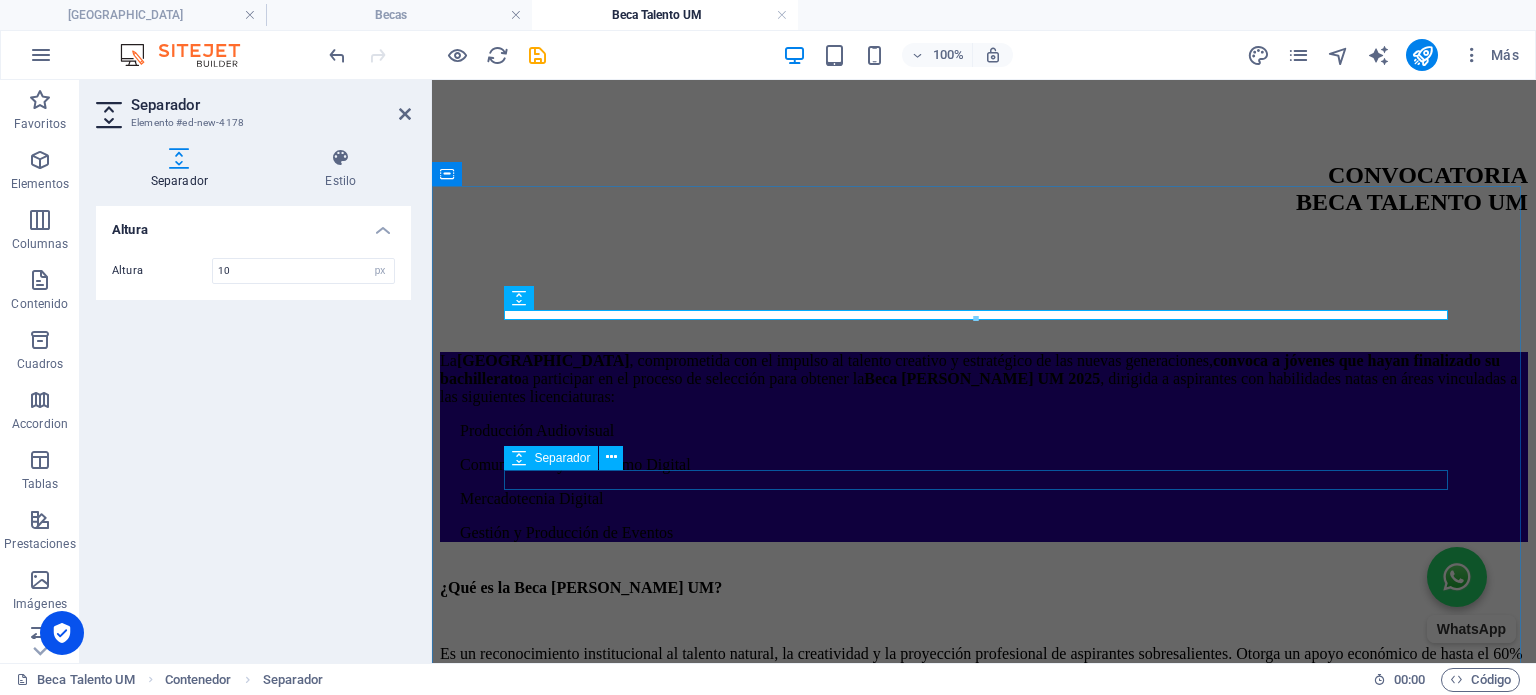 click at bounding box center [984, 817] 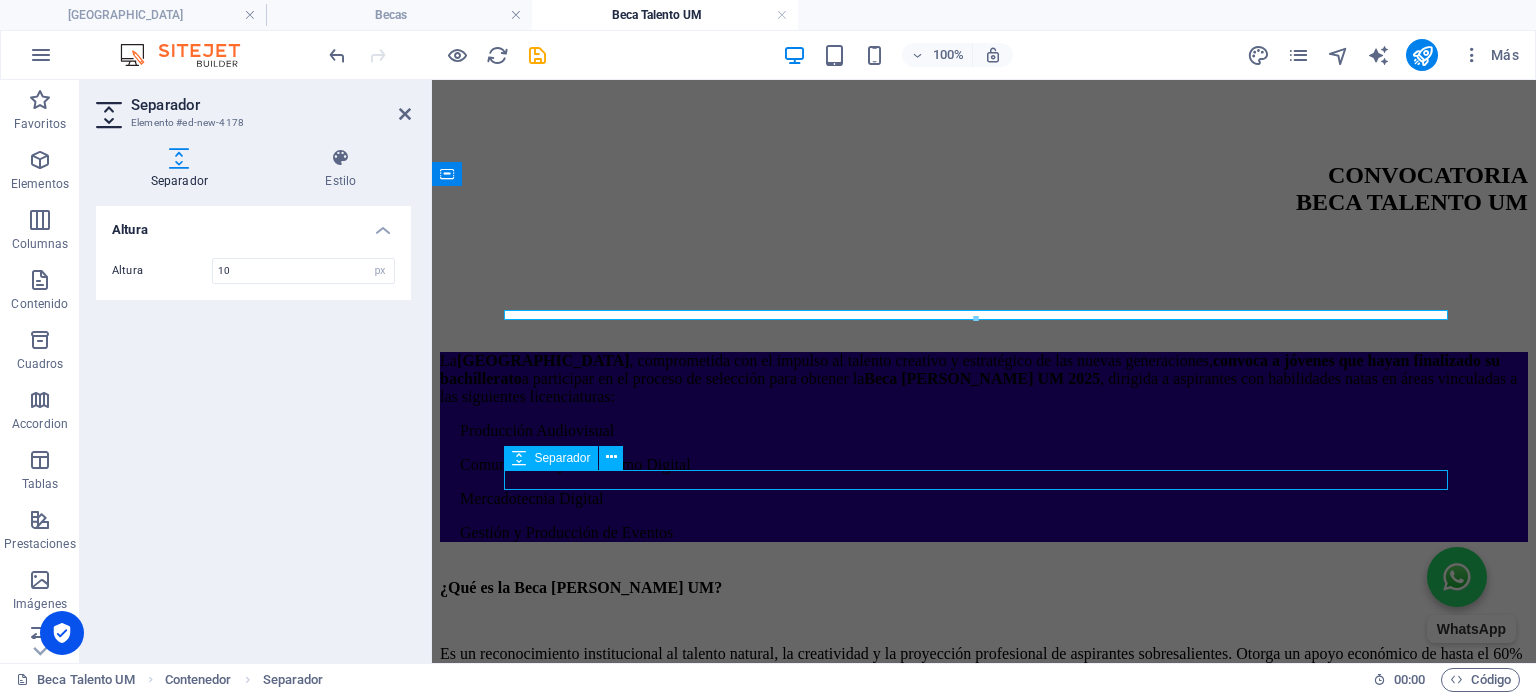 click at bounding box center (984, 817) 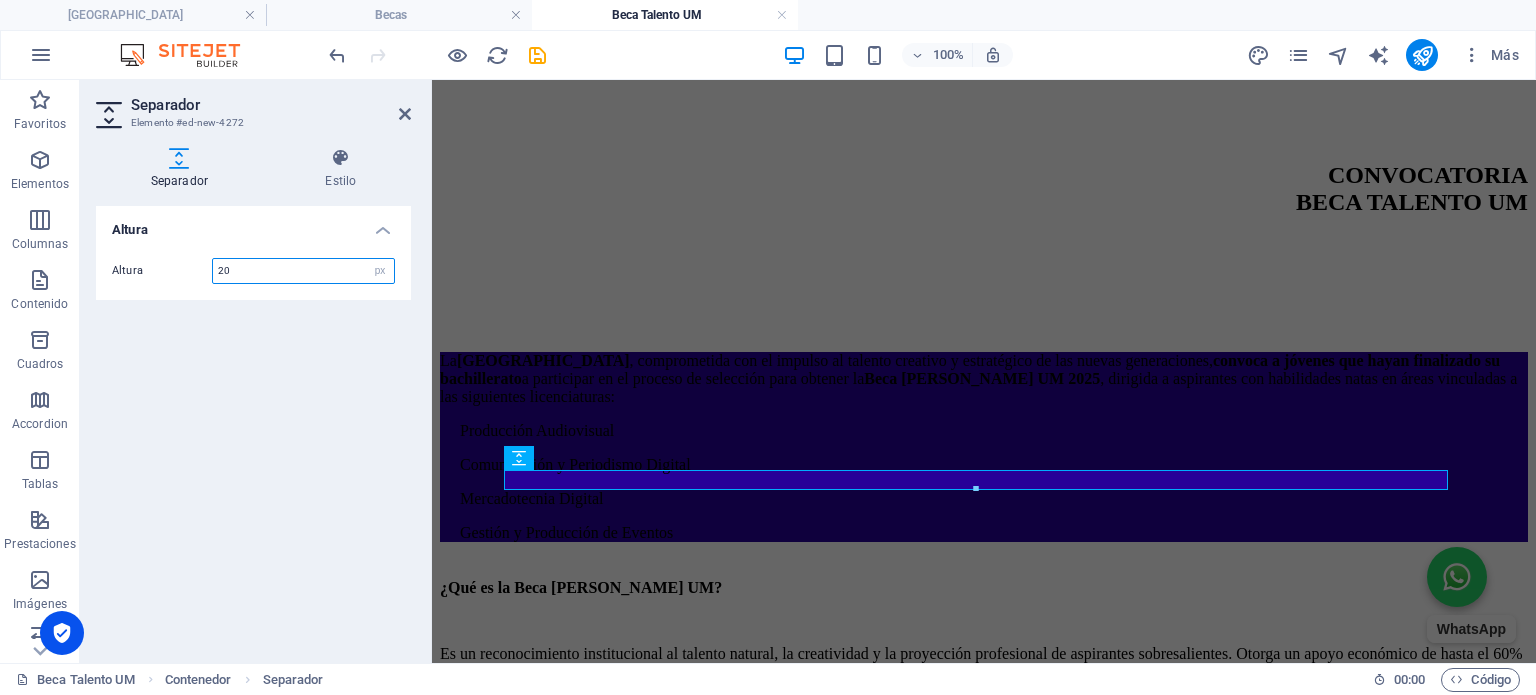 click on "20" at bounding box center [303, 271] 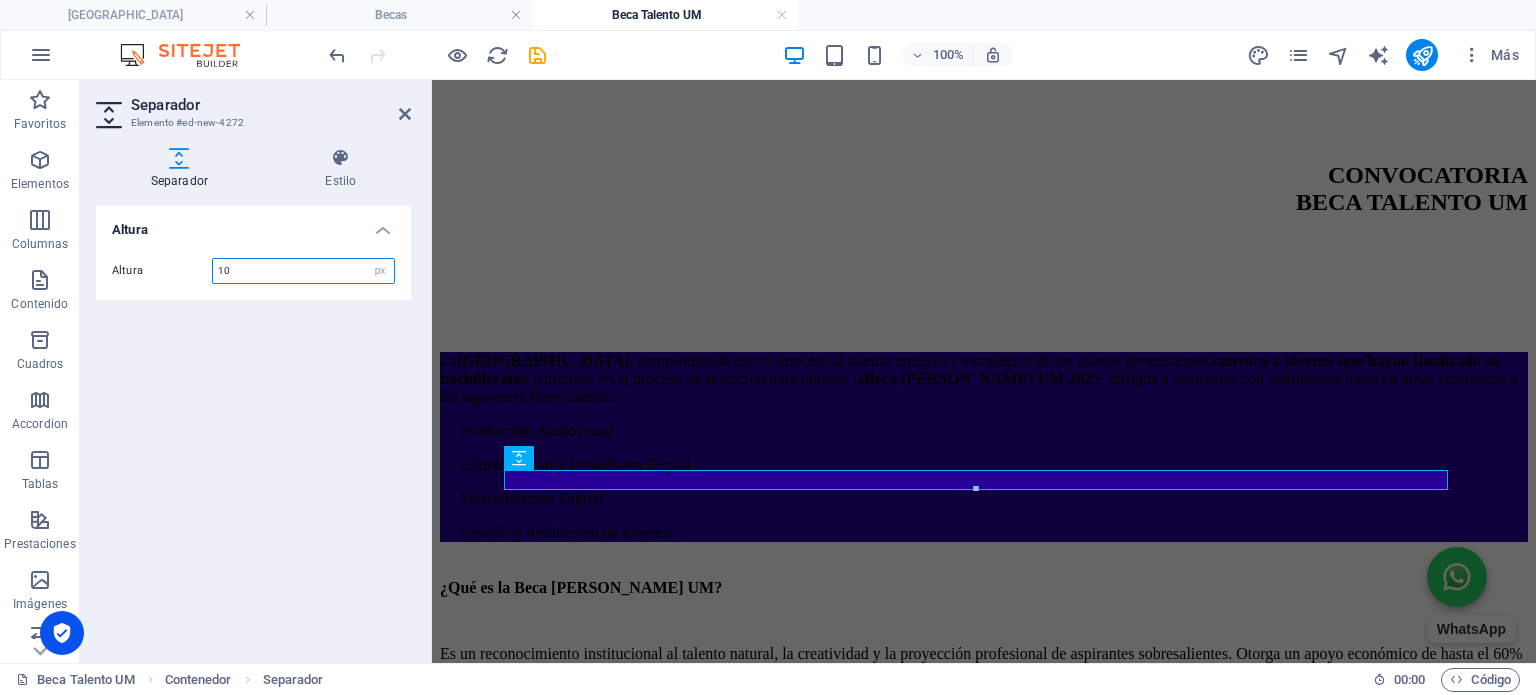 type on "10" 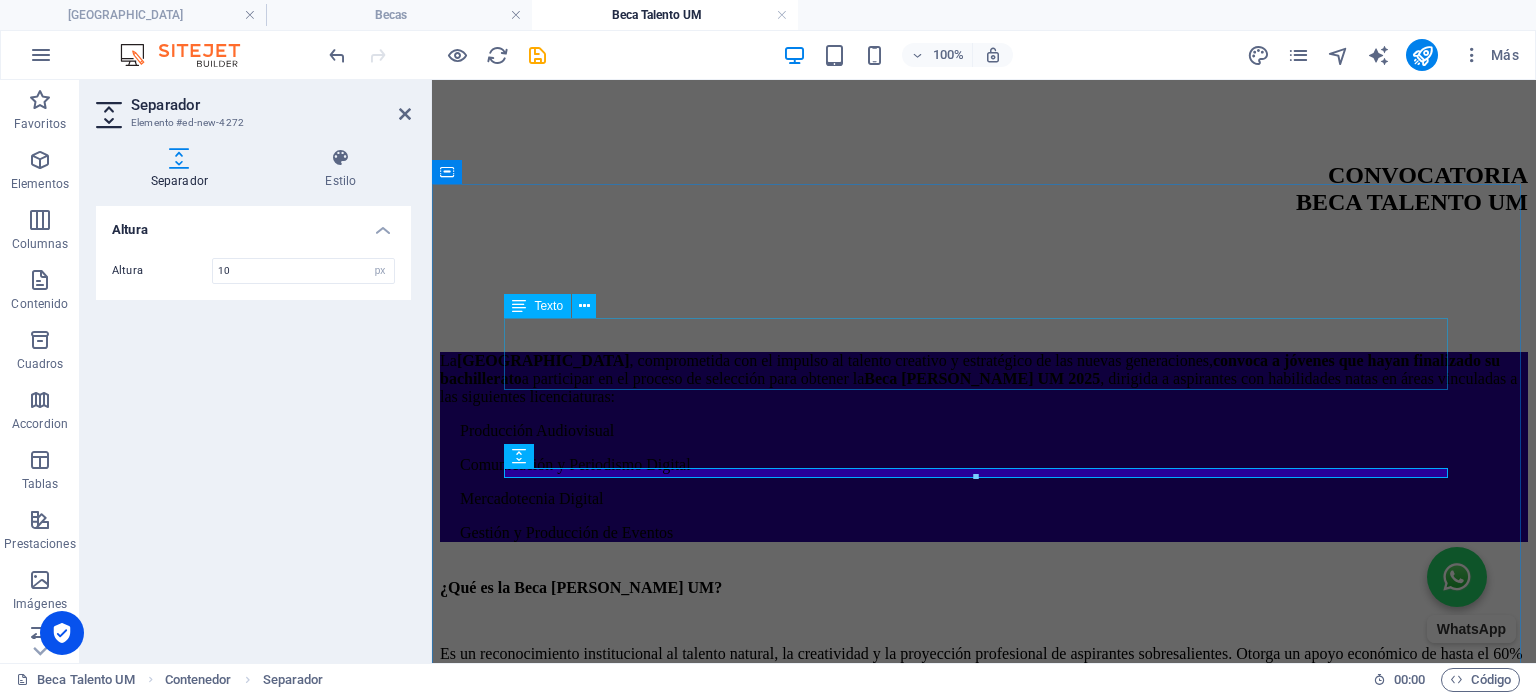 scroll, scrollTop: 1176, scrollLeft: 0, axis: vertical 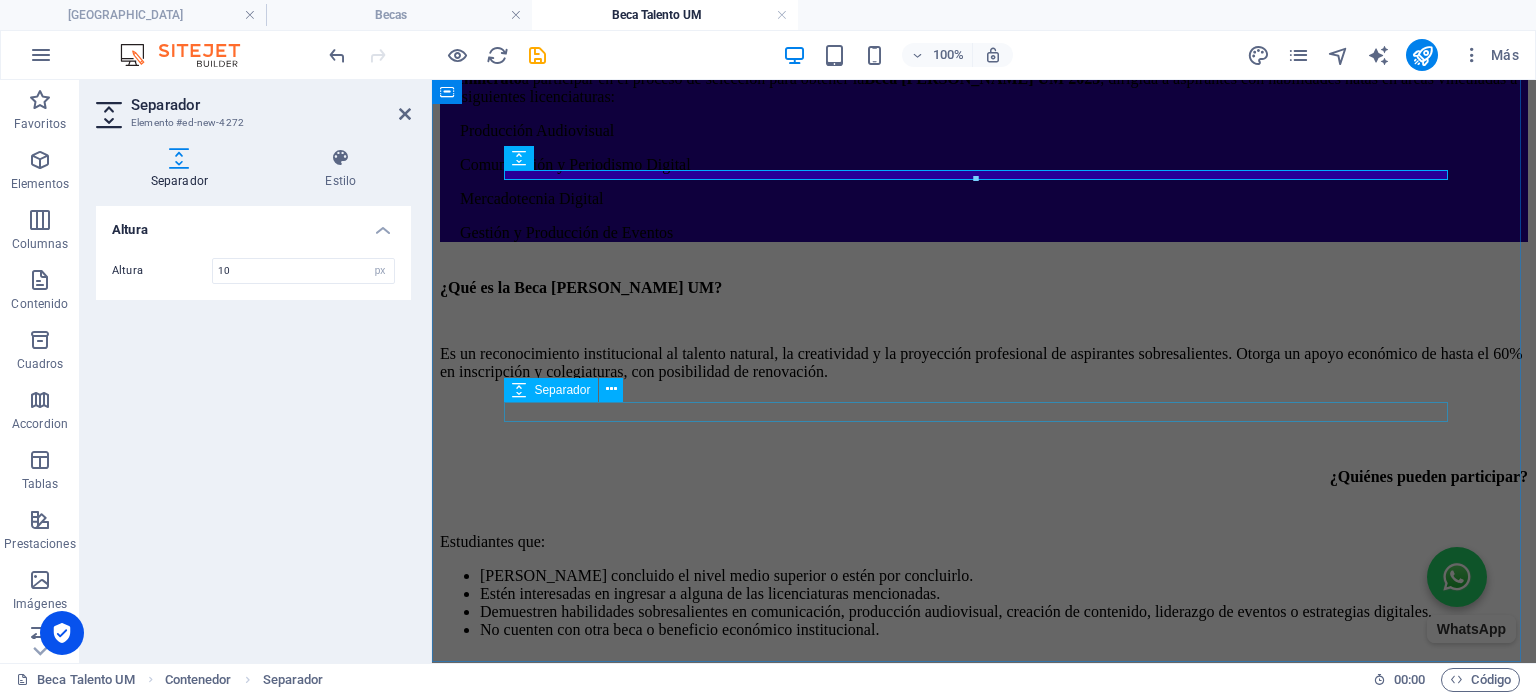 click at bounding box center (984, 776) 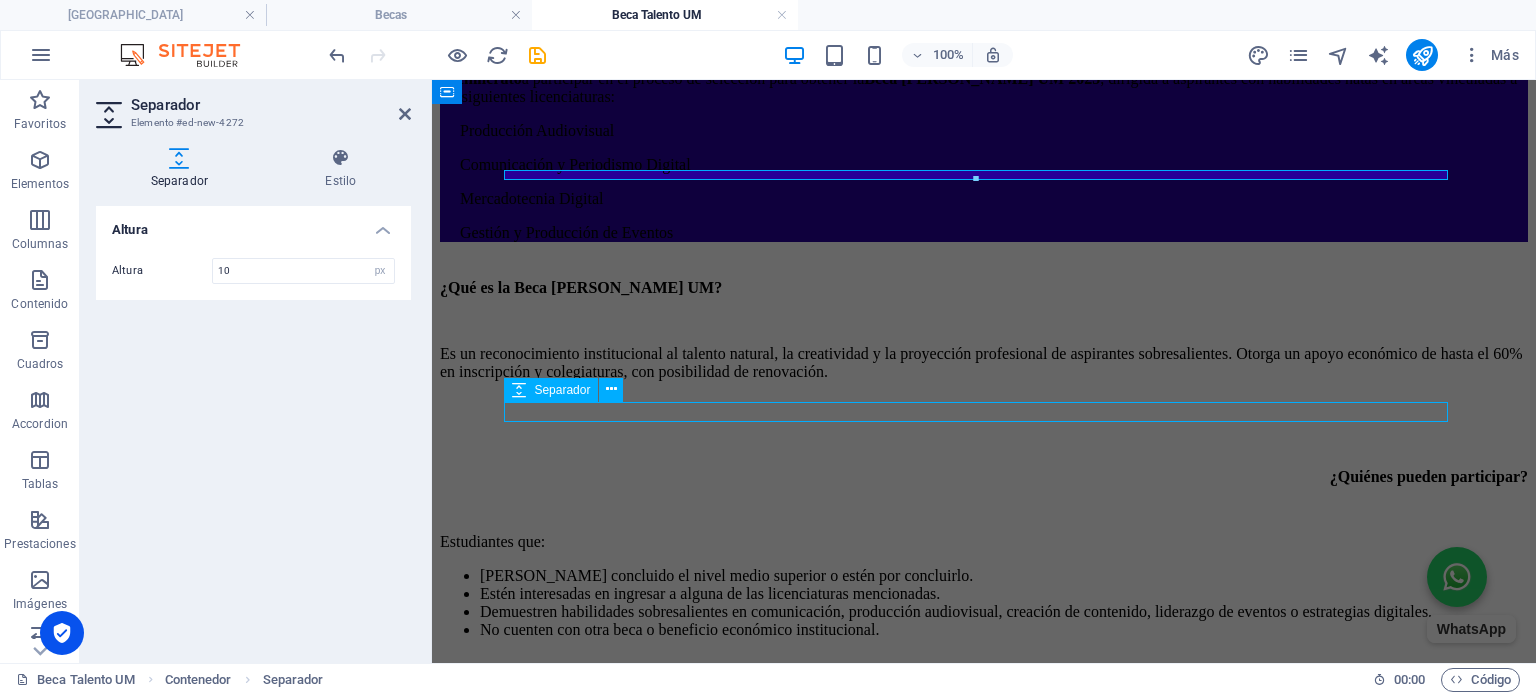 select on "px" 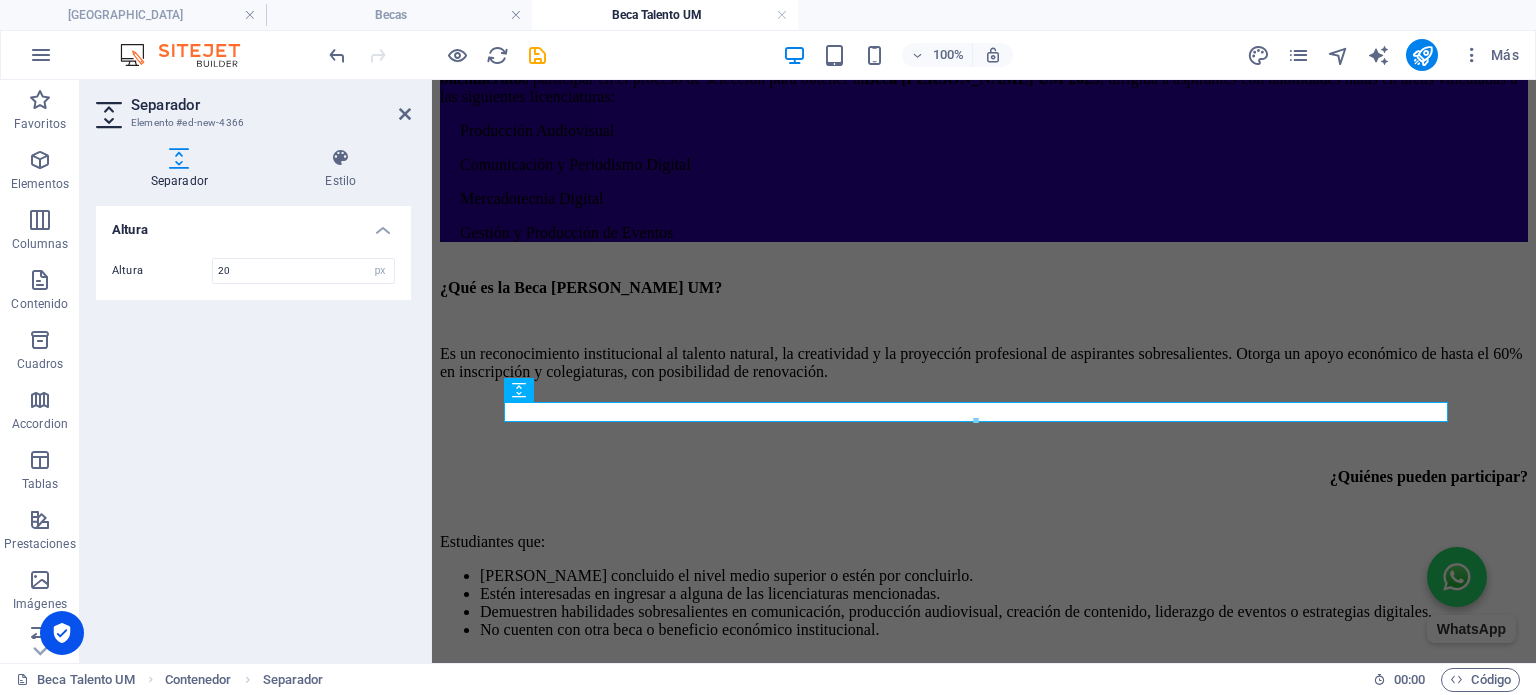drag, startPoint x: 236, startPoint y: 255, endPoint x: 240, endPoint y: 265, distance: 10.770329 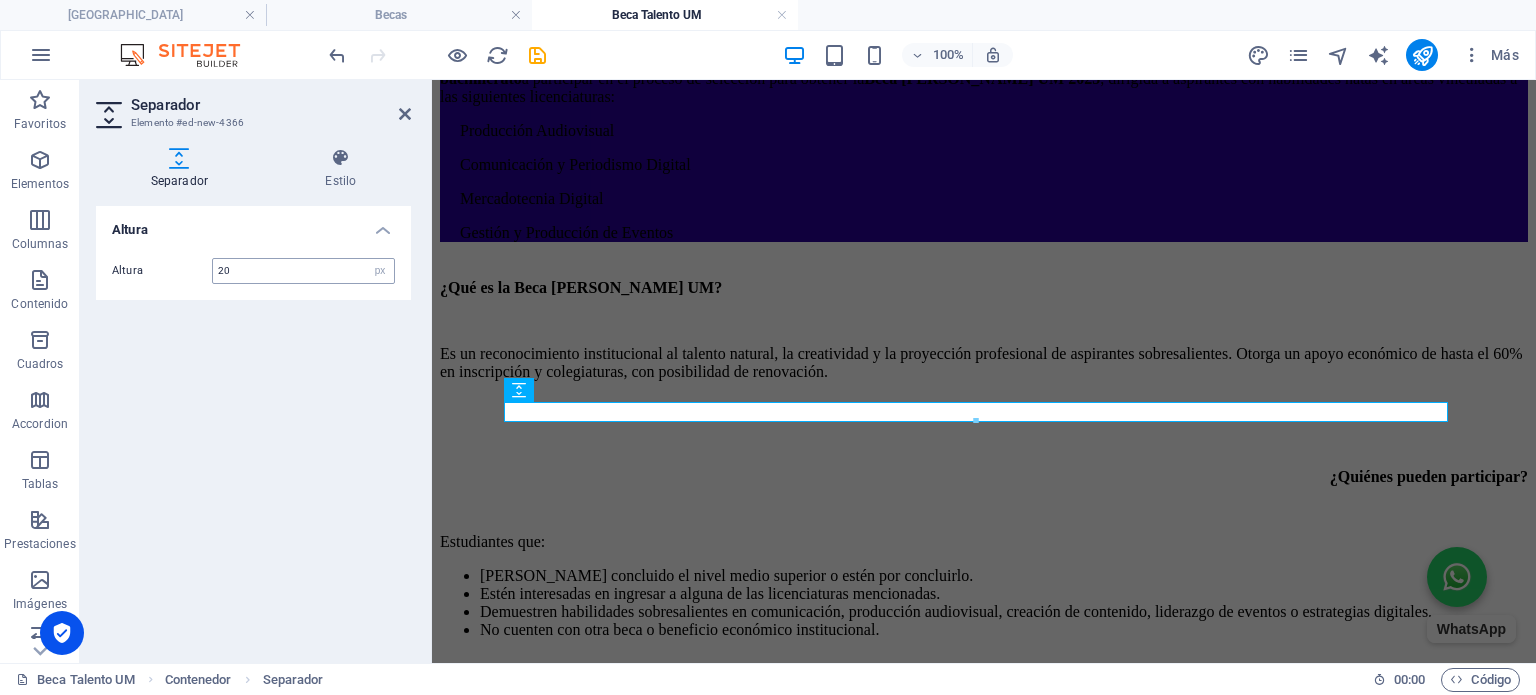 click on "Altura 20 px rem vh vw" at bounding box center [253, 271] 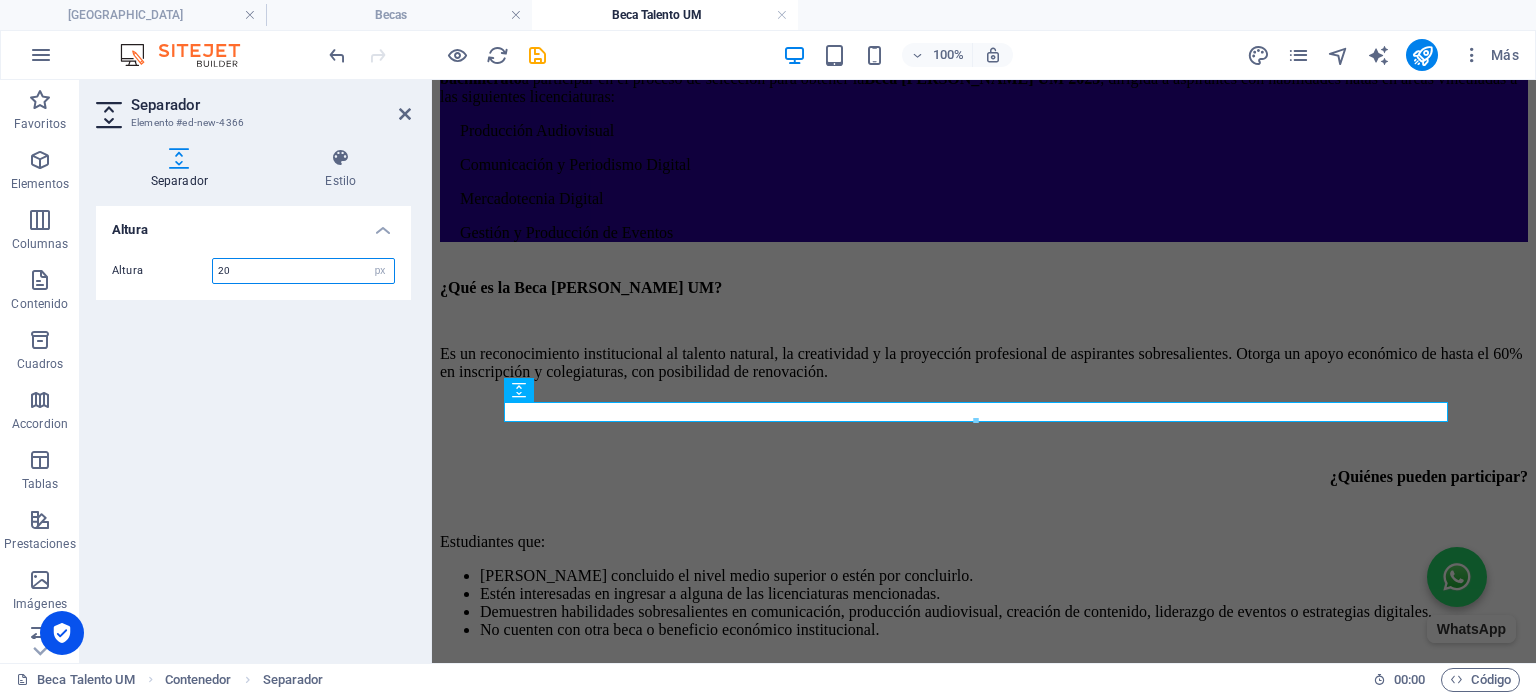 click on "20" at bounding box center (303, 271) 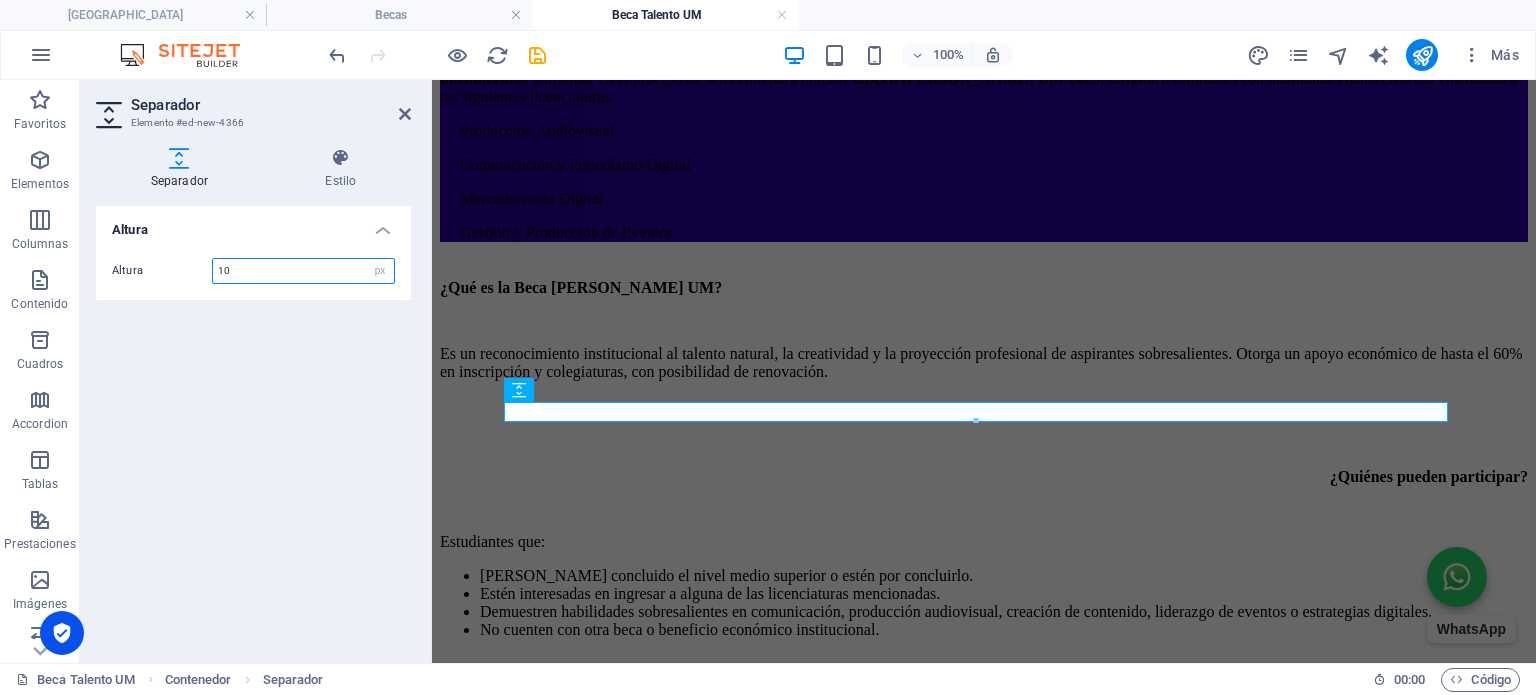type on "10" 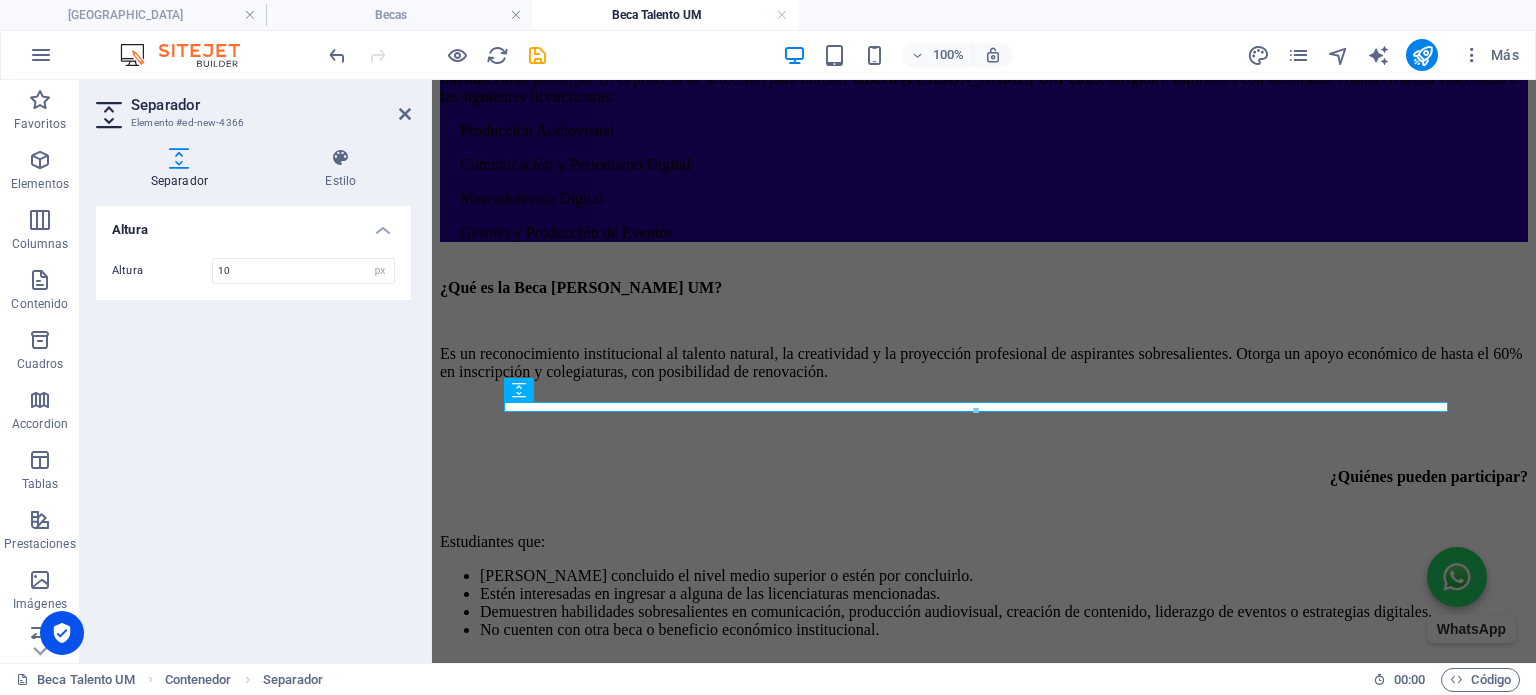 click on "Separador Estilo Altura Altura 10 px rem vh vw Predeterminado Element Diseño La forma en la que este elemento se expande en la disposición (Flexbox). Tamaño Predeterminado automático px % 1/1 1/2 1/3 1/4 1/5 1/6 1/7 1/8 1/9 1/10 Crecer Reducir Comprar Disposición de contenedor Visible Visible Opacidad 100 % Desbordamiento Espaciado Margen Predeterminado automático px % rem vw vh Personalizado Personalizado automático px % rem vw vh automático px % rem vw vh automático px % rem vw vh automático px % rem vw vh Espaciado Predeterminado px rem % vh vw Personalizado Personalizado px rem % vh vw px rem % vh vw px rem % vh vw px rem % vh vw Borde Estilo              - Ancho 1 automático px rem % vh vw Personalizado Personalizado 1 automático px rem % vh vw 1 automático px rem % vh vw 1 automático px rem % vh vw 1 automático px rem % vh vw  - Color Esquinas redondeadas Predeterminado px rem % vh vw Personalizado Personalizado px rem % vh vw px rem % vh vw px rem % vh vw px rem % vh vw Sombra" at bounding box center [253, 397] 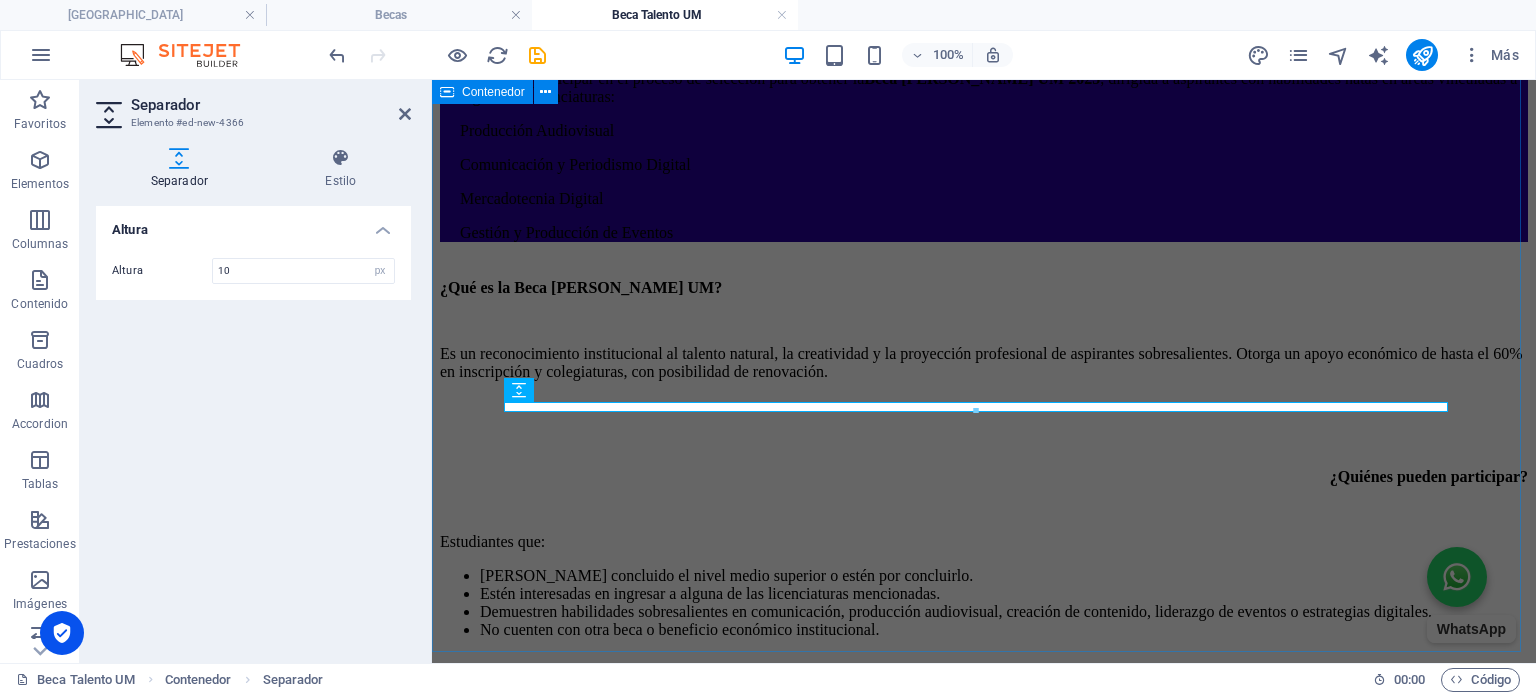 click on "¿Qué es la Beca [PERSON_NAME] UM? Es un reconocimiento institucional al talento natural, la creatividad y la proyección profesional de aspirantes sobresalientes. Otorga un apoyo económico de hasta el 60% en inscripción y colegiaturas, con posibilidad de renovación. ¿Quiénes pueden participar? Estudiantes que: [PERSON_NAME] concluido el nivel medio superior o estén por concluirlo. Estén interesadas en ingresar a alguna de las licenciaturas mencionadas. Demuestren habilidades sobresalientes en comunicación, producción audiovisual, creación de contenido, liderazgo de eventos o estrategias digitales. No cuenten con otra beca o beneficio económico institucional. ¿Qué necesitas para postularte? Llenar el formulario de postulación dando clic aquí. Selecciona la opción BECA TALENTO UM Subir un portafolio [PERSON_NAME], de acuerdo con la licenciatura a la que te has postulado: Video, cortometraje, demo reel, blog, campaña creativa, podcast, etc. Redactar una carta de exposición de motivos (máx. 1 cuartilla)." at bounding box center [984, 589] 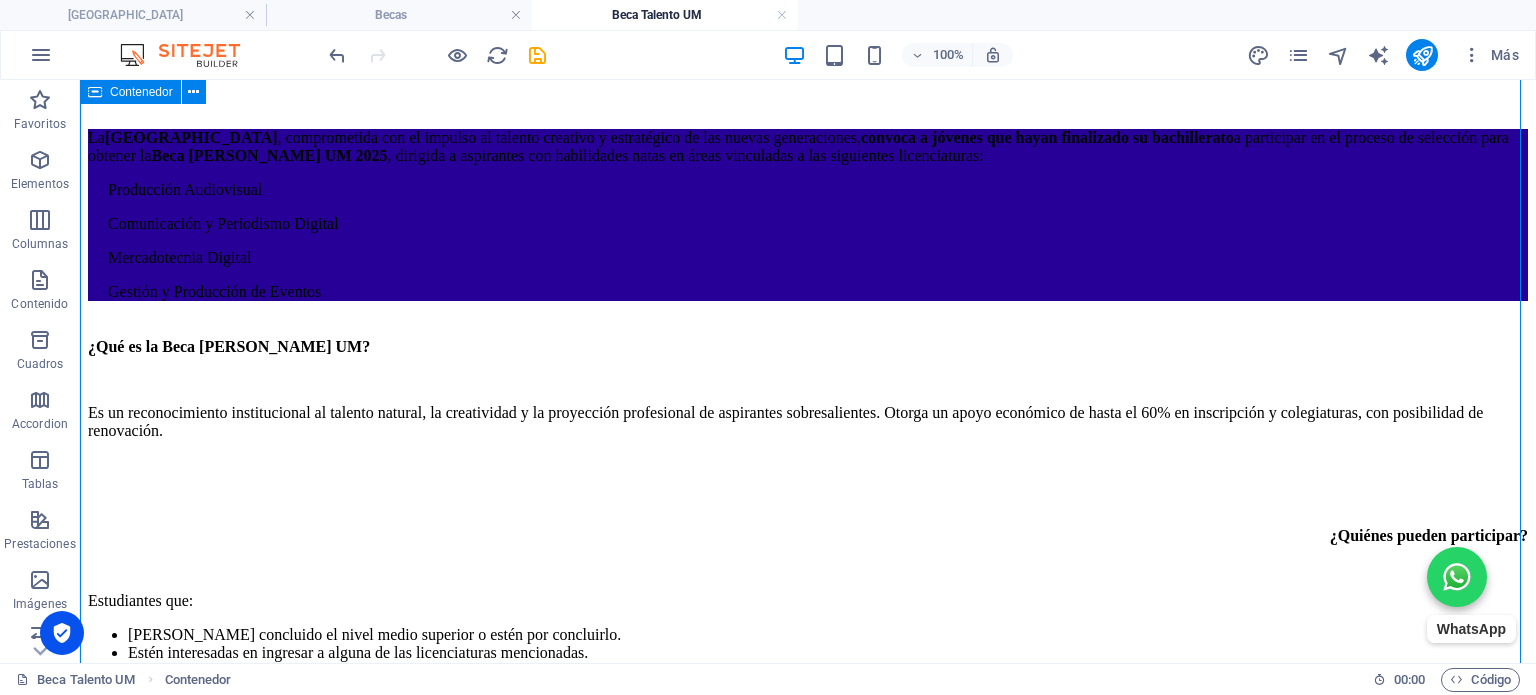 scroll, scrollTop: 1100, scrollLeft: 0, axis: vertical 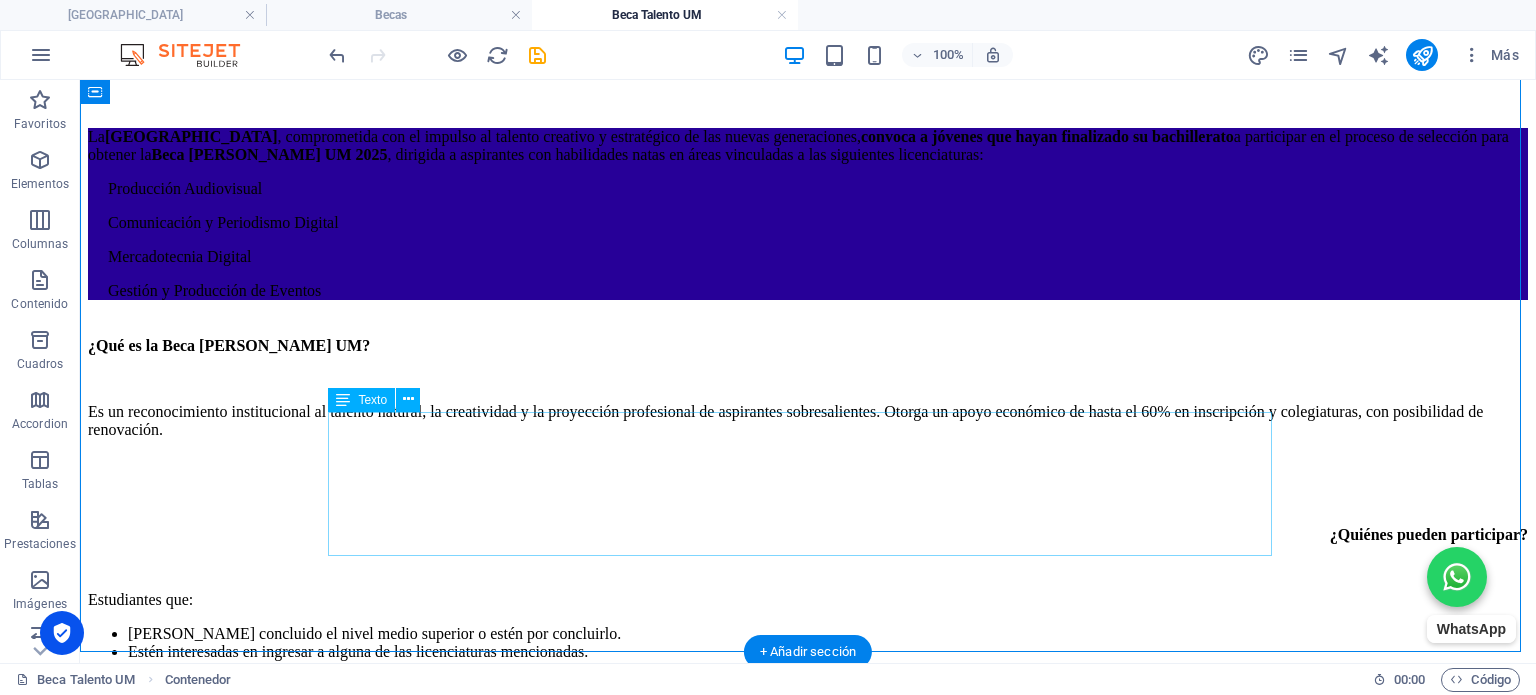 click on "[PERSON_NAME] el formulario de postulación dando clic aquí. Selecciona la opción BECA TALENTO UM Subir un portafolio [PERSON_NAME], de acuerdo con la licenciatura a la que te has postulado: Video, cortometraje, demo reel, blog, campaña creativa, podcast, etc. Certificados de participación en festivales, concursos, exposiciones, ferias o medios. Redactar una carta de exposición de motivos (máx. 1 cuartilla)." at bounding box center [808, 904] 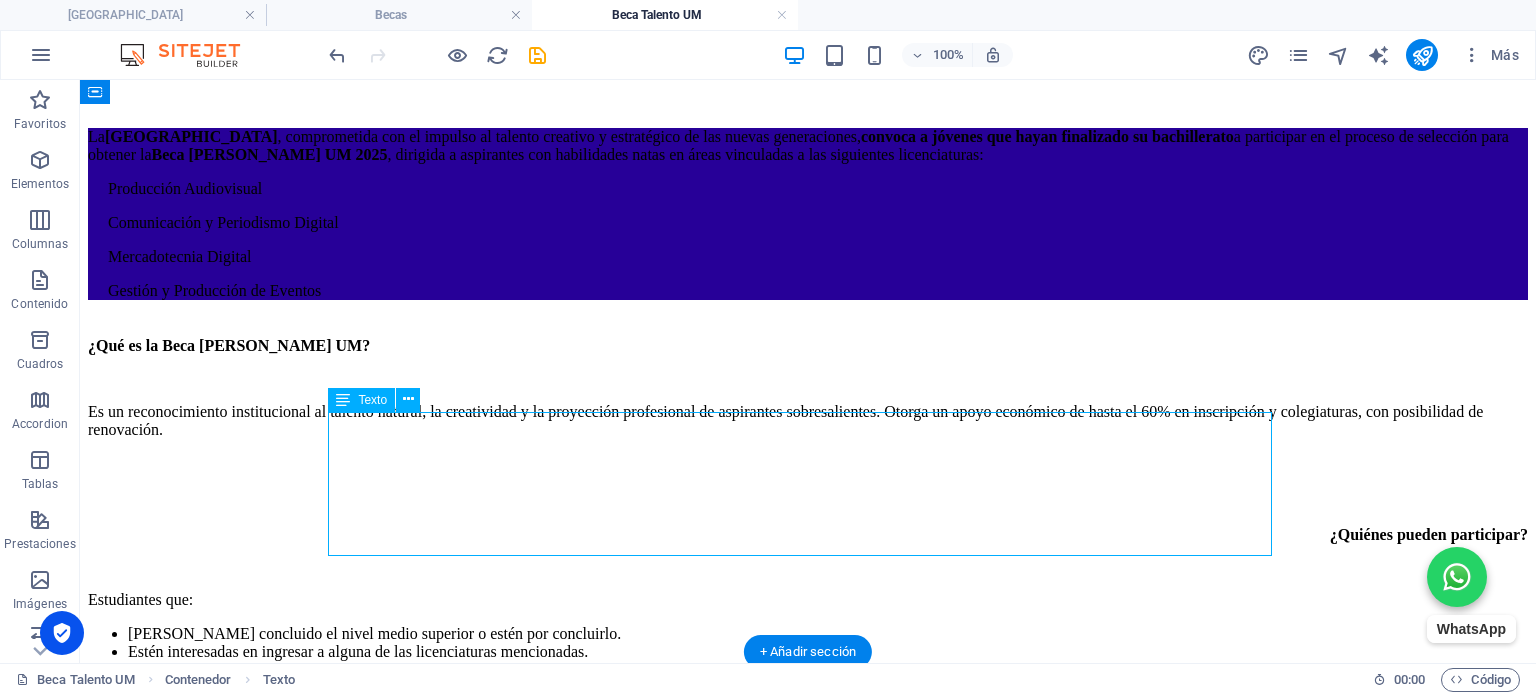 click on "[PERSON_NAME] el formulario de postulación dando clic aquí. Selecciona la opción BECA TALENTO UM Subir un portafolio [PERSON_NAME], de acuerdo con la licenciatura a la que te has postulado: Video, cortometraje, demo reel, blog, campaña creativa, podcast, etc. Certificados de participación en festivales, concursos, exposiciones, ferias o medios. Redactar una carta de exposición de motivos (máx. 1 cuartilla)." at bounding box center (808, 904) 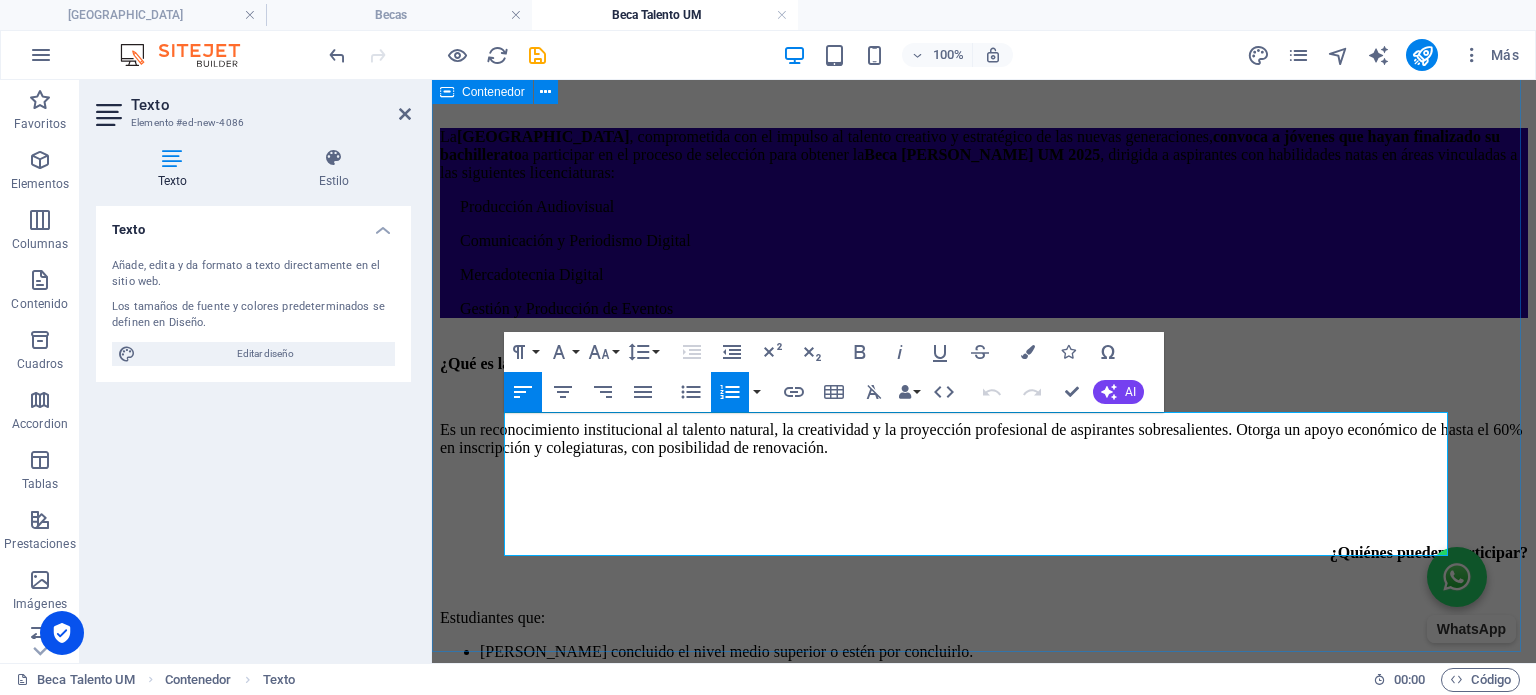 scroll, scrollTop: 1176, scrollLeft: 0, axis: vertical 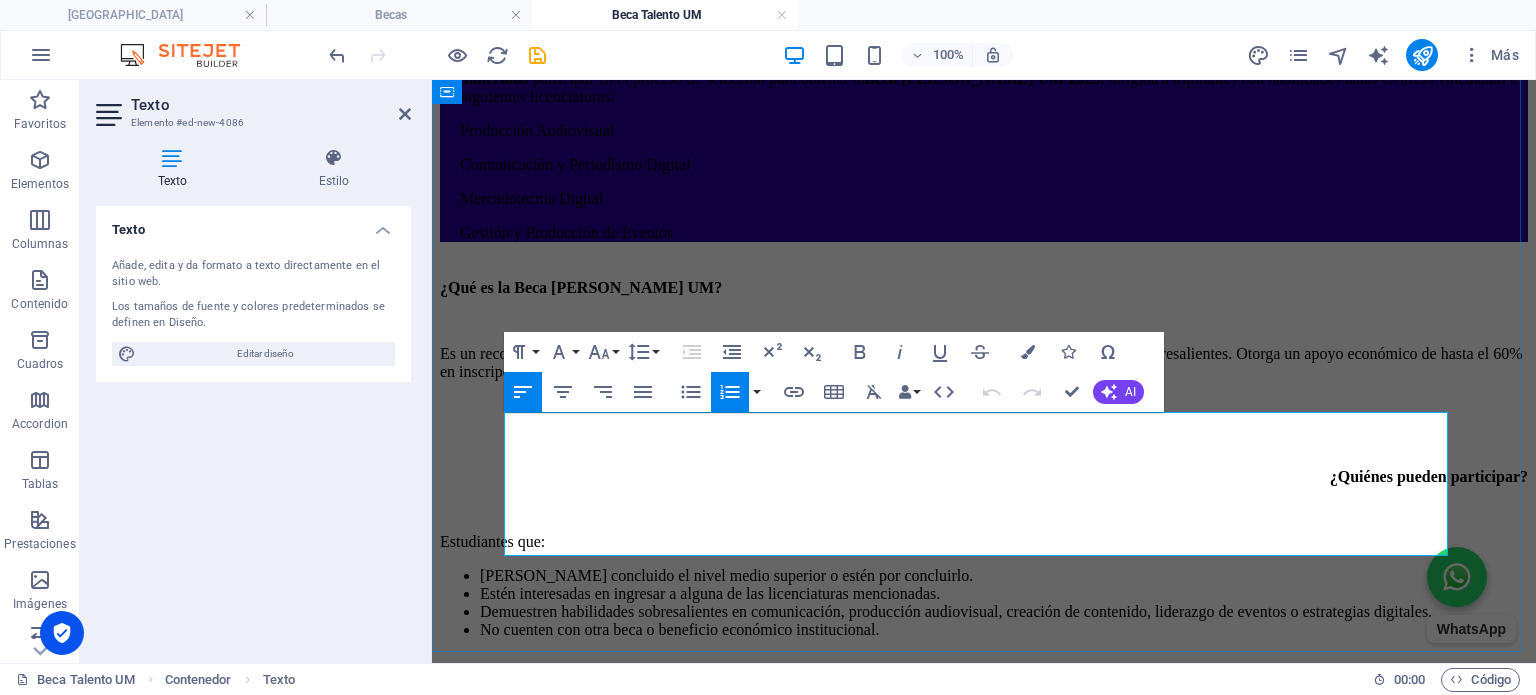 drag, startPoint x: 868, startPoint y: 448, endPoint x: 523, endPoint y: 443, distance: 345.03622 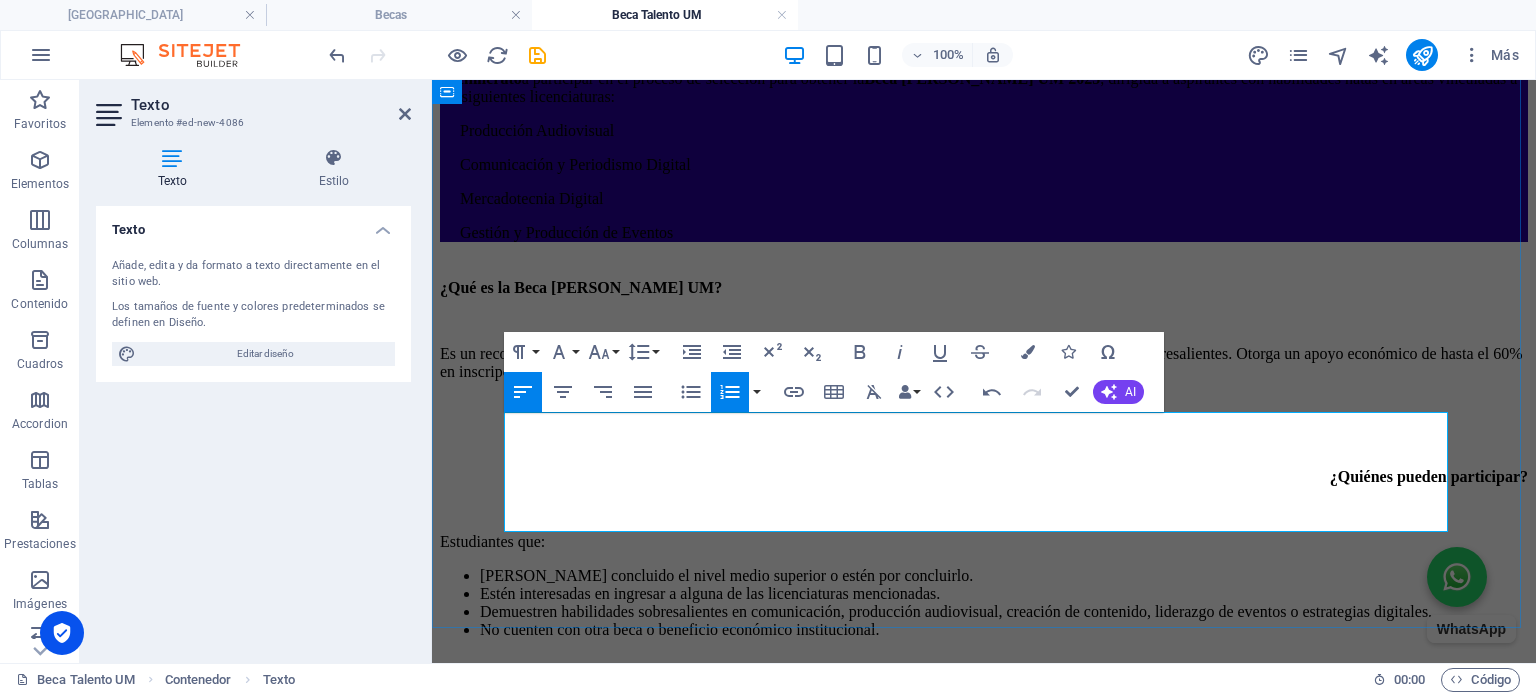 type 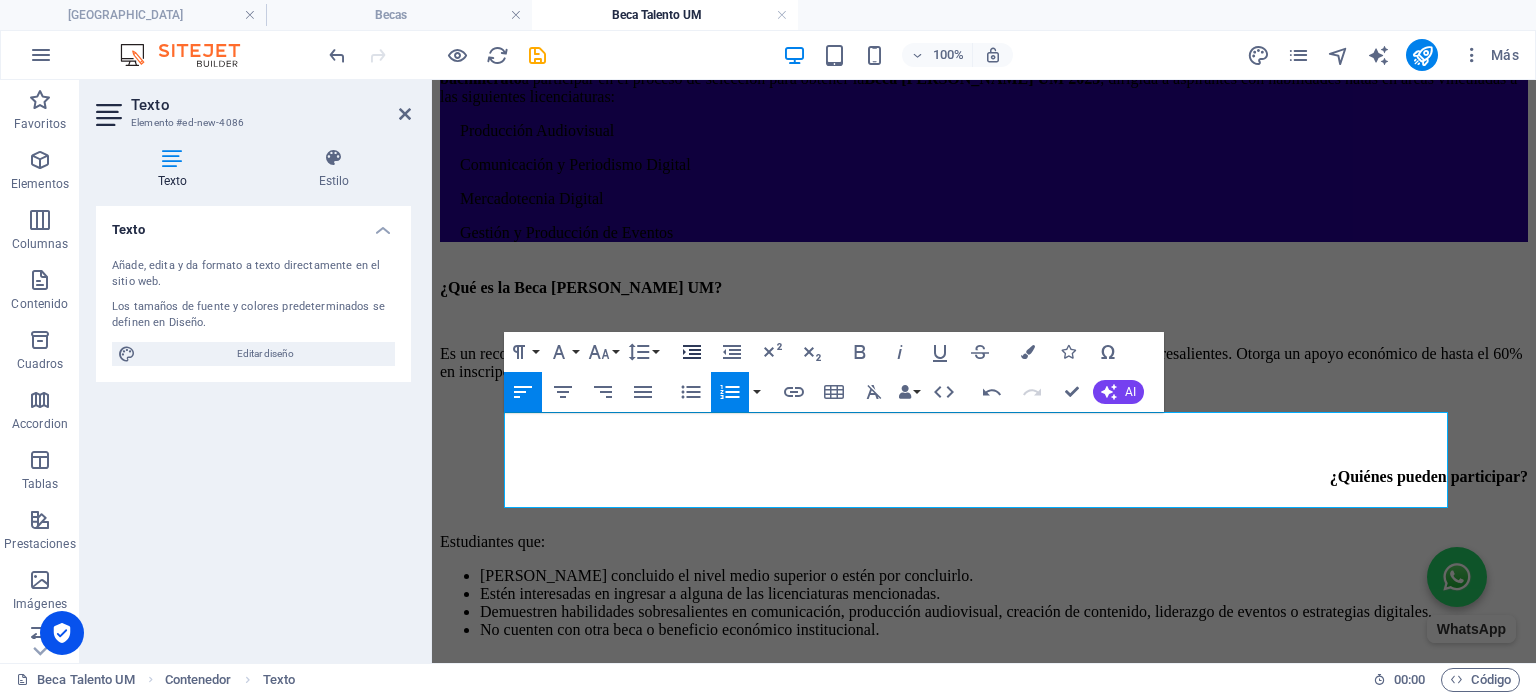 click 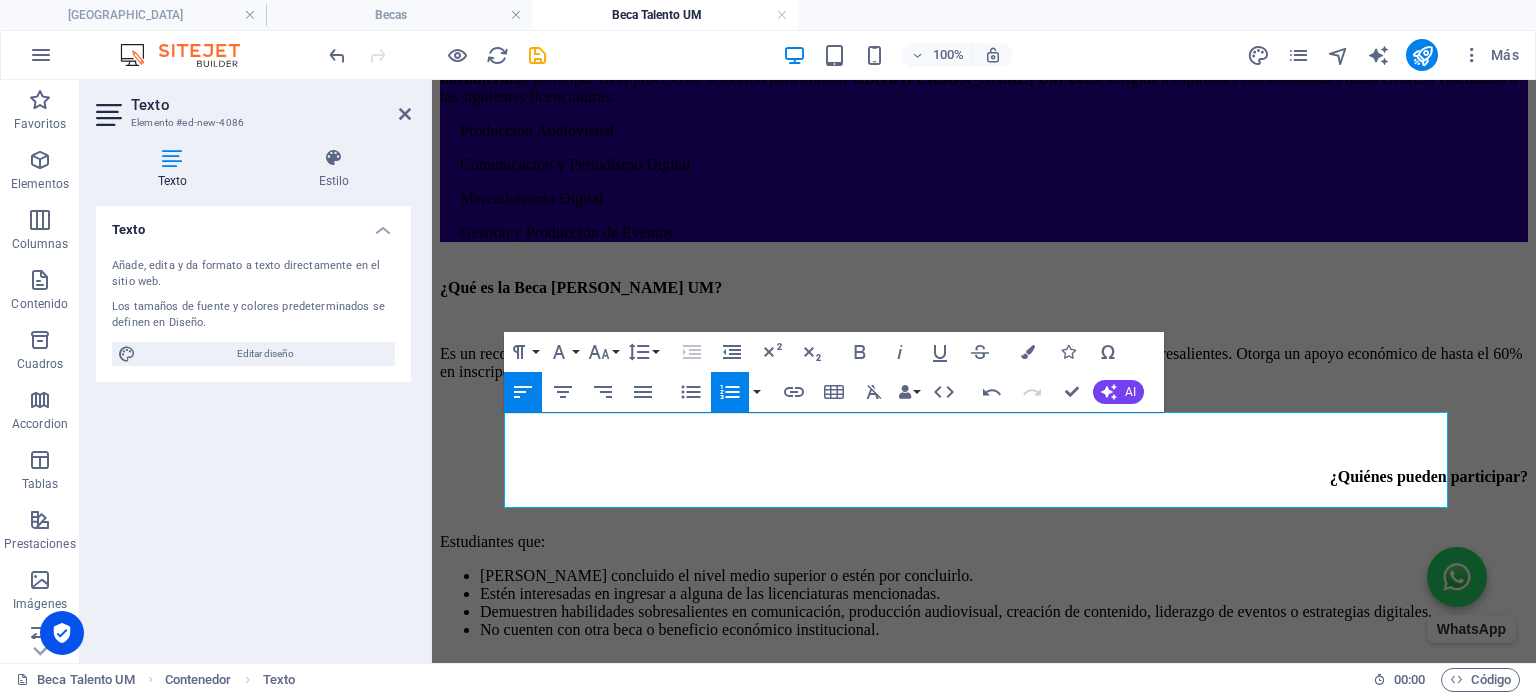 click 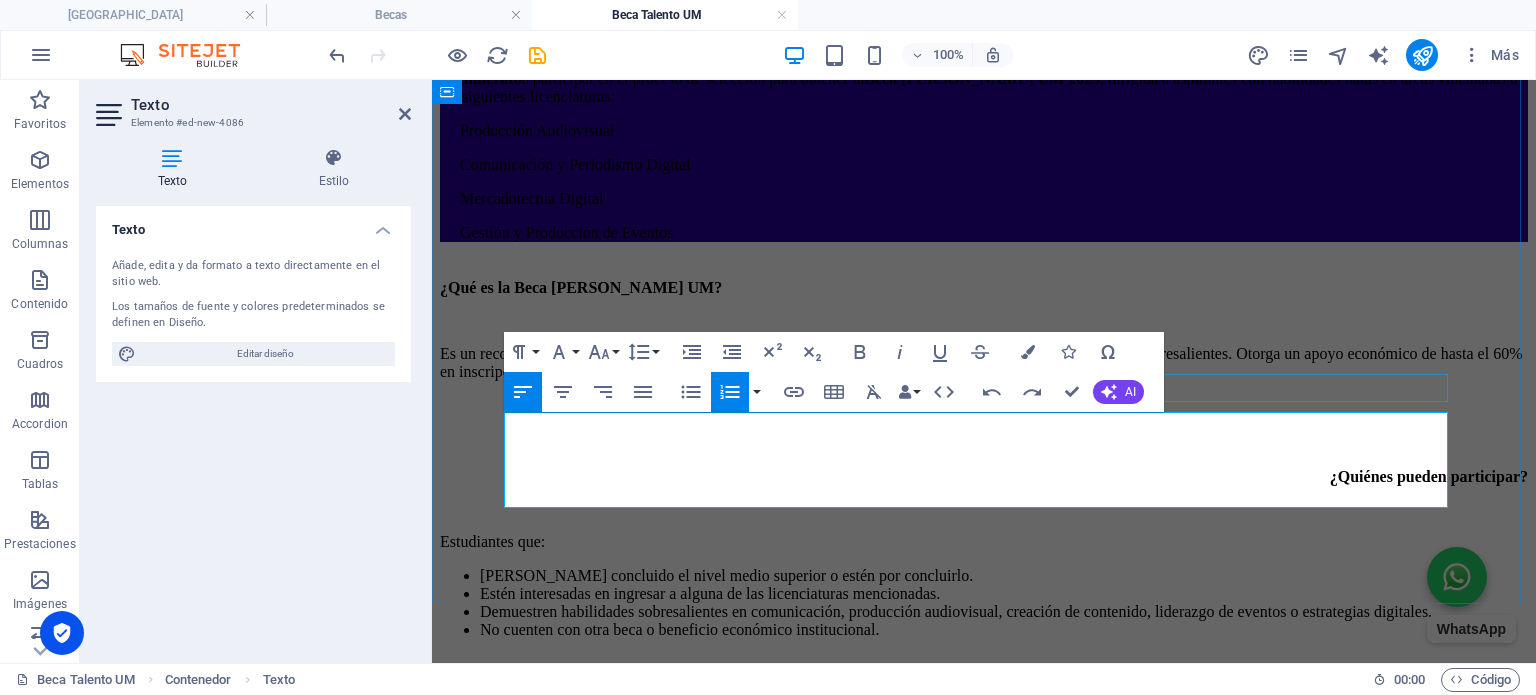 click on "¿Qué necesitas para postularte?" at bounding box center [984, 735] 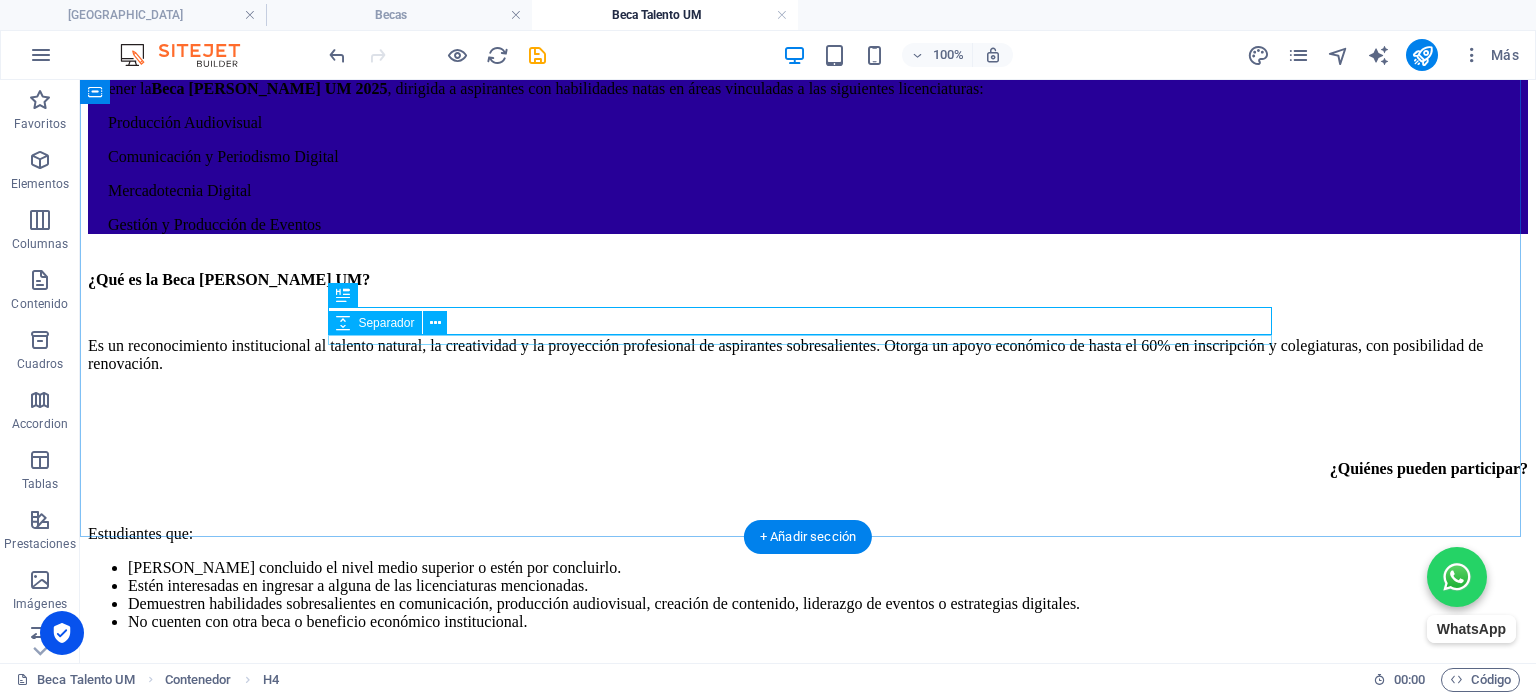 scroll, scrollTop: 1200, scrollLeft: 0, axis: vertical 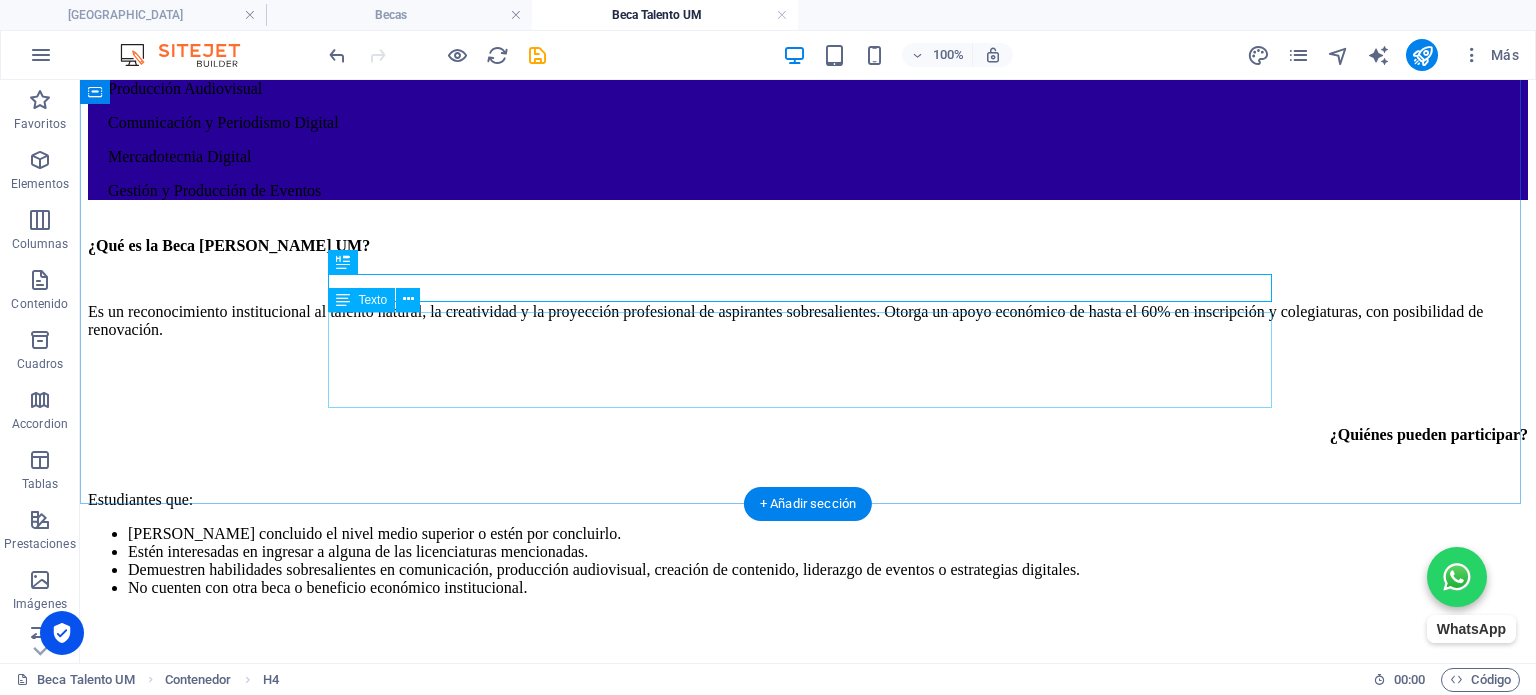 click on "[PERSON_NAME] el formulario de postulación dando clic aquí. Sube tu portafolio [PERSON_NAME], de acuerdo con la licenciatura a la que te has postulado. Te invitamos a descargar los criterios sobre los cuales deberás tomar como base para la elaboración de tu portafolio. Redactar una carta de exposición de motivos (máx. 1 cuartilla)." at bounding box center [808, 777] 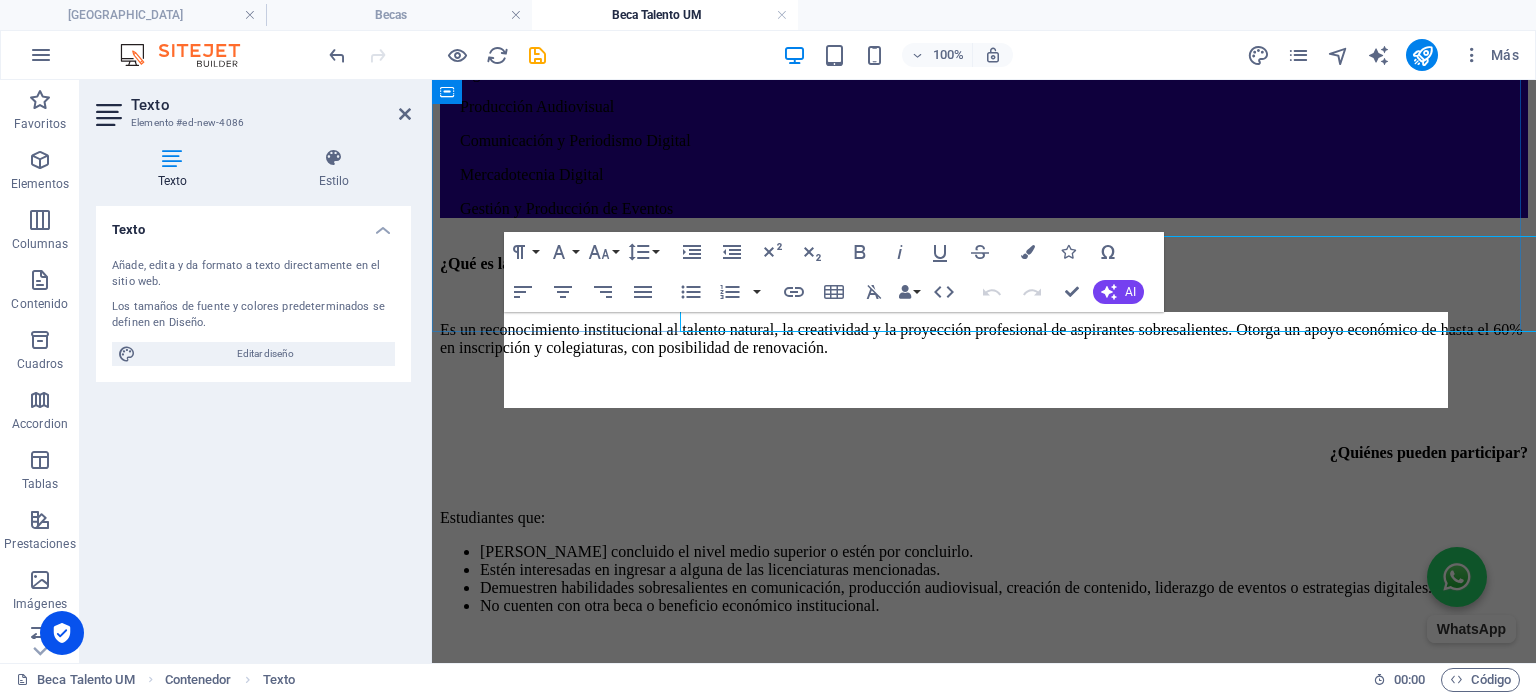 scroll, scrollTop: 1276, scrollLeft: 0, axis: vertical 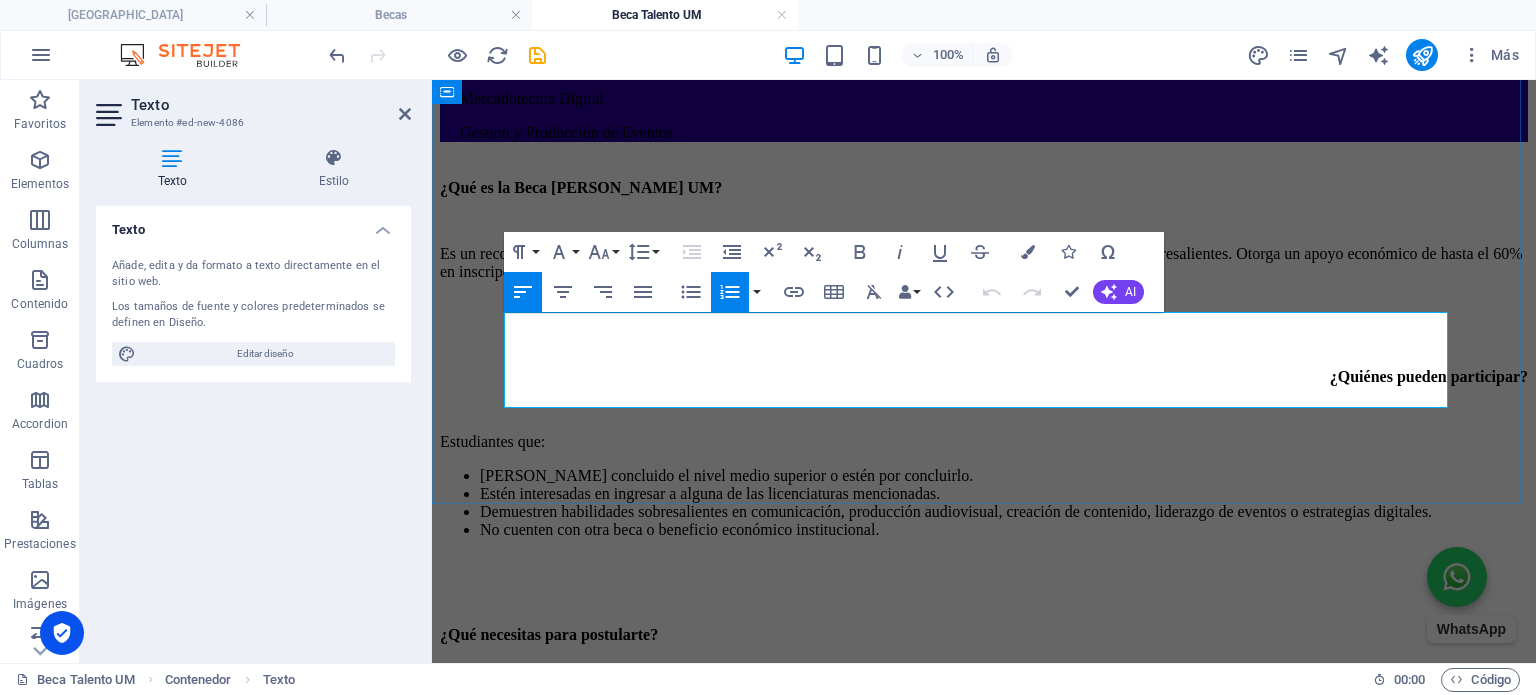 click on "Sube tu portafolio [PERSON_NAME], de acuerdo con la licenciatura a la que te has postulado. Te invitamos a descargar los criterios sobre los cuales deberás tomar como base para la elaboración de tu portafolio." at bounding box center [1004, 728] 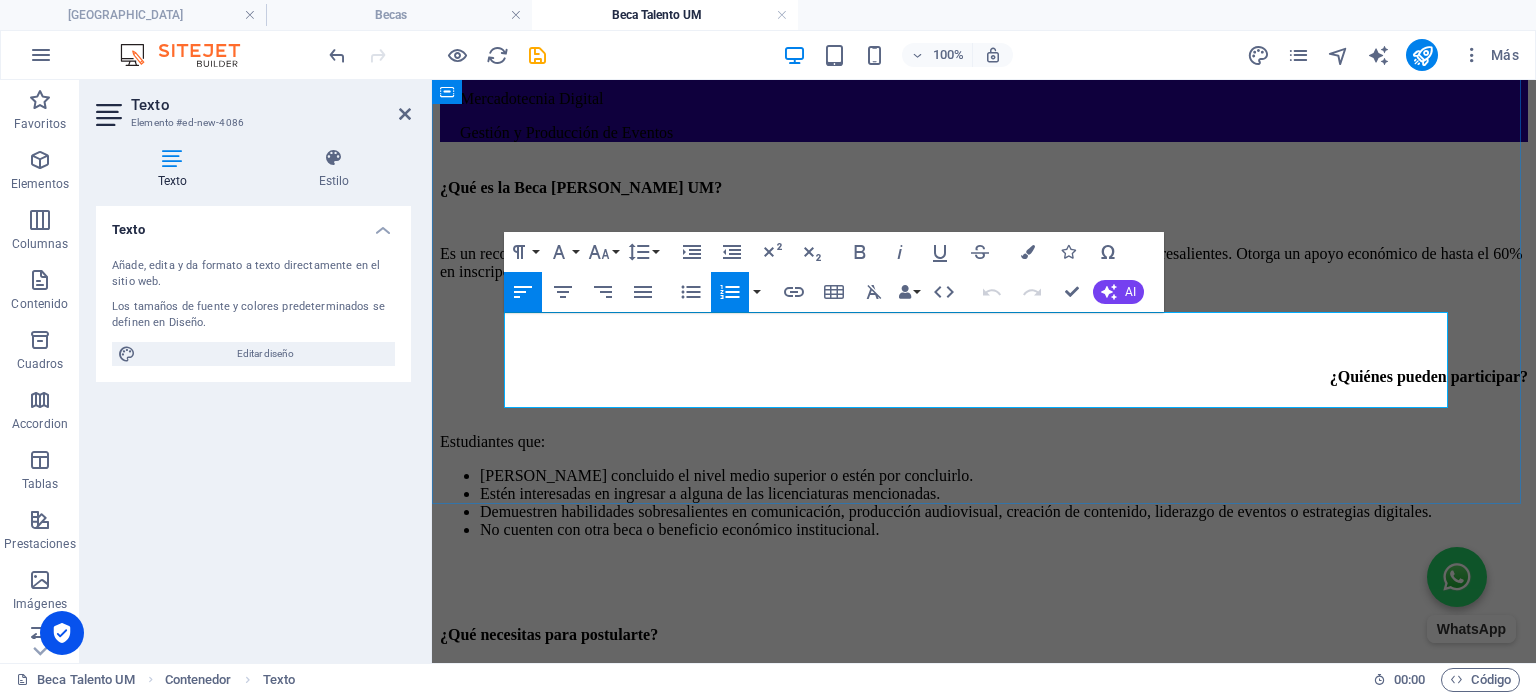 type 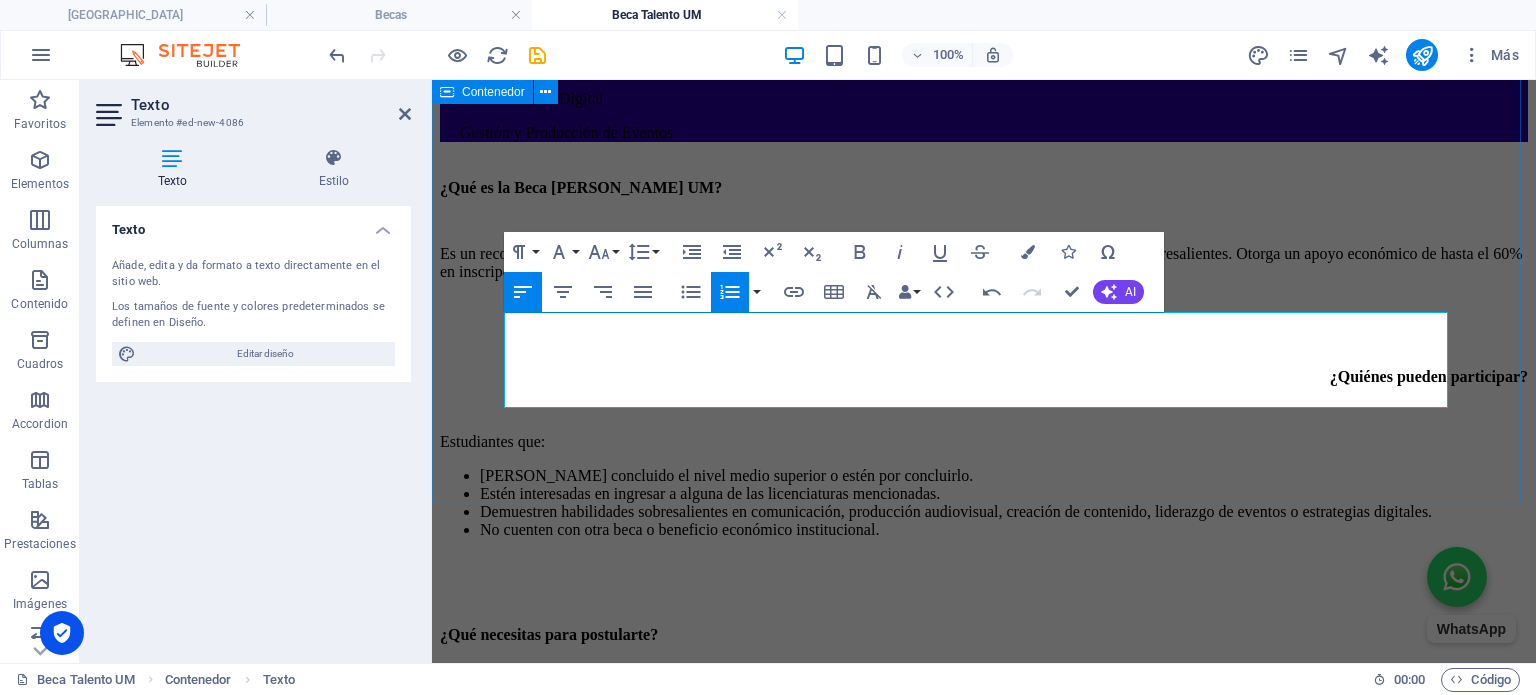click on "¿Qué es la Beca [PERSON_NAME] UM? Es un reconocimiento institucional al talento natural, la creatividad y la proyección profesional de aspirantes sobresalientes. Otorga un apoyo económico de hasta el 60% en inscripción y colegiaturas, con posibilidad de renovación. ¿Quiénes pueden participar? Estudiantes que: [PERSON_NAME] concluido el nivel medio superior o estén por concluirlo. Estén interesadas en ingresar a alguna de las licenciaturas mencionadas. Demuestren habilidades sobresalientes en comunicación, producción audiovisual, creación de contenido, liderazgo de eventos o estrategias digitales. No cuenten con otra beca o beneficio económico institucional. ¿Qué necesitas para postularte? Llenar el formulario de postulación dando clic aquí. Sube tu portafolio [PERSON_NAME] en una carpeta .ZIP , de acuerdo con la licenciatura a la que te has postulado. Te invitamos a descargar los criterios sobre los cuales deberás tomar como base para la elaboración de tu portafolio." at bounding box center (984, 471) 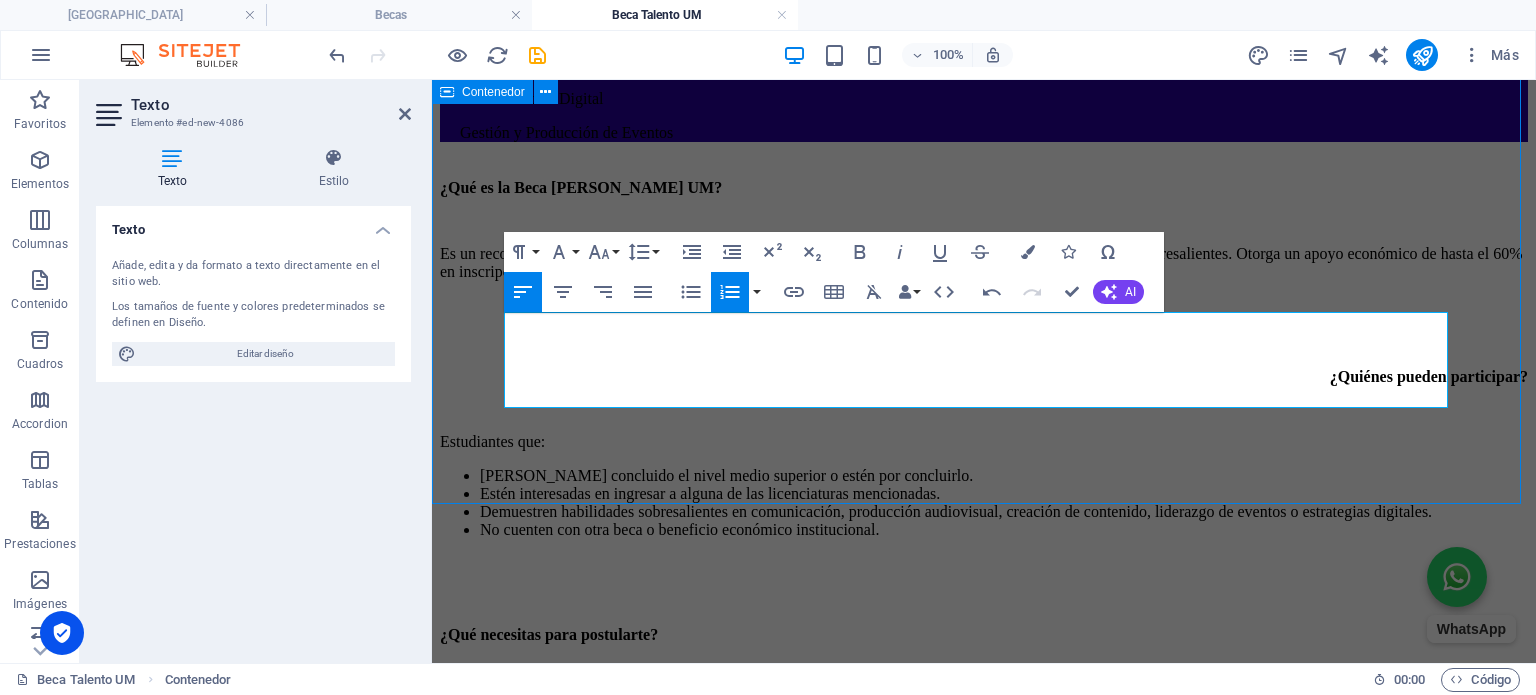 scroll, scrollTop: 1200, scrollLeft: 0, axis: vertical 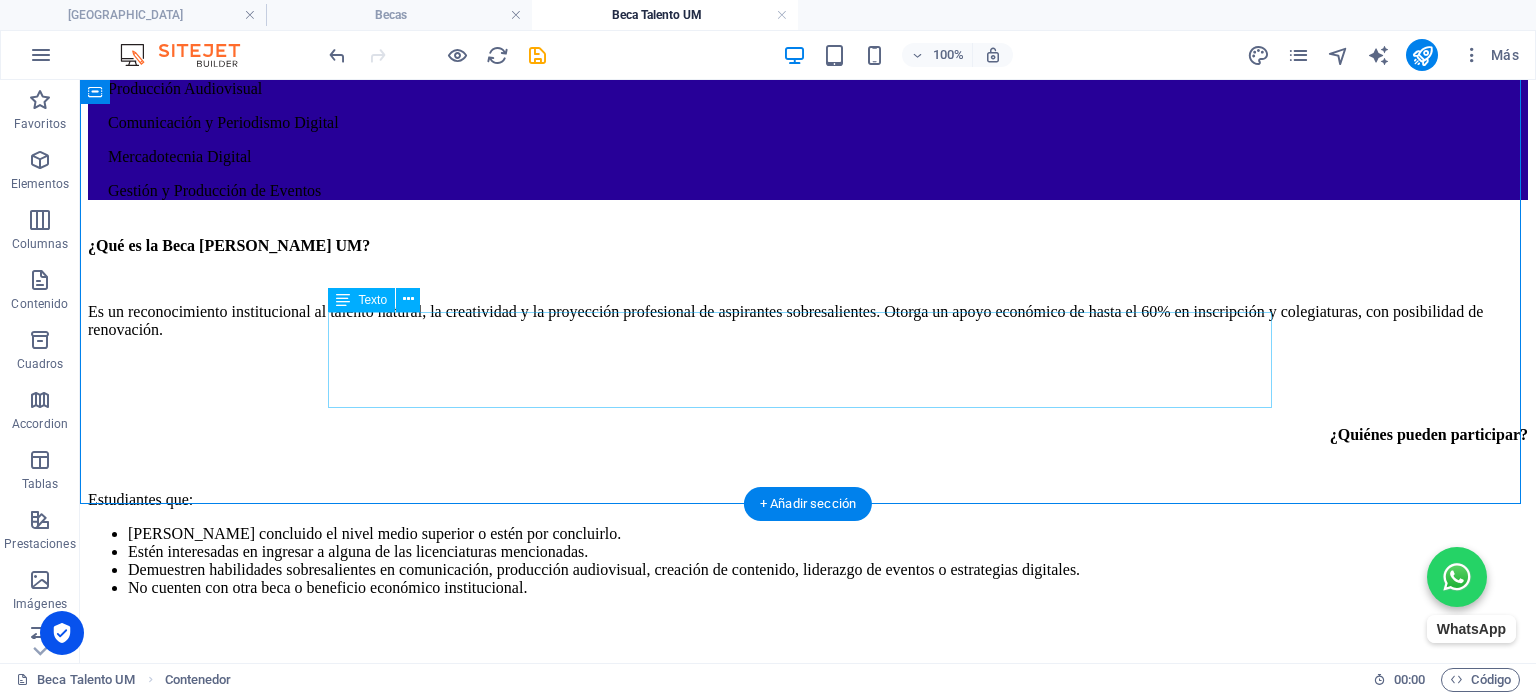 click on "[PERSON_NAME] el formulario de postulación dando clic aquí. Sube tu portafolio [PERSON_NAME] en una carpeta .ZIP, de acuerdo con la licenciatura a la que te has postulado. Te invitamos a descargar los criterios sobre los cuales deberás tomar como base para la elaboración de tu portafolio. Redactar una carta de exposición de motivos (máx. 1 cuartilla)." at bounding box center (808, 786) 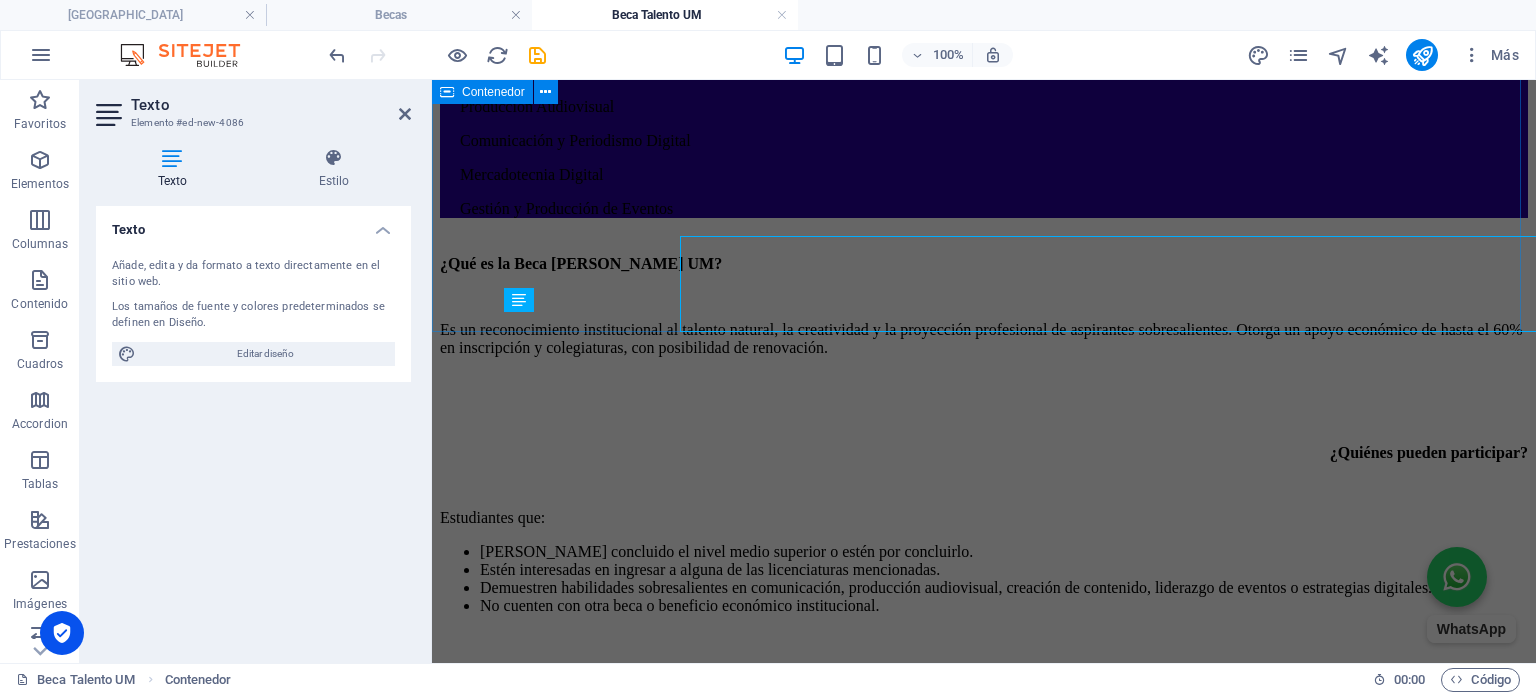 scroll, scrollTop: 1276, scrollLeft: 0, axis: vertical 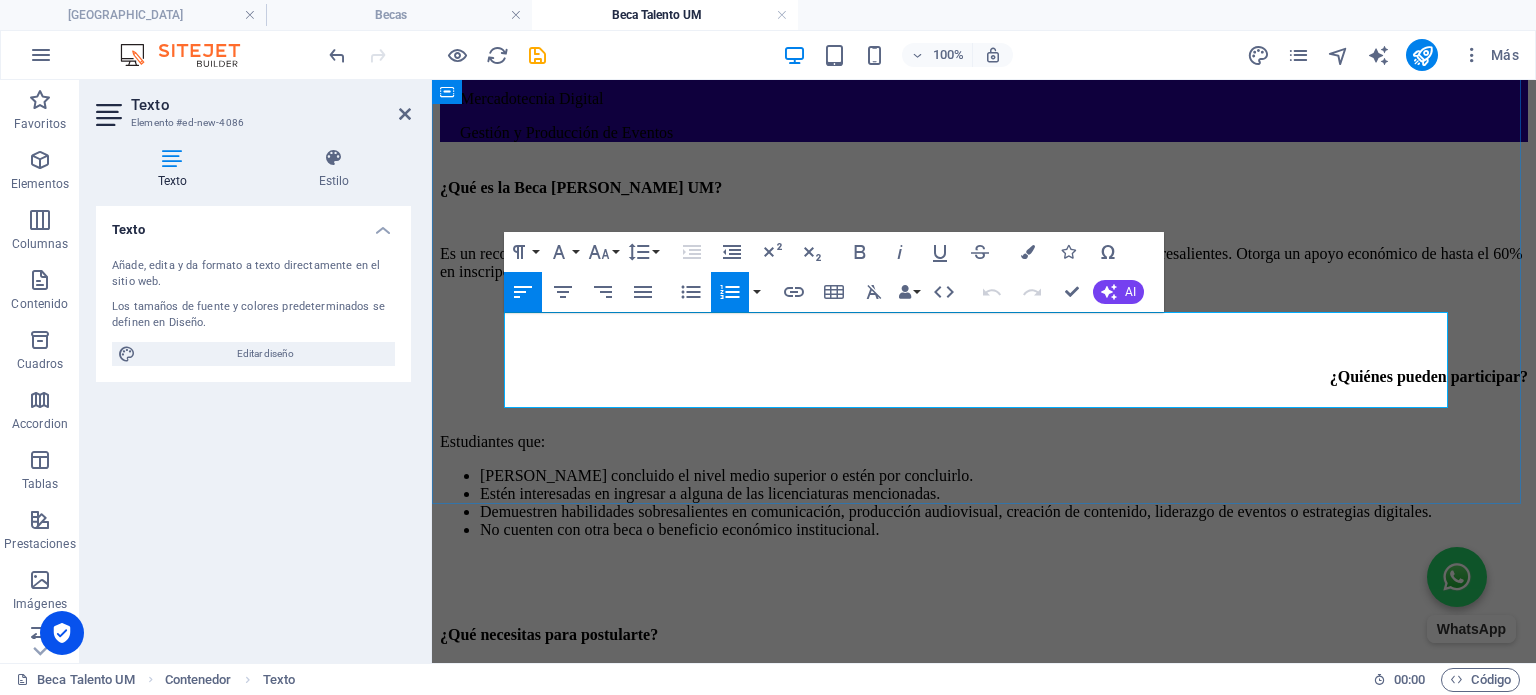 click on "[PERSON_NAME] el formulario de postulación dando clic aquí." at bounding box center (1004, 701) 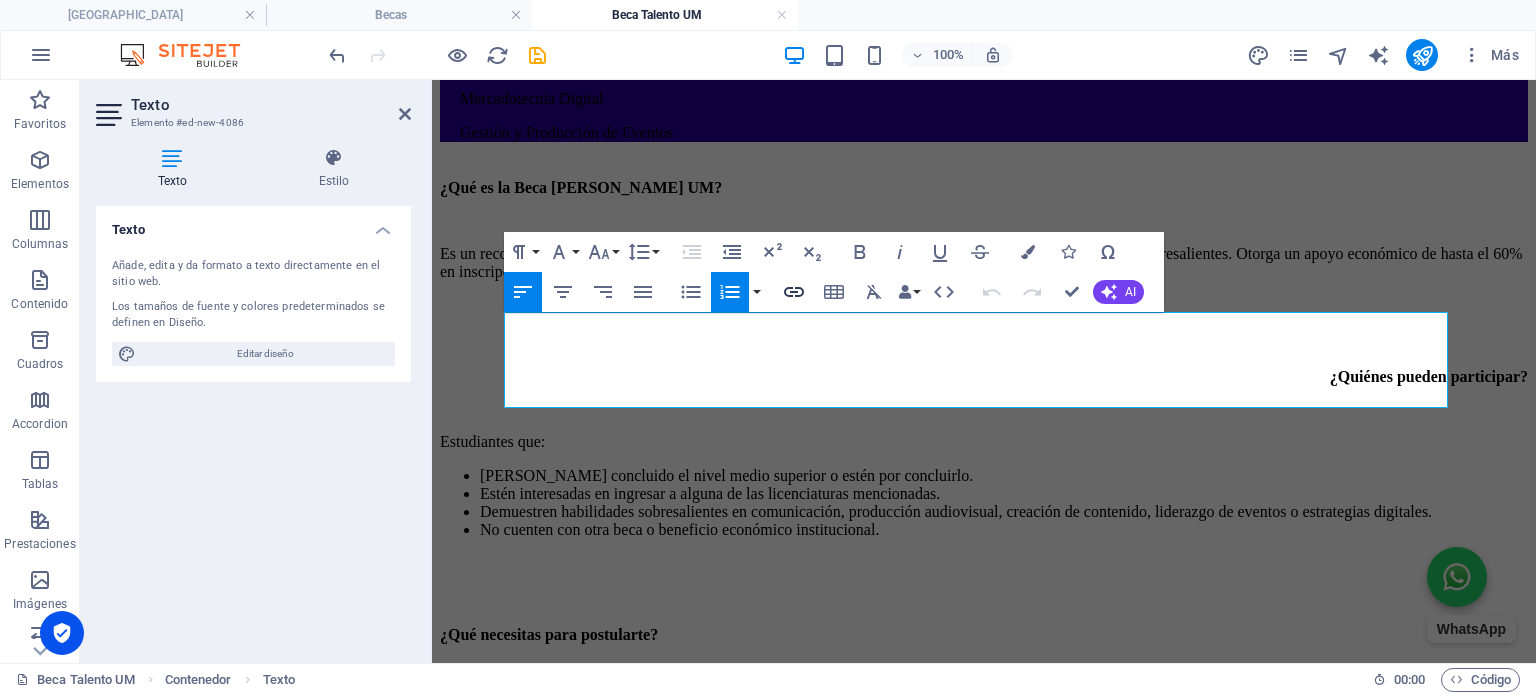 click 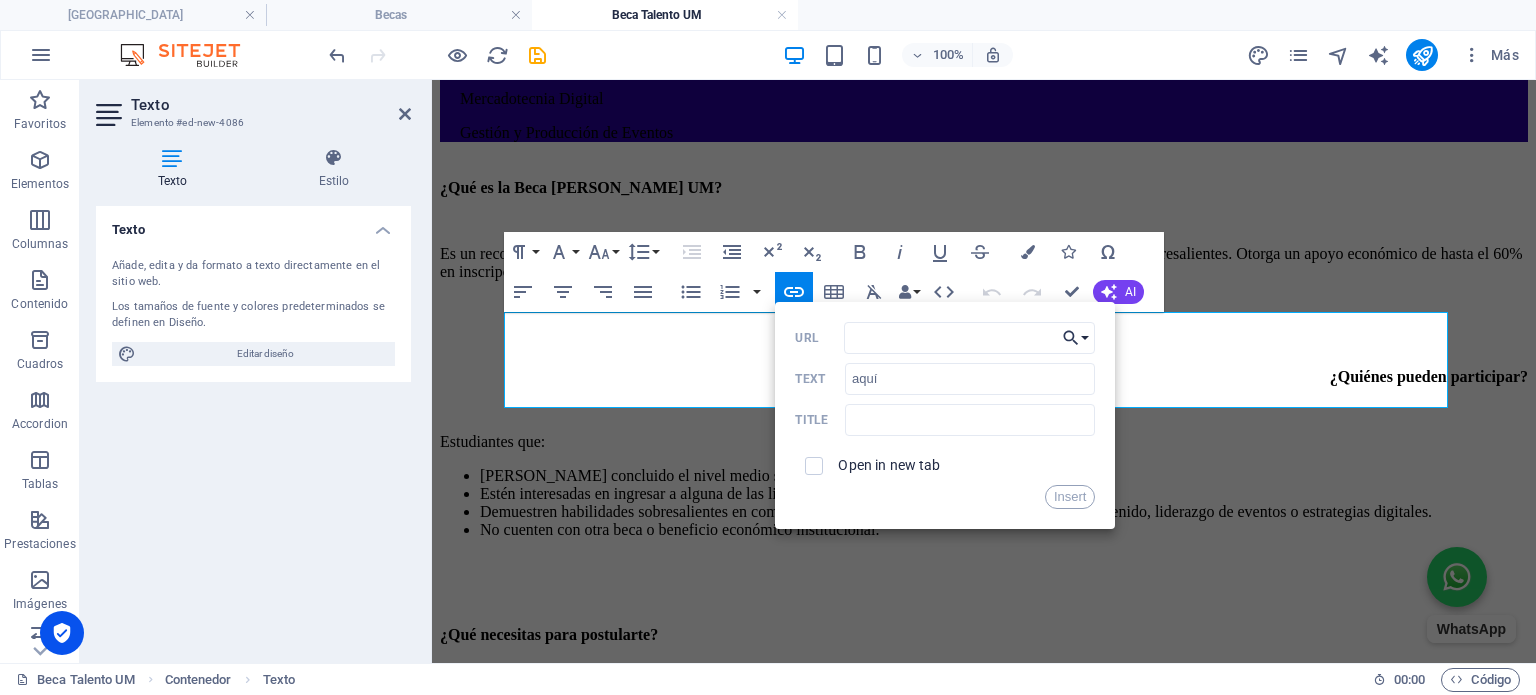 click on "Choose Link" at bounding box center (1076, 338) 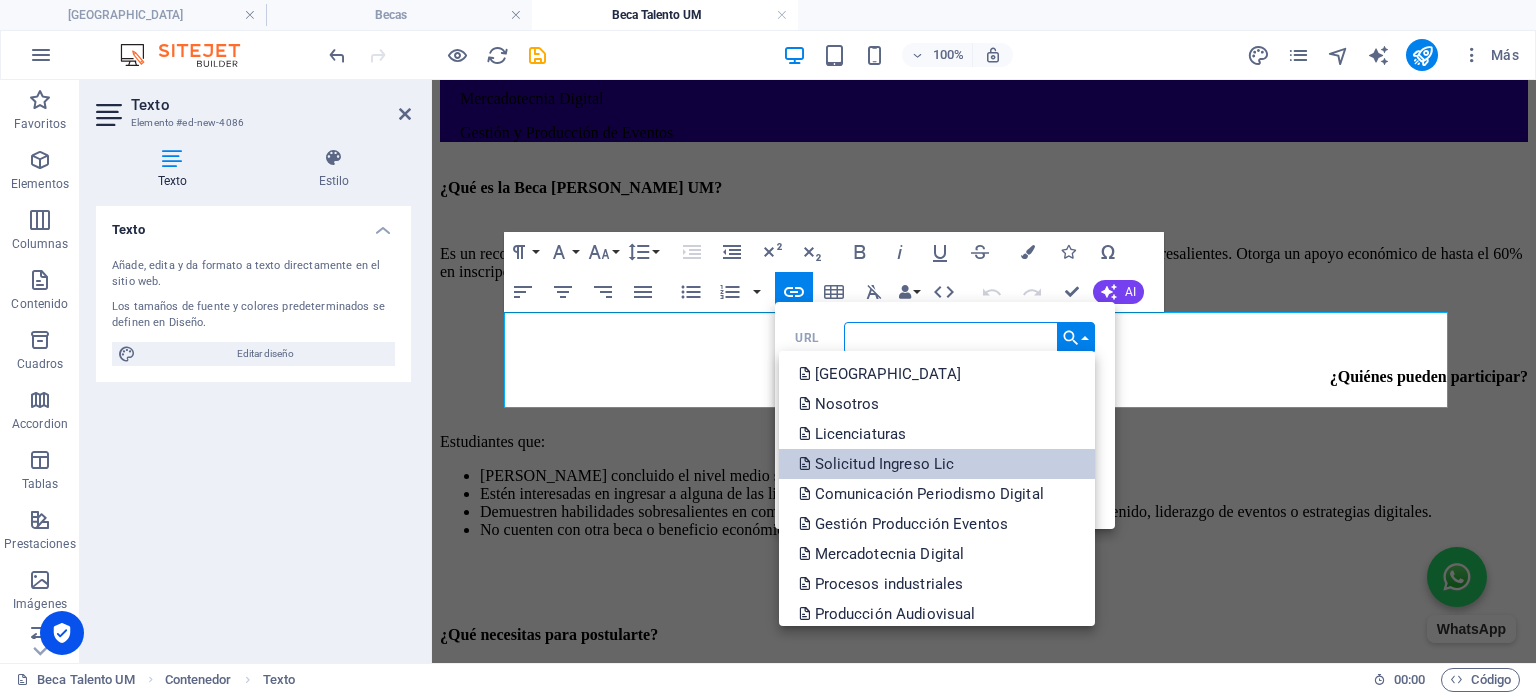 click on "Solicitud Ingreso Lic" at bounding box center [937, 464] 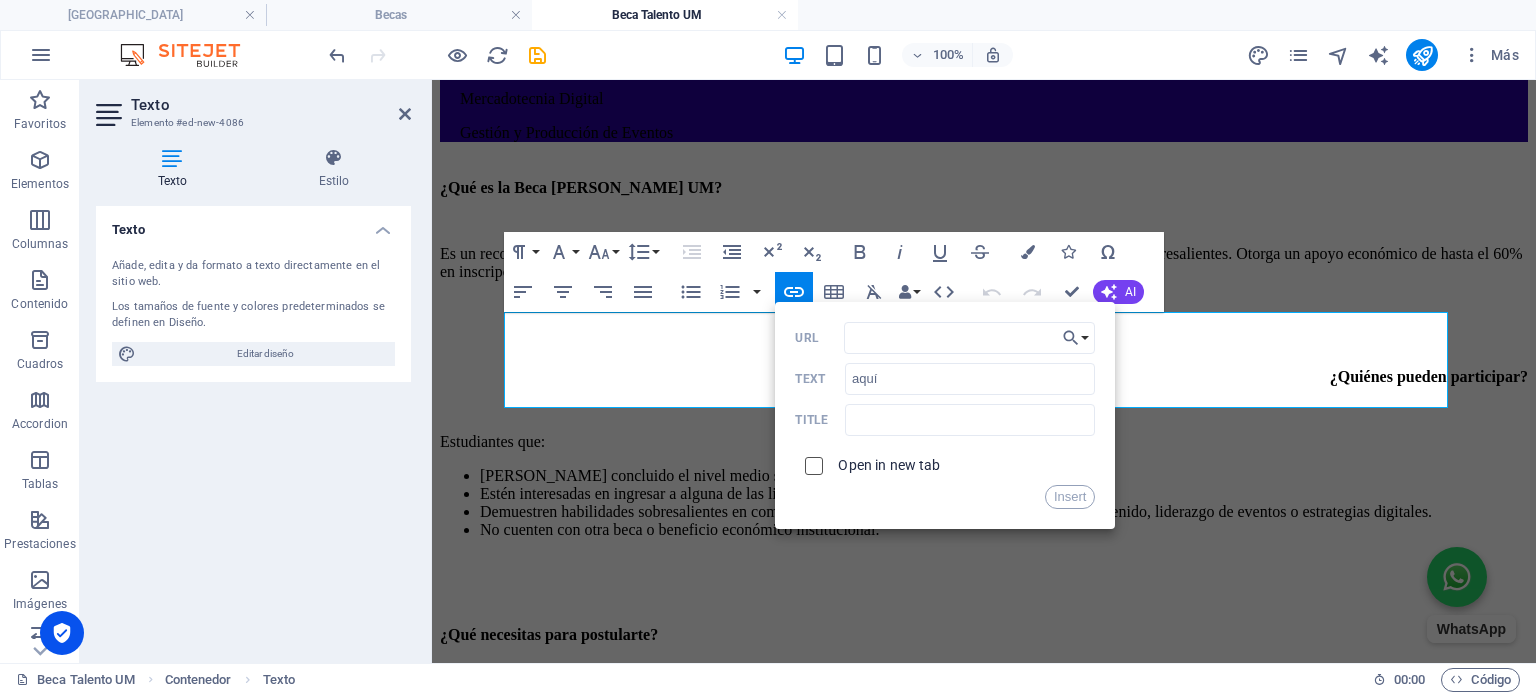 click at bounding box center (811, 463) 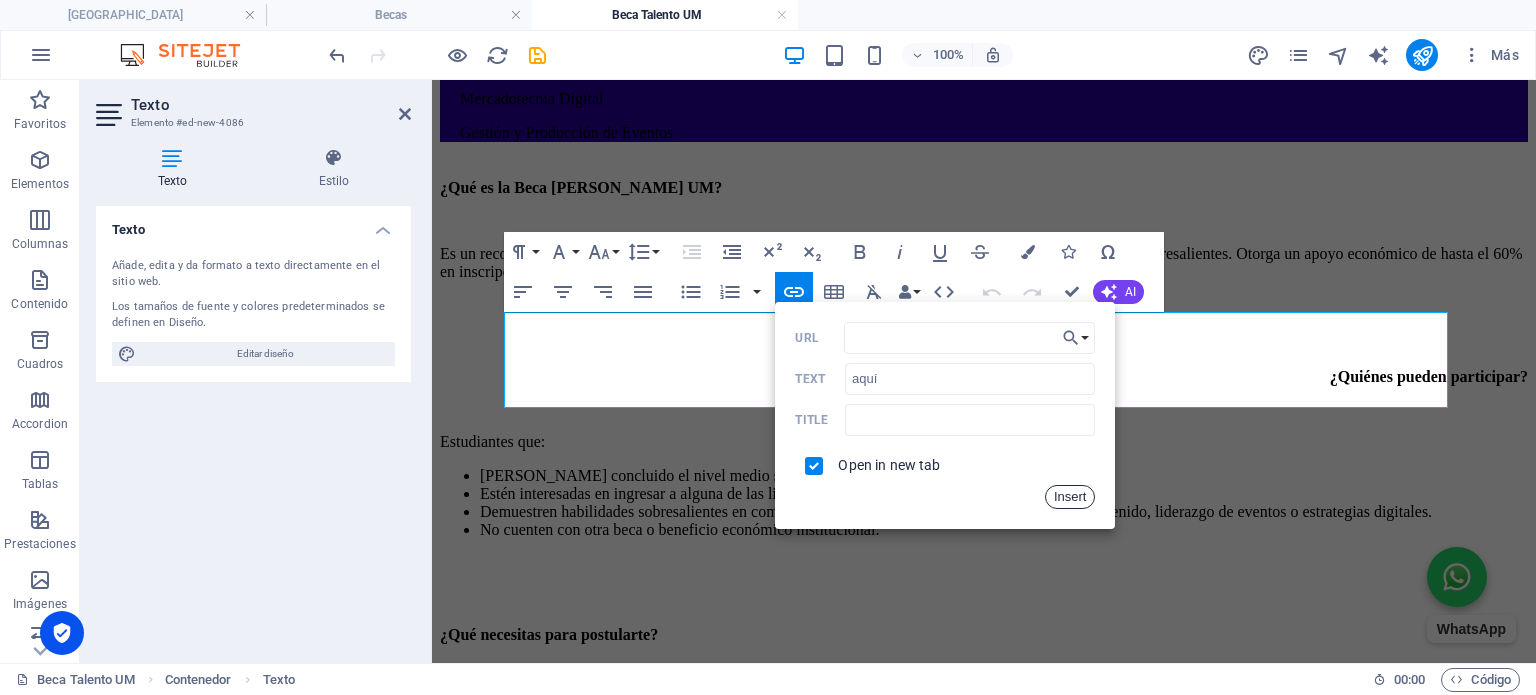 click on "Insert" at bounding box center [1070, 497] 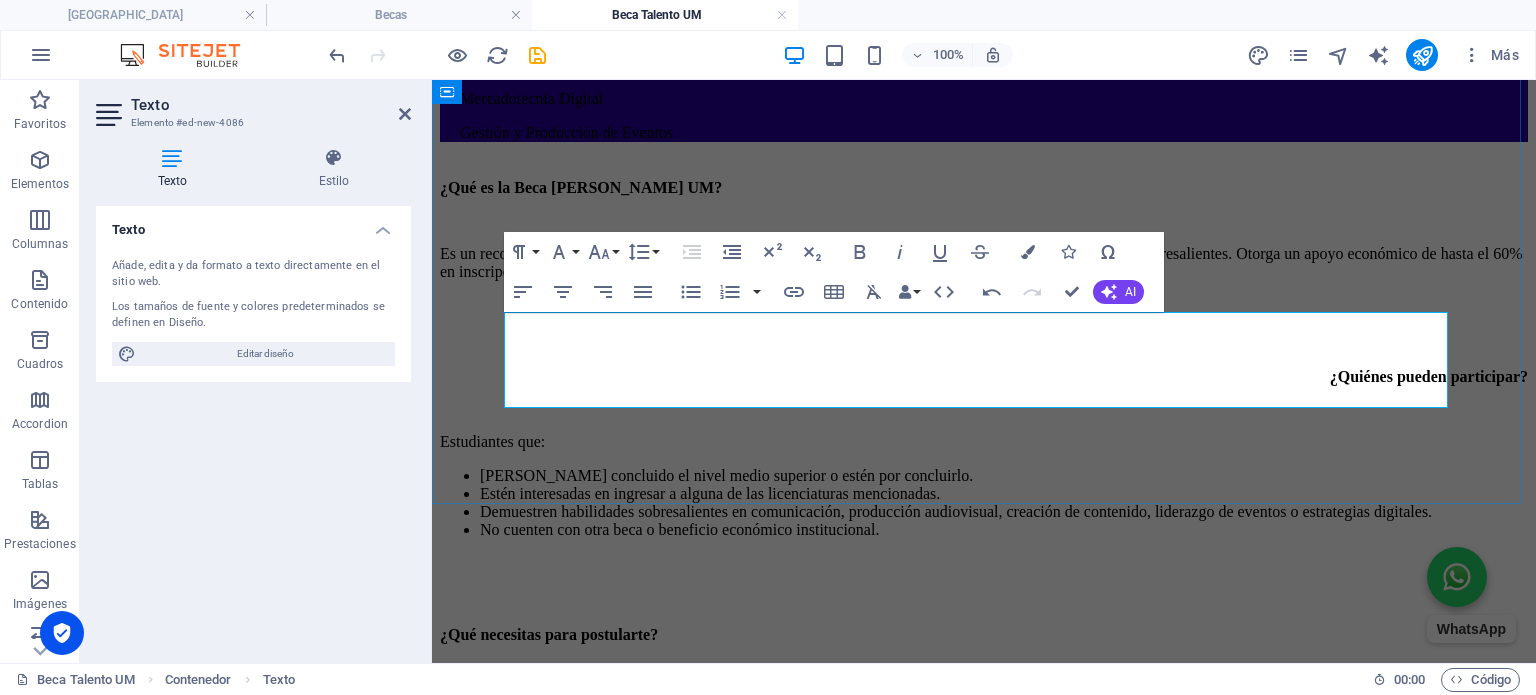 click on "Sube tu portafolio [PERSON_NAME] en una carpeta .ZIP, de acuerdo con la licenciatura a la que te has postulado. Te invitamos a descargar los criterios sobre los cuales deberás tomar como base para la elaboración de tu portafolio." at bounding box center (1004, 728) 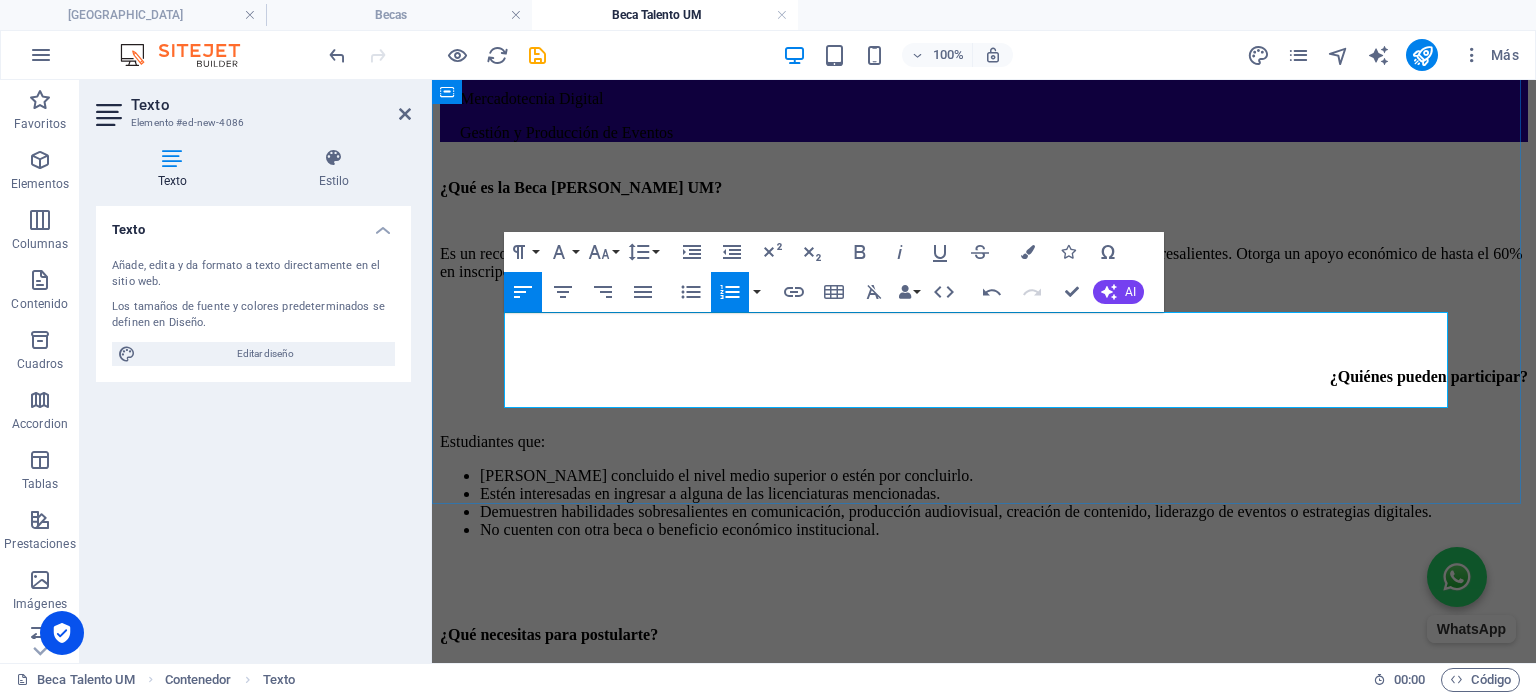 click on "[PERSON_NAME] el formulario de postulación dando clic  aquí ." at bounding box center (1004, 701) 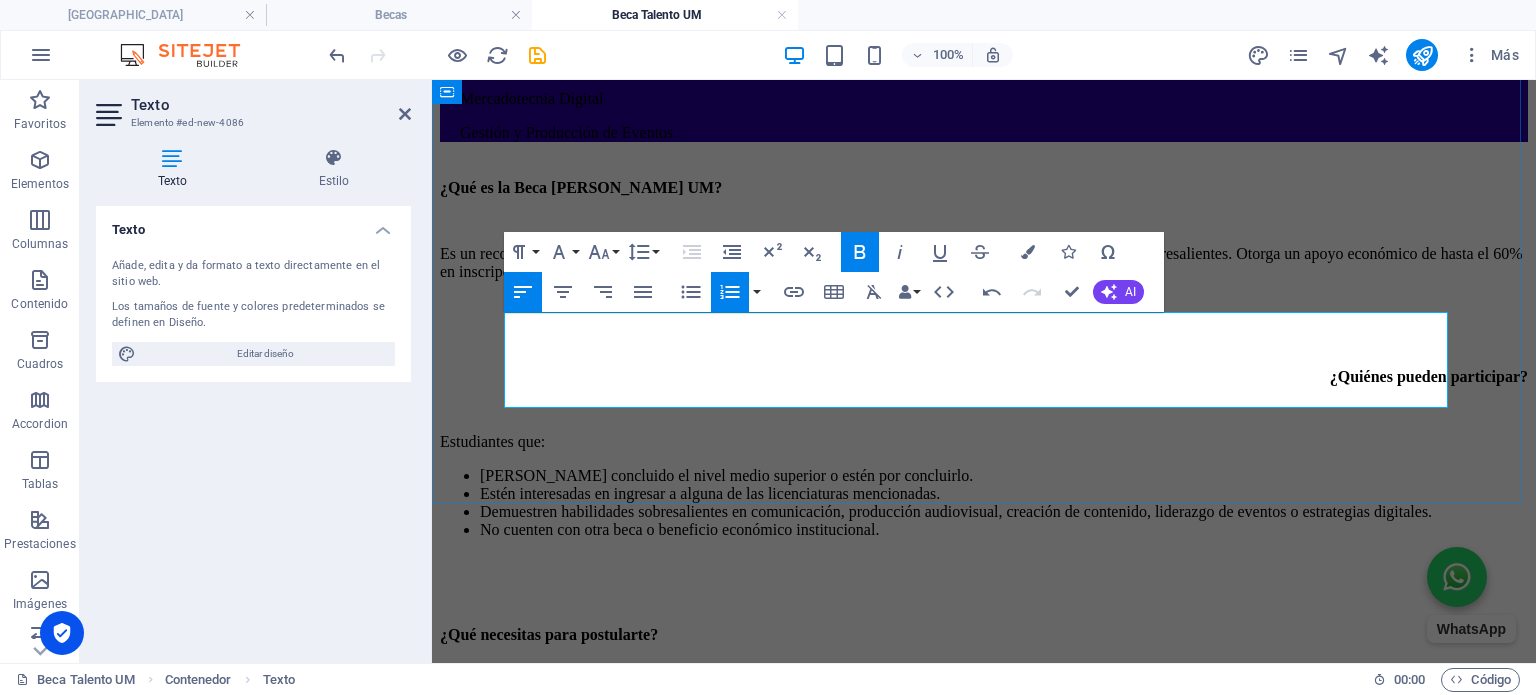 click on "[PERSON_NAME] el formulario de postulación dando clic  aquí ." at bounding box center [1004, 701] 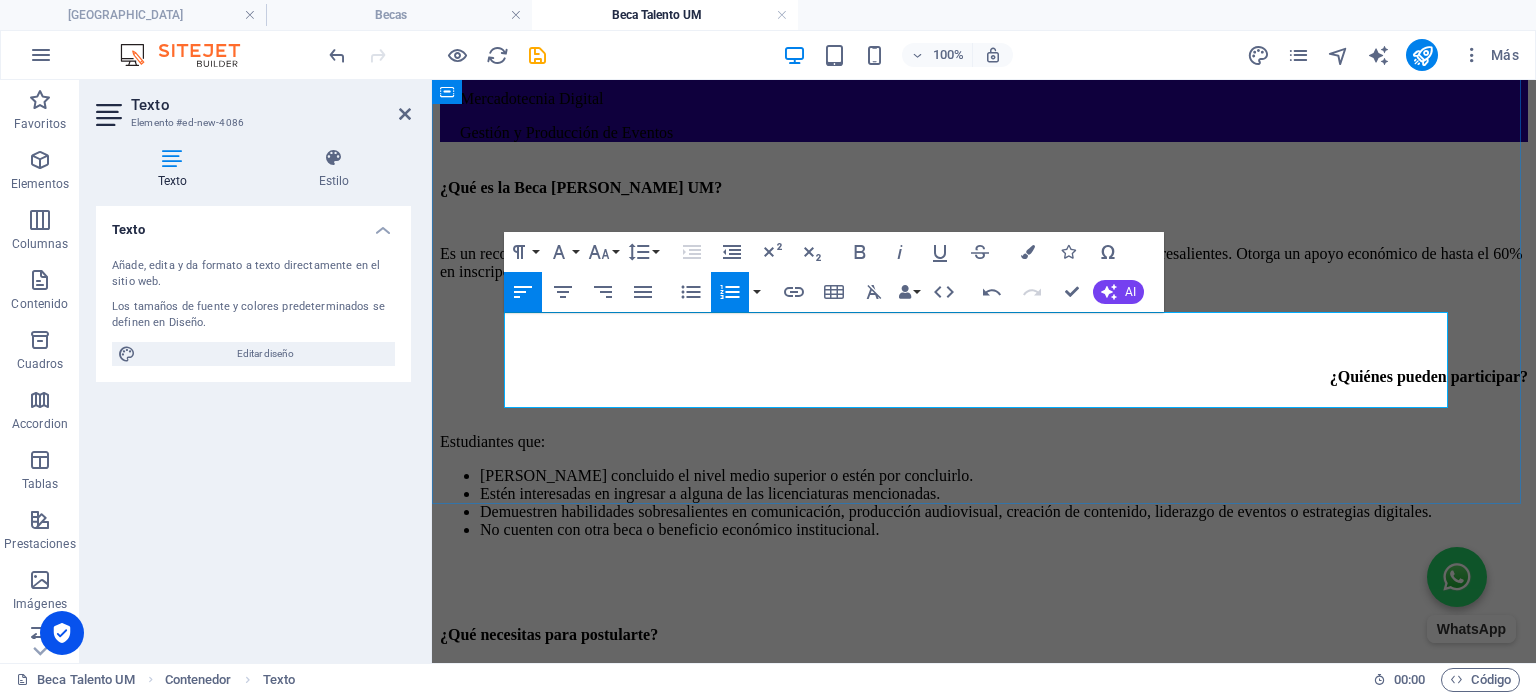 click on "Sube tu portafolio [PERSON_NAME] en una carpeta .ZIP, de acuerdo con la licenciatura a la que te has postulado. Te invitamos a descargar los criterios sobre los cuales deberás tomar como base para la elaboración de tu portafolio." at bounding box center [1004, 728] 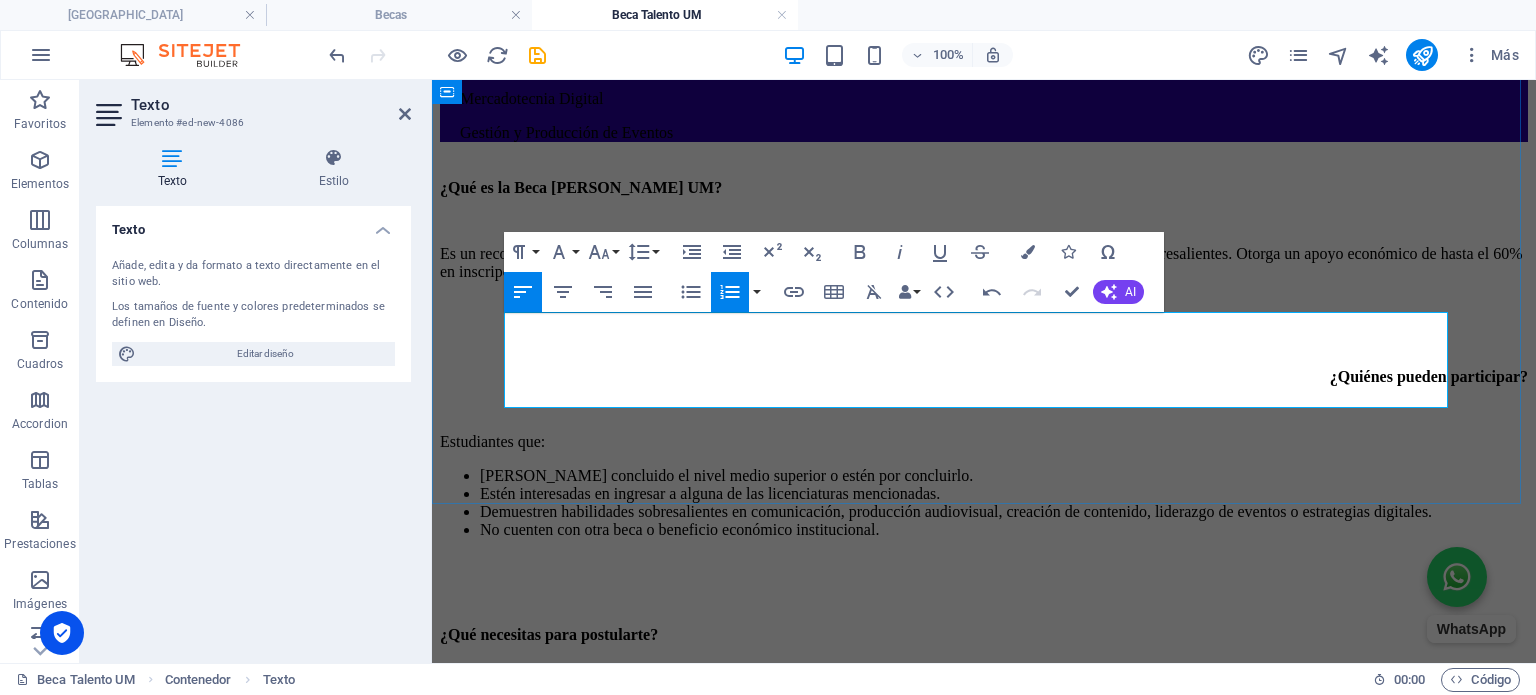 click on "Sube tu portafolio [PERSON_NAME] en una carpeta .ZIP, de acuerdo con la licenciatura a la que te has postulado. Te invitamos a descargar los criterios sobre los cuales deberás tomar como base para la elaboración de tu portafolio." at bounding box center [1004, 728] 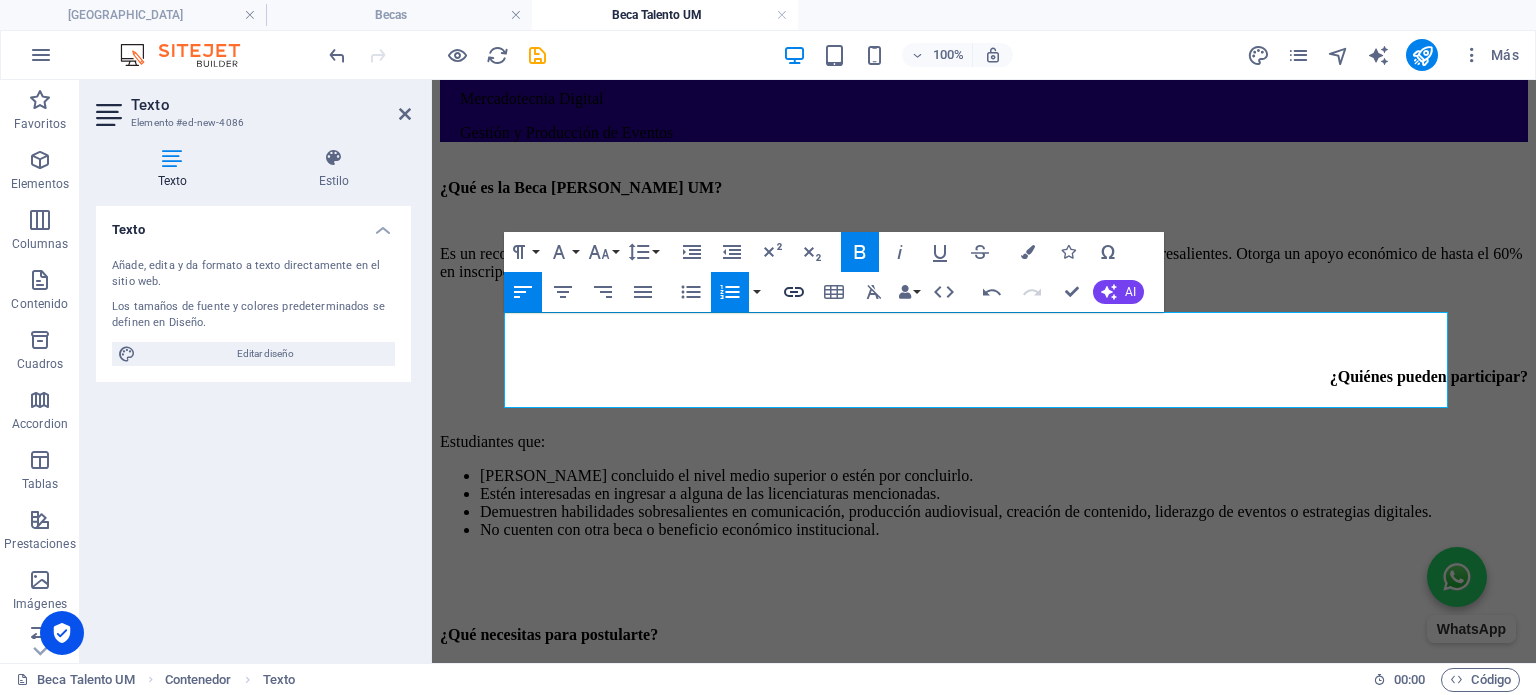 type on "descargar" 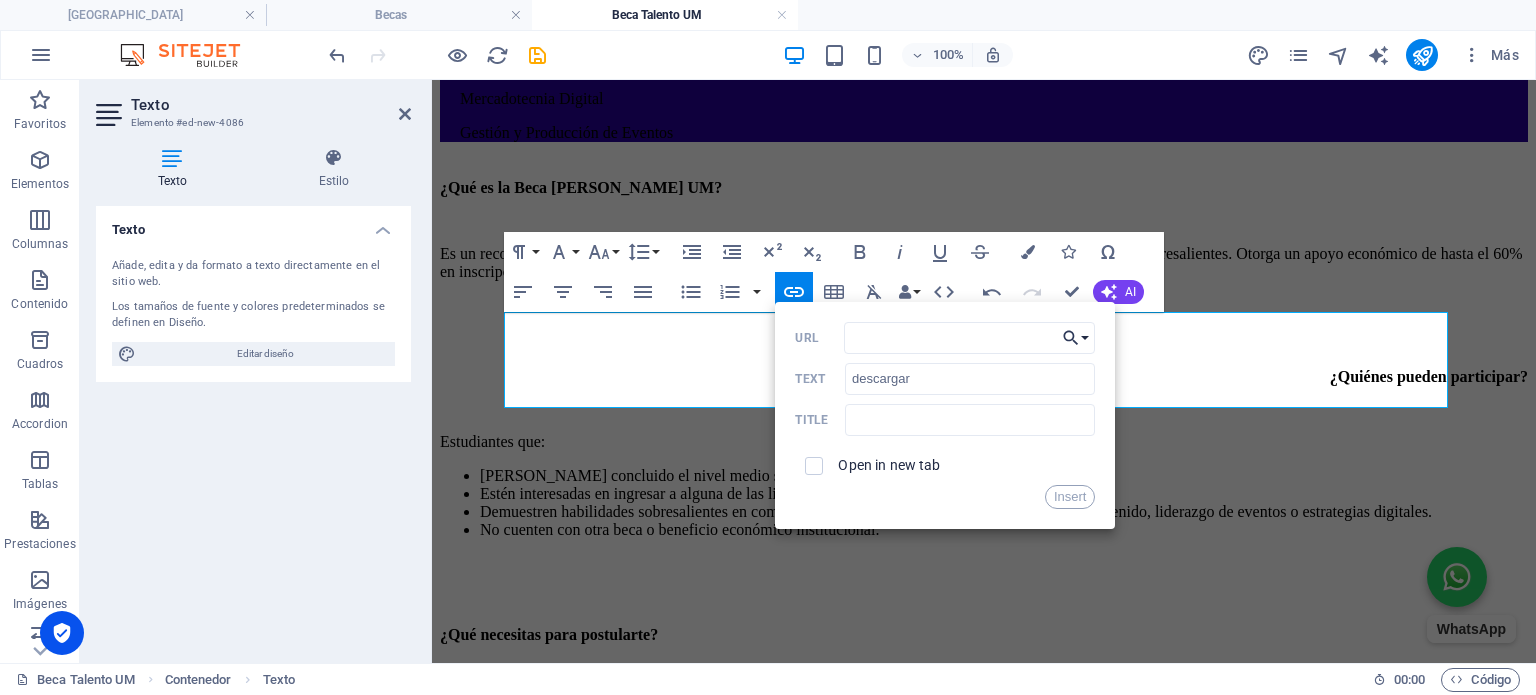 click on "Choose Link" at bounding box center [1076, 338] 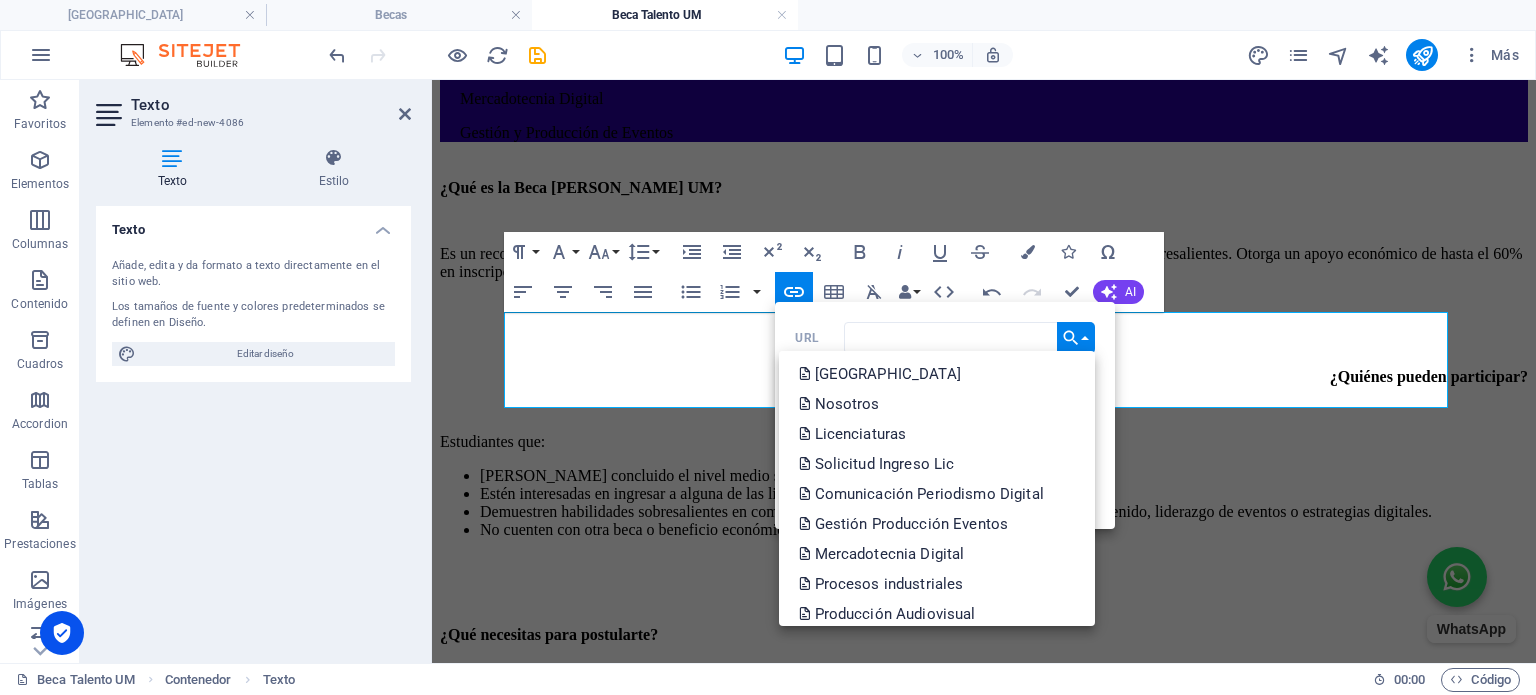 click on "Choose Link" at bounding box center (1076, 338) 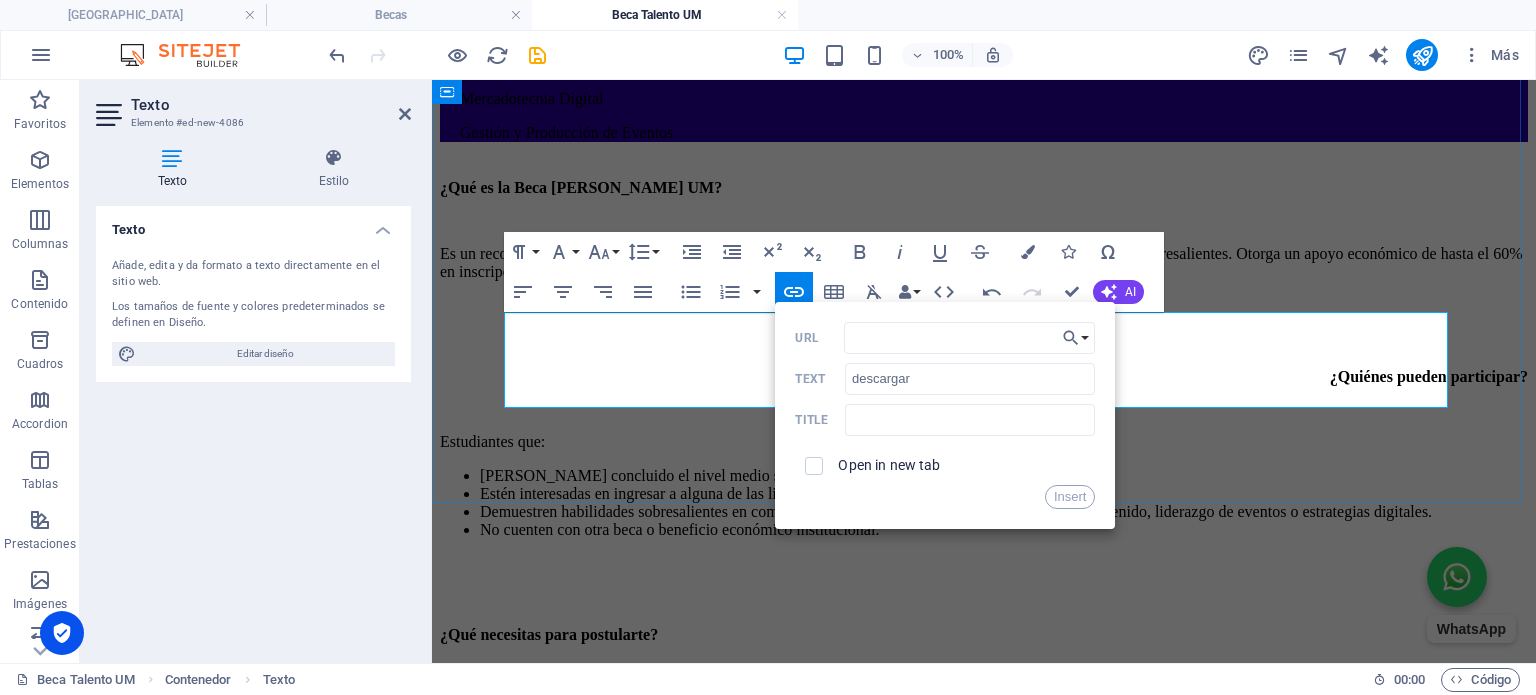 click on "Sube tu portafolio [PERSON_NAME] en una carpeta .ZIP, de acuerdo con la licenciatura a la que te has postulado. Te invitamos a  ​ descargar ​  los criterios sobre los cuales deberás tomar como base para la elaboración de tu portafolio." at bounding box center [1004, 728] 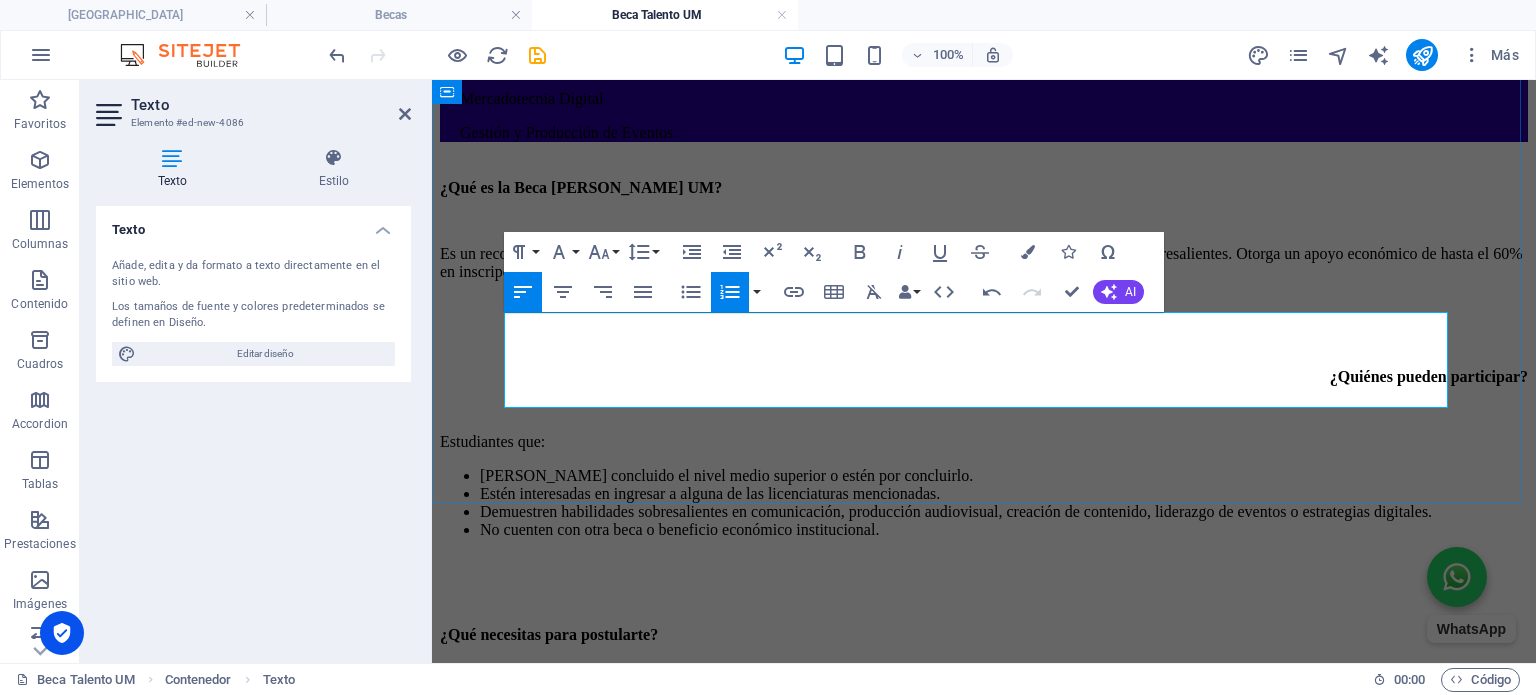 click on "descargar" at bounding box center [1349, 718] 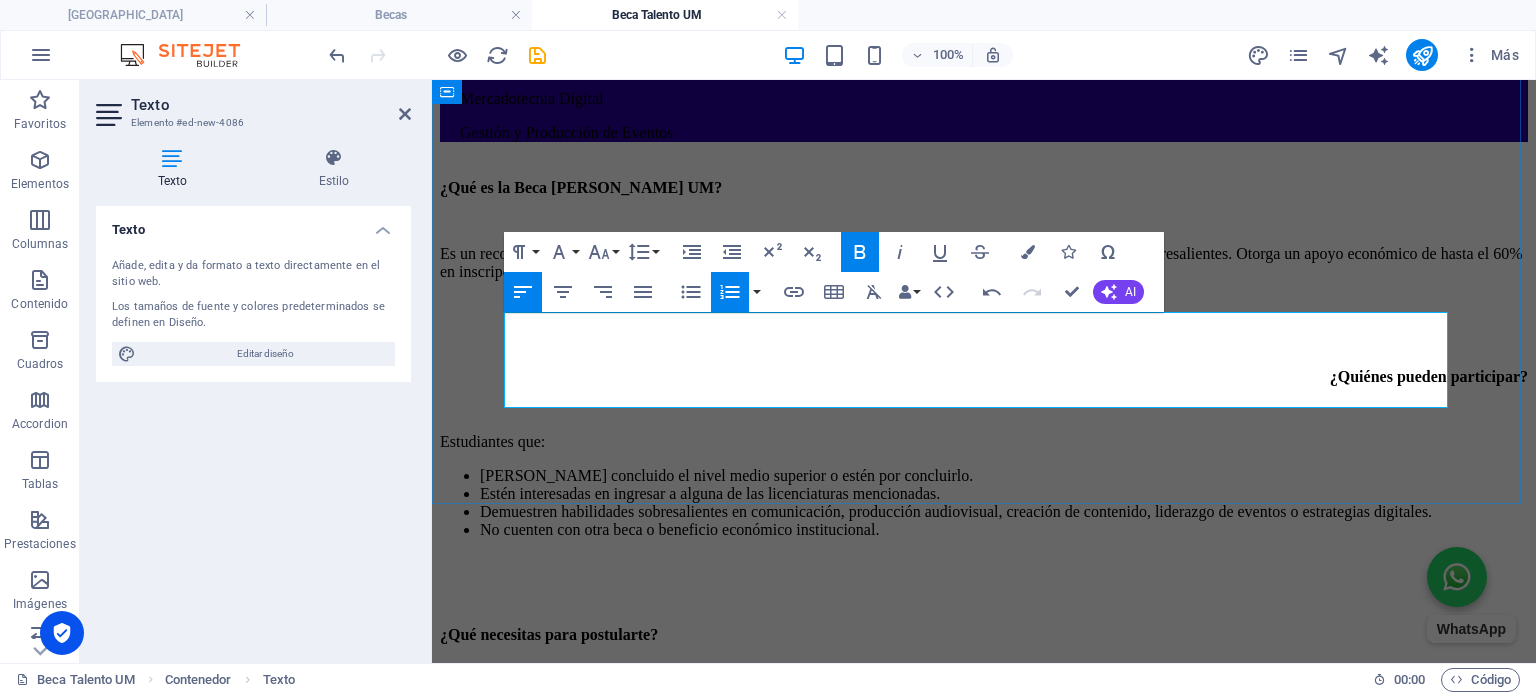 click on "descargar" at bounding box center [1349, 718] 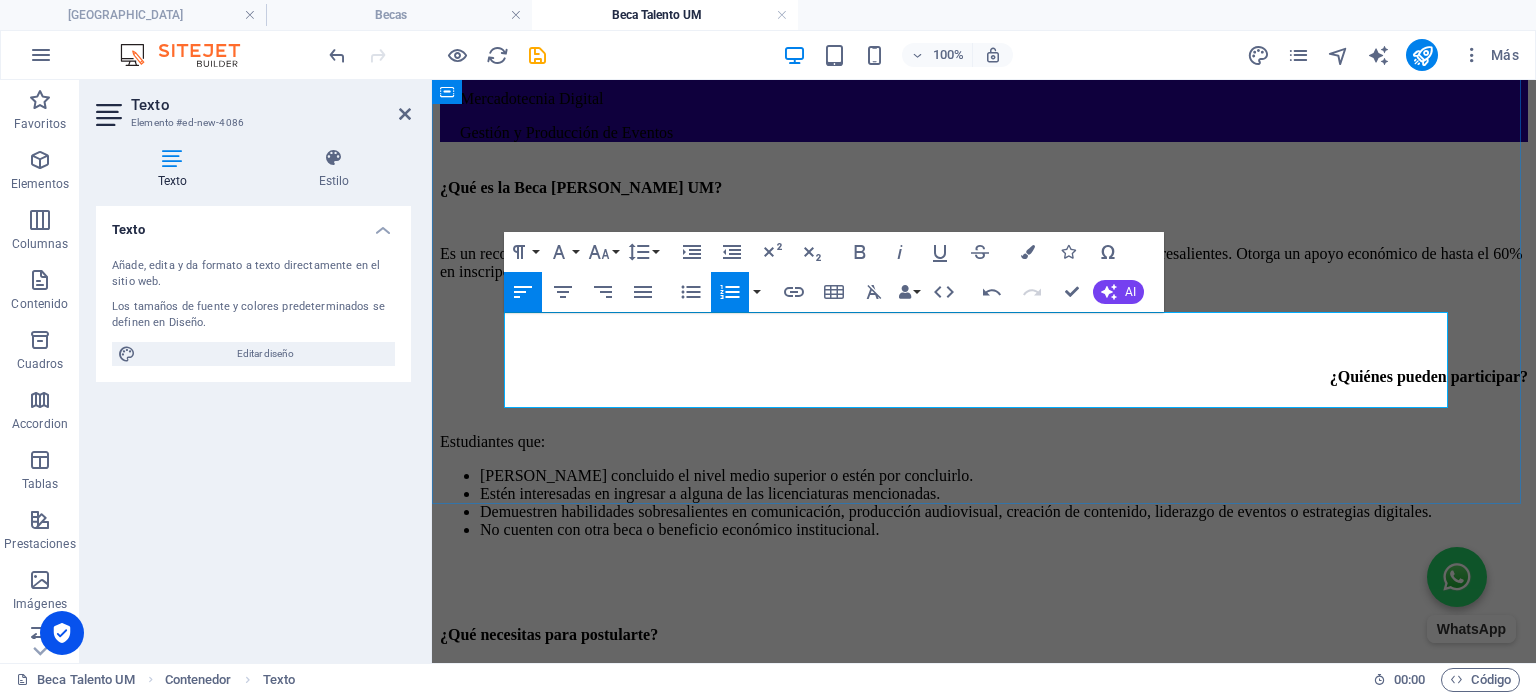 click on "Sube tu portafolio [PERSON_NAME] en una carpeta .ZIP, de acuerdo con la licenciatura a la que te has postulado. Te invitamos a descargar los criterios sobre los cuales deberás tomar como base para la elaboración de tu portafolio." at bounding box center (1004, 728) 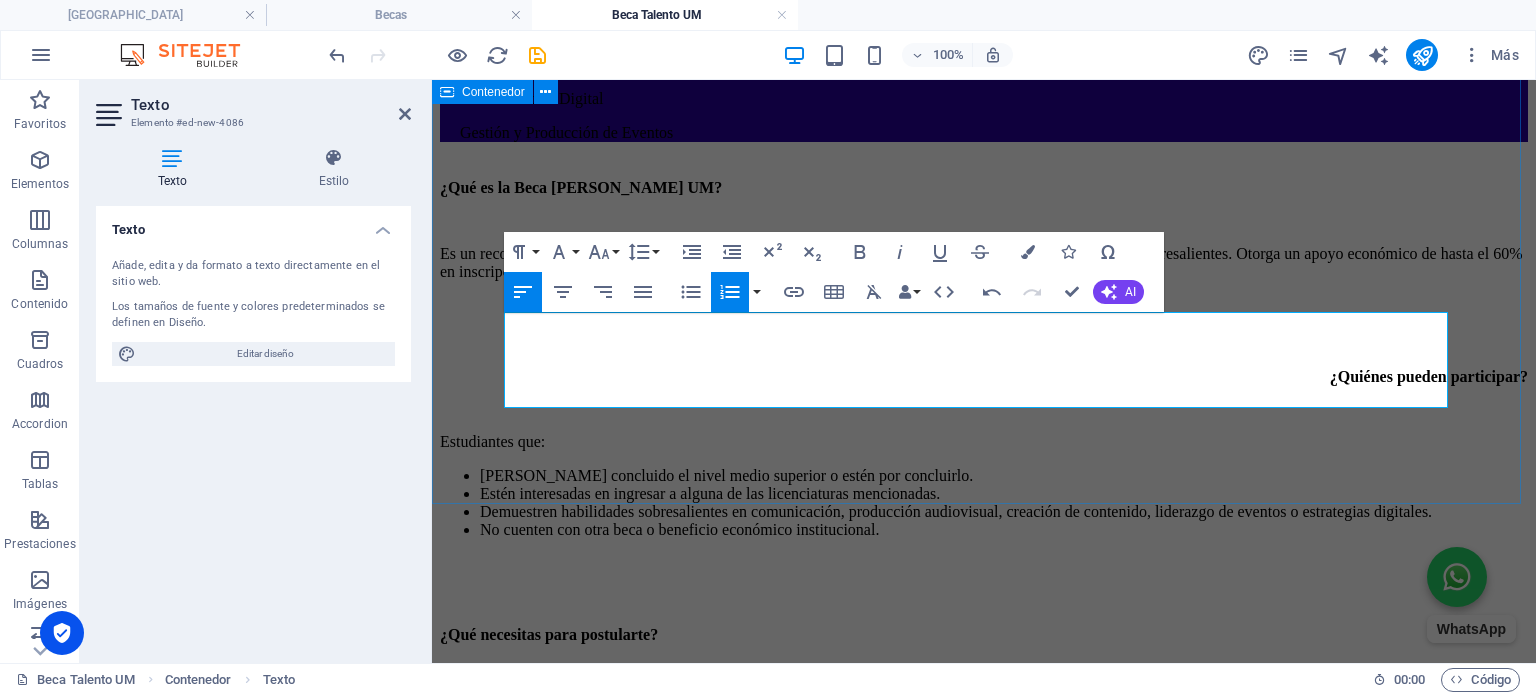 click on "¿Qué es la Beca [PERSON_NAME] UM? Es un reconocimiento institucional al talento natural, la creatividad y la proyección profesional de aspirantes sobresalientes. Otorga un apoyo económico de hasta el 60% en inscripción y colegiaturas, con posibilidad de renovación. ¿Quiénes pueden participar? Estudiantes que: [PERSON_NAME] concluido el nivel medio superior o estén por concluirlo. Estén interesadas en ingresar a alguna de las licenciaturas mencionadas. Demuestren habilidades sobresalientes en comunicación, producción audiovisual, creación de contenido, liderazgo de eventos o estrategias digitales. No cuenten con otra beca o beneficio económico institucional. ¿Qué necesitas para postularte? Llenar el formulario de postulación dando clic  aquí . Sube tu portafolio [PERSON_NAME] en una carpeta .ZIP, de acuerdo con la licenciatura a la que te has postulado. Te invitamos a descargar los criterios sobre los cuales deberás tomar como base para la elaboración de tu portafolio." at bounding box center [984, 471] 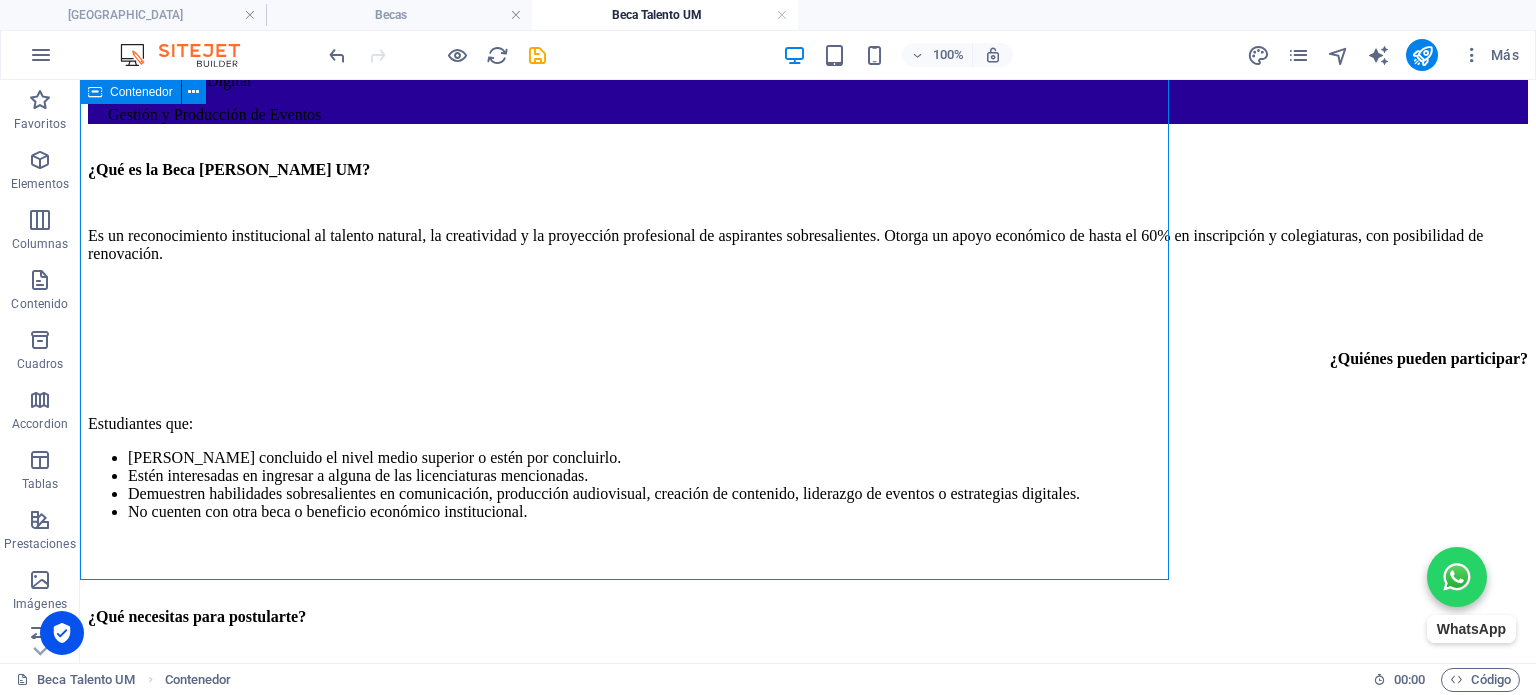 scroll, scrollTop: 1200, scrollLeft: 0, axis: vertical 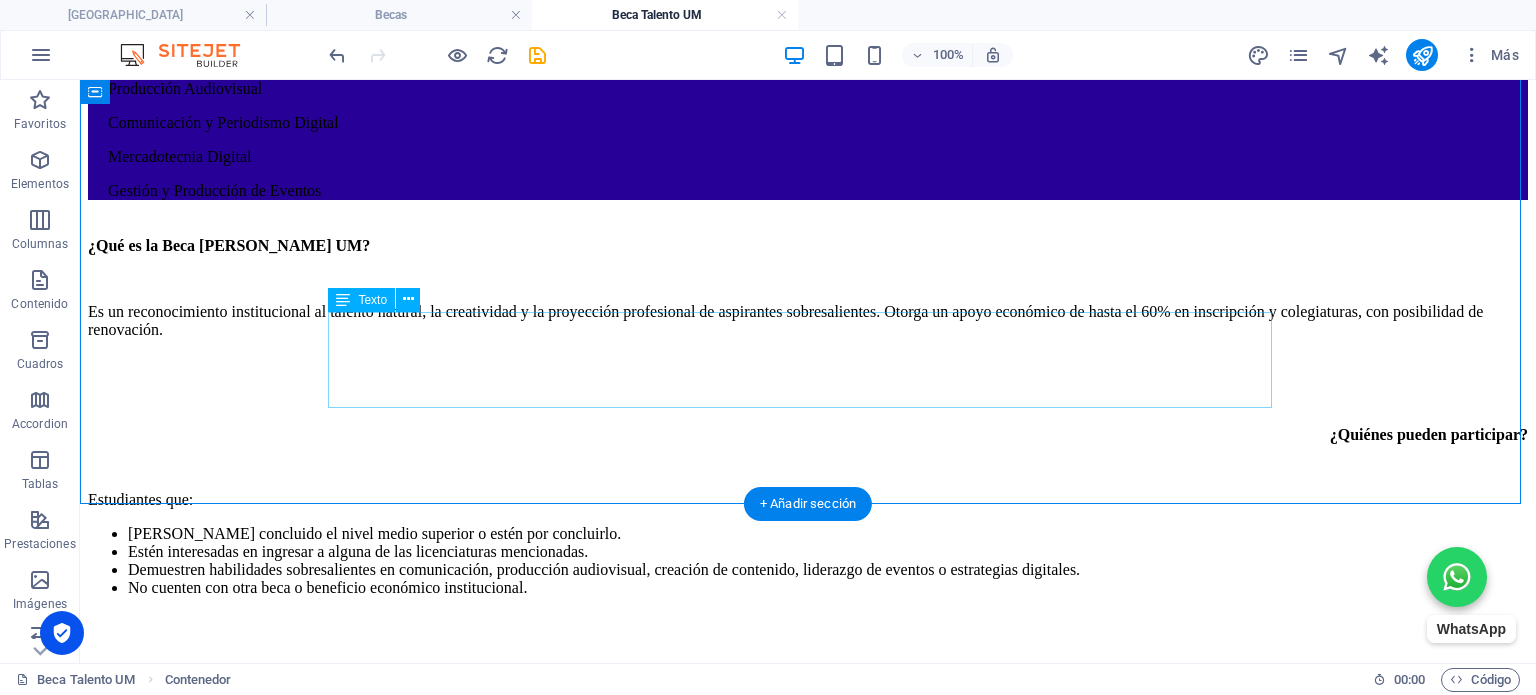 click on "[PERSON_NAME] el formulario de postulación dando clic  aquí . Sube tu portafolio [PERSON_NAME] en una carpeta .ZIP, de acuerdo con la licenciatura a la que te has postulado. Te invitamos a descargar los criterios sobre los cuales deberás tomar como base para la elaboración de tu portafolio. Redactar una carta de exposición de motivos (máx. 1 cuartilla)." at bounding box center [808, 786] 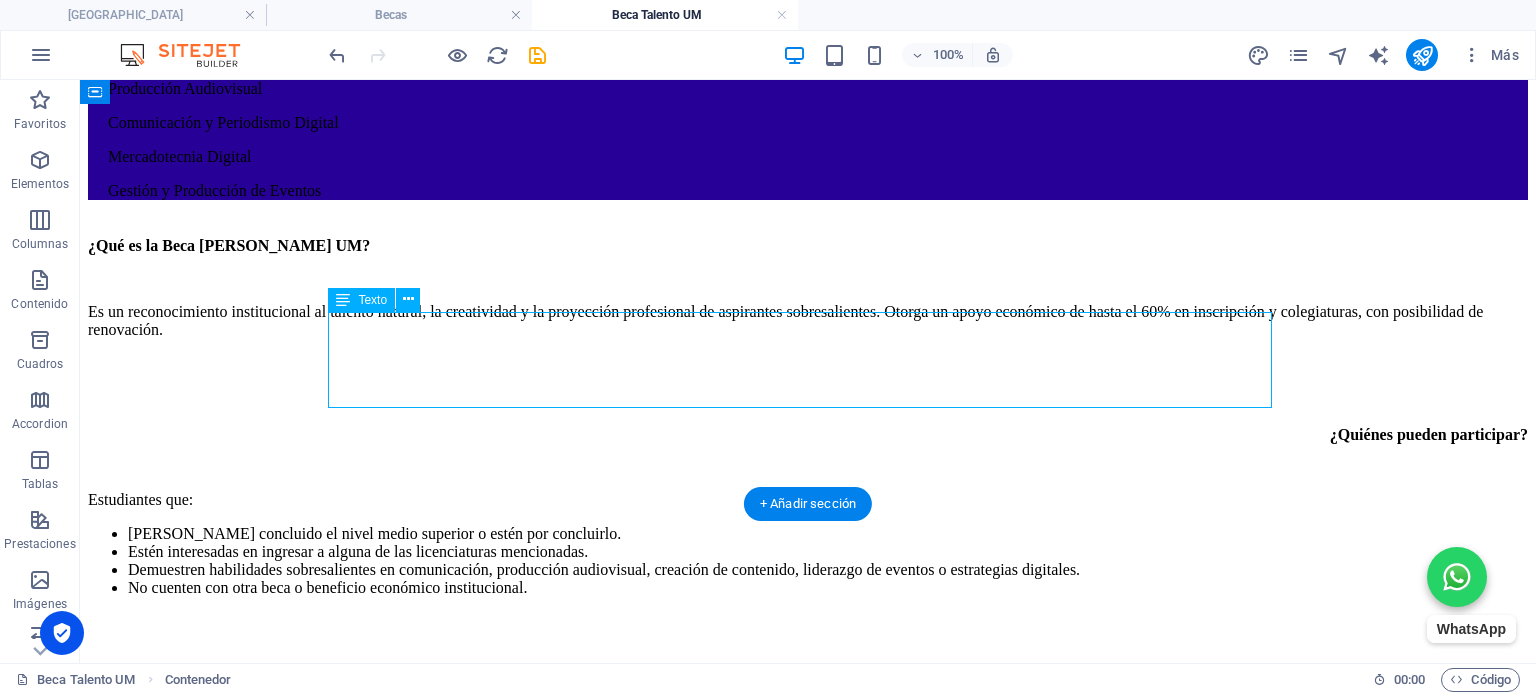 click on "[PERSON_NAME] el formulario de postulación dando clic  aquí . Sube tu portafolio [PERSON_NAME] en una carpeta .ZIP, de acuerdo con la licenciatura a la que te has postulado. Te invitamos a descargar los criterios sobre los cuales deberás tomar como base para la elaboración de tu portafolio. Redactar una carta de exposición de motivos (máx. 1 cuartilla)." at bounding box center [808, 786] 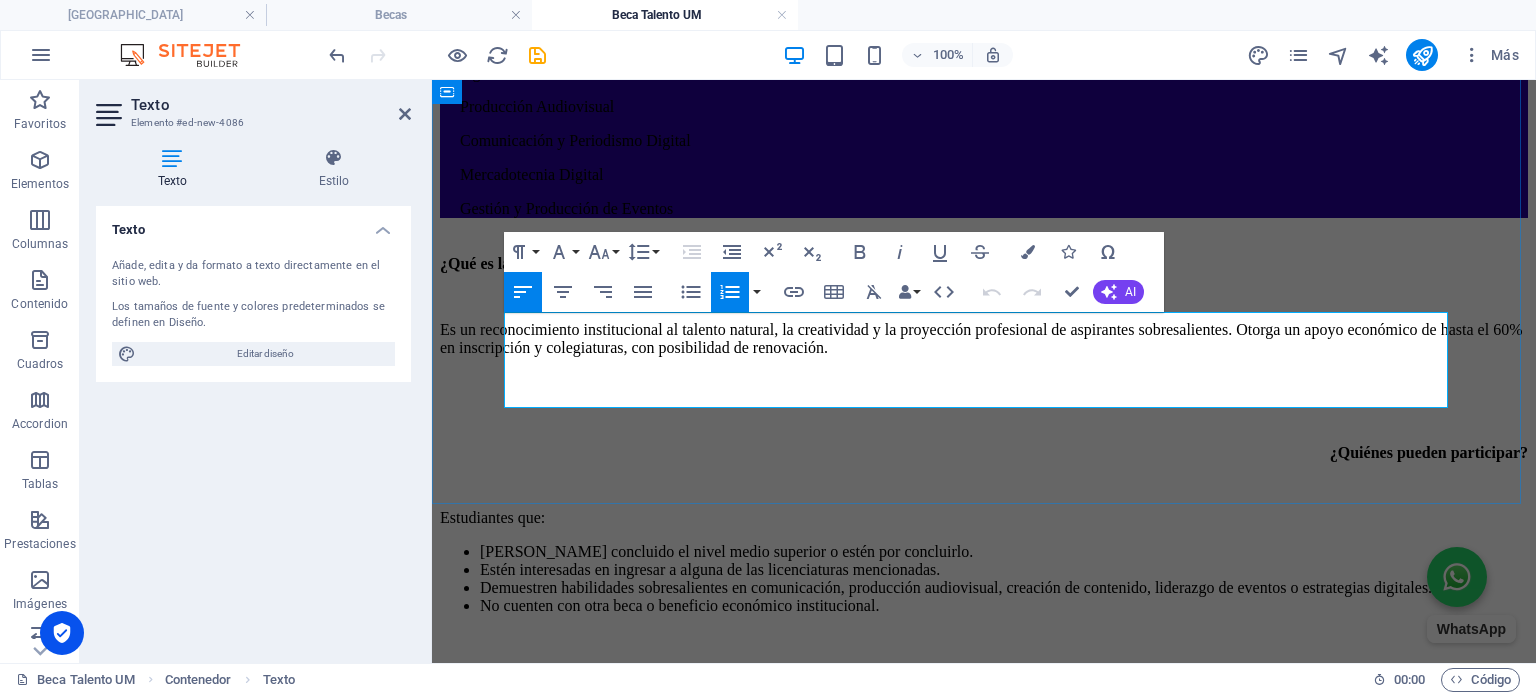 scroll, scrollTop: 1276, scrollLeft: 0, axis: vertical 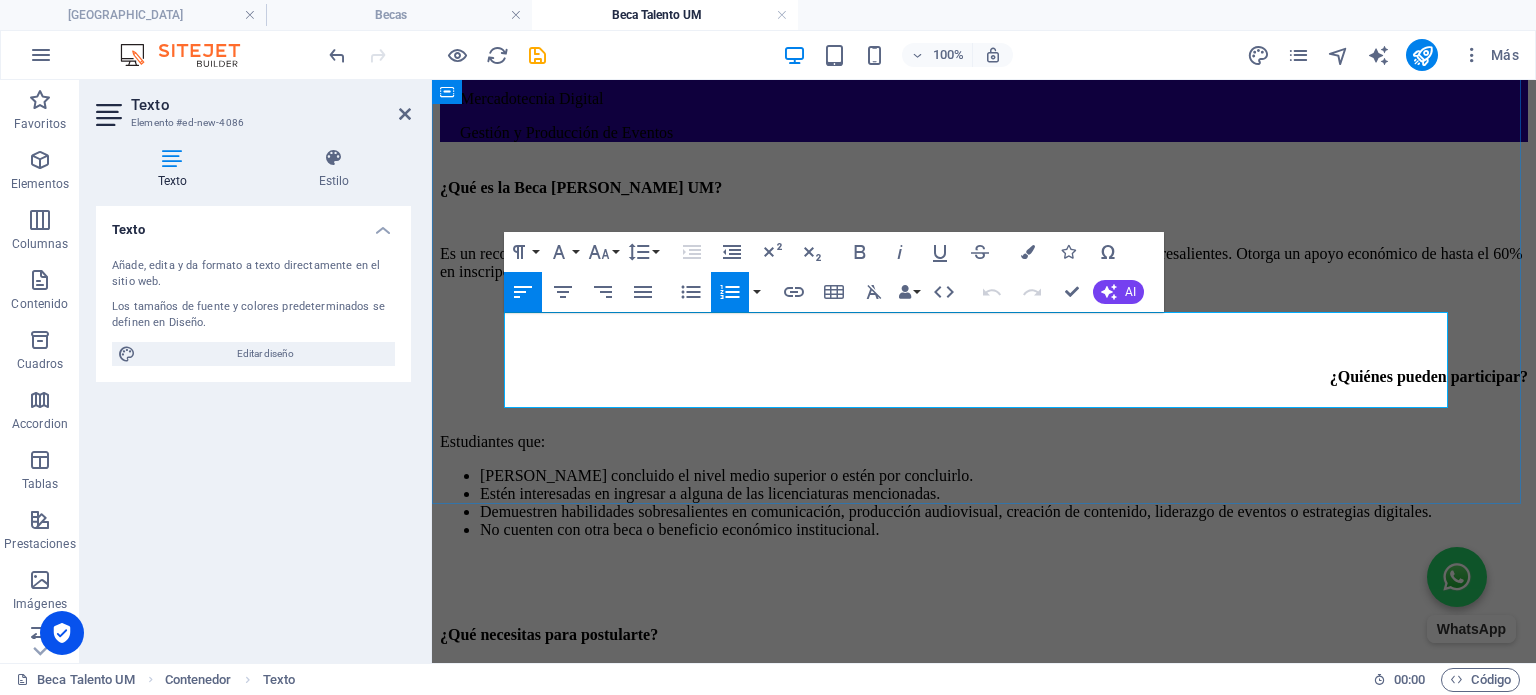 click on "Sube tu portafolio [PERSON_NAME] en una carpeta .ZIP, de acuerdo con la licenciatura a la que te has postulado. Te invitamos a descargar los criterios sobre los cuales deberás tomar como base para la elaboración de tu portafolio." at bounding box center [1004, 728] 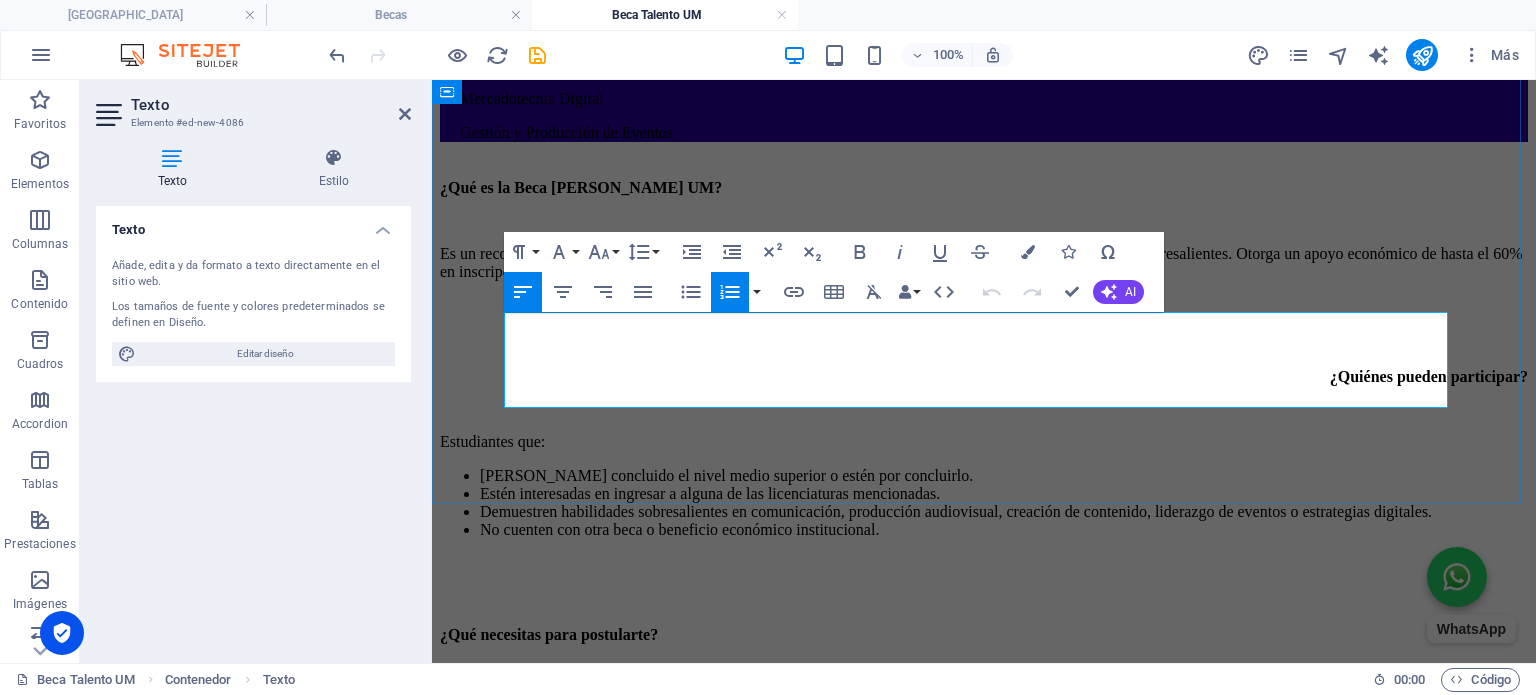 type 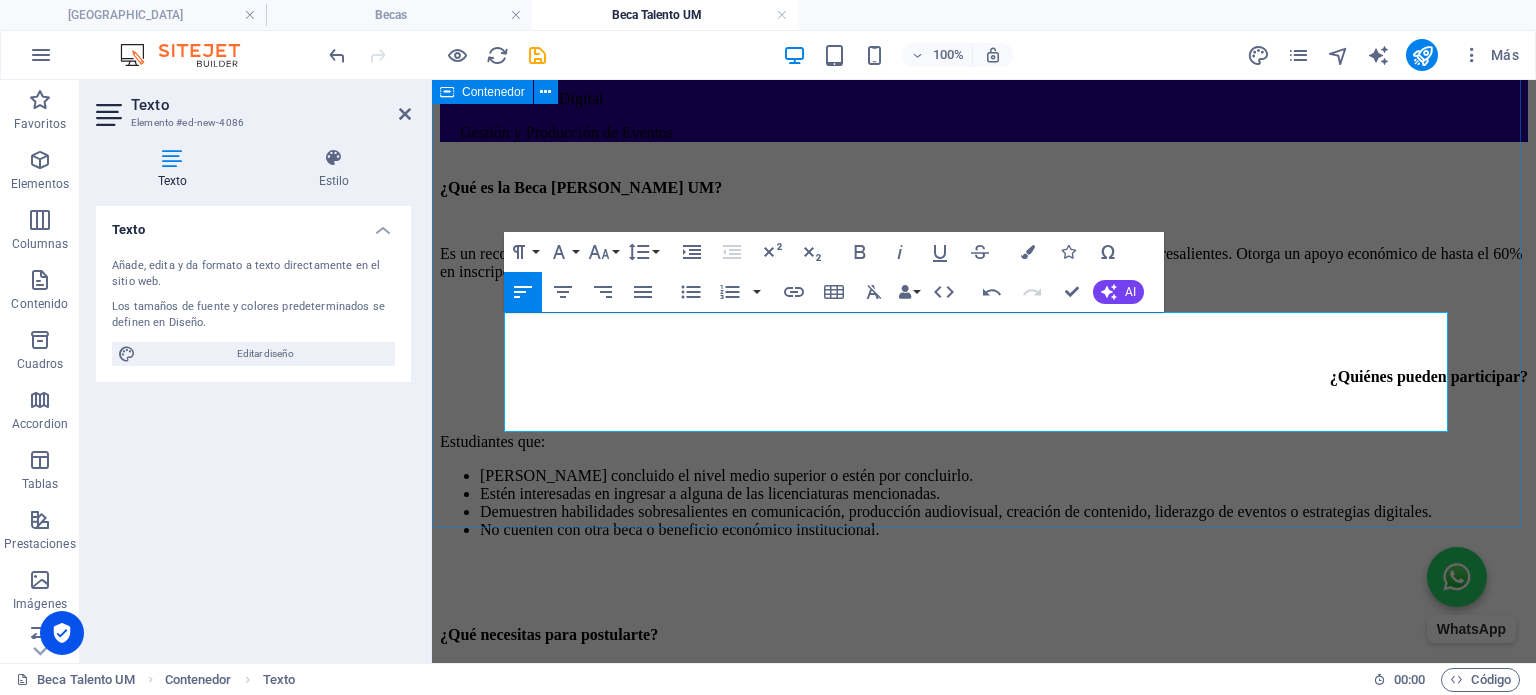 click on "¿Qué es la Beca [PERSON_NAME] UM? Es un reconocimiento institucional al talento natural, la creatividad y la proyección profesional de aspirantes sobresalientes. Otorga un apoyo económico de hasta el 60% en inscripción y colegiaturas, con posibilidad de renovación. ¿Quiénes pueden participar? Estudiantes que: [PERSON_NAME] concluido el nivel medio superior o estén por concluirlo. Estén interesadas en ingresar a alguna de las licenciaturas mencionadas. Demuestren habilidades sobresalientes en comunicación, producción audiovisual, creación de contenido, liderazgo de eventos o estrategias digitales. No cuenten con otra beca o beneficio económico institucional. ¿Qué necesitas para postularte? Llenar el formulario de postulación dando clic  aquí . Sube tu portafolio [PERSON_NAME] en una carpeta .ZIP, de acuerdo con la licenciatura a la que te has postulado. Redactar una carta de exposición de motivos (máx. 1 cuartilla)." at bounding box center (984, 496) 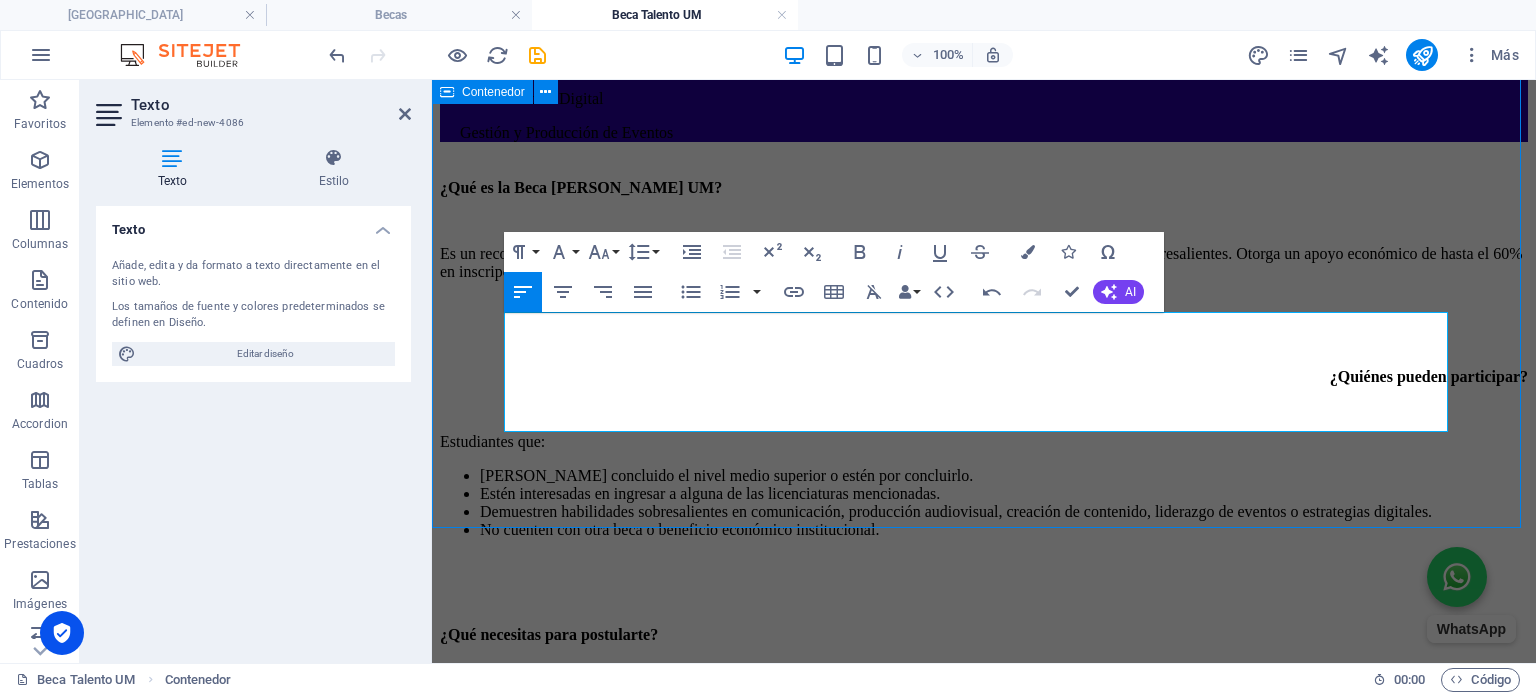 scroll, scrollTop: 1200, scrollLeft: 0, axis: vertical 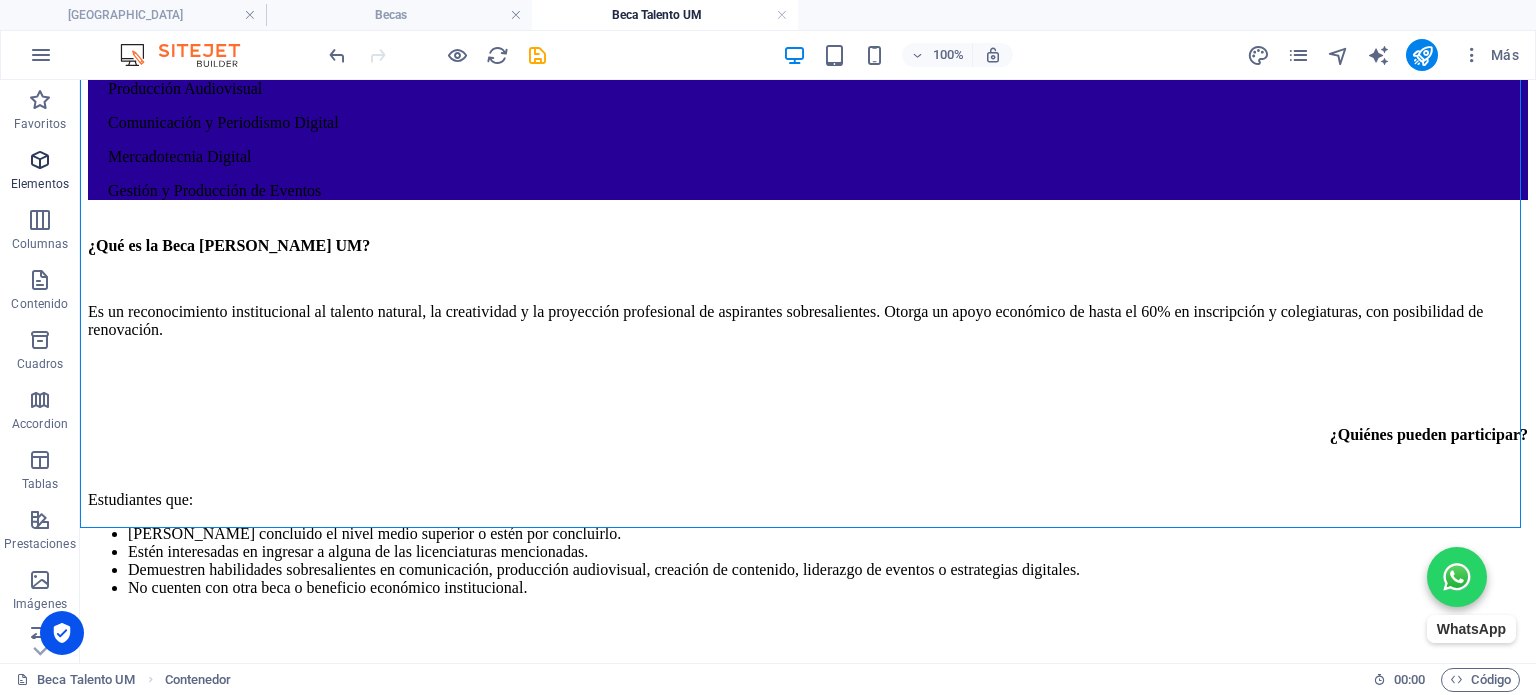 click at bounding box center (40, 160) 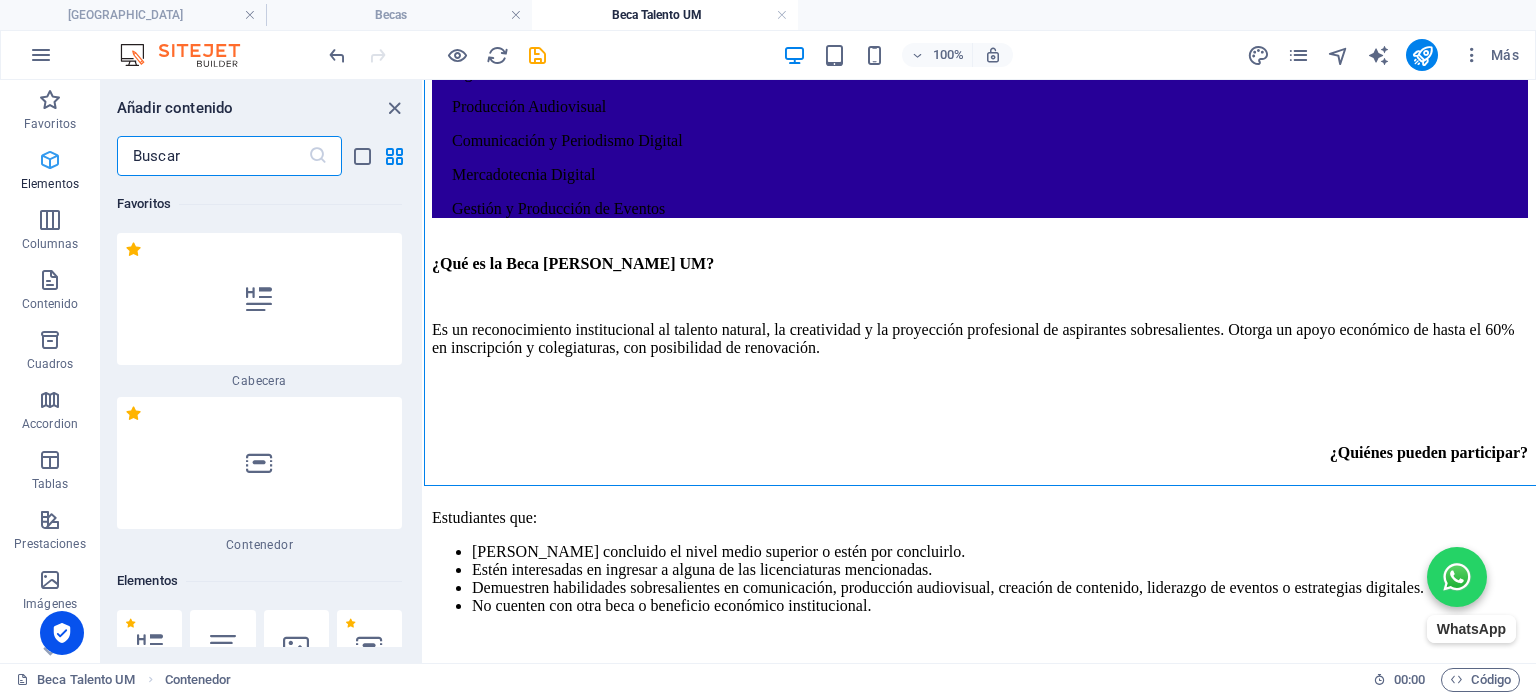scroll, scrollTop: 1241, scrollLeft: 0, axis: vertical 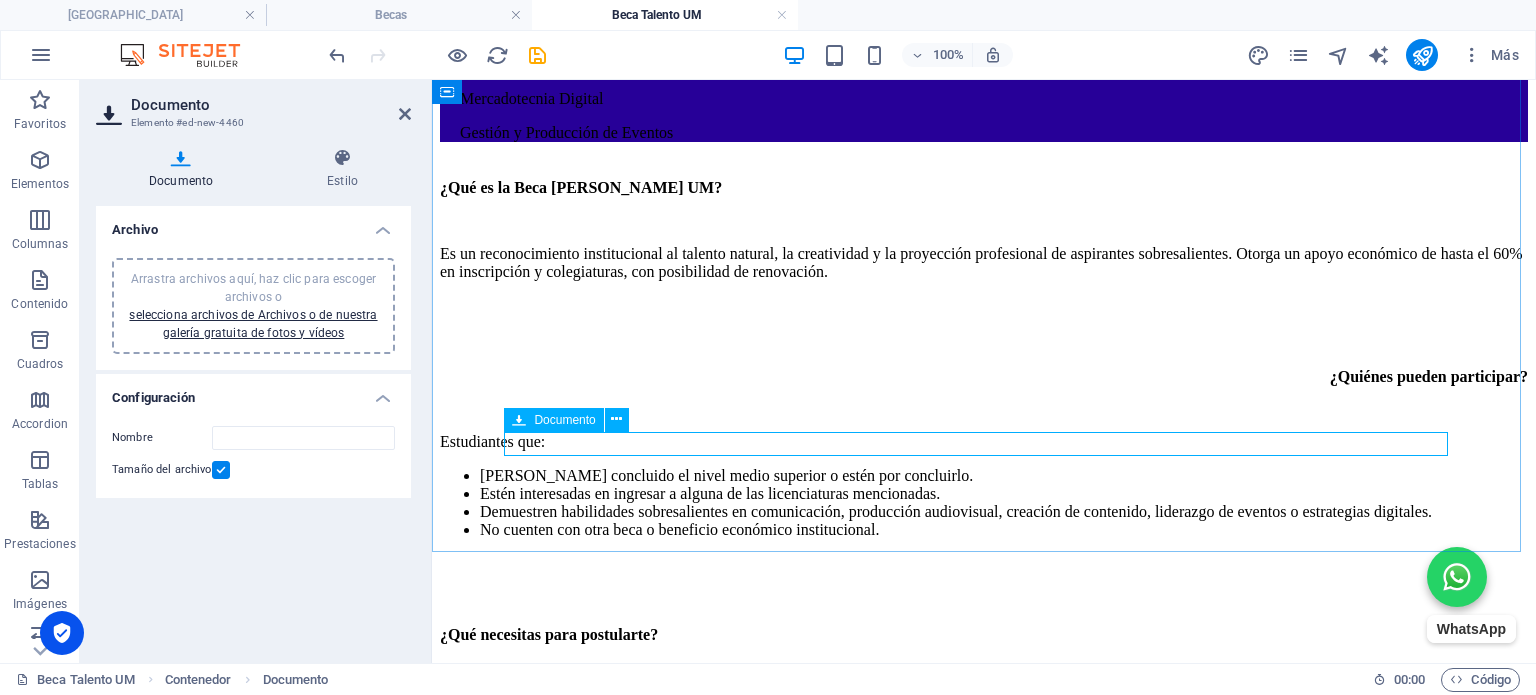 click on "Documento nuevo" at bounding box center [984, 839] 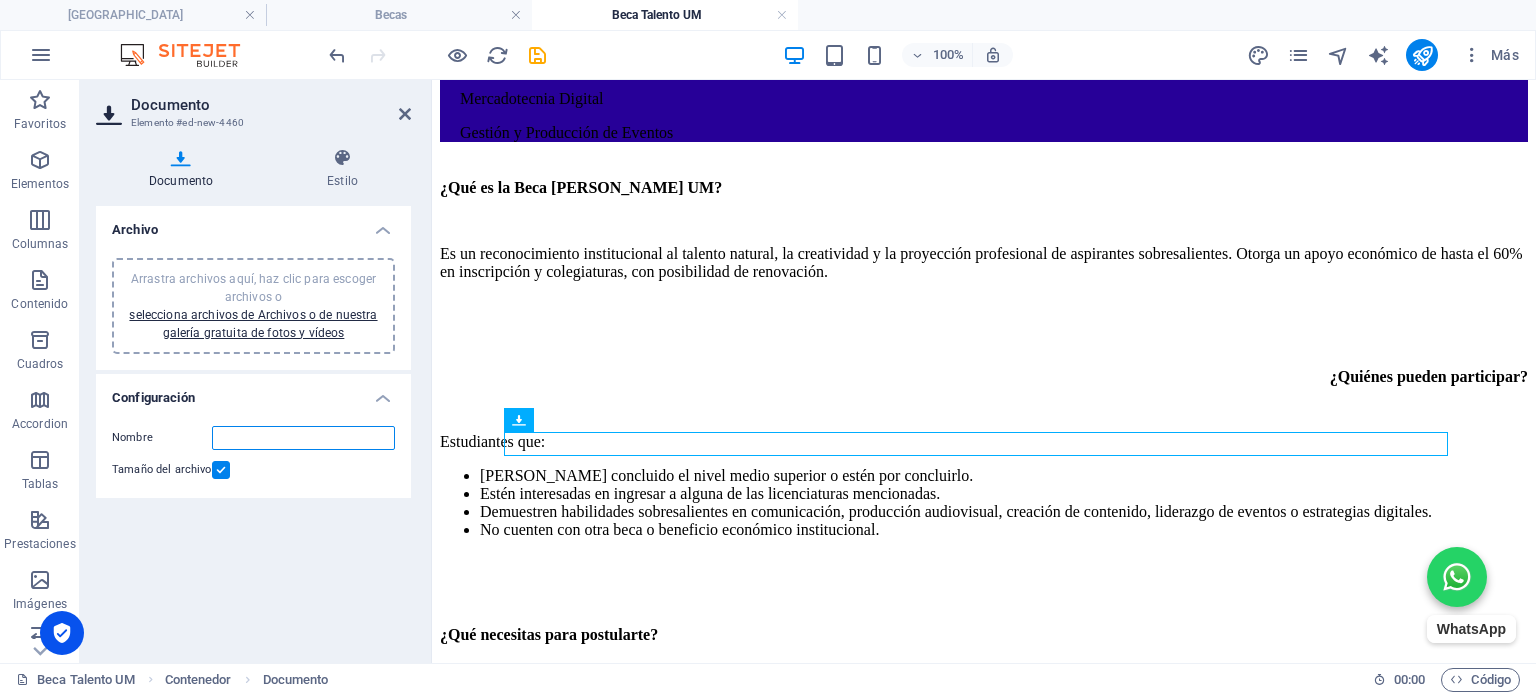 click on "Nombre" at bounding box center (303, 438) 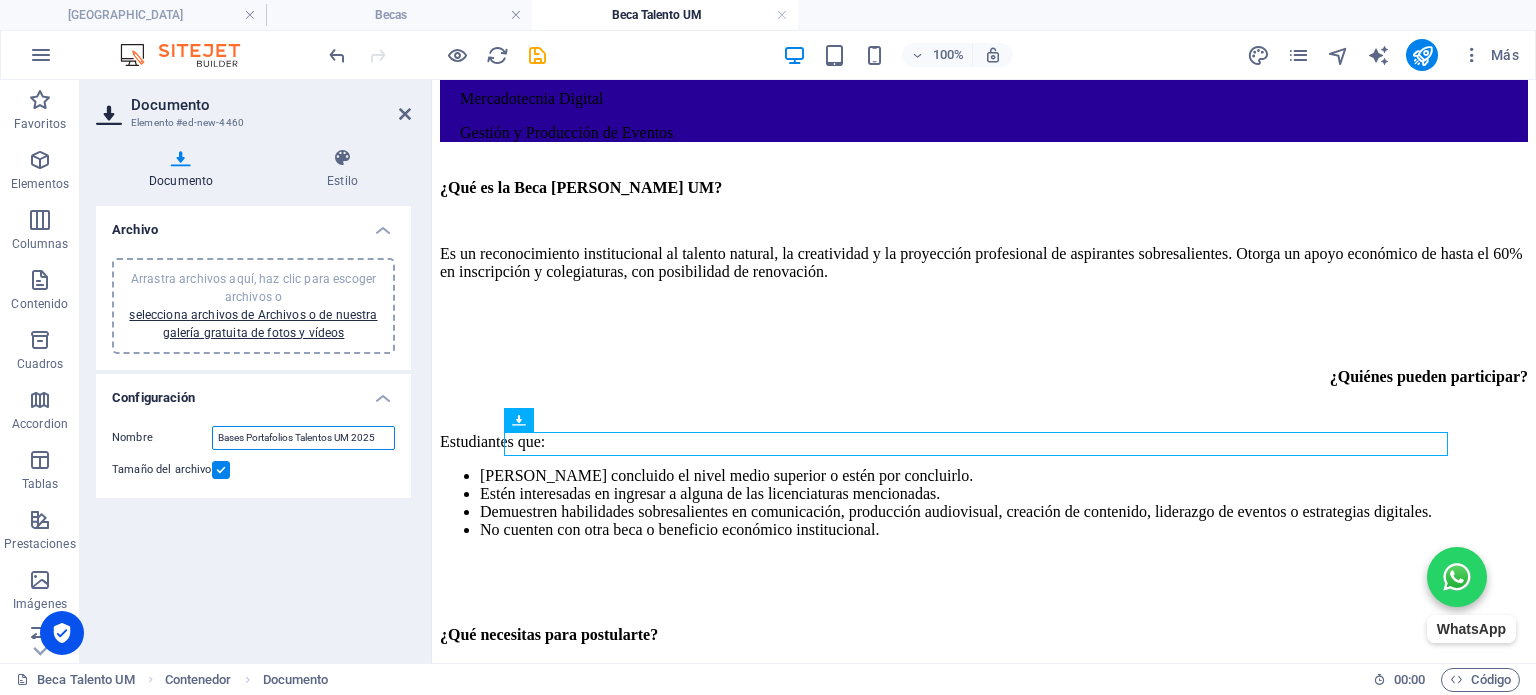 type on "Bases Portafolios Talentos UM 2025" 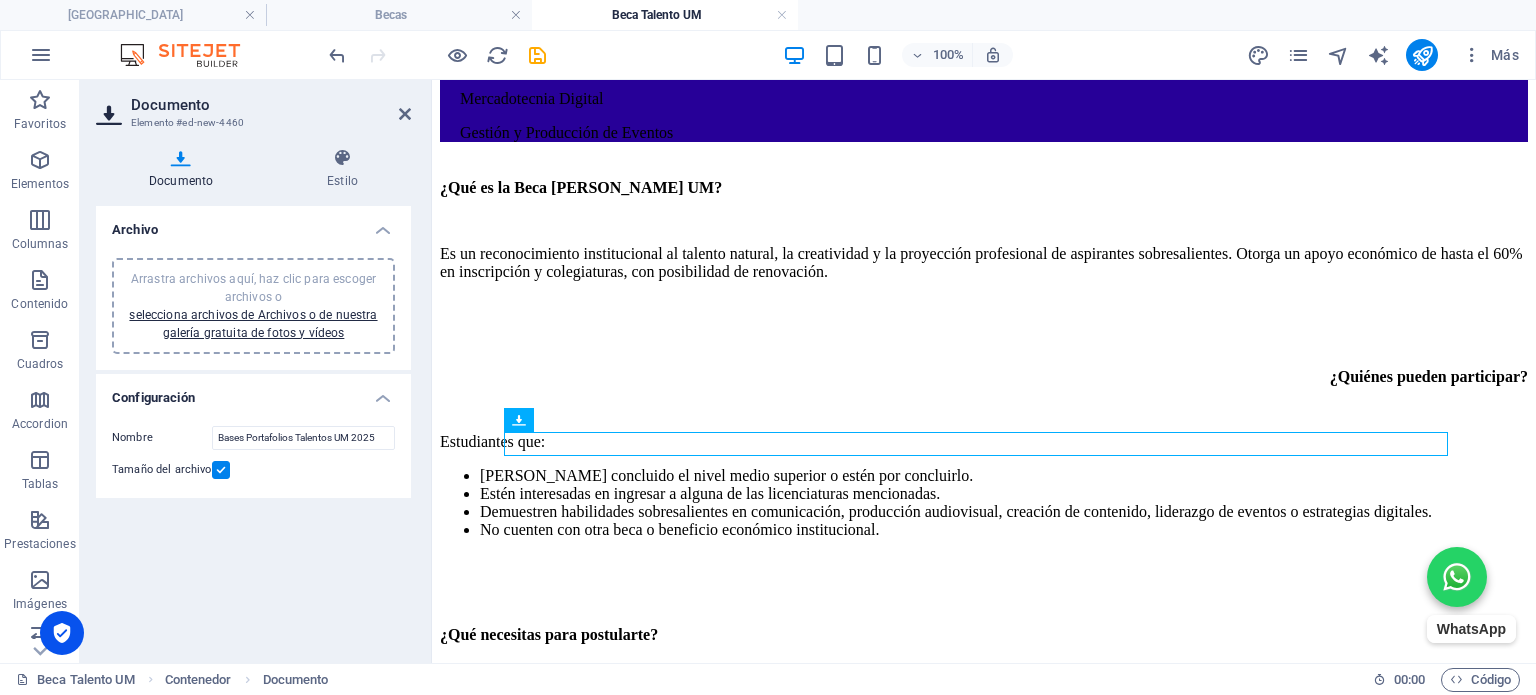 click at bounding box center (221, 470) 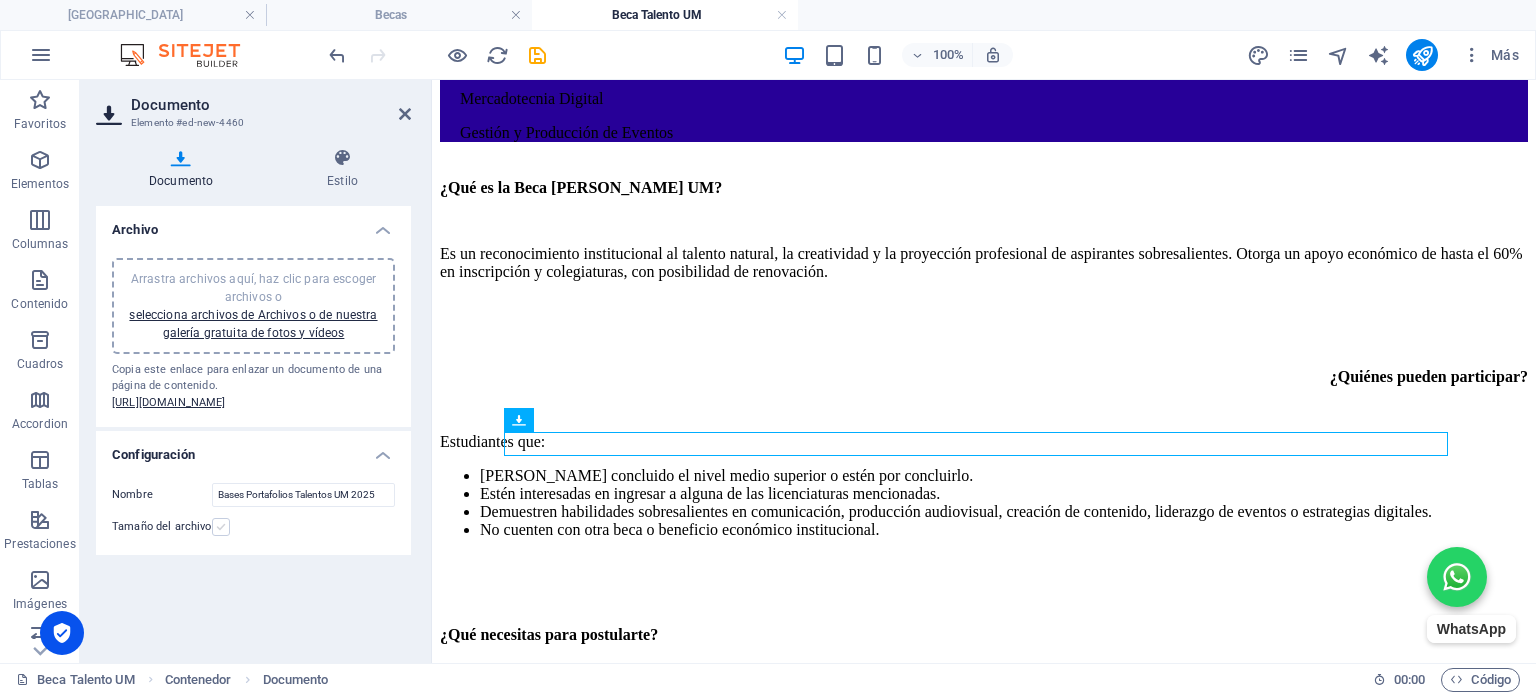 click at bounding box center [221, 527] 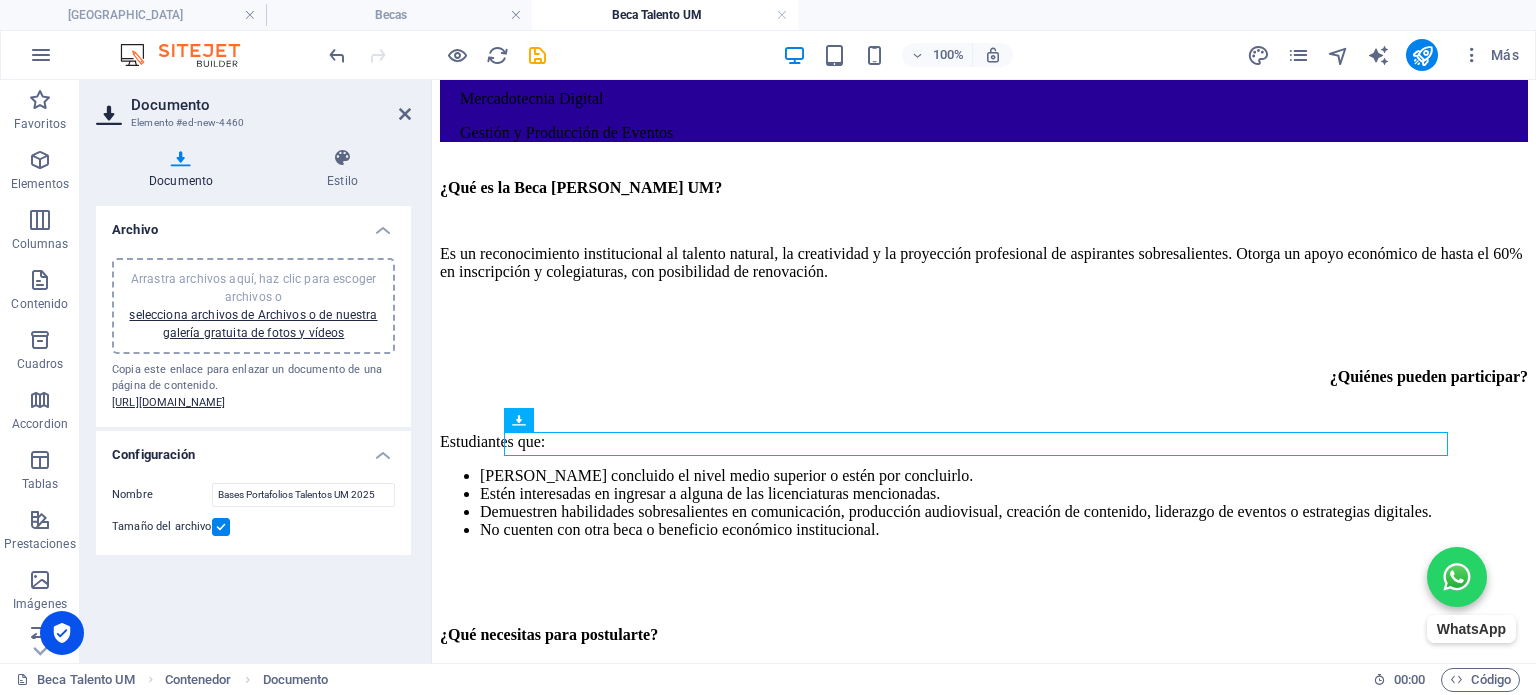 click at bounding box center [221, 527] 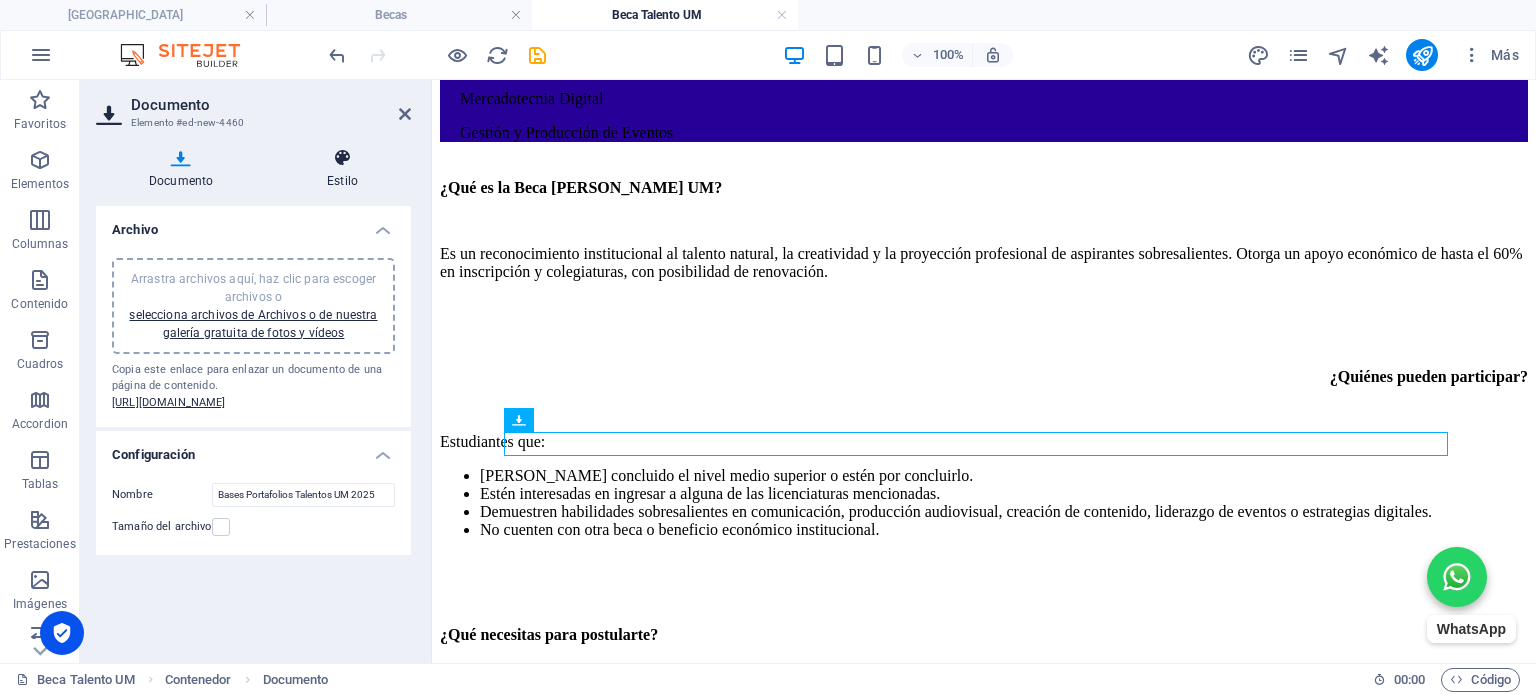 click at bounding box center [342, 158] 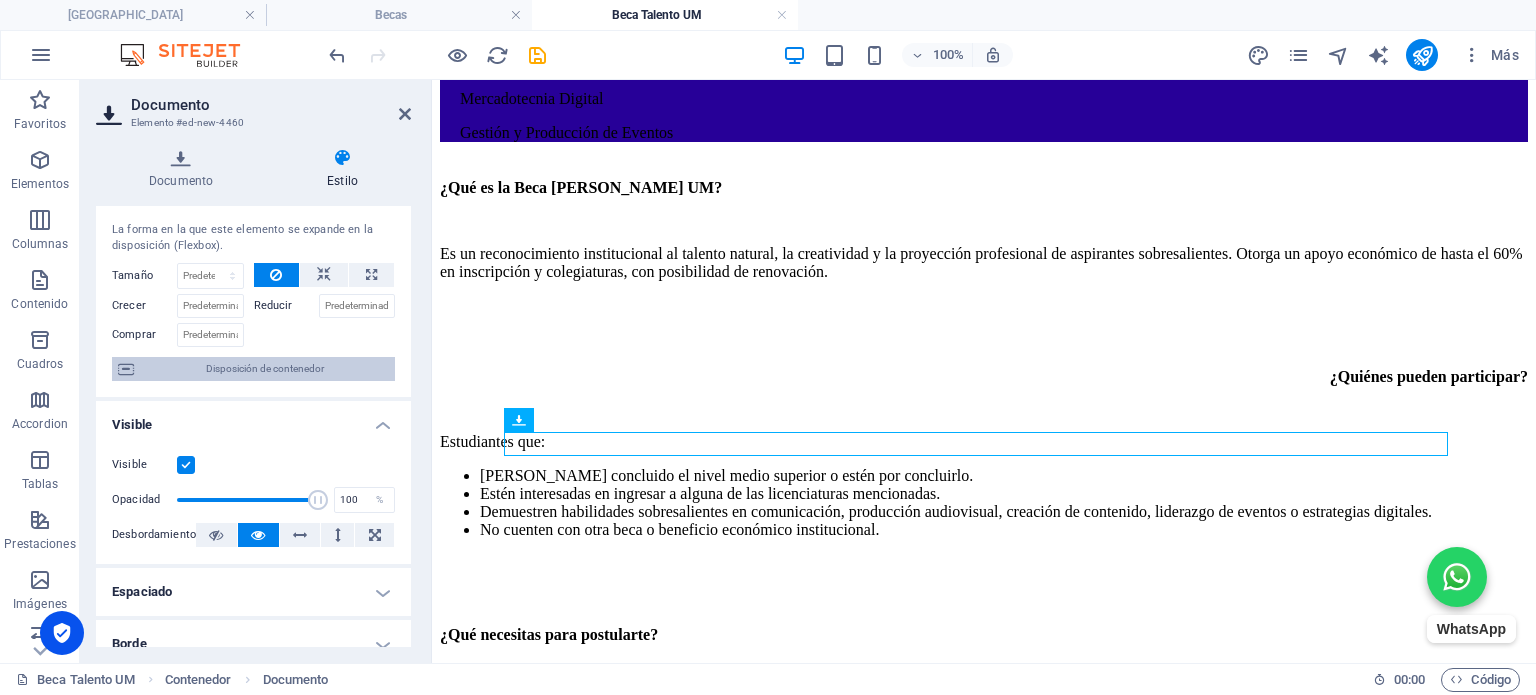 scroll, scrollTop: 0, scrollLeft: 0, axis: both 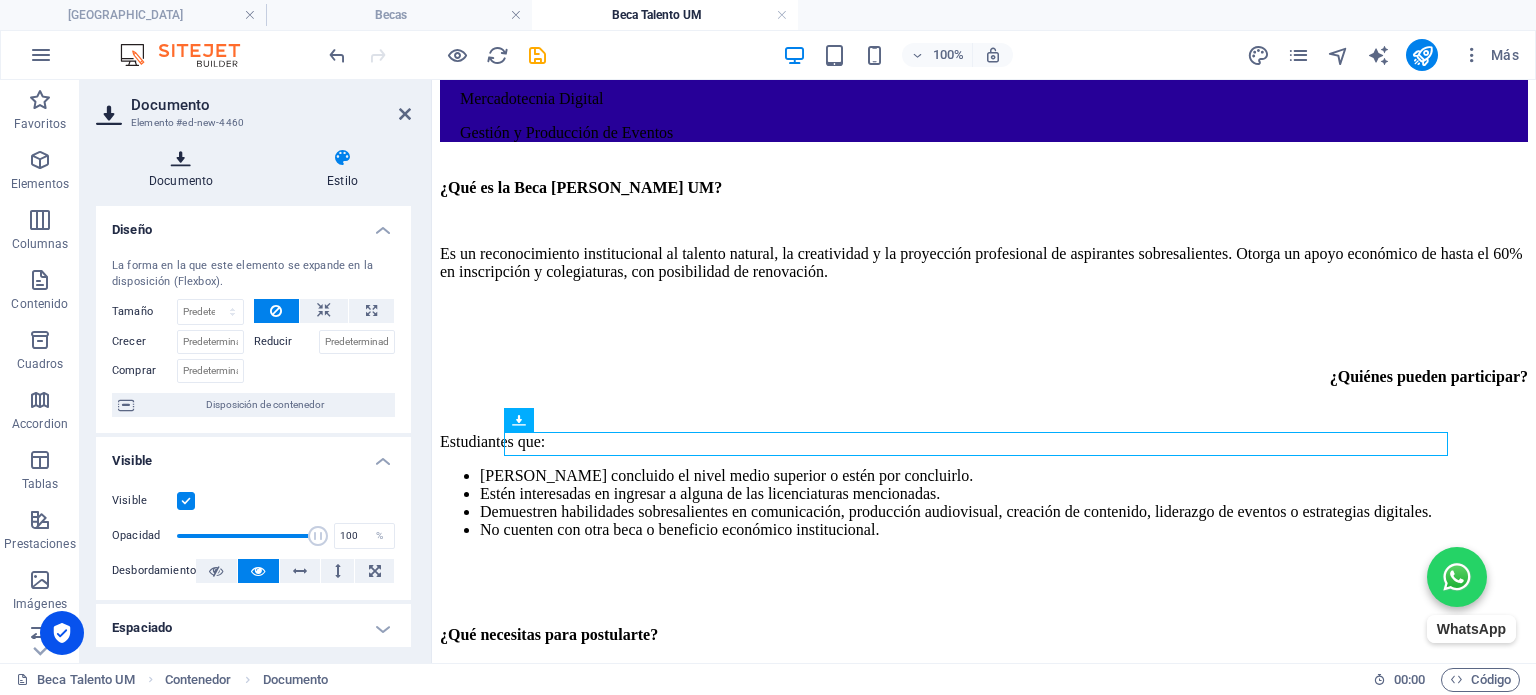 click at bounding box center [181, 158] 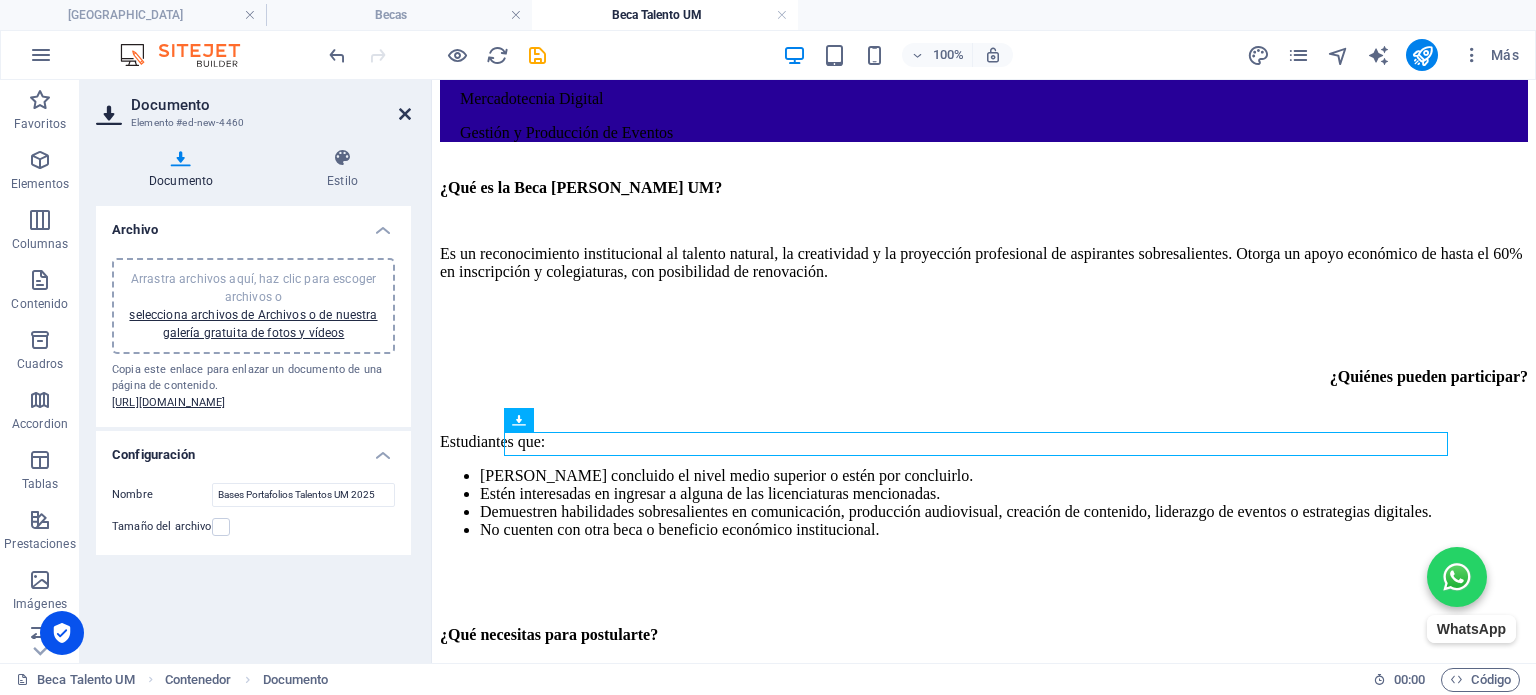 click at bounding box center (405, 114) 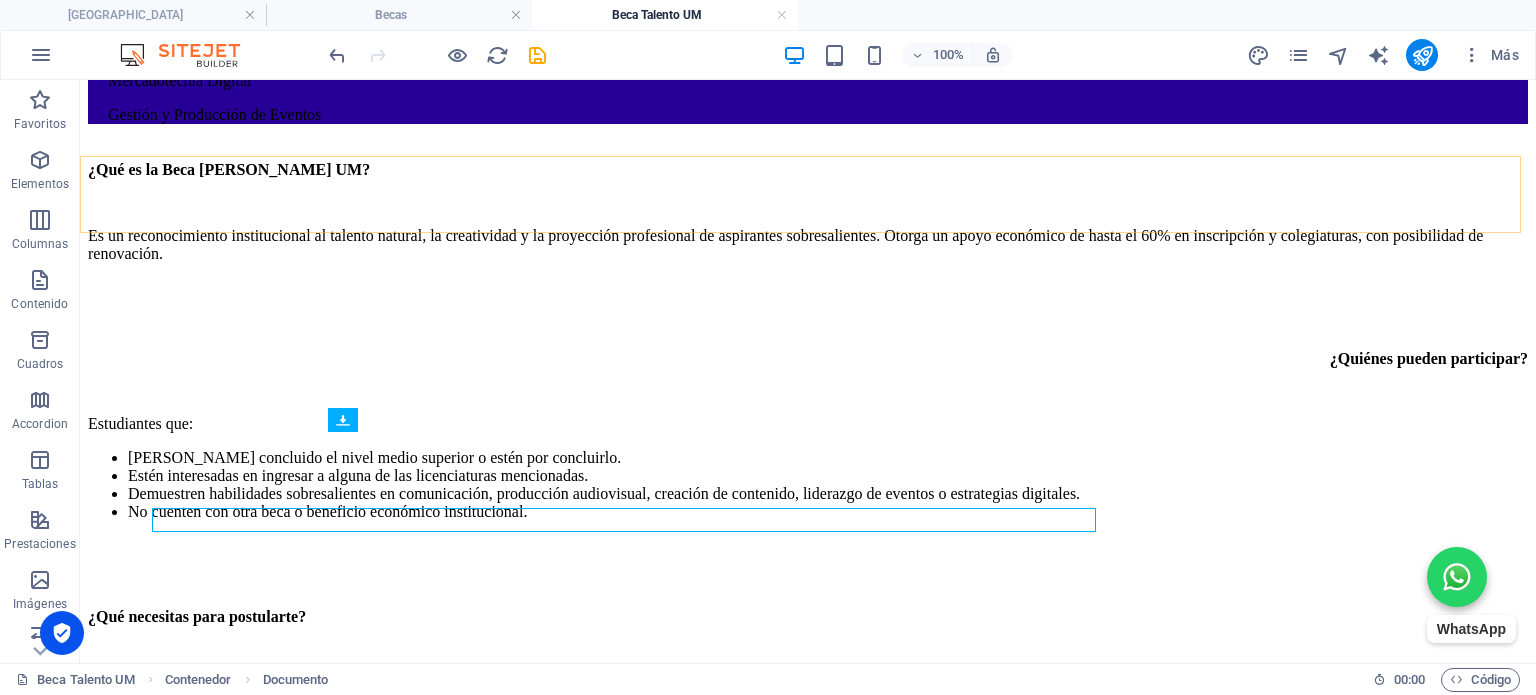 scroll, scrollTop: 1200, scrollLeft: 0, axis: vertical 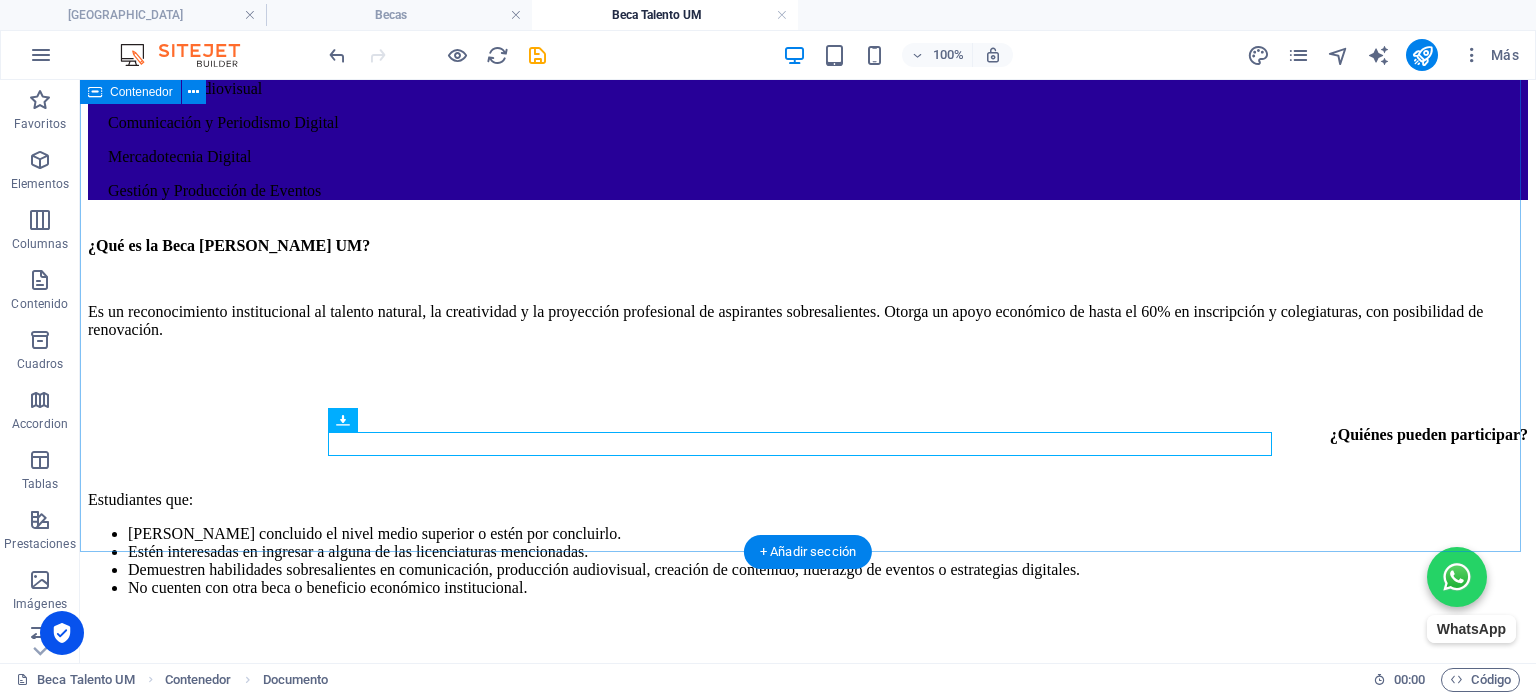 click on "¿Qué es la Beca [PERSON_NAME] UM? Es un reconocimiento institucional al talento natural, la creatividad y la proyección profesional de aspirantes sobresalientes. Otorga un apoyo económico de hasta el 60% en inscripción y colegiaturas, con posibilidad de renovación. ¿Quiénes pueden participar? Estudiantes que: [PERSON_NAME] concluido el nivel medio superior o estén por concluirlo. Estén interesadas en ingresar a alguna de las licenciaturas mencionadas. Demuestren habilidades sobresalientes en comunicación, producción audiovisual, creación de contenido, liderazgo de eventos o estrategias digitales. No cuenten con otra beca o beneficio económico institucional. ¿Qué necesitas para postularte? Llenar el formulario de postulación dando clic  aquí . Sube tu portafolio [PERSON_NAME] en una carpeta .ZIP, de acuerdo con la licenciatura a la que te has postulado. Redactar una carta de exposición de motivos (máx. 1 cuartilla). Bases Portafolios Talentos UM 2025 3.79 MB" at bounding box center (808, 571) 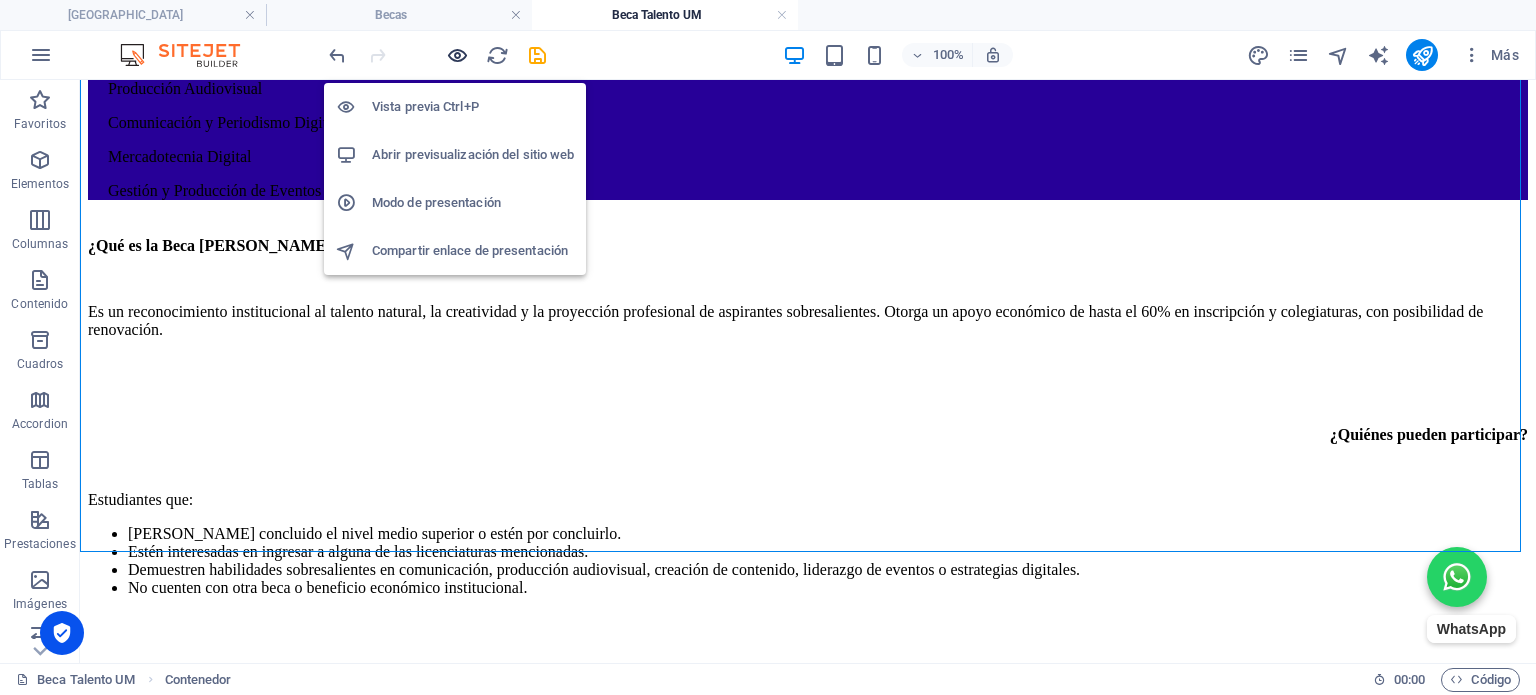 click at bounding box center [457, 55] 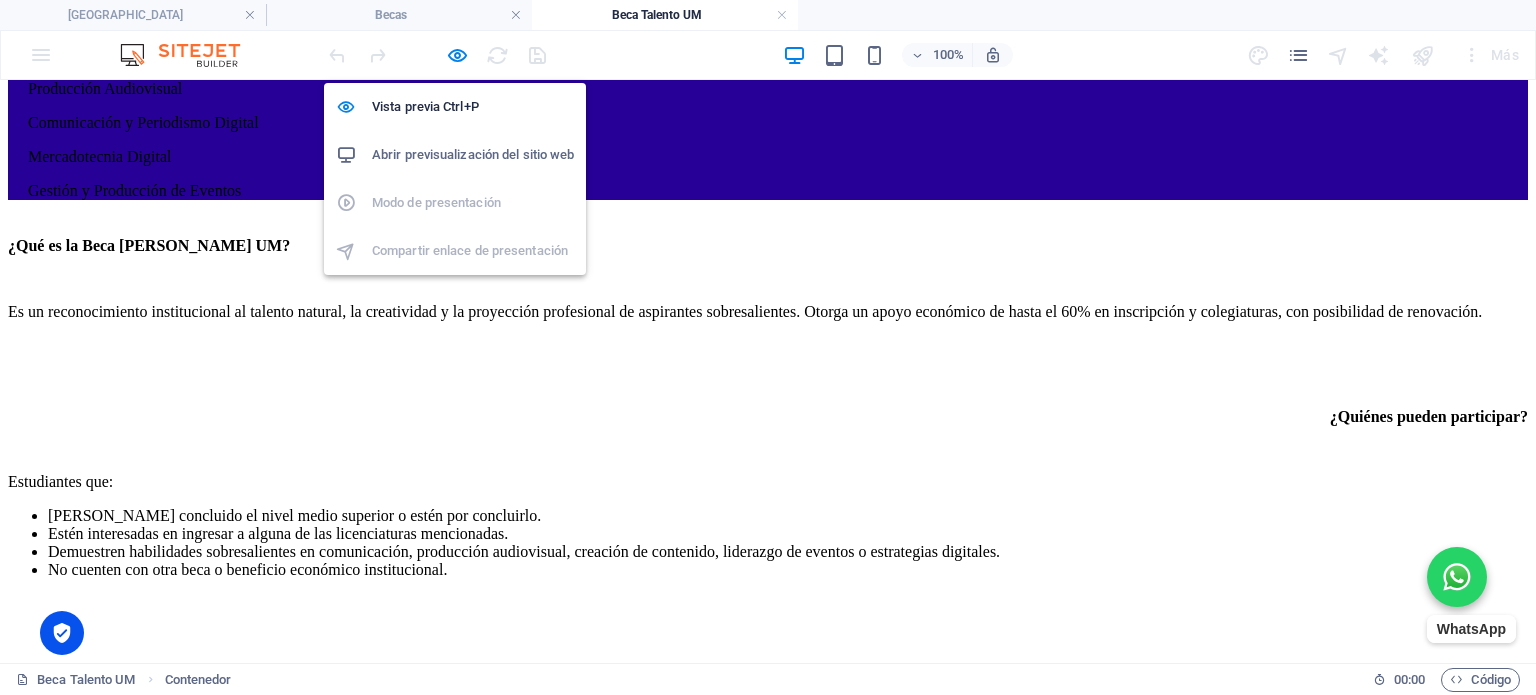 scroll, scrollTop: 1172, scrollLeft: 0, axis: vertical 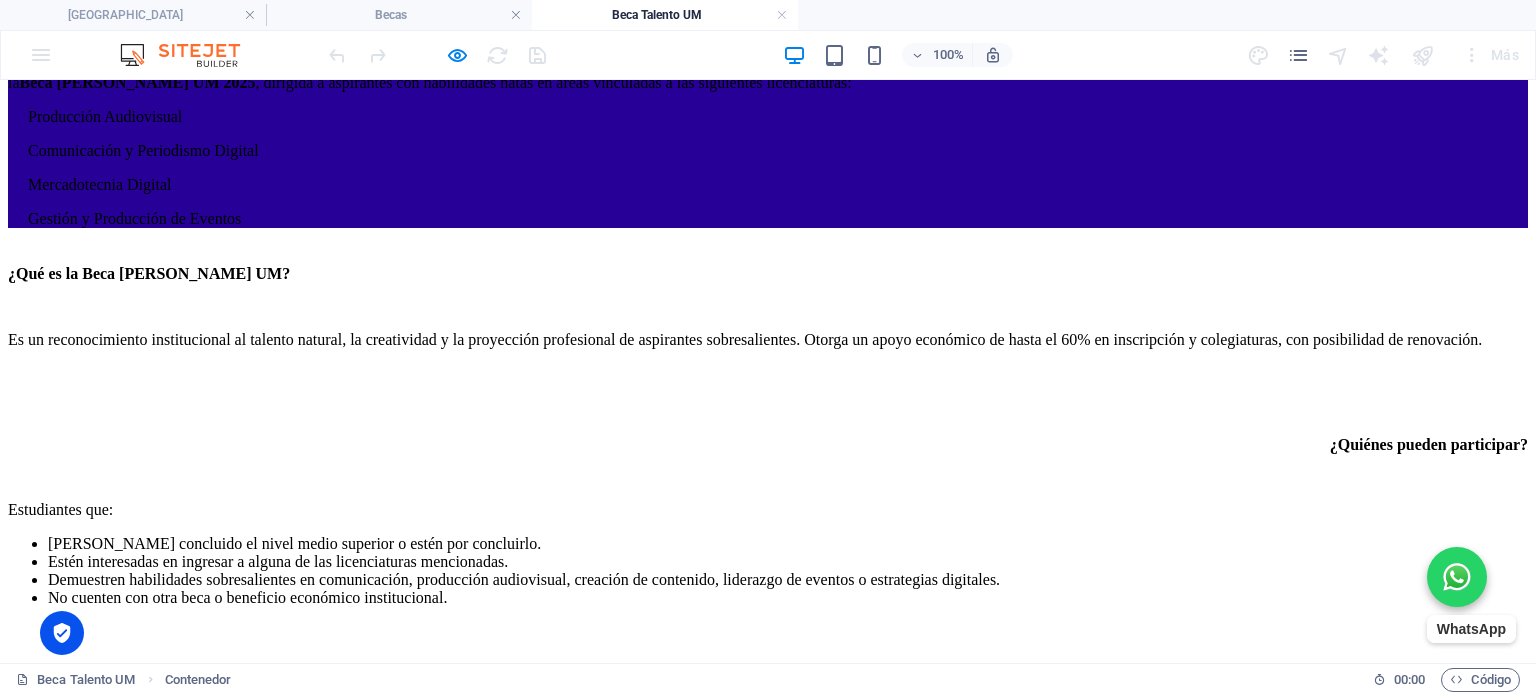 type 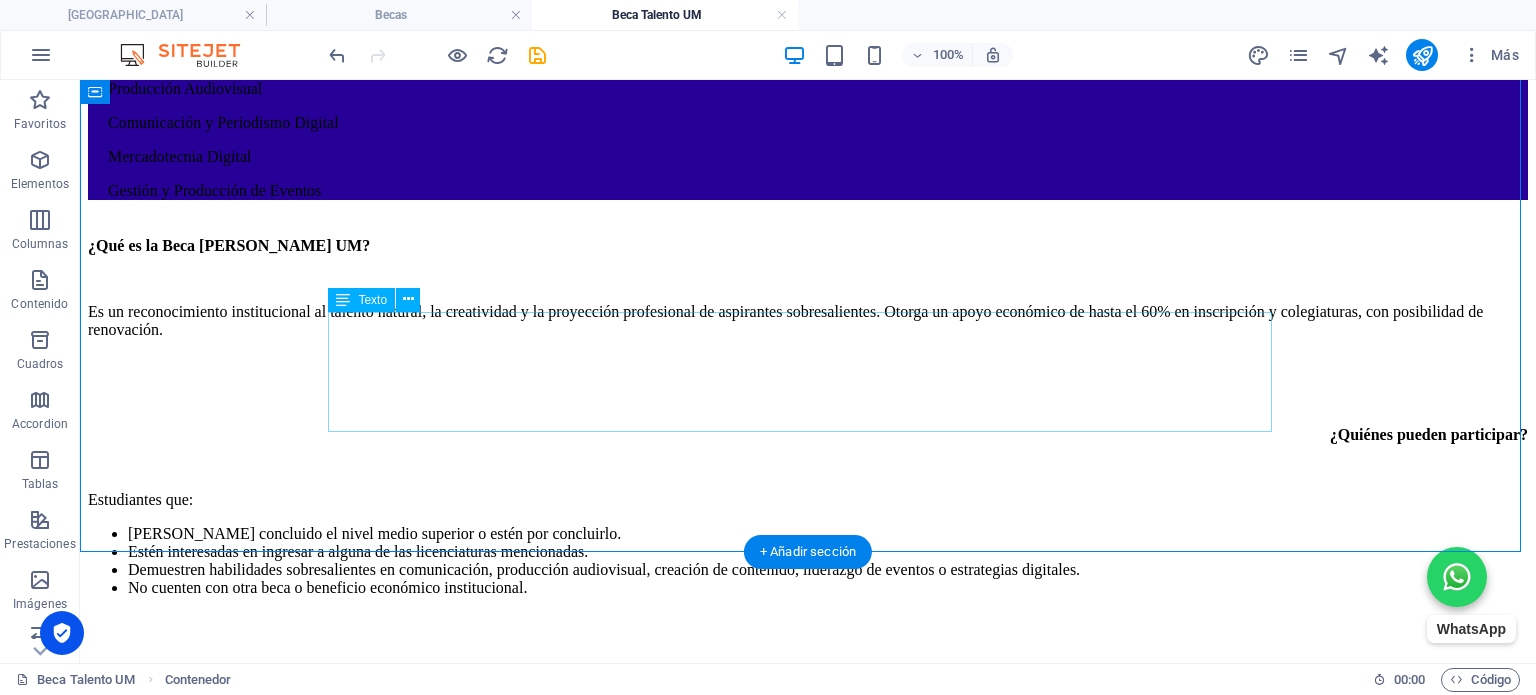 click on "[PERSON_NAME] el formulario de postulación dando clic  aquí . Sube tu portafolio [PERSON_NAME] en una carpeta .ZIP, de acuerdo con la licenciatura a la que te has postulado. Redactar una carta de exposición de motivos (máx. 1 cuartilla). Te invitamos a descargar los criterios sobre los cuales deberás tomar como base para la elaboración de tu portafolio." at bounding box center (808, 811) 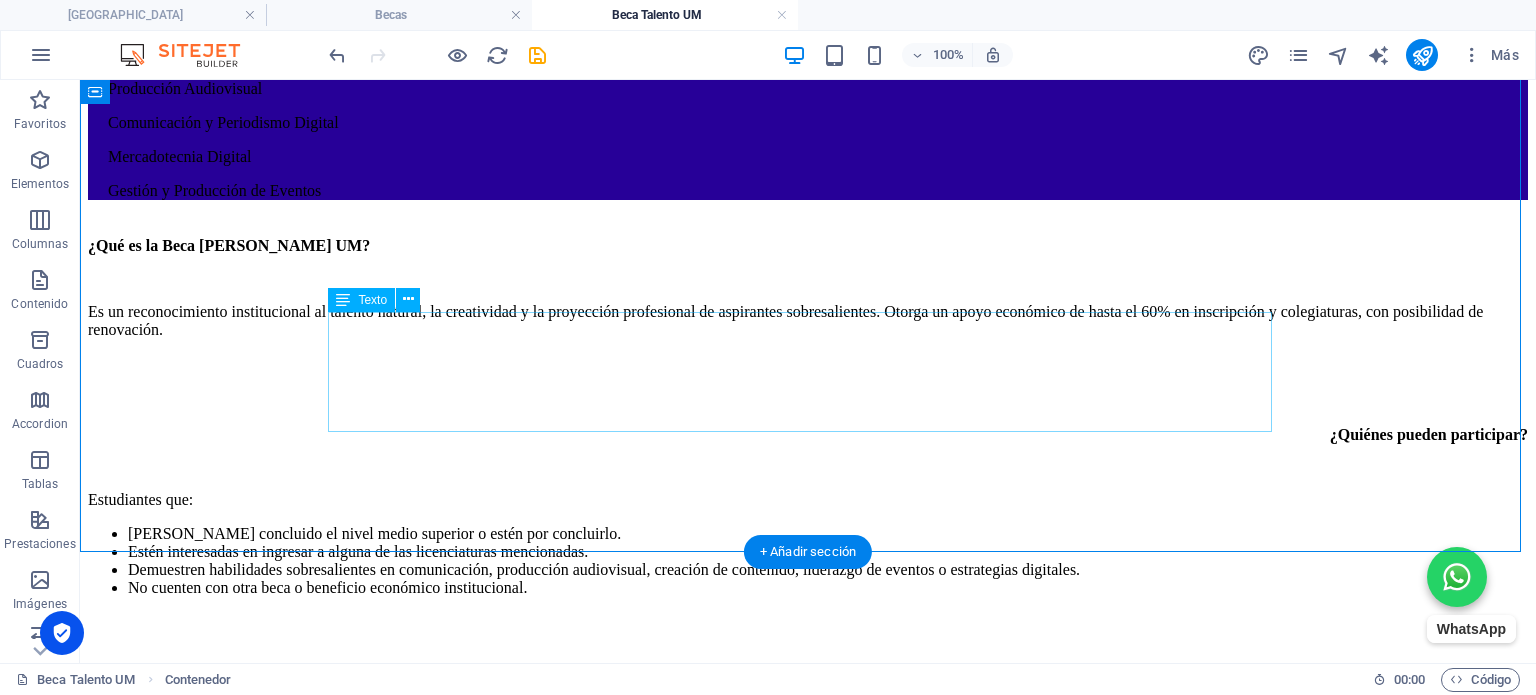 click on "[PERSON_NAME] el formulario de postulación dando clic  aquí . Sube tu portafolio [PERSON_NAME] en una carpeta .ZIP, de acuerdo con la licenciatura a la que te has postulado. Redactar una carta de exposición de motivos (máx. 1 cuartilla). Te invitamos a descargar los criterios sobre los cuales deberás tomar como base para la elaboración de tu portafolio." at bounding box center [808, 811] 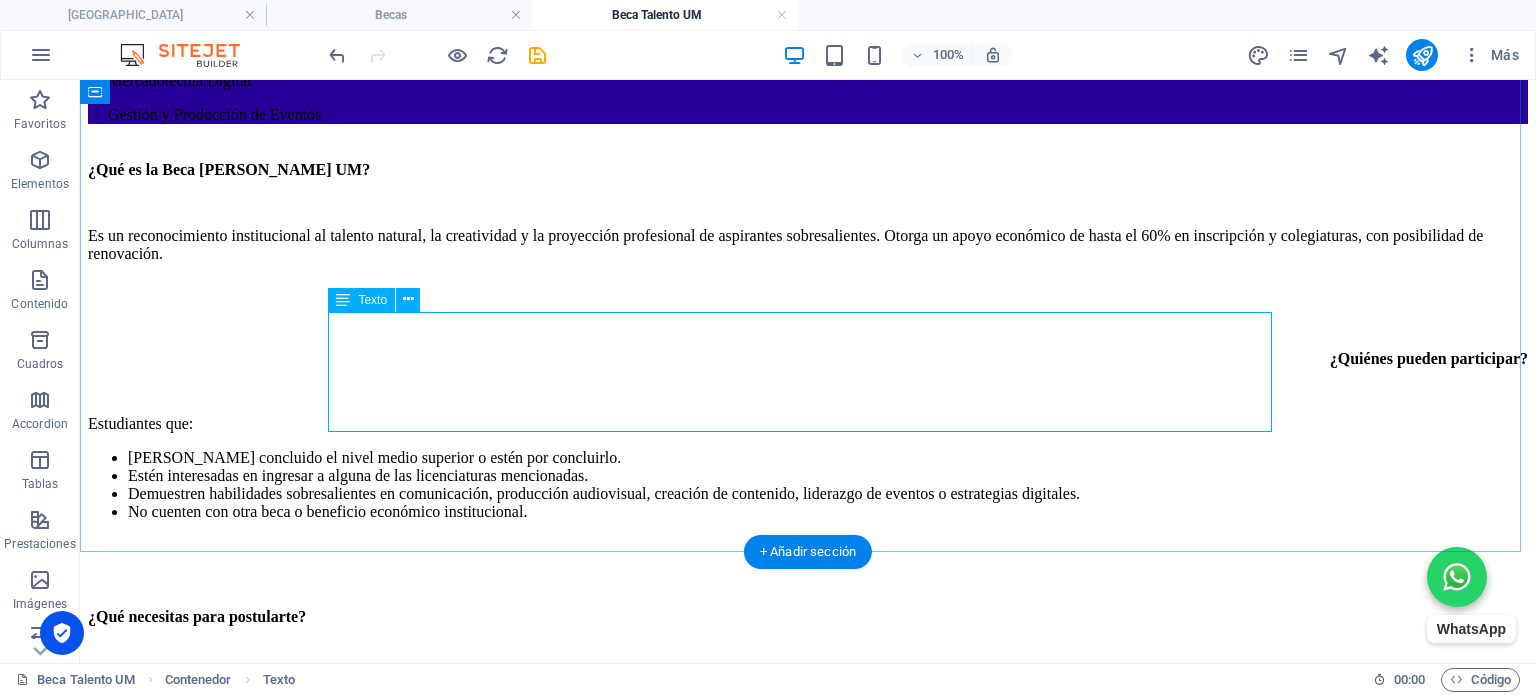 scroll, scrollTop: 1200, scrollLeft: 0, axis: vertical 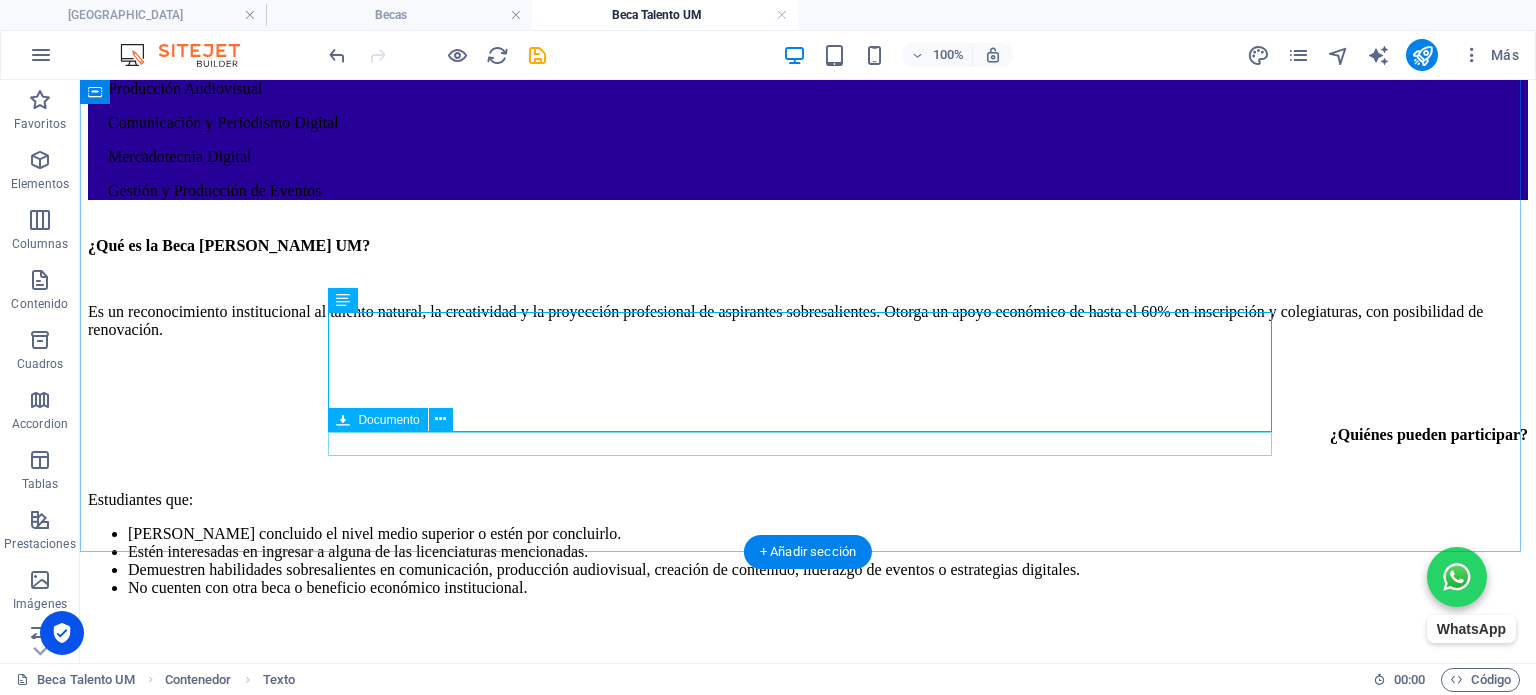 click on "Bases Portafolios Talentos UM 2025 3.79 MB" at bounding box center (808, 897) 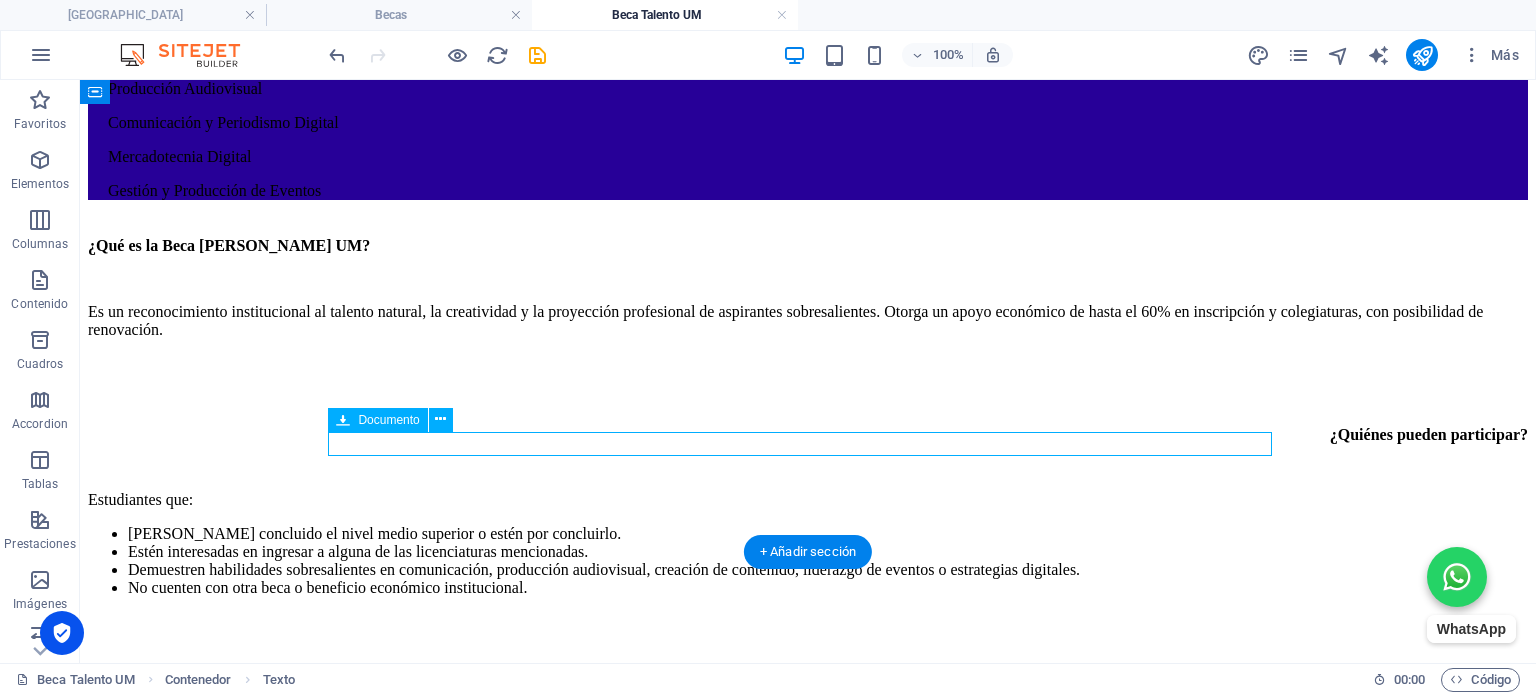 click on "Bases Portafolios Talentos UM 2025 3.79 MB" at bounding box center [808, 897] 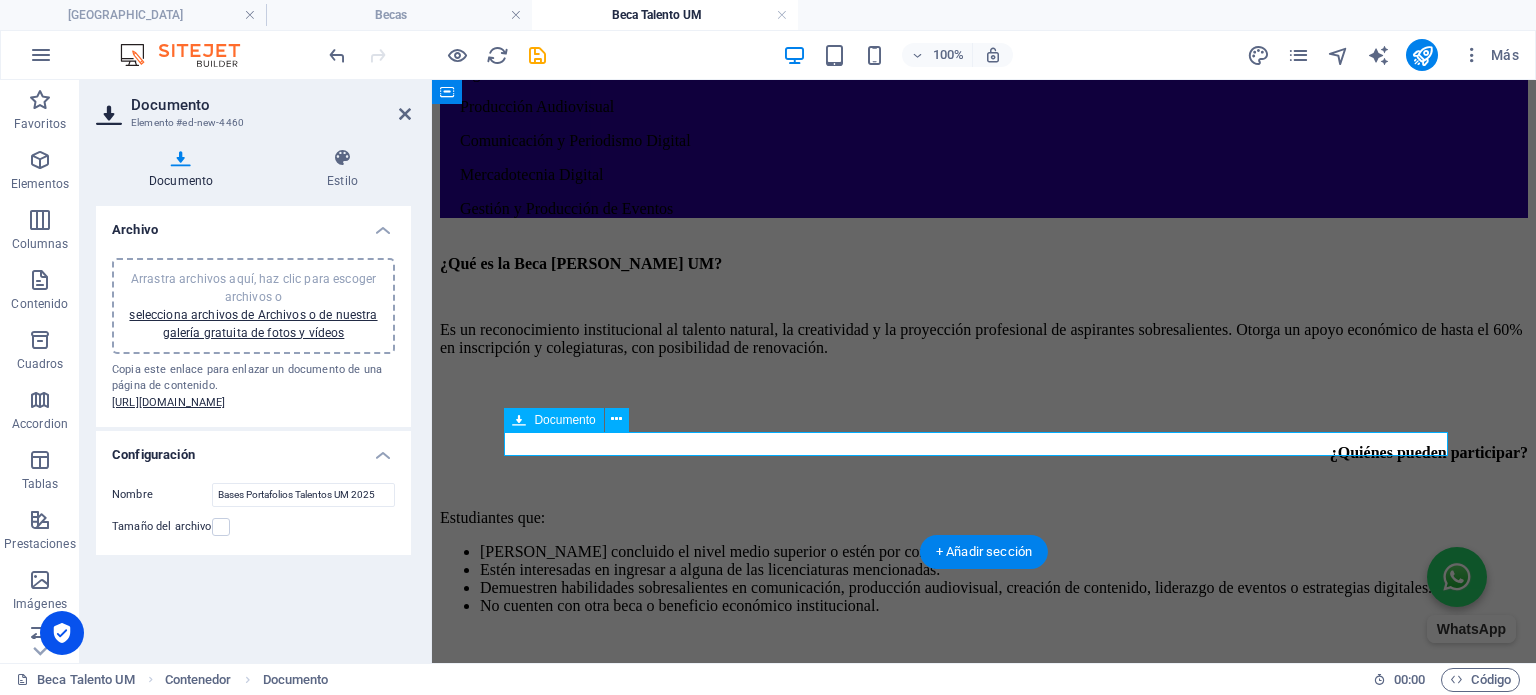 scroll, scrollTop: 1276, scrollLeft: 0, axis: vertical 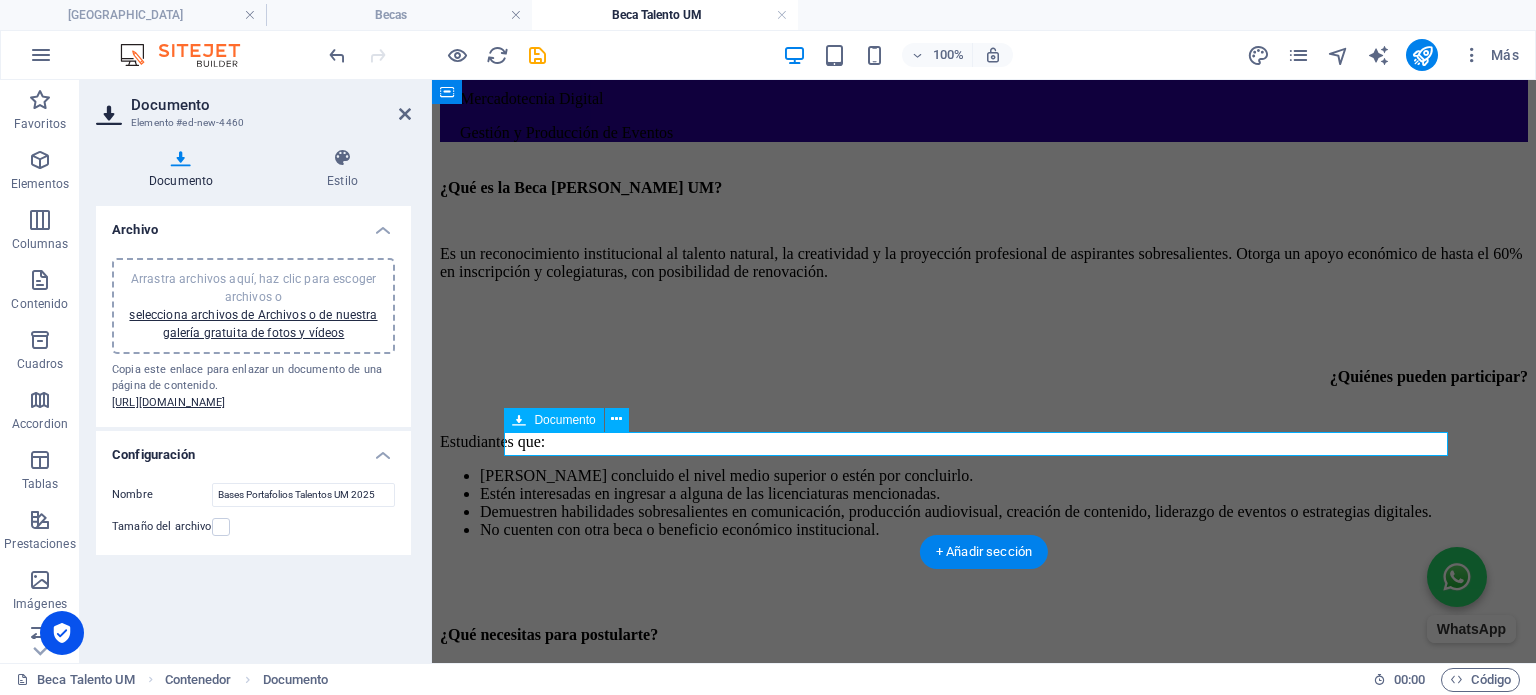 click on "Bases Portafolios Talentos UM 2025 3.79 MB" at bounding box center [984, 839] 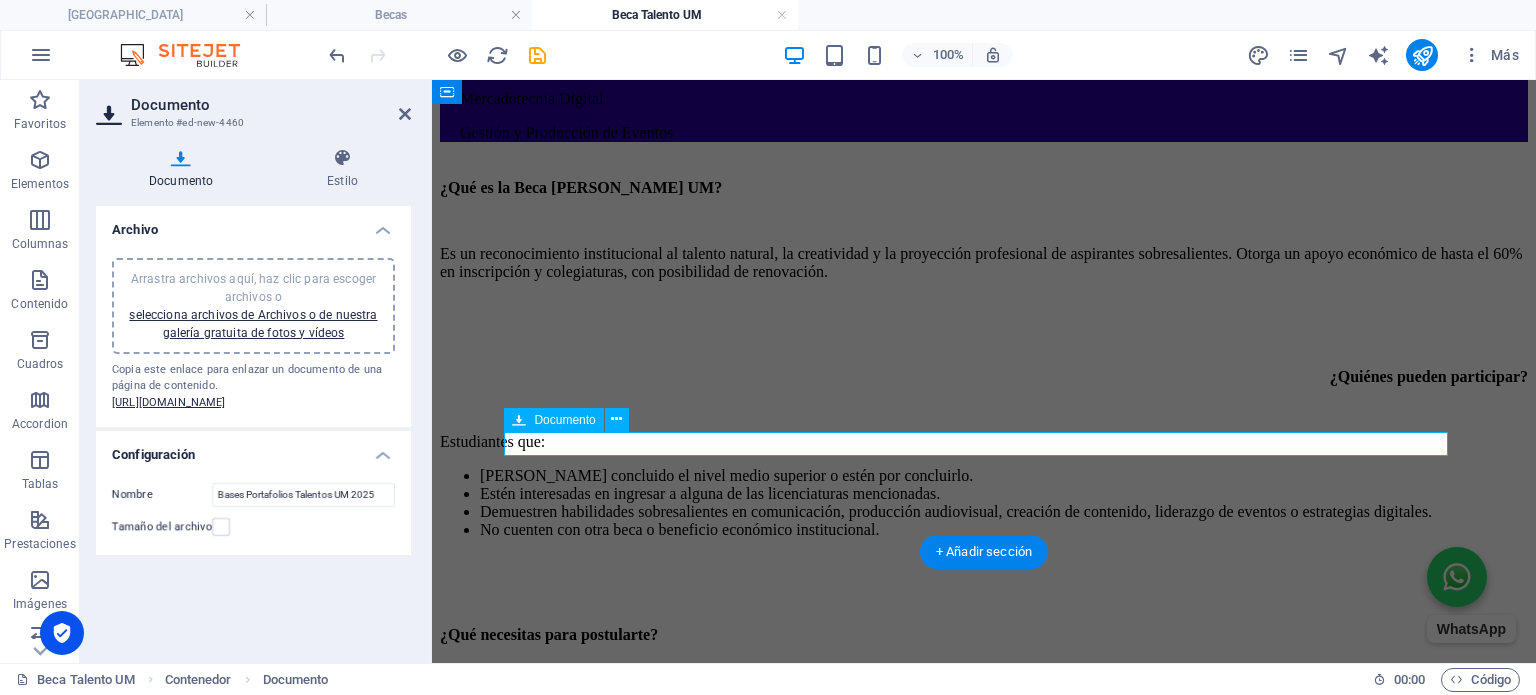 click on "Bases Portafolios Talentos UM 2025 3.79 MB" at bounding box center [984, 839] 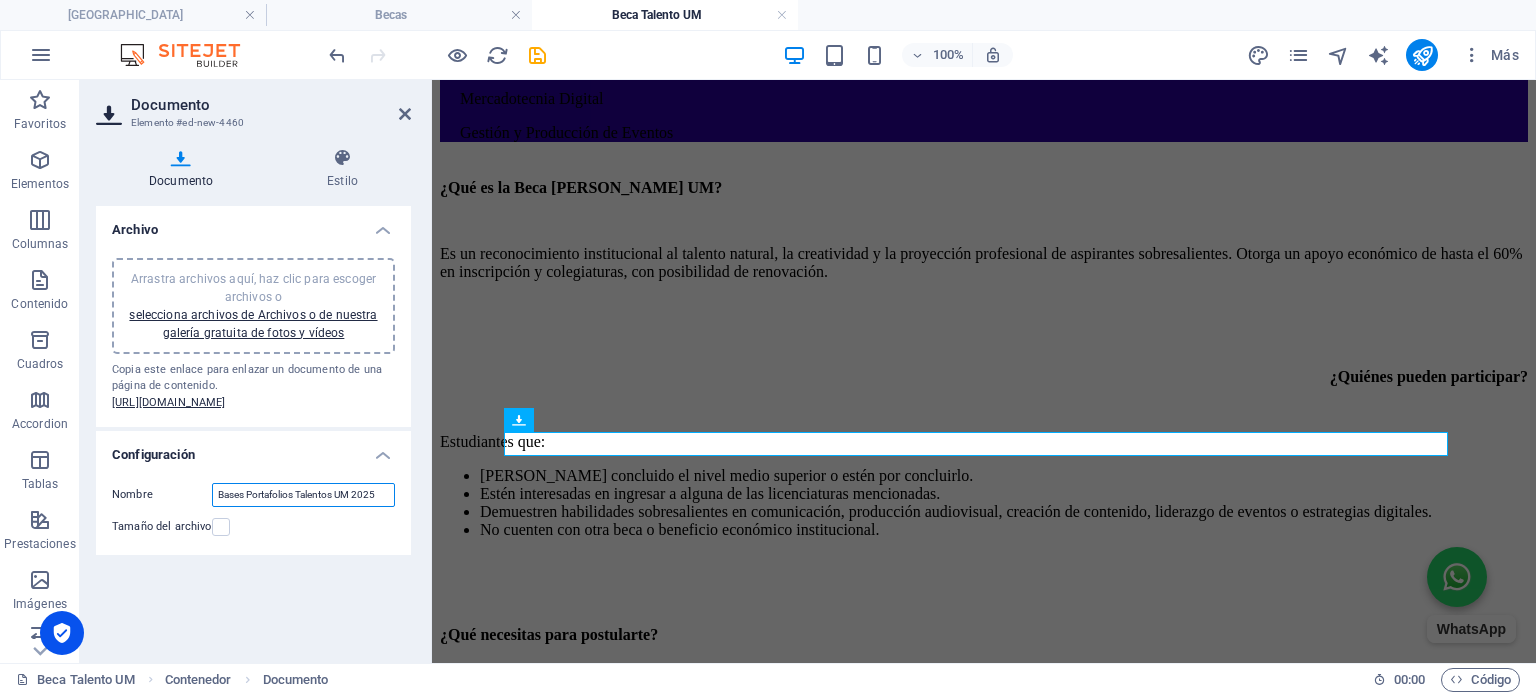 click on "Bases Portafolios Talentos UM 2025" at bounding box center [303, 495] 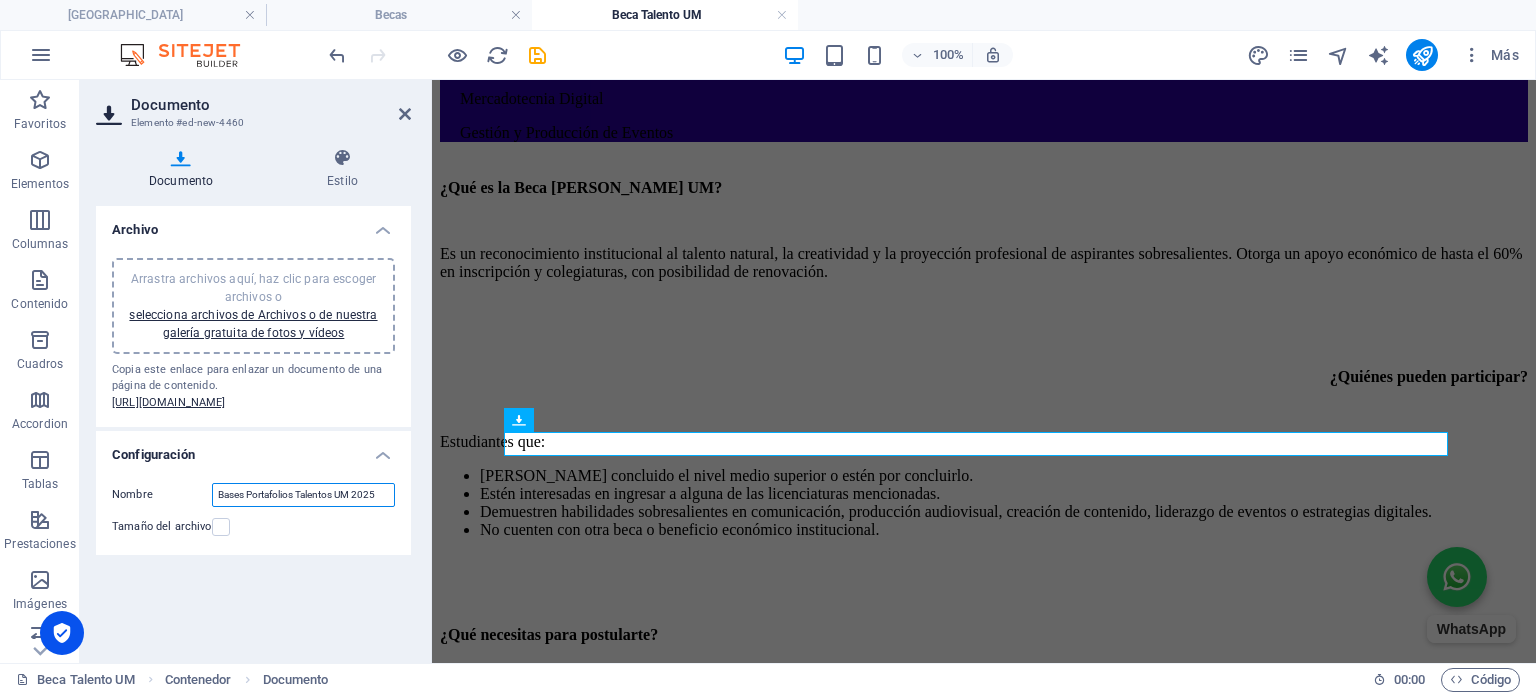 click on "Bases Portafolios Talentos UM 2025" at bounding box center (303, 495) 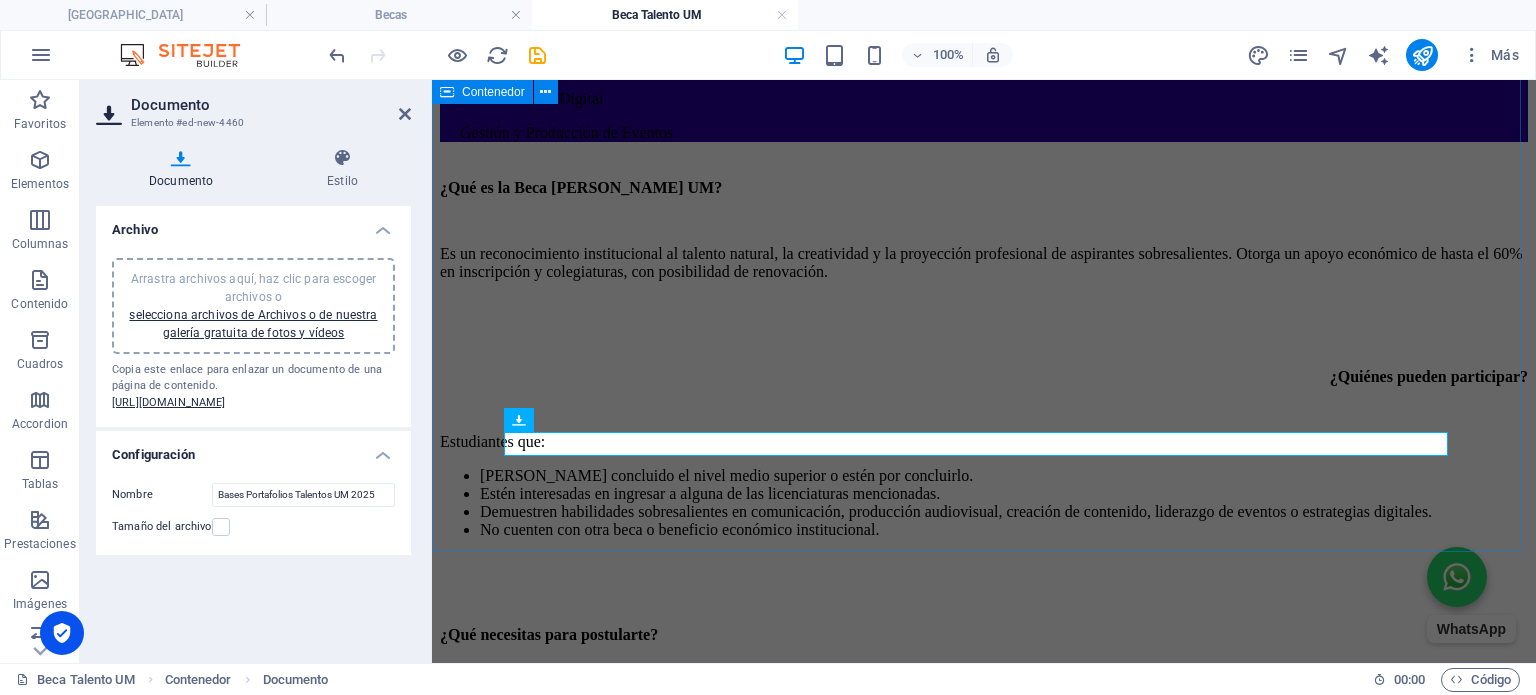click on "¿Qué es la Beca [PERSON_NAME] UM? Es un reconocimiento institucional al talento natural, la creatividad y la proyección profesional de aspirantes sobresalientes. Otorga un apoyo económico de hasta el 60% en inscripción y colegiaturas, con posibilidad de renovación. ¿Quiénes pueden participar? Estudiantes que: [PERSON_NAME] concluido el nivel medio superior o estén por concluirlo. Estén interesadas en ingresar a alguna de las licenciaturas mencionadas. Demuestren habilidades sobresalientes en comunicación, producción audiovisual, creación de contenido, liderazgo de eventos o estrategias digitales. No cuenten con otra beca o beneficio económico institucional. ¿Qué necesitas para postularte? Llenar el formulario de postulación dando clic  aquí . Sube tu portafolio [PERSON_NAME] en una carpeta .ZIP, de acuerdo con la licenciatura a la que te has postulado. Redactar una carta de exposición de motivos (máx. 1 cuartilla). Bases Portafolios Talentos UM 2025 3.79 MB" at bounding box center [984, 513] 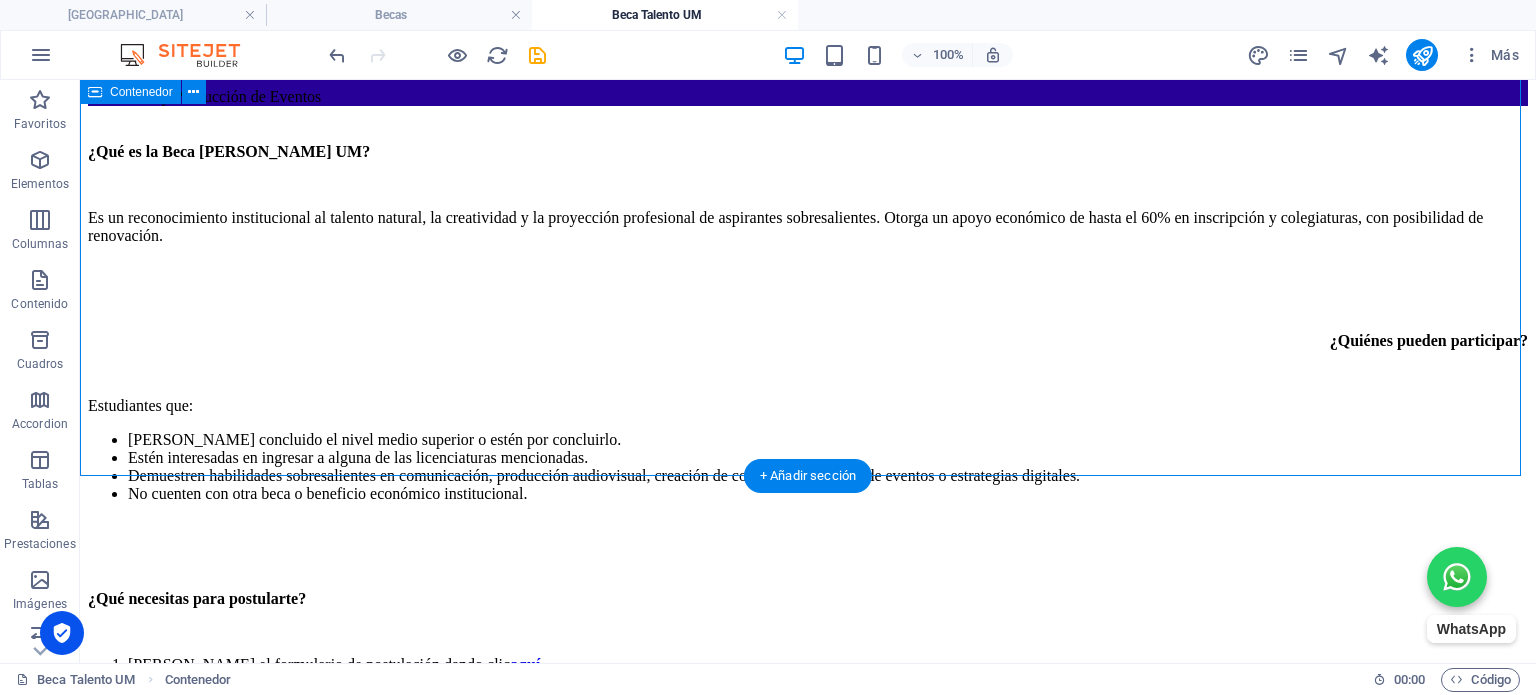 scroll, scrollTop: 1200, scrollLeft: 0, axis: vertical 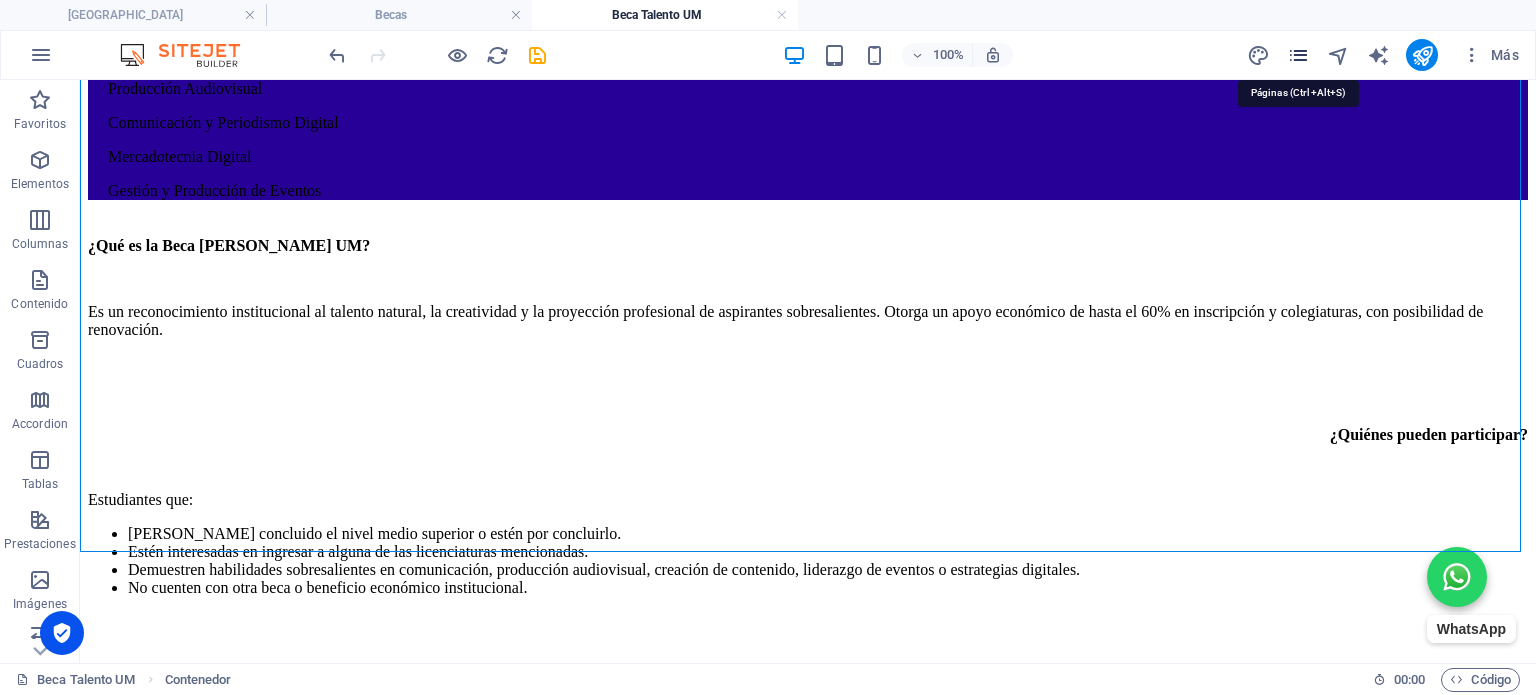 click at bounding box center (1298, 55) 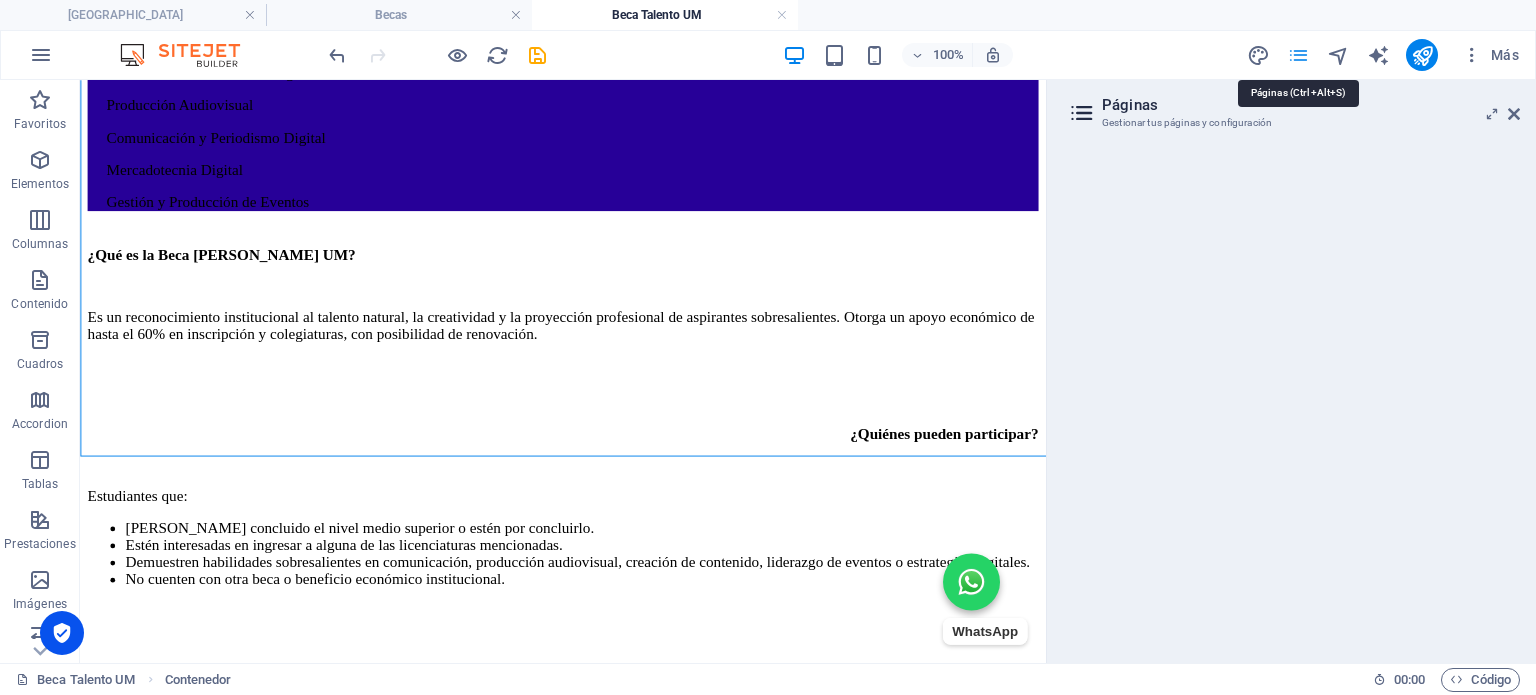 scroll, scrollTop: 1276, scrollLeft: 0, axis: vertical 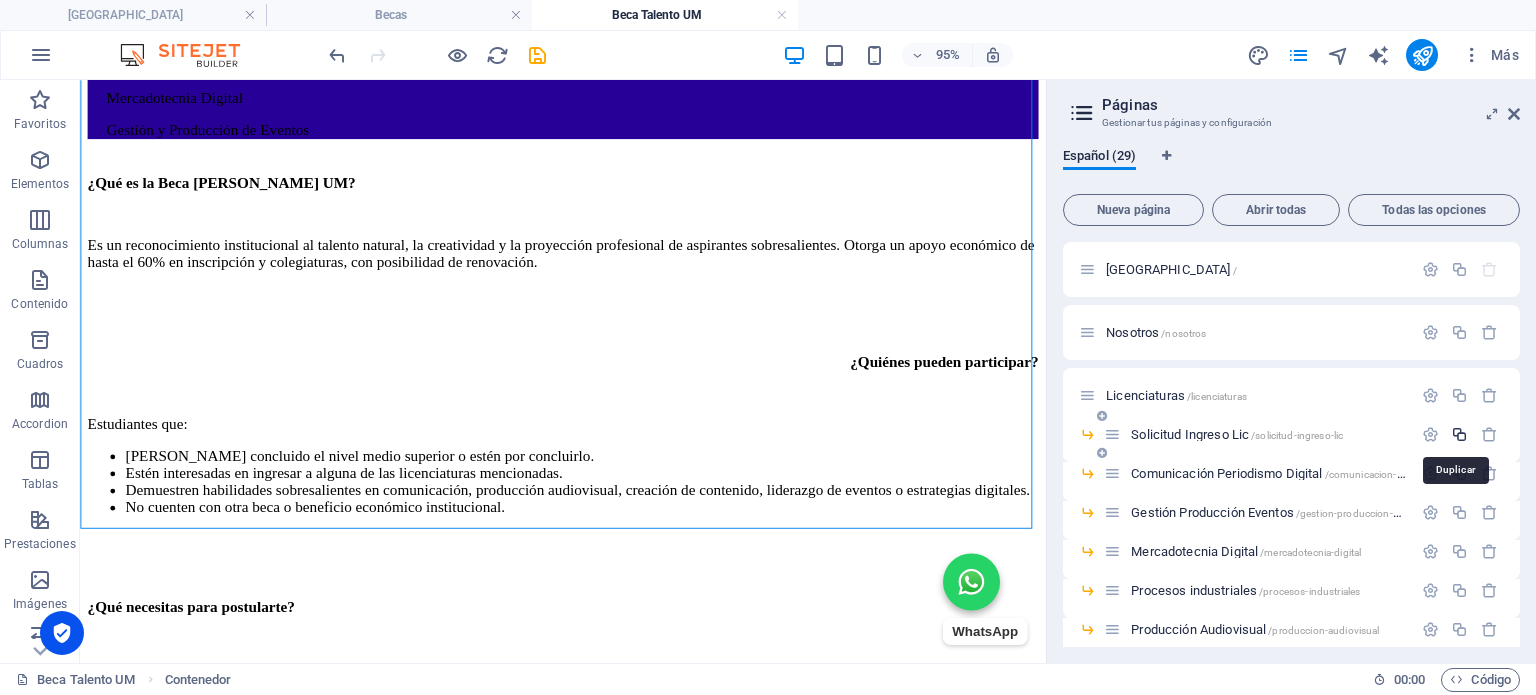 click at bounding box center [1459, 434] 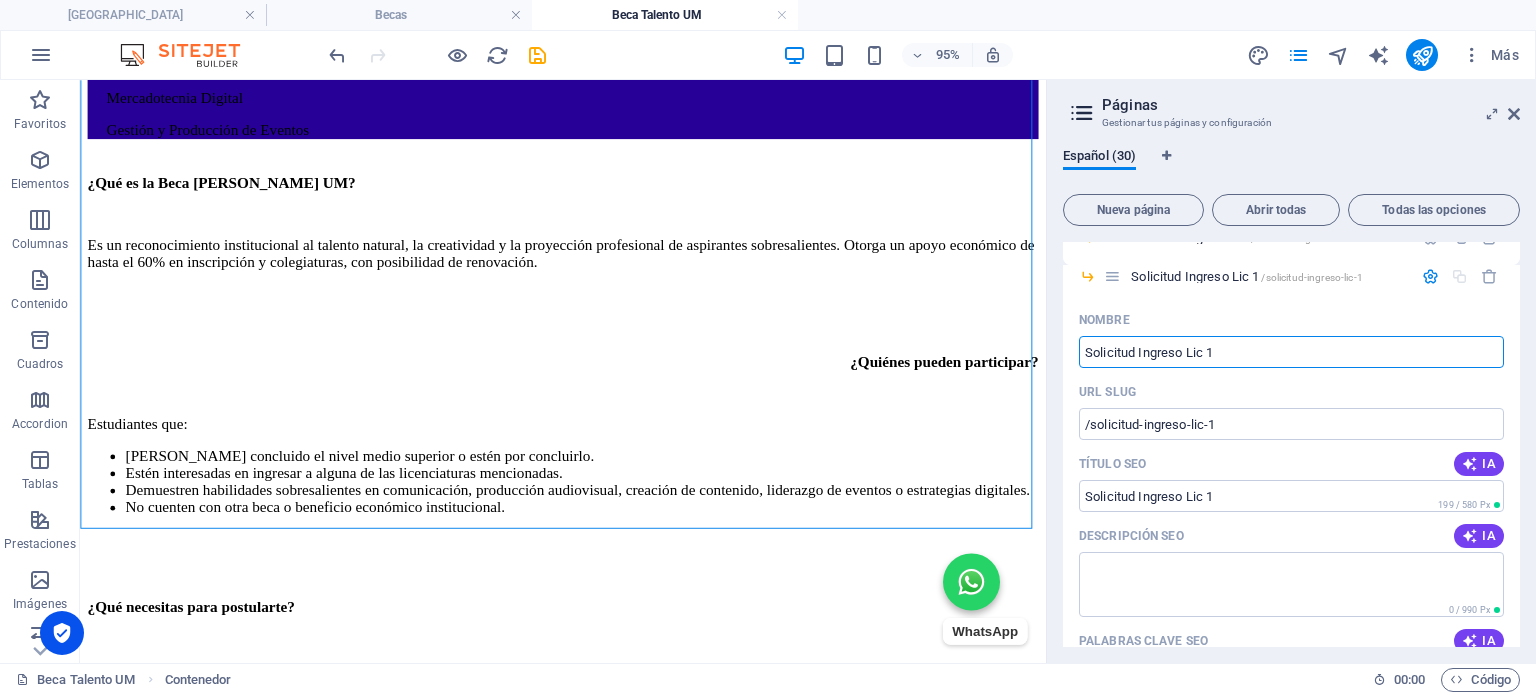 scroll, scrollTop: 200, scrollLeft: 0, axis: vertical 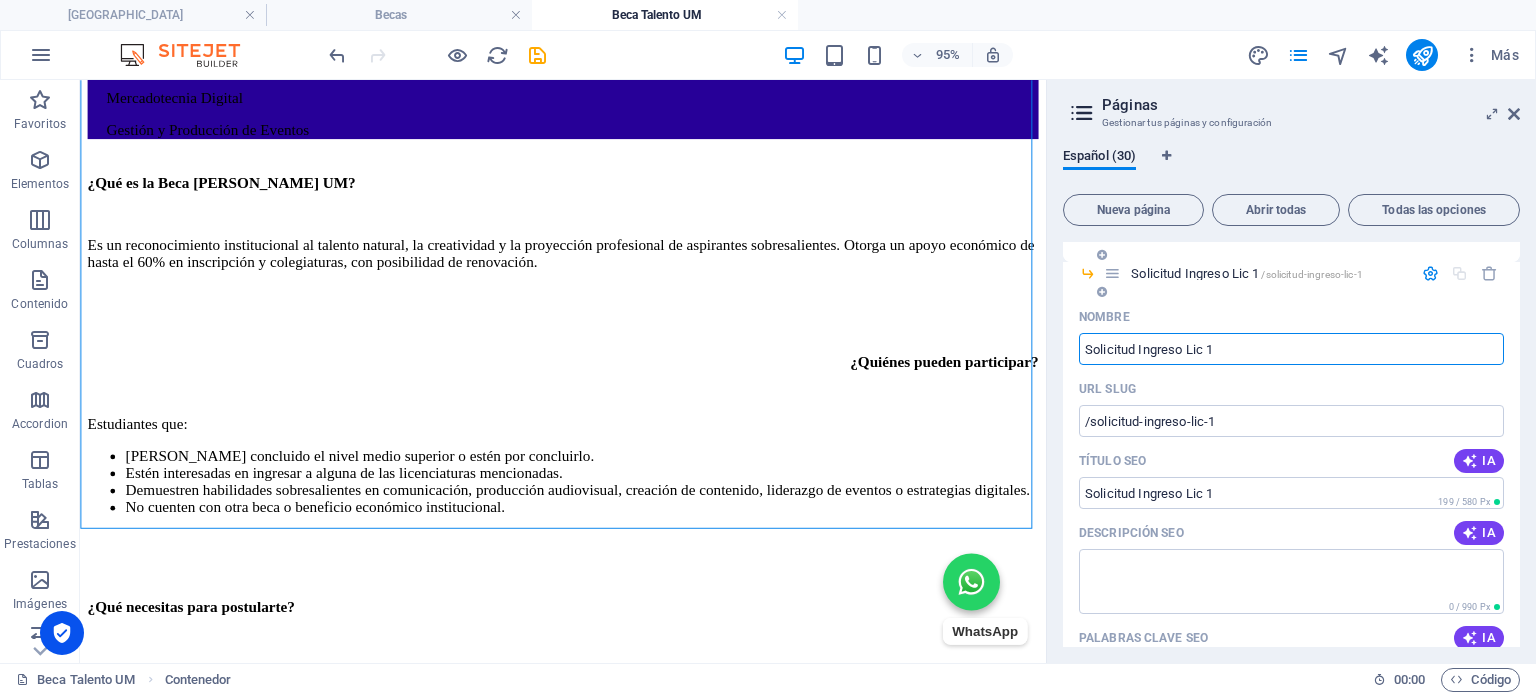 click on "Solicitud Ingreso Lic 1" at bounding box center [1291, 349] 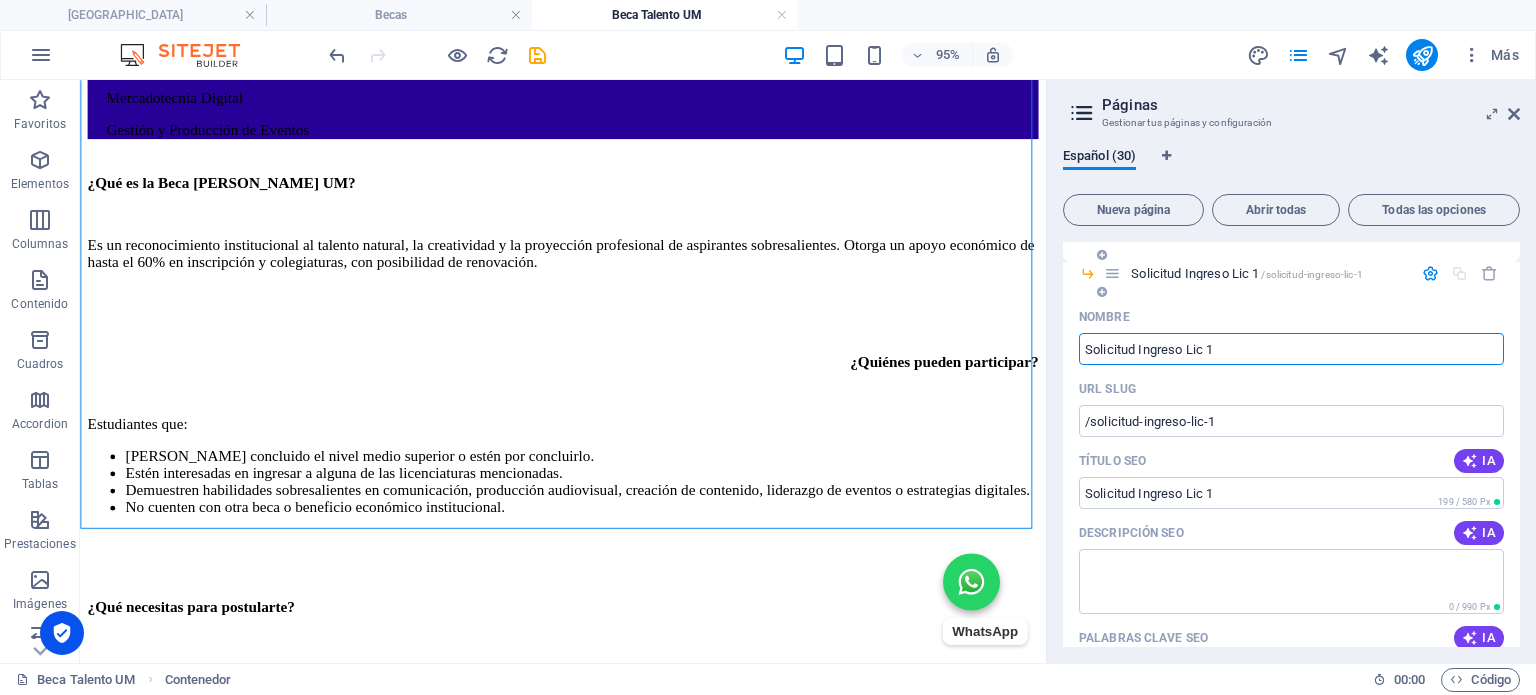 drag, startPoint x: 1140, startPoint y: 349, endPoint x: 1184, endPoint y: 345, distance: 44.181442 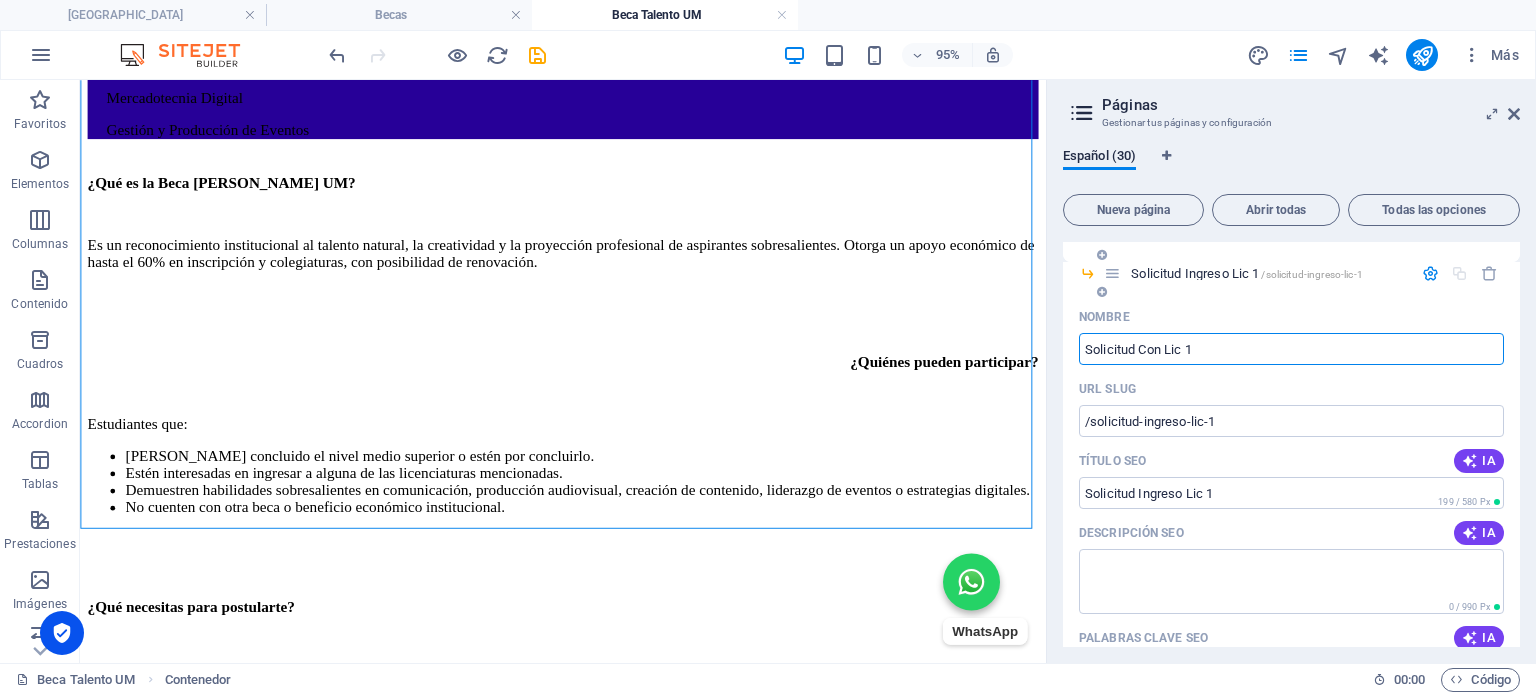 type on "Solicitud Conv Lic 1" 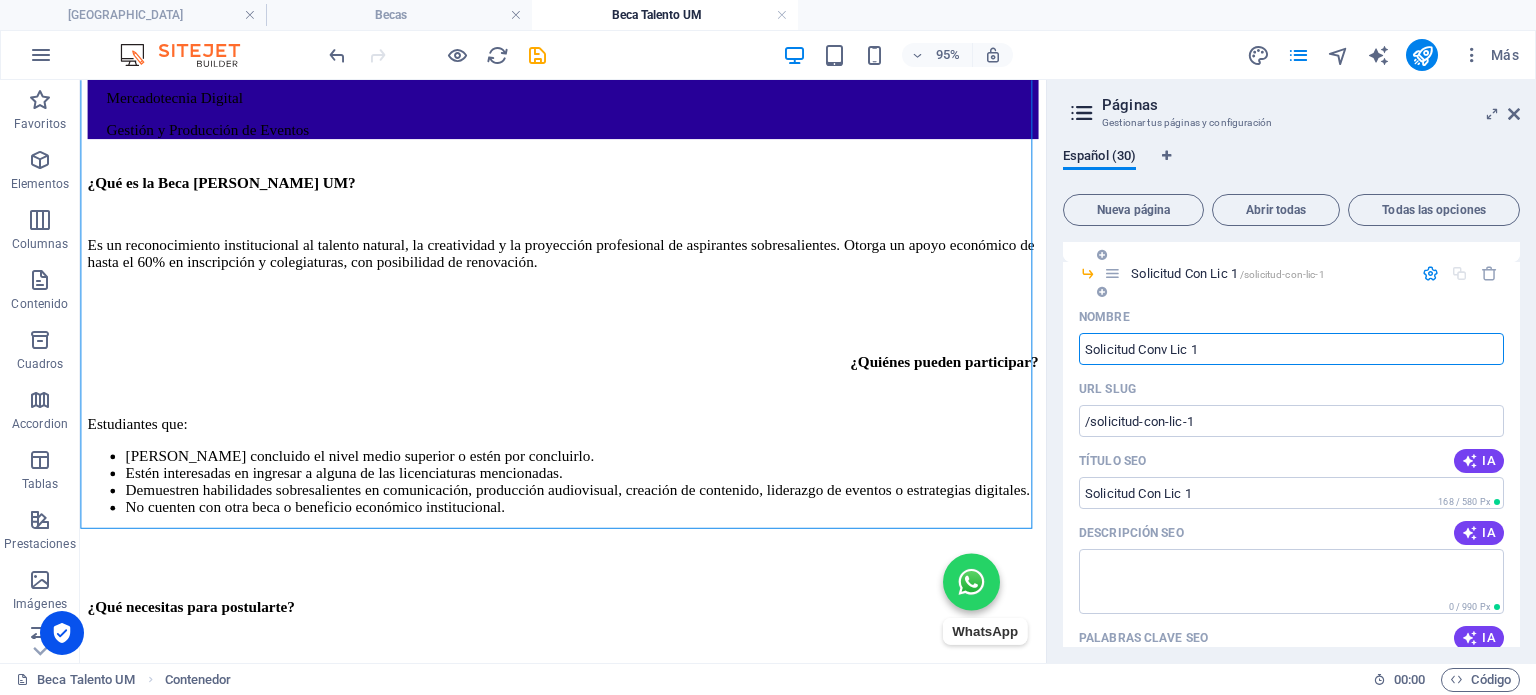 type on "/solicitud-con-lic-1" 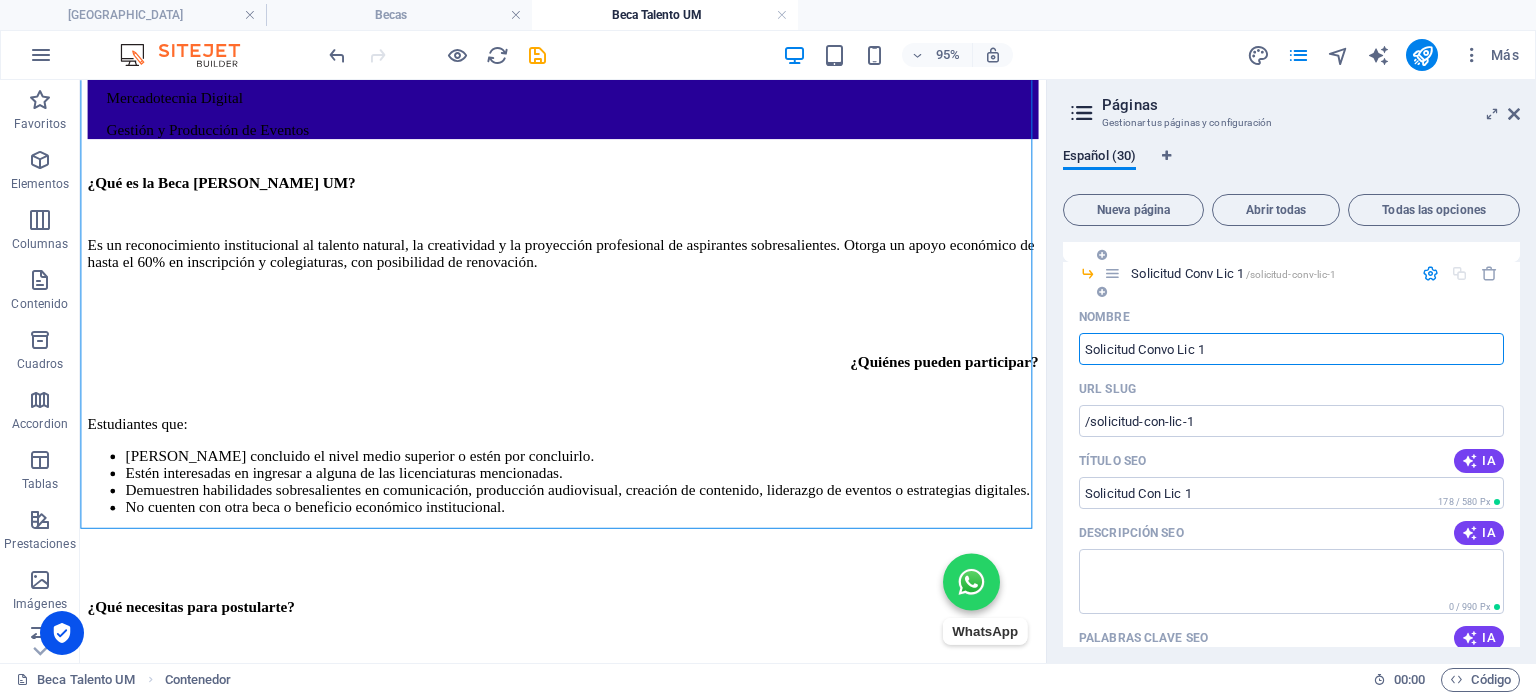 type on "/solicitud-conv-lic-1" 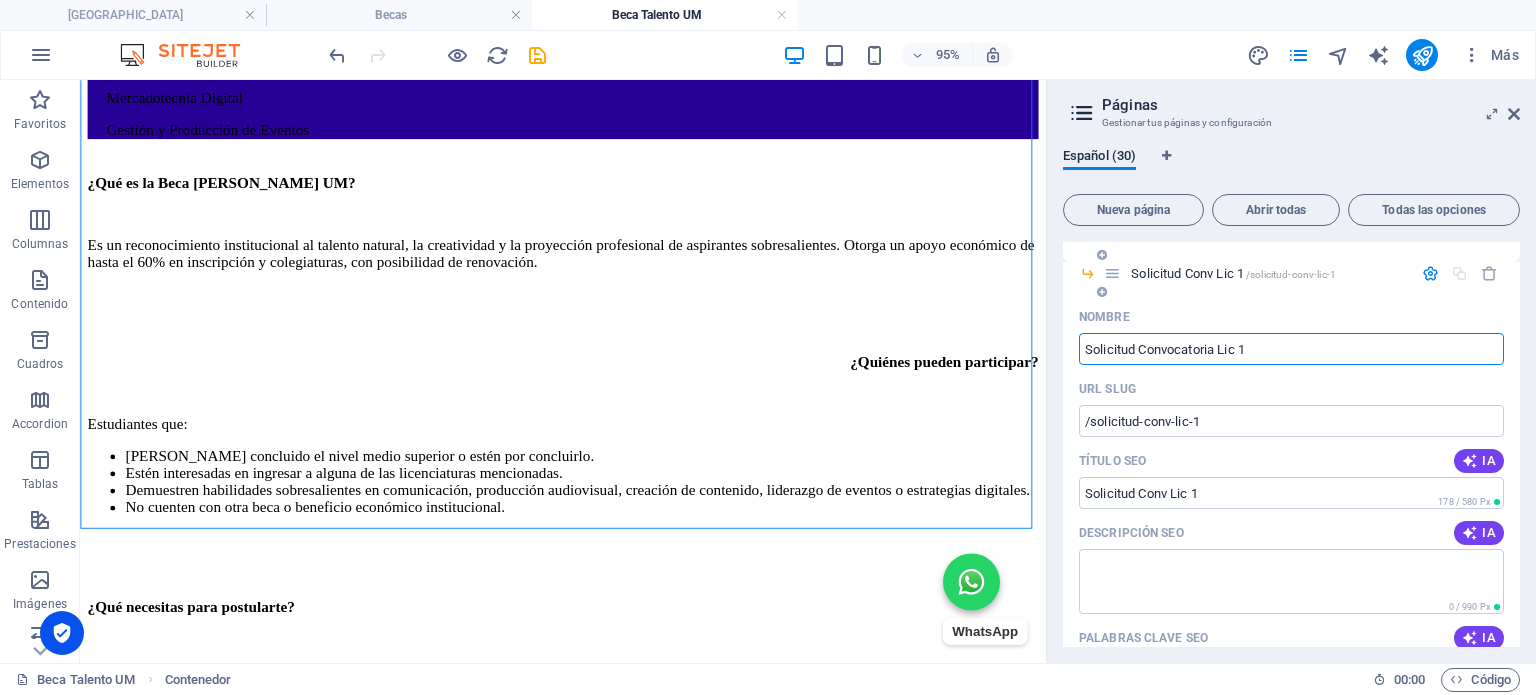 type on "Solicitud Convocatoria Lic 1" 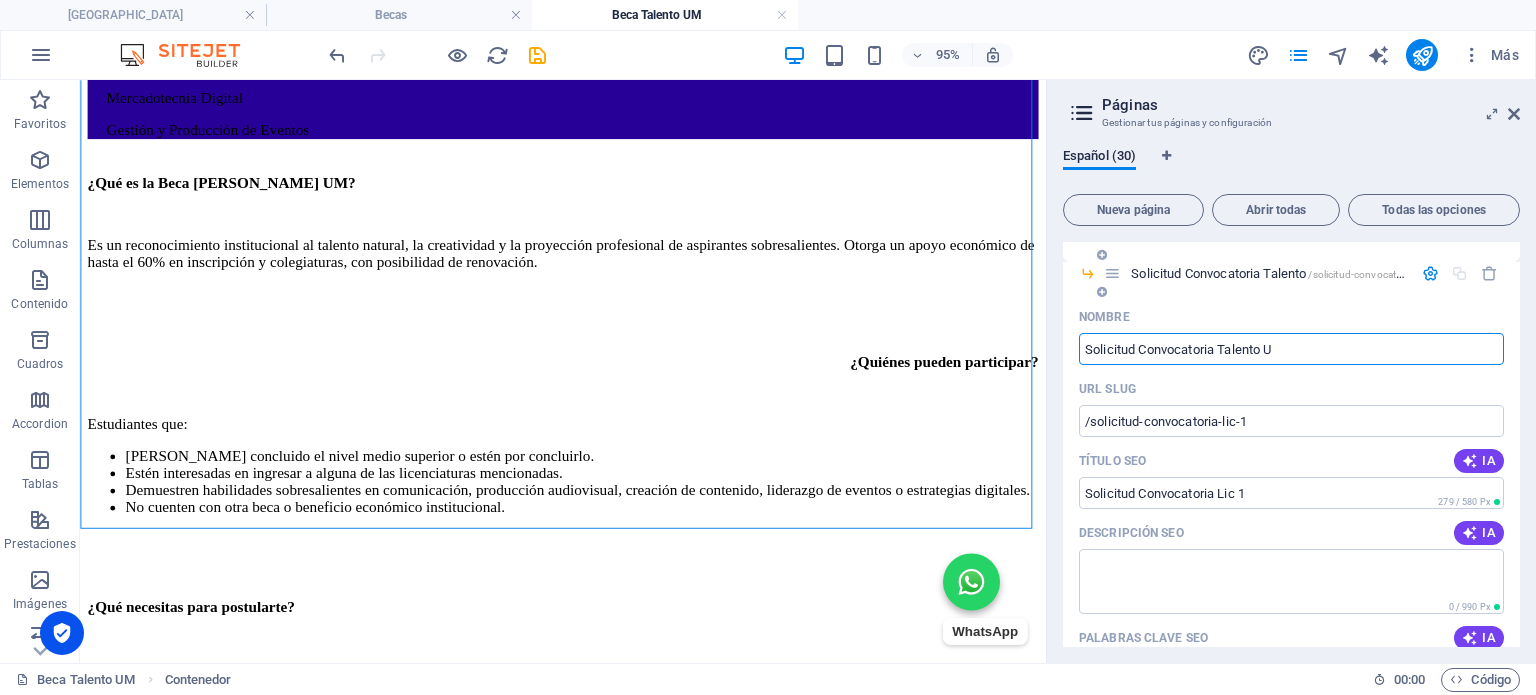 type on "Solicitud Convocatoria Talento UM" 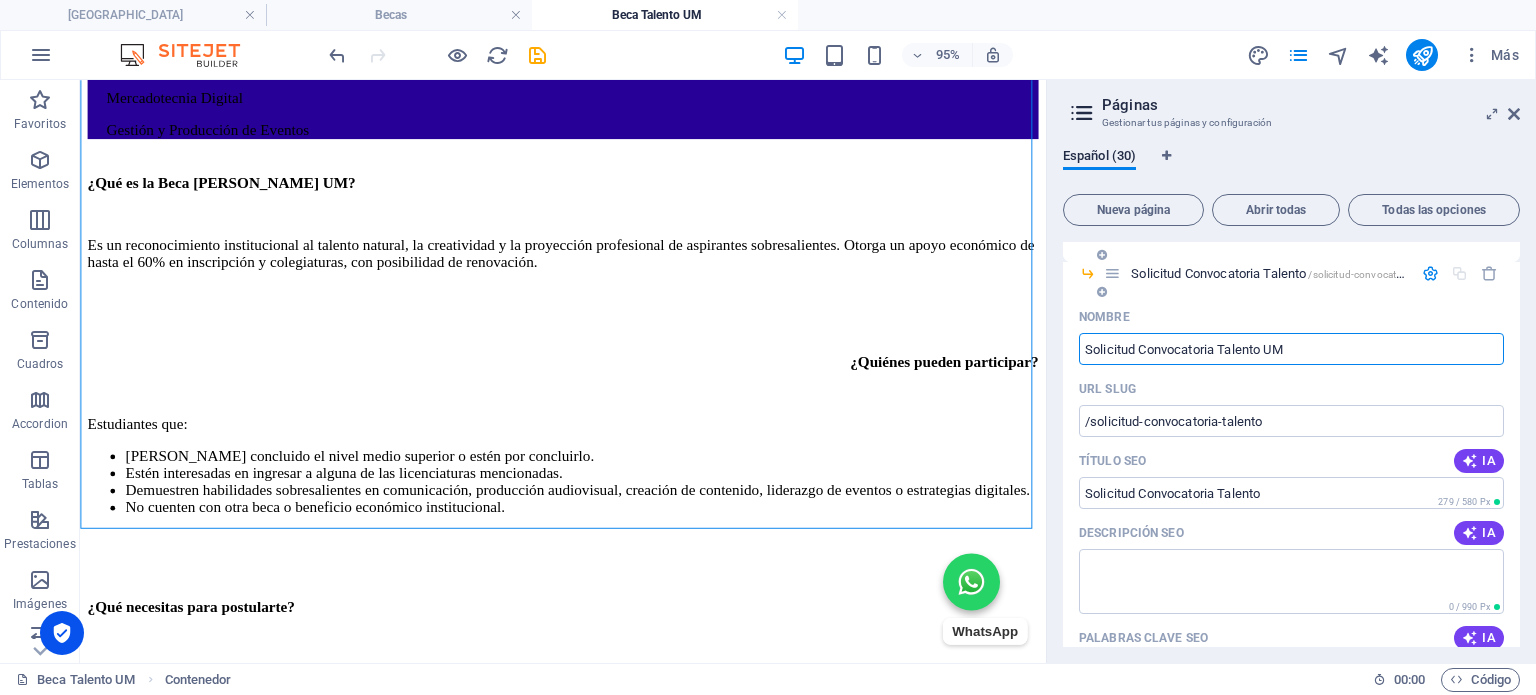 type on "Solicitud Convocatoria Talento UM" 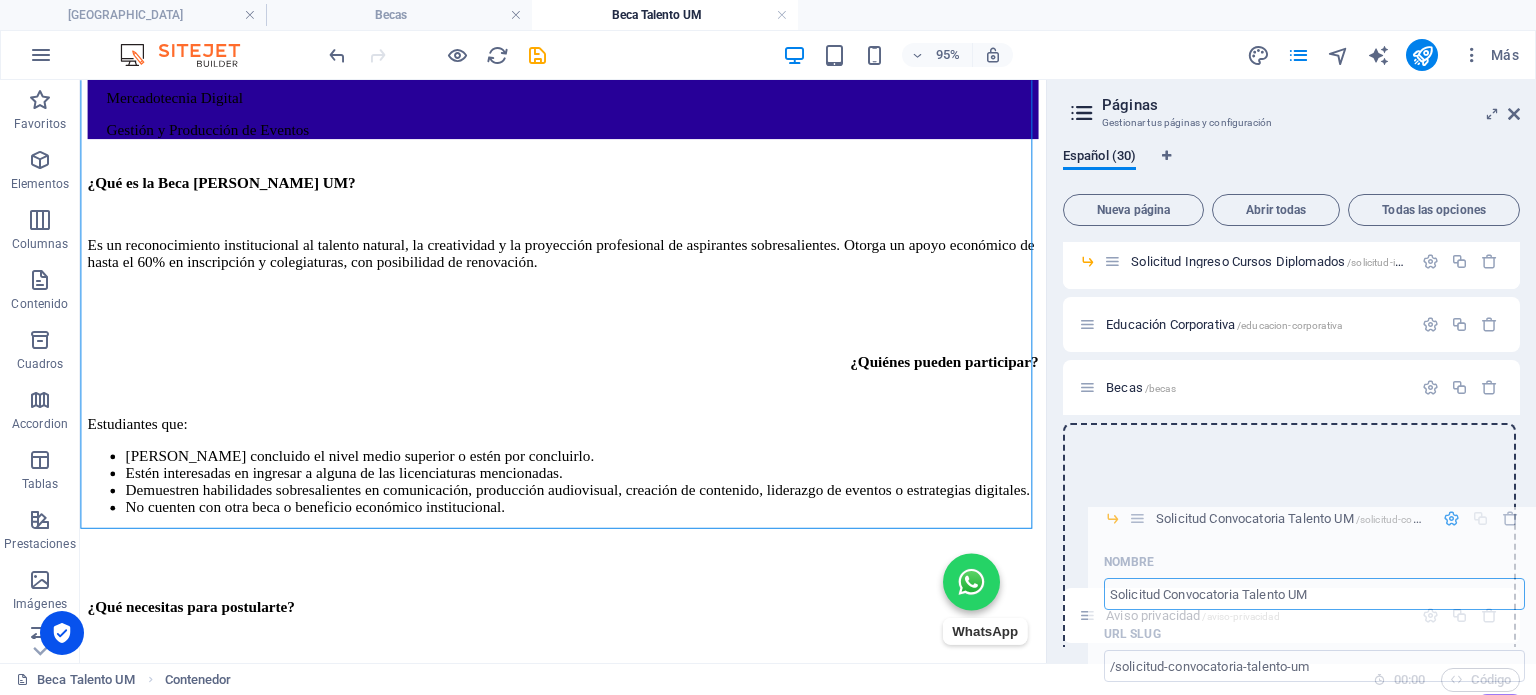 scroll, scrollTop: 800, scrollLeft: 0, axis: vertical 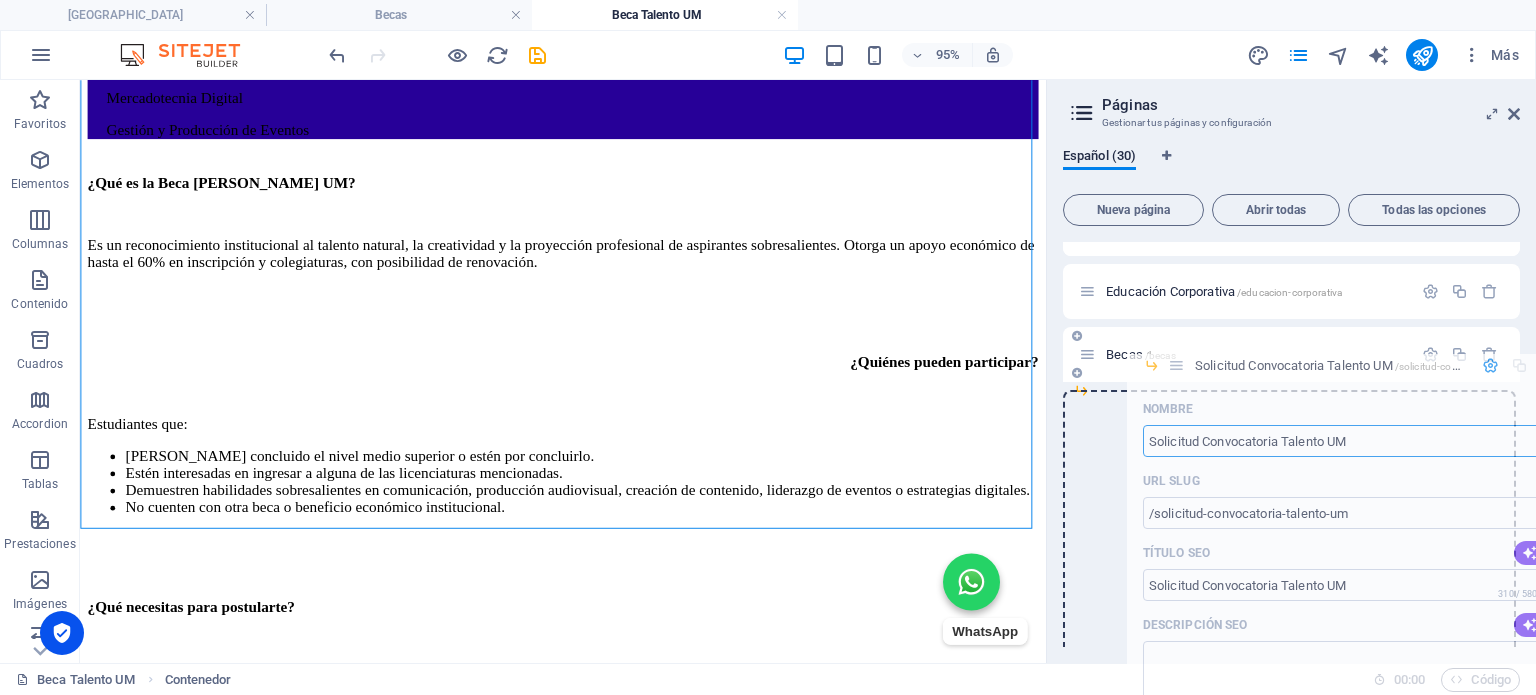 drag, startPoint x: 1116, startPoint y: 277, endPoint x: 1183, endPoint y: 375, distance: 118.71394 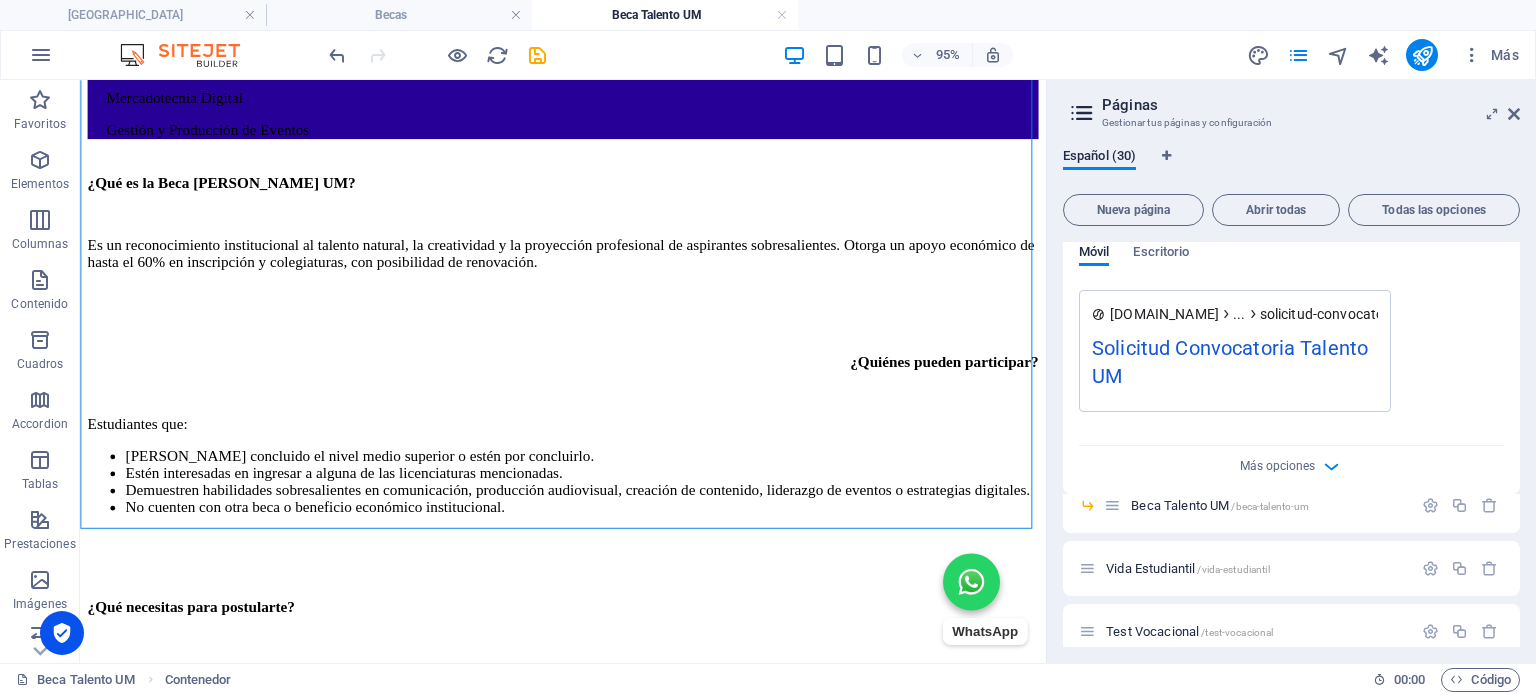 scroll, scrollTop: 1500, scrollLeft: 0, axis: vertical 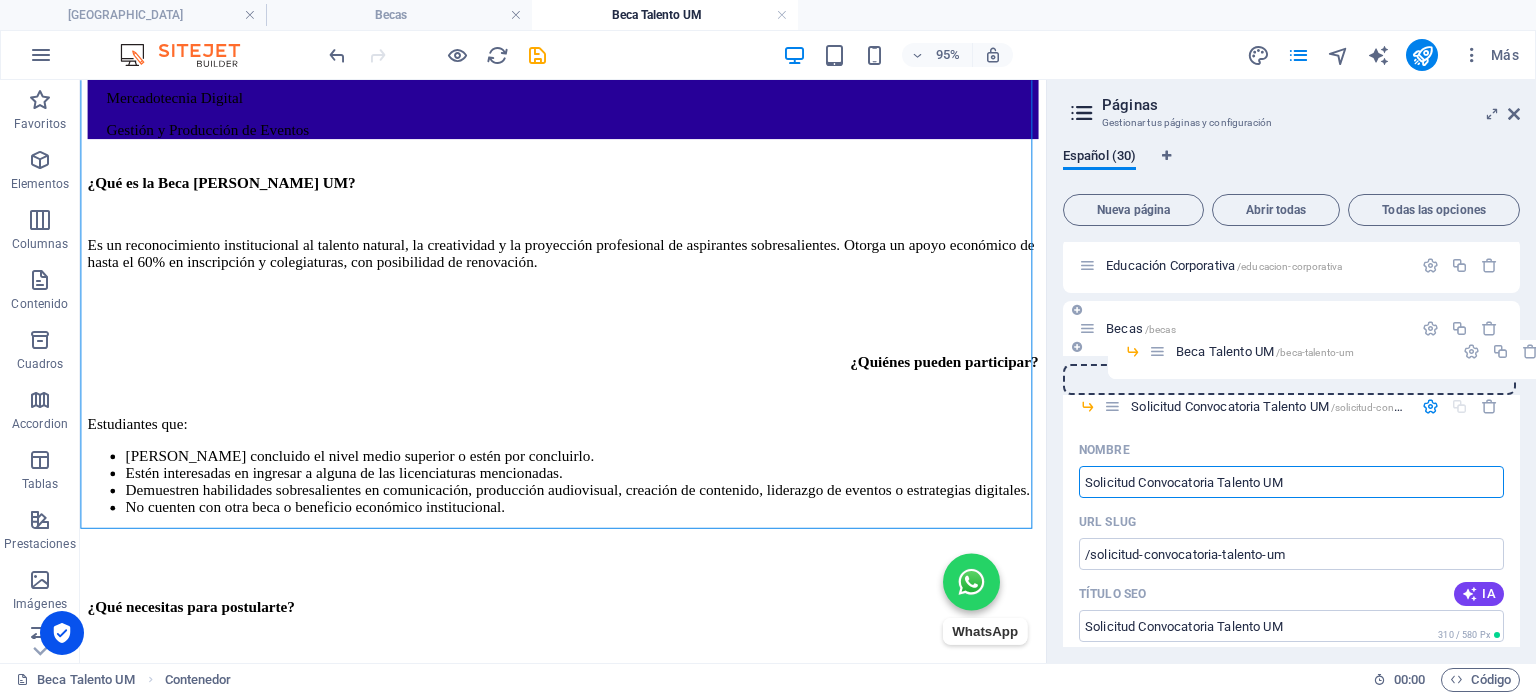 drag, startPoint x: 1120, startPoint y: 489, endPoint x: 1162, endPoint y: 347, distance: 148.08105 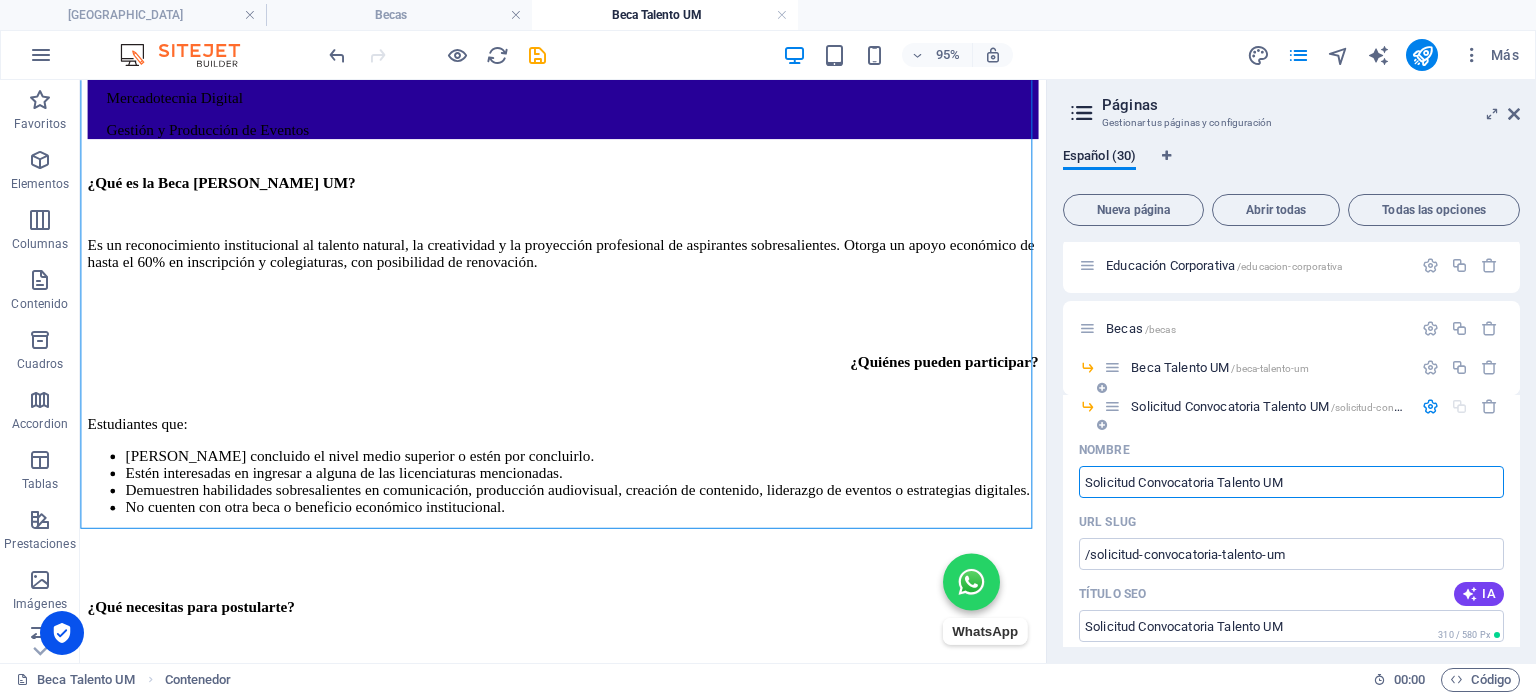 click on "Solicitud Convocatoria Talento UM" at bounding box center (1291, 482) 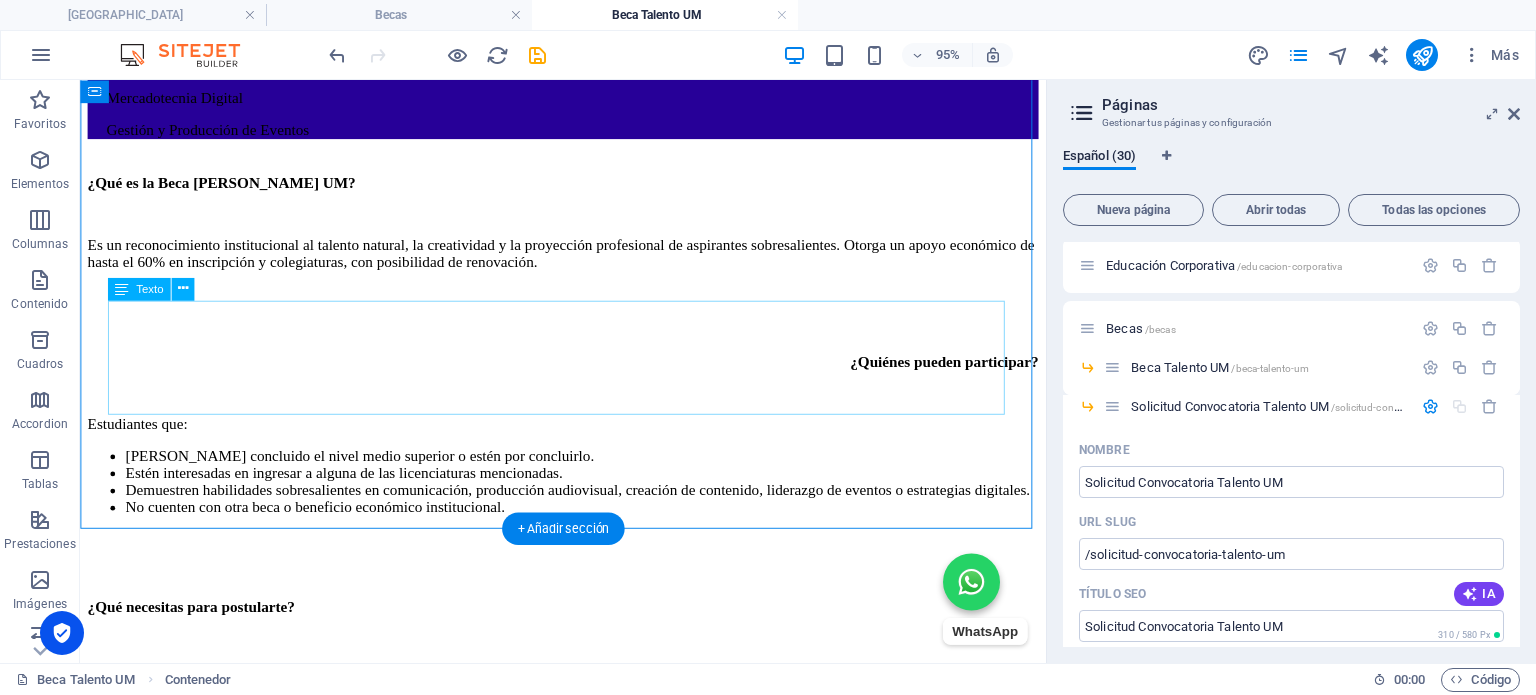 click on "[PERSON_NAME] el formulario de postulación dando clic  aquí . Sube tu portafolio [PERSON_NAME] en una carpeta .ZIP, de acuerdo con la licenciatura a la que te has postulado. Redactar una carta de exposición de motivos (máx. 1 cuartilla). Te invitamos a descargar los criterios sobre los cuales deberás tomar como base para la elaboración de tu portafolio." at bounding box center [588, 753] 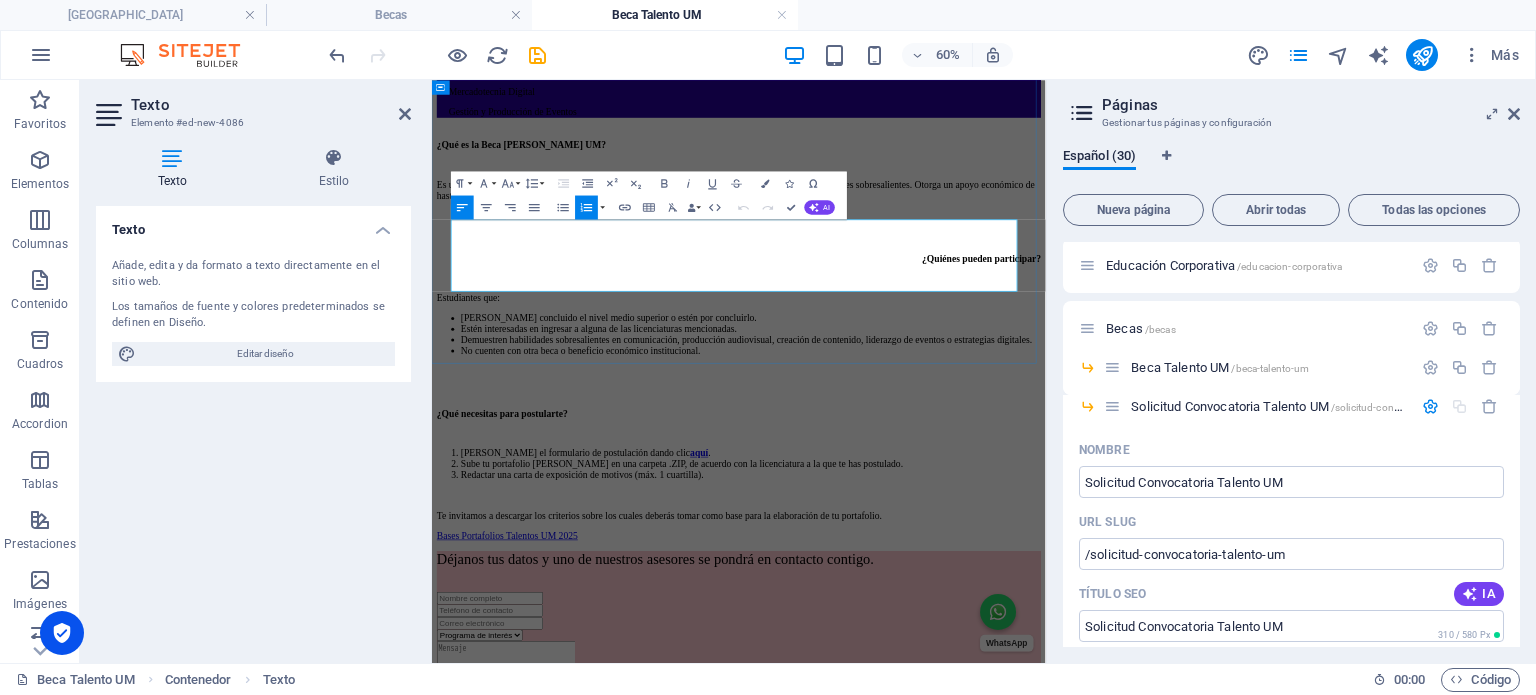 click on "aquí" at bounding box center (877, 700) 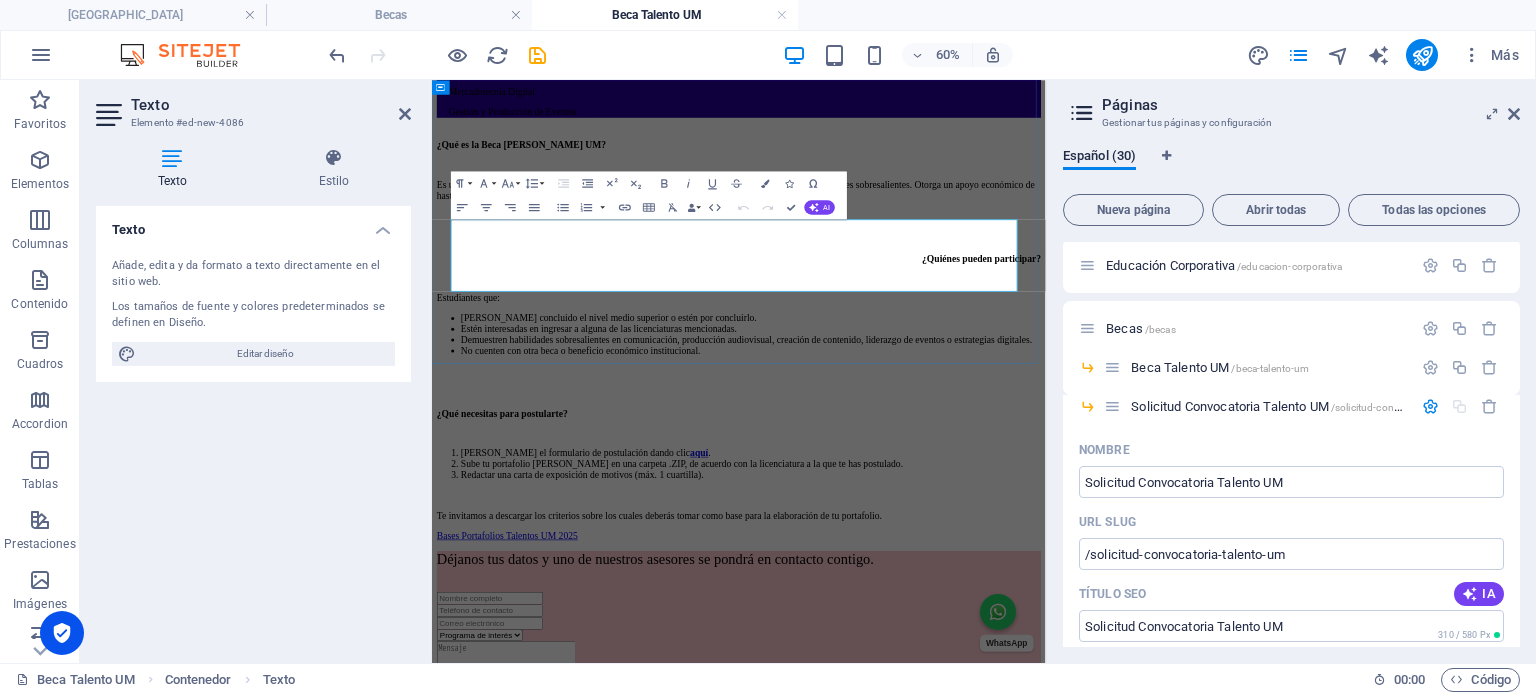 click on "aquí" at bounding box center (877, 700) 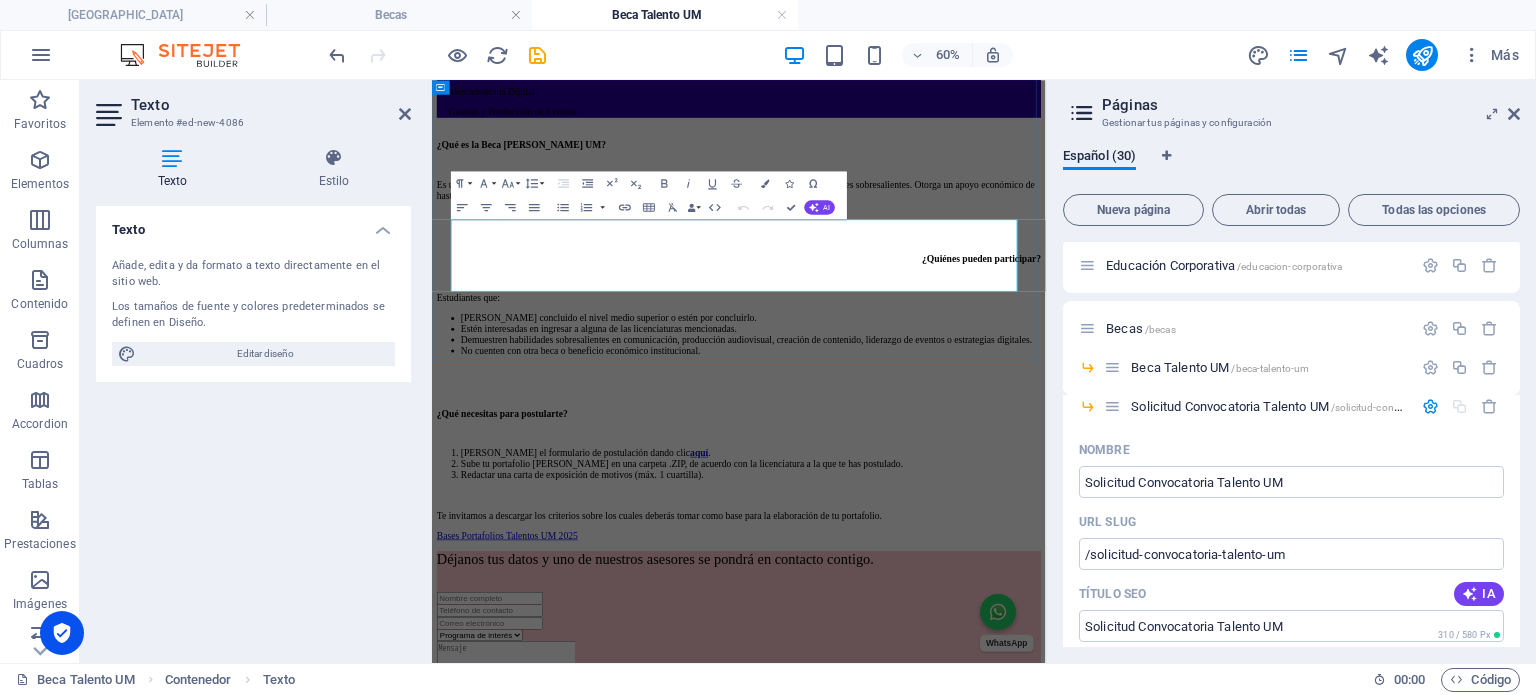 click on "[PERSON_NAME] el formulario de postulación dando clic  aquí ." at bounding box center (963, 701) 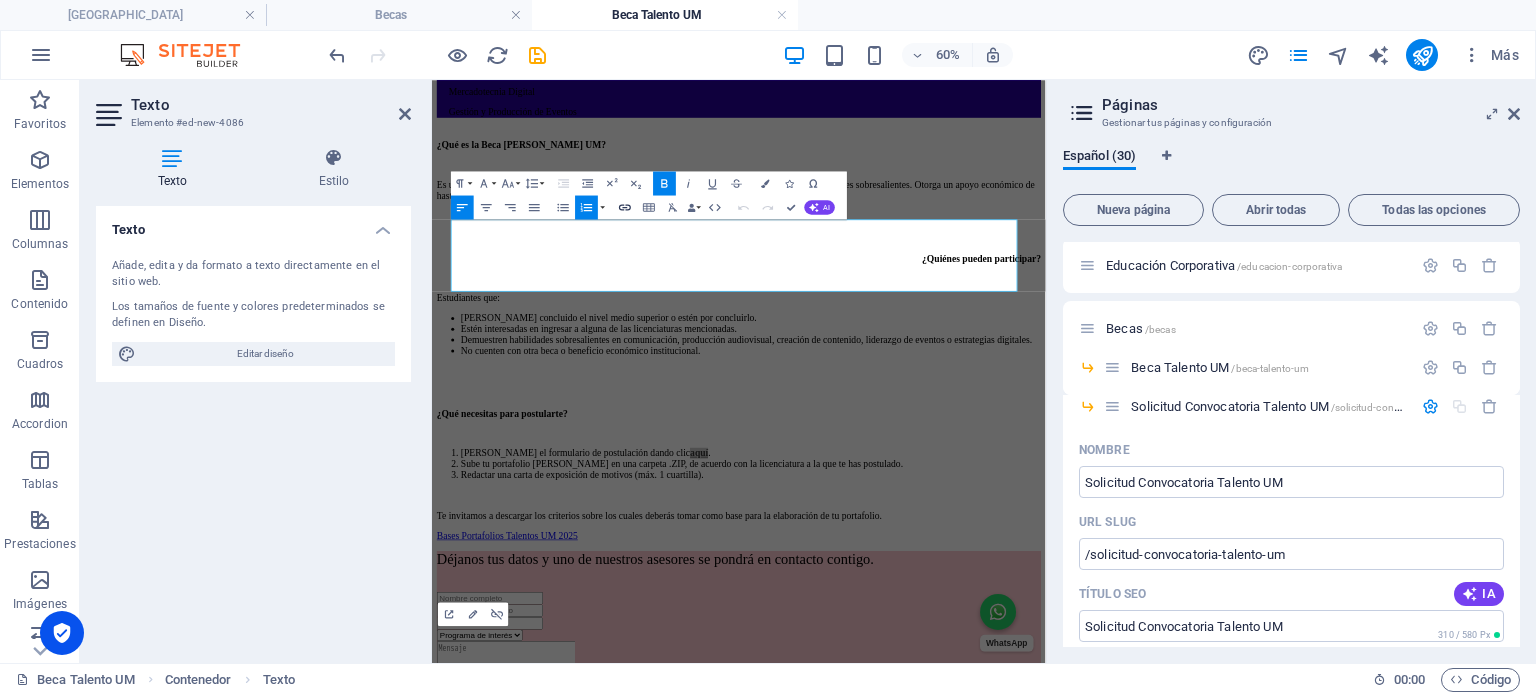 click 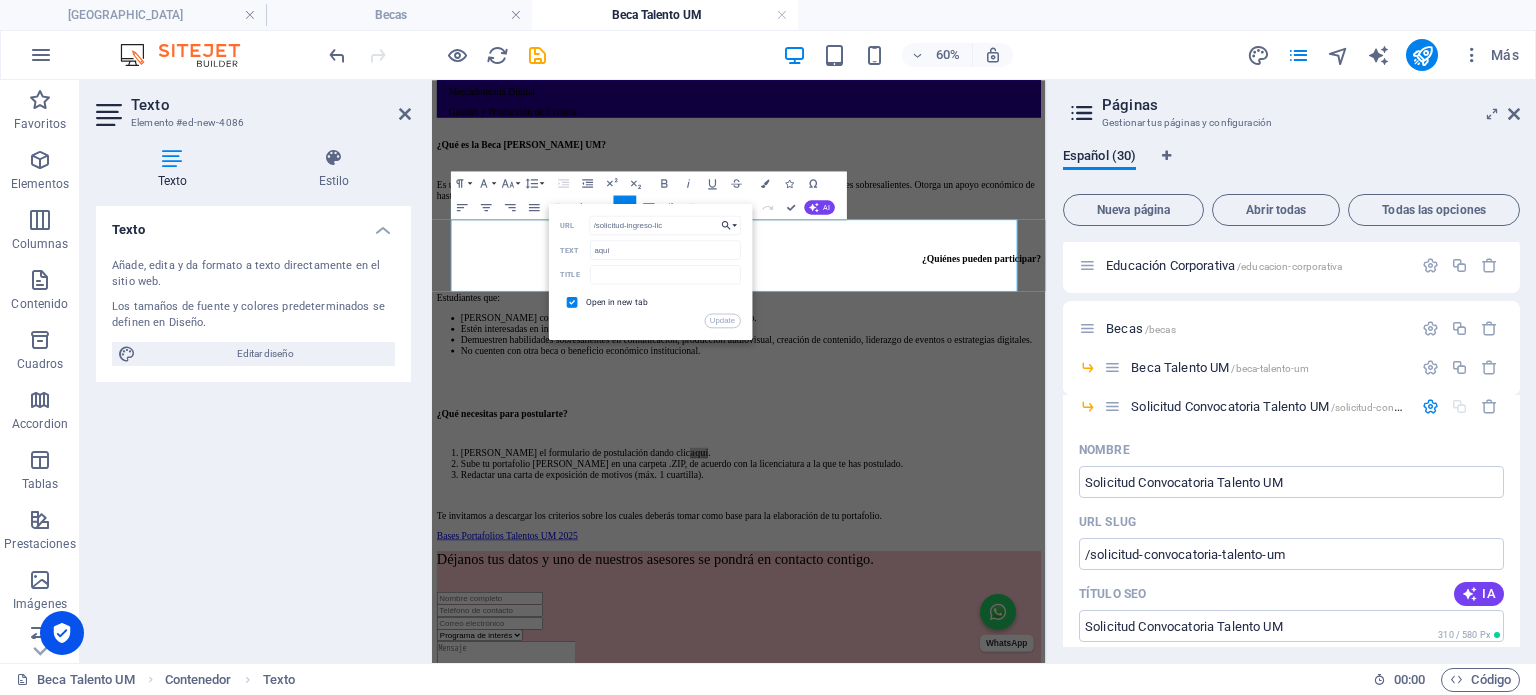 click 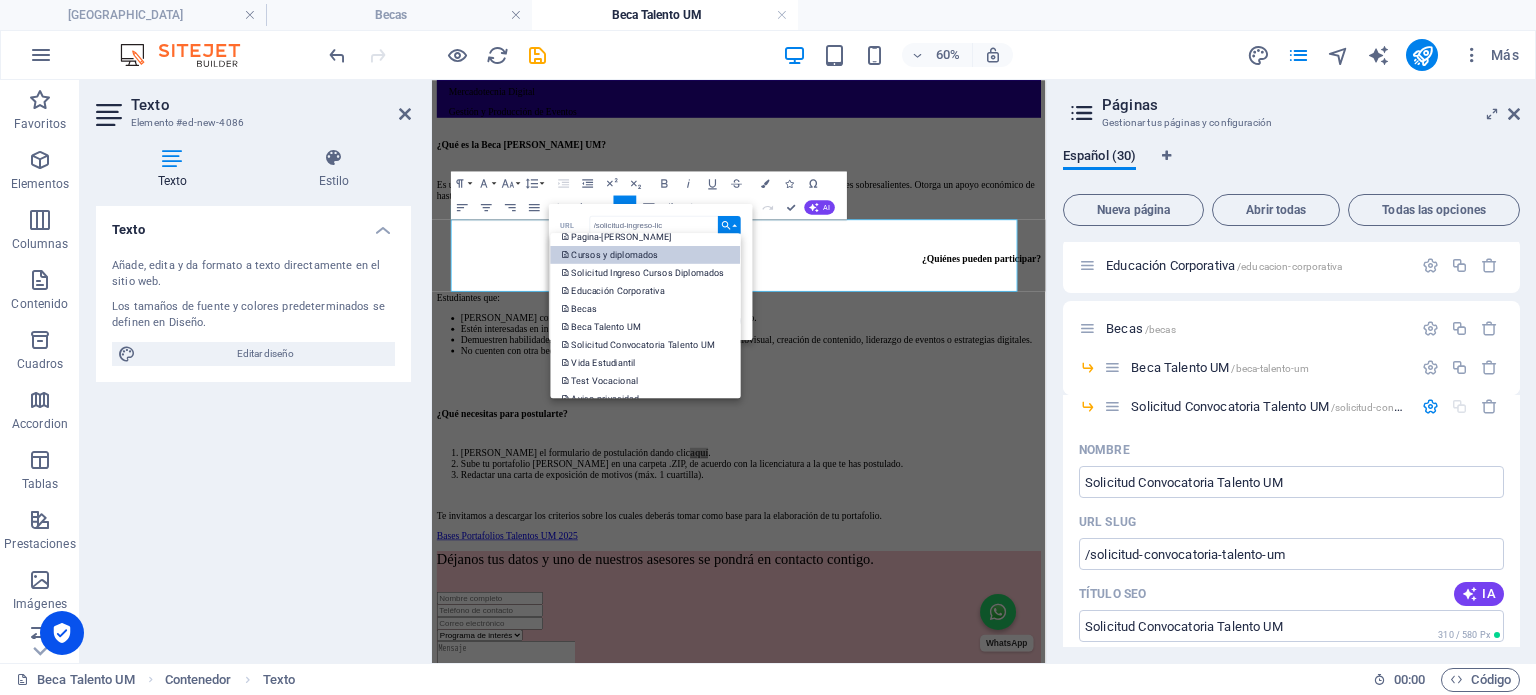 scroll, scrollTop: 500, scrollLeft: 0, axis: vertical 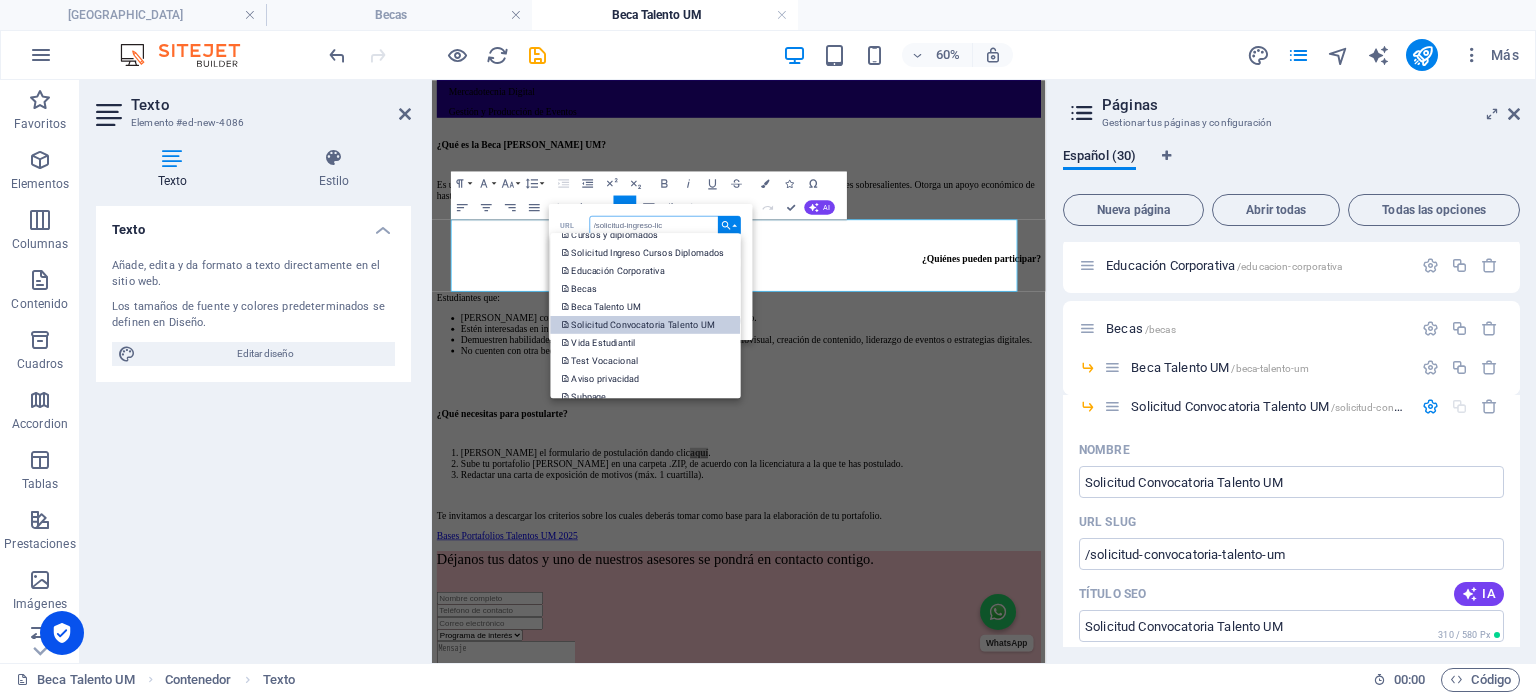 click on "Solicitud Convocatoria Talento UM" at bounding box center (640, 325) 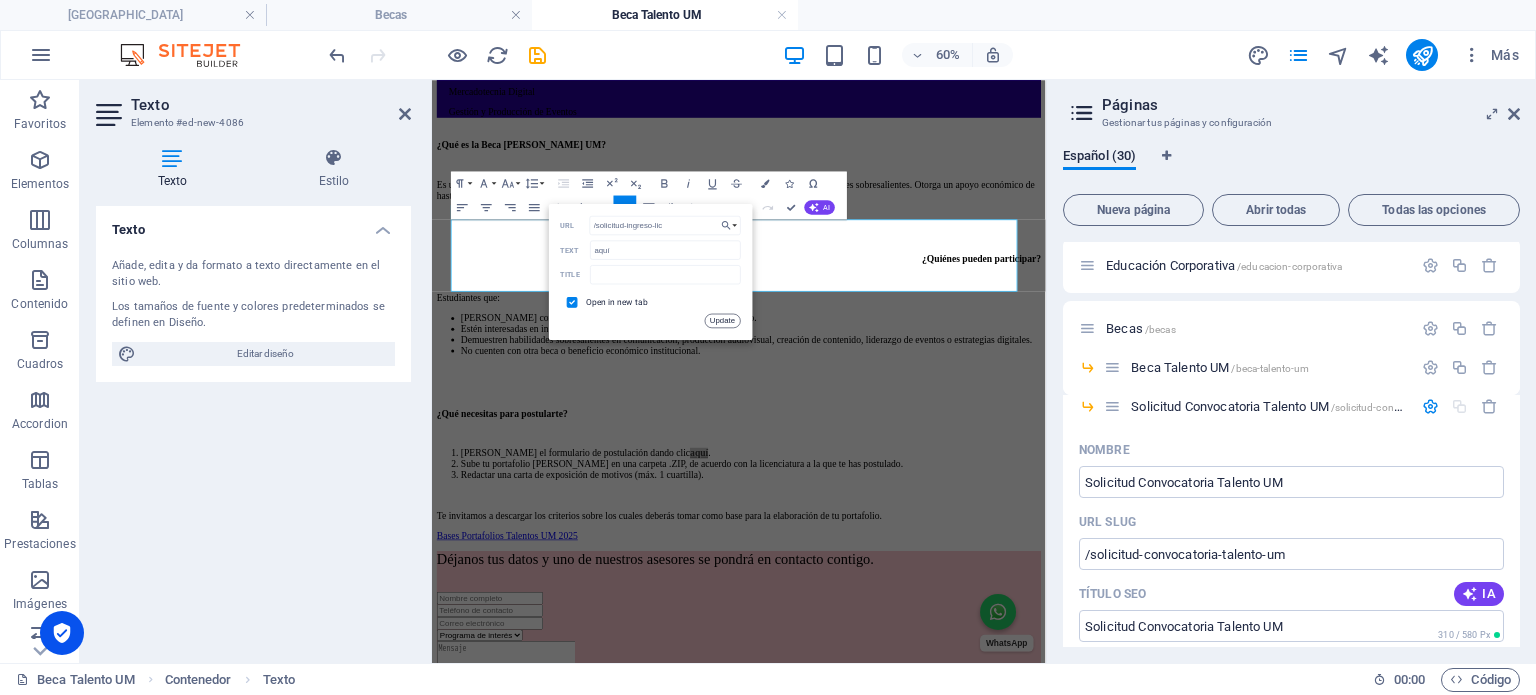 click on "Update" at bounding box center [723, 320] 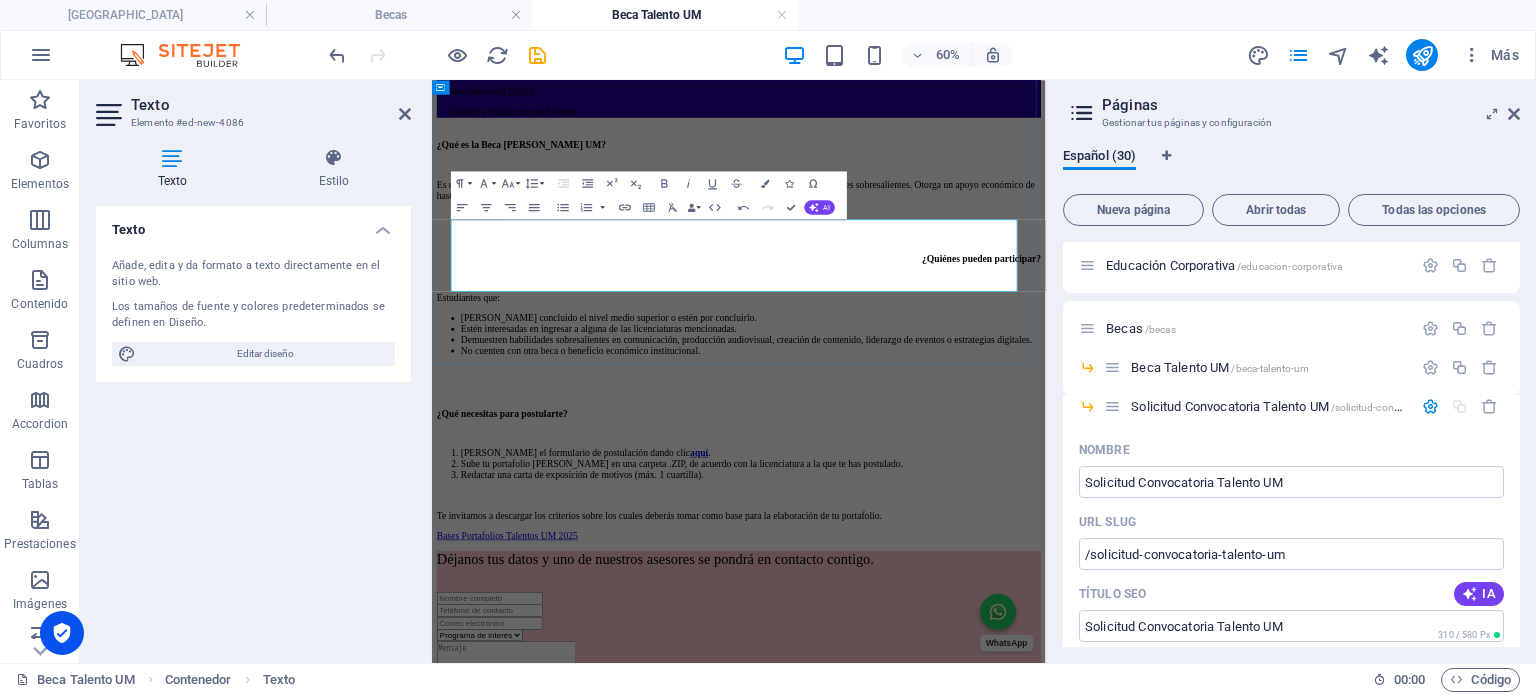 click on "Redactar una carta de exposición de motivos (máx. 1 cuartilla)." at bounding box center [963, 737] 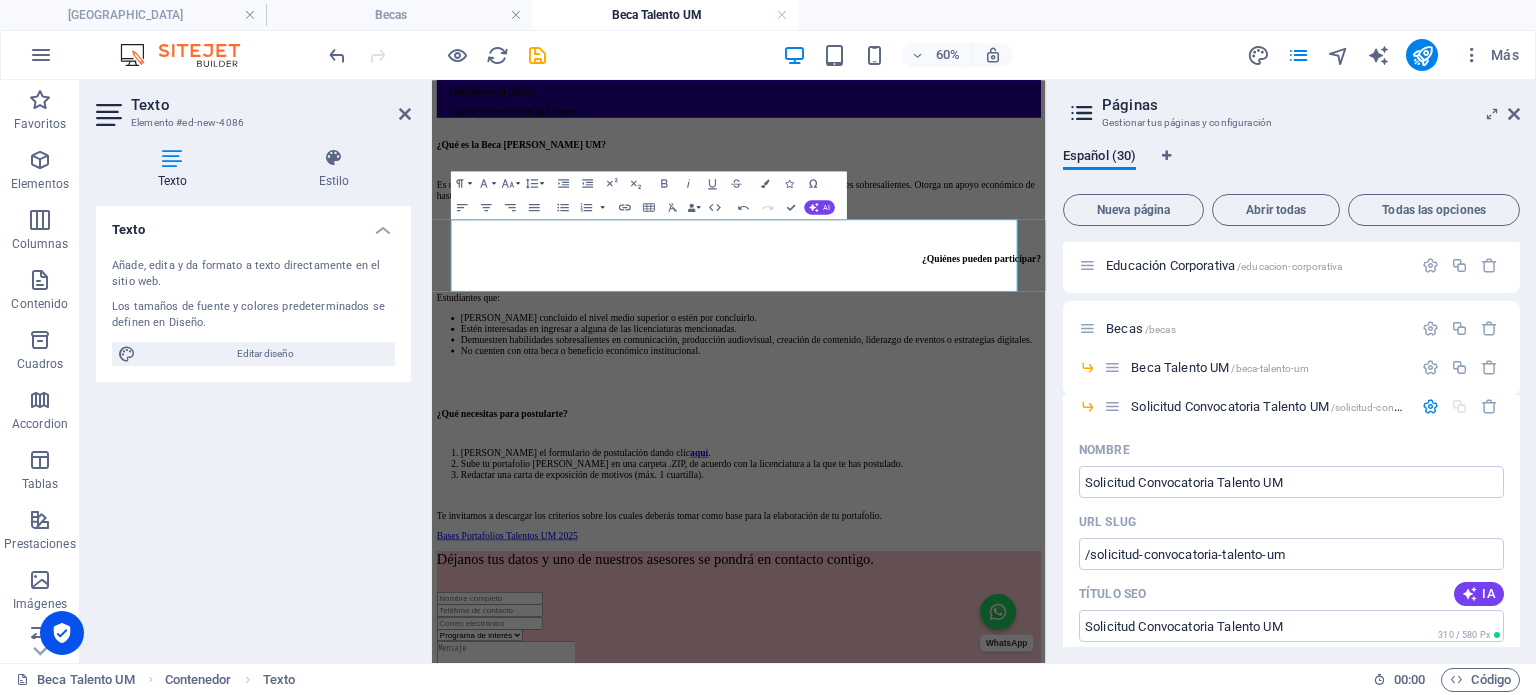 click on "Texto Elemento #ed-new-4086" at bounding box center [253, 106] 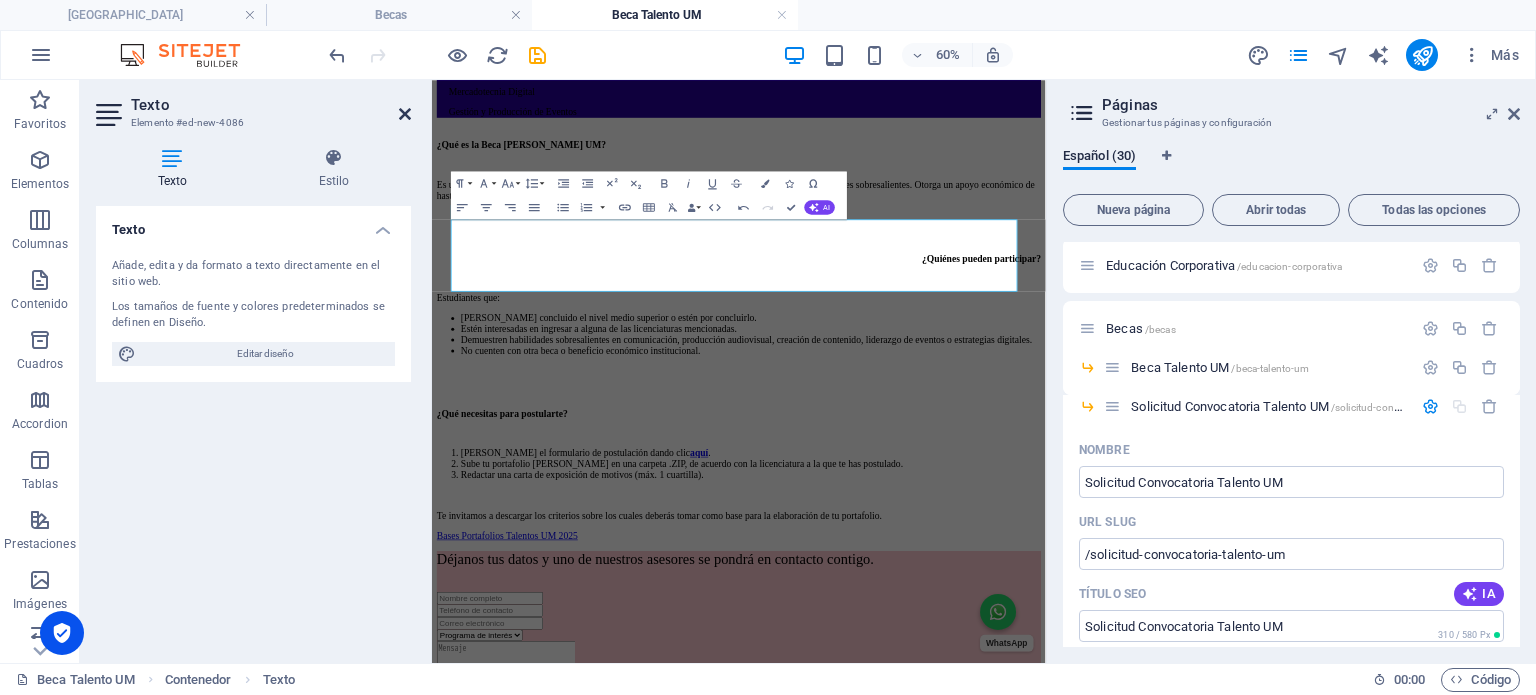 click at bounding box center (405, 114) 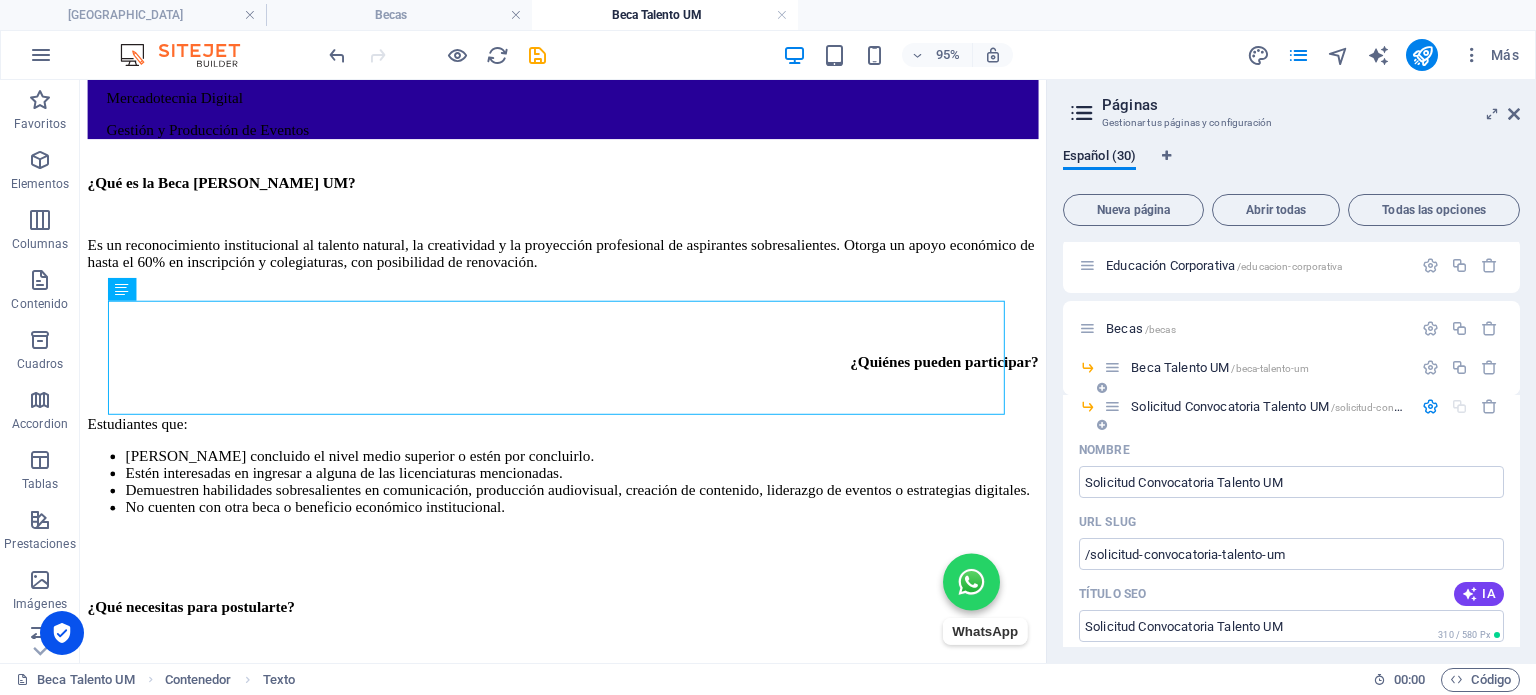 click on "Solicitud Convocatoria Talento UM /solicitud-convocatoria-talento-um" at bounding box center (1309, 406) 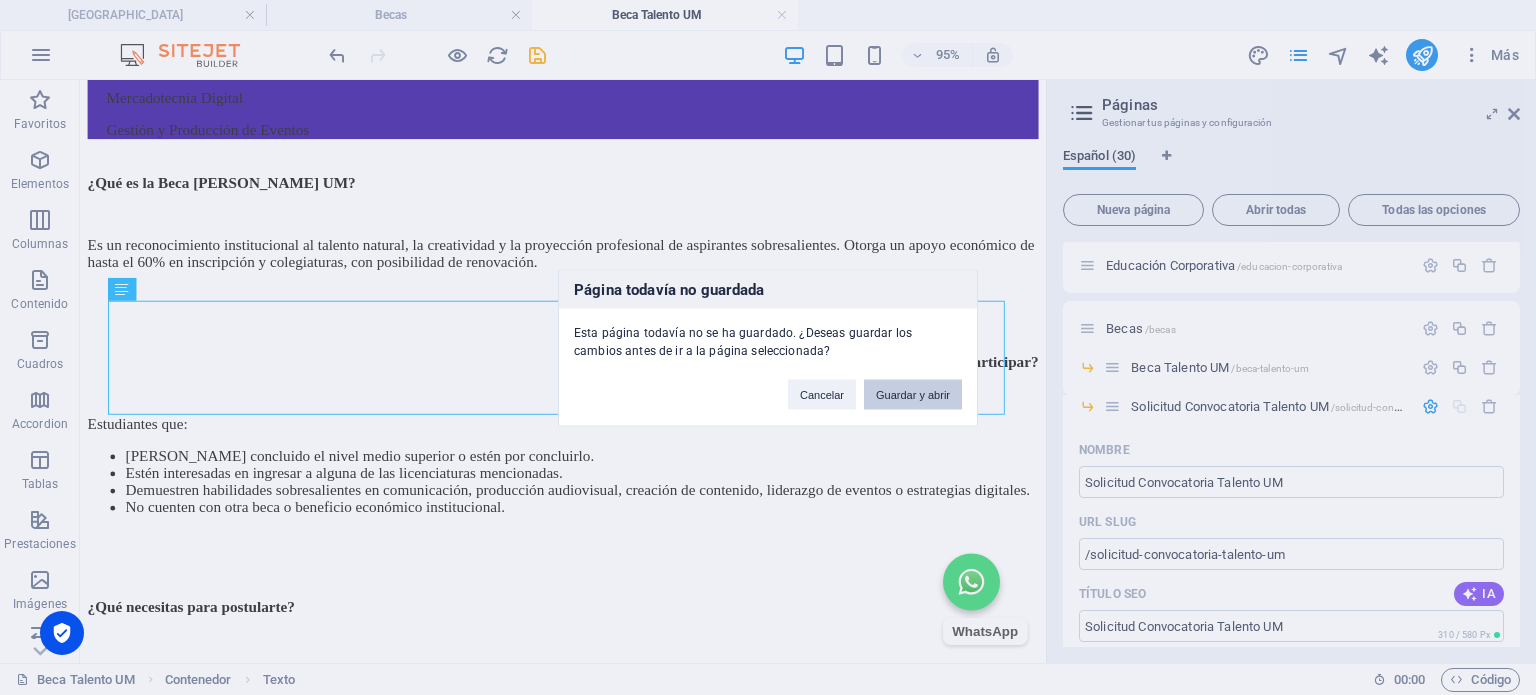click on "Guardar y abrir" at bounding box center (913, 394) 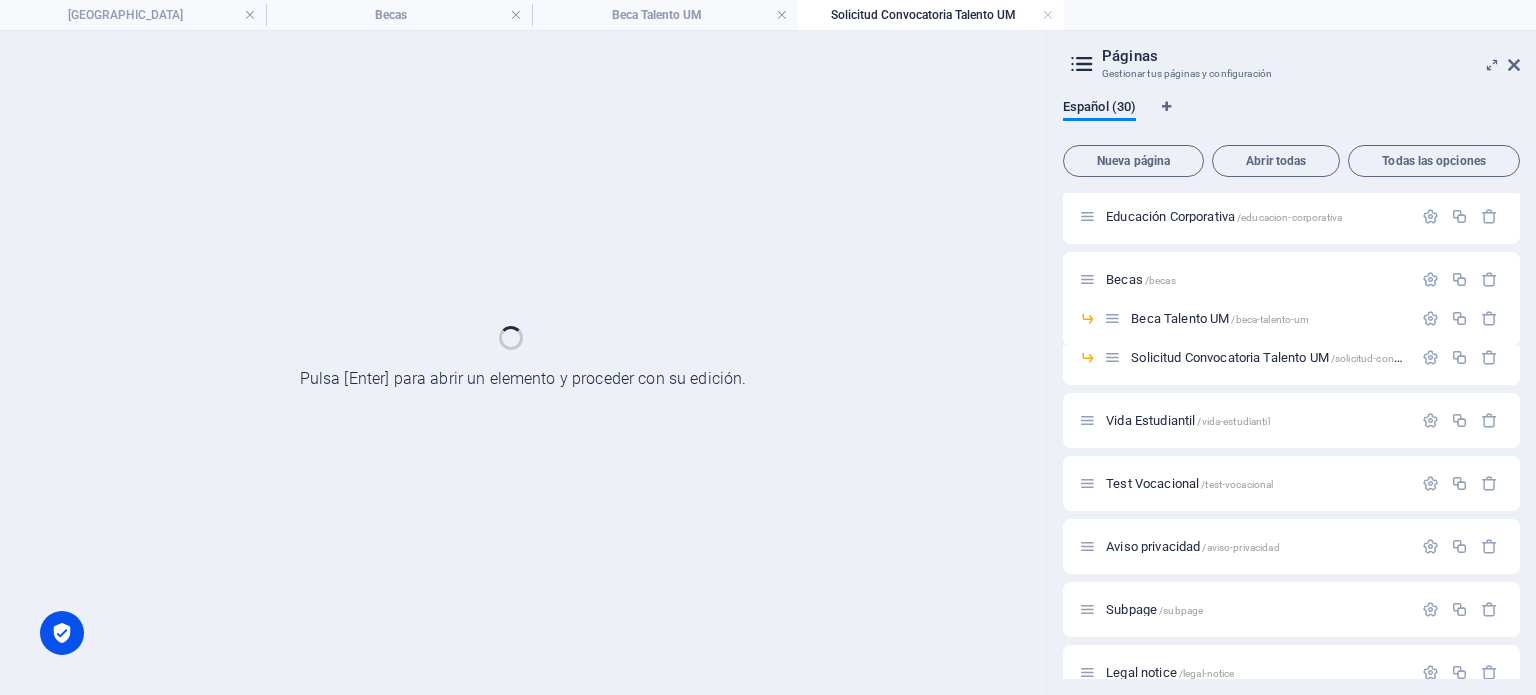 scroll, scrollTop: 0, scrollLeft: 0, axis: both 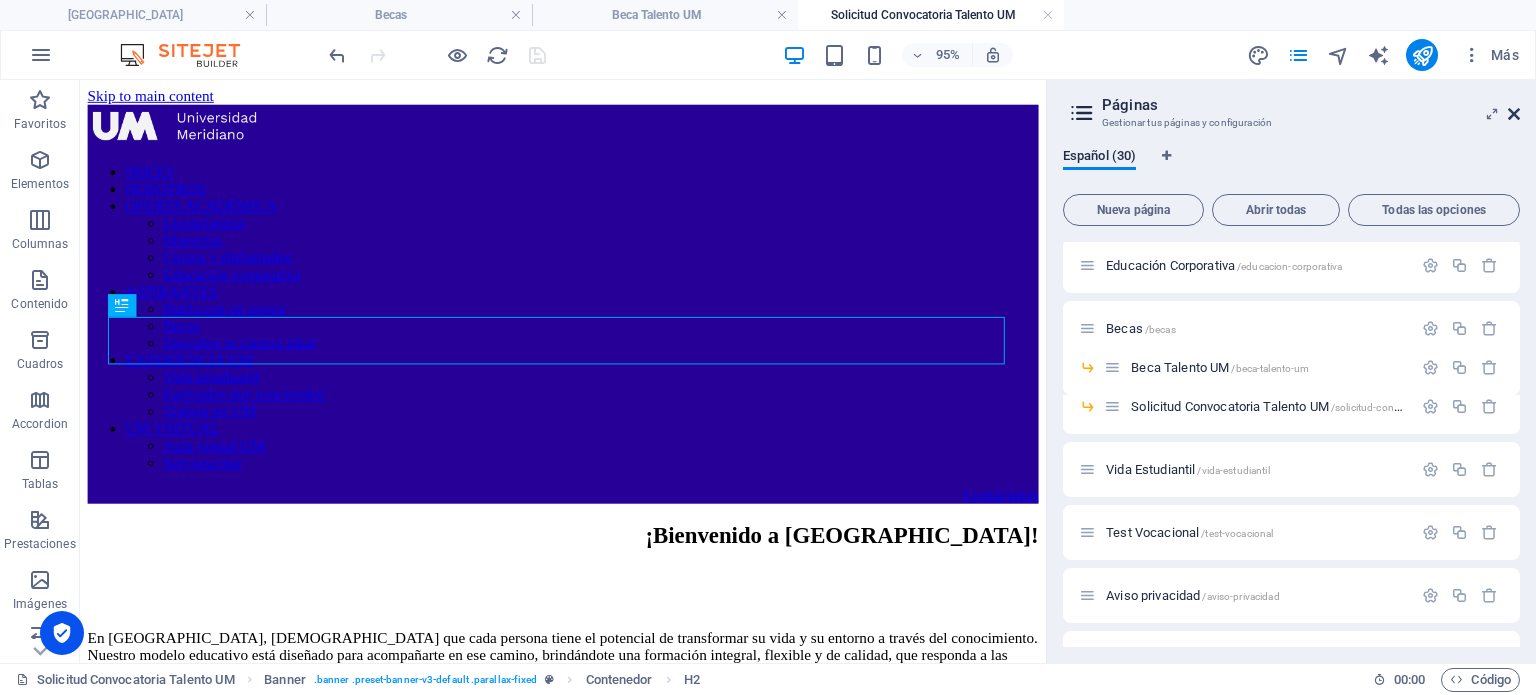 drag, startPoint x: 1518, startPoint y: 115, endPoint x: 1303, endPoint y: 59, distance: 222.17336 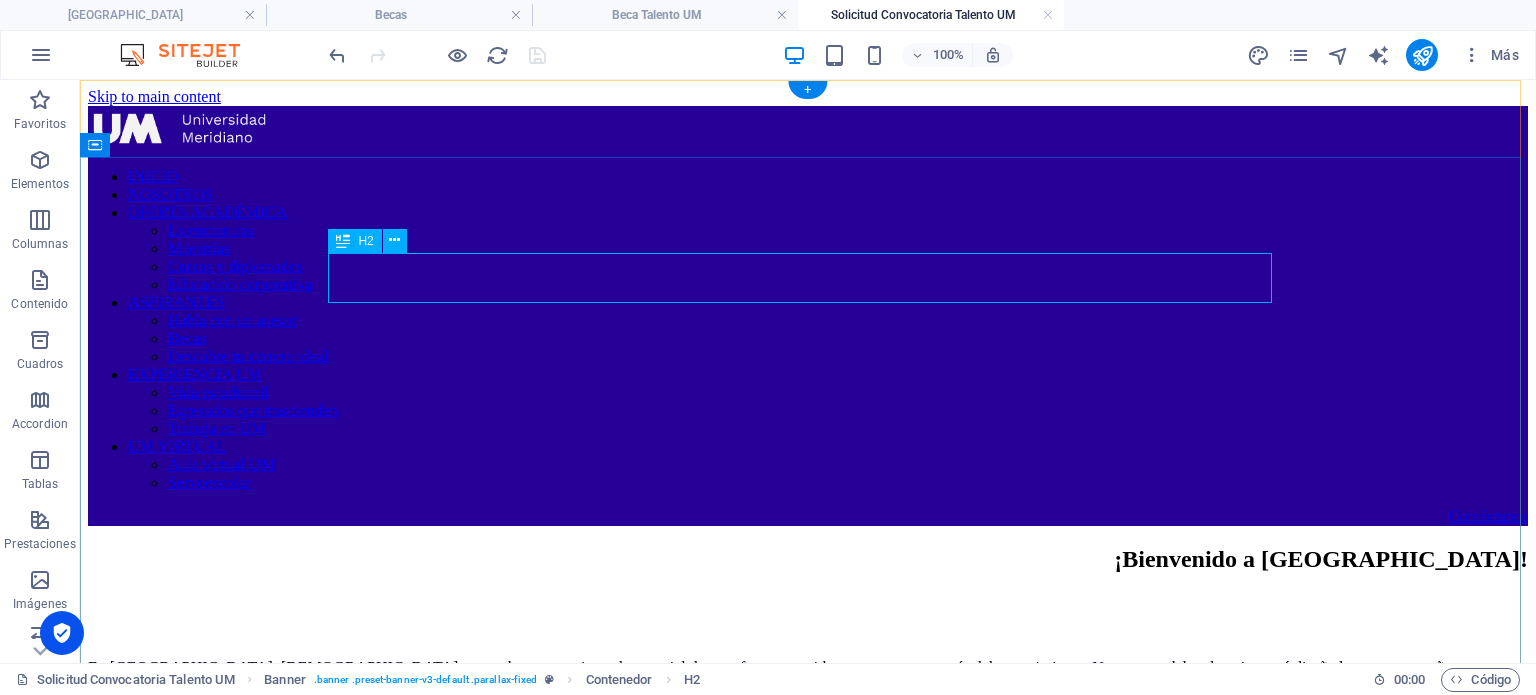 click on "¡Bienvenido a [GEOGRAPHIC_DATA]!" at bounding box center (808, 559) 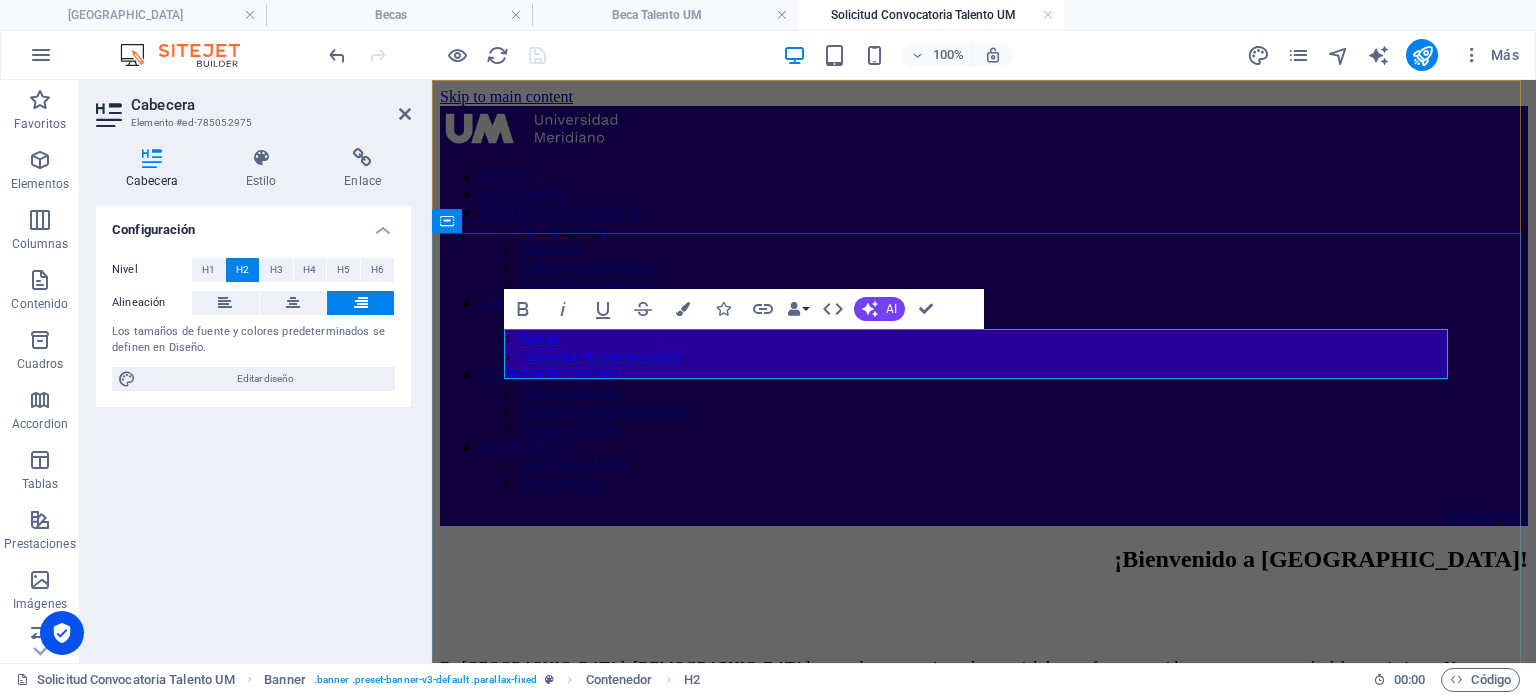 click on "¡Bienvenido a [GEOGRAPHIC_DATA]!" at bounding box center (984, 559) 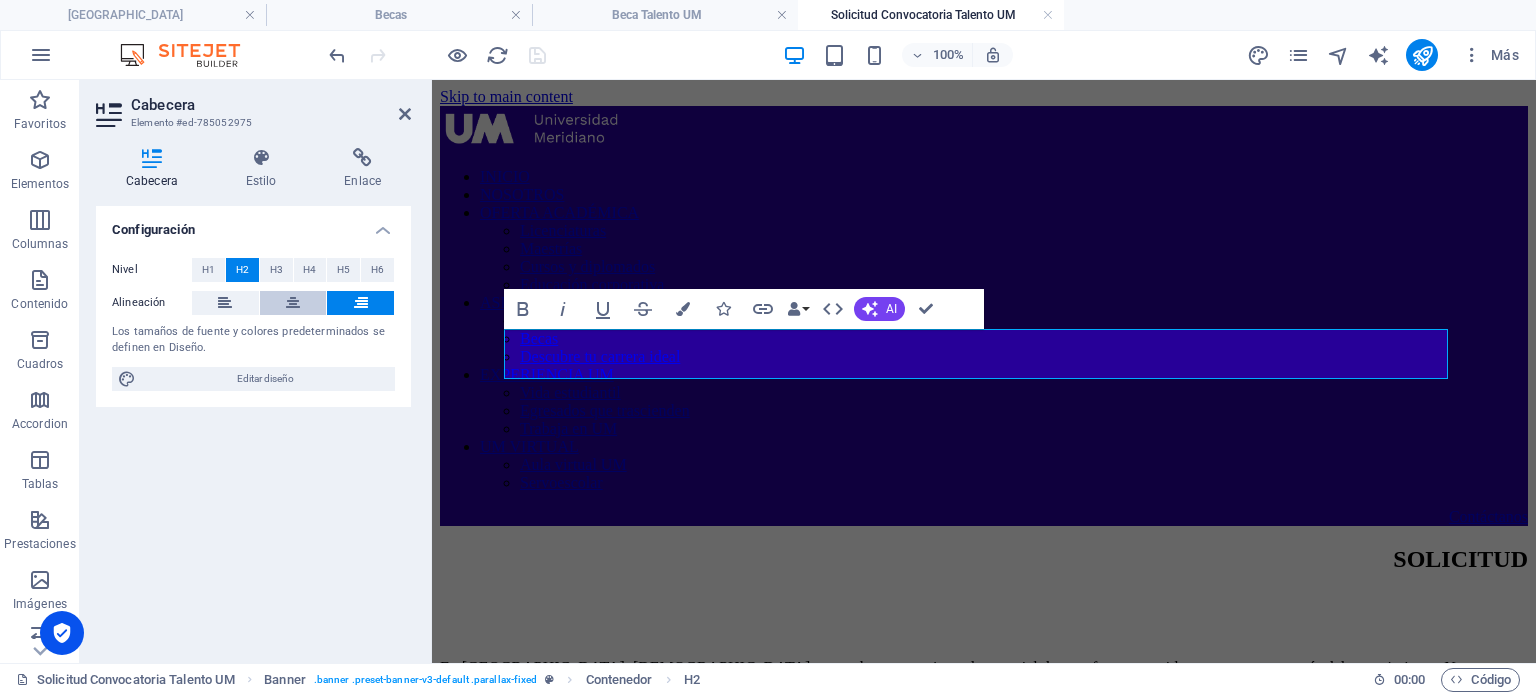 click at bounding box center (293, 303) 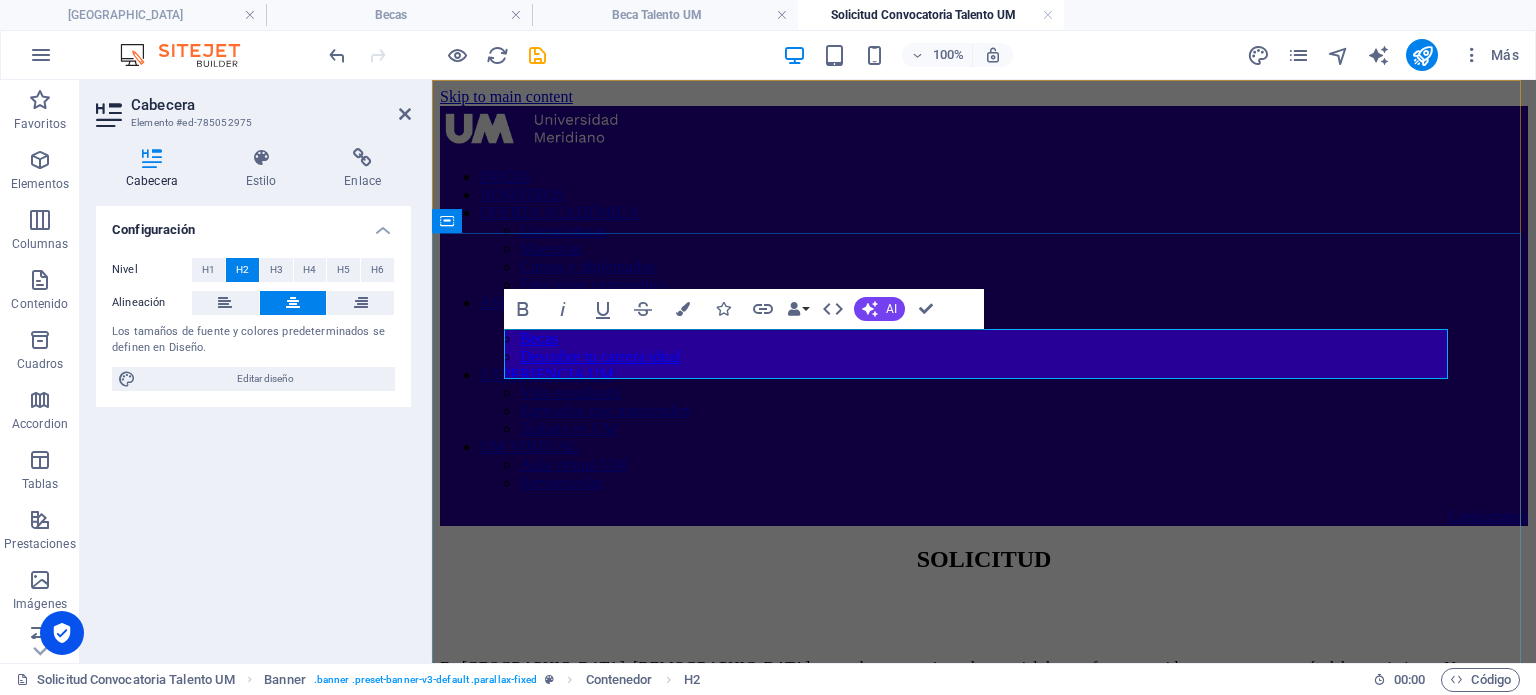 drag, startPoint x: 976, startPoint y: 373, endPoint x: 1023, endPoint y: 350, distance: 52.3259 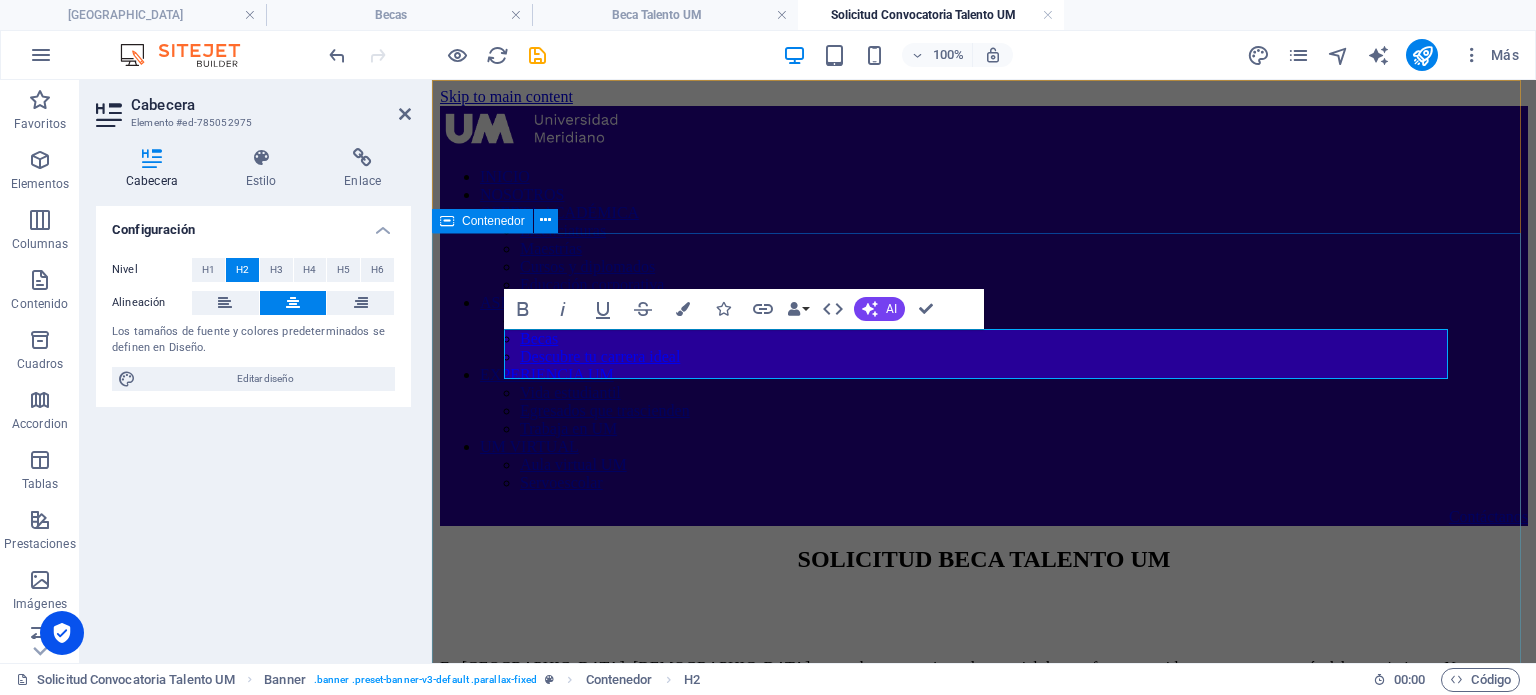 click on "SOLICITUD BECA TALENTO UM En [GEOGRAPHIC_DATA], [DEMOGRAPHIC_DATA] que cada persona tiene el potencial de transformar su vida y su entorno a través del conocimiento. Nuestro modelo educativo está diseñado para acompañarte en ese camino, brindándote una formación integral, flexible y de calidad, que responda a las exigencias del mundo actual. Nos entusiasma que hayas decidido dar este paso importante. Postularte a una de nuestras licenciaturas es el inicio de un proceso que no solo impulsa tu desarrollo profesional, sino también tu [MEDICAL_DATA]. Aquí, valoramos tu esfuerzo, tu historia y tus aspiraciones. Gracias por considerar formar parte de nuestra comunidad. Estamos listos para caminar contigo hacia un futuro lleno de posibilidades." at bounding box center (984, 704) 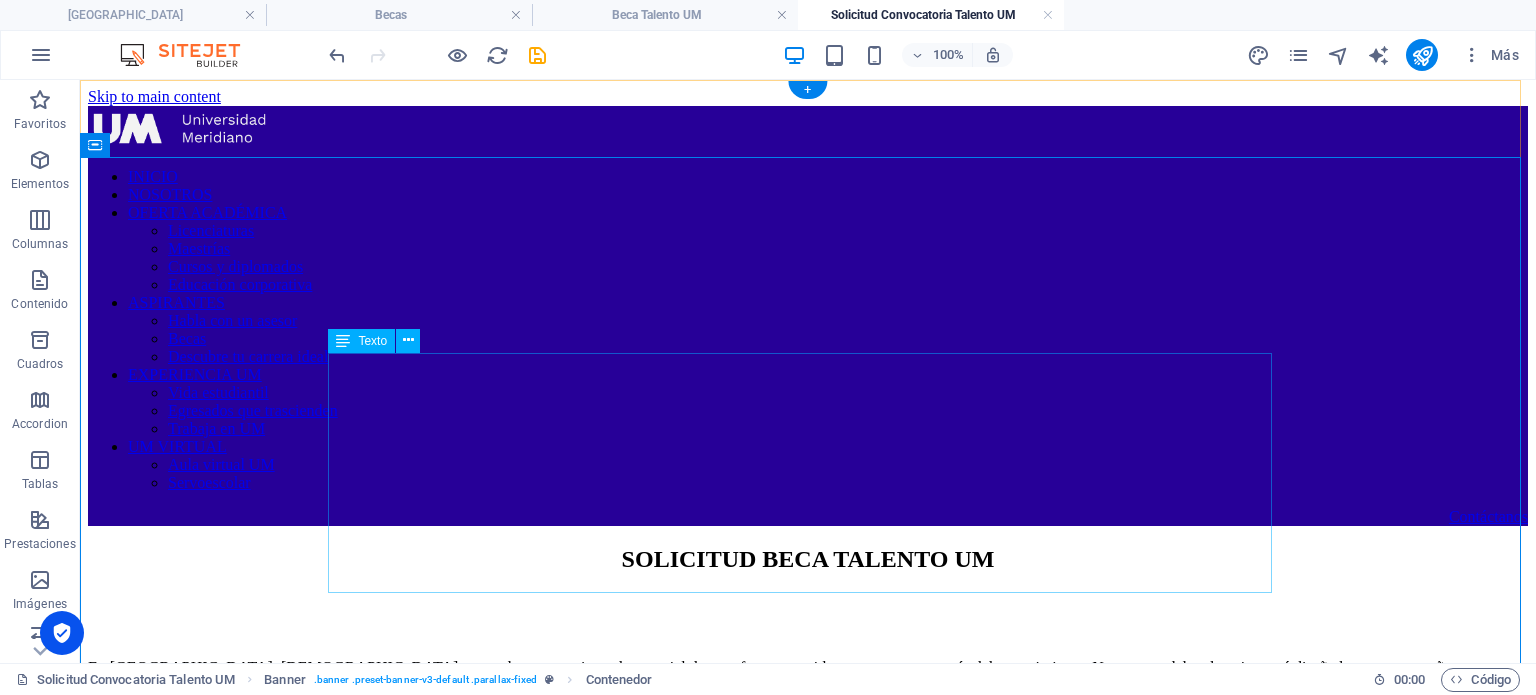 click on "En [GEOGRAPHIC_DATA], [DEMOGRAPHIC_DATA] que cada persona tiene el potencial de transformar su vida y su entorno a través del conocimiento. Nuestro modelo educativo está diseñado para acompañarte en ese camino, brindándote una formación integral, flexible y de calidad, que responda a las exigencias del mundo actual. Nos entusiasma que hayas decidido dar este paso importante. Postularte a una de nuestras licenciaturas es el inicio de un proceso que no solo impulsa tu desarrollo profesional, sino también tu [MEDICAL_DATA]. Aquí, valoramos tu esfuerzo, tu historia y tus aspiraciones. Gracias por considerar formar parte de nuestra comunidad. Estamos listos para caminar contigo hacia un futuro lleno de posibilidades." at bounding box center (808, 754) 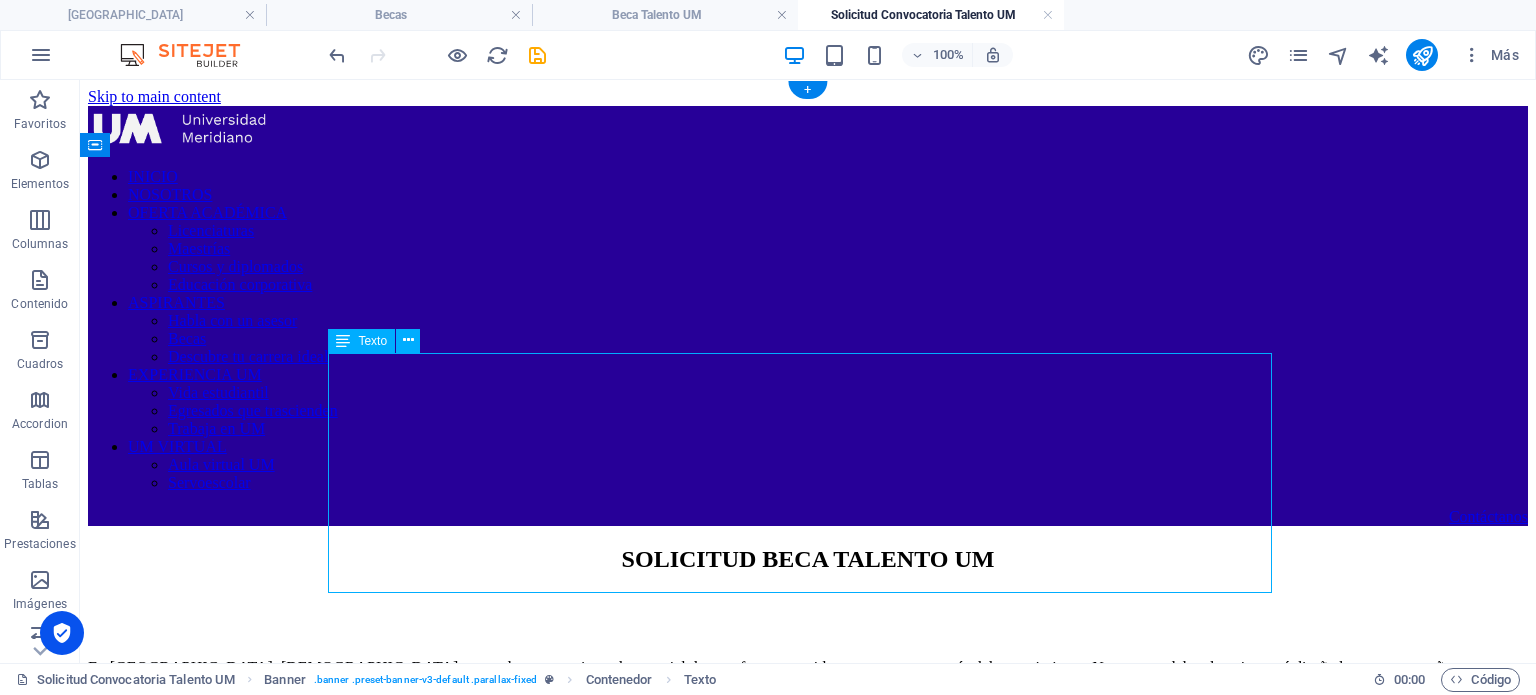 click on "En [GEOGRAPHIC_DATA], [DEMOGRAPHIC_DATA] que cada persona tiene el potencial de transformar su vida y su entorno a través del conocimiento. Nuestro modelo educativo está diseñado para acompañarte en ese camino, brindándote una formación integral, flexible y de calidad, que responda a las exigencias del mundo actual. Nos entusiasma que hayas decidido dar este paso importante. Postularte a una de nuestras licenciaturas es el inicio de un proceso que no solo impulsa tu desarrollo profesional, sino también tu [MEDICAL_DATA]. Aquí, valoramos tu esfuerzo, tu historia y tus aspiraciones. Gracias por considerar formar parte de nuestra comunidad. Estamos listos para caminar contigo hacia un futuro lleno de posibilidades." at bounding box center [808, 754] 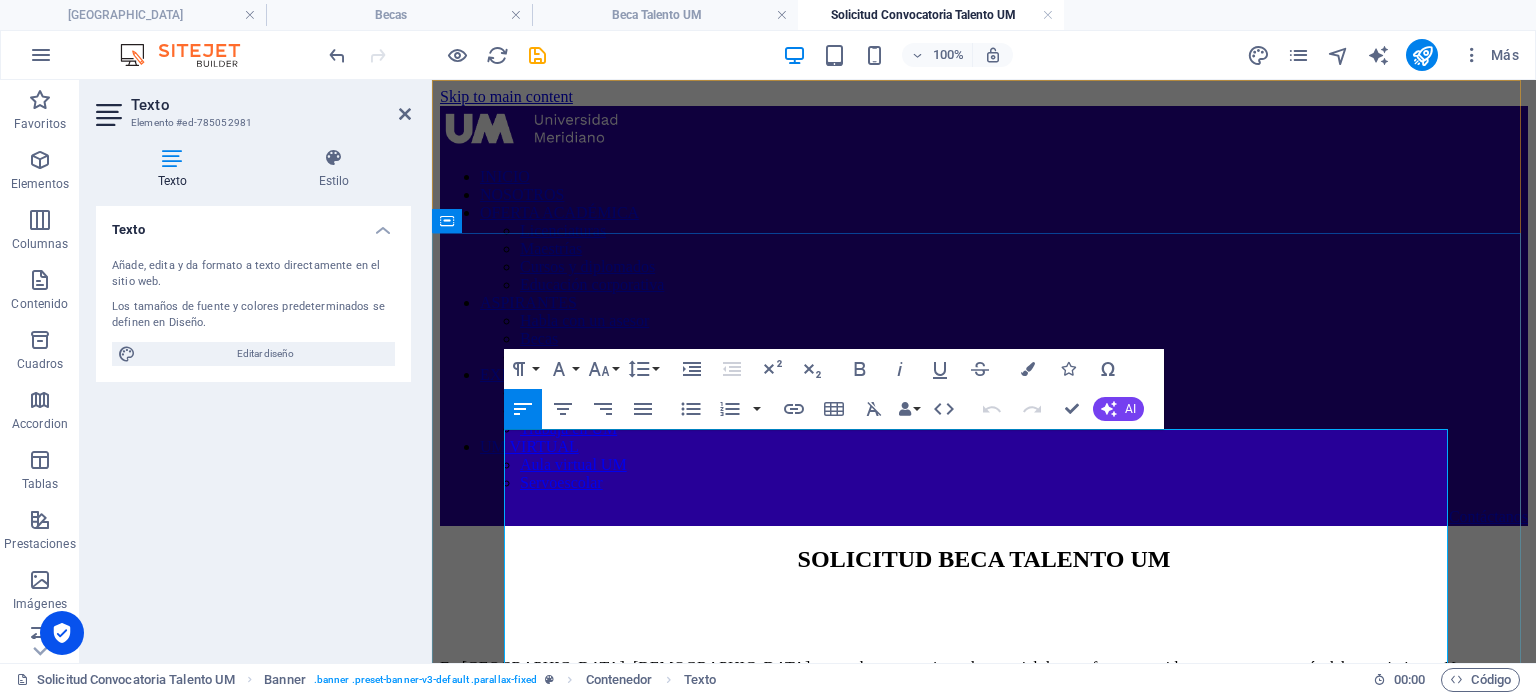drag, startPoint x: 893, startPoint y: 592, endPoint x: 556, endPoint y: 511, distance: 346.59775 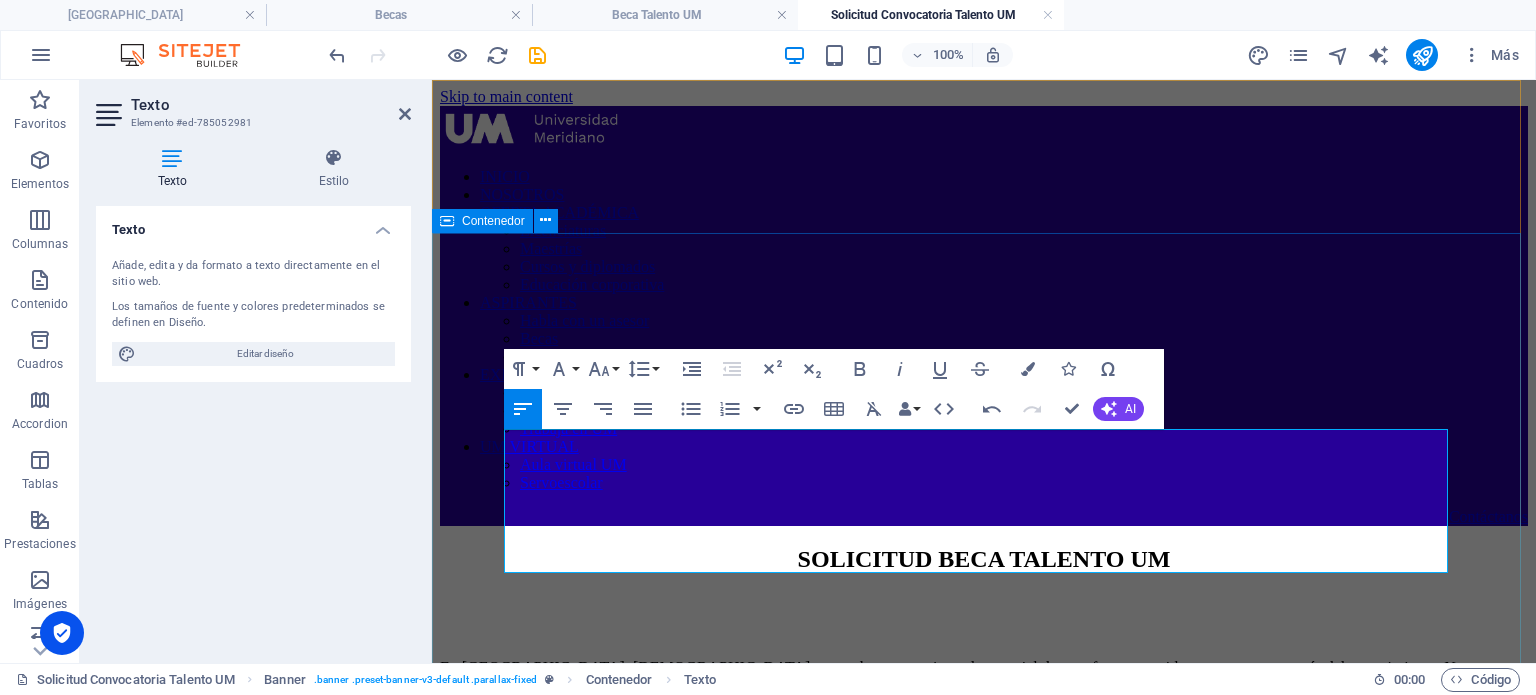 click on "SOLICITUD BECA TALENTO UM En [GEOGRAPHIC_DATA], [DEMOGRAPHIC_DATA] que cada persona tiene el potencial de transformar su vida y su entorno a través del conocimiento. Nuestro modelo educativo está diseñado para acompañarte en ese camino, brindándote una formación integral, flexible y de calidad, que responda a las exigencias del mundo actual. Gracias por considerar formar parte de nuestra comunidad. Estamos listos para caminar contigo hacia un futuro lleno de posibilidades." at bounding box center [984, 661] 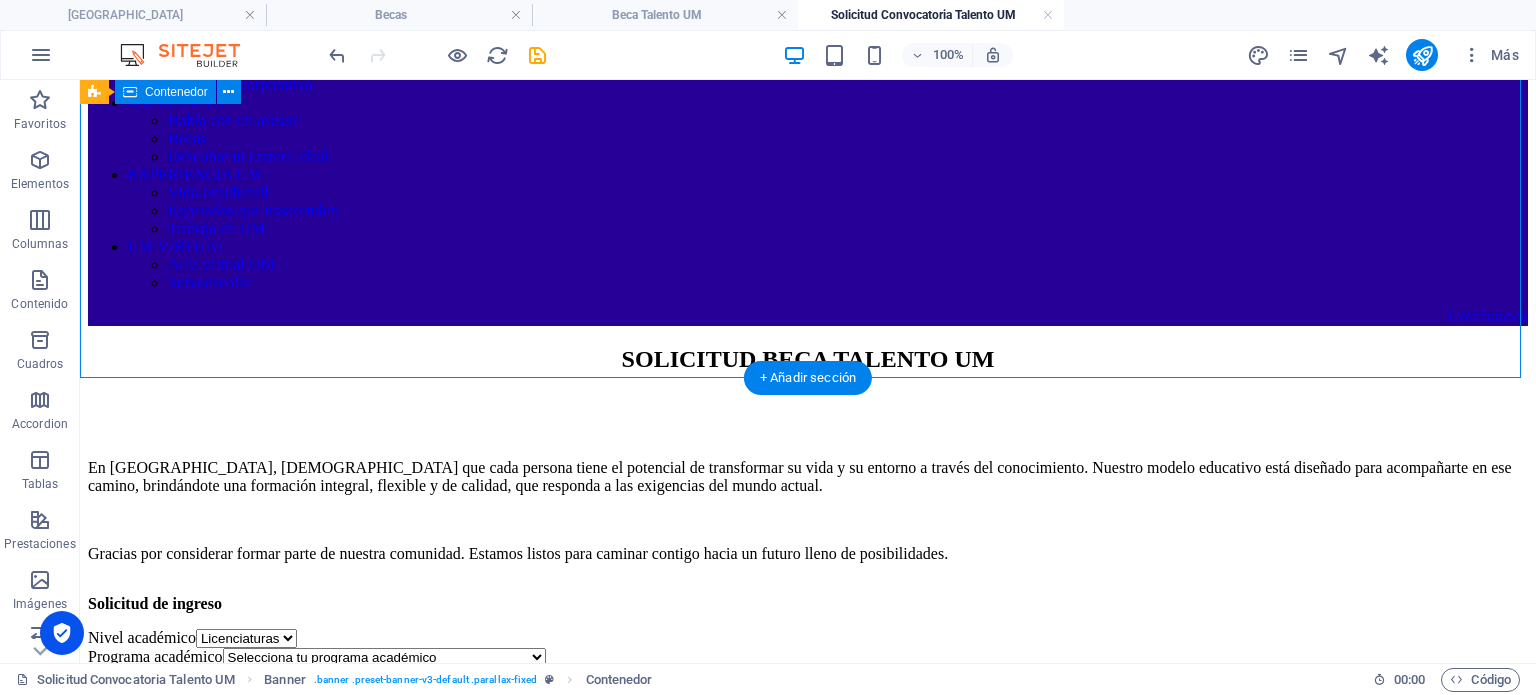 scroll, scrollTop: 300, scrollLeft: 0, axis: vertical 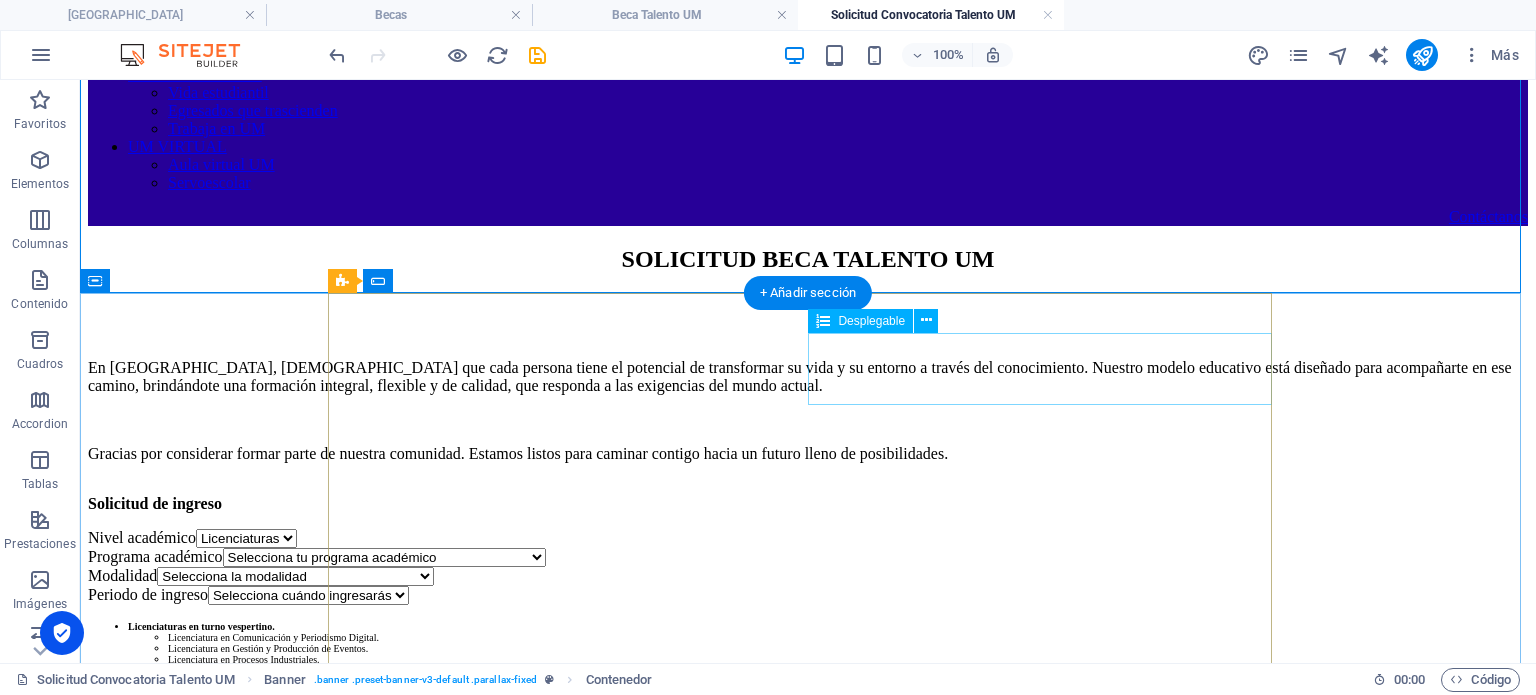 click on "Programa académico Selecciona tu programa académico Licenciatura en Comunicación y Periodismo Digital Licenciatura en Gestión y Producción de Eventos Licenciatura en Marketing Digital Licenciatura en Procesos Industrial Licenciatura en Producción Audiovisual" at bounding box center (808, 557) 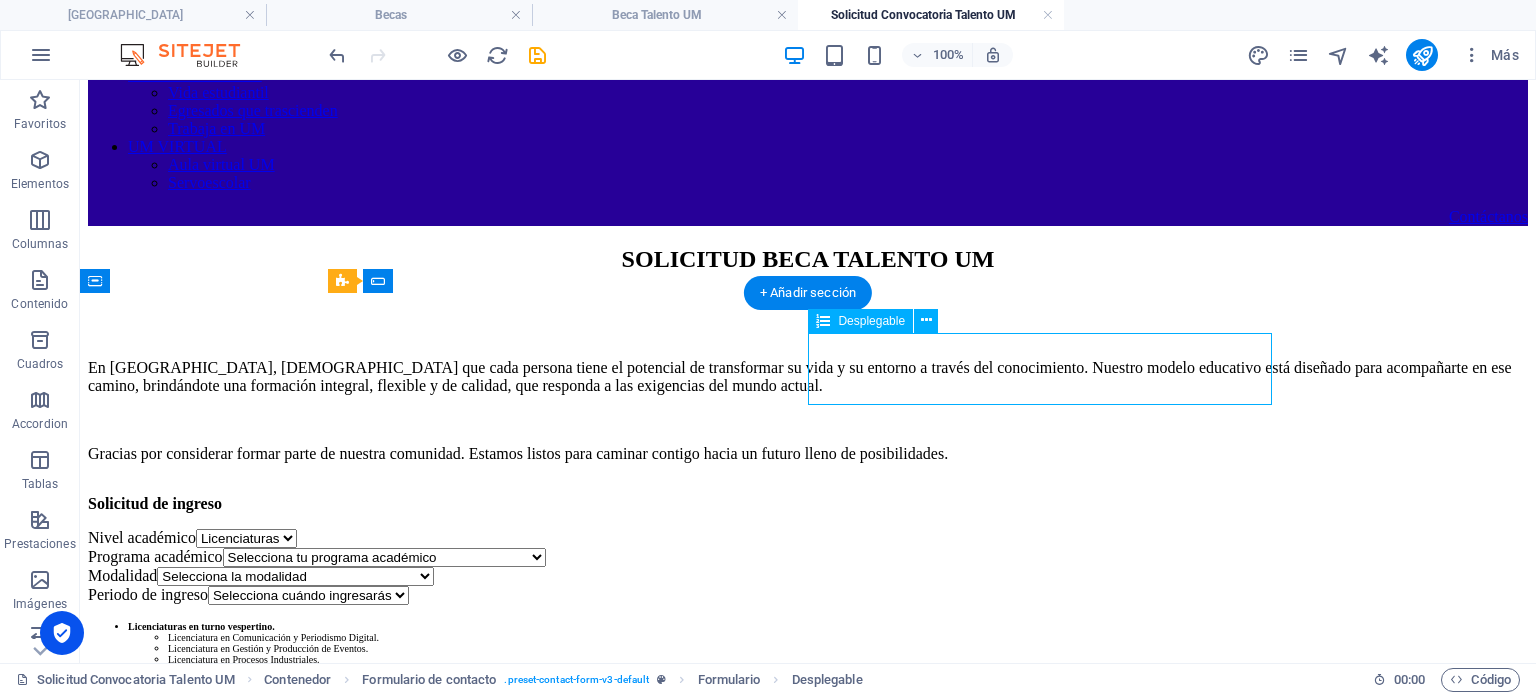 click on "Programa académico Selecciona tu programa académico Licenciatura en Comunicación y Periodismo Digital Licenciatura en Gestión y Producción de Eventos Licenciatura en Marketing Digital Licenciatura en Procesos Industrial Licenciatura en Producción Audiovisual" at bounding box center [808, 557] 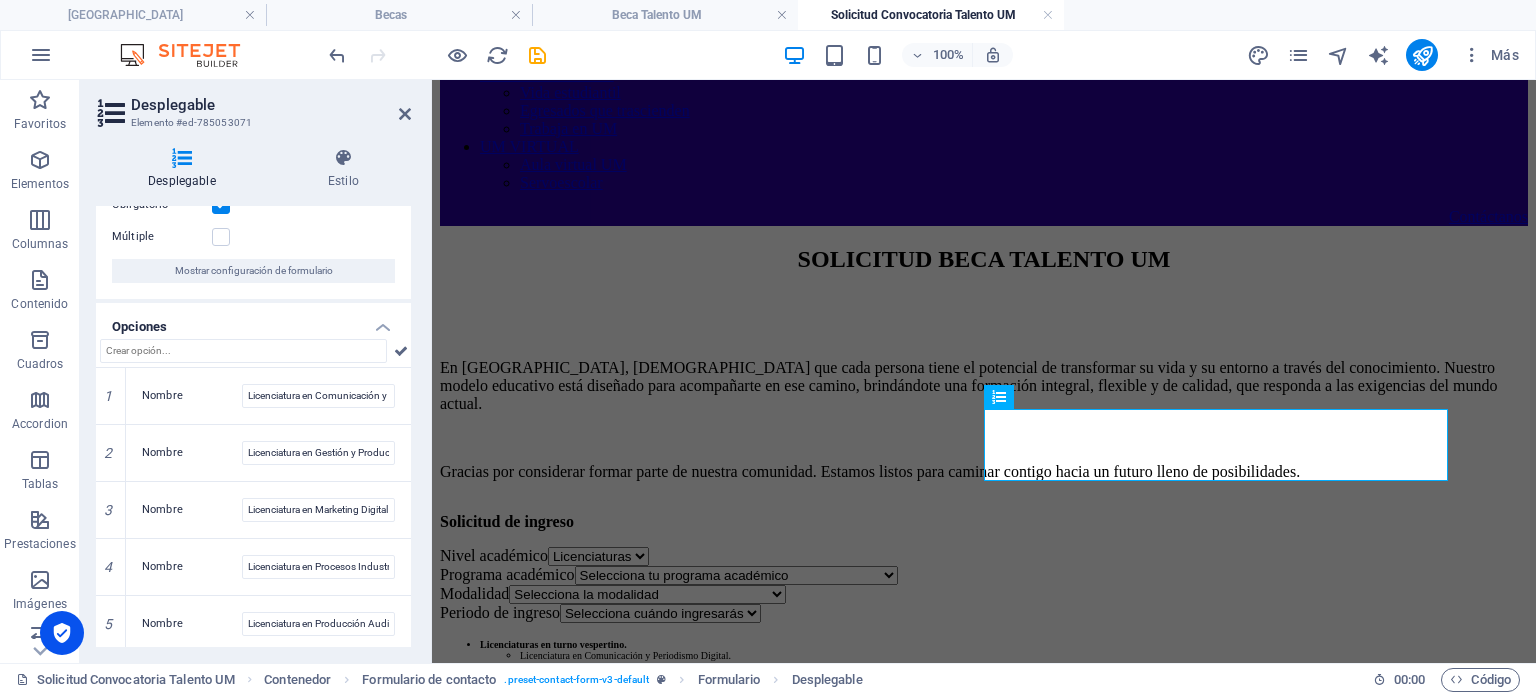scroll, scrollTop: 132, scrollLeft: 0, axis: vertical 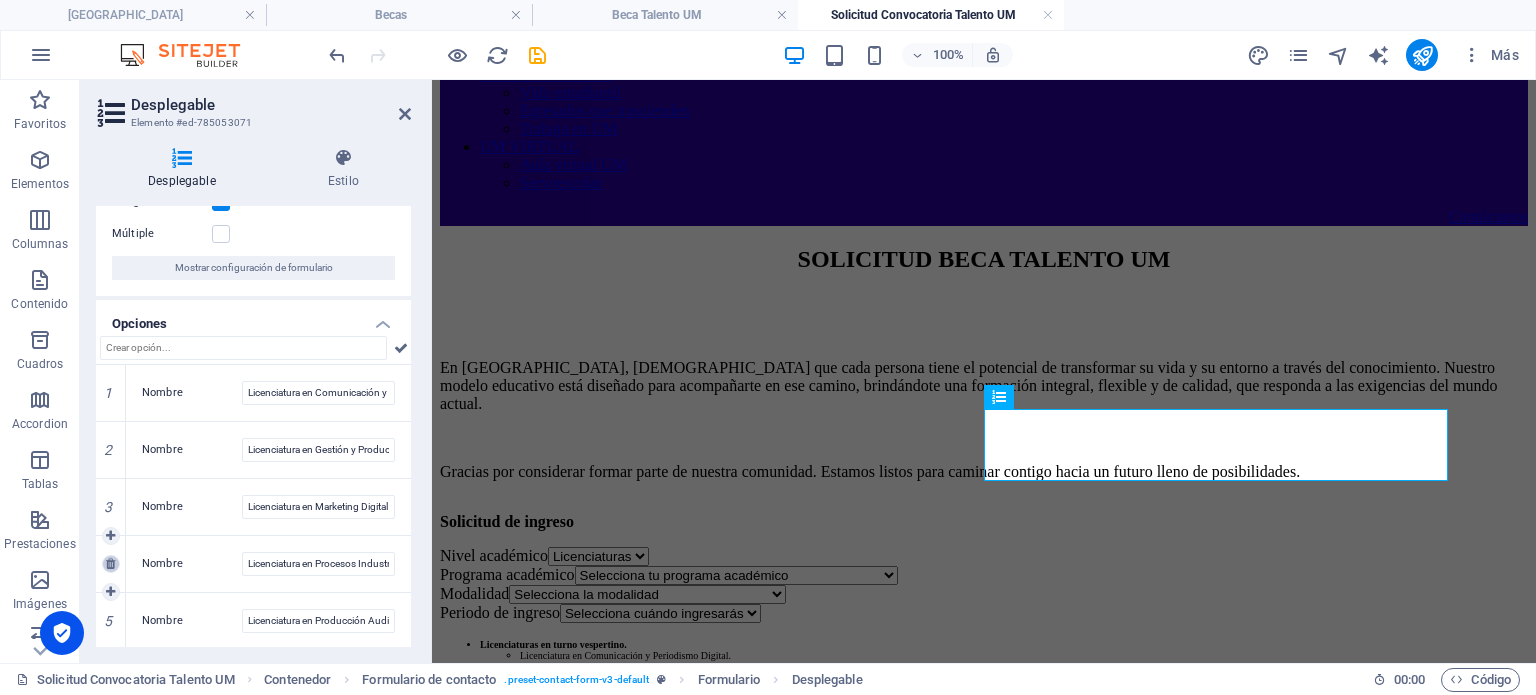 click at bounding box center [110, 564] 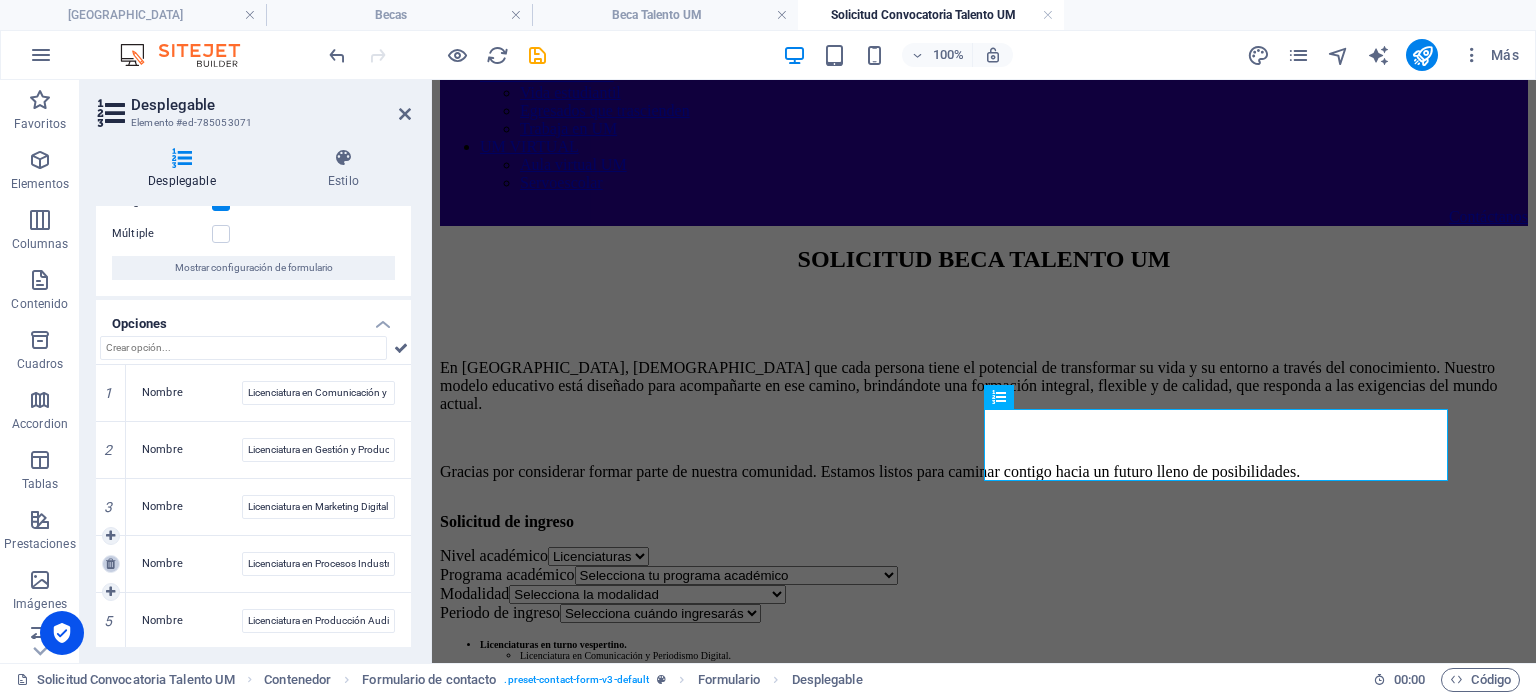 type on "Licenciatura en Producción Audiovisual" 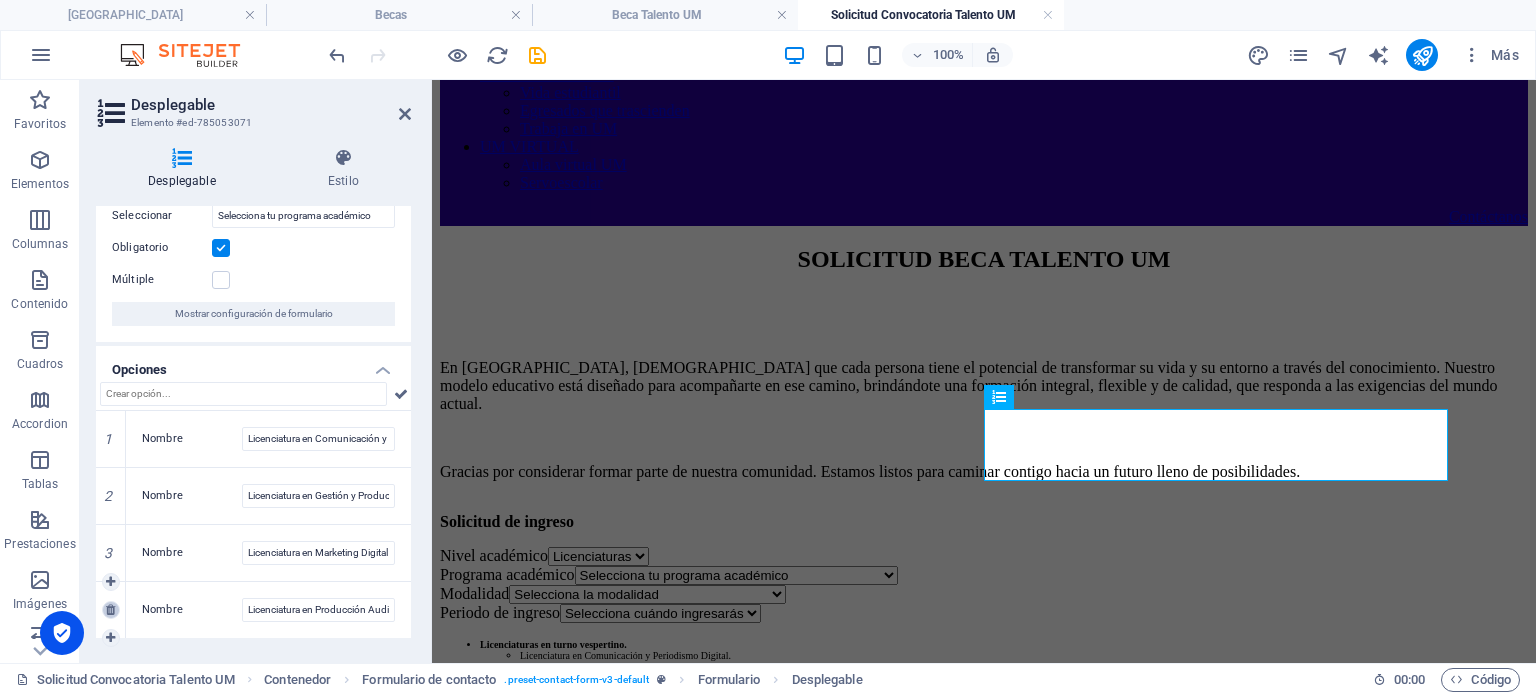 scroll, scrollTop: 76, scrollLeft: 0, axis: vertical 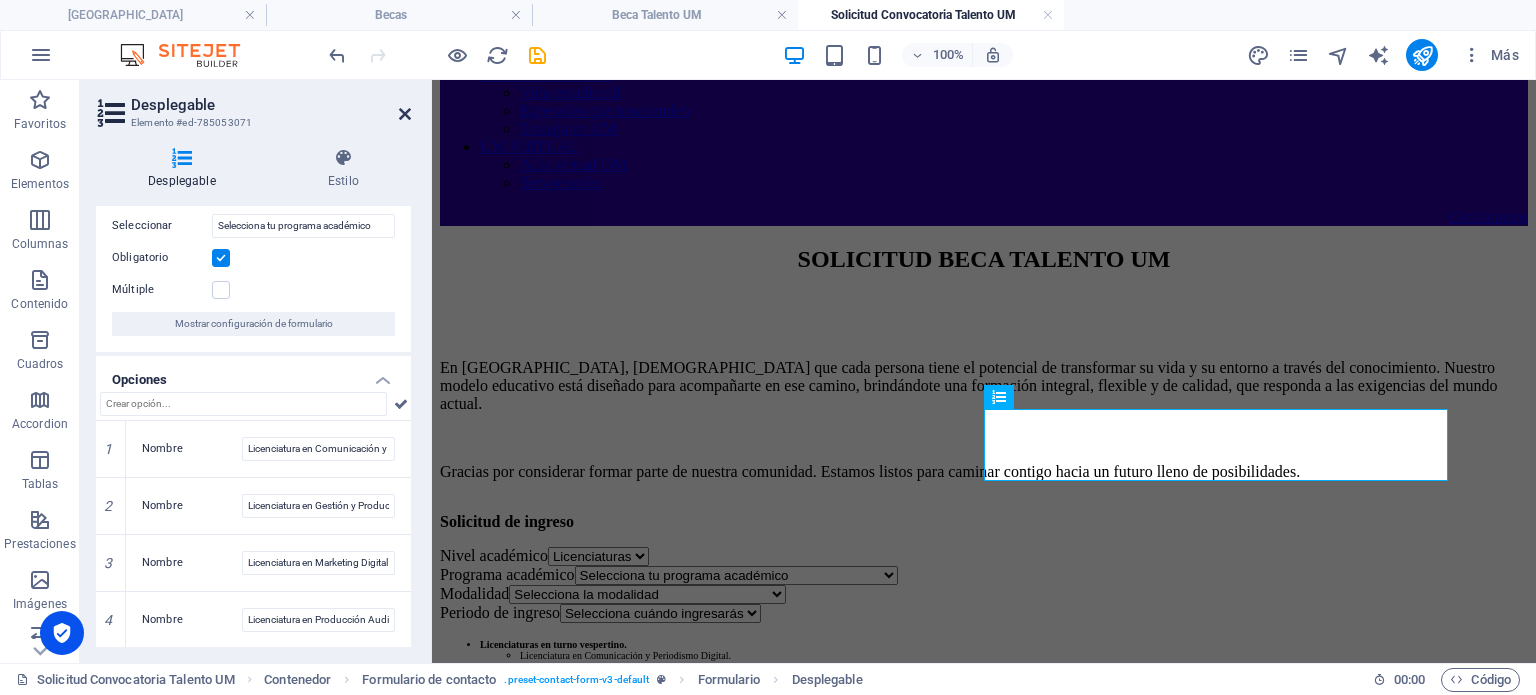 click at bounding box center [405, 114] 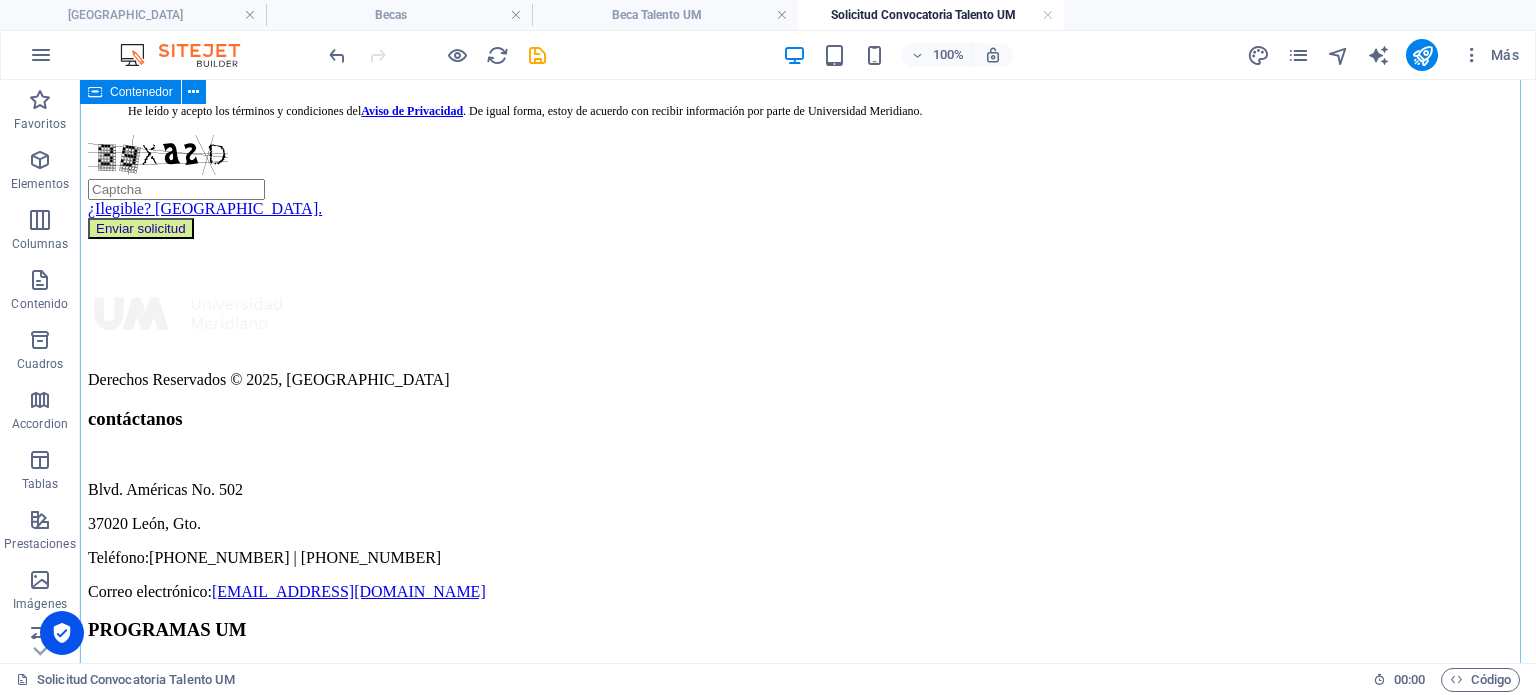 scroll, scrollTop: 1700, scrollLeft: 0, axis: vertical 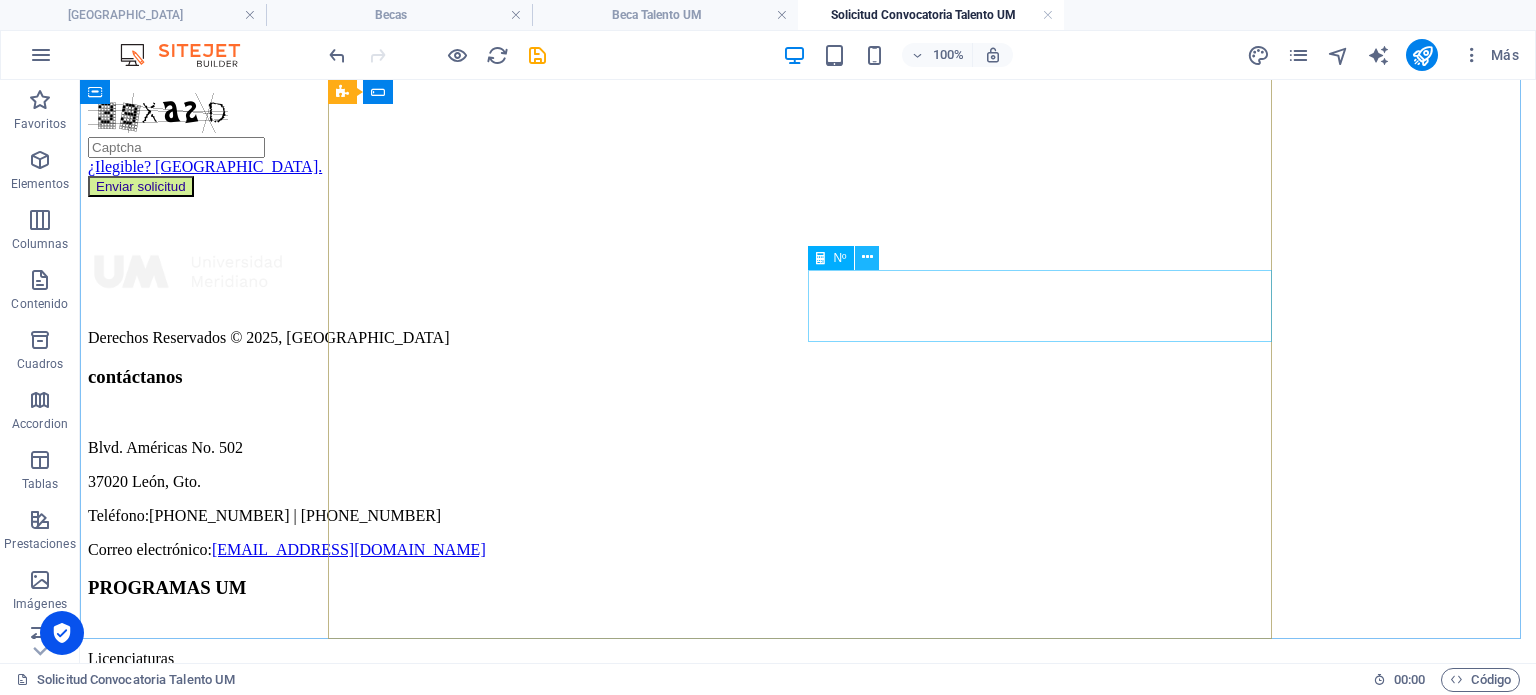 click at bounding box center [867, 257] 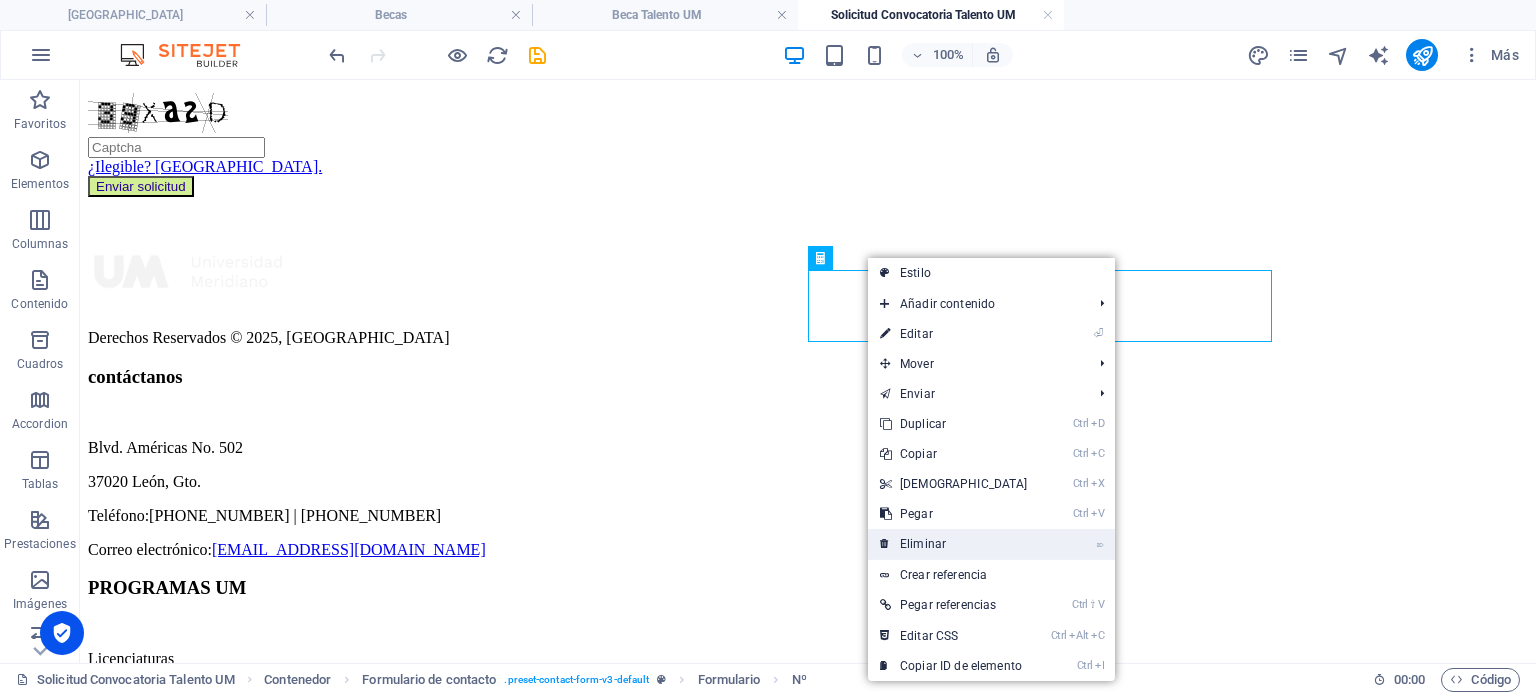 click on "⌦  Eliminar" at bounding box center [954, 544] 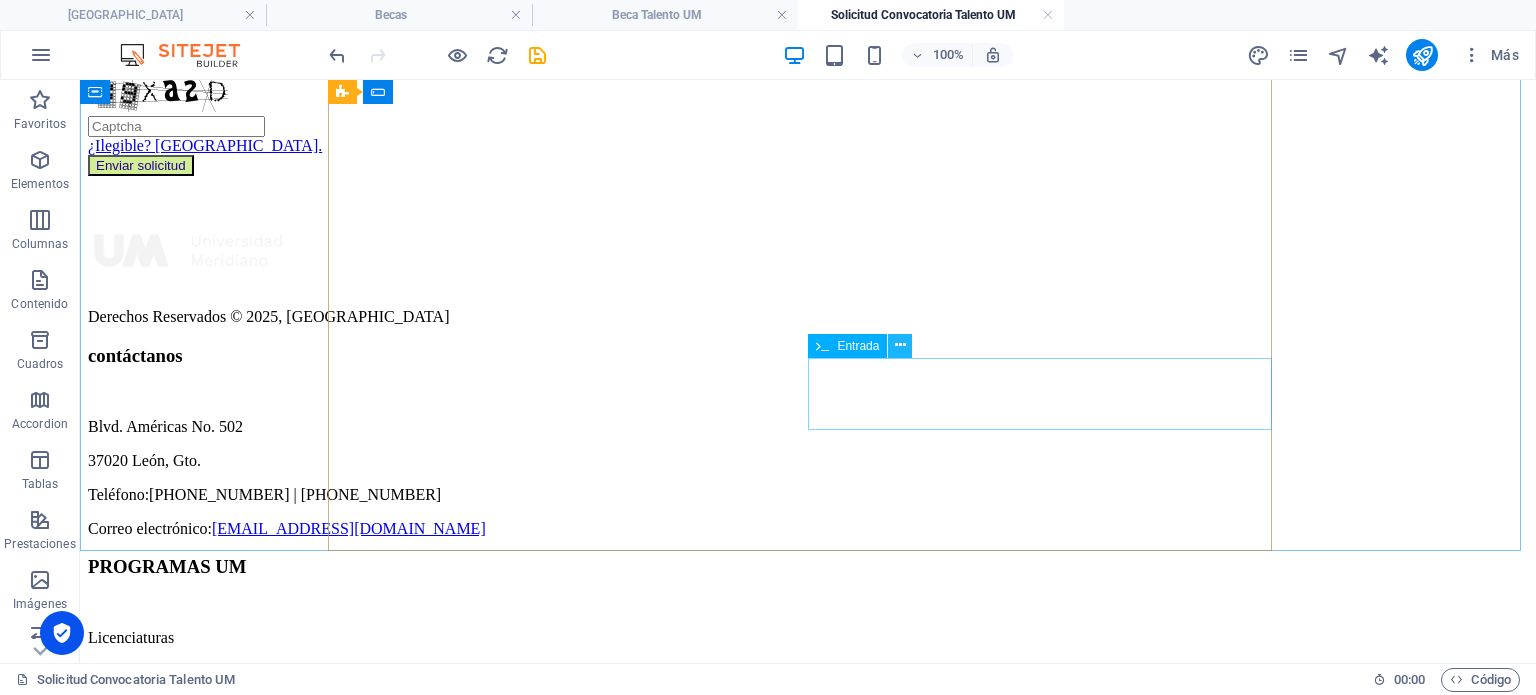 click at bounding box center [900, 345] 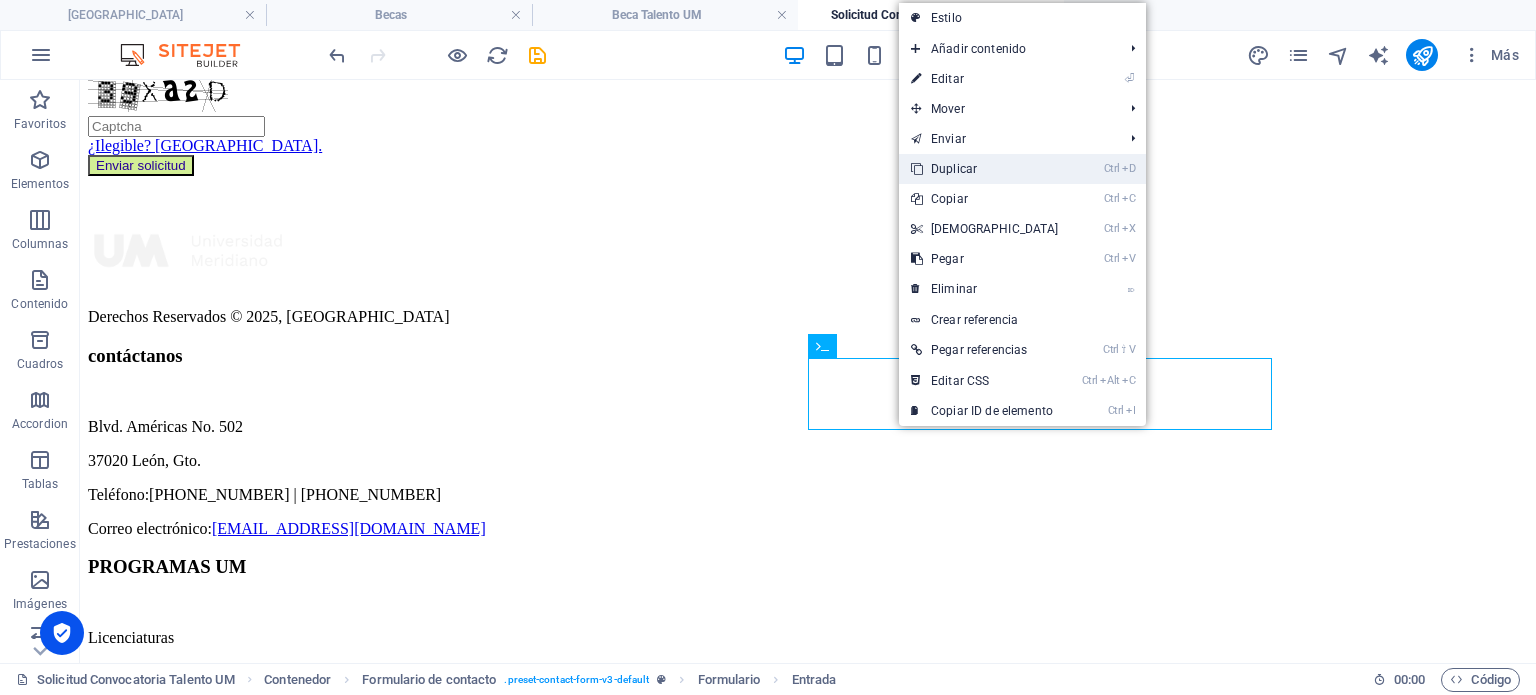 click on "Ctrl D  Duplicar" at bounding box center [985, 169] 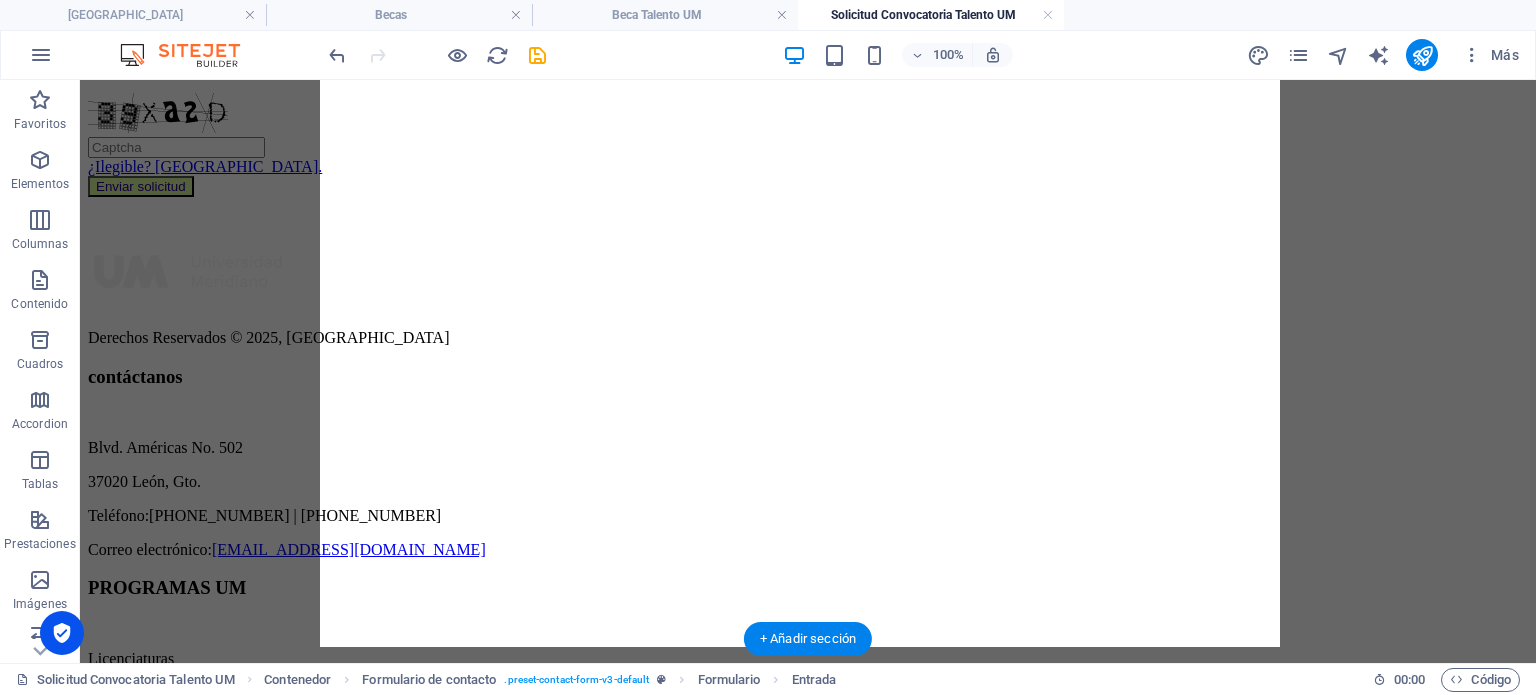 drag, startPoint x: 936, startPoint y: 426, endPoint x: 853, endPoint y: 300, distance: 150.88075 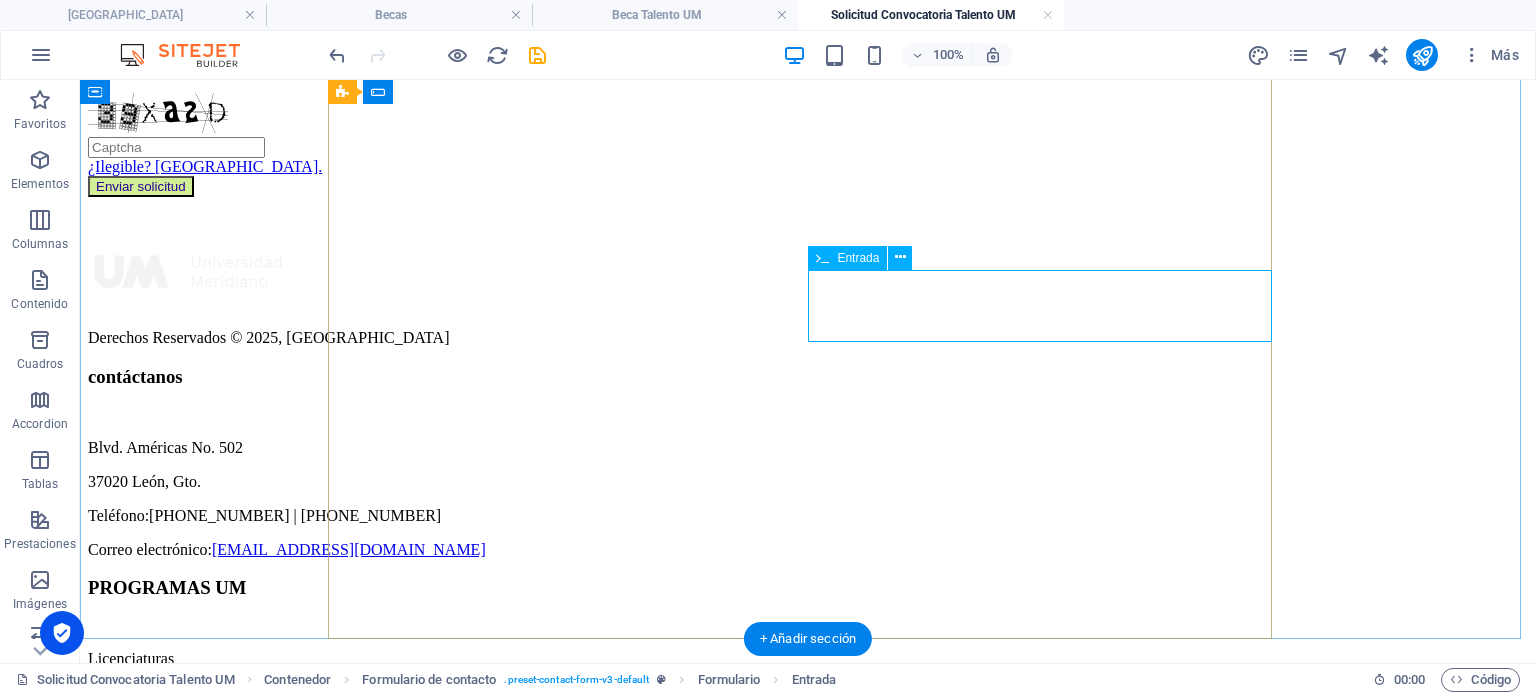 click on "Nombre de la preparatoria / bachillerato de egreso" at bounding box center [808, -63] 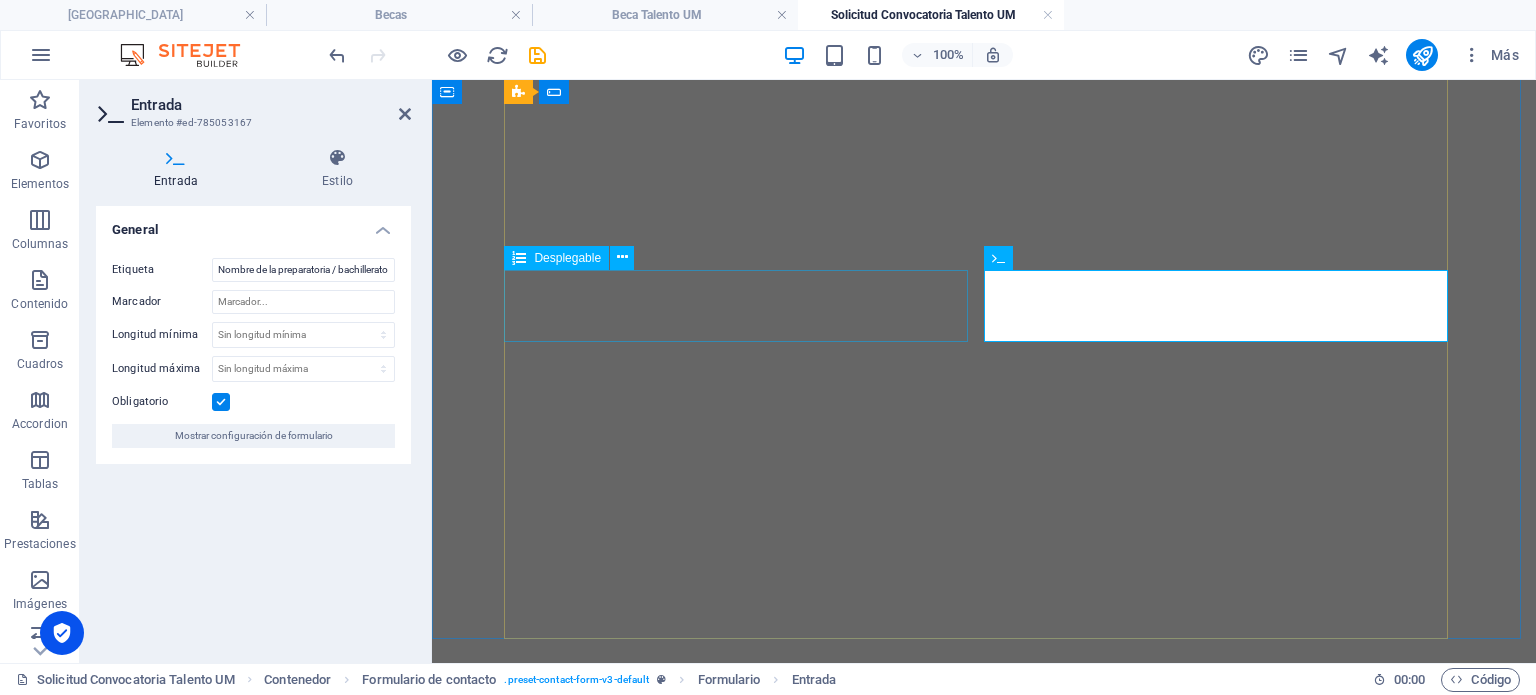 scroll, scrollTop: 0, scrollLeft: 0, axis: both 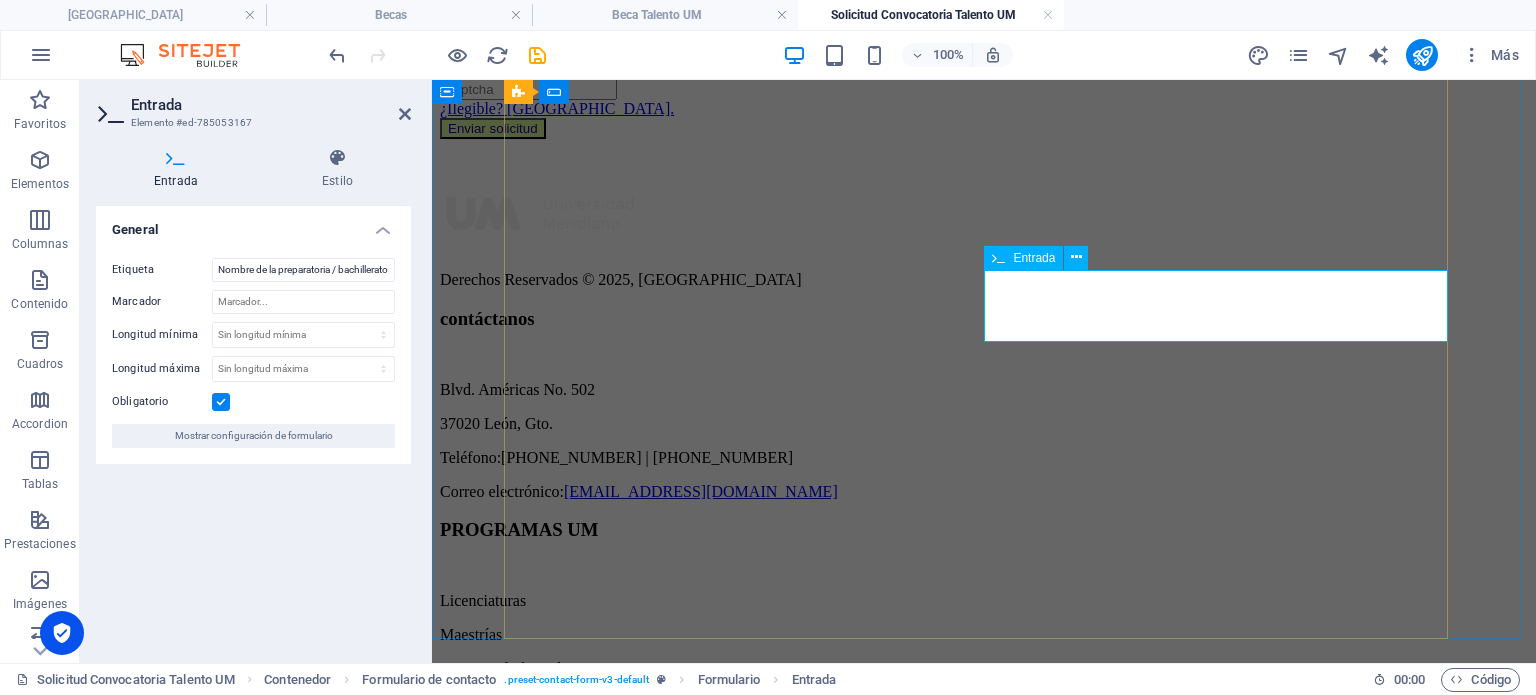 click on "Nombre de la preparatoria / bachillerato de egreso" at bounding box center [984, -121] 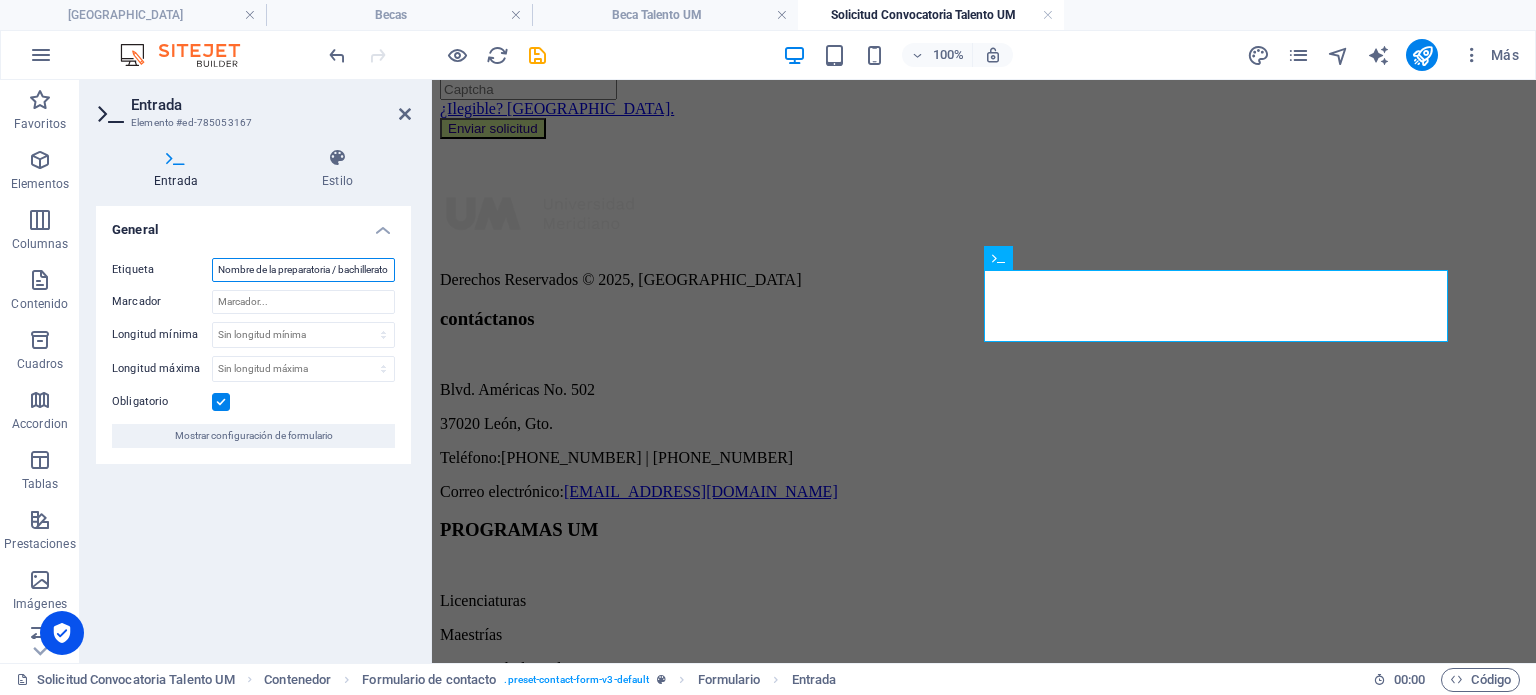click on "Nombre de la preparatoria / bachillerato de egreso" at bounding box center [303, 270] 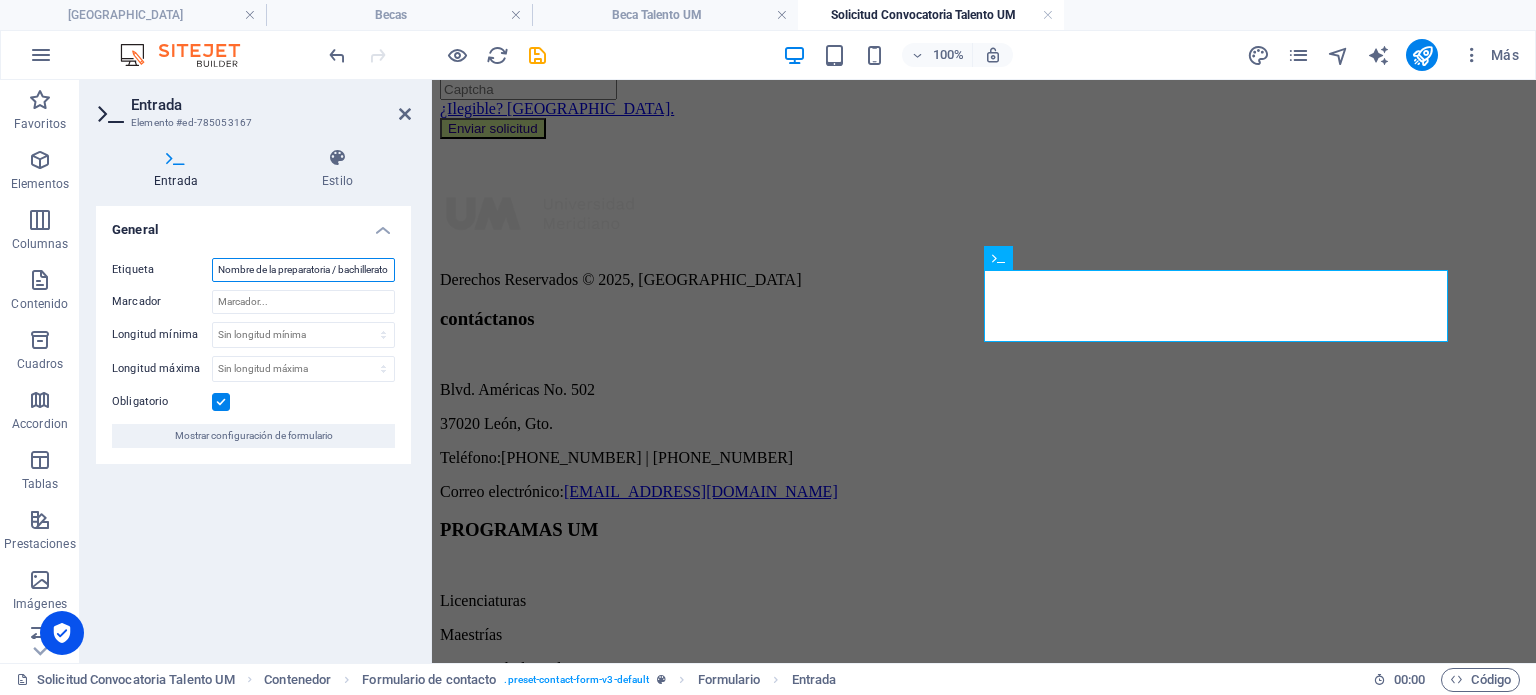 paste on "Promedio general en estudios previos (Ej. 8.7)" 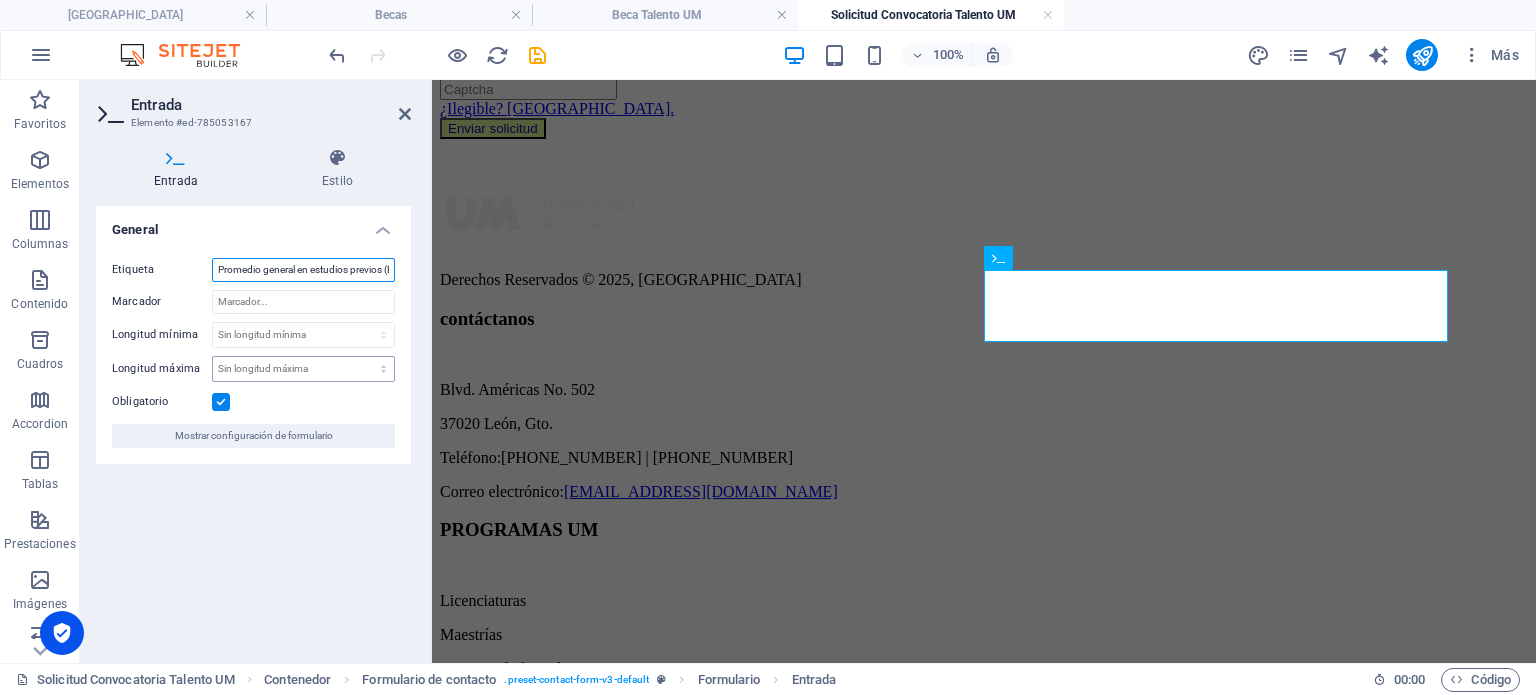 scroll, scrollTop: 0, scrollLeft: 32, axis: horizontal 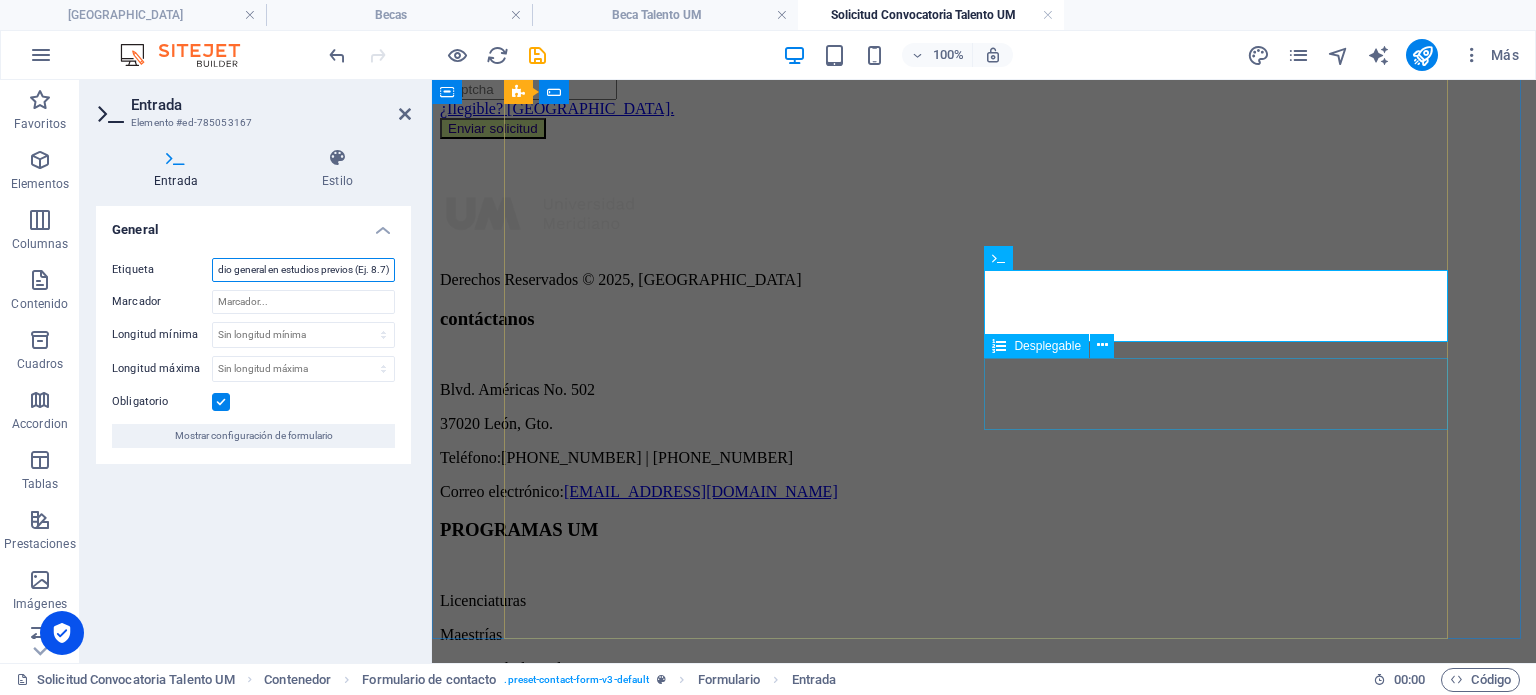 type on "Promedio general en estudios previos (Ej. 8.7)" 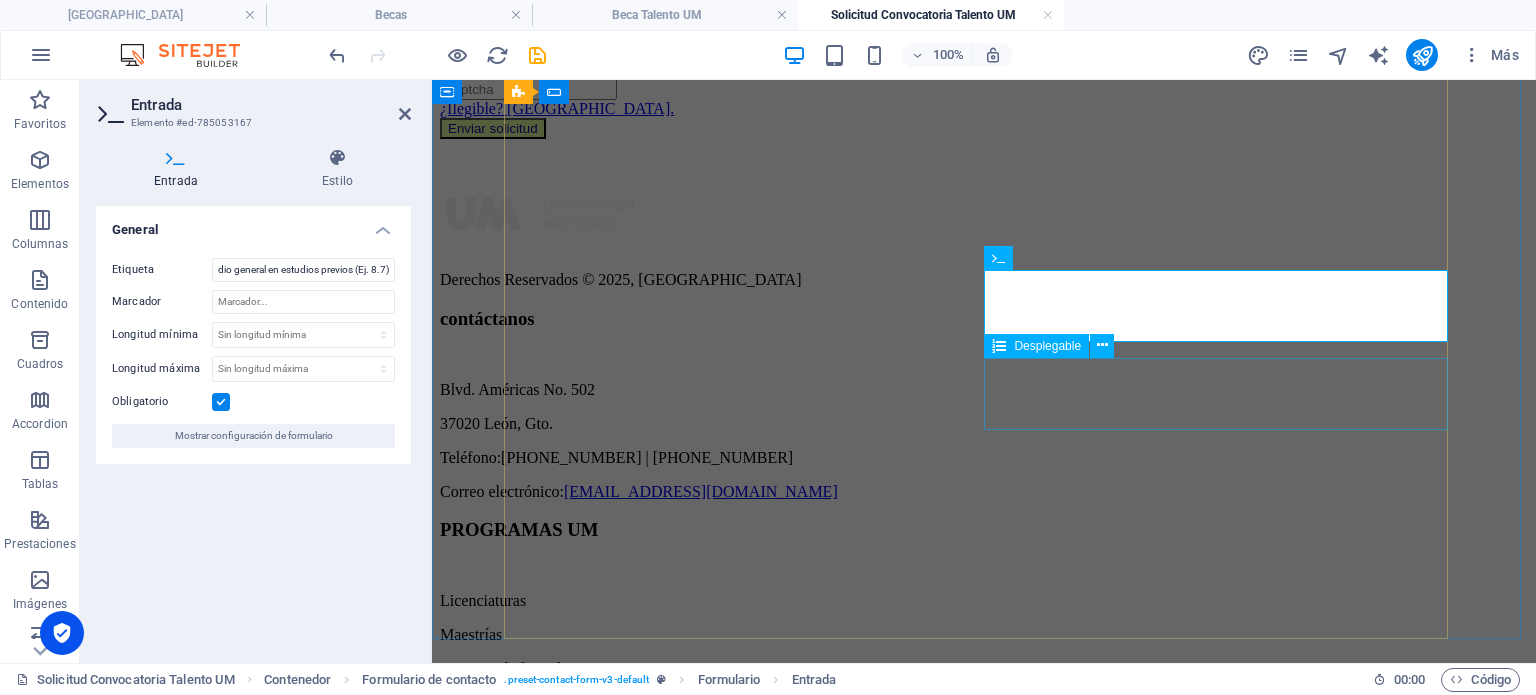 click on "Turno de preparatoria Selecciona una opción Matutino Vespertino" at bounding box center (984, -82) 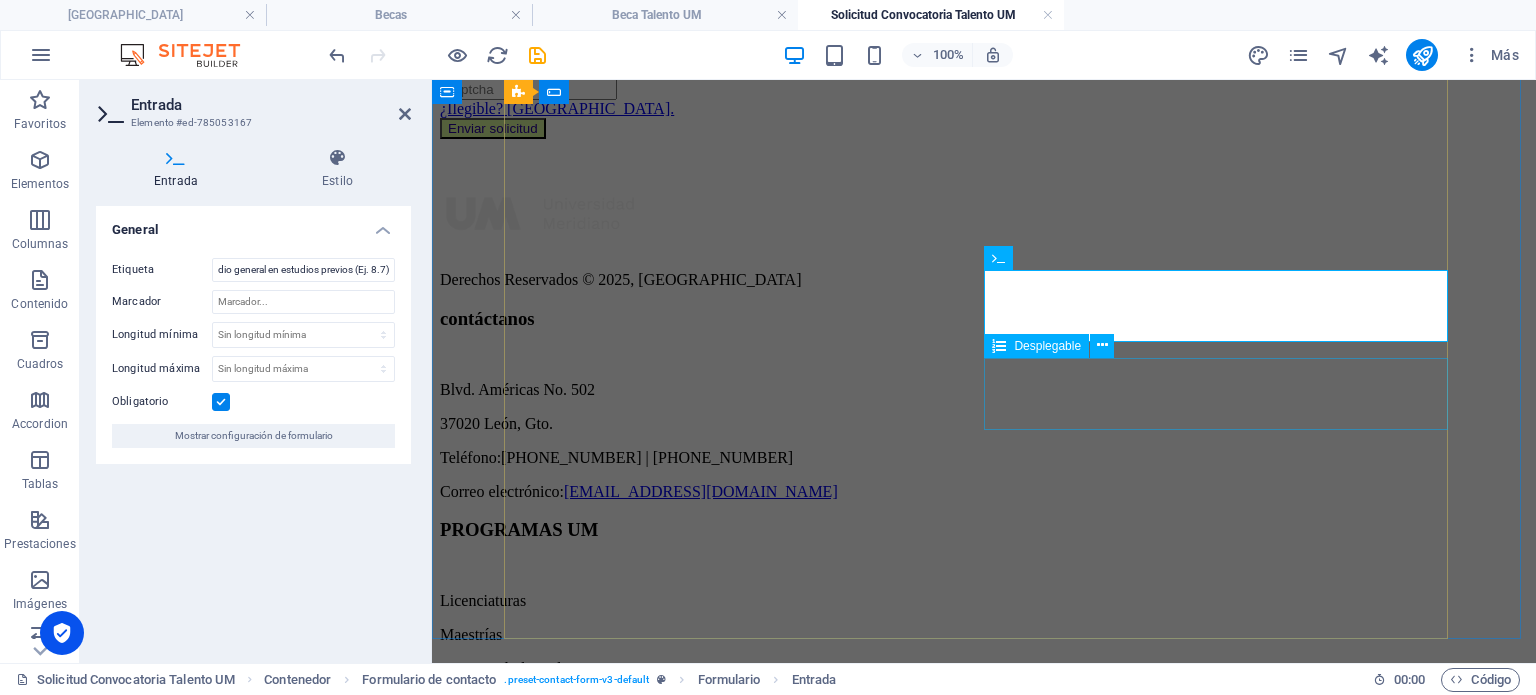 scroll, scrollTop: 0, scrollLeft: 0, axis: both 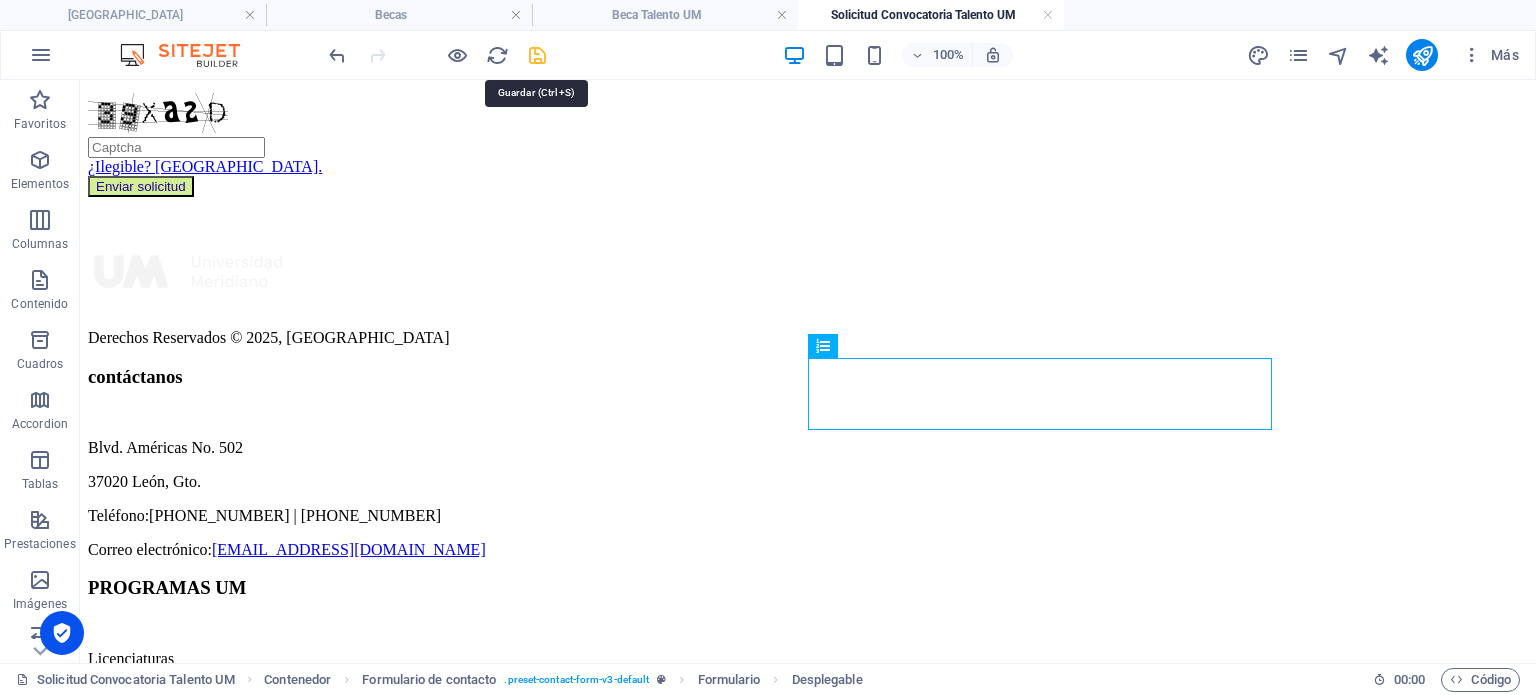 click at bounding box center (537, 55) 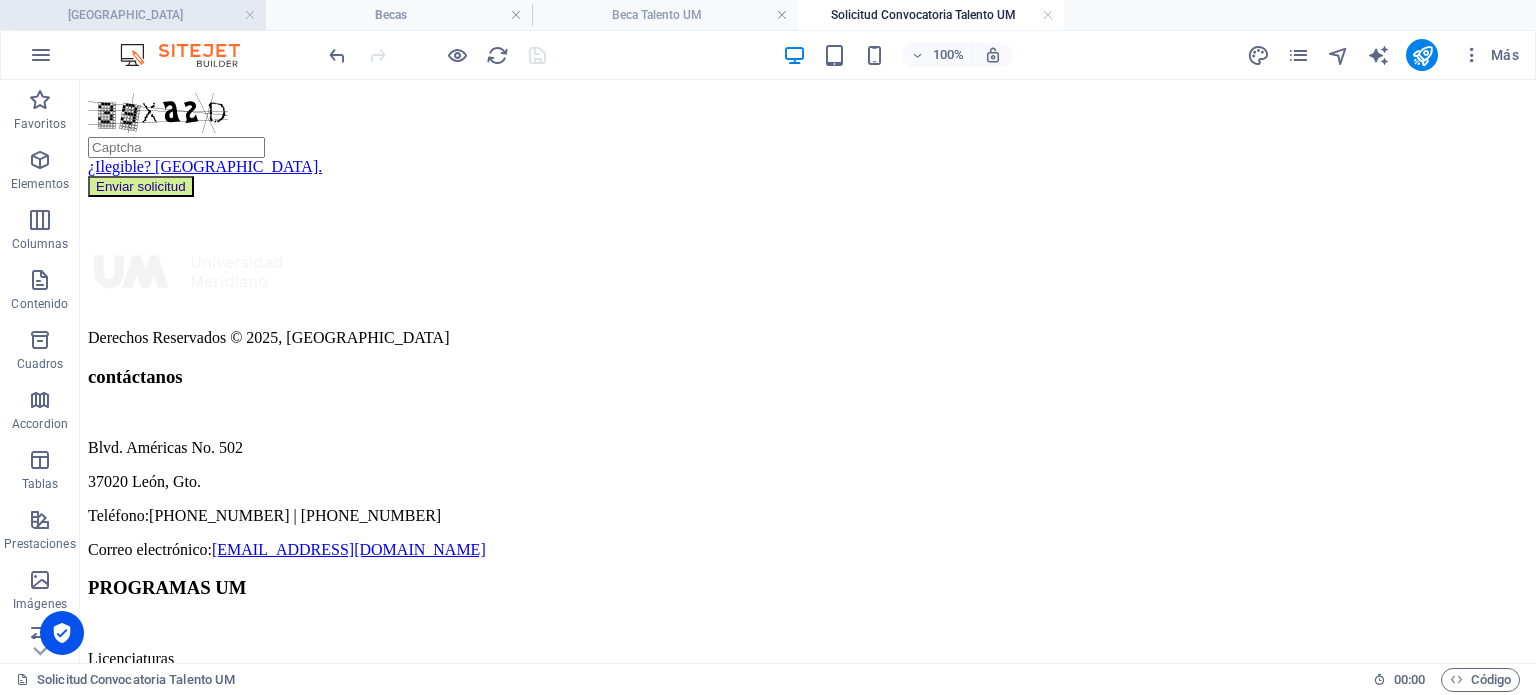 click on "[GEOGRAPHIC_DATA]" at bounding box center (133, 15) 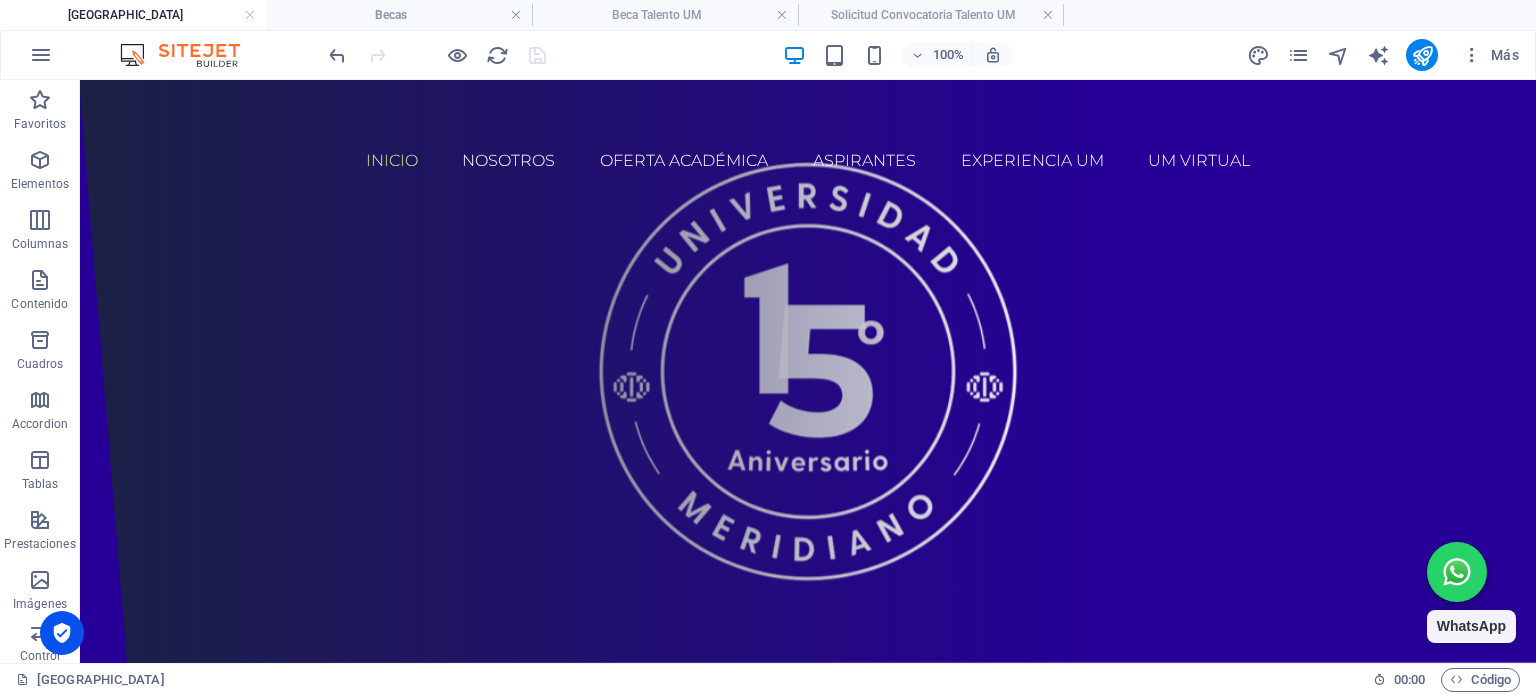 scroll, scrollTop: 0, scrollLeft: 0, axis: both 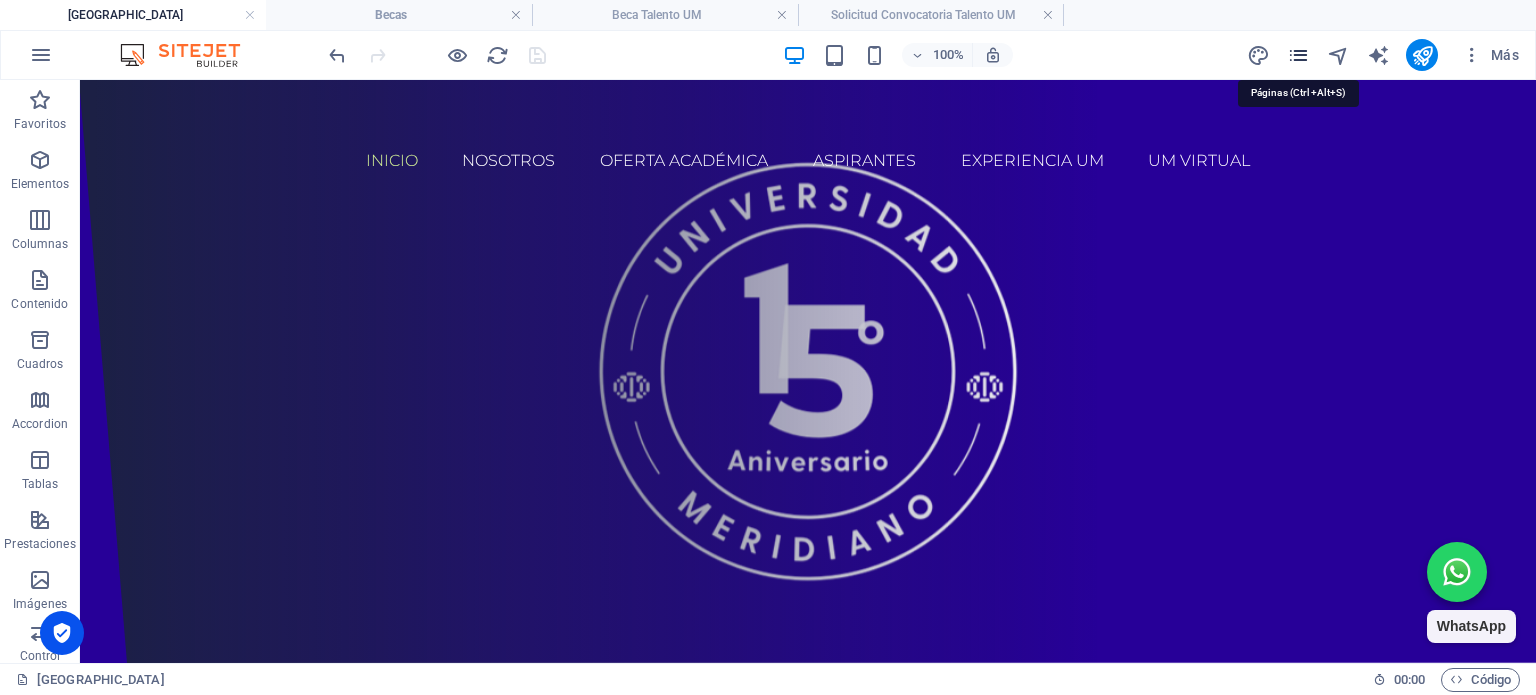 click at bounding box center (1298, 55) 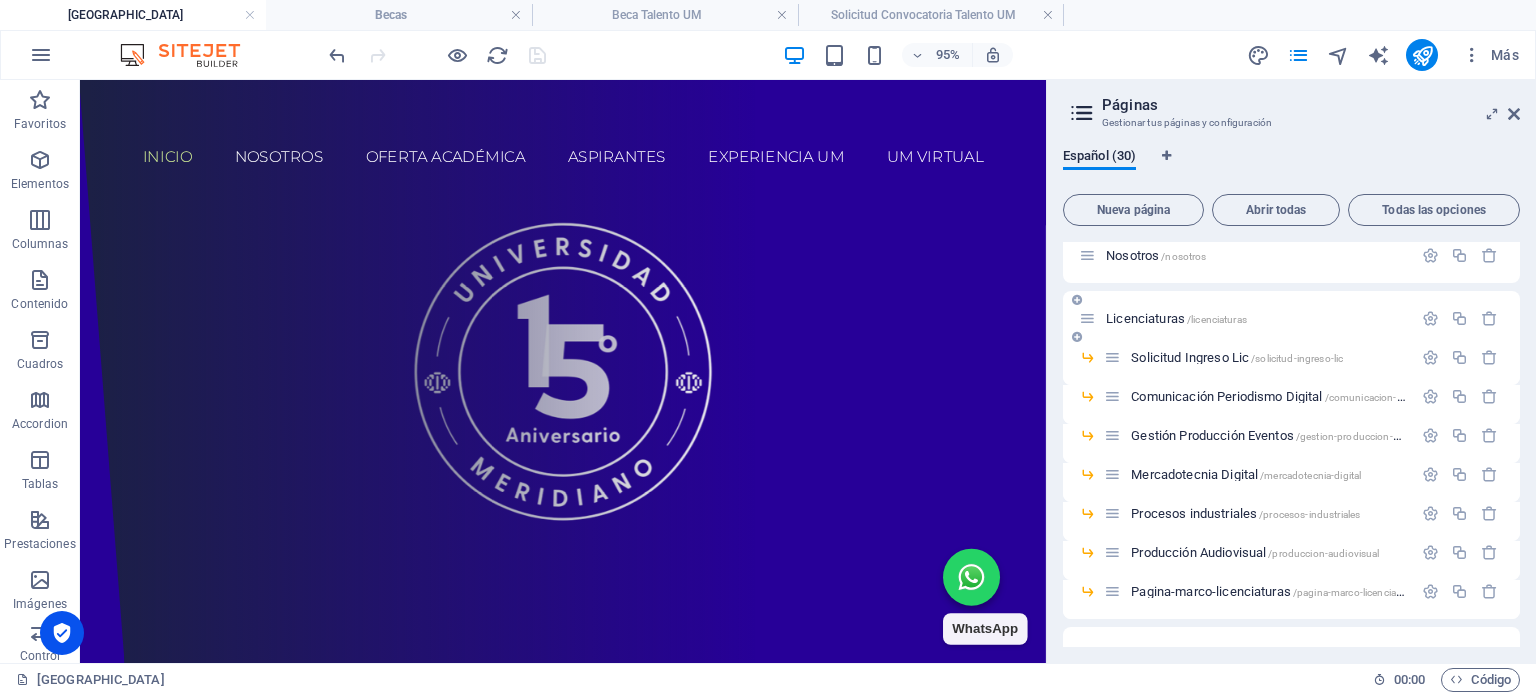 scroll, scrollTop: 100, scrollLeft: 0, axis: vertical 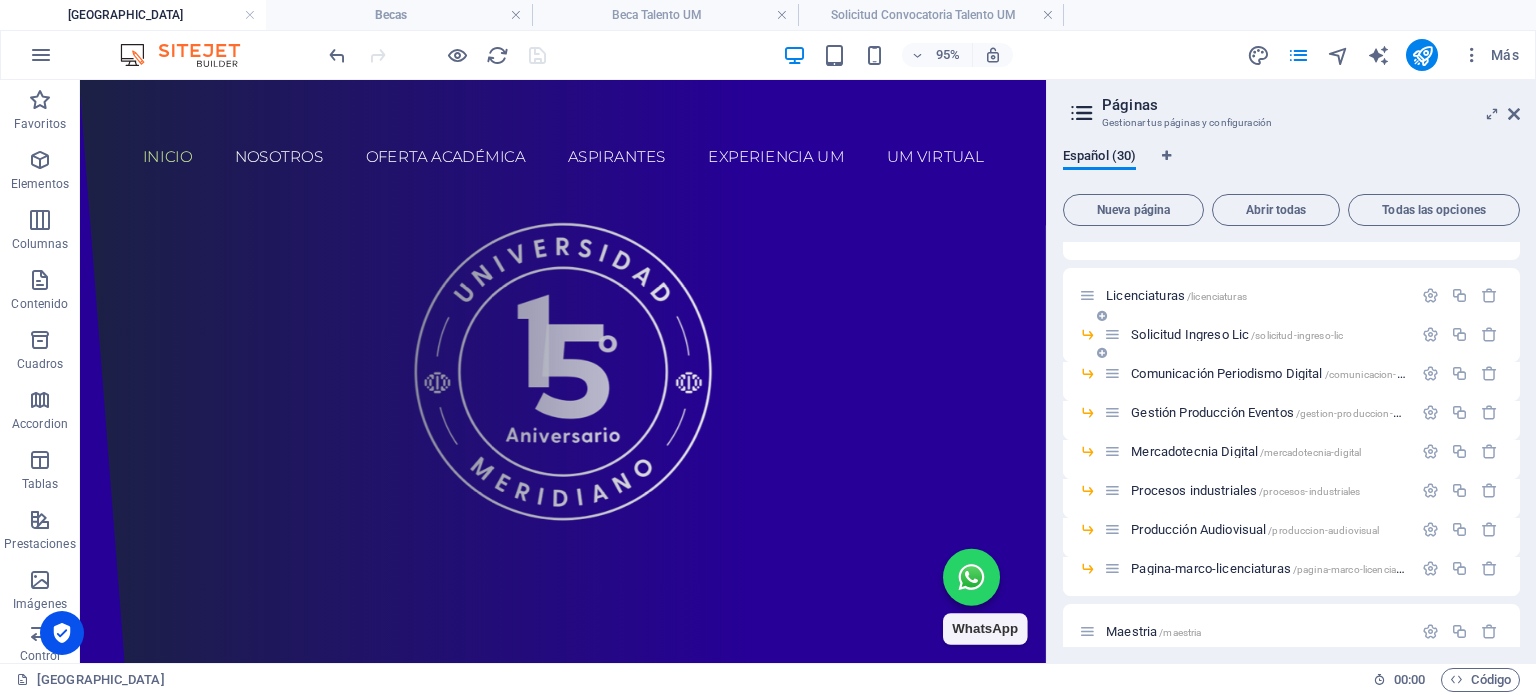 click on "Solicitud Ingreso Lic /solicitud-ingreso-lic" at bounding box center [1237, 334] 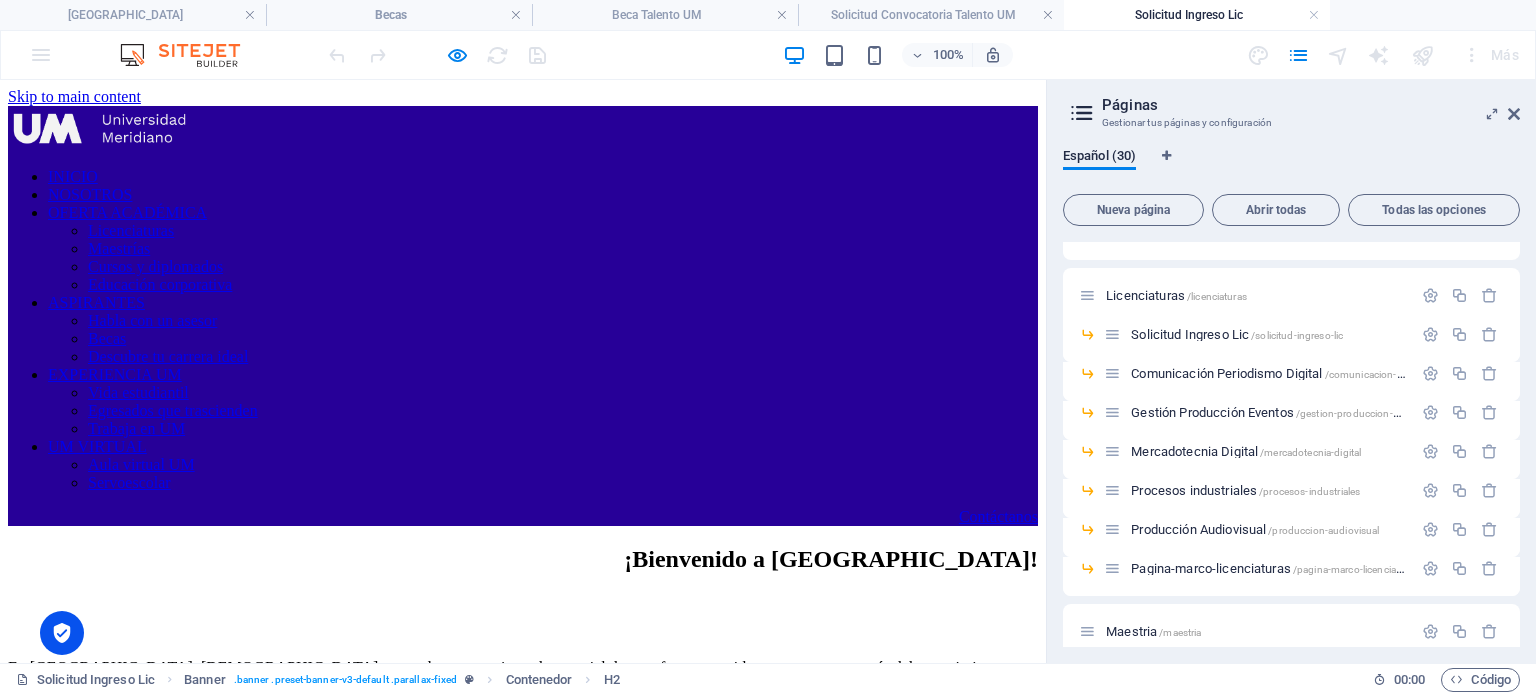 scroll, scrollTop: 0, scrollLeft: 0, axis: both 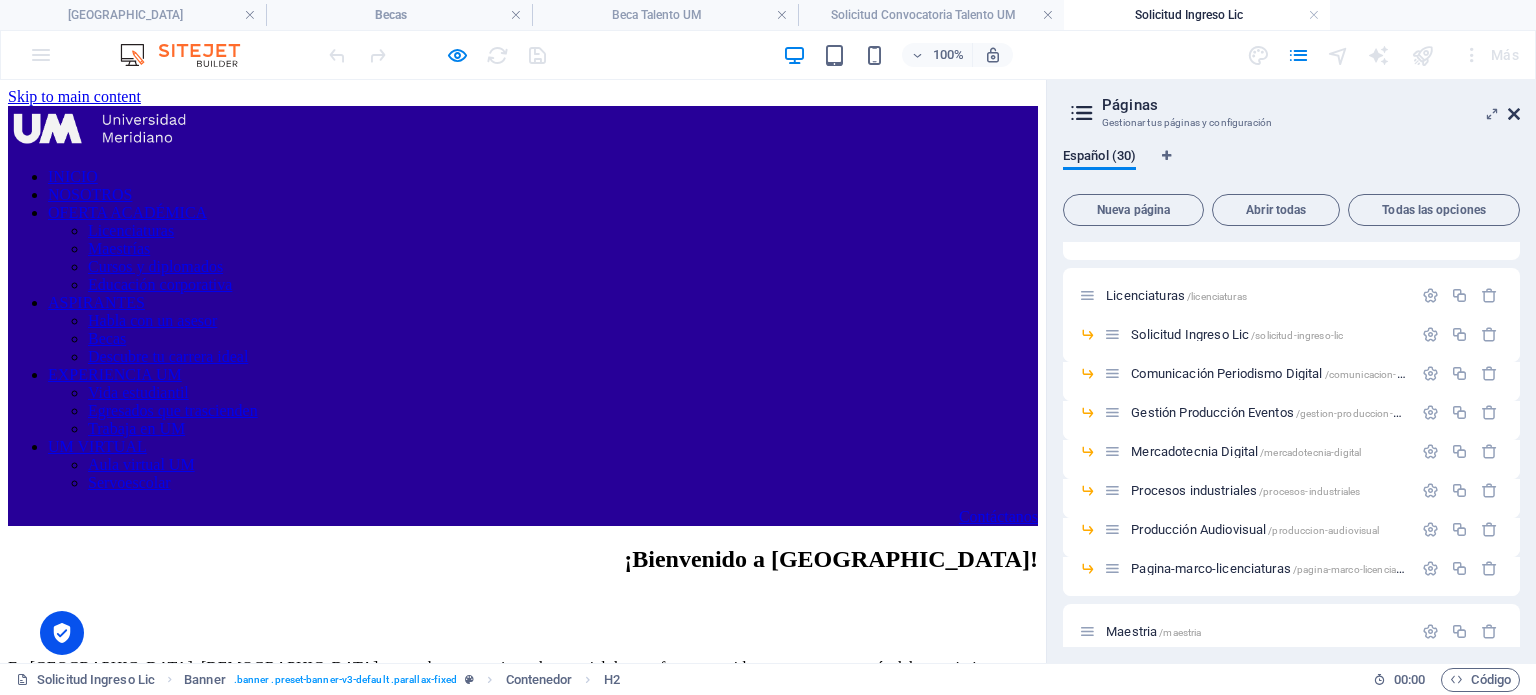 click at bounding box center (1514, 114) 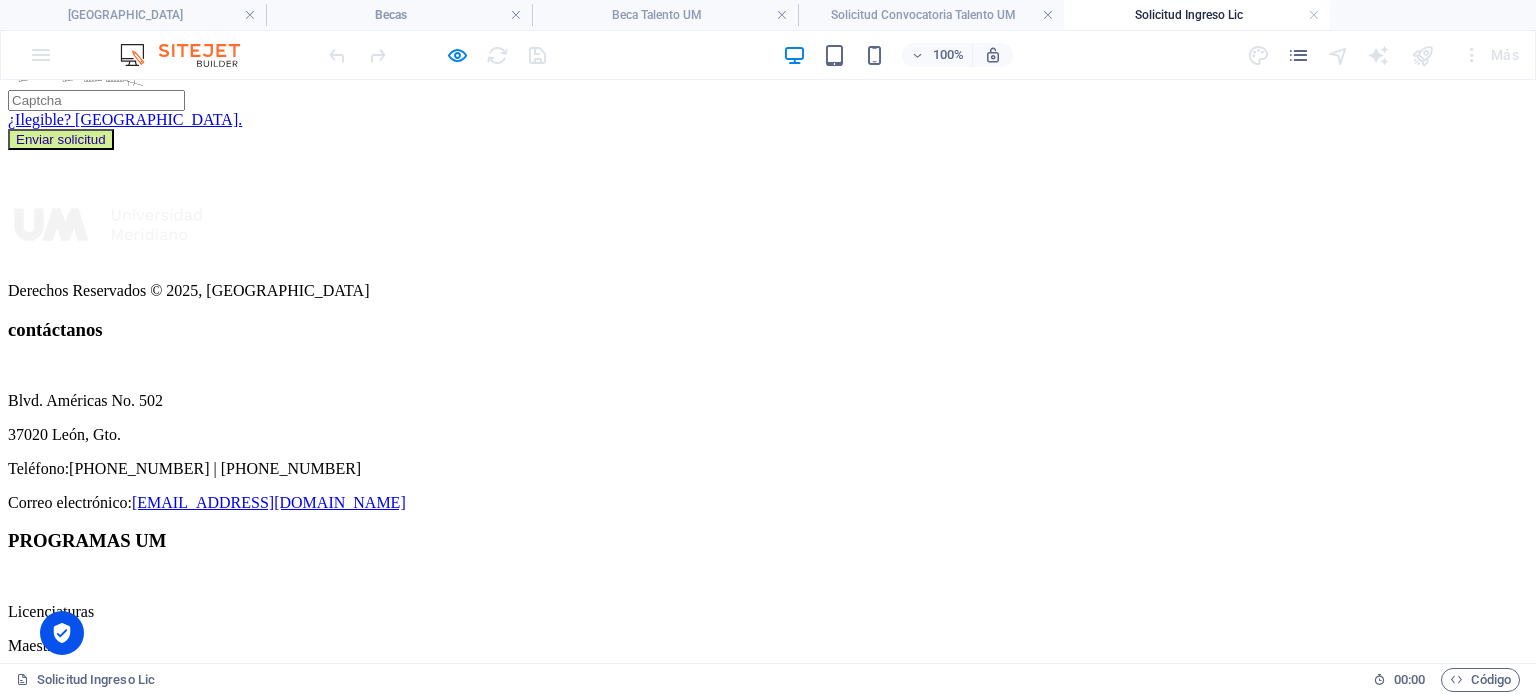 scroll, scrollTop: 1800, scrollLeft: 0, axis: vertical 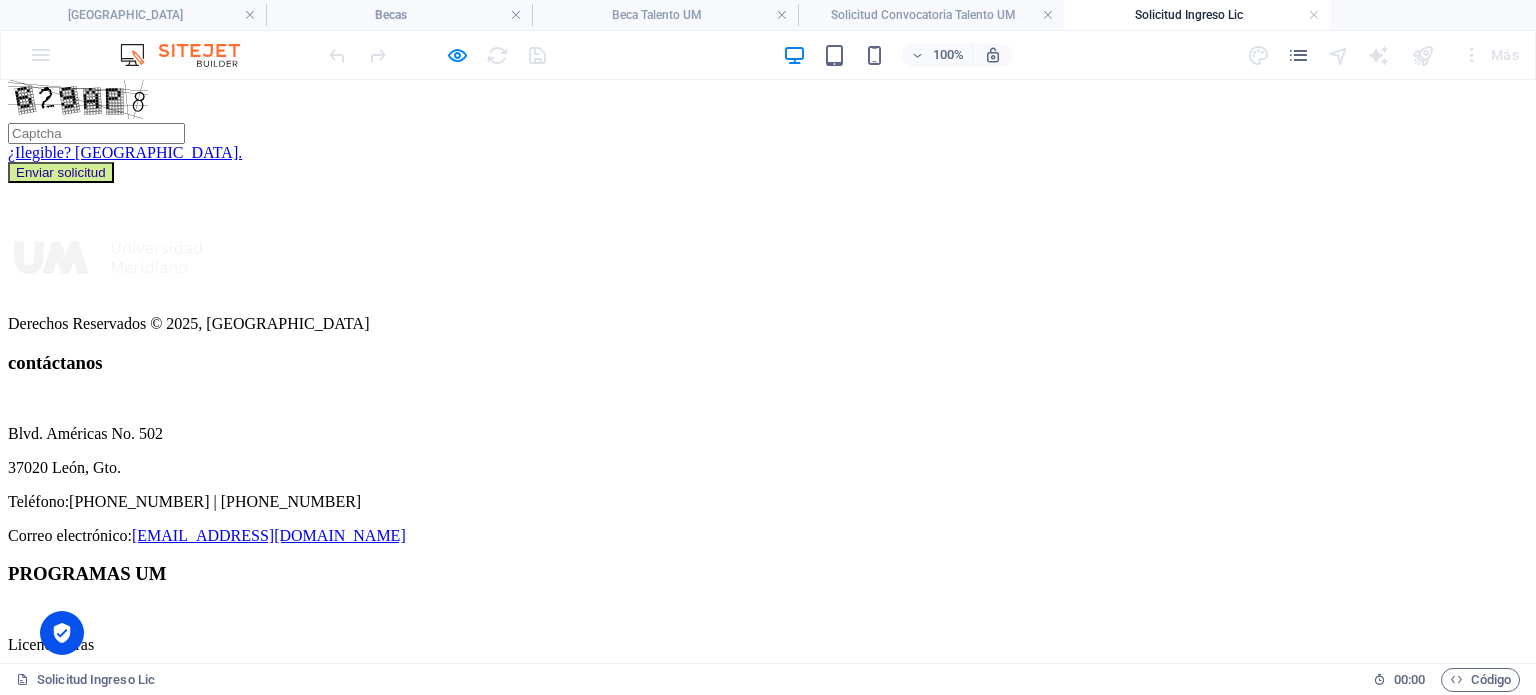 click on "Promedio general en estudios previos (Ej. 8.7)" at bounding box center [768, -77] 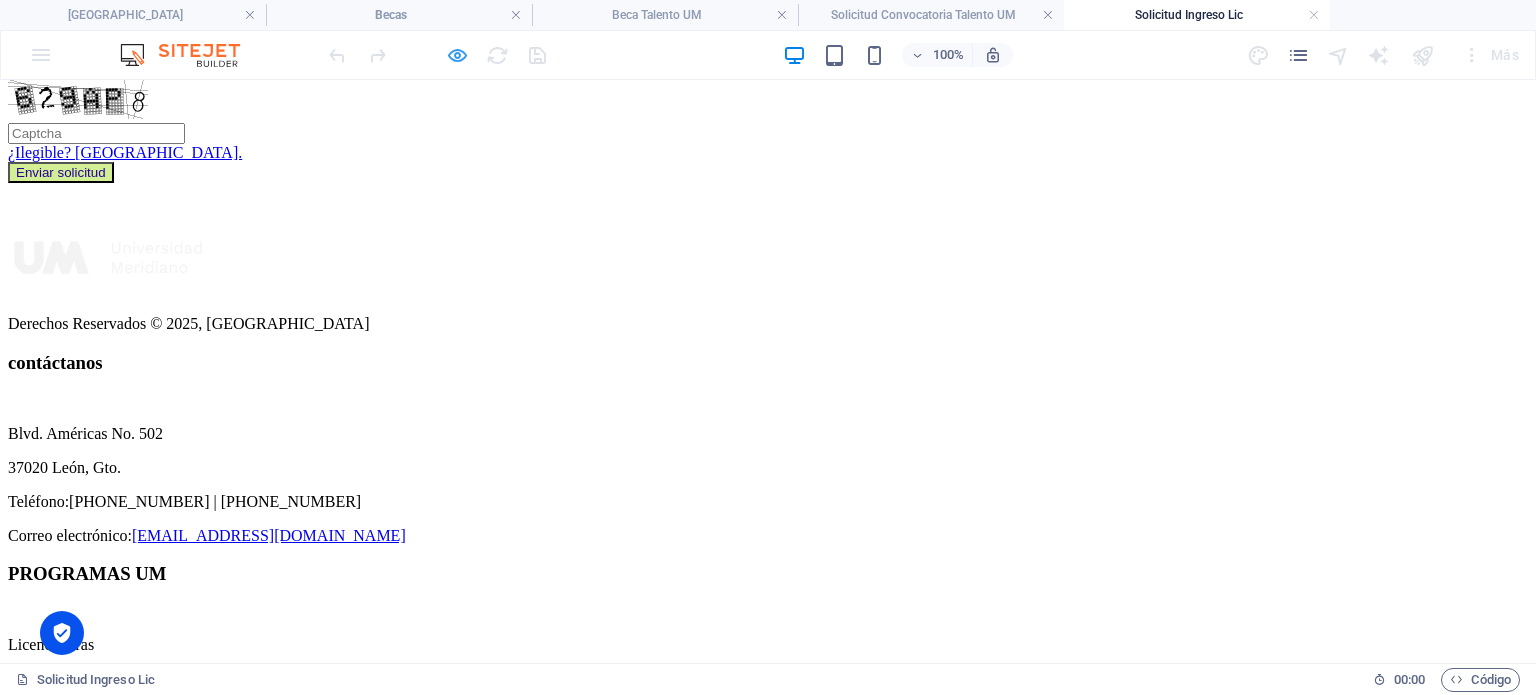 click at bounding box center [457, 55] 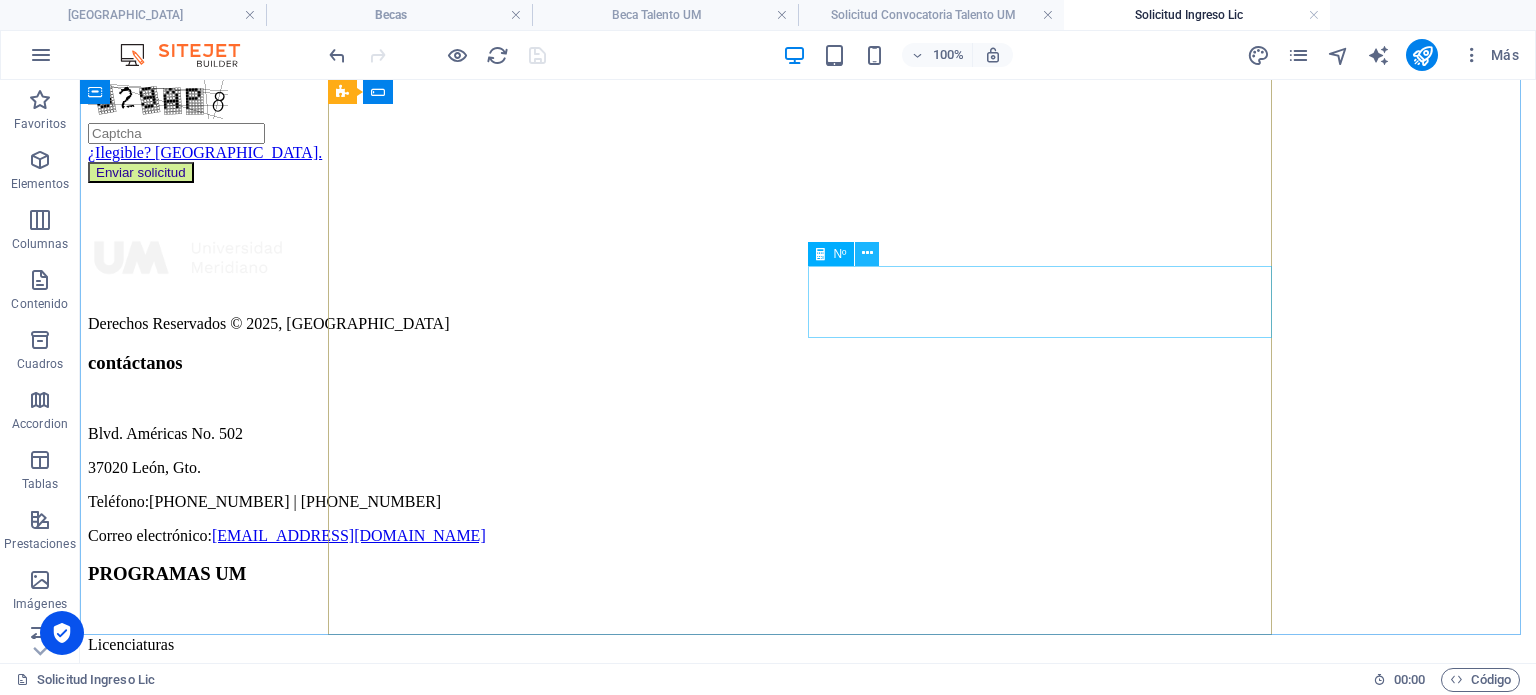 click at bounding box center (867, 253) 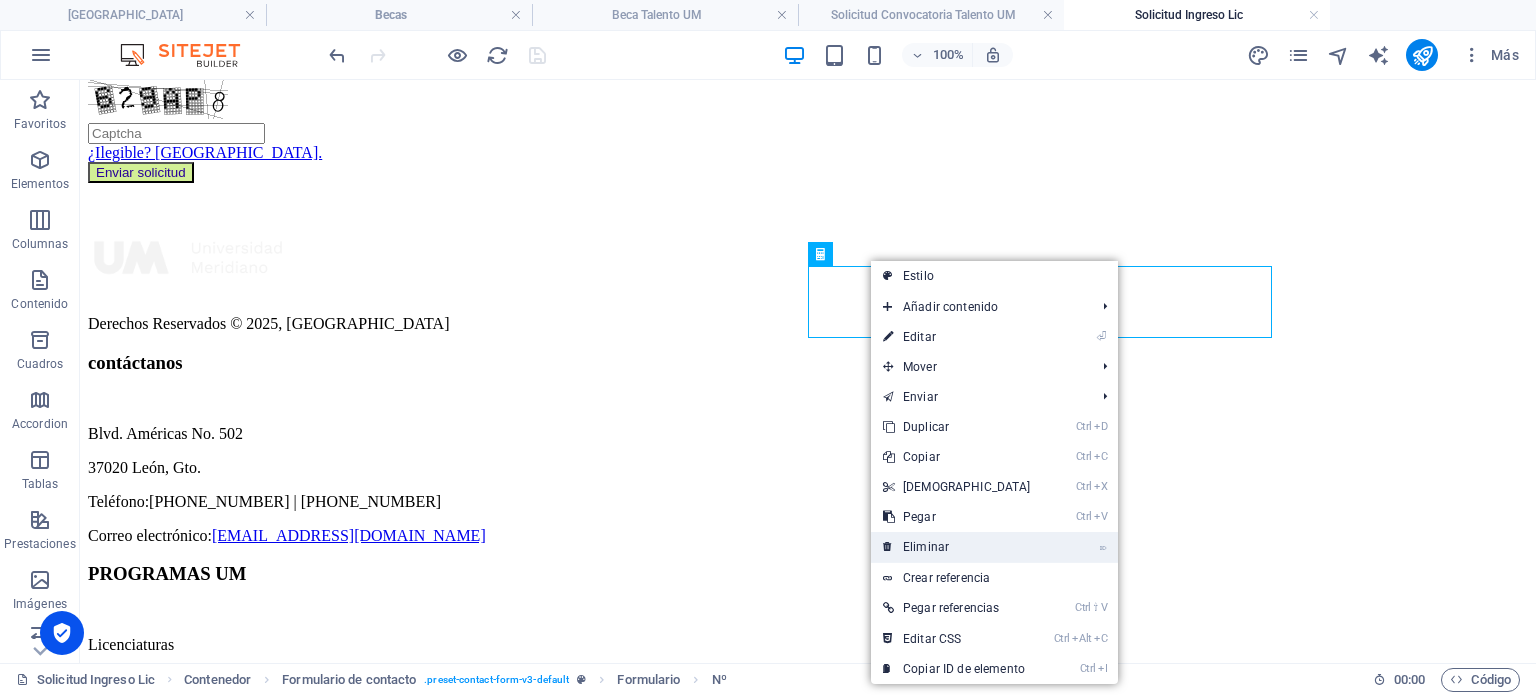 click on "⌦  Eliminar" at bounding box center [957, 547] 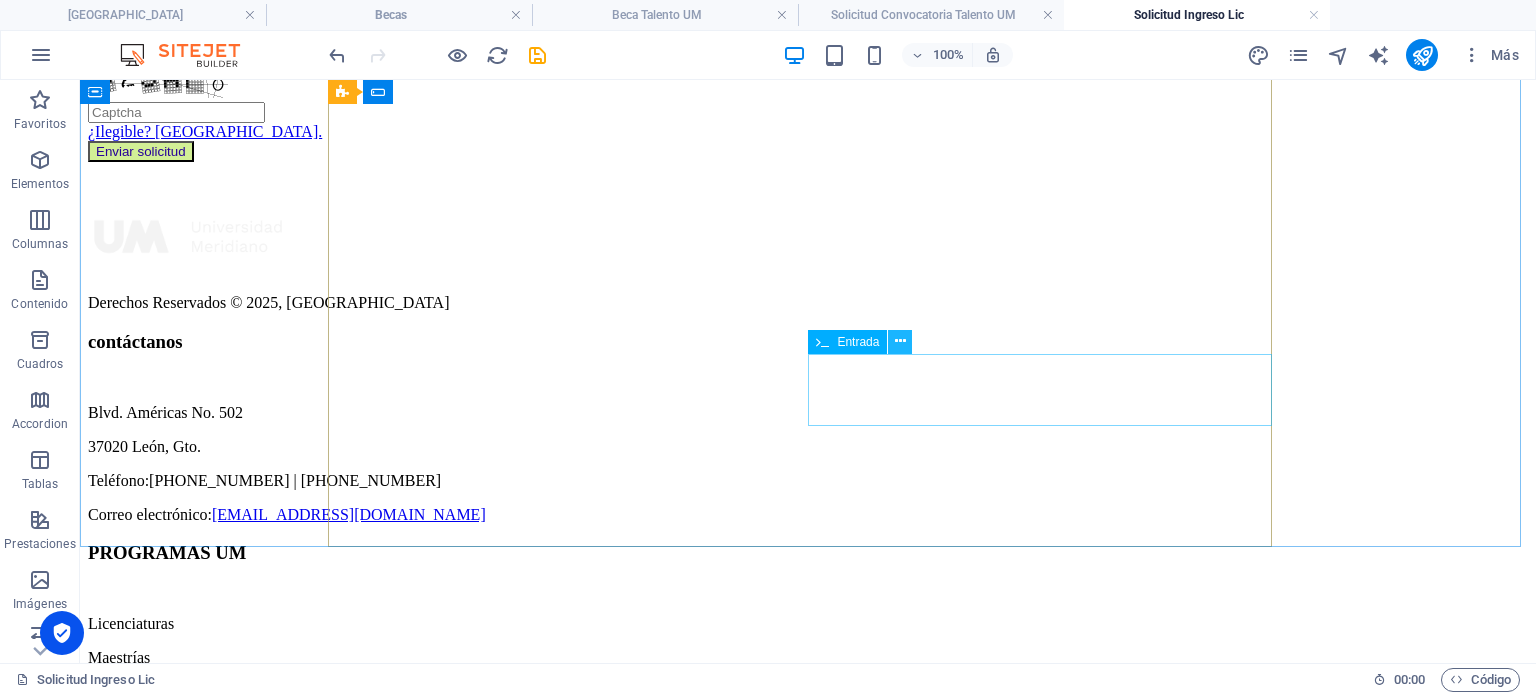 click at bounding box center [900, 341] 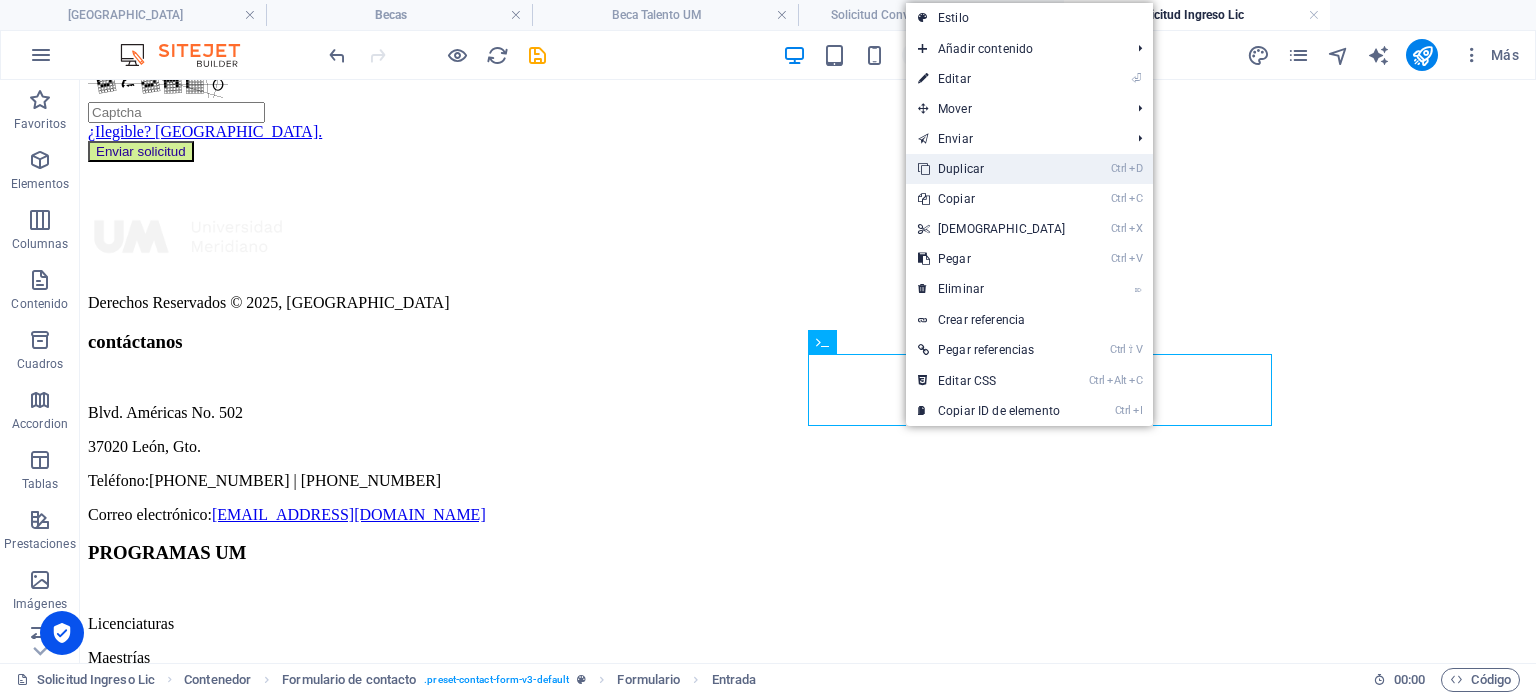 click on "Ctrl D  Duplicar" at bounding box center (992, 169) 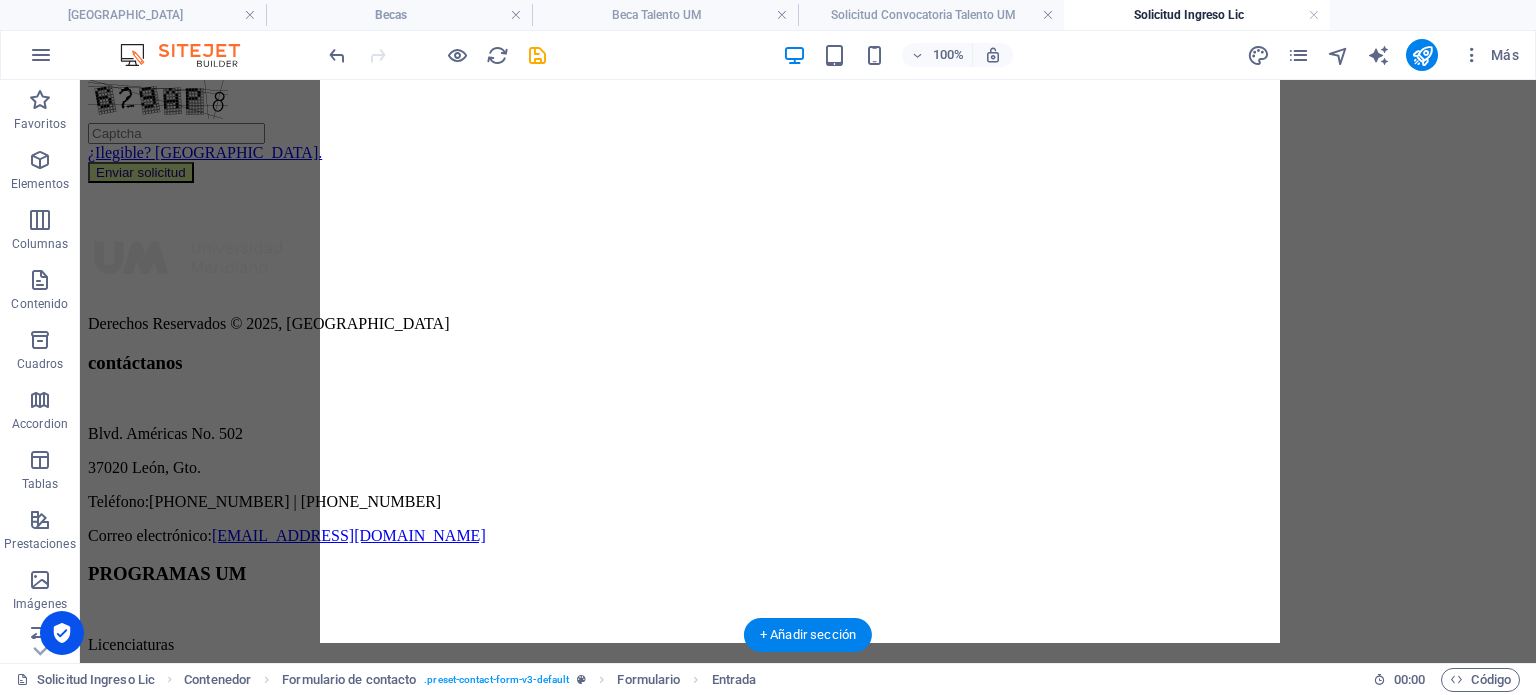 drag, startPoint x: 853, startPoint y: 362, endPoint x: 852, endPoint y: 300, distance: 62.008064 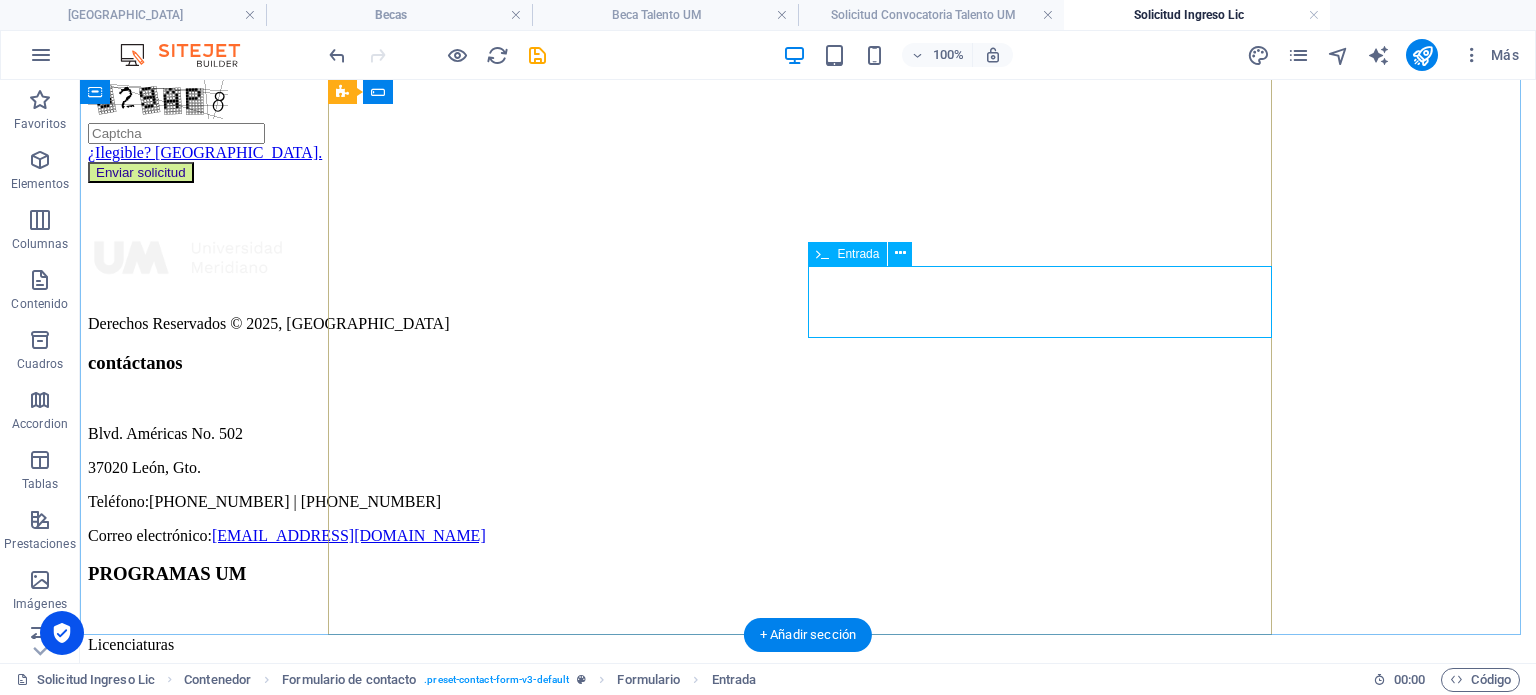 click on "Nombre de la preparatoria / bachillerato de egreso" at bounding box center [808, -77] 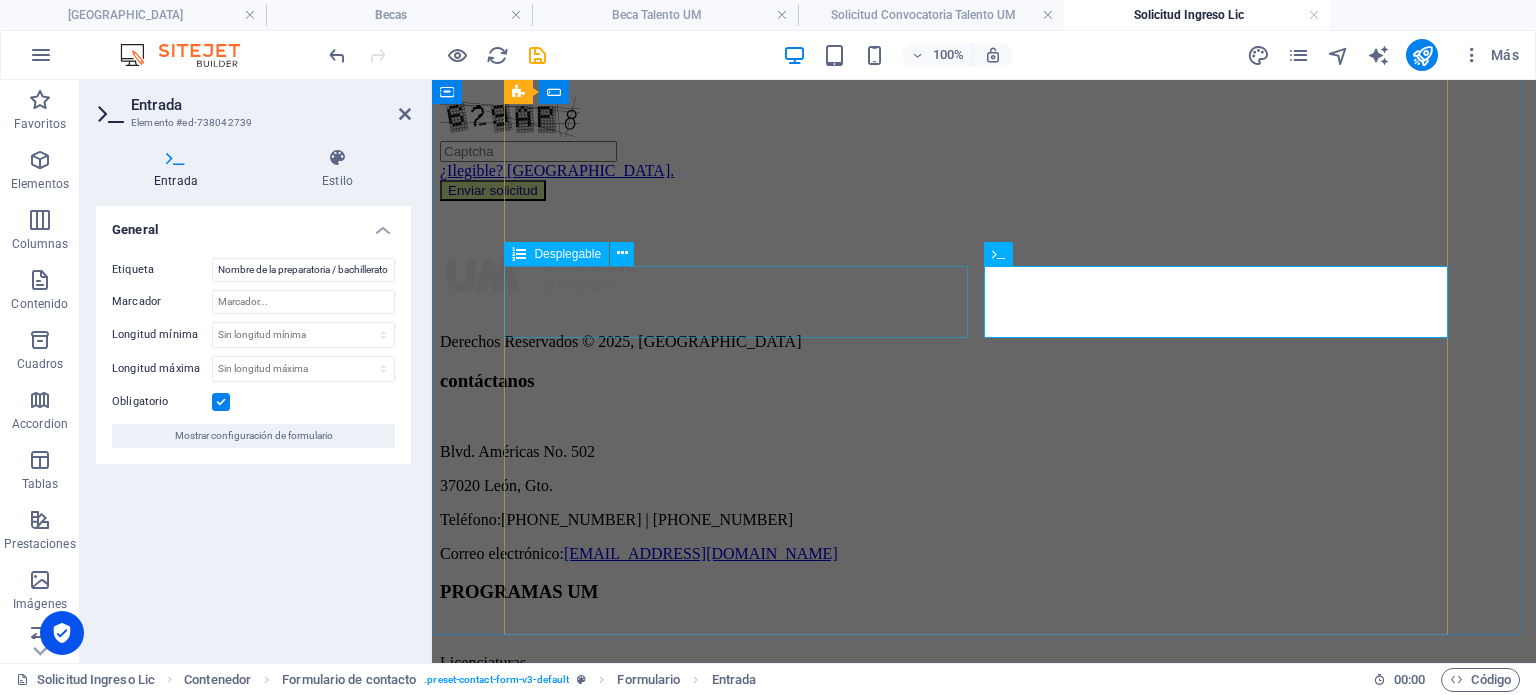 scroll, scrollTop: 1876, scrollLeft: 0, axis: vertical 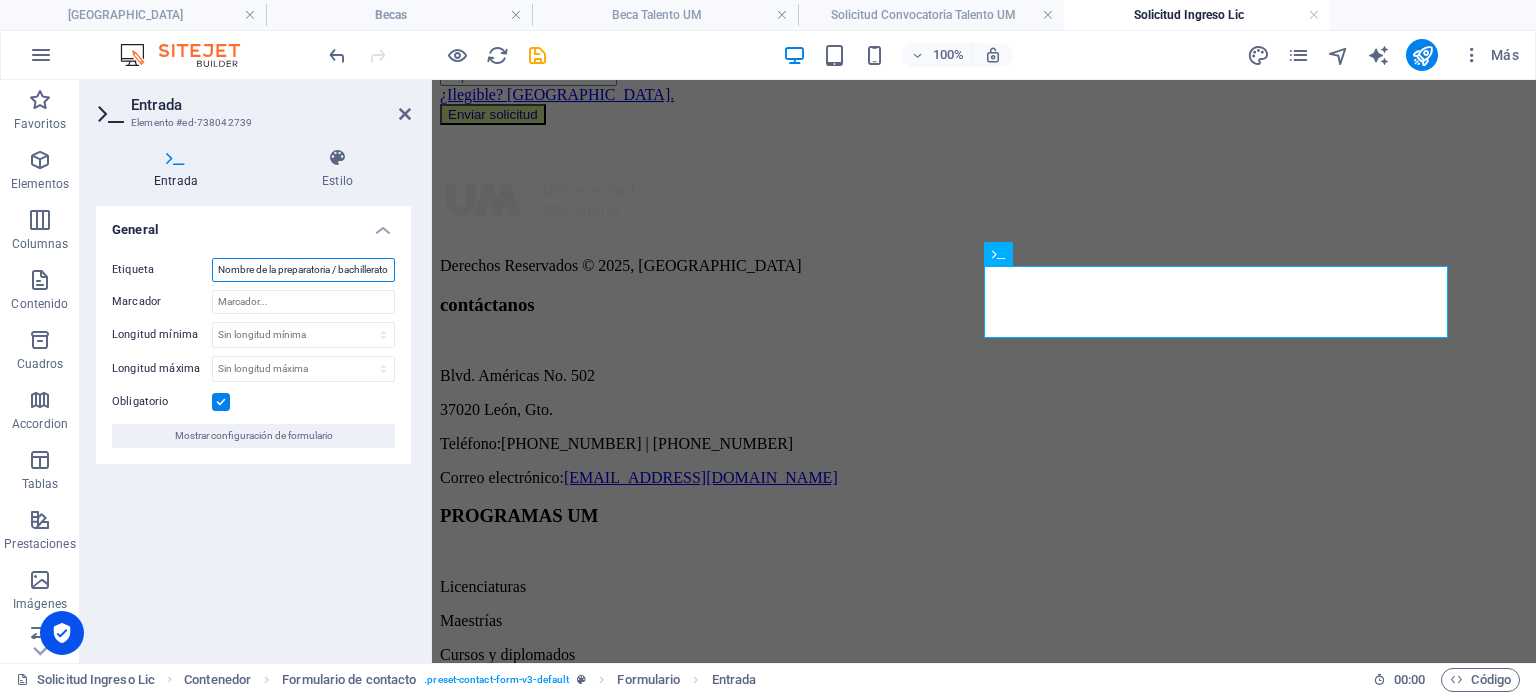click on "Nombre de la preparatoria / bachillerato de egreso" at bounding box center [303, 270] 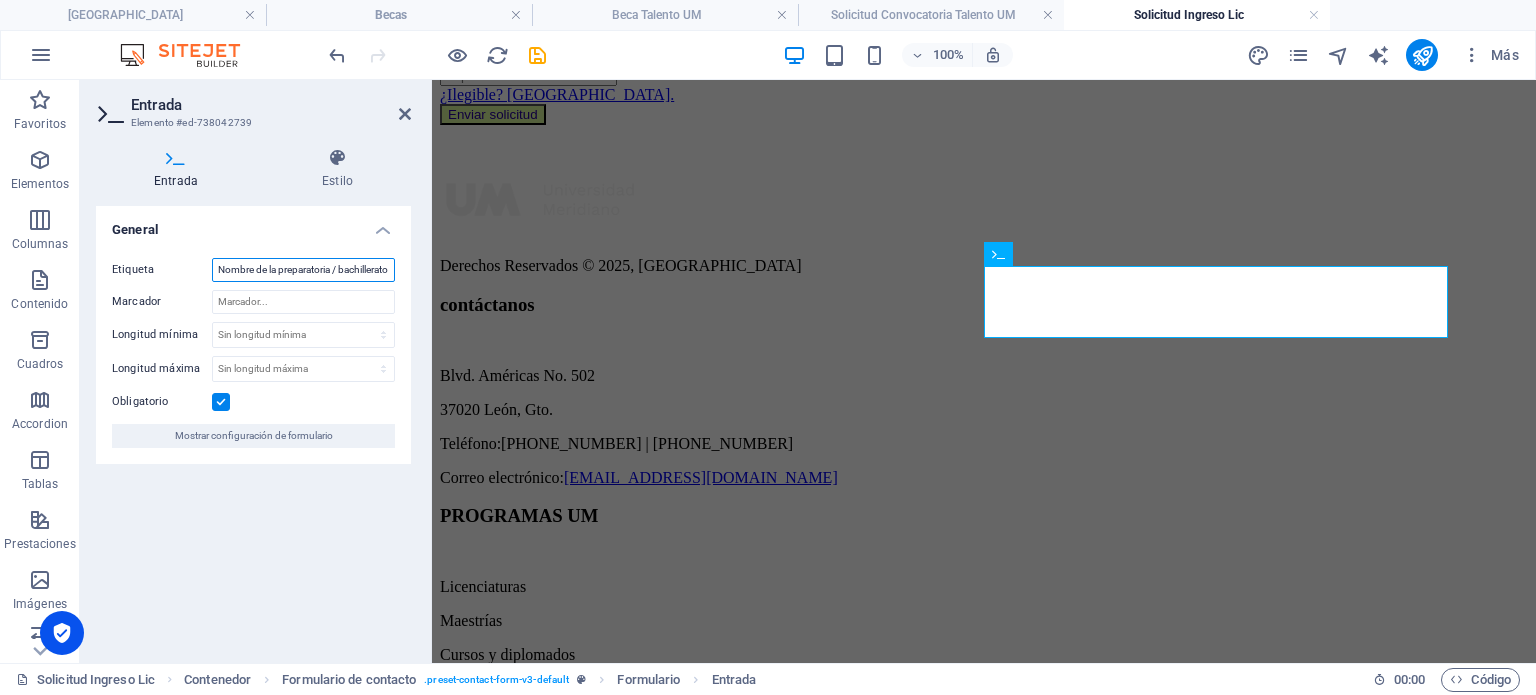 click on "Nombre de la preparatoria / bachillerato de egreso" at bounding box center [303, 270] 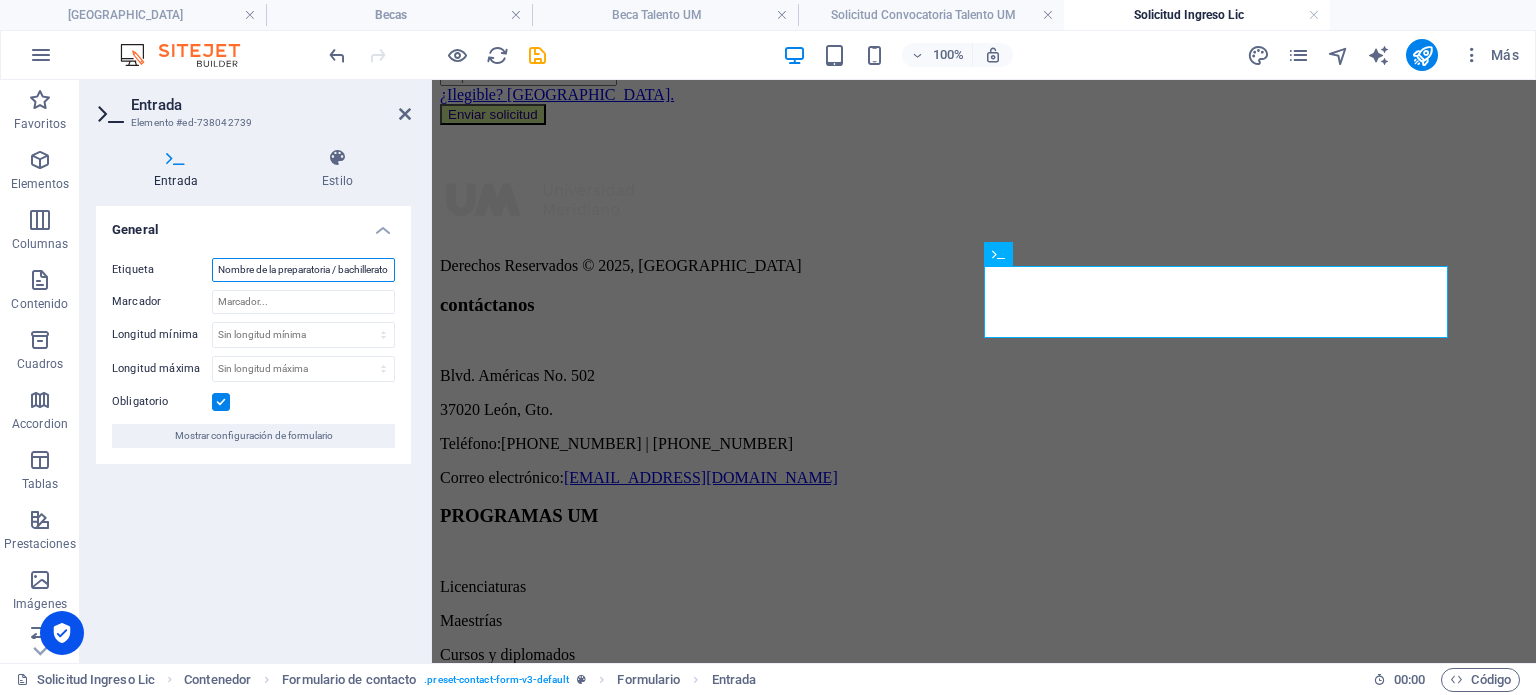 paste on "Promedio general en estudios previos (Ej. 8.7)" 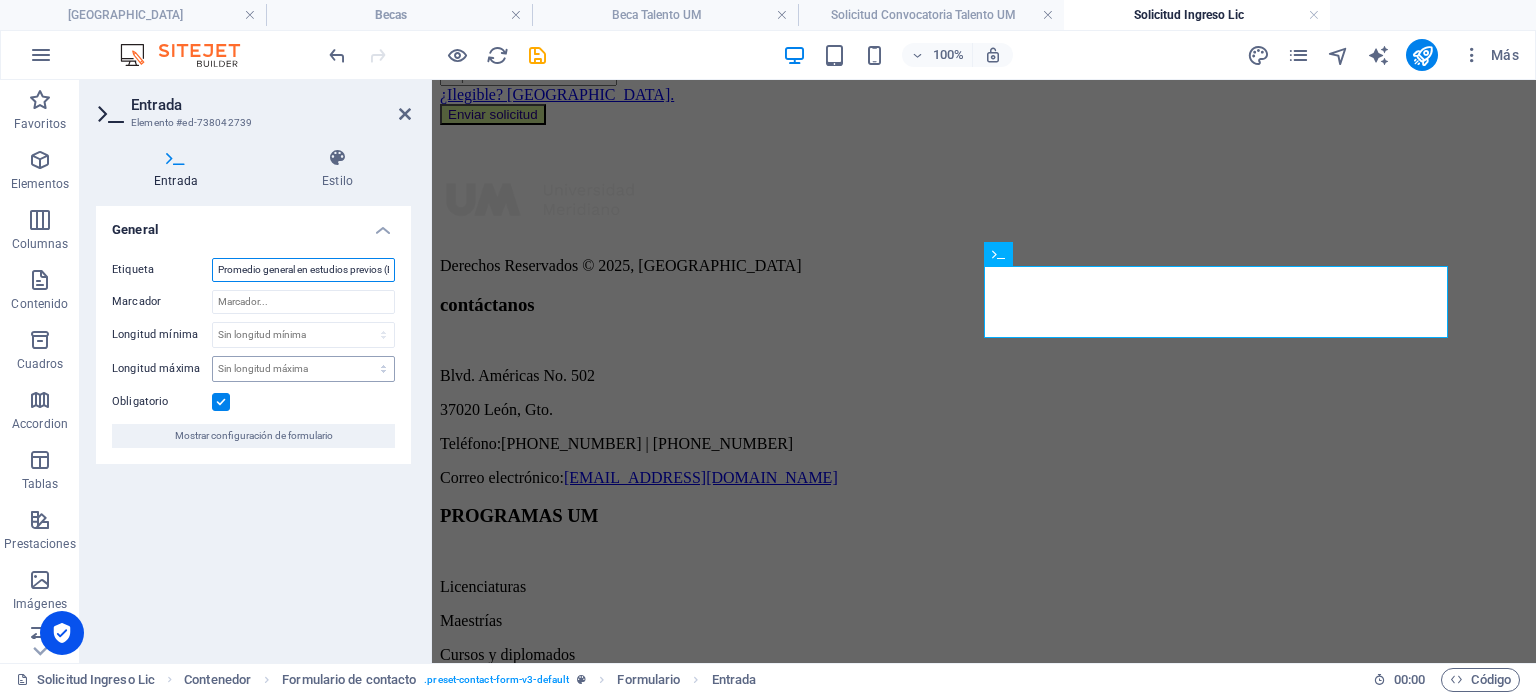 scroll, scrollTop: 0, scrollLeft: 32, axis: horizontal 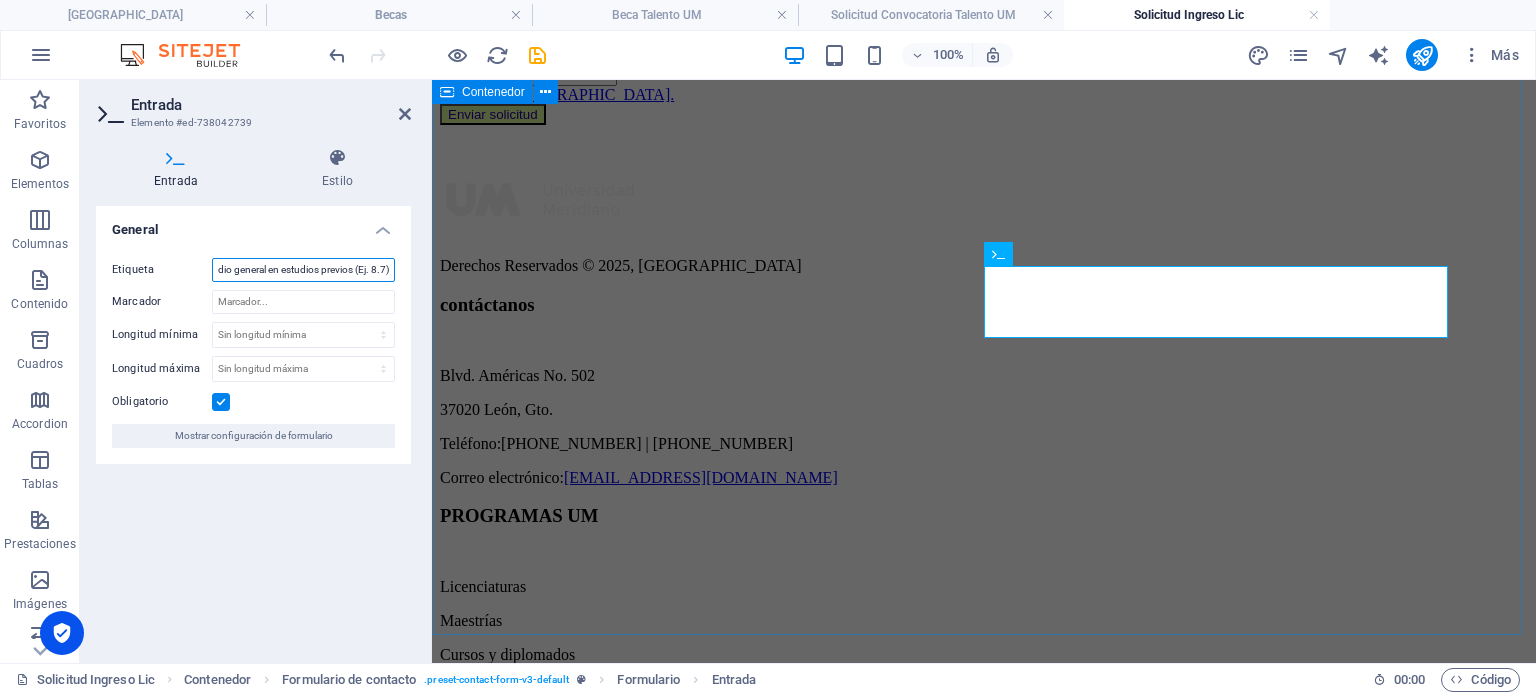 type on "Promedio general en estudios previos (Ej. 8.7)" 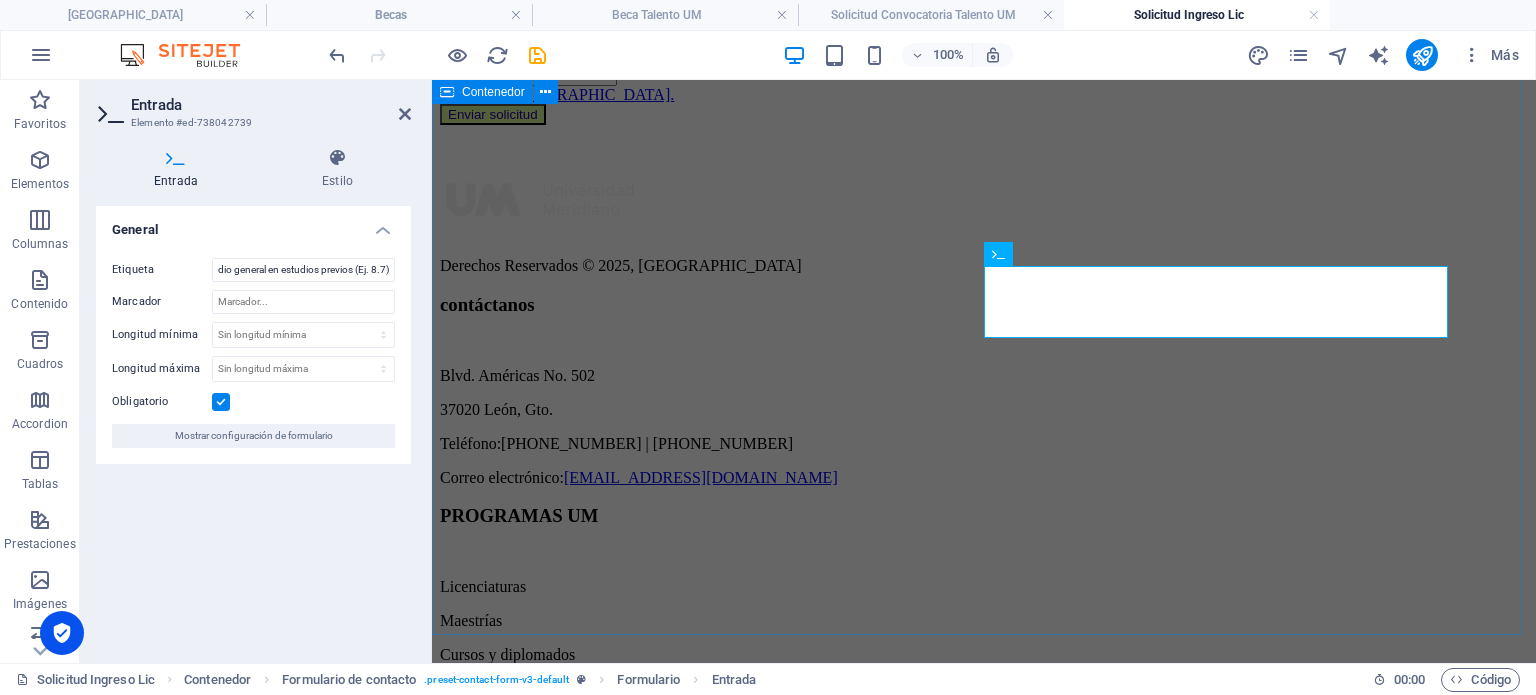 click on "Solicitud de ingreso Nivel académico Licenciaturas Programa académico Selecciona tu programa académico Licenciatura en Comunicación y Periodismo Digital Licenciatura en Gestión y Producción de Eventos Licenciatura en Marketing Digital Licenciatura en Procesos Industrial Licenciatura en Producción Audiovisual Modalidad Selecciona la modalidad Matutino Ejecutivo (7:00 a 10:00 horas) Matutino Escolarizado (7:00 a 13:00 horas) Vespertino (18:00 a 21:00 horas) Sabatino (8:00 a 14:00 horas) Periodo de ingreso Selecciona cuándo ingresarás Septiembre 2025 Enero 2026 Septiembre 2026 Enero 2027 Septiembre 2027 Enero 2028 Licenciaturas en turno vespertino. Licenciatura en Comunicación y Periodismo Digital. Licenciatura en Gestión y Producción de Eventos. Licenciatura en Procesos Industriales. Licenciatura en Producción Audiovisual Licenciaturas en turno sabatino Licenciatura en Procesos Industriales. Datos personales Nombre(s) Apellido paterno Apellido materno CURP Género Selecciona una opción Masculino" at bounding box center [984, -426] 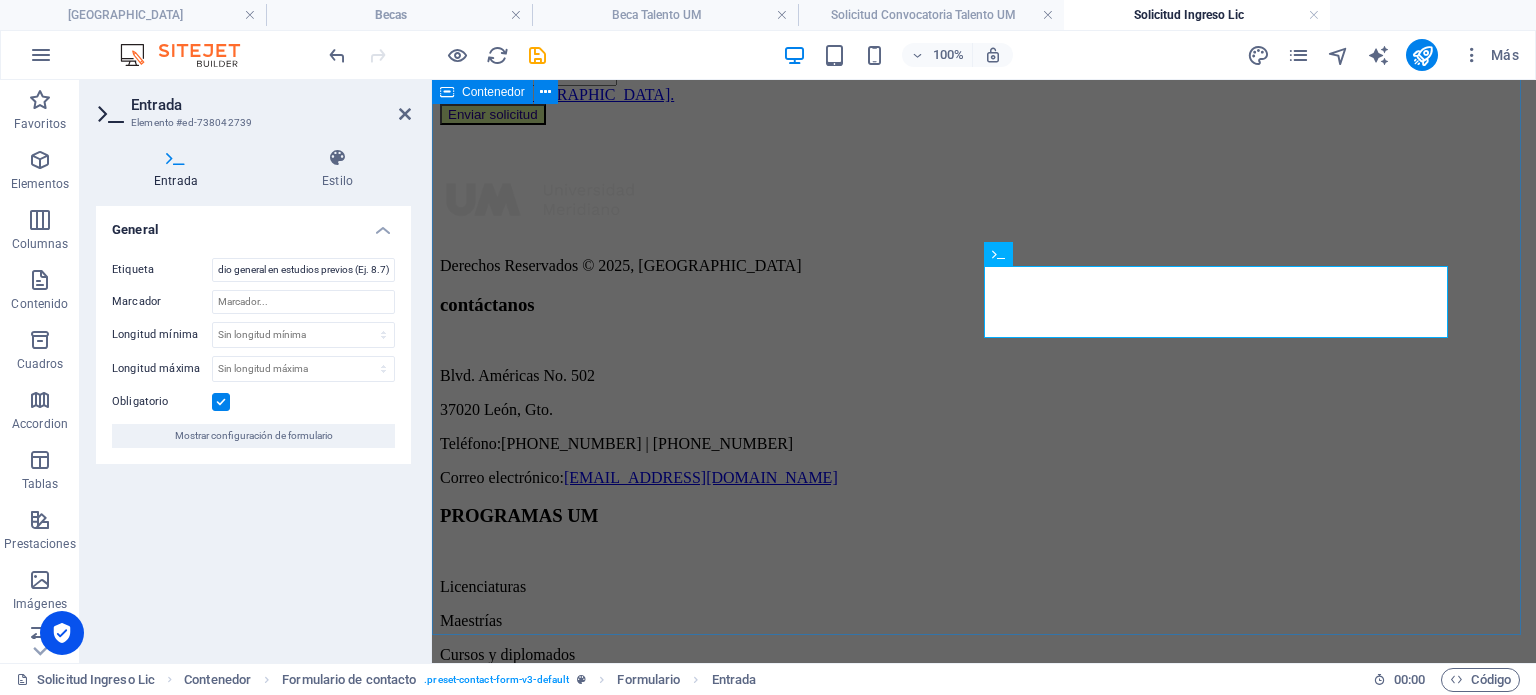 scroll, scrollTop: 0, scrollLeft: 0, axis: both 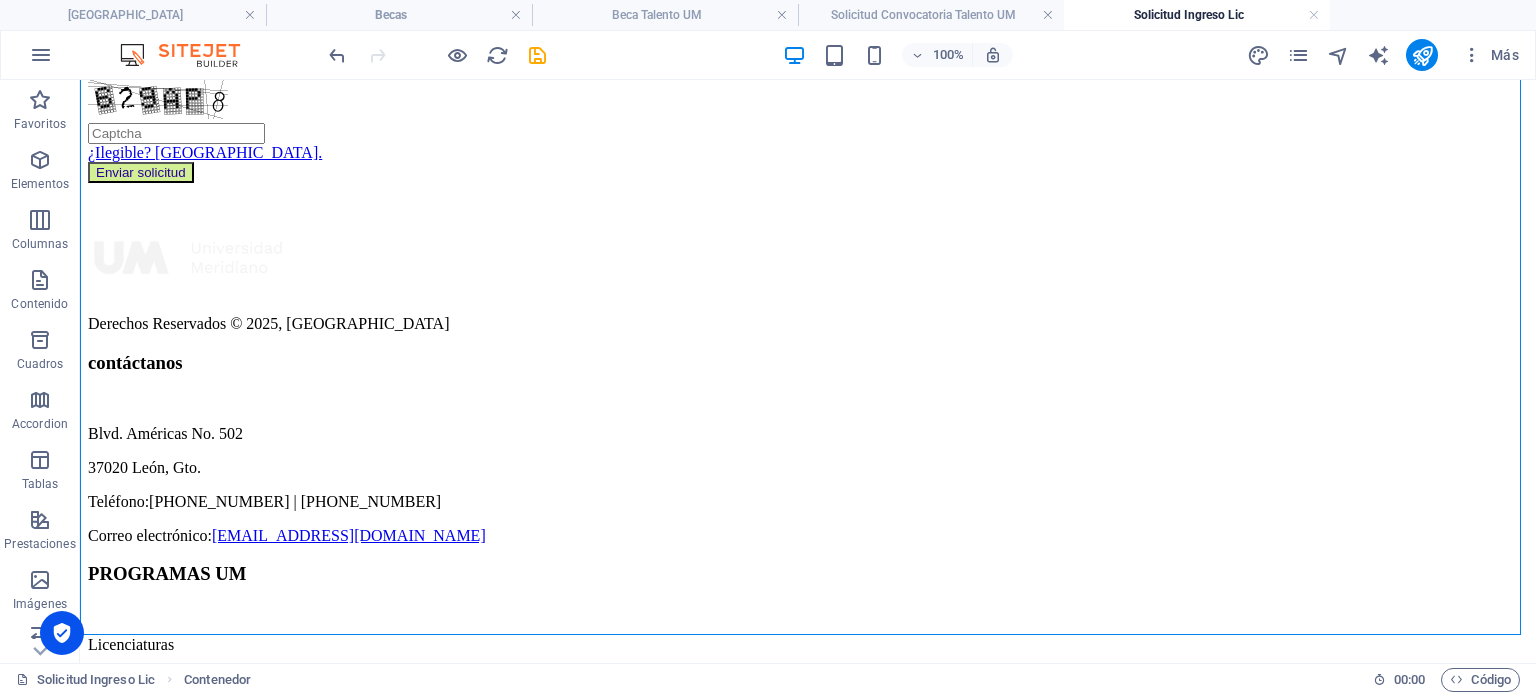 click at bounding box center [437, 55] 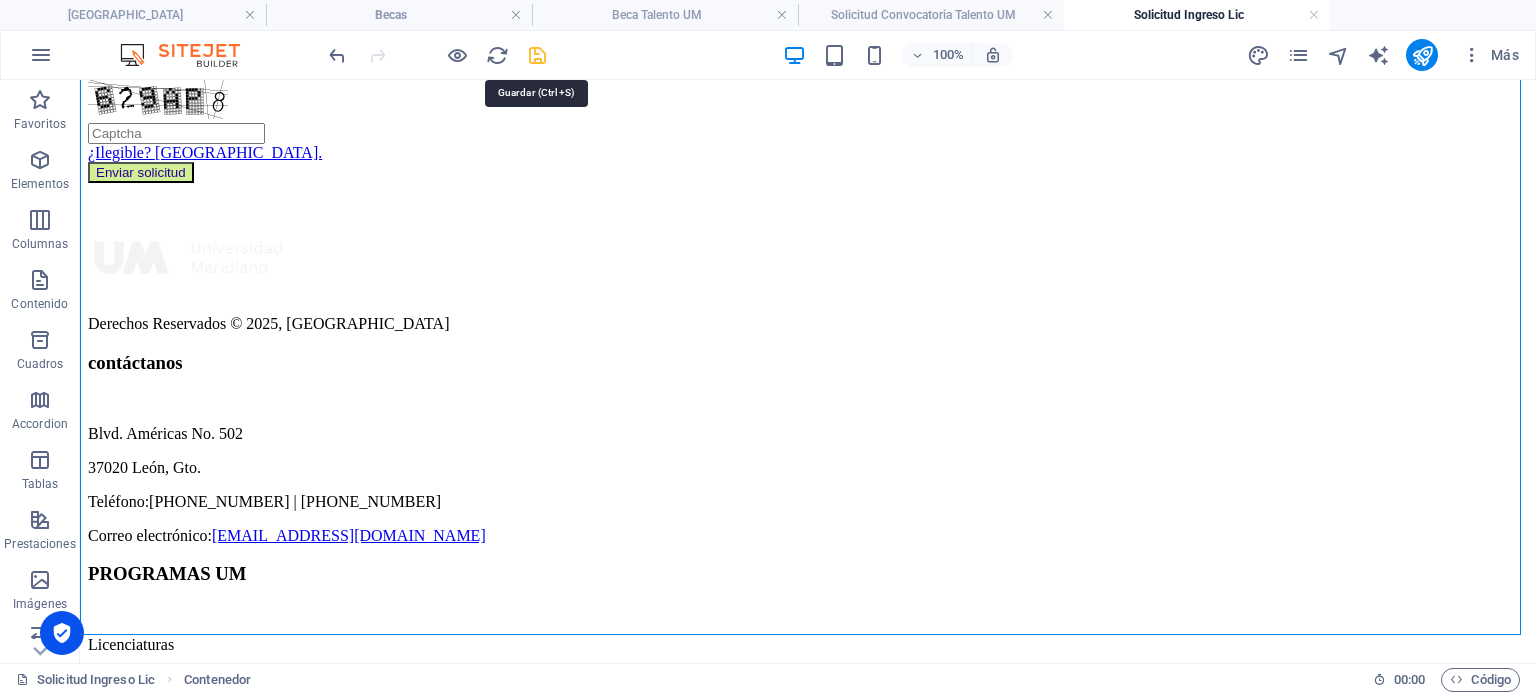 click at bounding box center (537, 55) 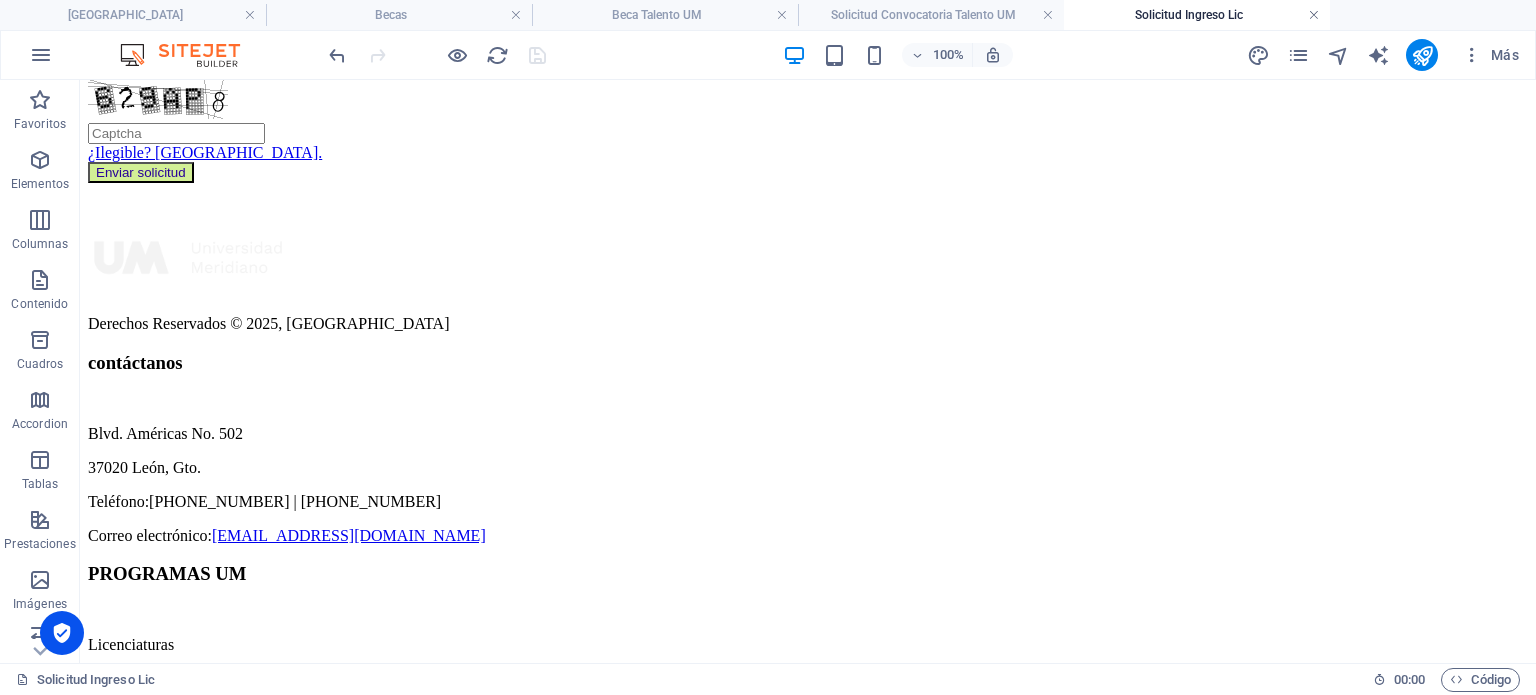 click at bounding box center [1314, 15] 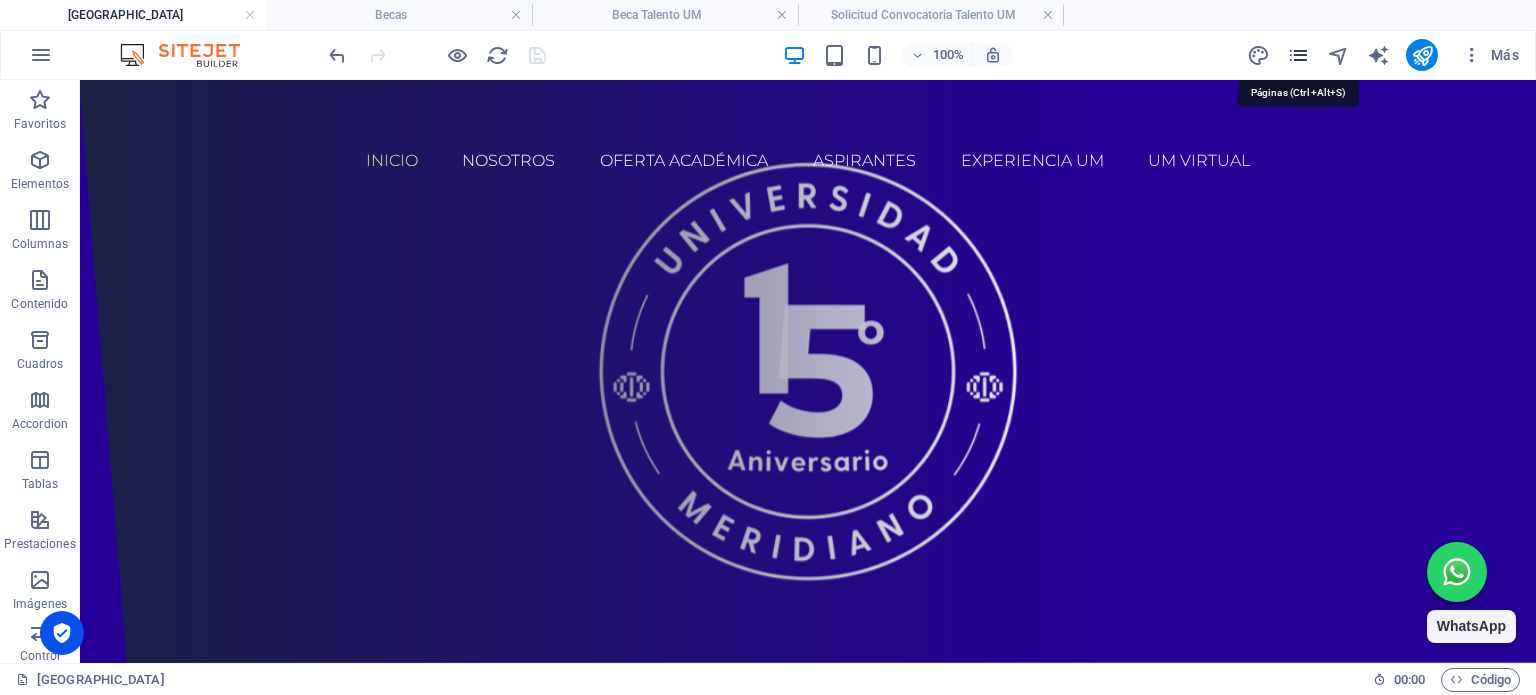 click at bounding box center (1298, 55) 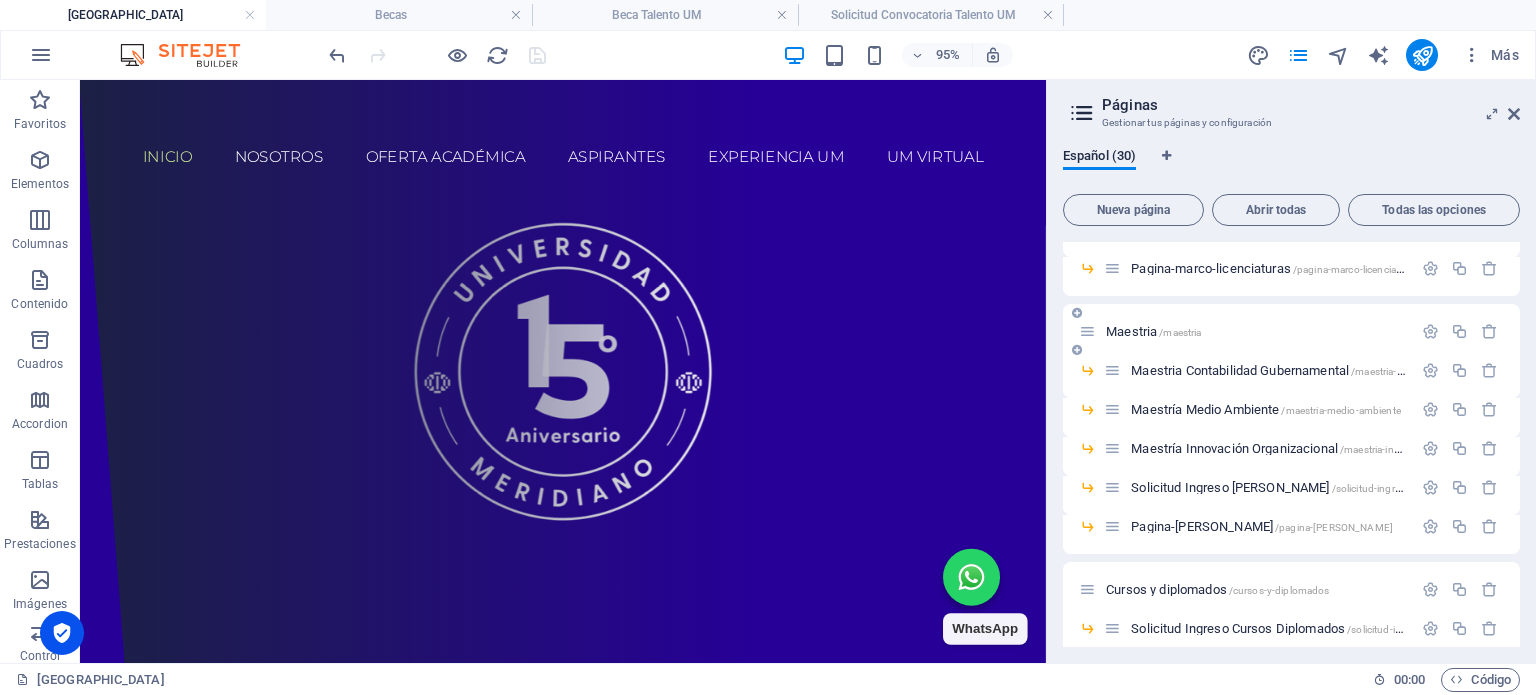 scroll, scrollTop: 500, scrollLeft: 0, axis: vertical 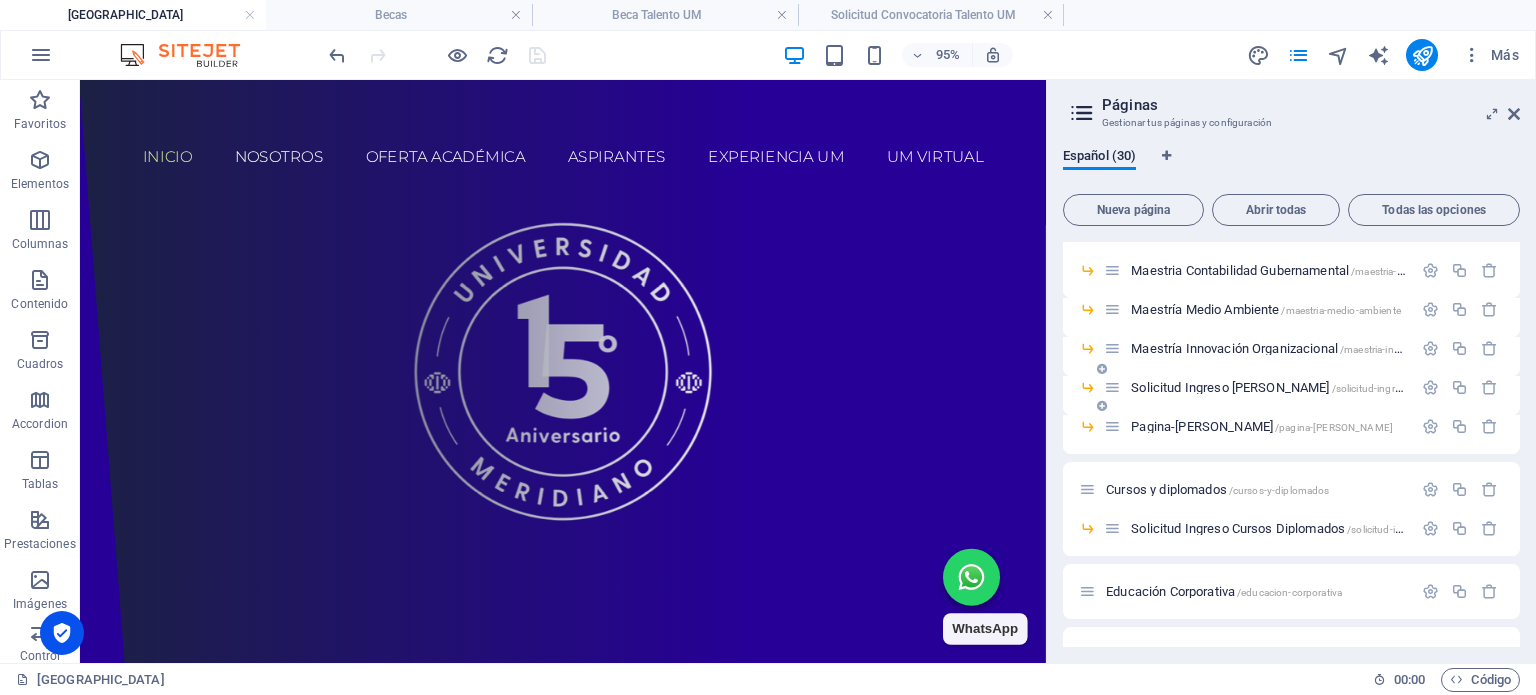 click on "Solicitud Ingreso Mae /solicitud-ingreso-mae" at bounding box center [1282, 387] 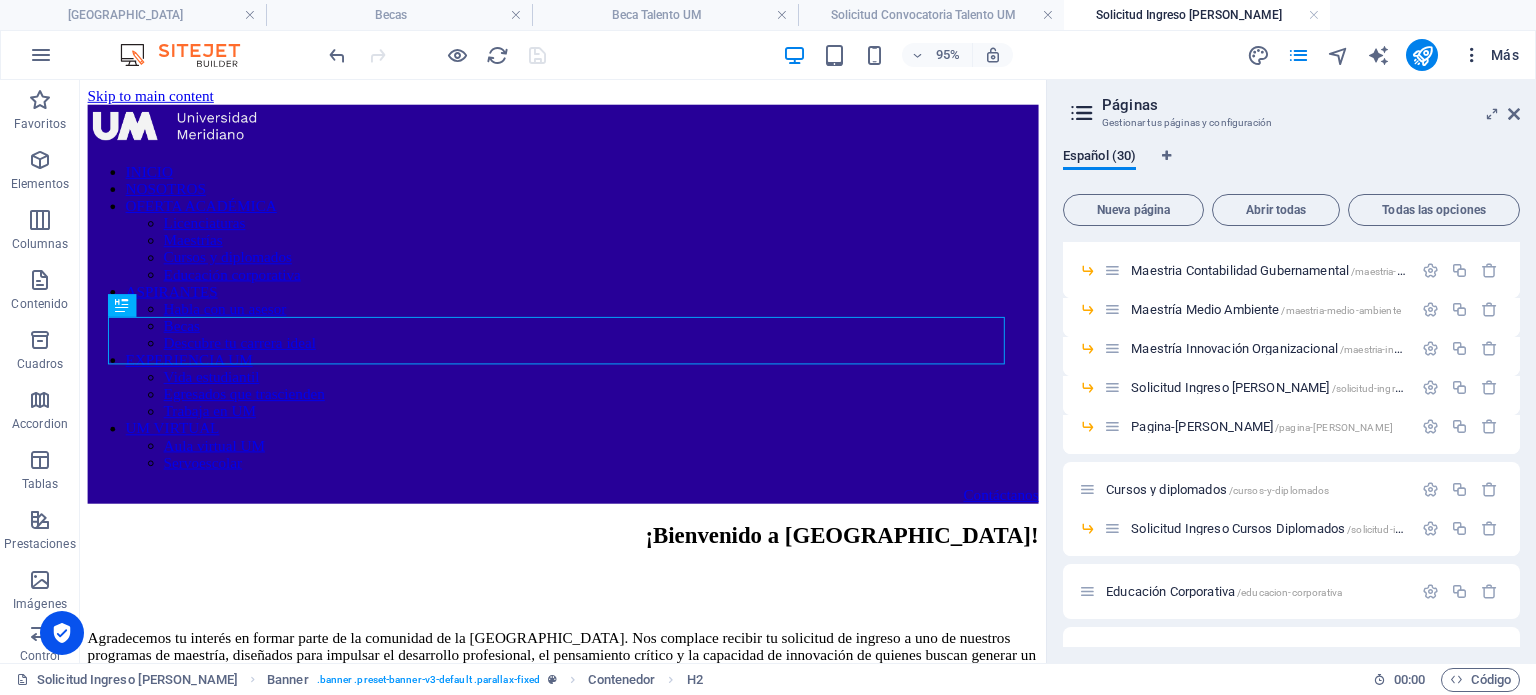 scroll, scrollTop: 0, scrollLeft: 0, axis: both 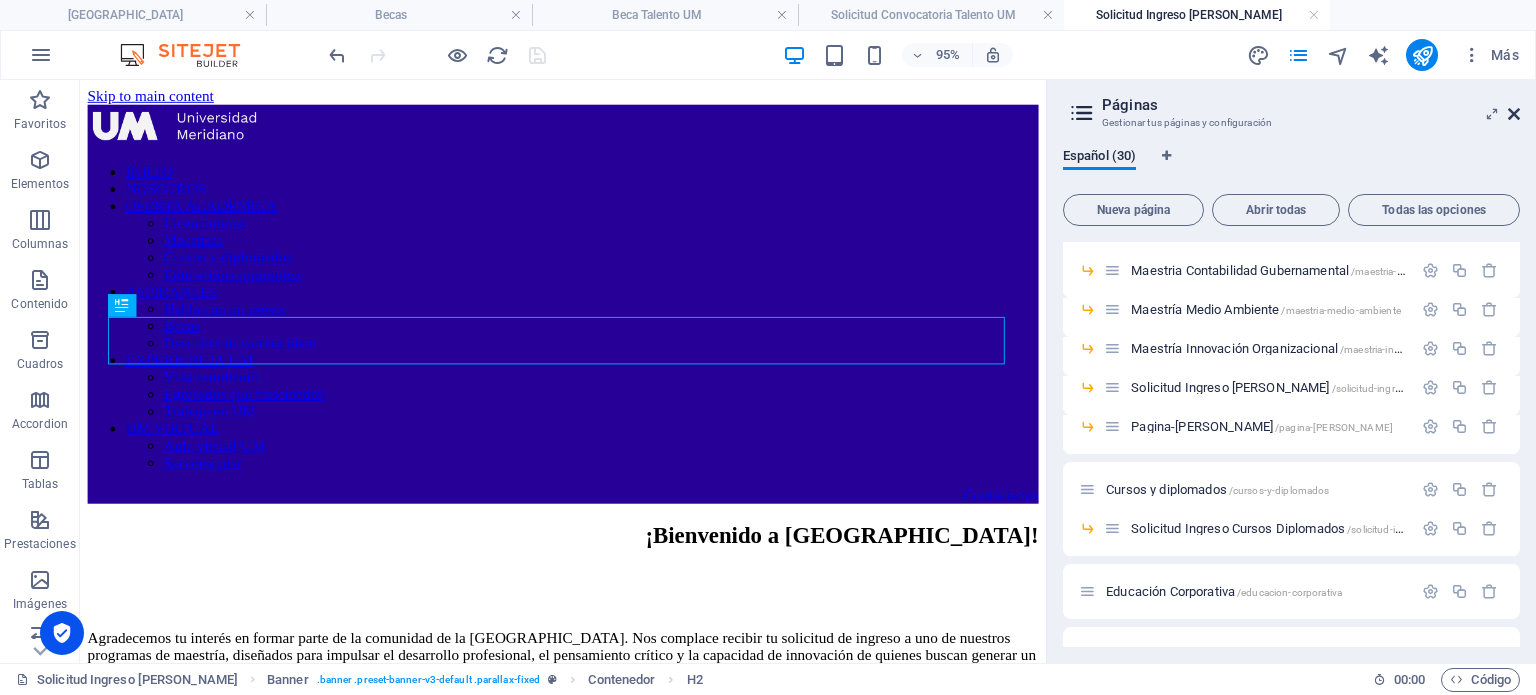 click at bounding box center (1514, 114) 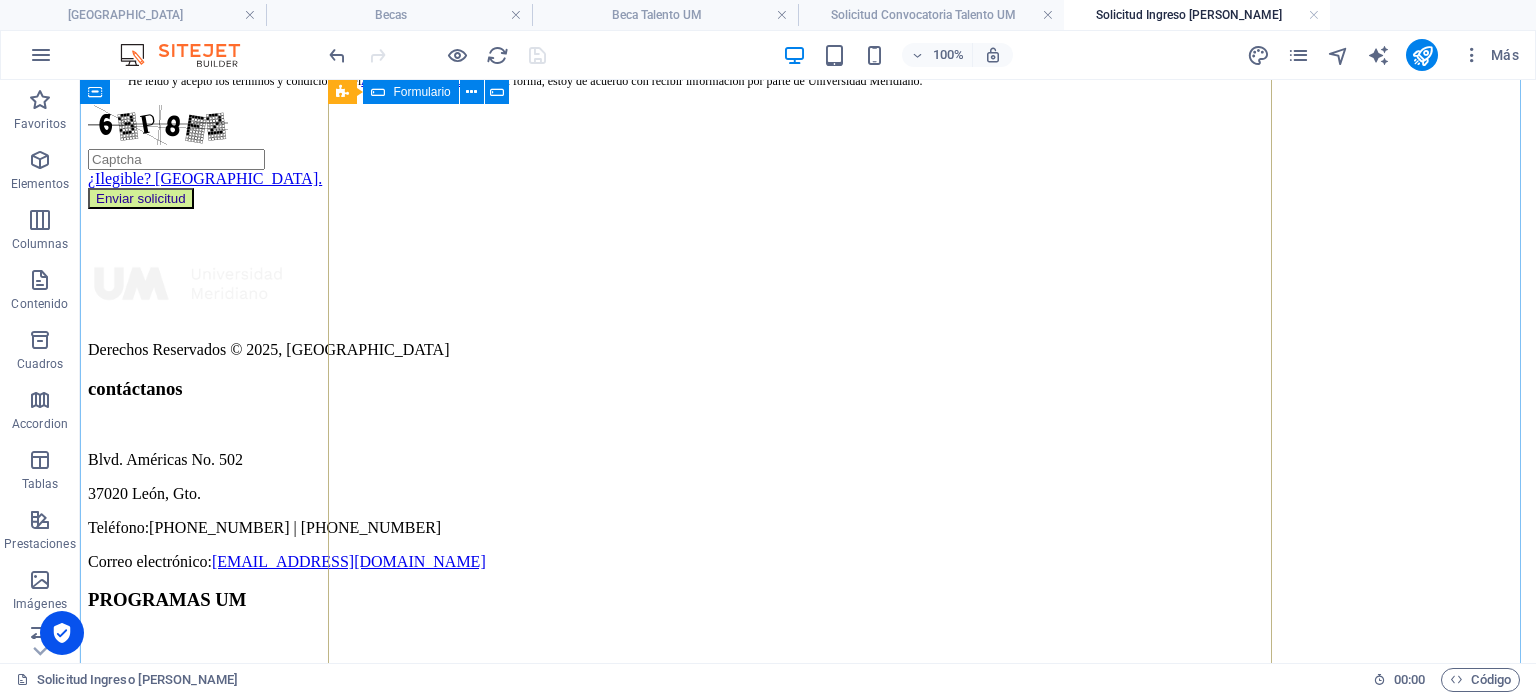 scroll, scrollTop: 1700, scrollLeft: 0, axis: vertical 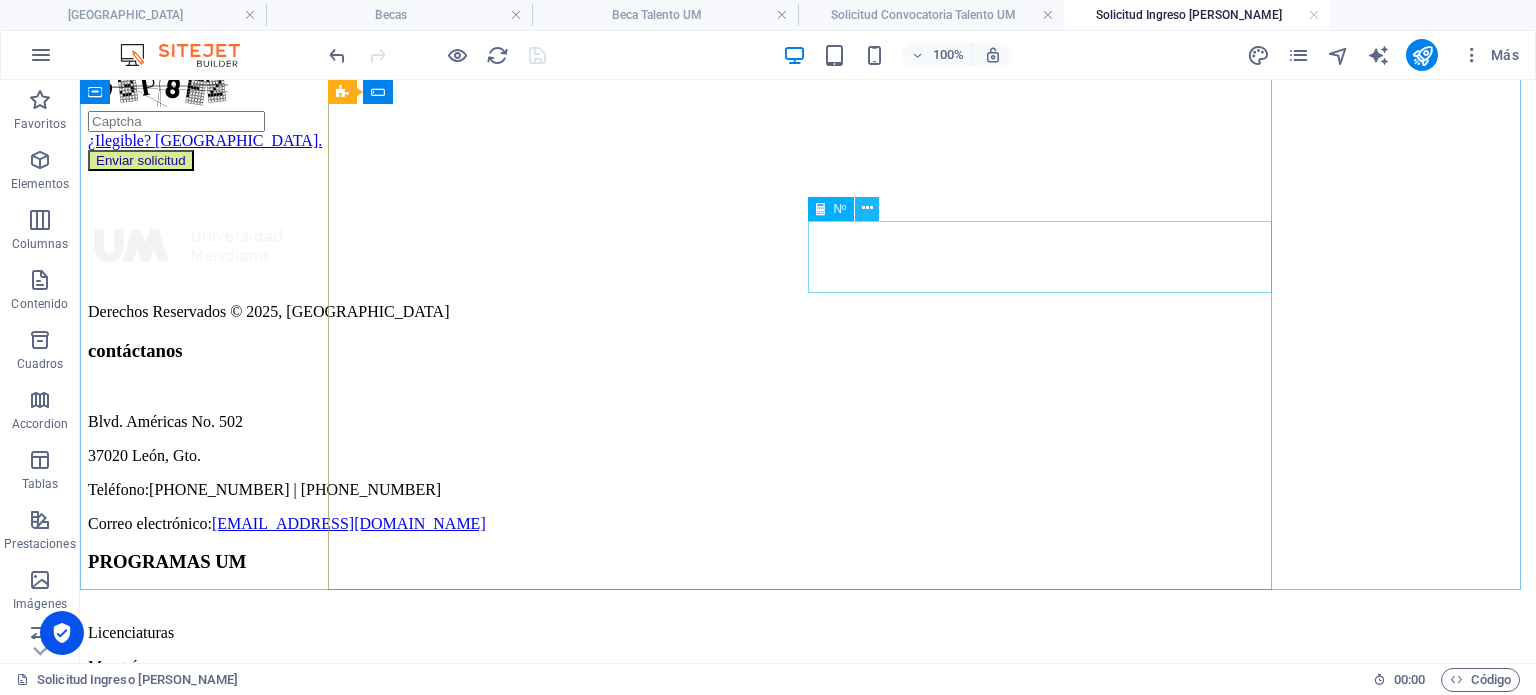 click at bounding box center (867, 208) 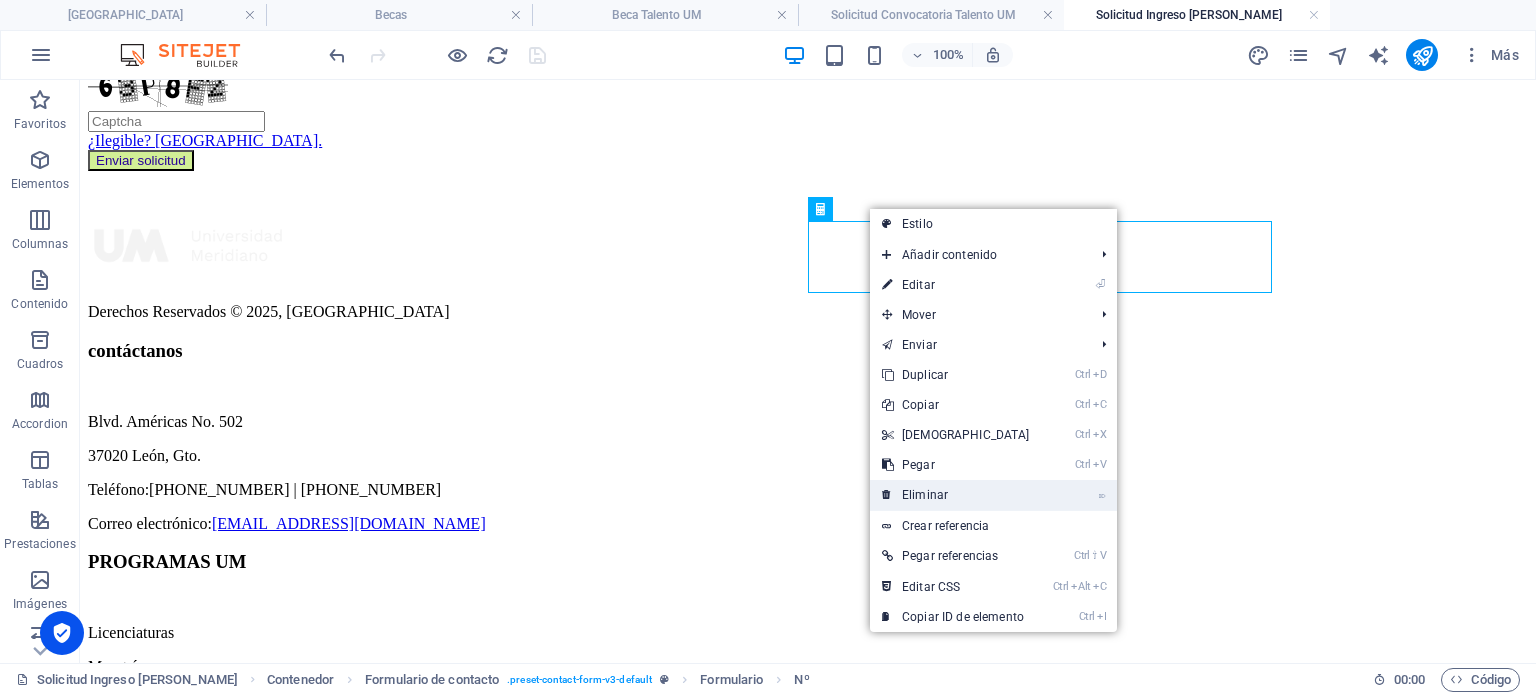 click on "⌦  Eliminar" at bounding box center [956, 495] 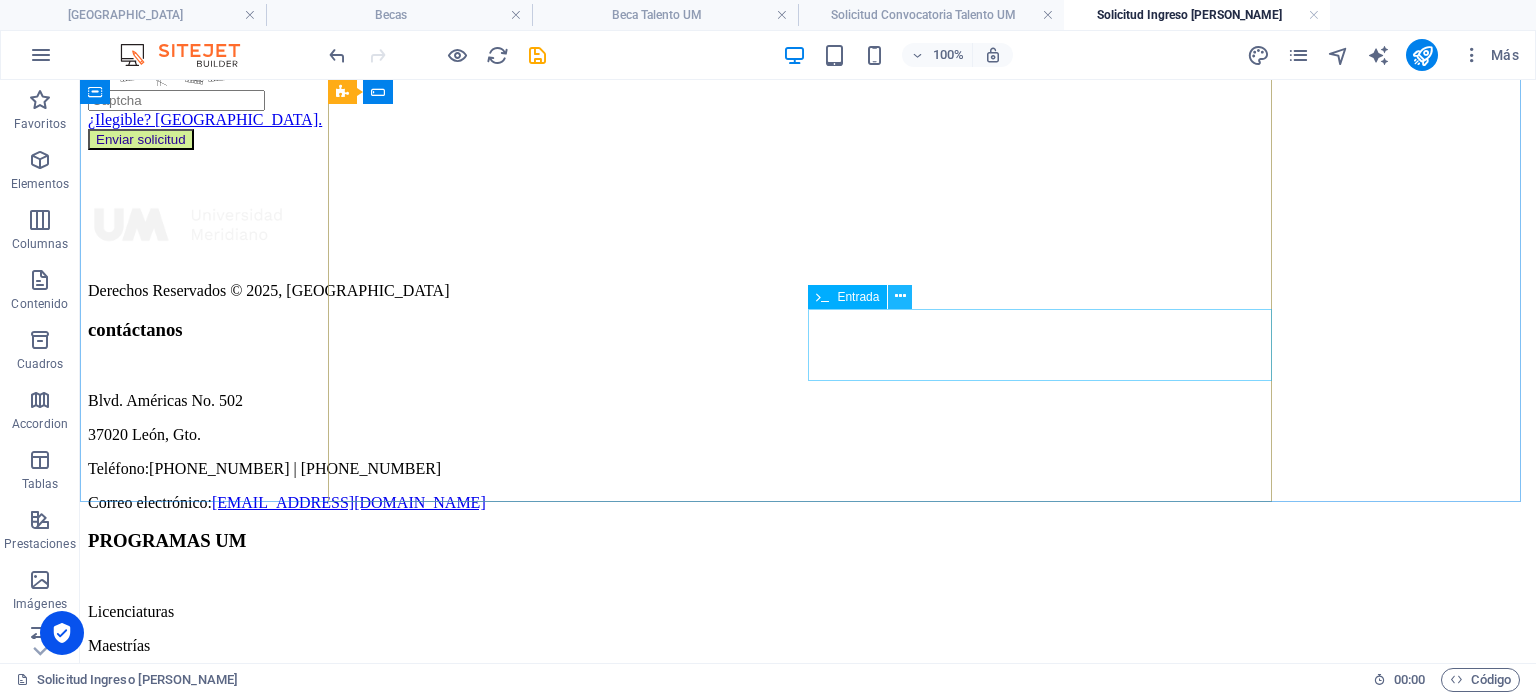 click at bounding box center [900, 296] 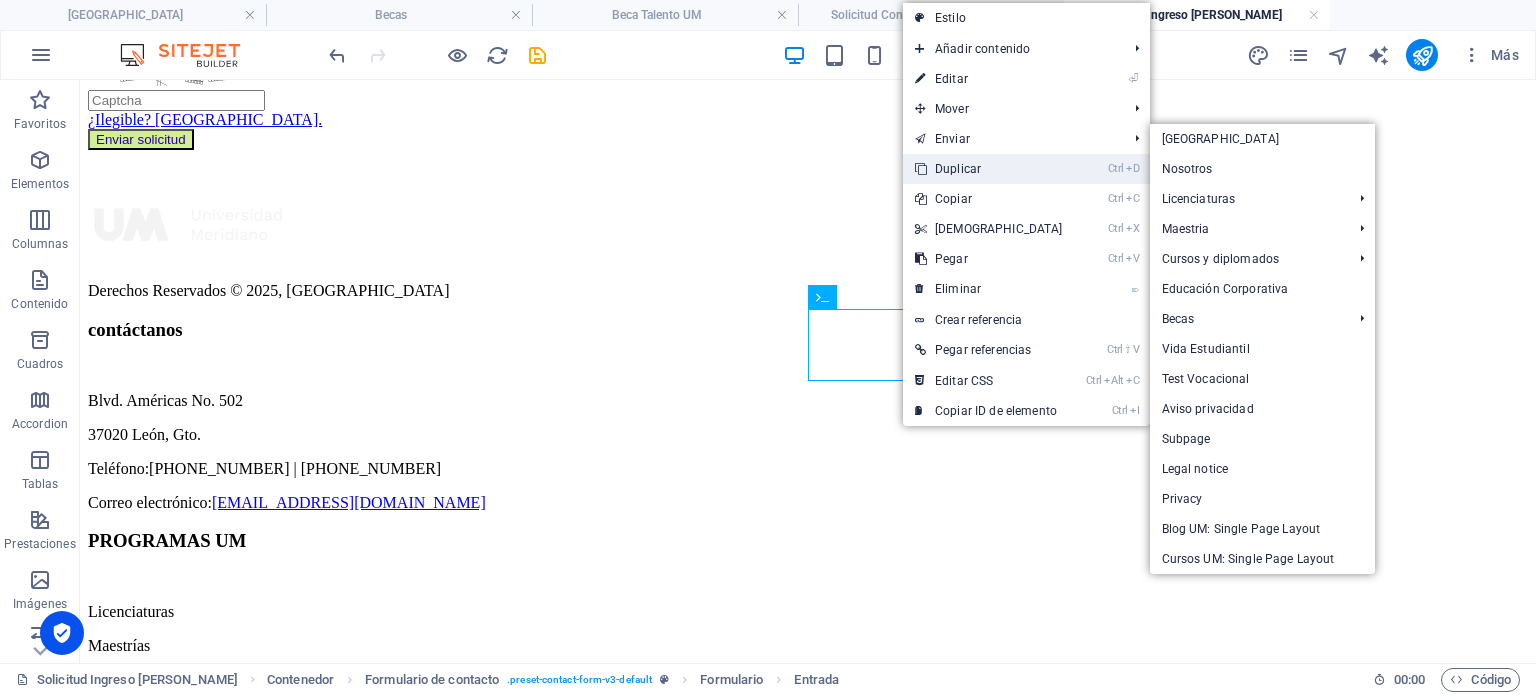 drag, startPoint x: 976, startPoint y: 166, endPoint x: 901, endPoint y: 87, distance: 108.93117 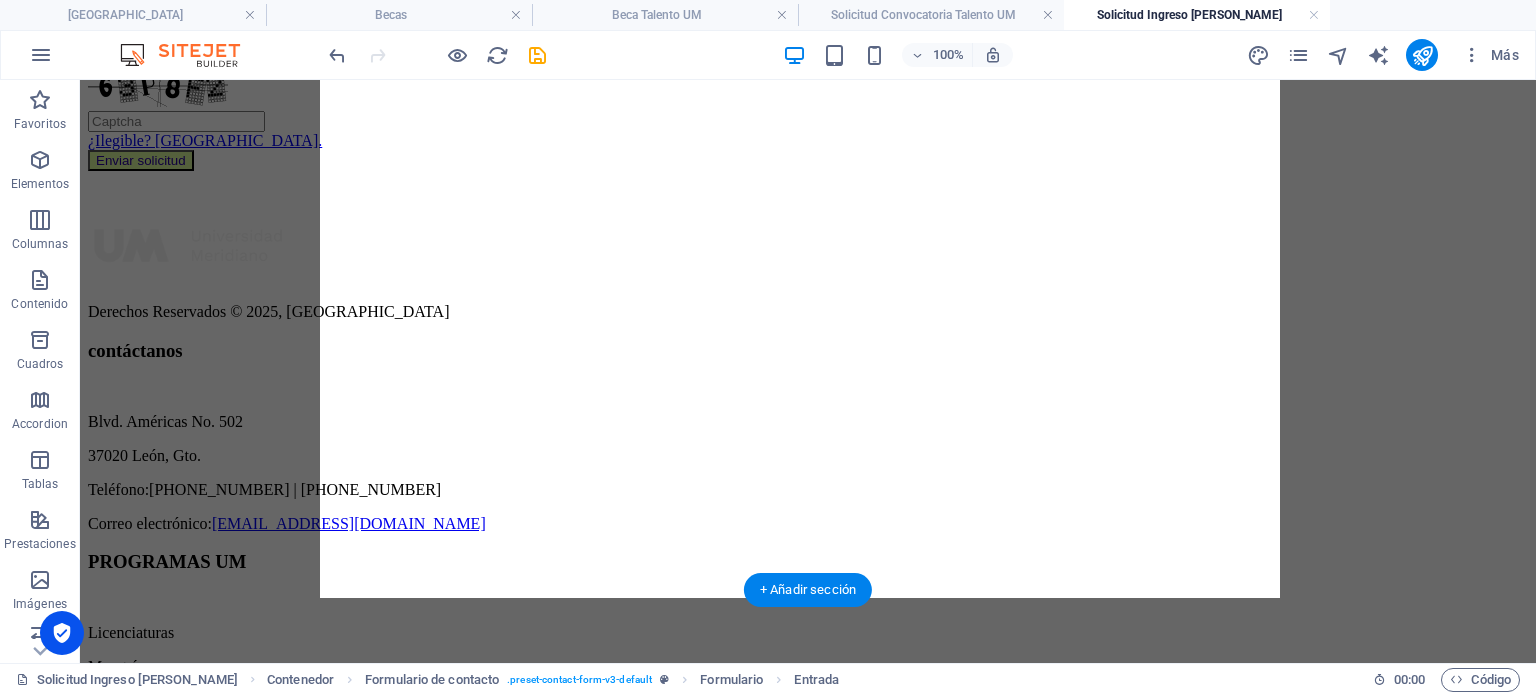 drag, startPoint x: 896, startPoint y: 318, endPoint x: 895, endPoint y: 260, distance: 58.00862 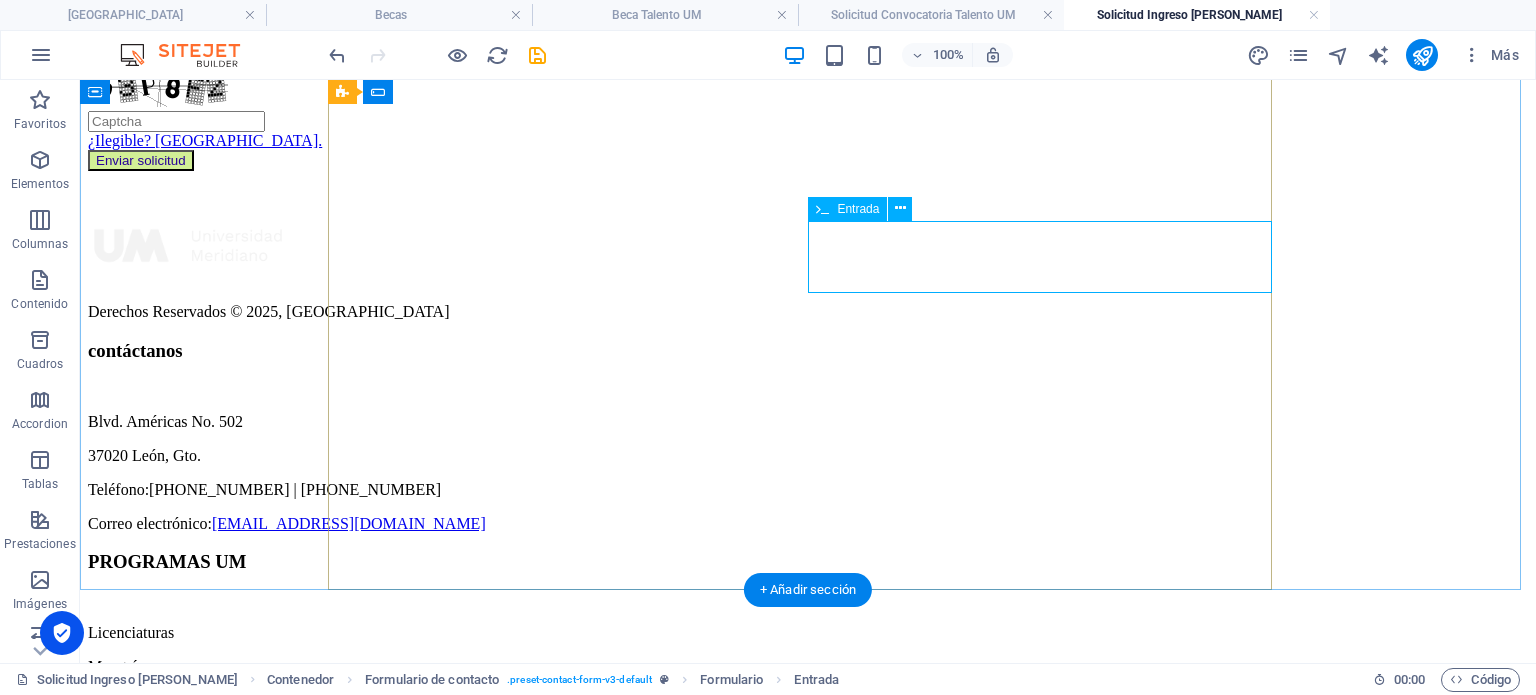 click on "Nombre de la universidad de egreso" at bounding box center [808, -89] 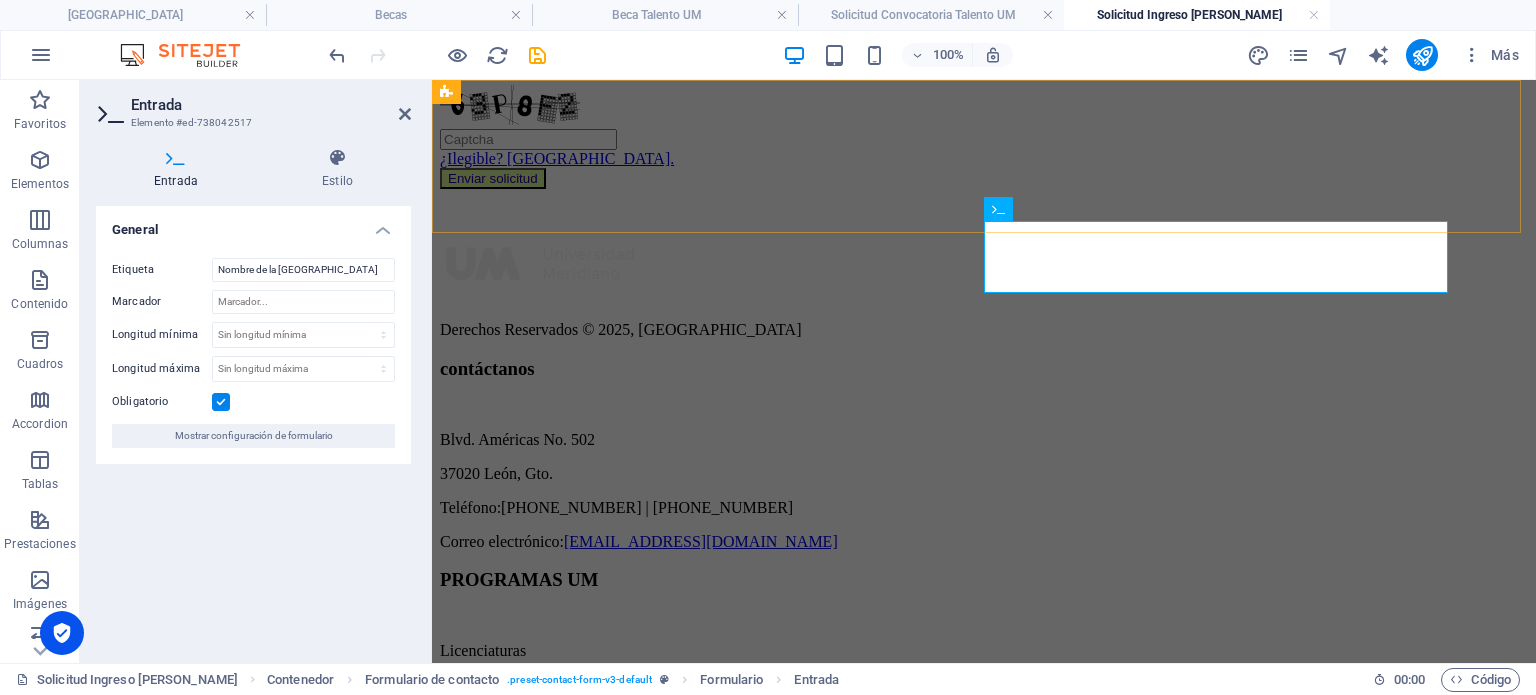 scroll, scrollTop: 1776, scrollLeft: 0, axis: vertical 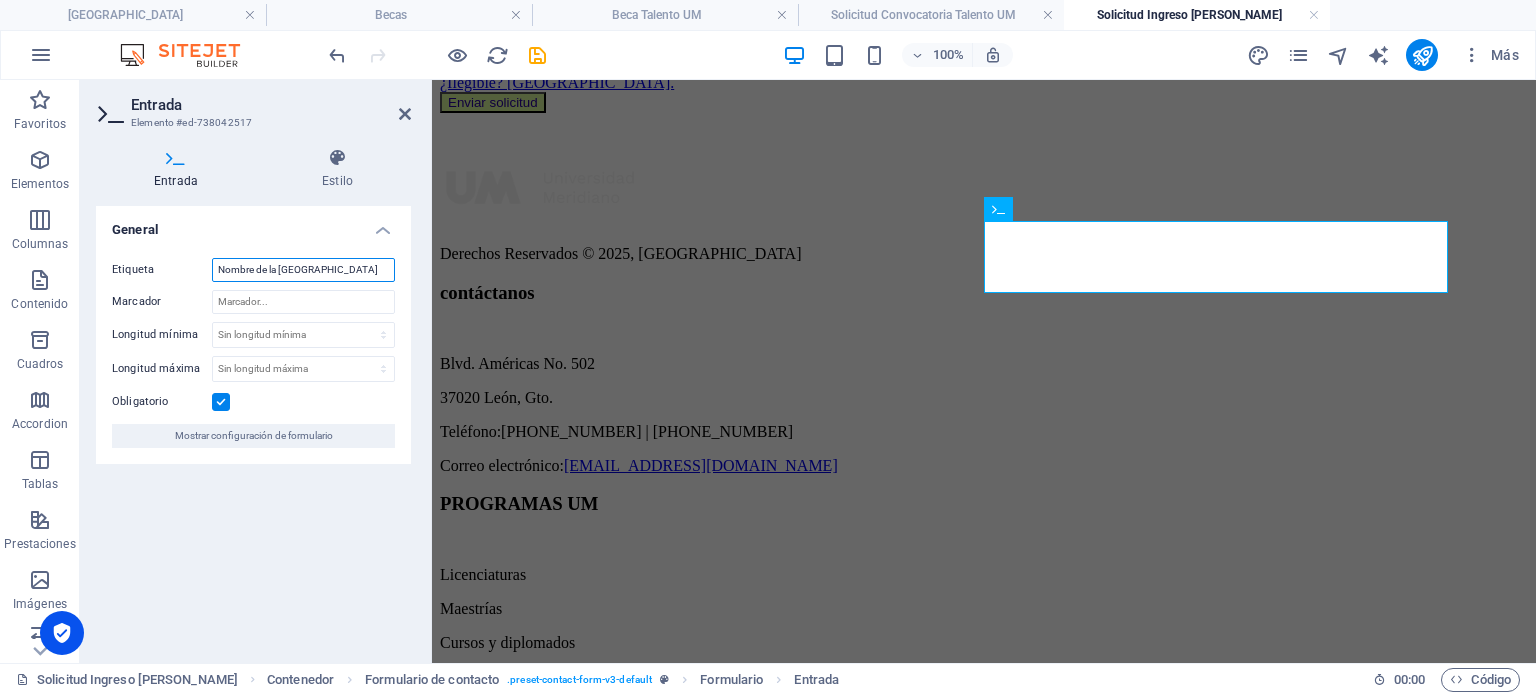 click on "Nombre de la universidad de egreso" at bounding box center (303, 270) 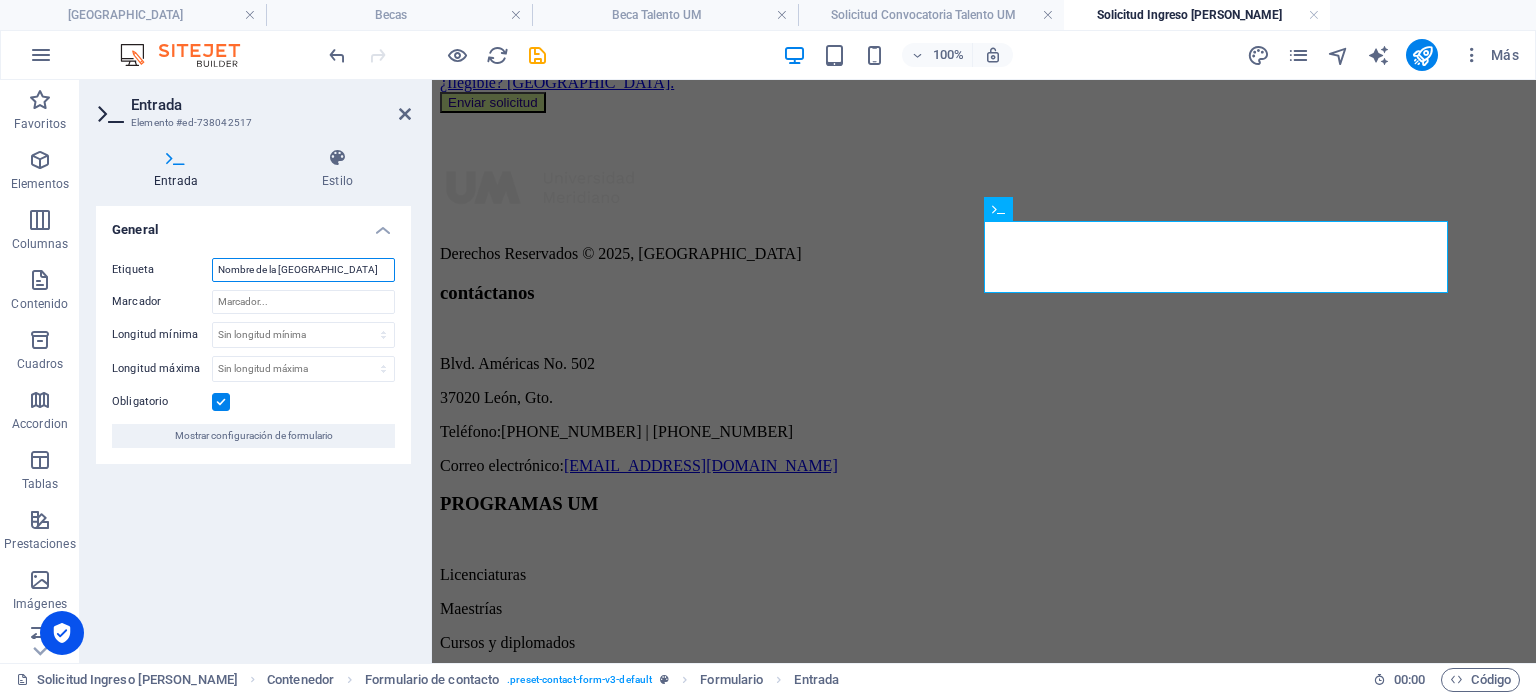 click on "Nombre de la universidad de egreso" at bounding box center [303, 270] 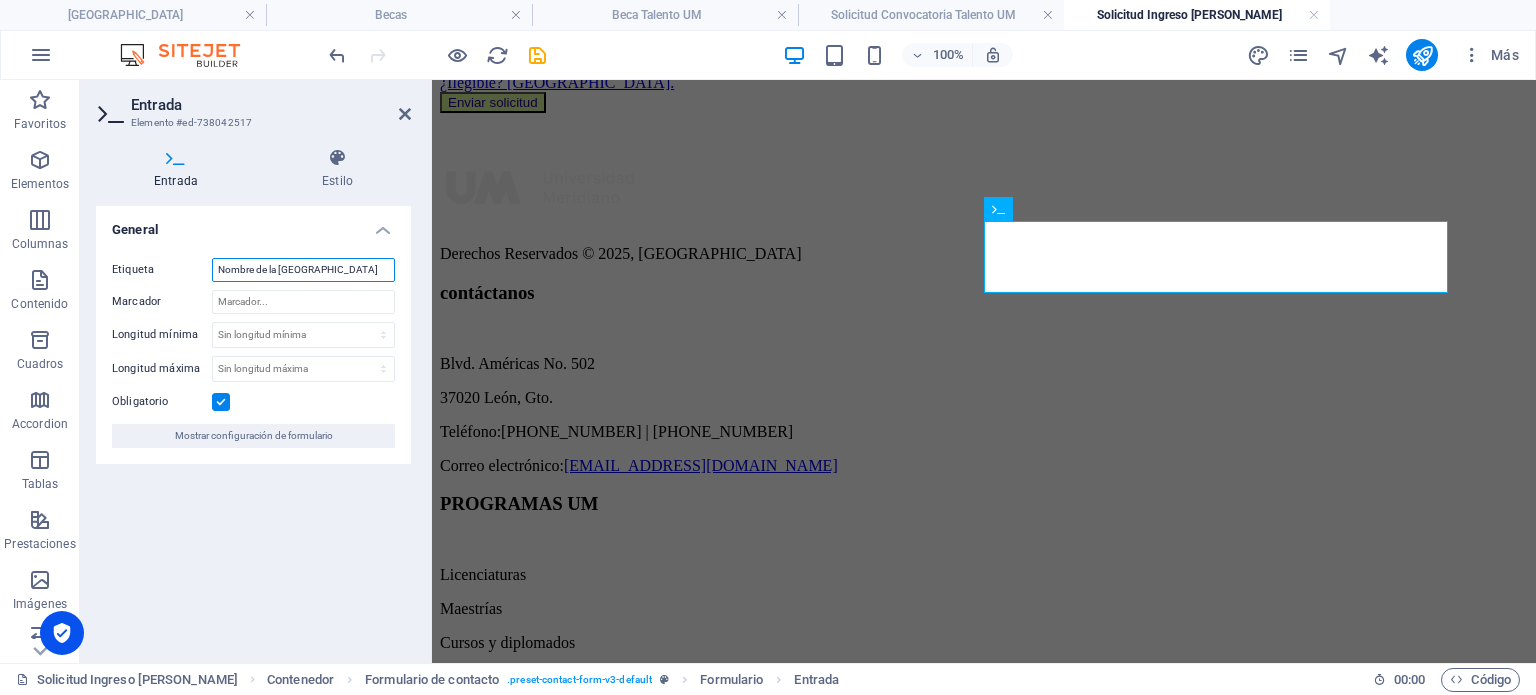 paste on "Promedio general en estudios previos (Ej. 8.7)" 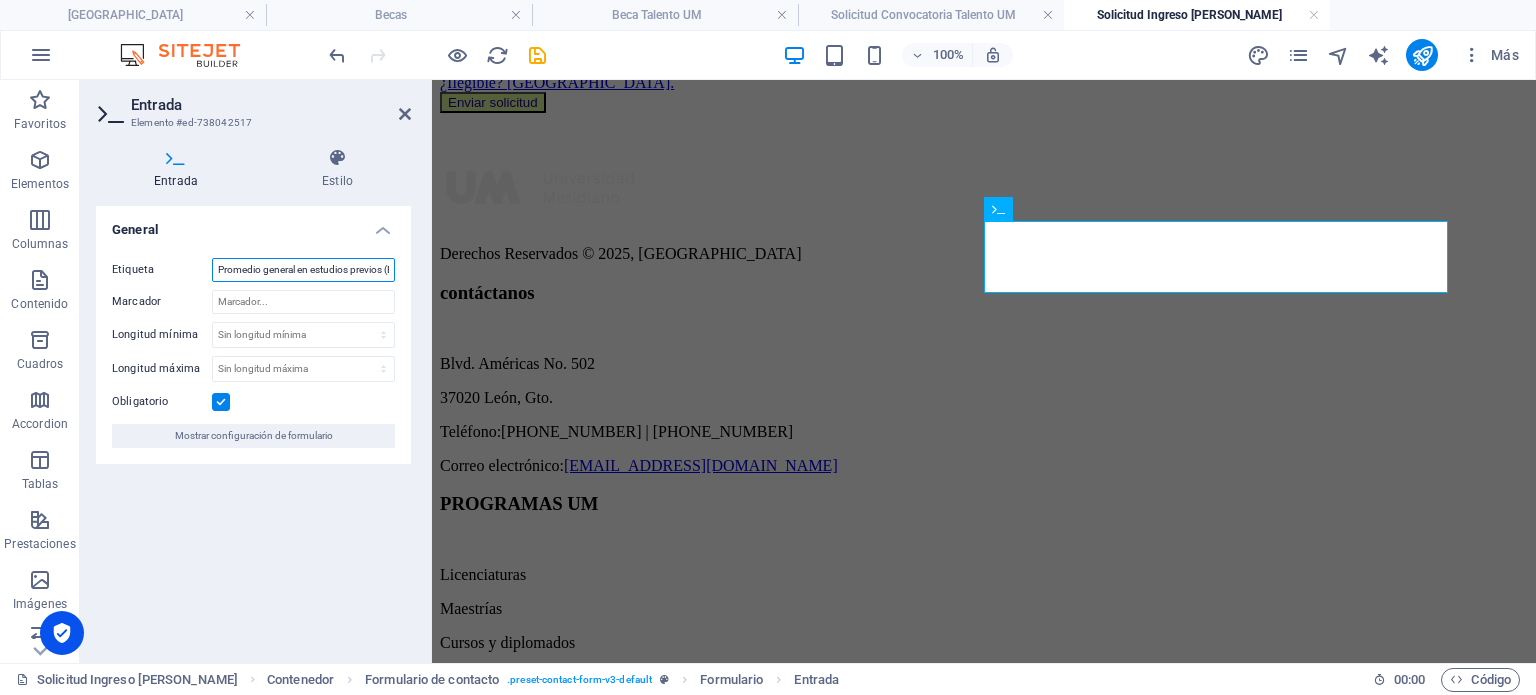 scroll, scrollTop: 0, scrollLeft: 32, axis: horizontal 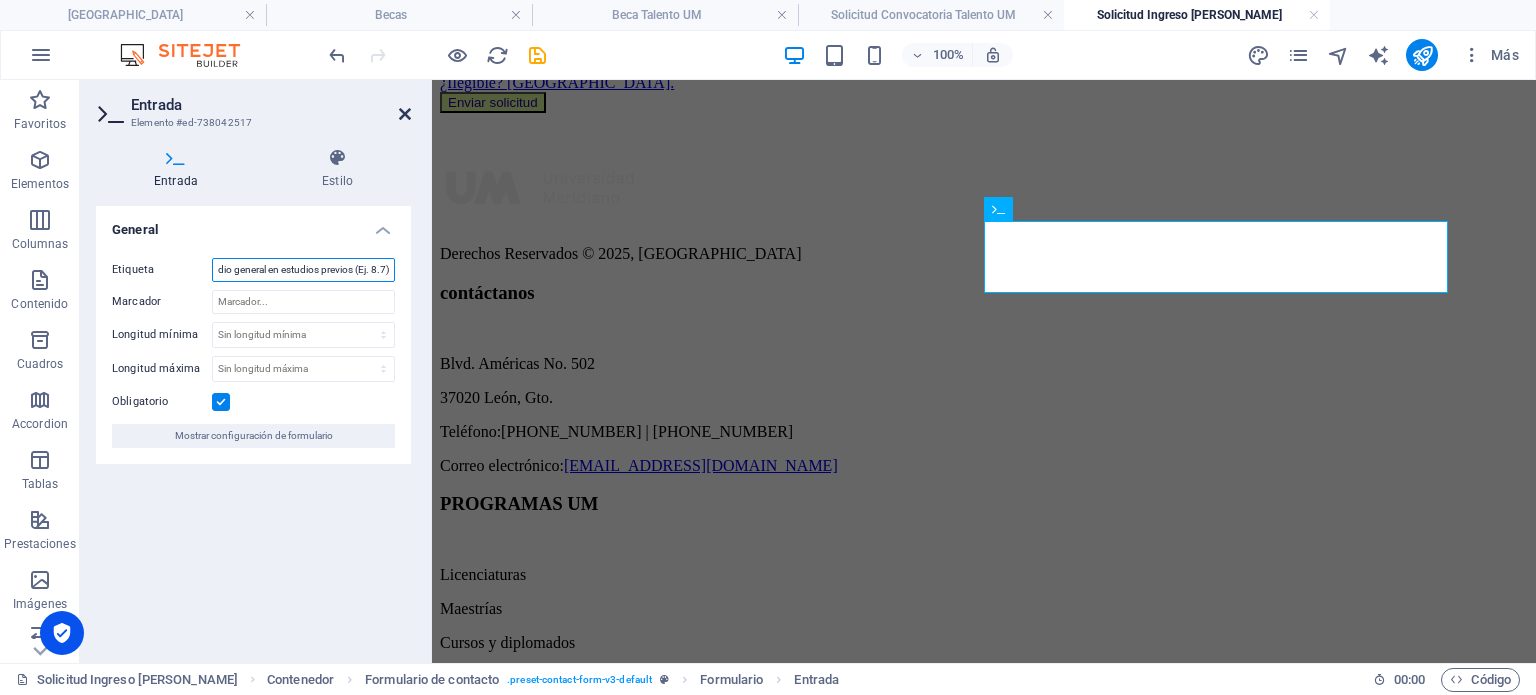type on "Promedio general en estudios previos (Ej. 8.7)" 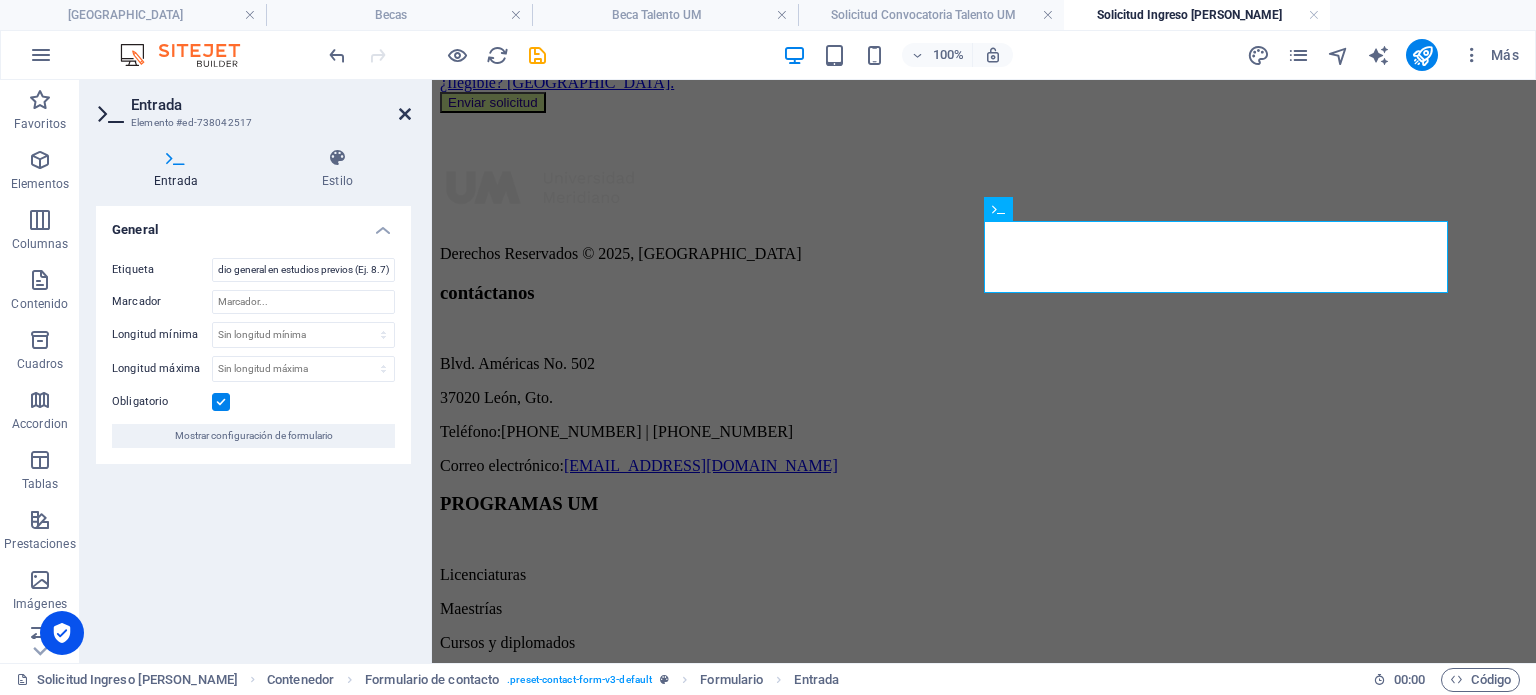 click at bounding box center [405, 114] 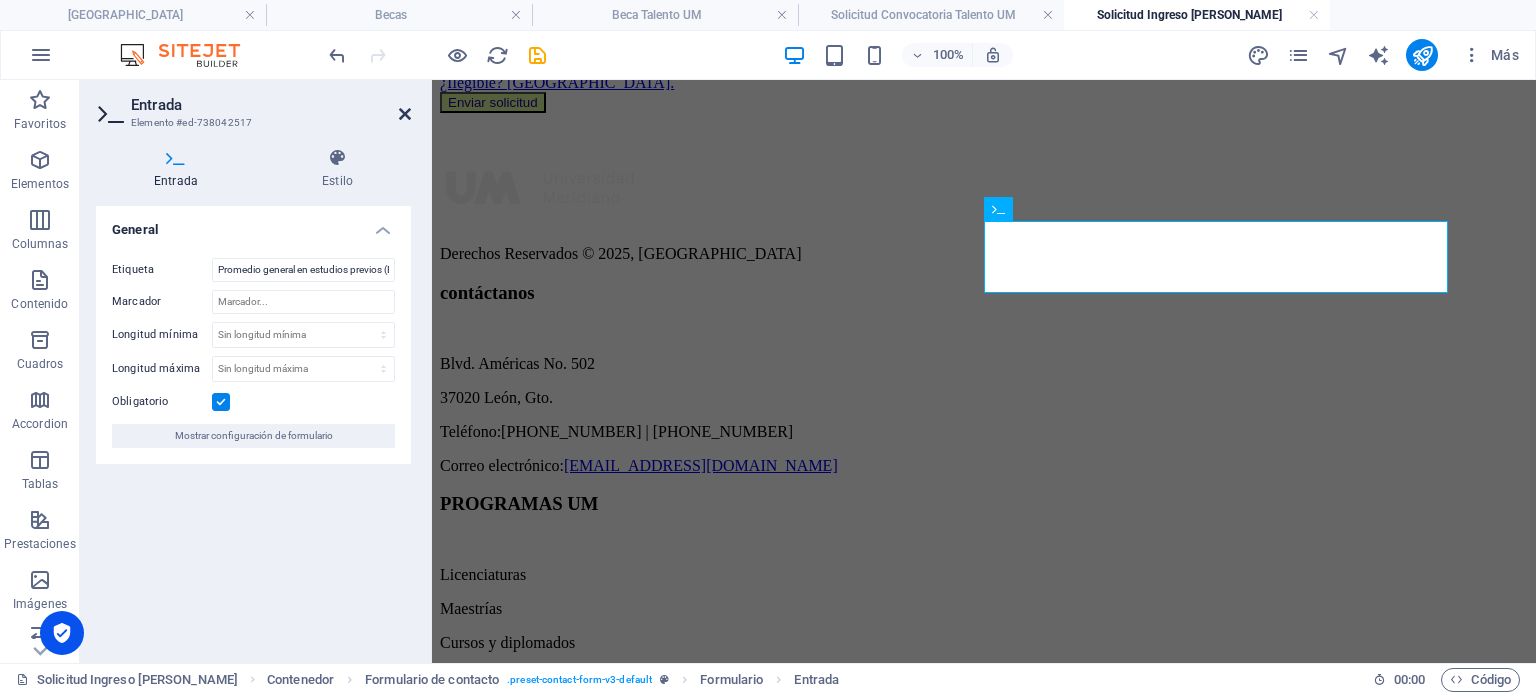 scroll, scrollTop: 1700, scrollLeft: 0, axis: vertical 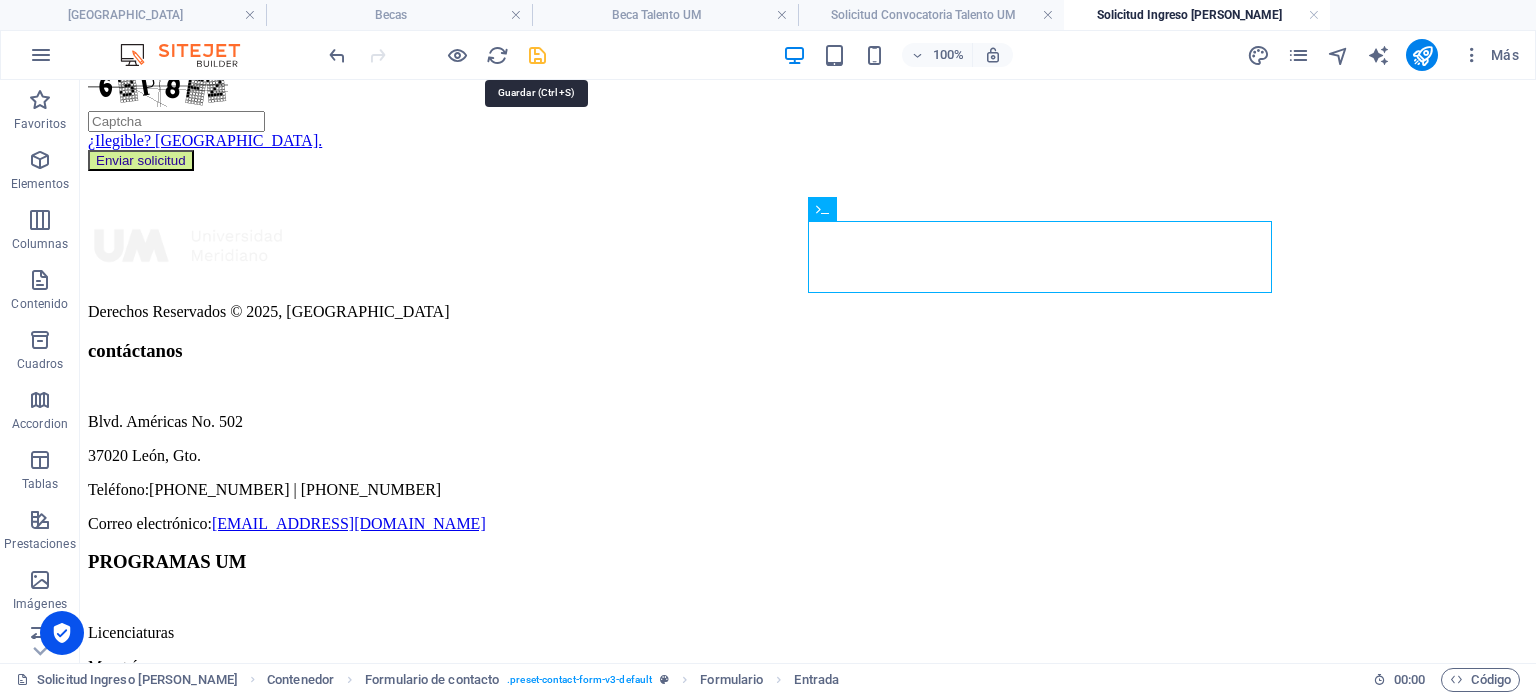 click at bounding box center [537, 55] 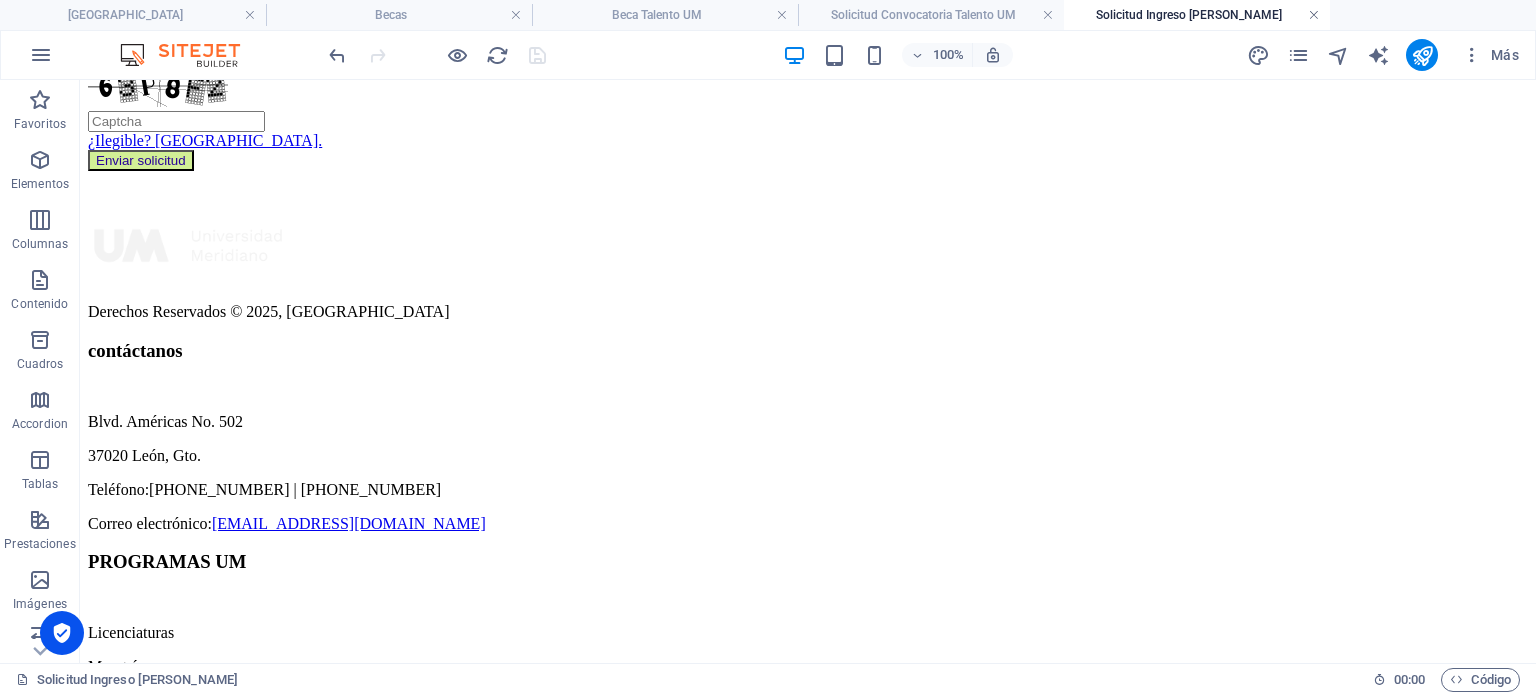 click at bounding box center [1314, 15] 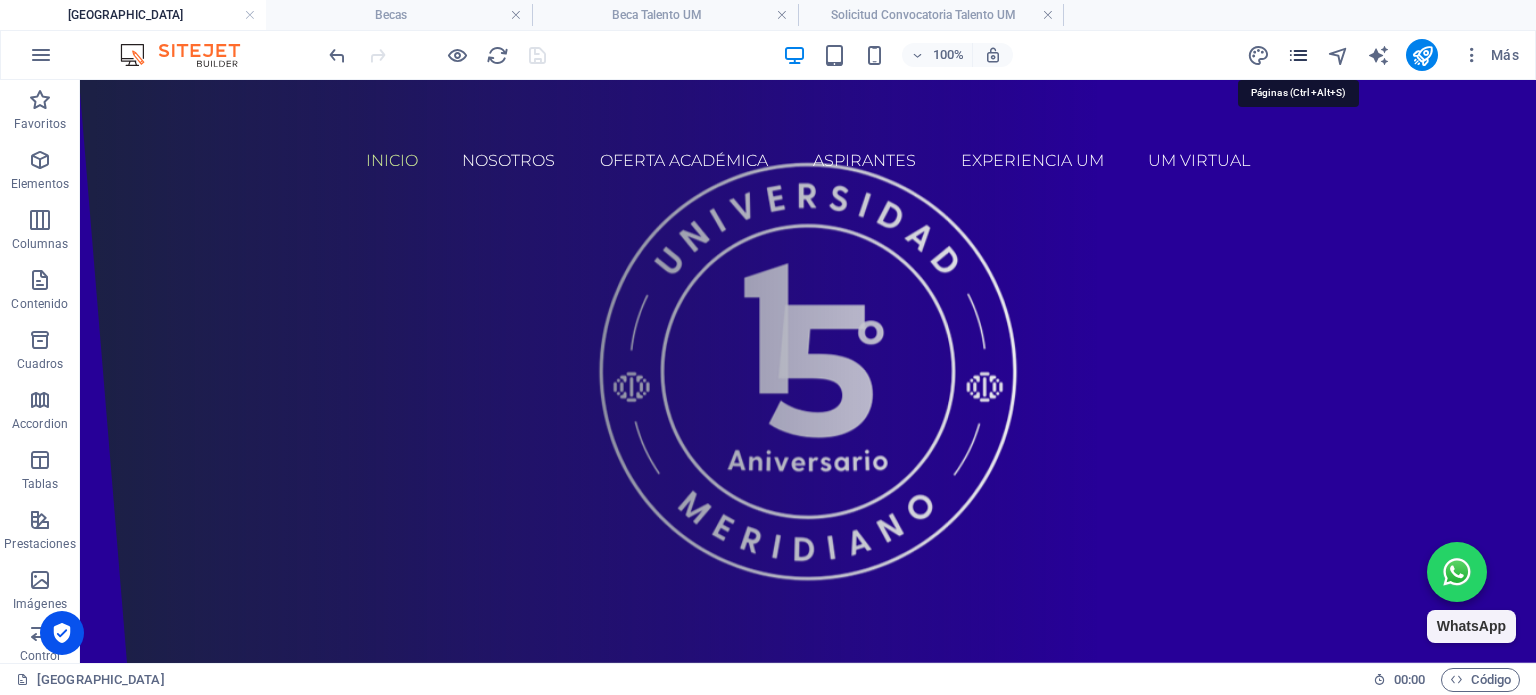 click at bounding box center (1298, 55) 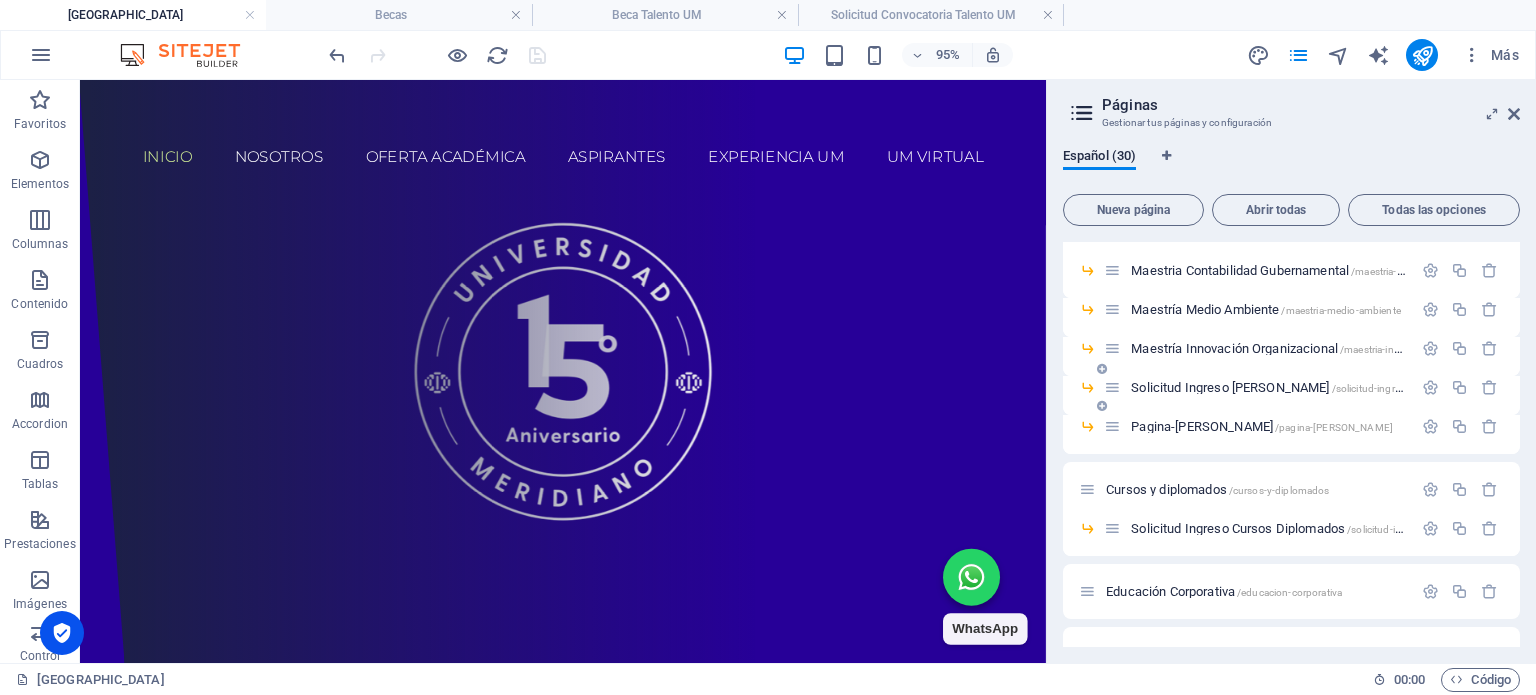 scroll, scrollTop: 700, scrollLeft: 0, axis: vertical 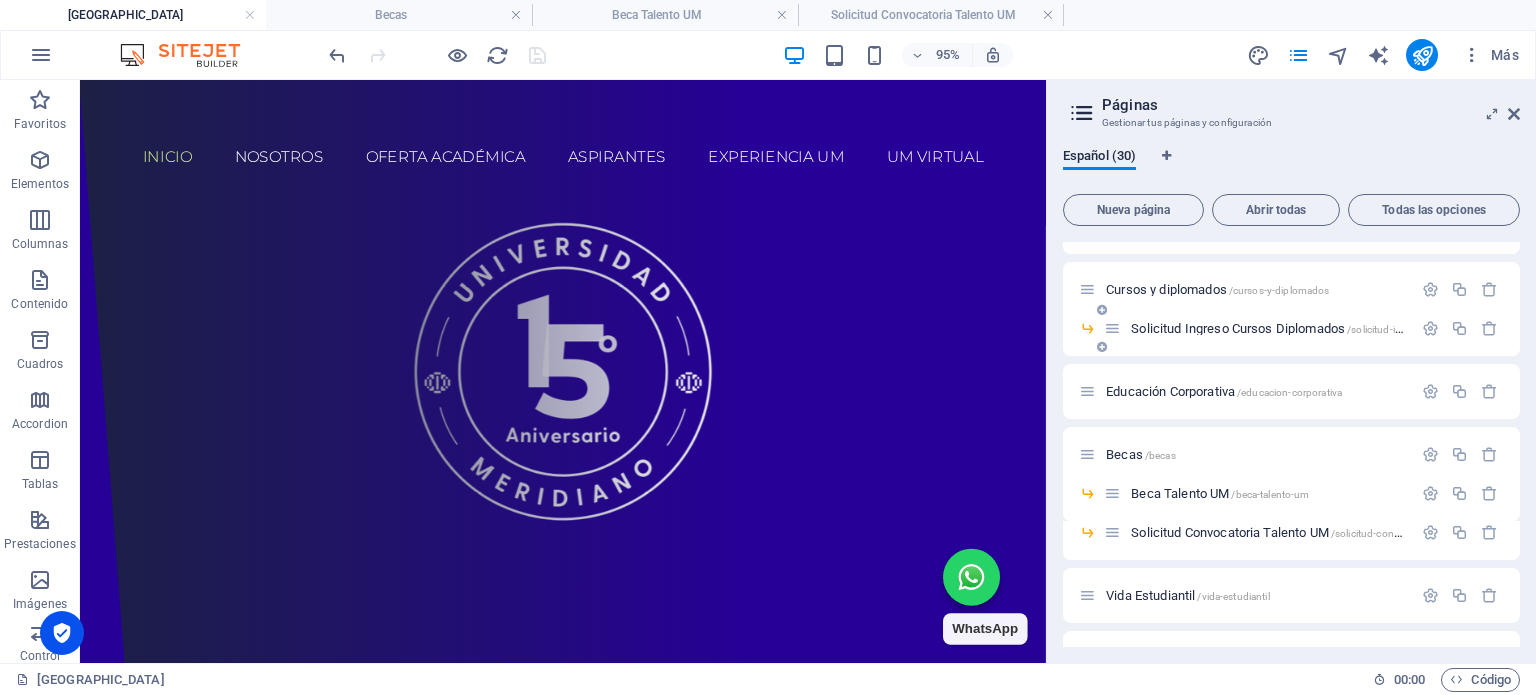click on "Solicitud Ingreso Cursos Diplomados /solicitud-ingreso-cursos-diplomados" at bounding box center [1324, 328] 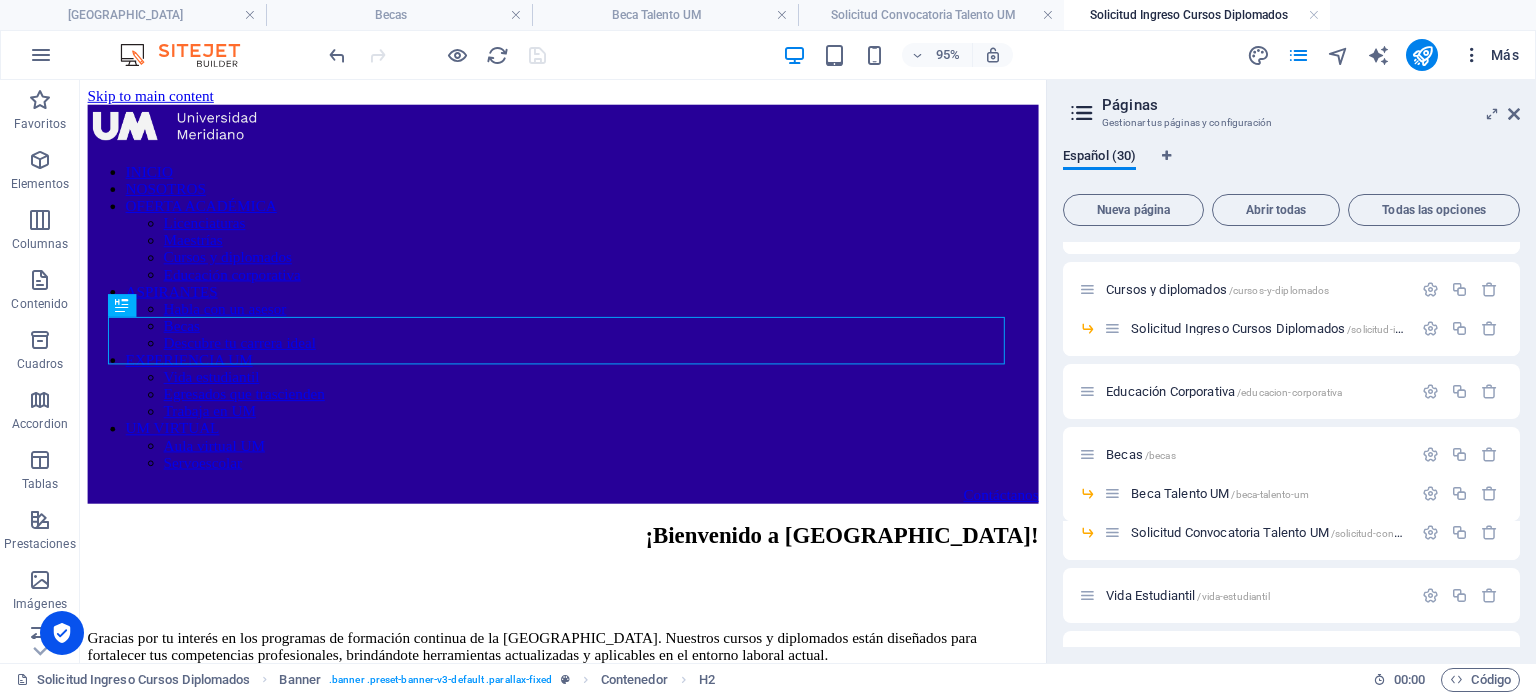 scroll, scrollTop: 0, scrollLeft: 0, axis: both 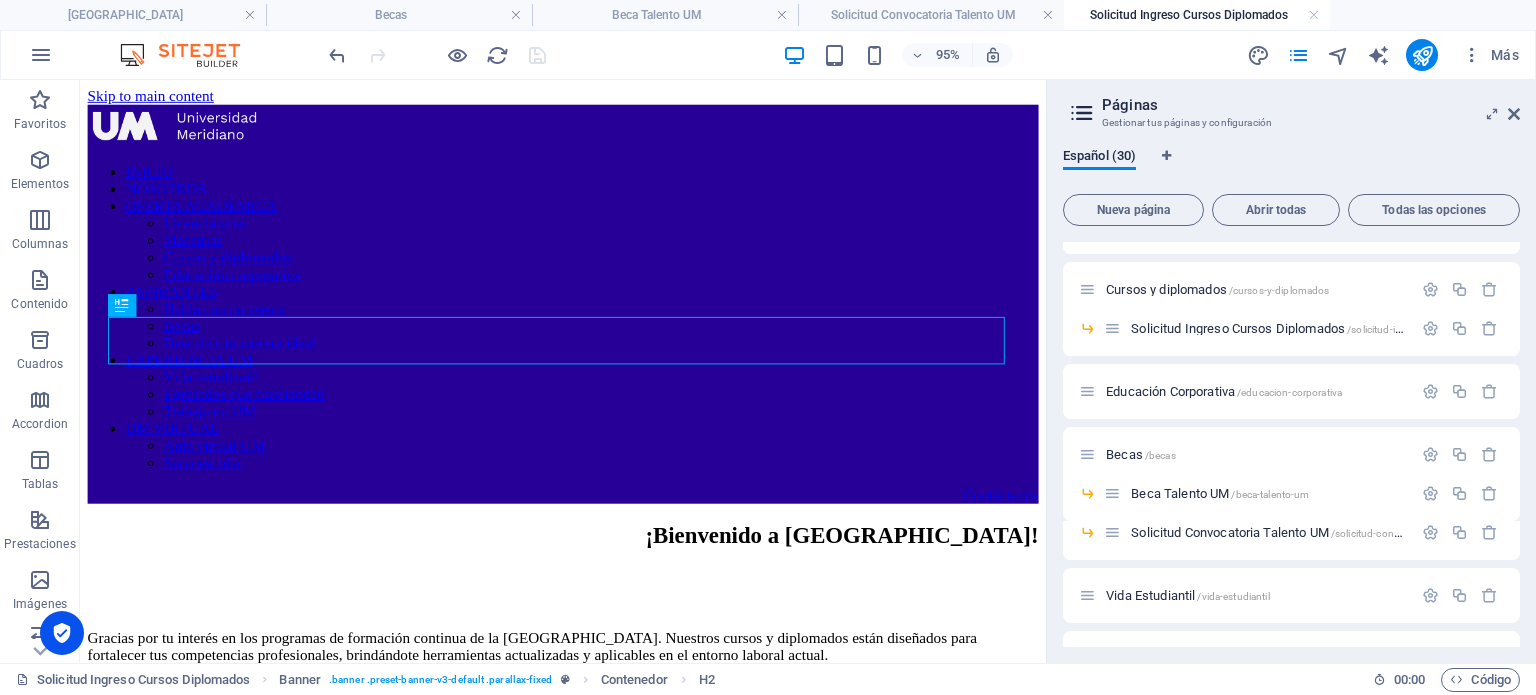 click on "Páginas Gestionar tus páginas y configuración" at bounding box center [1293, 106] 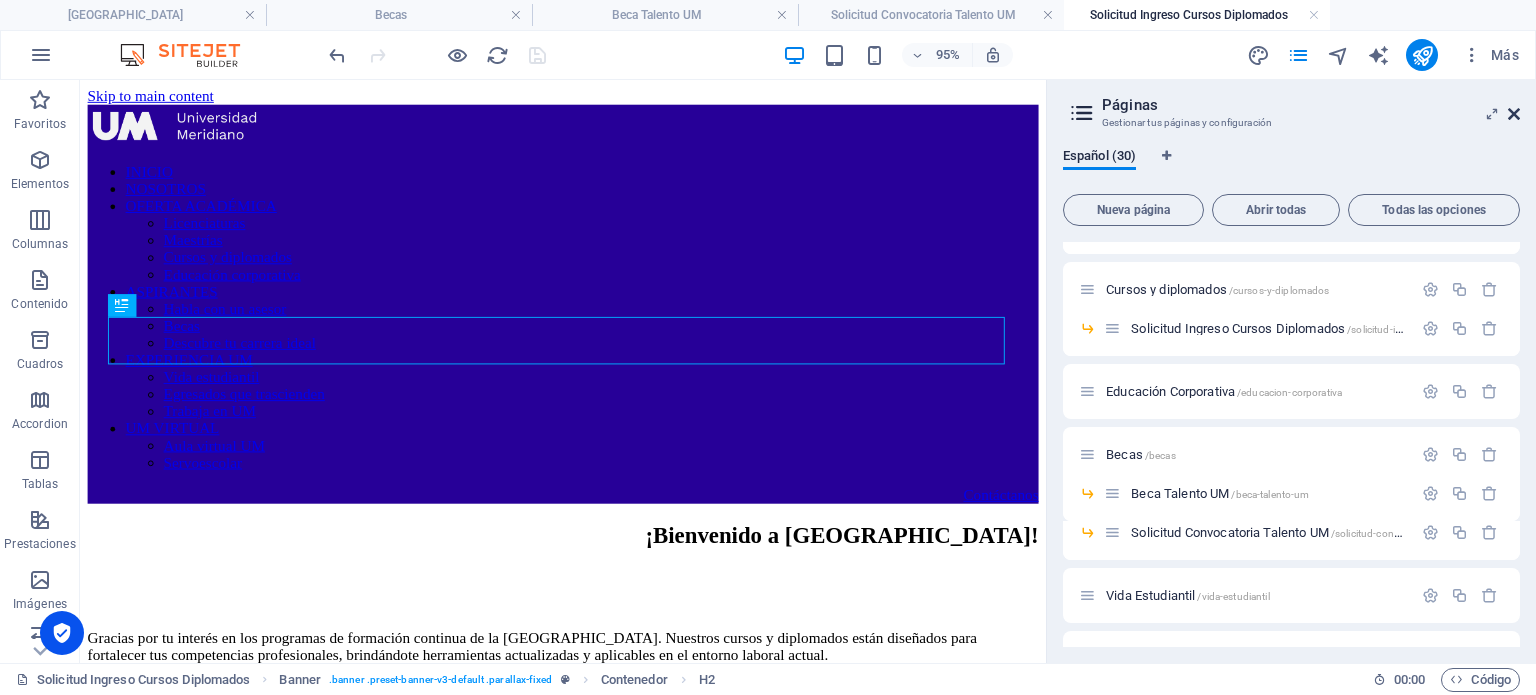 click at bounding box center [1514, 114] 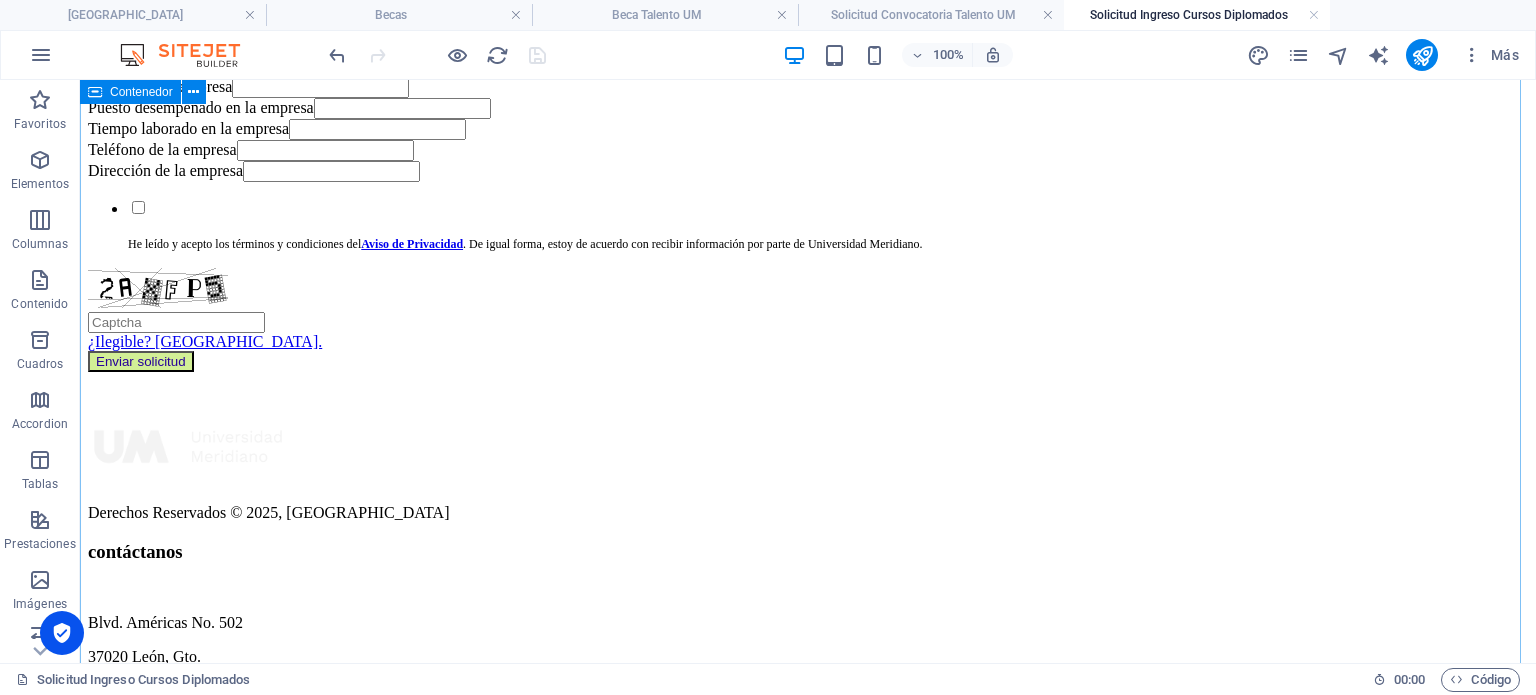 scroll, scrollTop: 1500, scrollLeft: 0, axis: vertical 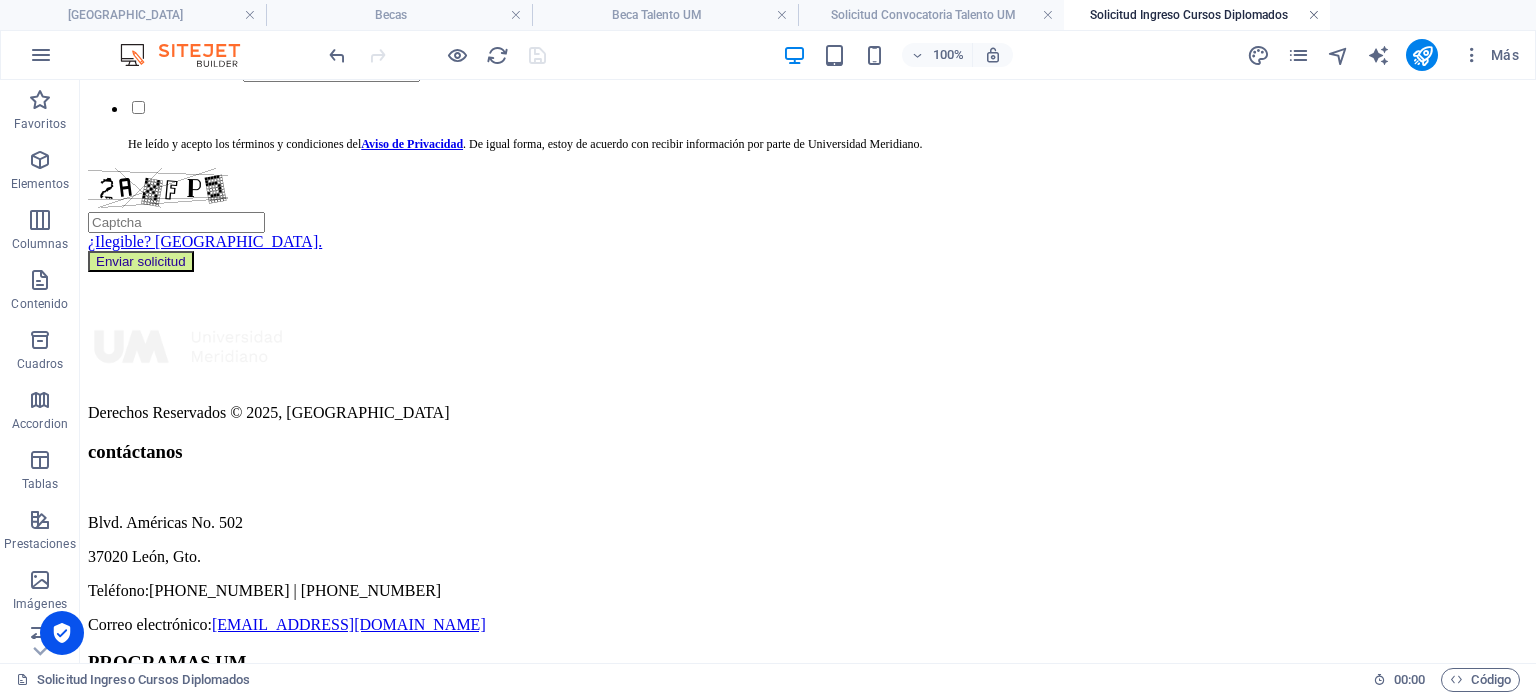 click at bounding box center [1314, 15] 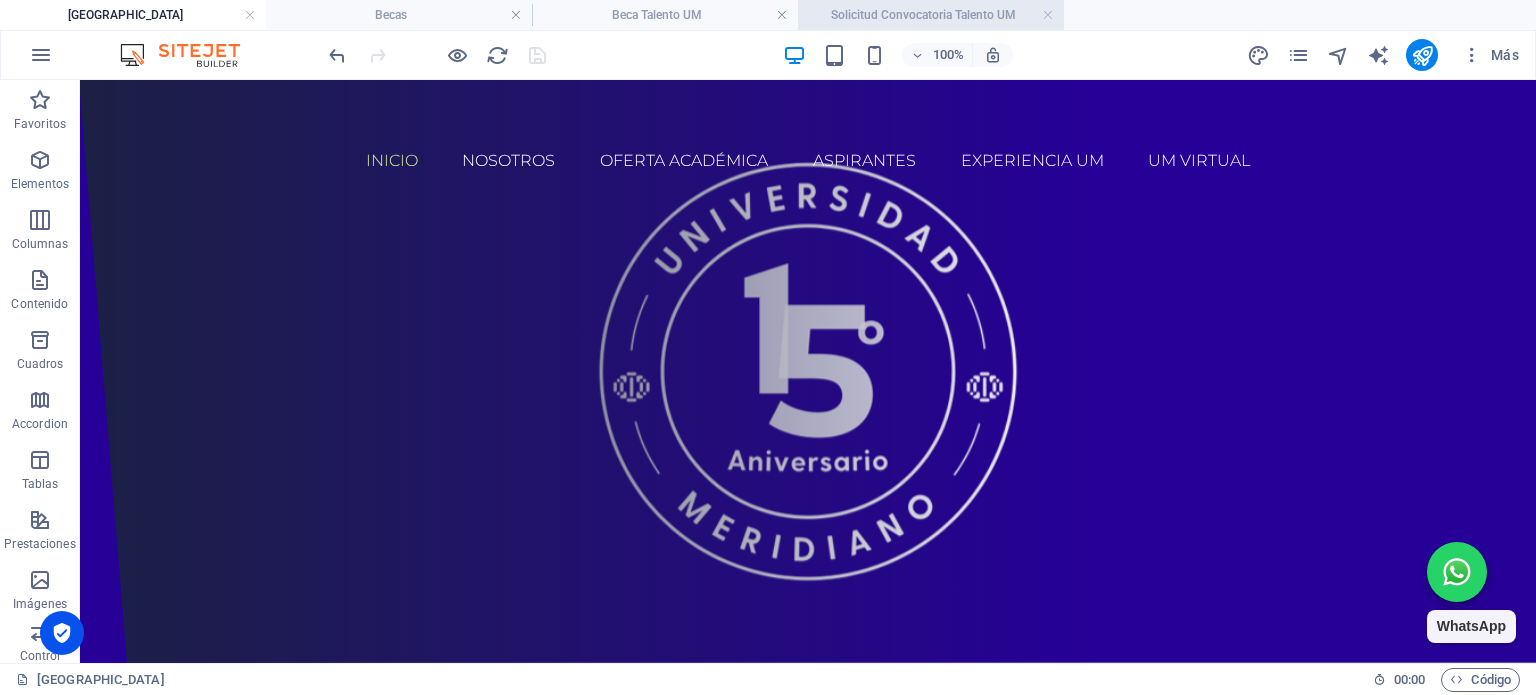 click on "Solicitud Convocatoria Talento UM" at bounding box center [931, 15] 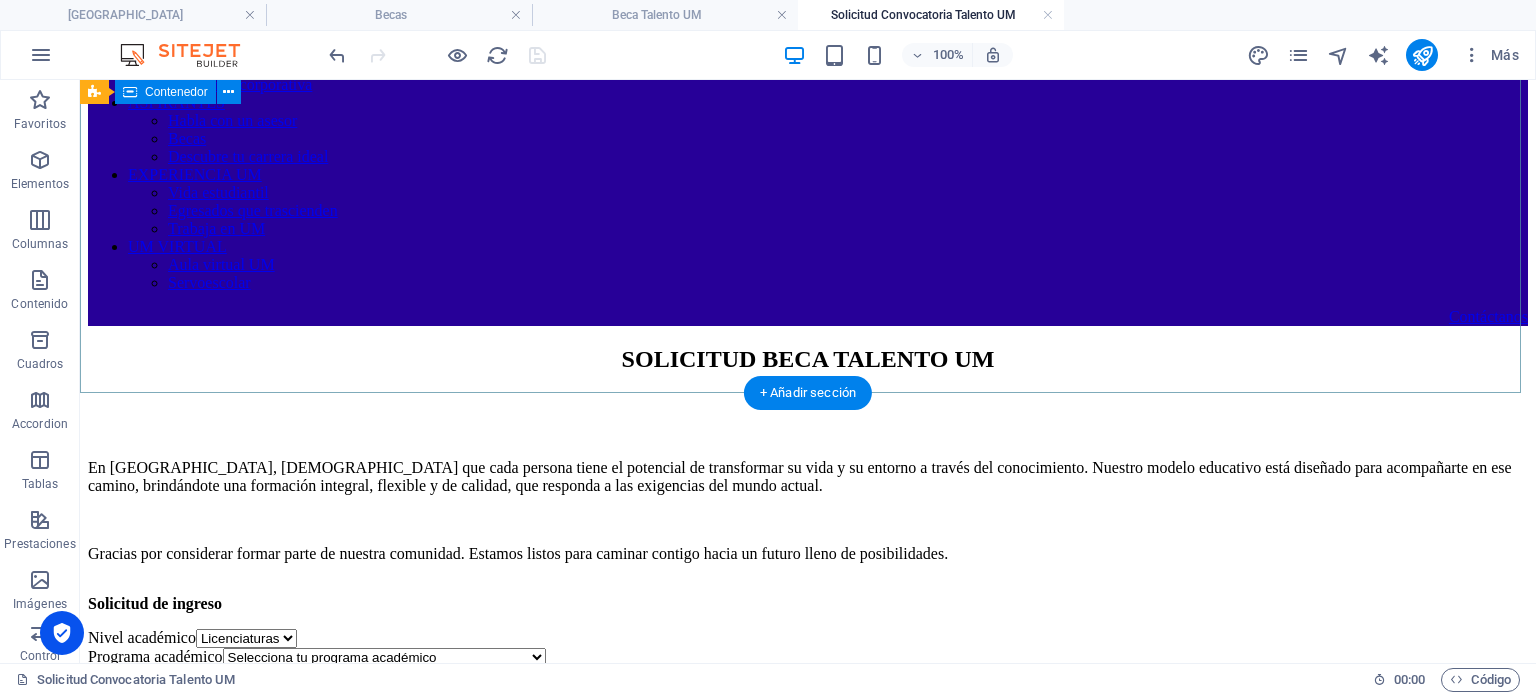 scroll, scrollTop: 300, scrollLeft: 0, axis: vertical 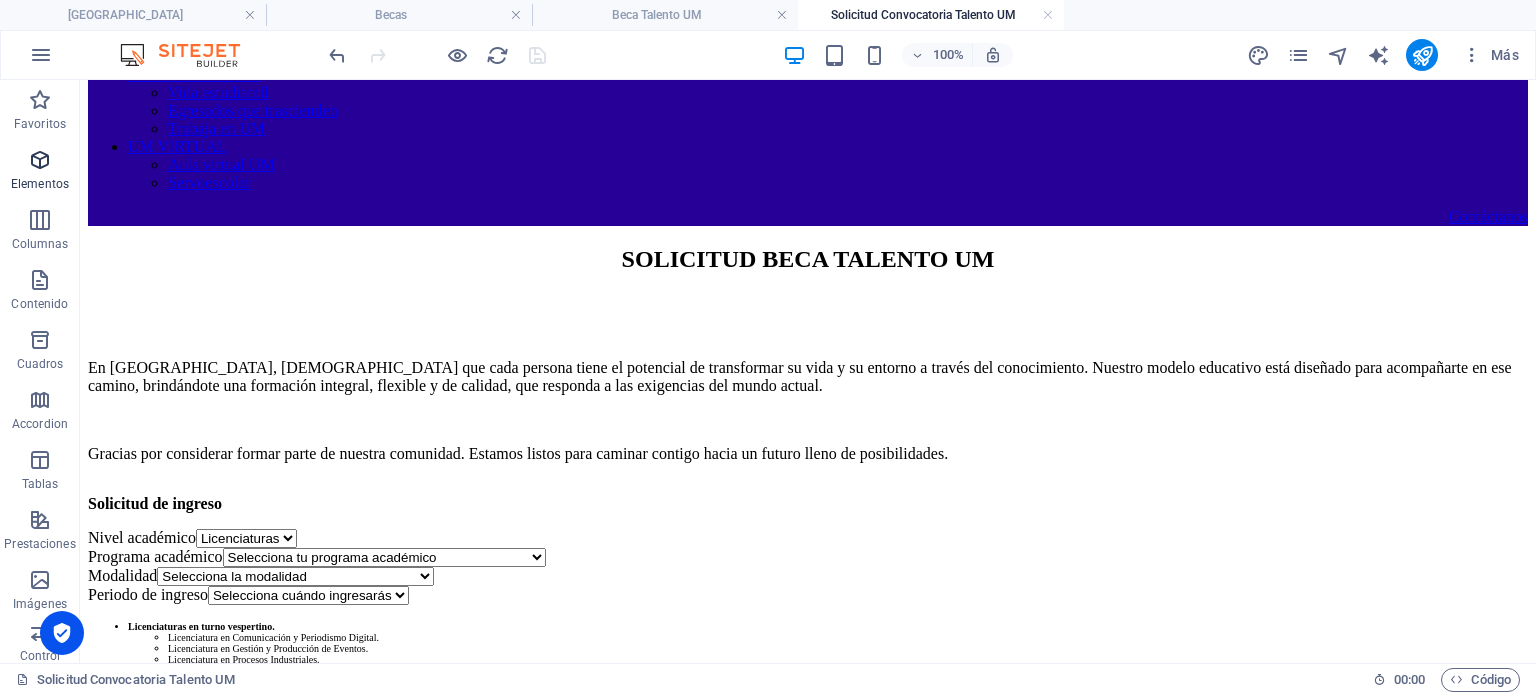 click at bounding box center [40, 160] 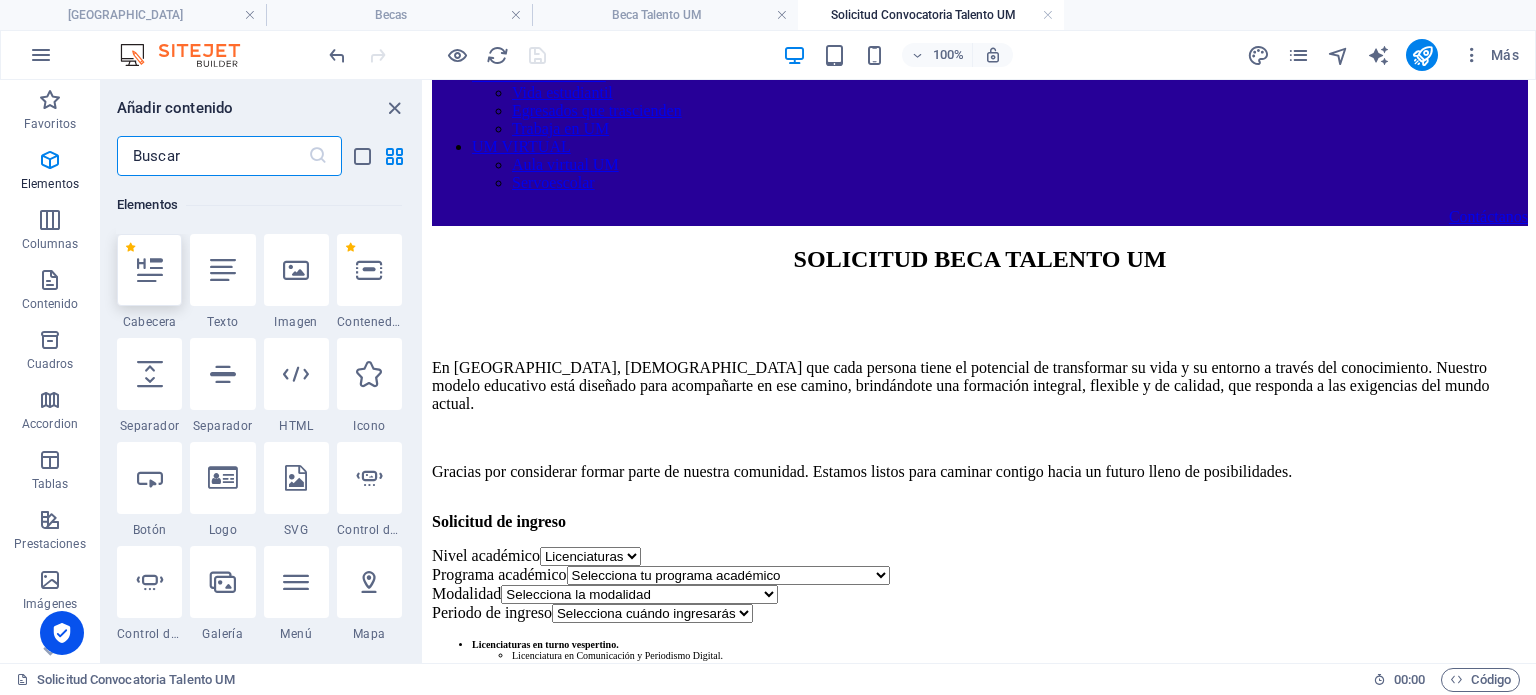 scroll, scrollTop: 376, scrollLeft: 0, axis: vertical 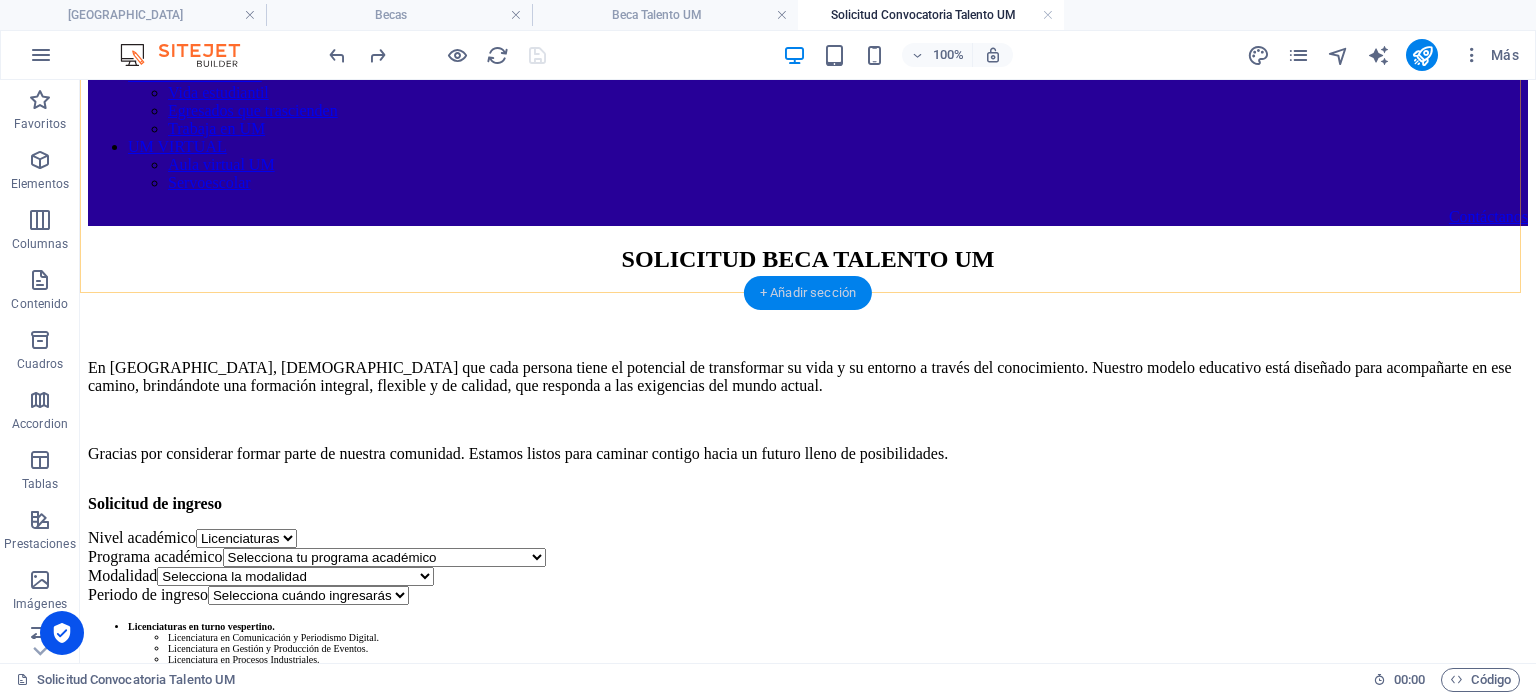 click on "+ Añadir sección" at bounding box center (808, 293) 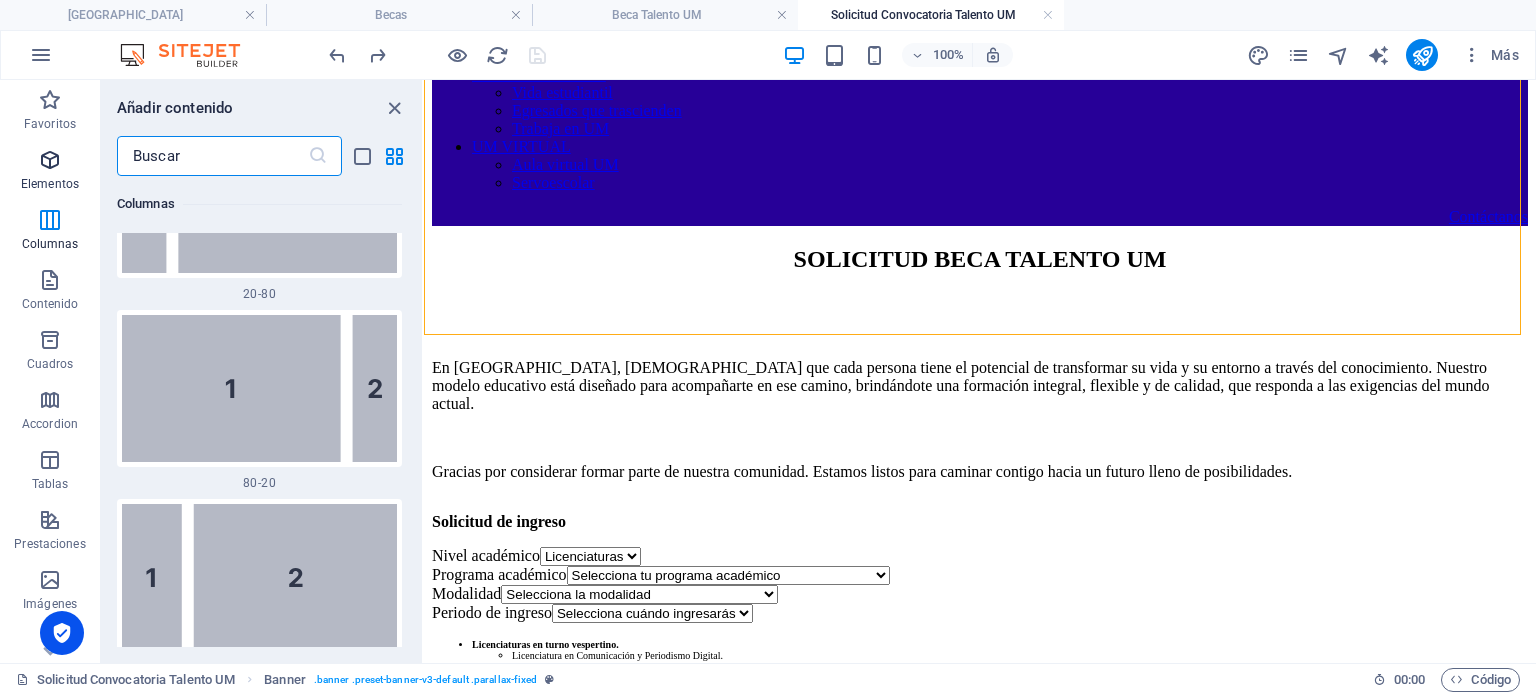 click on "Elementos" at bounding box center (50, 184) 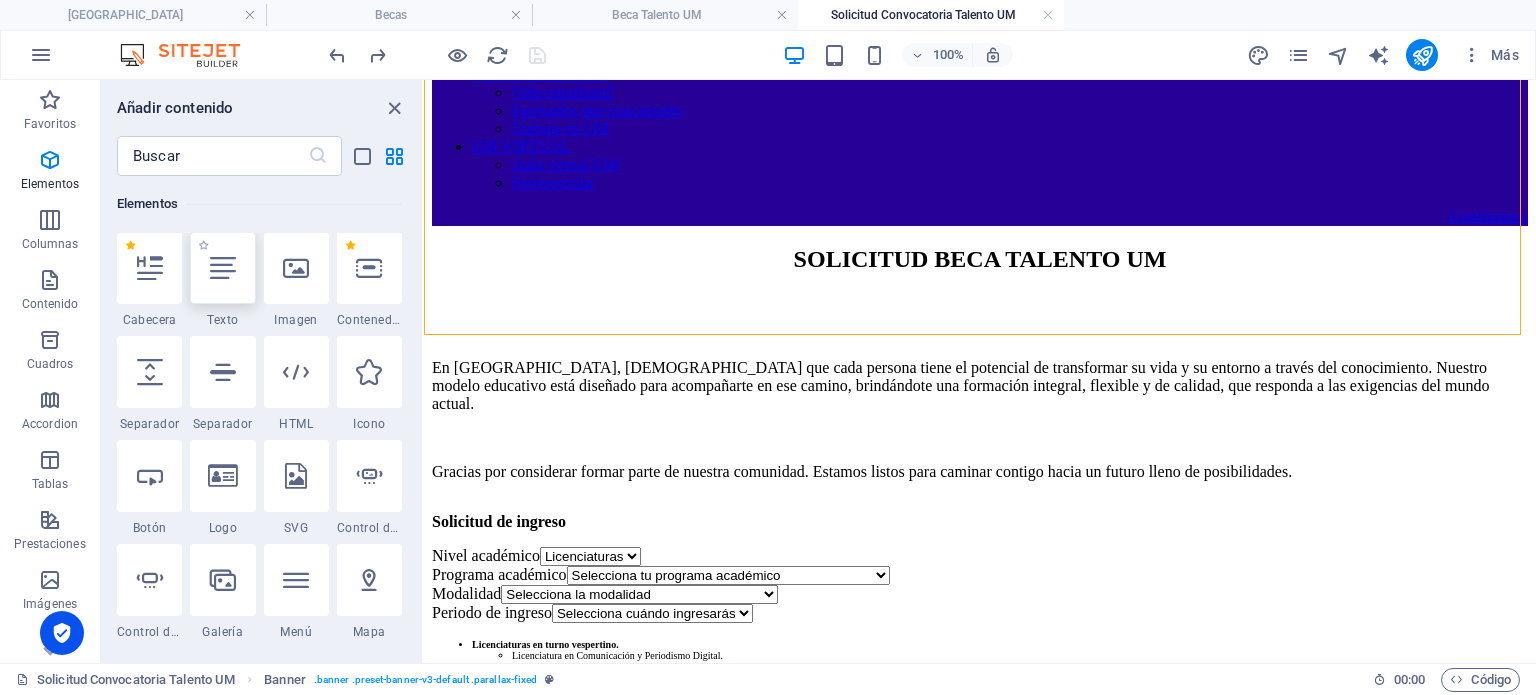 scroll, scrollTop: 376, scrollLeft: 0, axis: vertical 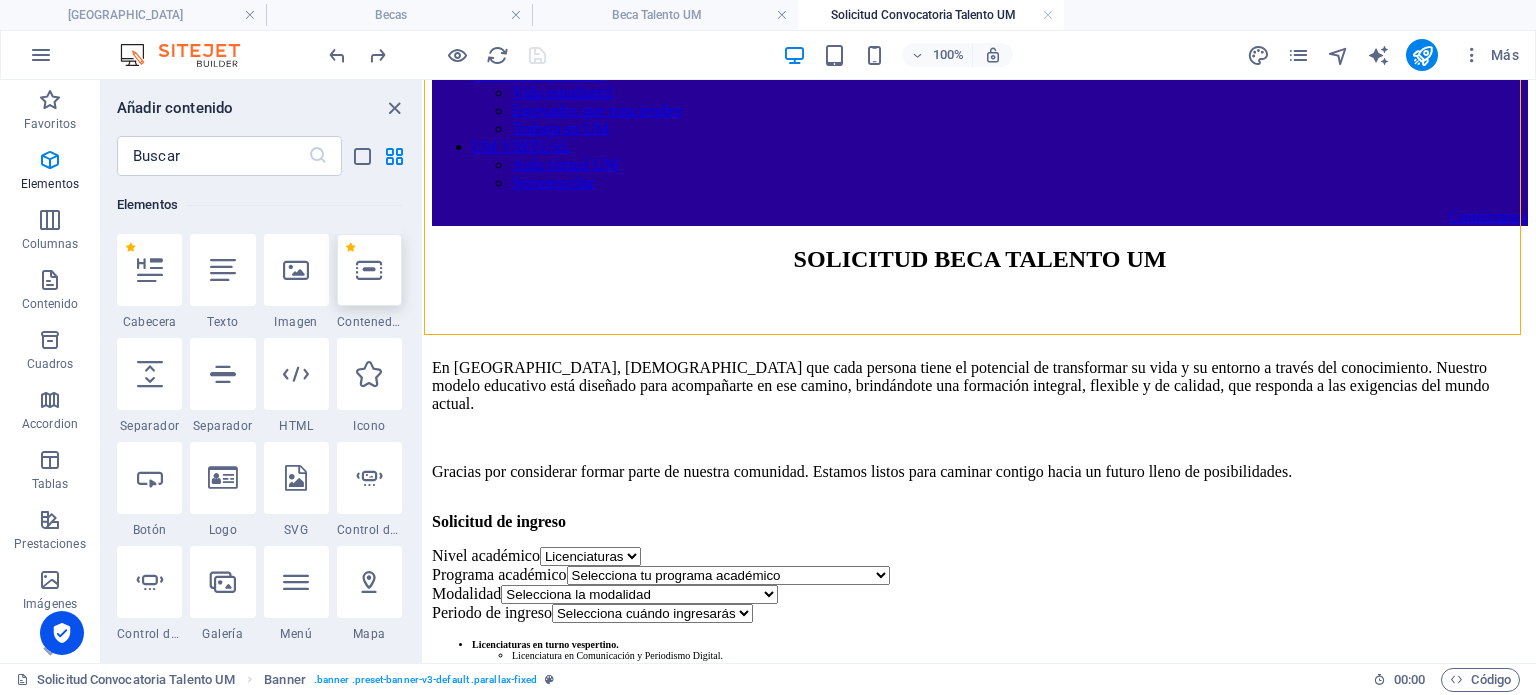 click at bounding box center [369, 270] 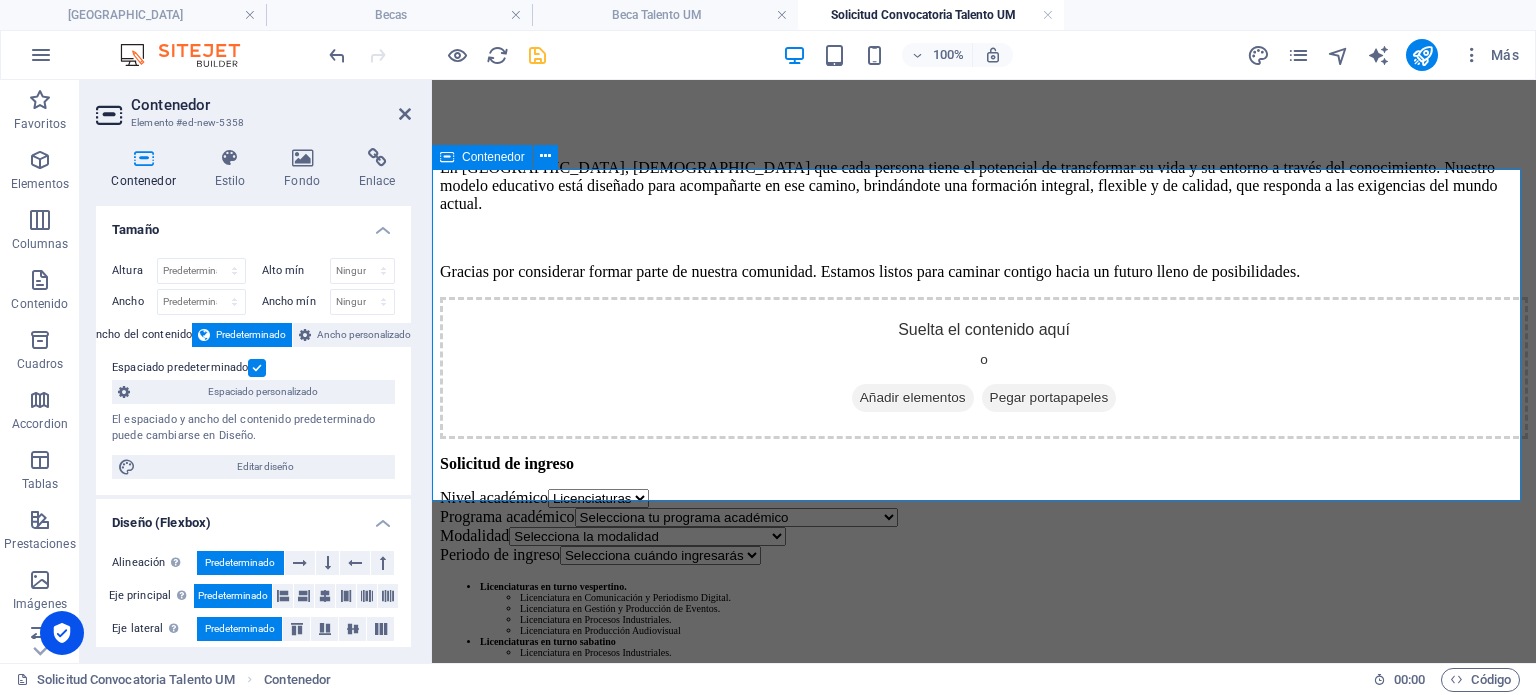 scroll, scrollTop: 400, scrollLeft: 0, axis: vertical 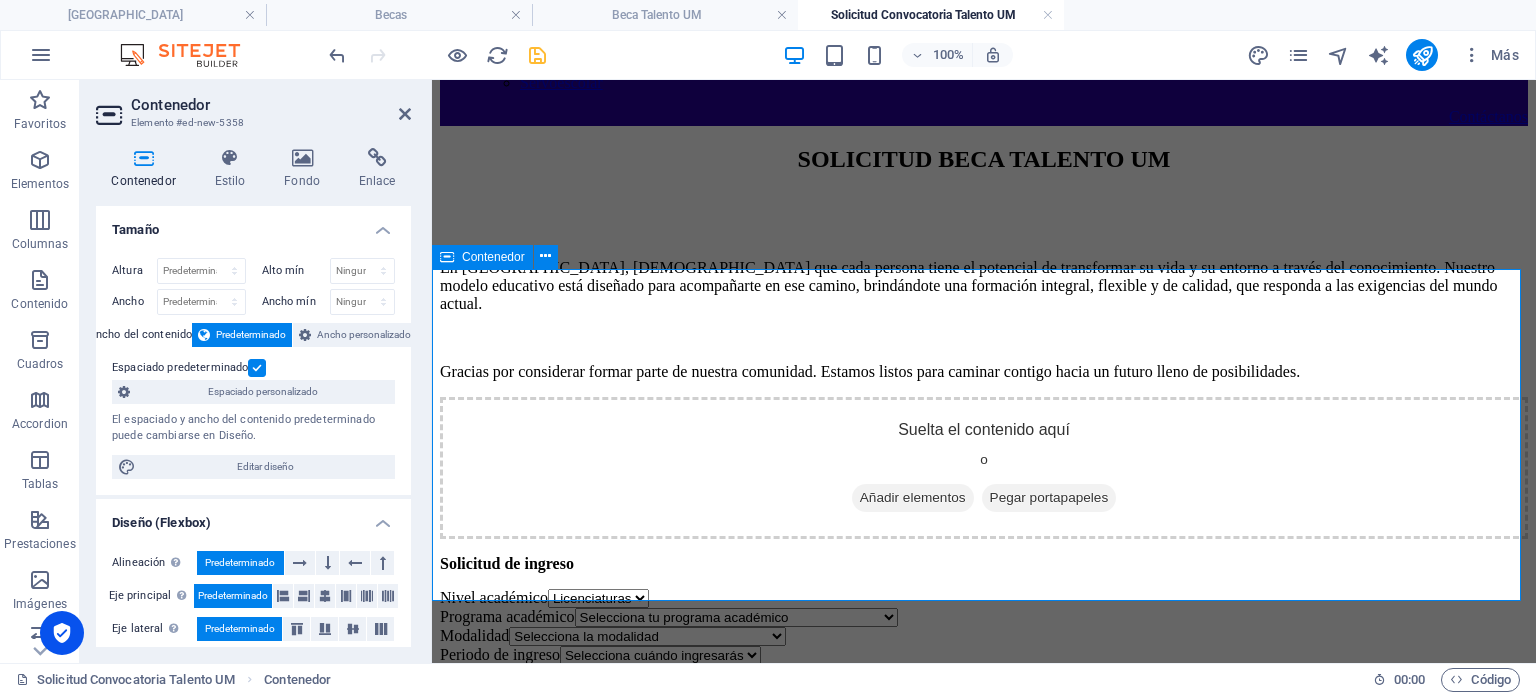 click on "Añadir elementos" at bounding box center (913, 498) 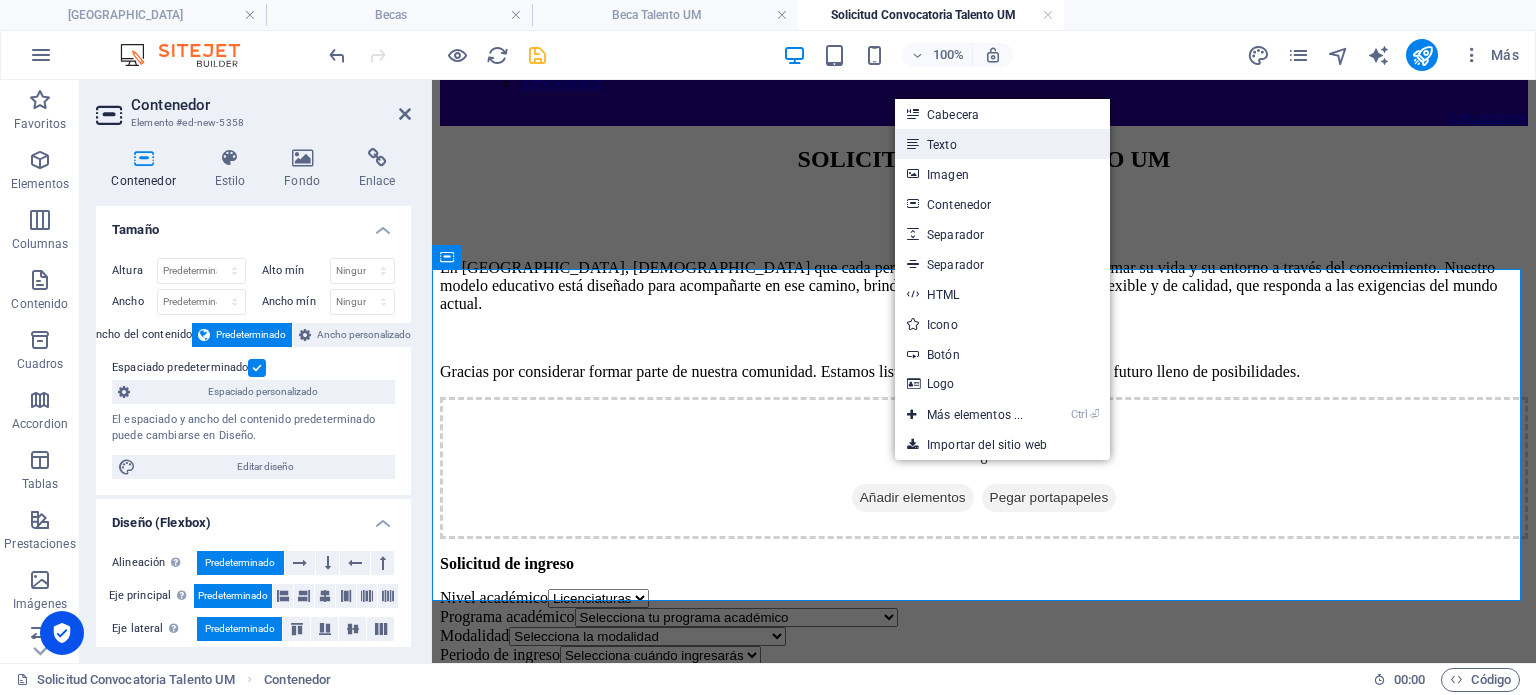 click on "Texto" at bounding box center (1002, 144) 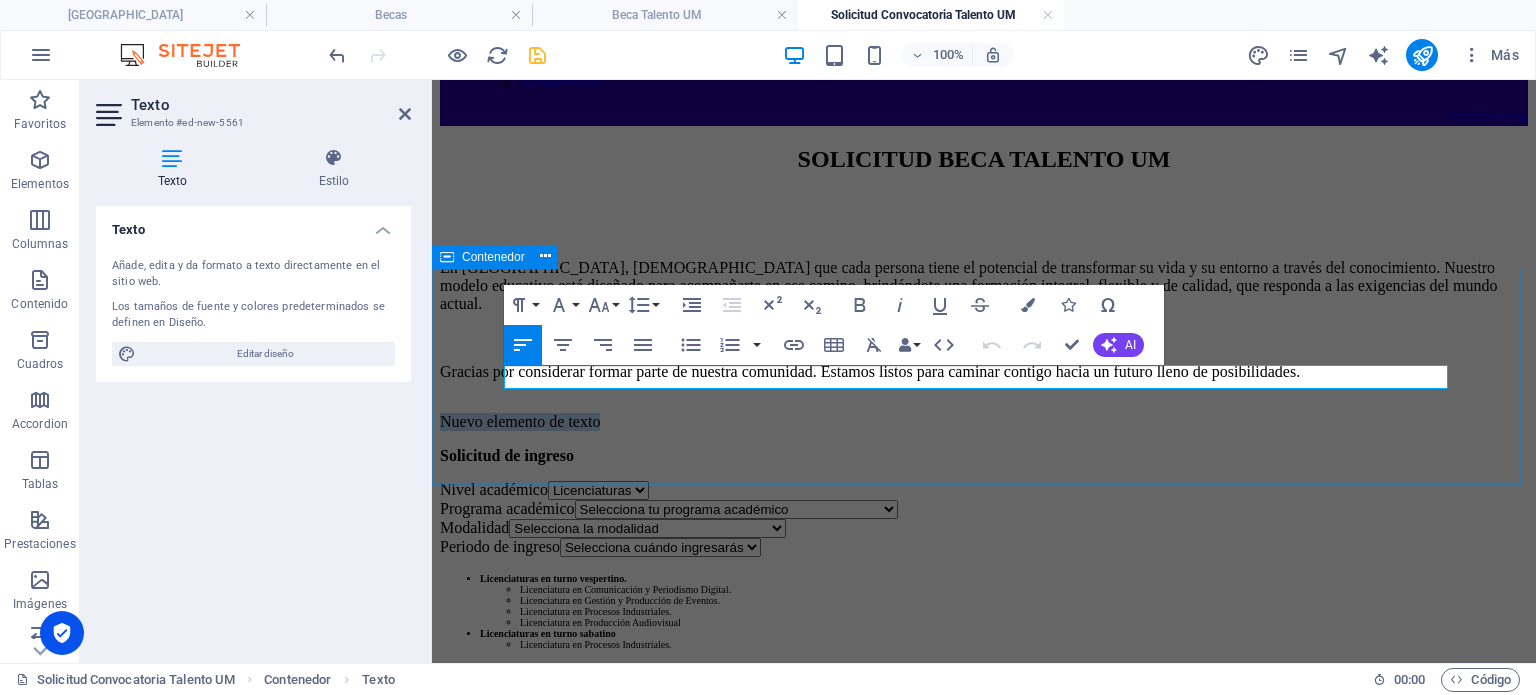 click on "Nuevo elemento de texto" at bounding box center [984, 422] 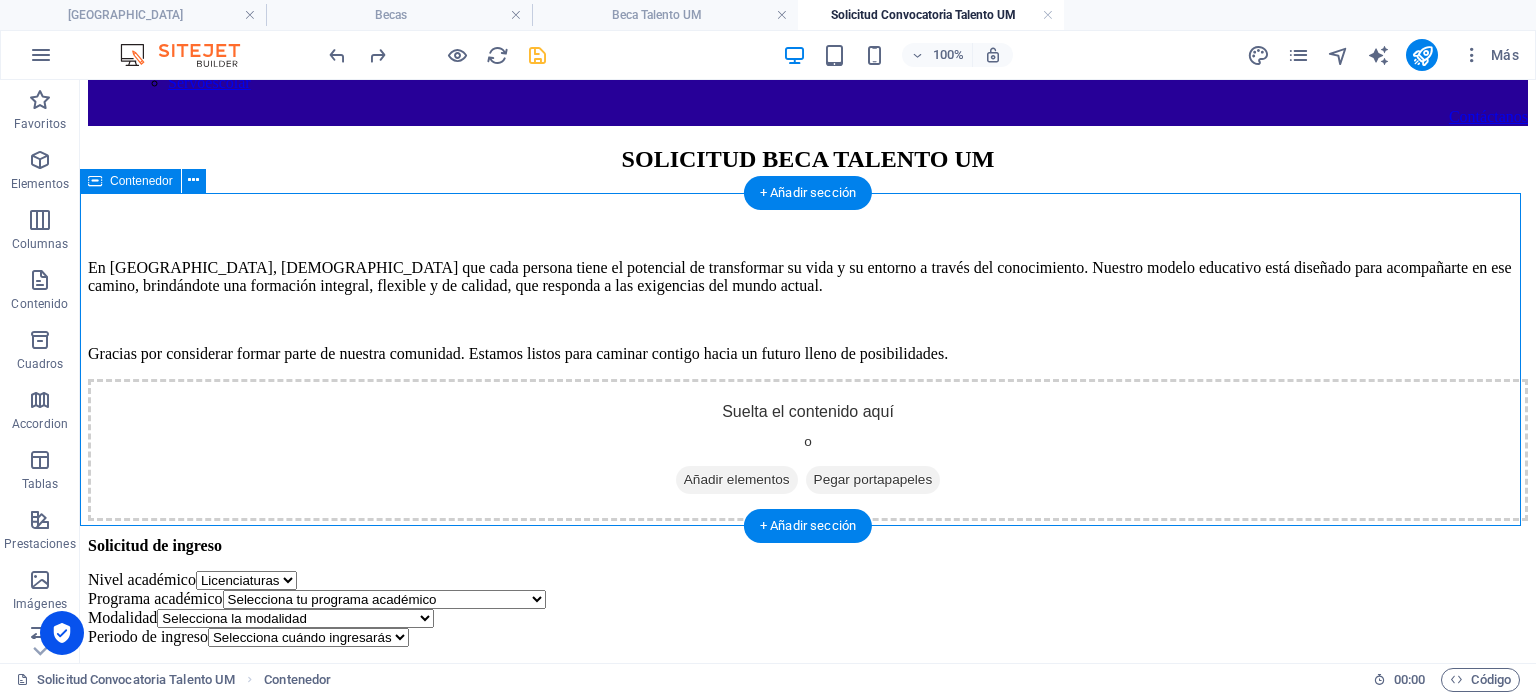 click on "Añadir elementos" at bounding box center (737, 480) 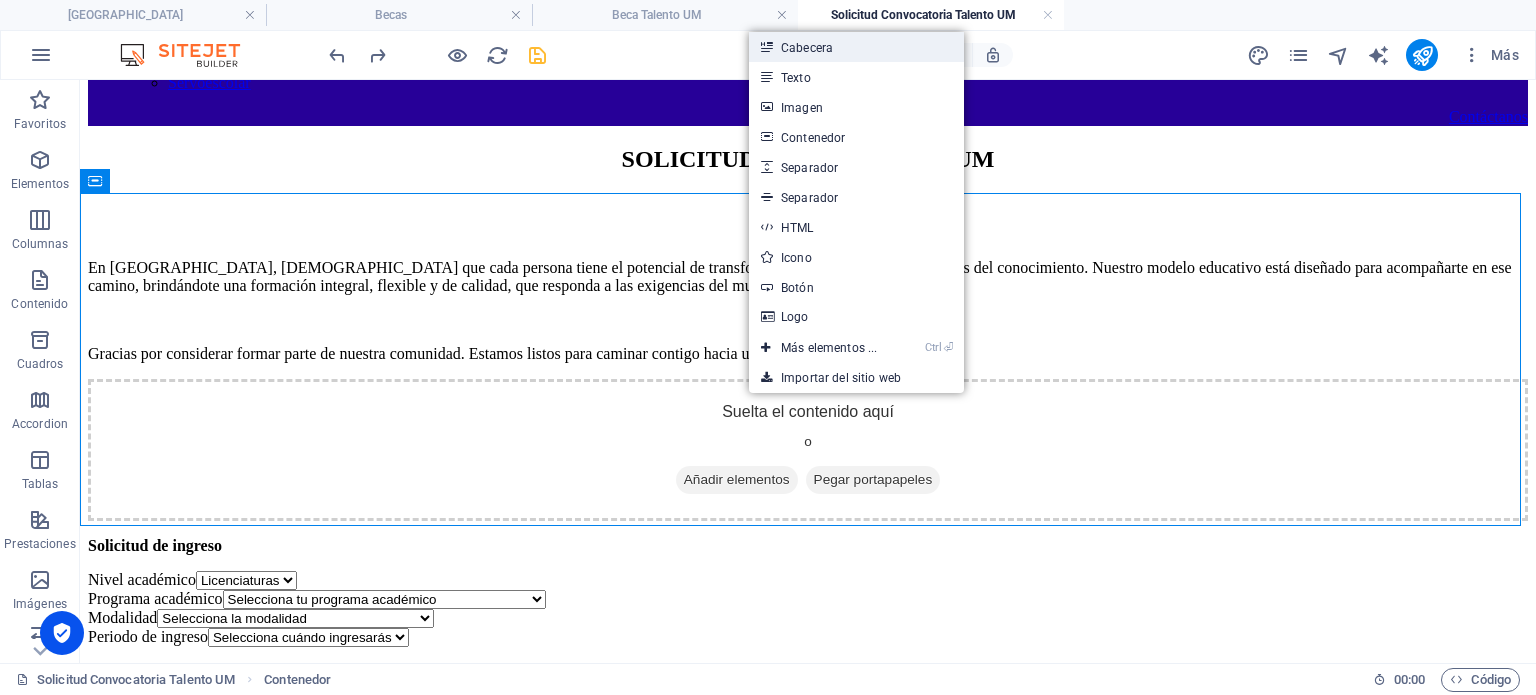 click on "Cabecera" at bounding box center [856, 47] 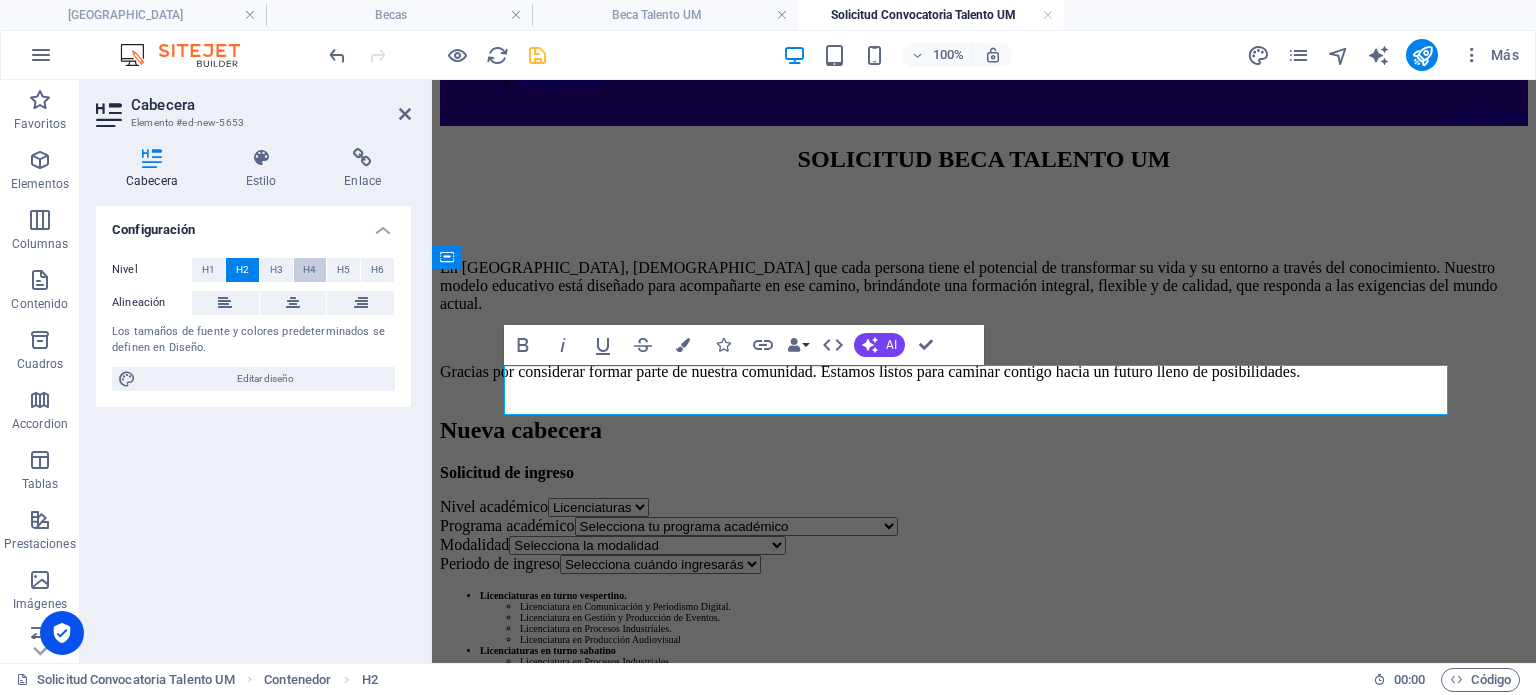 click on "H4" at bounding box center (309, 270) 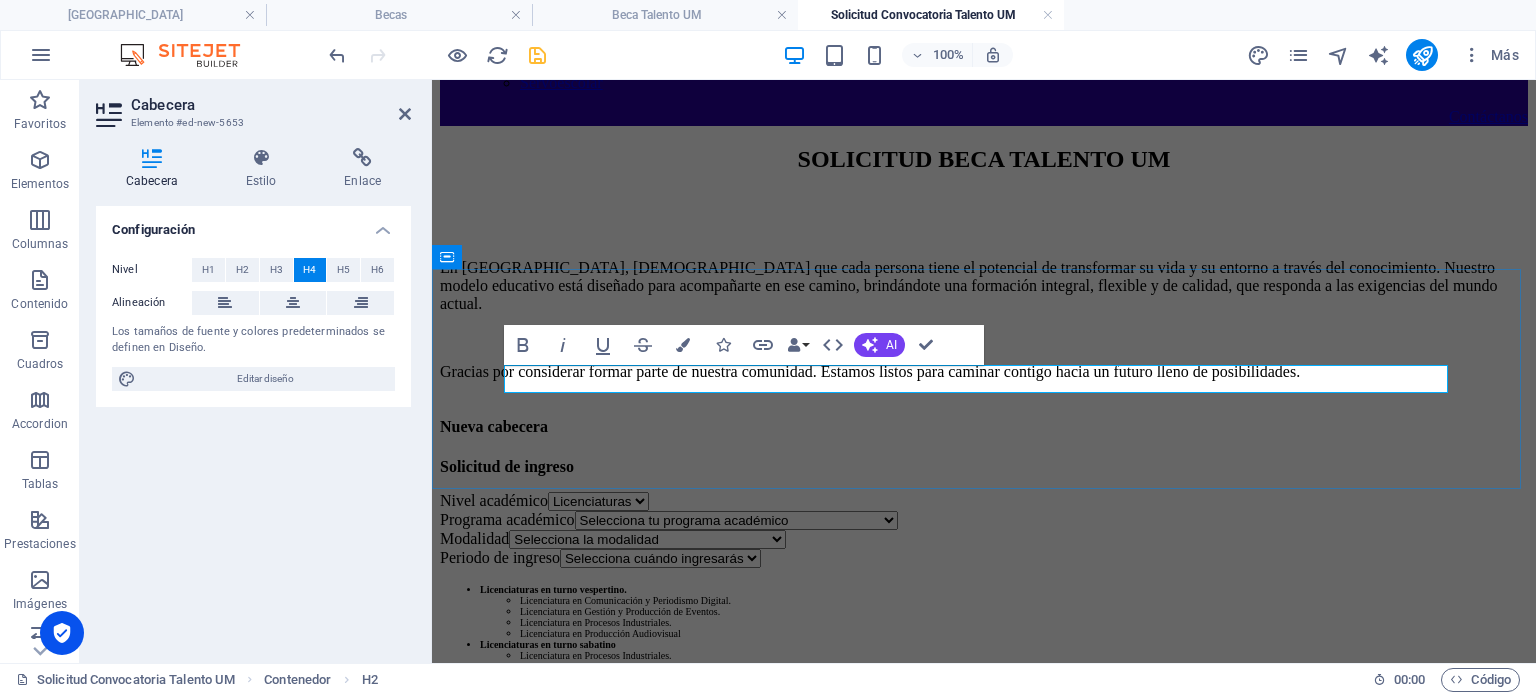 click on "Nueva cabecera" at bounding box center [984, 427] 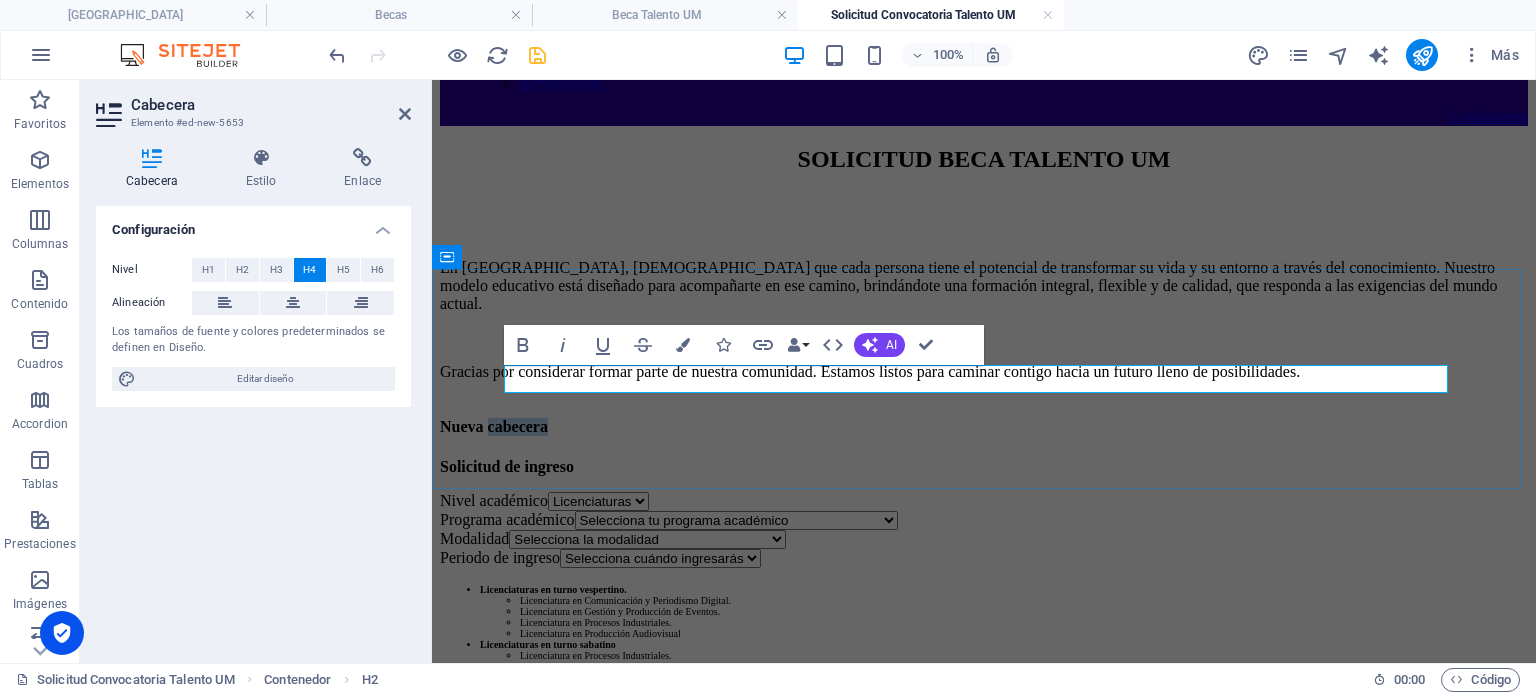 click on "Nueva cabecera" at bounding box center (984, 427) 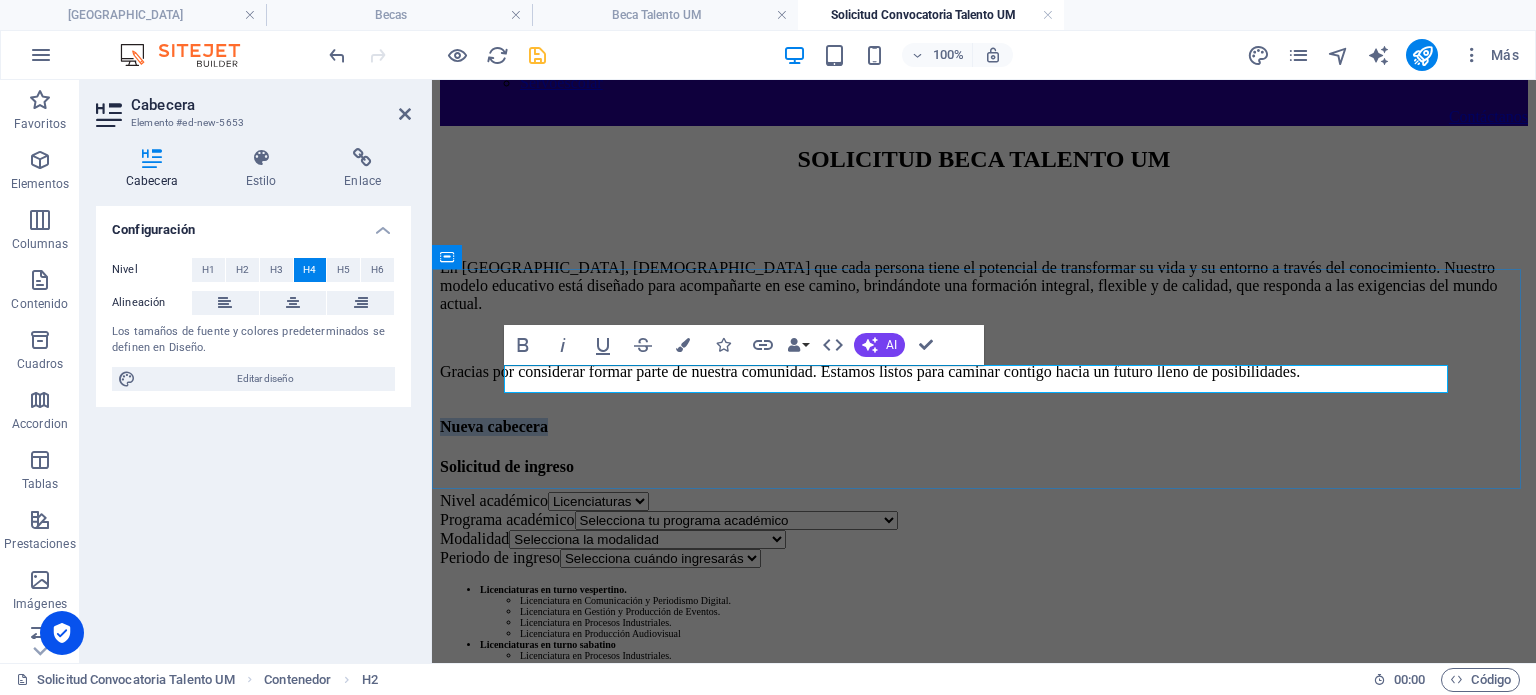 click on "Nueva cabecera" at bounding box center (984, 427) 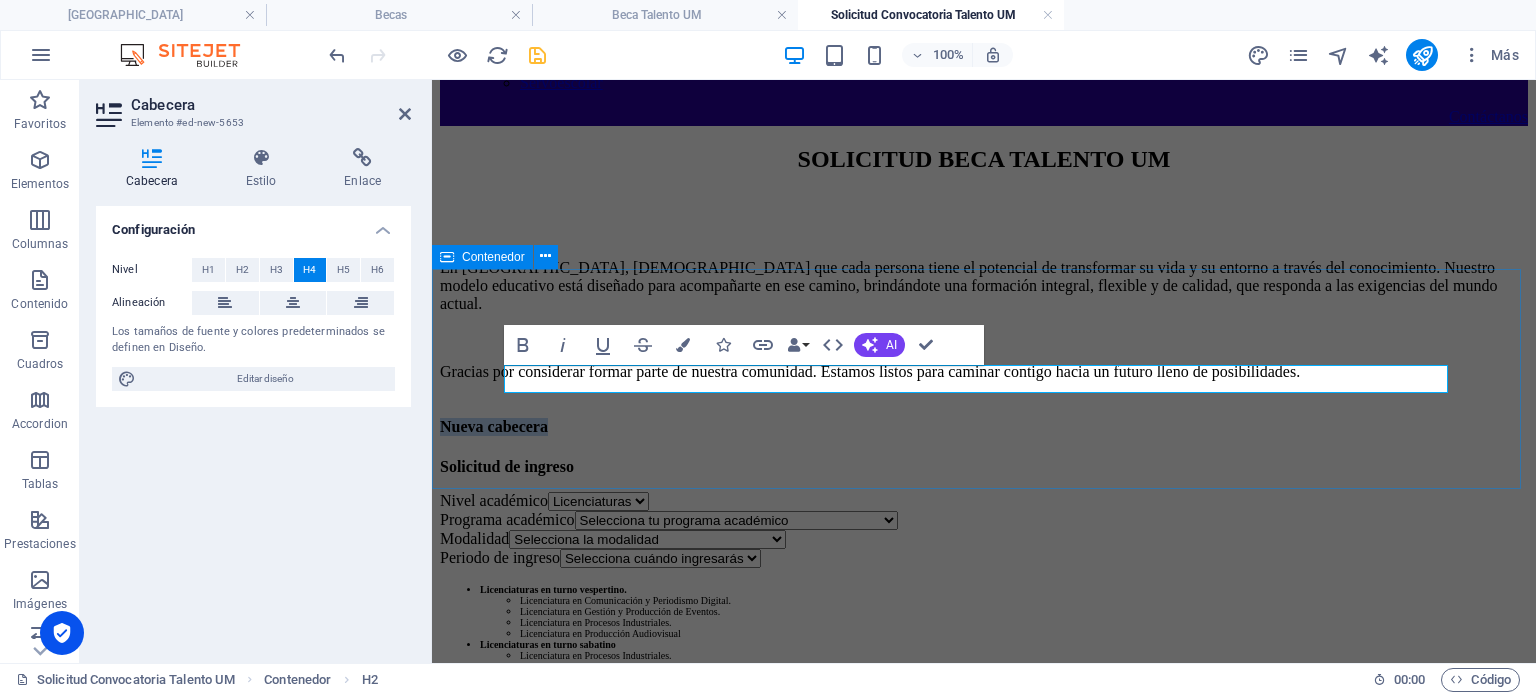 click on "Nueva cabecera" at bounding box center (984, 427) 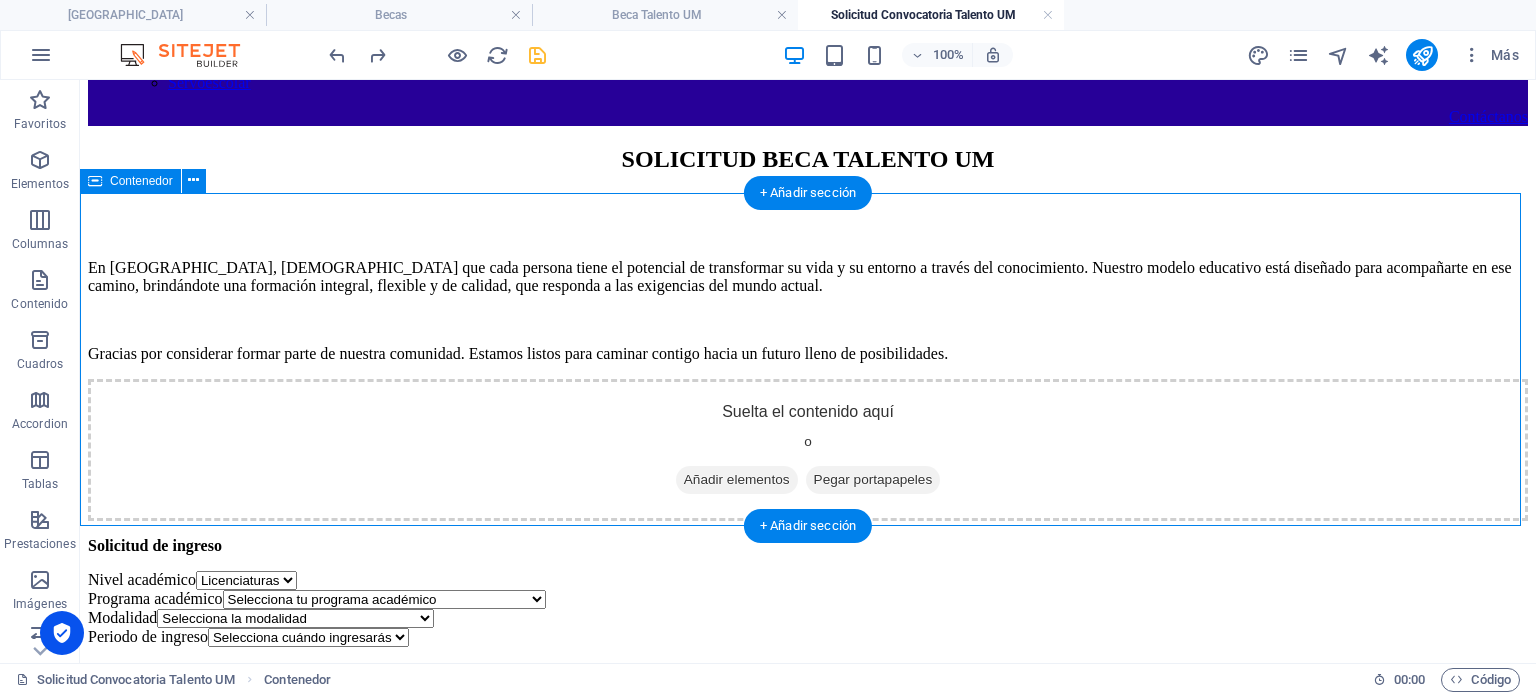 click on "Añadir elementos" at bounding box center (737, 480) 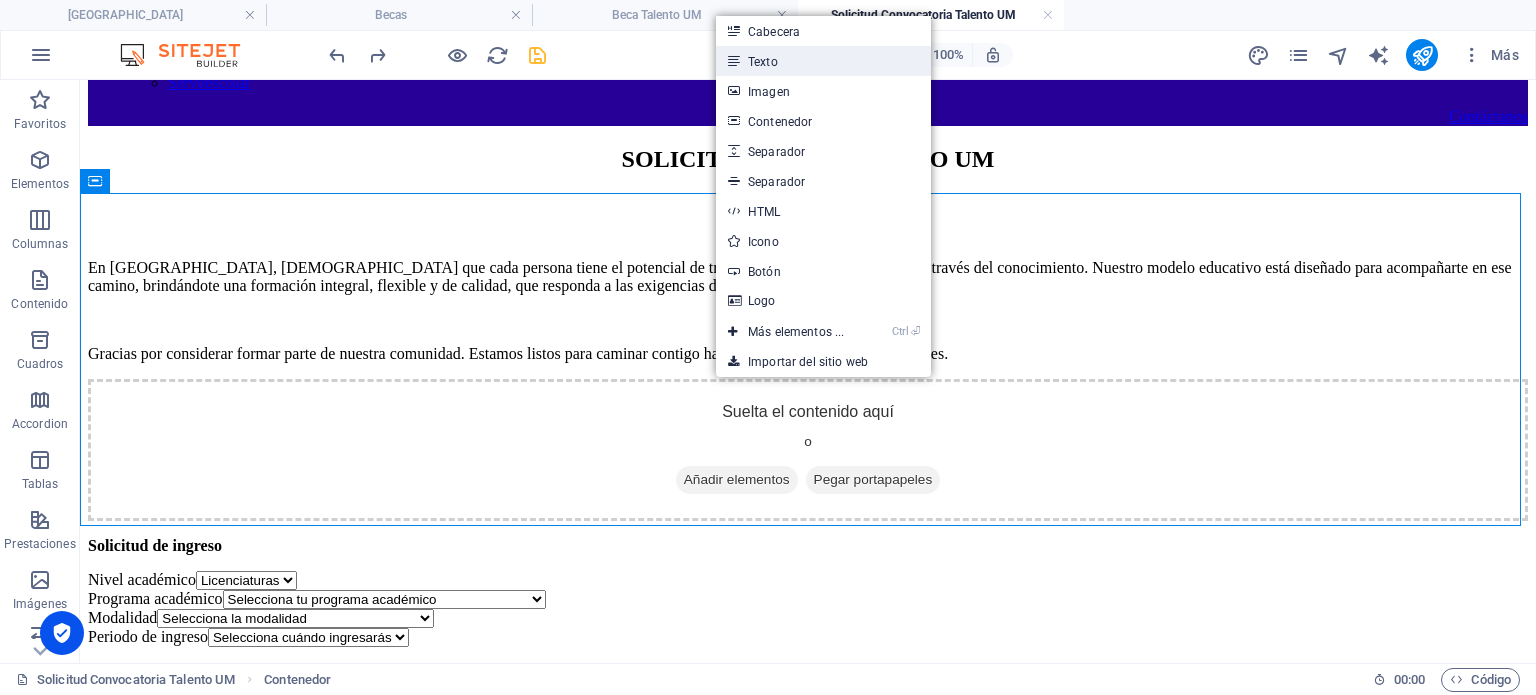 click on "Texto" at bounding box center [823, 61] 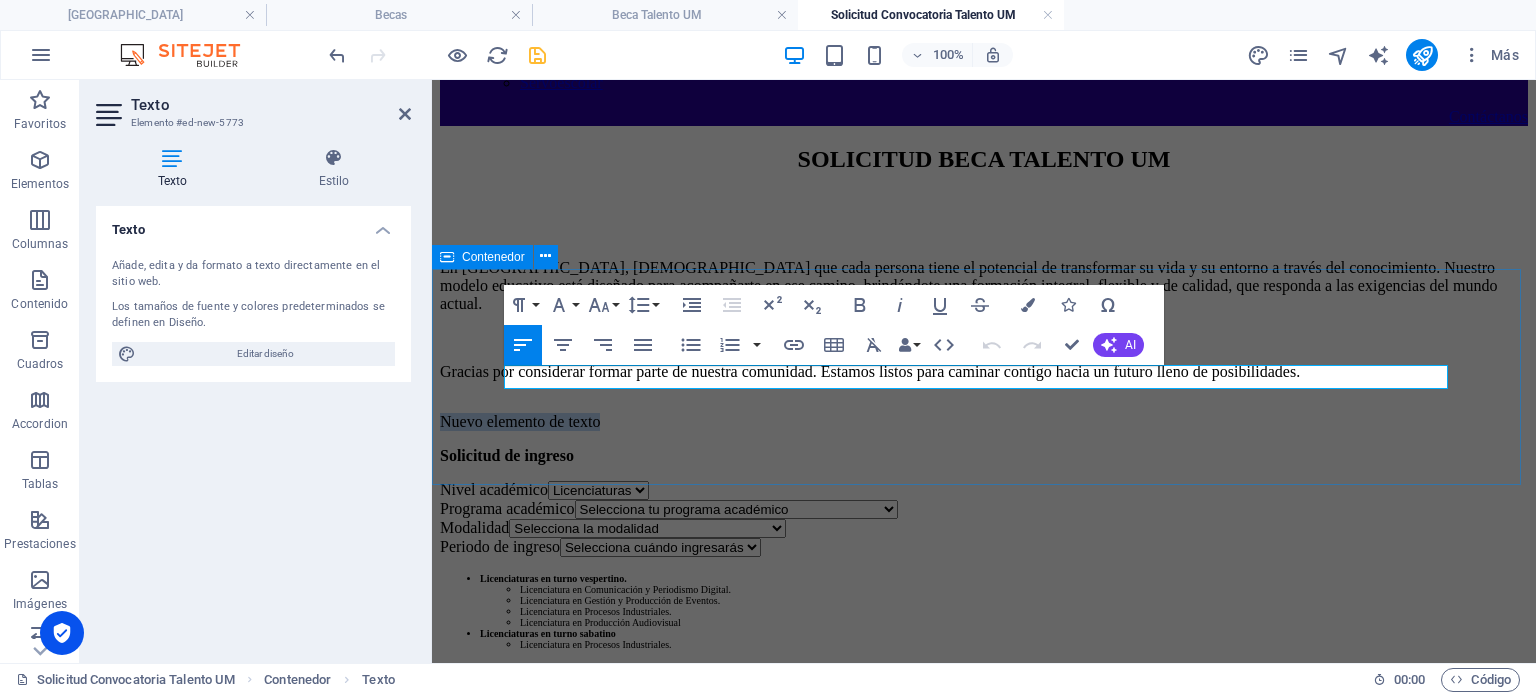 type 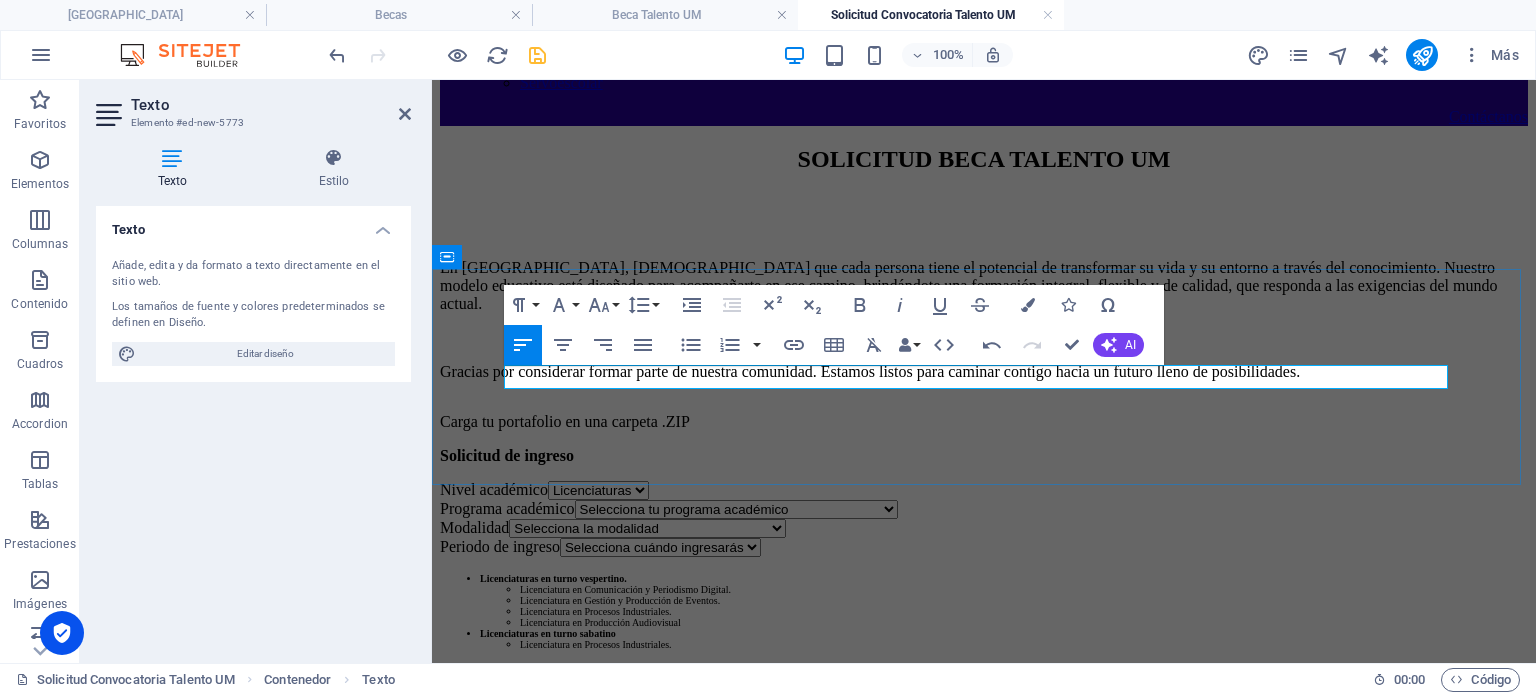 click on "Carga tu portafolio en una carpeta .ZIP" at bounding box center (984, 422) 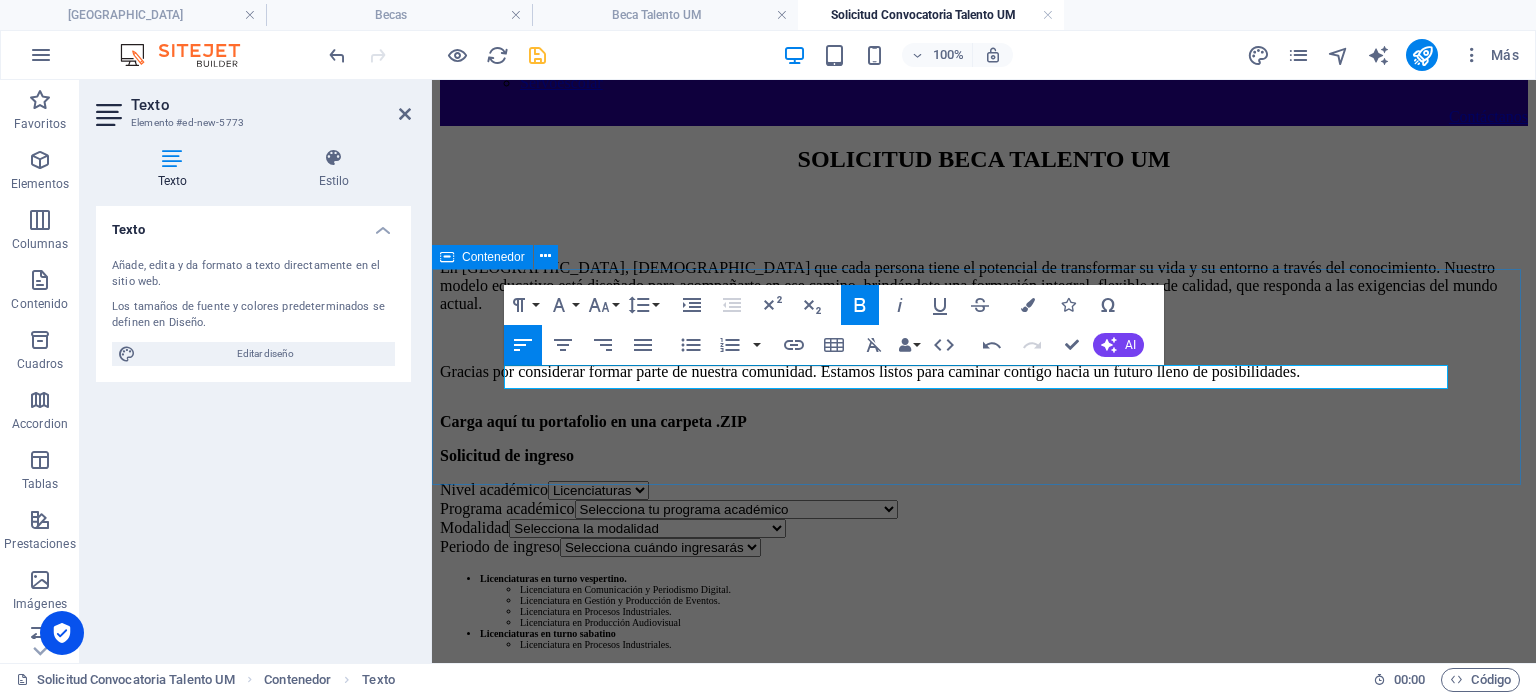 click on "Carga aquí tu portafolio en una carpeta .ZIP" at bounding box center (984, 422) 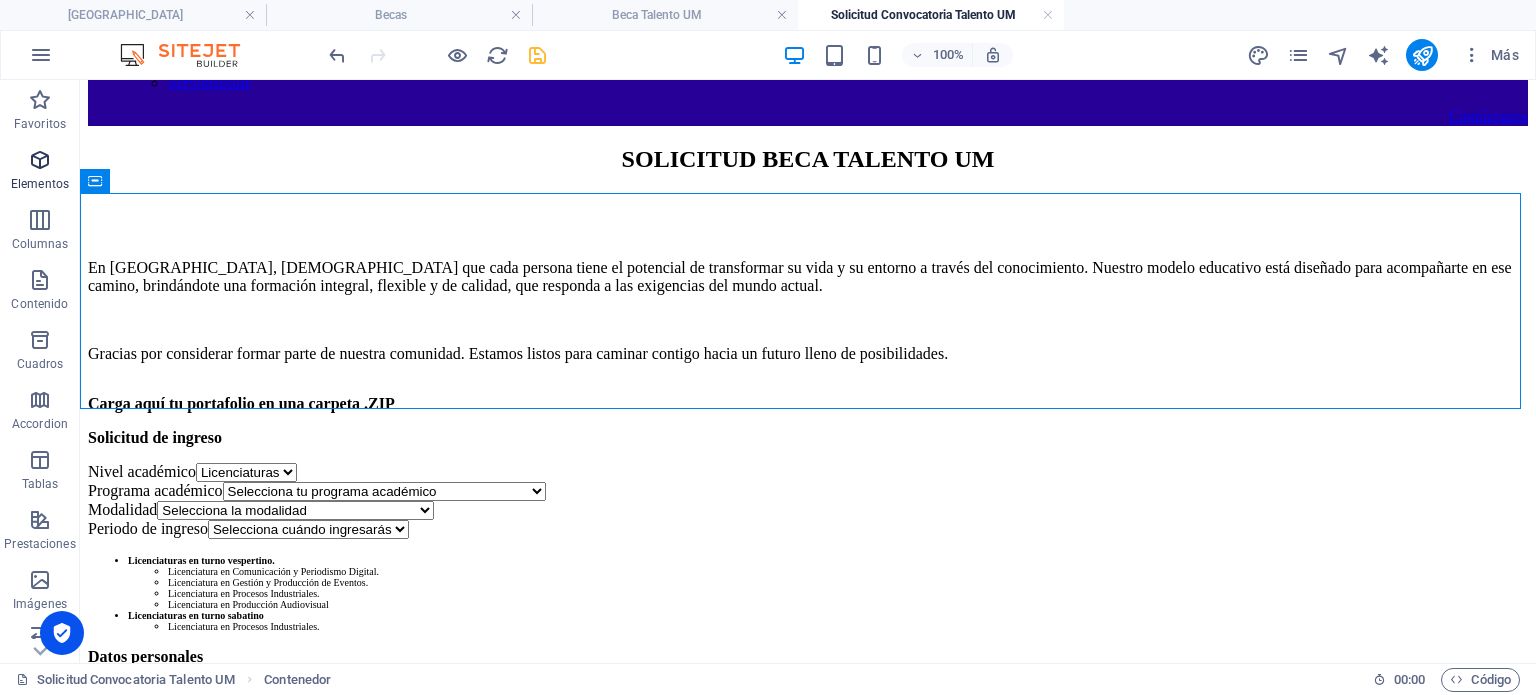 click at bounding box center [40, 160] 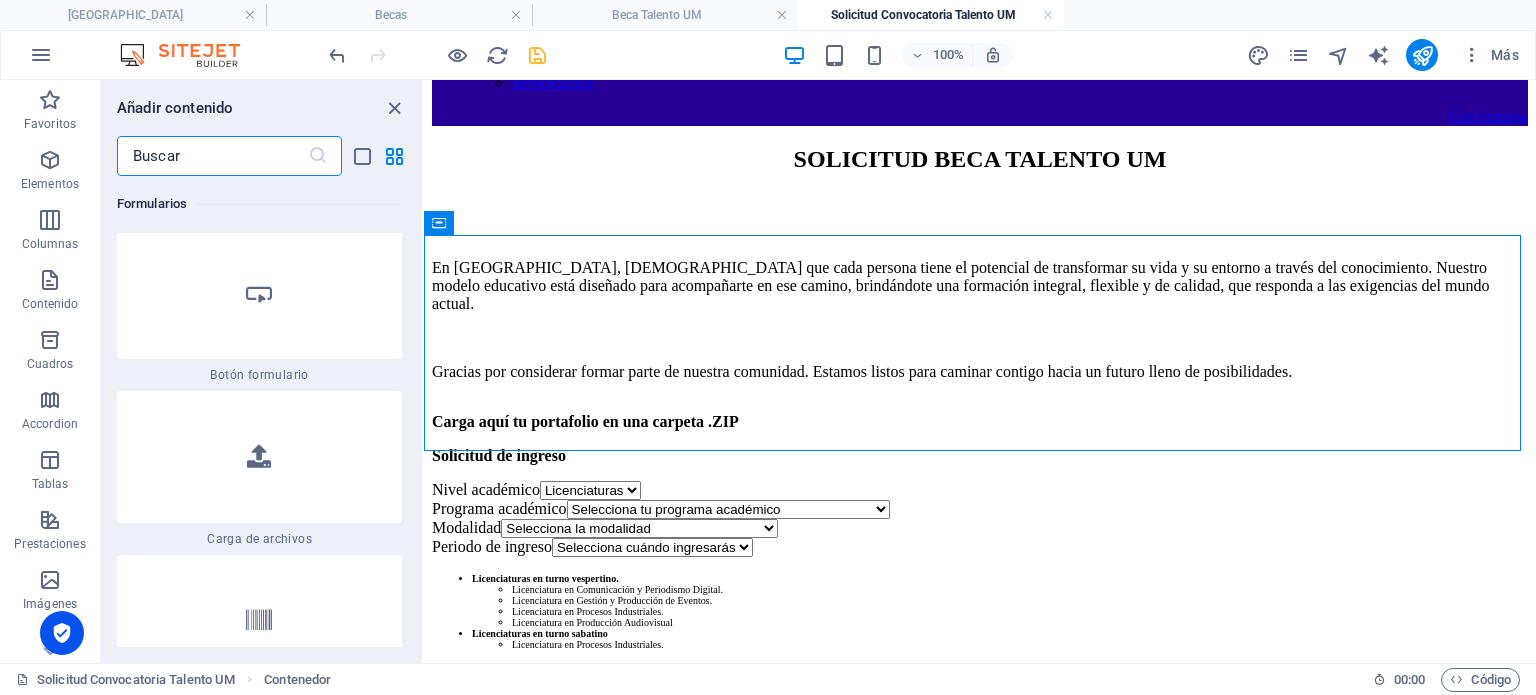 scroll, scrollTop: 31800, scrollLeft: 0, axis: vertical 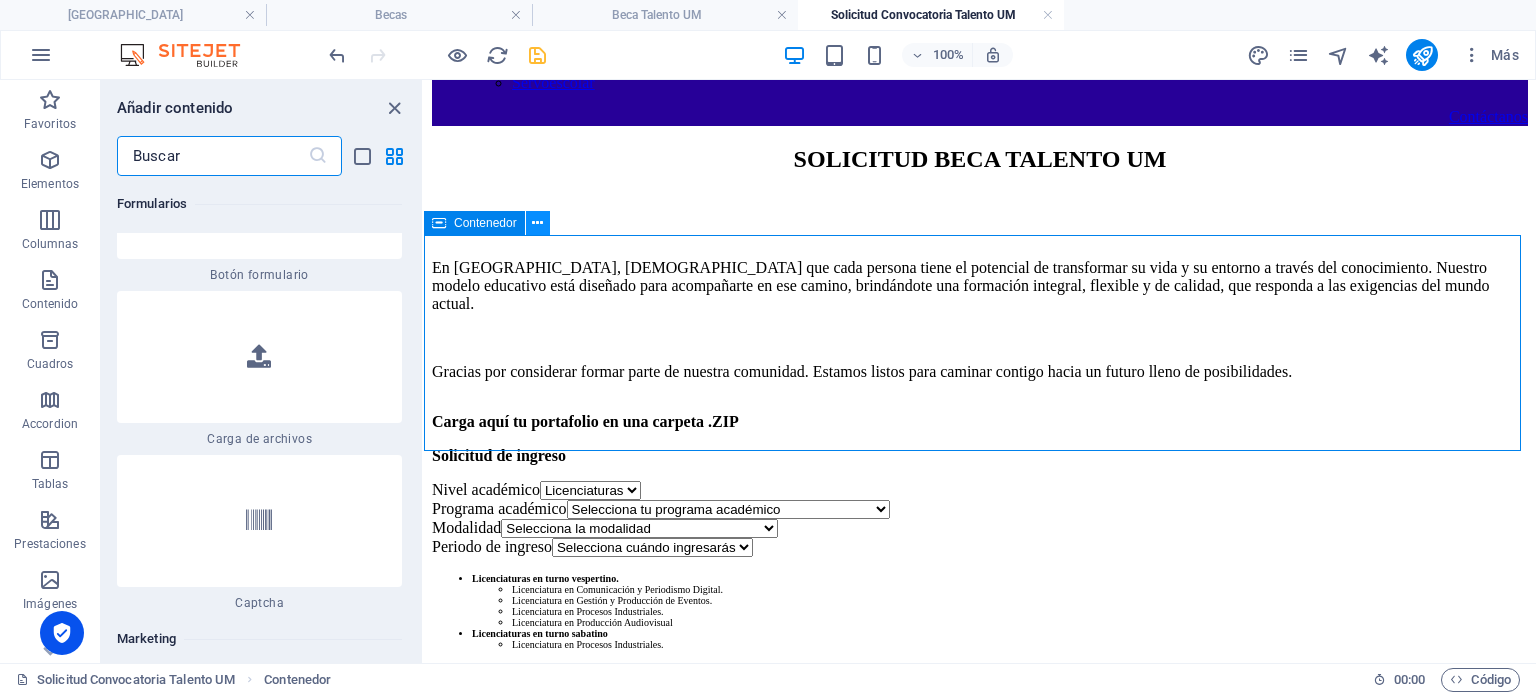 click at bounding box center [537, 223] 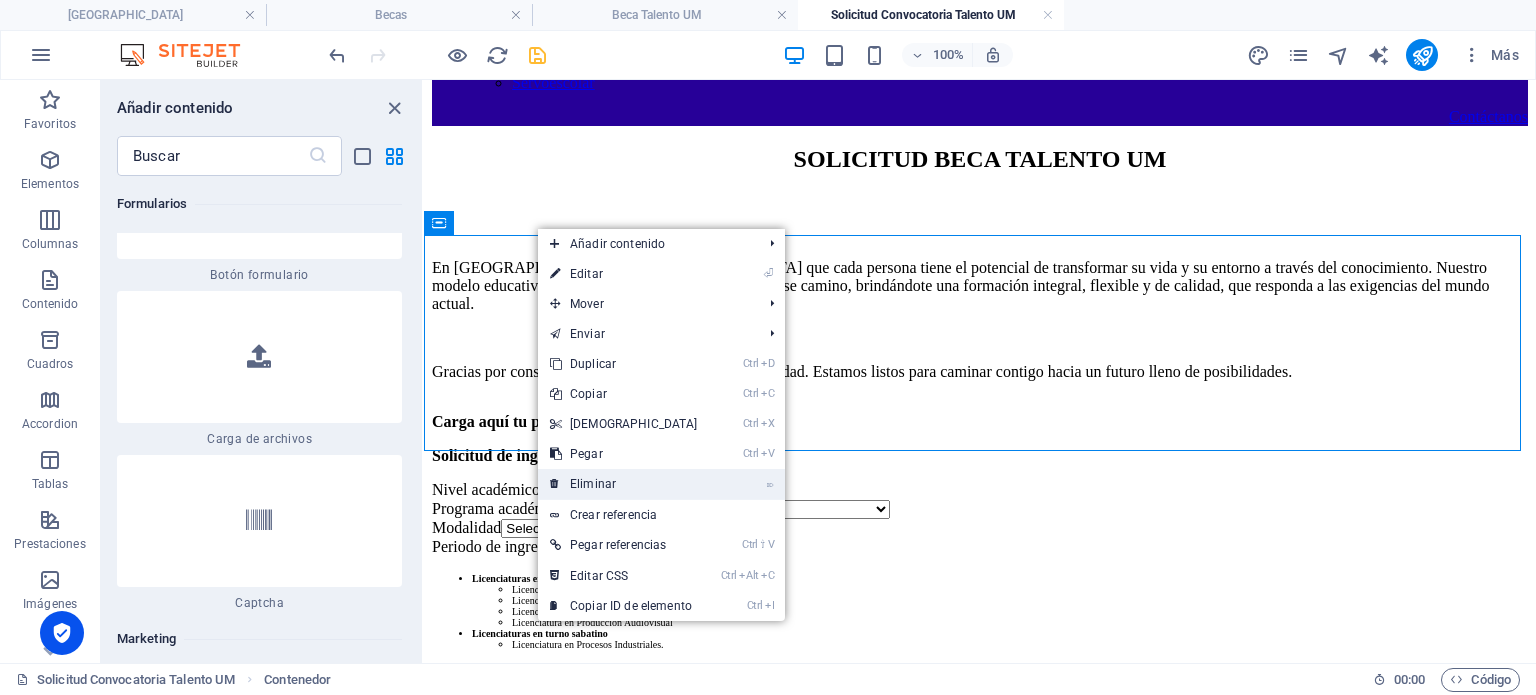 click on "⌦  Eliminar" at bounding box center (624, 484) 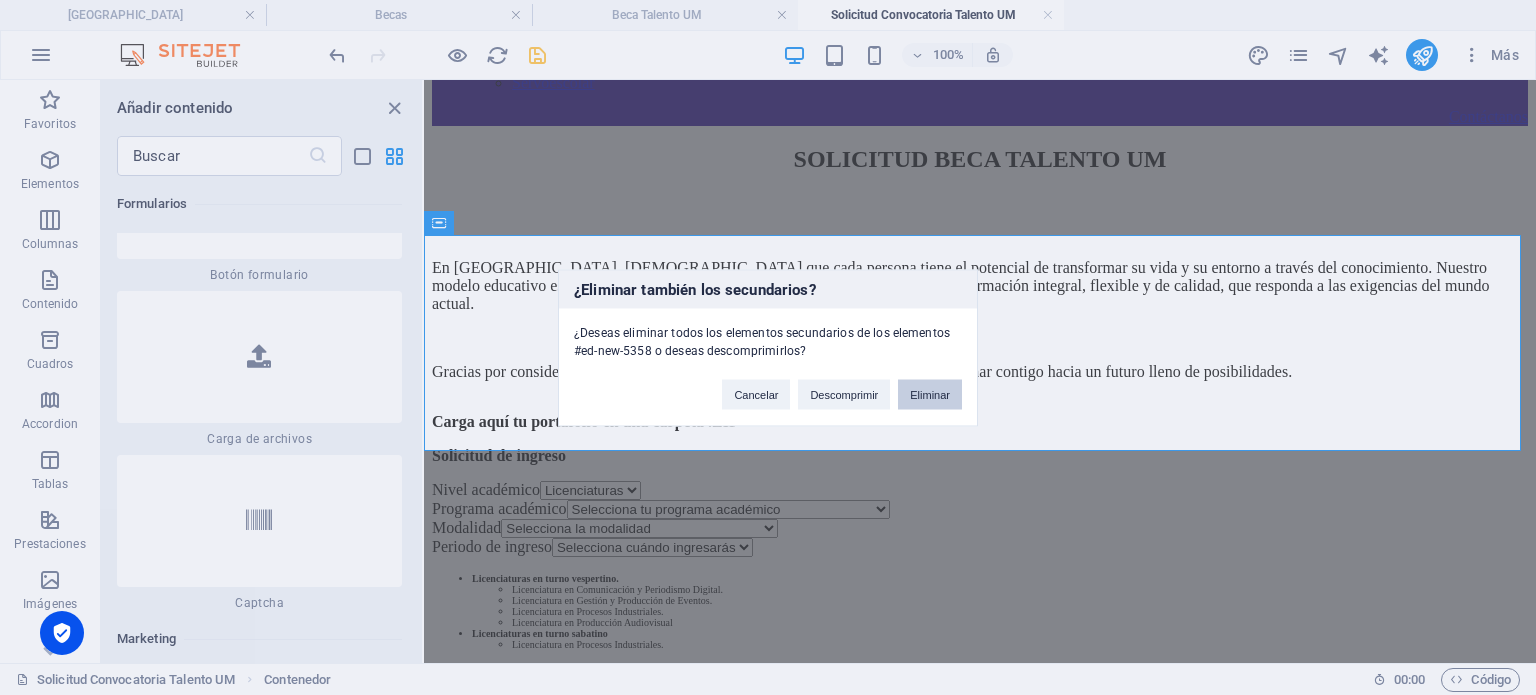 click on "Eliminar" at bounding box center [930, 394] 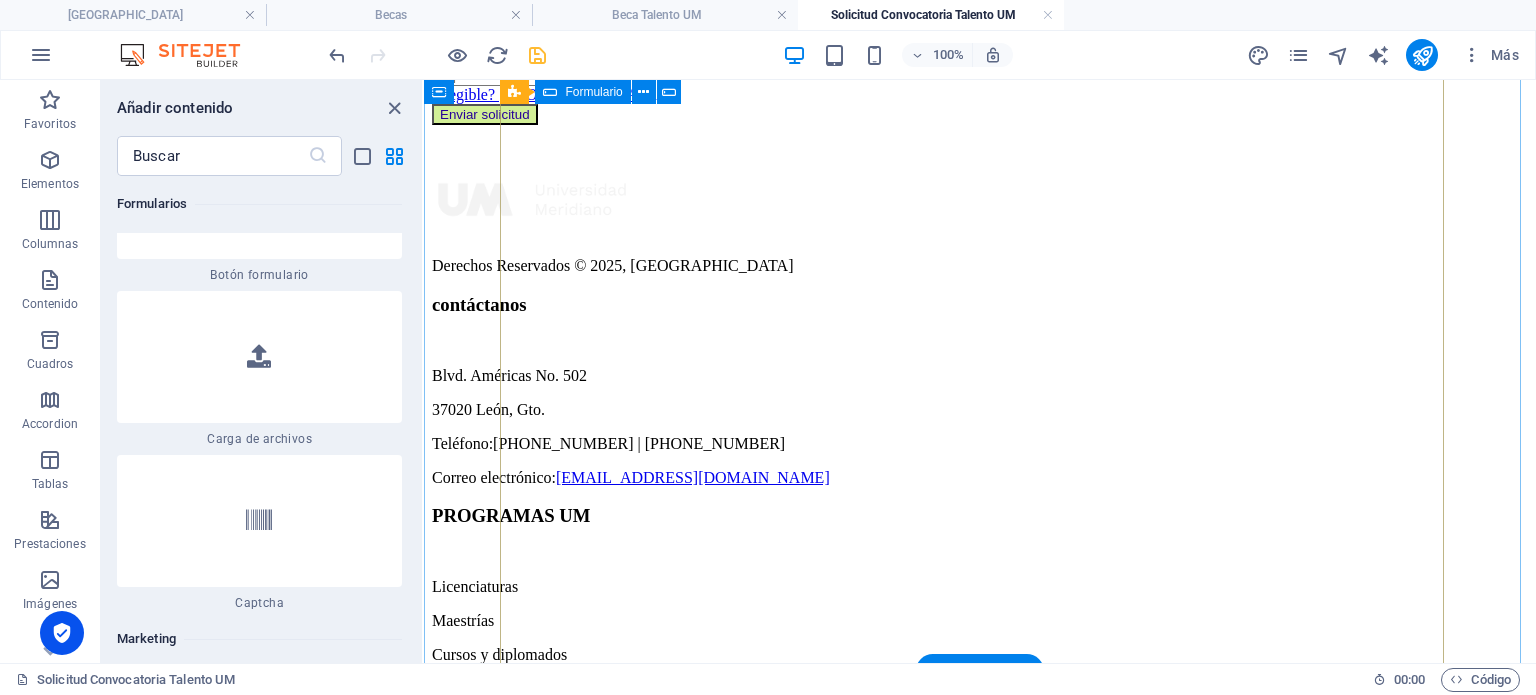 scroll, scrollTop: 1700, scrollLeft: 0, axis: vertical 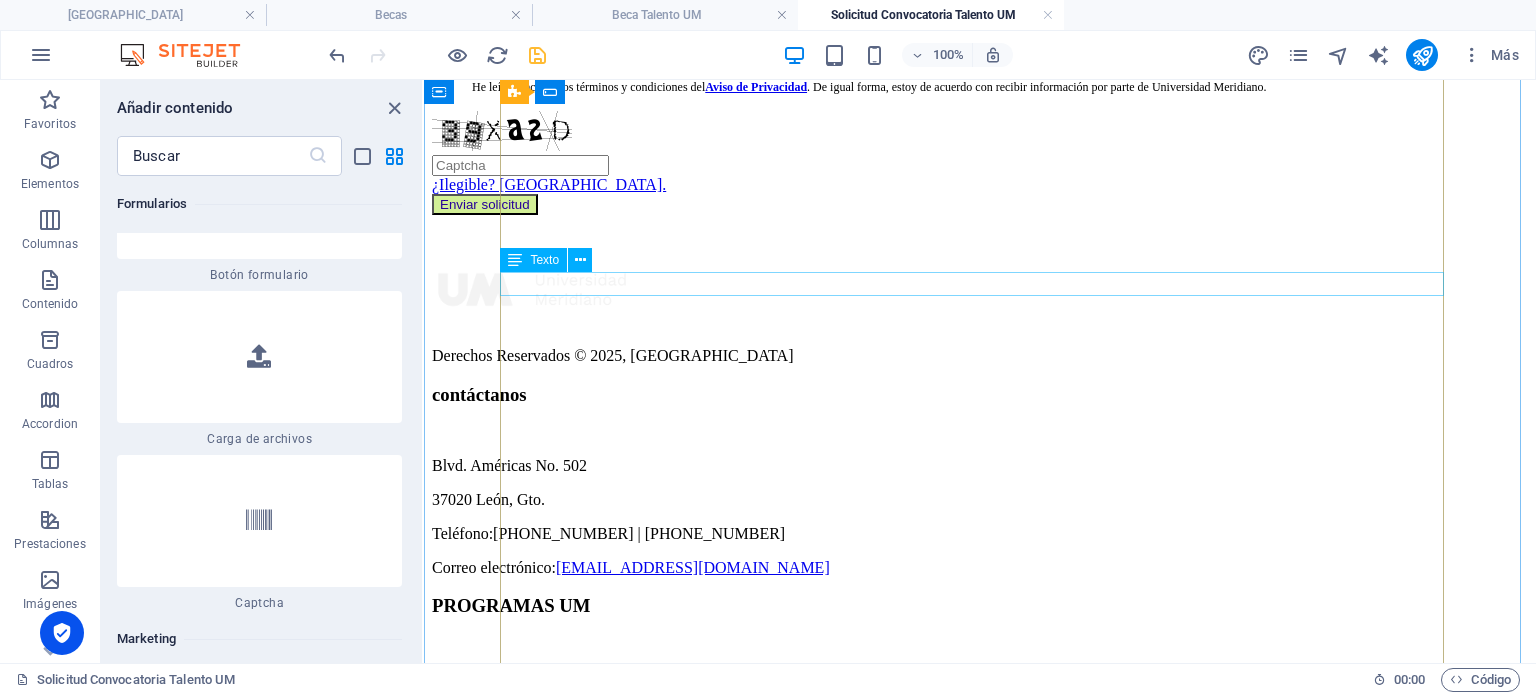 click on "Historial académico" at bounding box center [980, -99] 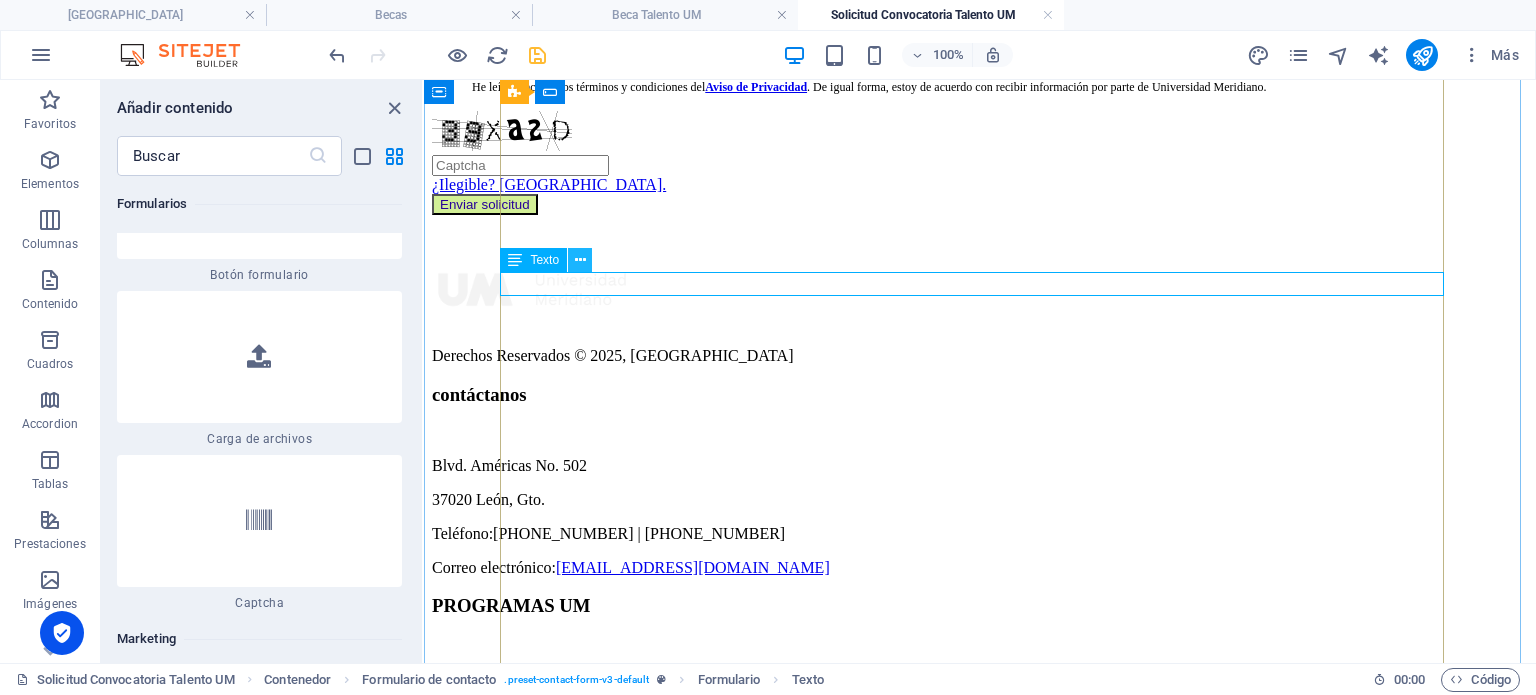 click at bounding box center (580, 260) 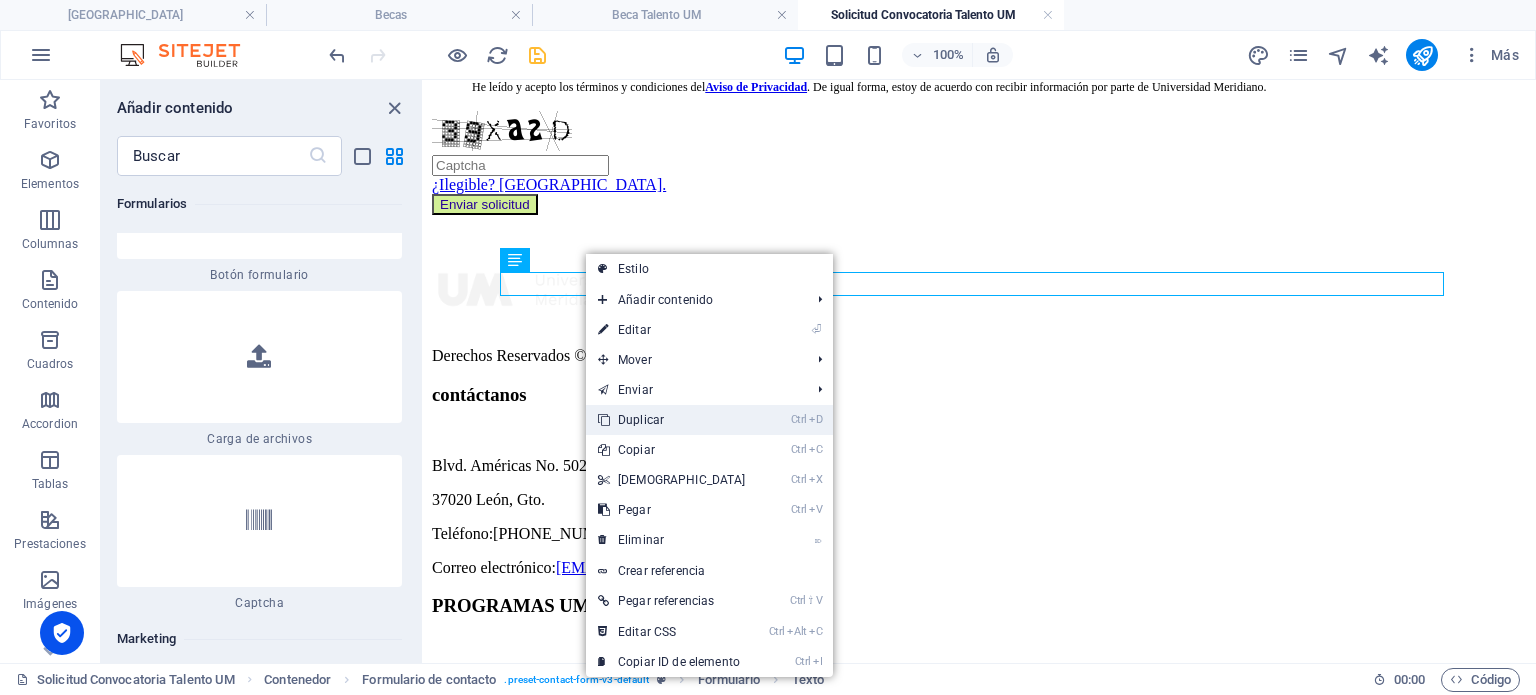 click on "Ctrl D  Duplicar" at bounding box center [672, 420] 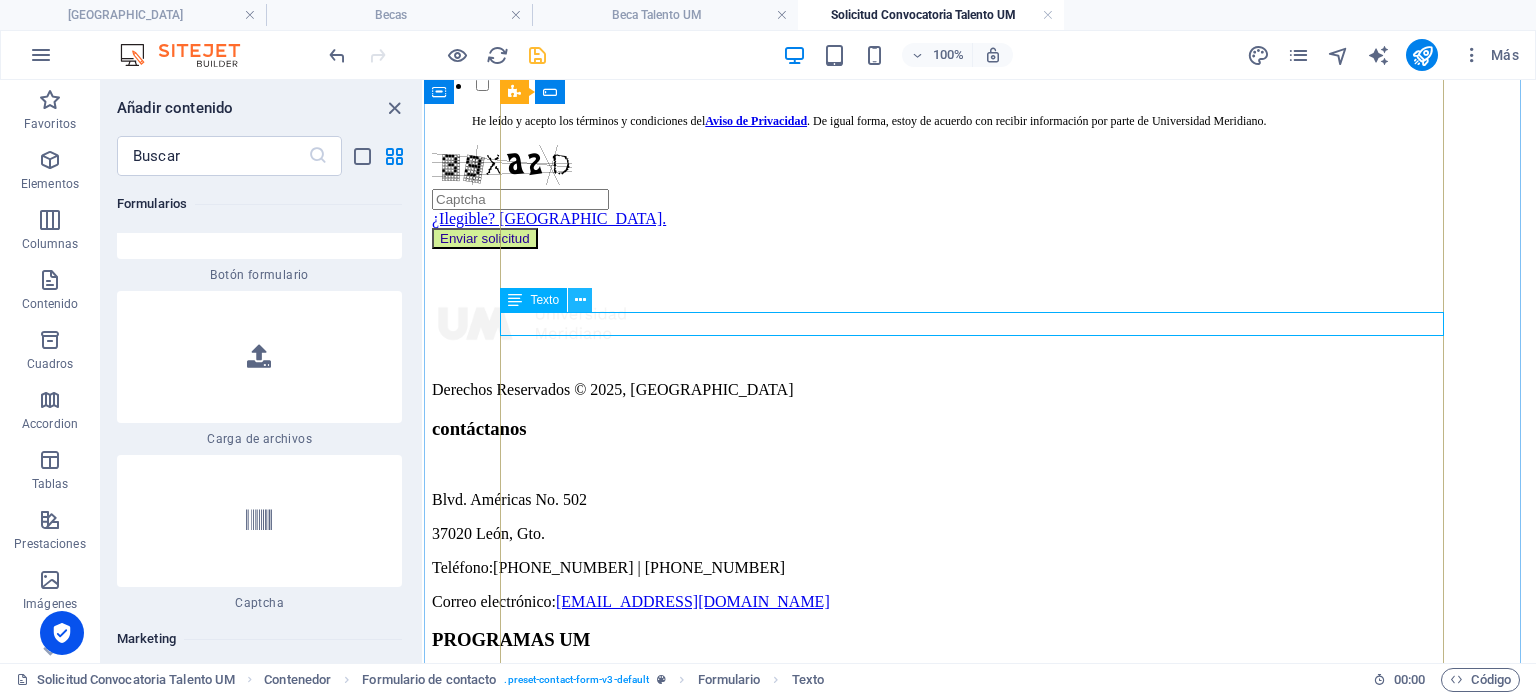 click at bounding box center (580, 300) 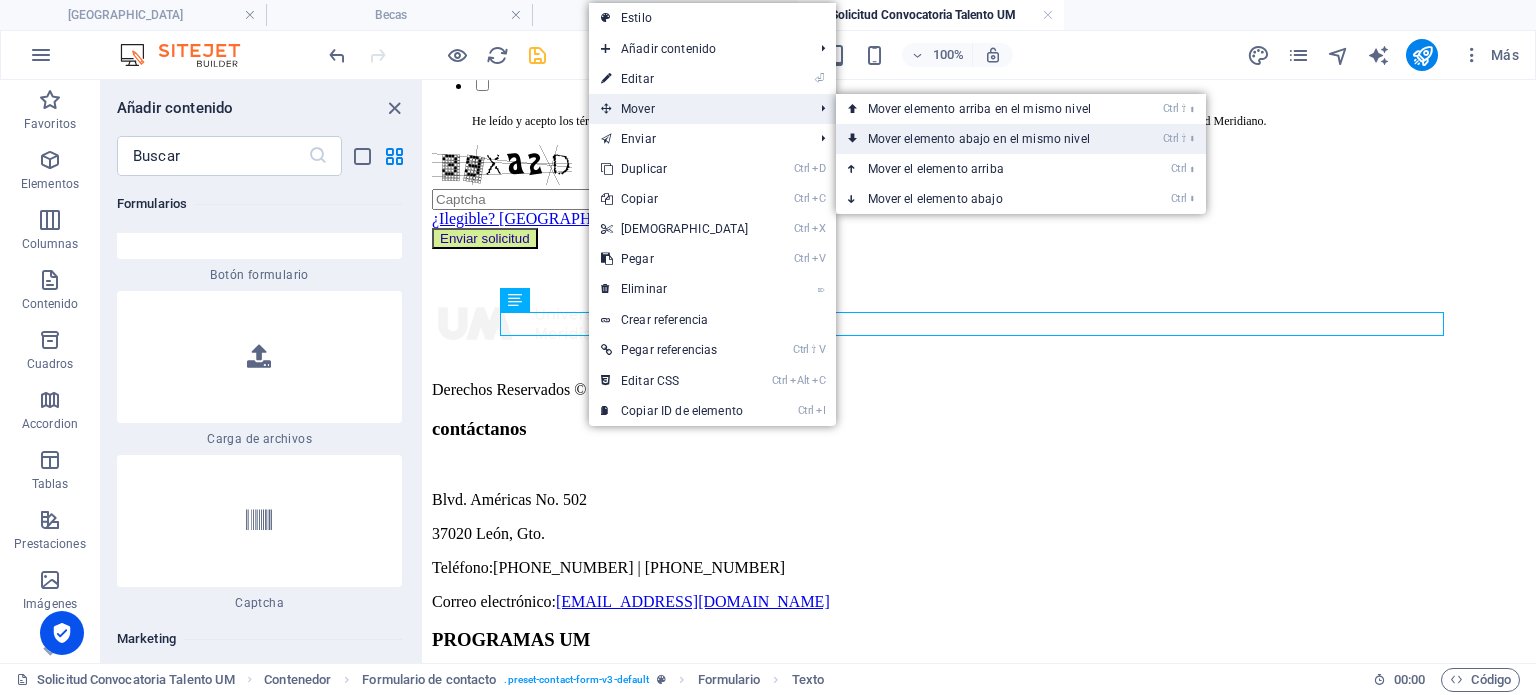 click on "Ctrl ⇧ ⬇  Mover elemento abajo en el mismo nivel" at bounding box center (983, 139) 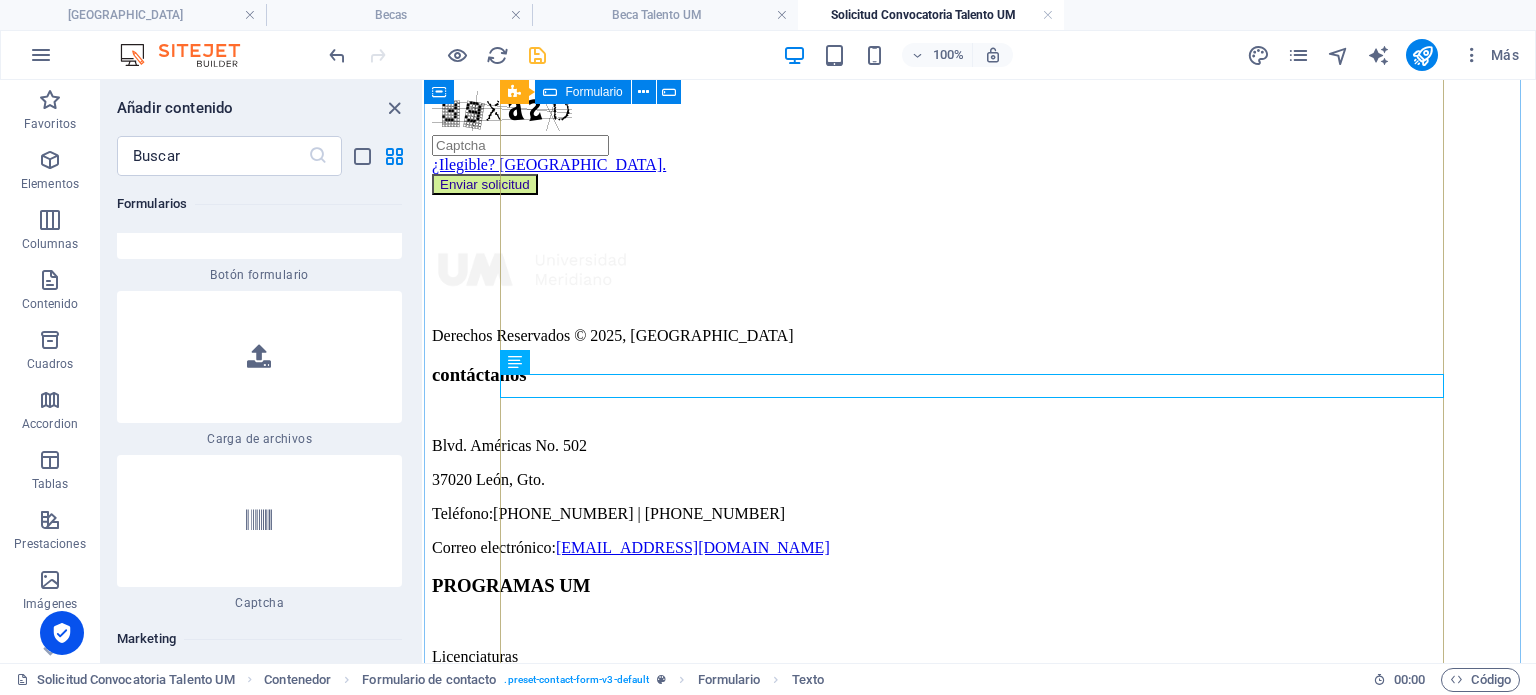 scroll, scrollTop: 1800, scrollLeft: 0, axis: vertical 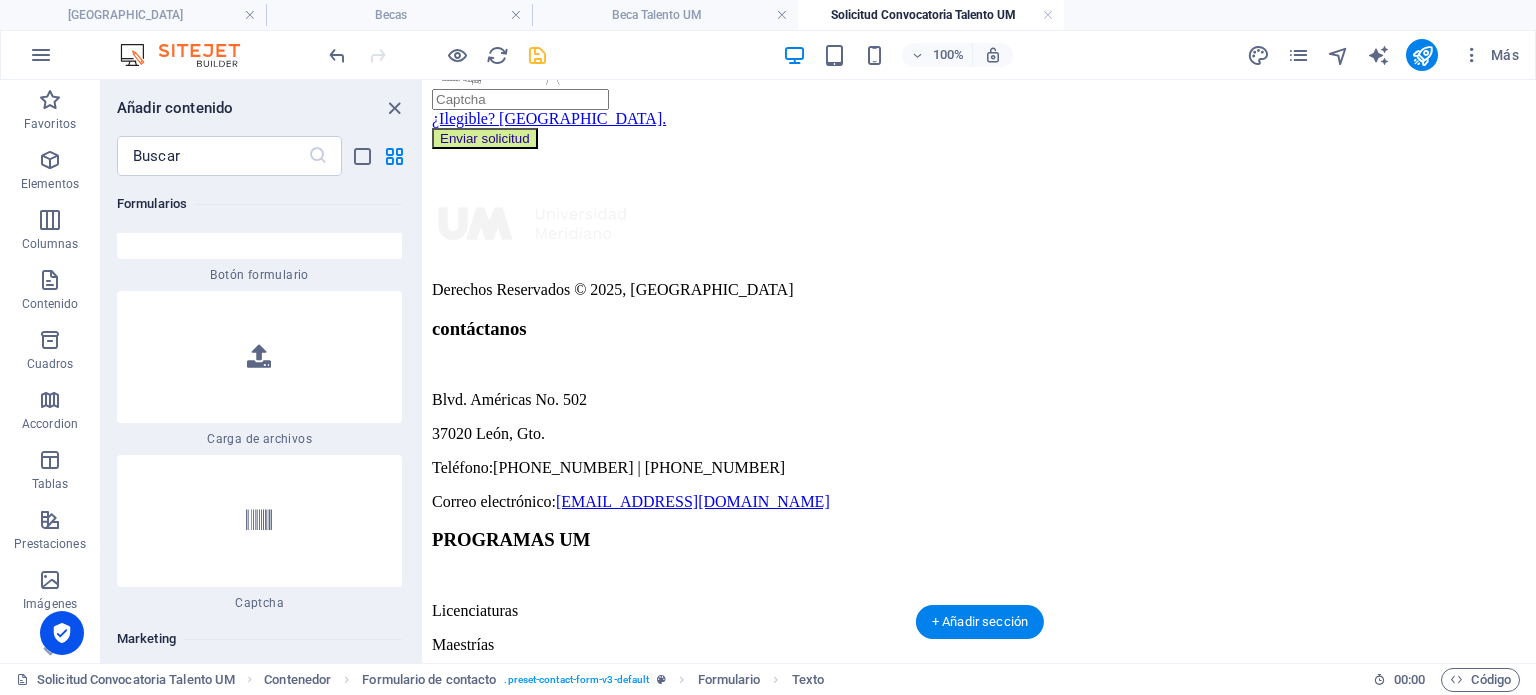 drag, startPoint x: 609, startPoint y: 307, endPoint x: 588, endPoint y: 490, distance: 184.20097 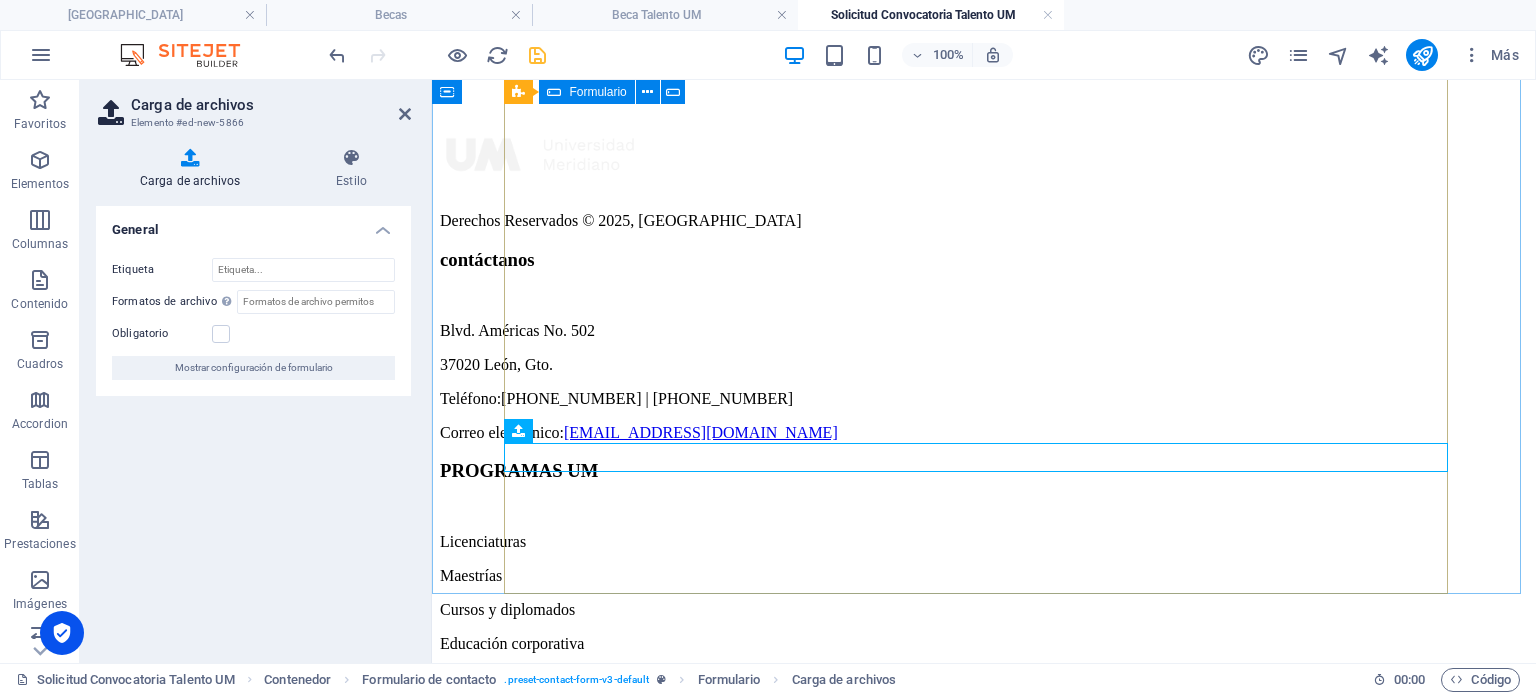 scroll, scrollTop: 1933, scrollLeft: 0, axis: vertical 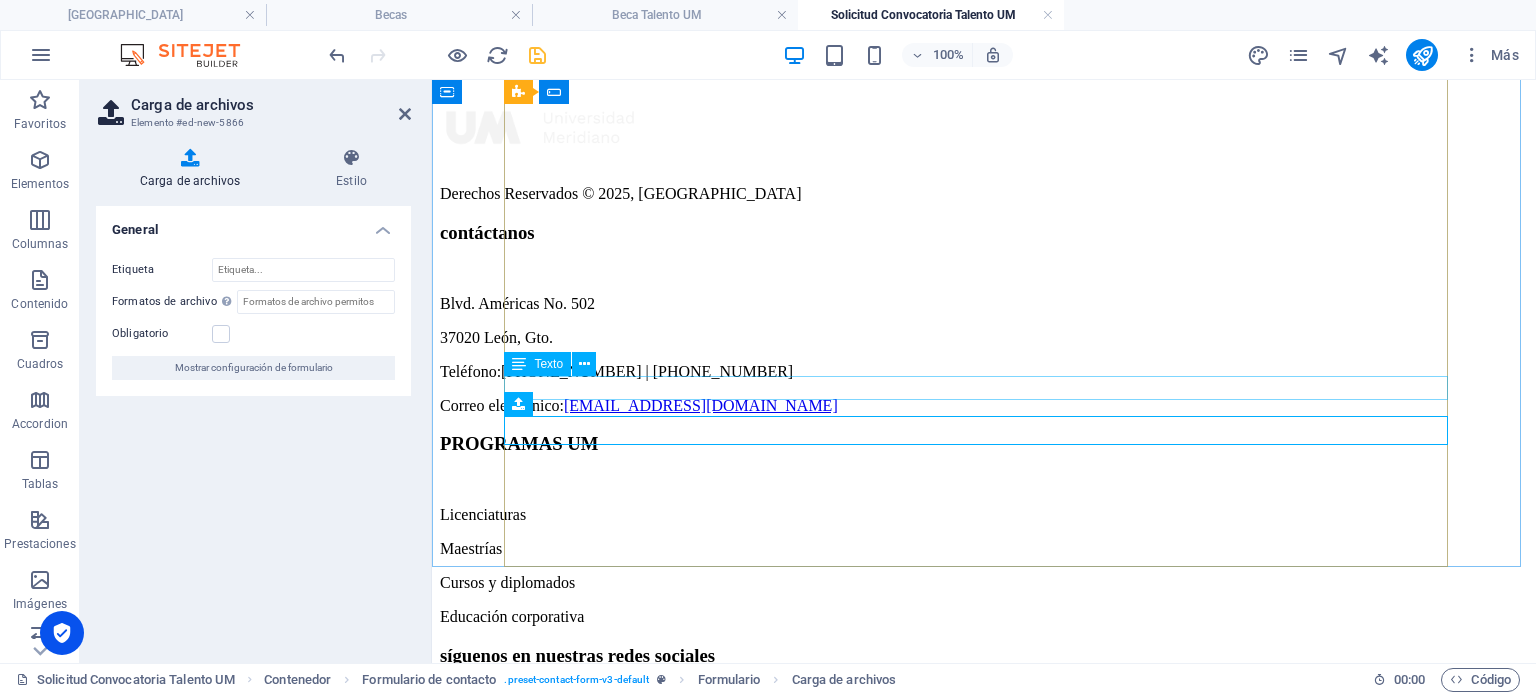 click on "Historial académico" at bounding box center (984, -183) 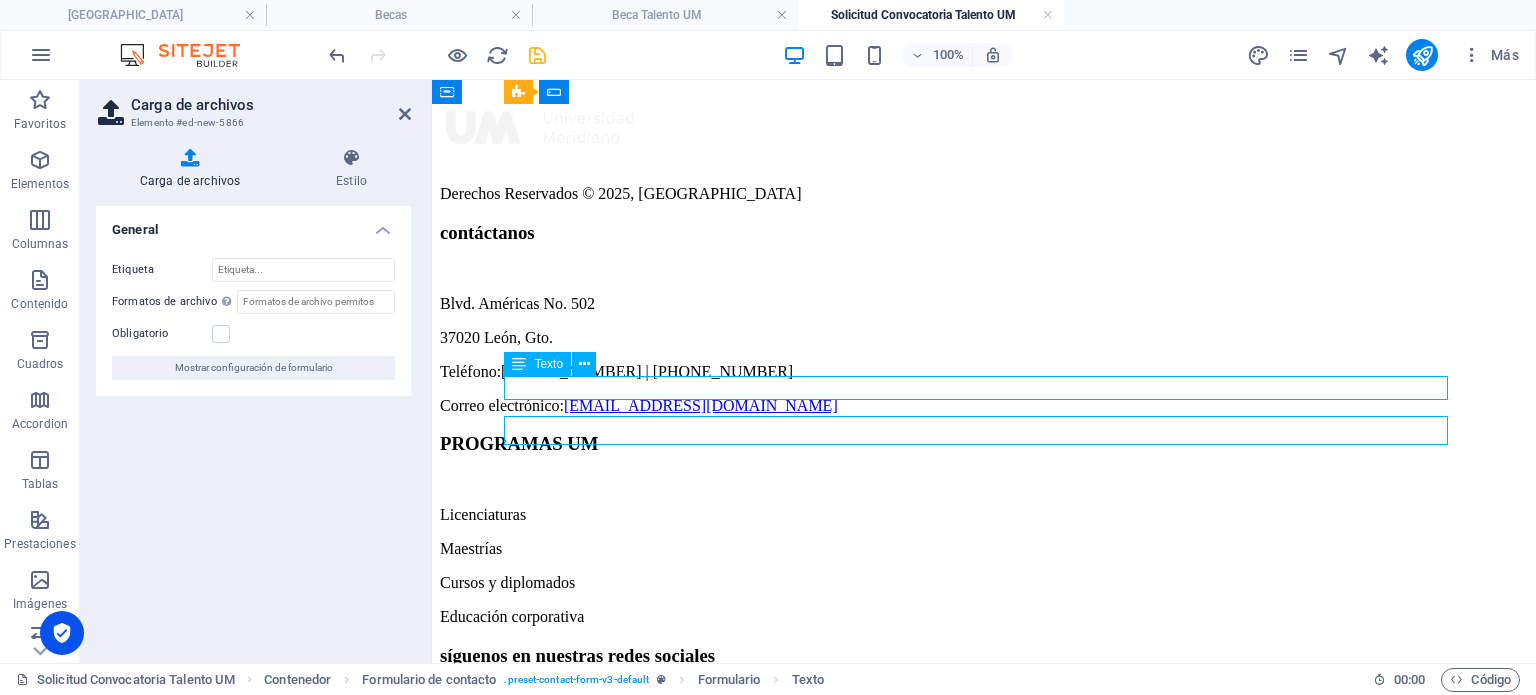 click on "Historial académico" at bounding box center (984, -183) 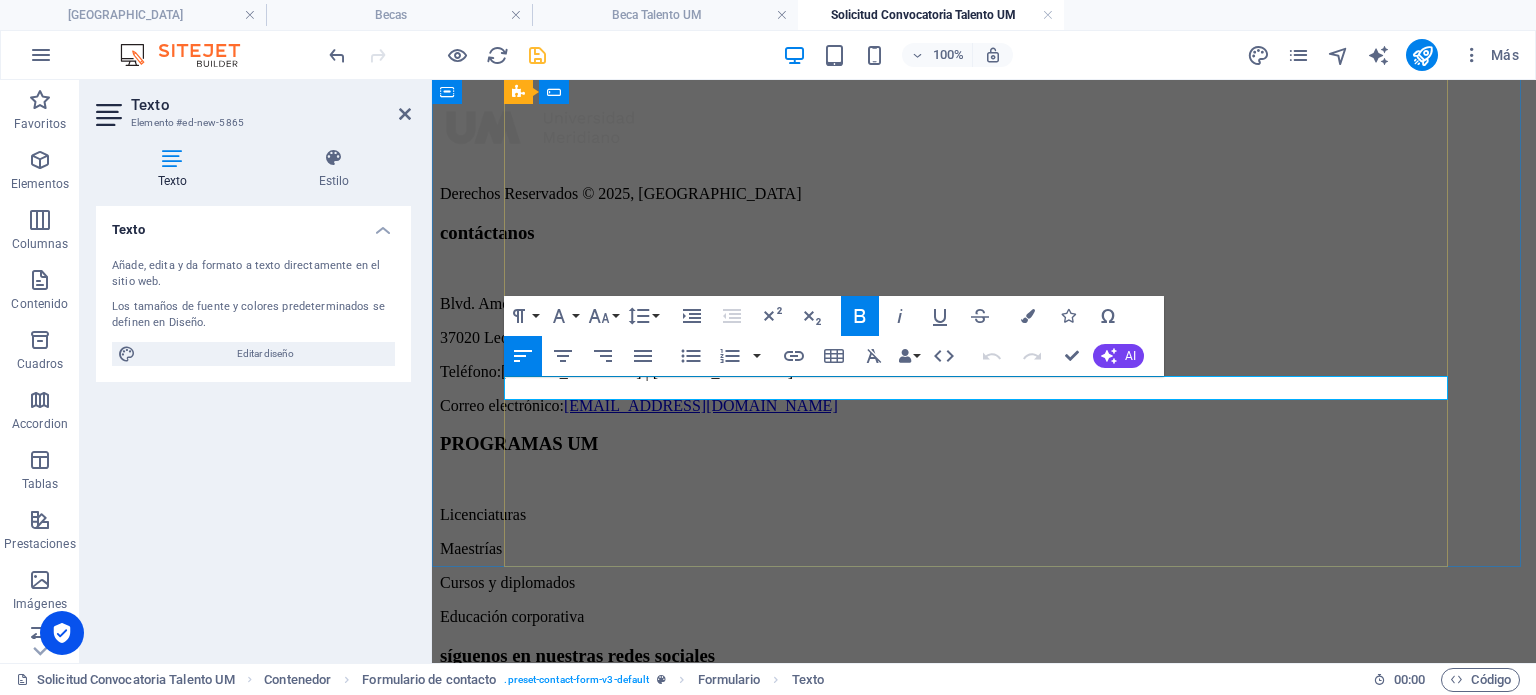 click on "Historial académico" at bounding box center (508, -184) 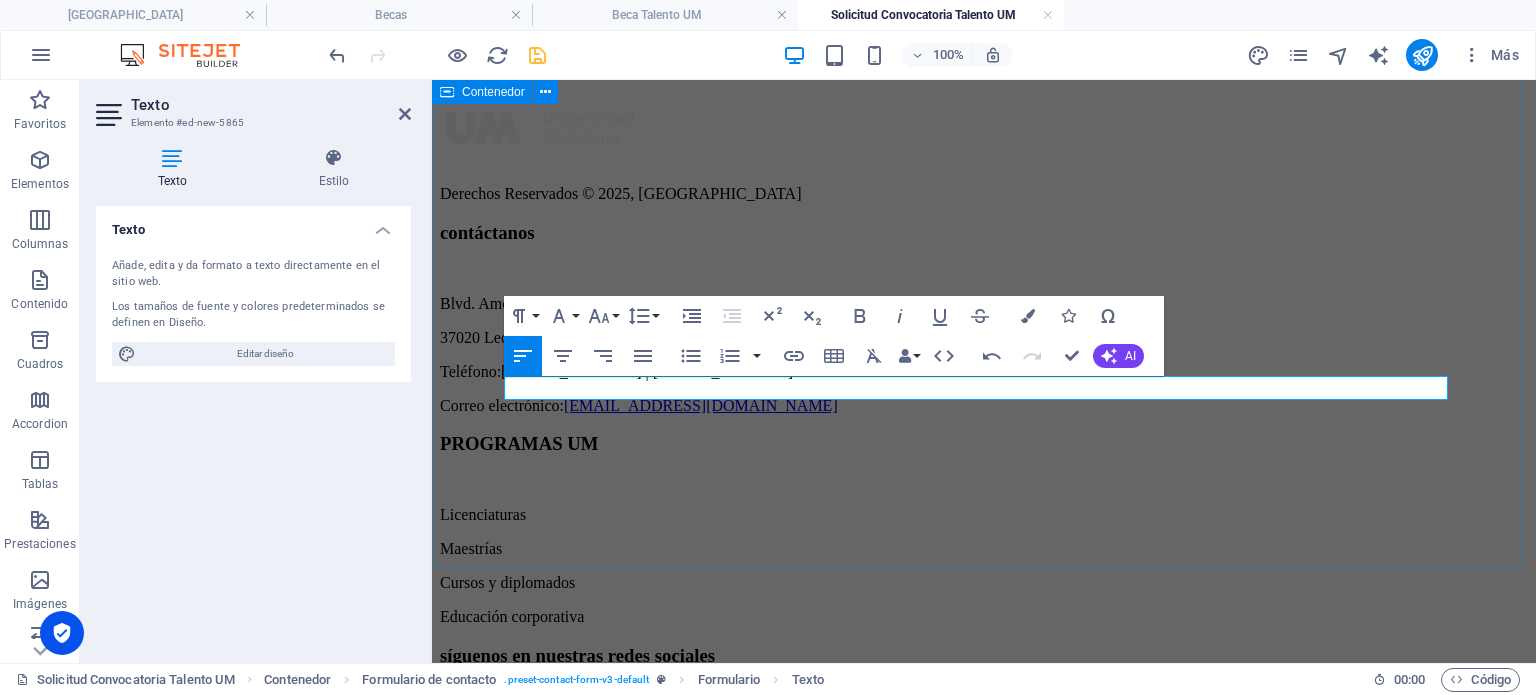 click on "Solicitud de ingreso Nivel académico Licenciaturas Programa académico Selecciona tu programa académico Licenciatura en Comunicación y Periodismo Digital Licenciatura en Gestión y Producción de Eventos Licenciatura en Marketing Digital Licenciatura en Producción Audiovisual Modalidad Selecciona la modalidad Matutino Ejecutivo (7:00 a 10:00 horas) Matutino Escolarizado (7:00 a 13:00 horas) Vespertino (18:00 a 21:00 horas) Sabatino (8:00 a 14:00 horas) Periodo de ingreso Selecciona cuándo ingresarás Septiembre 2025 Enero 2026 Septiembre 2026 Enero 2027 Septiembre 2027 Enero 2028 Licenciaturas en turno vespertino. Licenciatura en Comunicación y Periodismo Digital. Licenciatura en Gestión y Producción de Eventos. Licenciatura en Procesos Industriales. Licenciatura en Producción Audiovisual Licenciaturas en turno sabatino Licenciatura en Procesos Industriales. Datos personales Nombre(s) Apellido paterno Apellido materno CURP Género Selecciona una opción Masculino Femenino No definido Estado civil" at bounding box center [984, -534] 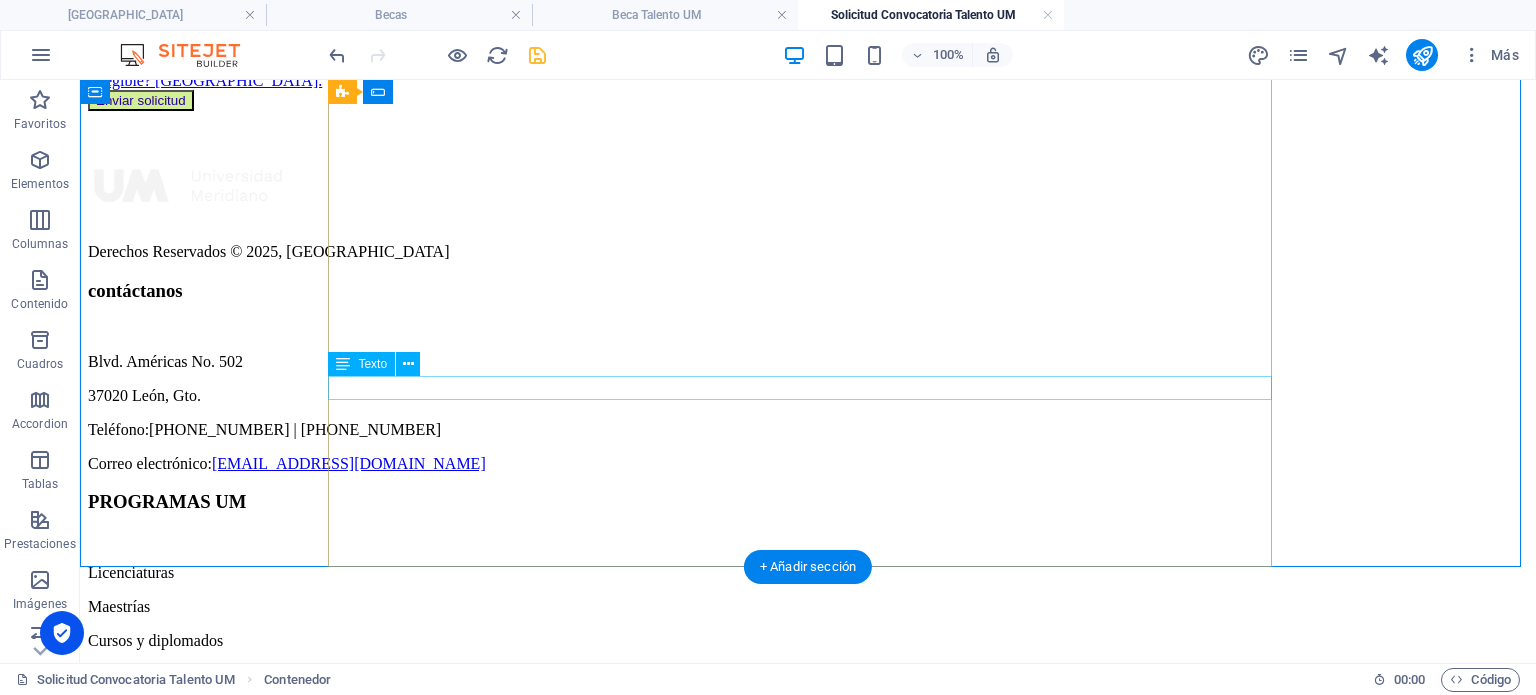 click on "Carga, en carpeta .ZIP, tu portafolio de evidencia." at bounding box center [808, -125] 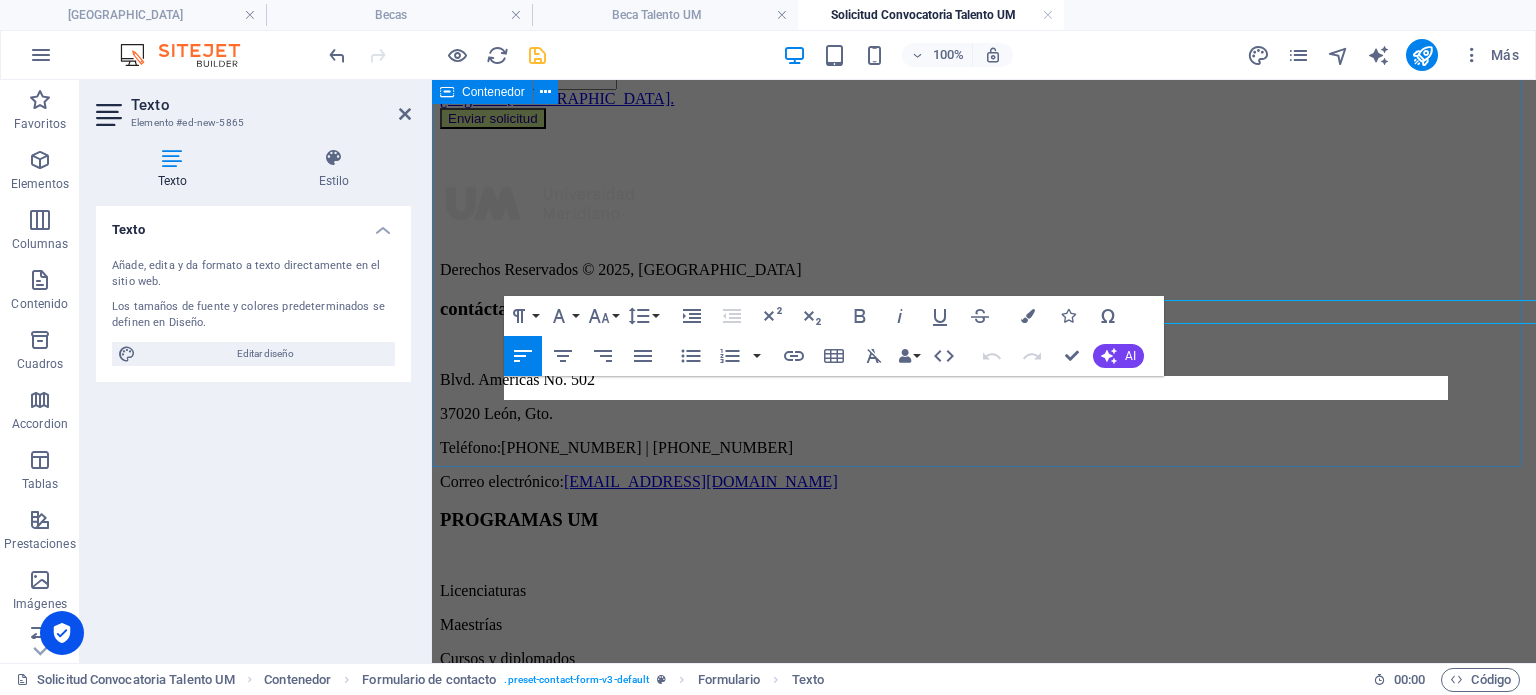 scroll, scrollTop: 1933, scrollLeft: 0, axis: vertical 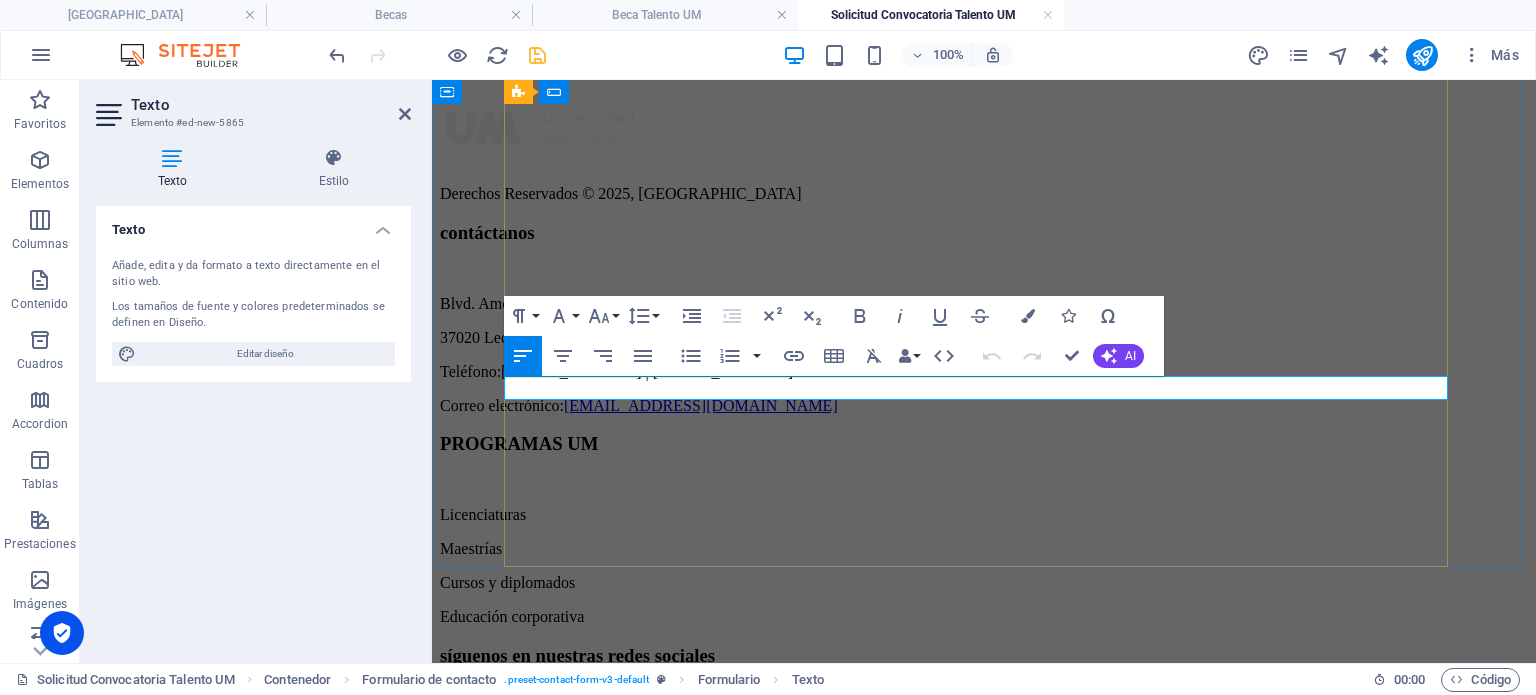 click on "Carga, en carpeta .ZIP, tu portafolio de evidencia." at bounding box center [984, -183] 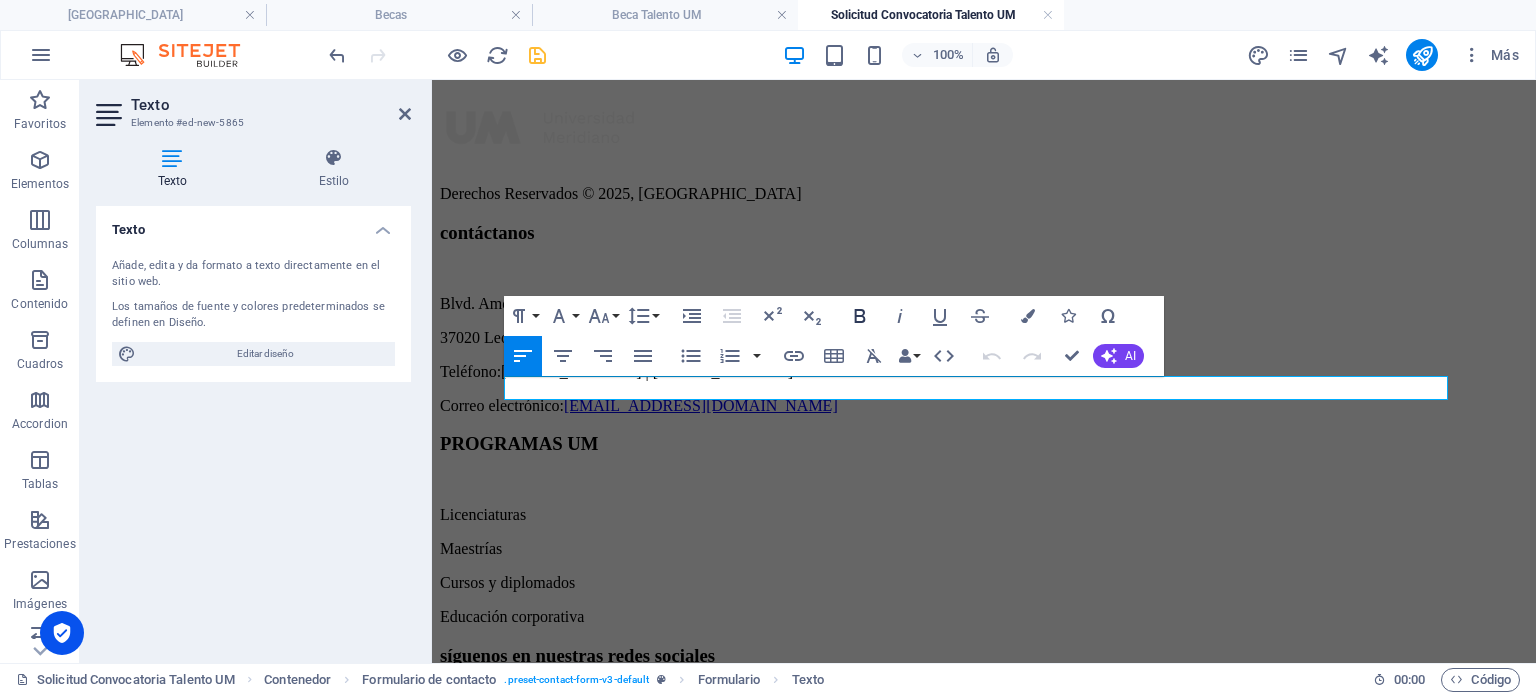 click 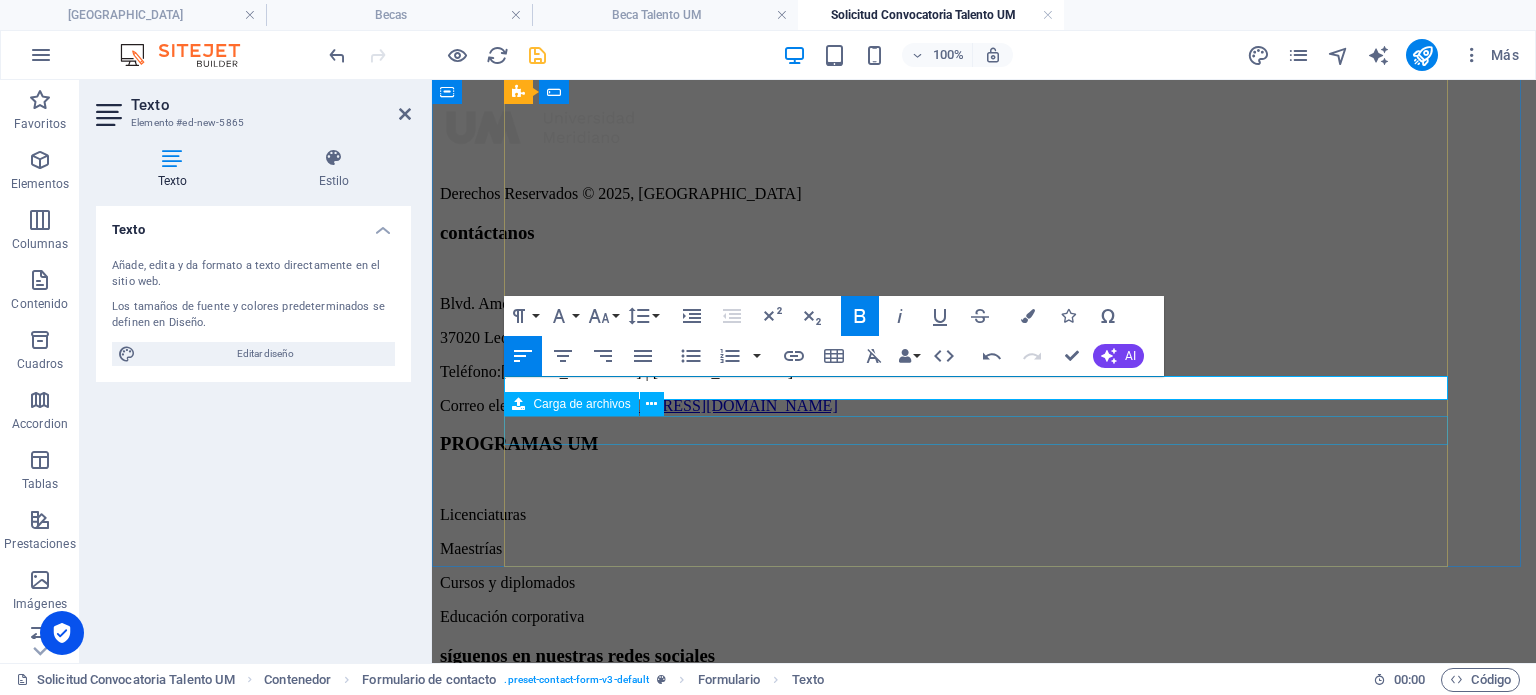 click at bounding box center (984, -148) 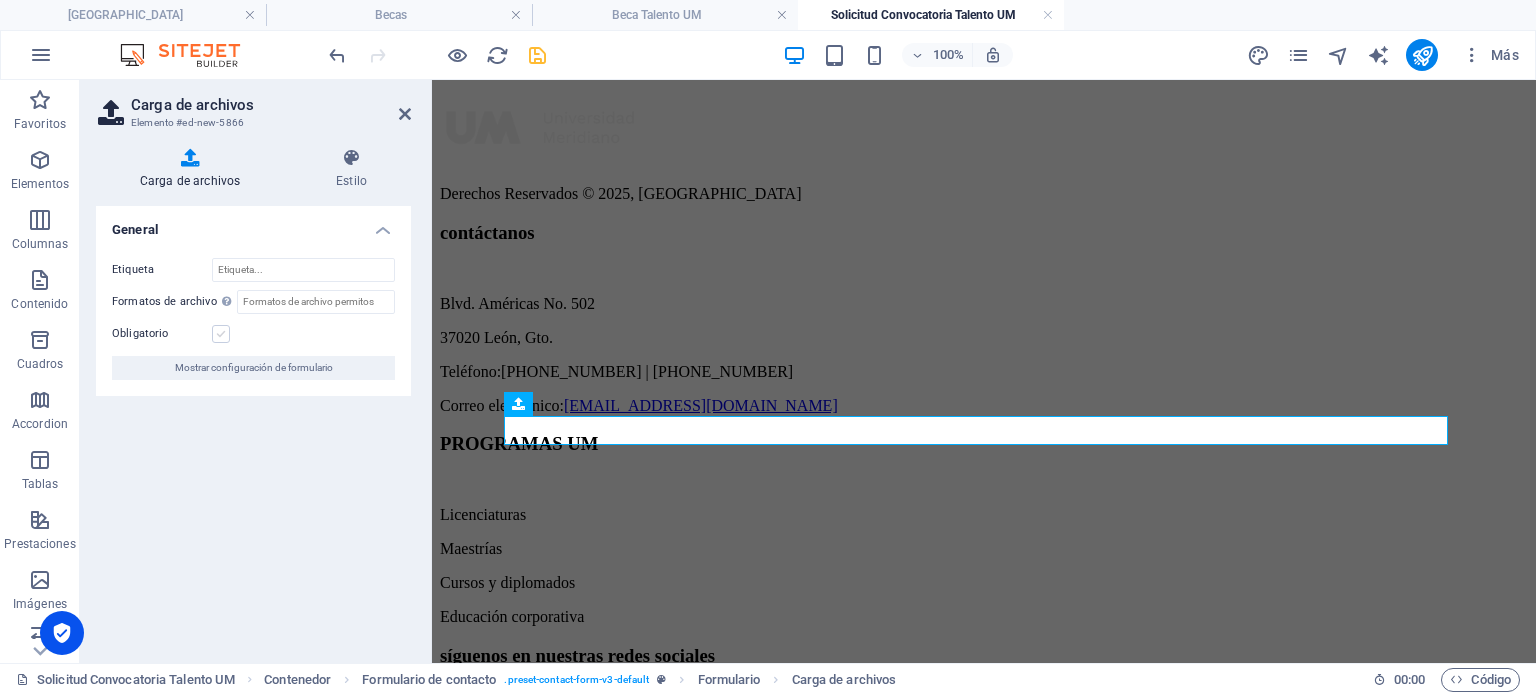 click at bounding box center [221, 334] 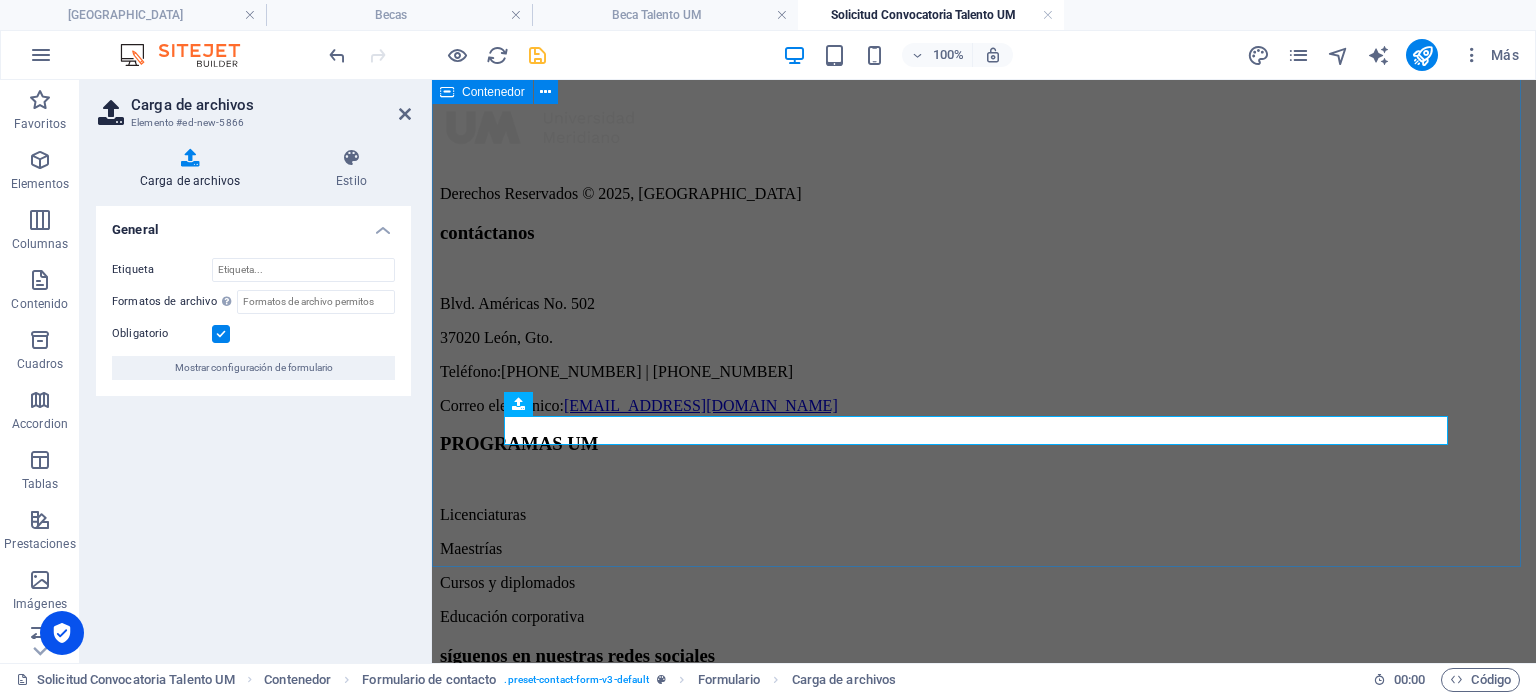 click on "Solicitud de ingreso Nivel académico Licenciaturas Programa académico Selecciona tu programa académico Licenciatura en Comunicación y Periodismo Digital Licenciatura en Gestión y Producción de Eventos Licenciatura en Marketing Digital Licenciatura en Producción Audiovisual Modalidad Selecciona la modalidad Matutino Ejecutivo (7:00 a 10:00 horas) Matutino Escolarizado (7:00 a 13:00 horas) Vespertino (18:00 a 21:00 horas) Sabatino (8:00 a 14:00 horas) Periodo de ingreso Selecciona cuándo ingresarás Septiembre 2025 Enero 2026 Septiembre 2026 Enero 2027 Septiembre 2027 Enero 2028 Licenciaturas en turno vespertino. Licenciatura en Comunicación y Periodismo Digital. Licenciatura en Gestión y Producción de Eventos. Licenciatura en Procesos Industriales. Licenciatura en Producción Audiovisual Licenciaturas en turno sabatino Licenciatura en Procesos Industriales. Datos personales Nombre(s) Apellido paterno Apellido materno CURP Género Selecciona una opción Masculino Femenino No definido Estado civil" at bounding box center (984, -534) 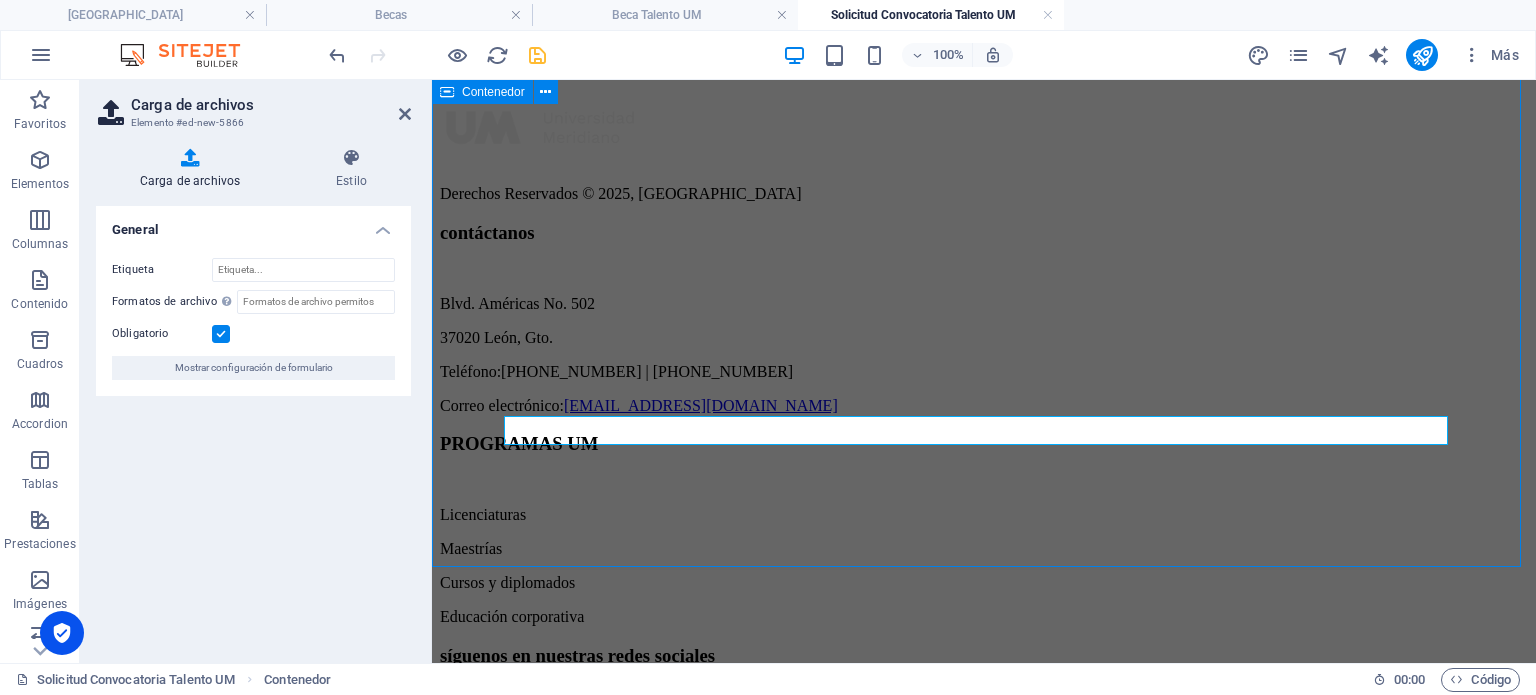 scroll, scrollTop: 1857, scrollLeft: 0, axis: vertical 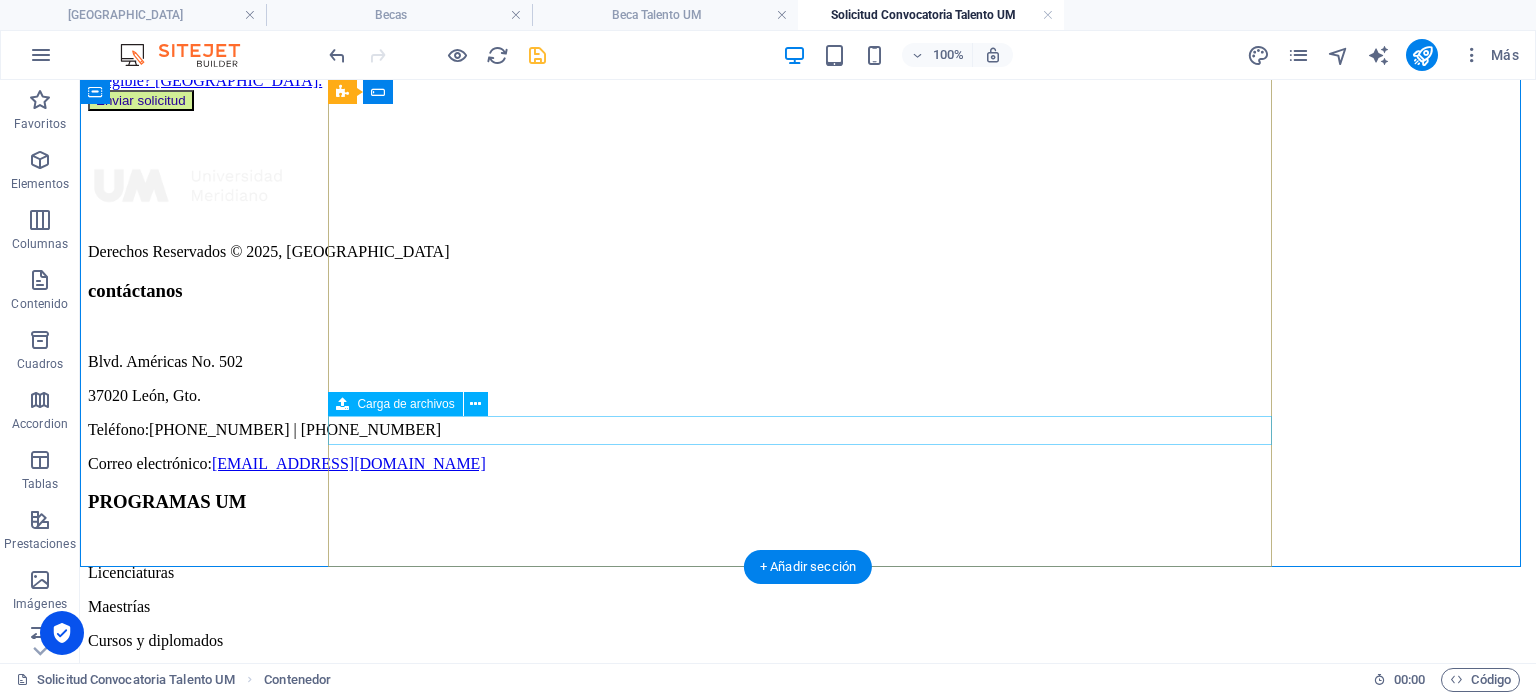 click at bounding box center [808, -90] 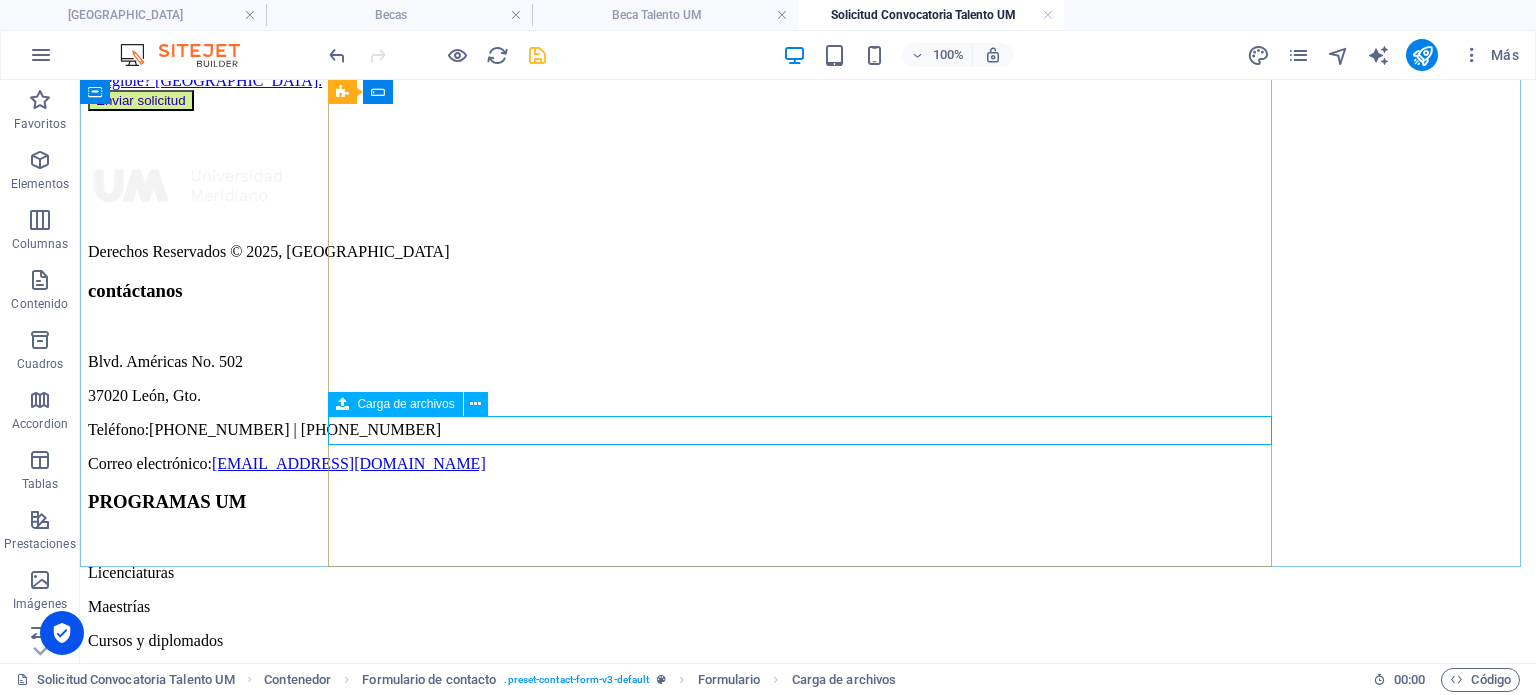 click on "Carga de archivos" at bounding box center [405, 404] 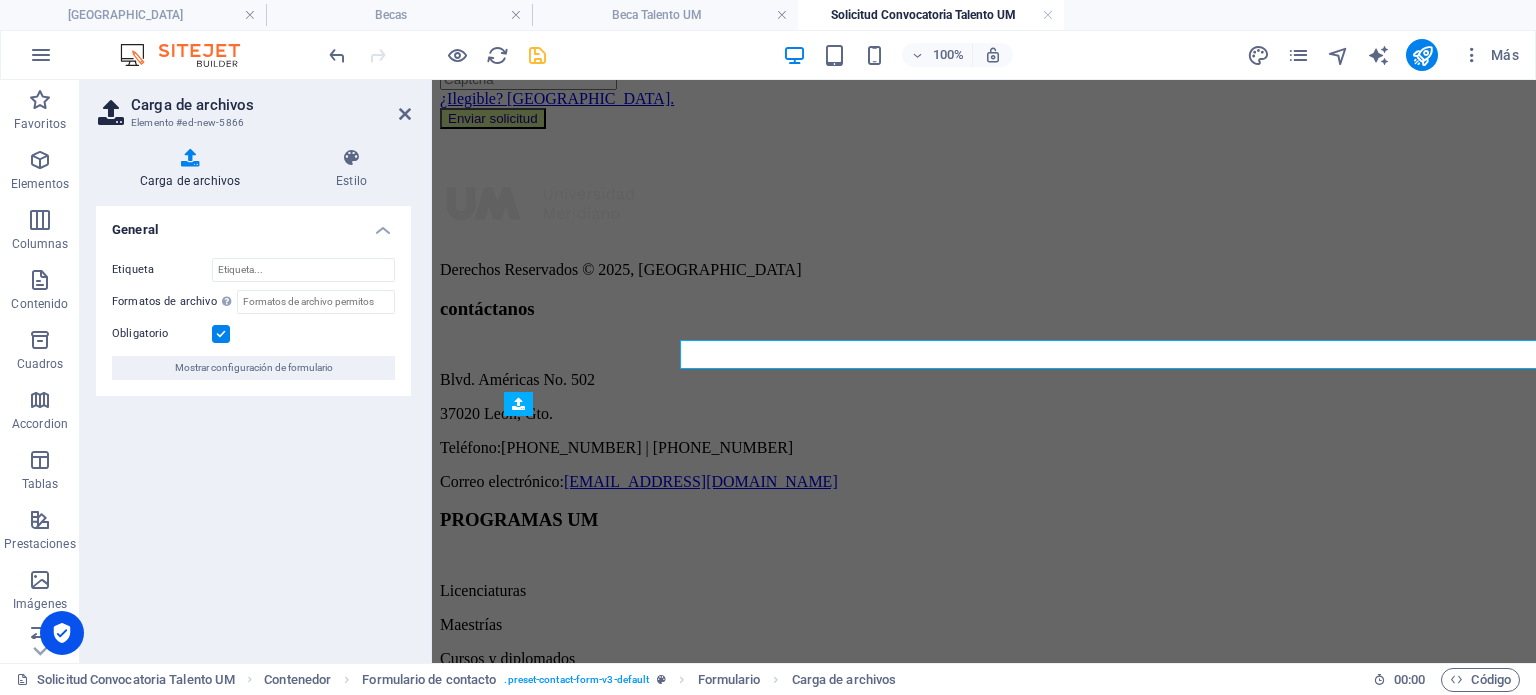 scroll, scrollTop: 1933, scrollLeft: 0, axis: vertical 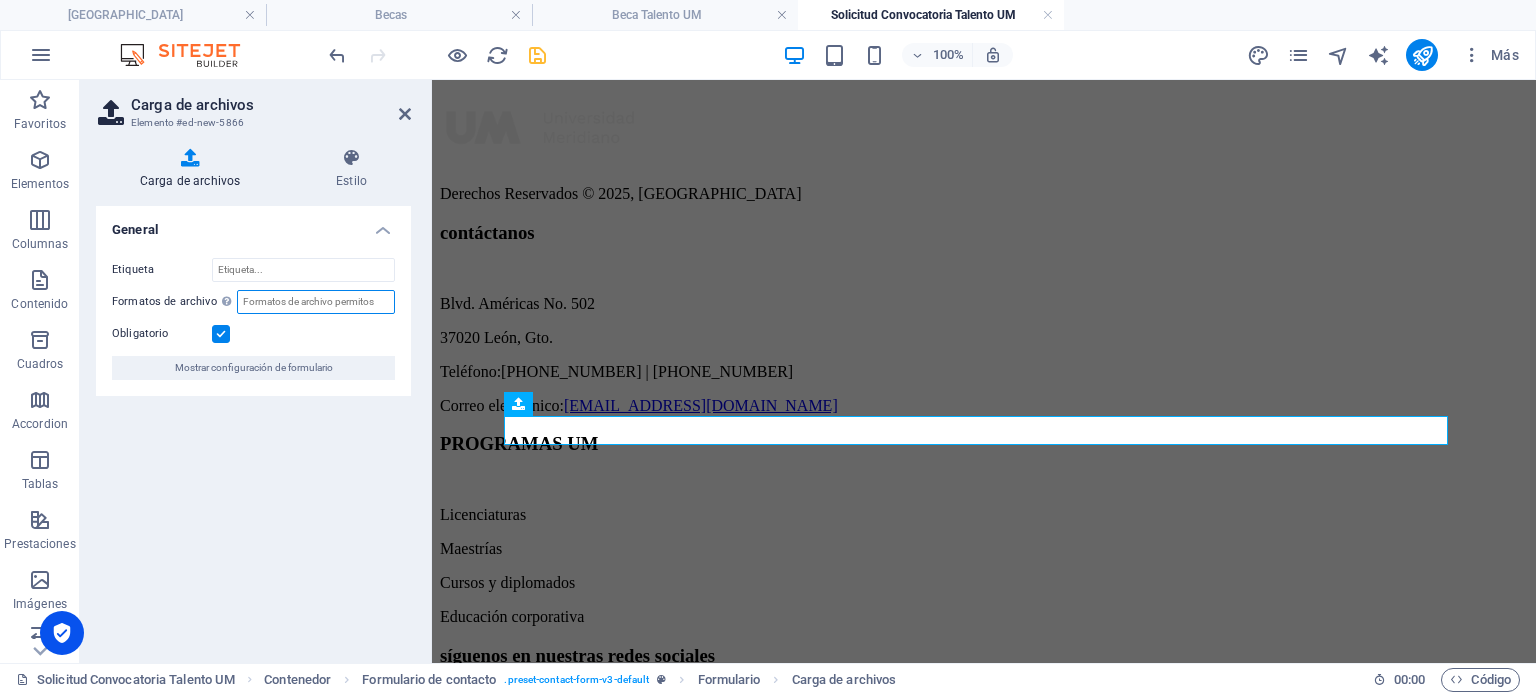 click on "Formatos de archivo Define el tipo de archivo (por ejemplo  .jpg, .png ) o el tipo MIME:  HTML <input> aceptar atributo ." at bounding box center (316, 302) 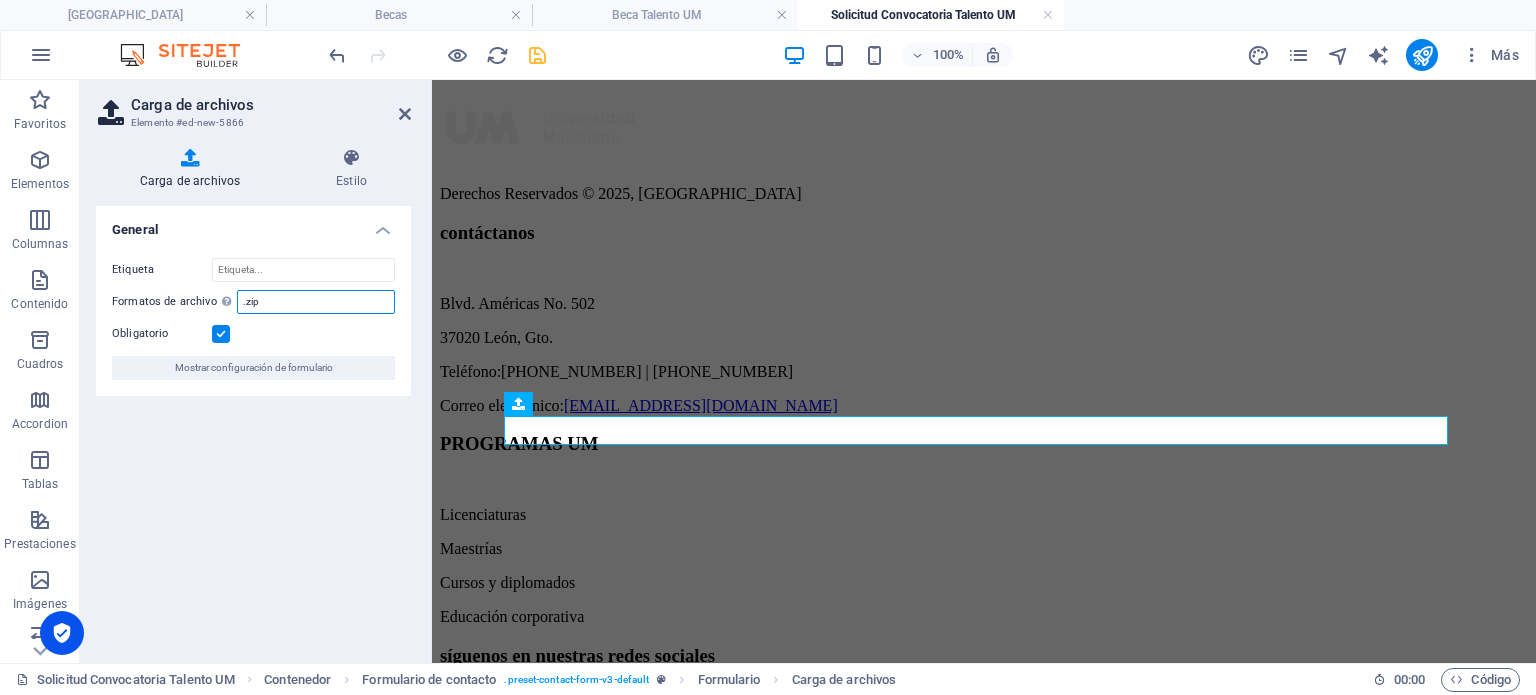 type on ".zip" 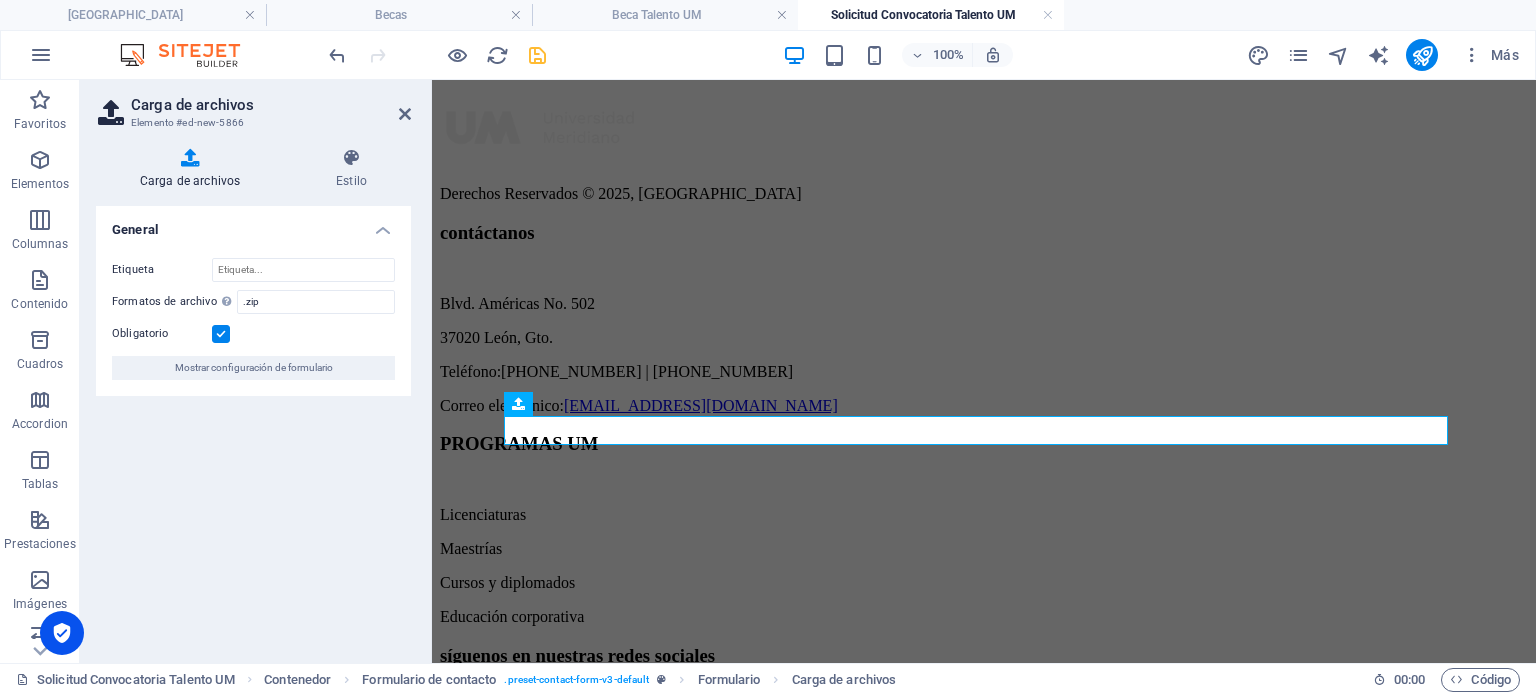 click on "General Etiqueta Formatos de archivo Define el tipo de archivo (por ejemplo  .jpg, .png ) o el tipo MIME:  HTML <input> aceptar atributo . .zip Obligatorio Mostrar configuración de formulario" at bounding box center (253, 426) 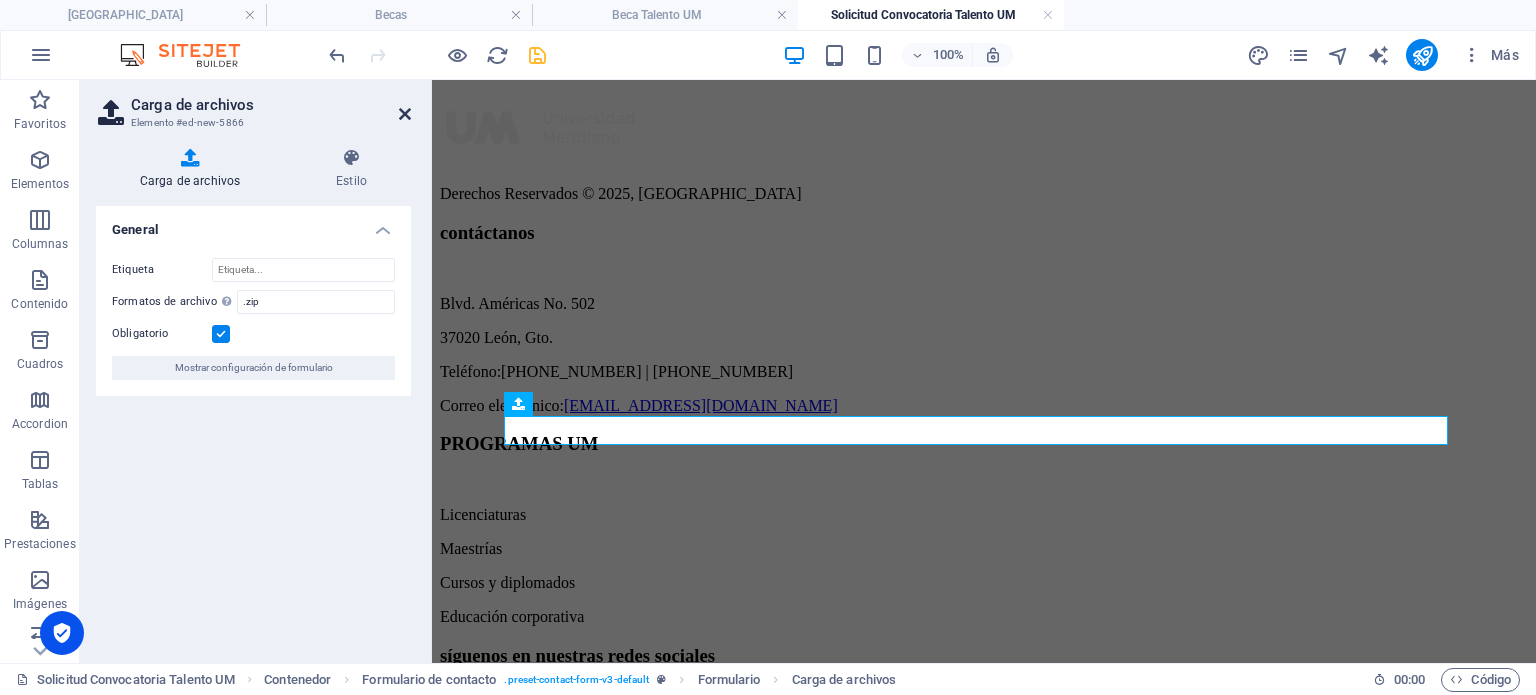 click at bounding box center [405, 114] 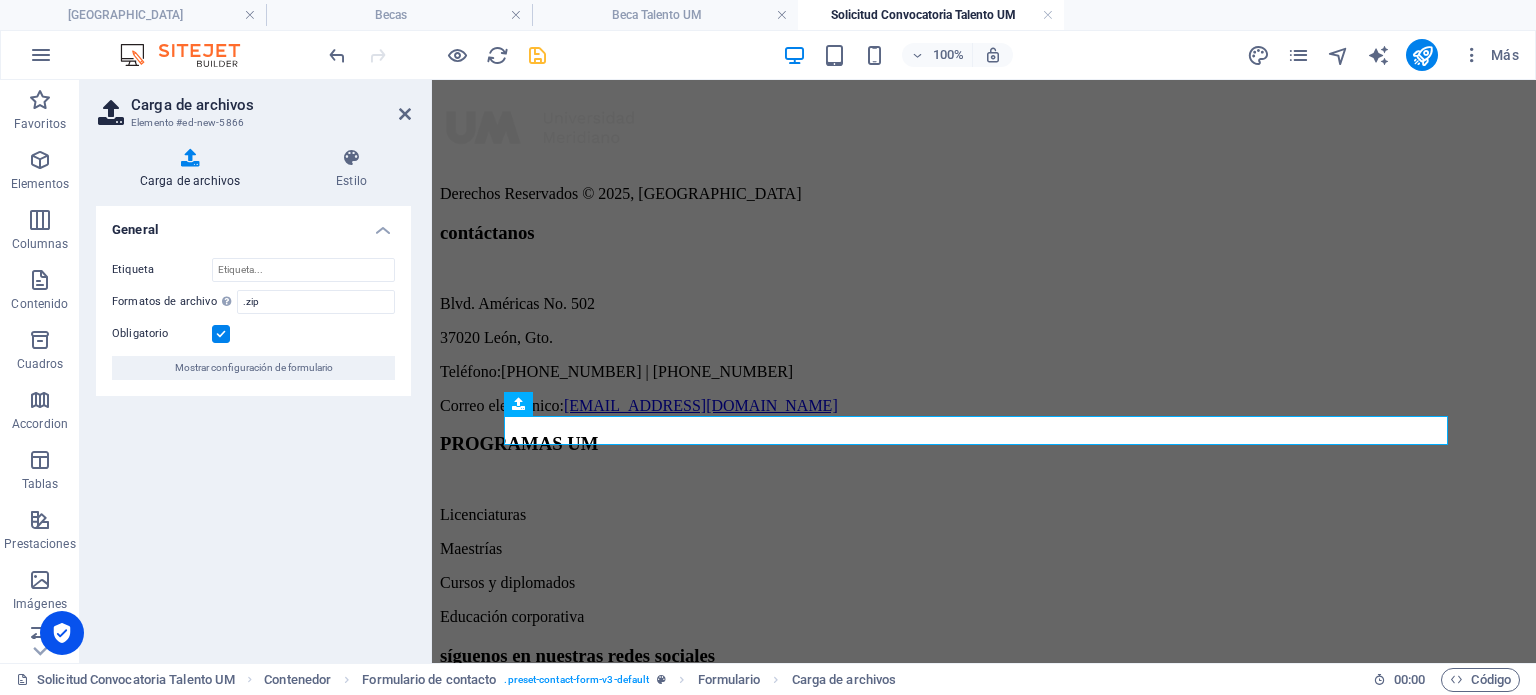 scroll, scrollTop: 1857, scrollLeft: 0, axis: vertical 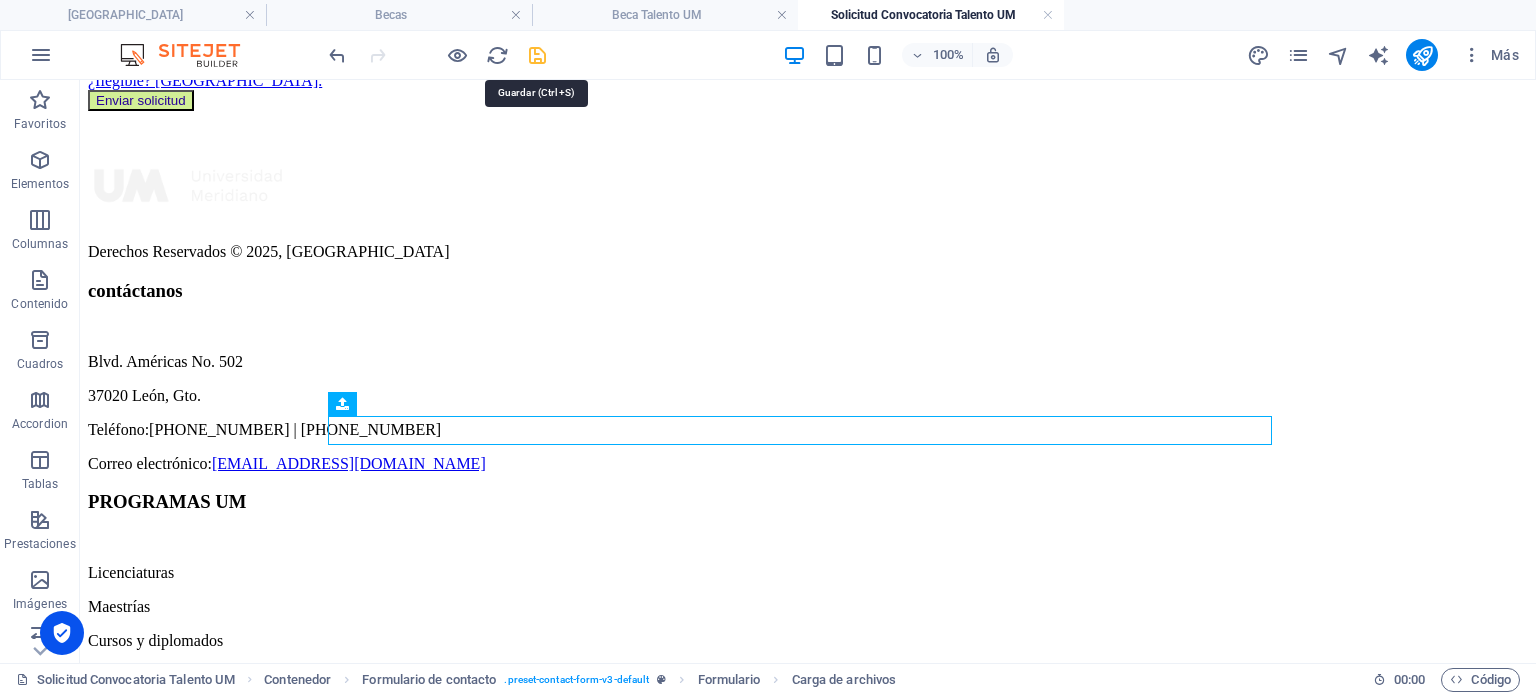 click at bounding box center (537, 55) 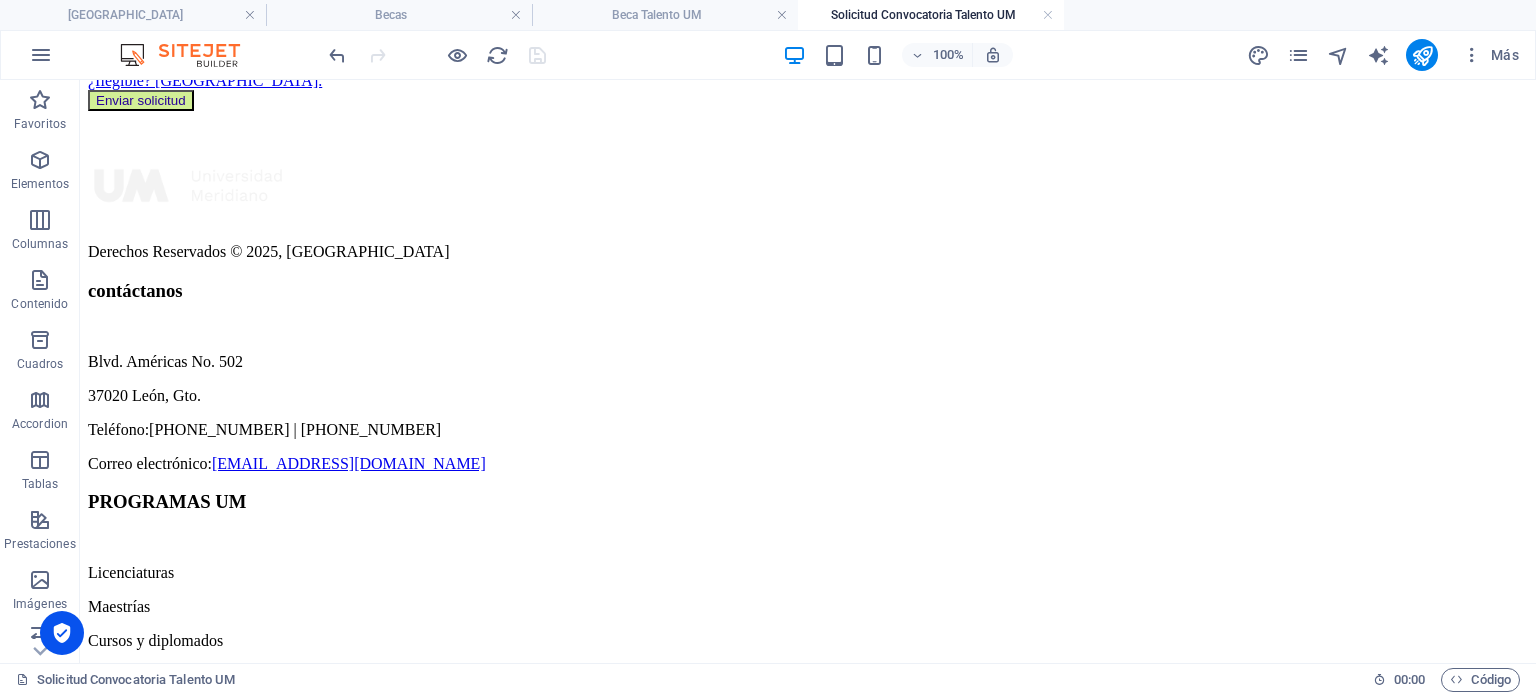 click at bounding box center (457, 55) 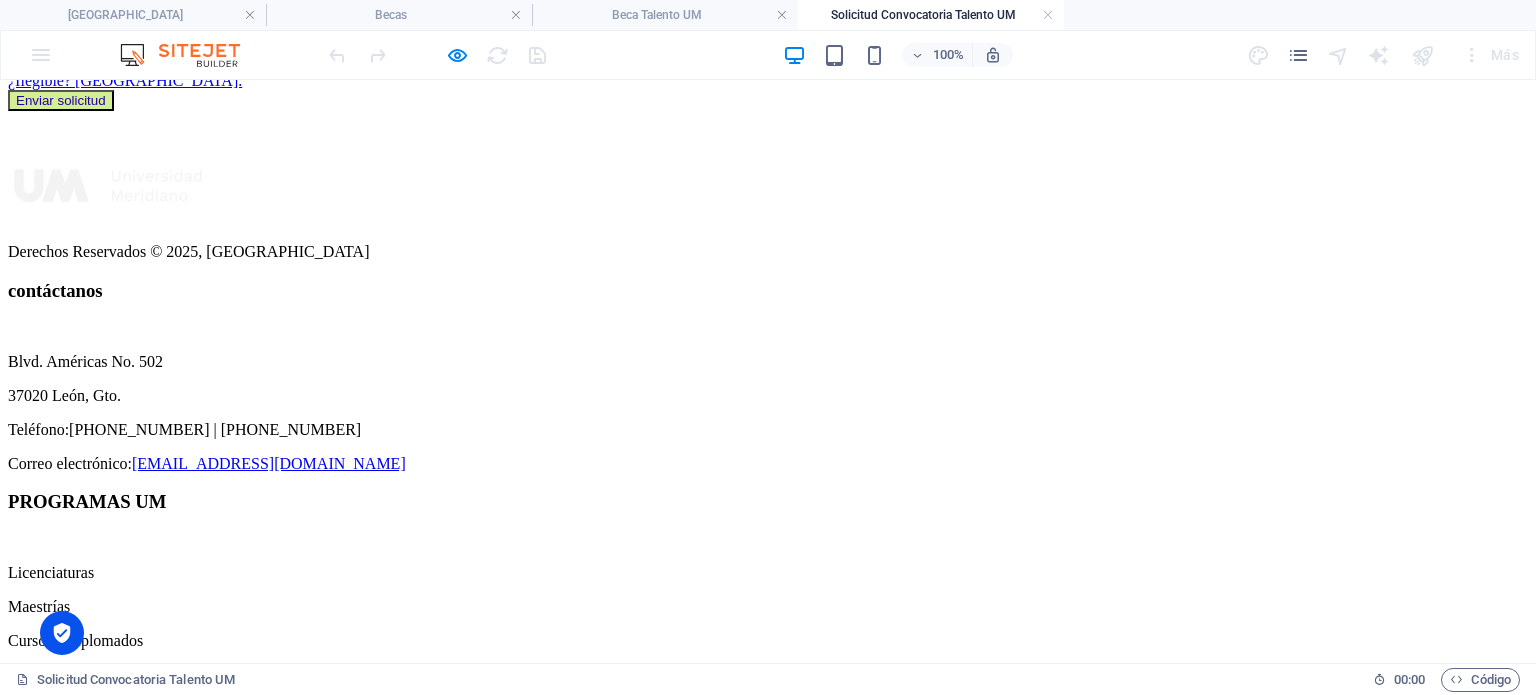 click at bounding box center [134, -90] 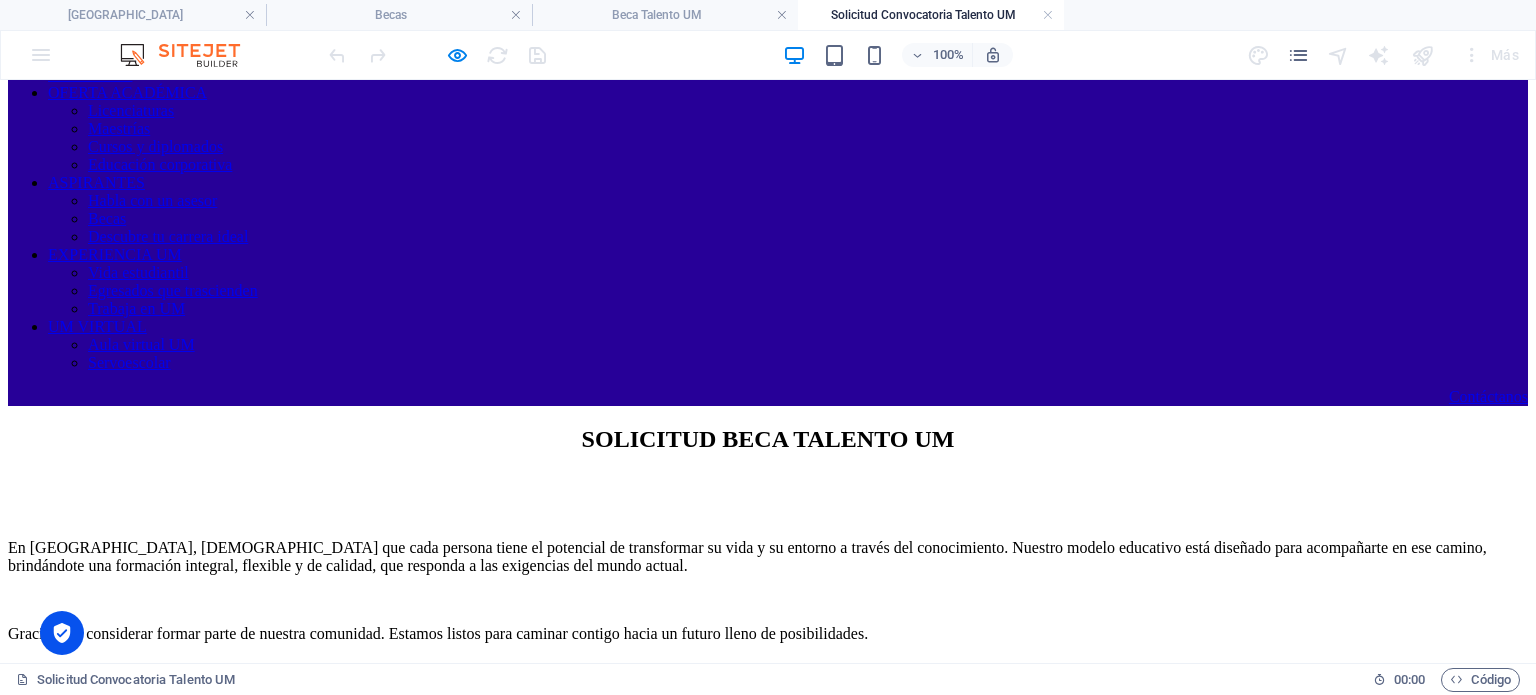 scroll, scrollTop: 0, scrollLeft: 0, axis: both 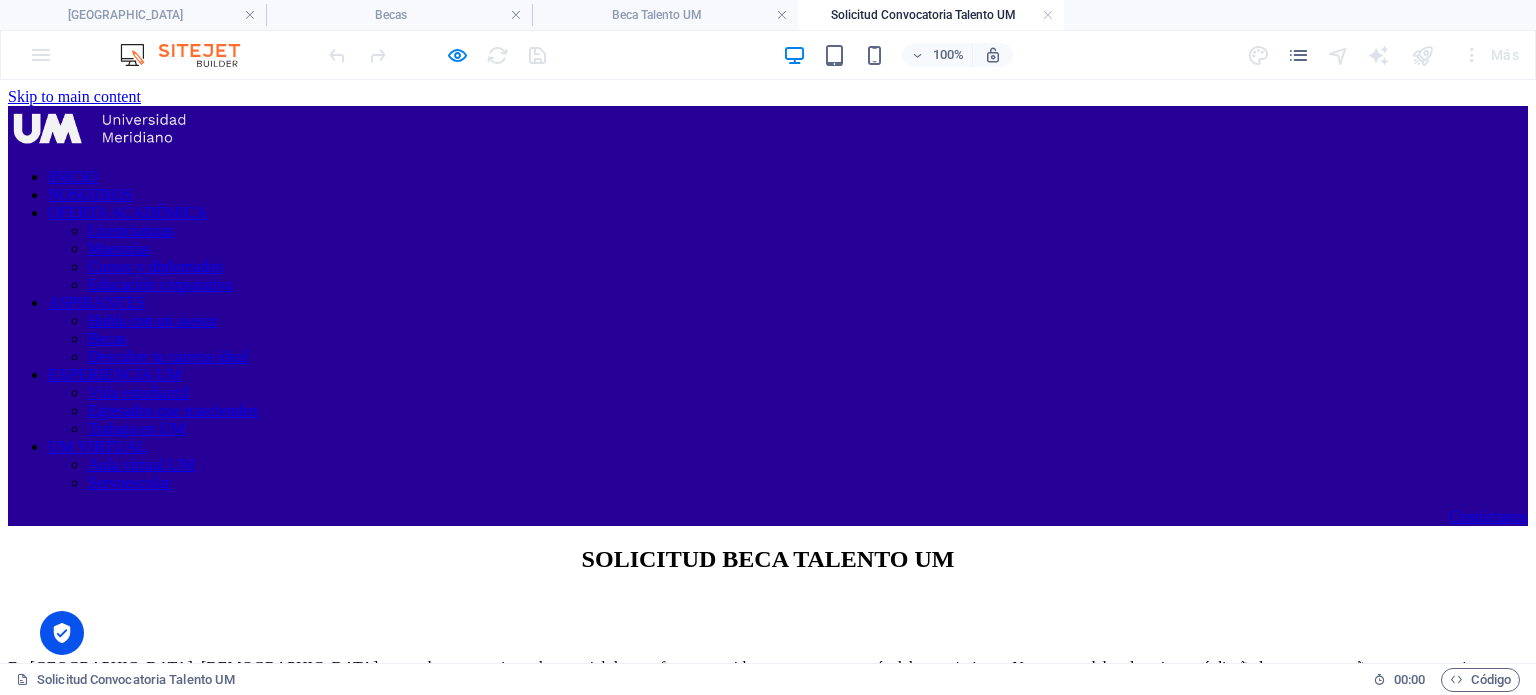 click at bounding box center (437, 55) 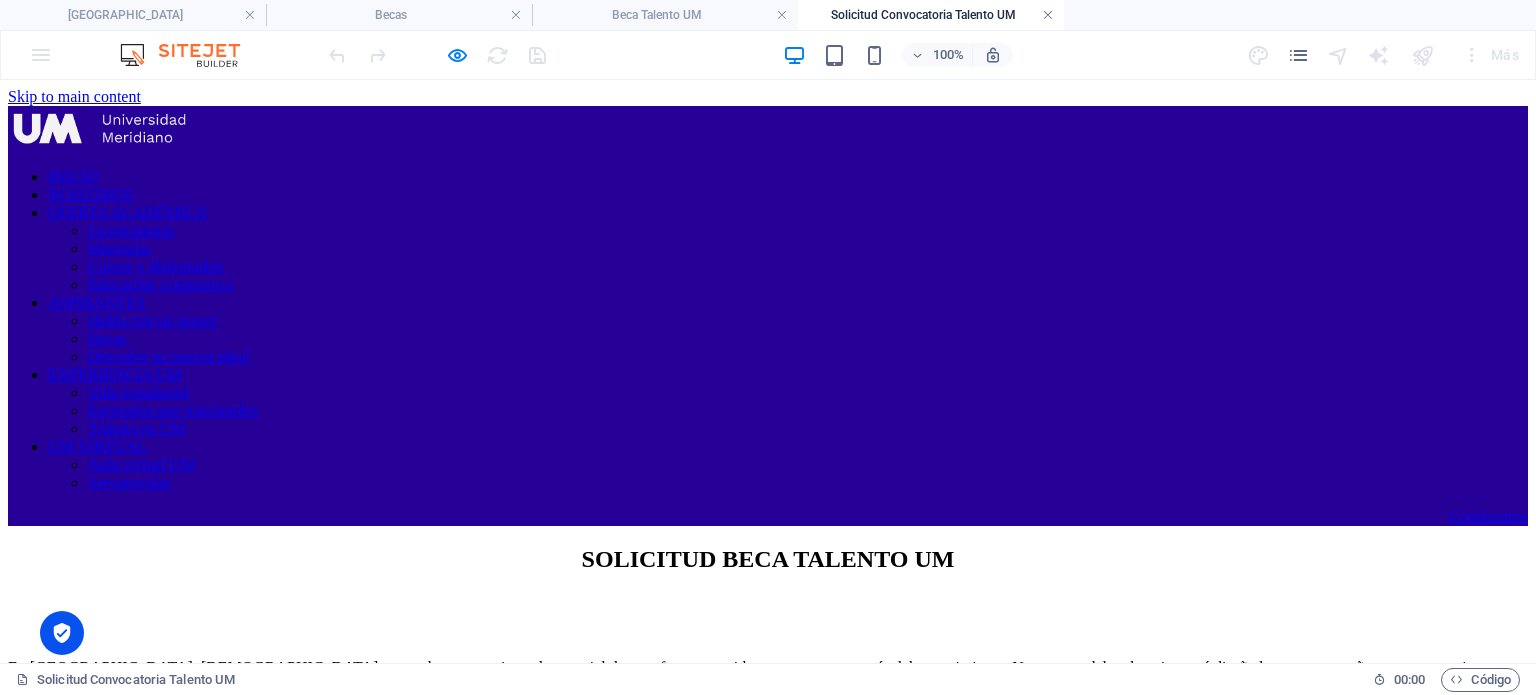 click at bounding box center (1048, 15) 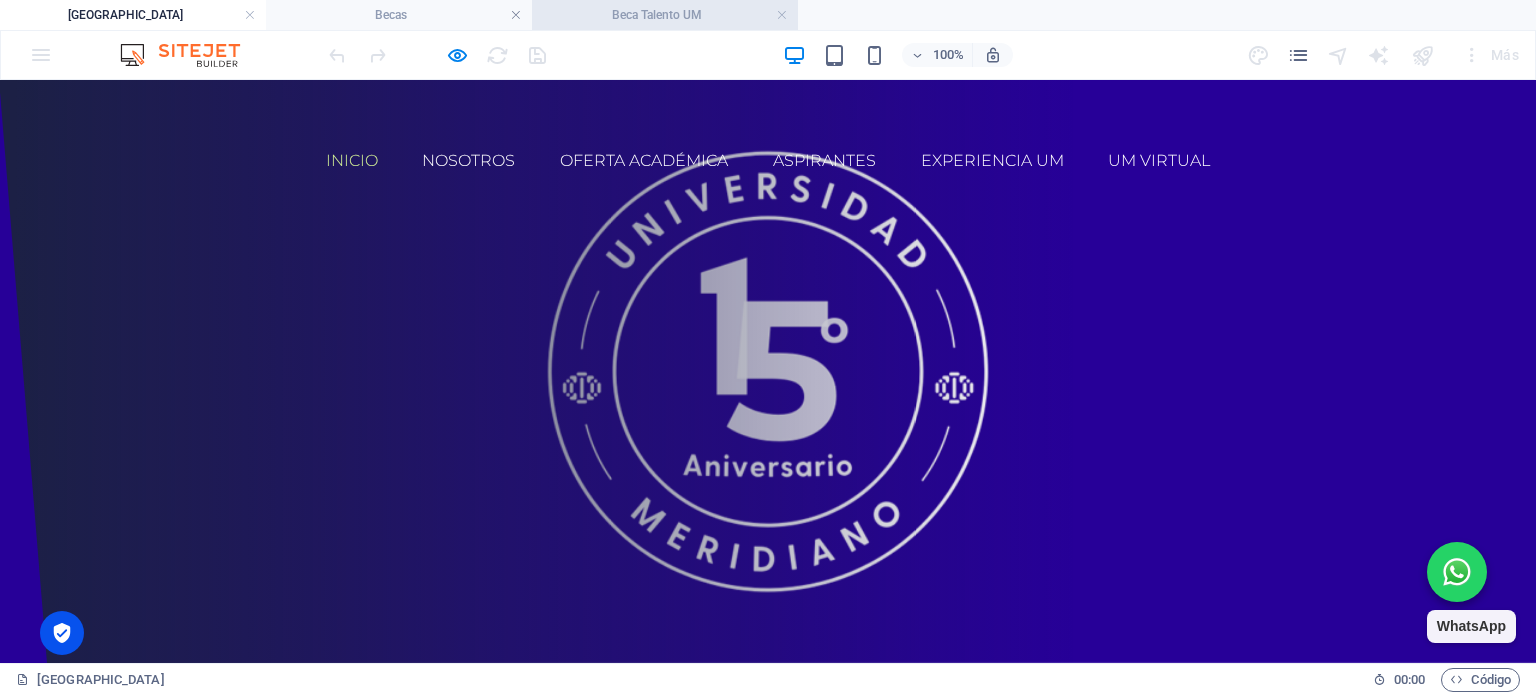 click on "Beca Talento UM" at bounding box center [665, 15] 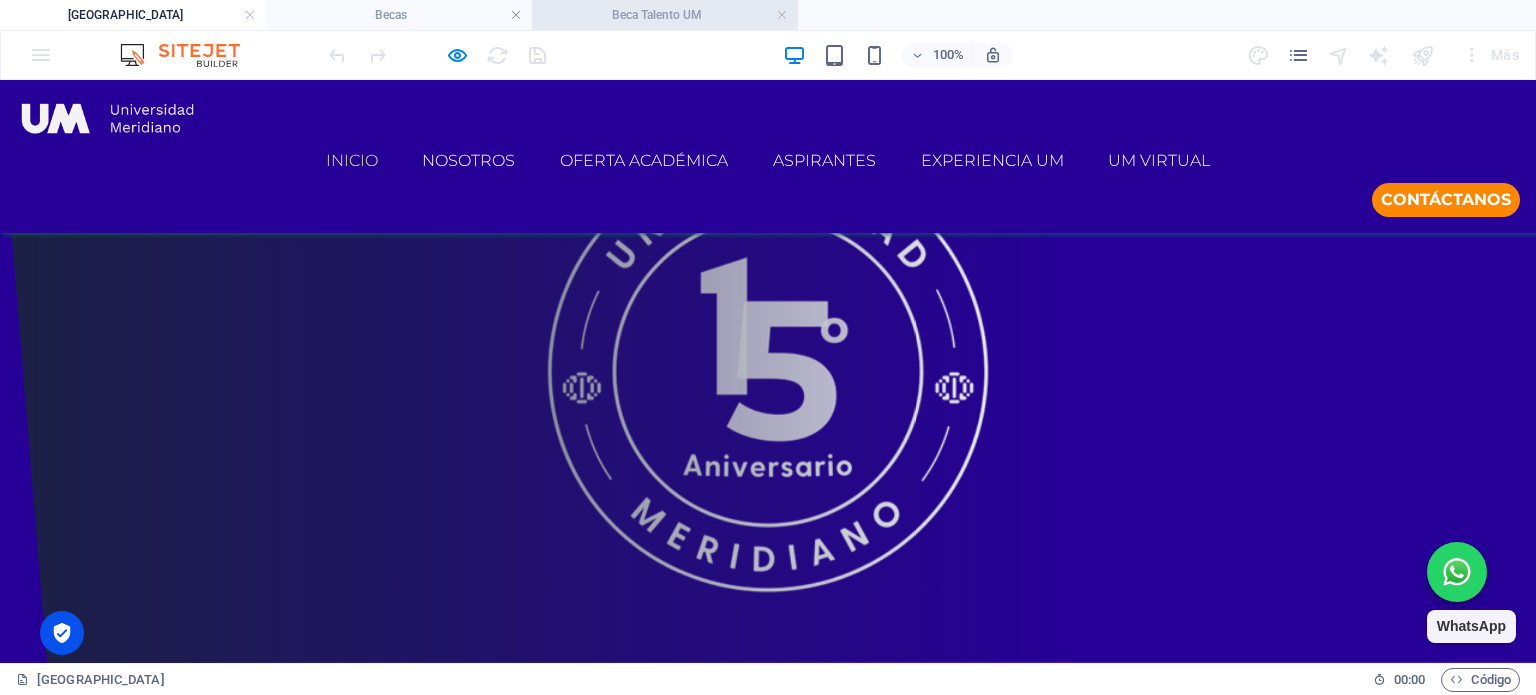 scroll, scrollTop: 1276, scrollLeft: 0, axis: vertical 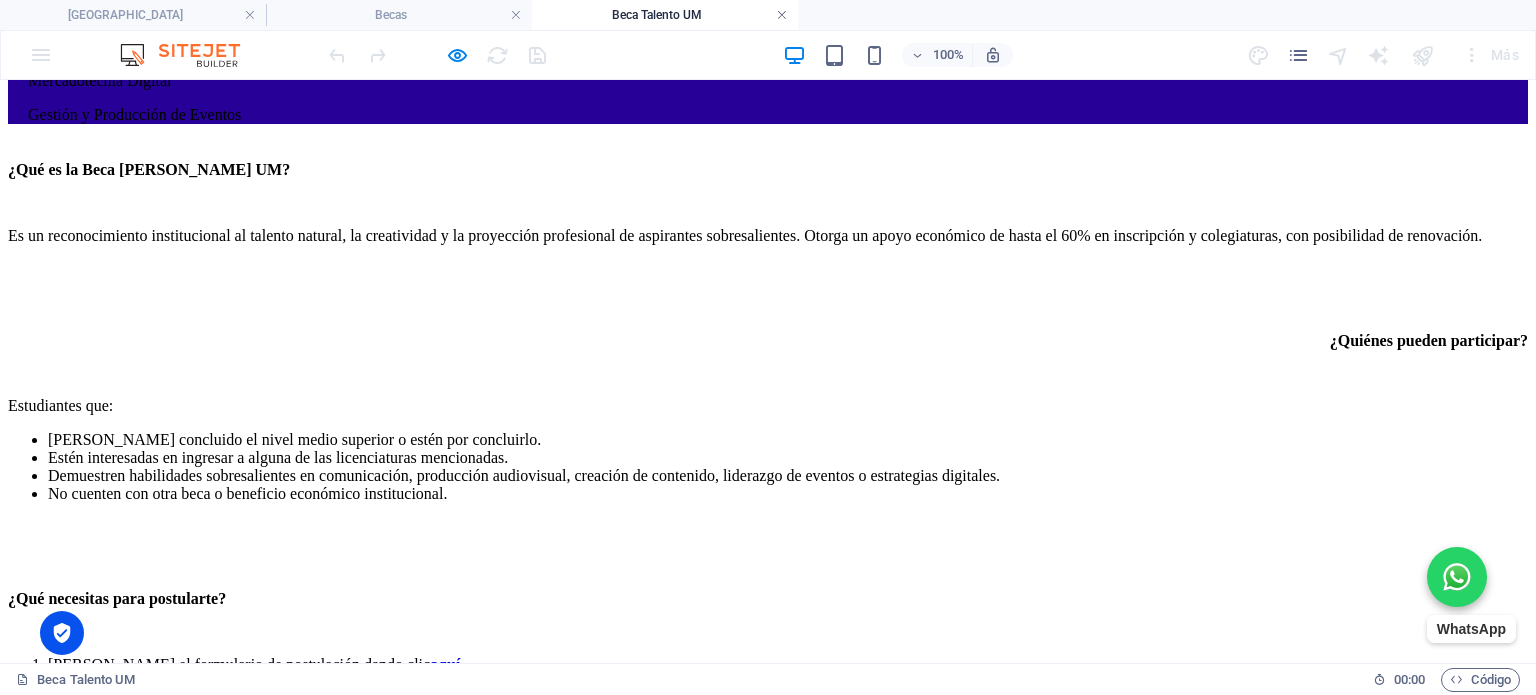 click at bounding box center (782, 15) 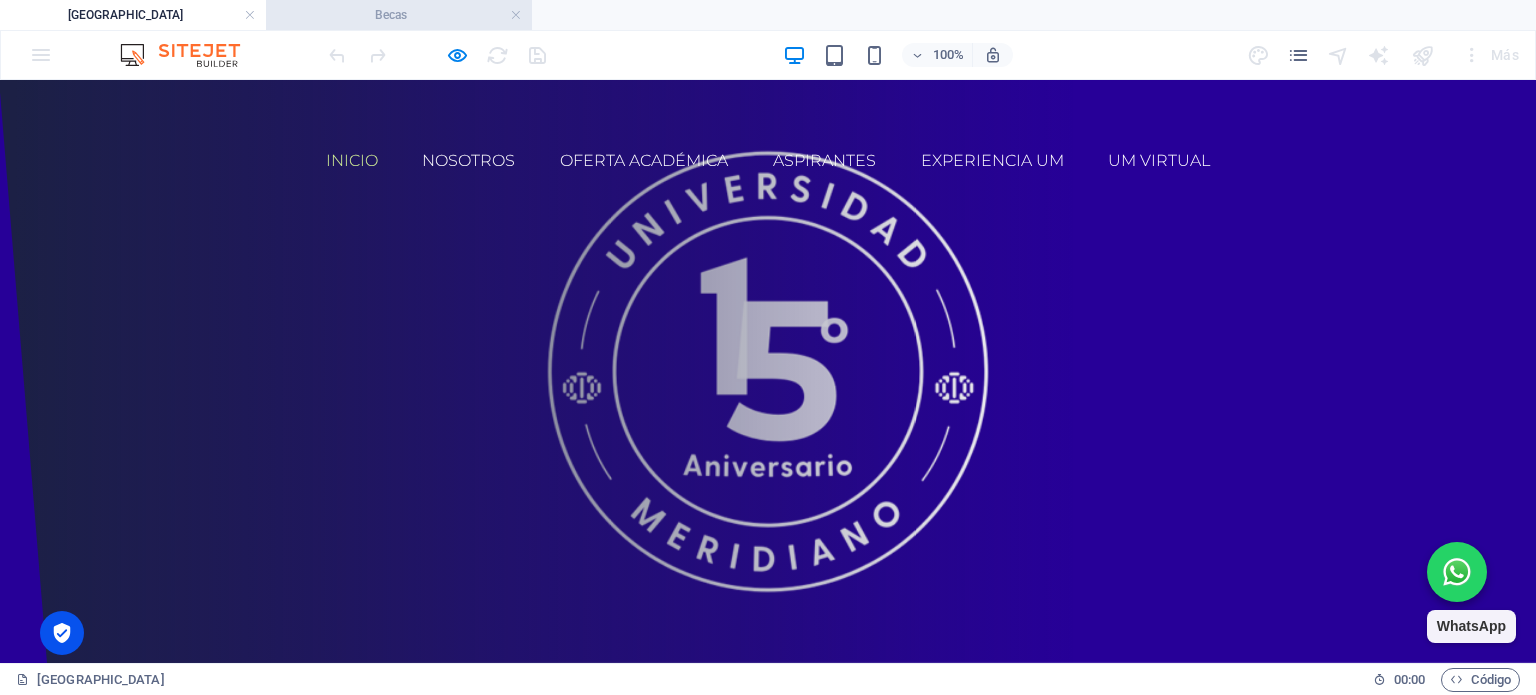 click on "Becas" at bounding box center (399, 15) 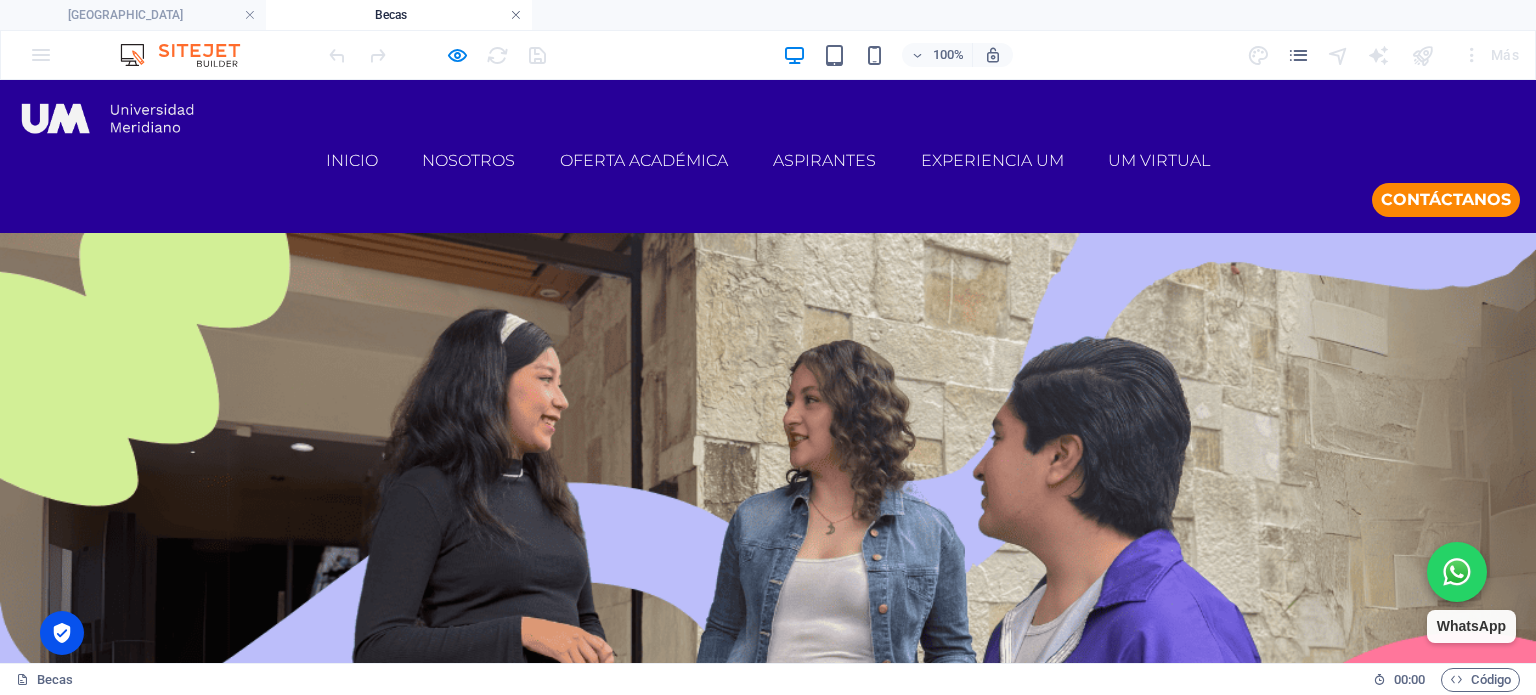 click at bounding box center [516, 15] 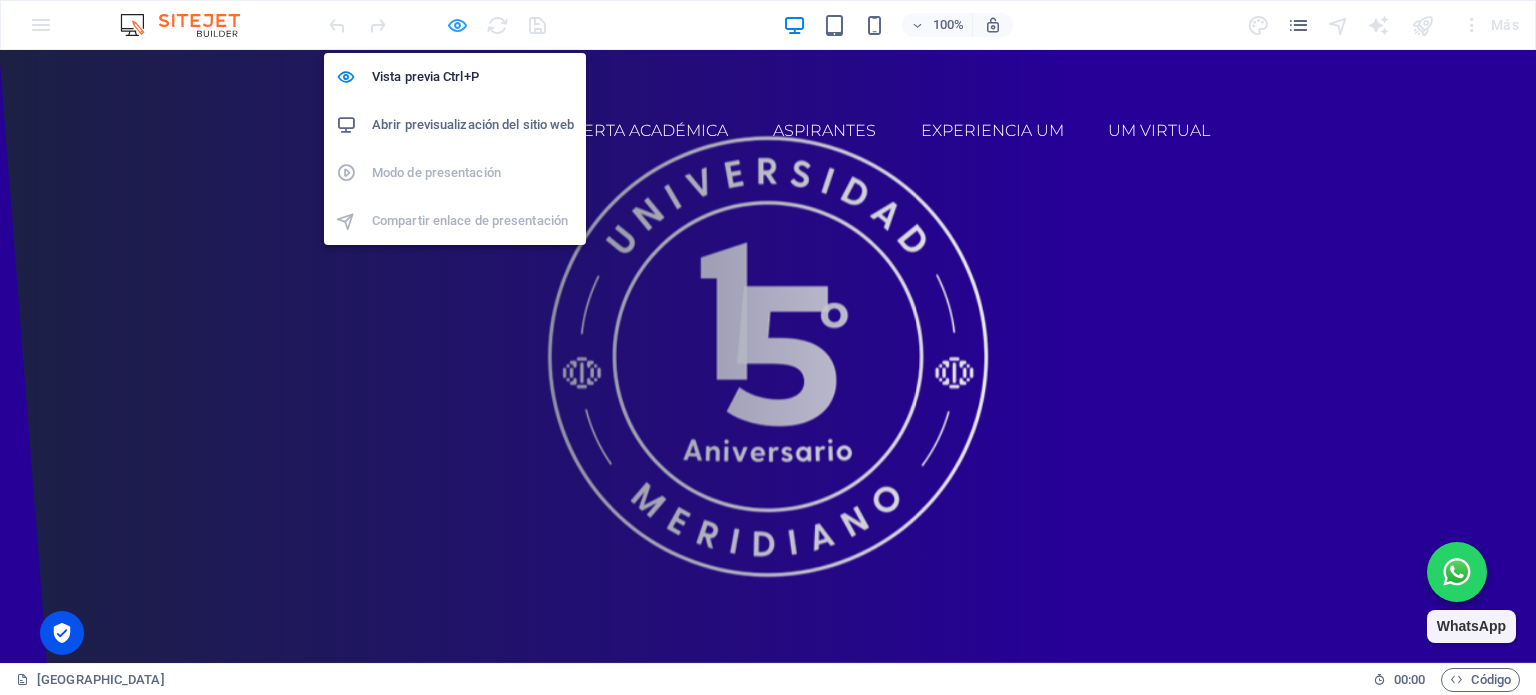 click at bounding box center (457, 25) 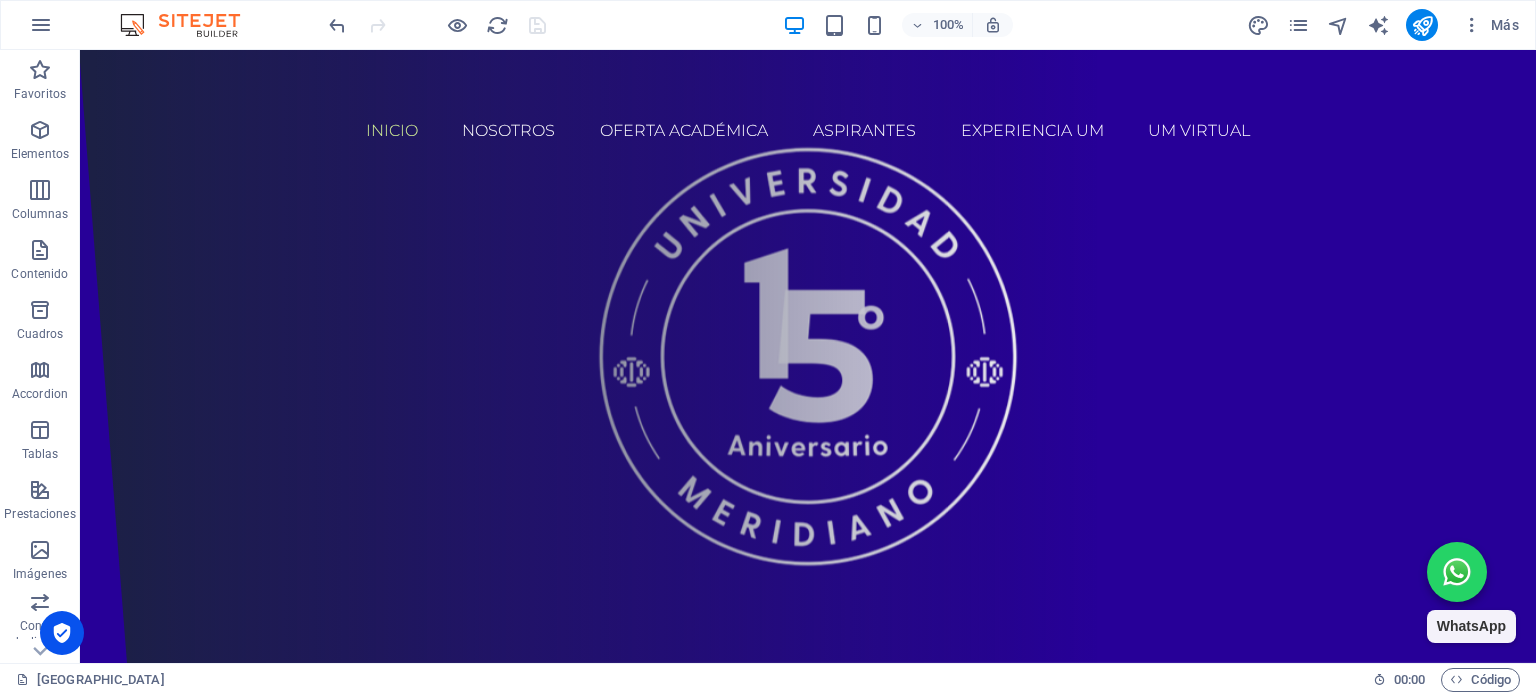 click at bounding box center (437, 25) 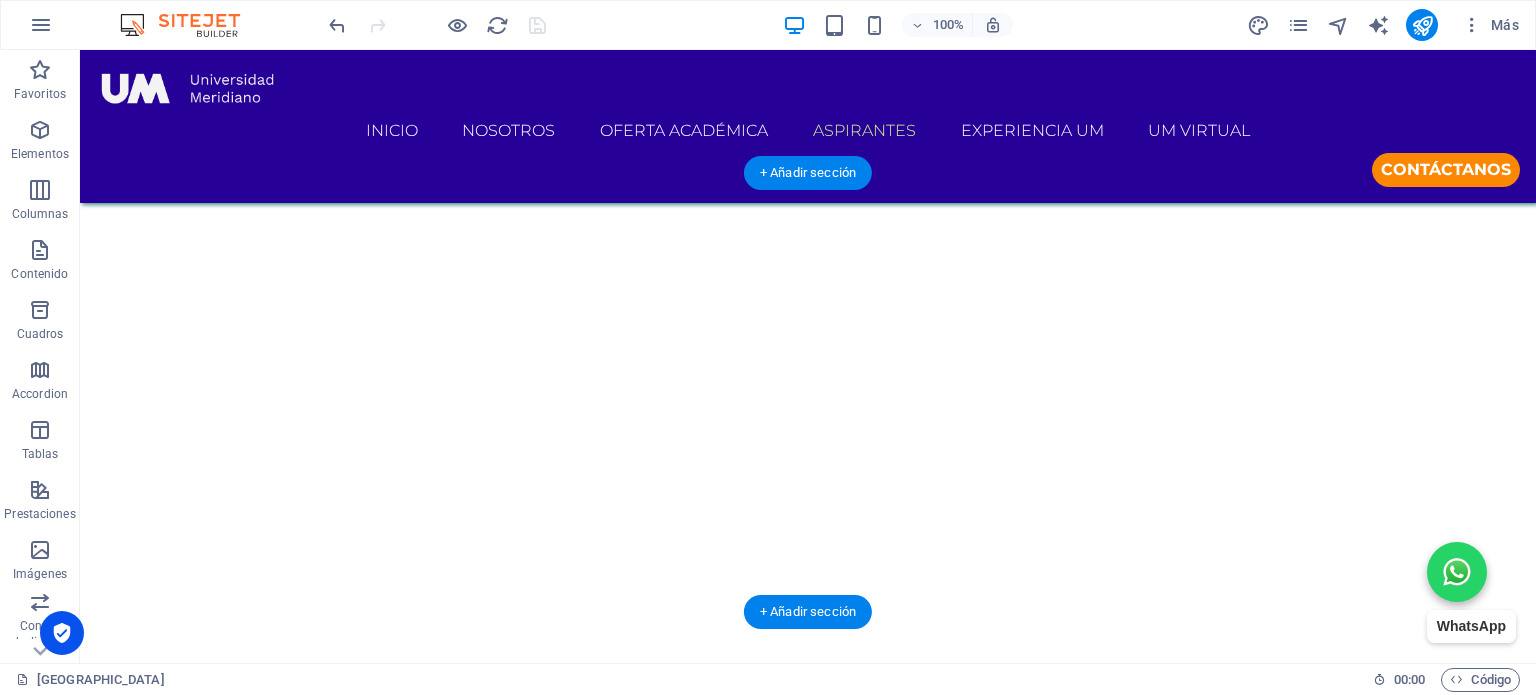 scroll, scrollTop: 8803, scrollLeft: 0, axis: vertical 